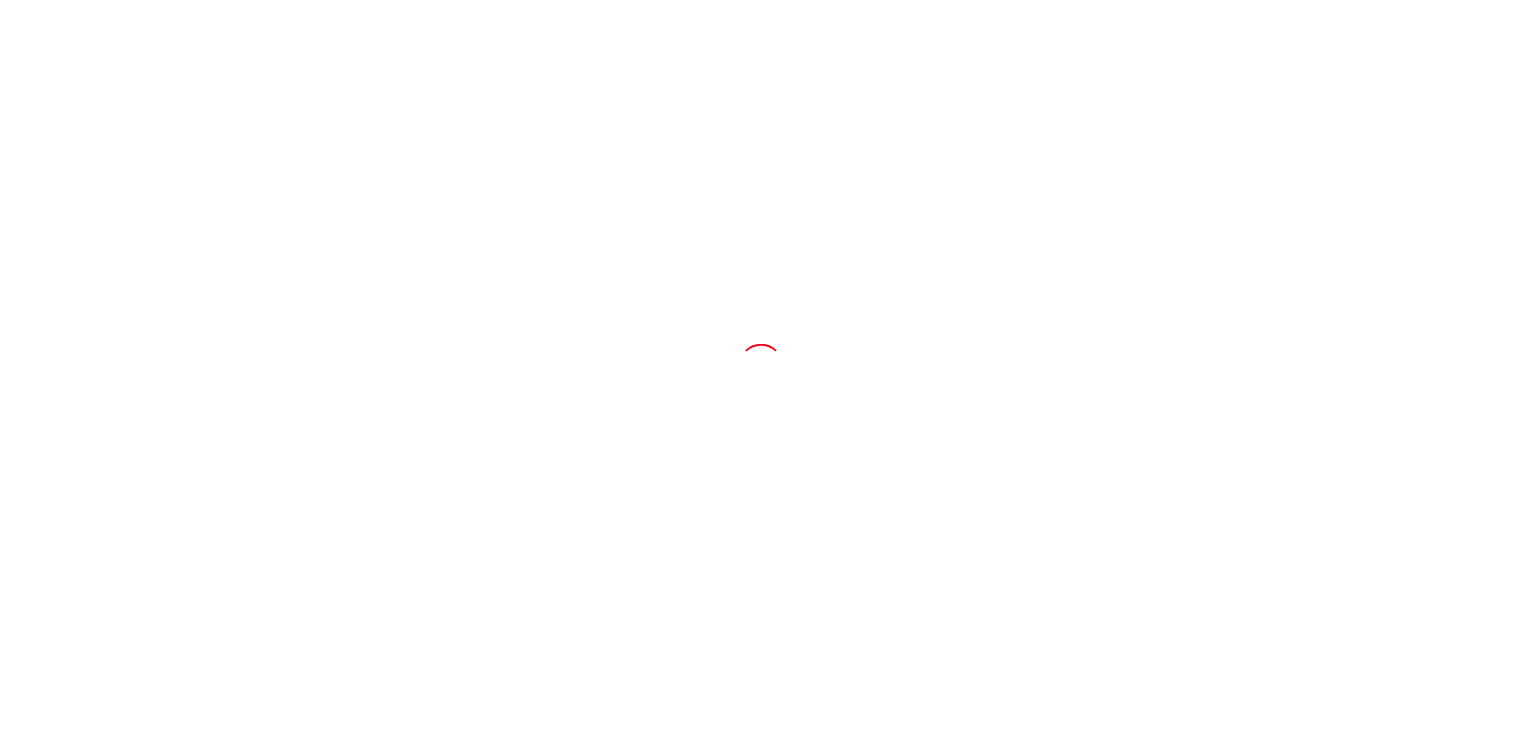 scroll, scrollTop: 0, scrollLeft: 0, axis: both 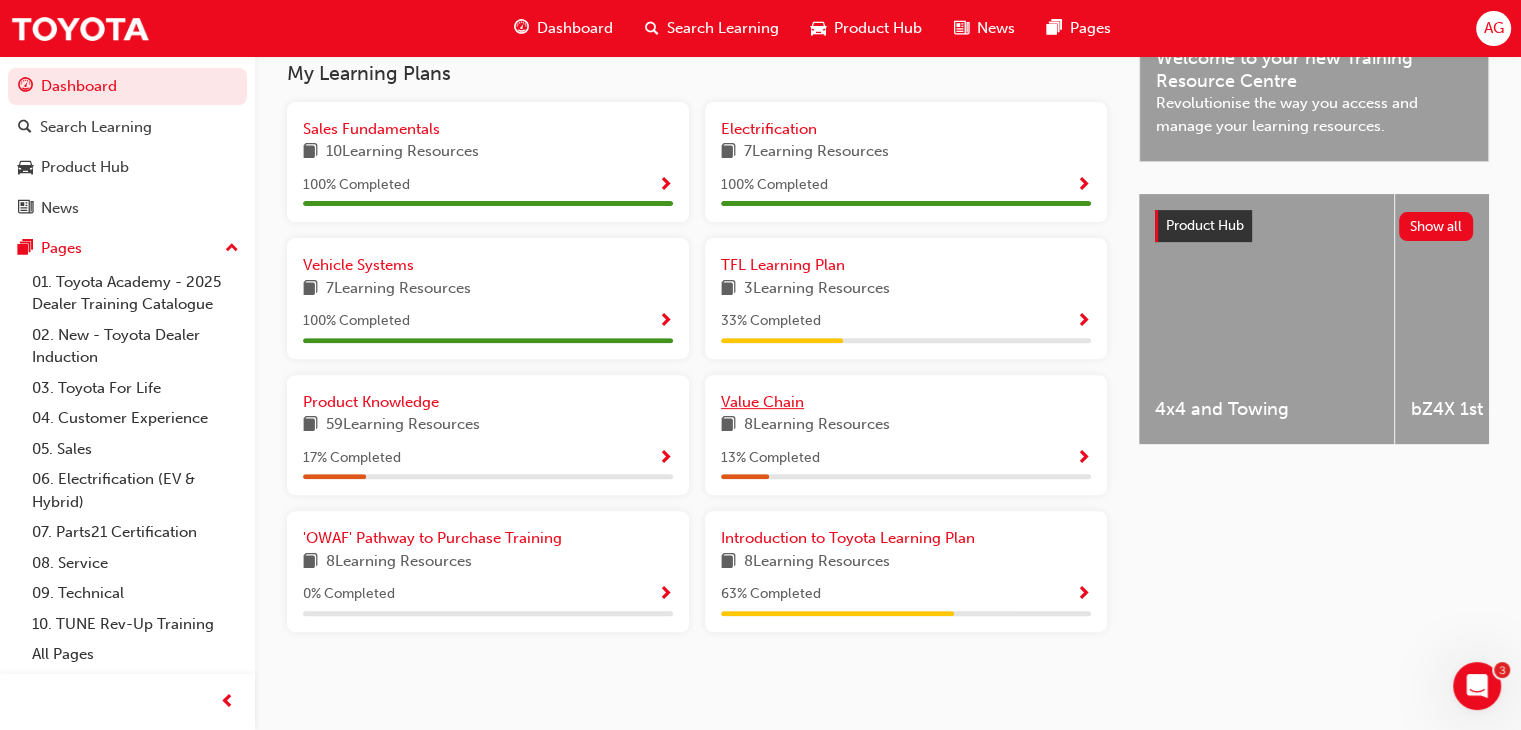 click on "Value Chain" at bounding box center (762, 402) 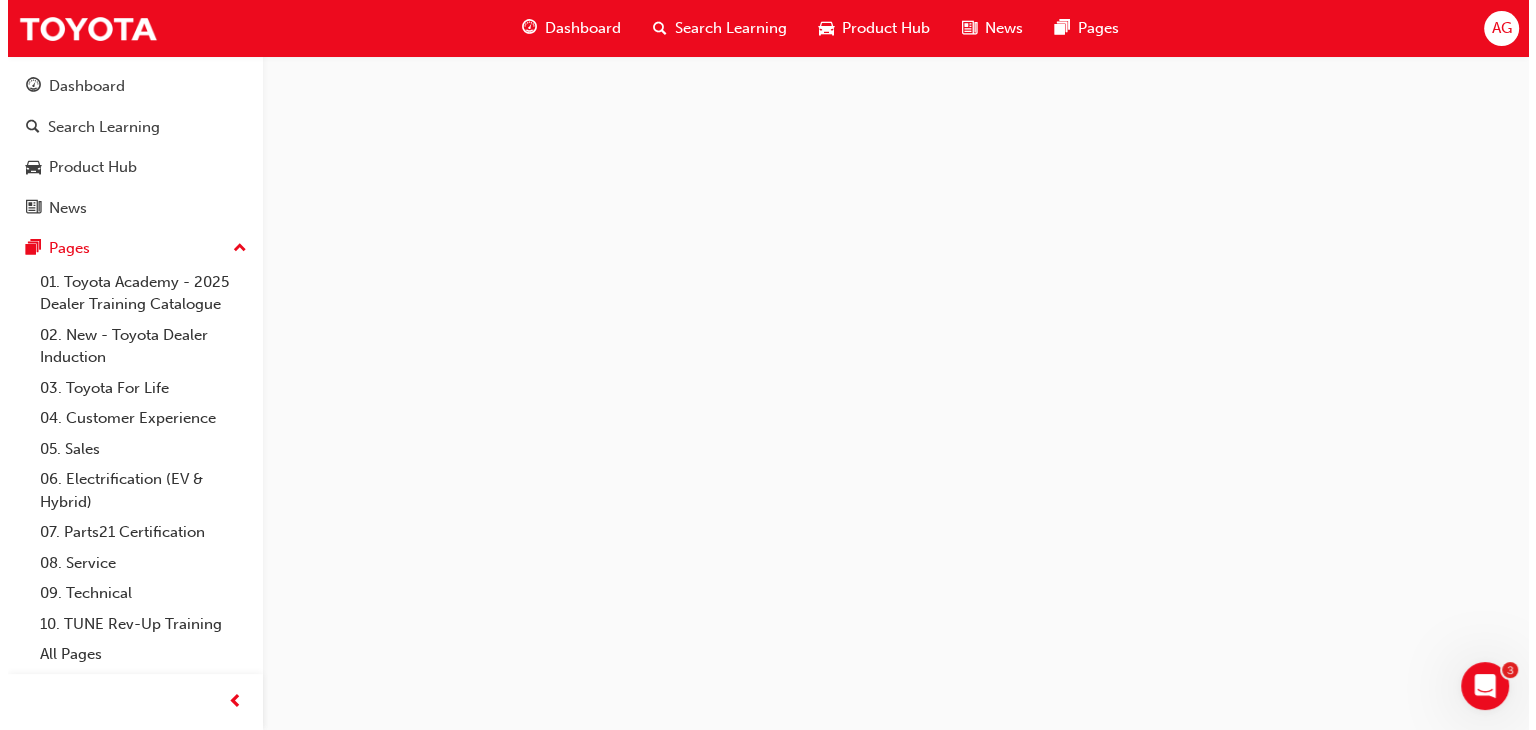 scroll, scrollTop: 0, scrollLeft: 0, axis: both 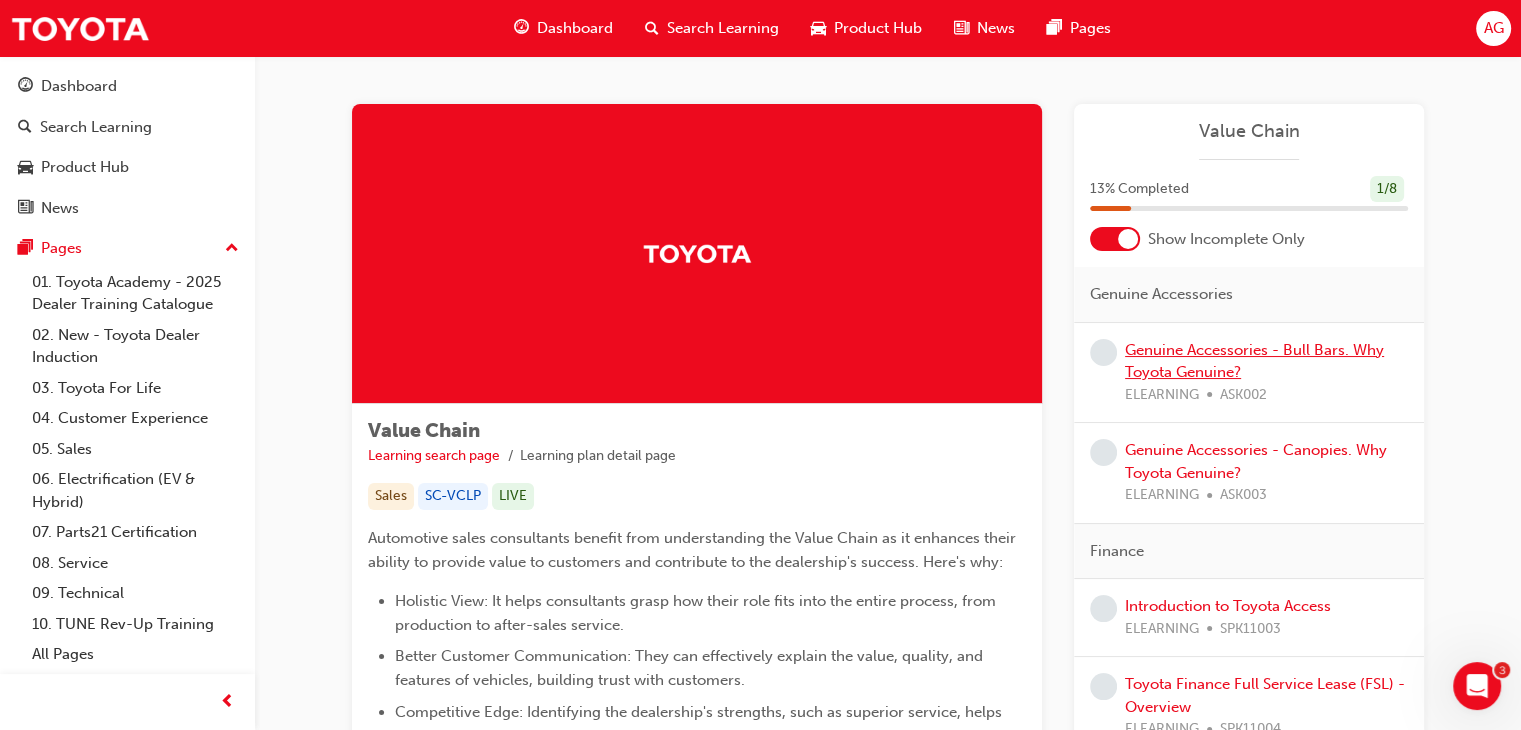 click on "Genuine Accessories - Bull Bars. Why Toyota Genuine?" at bounding box center [1254, 361] 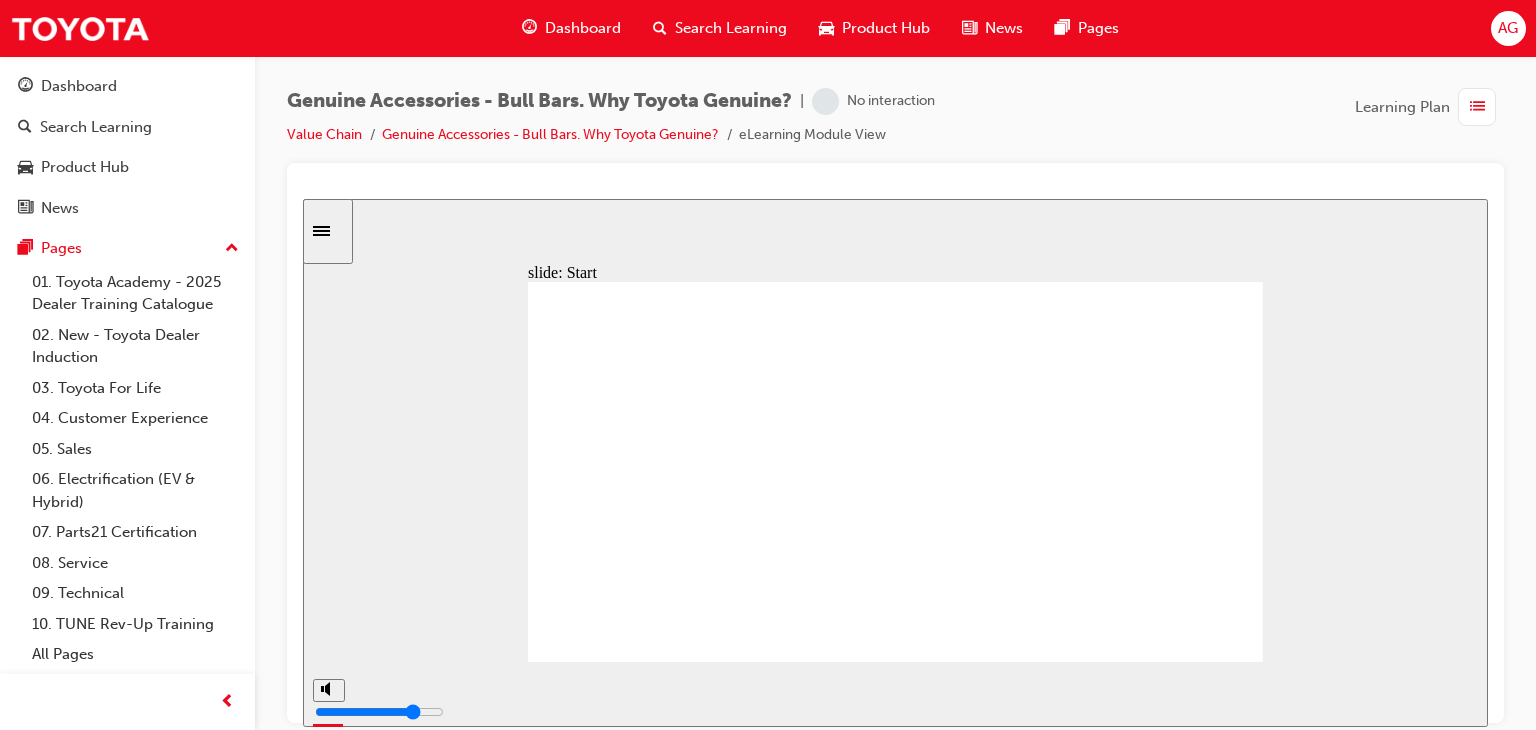 scroll, scrollTop: 0, scrollLeft: 0, axis: both 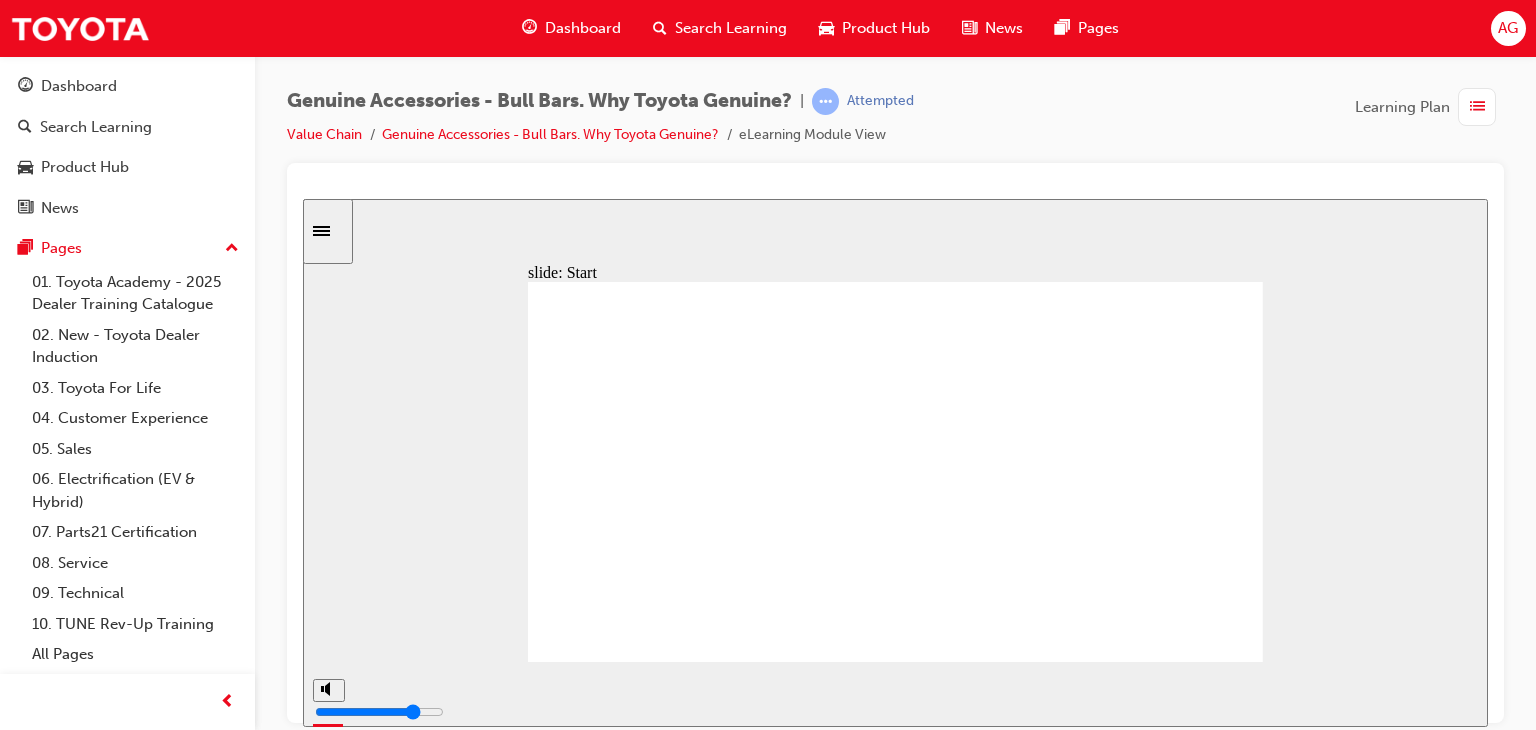 click 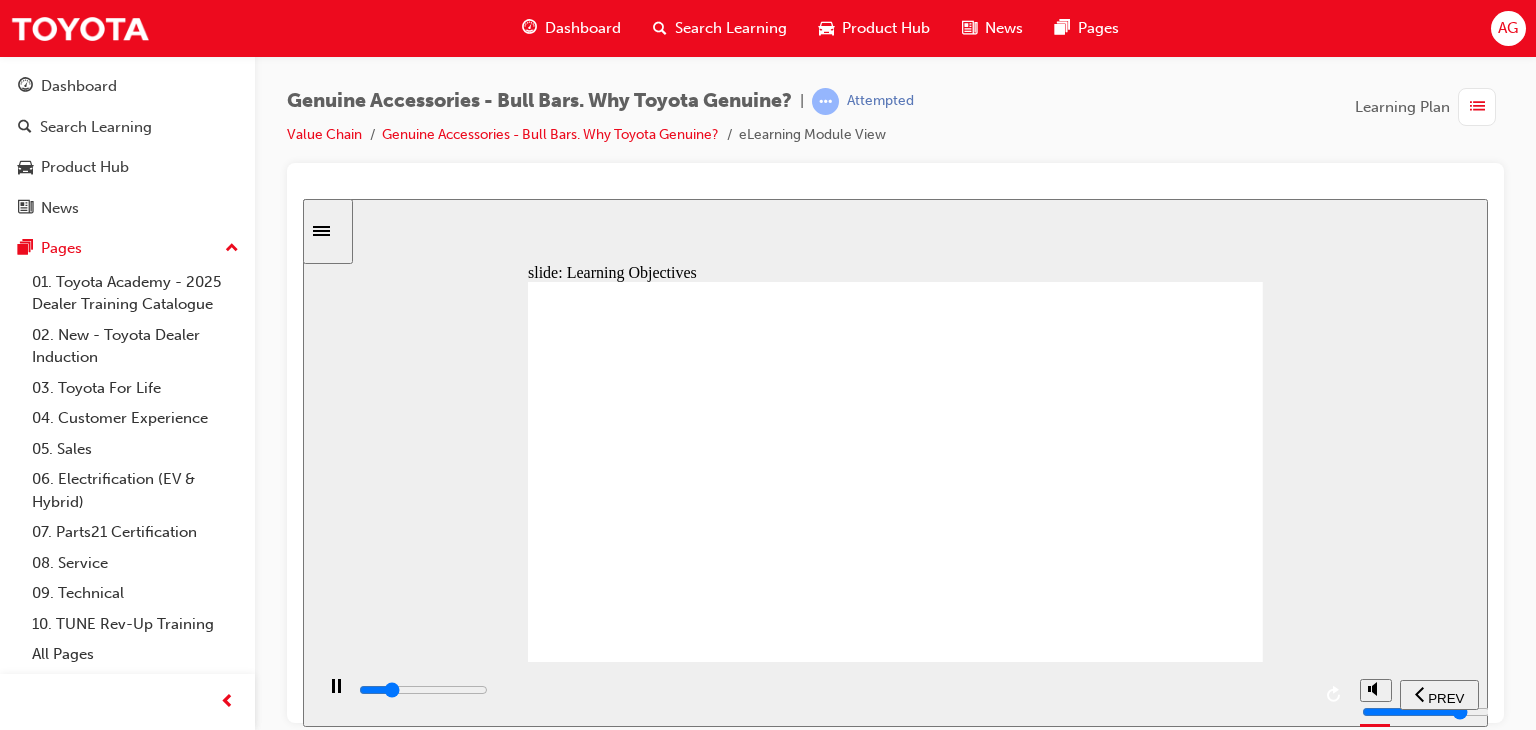 click at bounding box center [895, 1333] 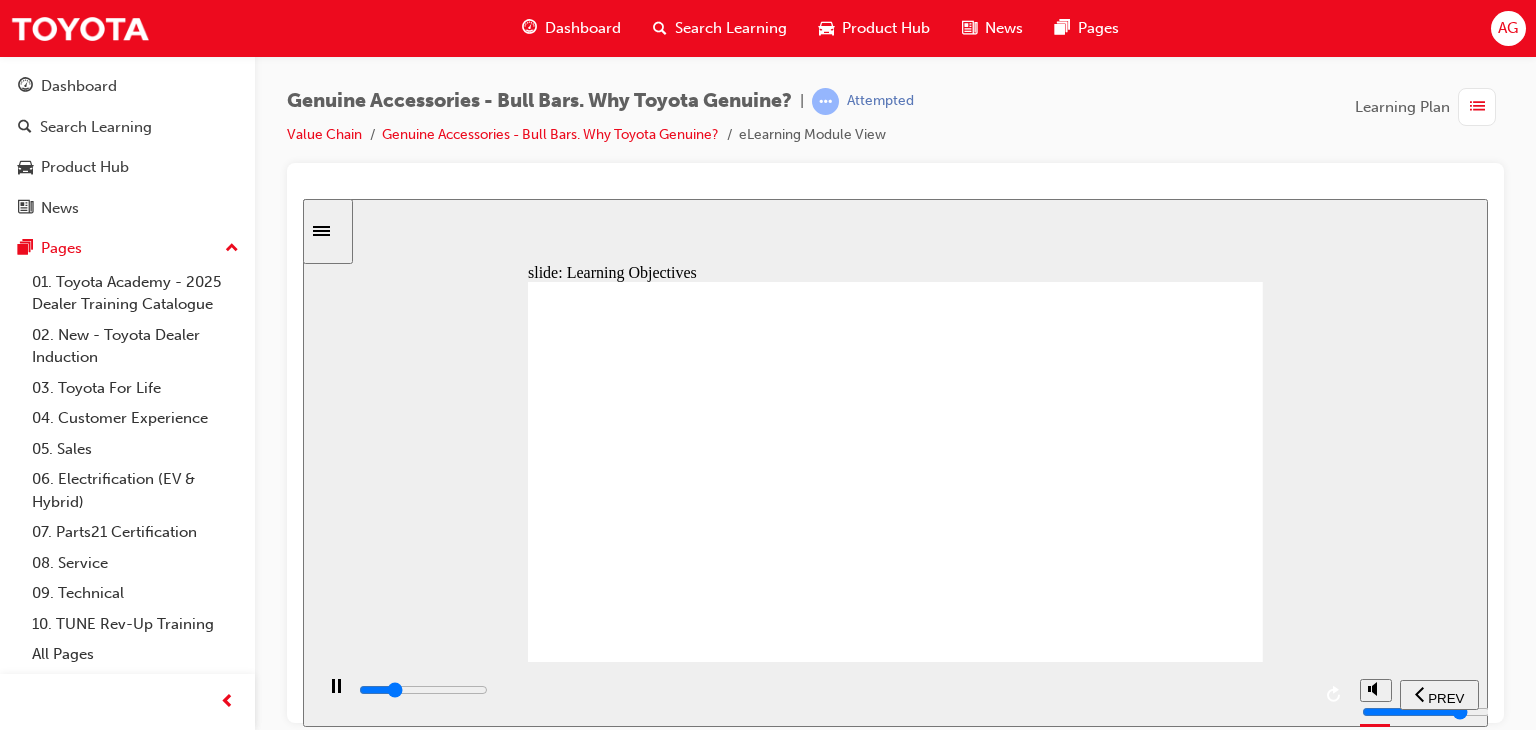 click at bounding box center (895, 1333) 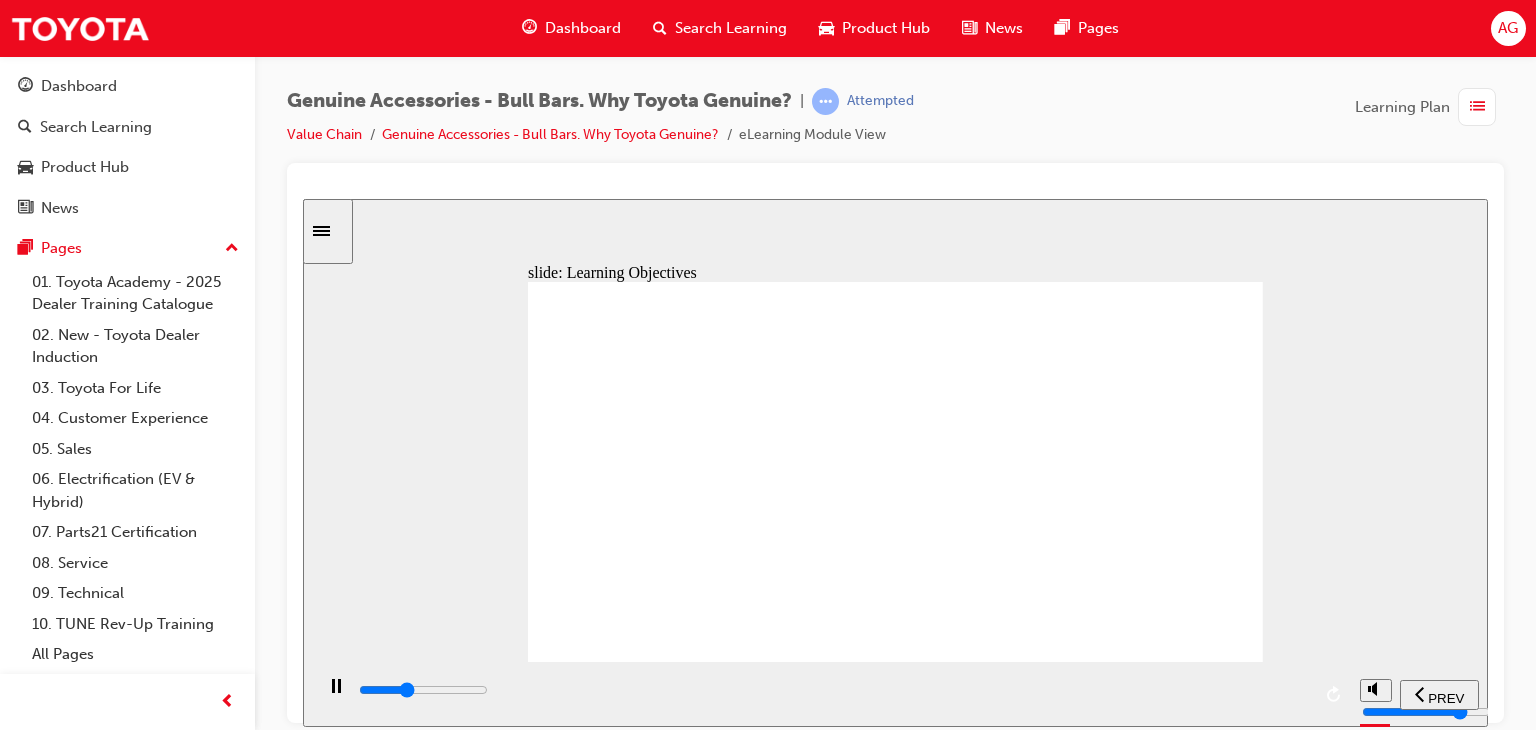 click at bounding box center [423, 689] 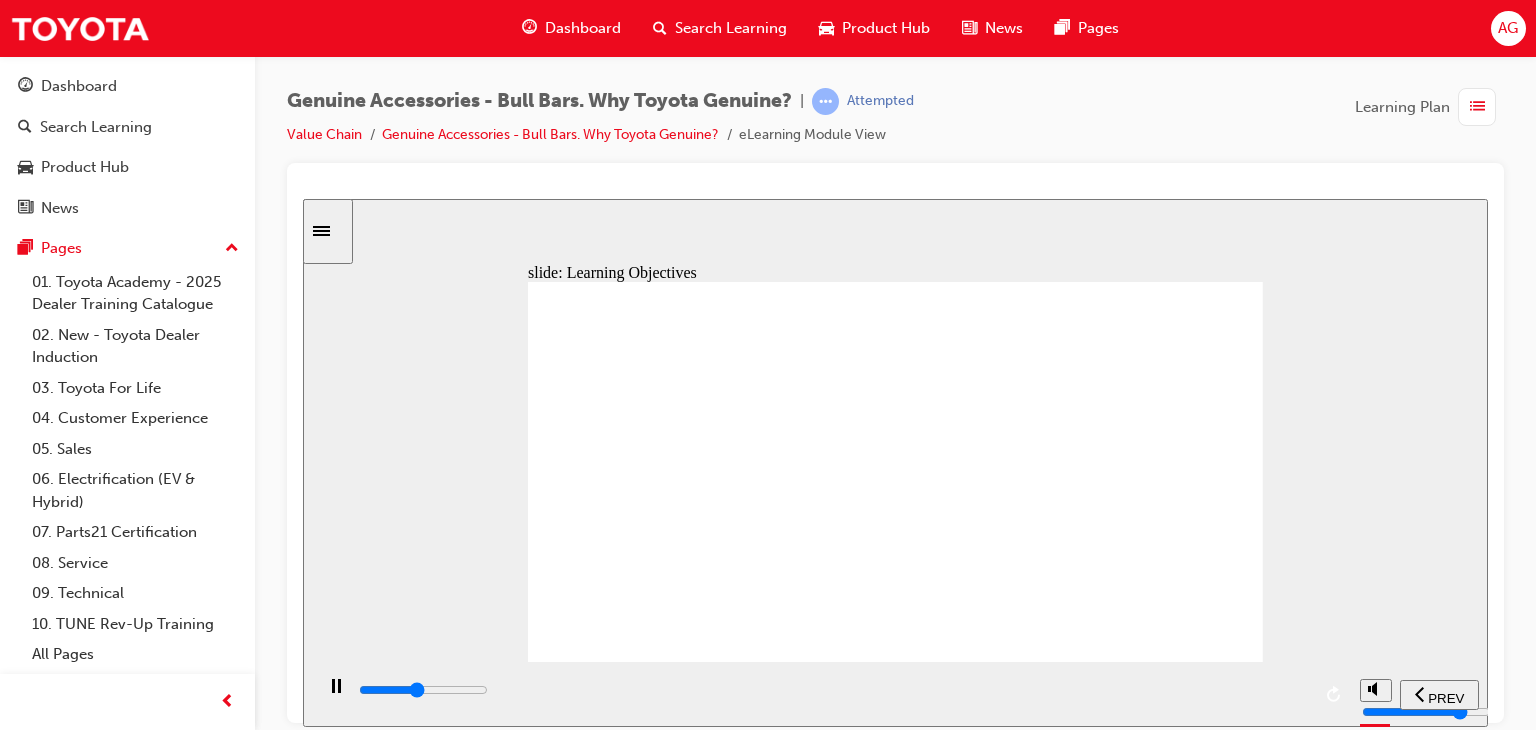 drag, startPoint x: 776, startPoint y: 687, endPoint x: 789, endPoint y: 686, distance: 13.038404 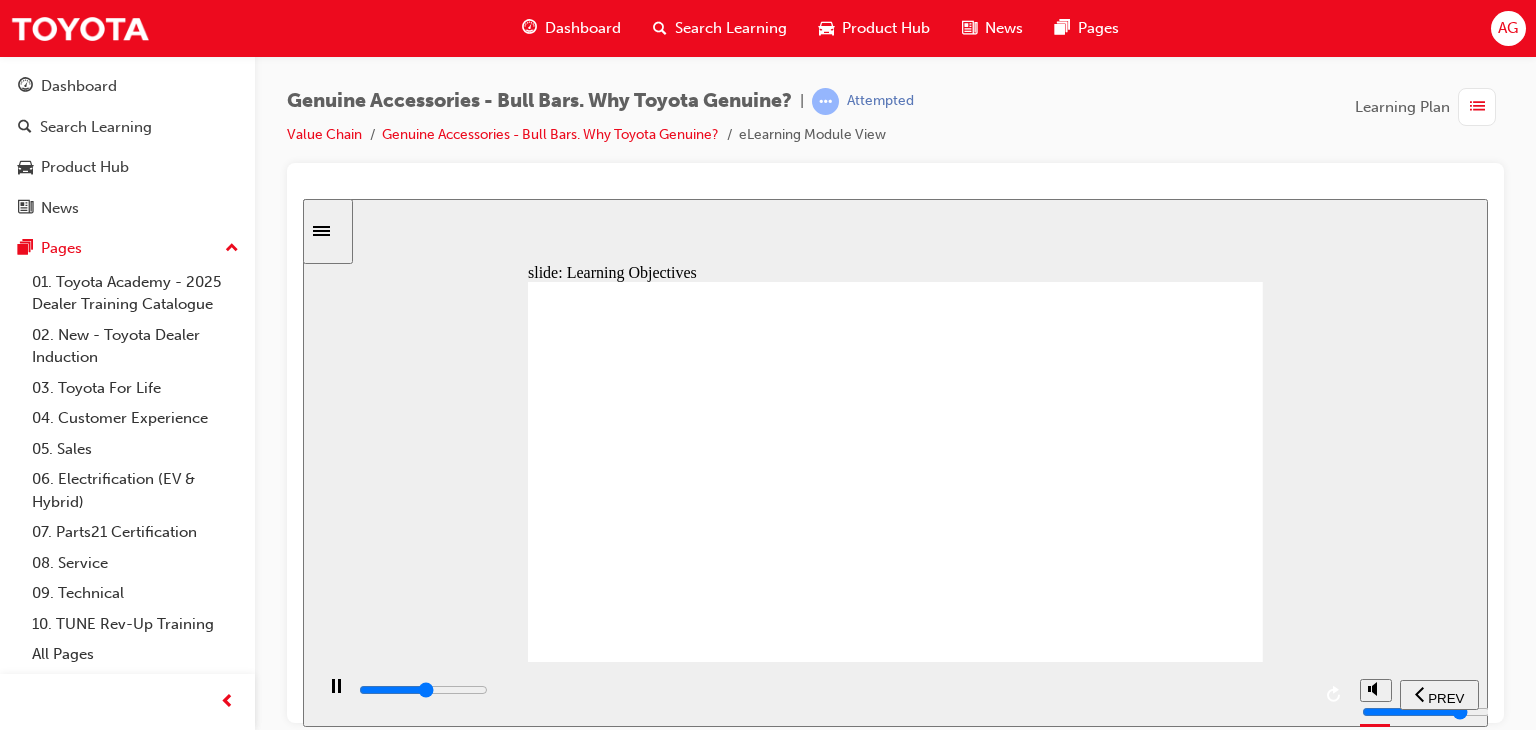 drag, startPoint x: 852, startPoint y: 687, endPoint x: 872, endPoint y: 688, distance: 20.024984 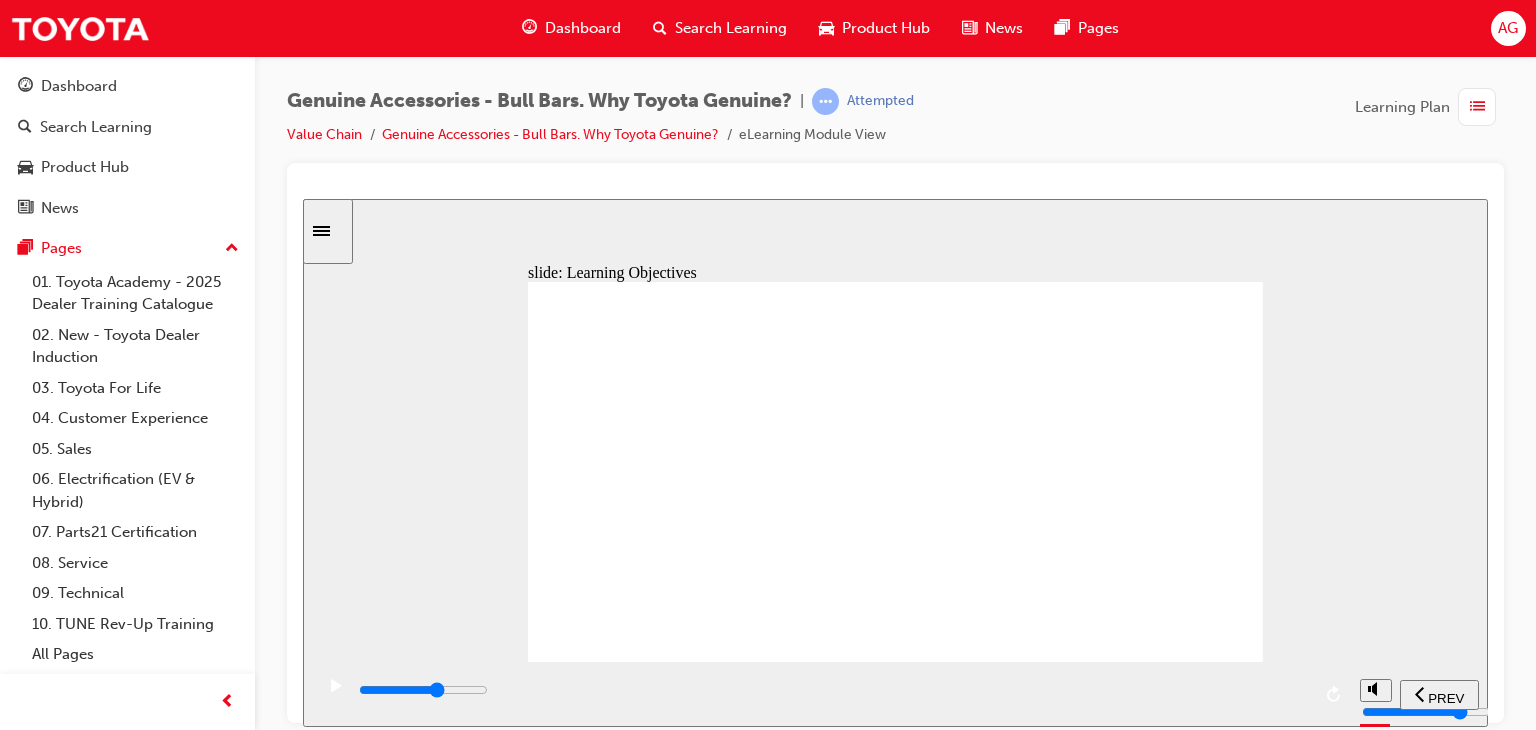 click at bounding box center [423, 689] 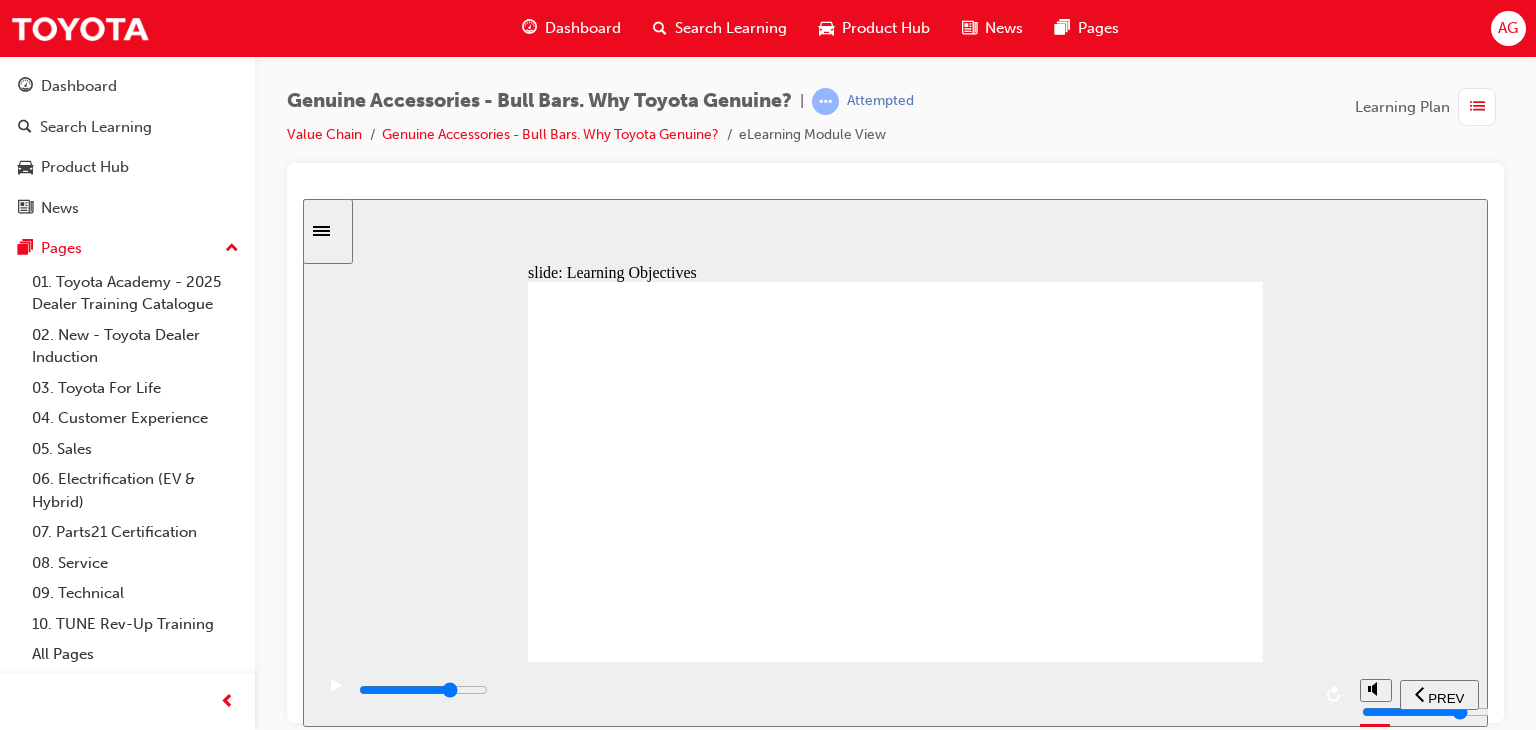 click at bounding box center (423, 689) 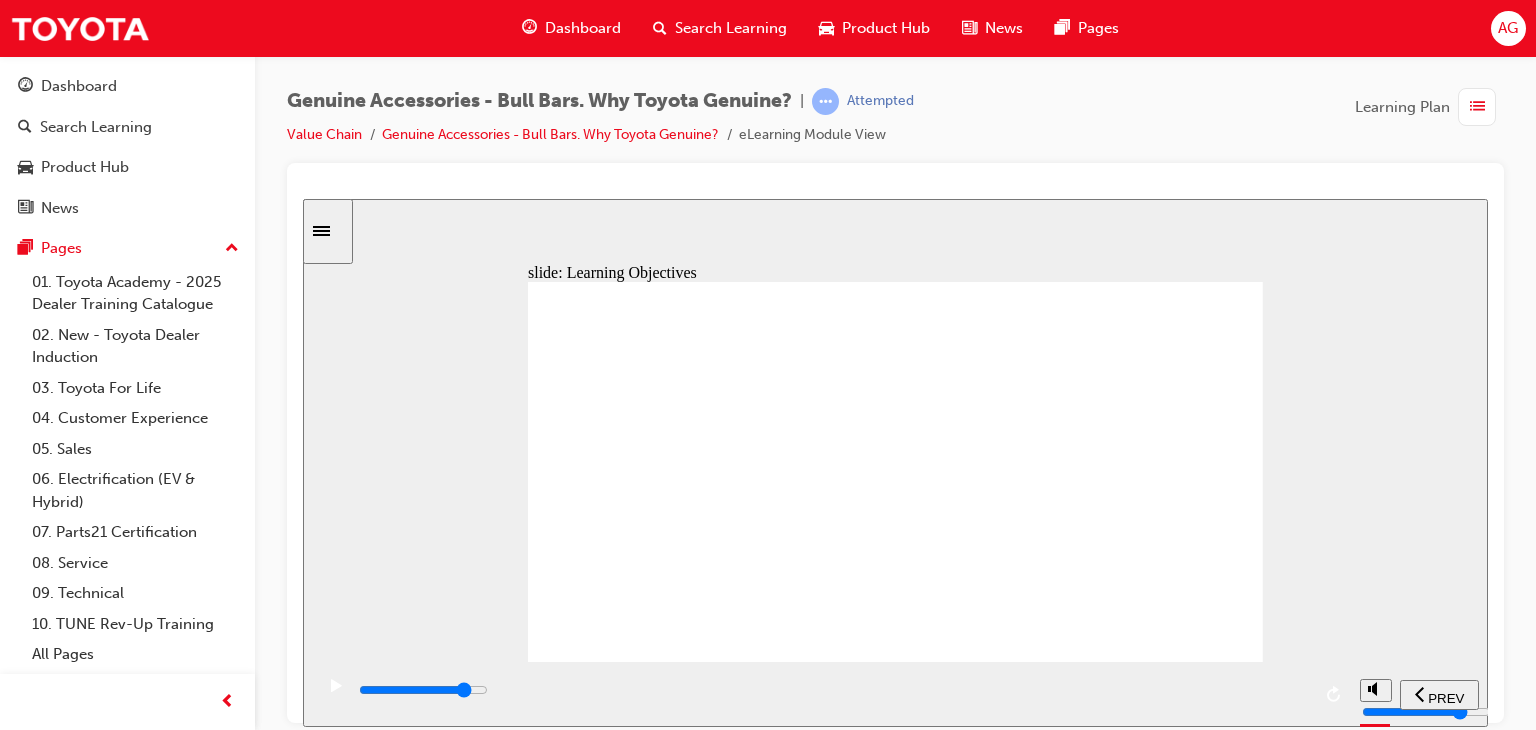 drag, startPoint x: 1172, startPoint y: 687, endPoint x: 1196, endPoint y: 687, distance: 24 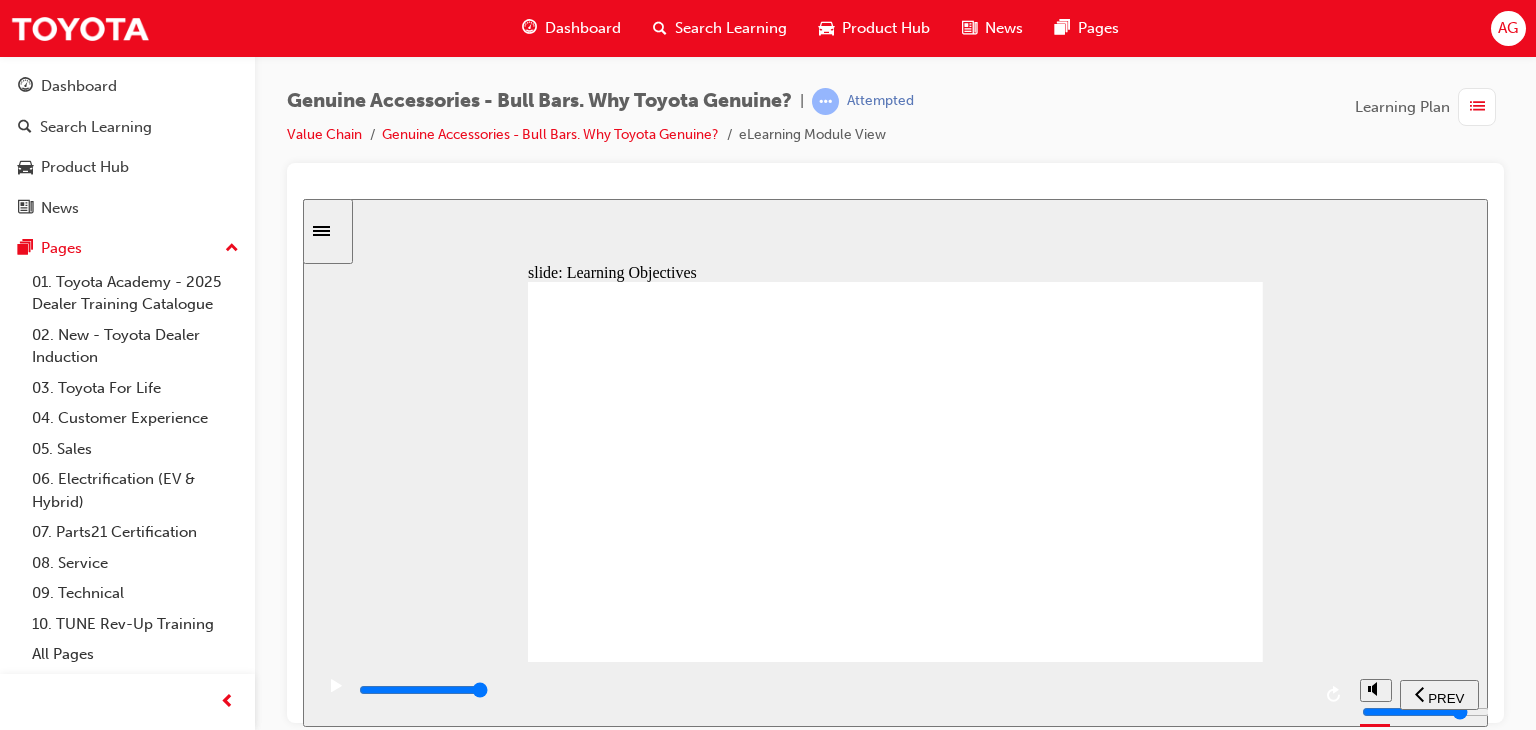 click 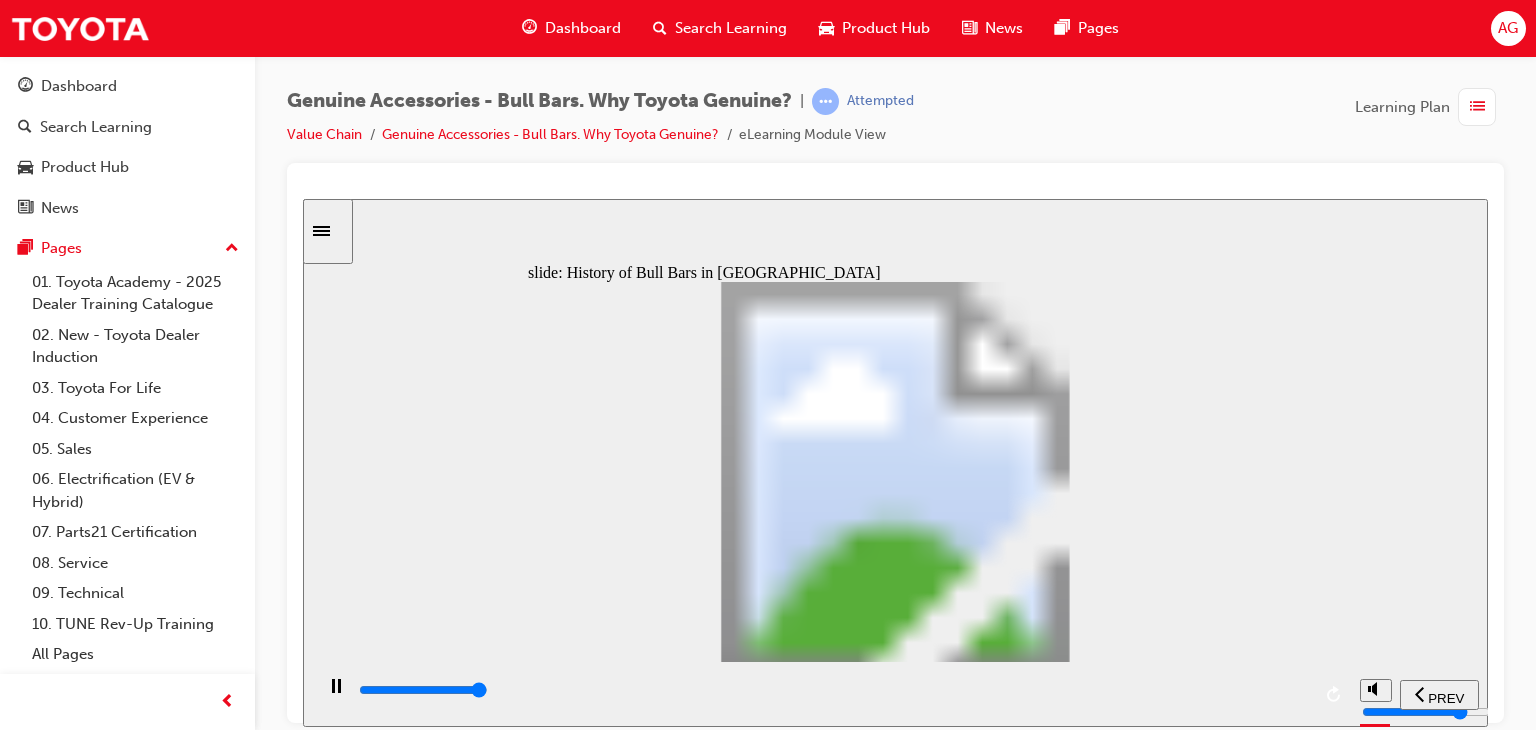click 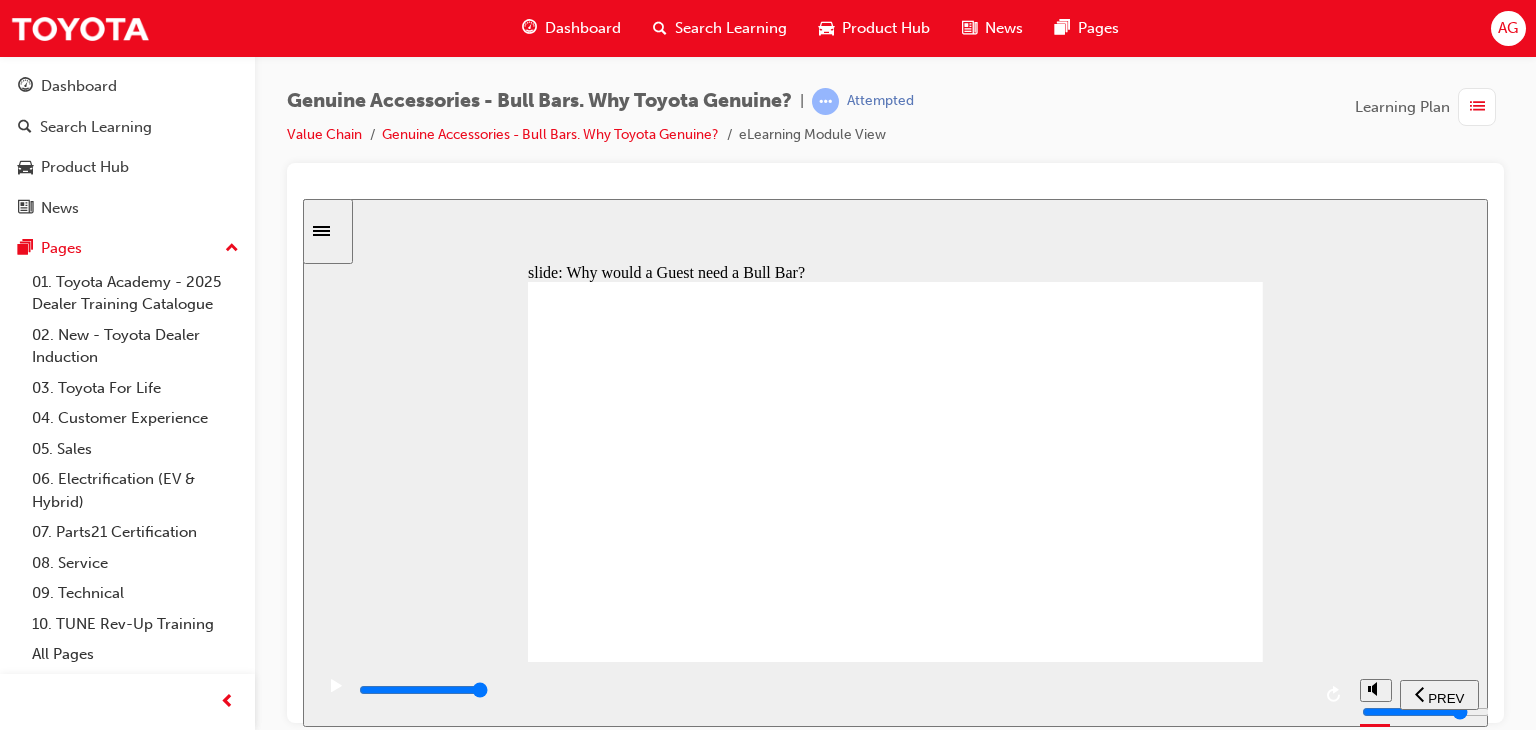 click 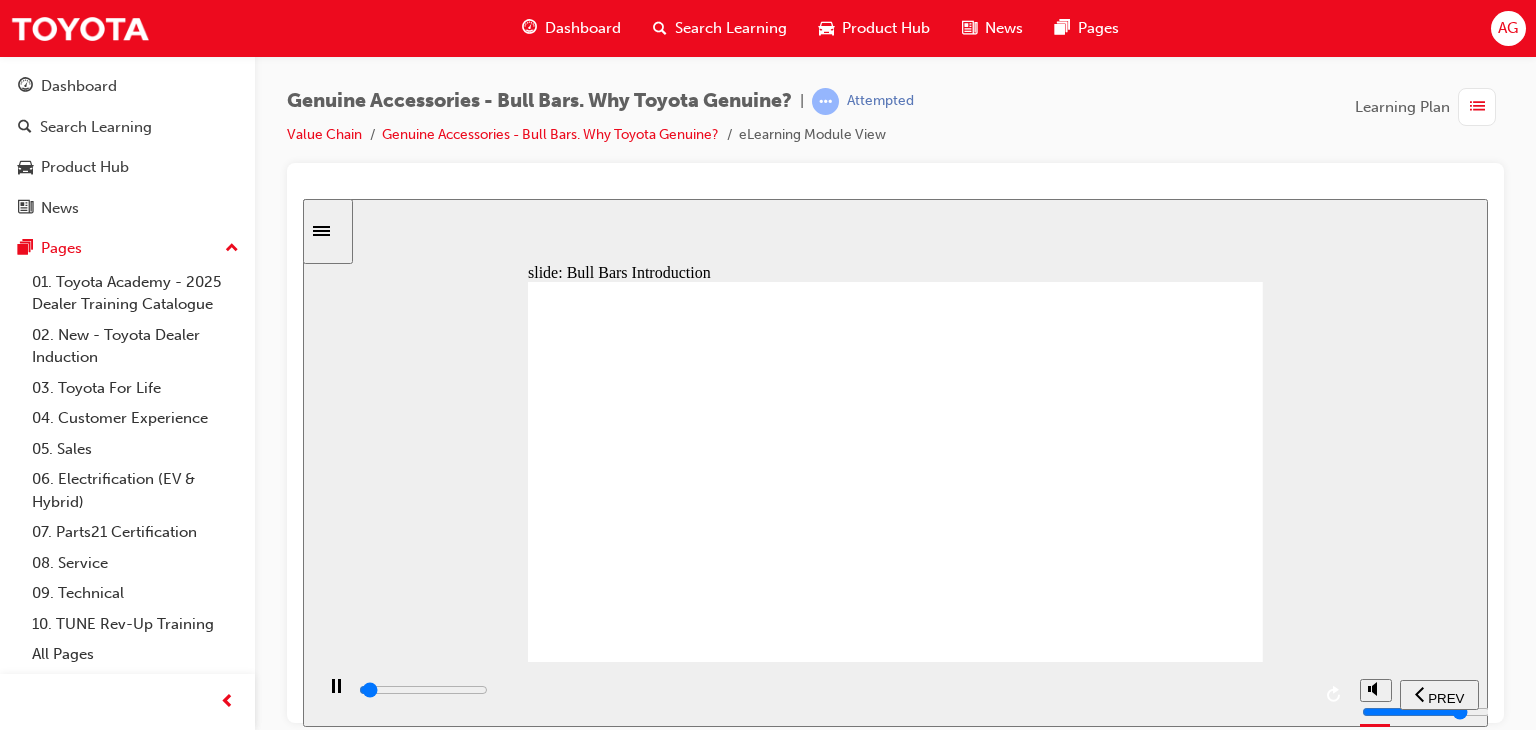 click 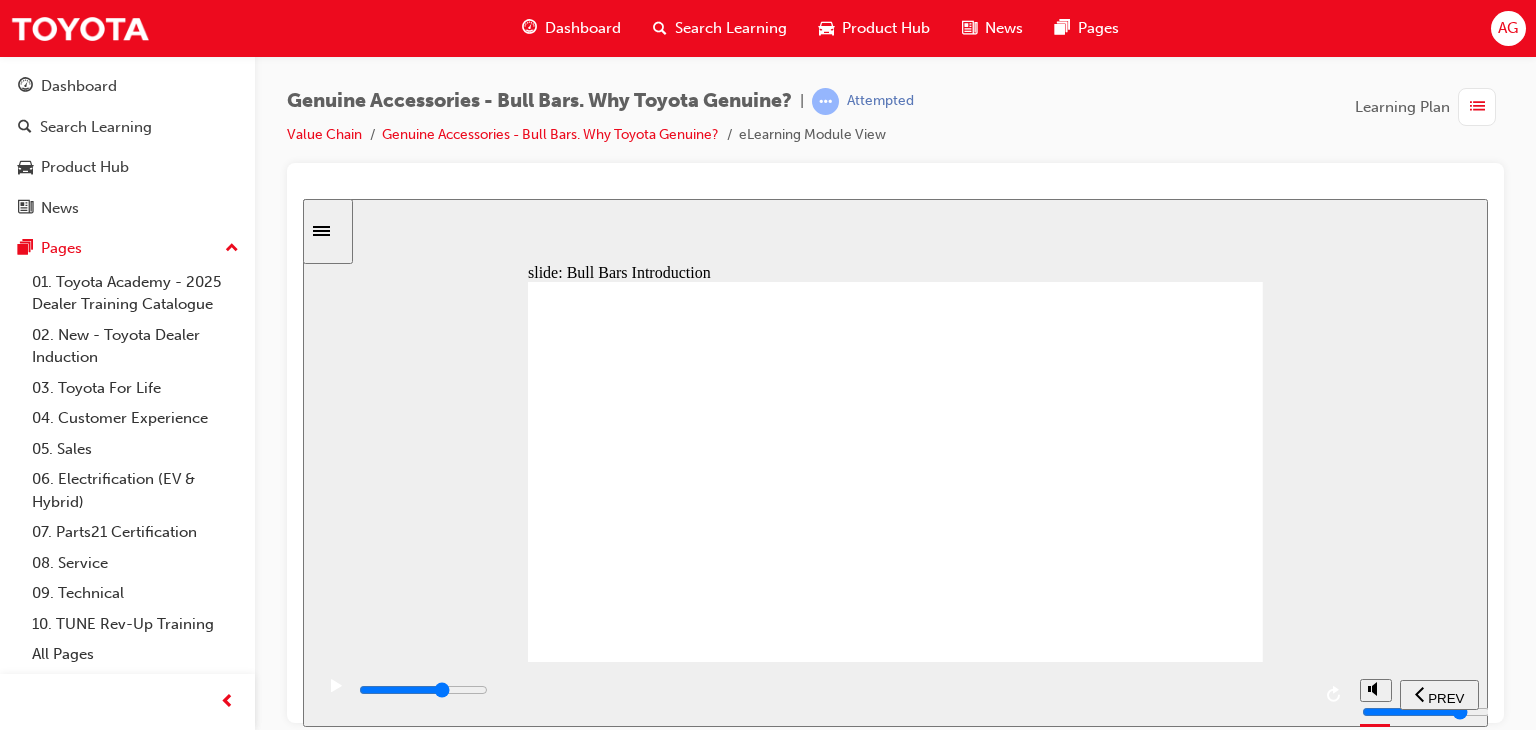 click at bounding box center (833, 690) 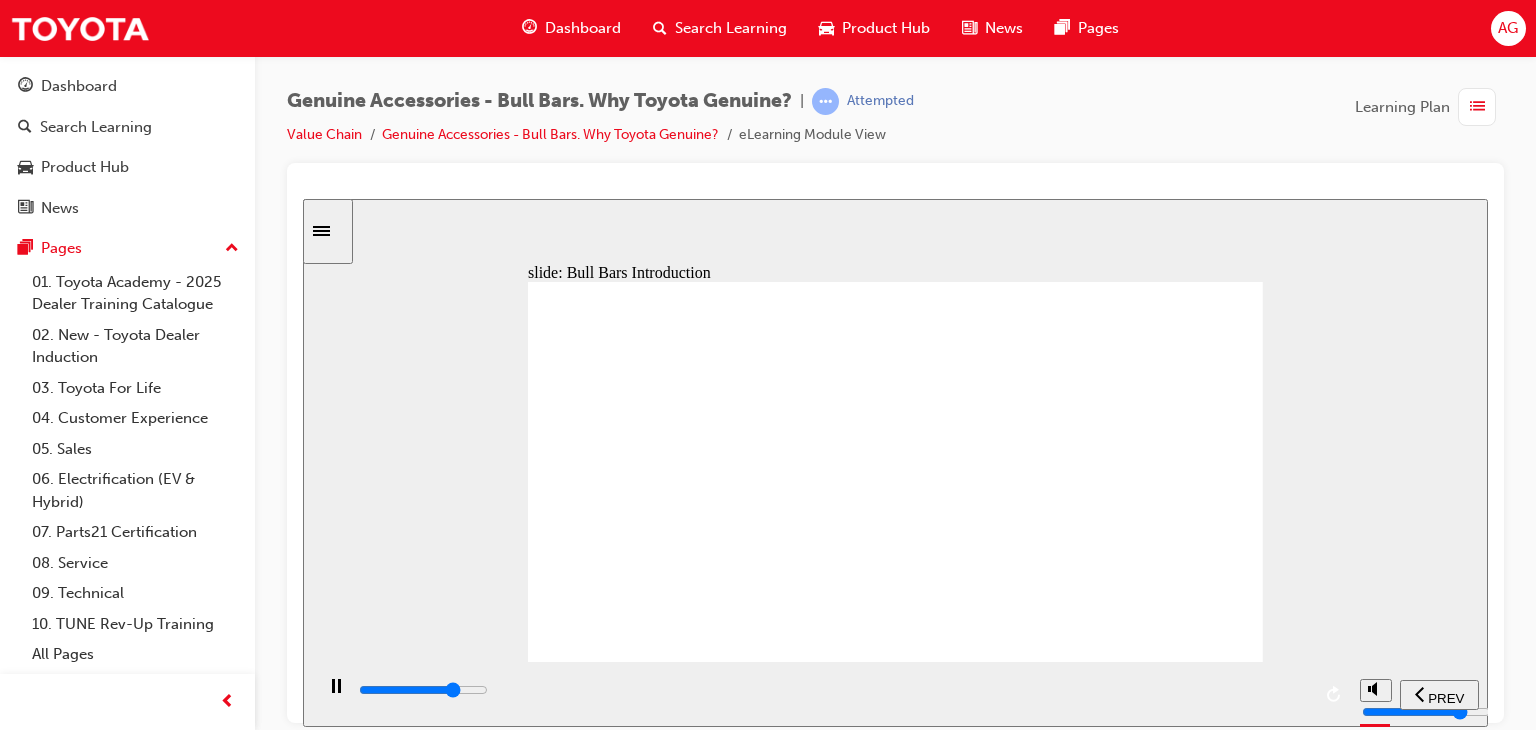 click at bounding box center [833, 690] 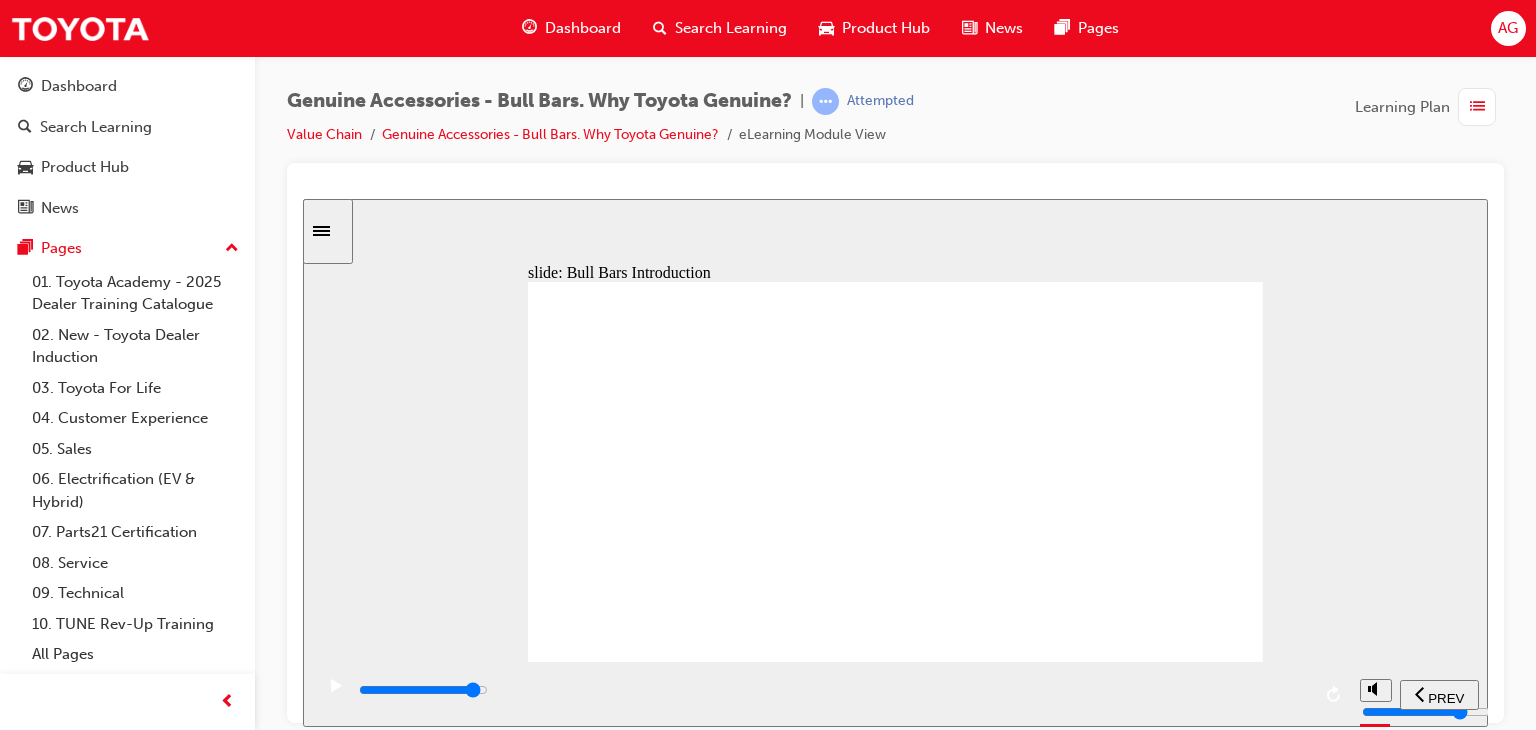 drag, startPoint x: 1252, startPoint y: 698, endPoint x: 1270, endPoint y: 701, distance: 18.248287 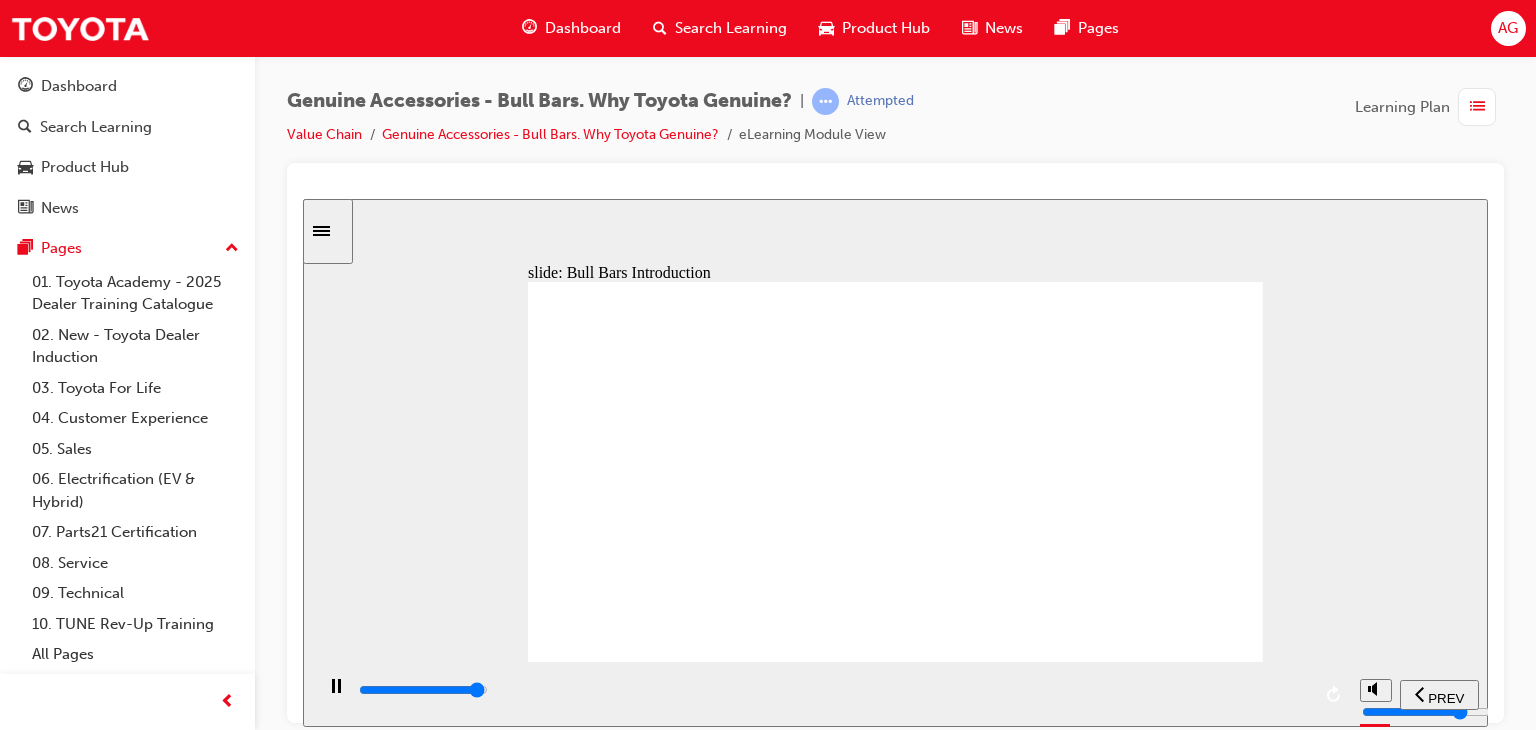 click at bounding box center (833, 690) 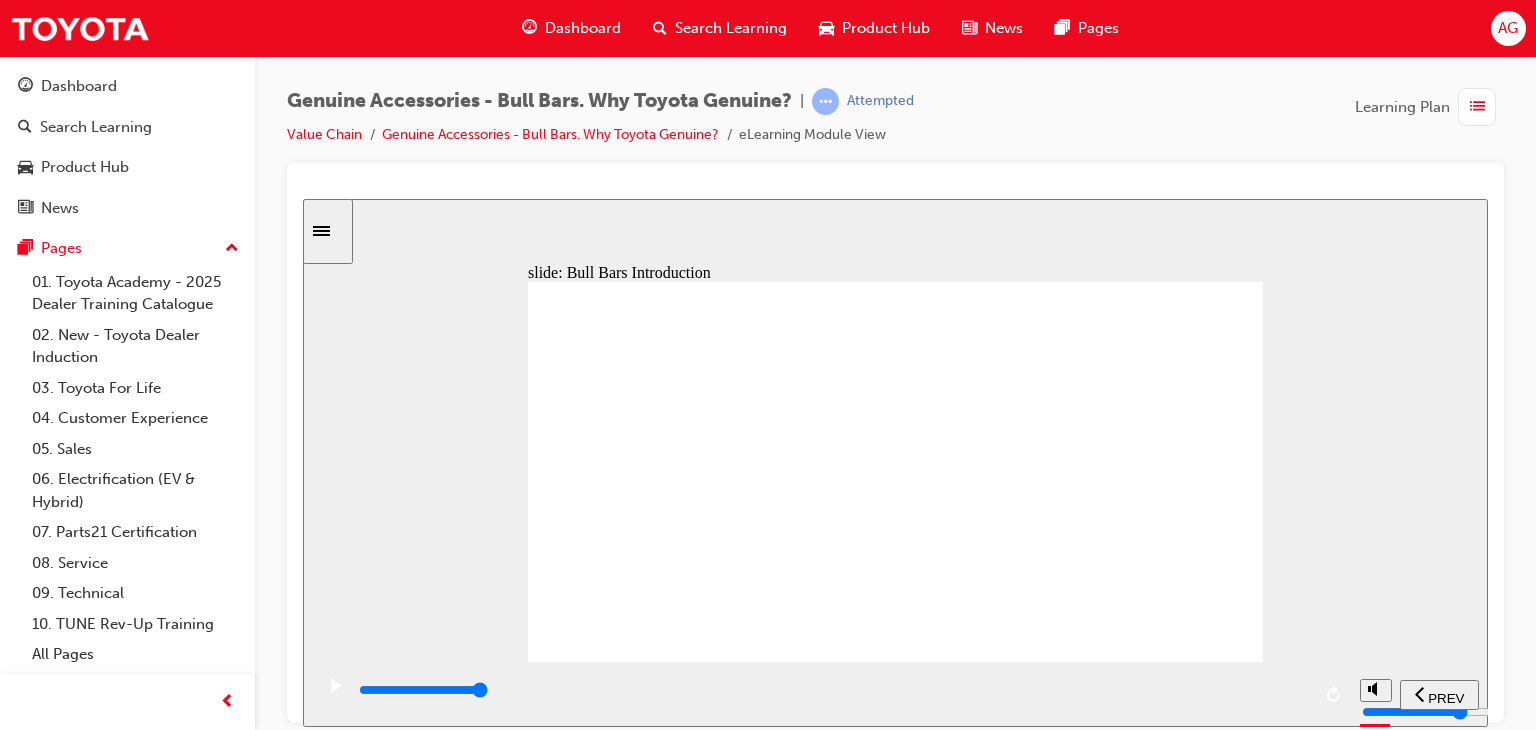 click 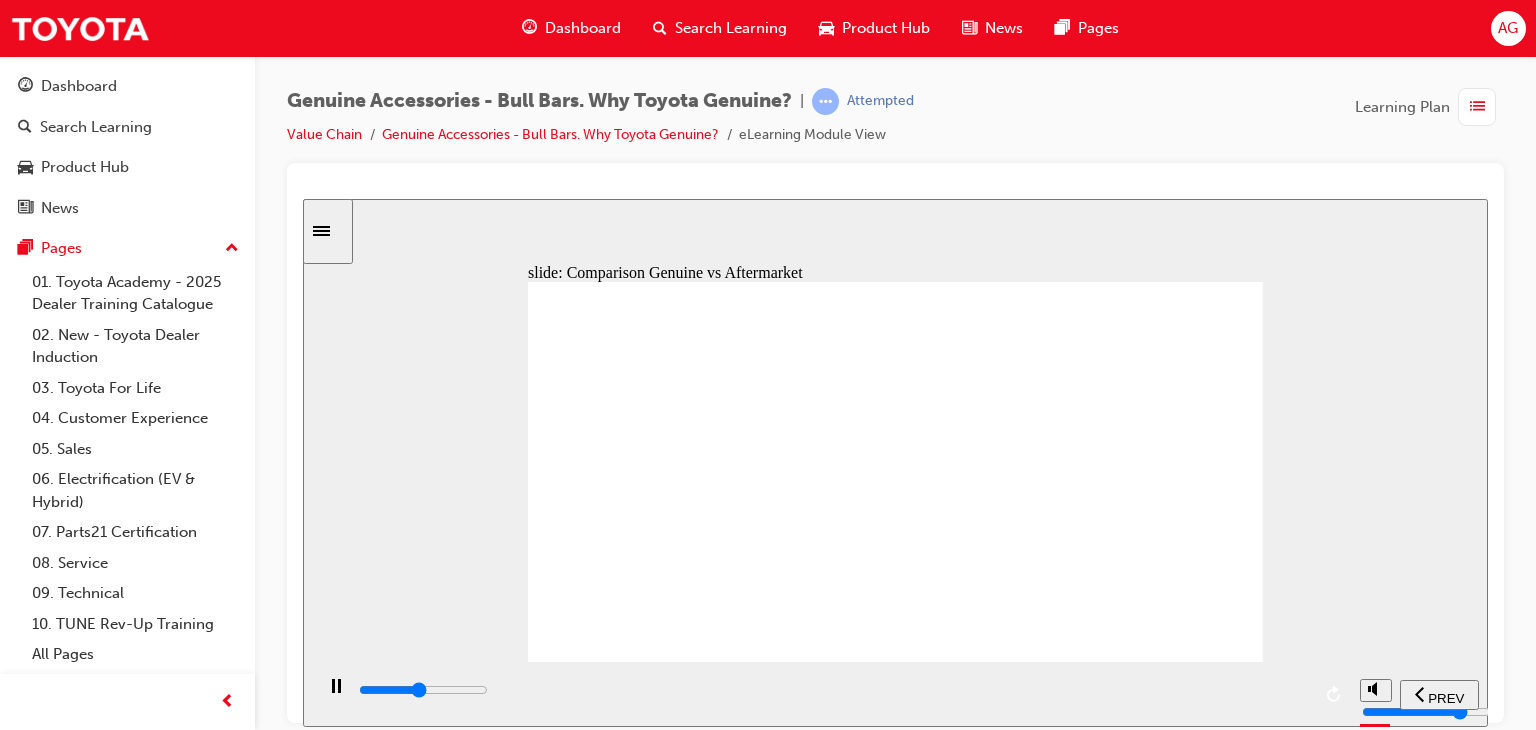 click at bounding box center (833, 690) 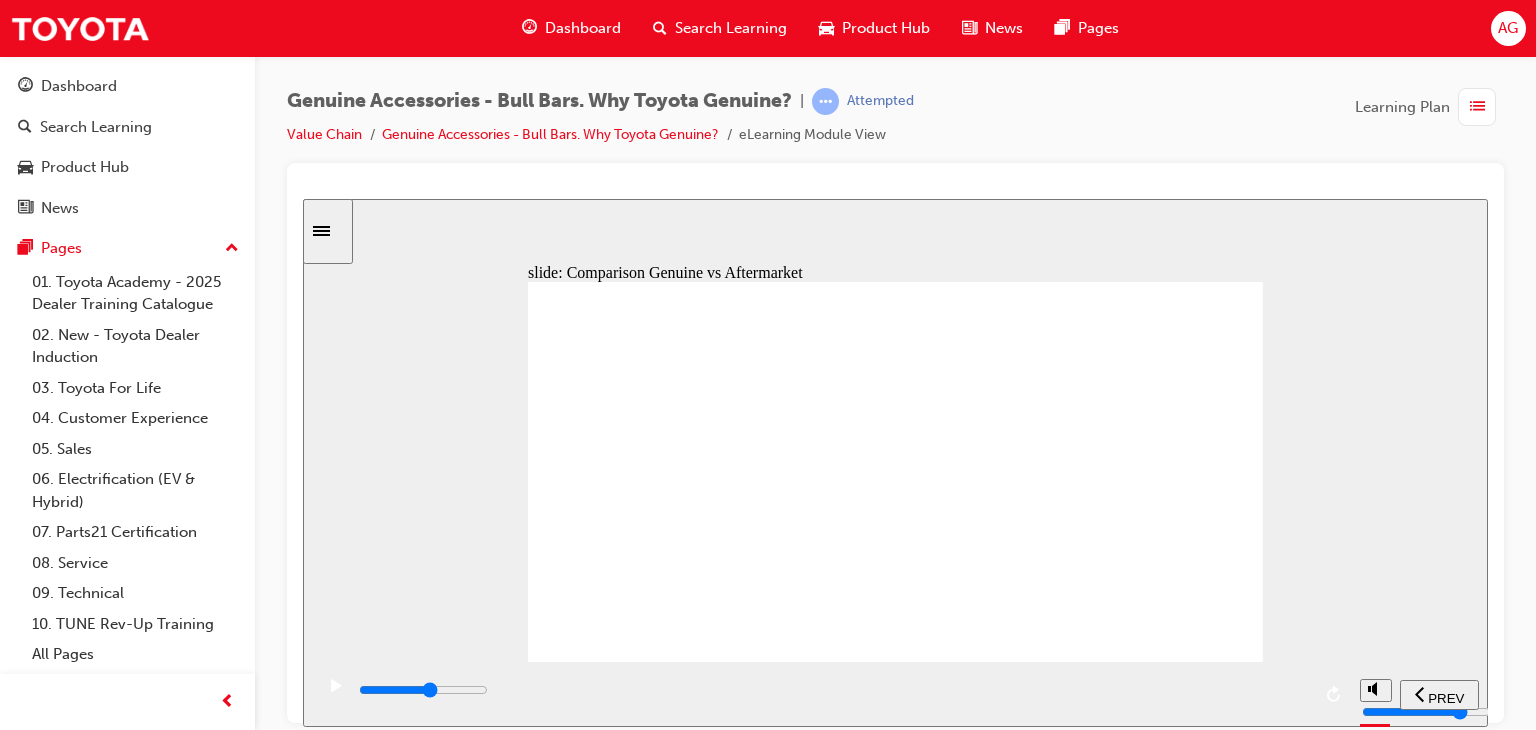 click at bounding box center (833, 690) 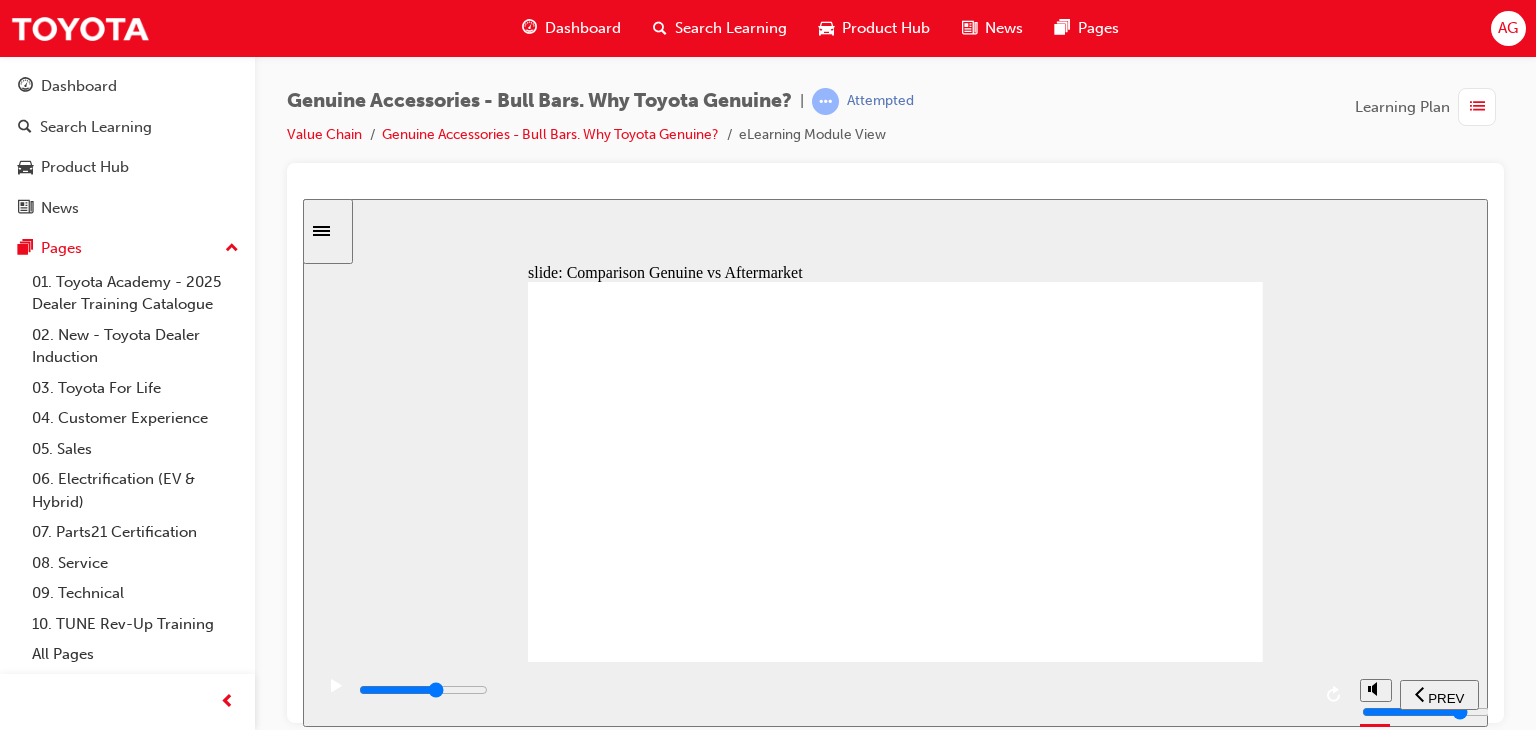click at bounding box center (833, 690) 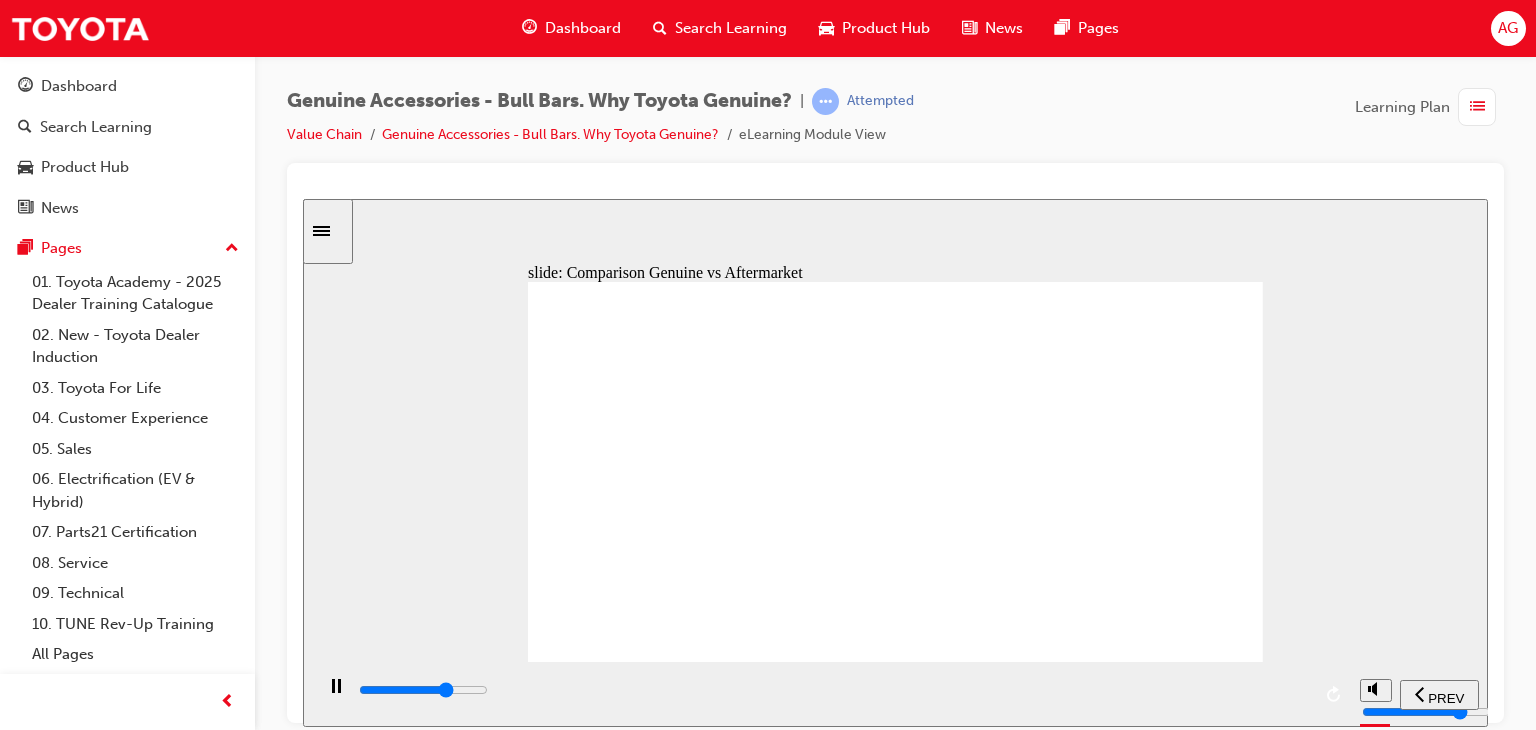 drag, startPoint x: 1030, startPoint y: 690, endPoint x: 1048, endPoint y: 681, distance: 20.12461 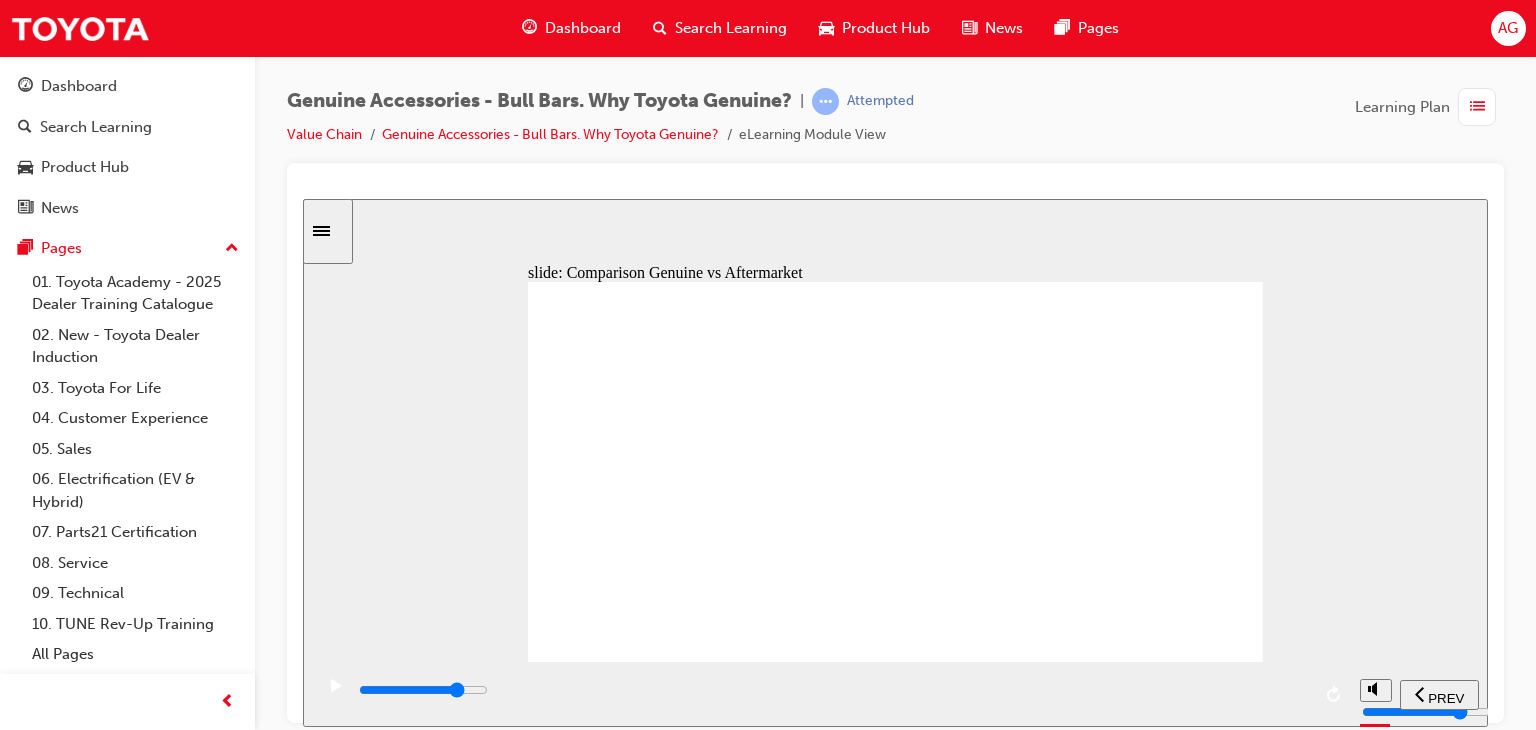 click at bounding box center (833, 694) 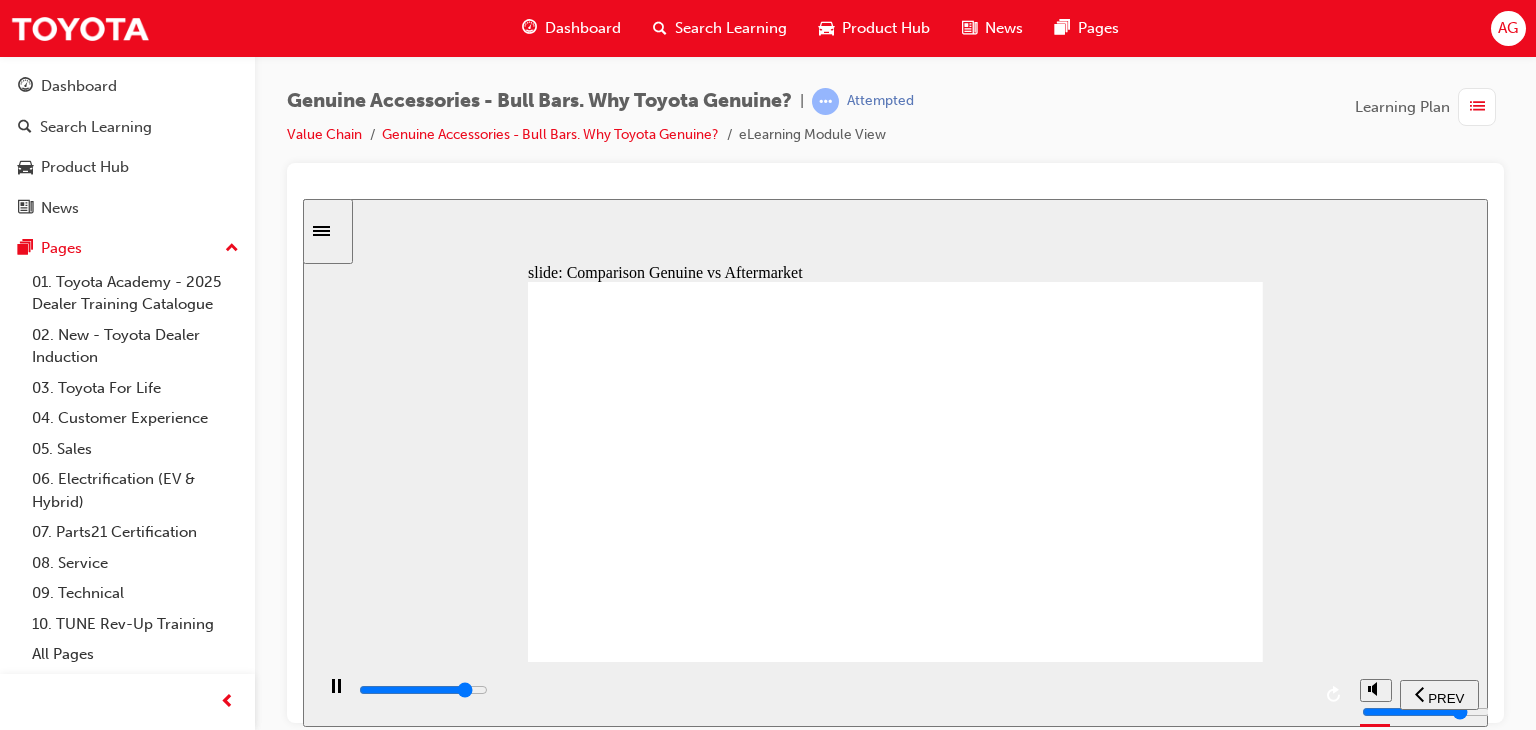 click at bounding box center [833, 690] 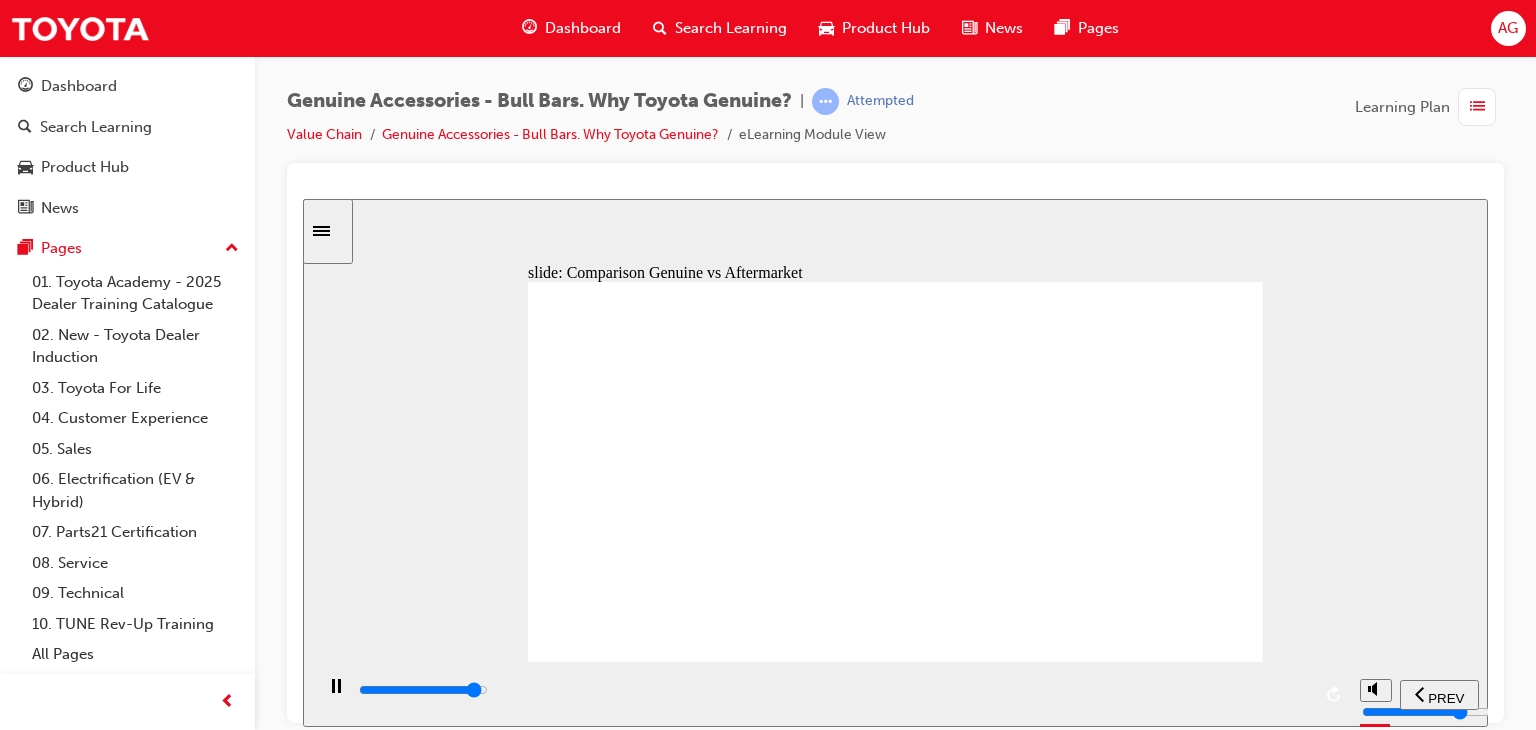 click at bounding box center (833, 694) 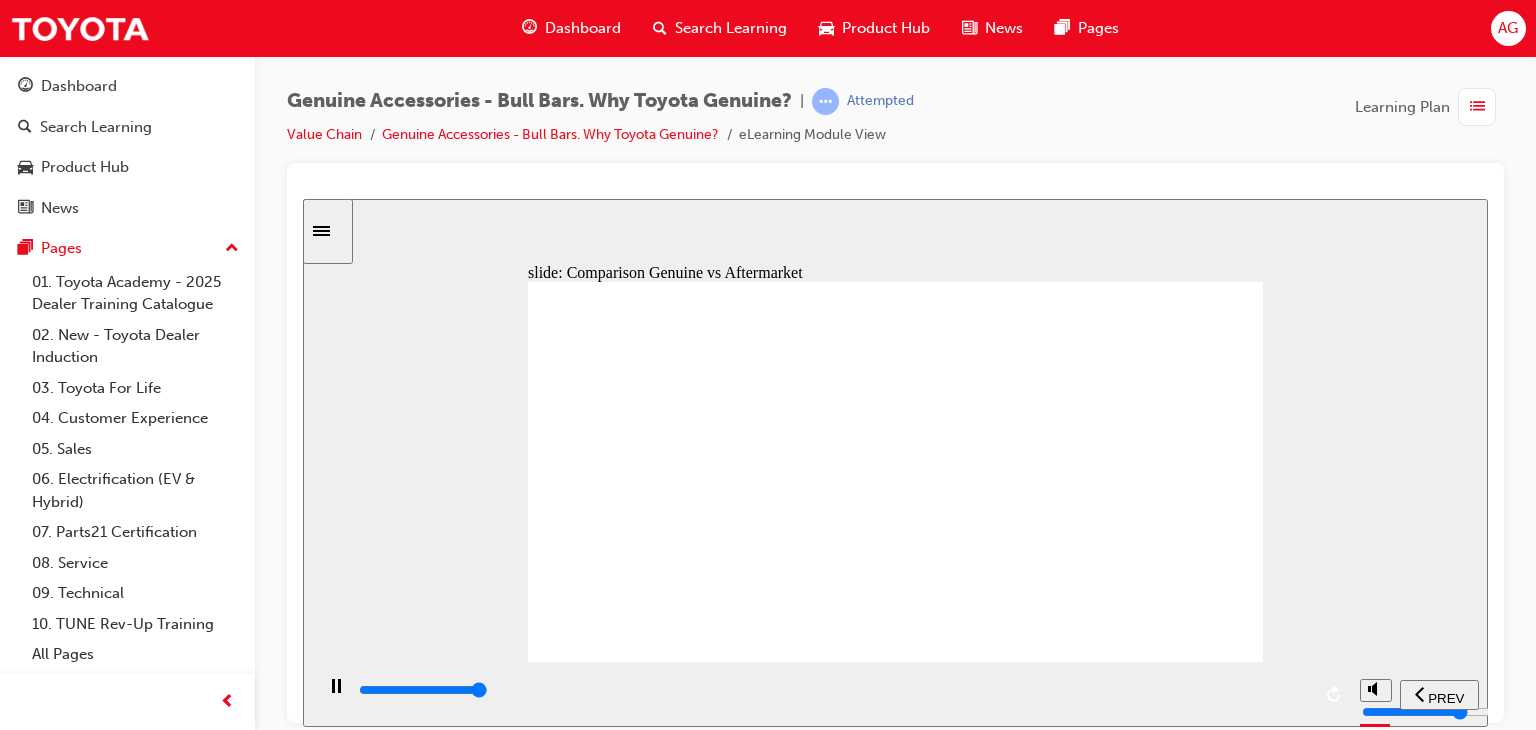 click at bounding box center (895, 1333) 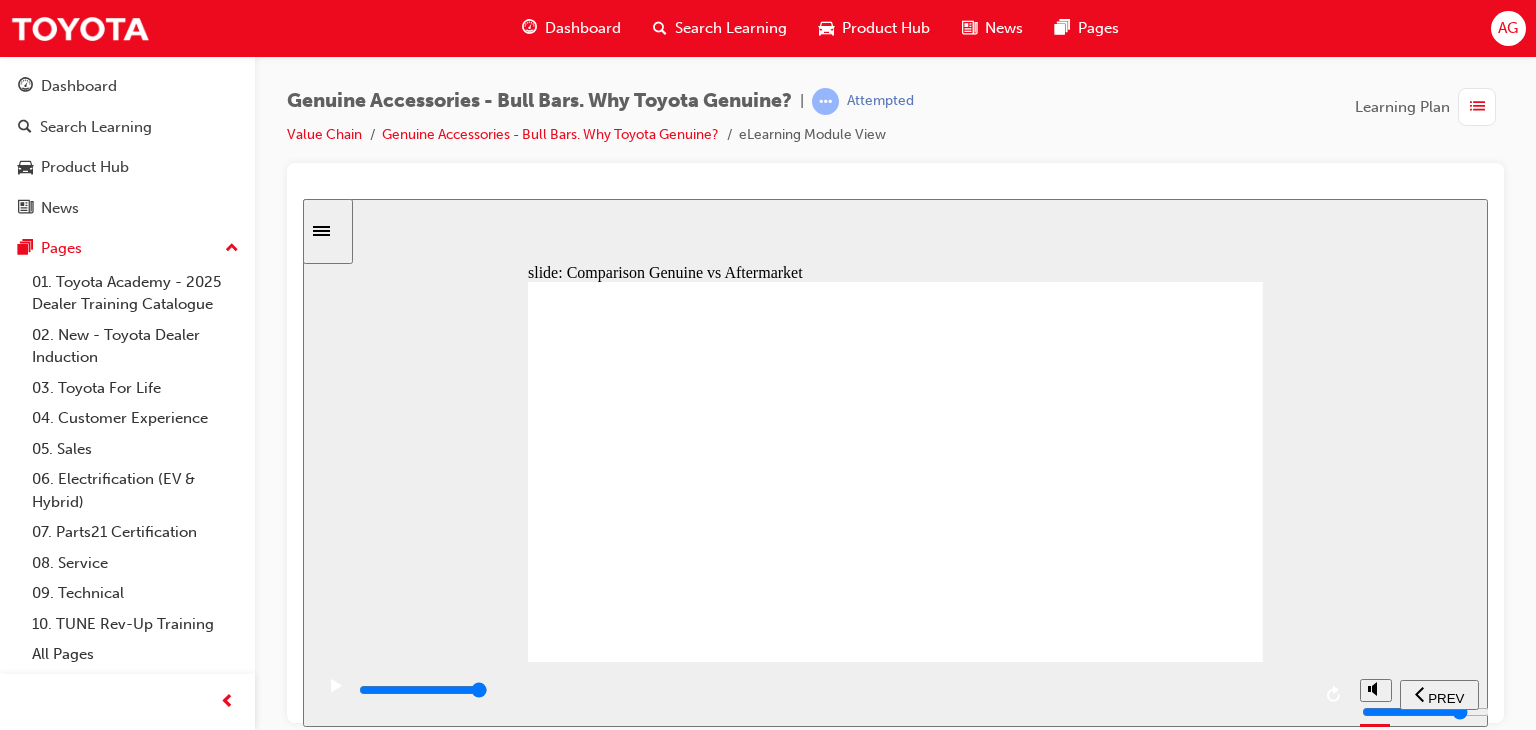 click on "Genuine  Vs  Non Genuine  Accessories VS Let’s go Geue  Vs   Geue  Aesses VS Let’s go" at bounding box center (895, 480) 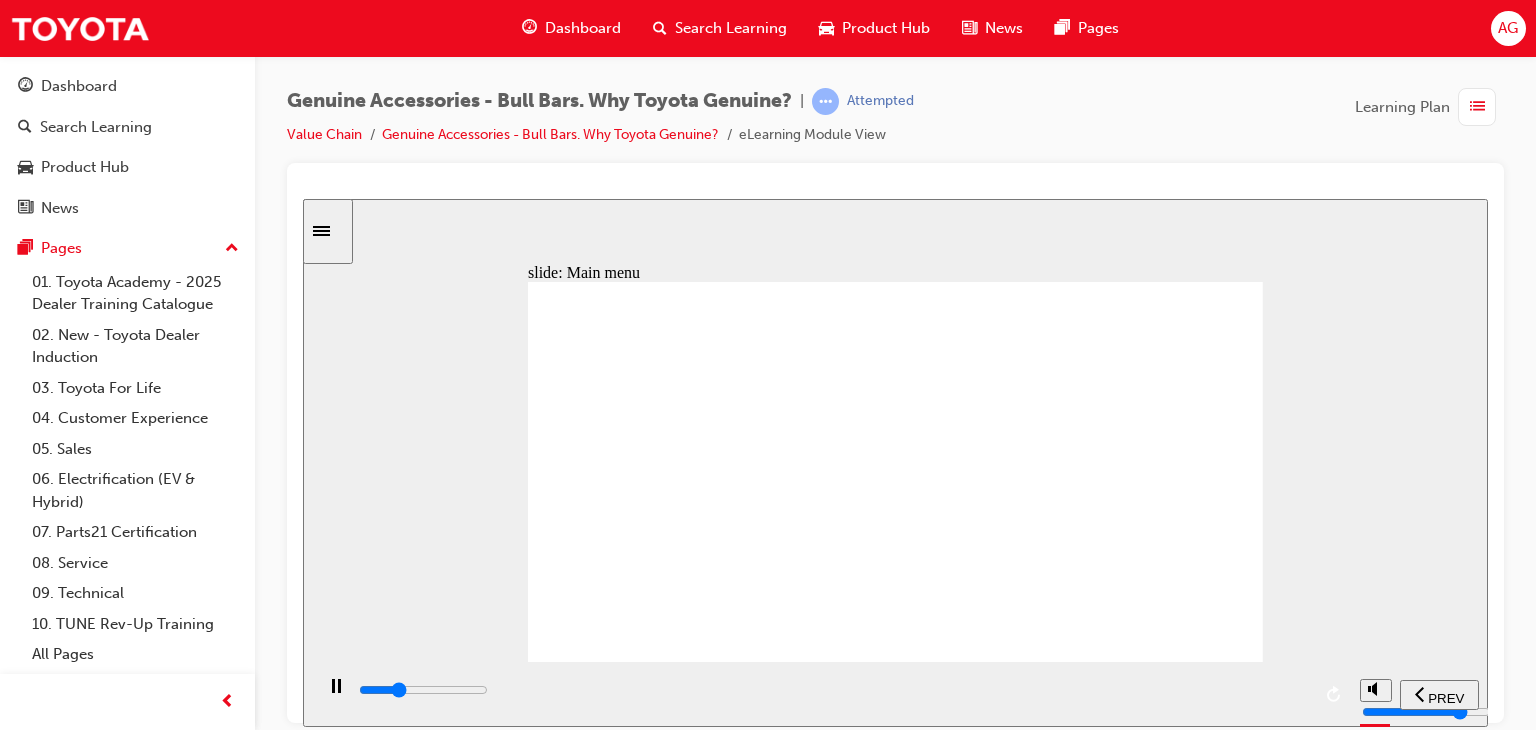 click 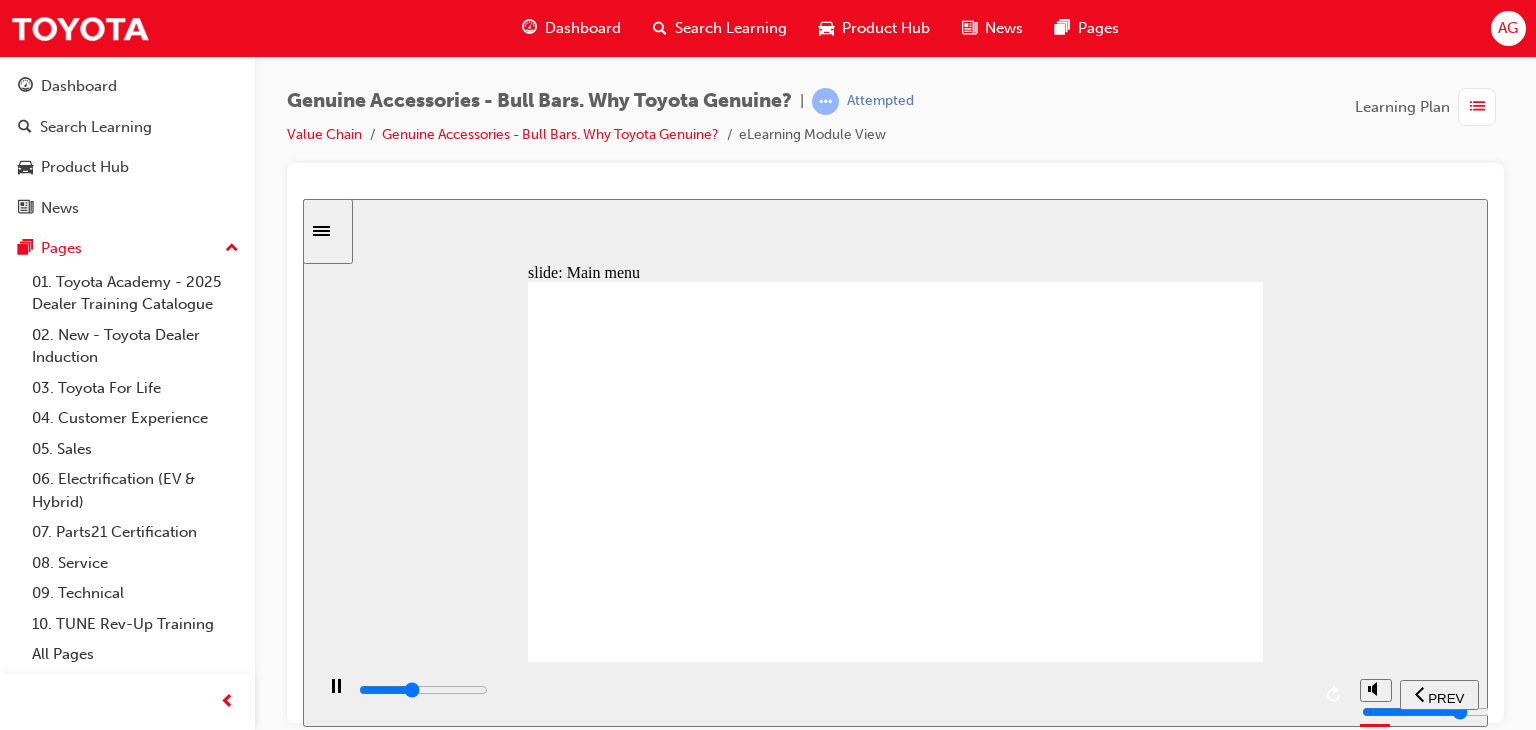 click 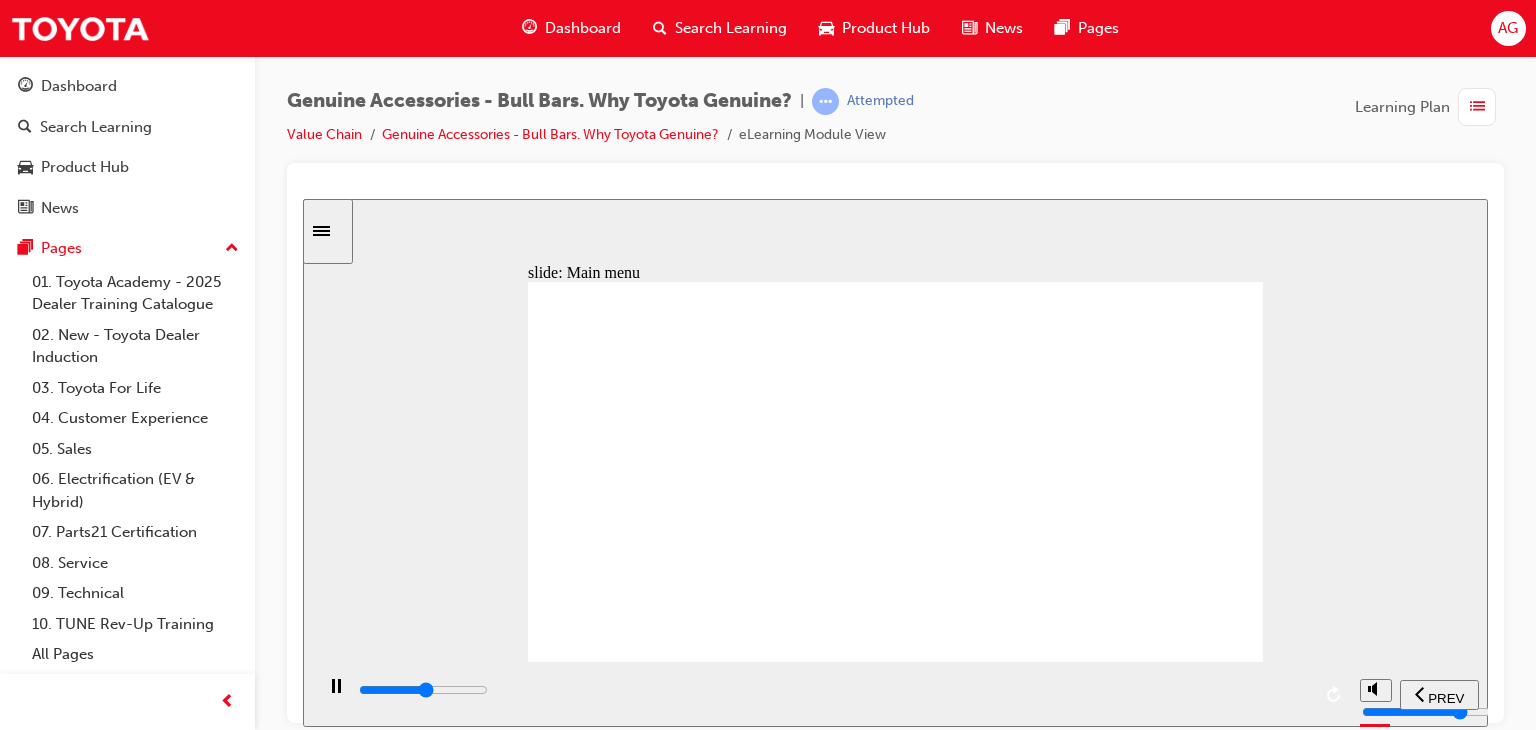 drag, startPoint x: 660, startPoint y: 599, endPoint x: 659, endPoint y: 579, distance: 20.024984 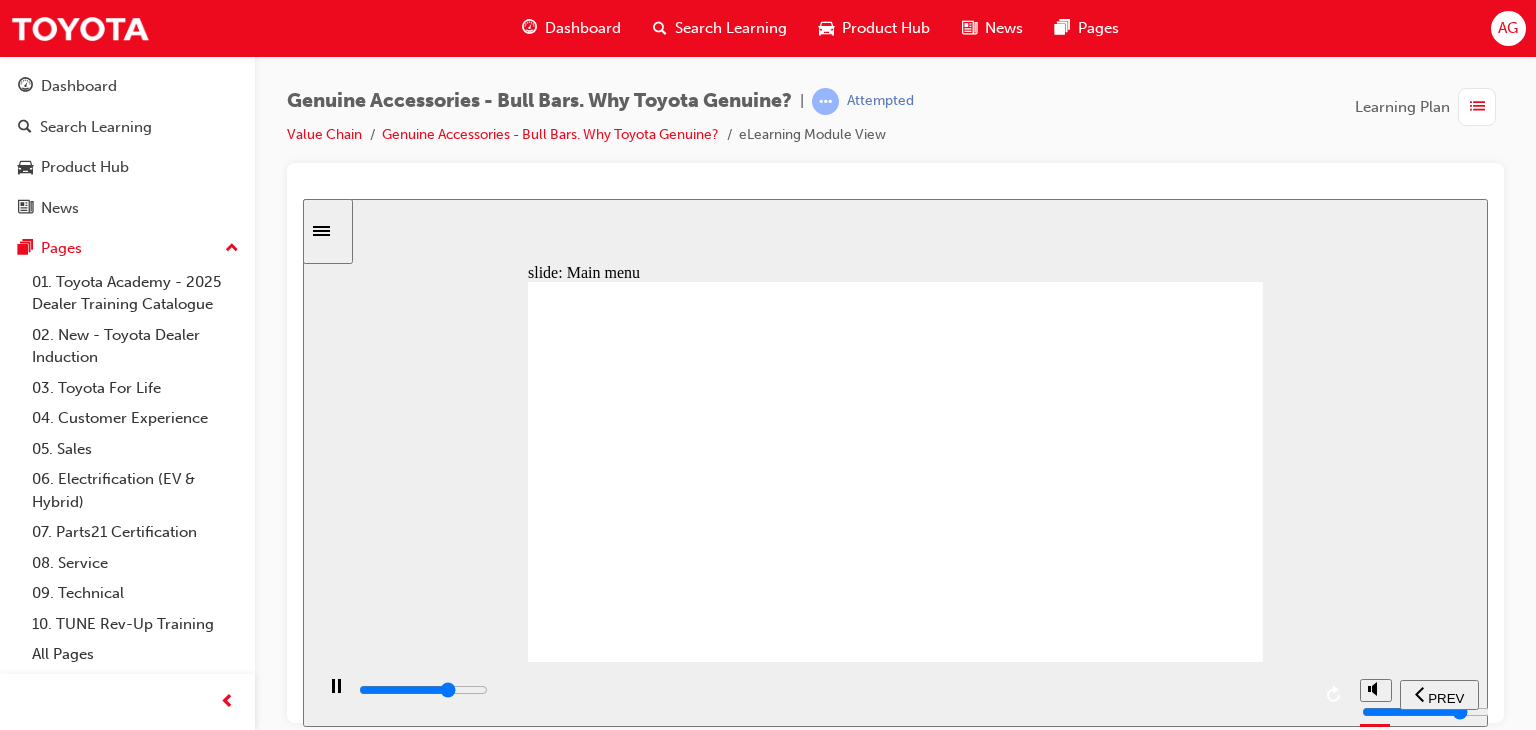 click at bounding box center [833, 694] 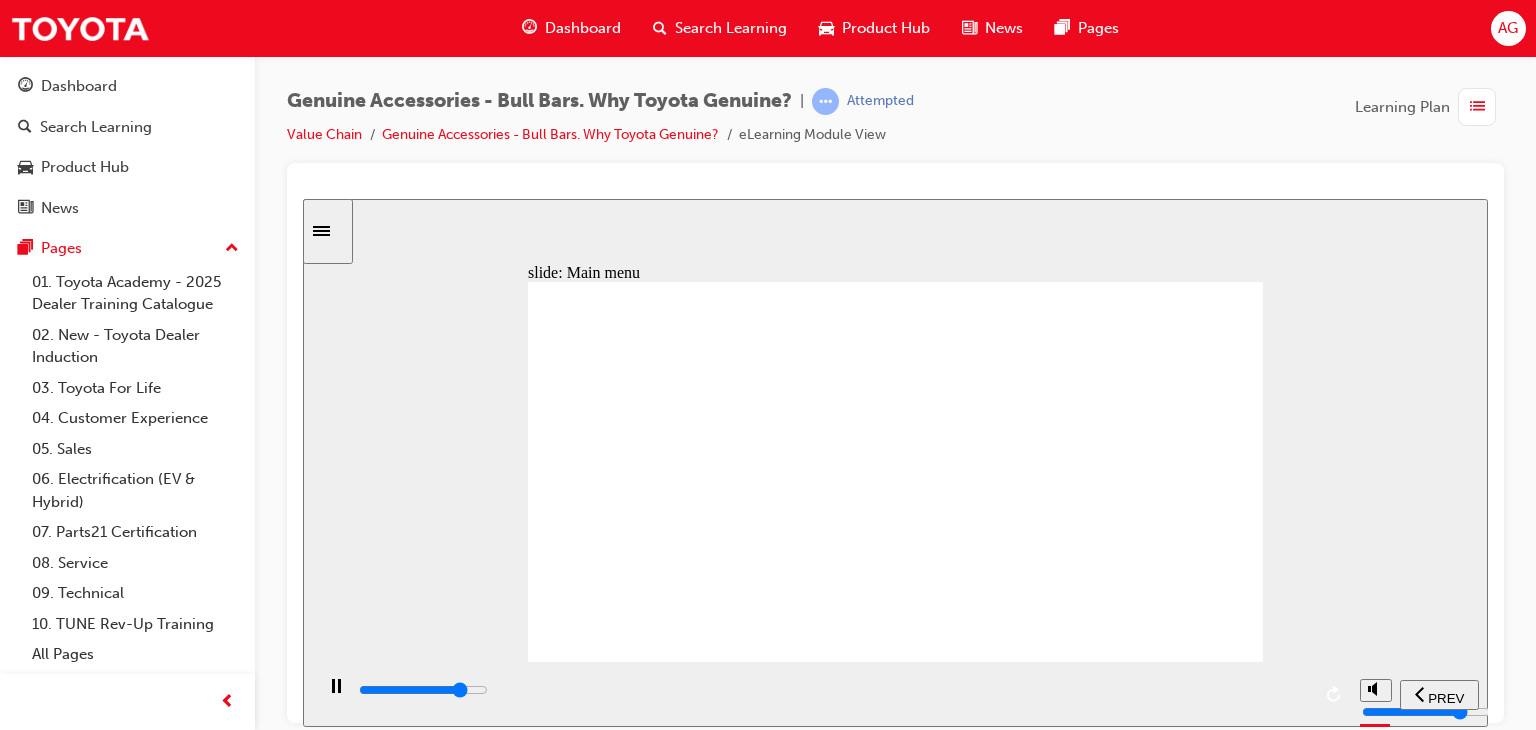 click 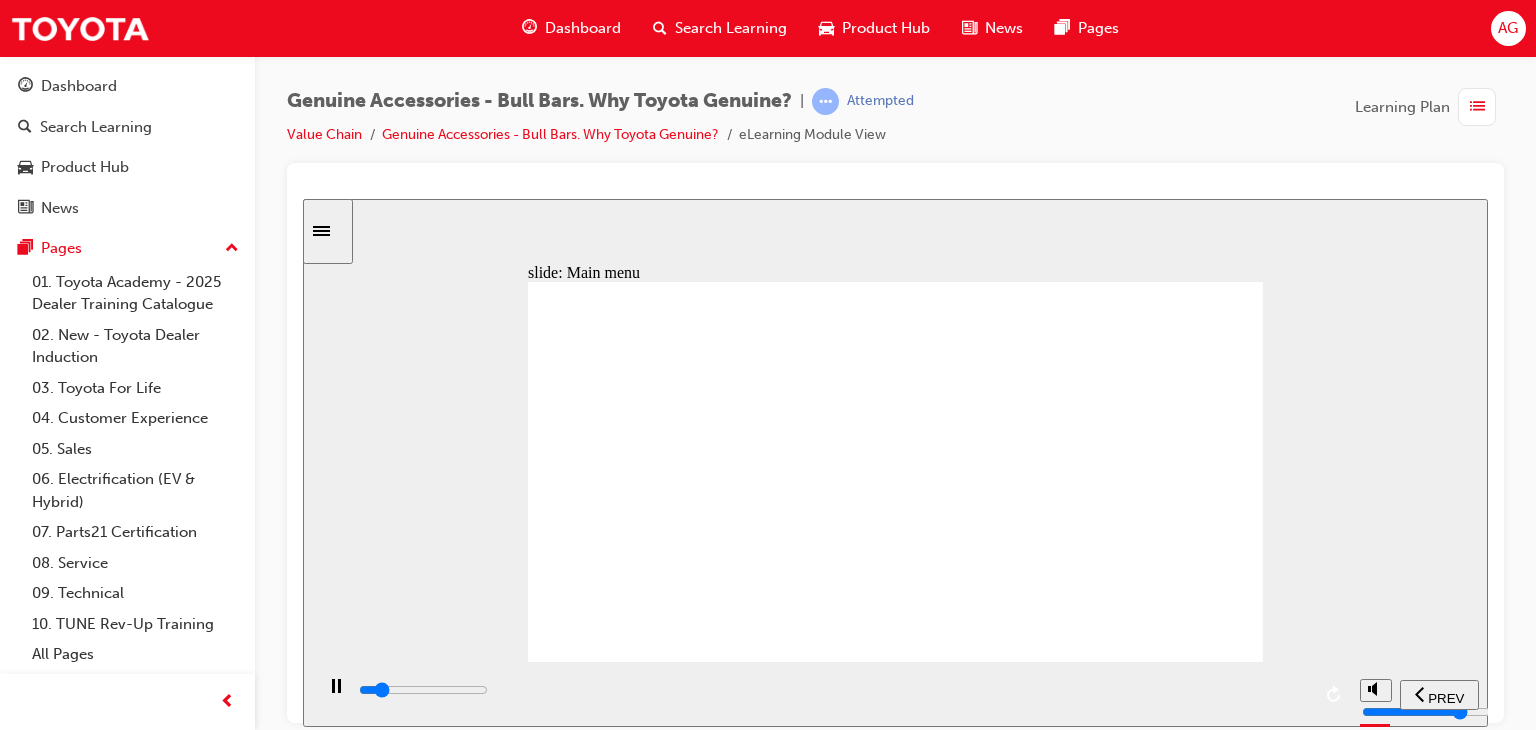 click 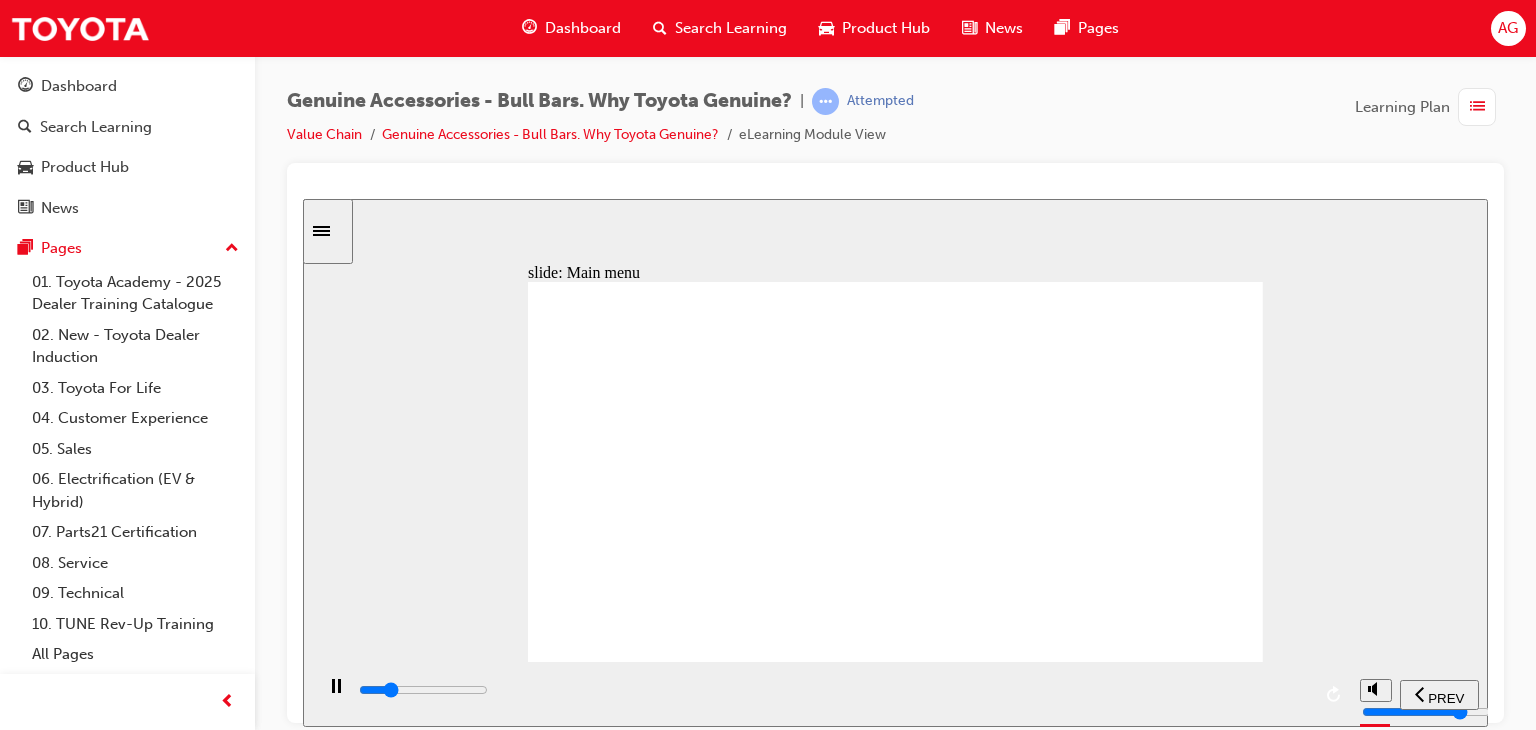 click 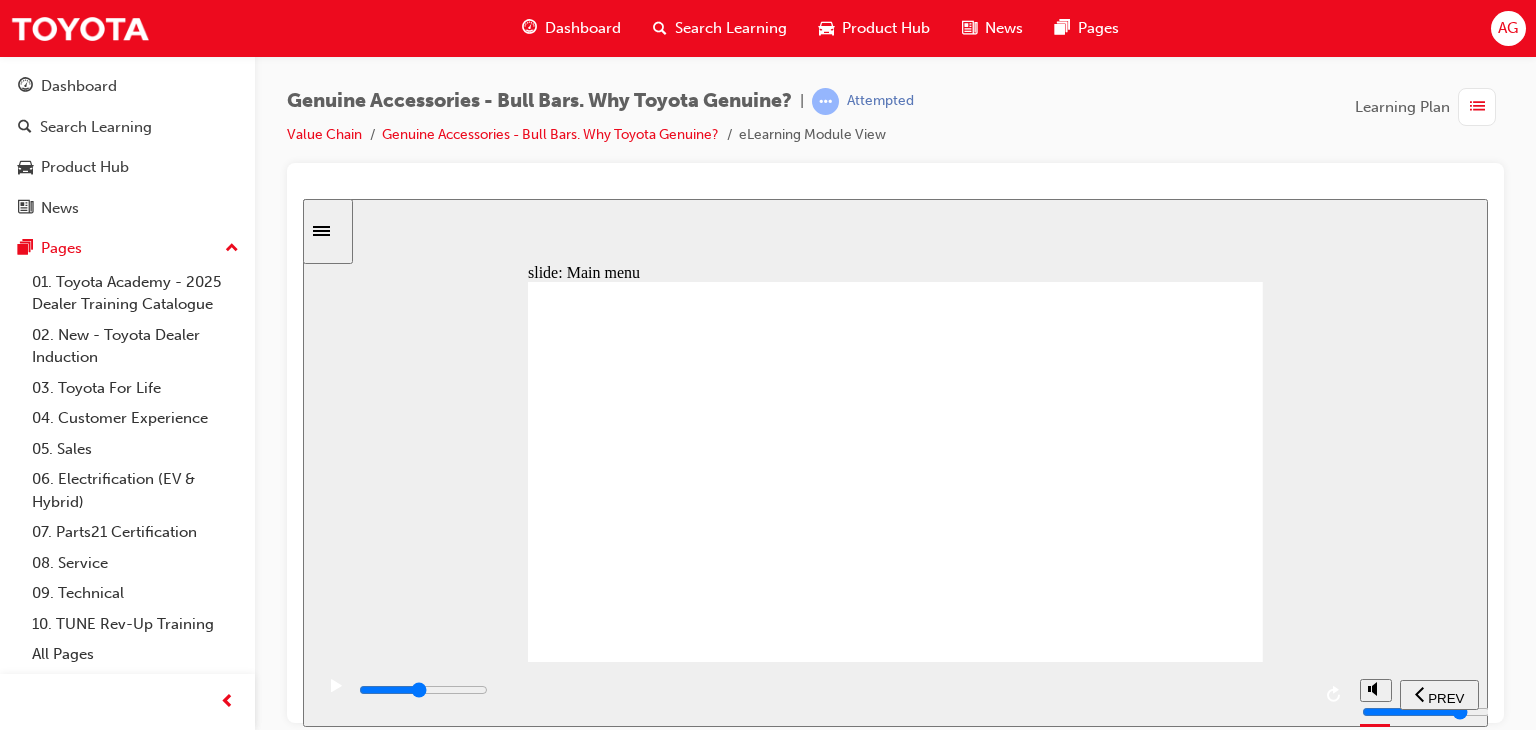 click at bounding box center [423, 689] 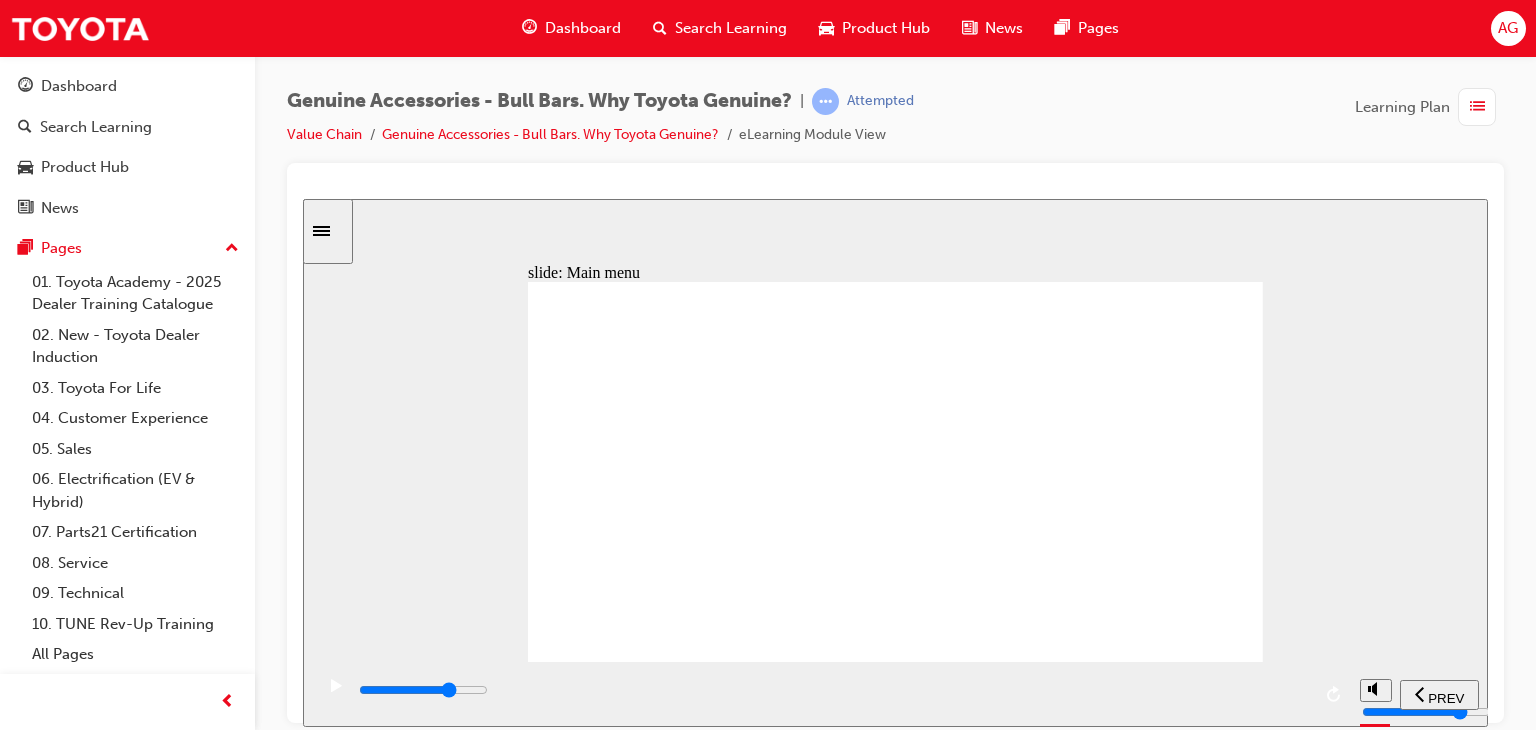 click at bounding box center (833, 690) 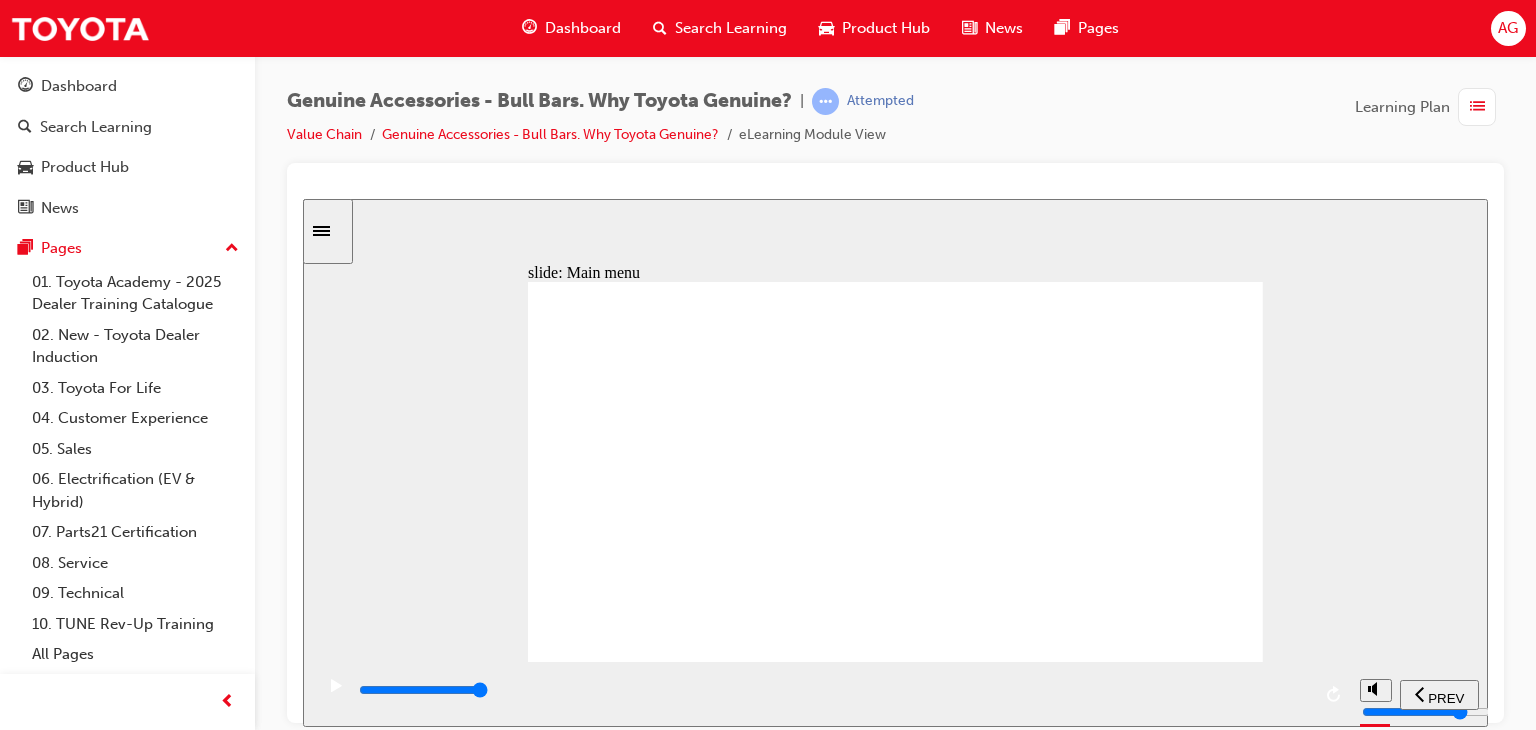 click 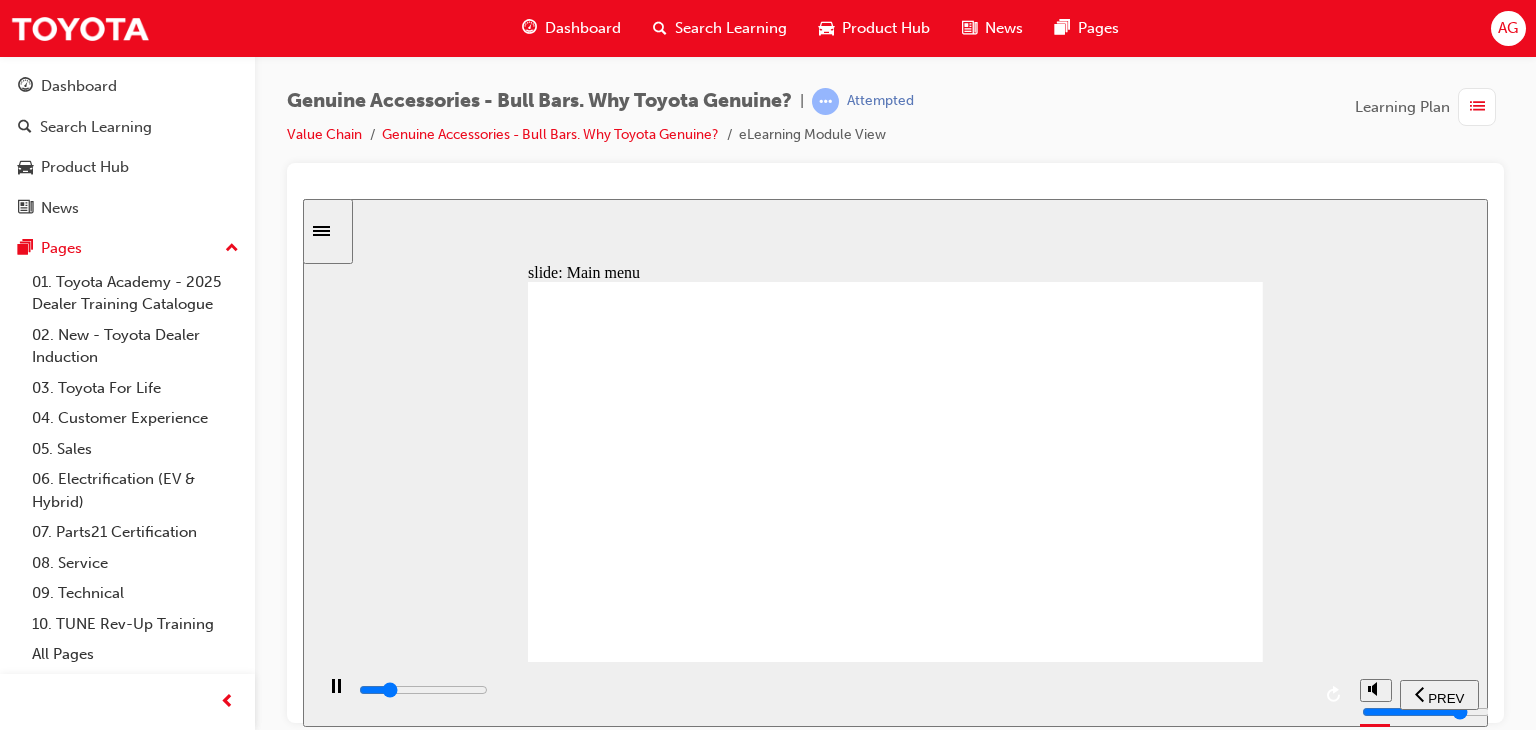 click at bounding box center [833, 690] 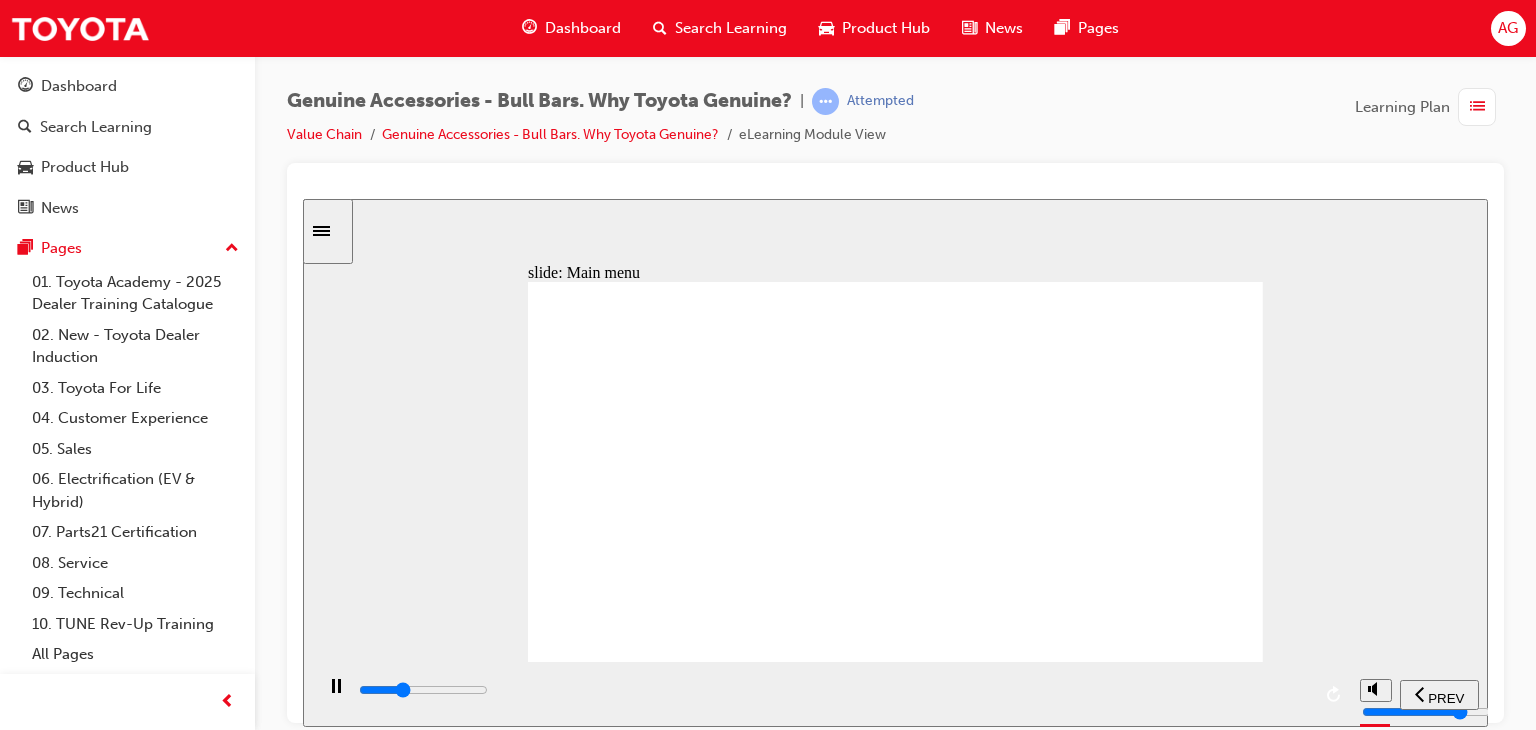 drag, startPoint x: 660, startPoint y: 693, endPoint x: 802, endPoint y: 692, distance: 142.00352 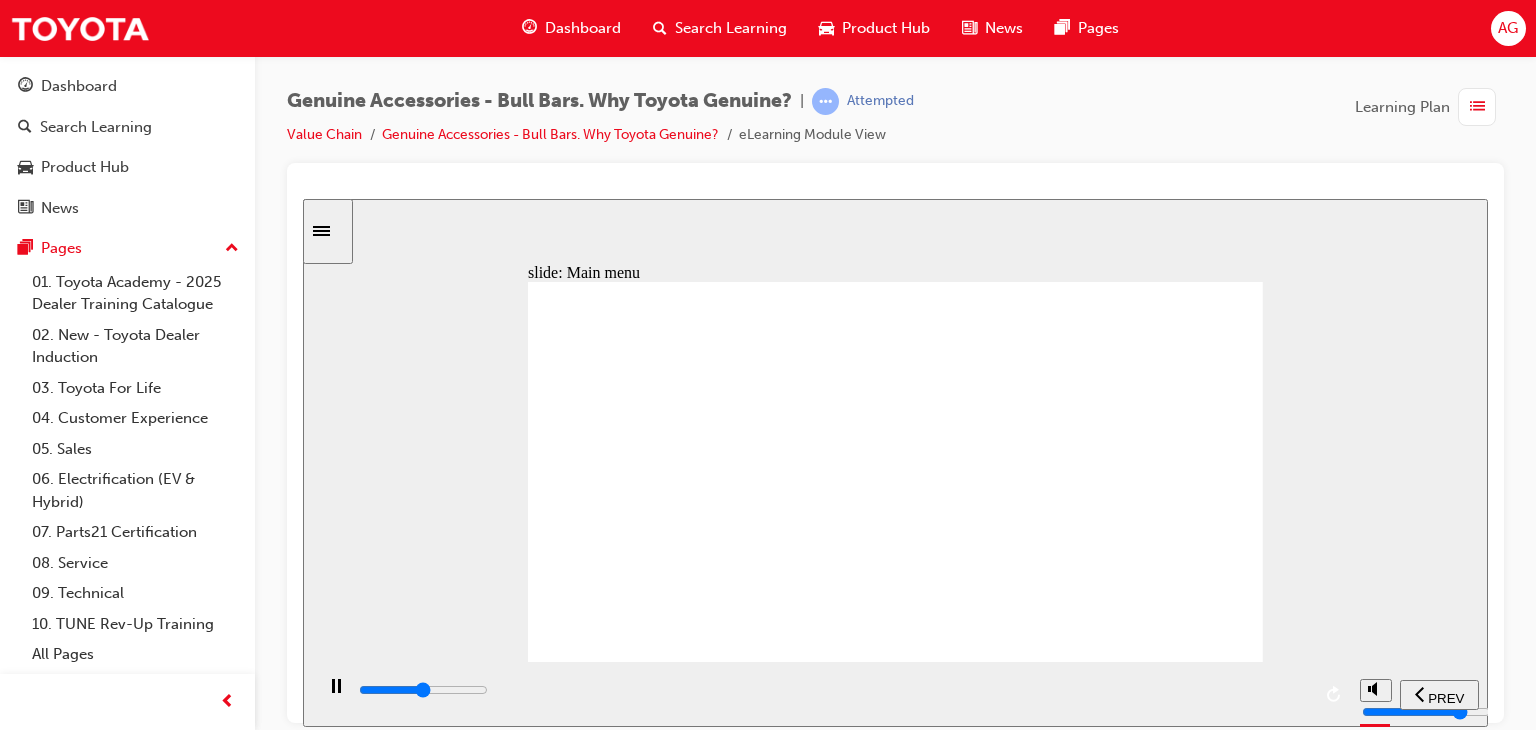 click at bounding box center [833, 690] 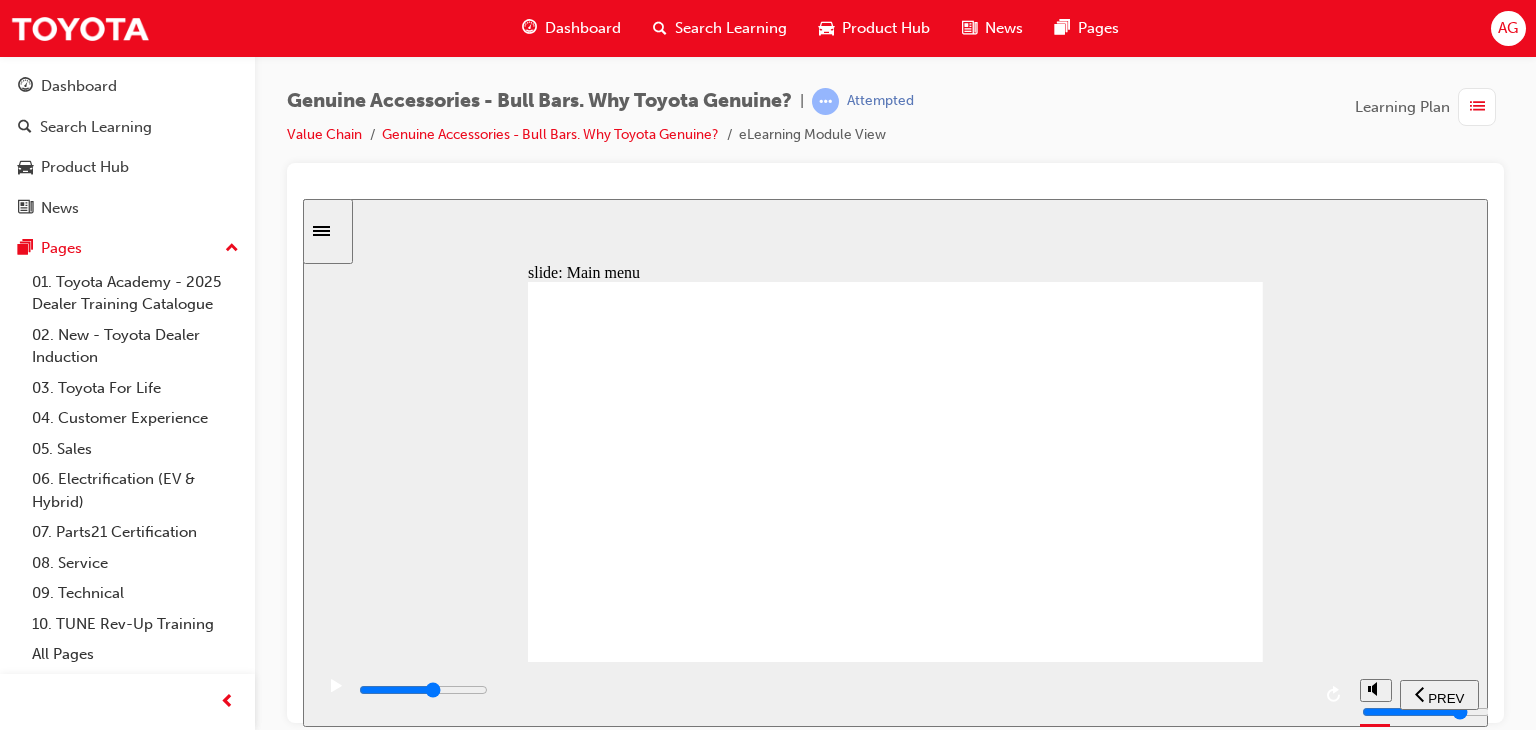 drag, startPoint x: 891, startPoint y: 687, endPoint x: 940, endPoint y: 683, distance: 49.162994 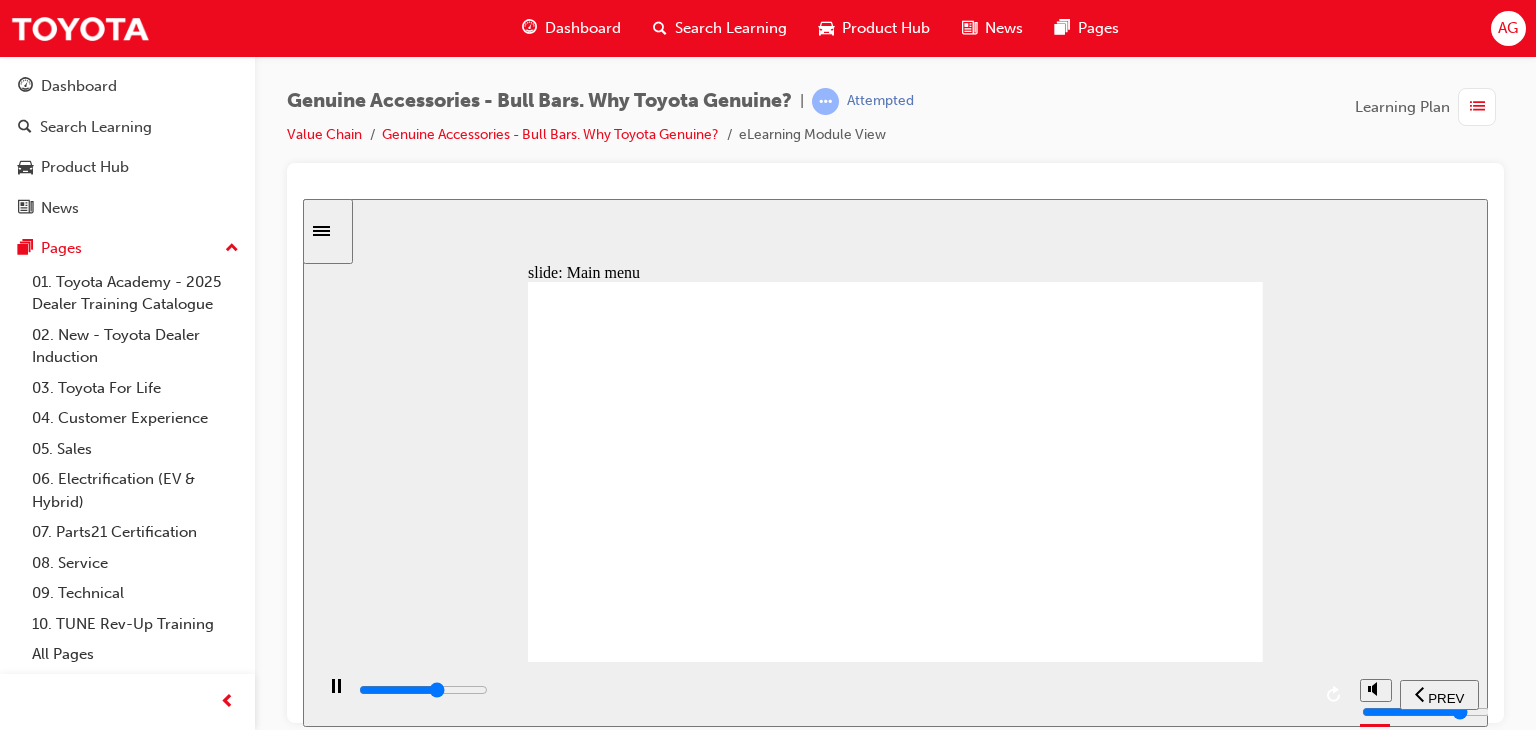 drag, startPoint x: 1096, startPoint y: 677, endPoint x: 1187, endPoint y: 672, distance: 91.13726 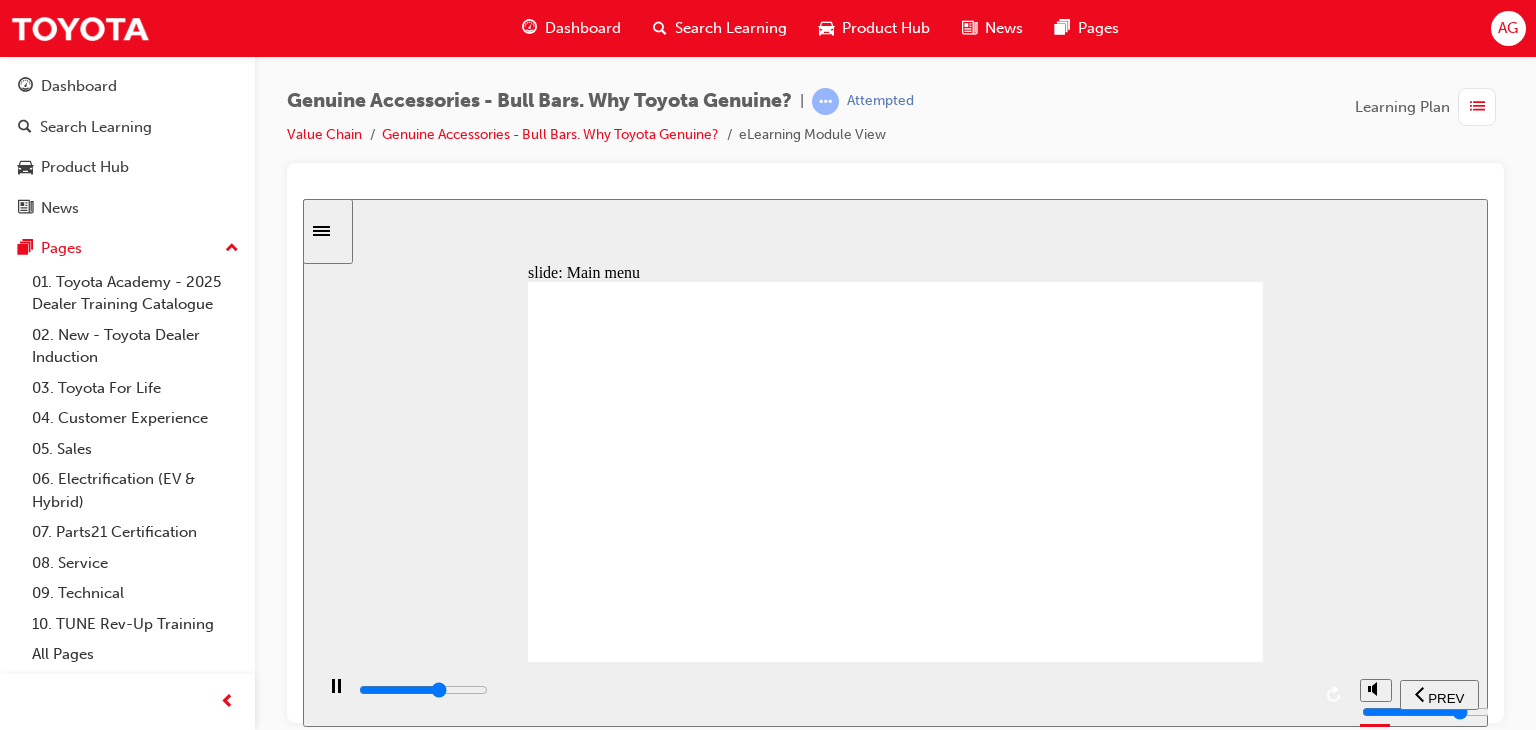 drag, startPoint x: 1260, startPoint y: 665, endPoint x: 1289, endPoint y: 665, distance: 29 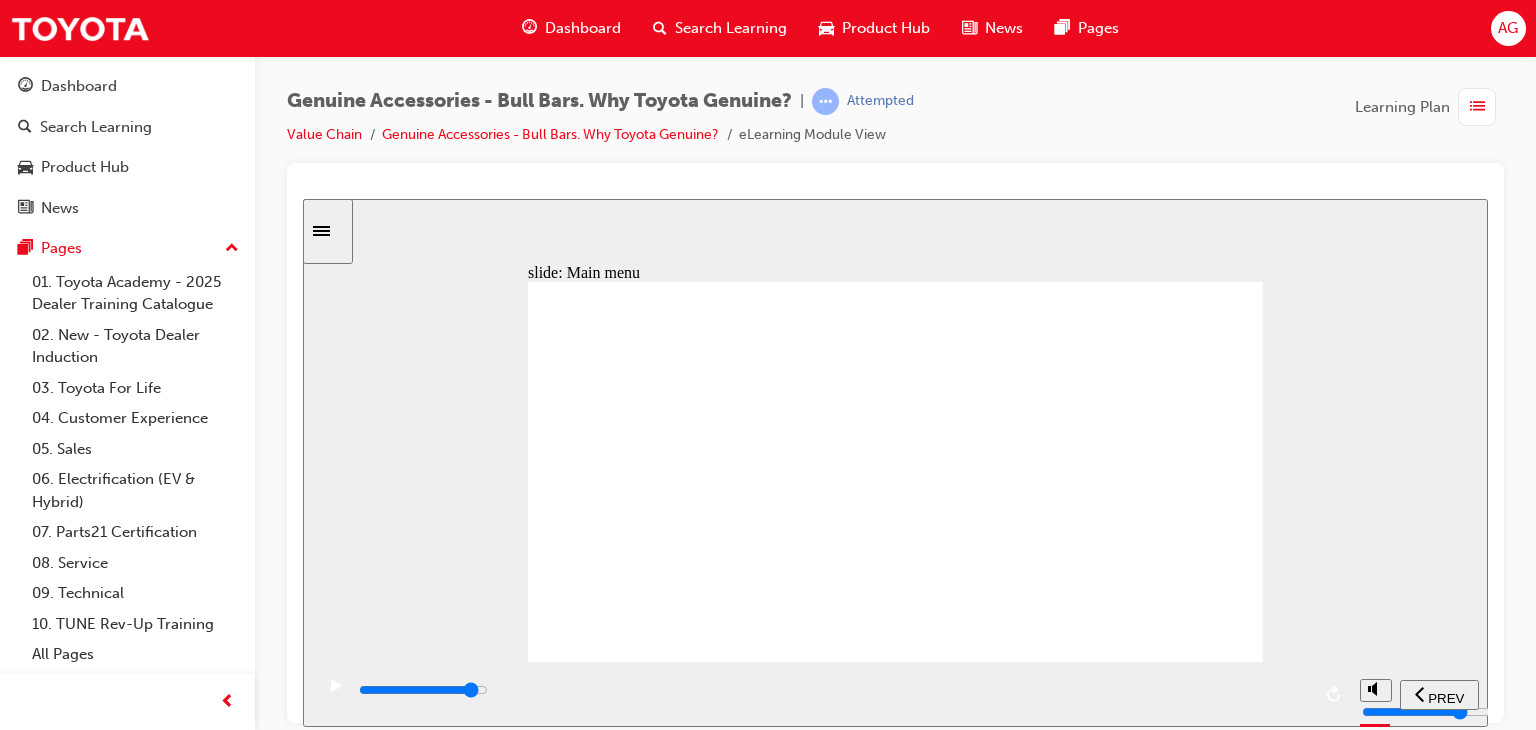 click at bounding box center [833, 690] 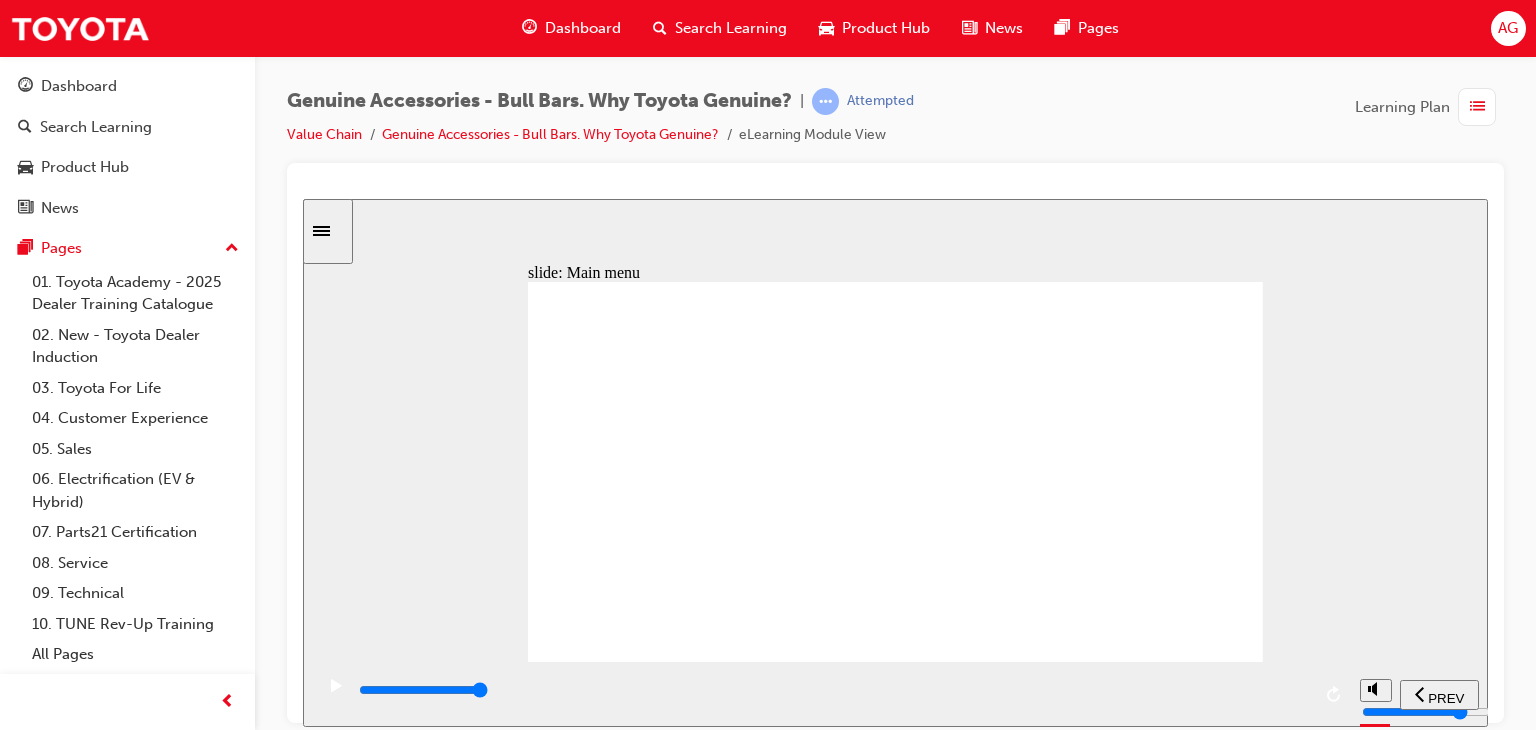 click 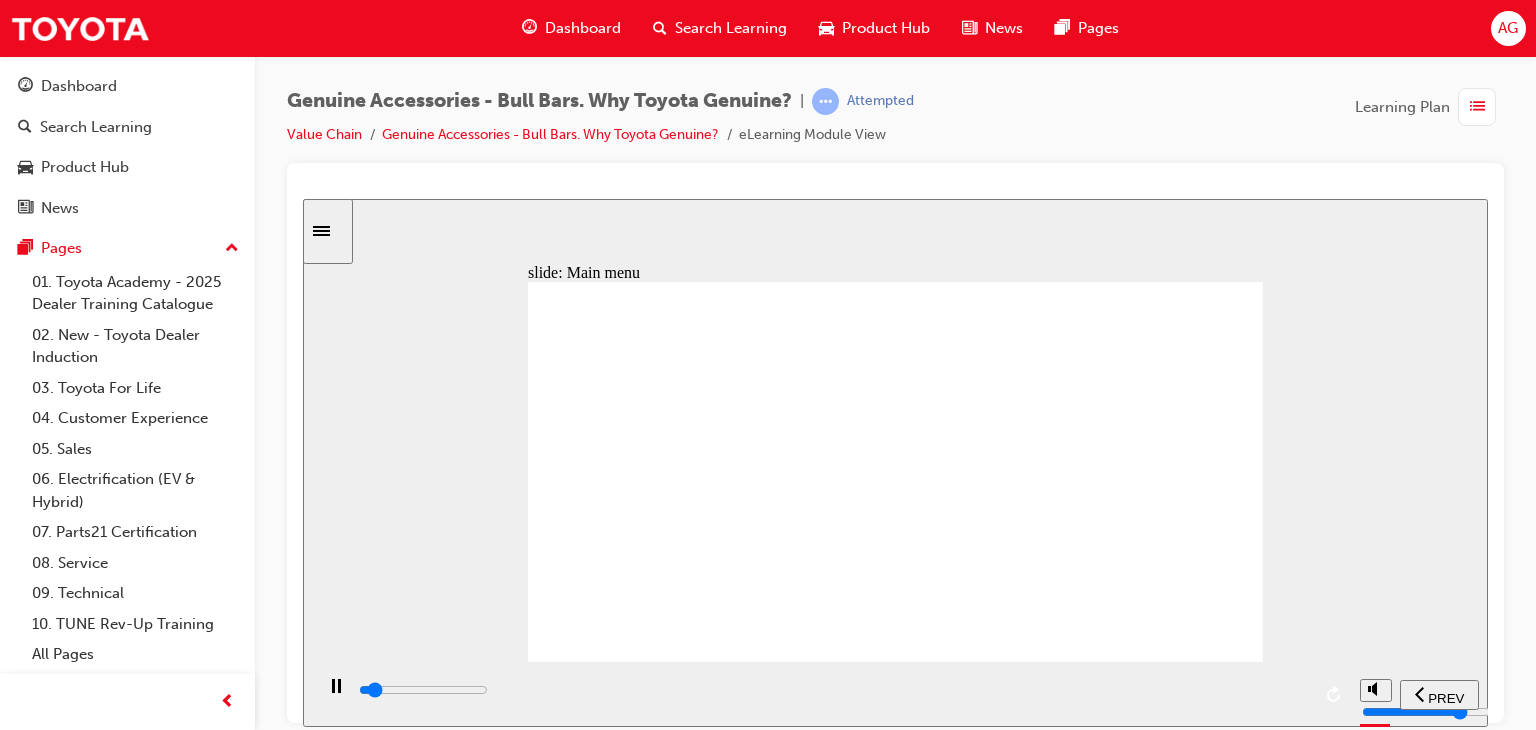 drag, startPoint x: 542, startPoint y: 617, endPoint x: 558, endPoint y: 645, distance: 32.24903 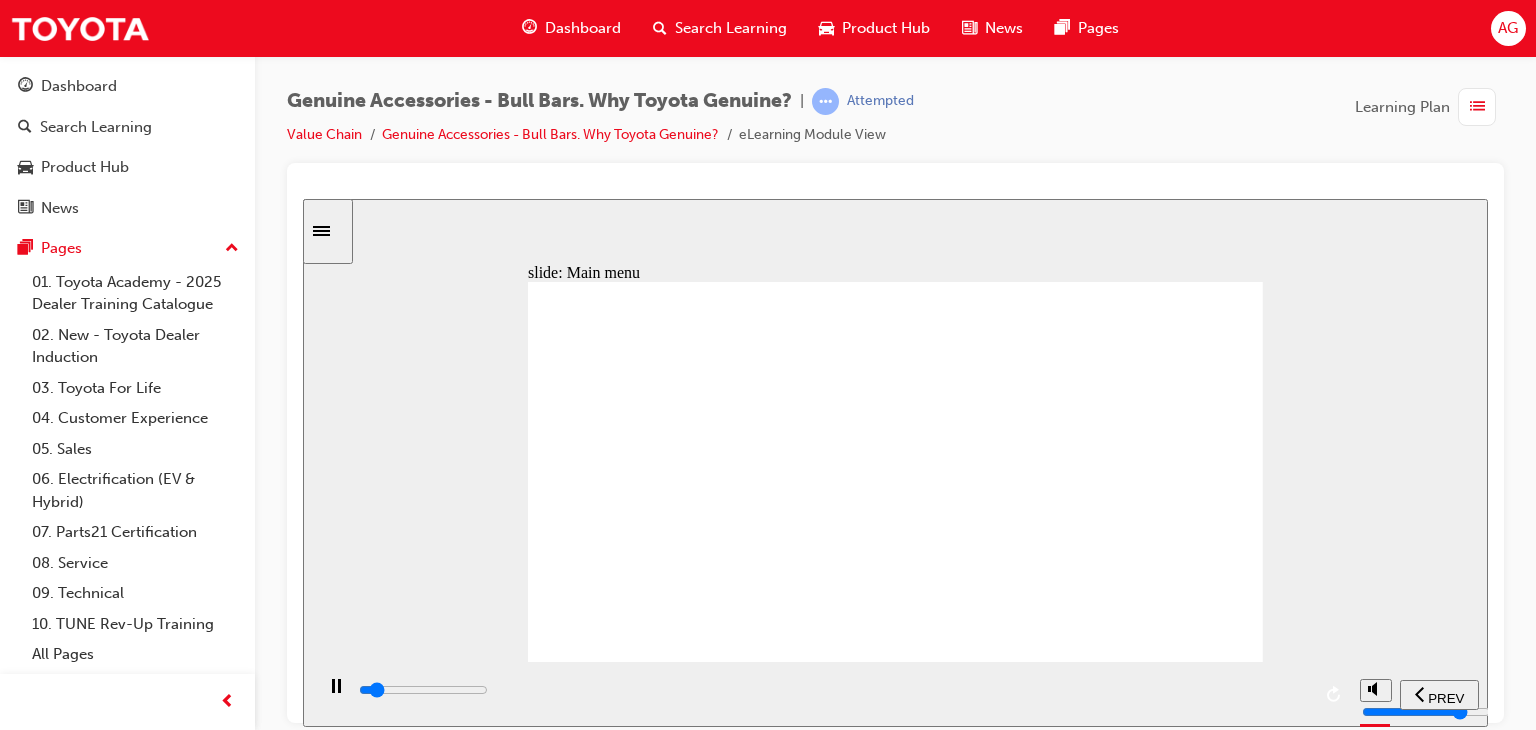 drag, startPoint x: 564, startPoint y: 655, endPoint x: 575, endPoint y: 671, distance: 19.416489 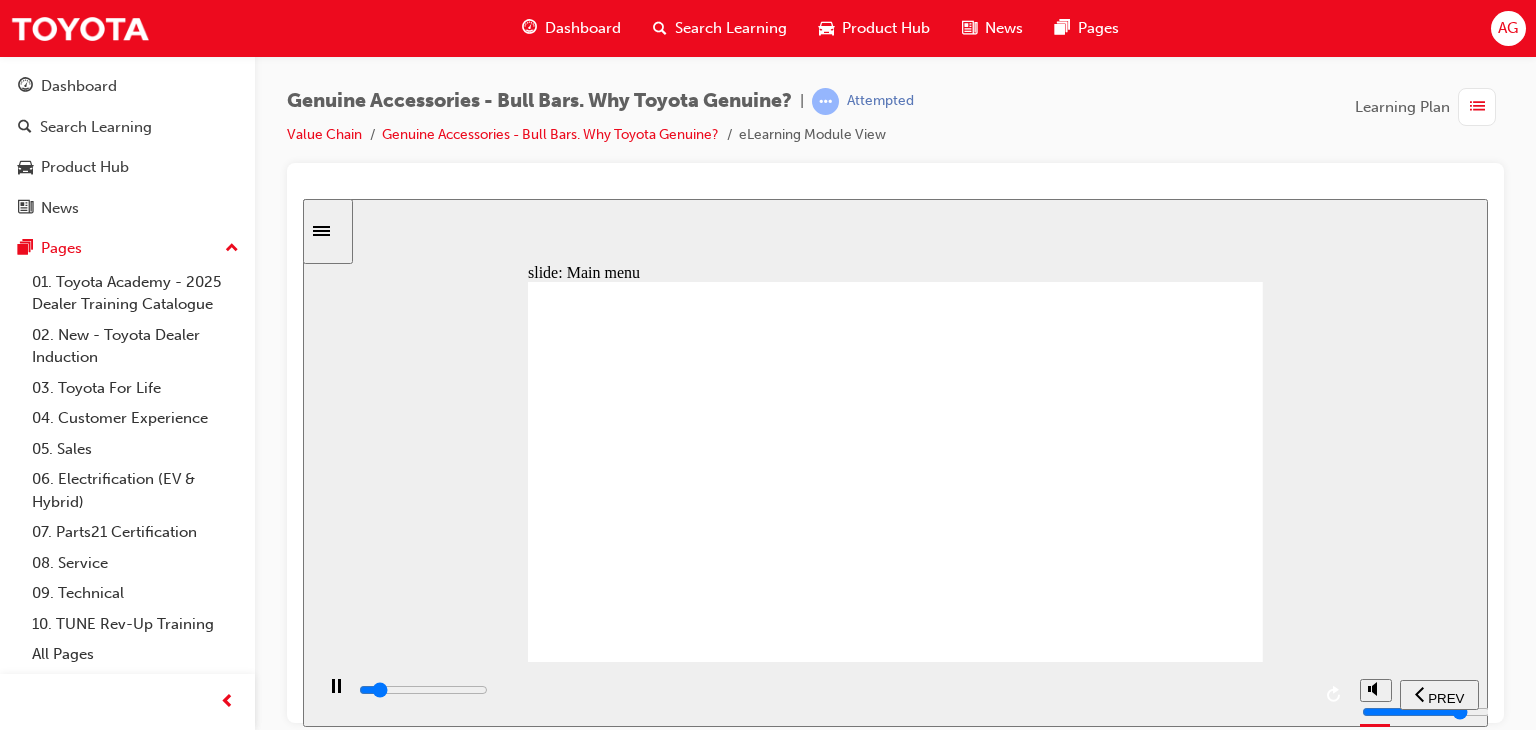 drag, startPoint x: 604, startPoint y: 673, endPoint x: 622, endPoint y: 684, distance: 21.095022 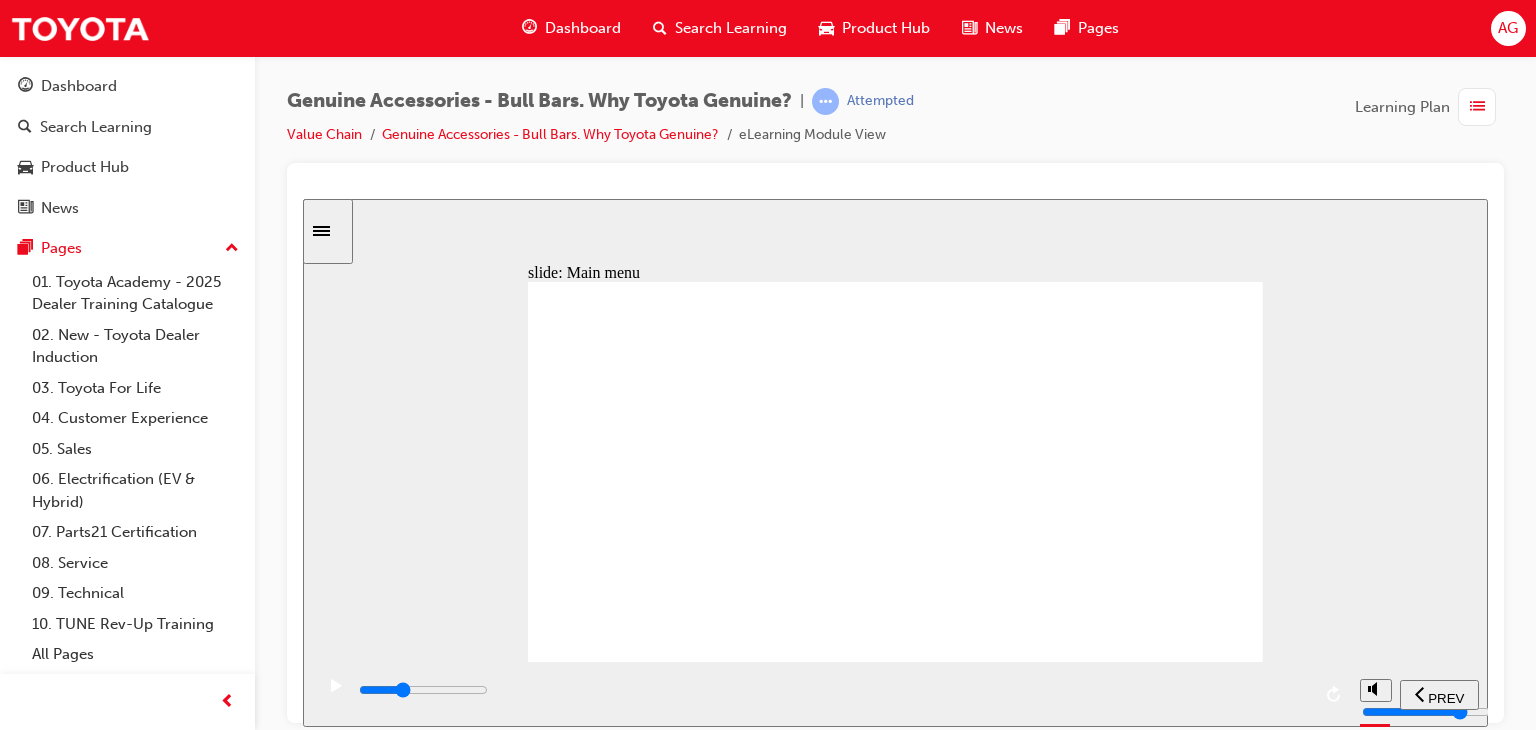 drag, startPoint x: 656, startPoint y: 687, endPoint x: 760, endPoint y: 691, distance: 104.0769 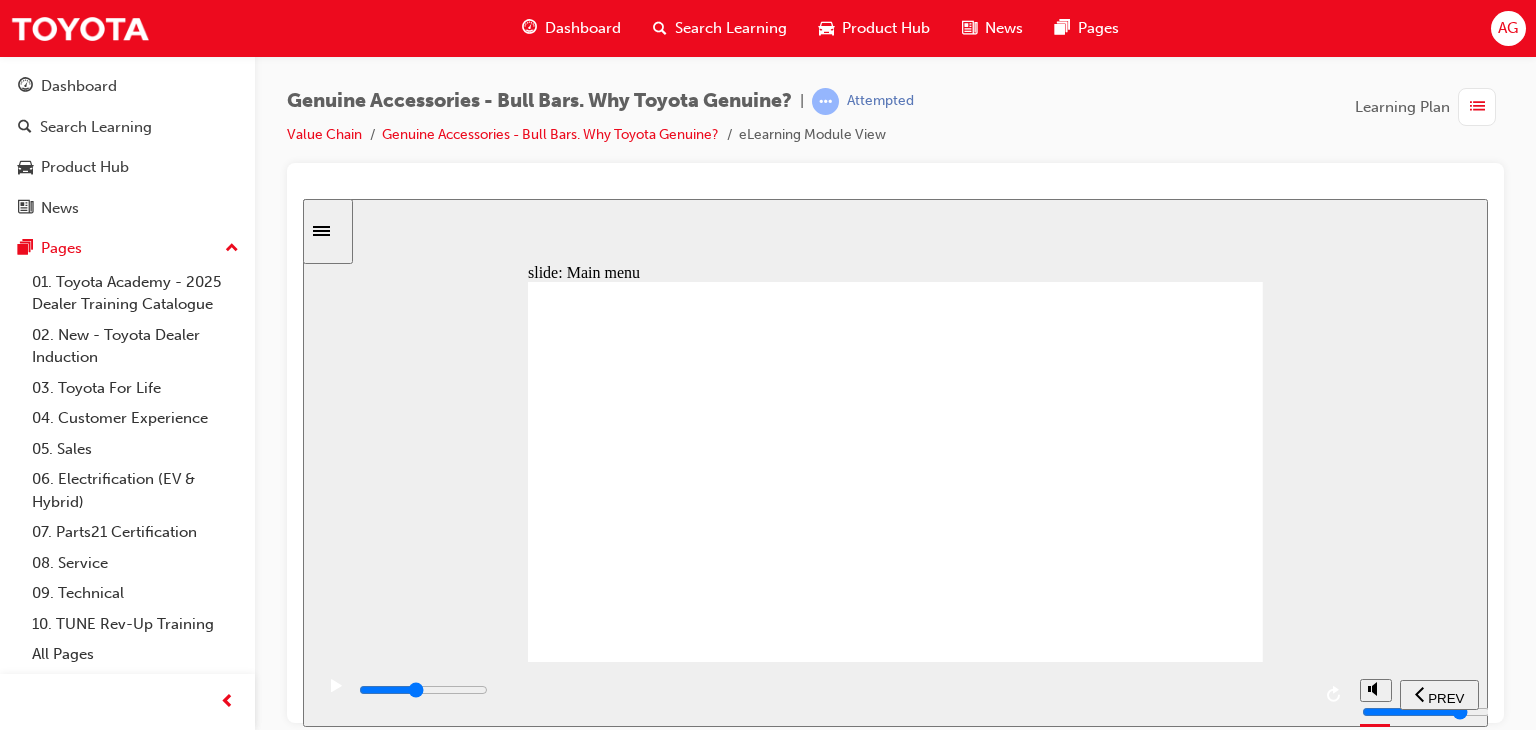 drag, startPoint x: 774, startPoint y: 693, endPoint x: 799, endPoint y: 691, distance: 25.079872 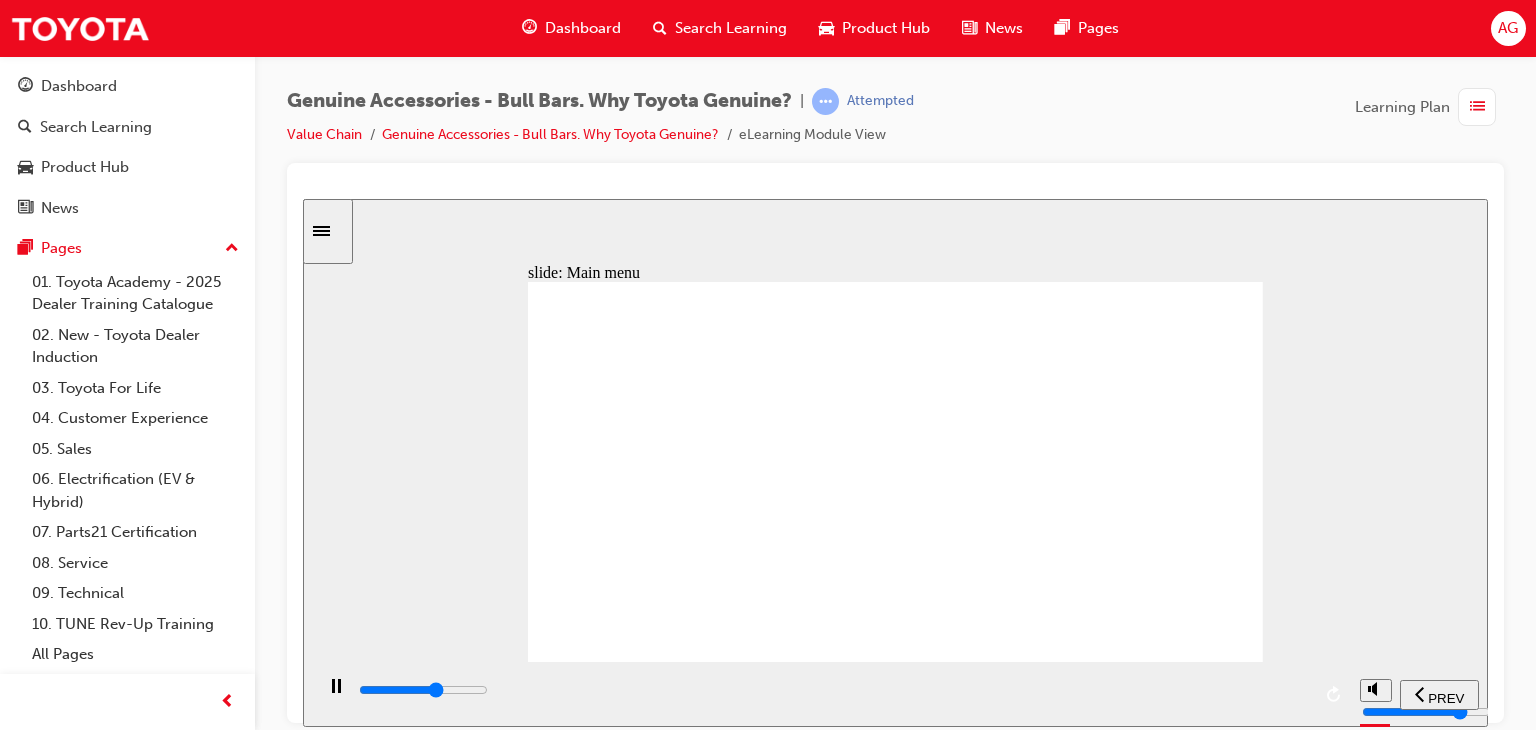 click at bounding box center (833, 690) 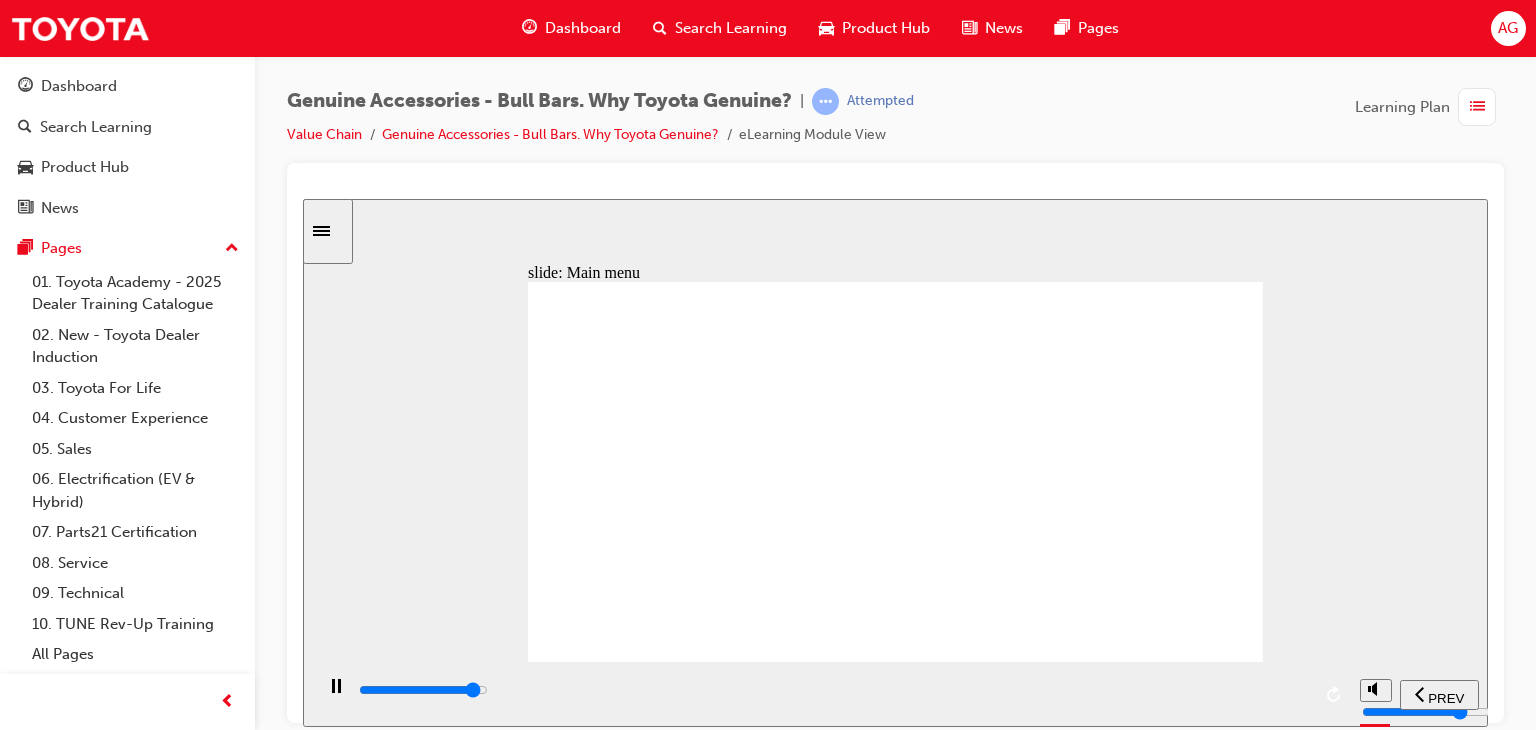 click at bounding box center (833, 690) 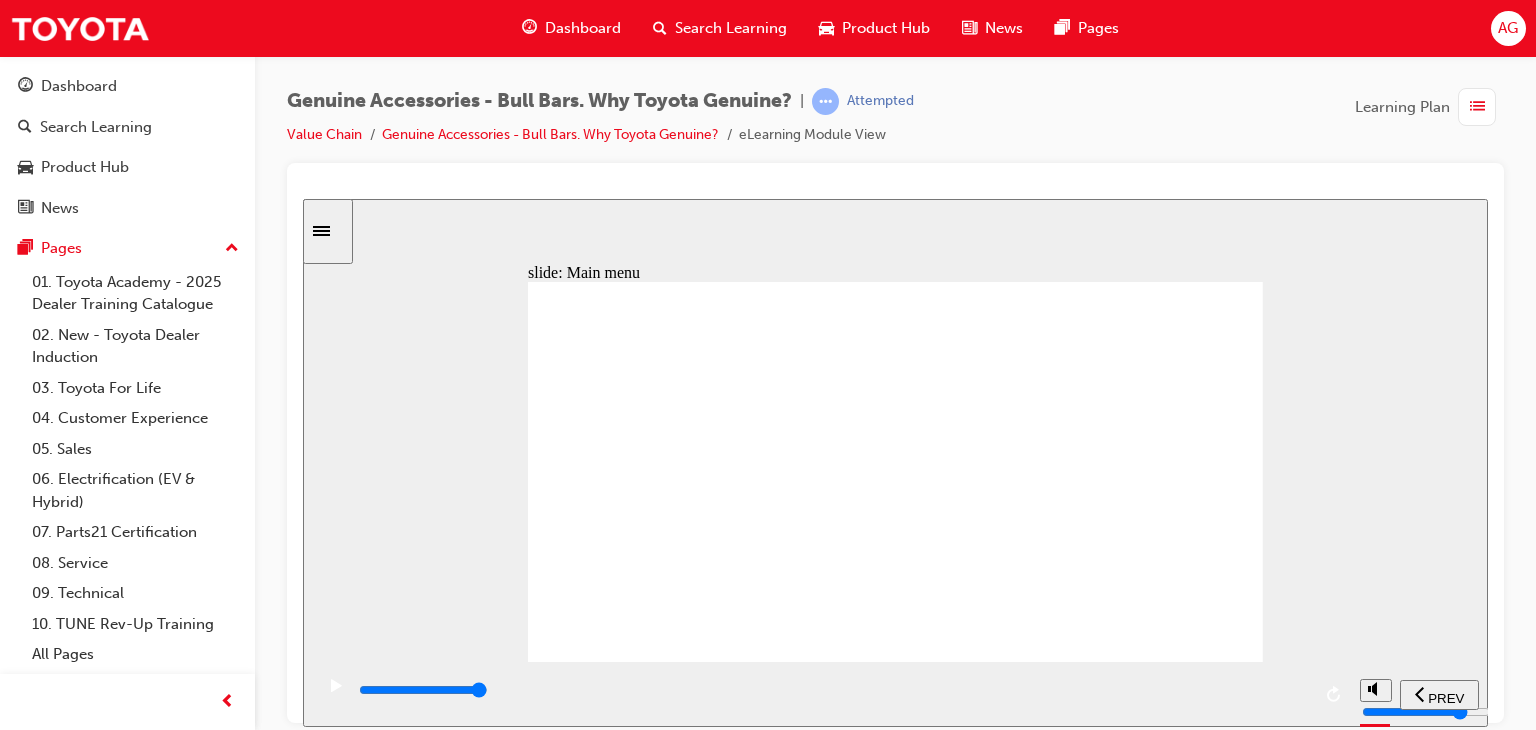 click 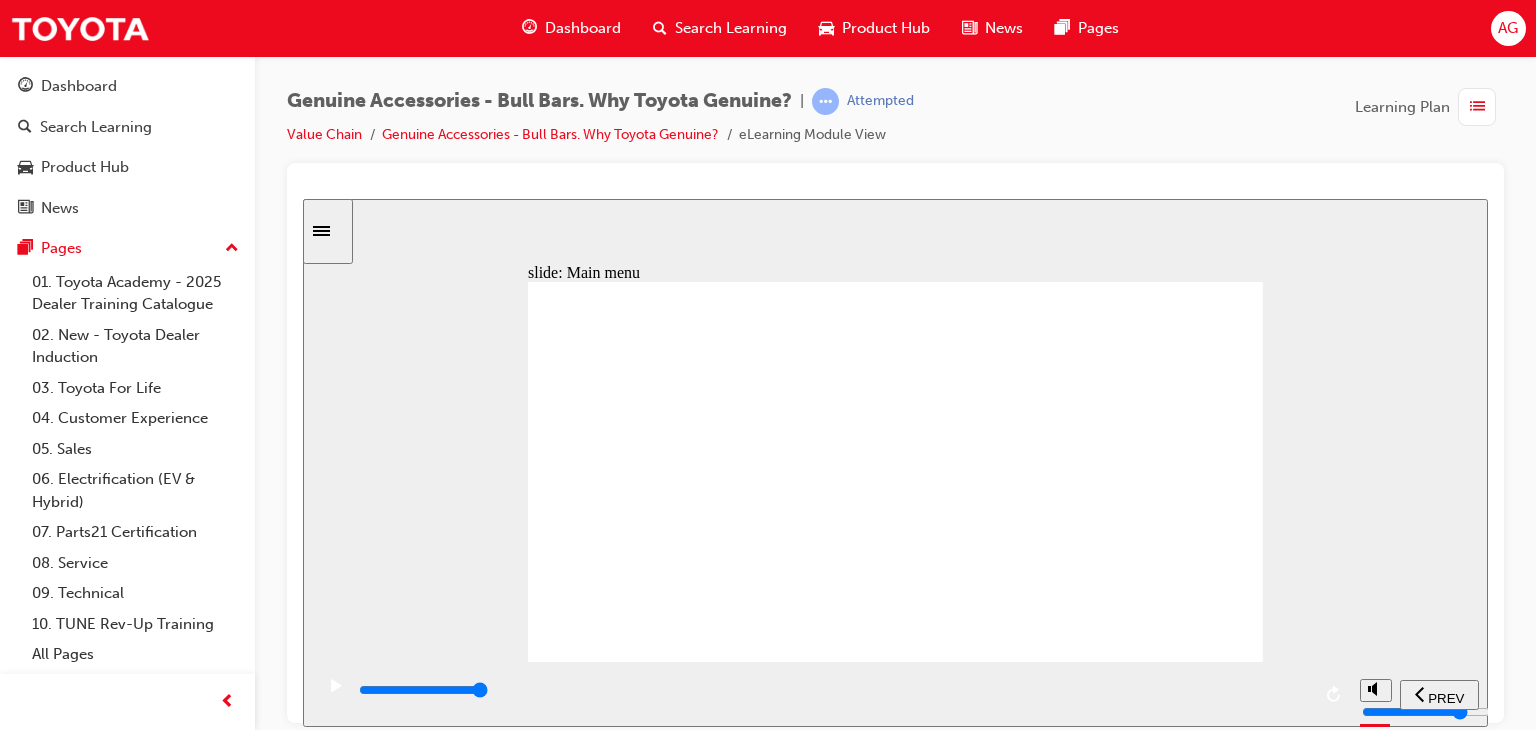 click 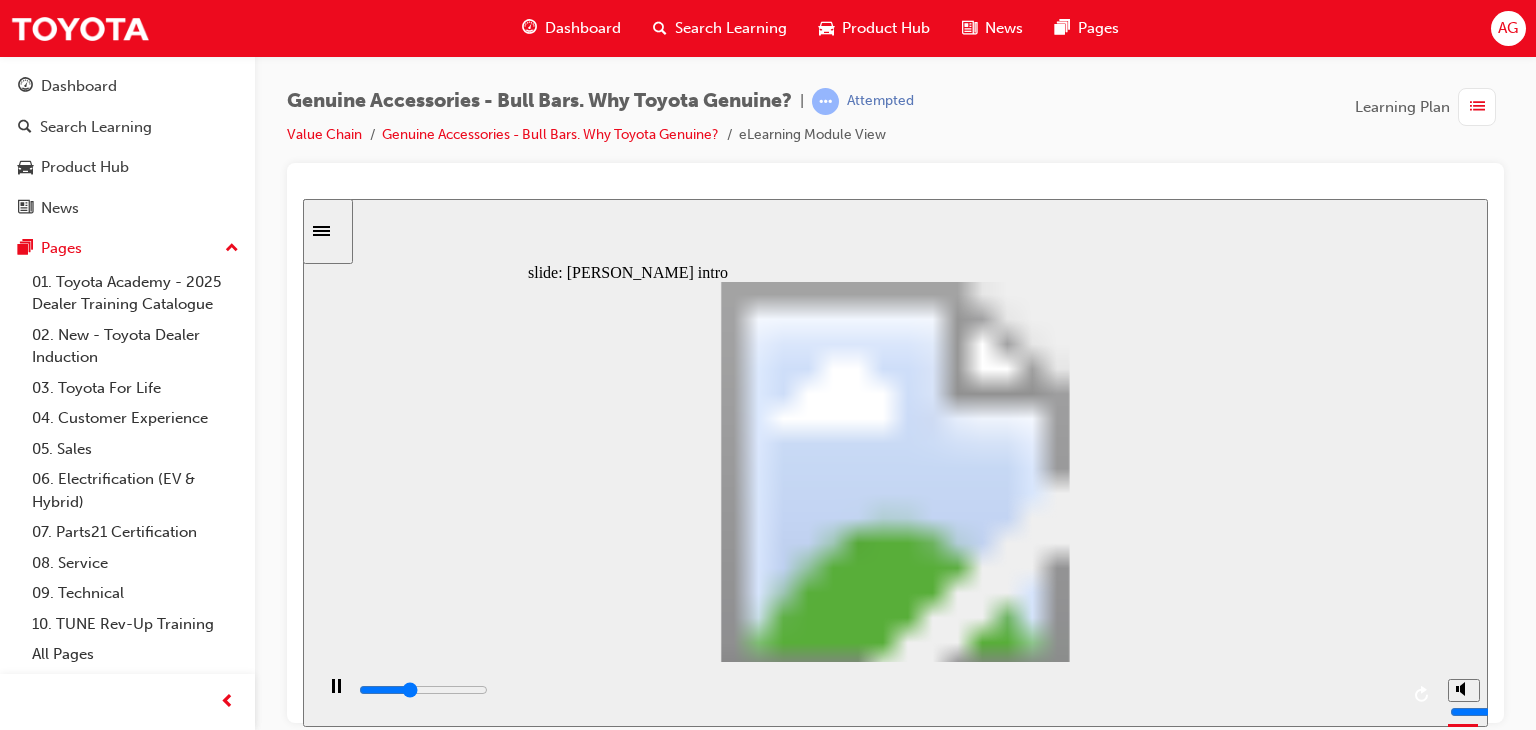 click 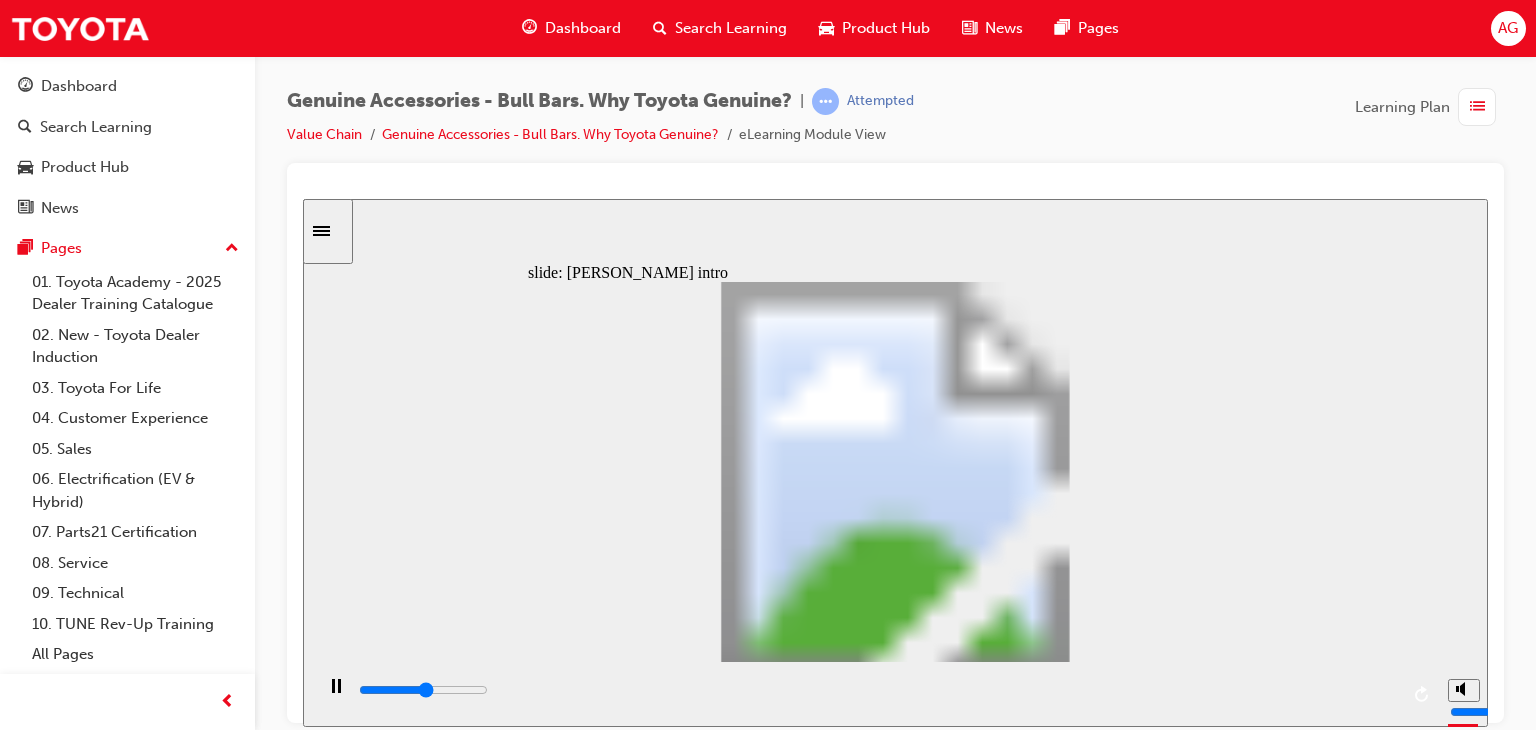 drag, startPoint x: 907, startPoint y: 701, endPoint x: 936, endPoint y: 693, distance: 30.083218 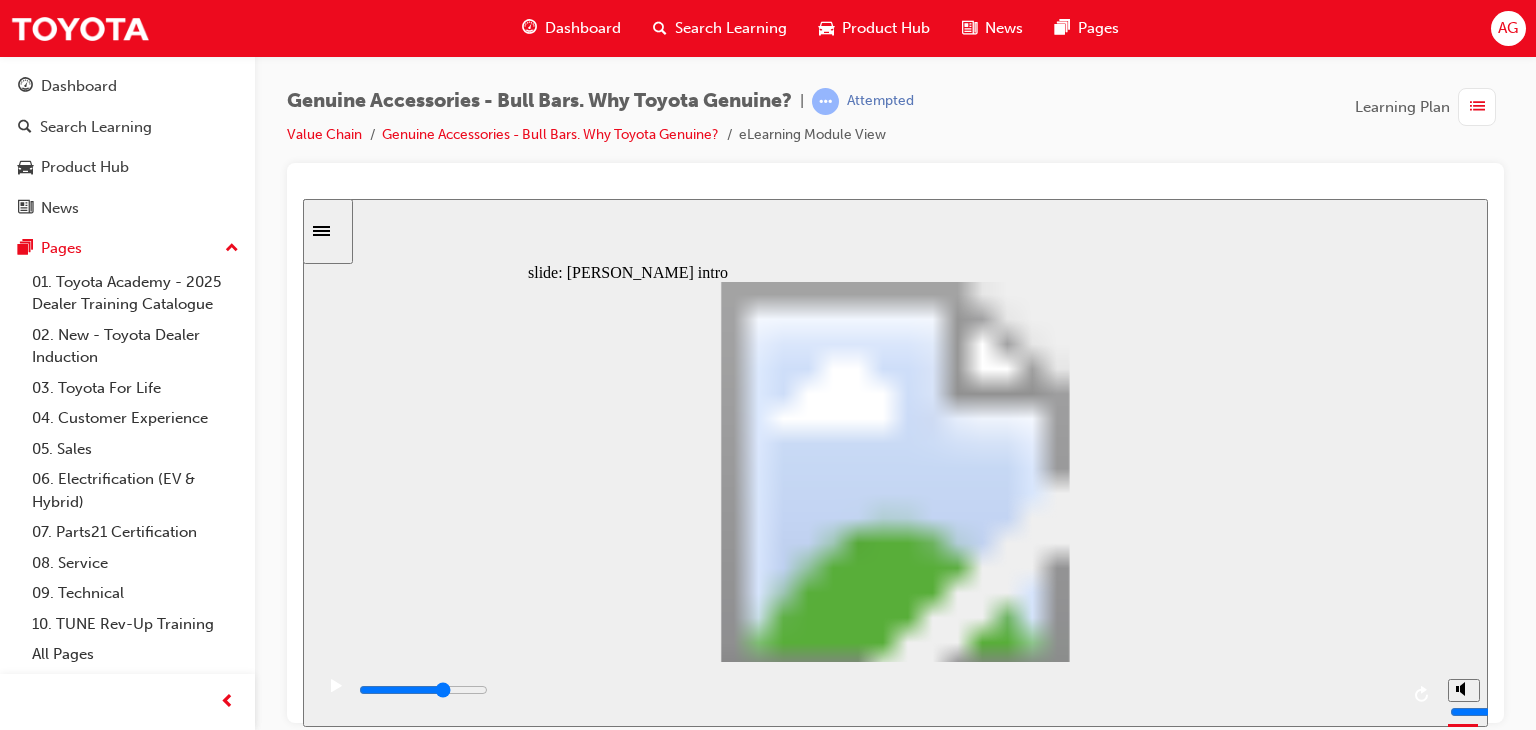 drag, startPoint x: 1057, startPoint y: 705, endPoint x: 1113, endPoint y: 698, distance: 56.435802 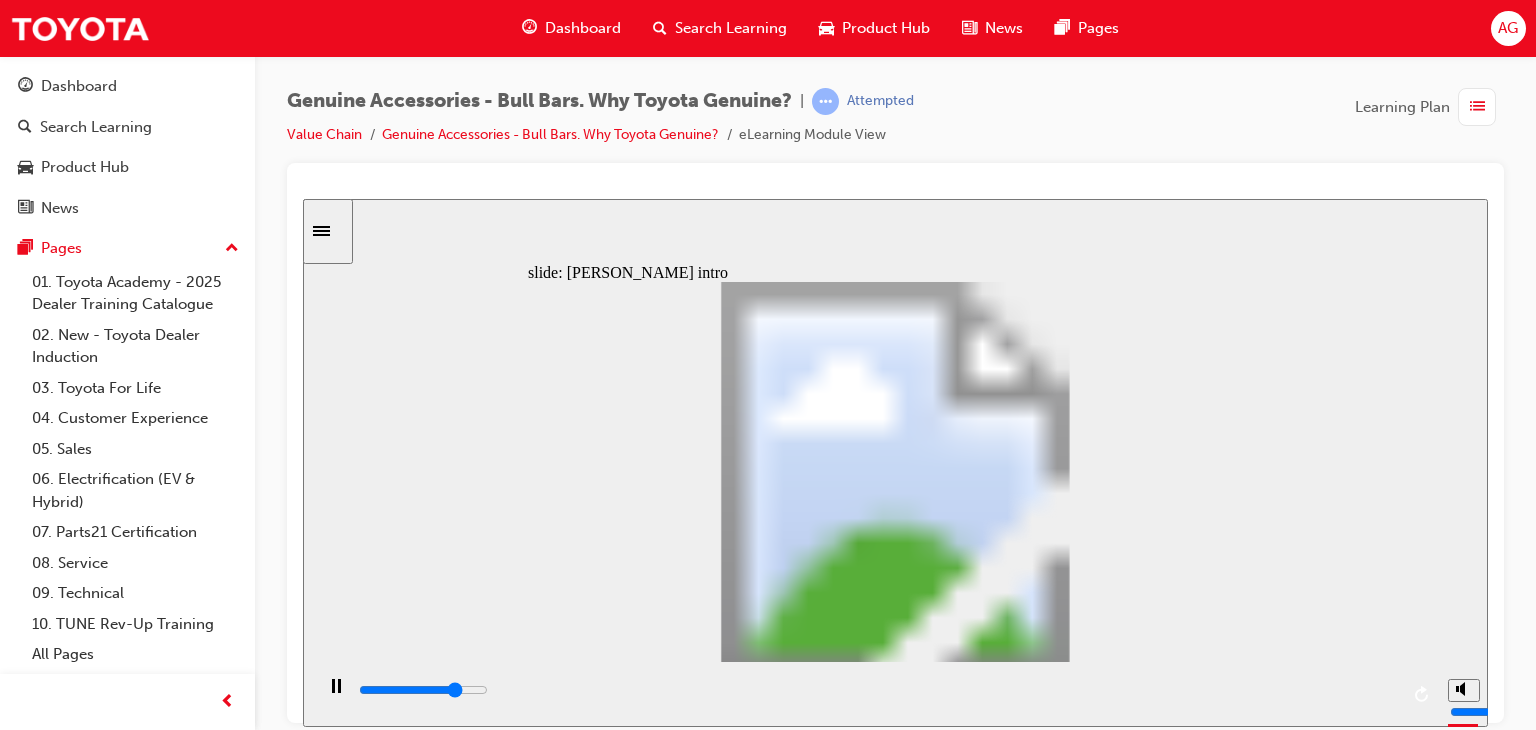 drag, startPoint x: 1168, startPoint y: 696, endPoint x: 1277, endPoint y: 703, distance: 109.22454 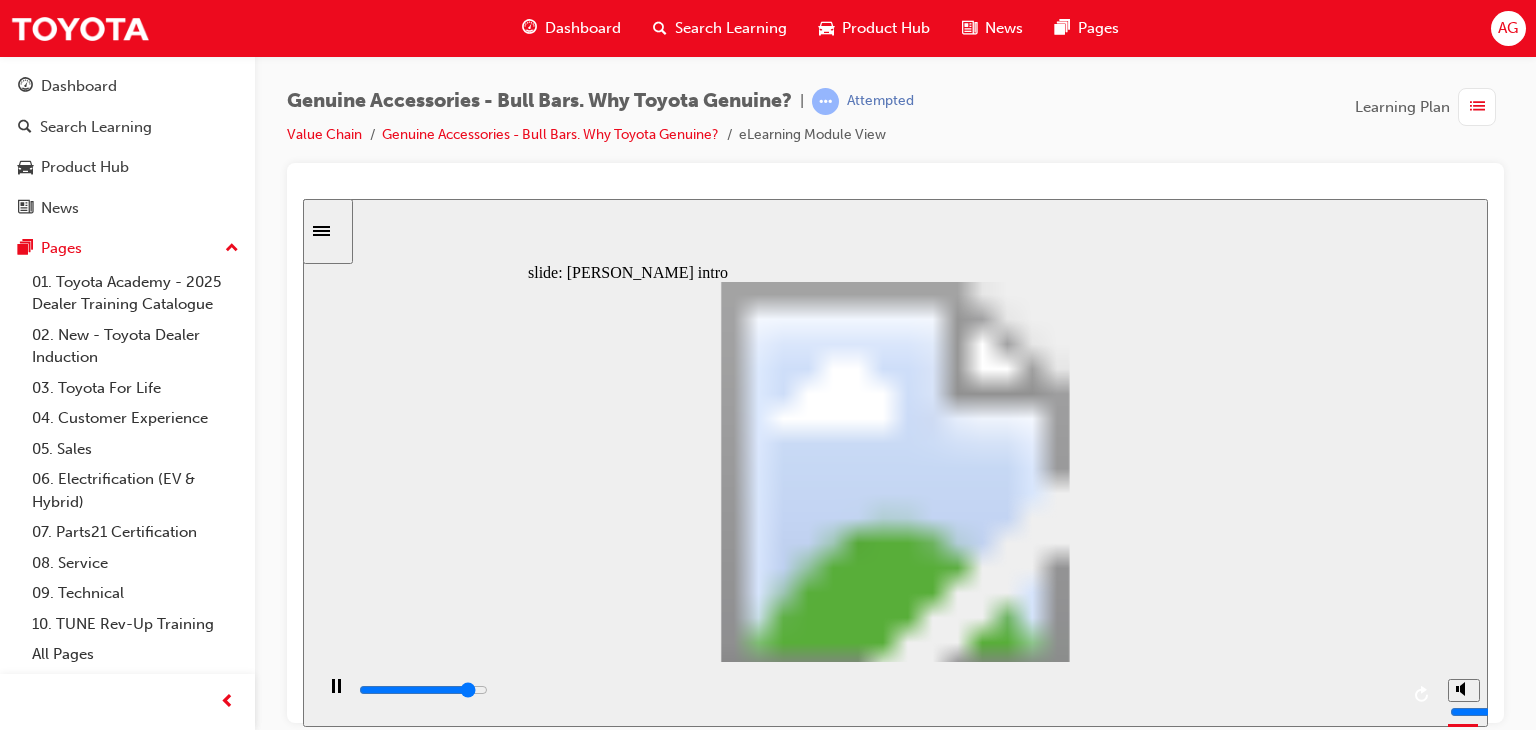click at bounding box center [877, 690] 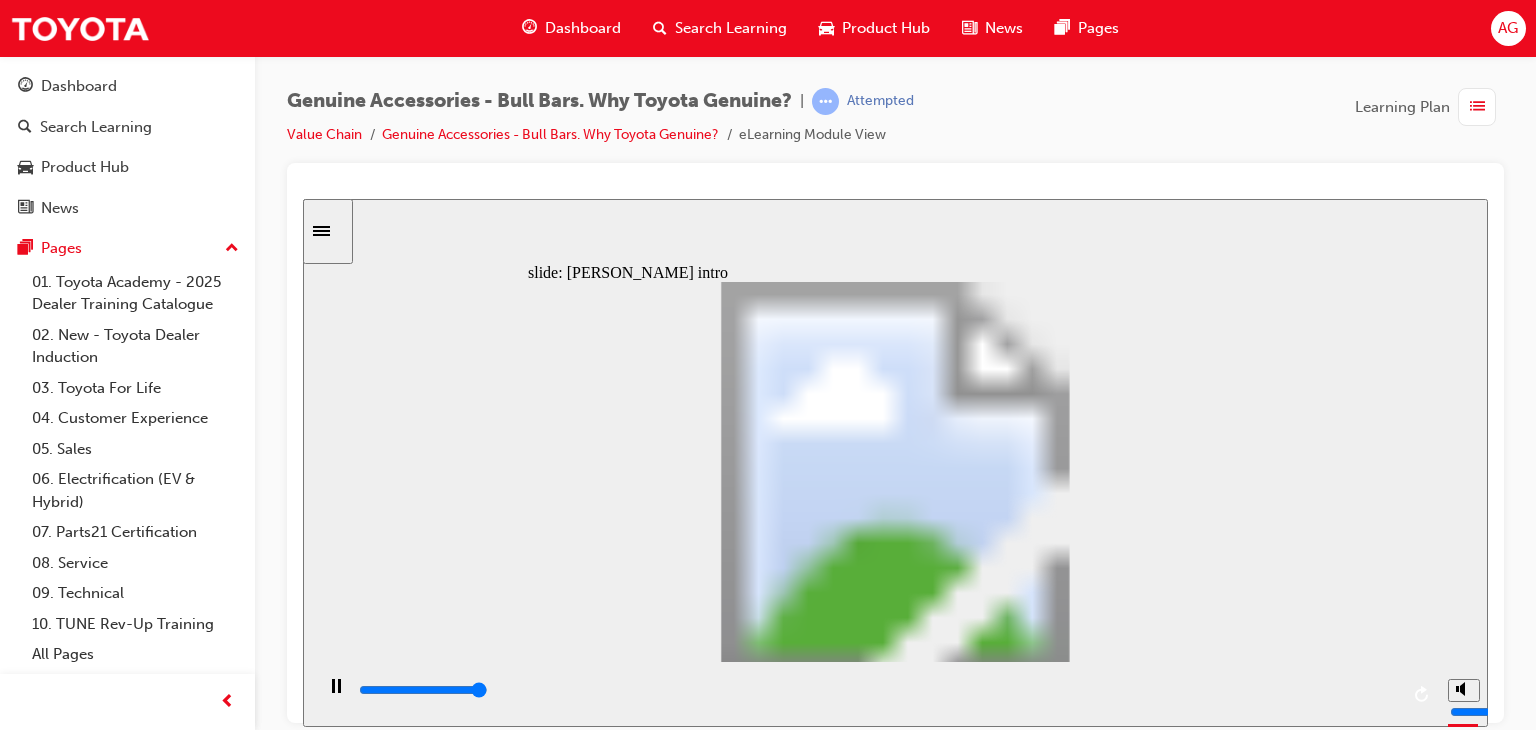 click 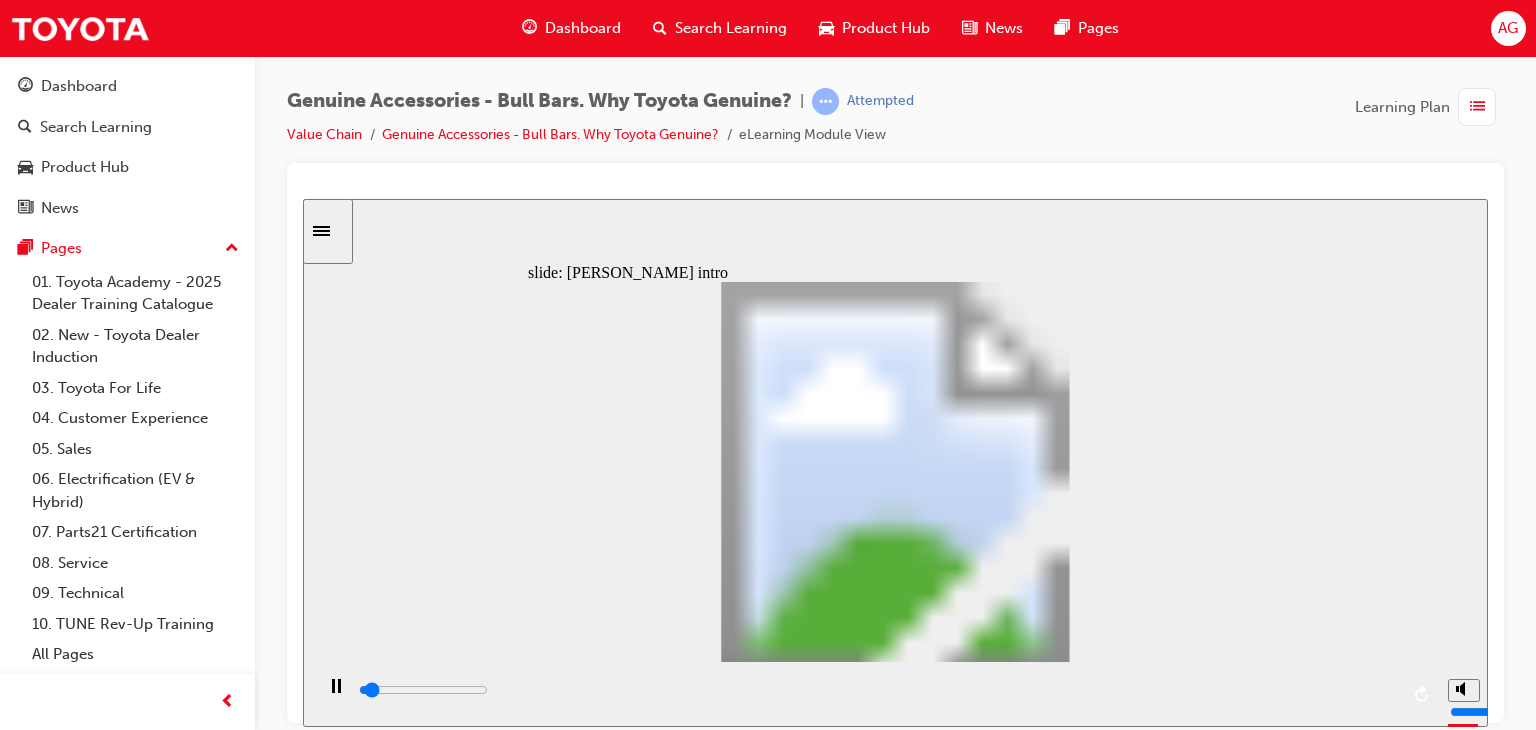click 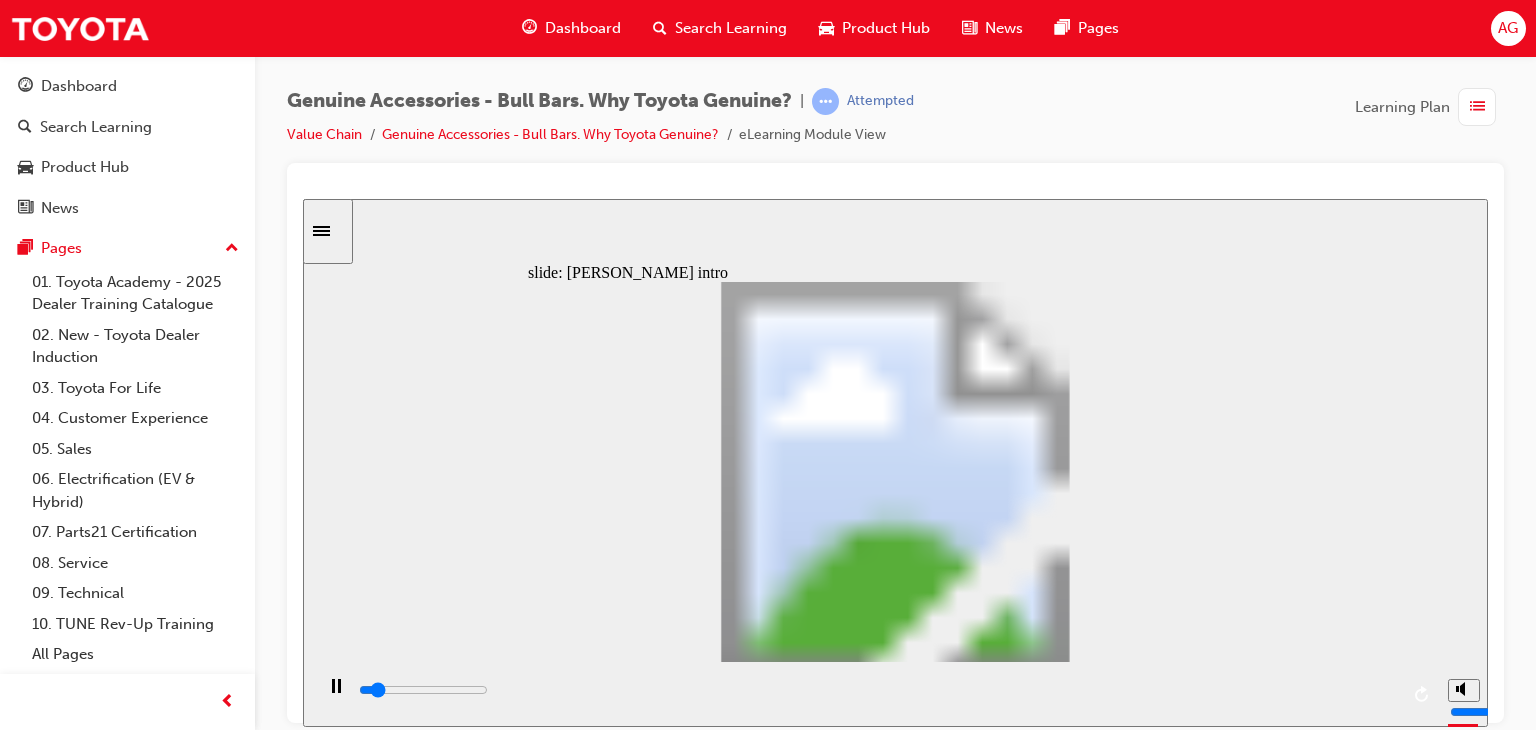 click 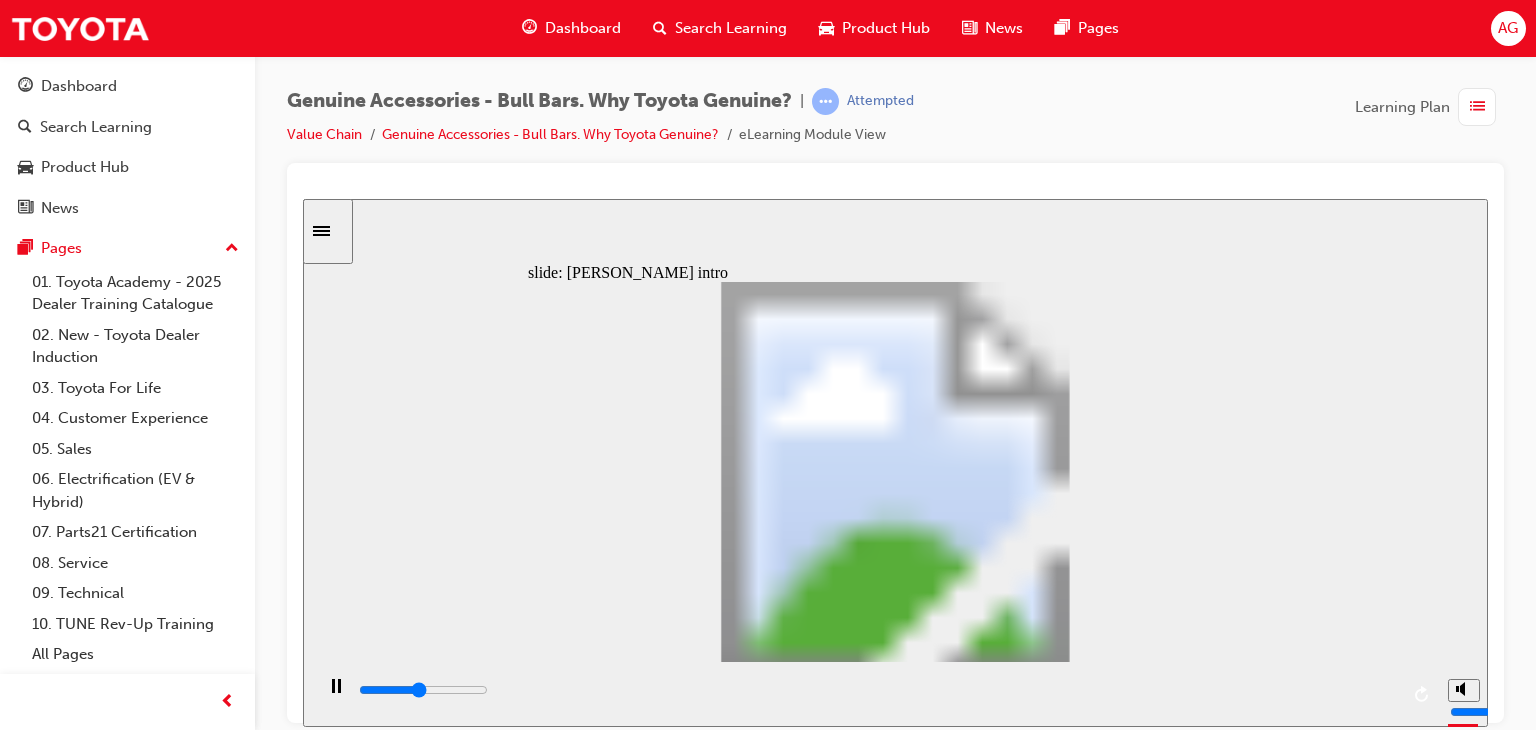 click at bounding box center (877, 690) 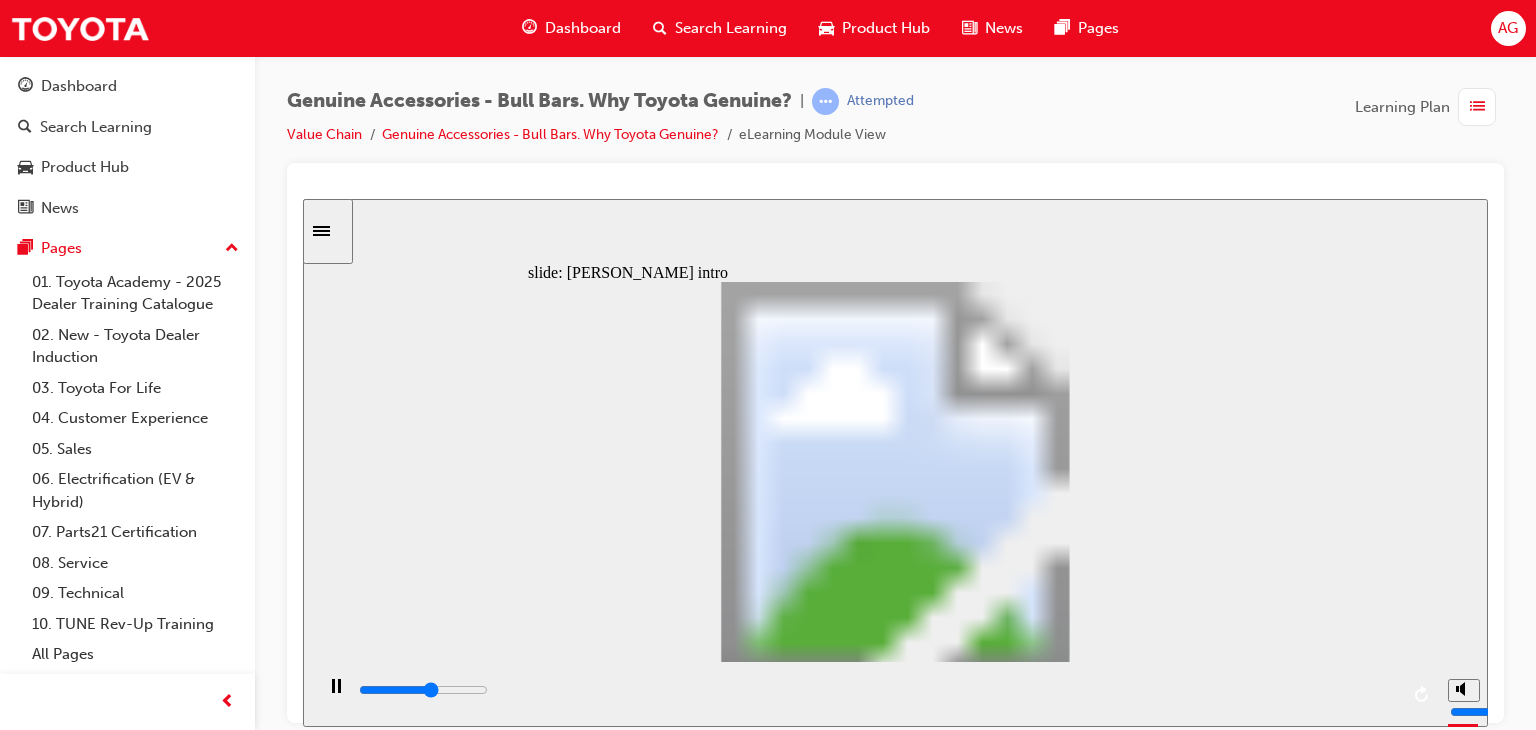 drag, startPoint x: 950, startPoint y: 699, endPoint x: 1048, endPoint y: 705, distance: 98.1835 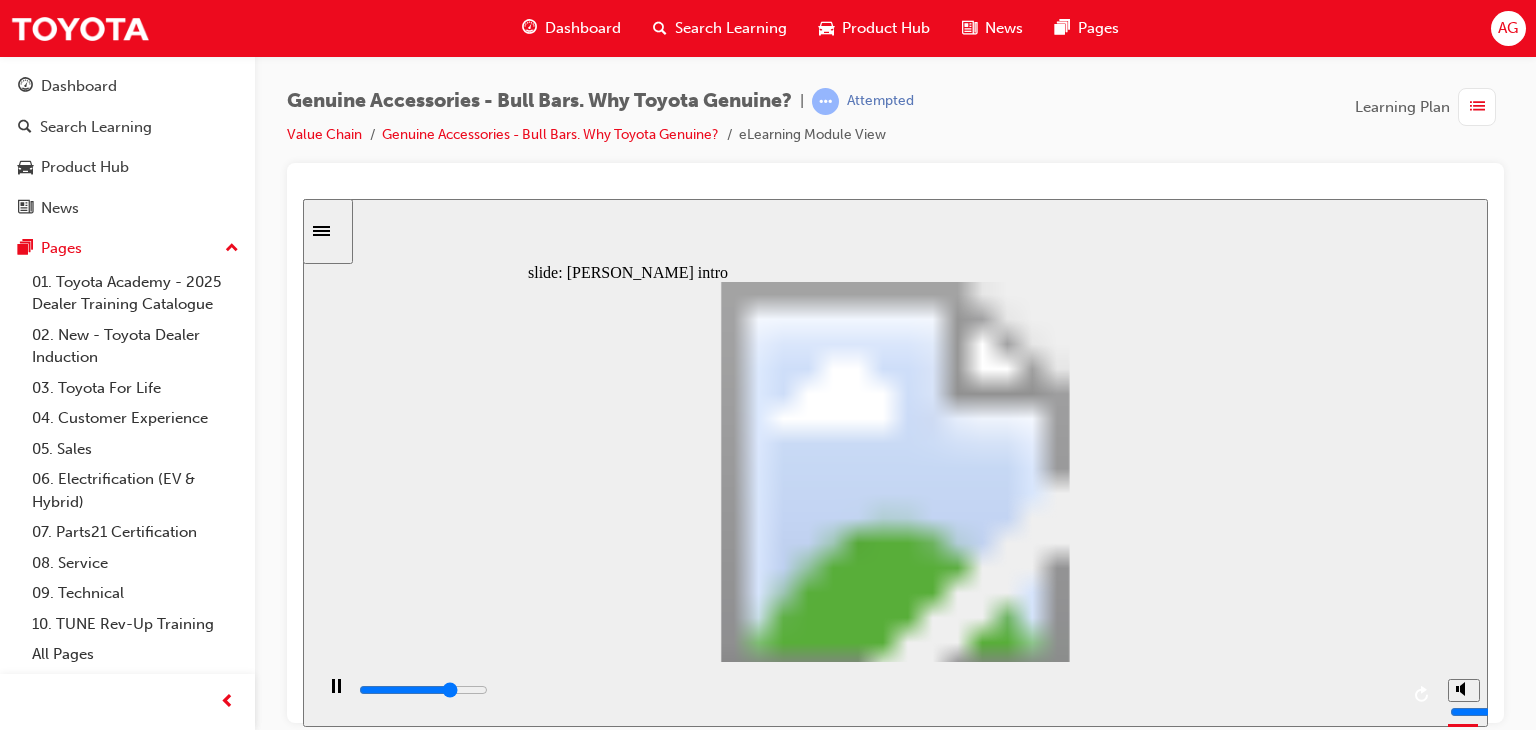click at bounding box center [877, 690] 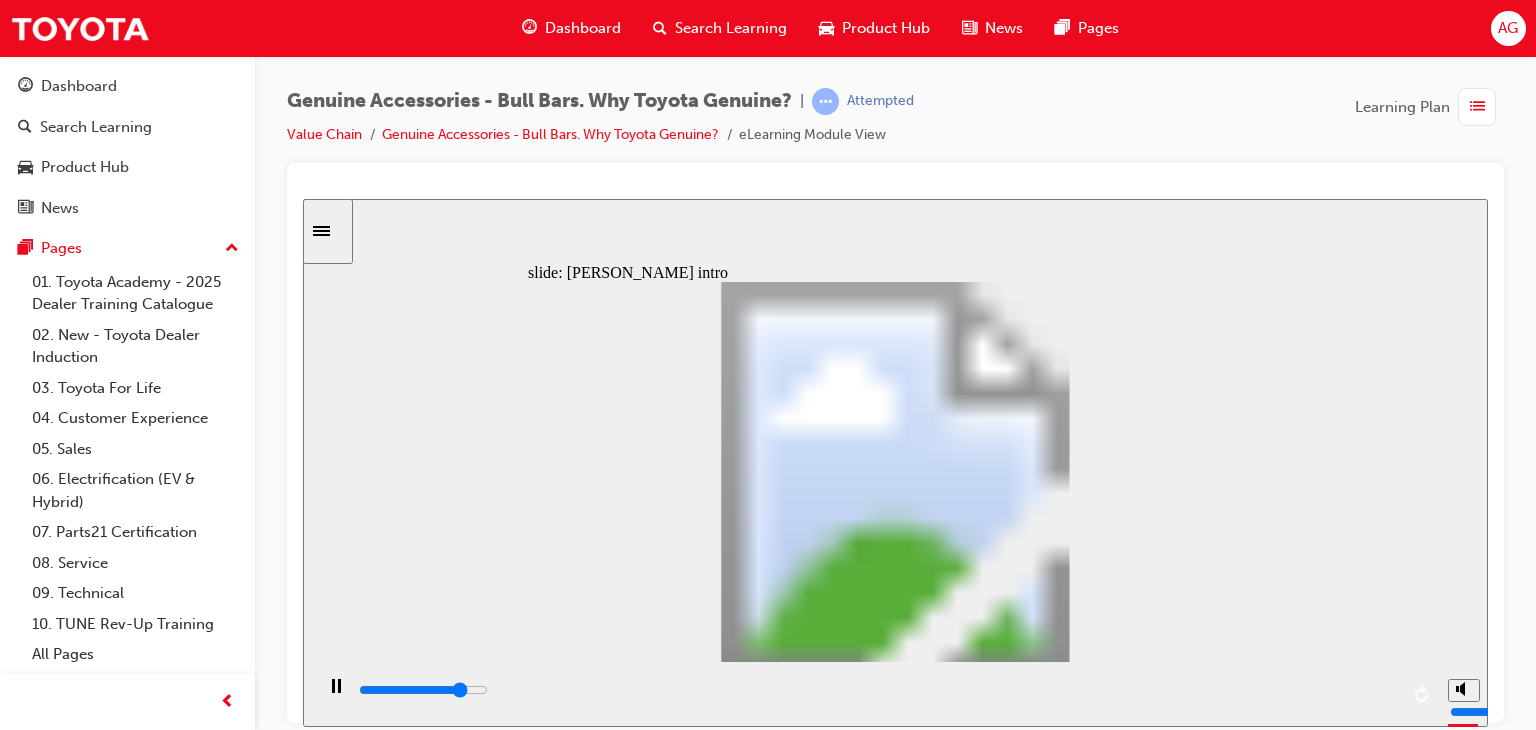 click at bounding box center [877, 690] 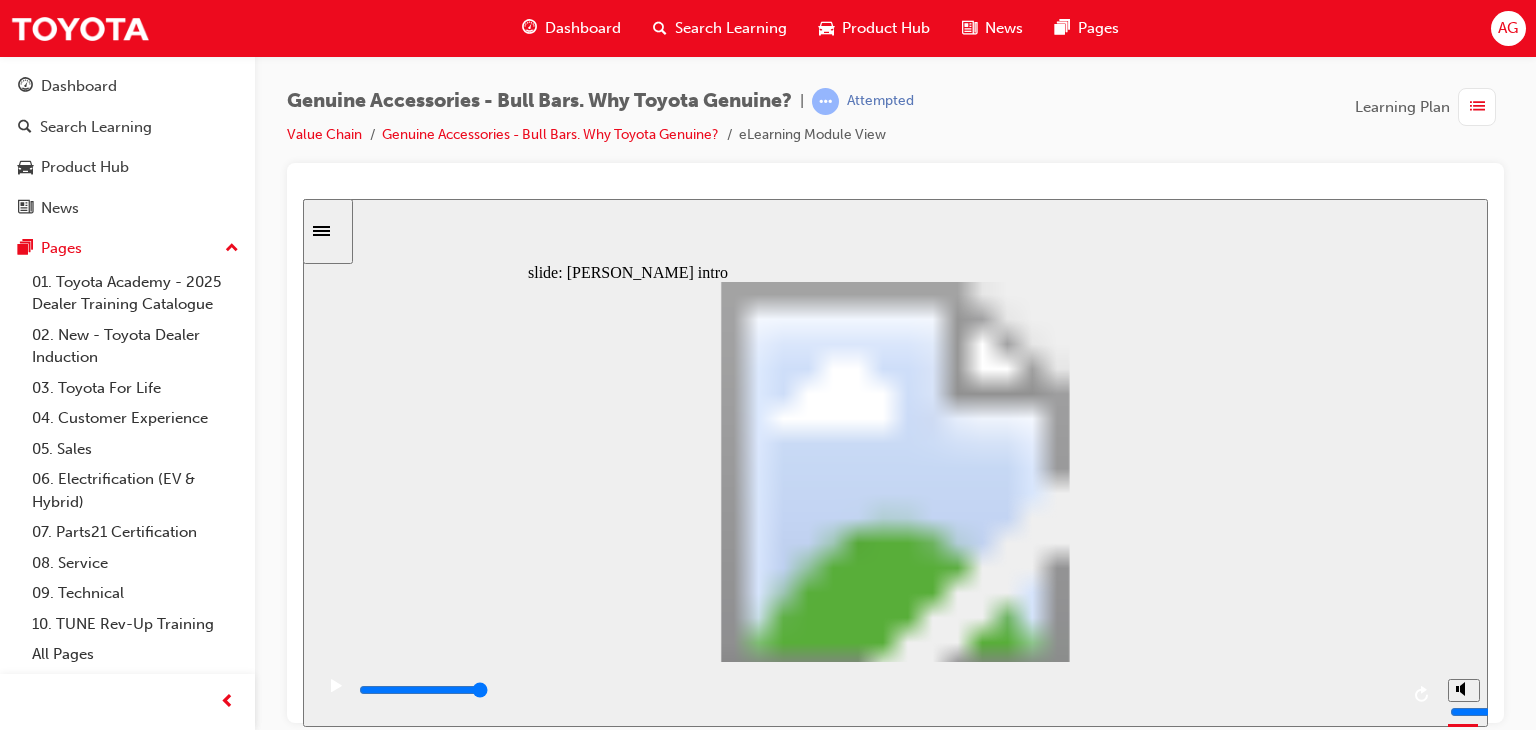 click 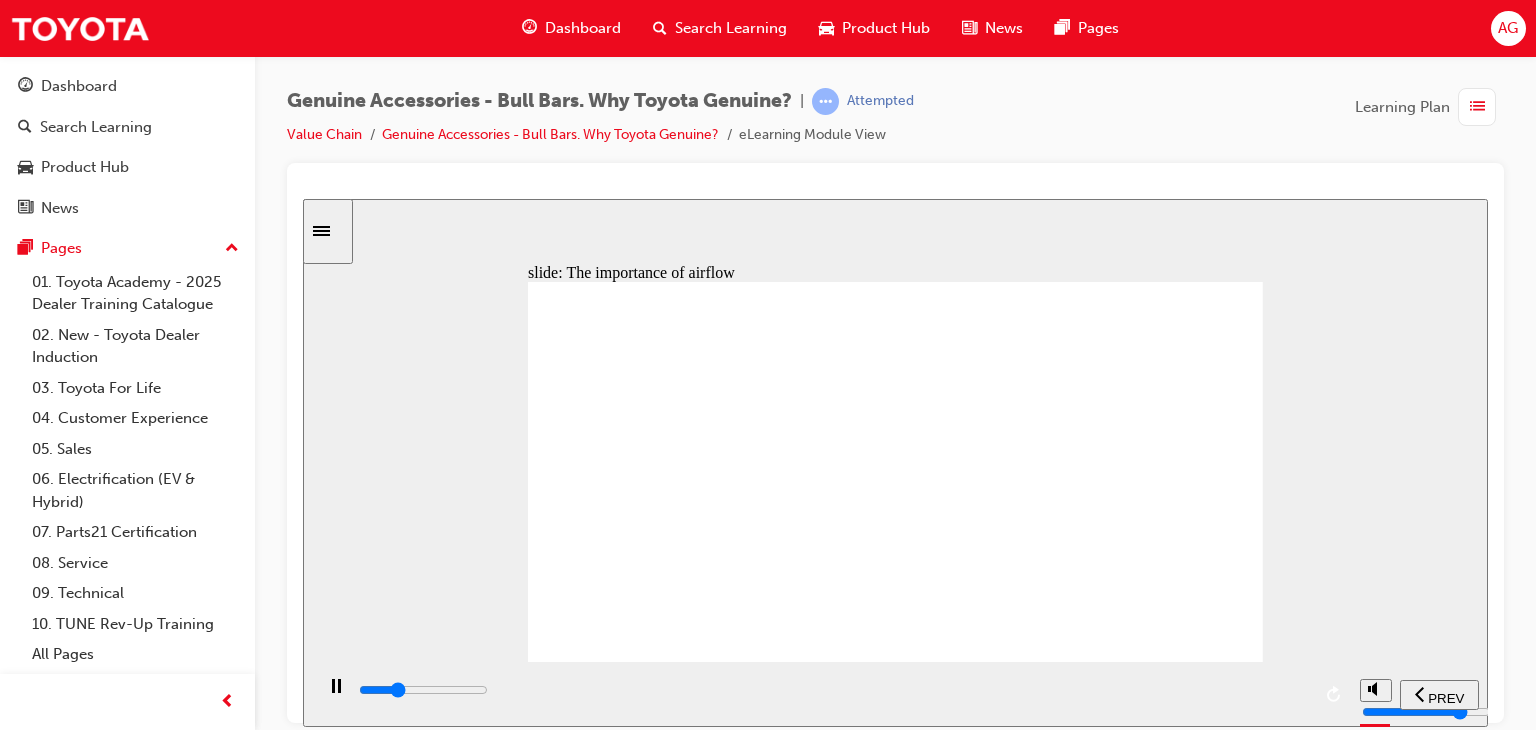 drag, startPoint x: 1148, startPoint y: 491, endPoint x: 1156, endPoint y: 642, distance: 151.21178 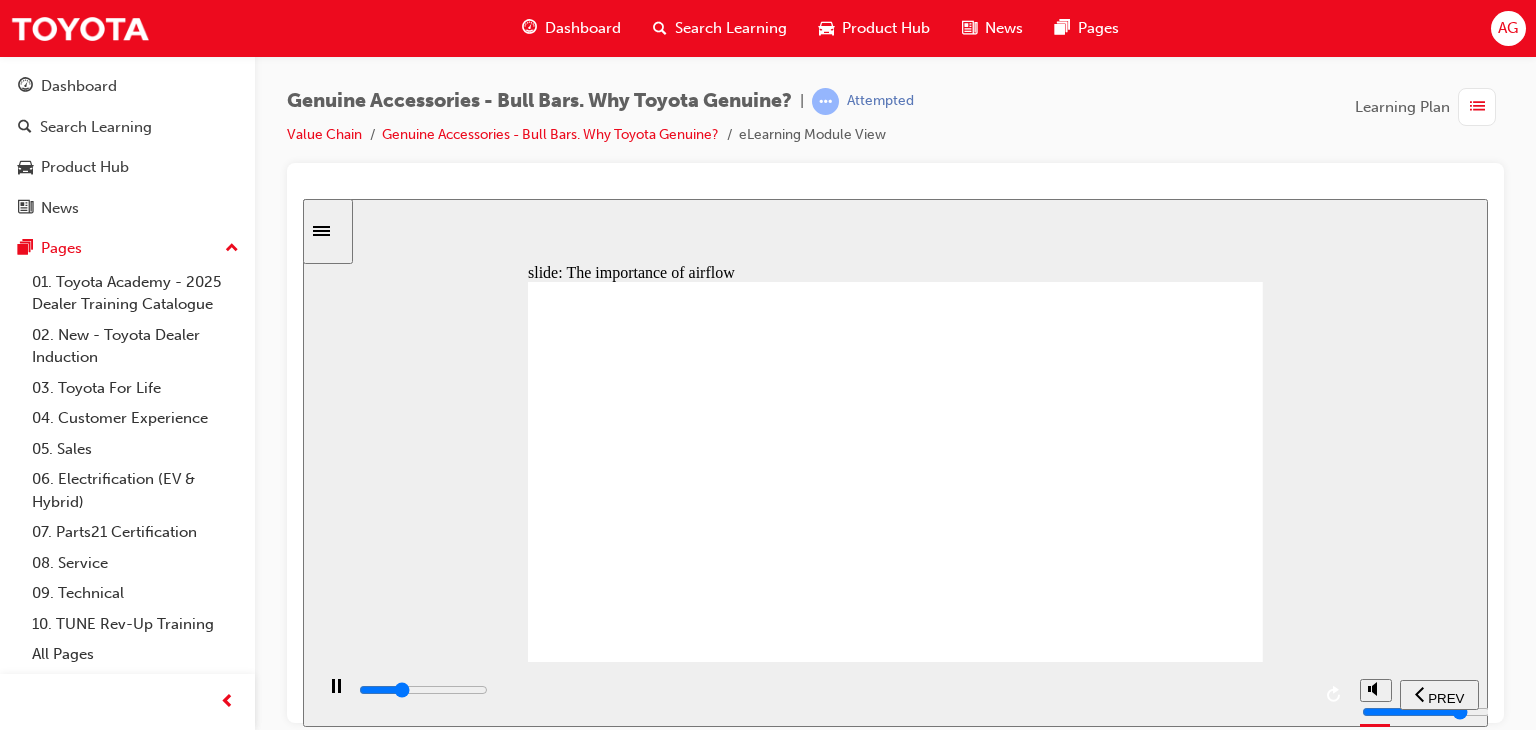 click at bounding box center [831, 693] 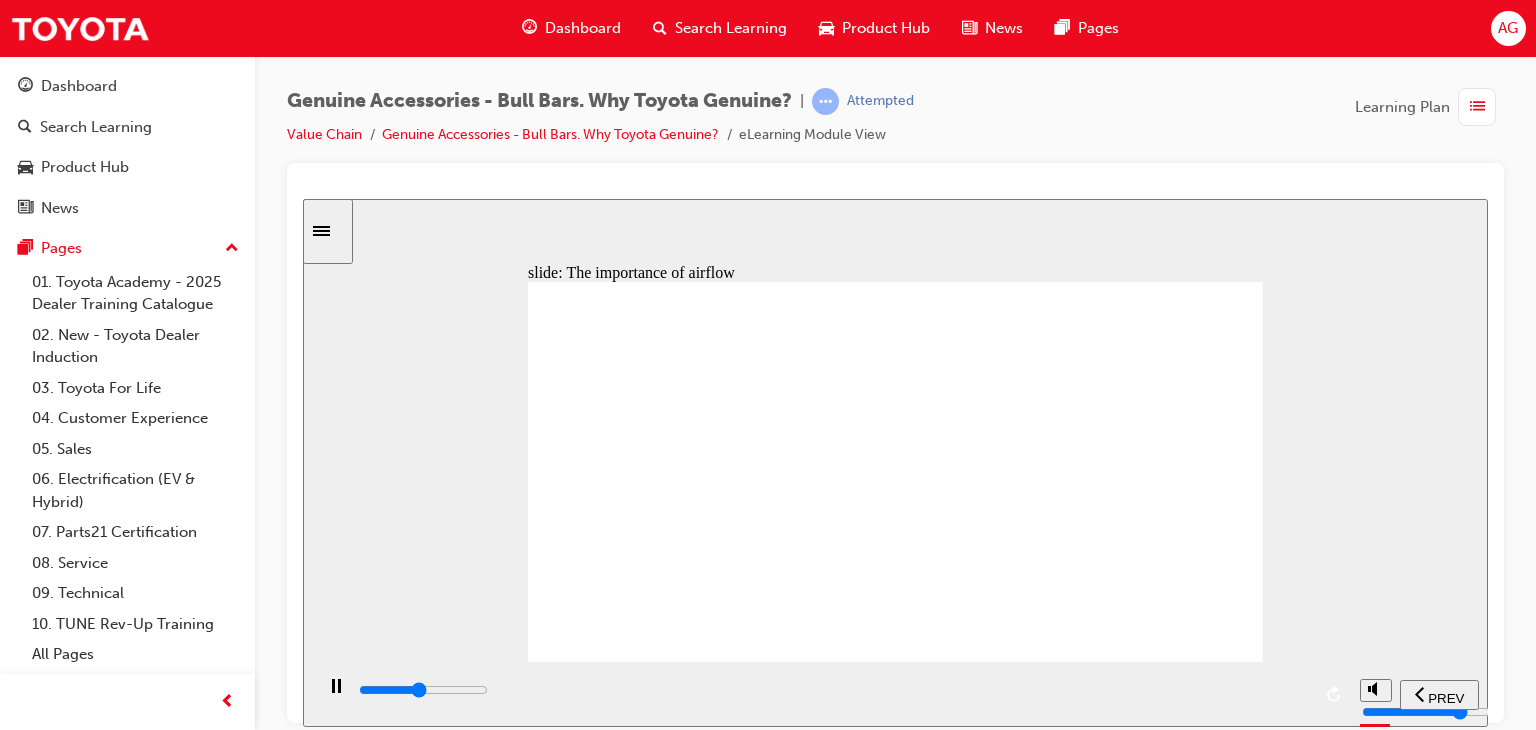 click at bounding box center [833, 690] 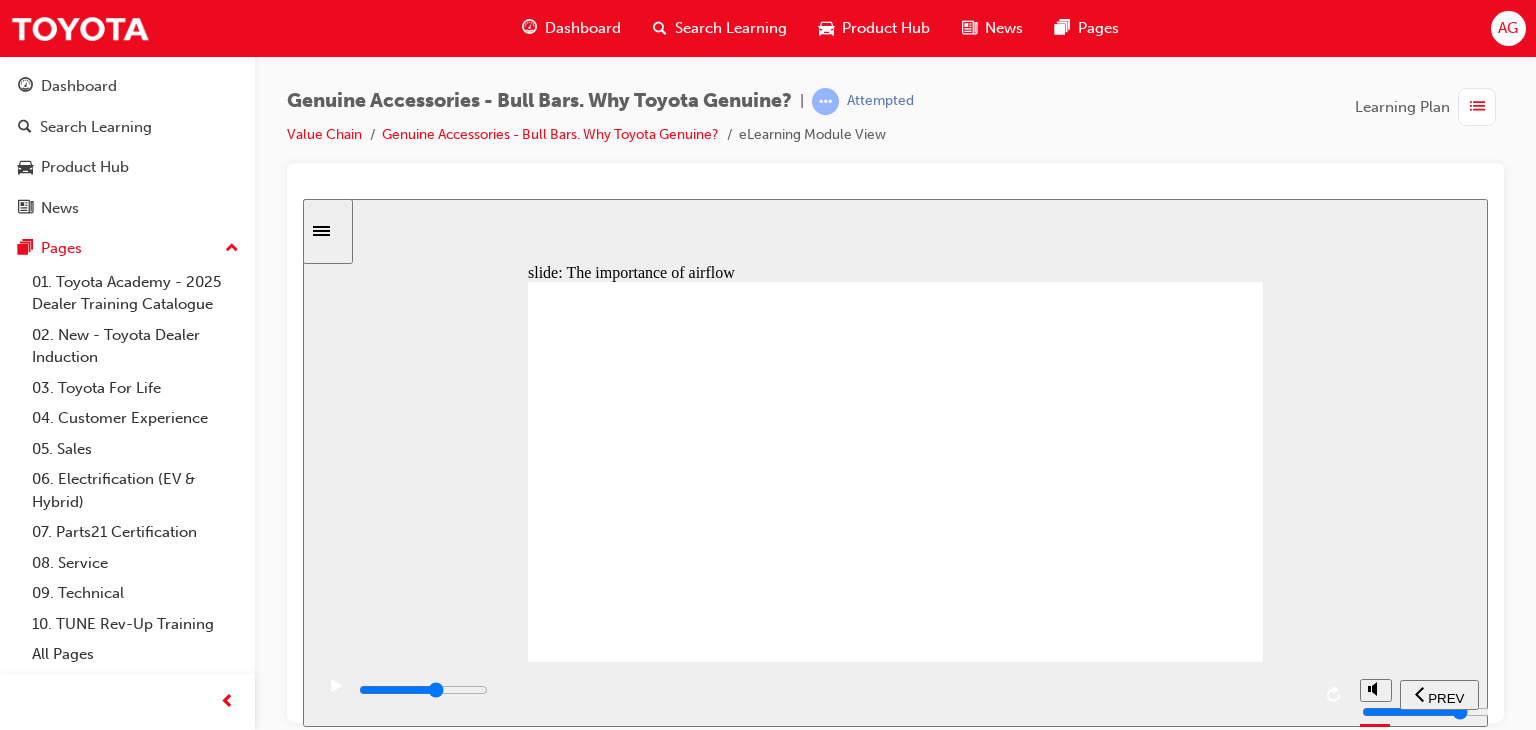click at bounding box center (833, 690) 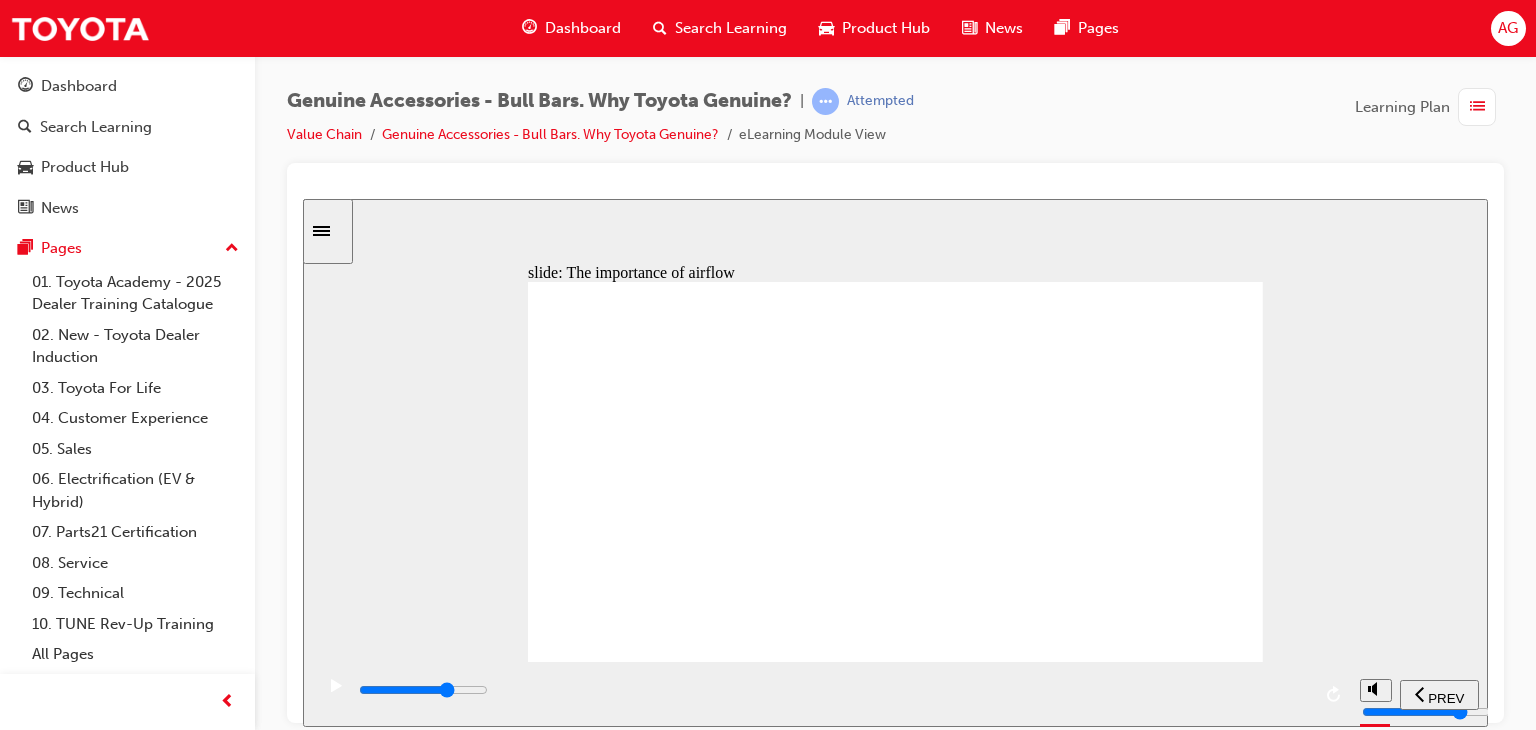 click at bounding box center [423, 689] 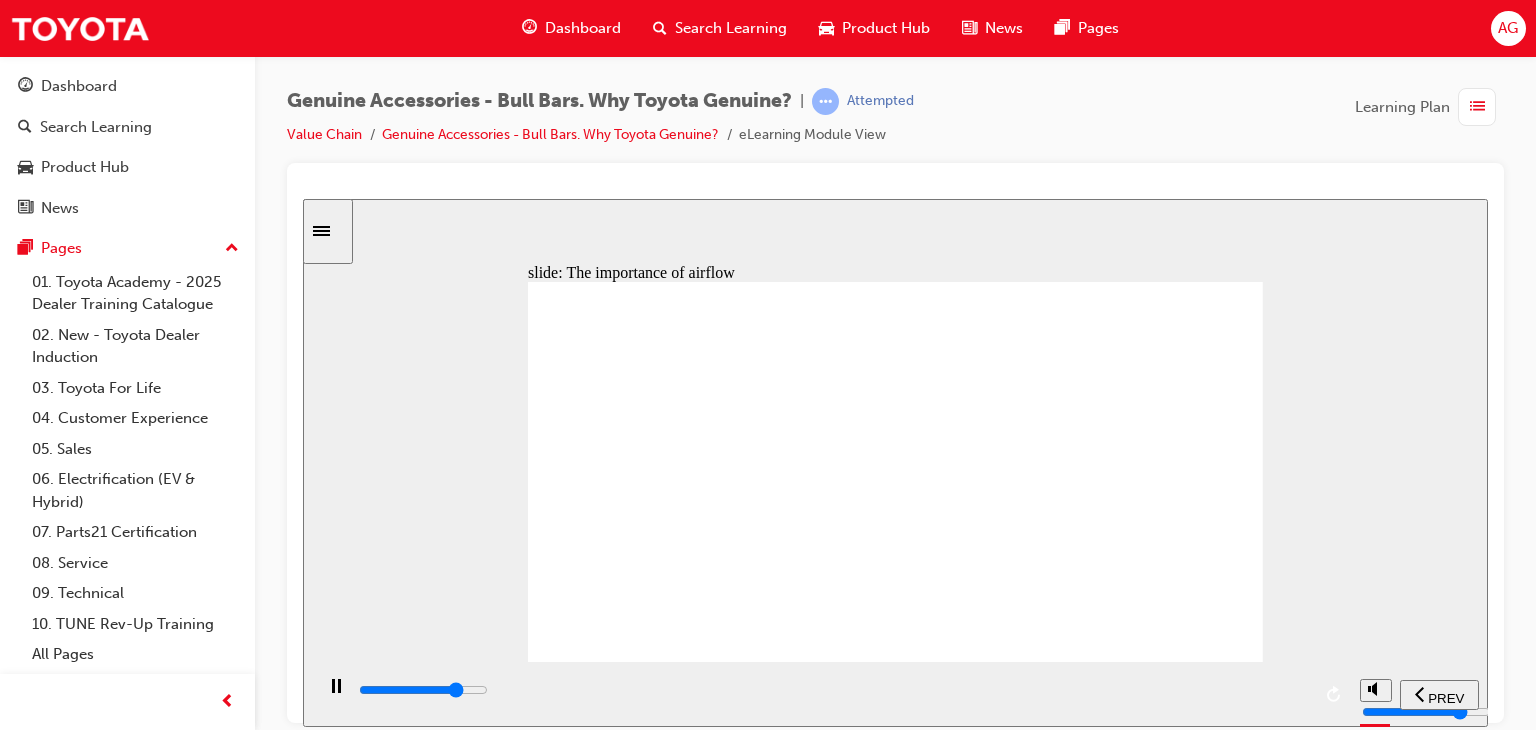 click at bounding box center (833, 690) 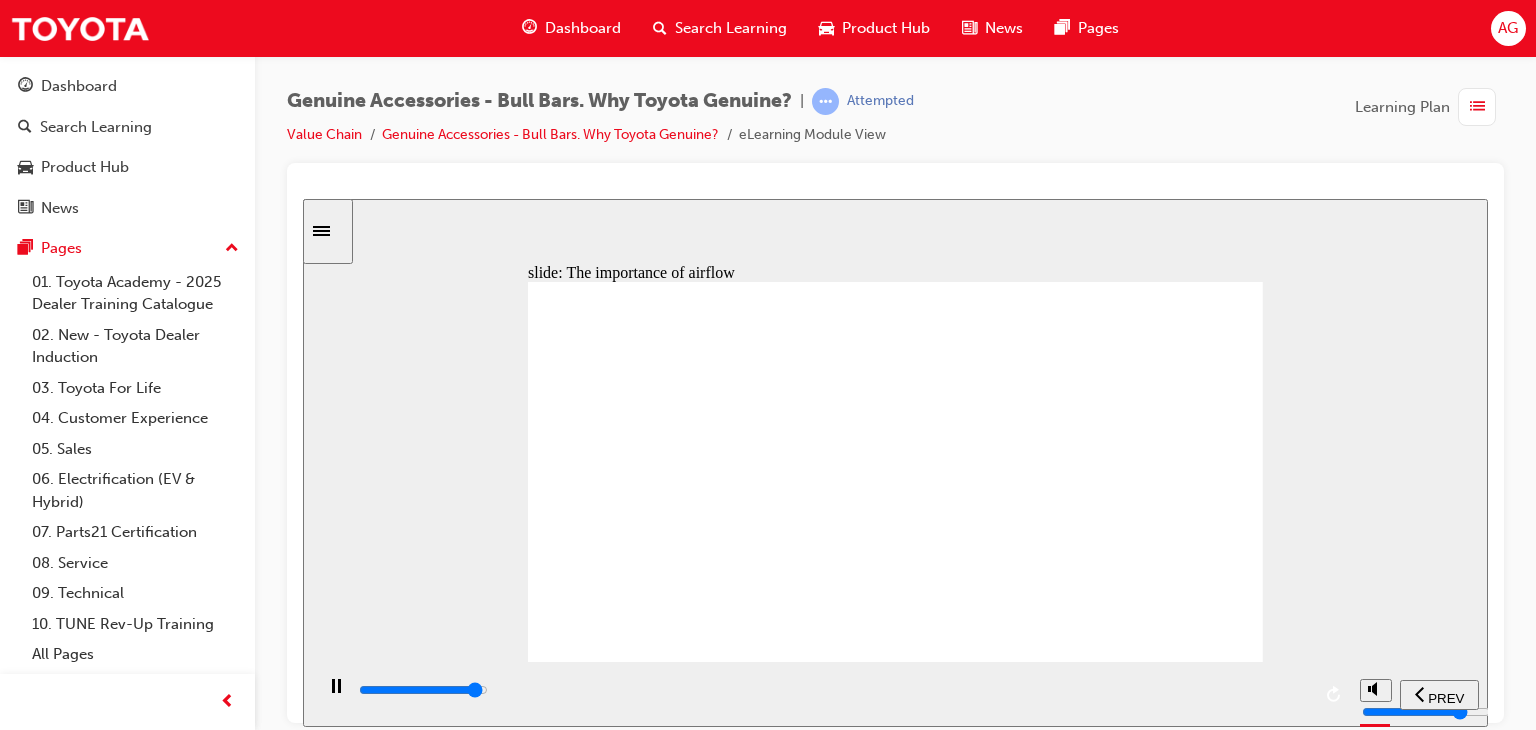 click at bounding box center (833, 690) 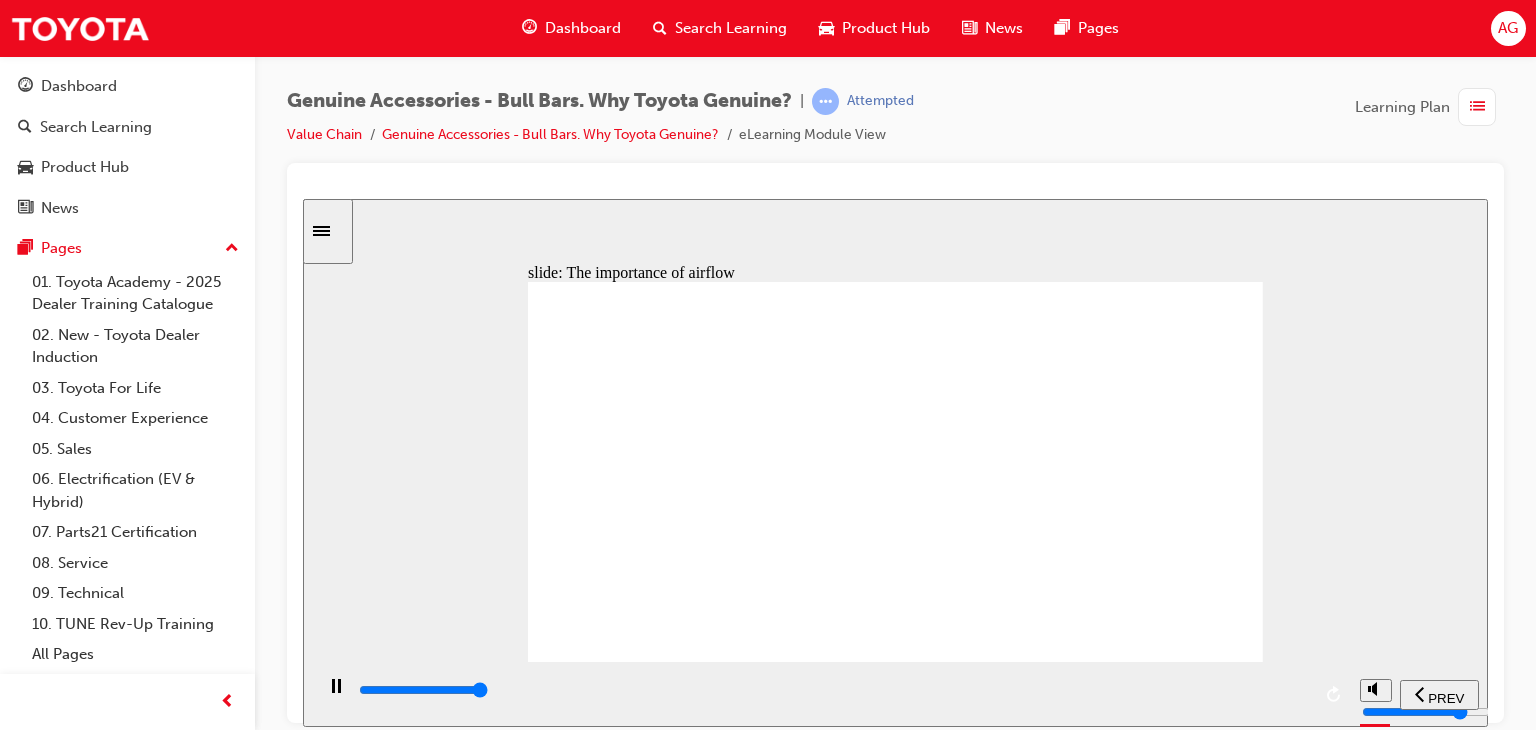 click 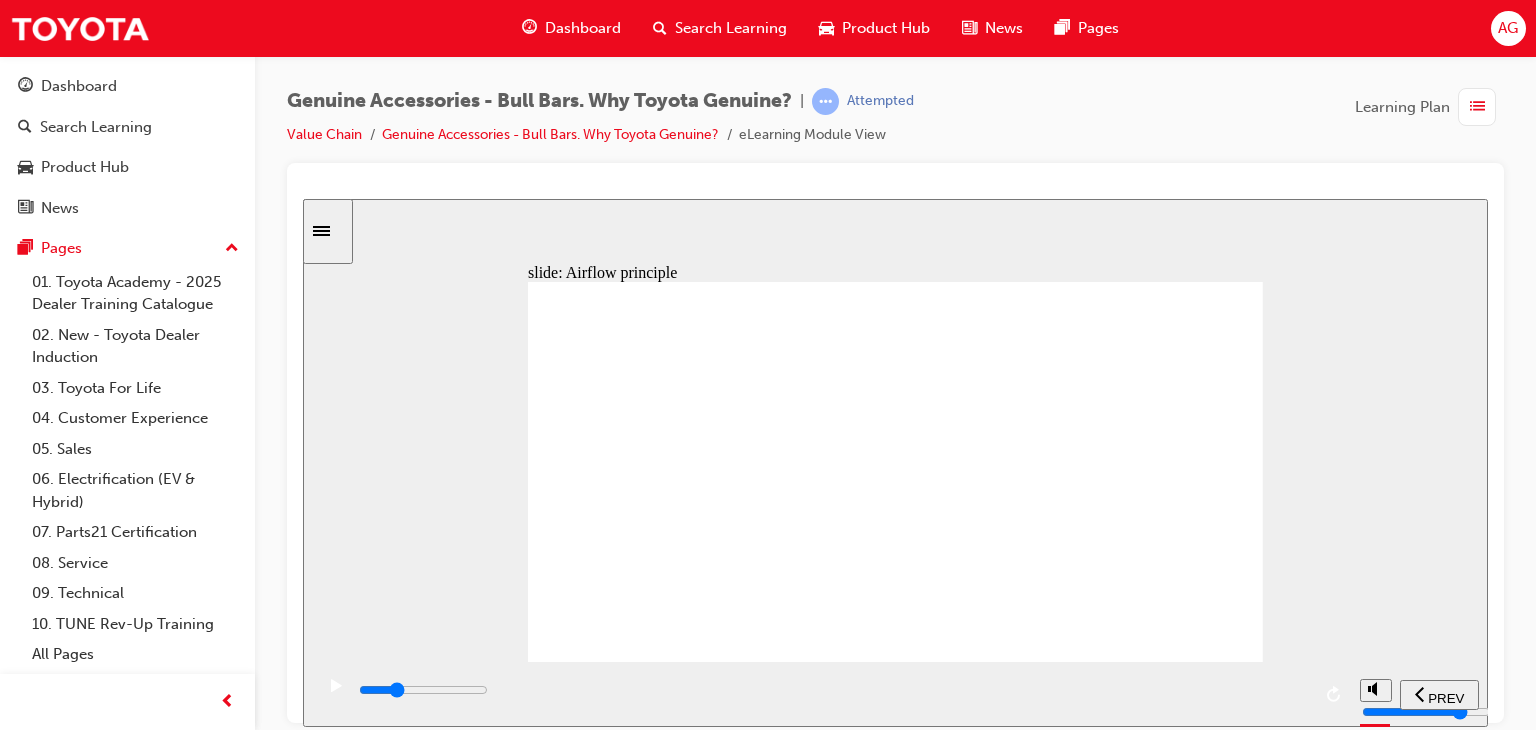 drag, startPoint x: 609, startPoint y: 697, endPoint x: 620, endPoint y: 703, distance: 12.529964 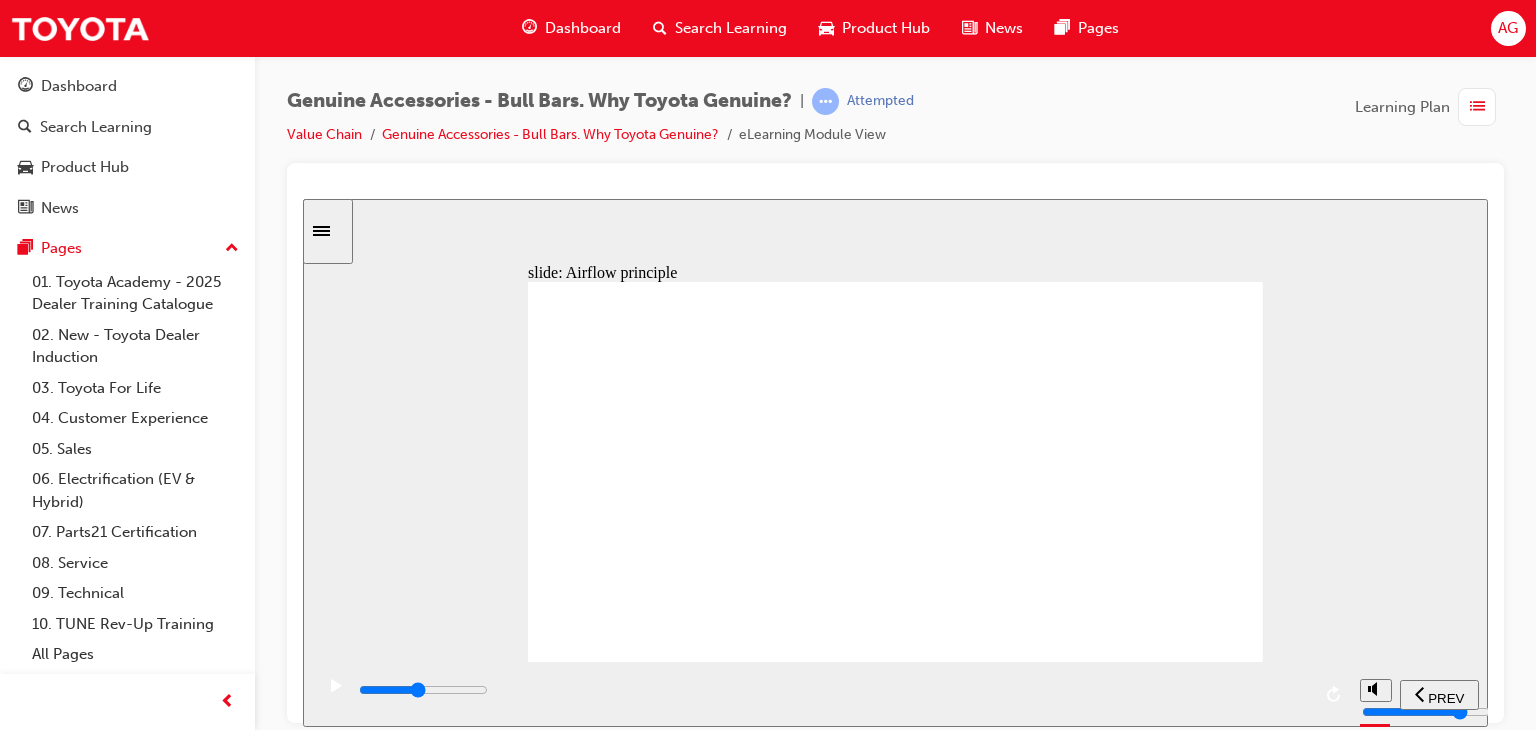 drag, startPoint x: 783, startPoint y: 719, endPoint x: 788, endPoint y: 729, distance: 11.18034 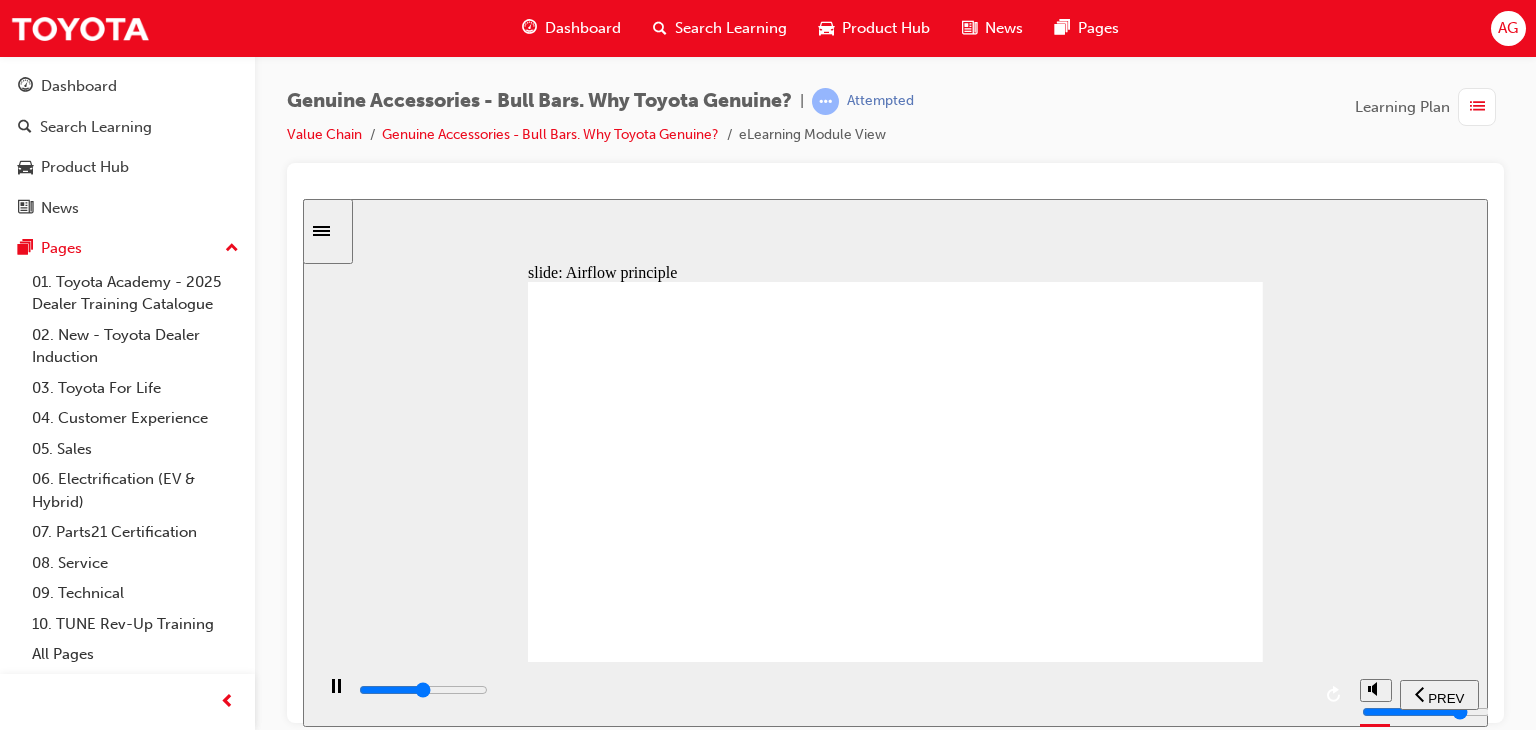 click at bounding box center (831, 693) 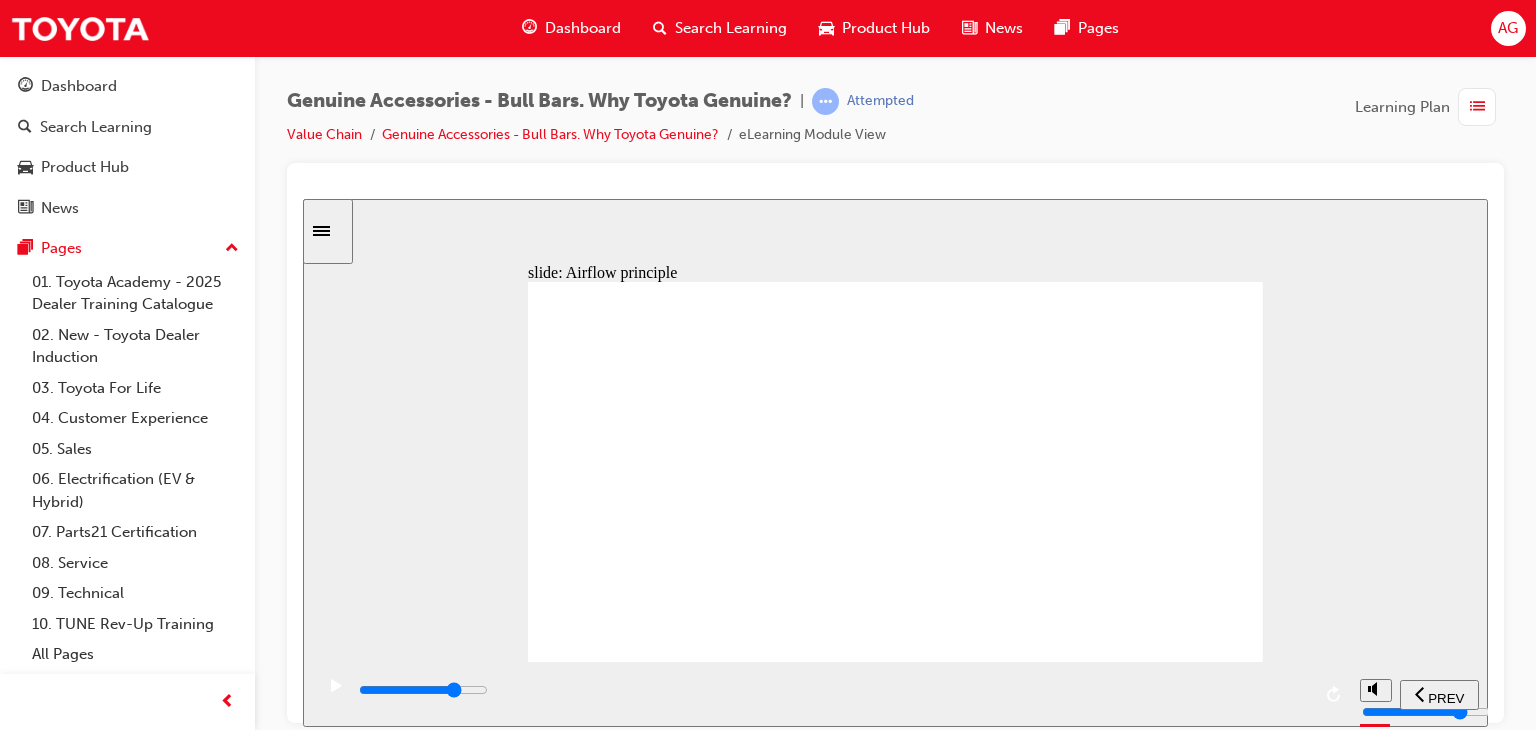 click at bounding box center [833, 690] 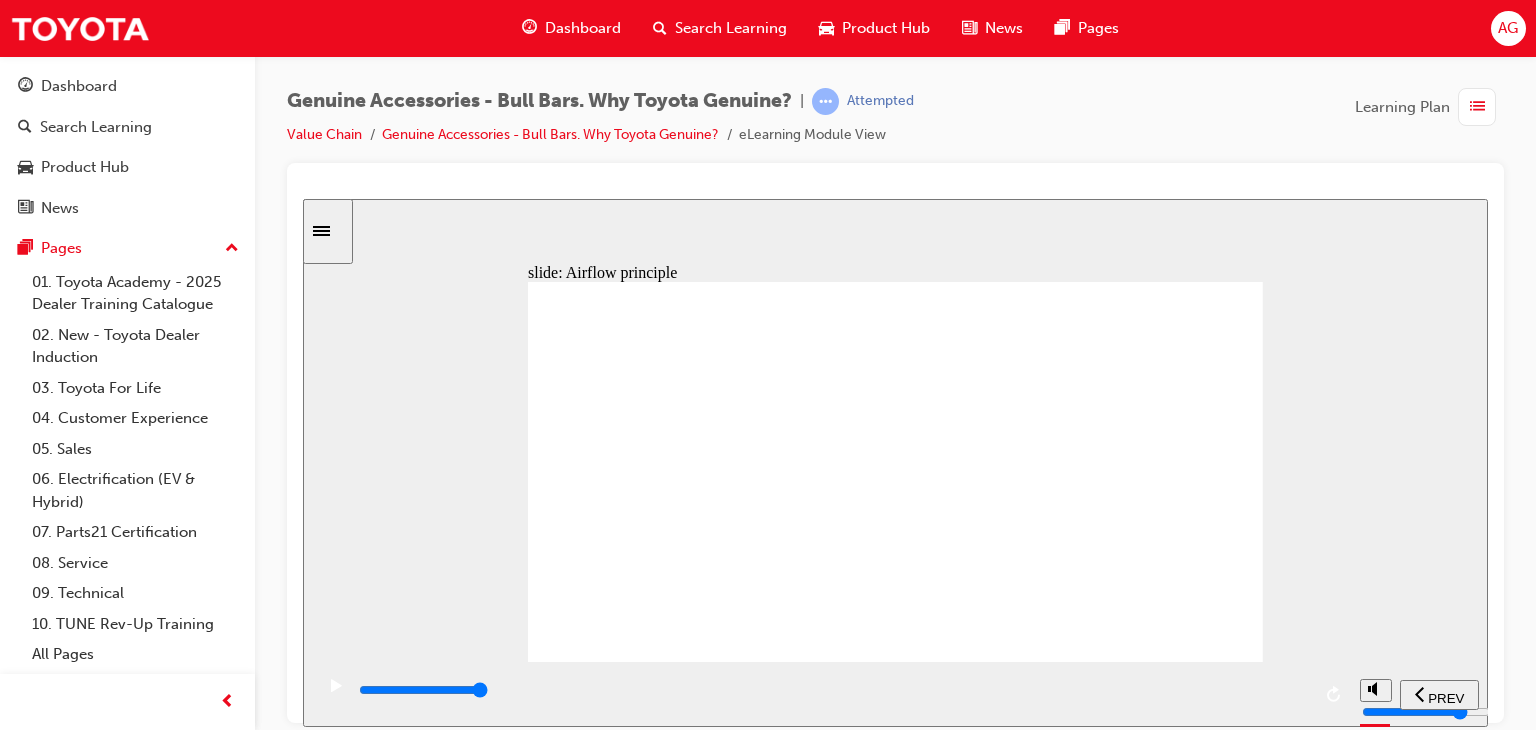 click 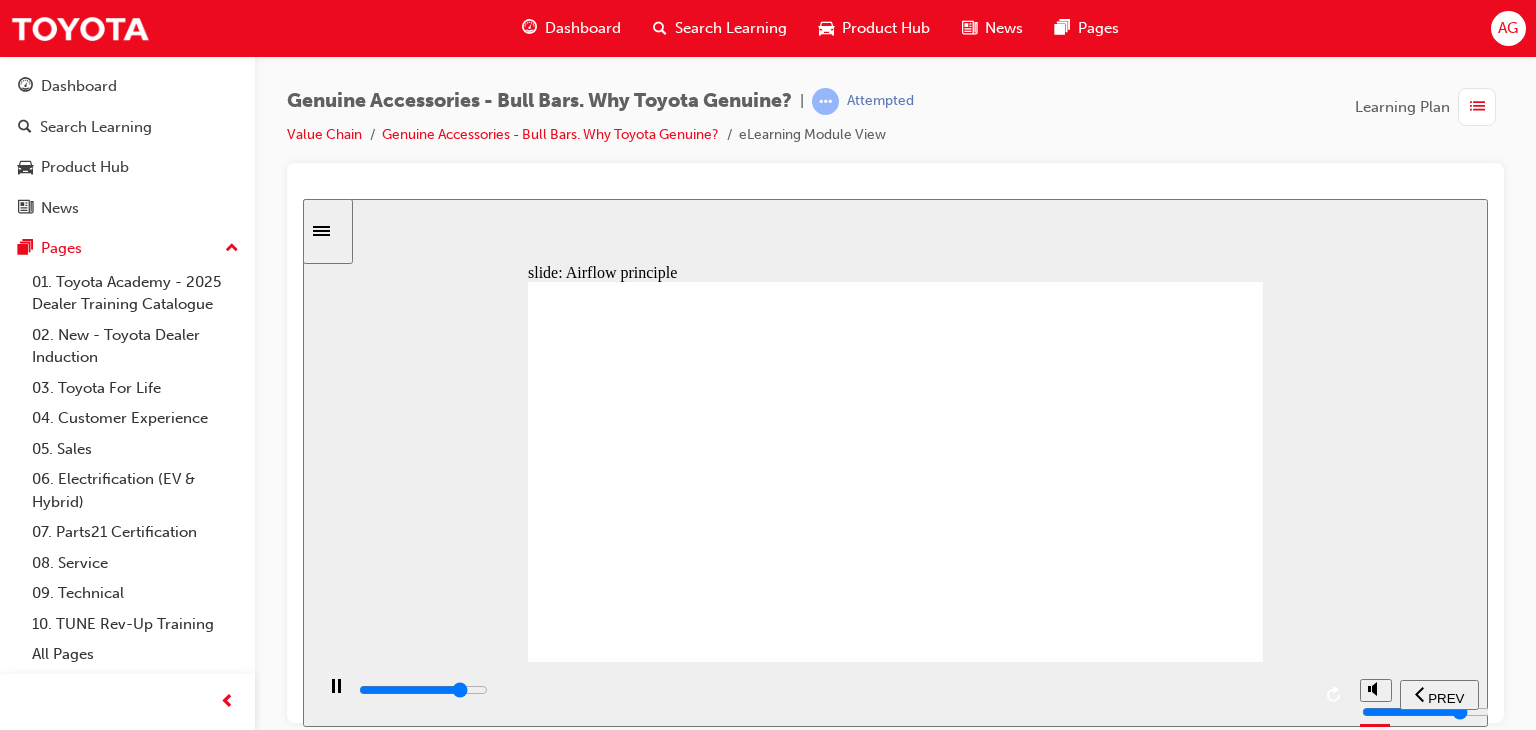 click at bounding box center (833, 690) 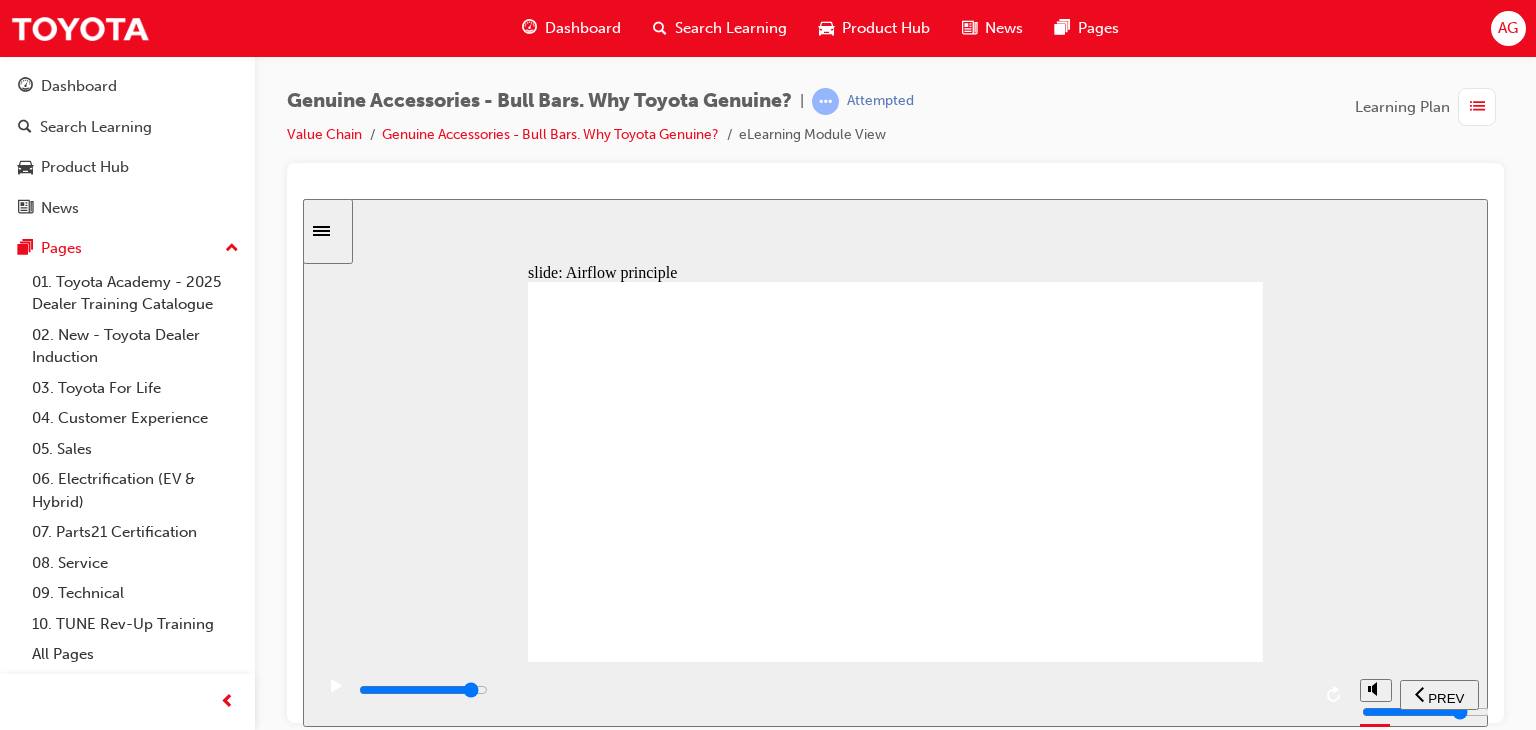 drag, startPoint x: 1241, startPoint y: 703, endPoint x: 1286, endPoint y: 702, distance: 45.01111 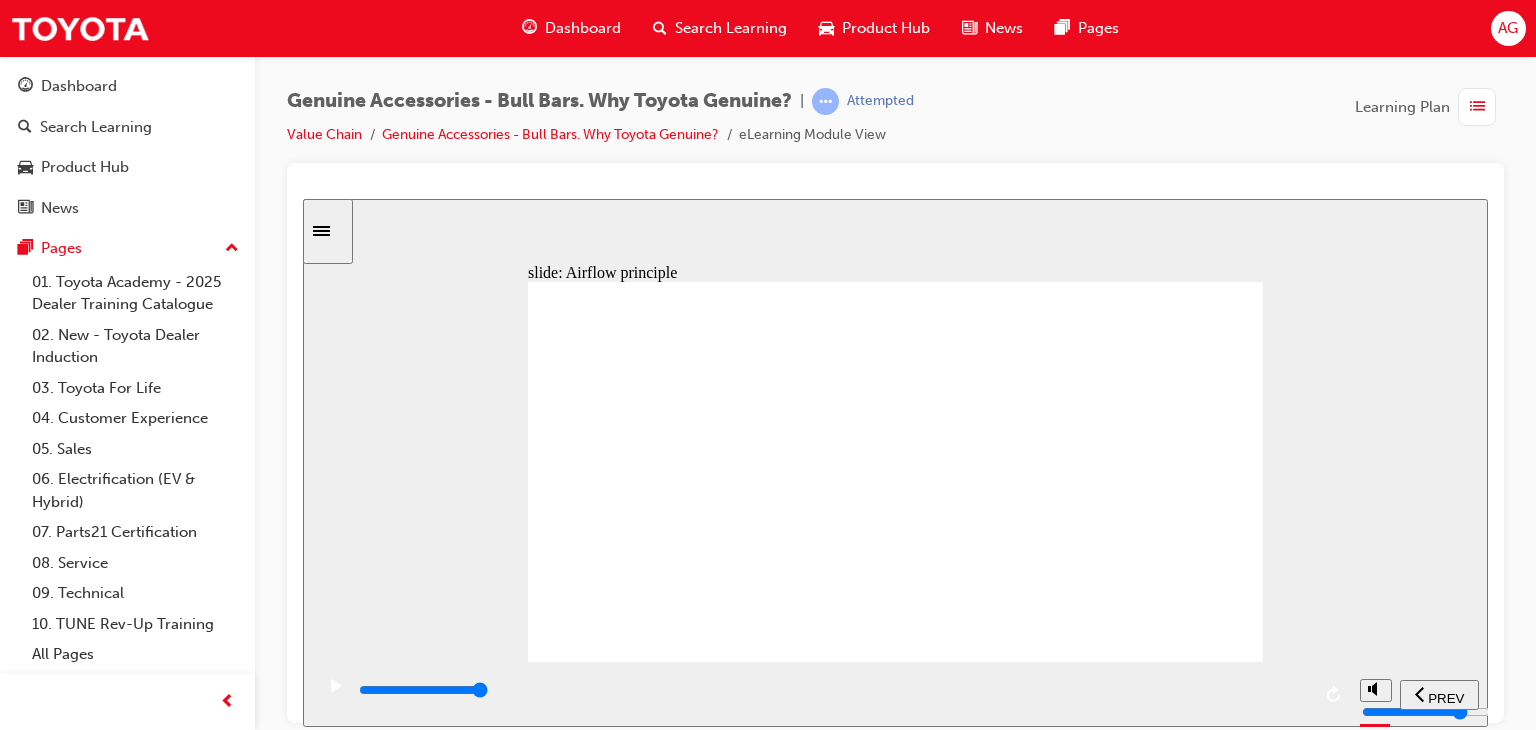 click 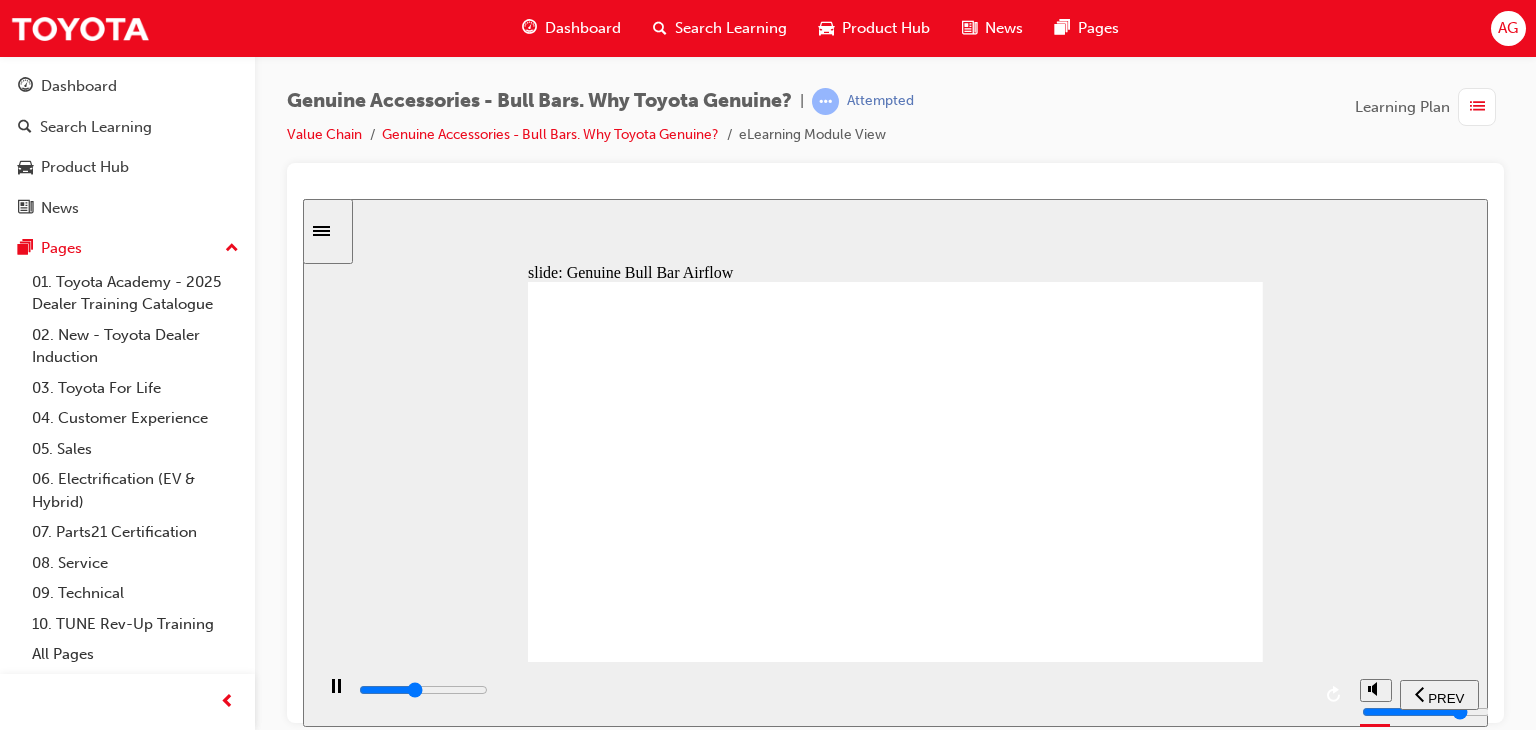 drag, startPoint x: 785, startPoint y: 676, endPoint x: 839, endPoint y: 706, distance: 61.77378 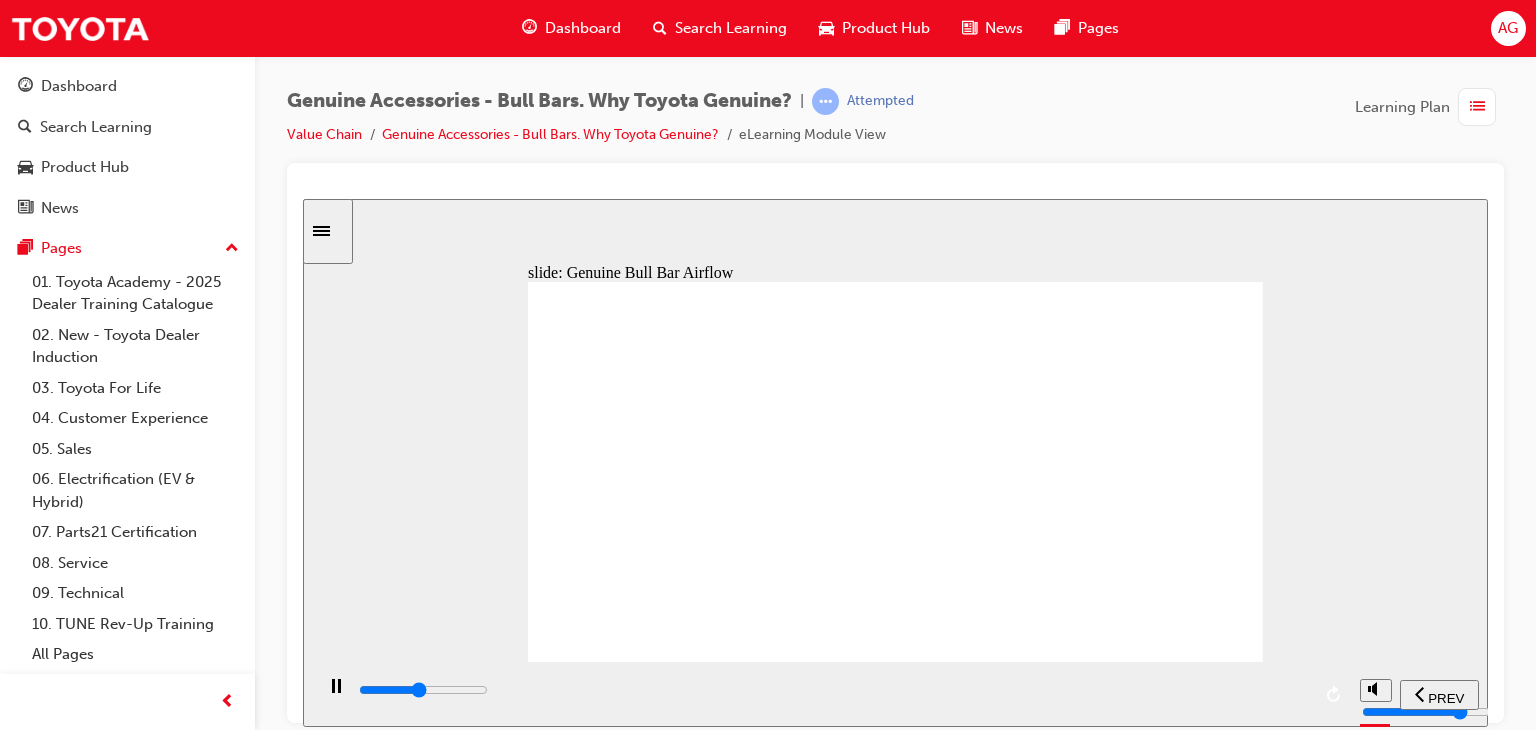 drag, startPoint x: 1194, startPoint y: 923, endPoint x: 915, endPoint y: 704, distance: 354.6858 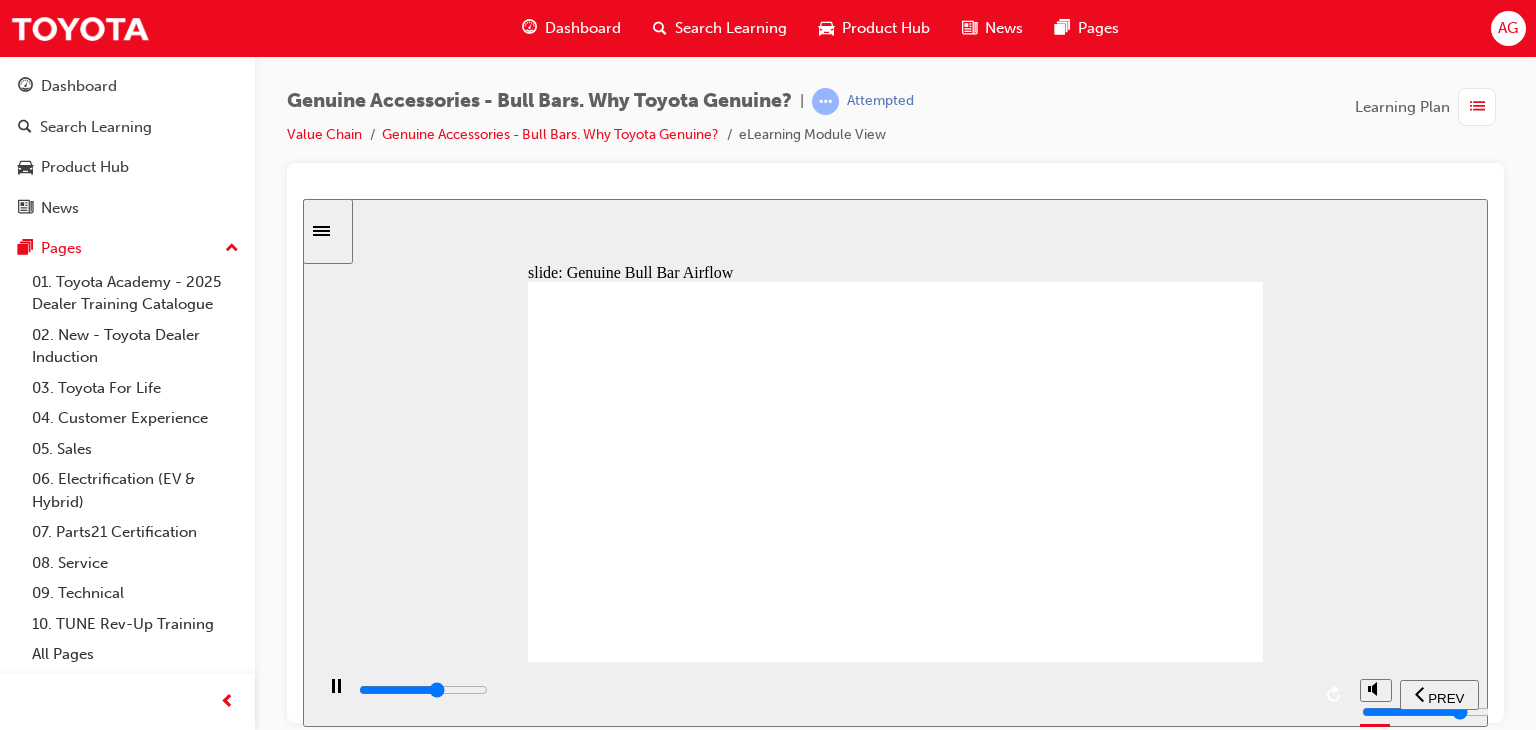 click at bounding box center [423, 689] 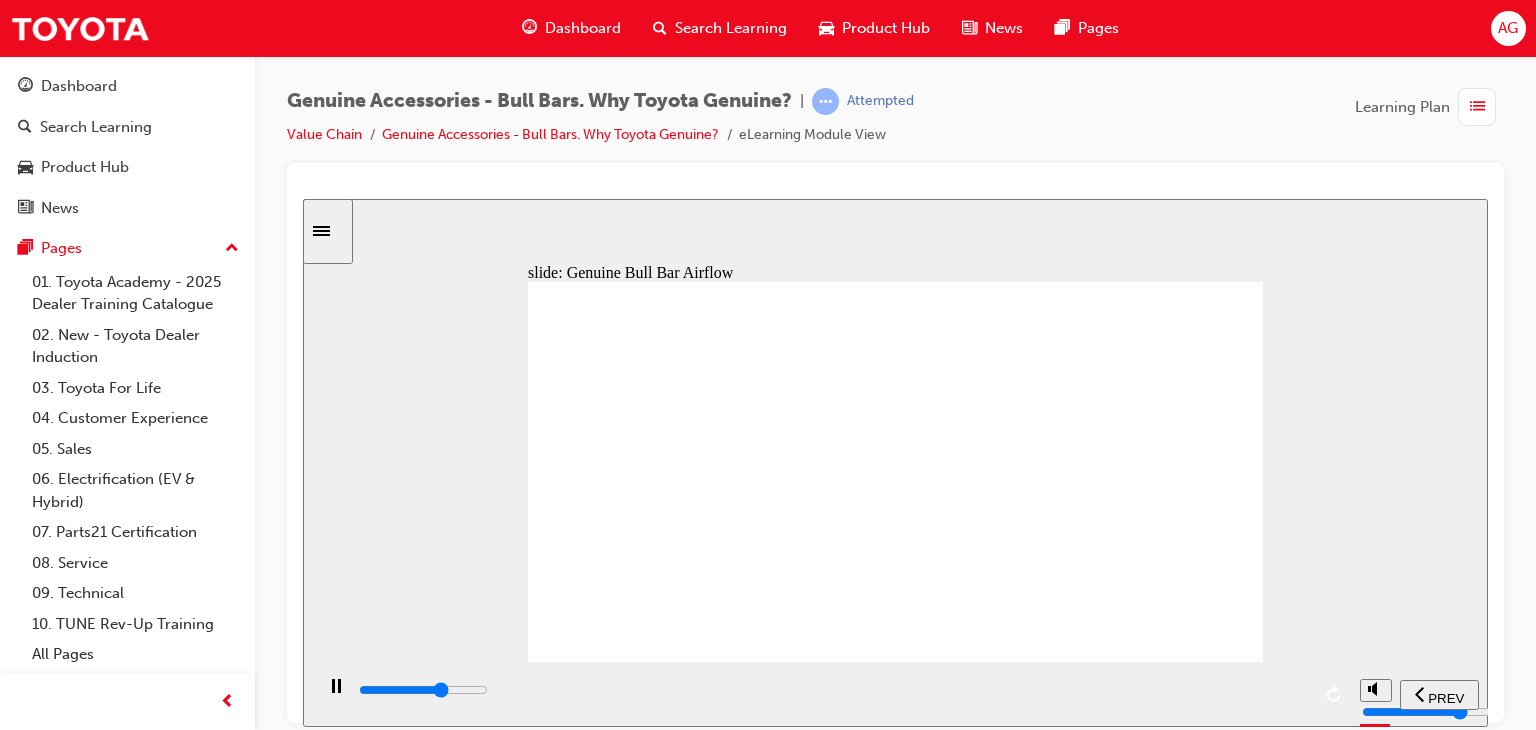 click at bounding box center [833, 690] 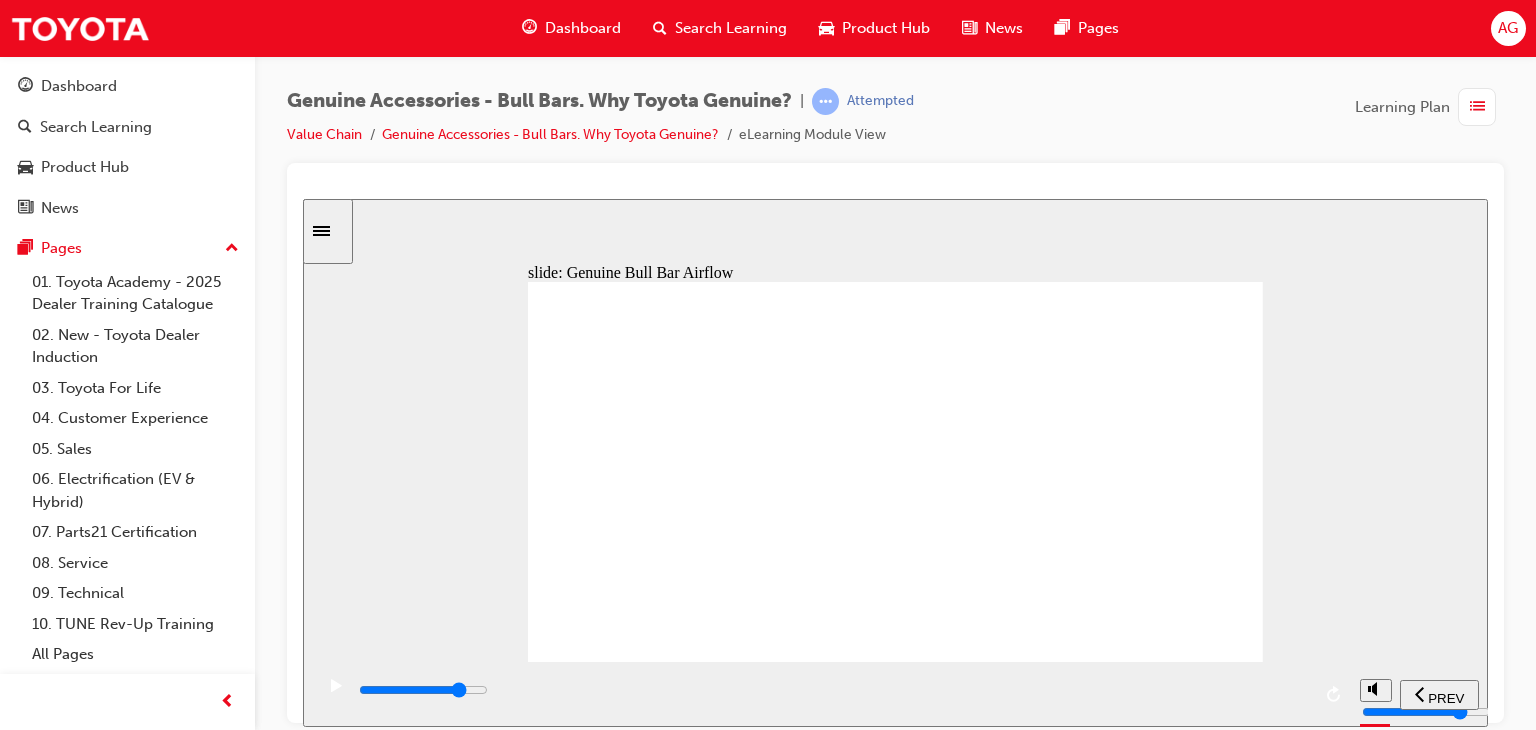 click at bounding box center (833, 690) 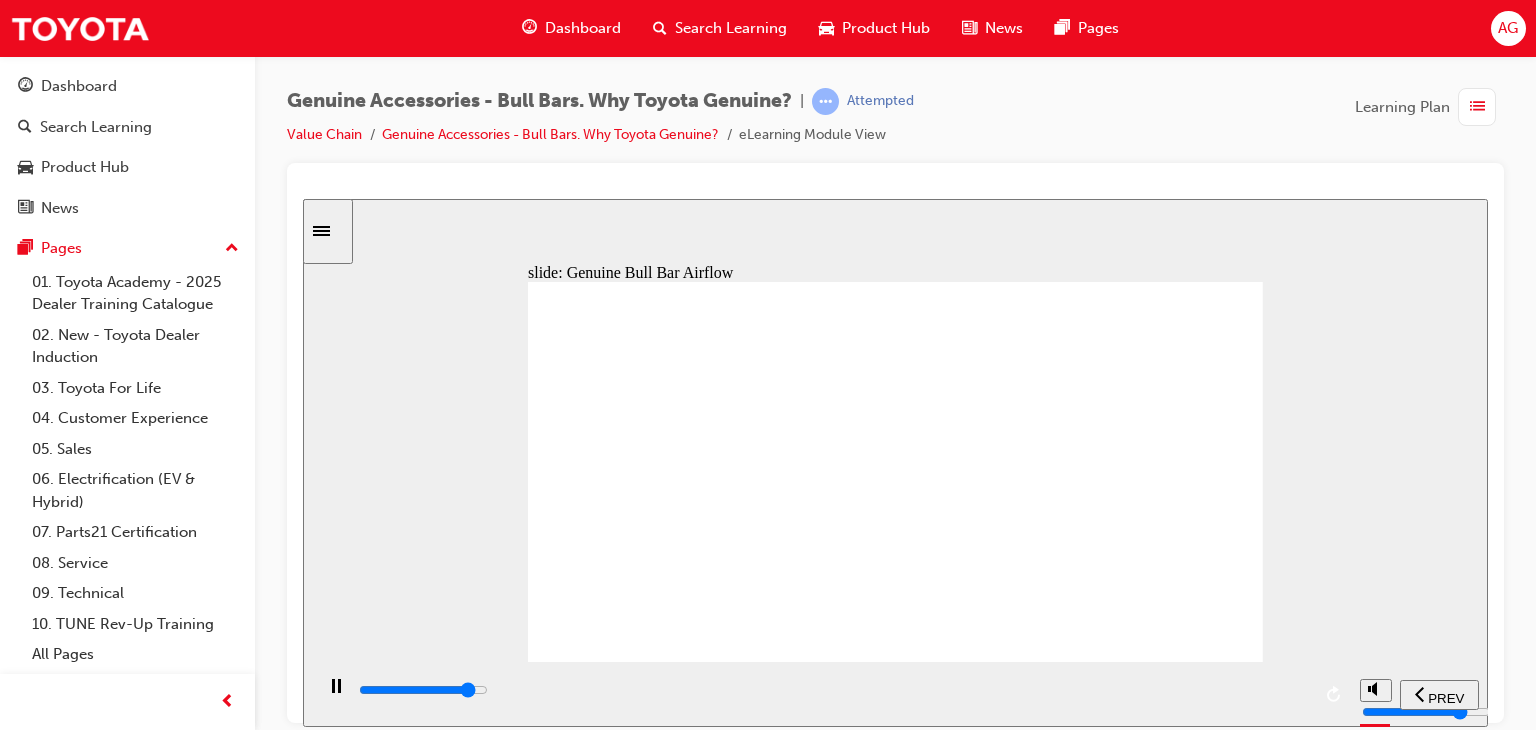 click at bounding box center [833, 690] 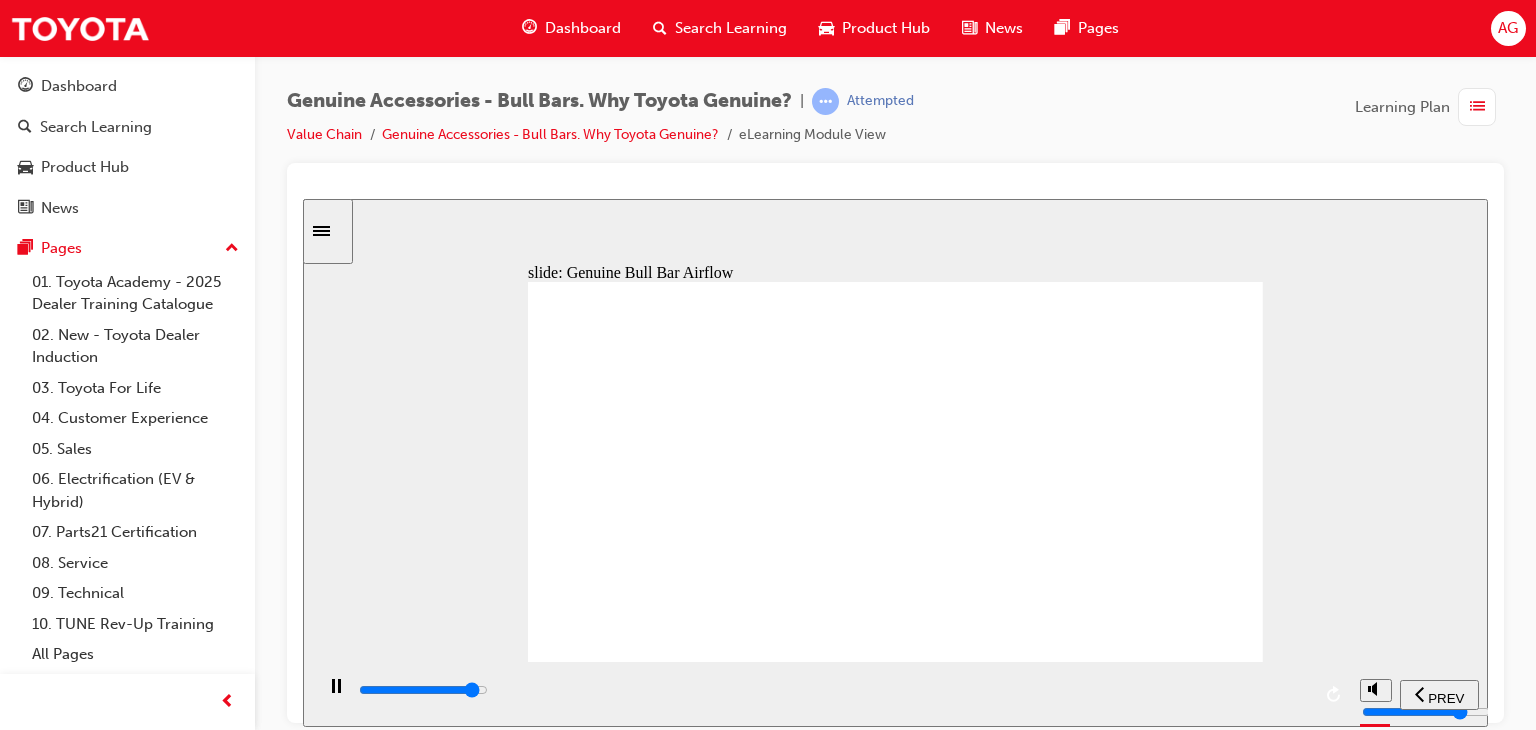 drag, startPoint x: 1222, startPoint y: 695, endPoint x: 1270, endPoint y: 700, distance: 48.259712 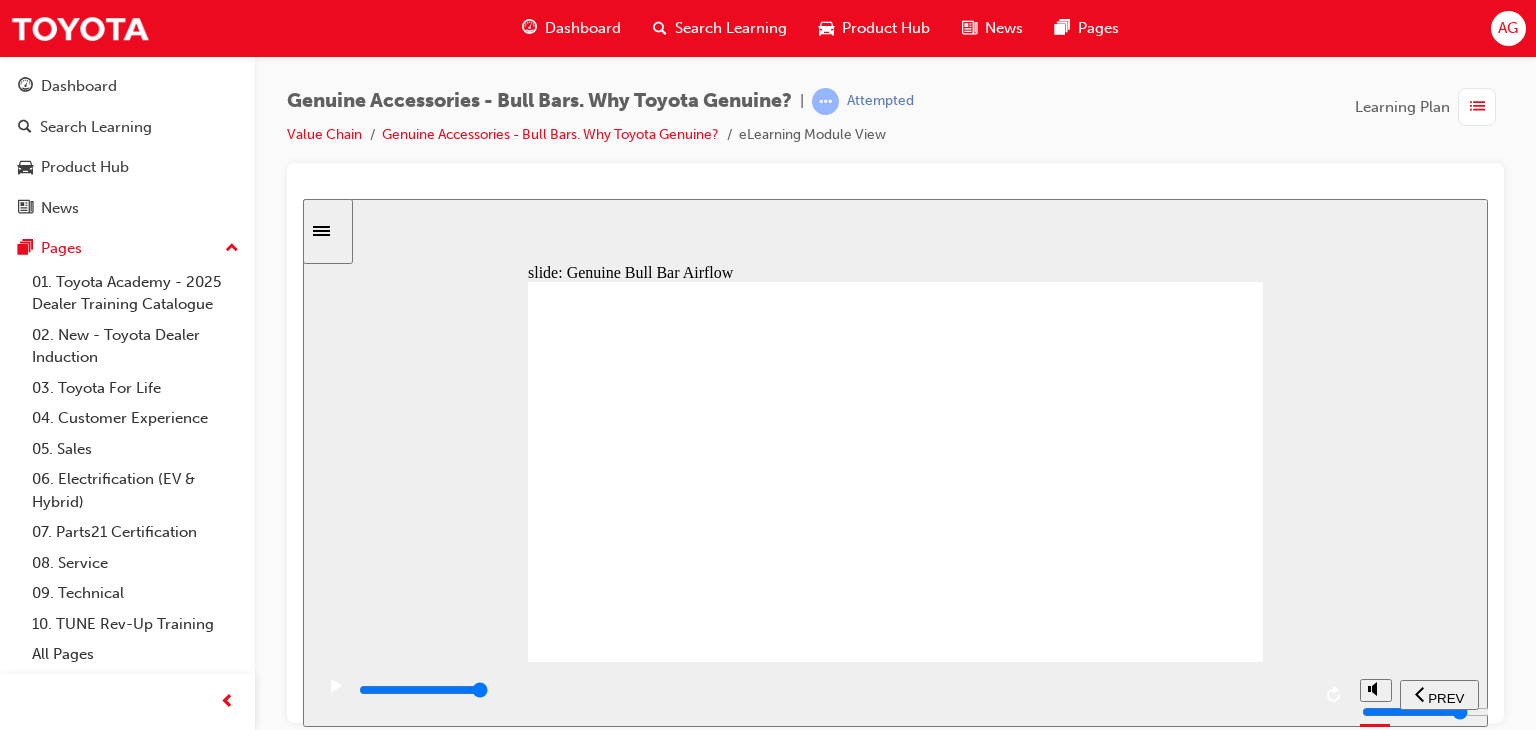 click 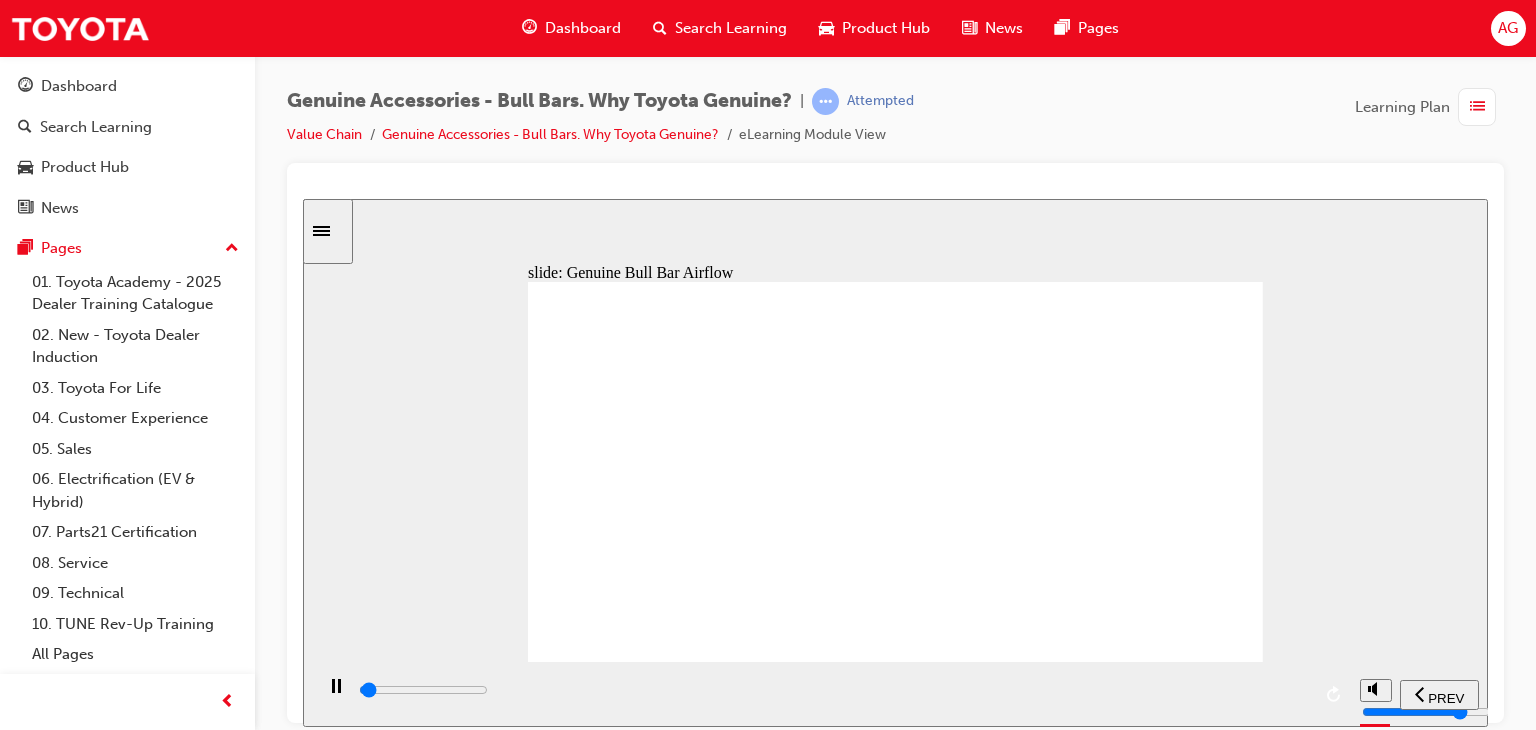 click 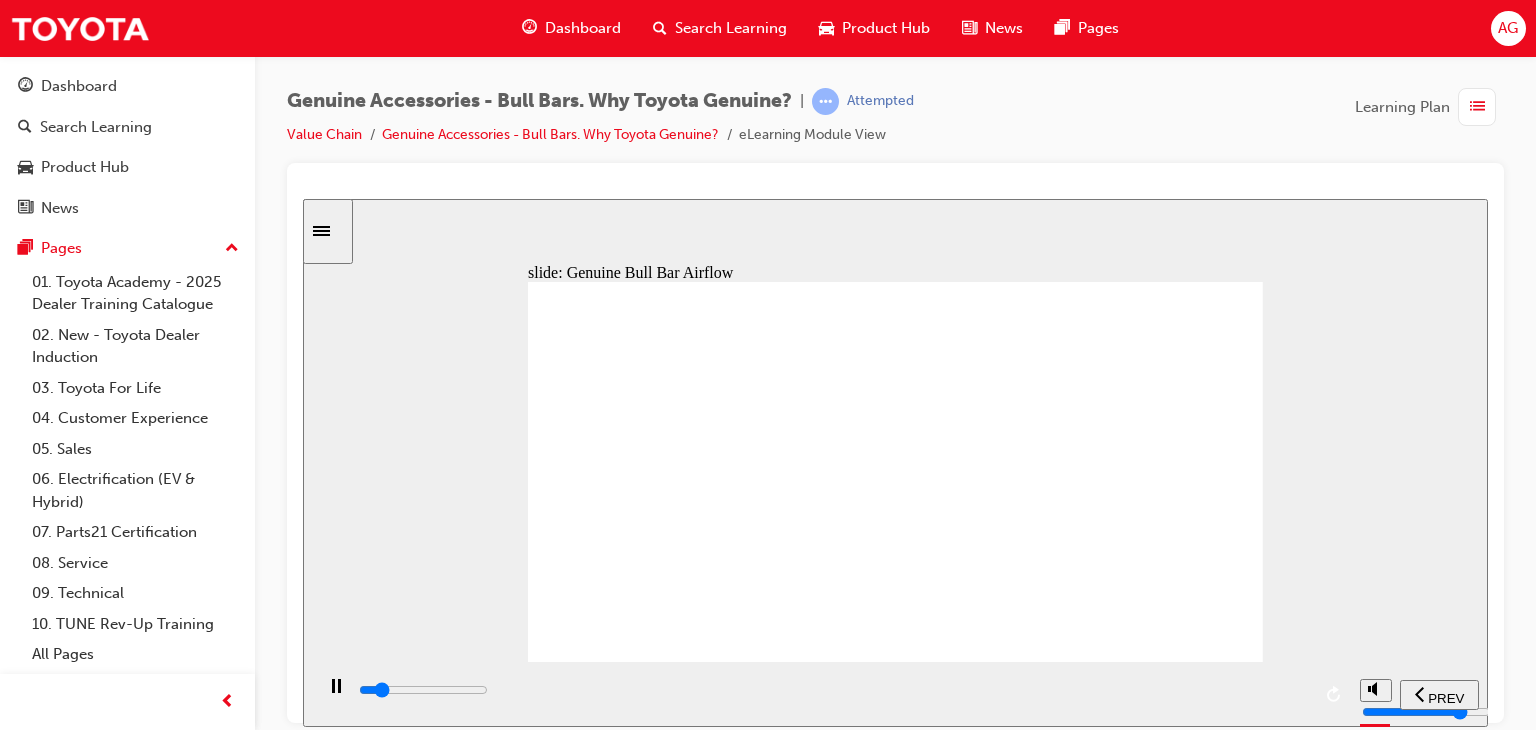 click 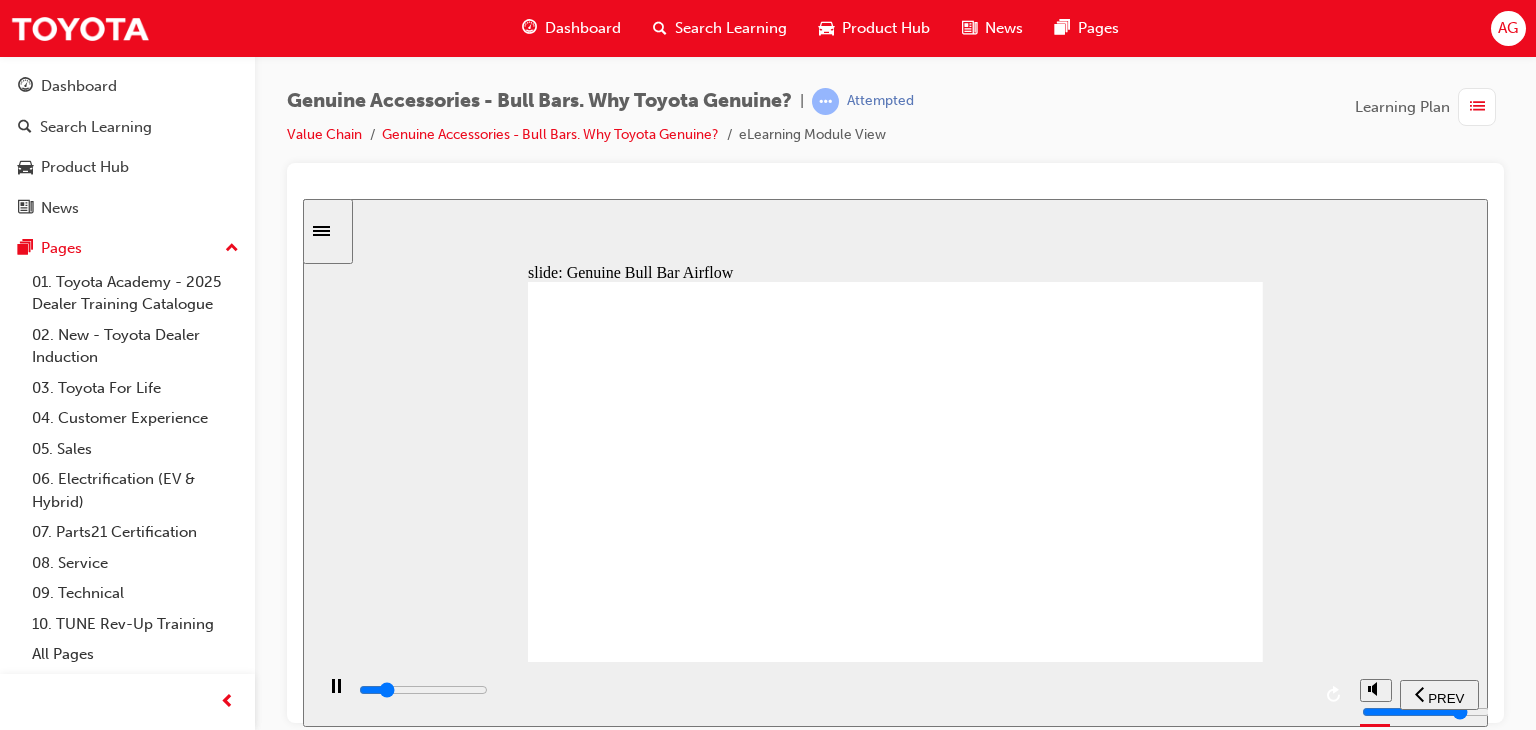 click 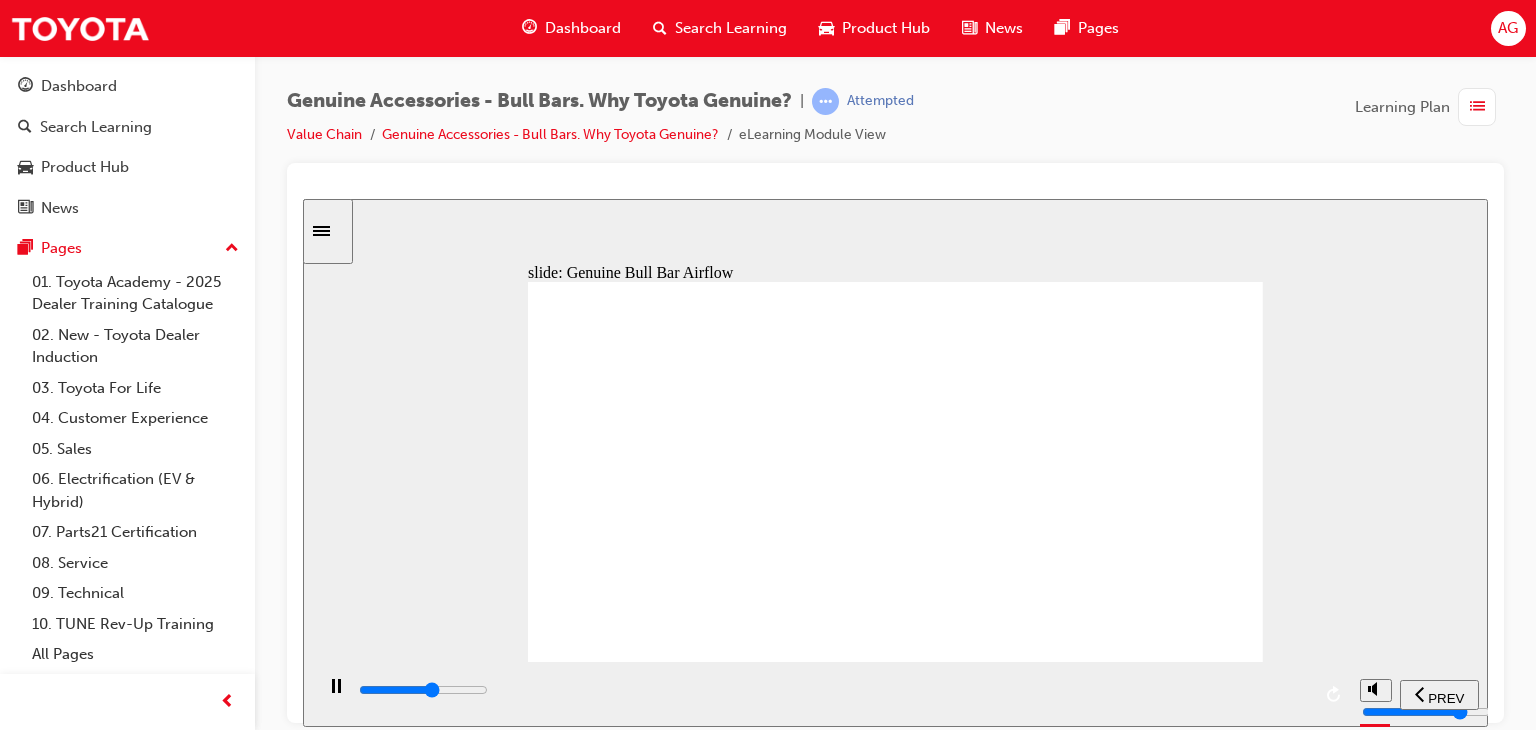 click at bounding box center (833, 690) 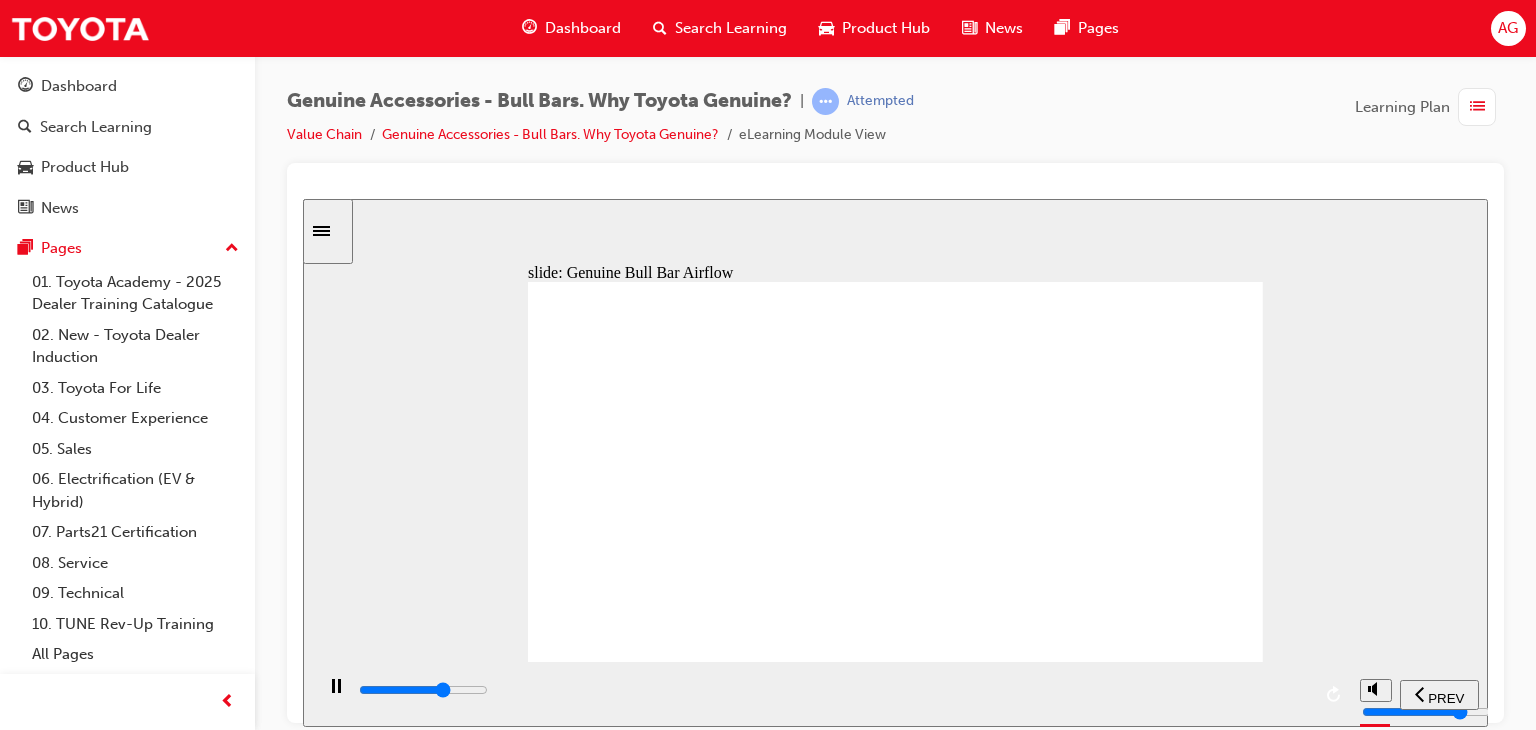 drag, startPoint x: 993, startPoint y: 712, endPoint x: 1022, endPoint y: 714, distance: 29.068884 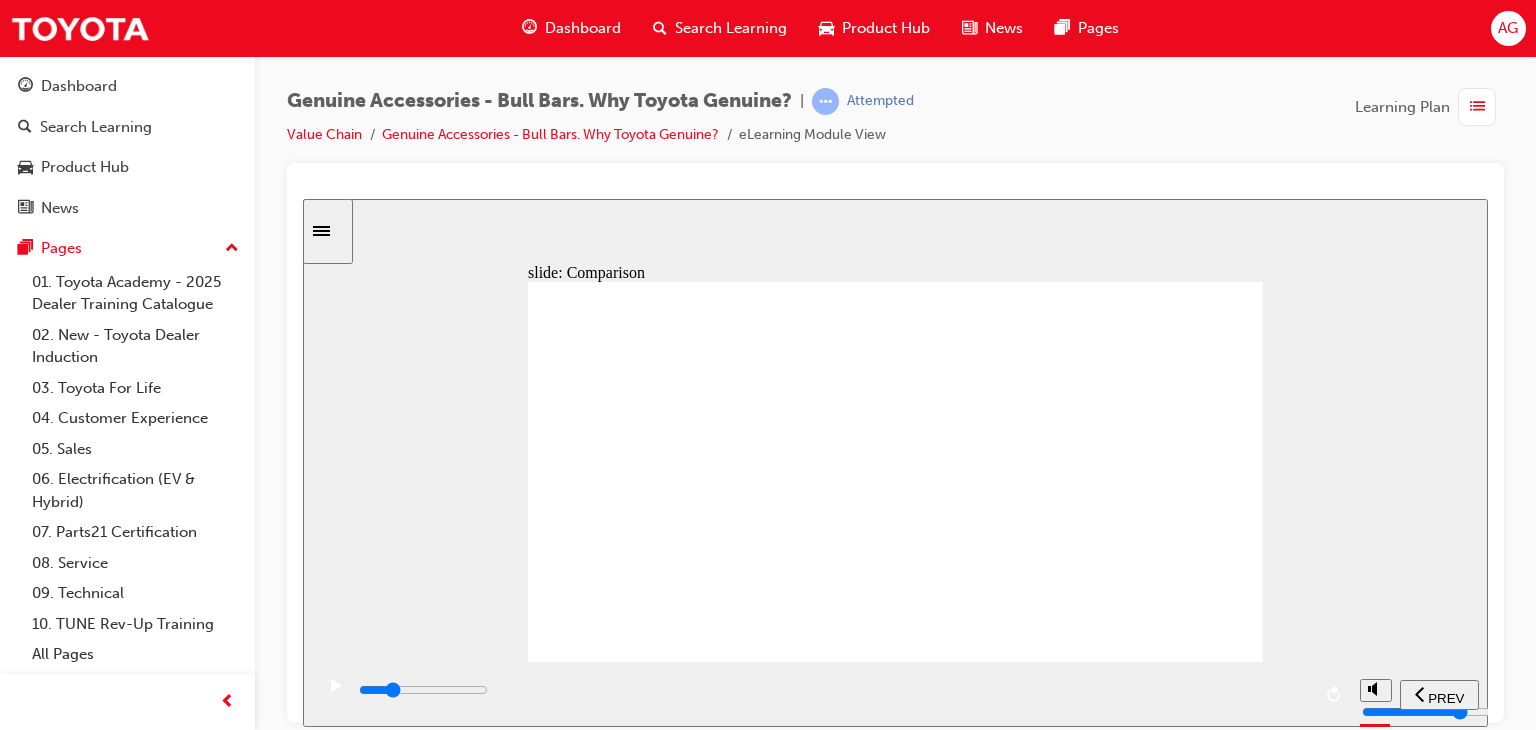 click at bounding box center (833, 690) 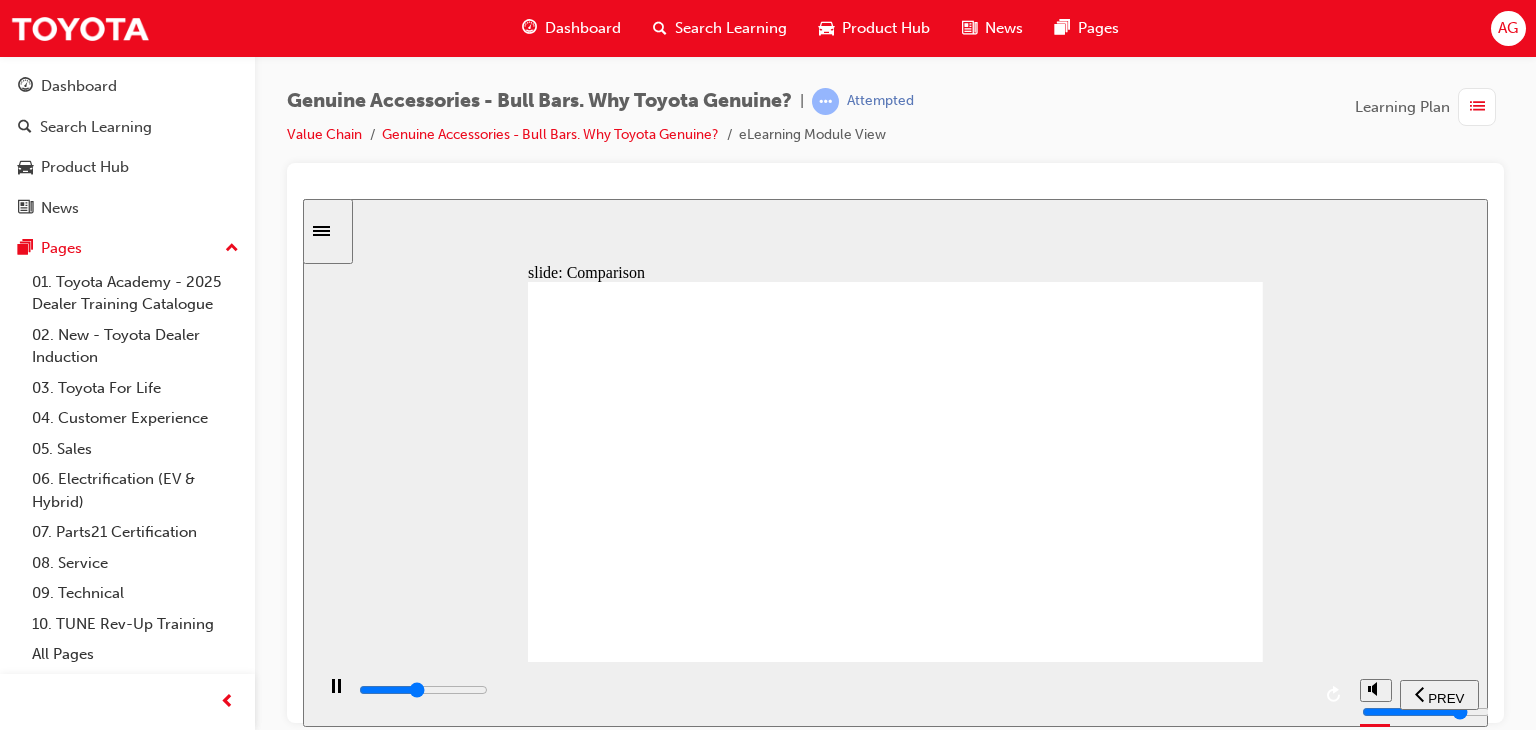 click at bounding box center (833, 690) 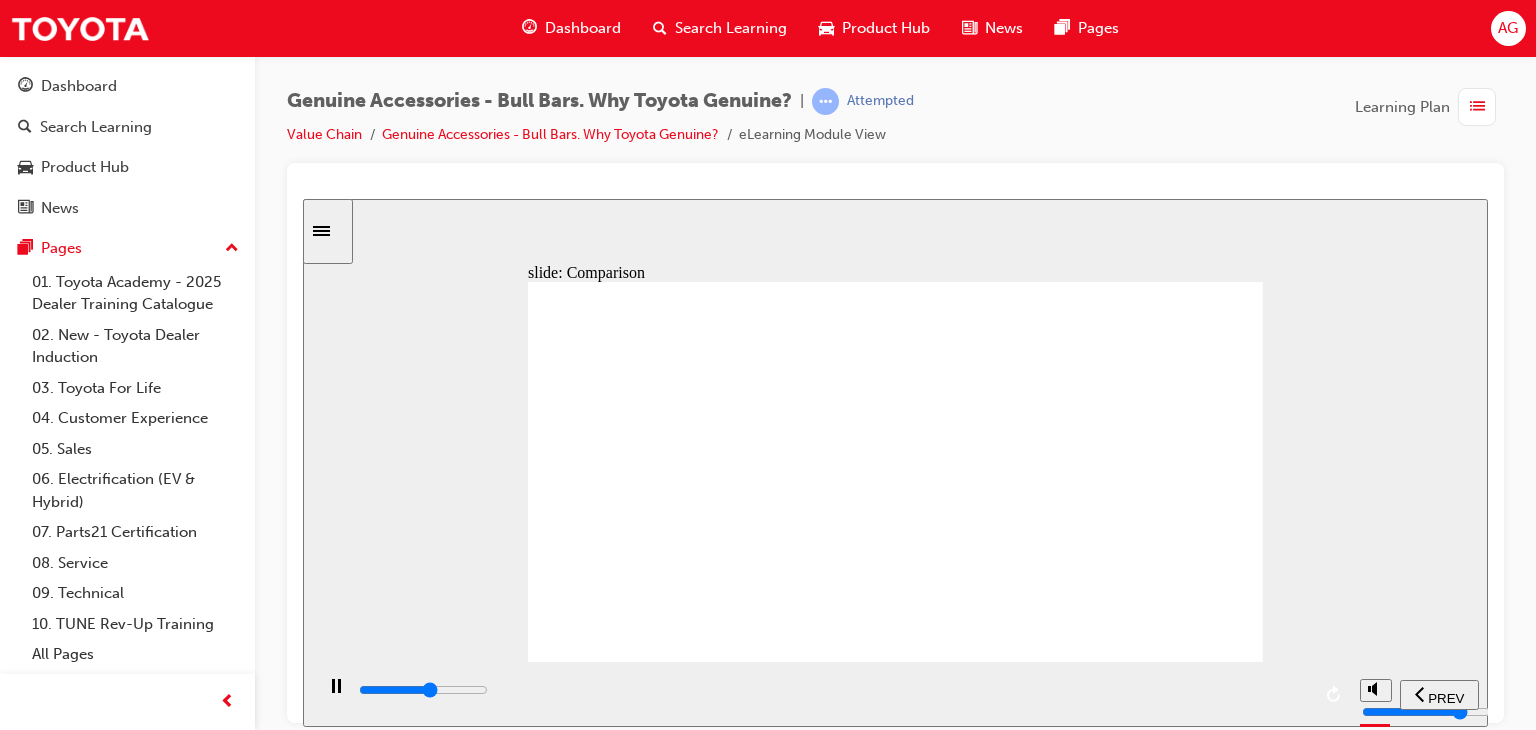click at bounding box center (833, 690) 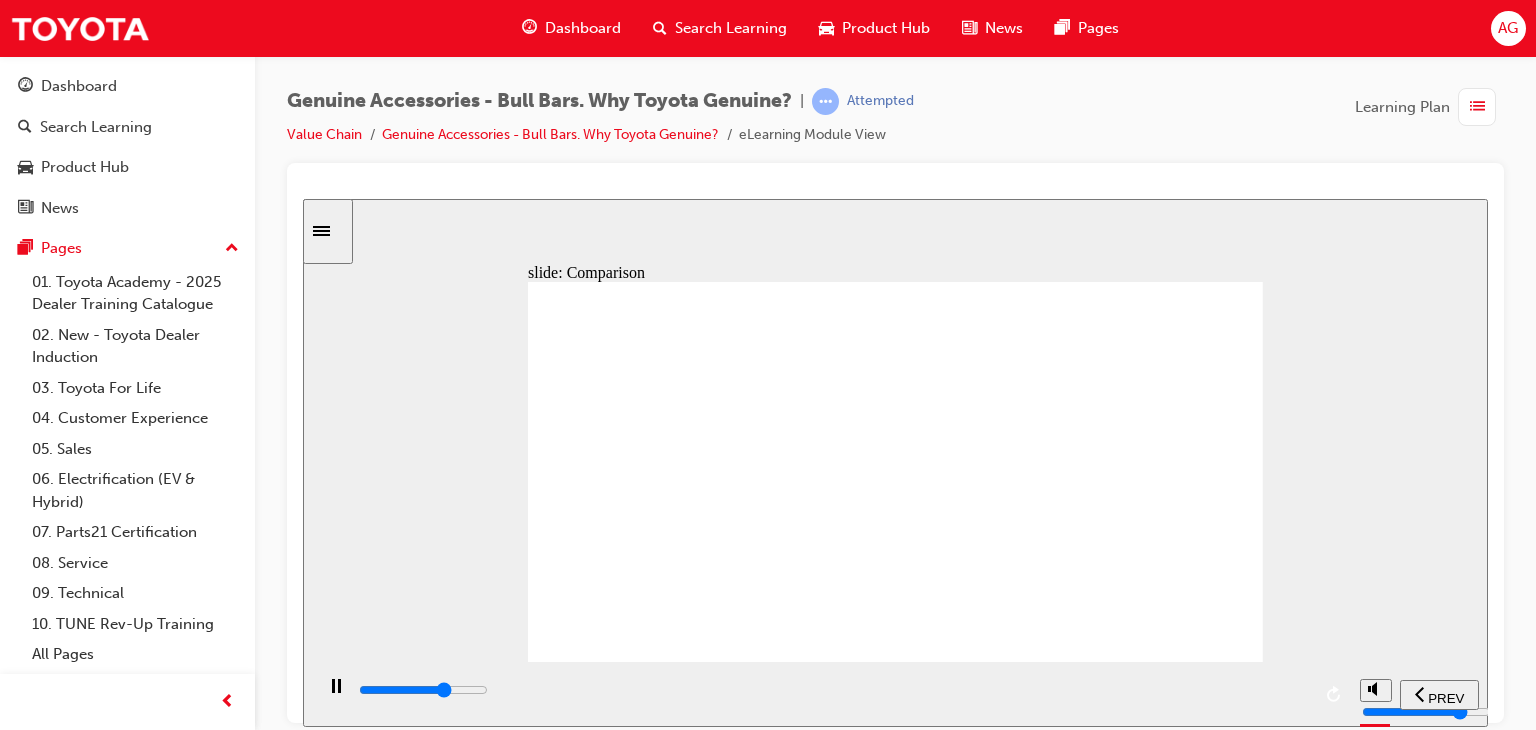 click 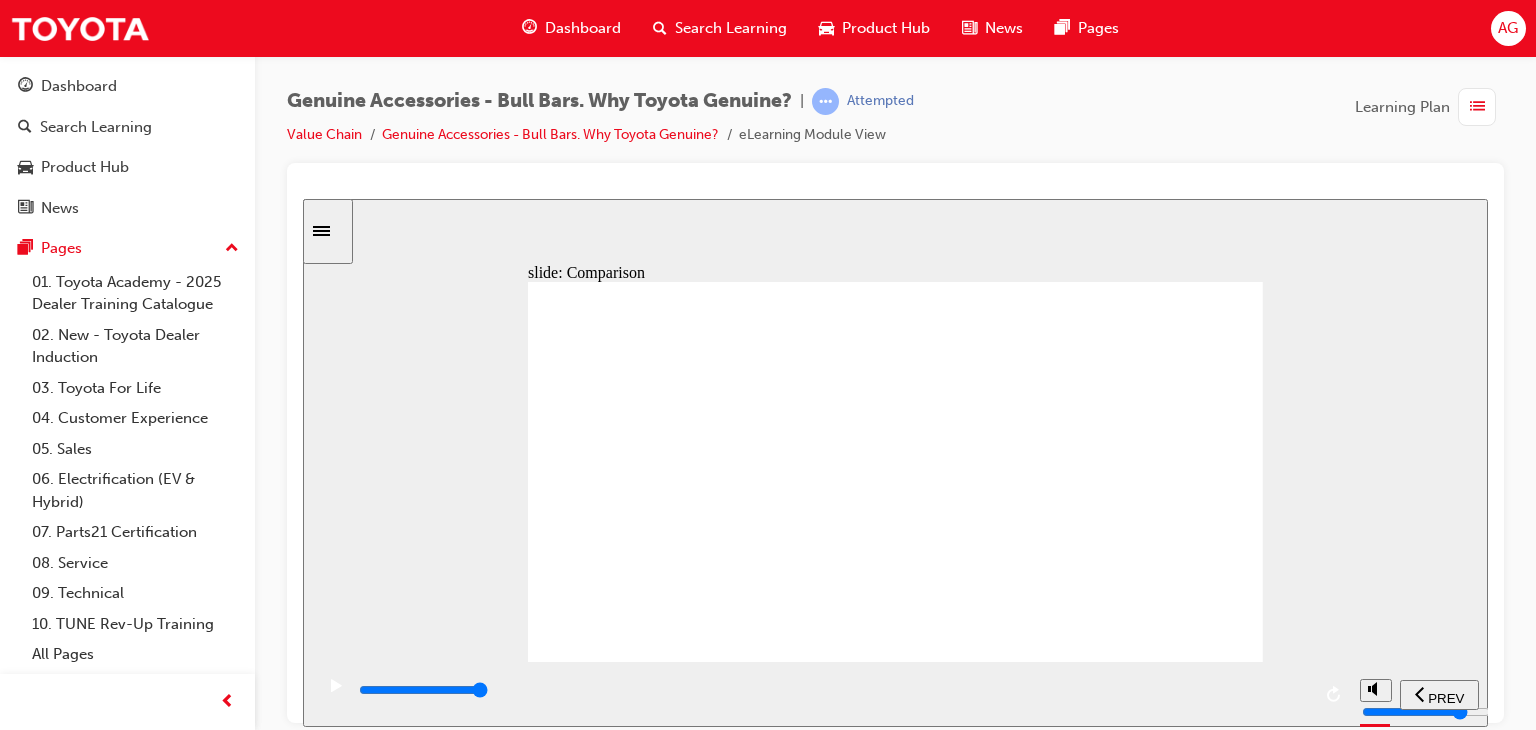 click 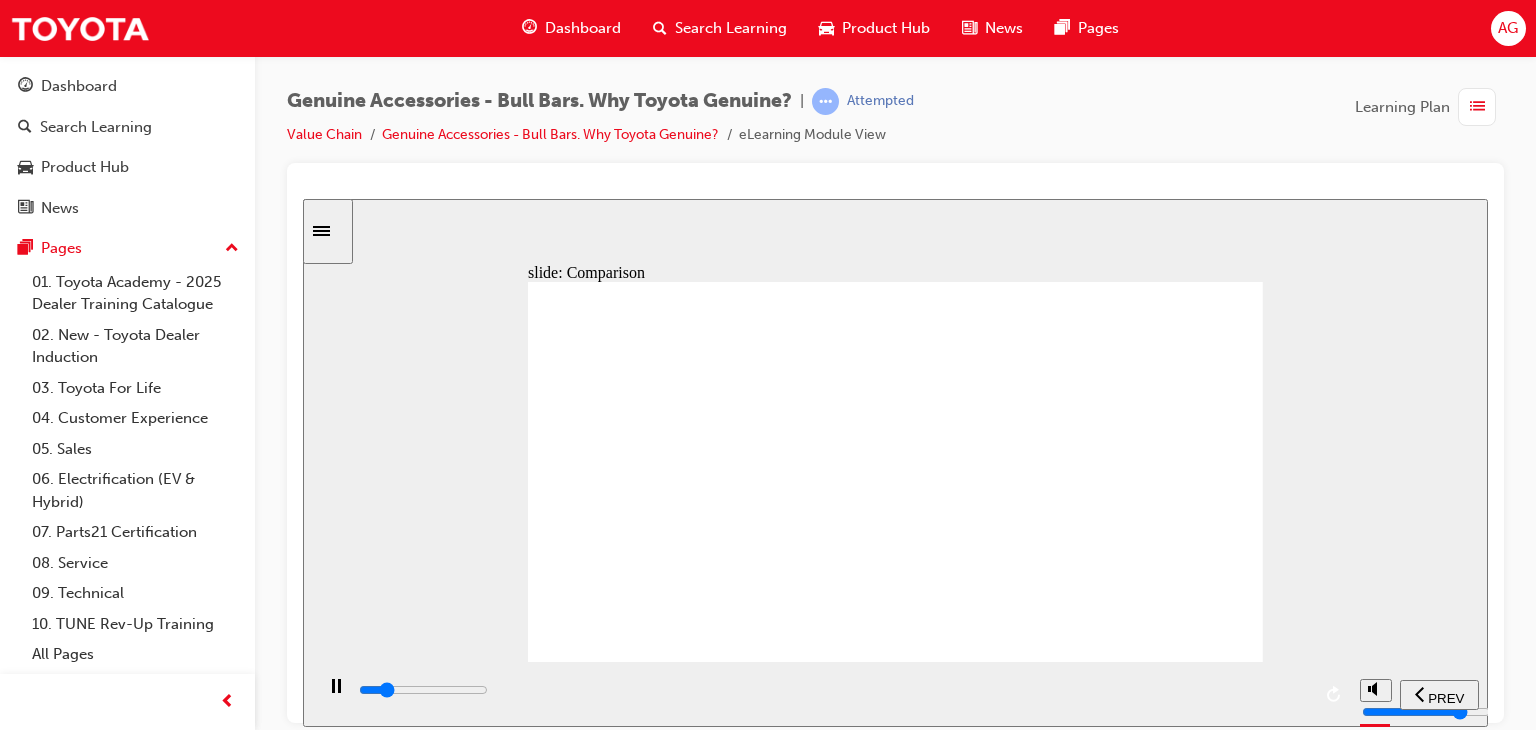 click at bounding box center [895, 1333] 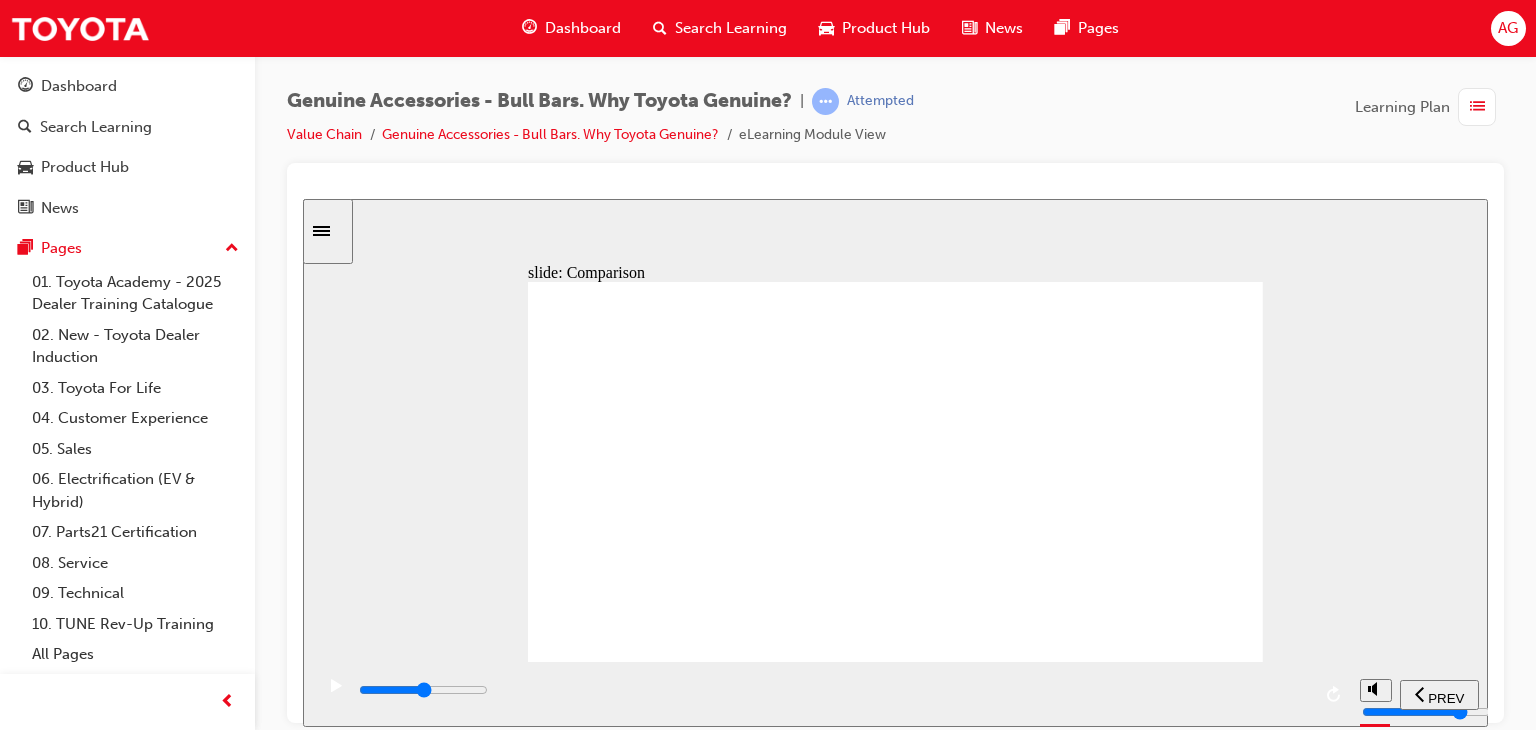 click at bounding box center (833, 690) 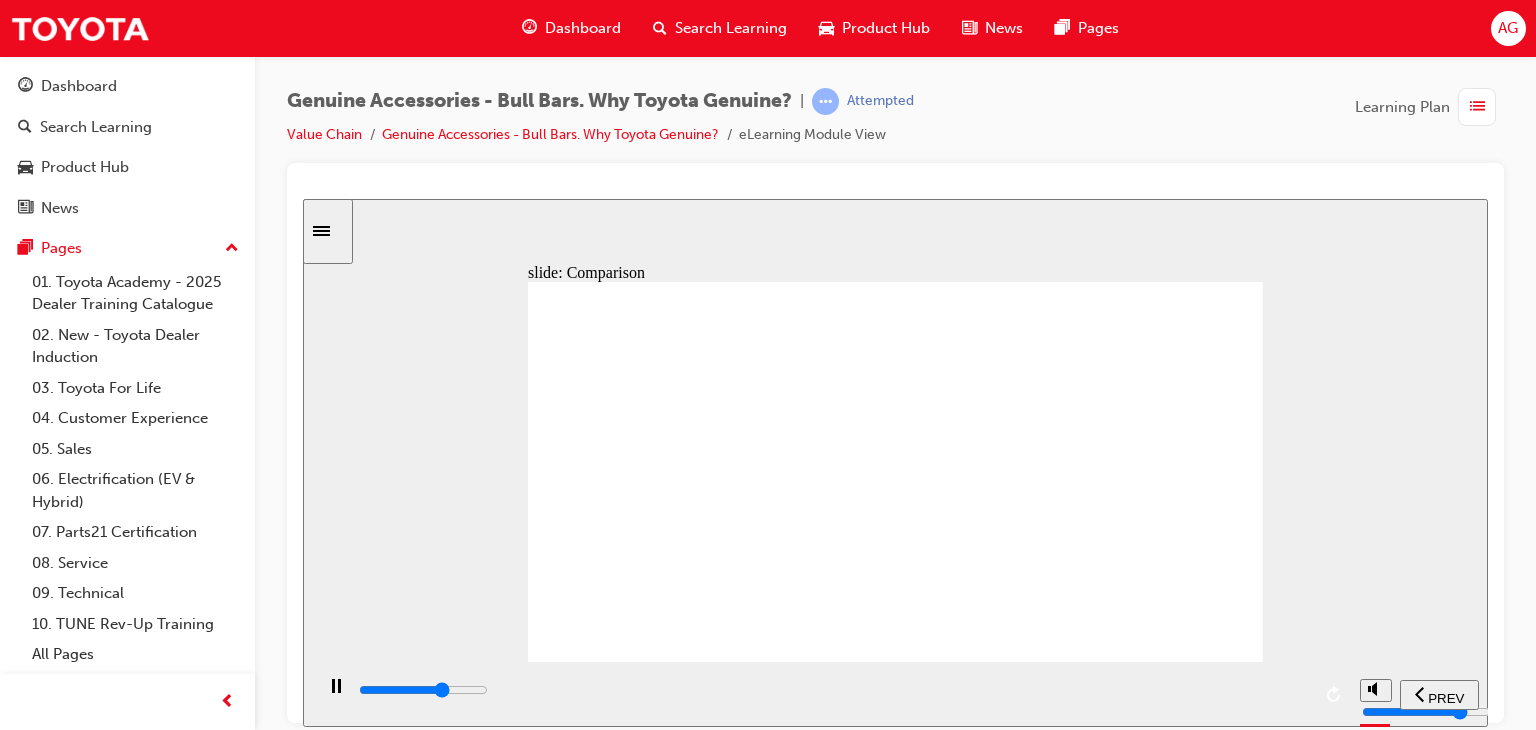 drag, startPoint x: 976, startPoint y: 687, endPoint x: 999, endPoint y: 687, distance: 23 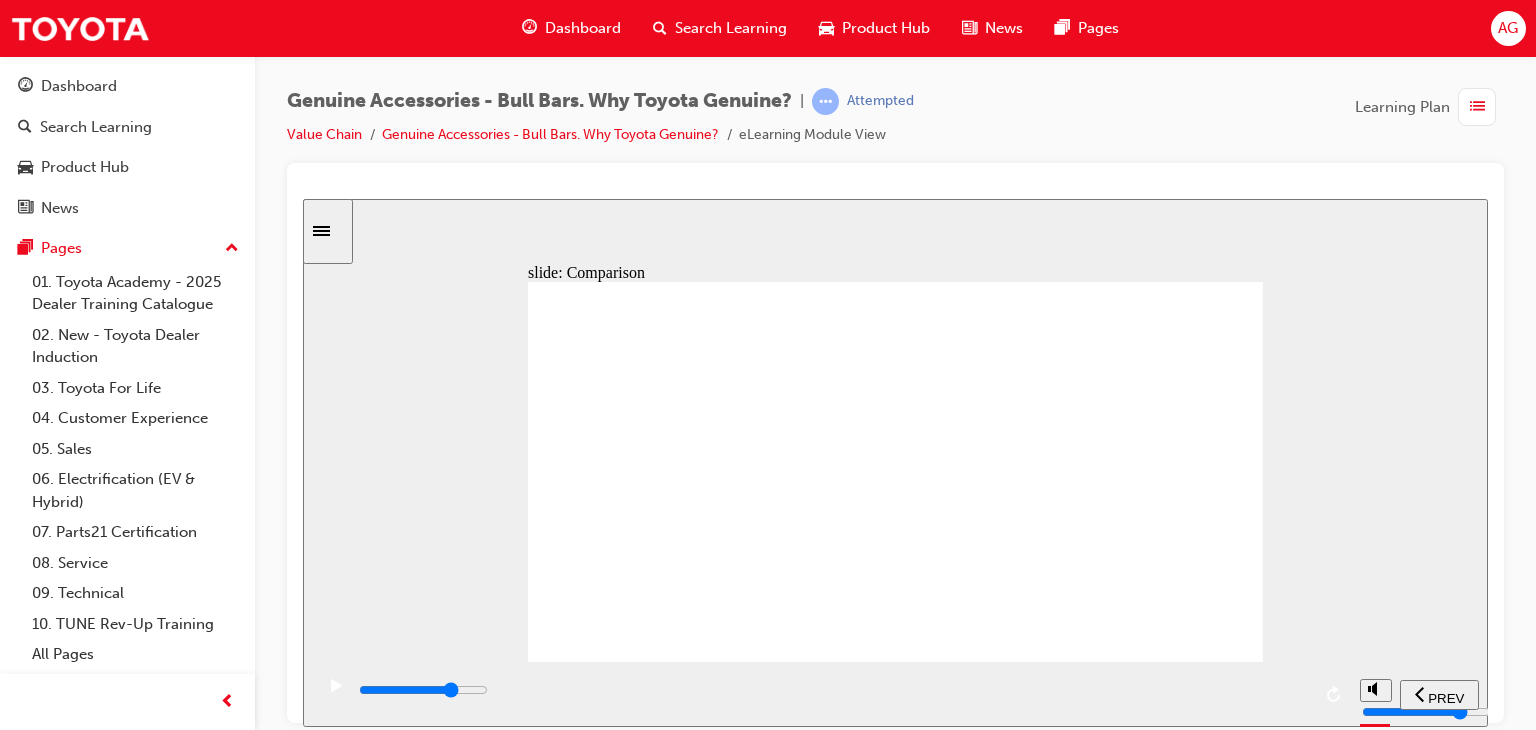 drag, startPoint x: 1065, startPoint y: 687, endPoint x: 1096, endPoint y: 687, distance: 31 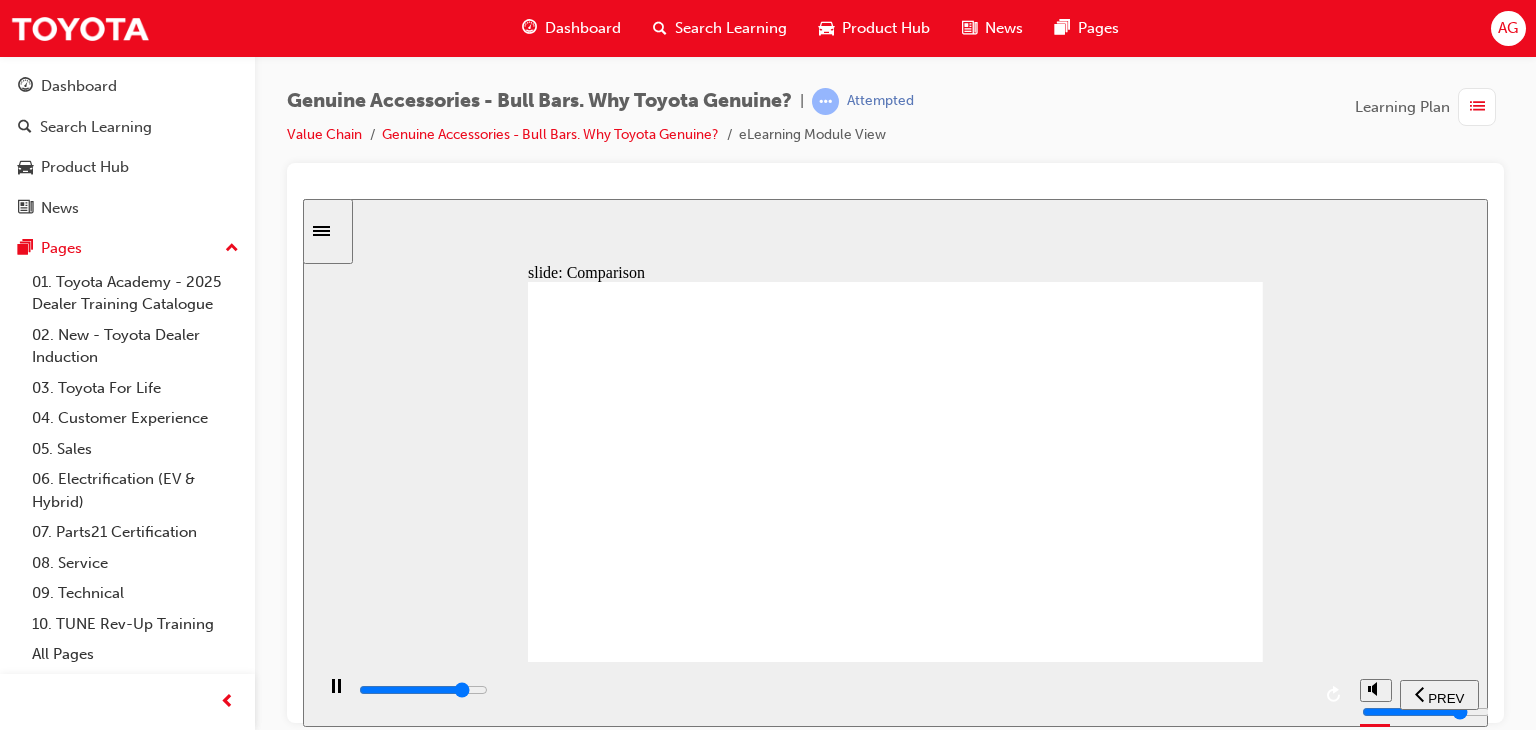 drag, startPoint x: 1139, startPoint y: 687, endPoint x: 1165, endPoint y: 687, distance: 26 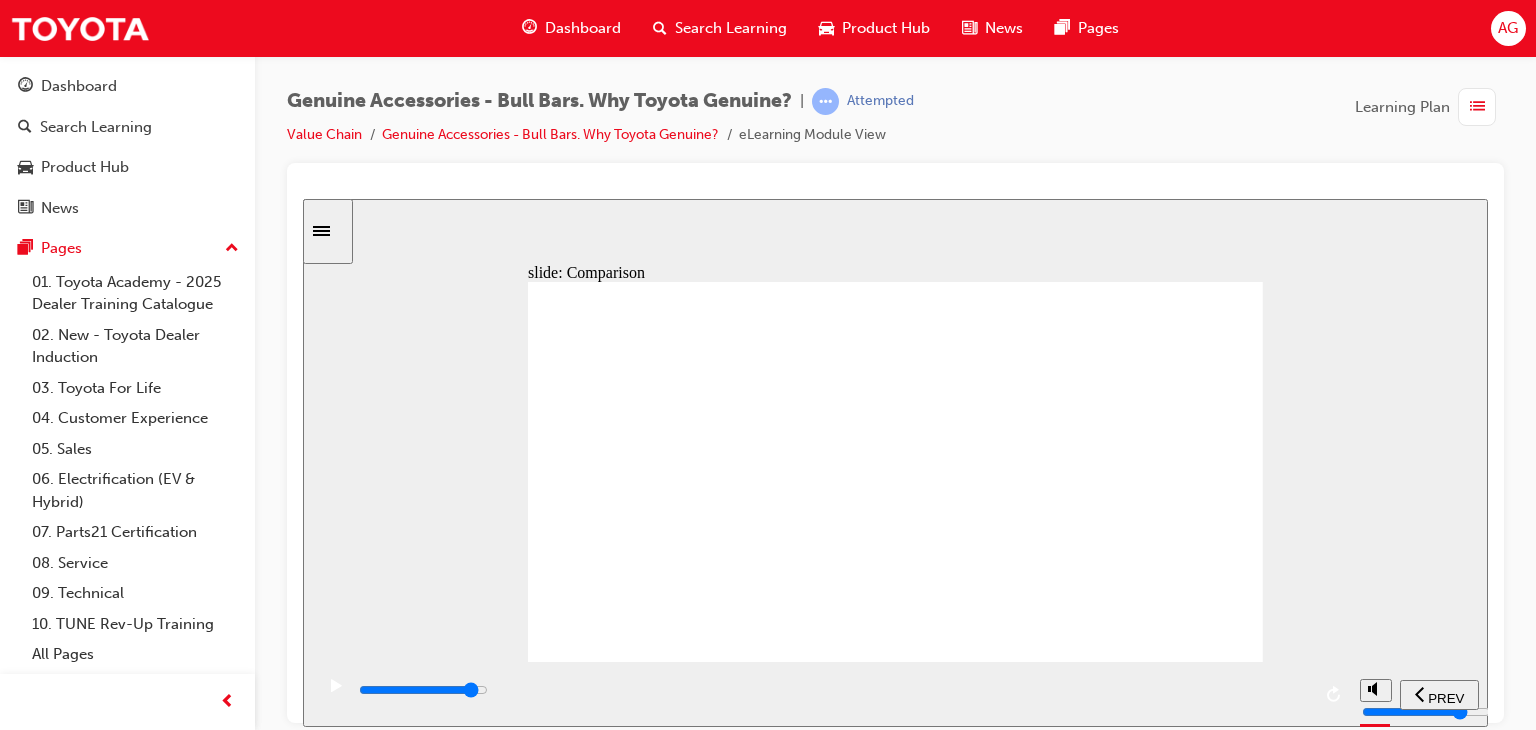 drag, startPoint x: 1231, startPoint y: 691, endPoint x: 1253, endPoint y: 691, distance: 22 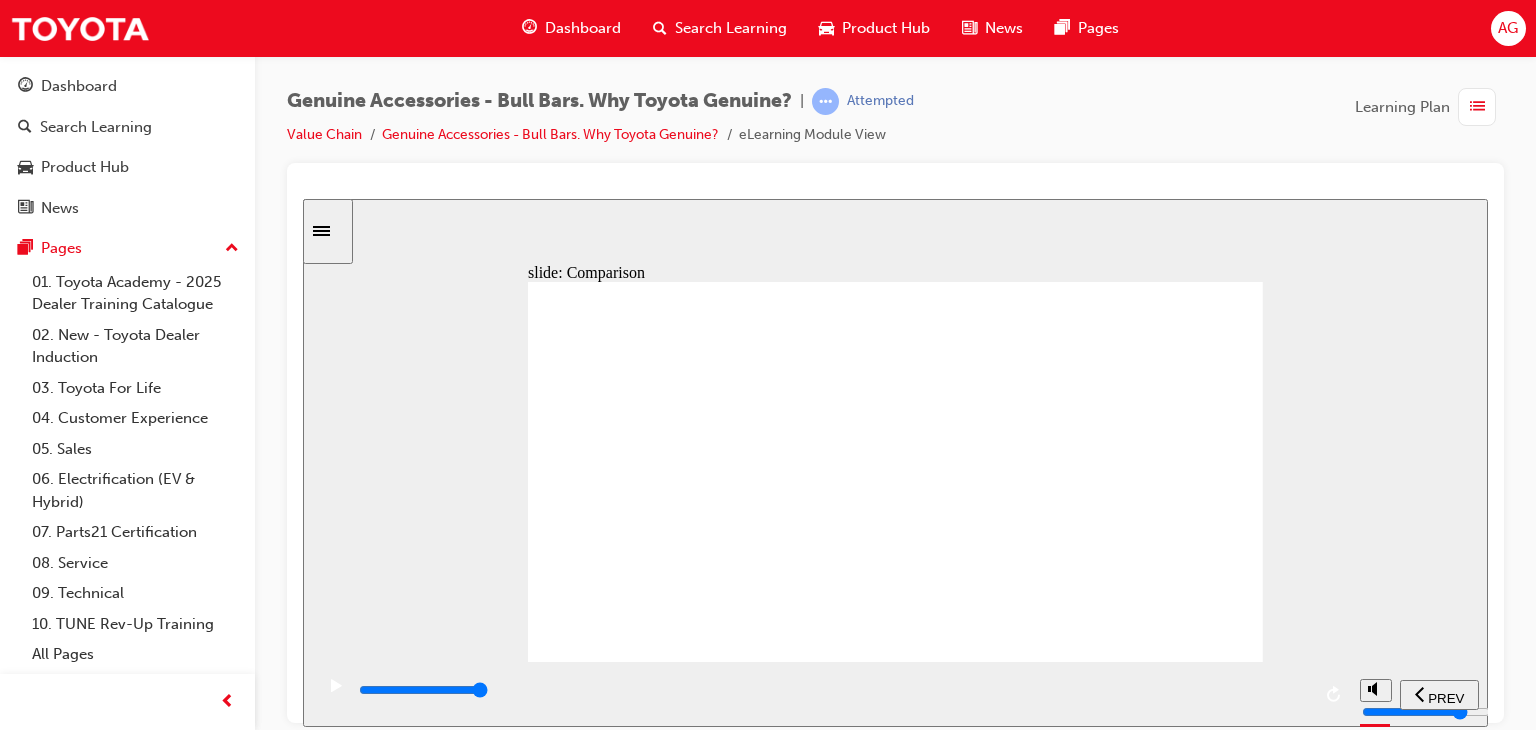 click 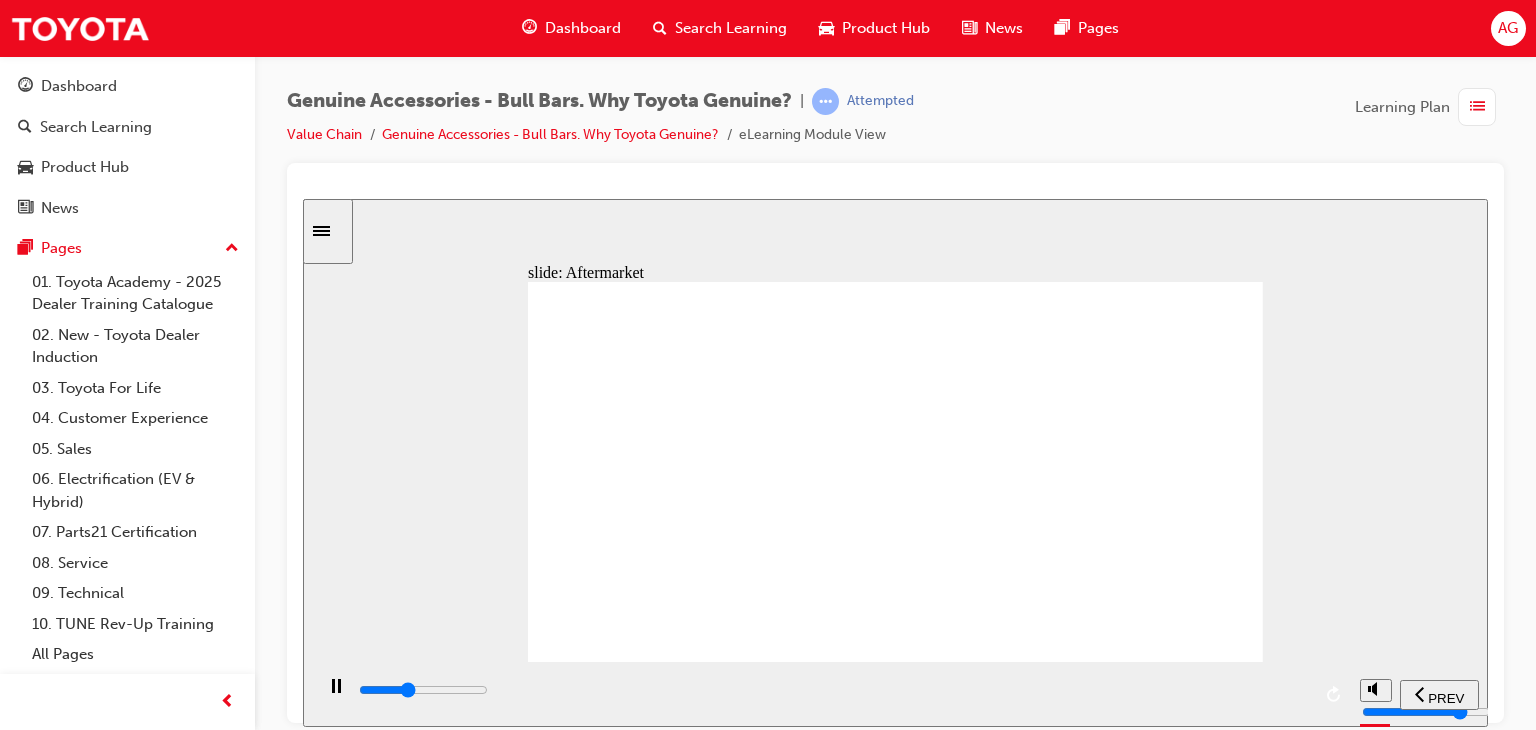 click 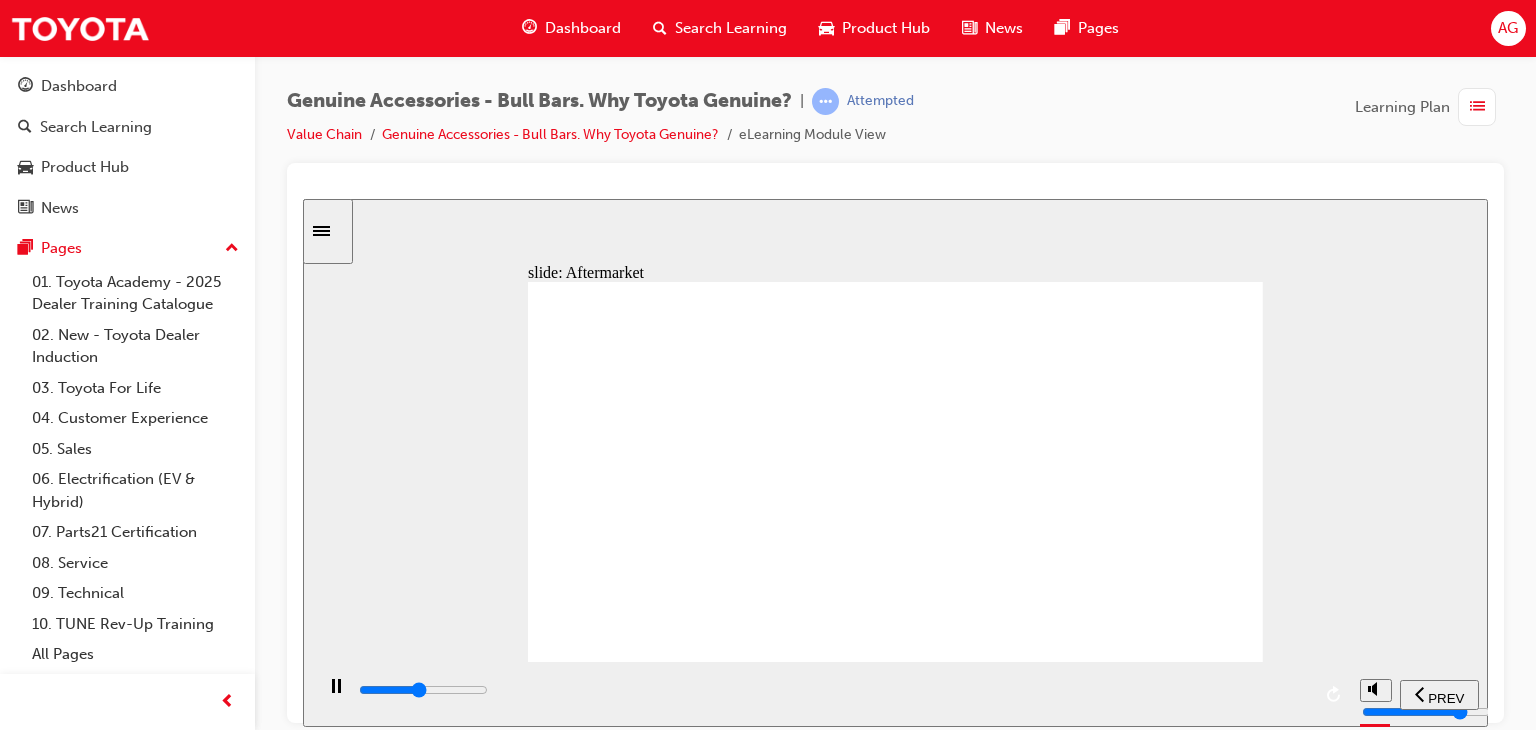 click at bounding box center [833, 690] 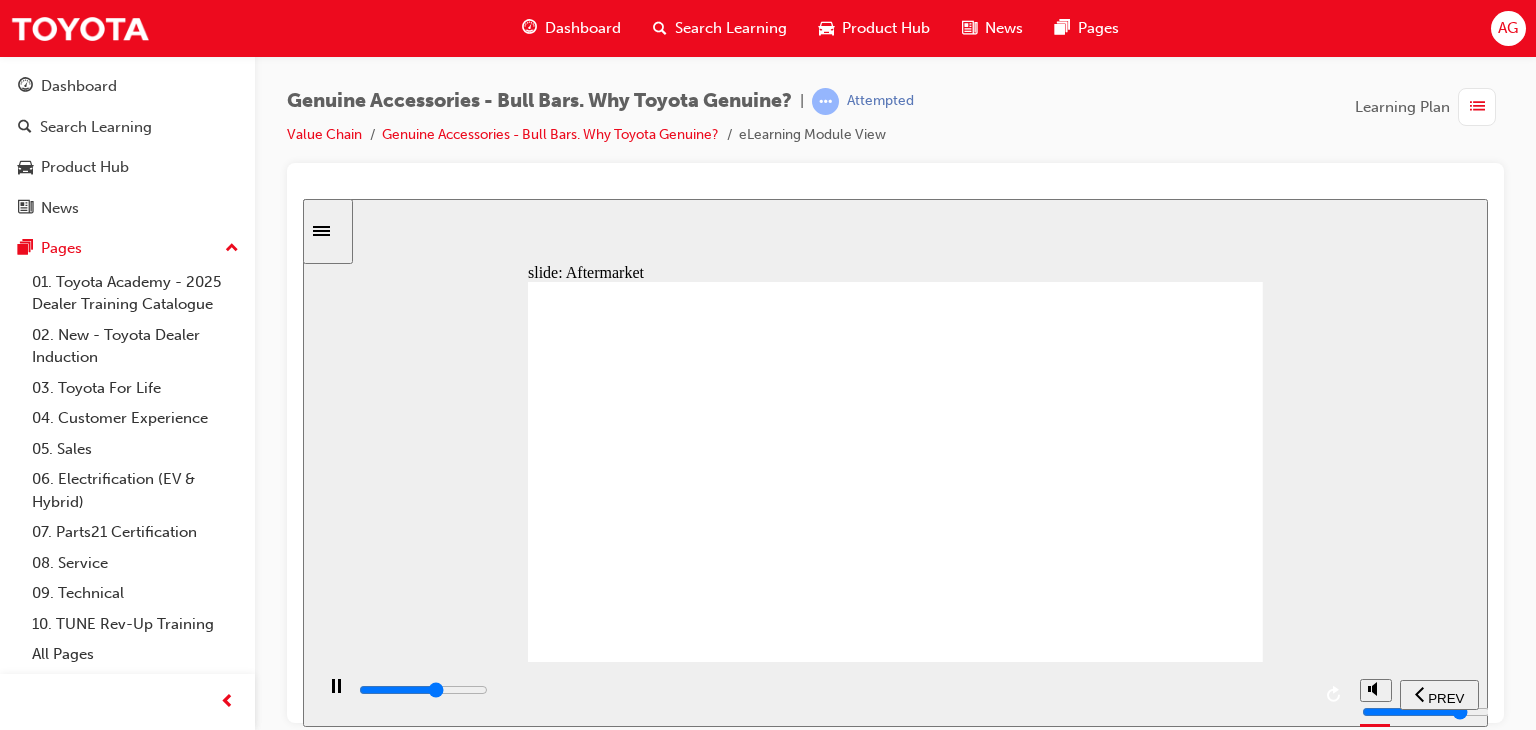 click at bounding box center (833, 690) 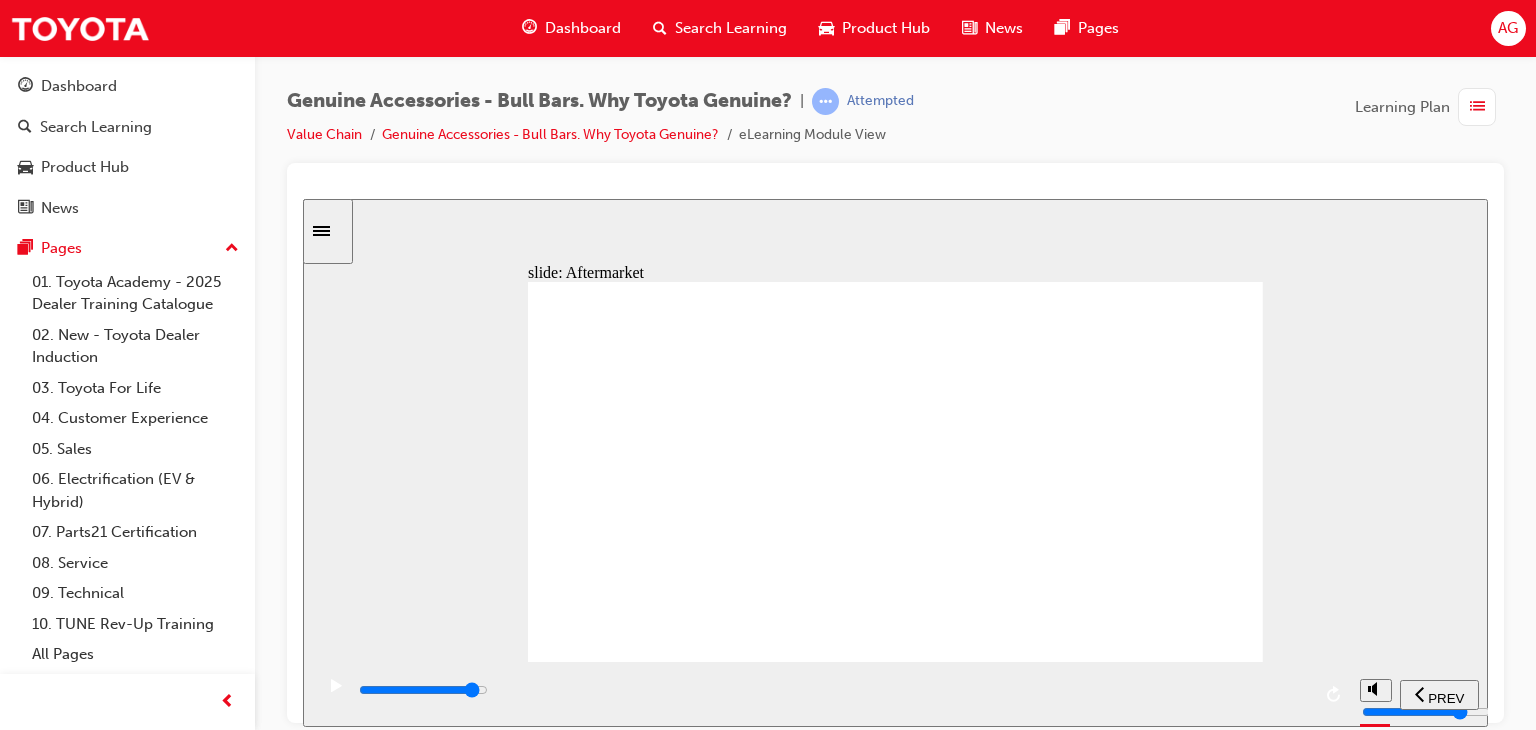 click at bounding box center [833, 690] 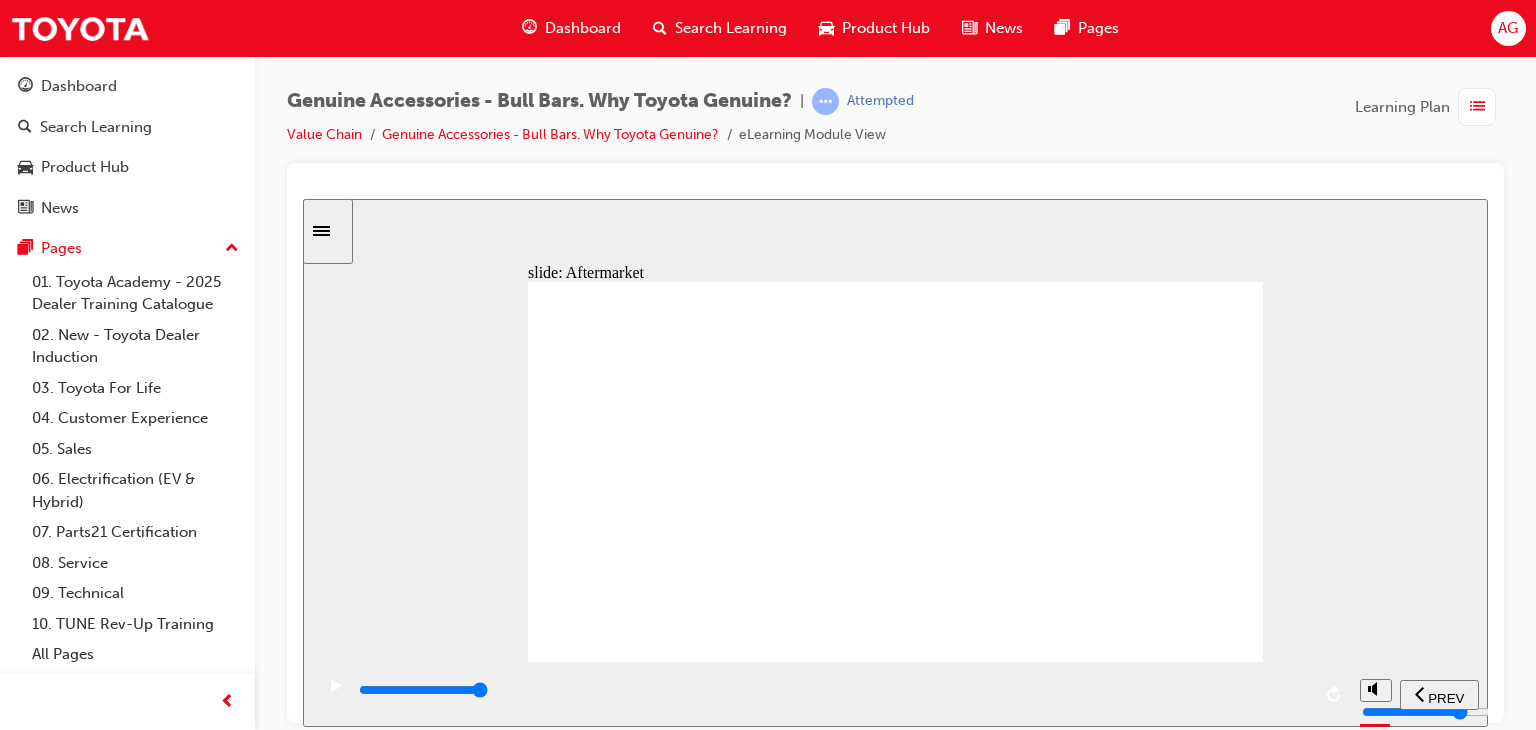click at bounding box center [895, 1333] 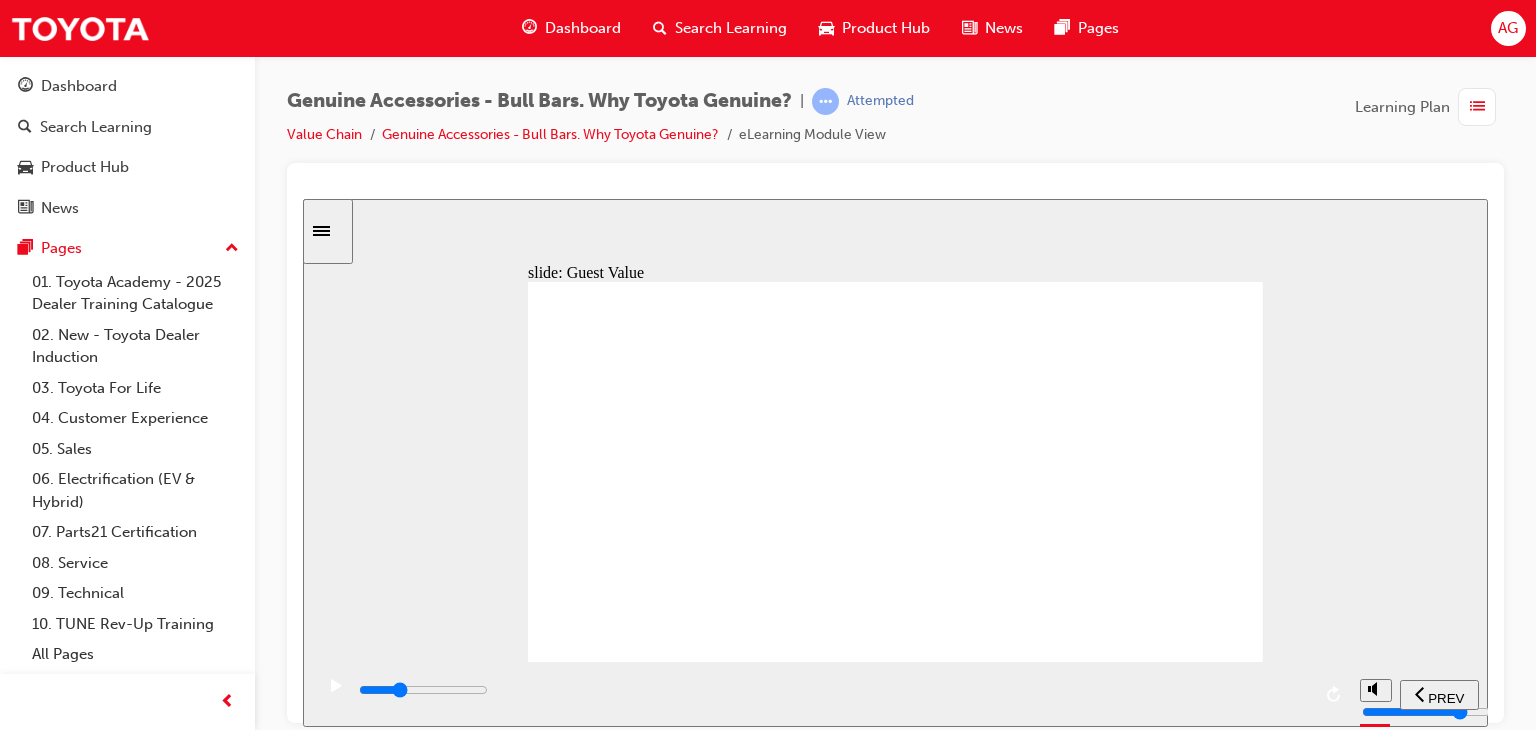 click at bounding box center [833, 690] 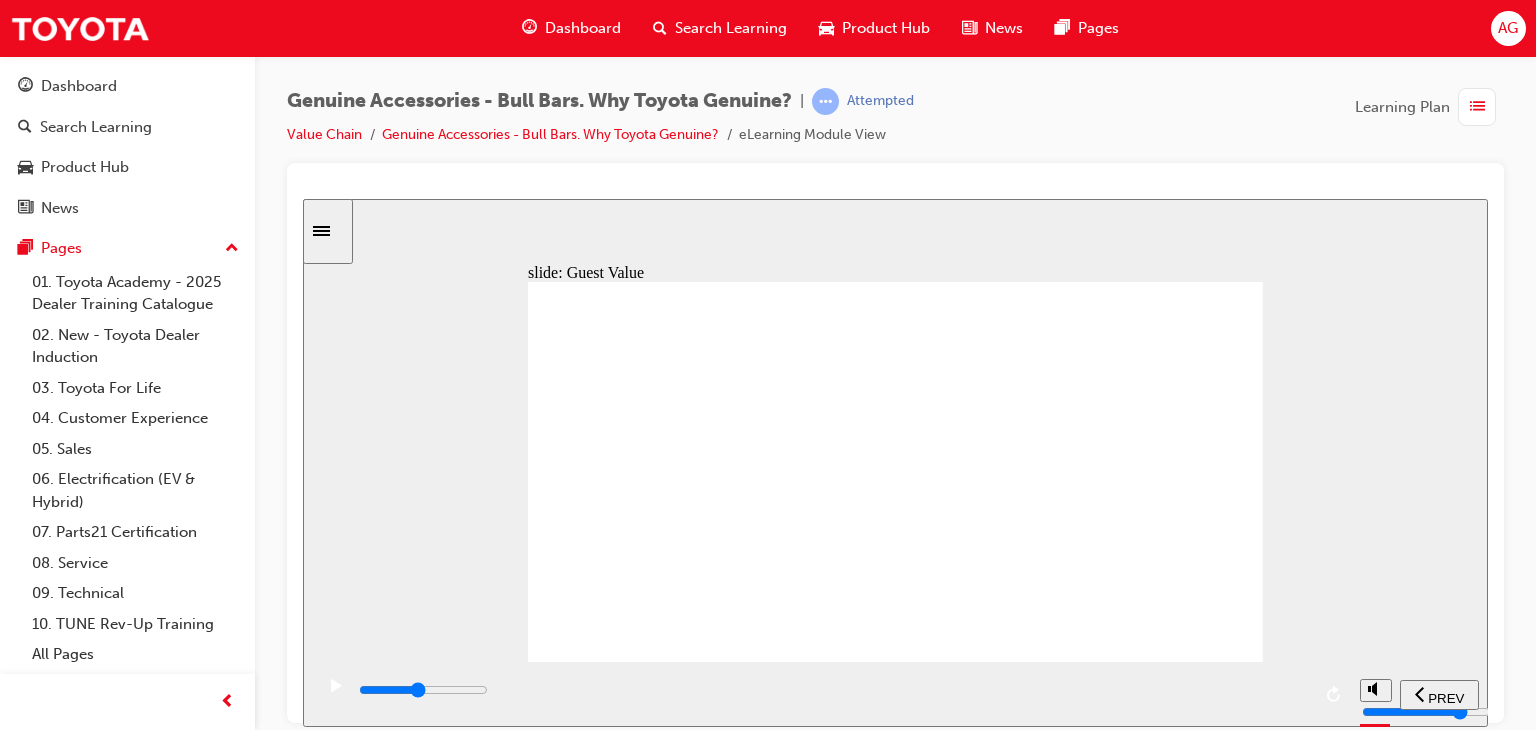 drag, startPoint x: 898, startPoint y: 691, endPoint x: 944, endPoint y: 691, distance: 46 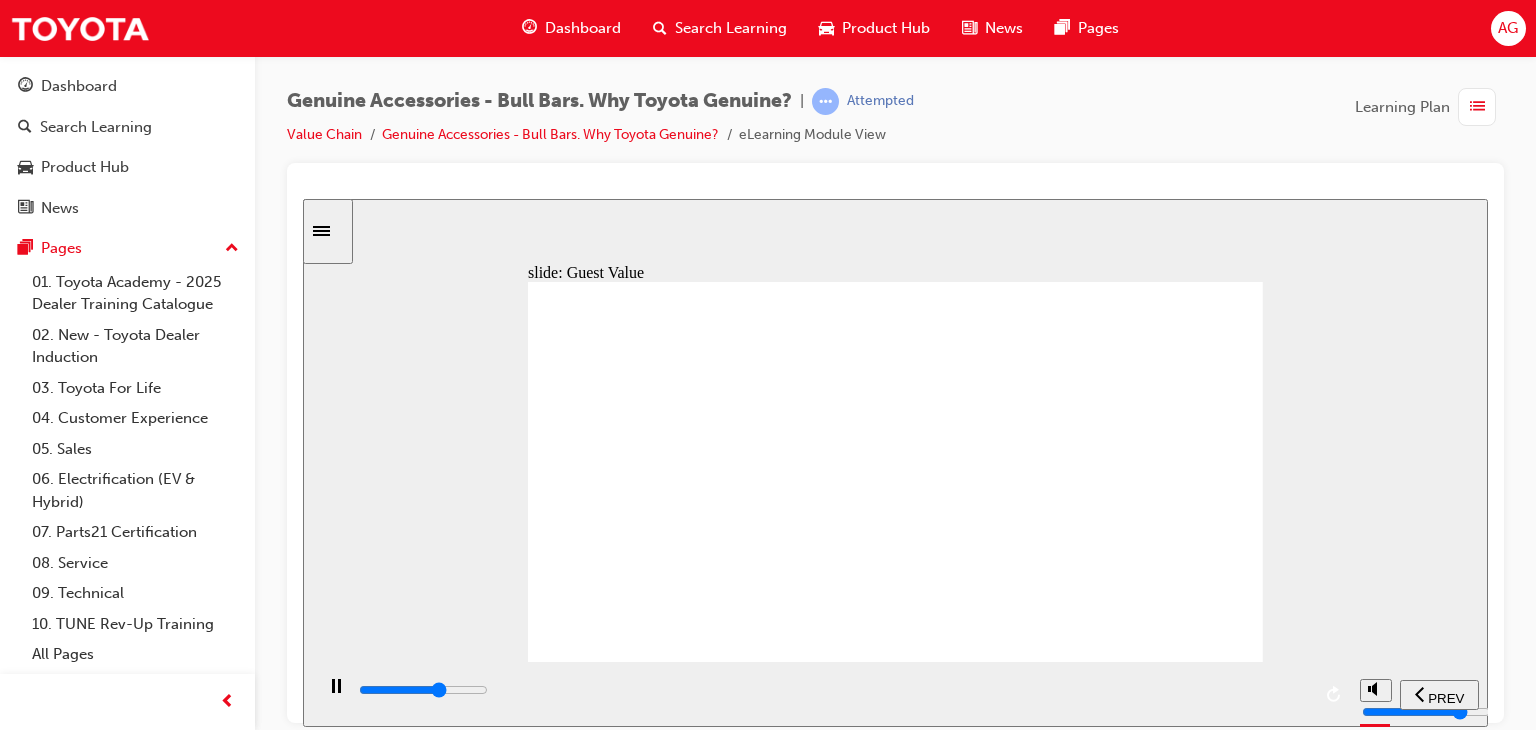click at bounding box center (833, 690) 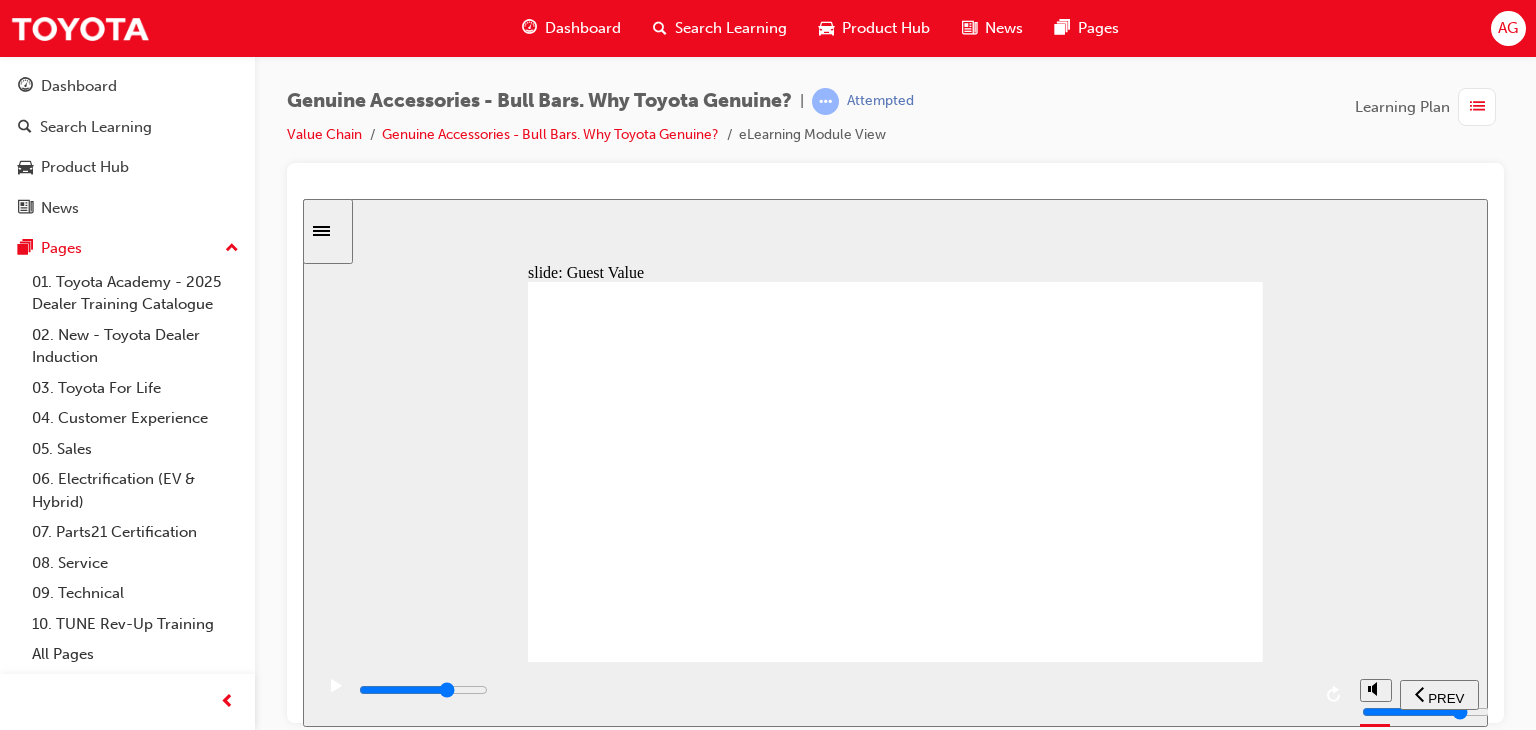 click at bounding box center [833, 690] 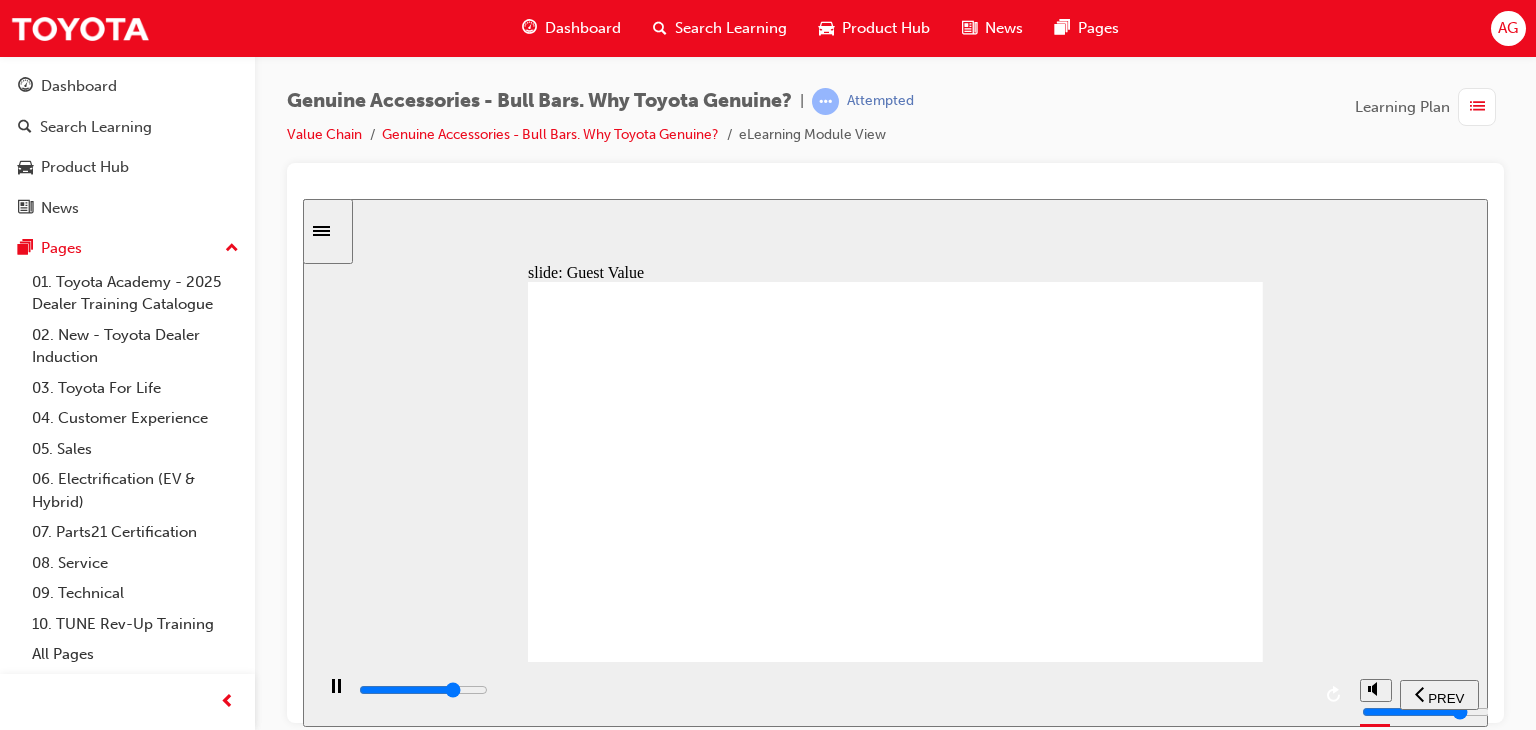 click at bounding box center [833, 690] 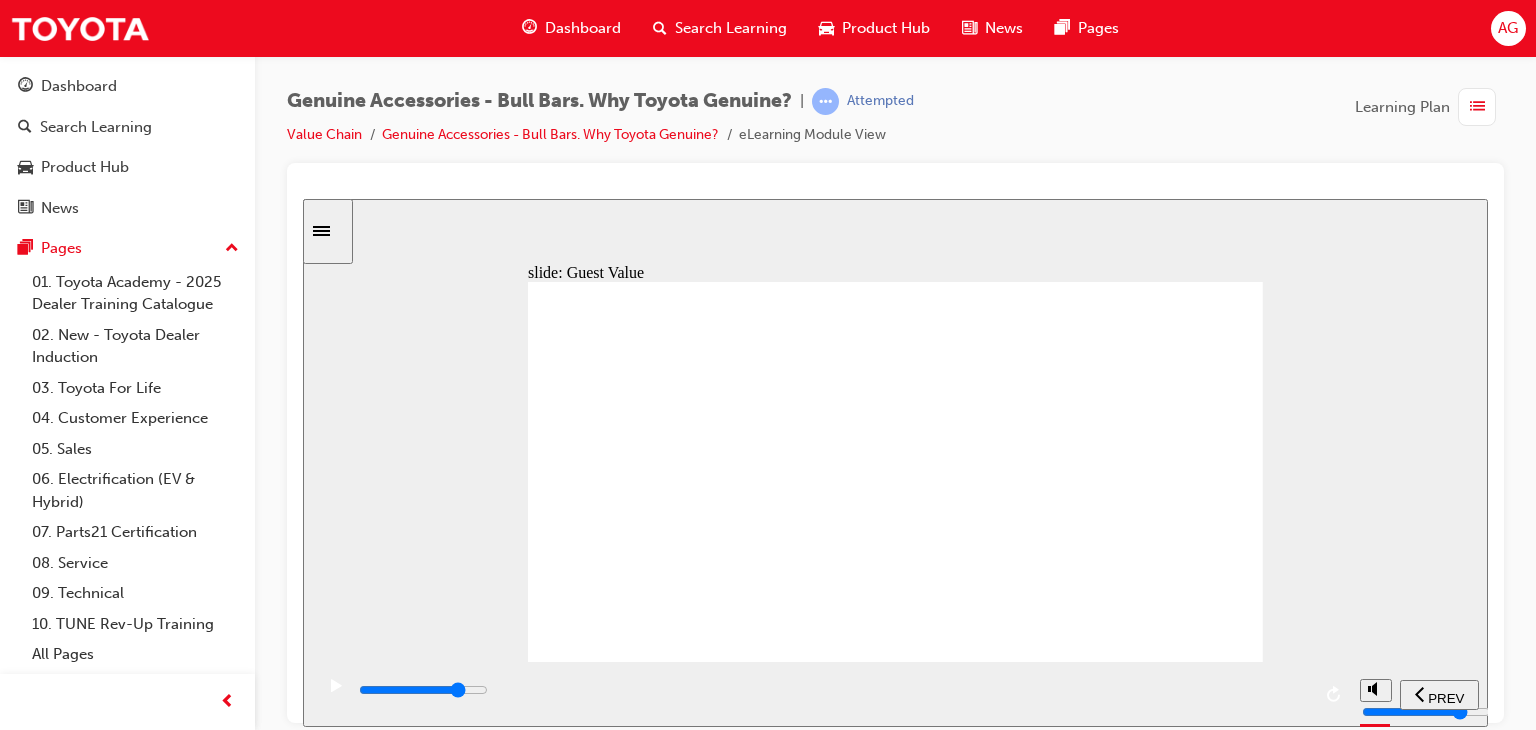 click 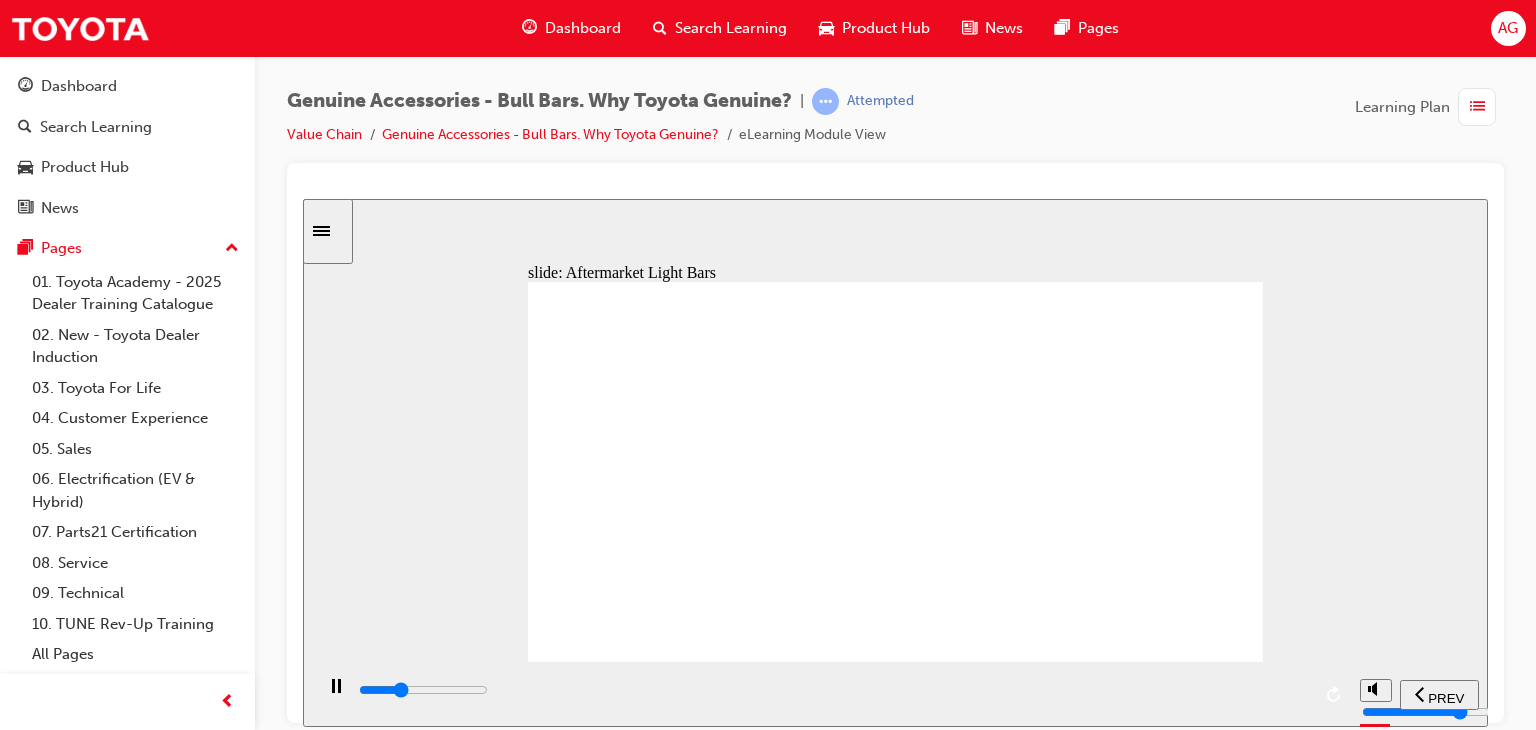 click at bounding box center (833, 690) 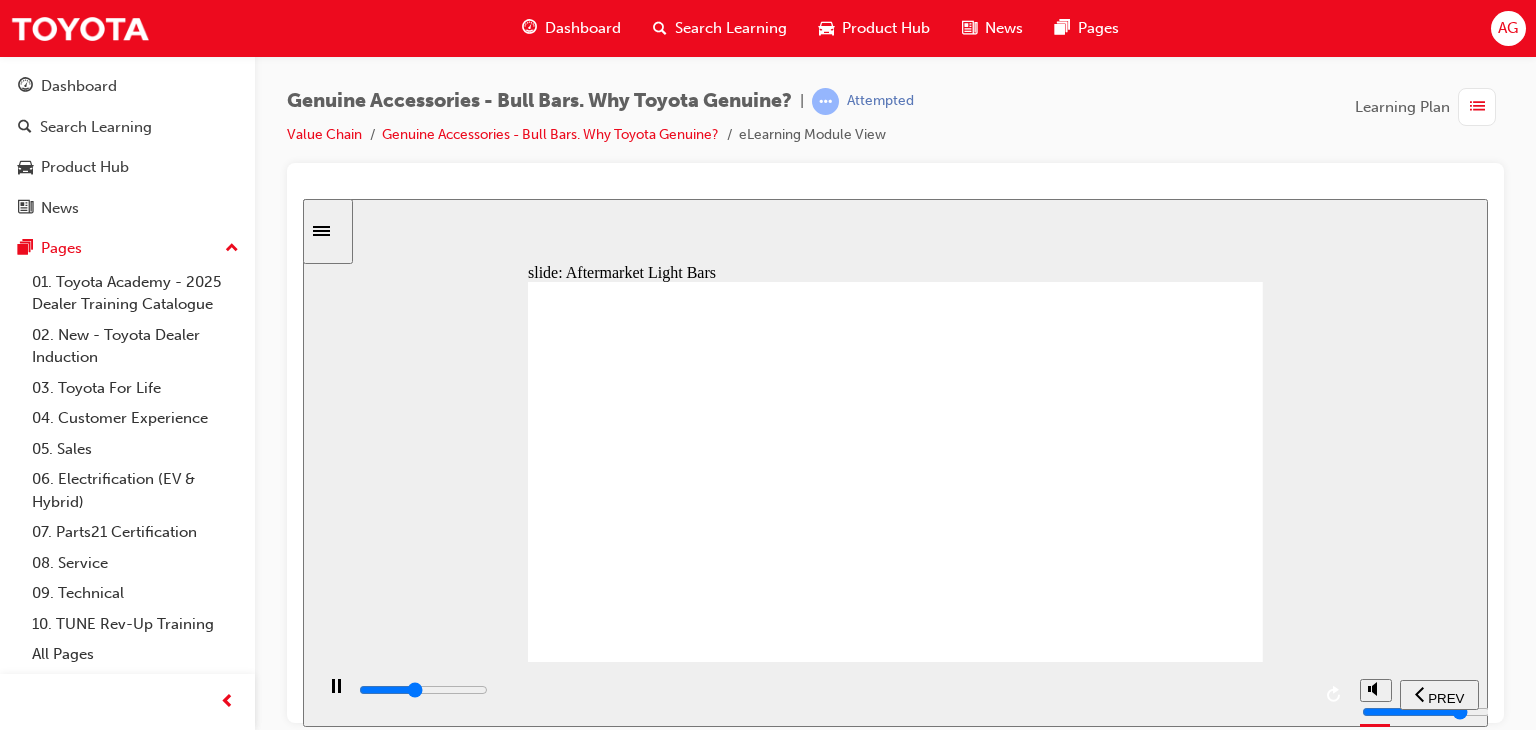 click at bounding box center [833, 690] 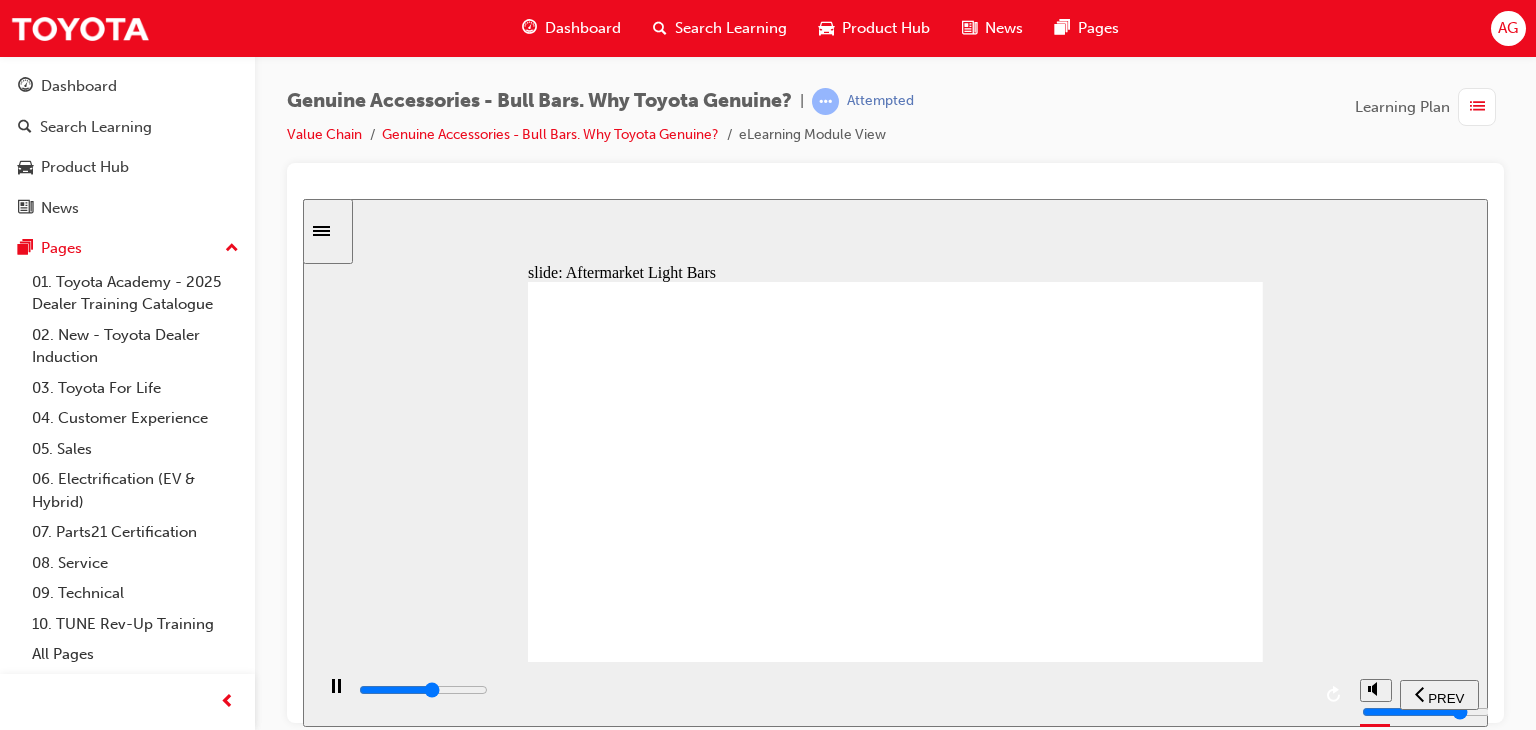 click at bounding box center [833, 690] 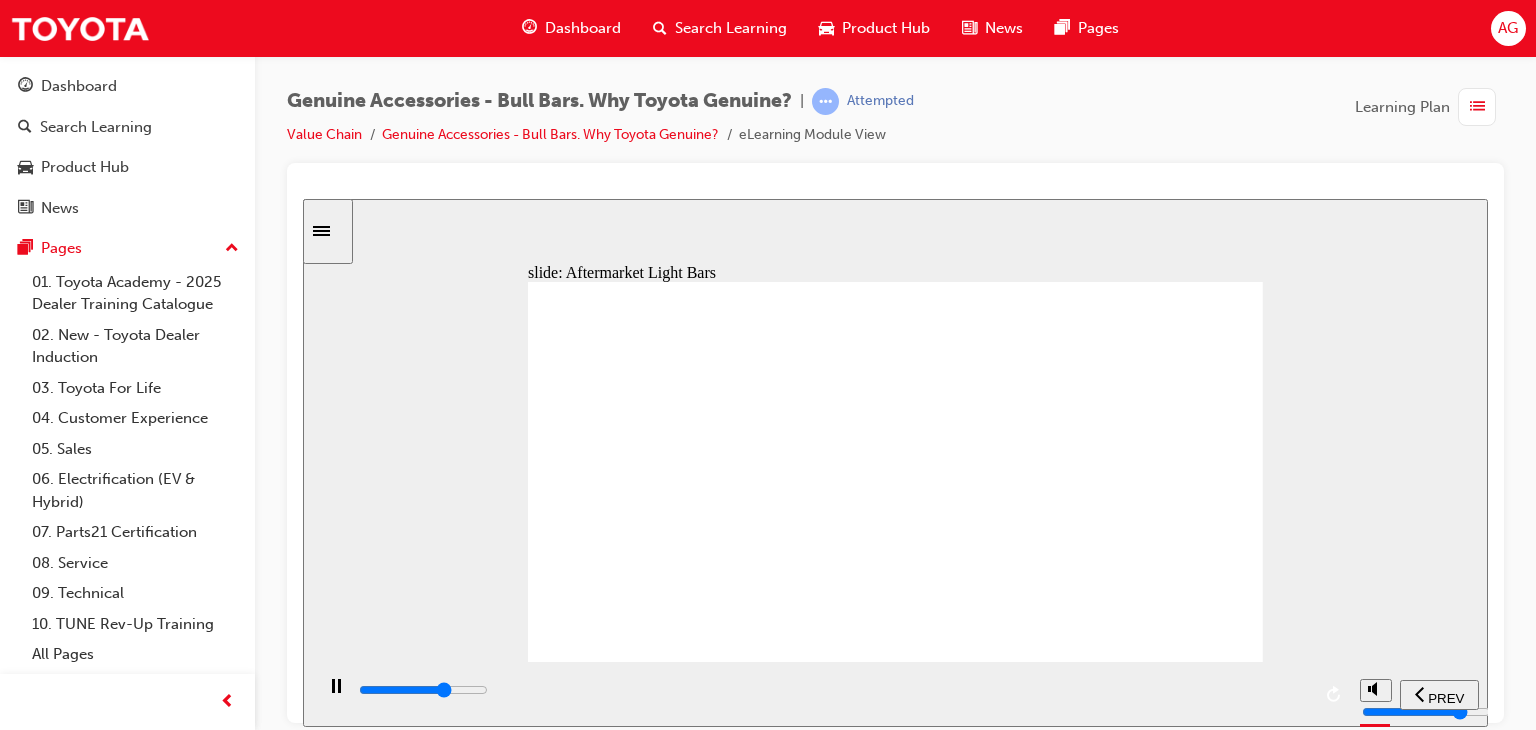 click at bounding box center (833, 690) 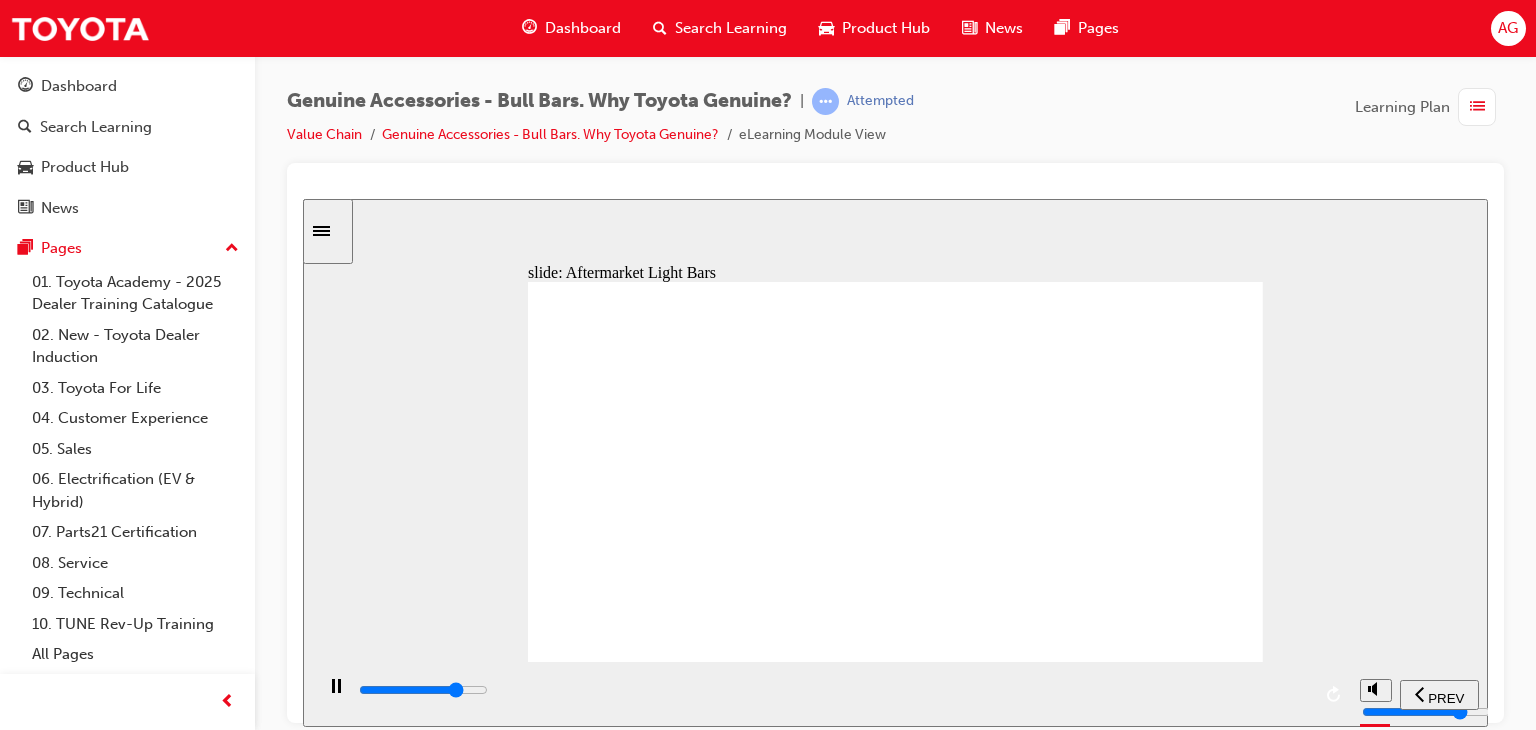 drag, startPoint x: 1108, startPoint y: 698, endPoint x: 1146, endPoint y: 696, distance: 38.052597 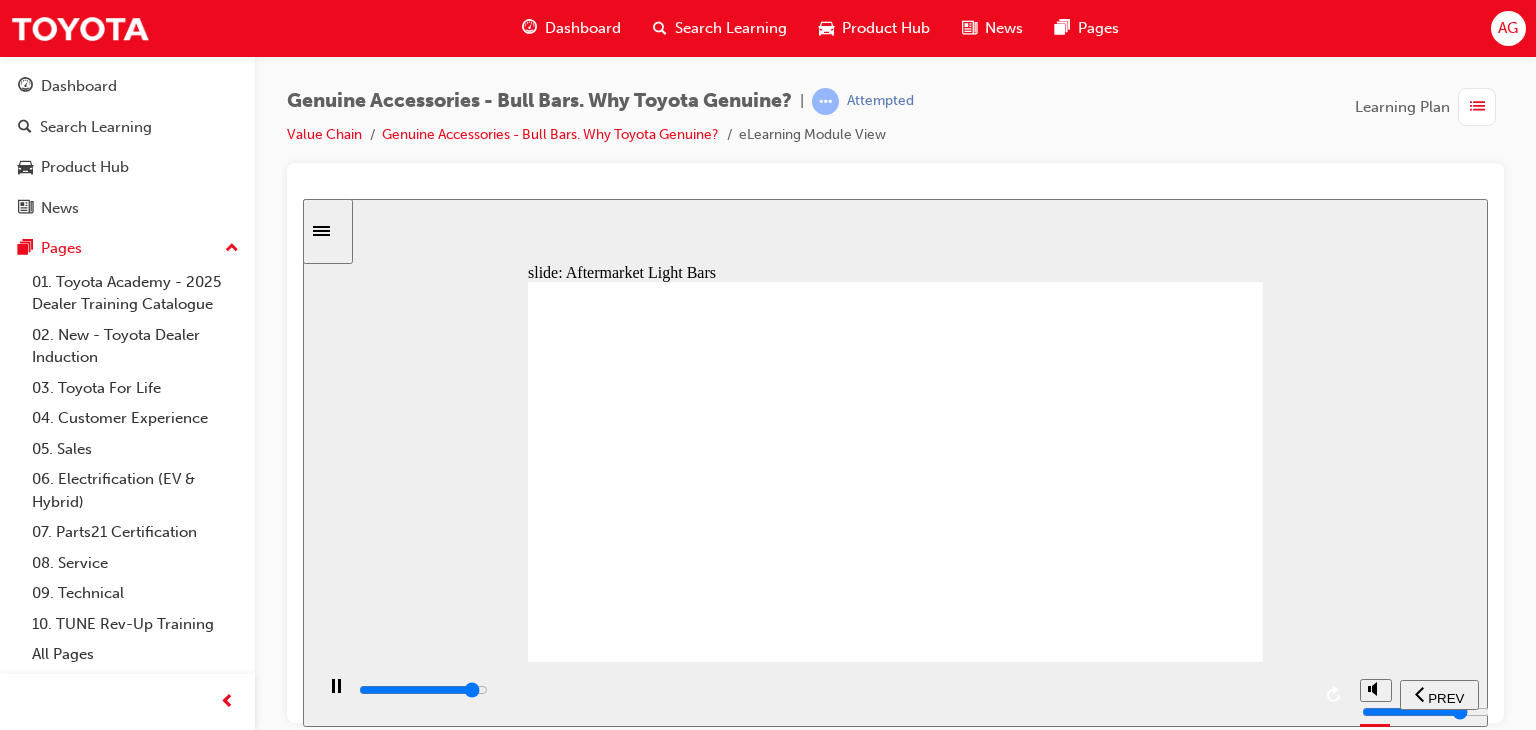 drag, startPoint x: 1179, startPoint y: 695, endPoint x: 1153, endPoint y: 699, distance: 26.305893 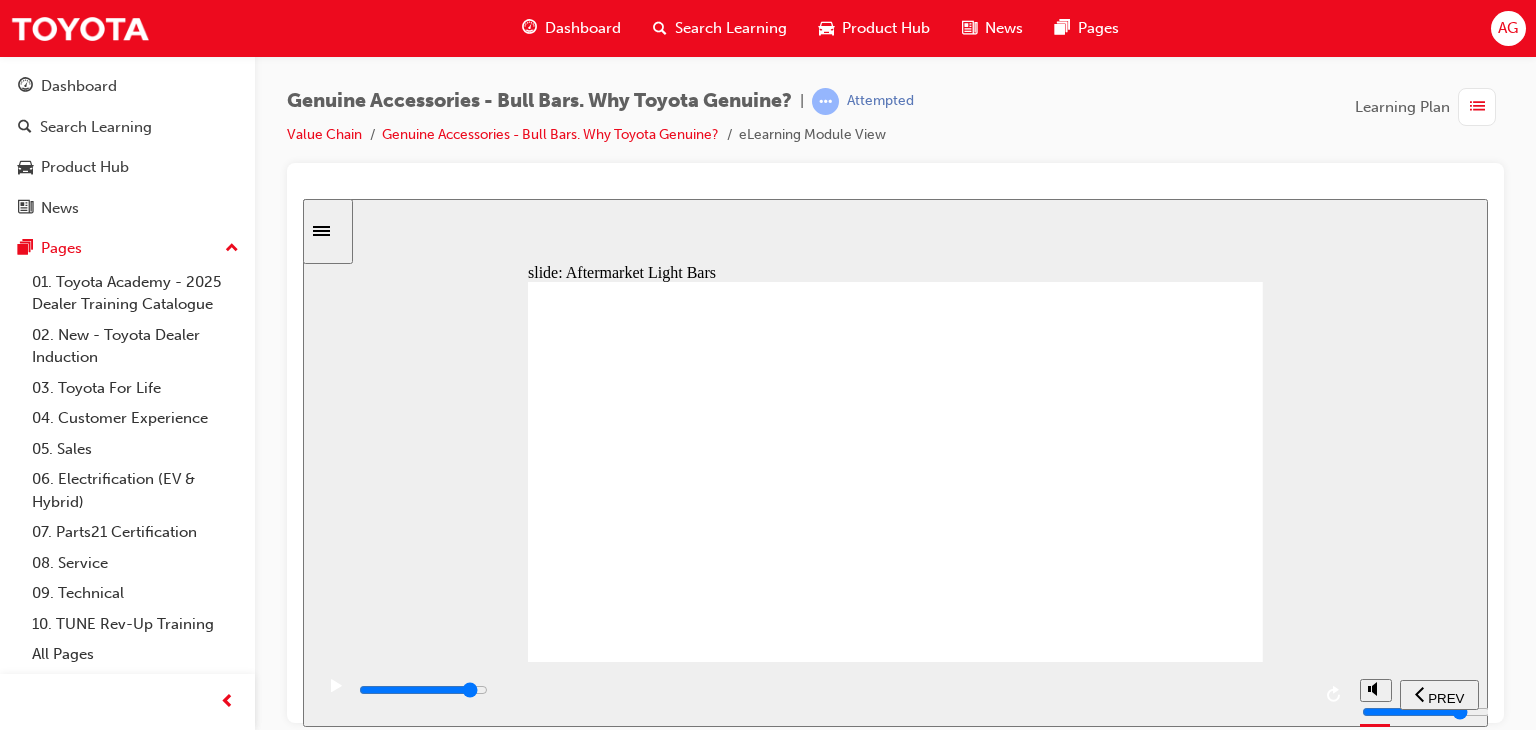 click at bounding box center (833, 690) 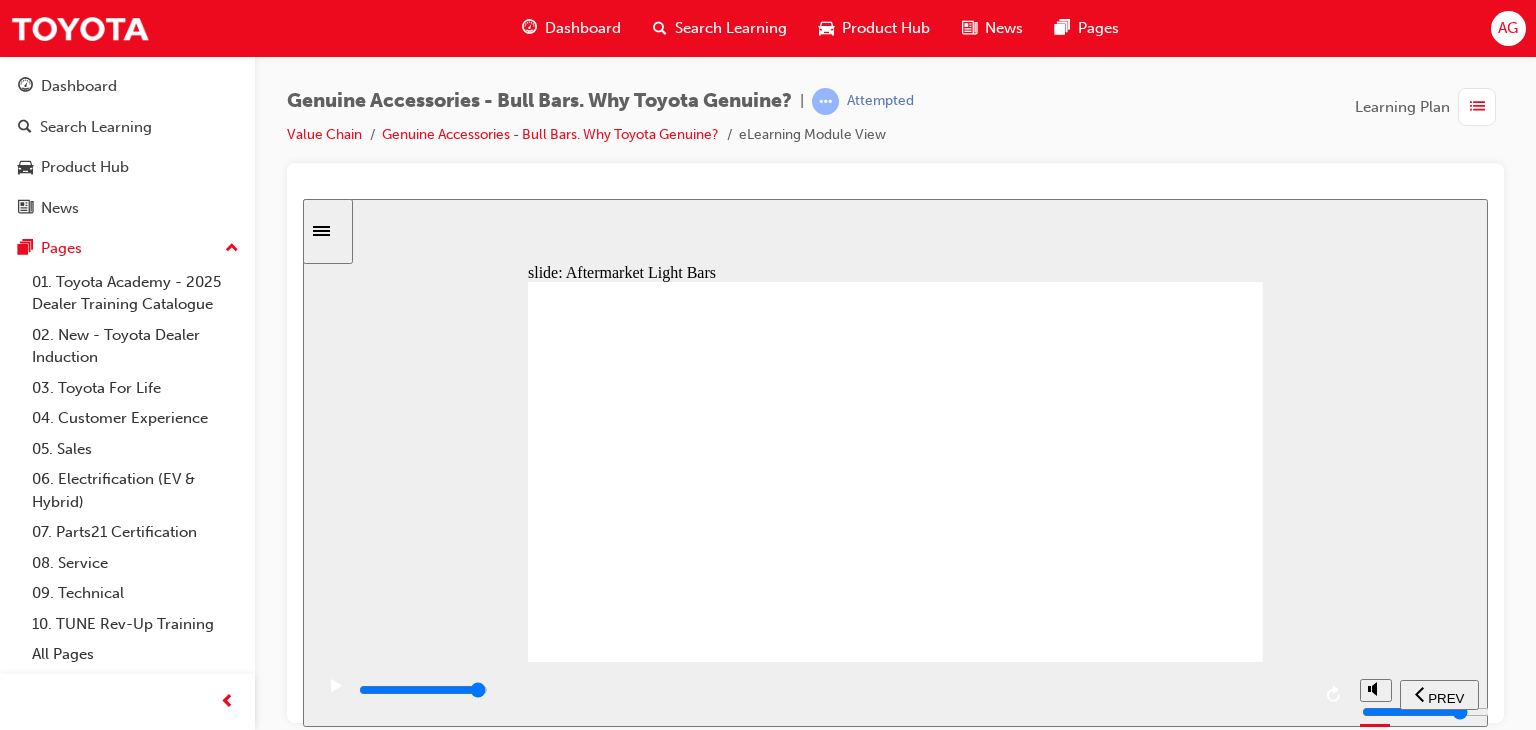 drag, startPoint x: 1290, startPoint y: 695, endPoint x: 1293, endPoint y: 685, distance: 10.440307 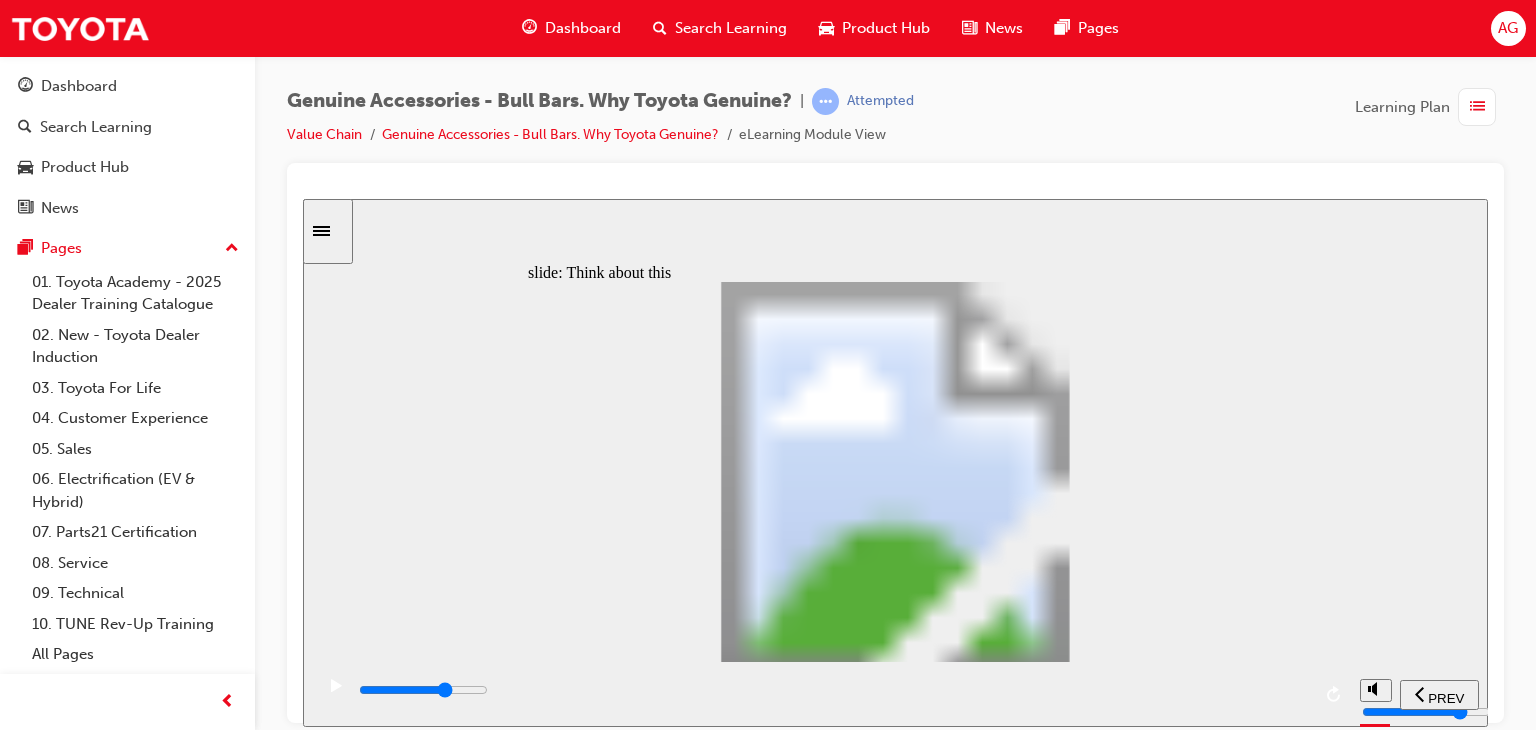 click at bounding box center (833, 690) 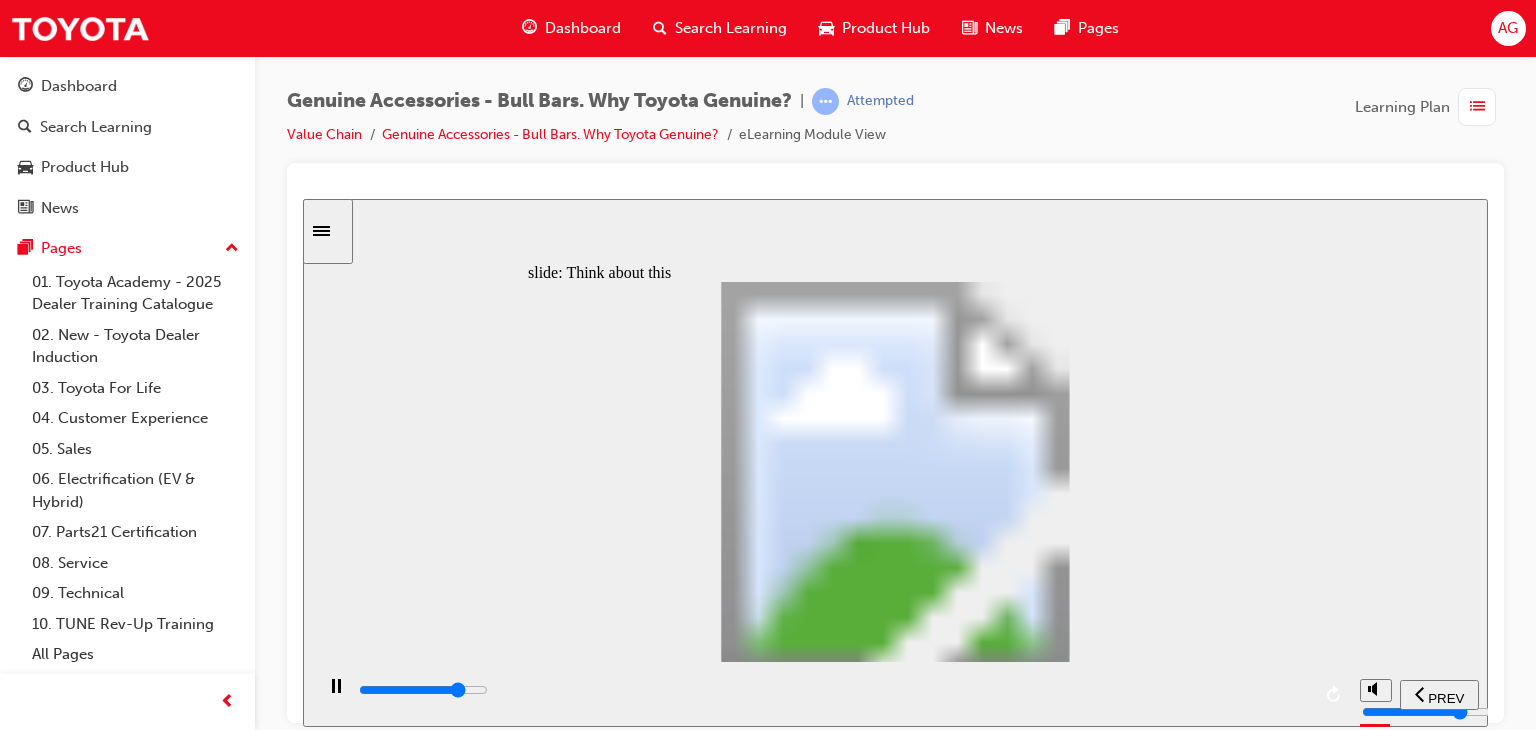 click at bounding box center [833, 690] 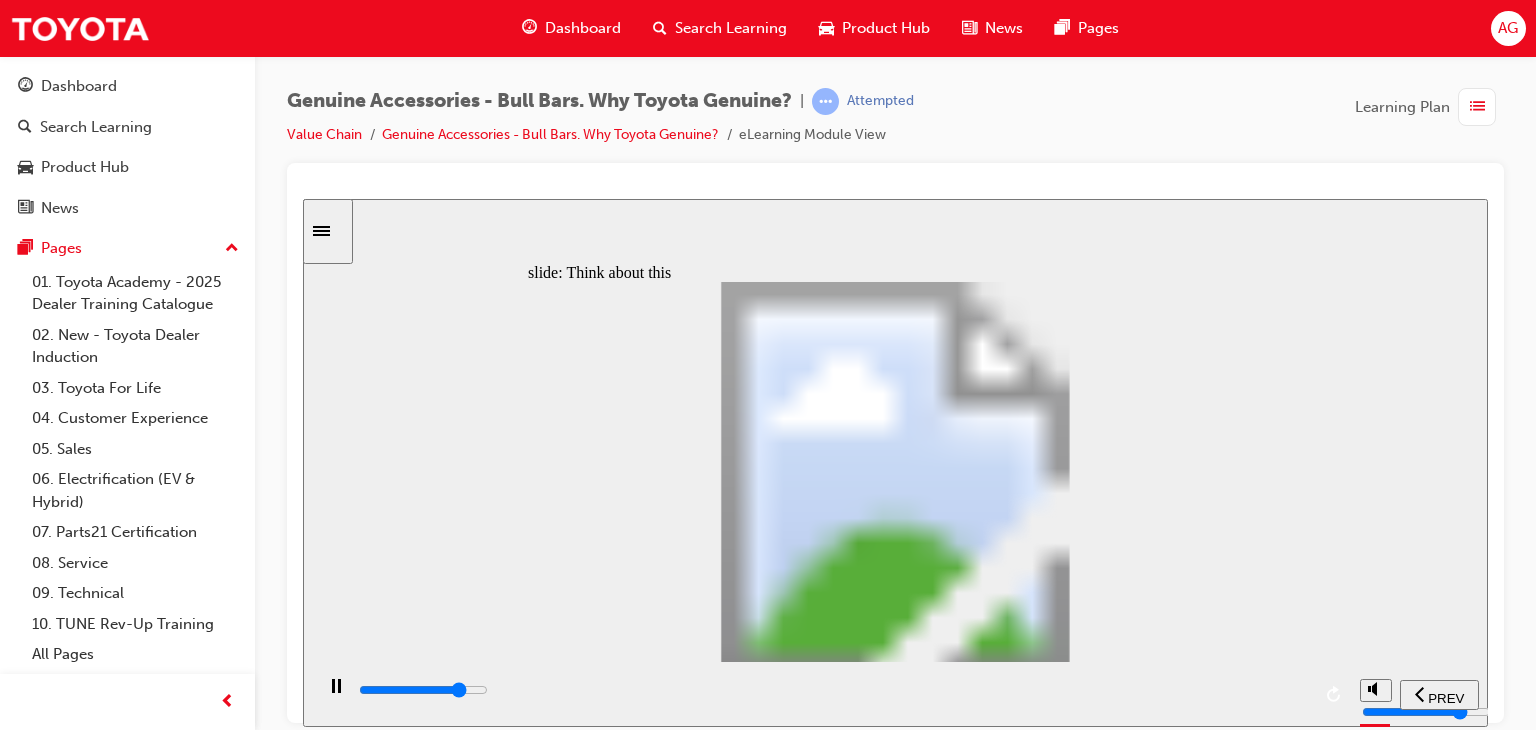 click at bounding box center (833, 690) 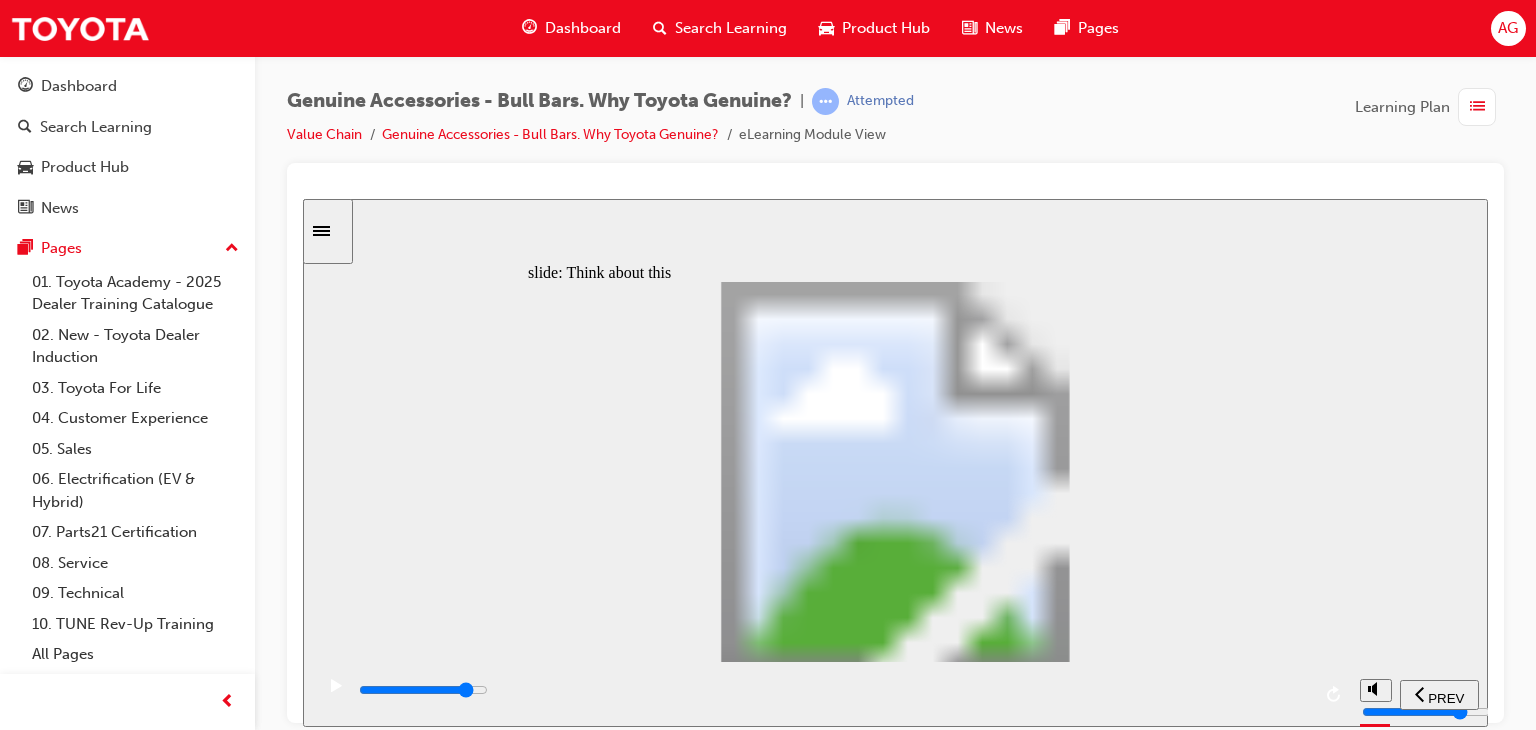 click at bounding box center (833, 690) 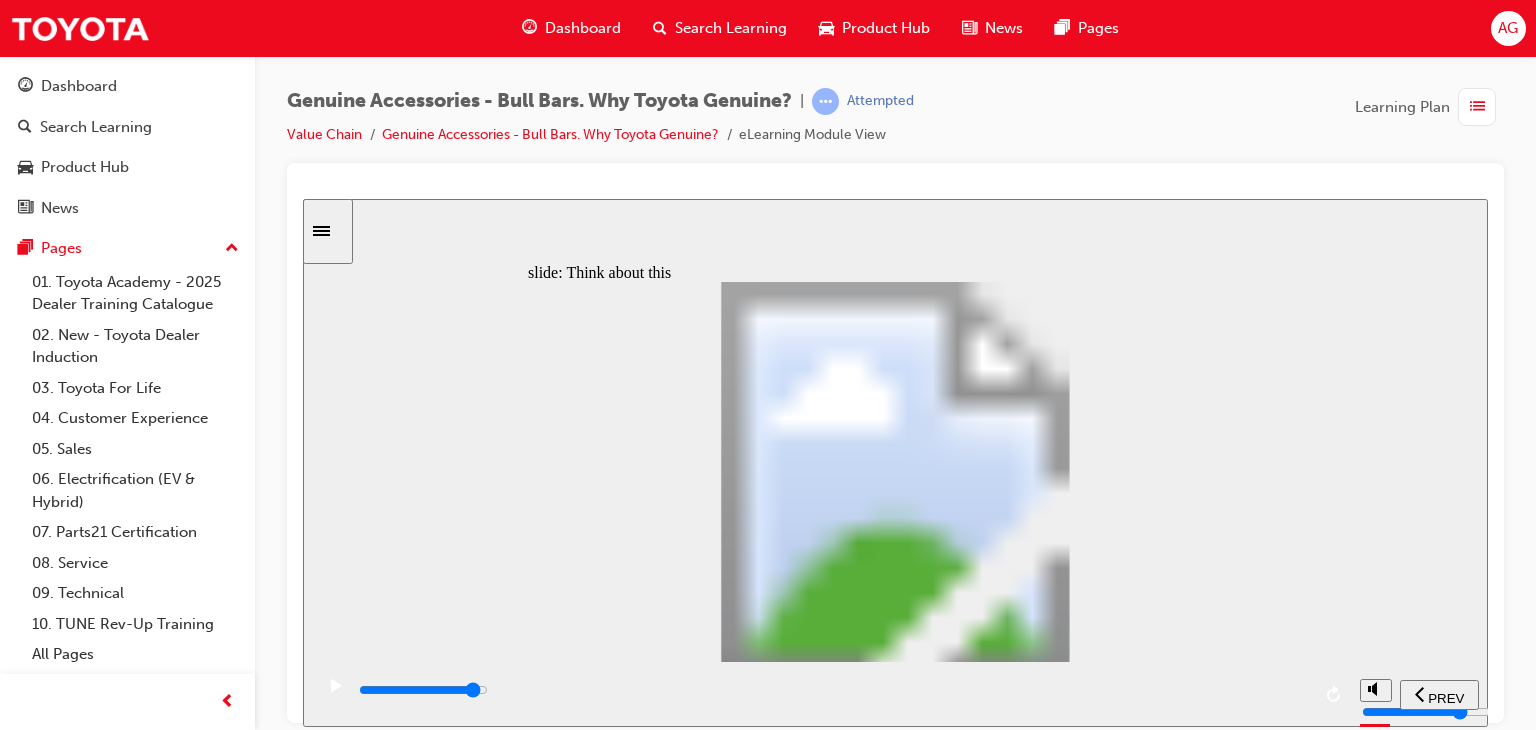 click at bounding box center (833, 690) 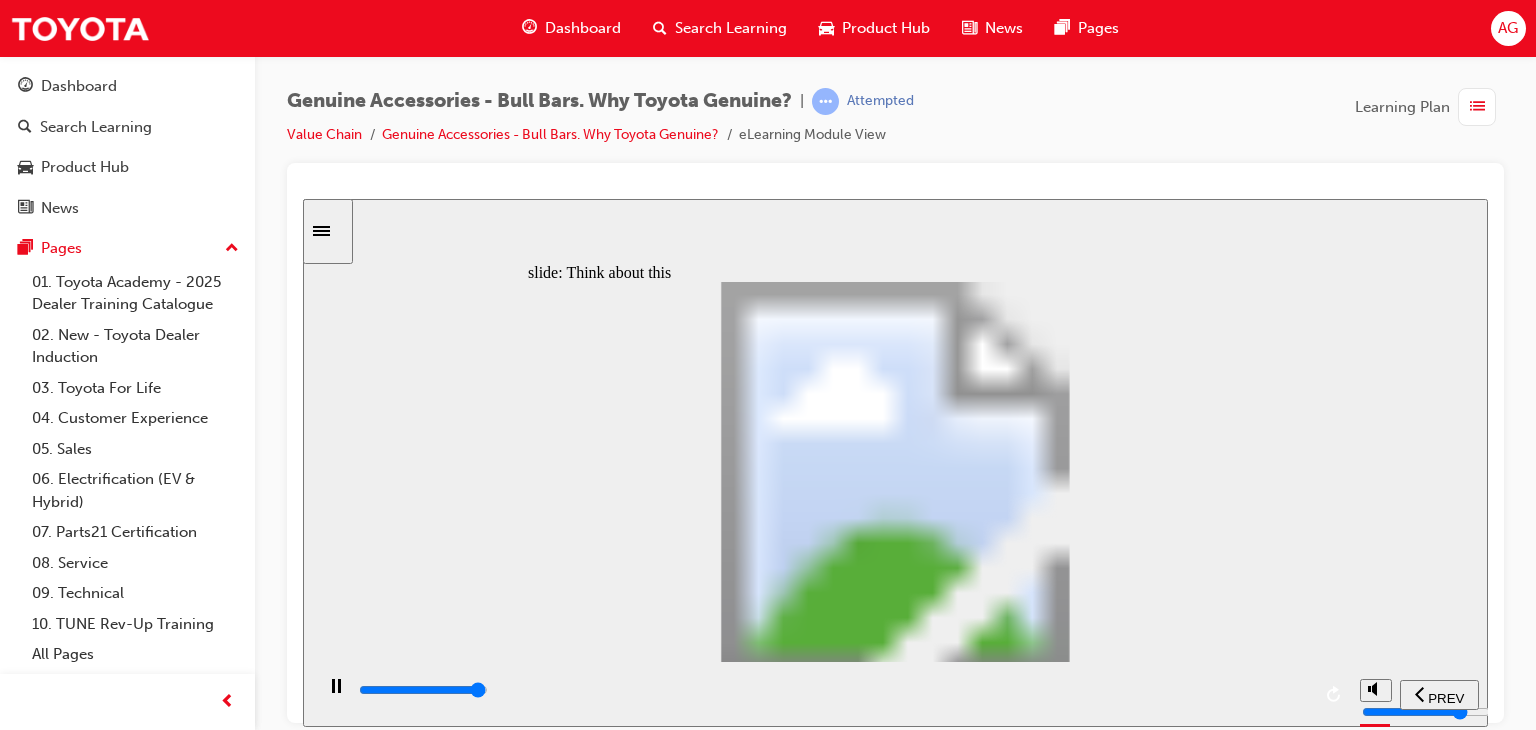 click 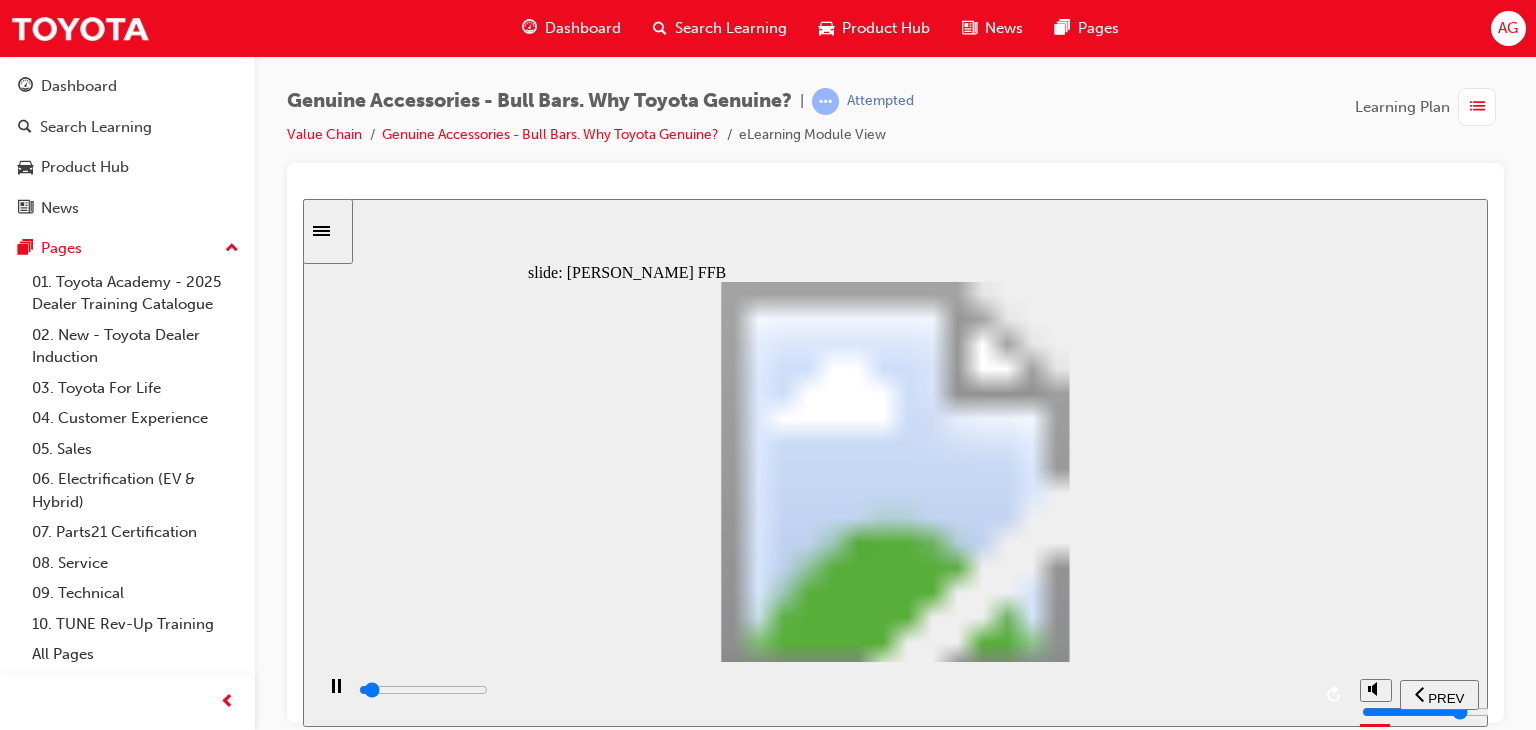 click at bounding box center (895, 1333) 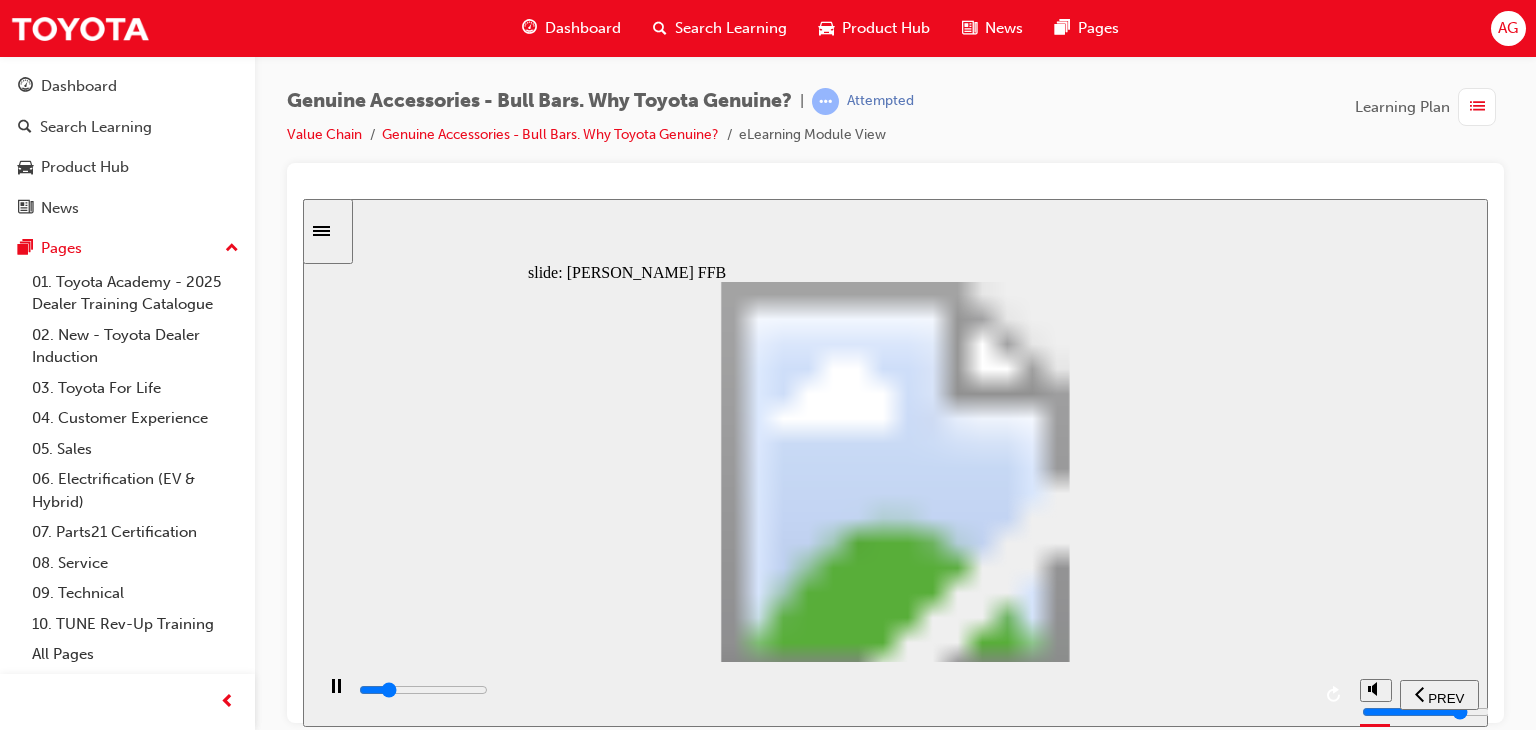 click at bounding box center [895, 1333] 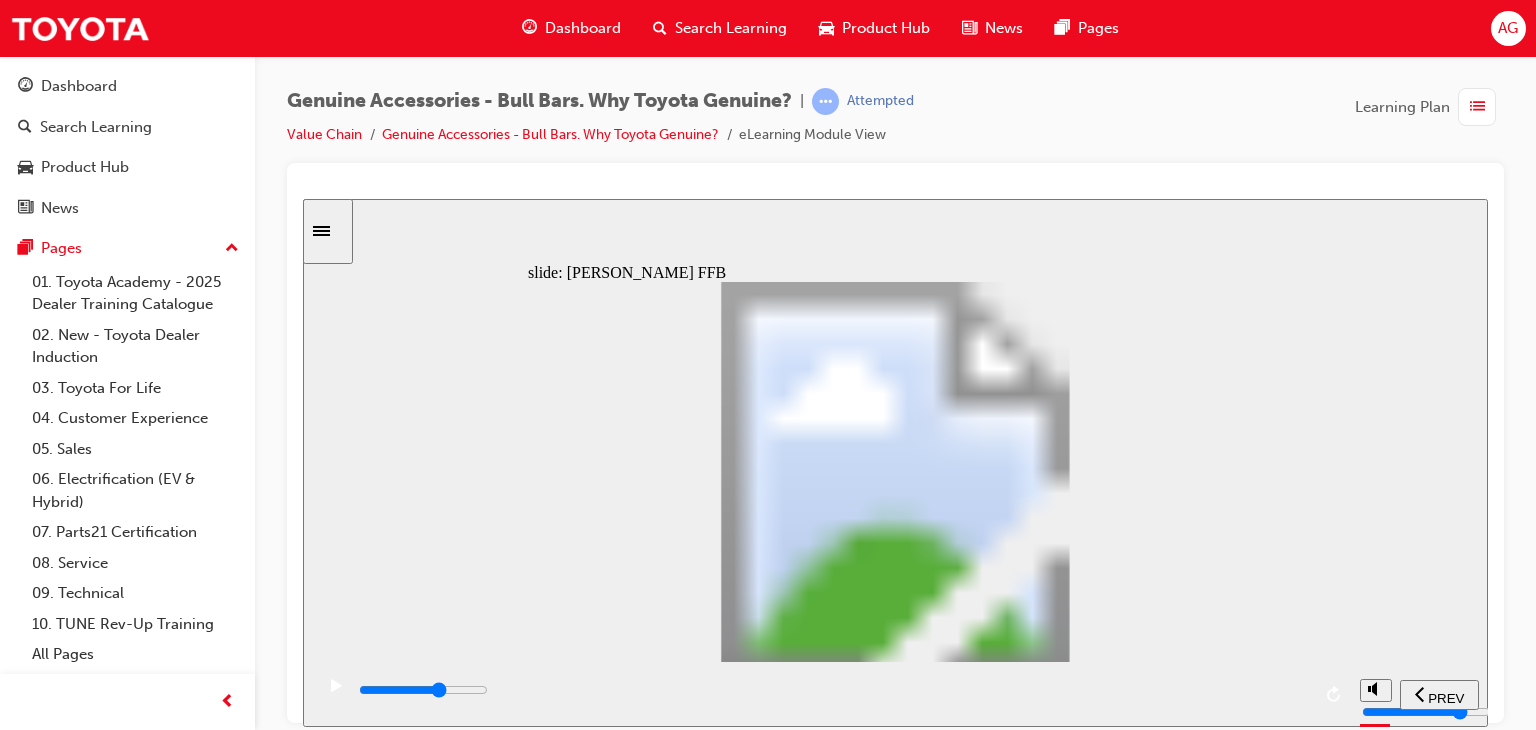 drag, startPoint x: 963, startPoint y: 677, endPoint x: 976, endPoint y: 675, distance: 13.152946 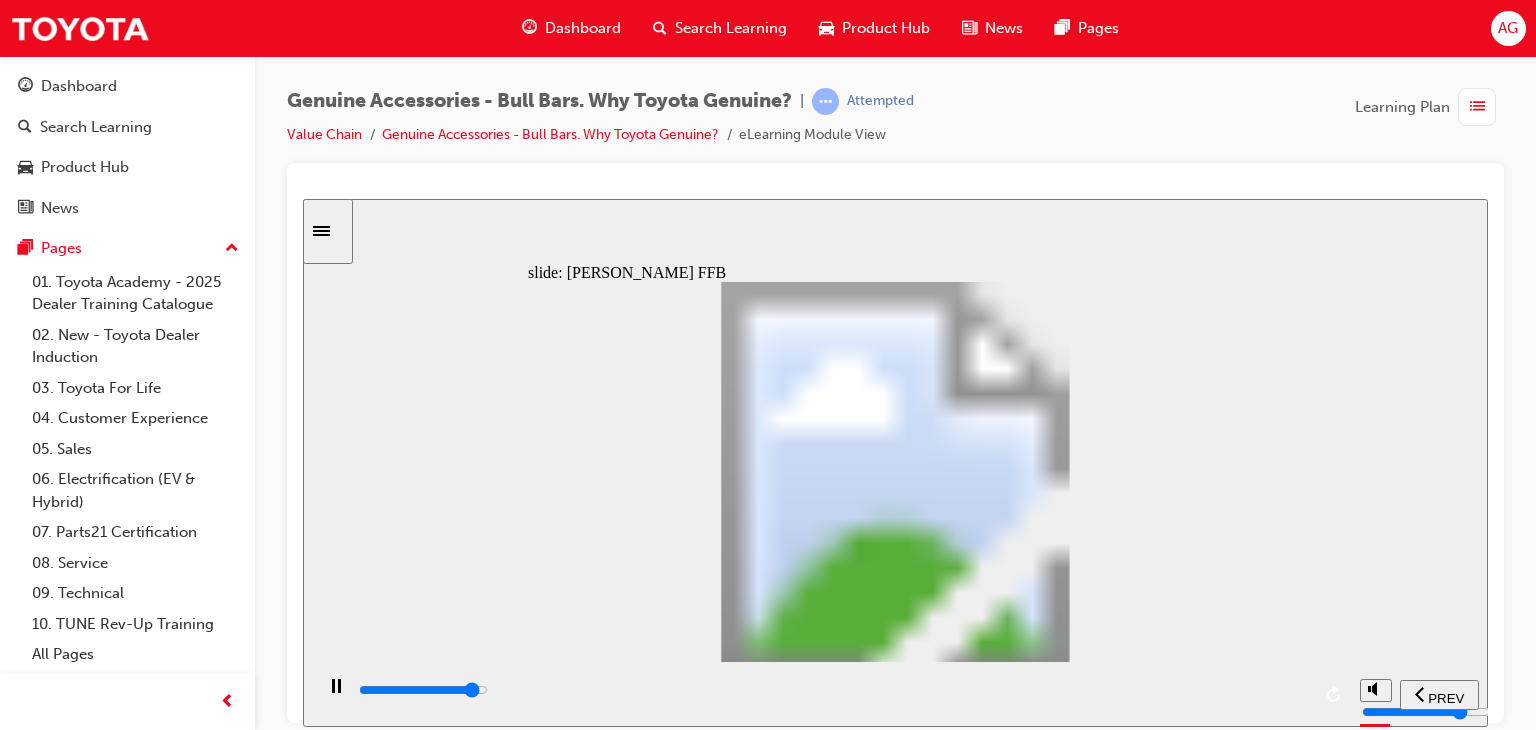 drag, startPoint x: 988, startPoint y: 685, endPoint x: 1062, endPoint y: 690, distance: 74.168724 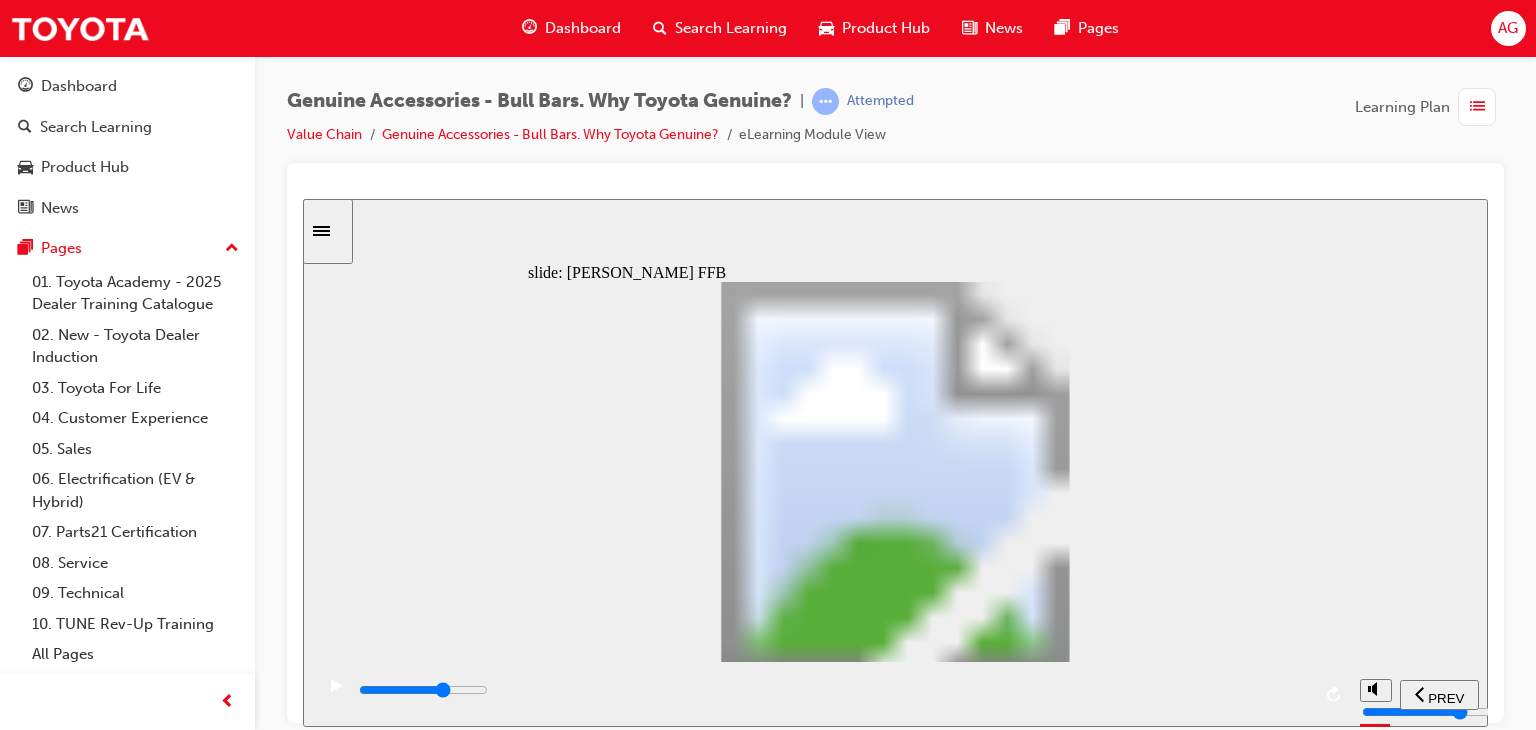 click at bounding box center [831, 693] 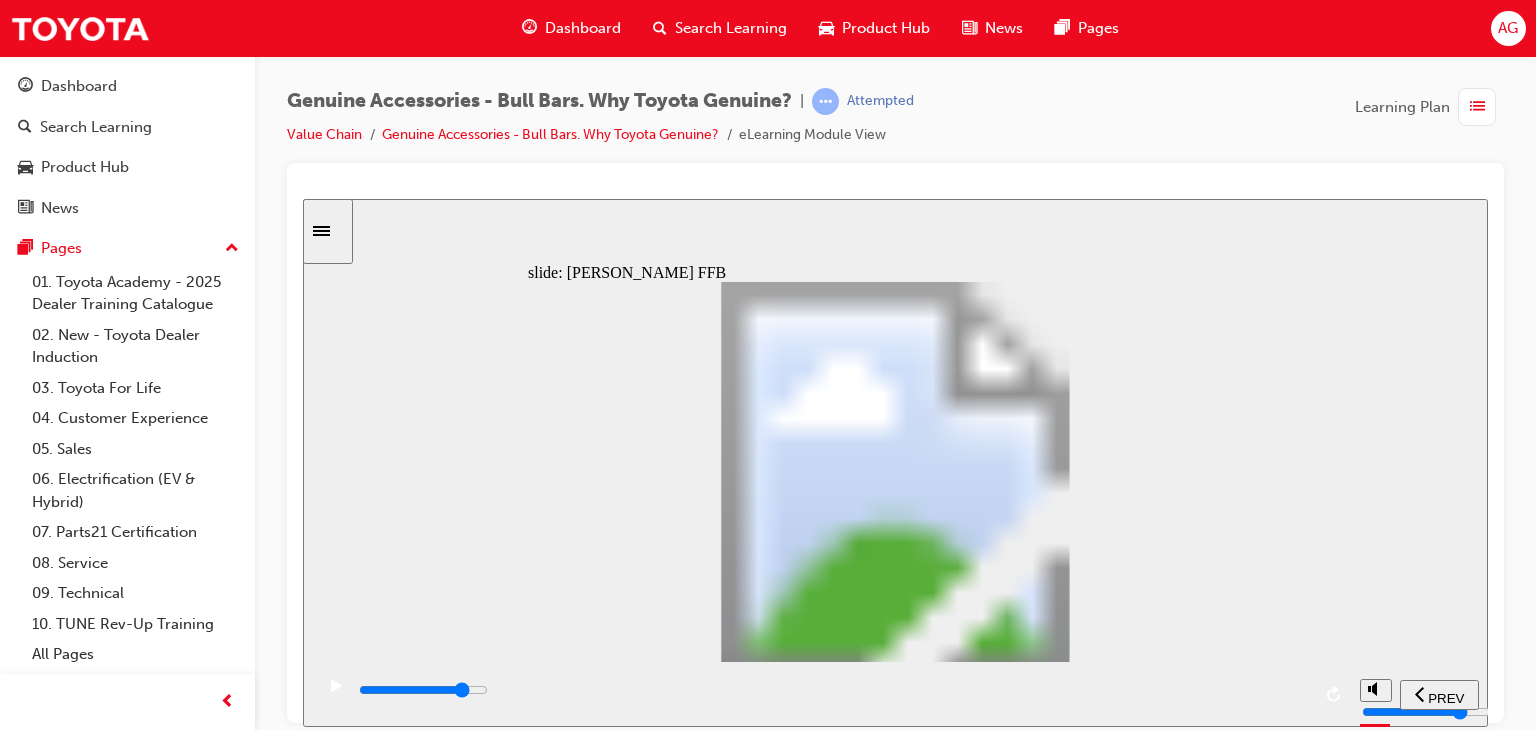 drag, startPoint x: 1140, startPoint y: 681, endPoint x: 1190, endPoint y: 687, distance: 50.358715 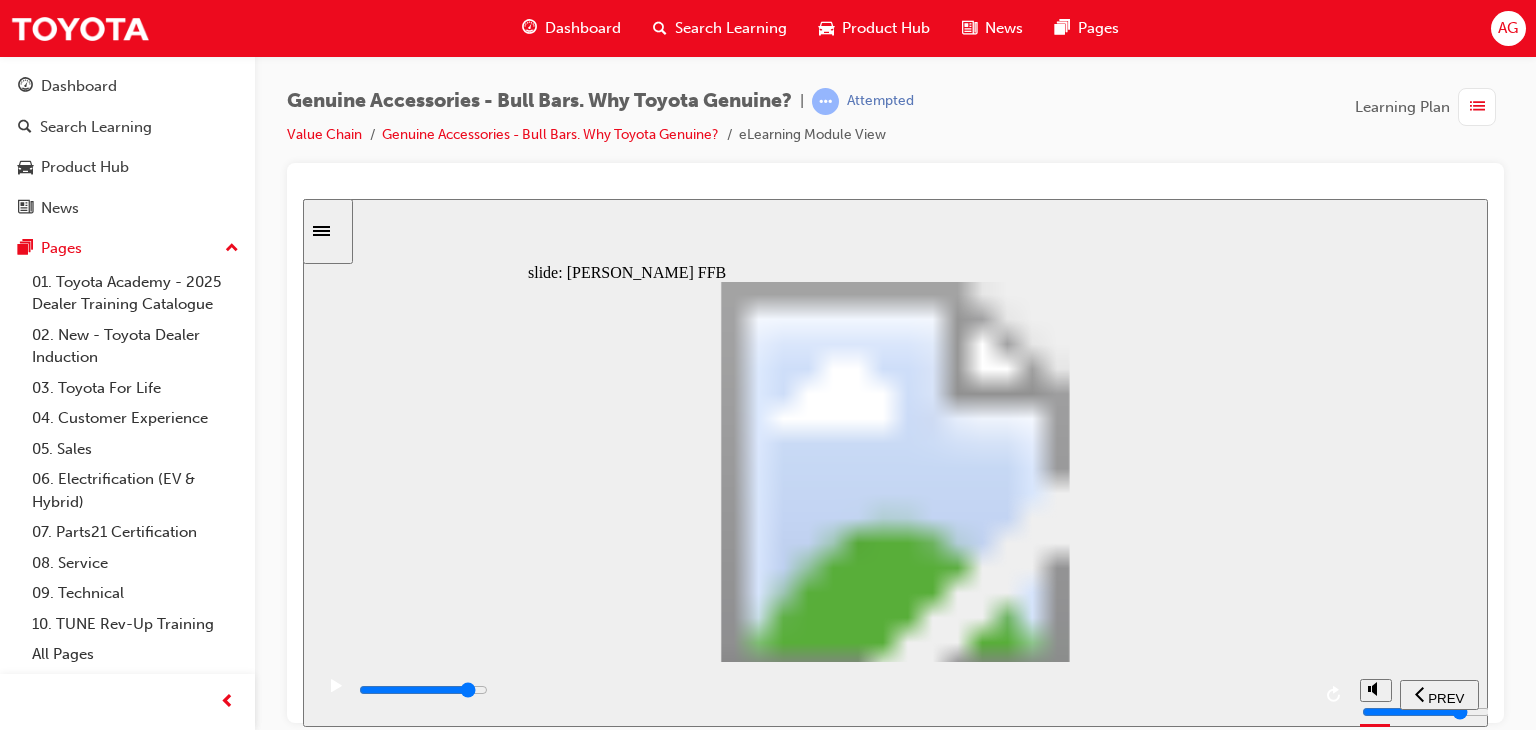 drag, startPoint x: 1206, startPoint y: 687, endPoint x: 1218, endPoint y: 688, distance: 12.0415945 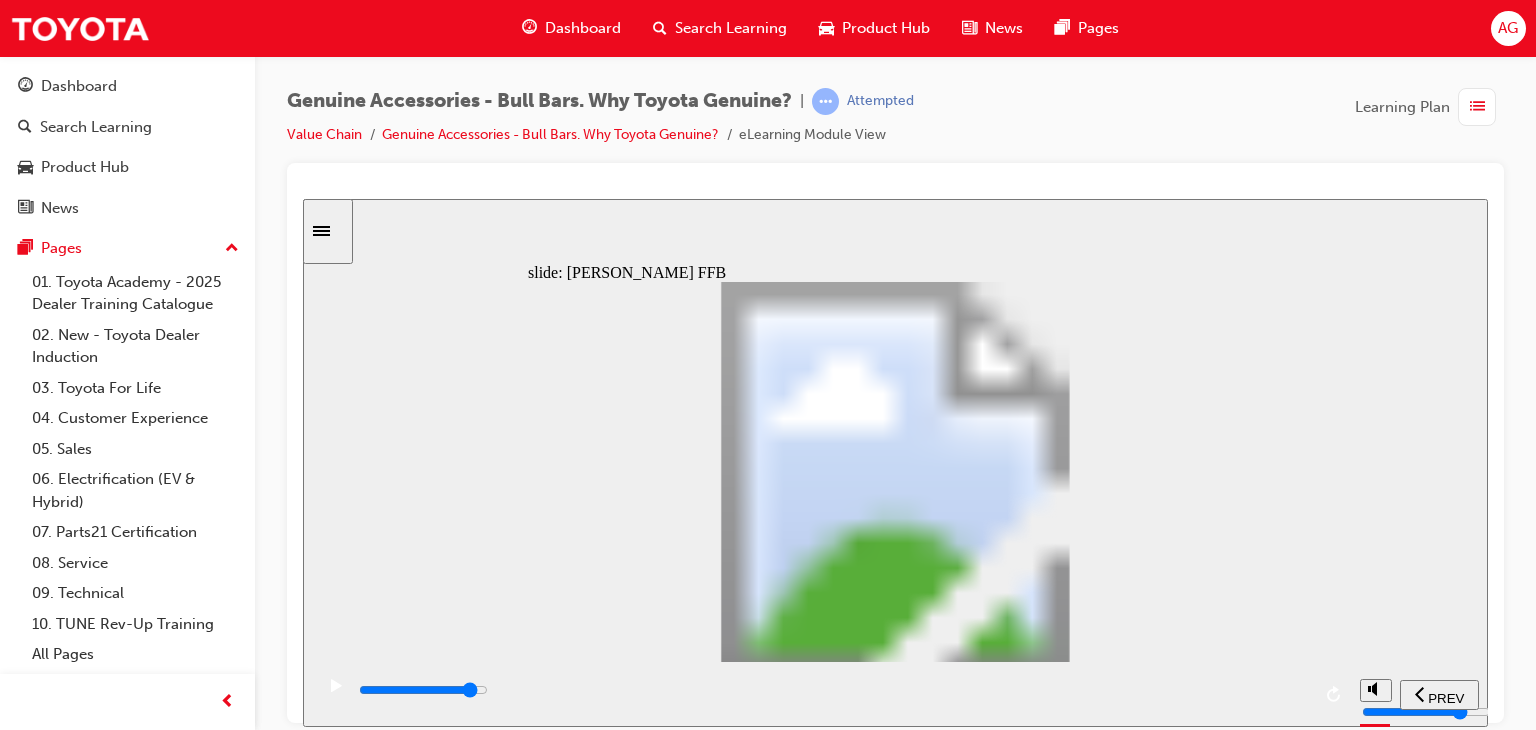 drag, startPoint x: 1219, startPoint y: 689, endPoint x: 1249, endPoint y: 699, distance: 31.622776 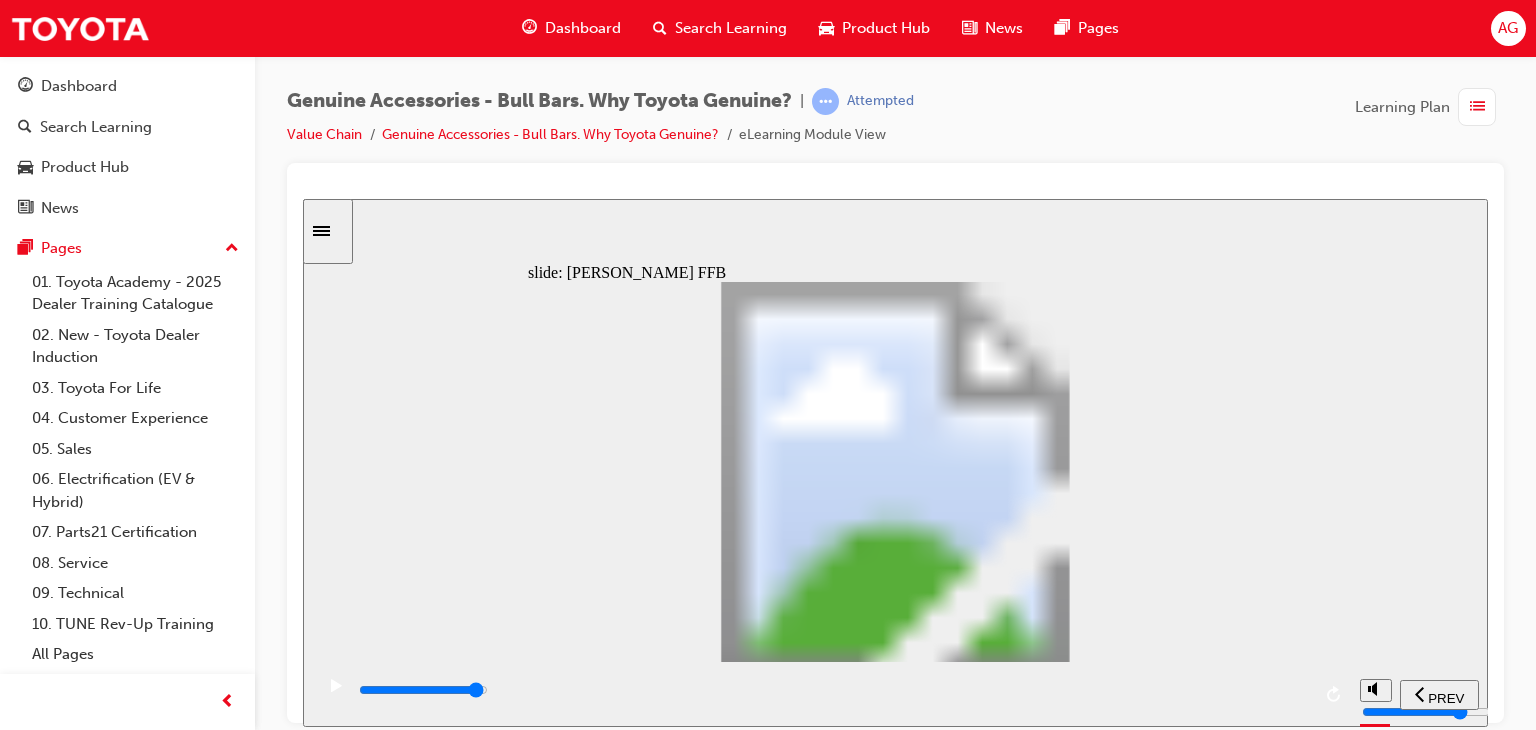 drag, startPoint x: 1271, startPoint y: 699, endPoint x: 1289, endPoint y: 696, distance: 18.248287 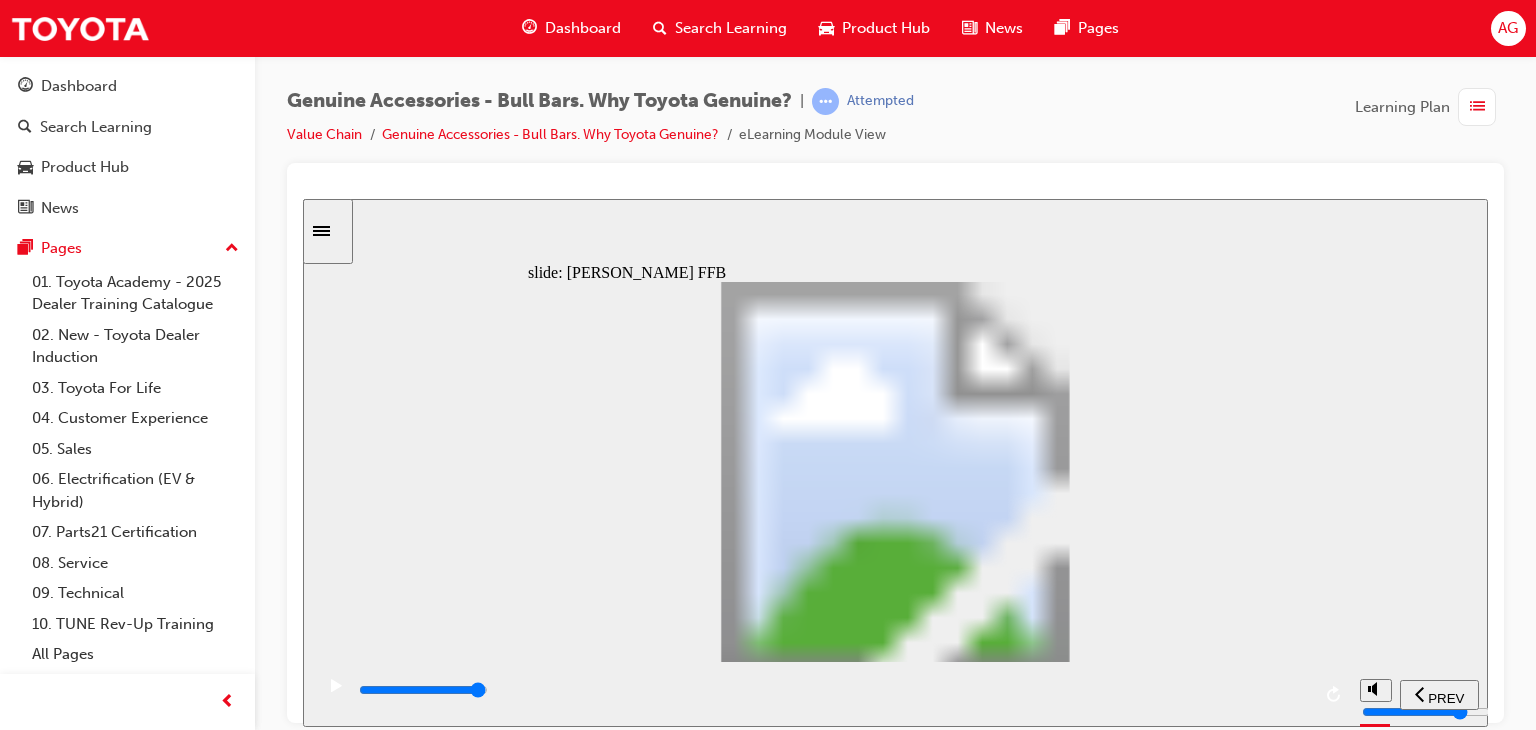 drag, startPoint x: 1101, startPoint y: 615, endPoint x: 1068, endPoint y: 600, distance: 36.249138 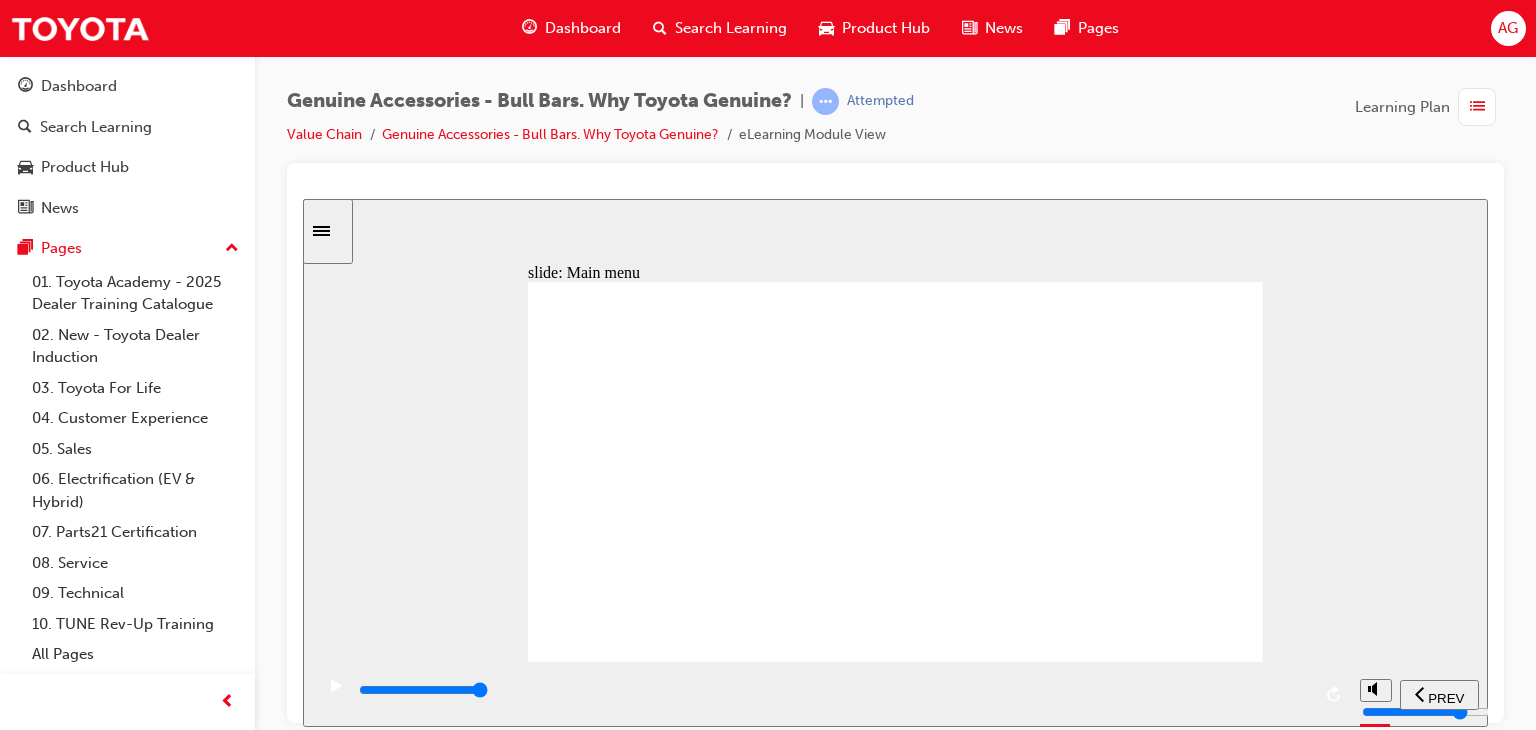 click 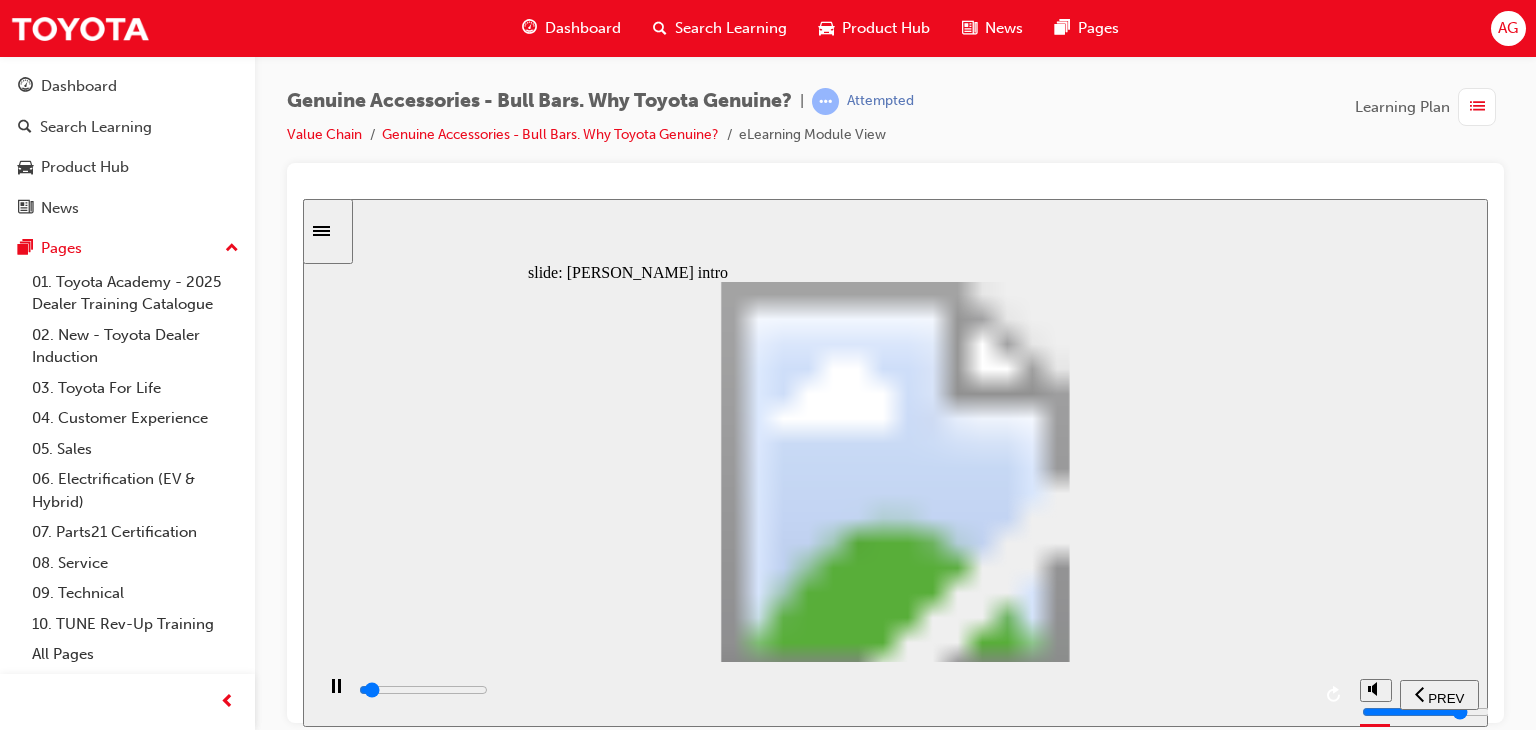 click 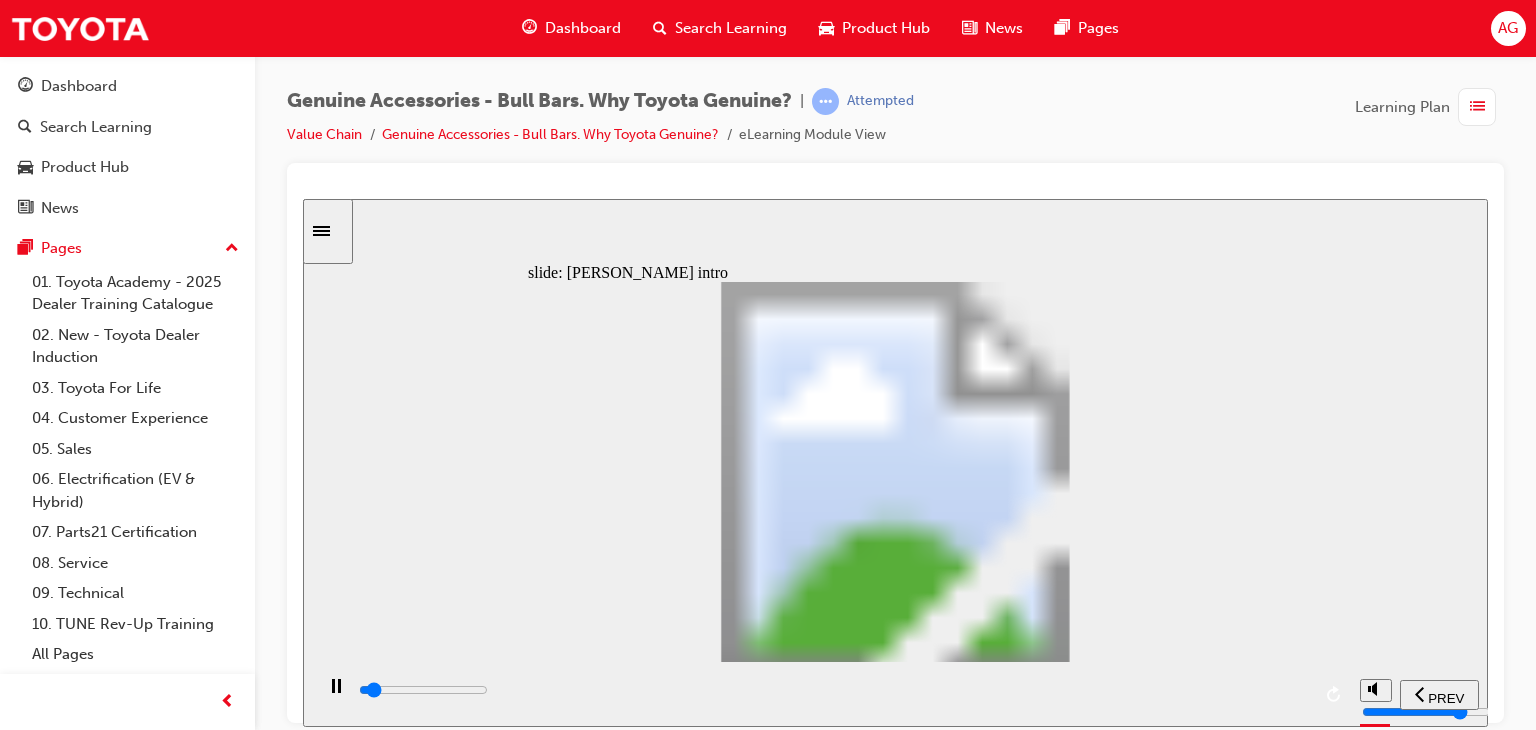 click 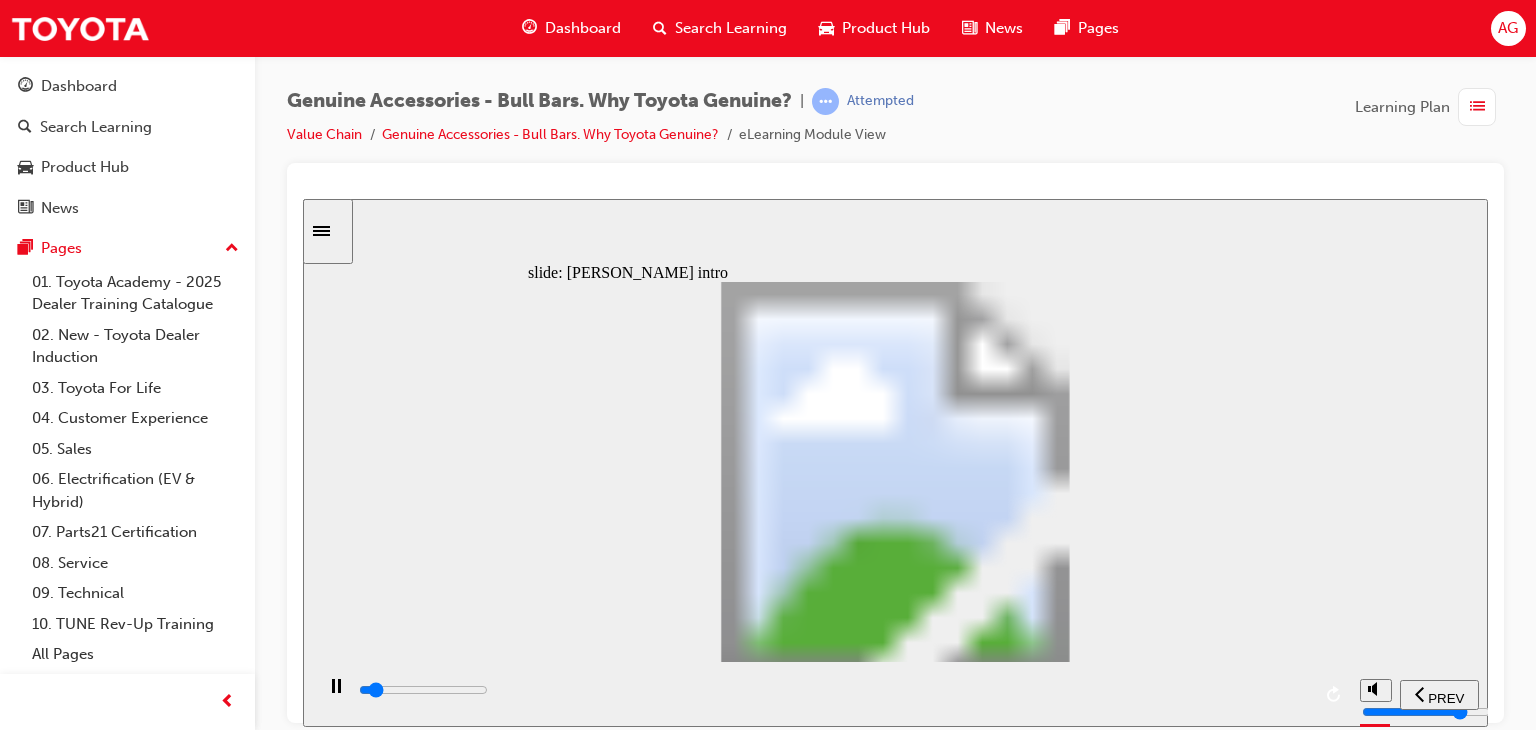 drag, startPoint x: 744, startPoint y: 589, endPoint x: 757, endPoint y: 599, distance: 16.40122 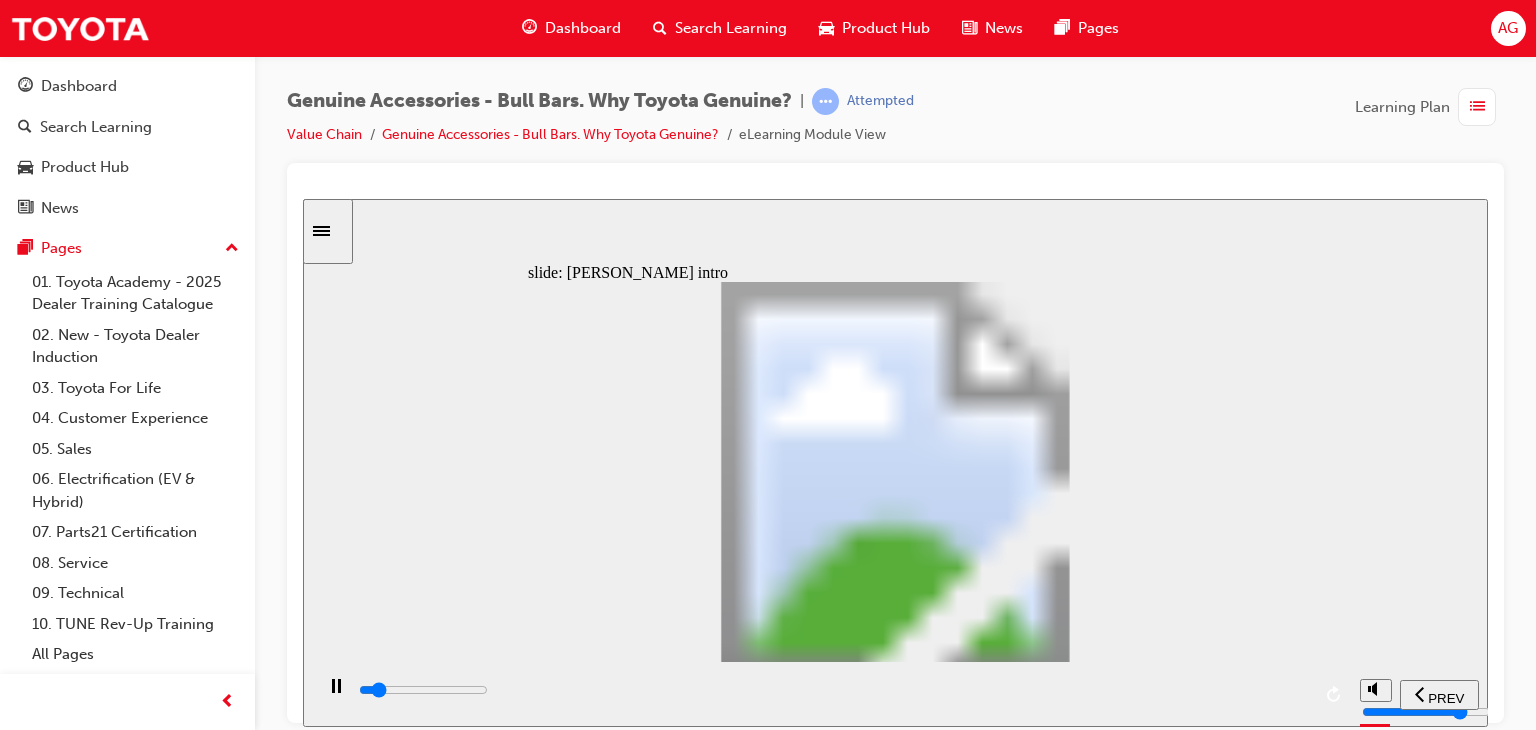 click 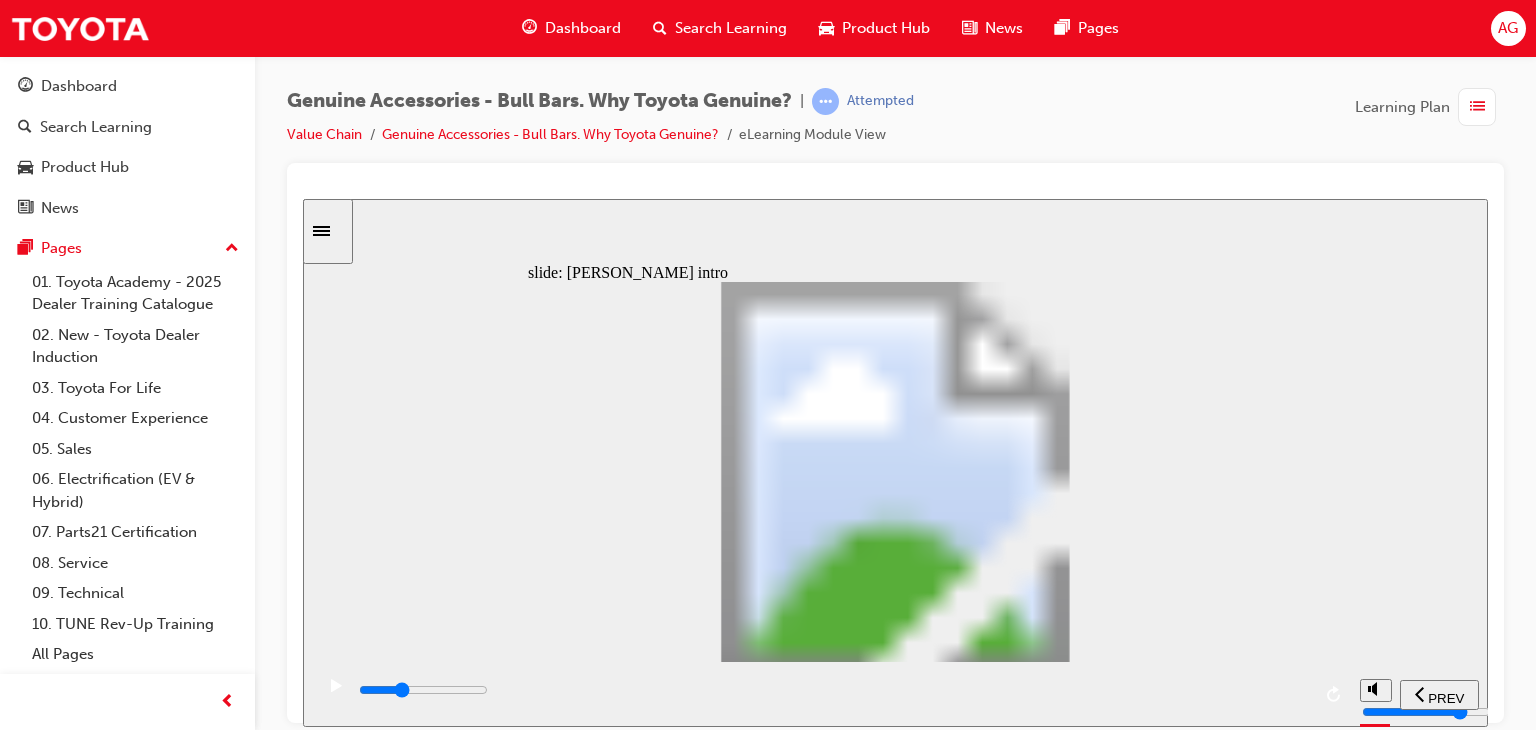 click at bounding box center (833, 690) 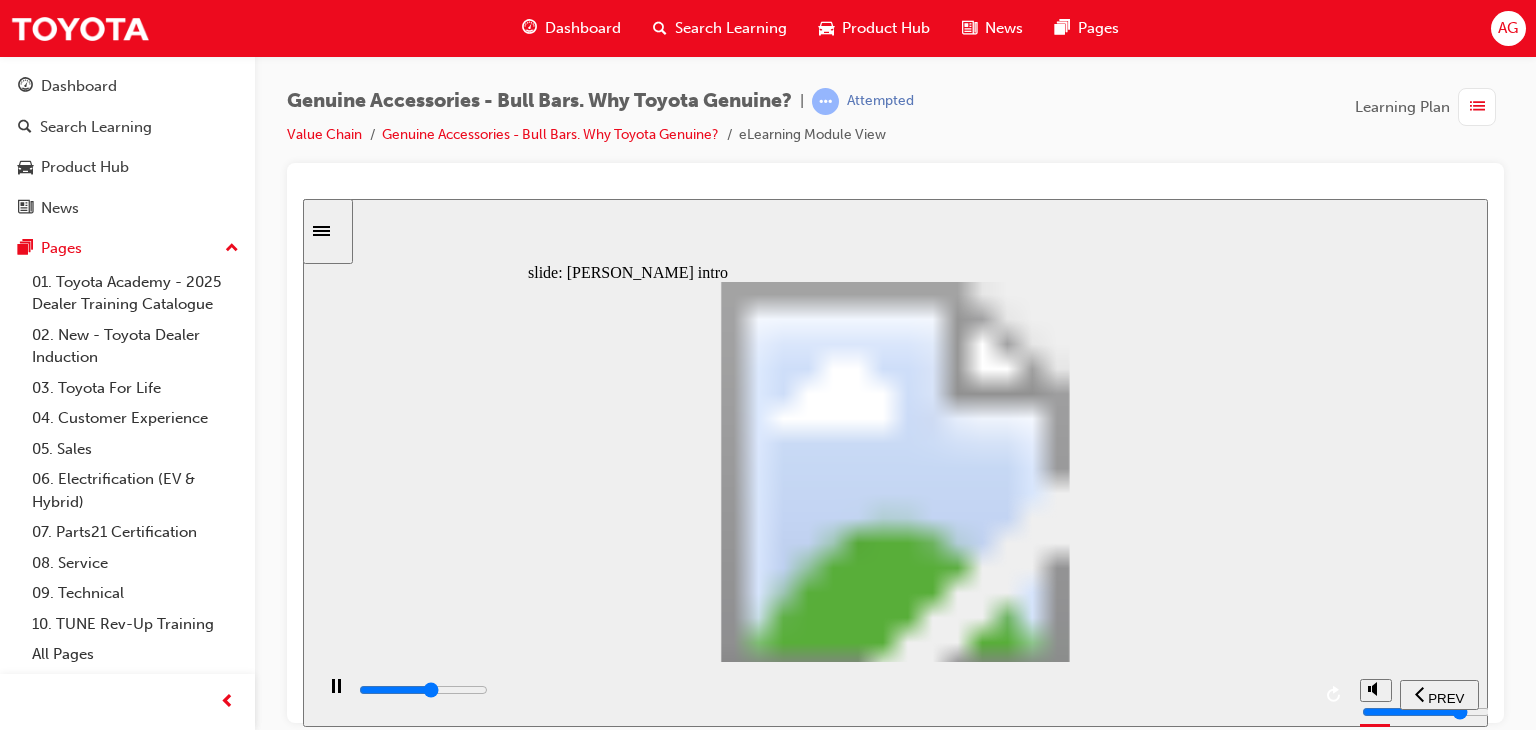 click at bounding box center [833, 690] 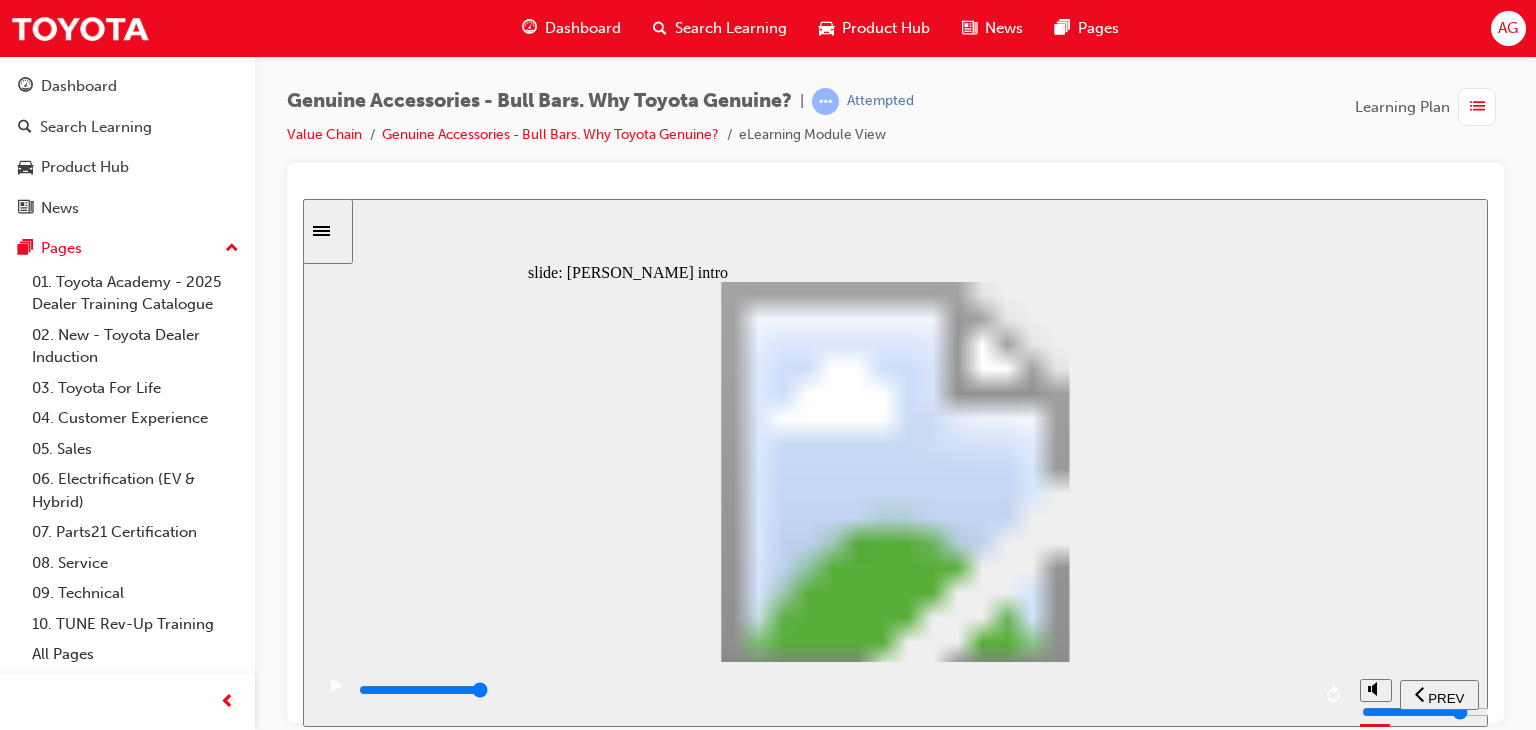 click 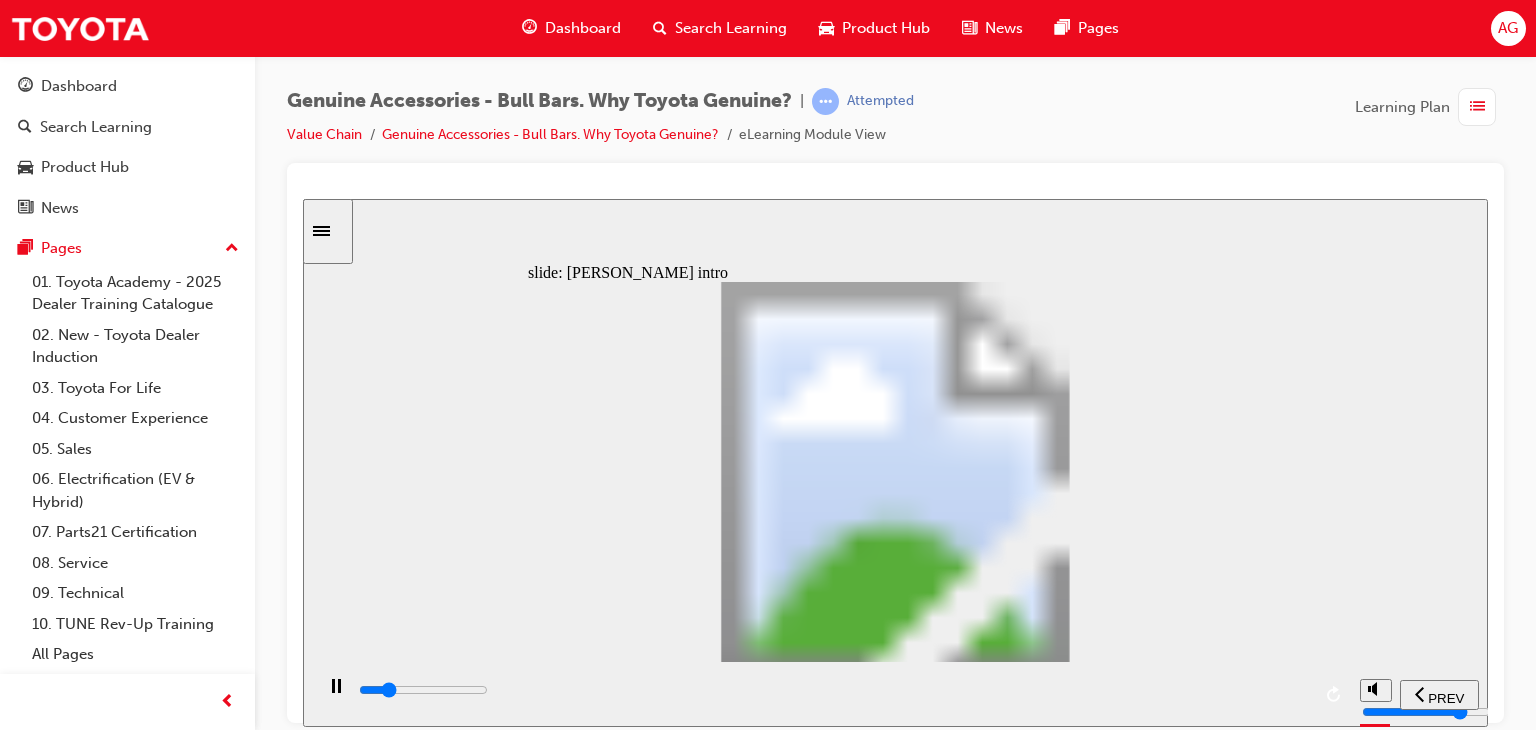 click 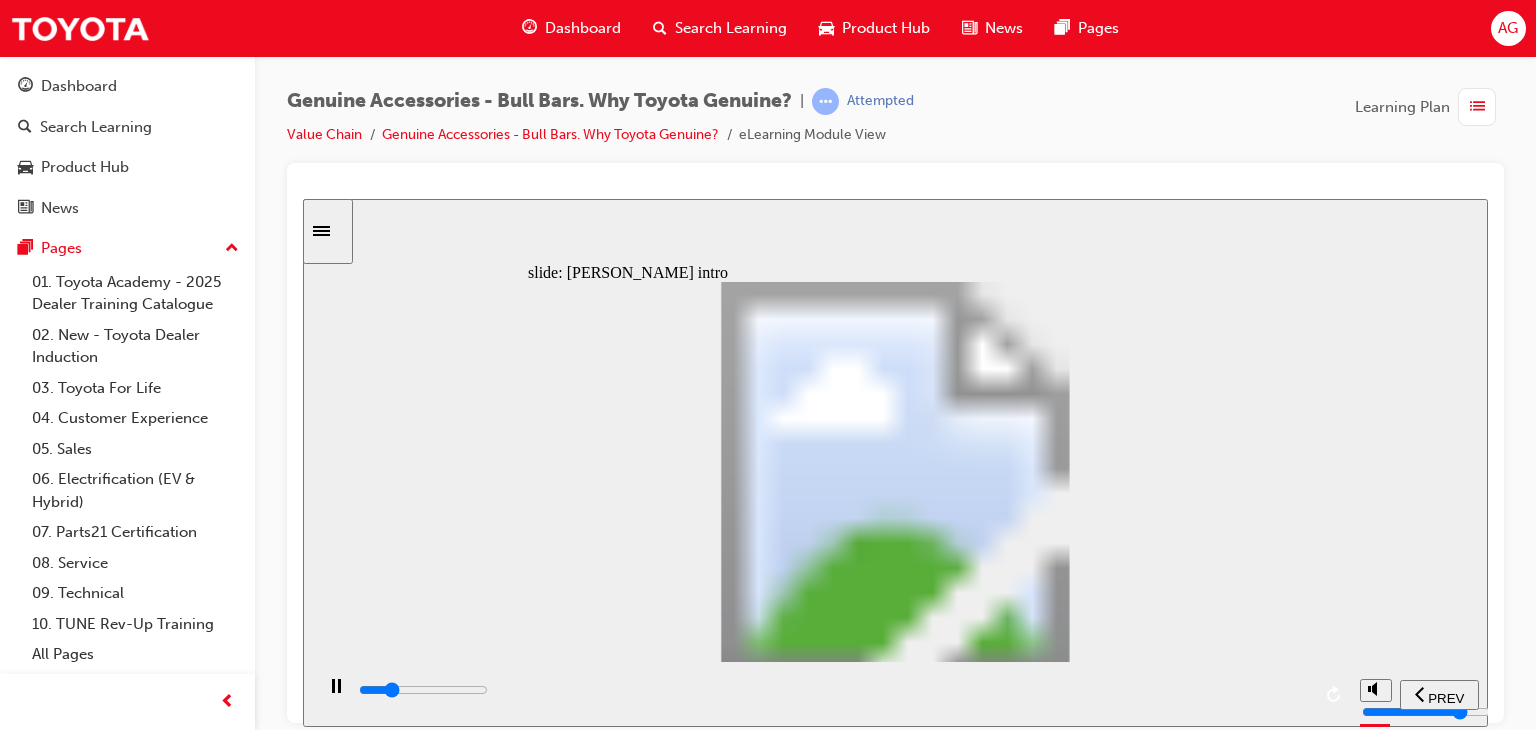 click 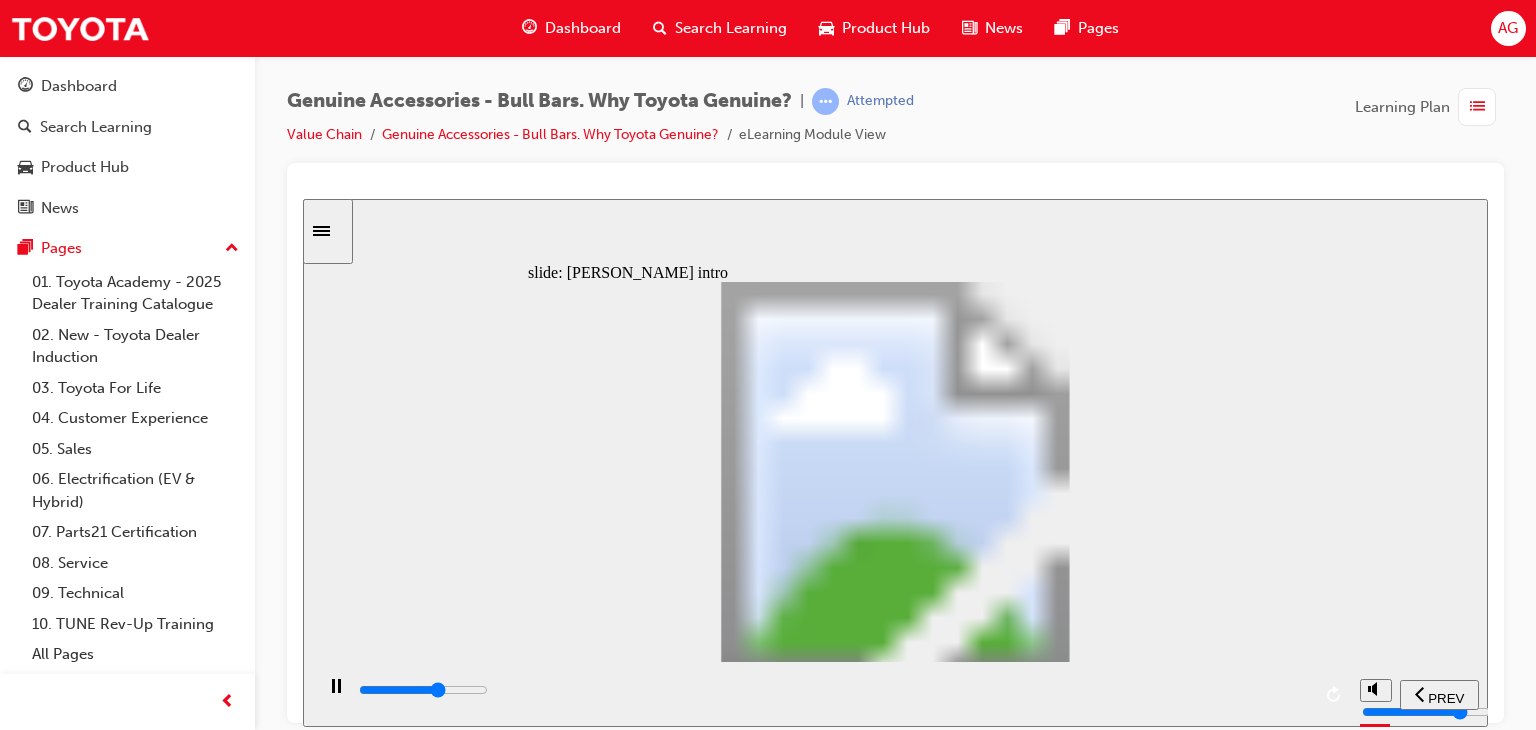 click at bounding box center [833, 690] 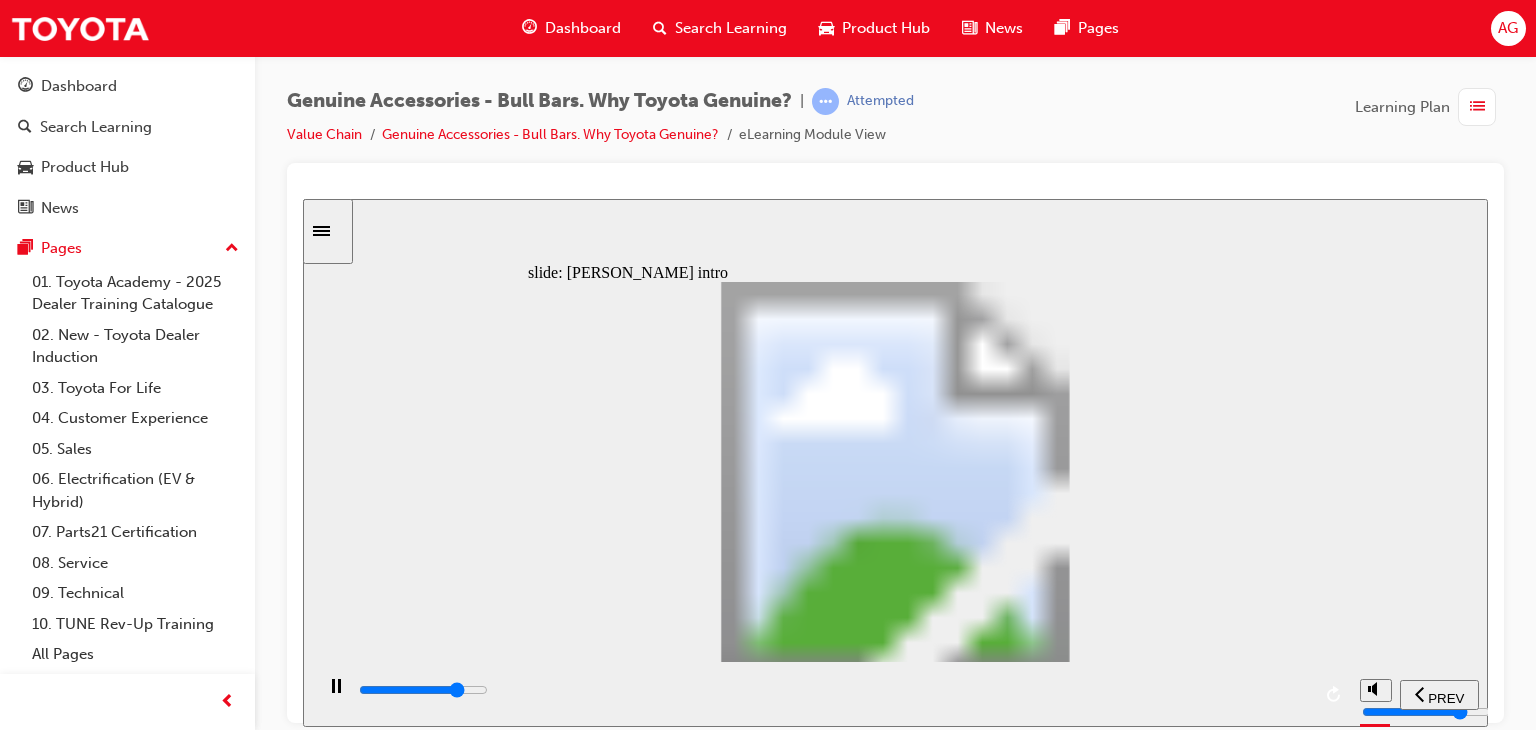 drag, startPoint x: 1120, startPoint y: 714, endPoint x: 1123, endPoint y: 703, distance: 11.401754 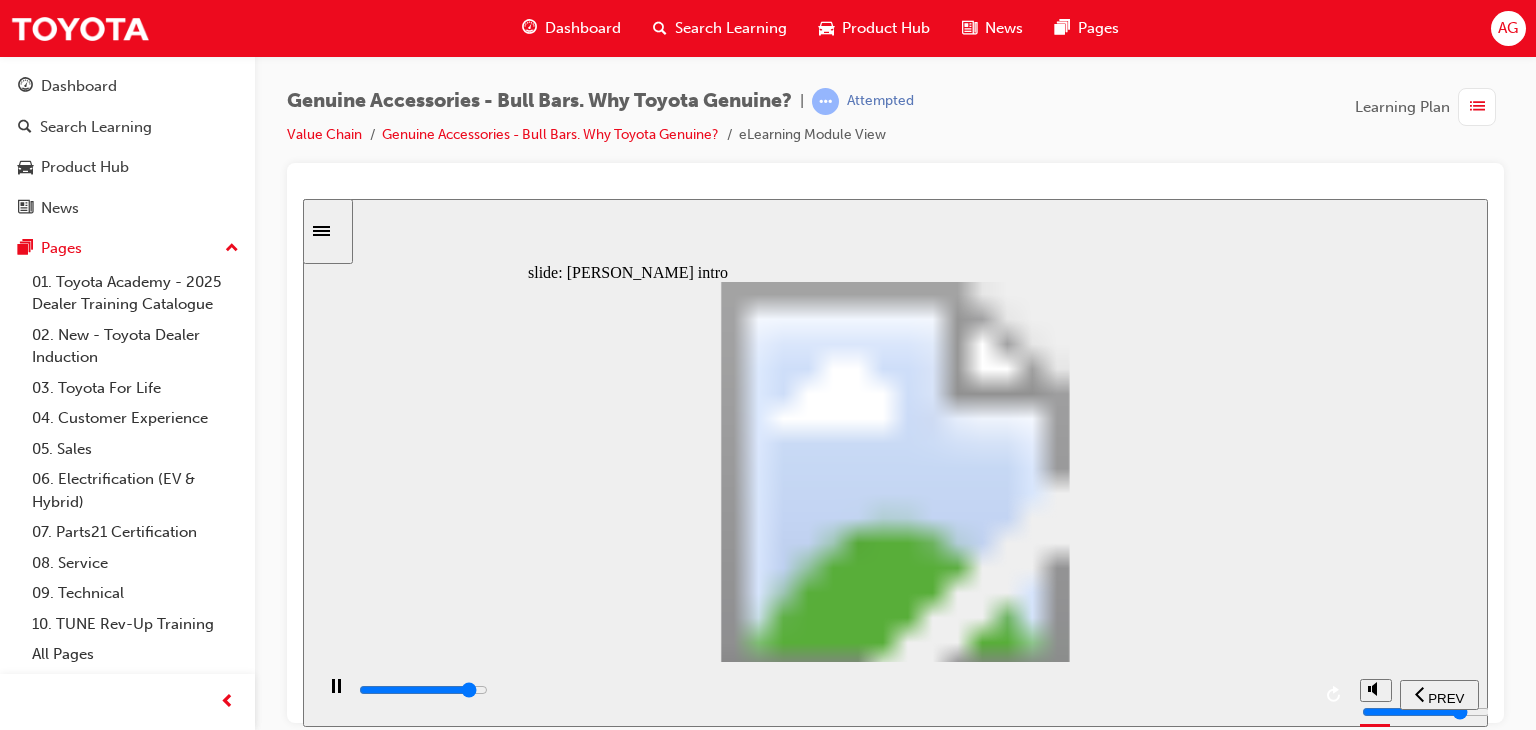 click at bounding box center (833, 690) 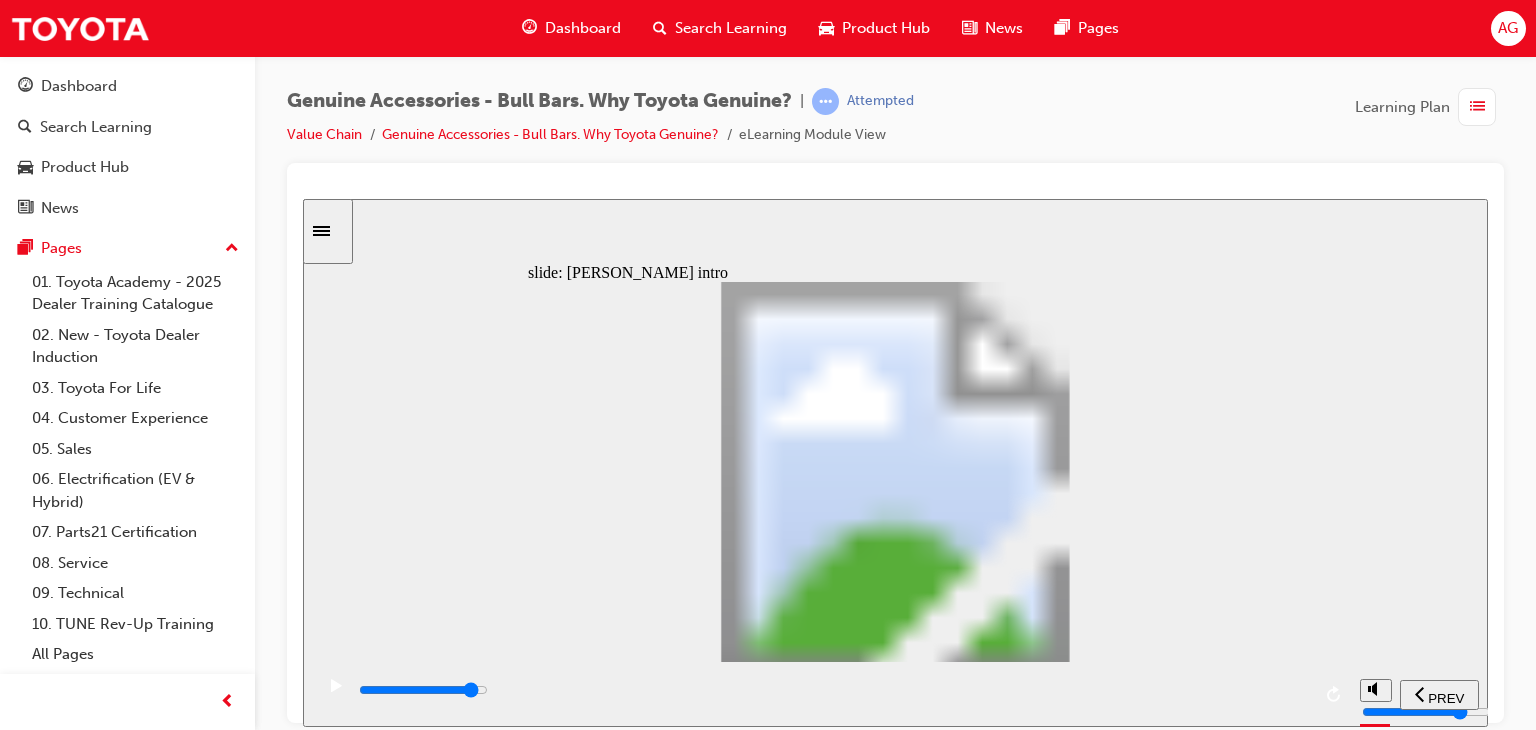 click at bounding box center [833, 690] 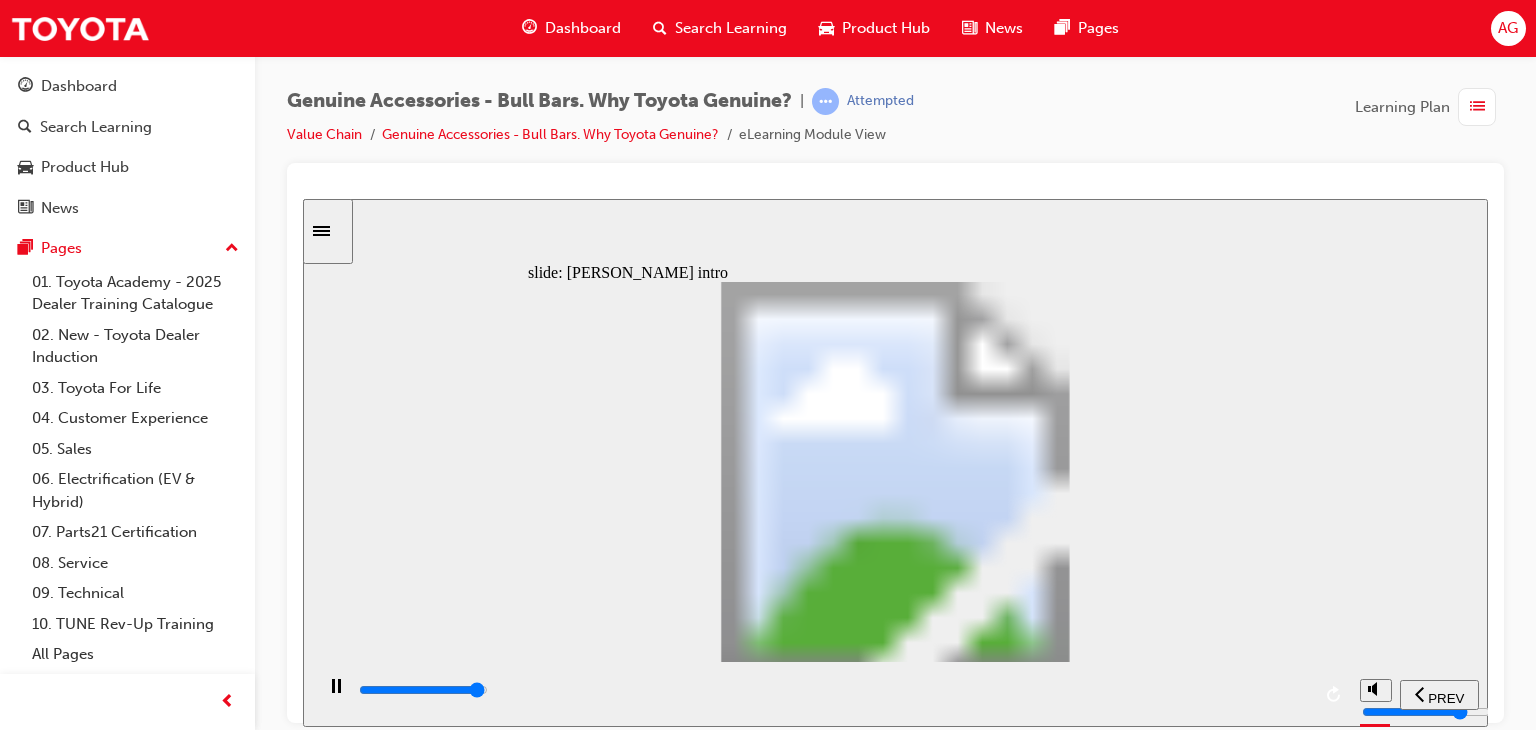 click at bounding box center [423, 689] 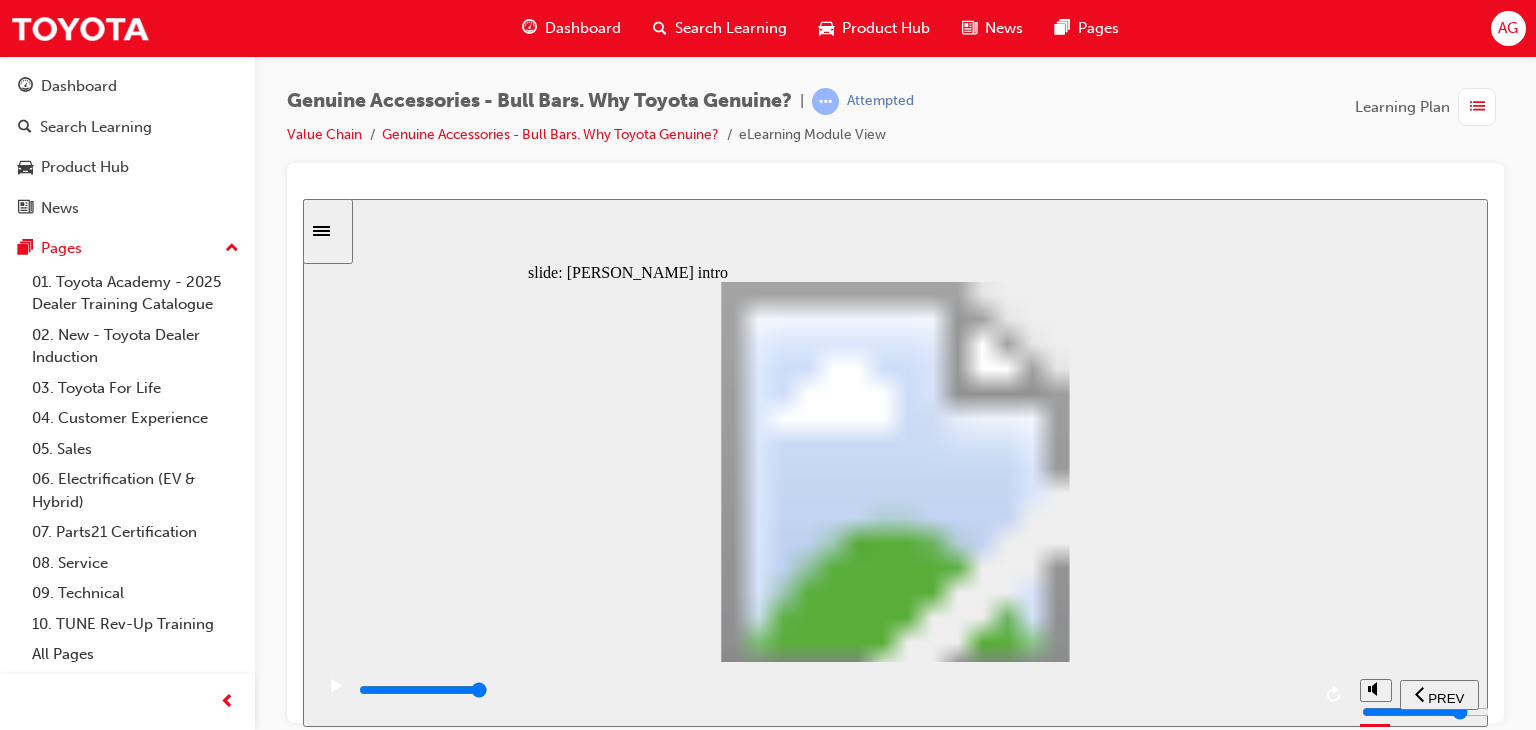 click 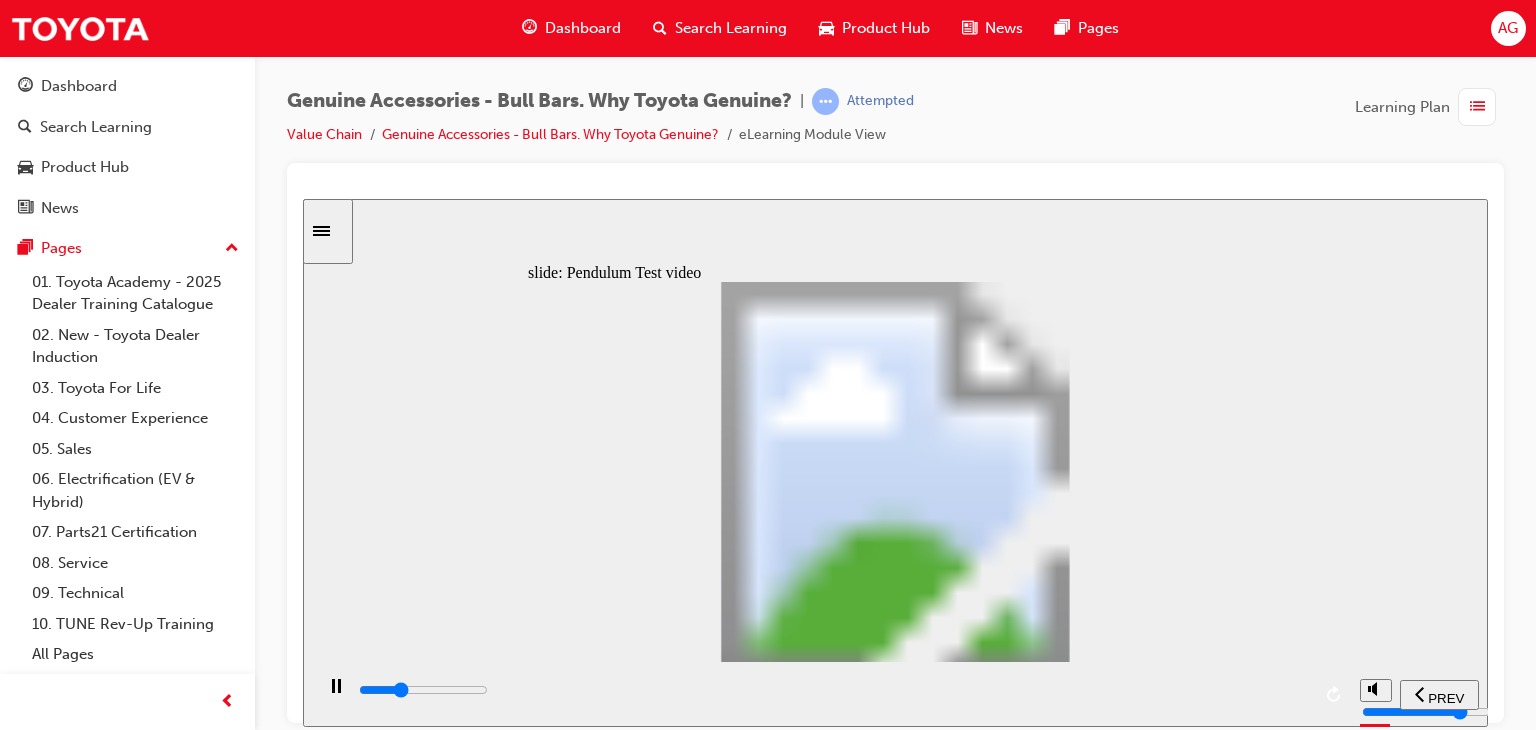 click at bounding box center [833, 690] 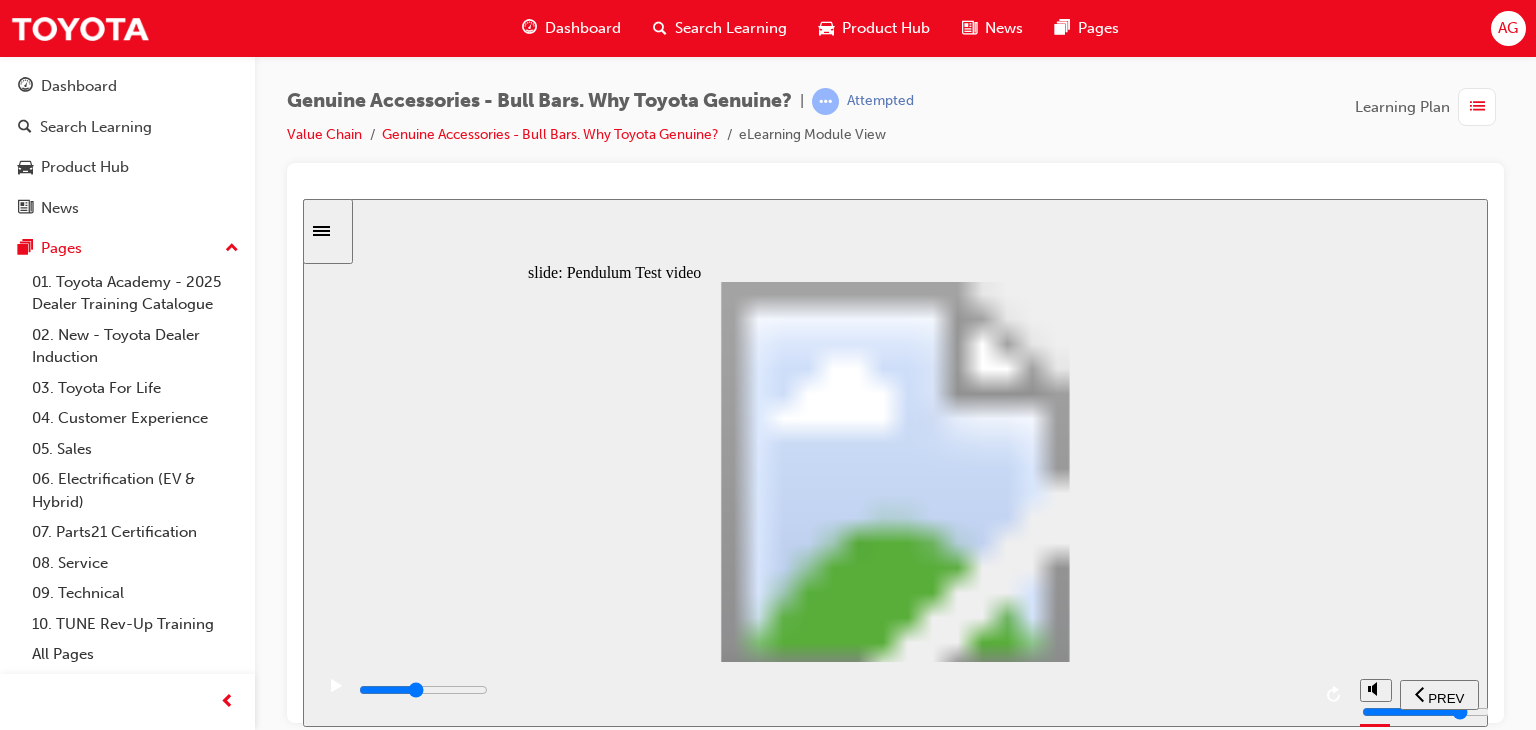 drag, startPoint x: 775, startPoint y: 691, endPoint x: 829, endPoint y: 694, distance: 54.08327 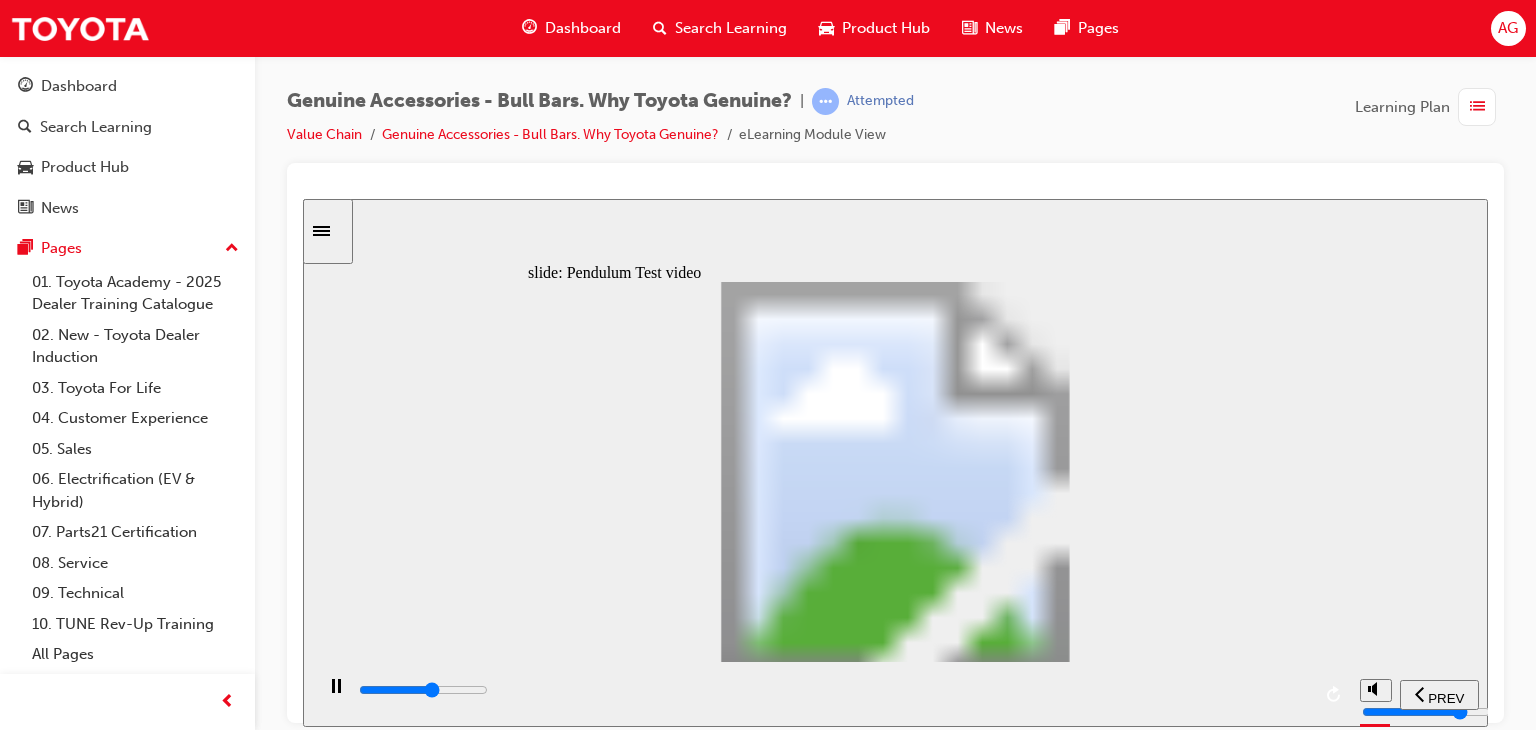 click at bounding box center [833, 690] 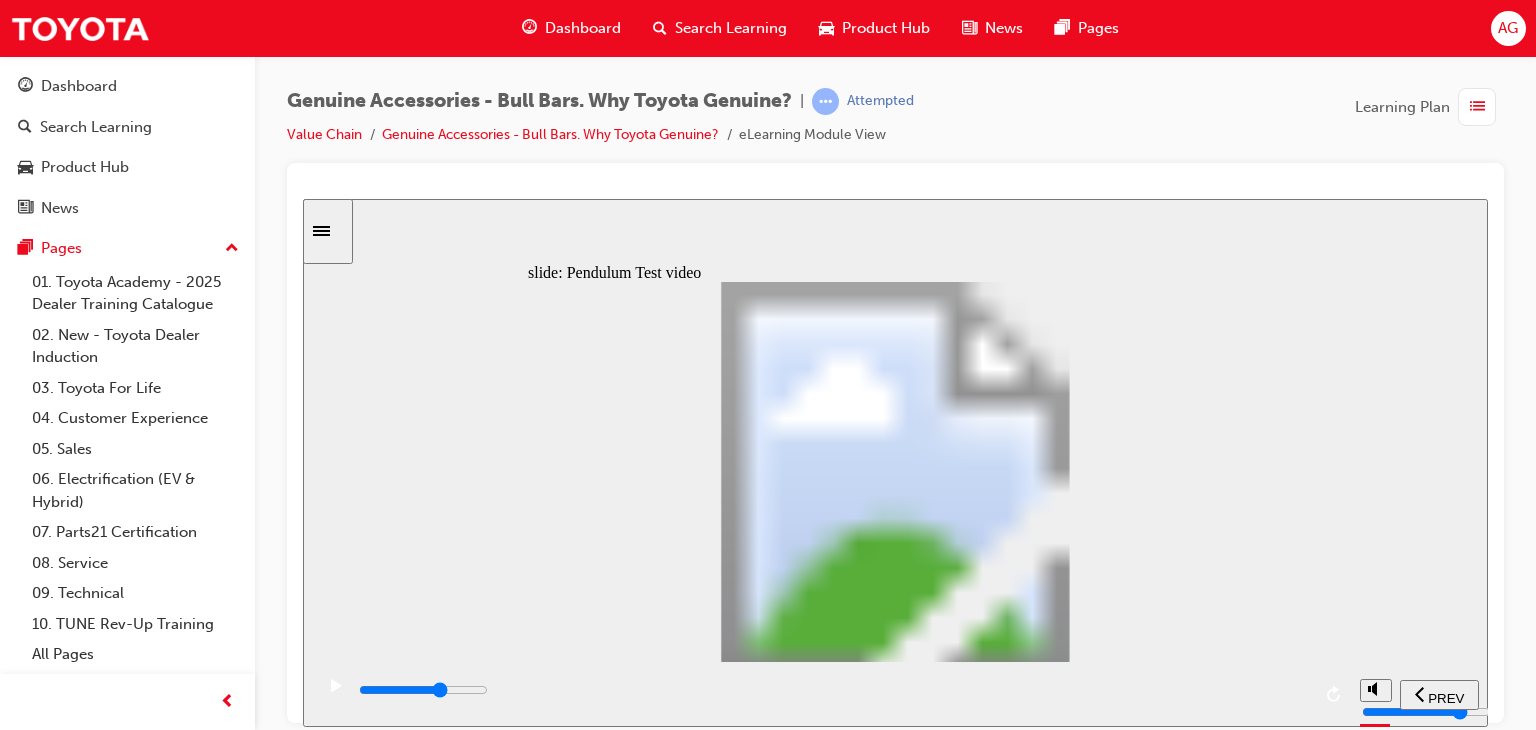 drag, startPoint x: 961, startPoint y: 692, endPoint x: 992, endPoint y: 690, distance: 31.06445 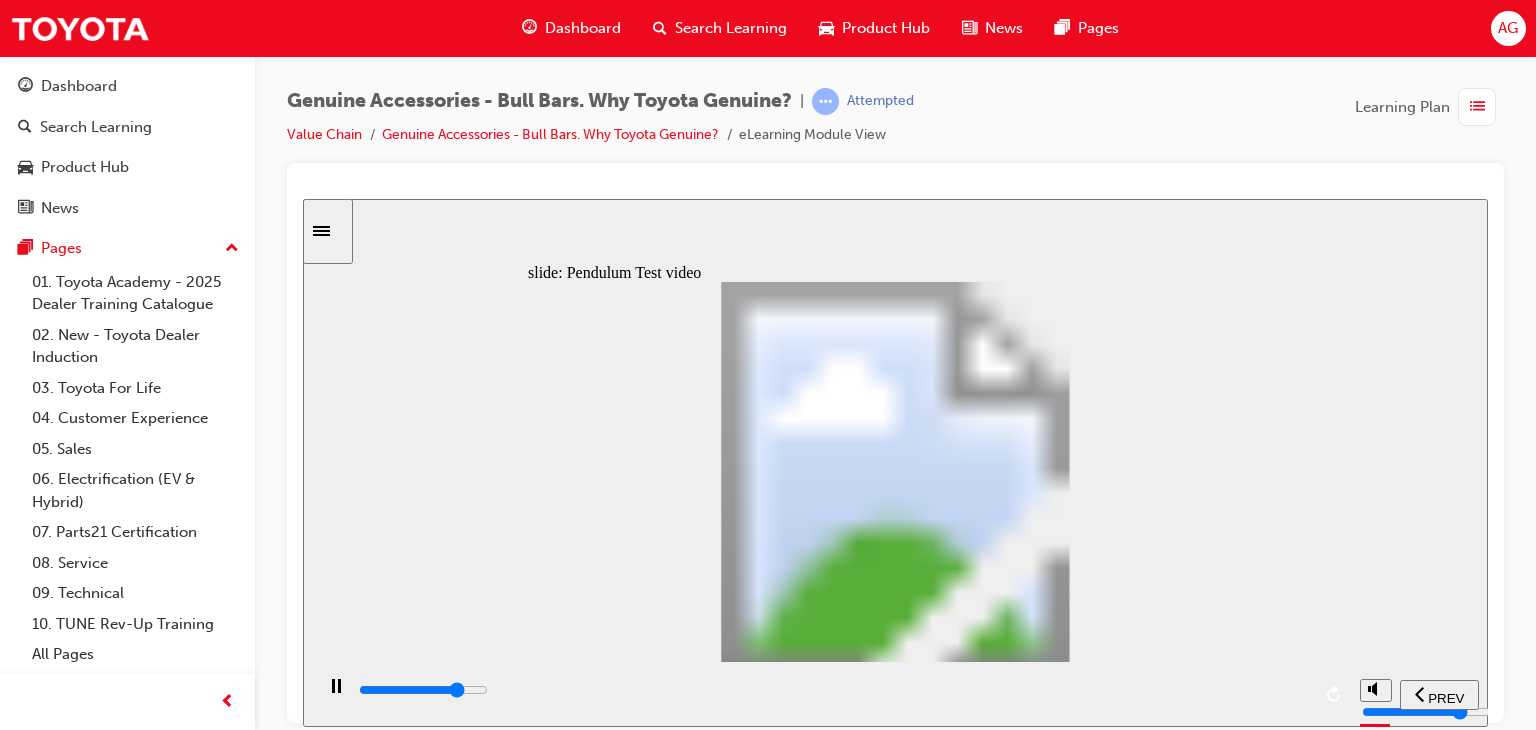 click at bounding box center [833, 690] 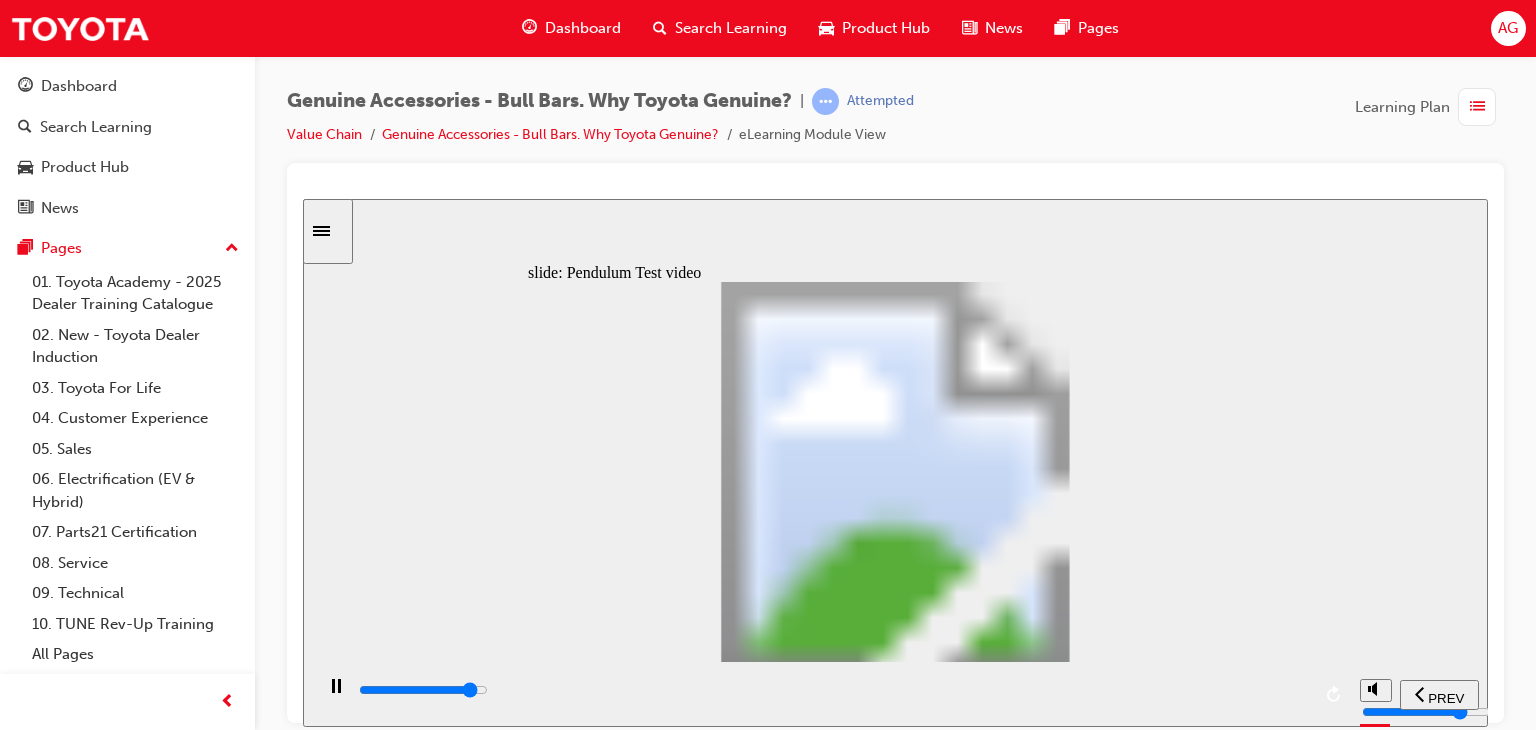 click at bounding box center [833, 690] 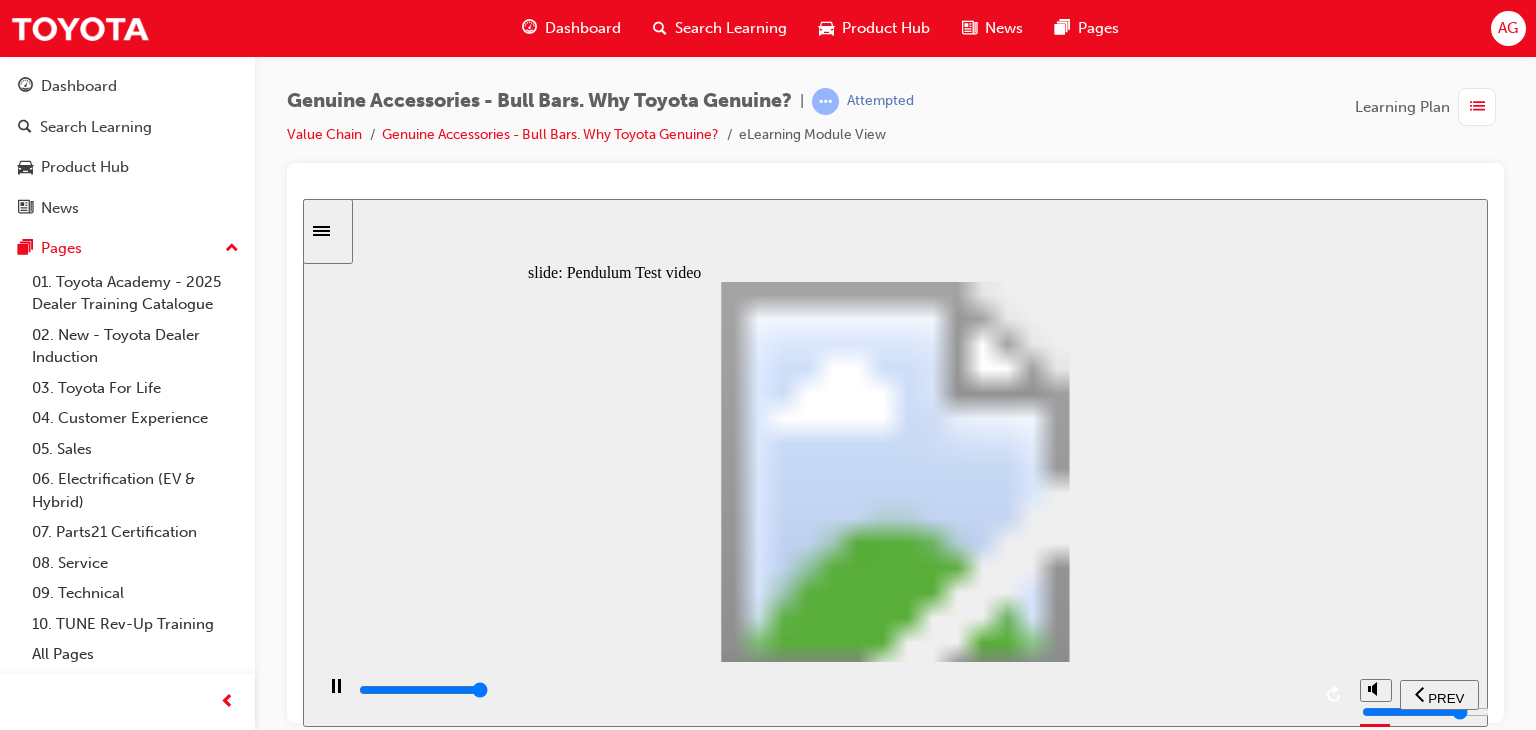 type on "8500" 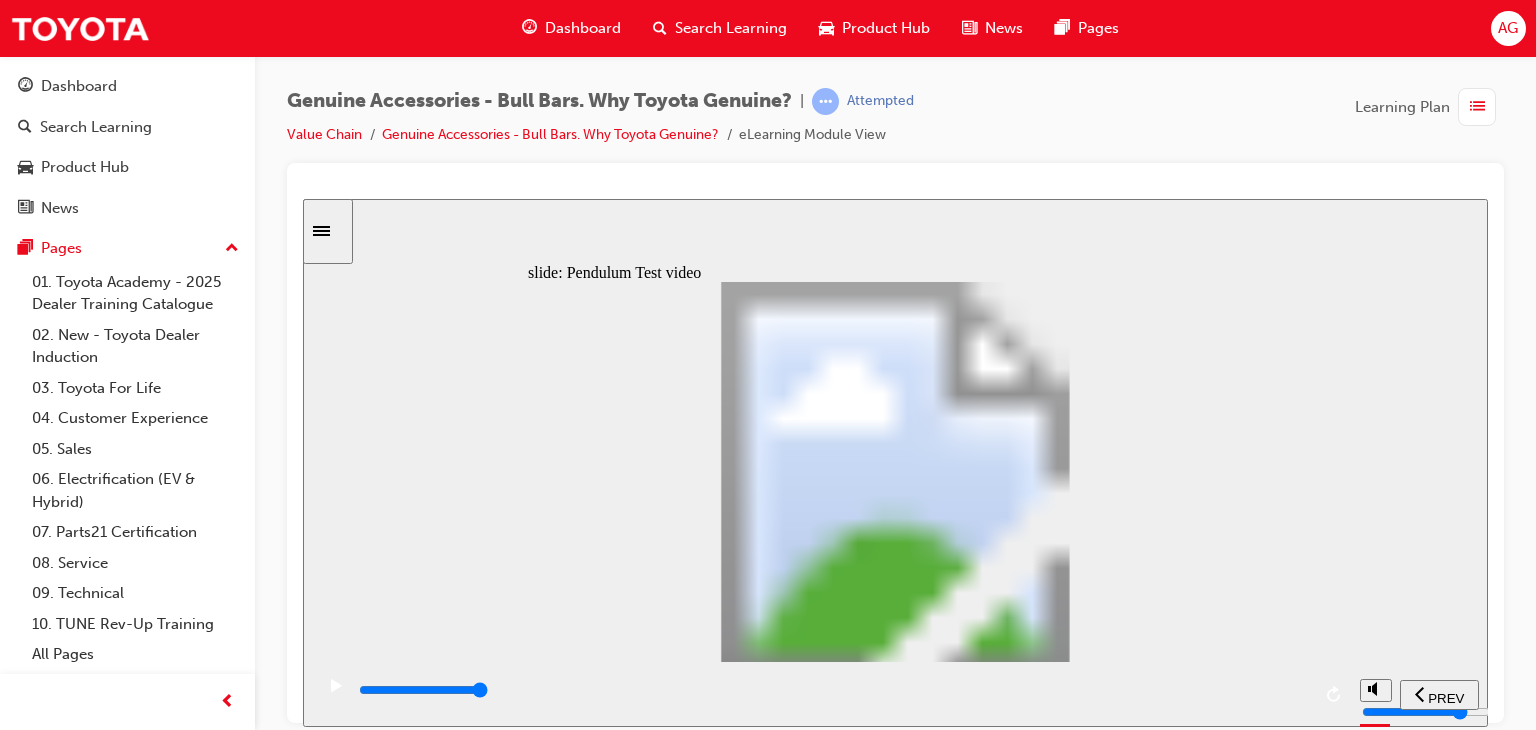 click at bounding box center [703, 2078] 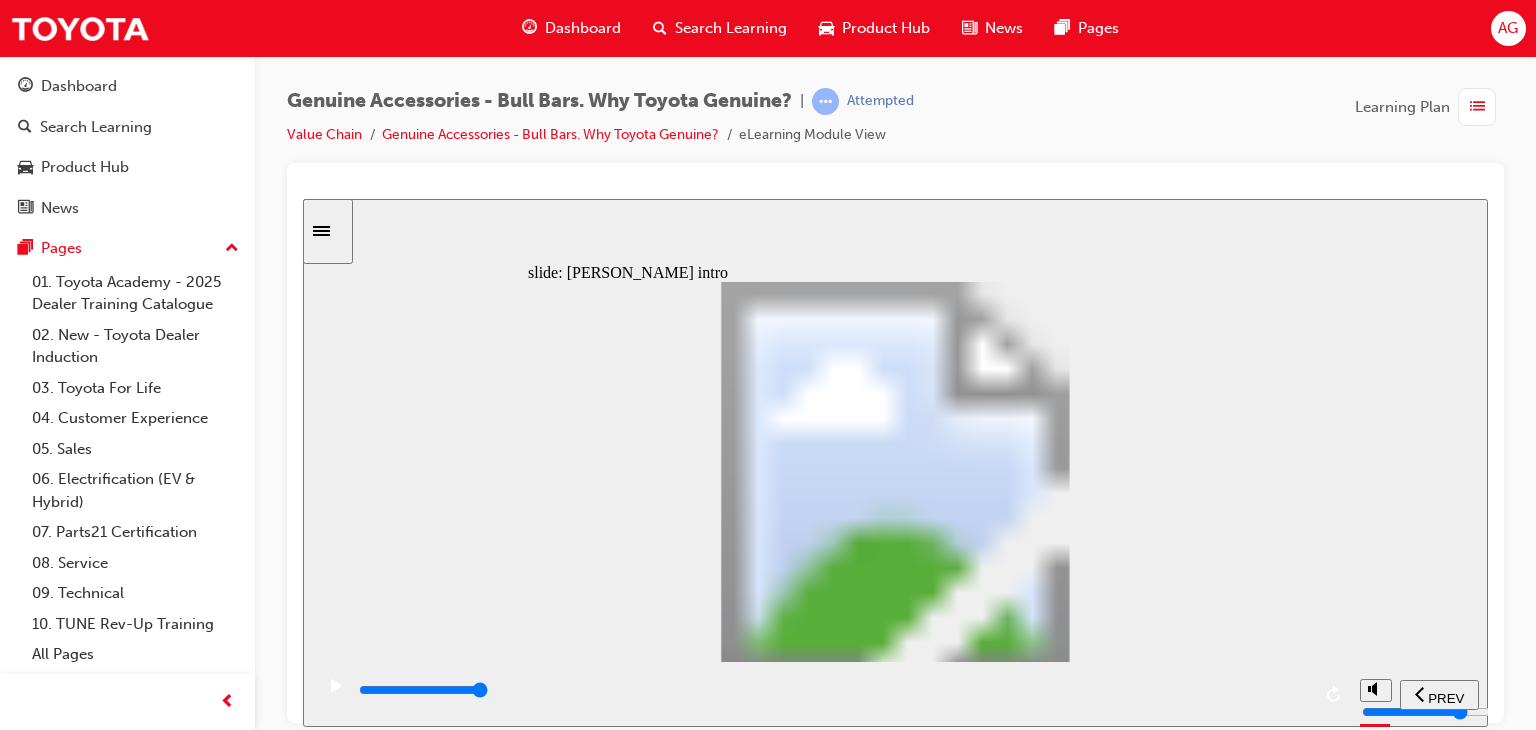 type on "85" 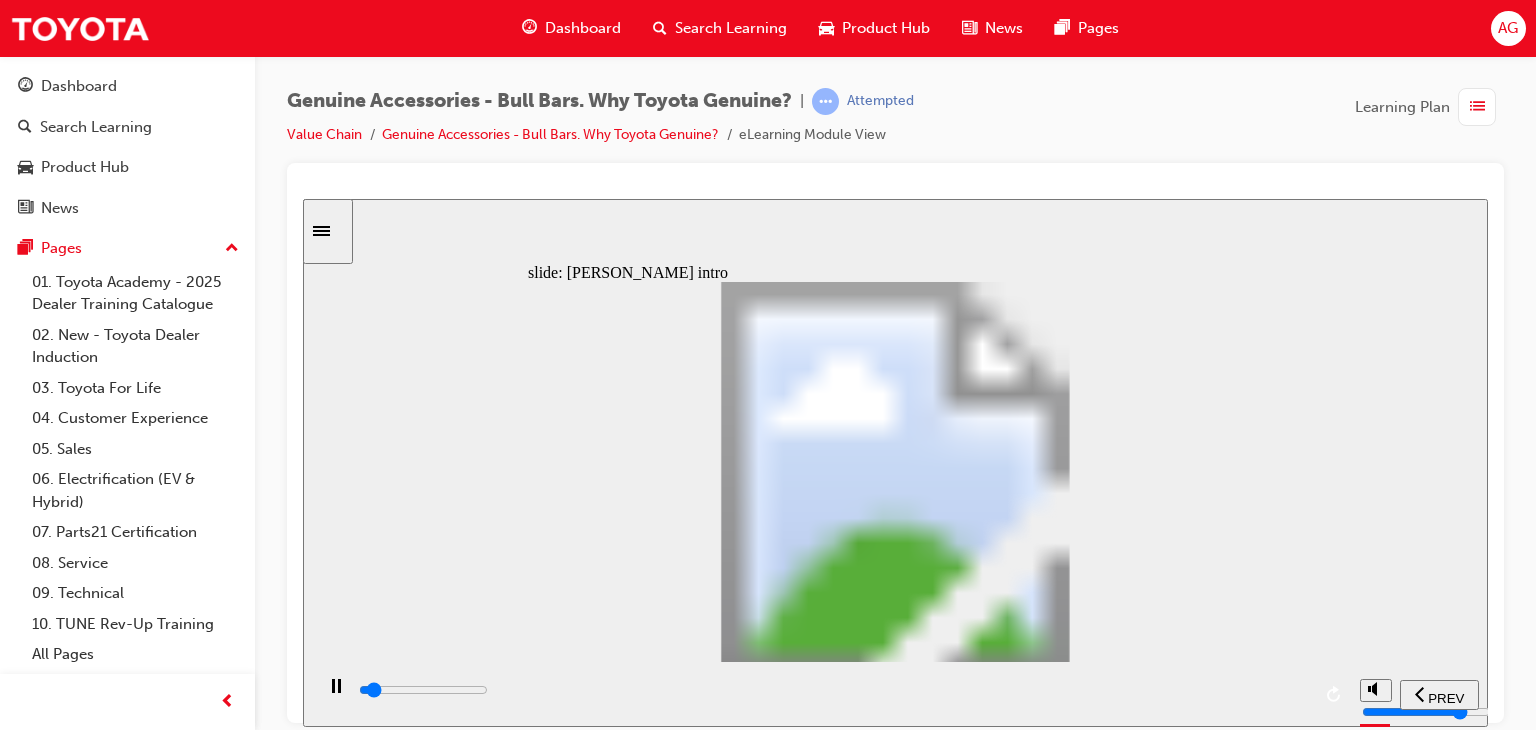 drag, startPoint x: 1140, startPoint y: 679, endPoint x: 1214, endPoint y: 679, distance: 74 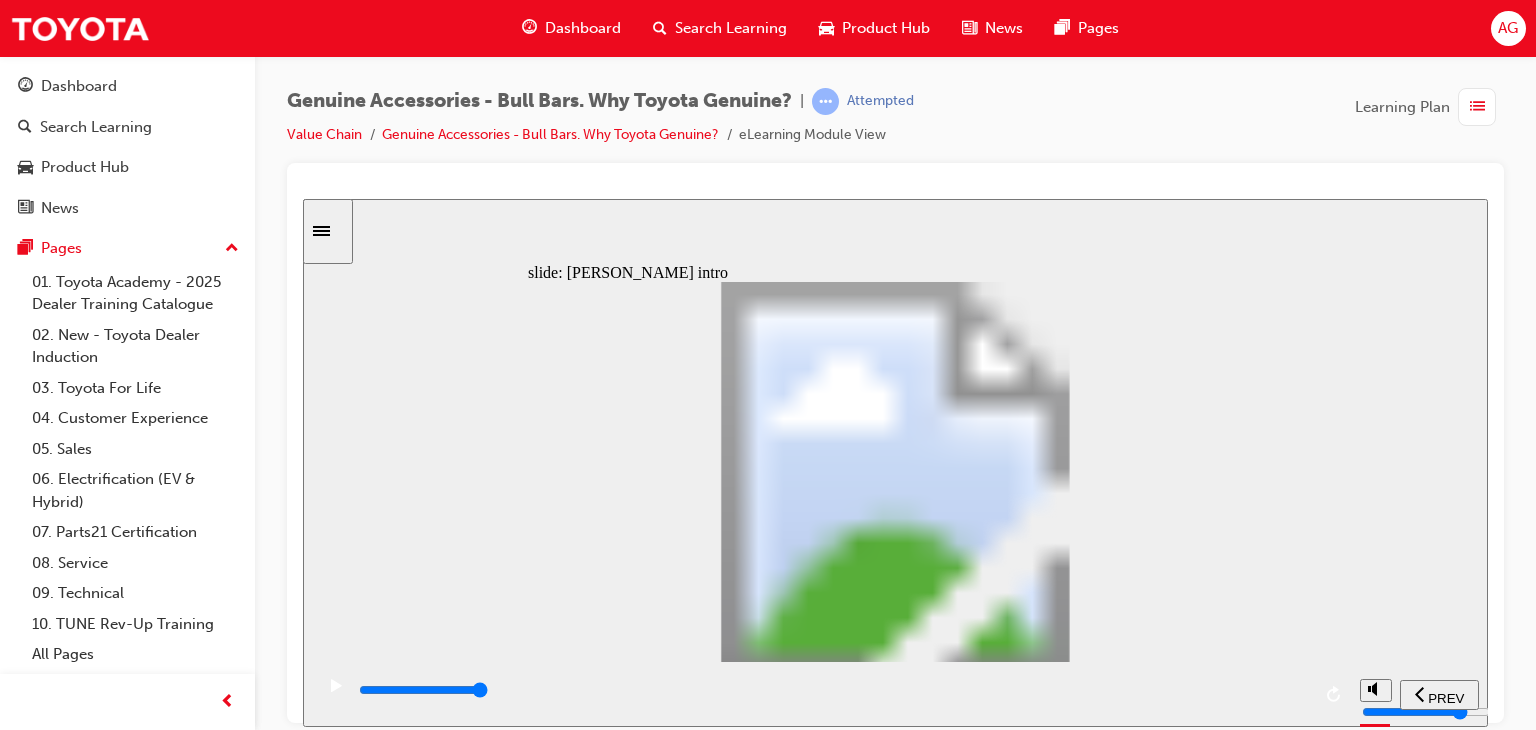 drag, startPoint x: 1302, startPoint y: 692, endPoint x: 1368, endPoint y: 691, distance: 66.007576 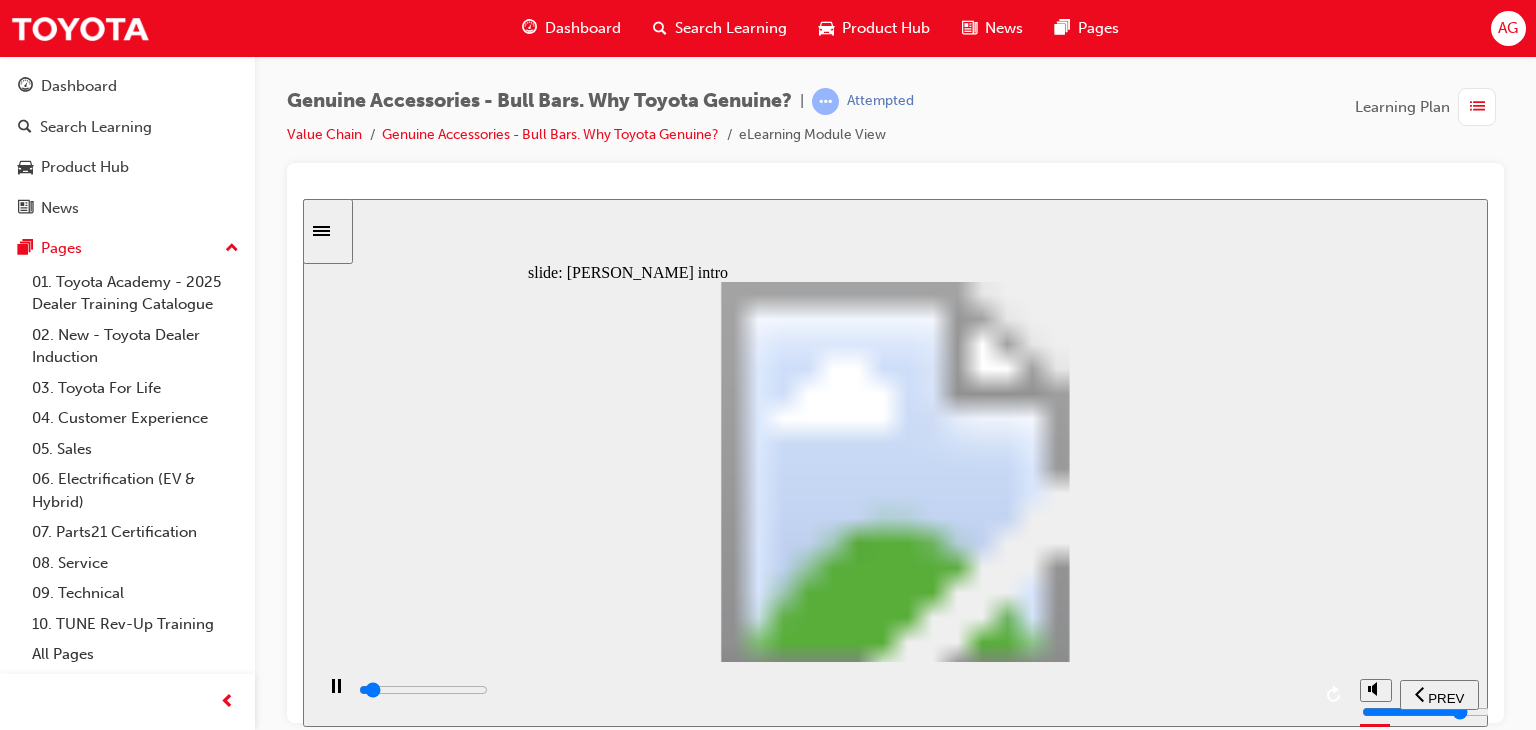 click 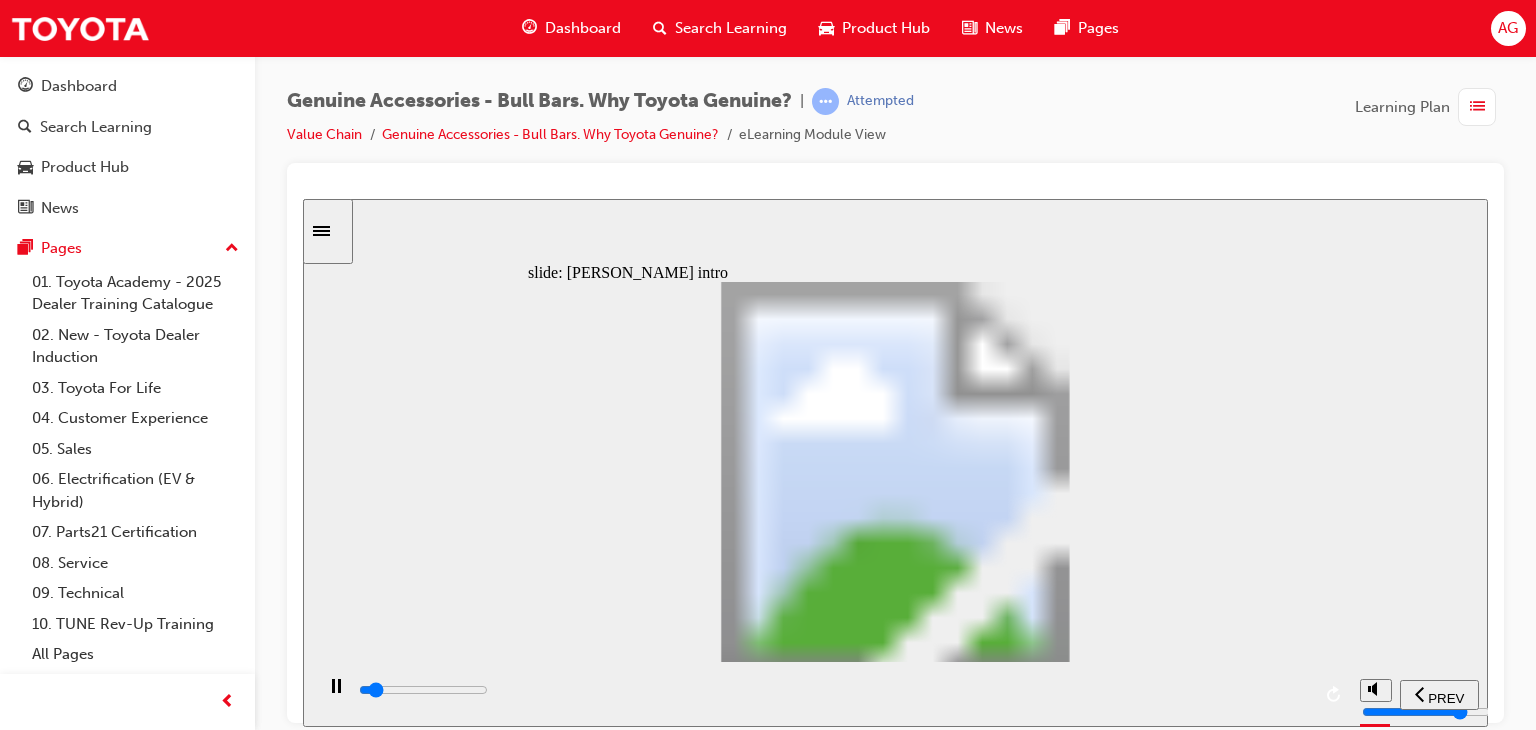 drag, startPoint x: 962, startPoint y: 487, endPoint x: 1085, endPoint y: 491, distance: 123.065025 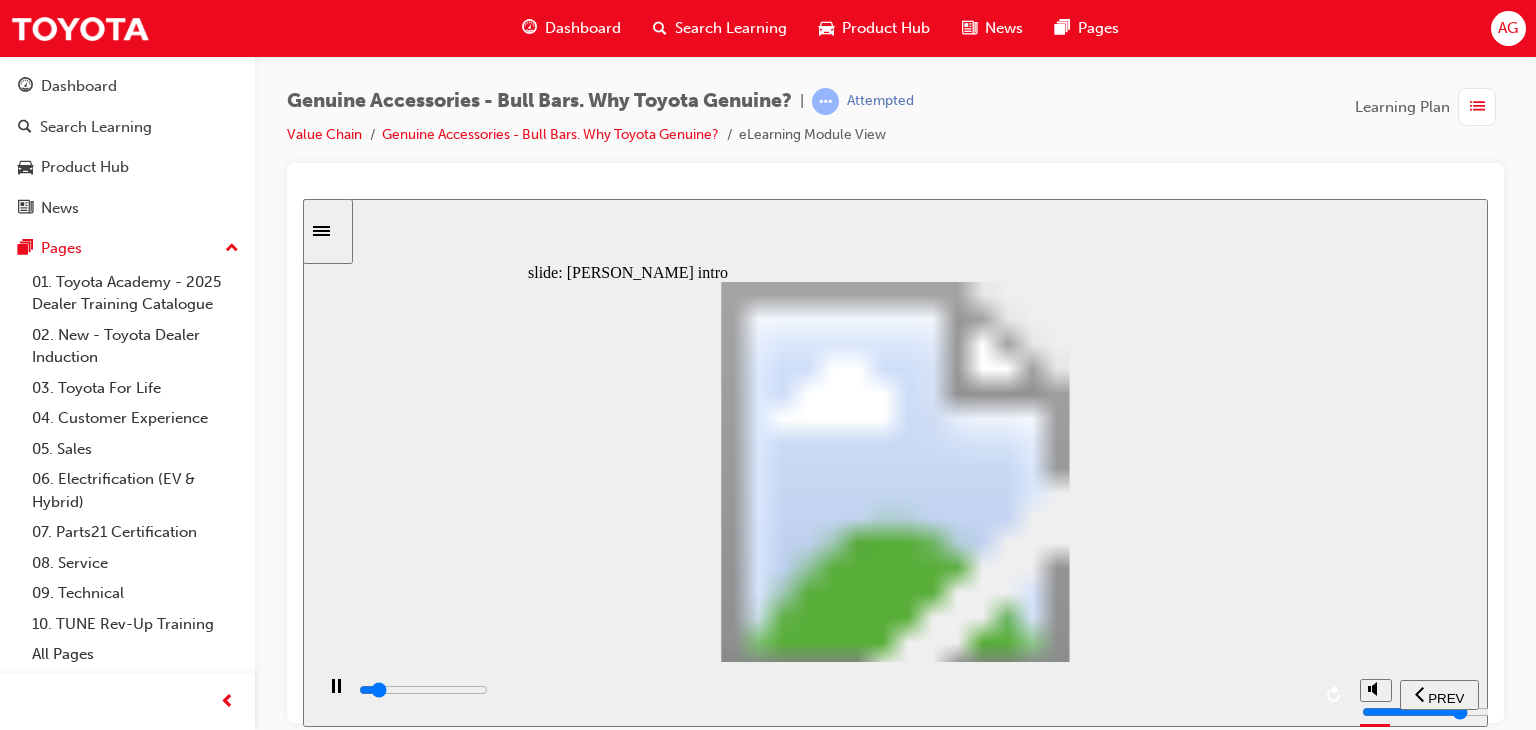 drag, startPoint x: 1086, startPoint y: 493, endPoint x: 1112, endPoint y: 496, distance: 26.172504 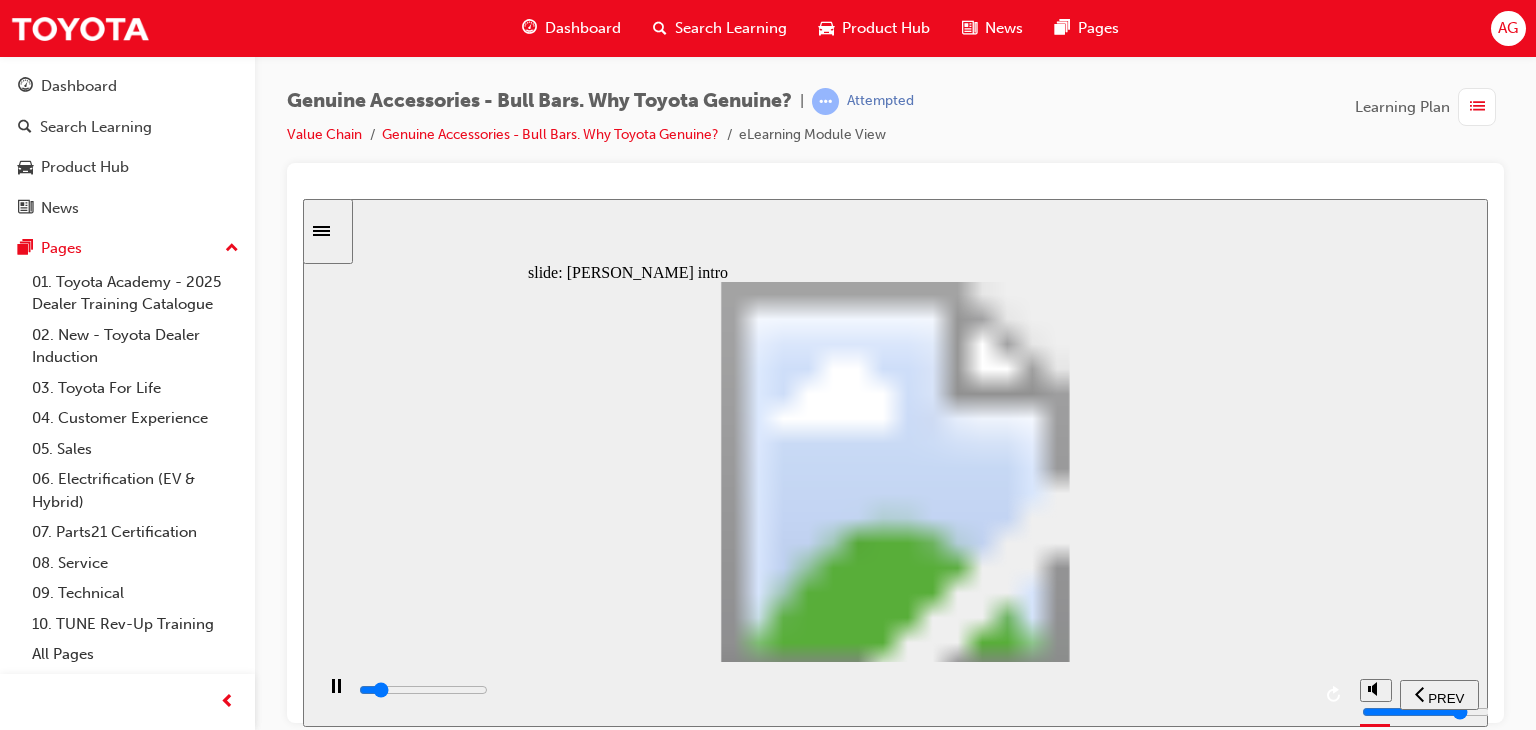 click 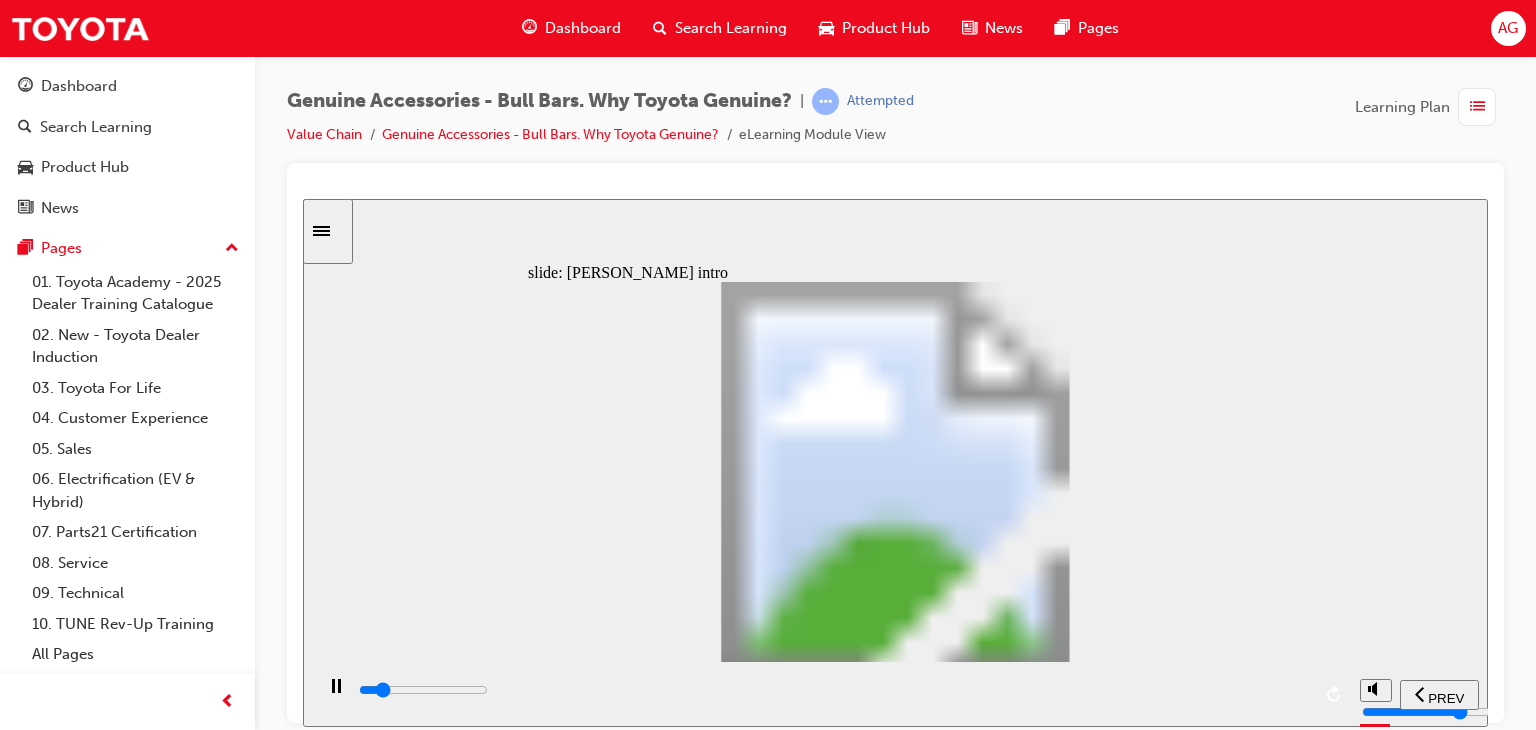 click 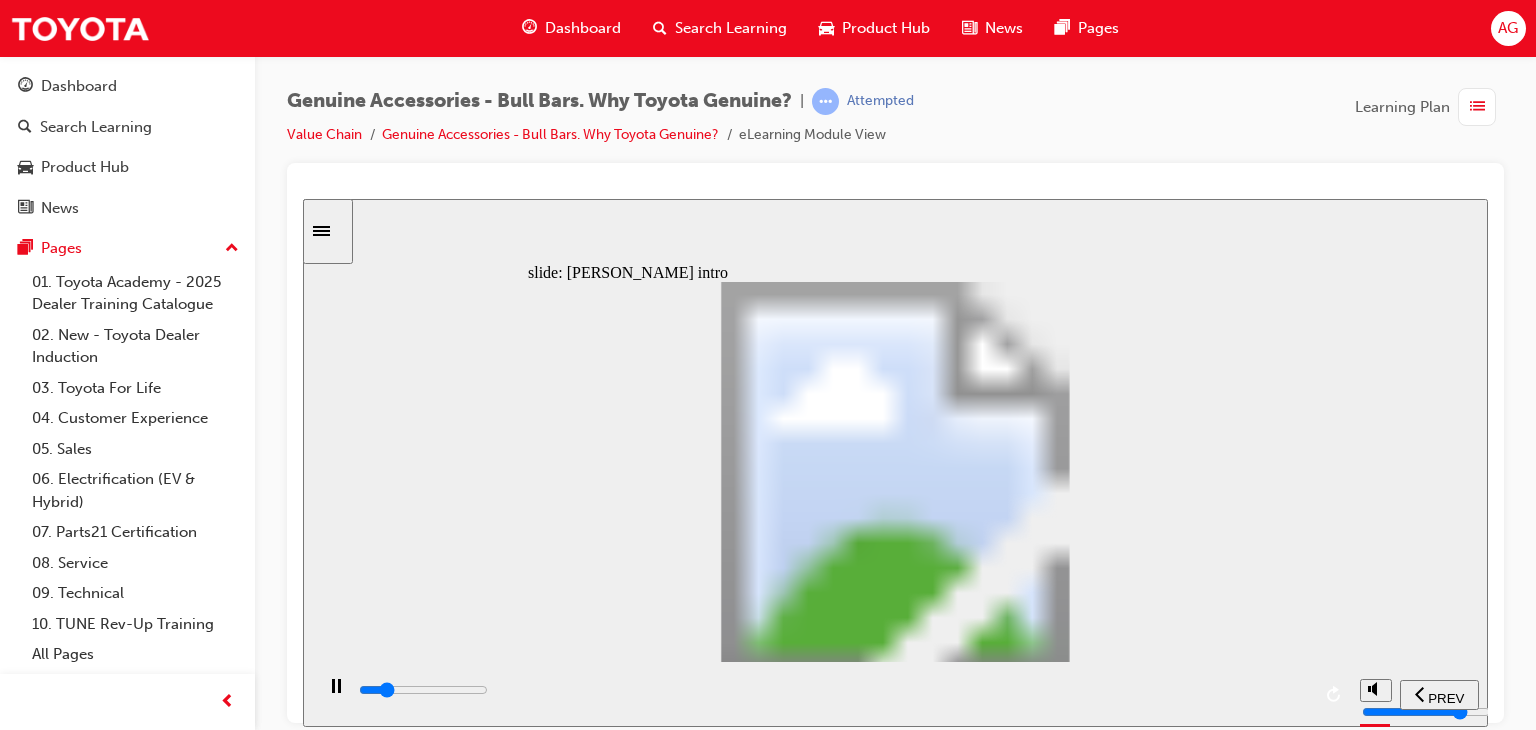 drag, startPoint x: 1115, startPoint y: 481, endPoint x: 1151, endPoint y: 483, distance: 36.05551 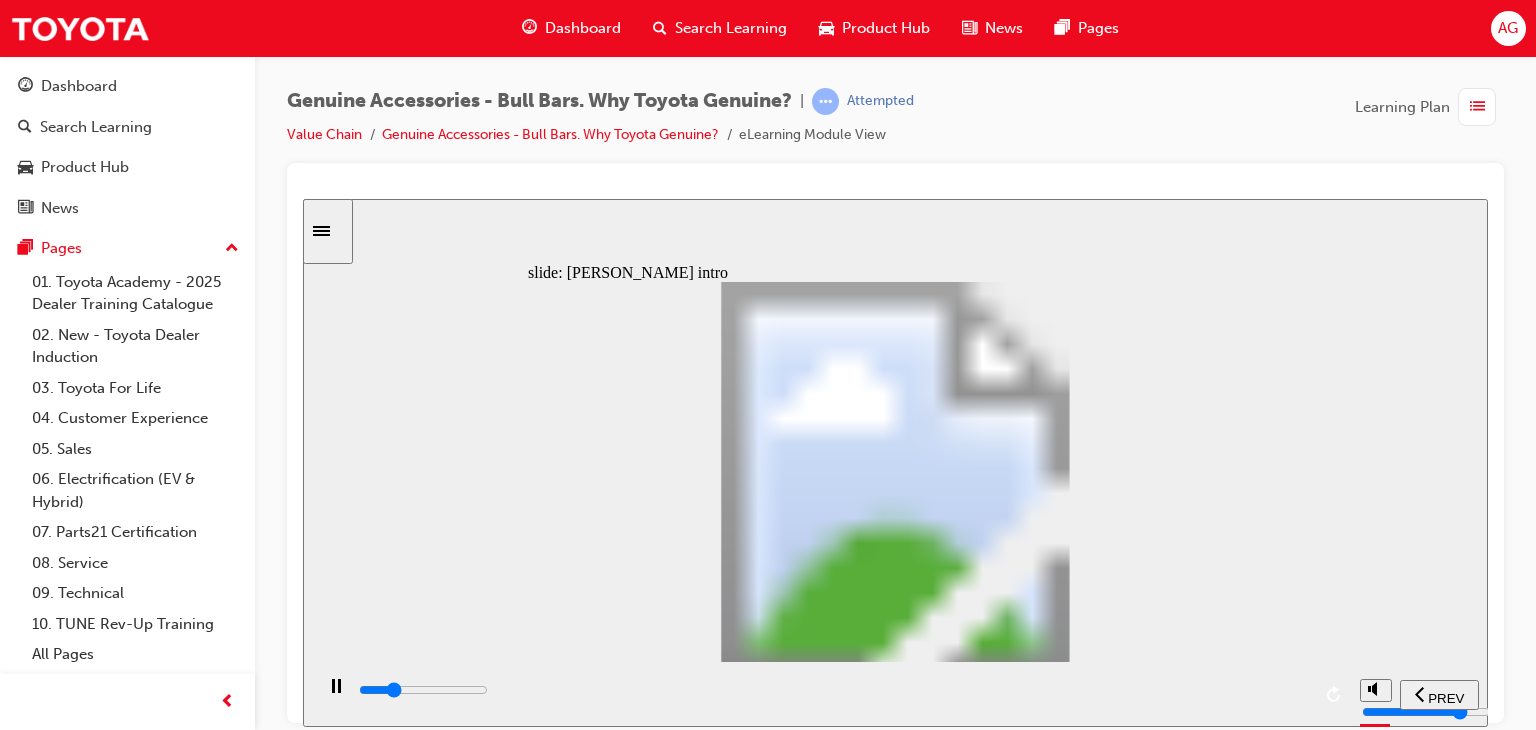 drag, startPoint x: 1008, startPoint y: 478, endPoint x: 1041, endPoint y: 479, distance: 33.01515 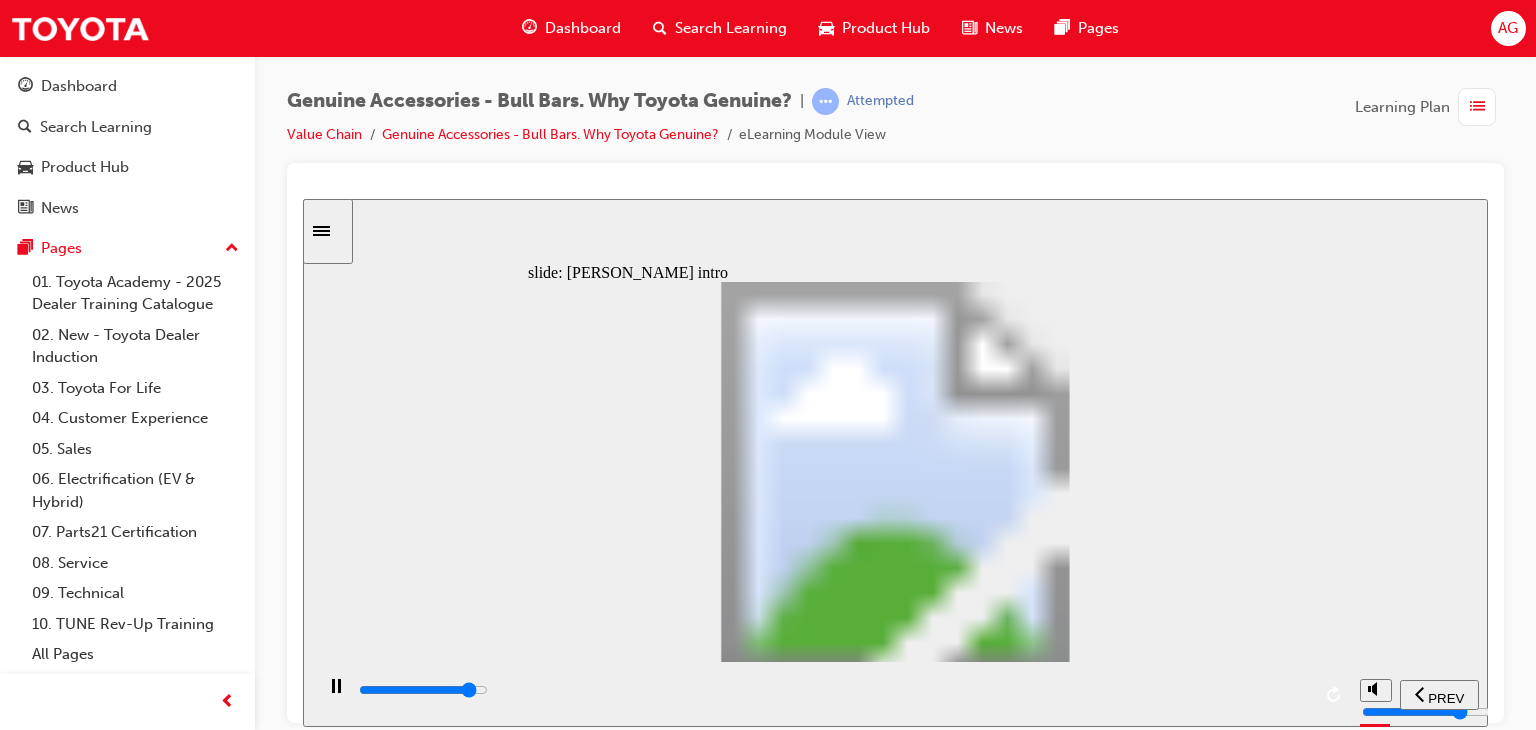 click at bounding box center [833, 690] 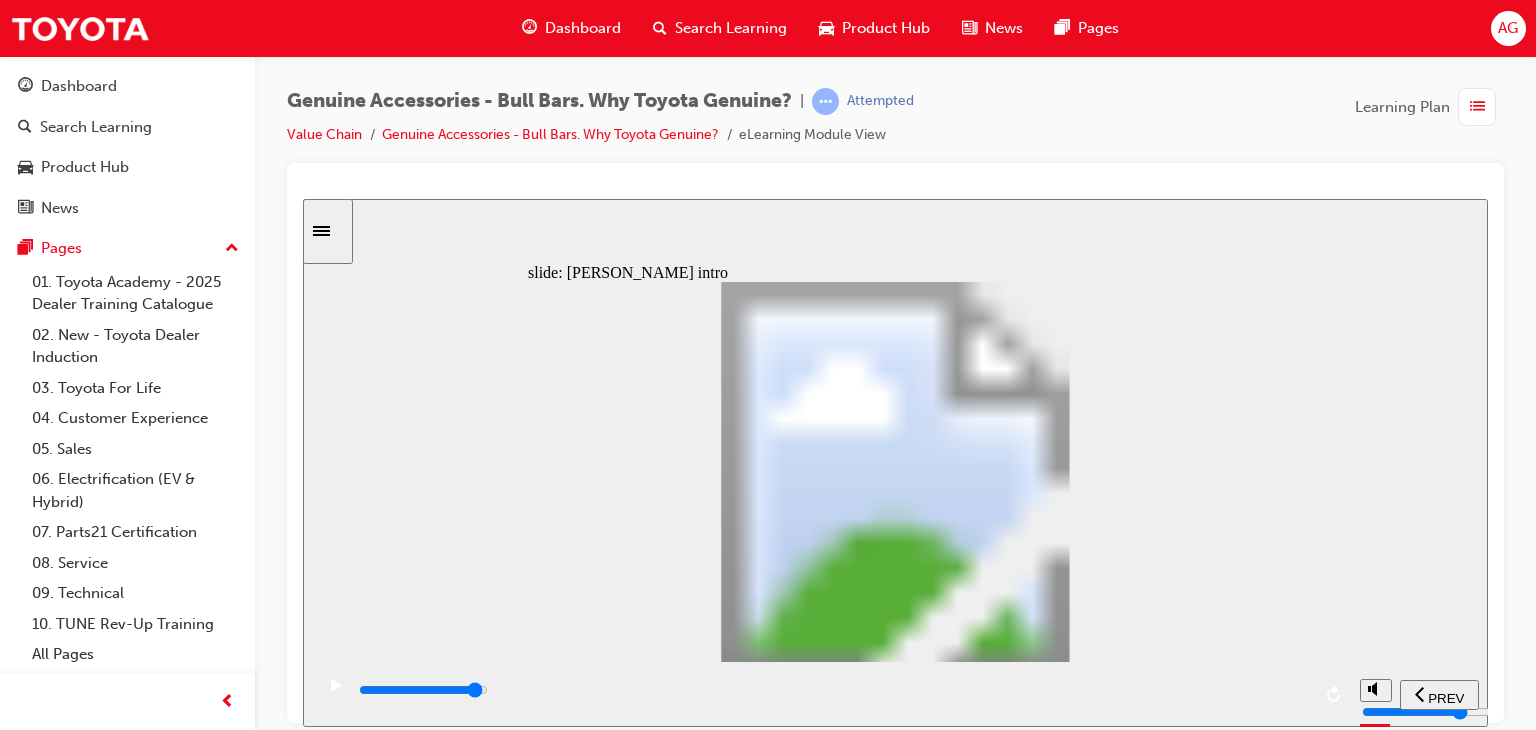 click at bounding box center [833, 690] 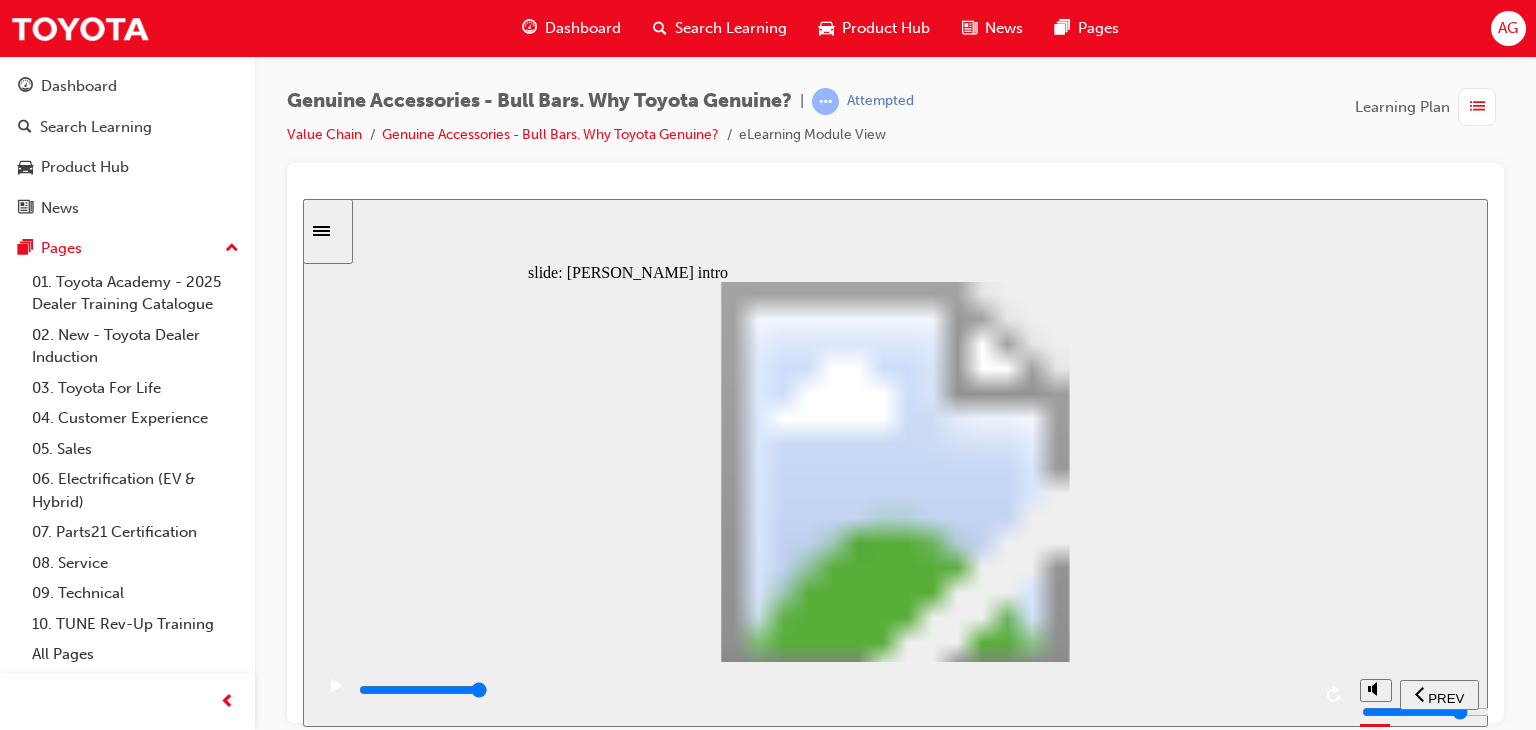 click 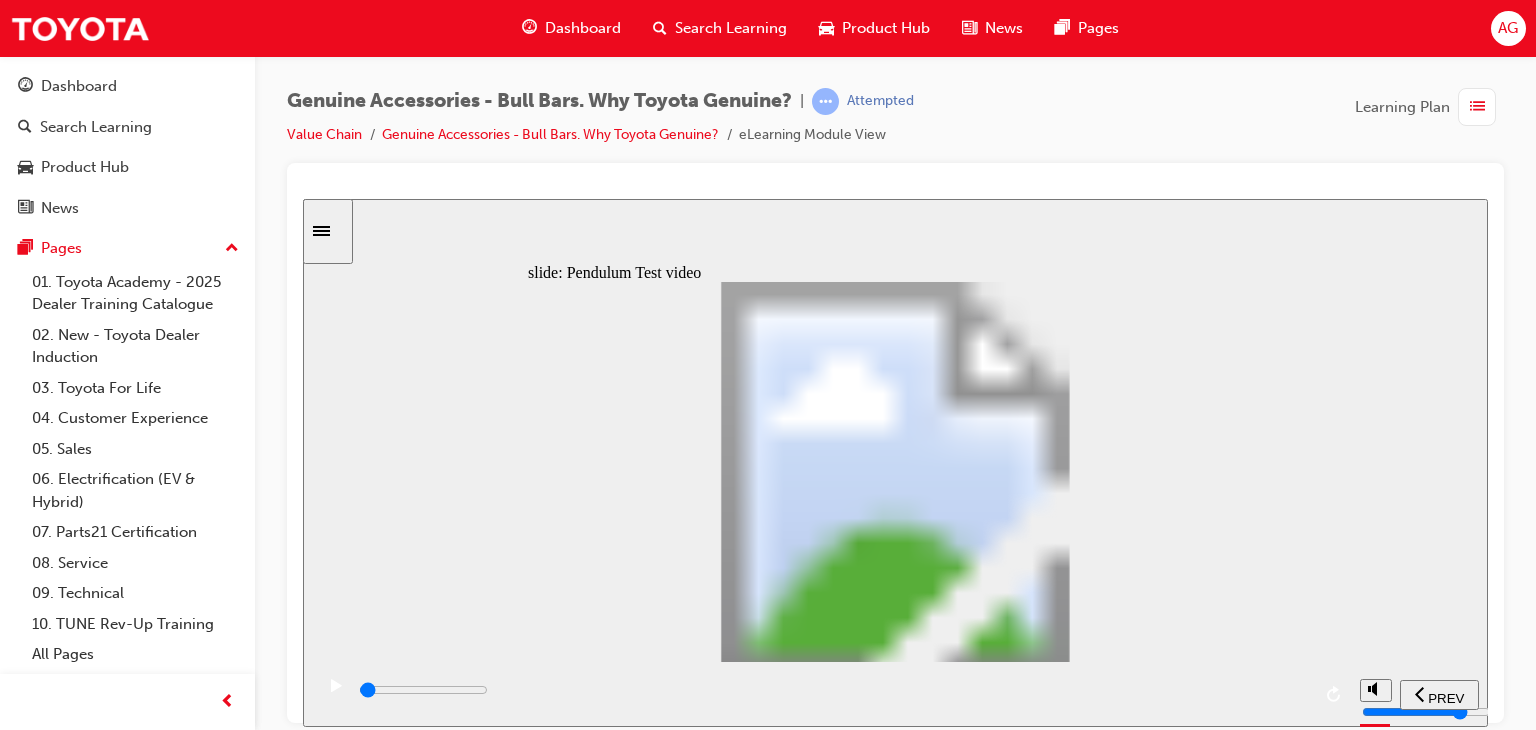 click 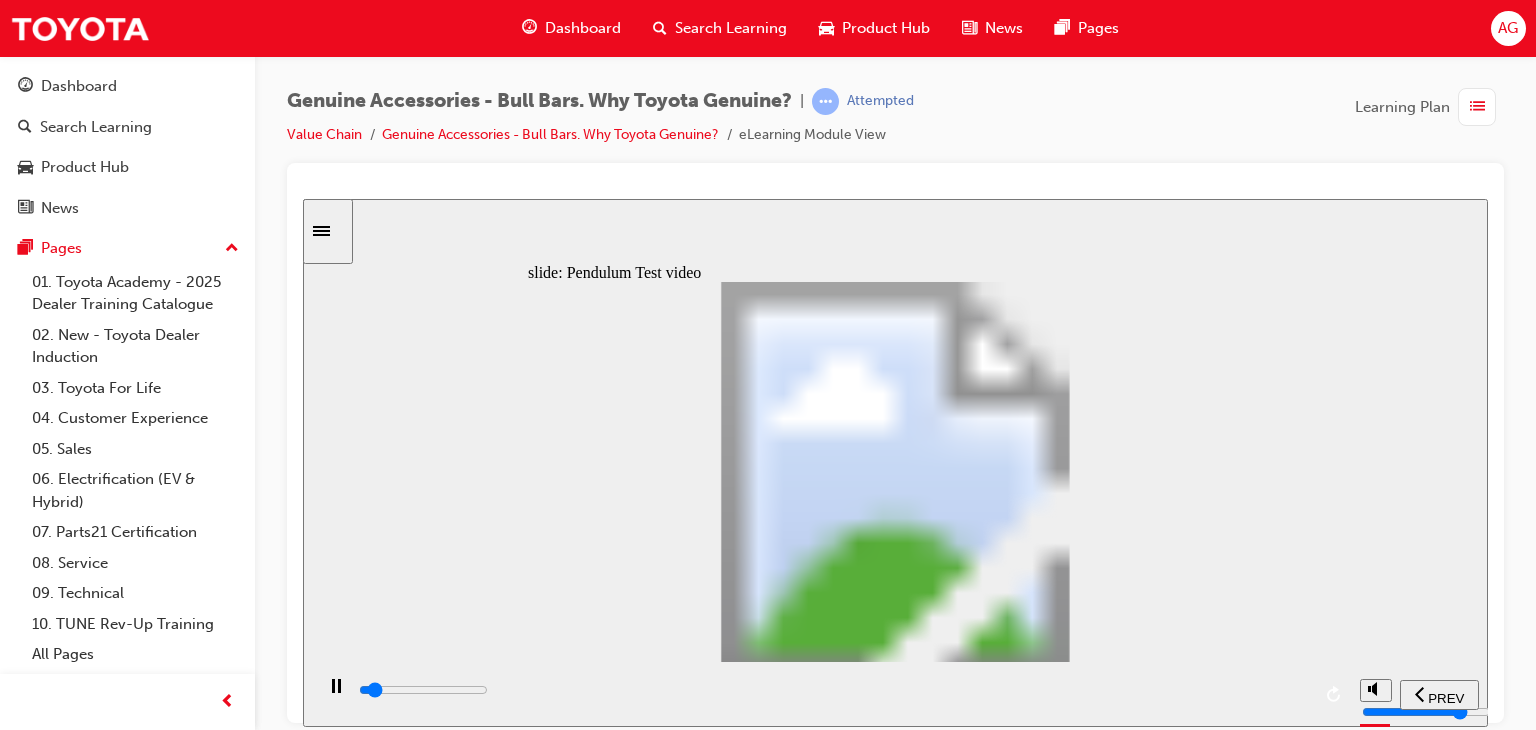 drag, startPoint x: 768, startPoint y: 484, endPoint x: 764, endPoint y: 495, distance: 11.7046995 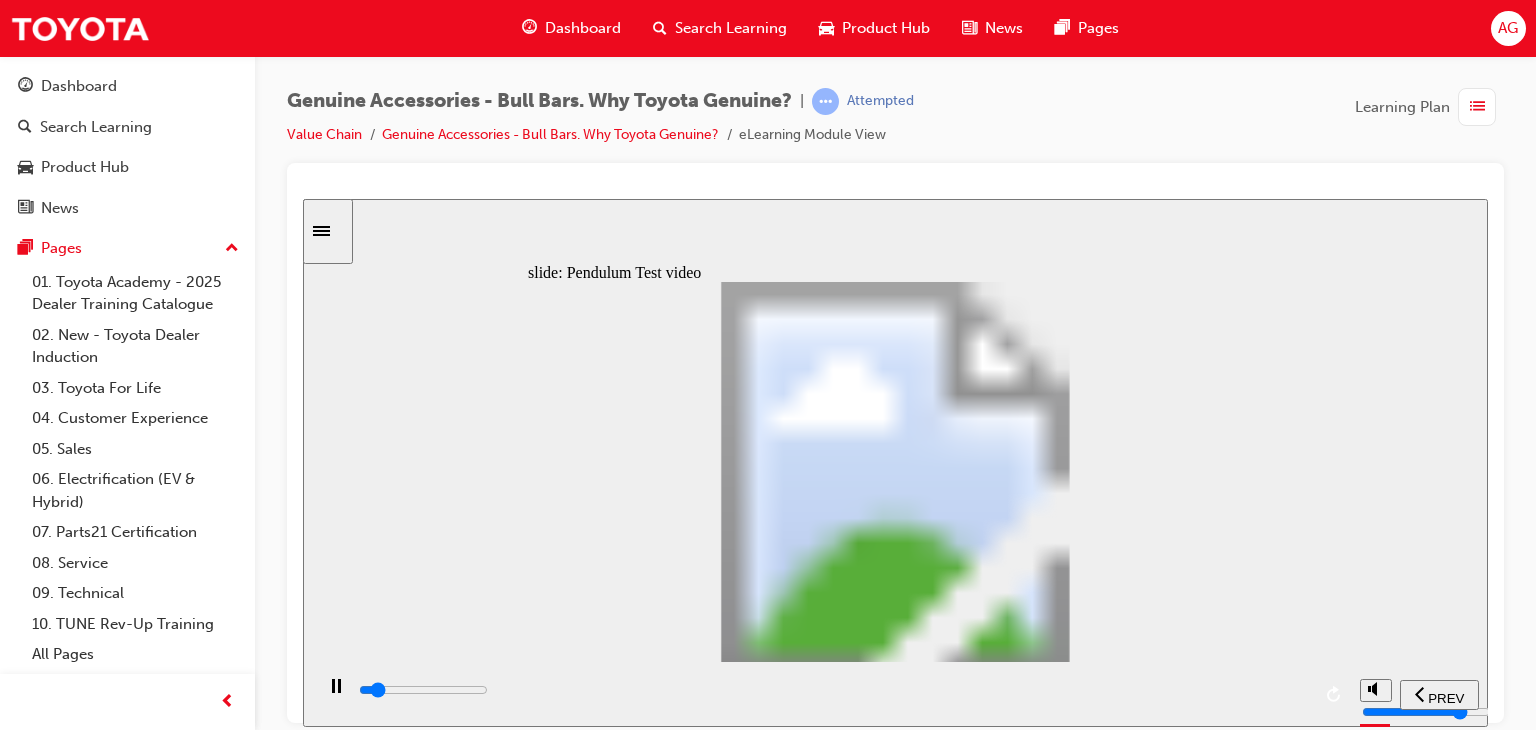 click on "ATEMAKET   PEDULUM TEST Oten  to sav o vlopmt costs ,  Atemaket  manuacturers test their  products in mock test environments as  shown in this video. Continue Whilst the test can validate the Bull Bar, the   eect o the Bull Bar is not considered or  understood. Nor can this simulate an actual collision  where the vehicle with the tted Bull Bar is  moving orward. Atermarket testing methods are not  sucient to ensure precise, on-time Airbag  deployment." at bounding box center (895, 1532) 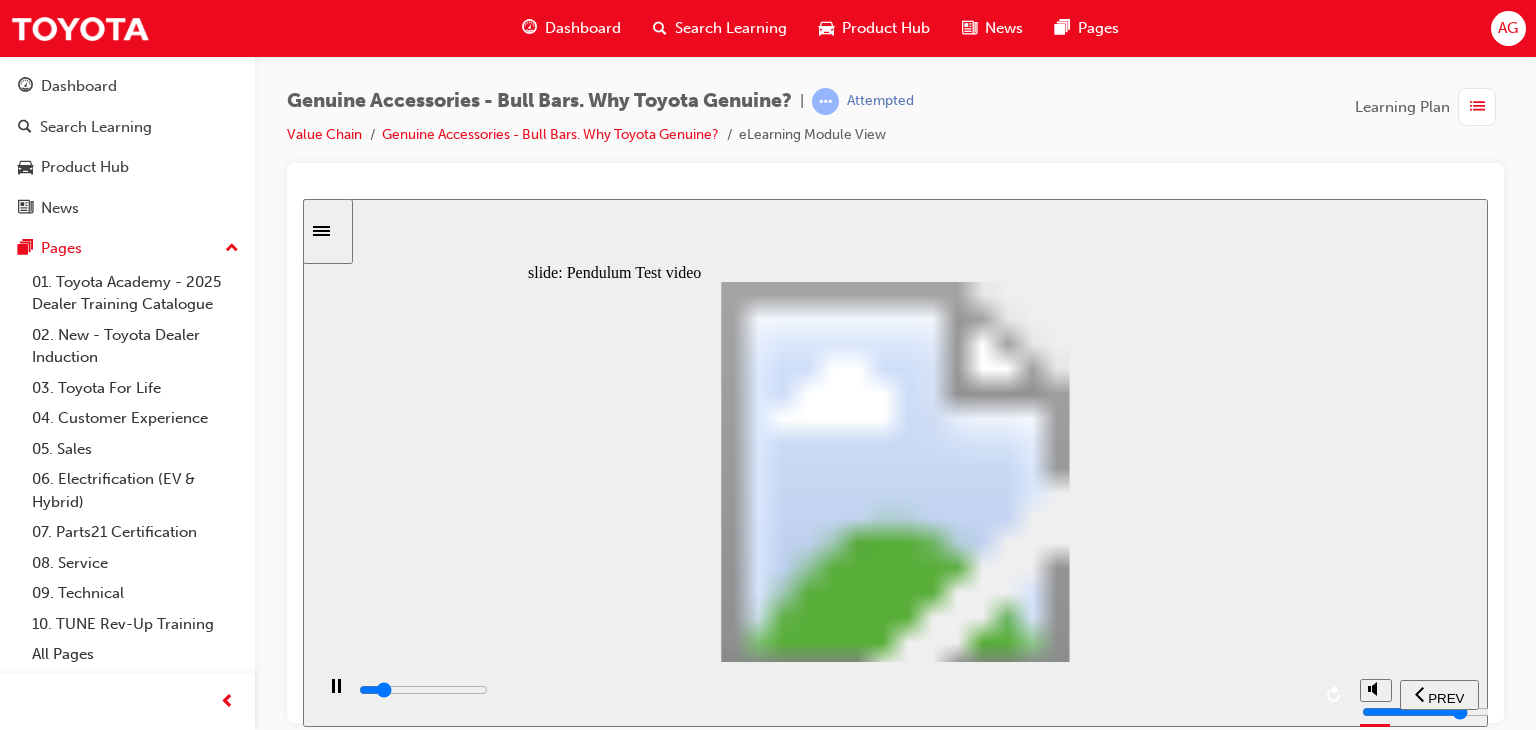 click 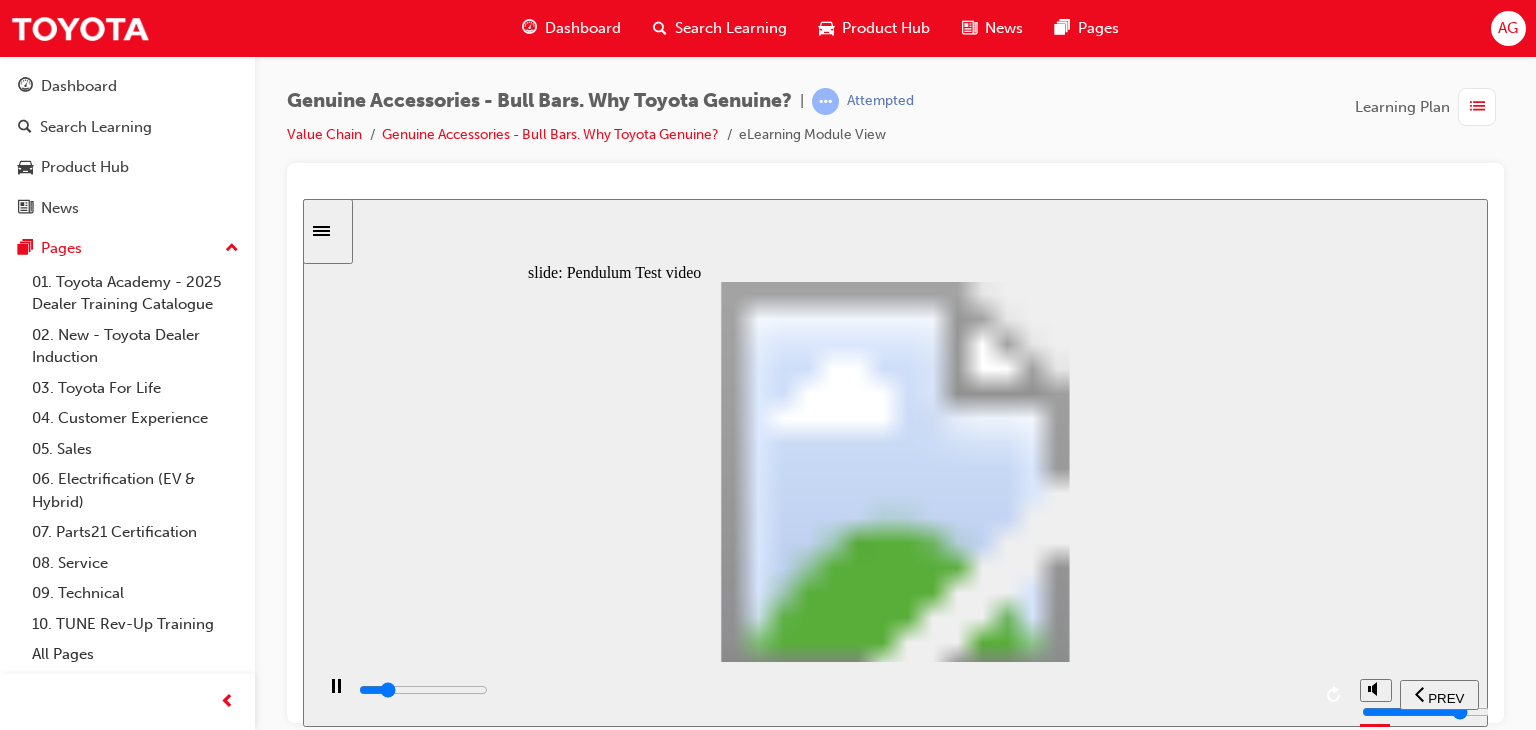click 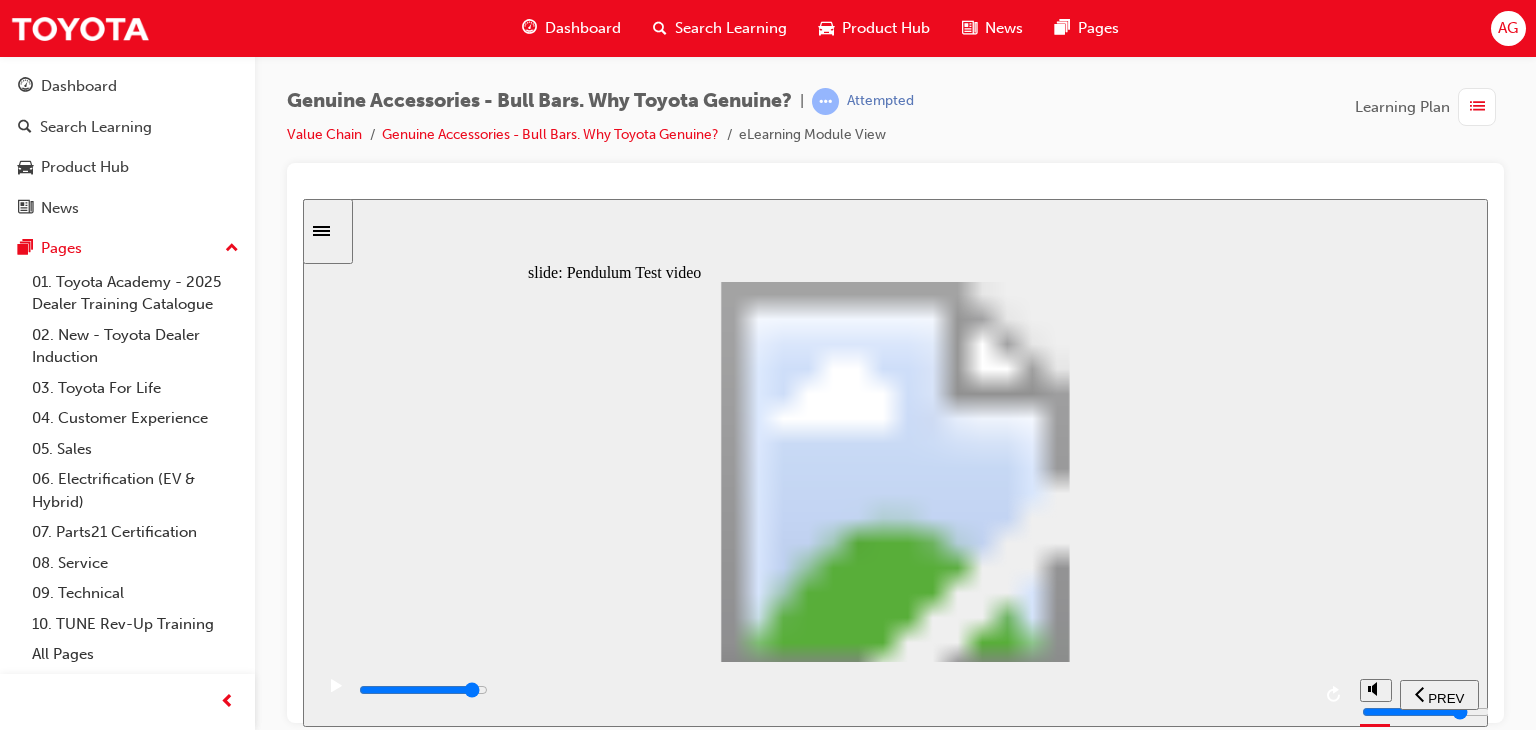 click at bounding box center (833, 690) 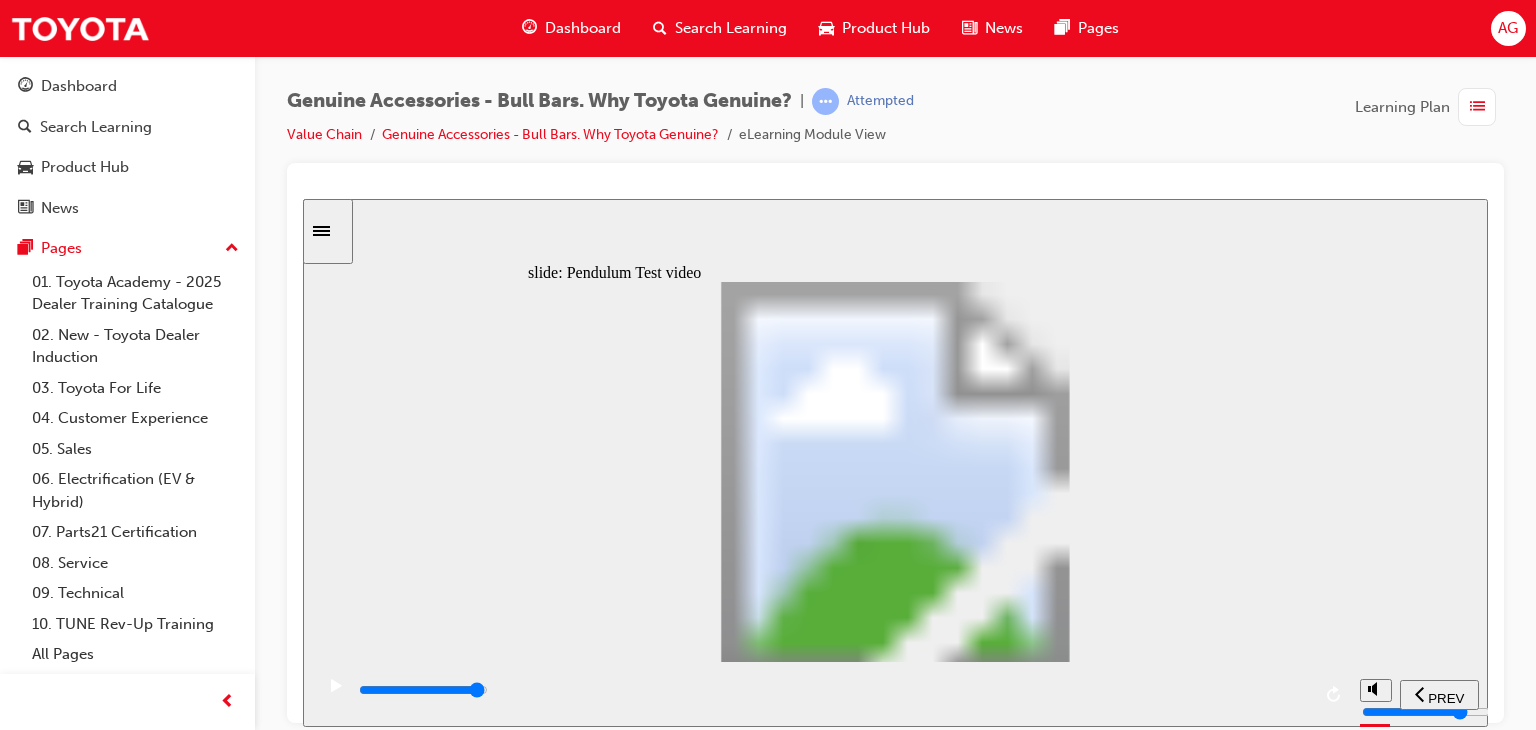 drag, startPoint x: 1268, startPoint y: 691, endPoint x: 1281, endPoint y: 679, distance: 17.691807 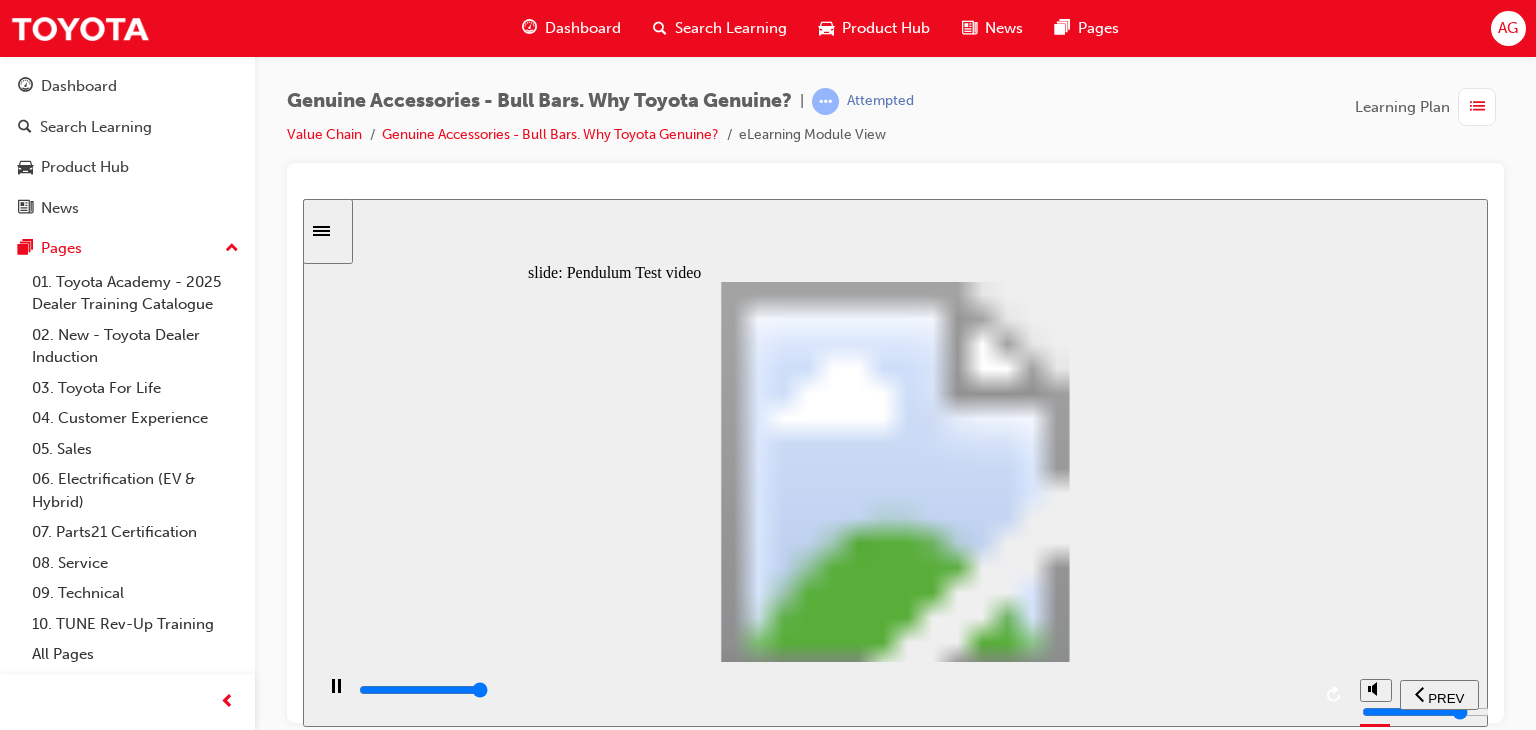 type on "8500" 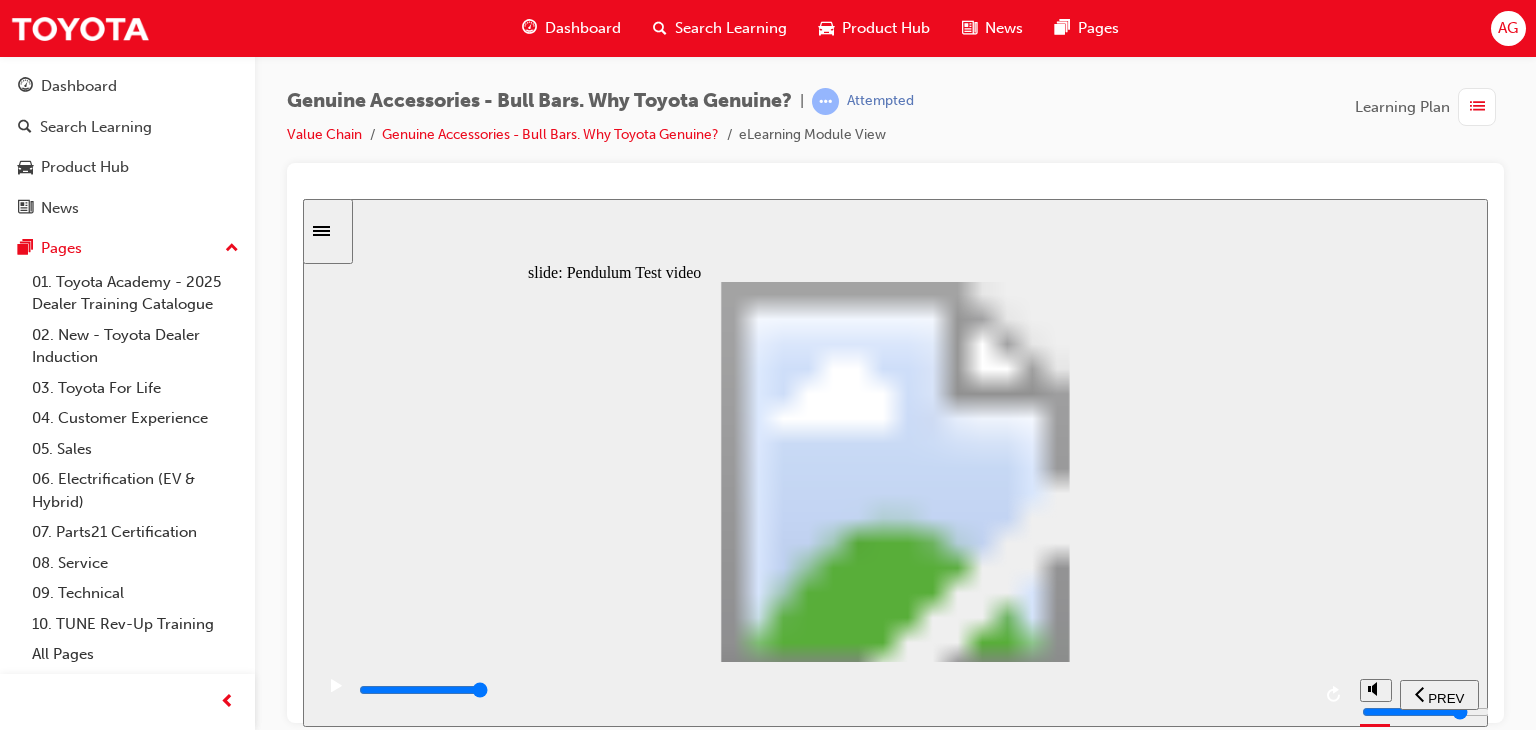 click at bounding box center (703, 2078) 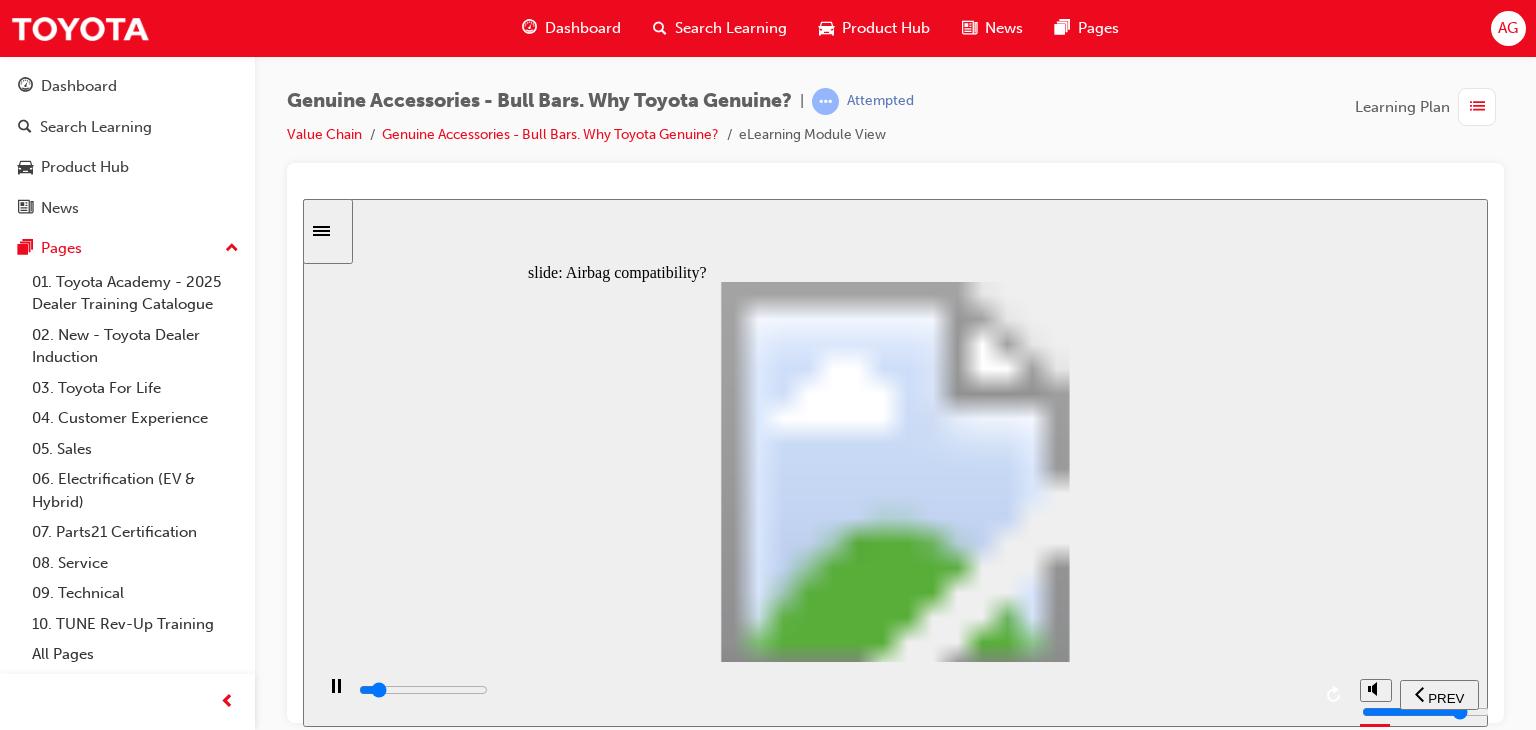 drag, startPoint x: 902, startPoint y: 404, endPoint x: 942, endPoint y: 393, distance: 41.484936 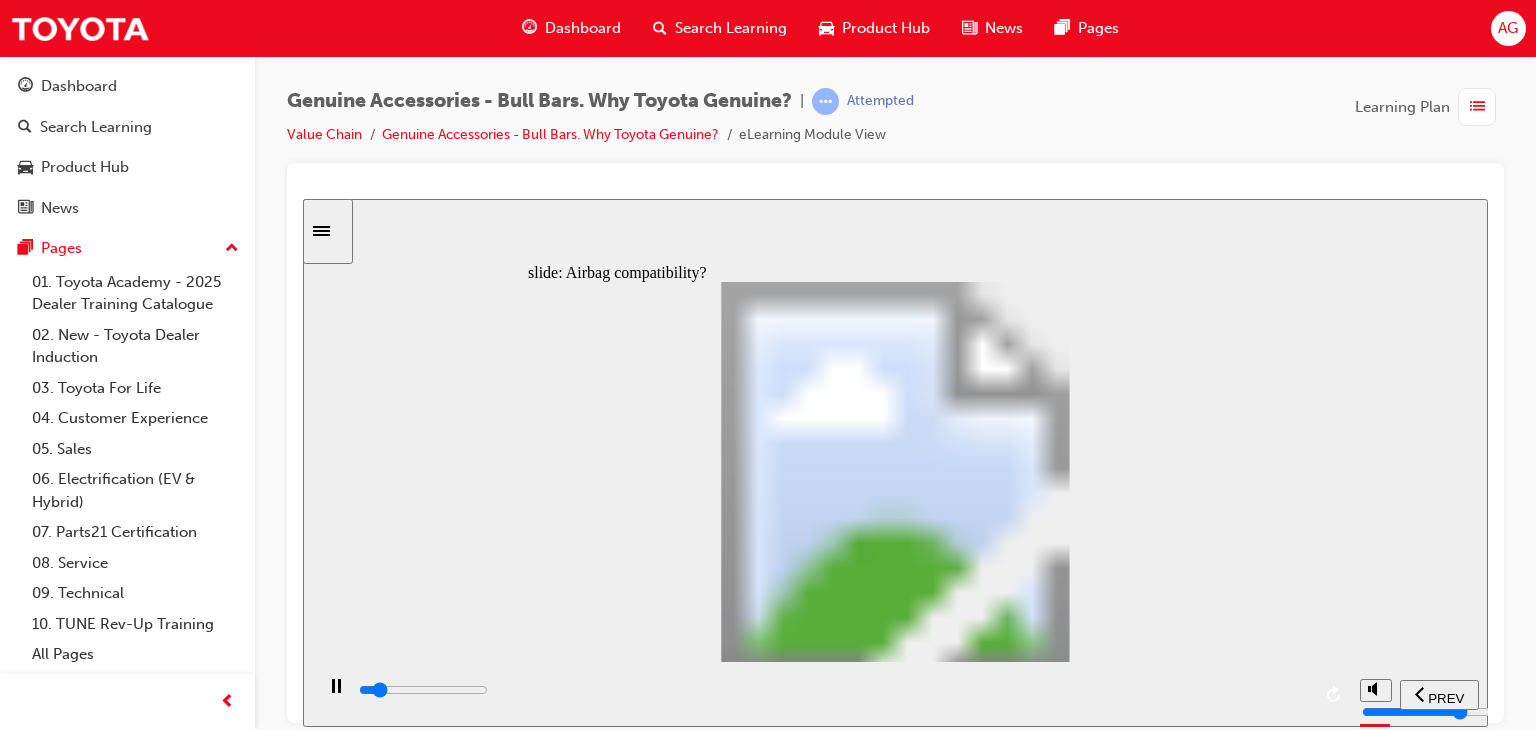 click 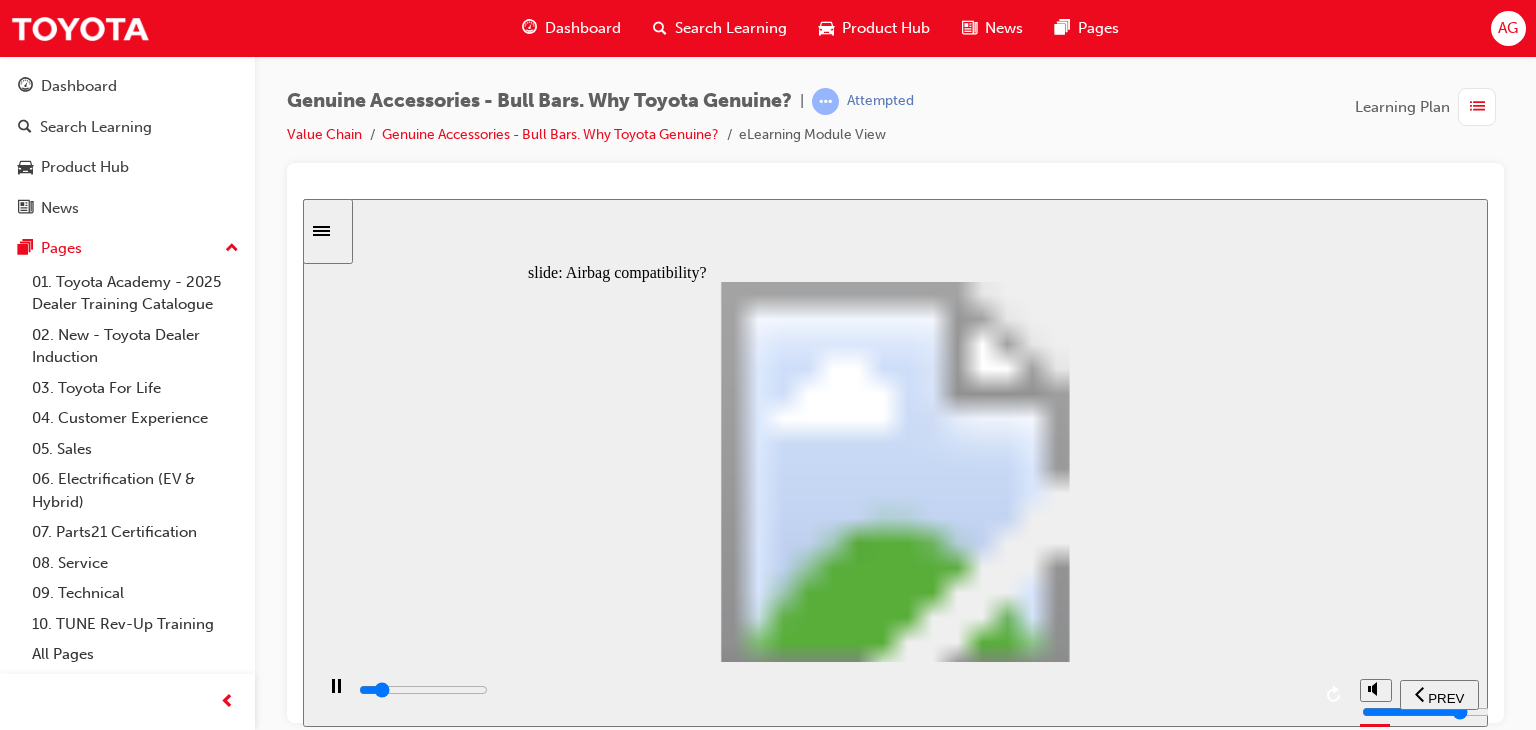 click 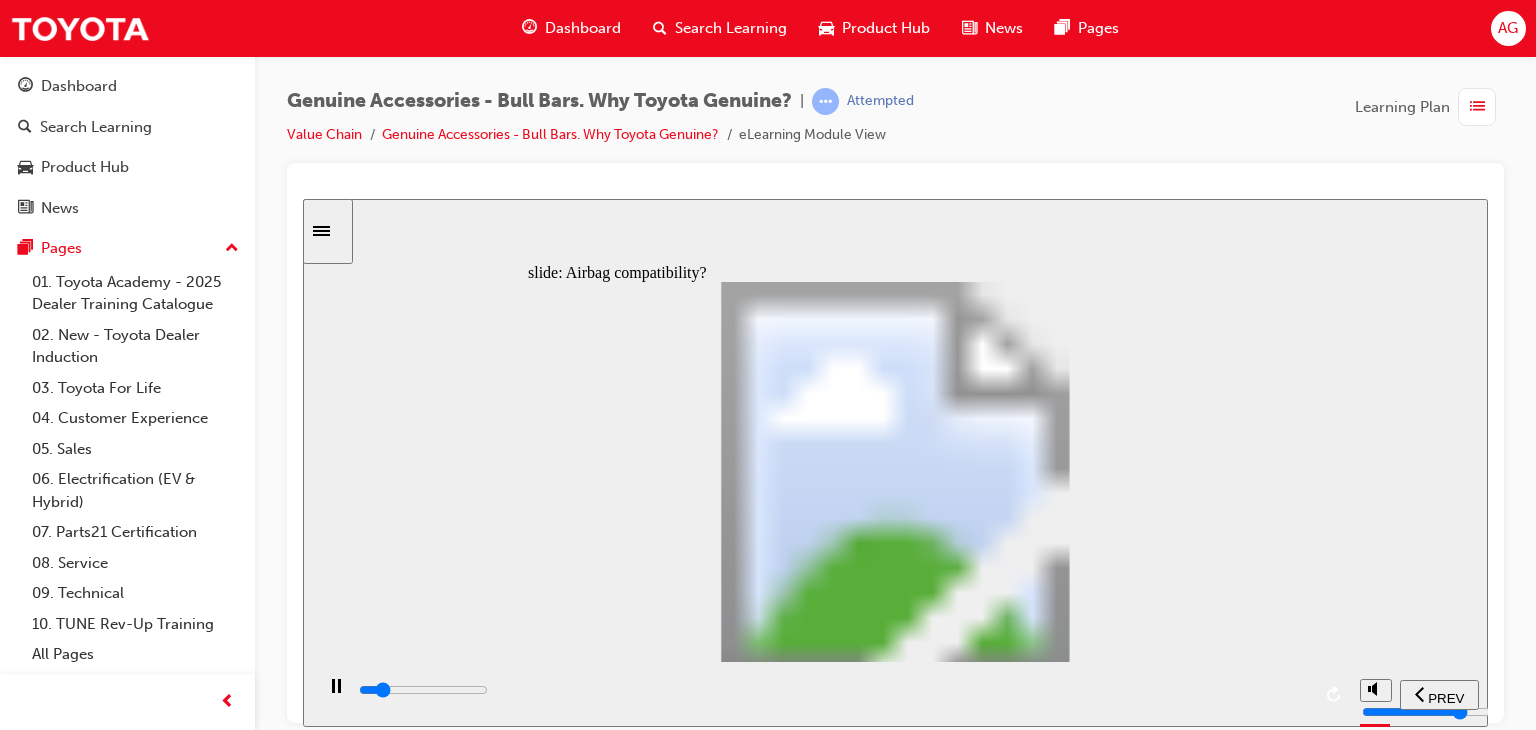 drag, startPoint x: 1016, startPoint y: 406, endPoint x: 1026, endPoint y: 415, distance: 13.453624 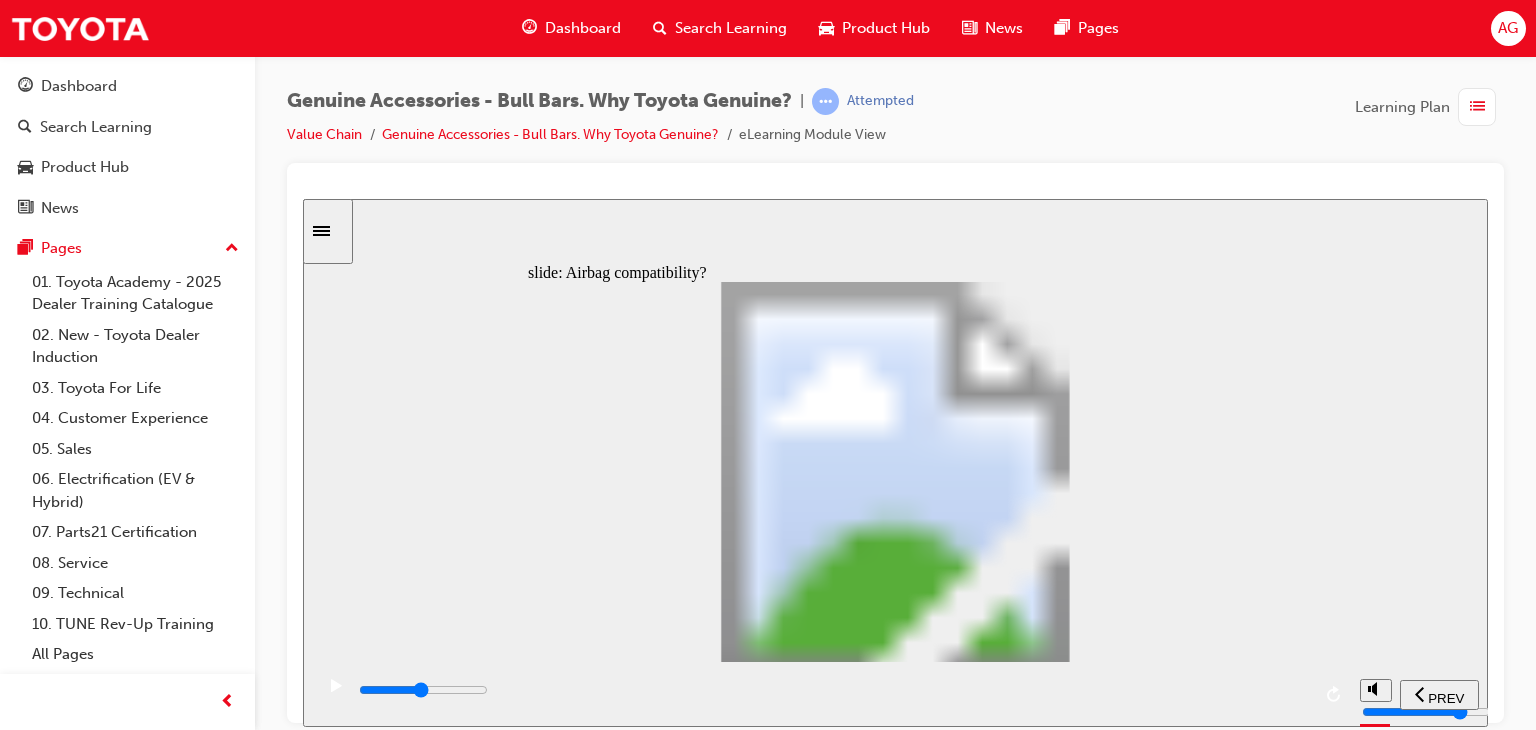 drag, startPoint x: 812, startPoint y: 683, endPoint x: 821, endPoint y: 691, distance: 12.0415945 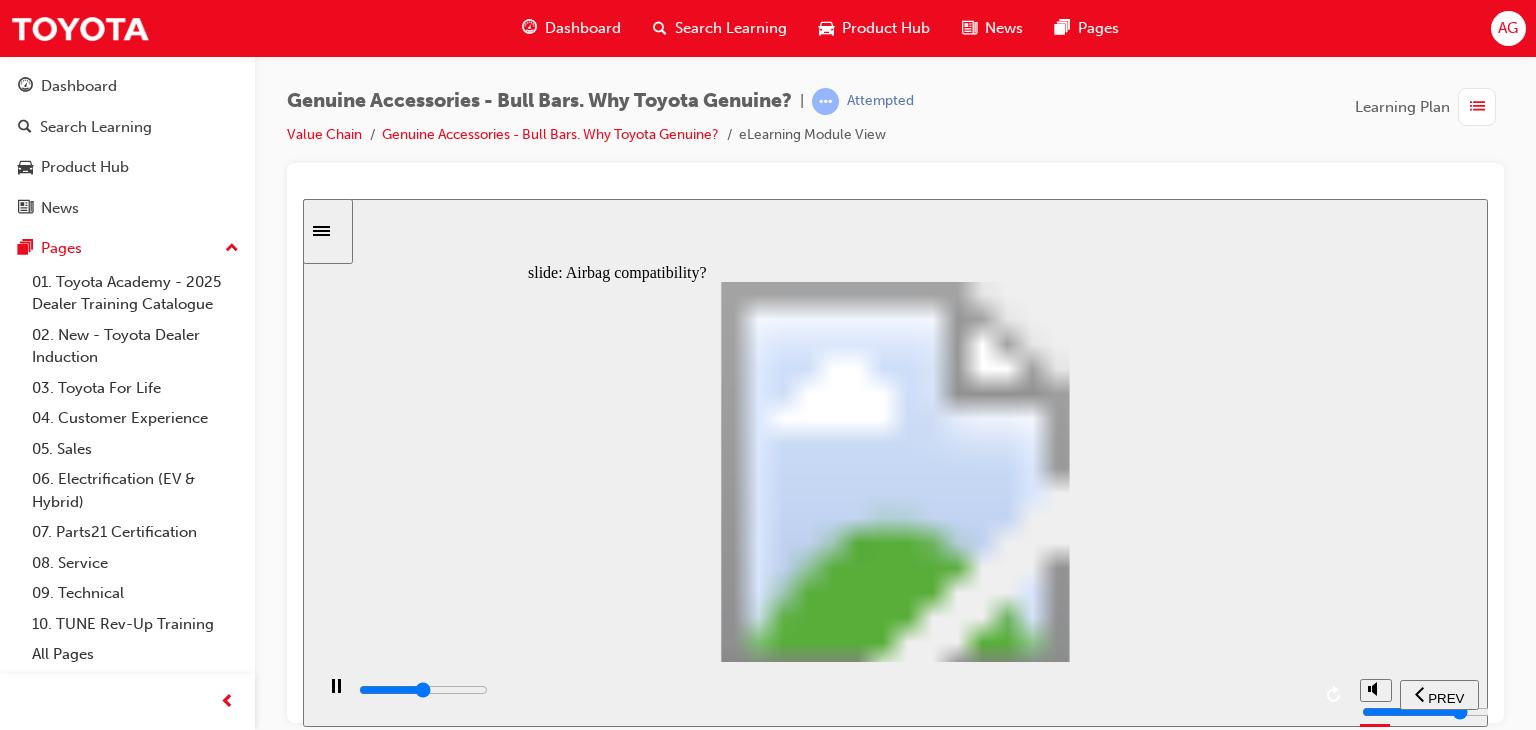 click at bounding box center (423, 689) 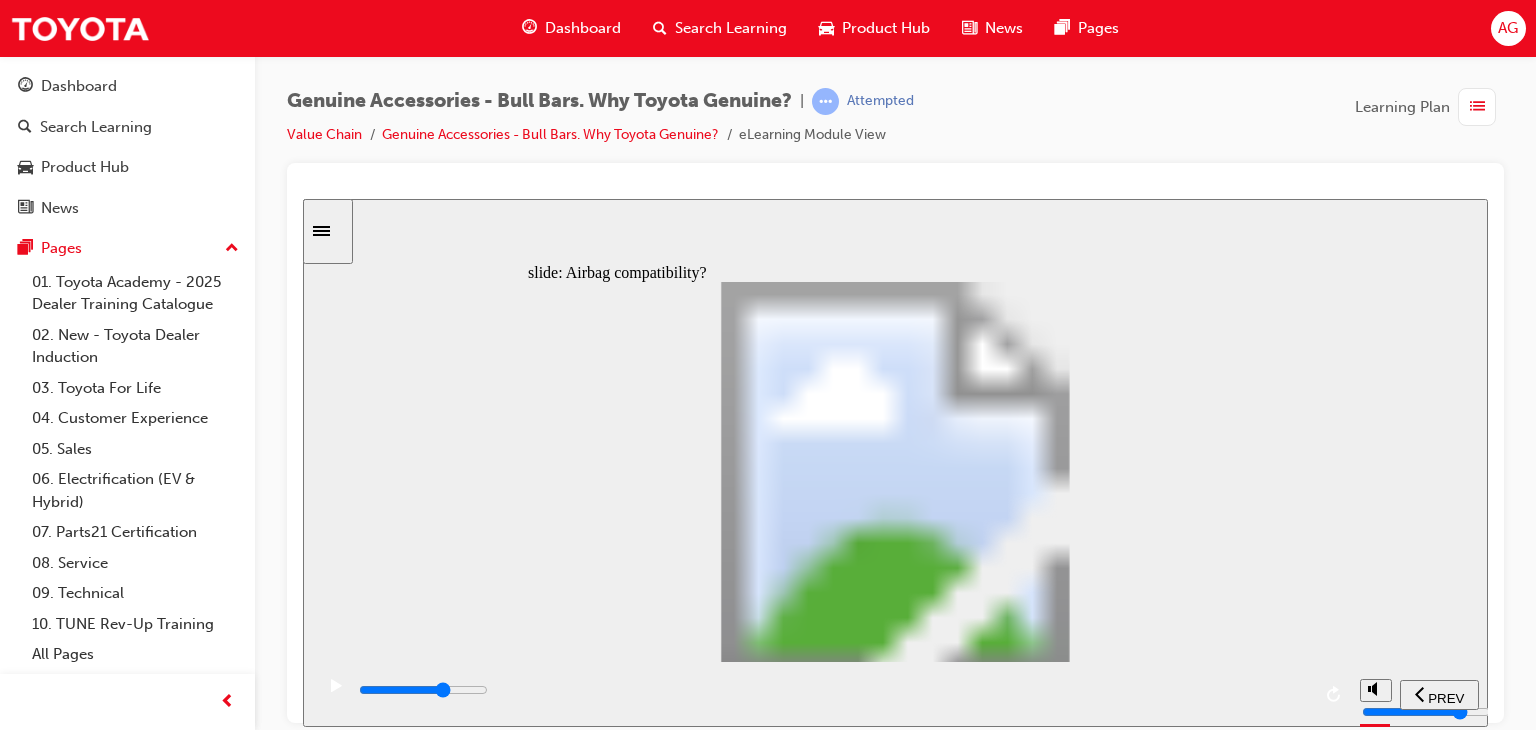 click at bounding box center [833, 690] 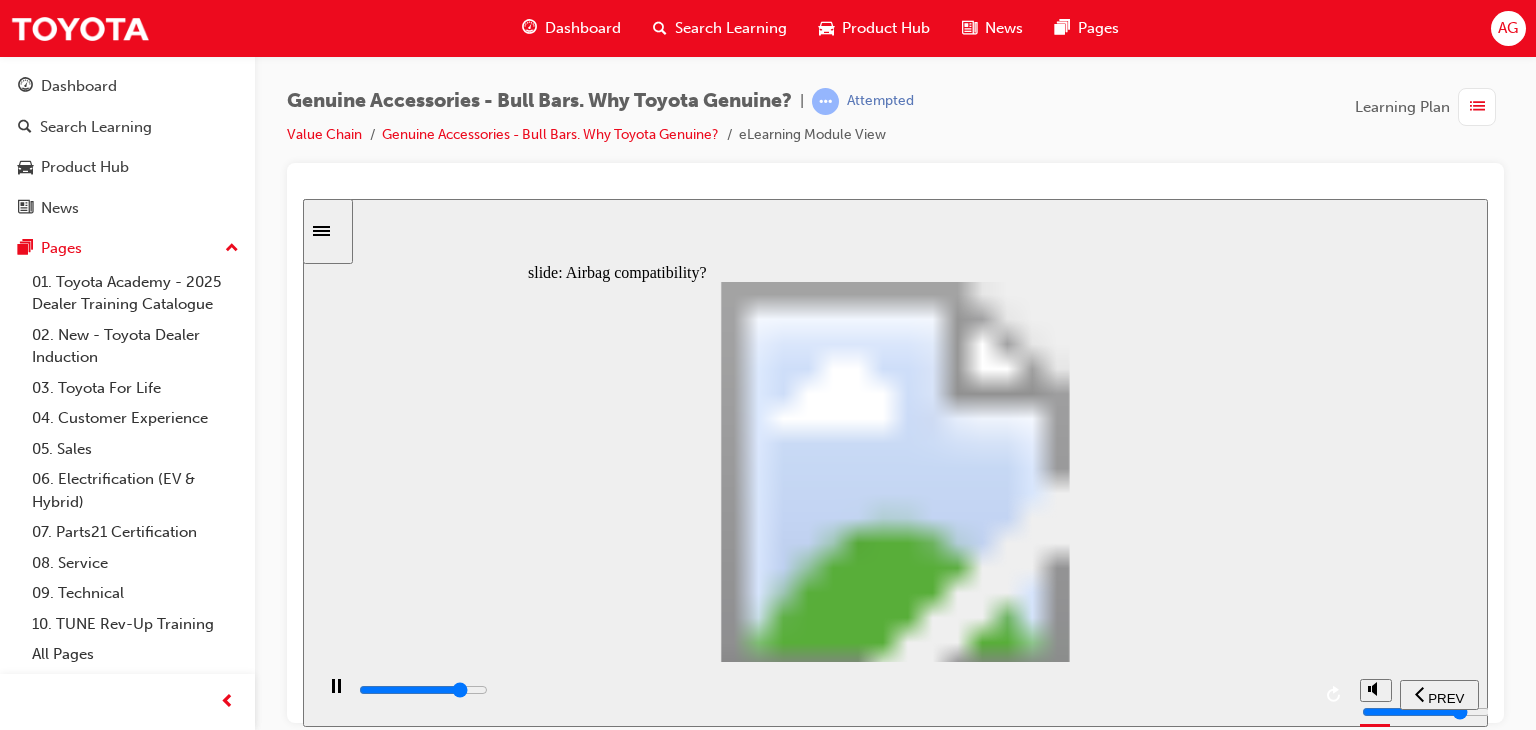 click at bounding box center [833, 690] 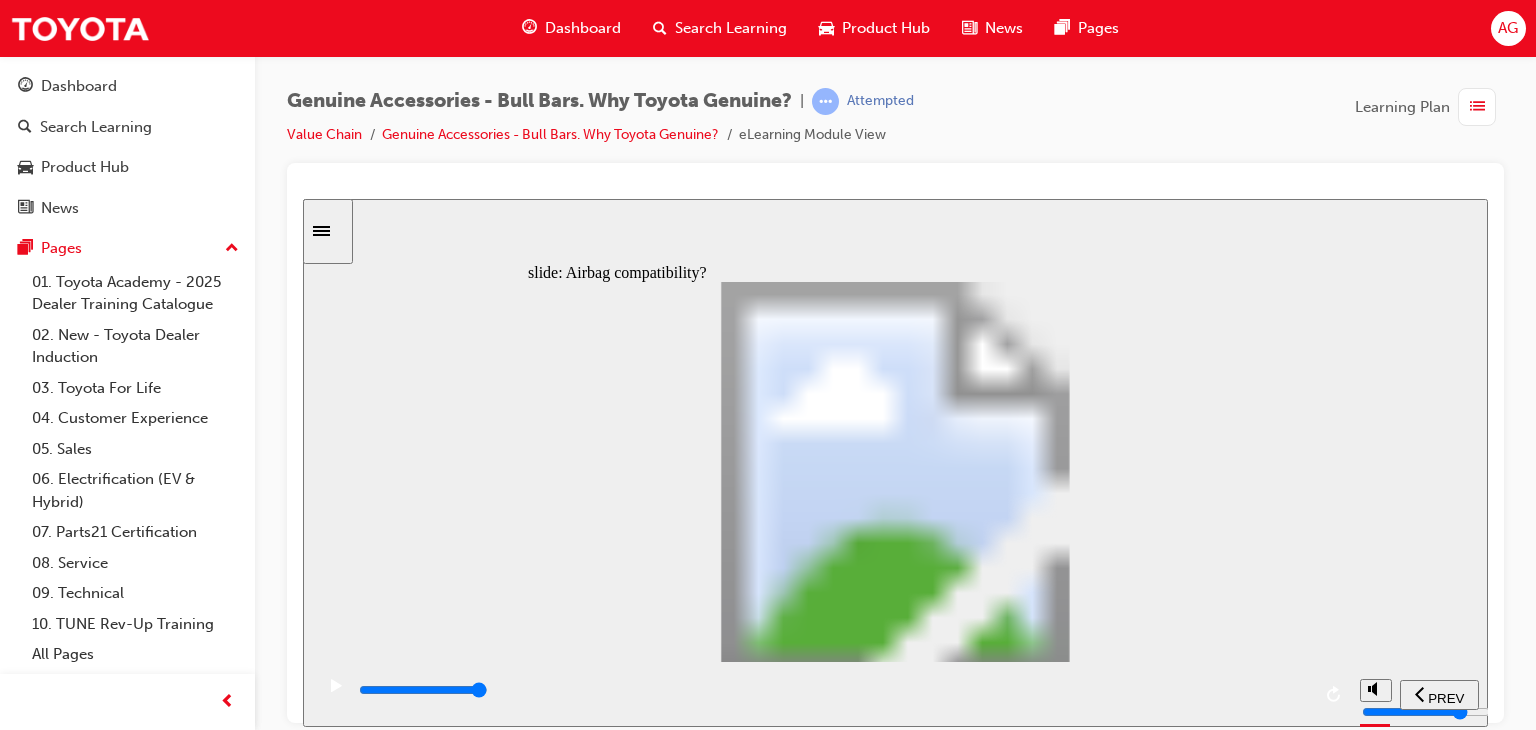 click at bounding box center (423, 689) 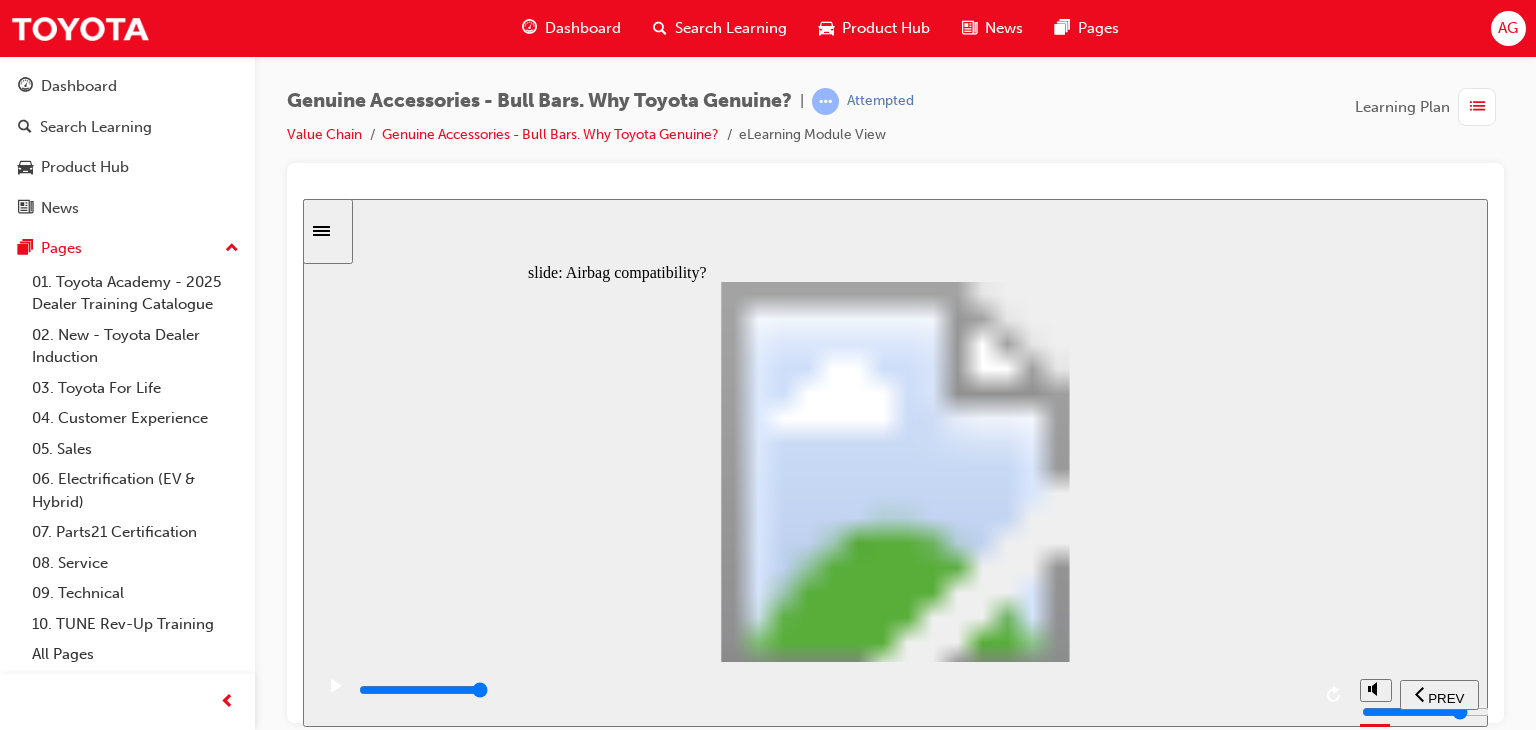 click 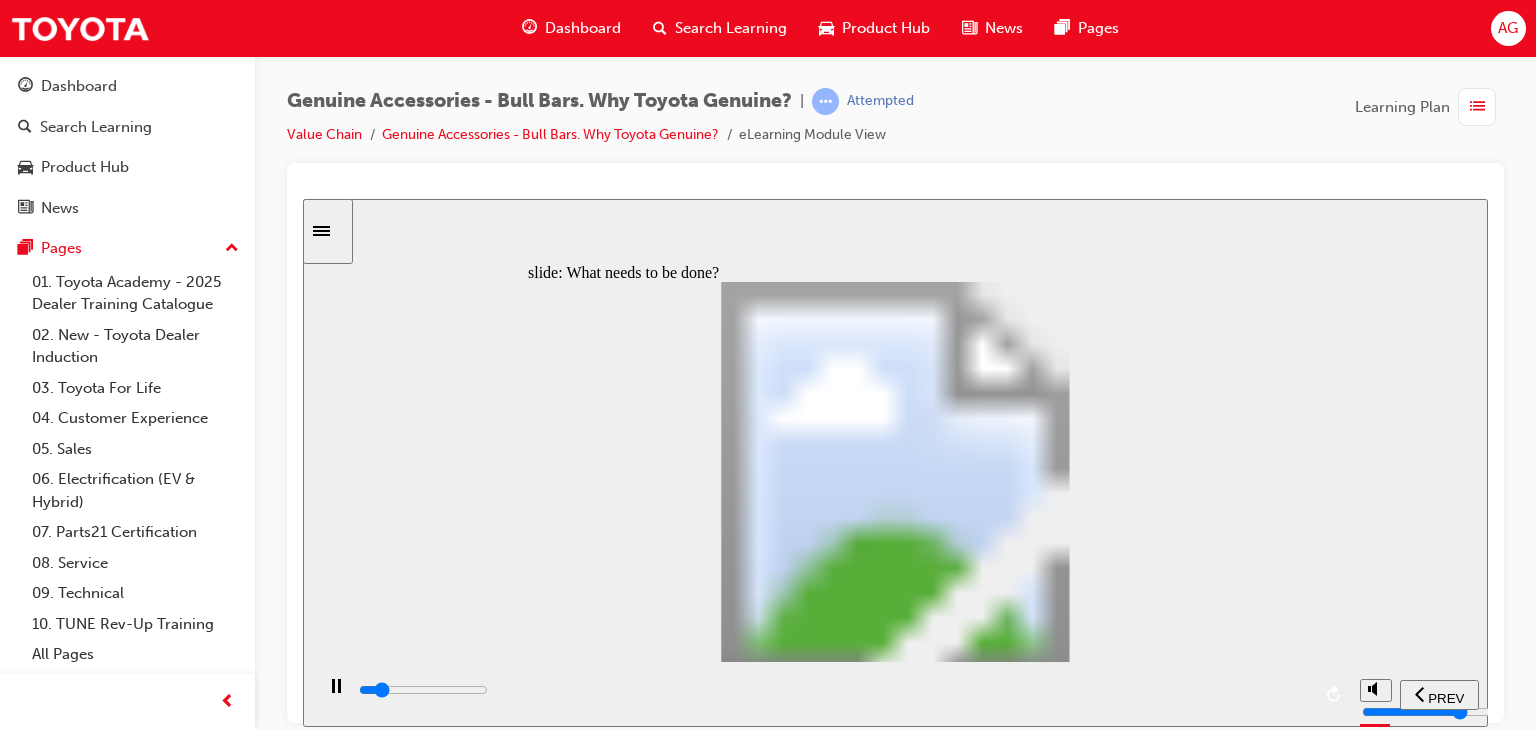 click 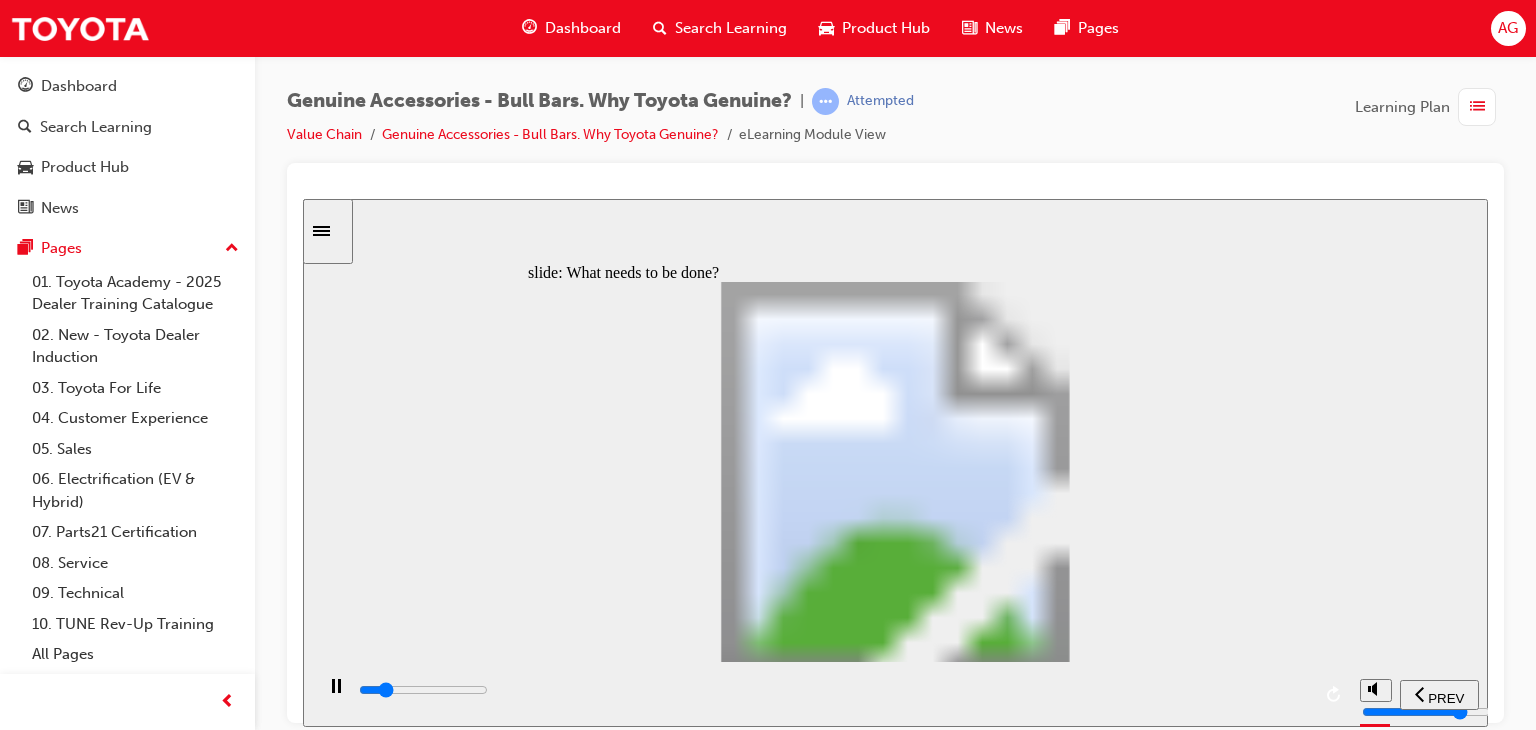 click 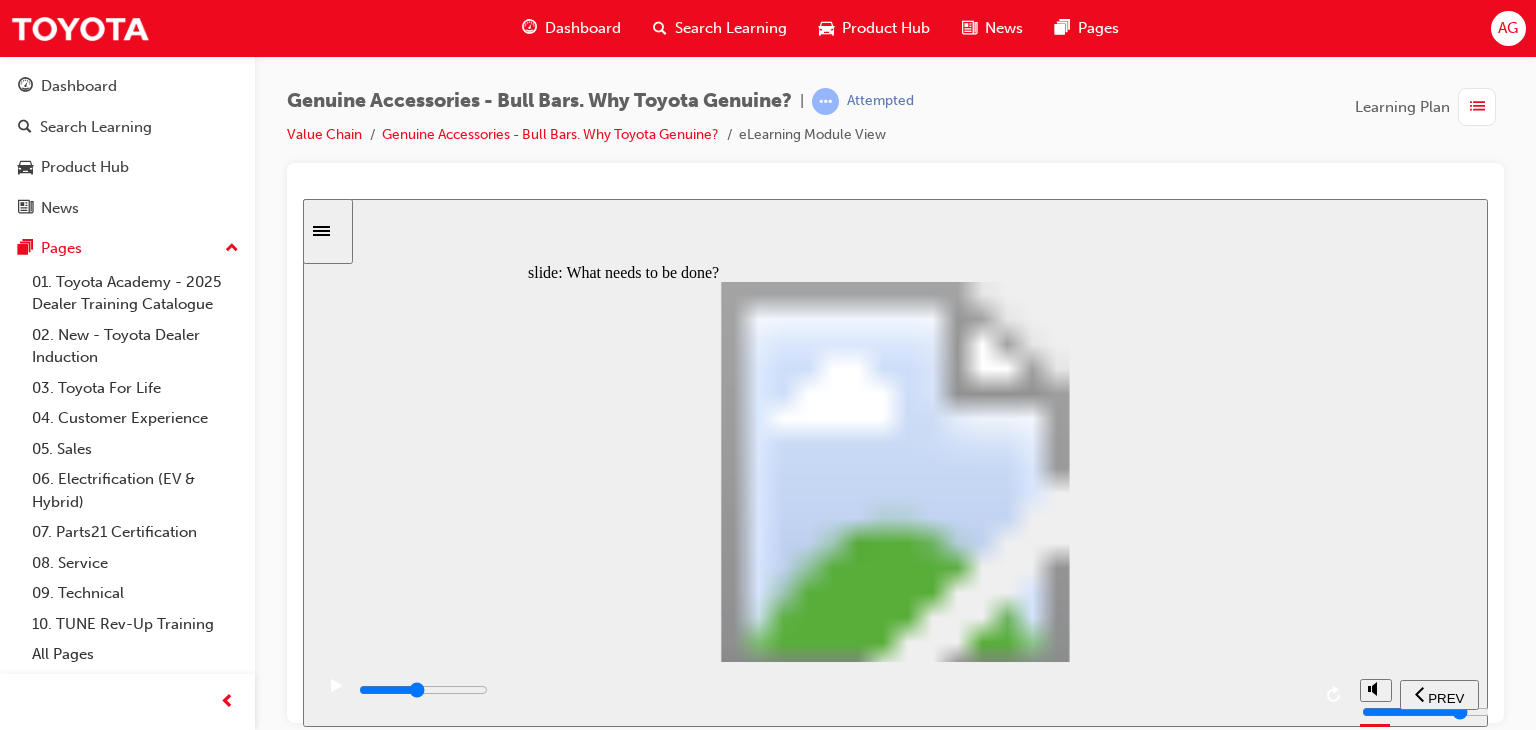 click at bounding box center (833, 694) 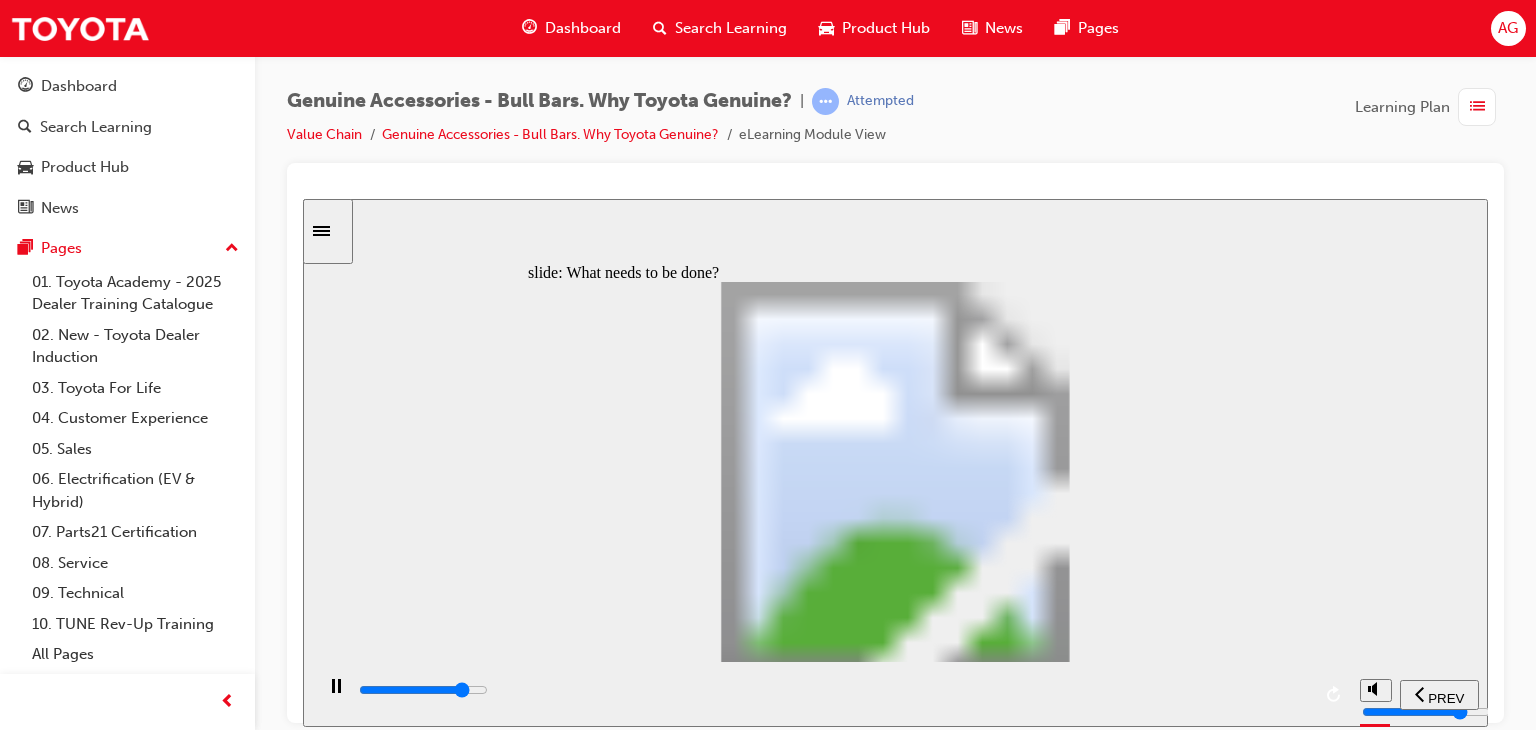click at bounding box center (833, 690) 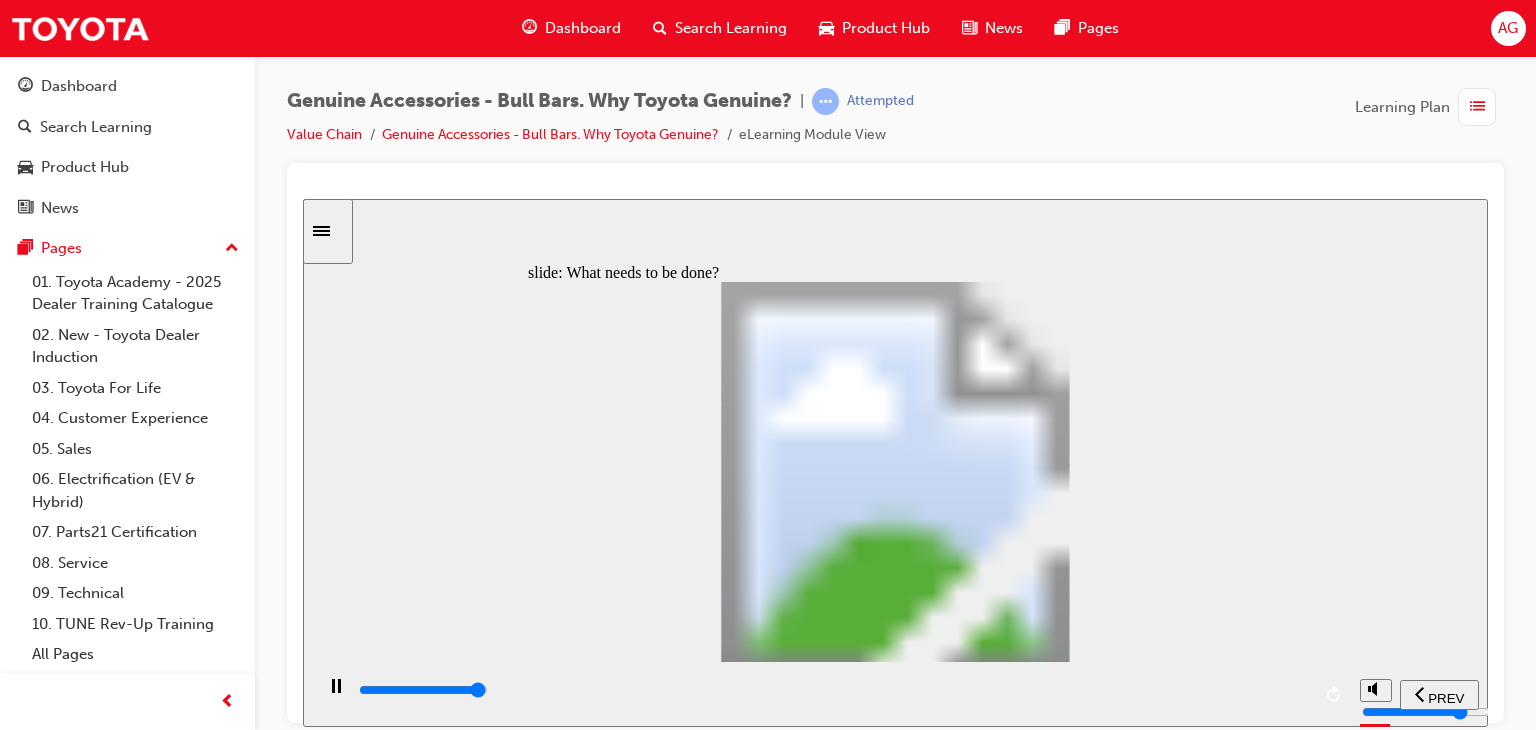 click at bounding box center (833, 690) 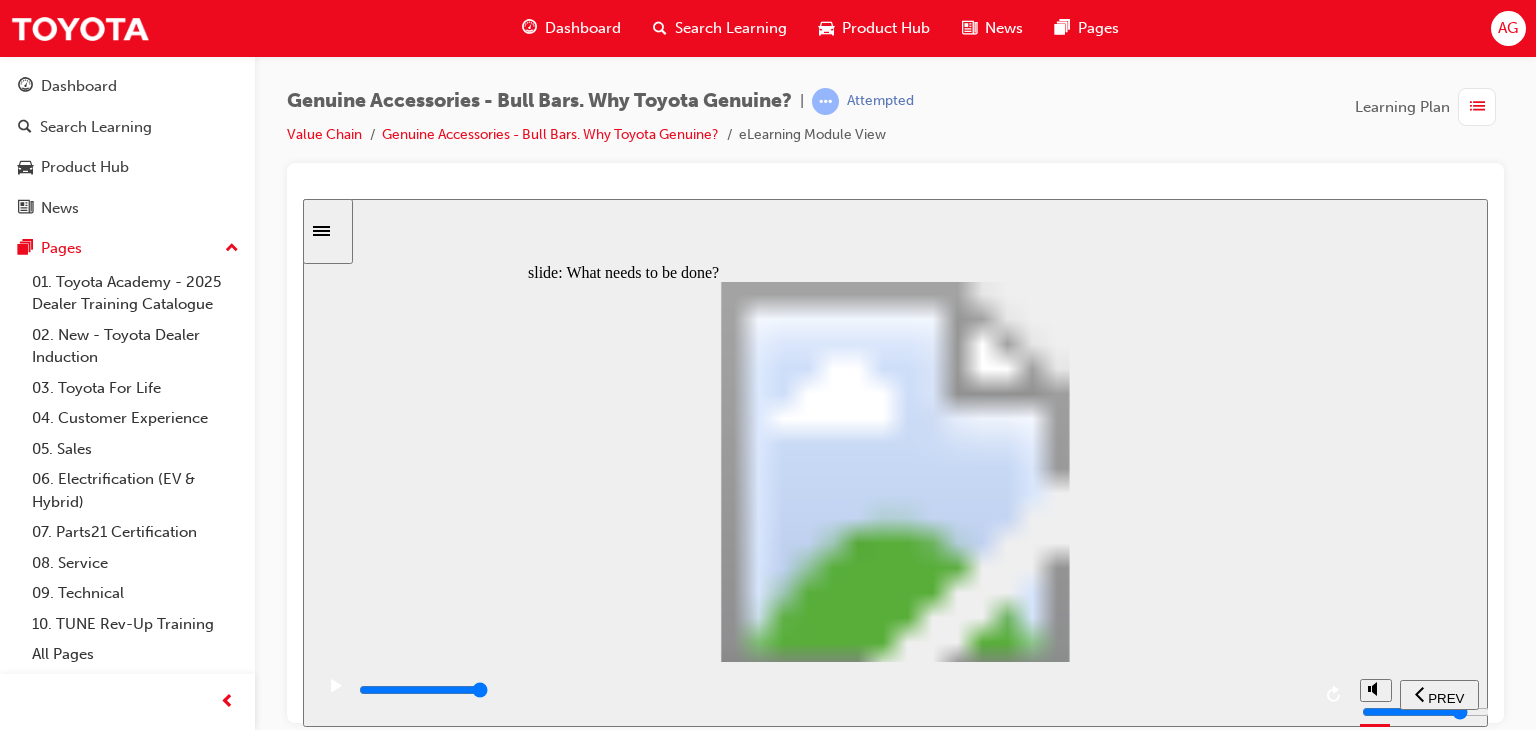 click 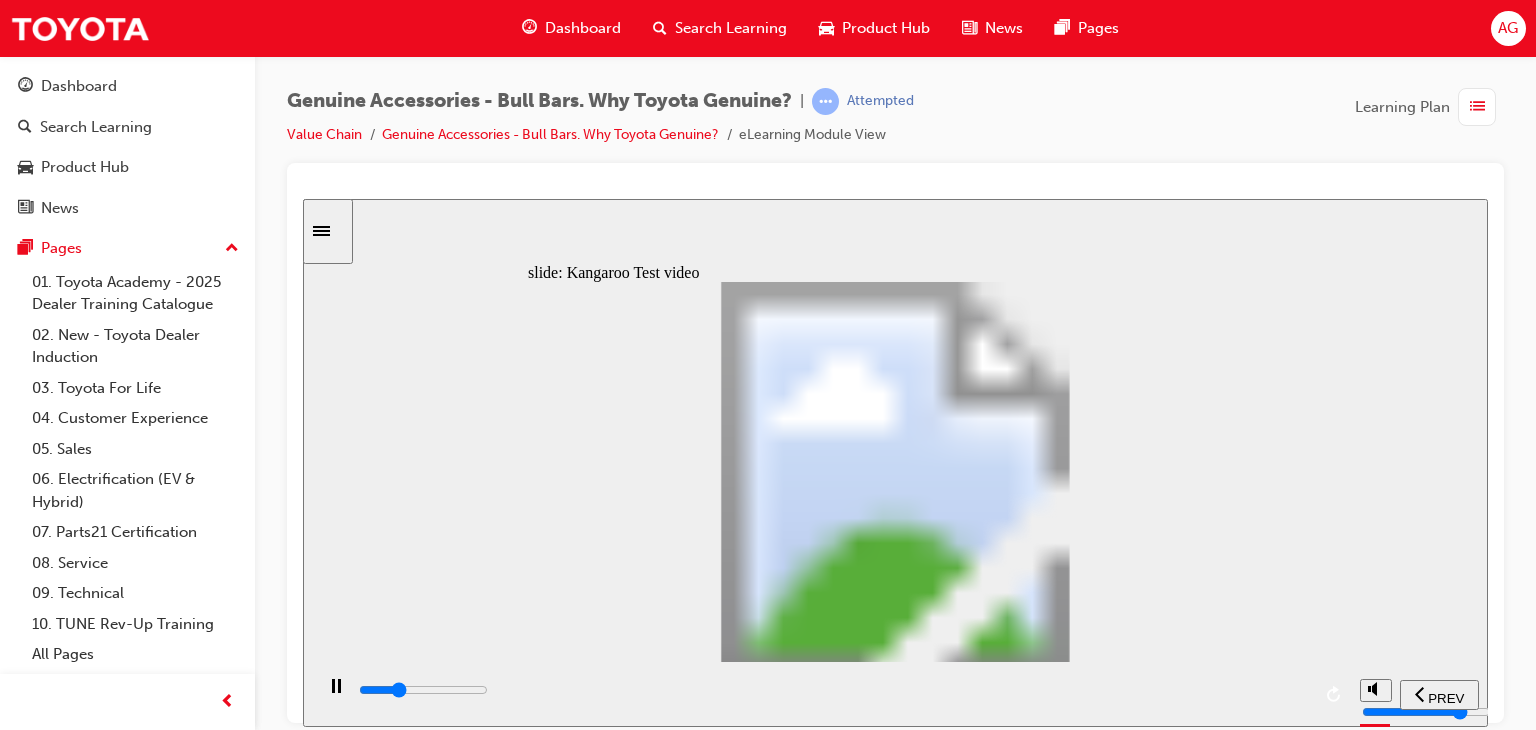 click at bounding box center [423, 689] 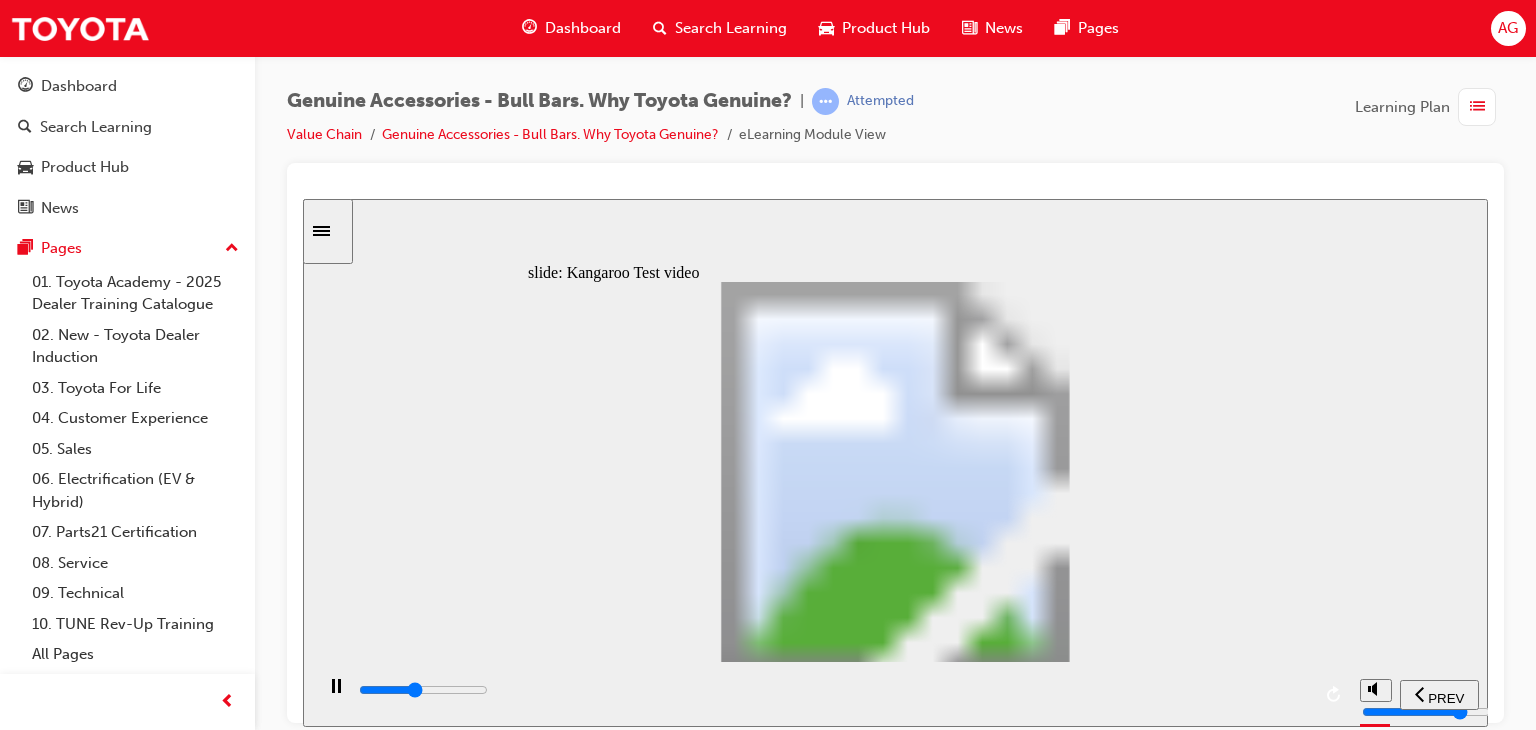 click at bounding box center (423, 689) 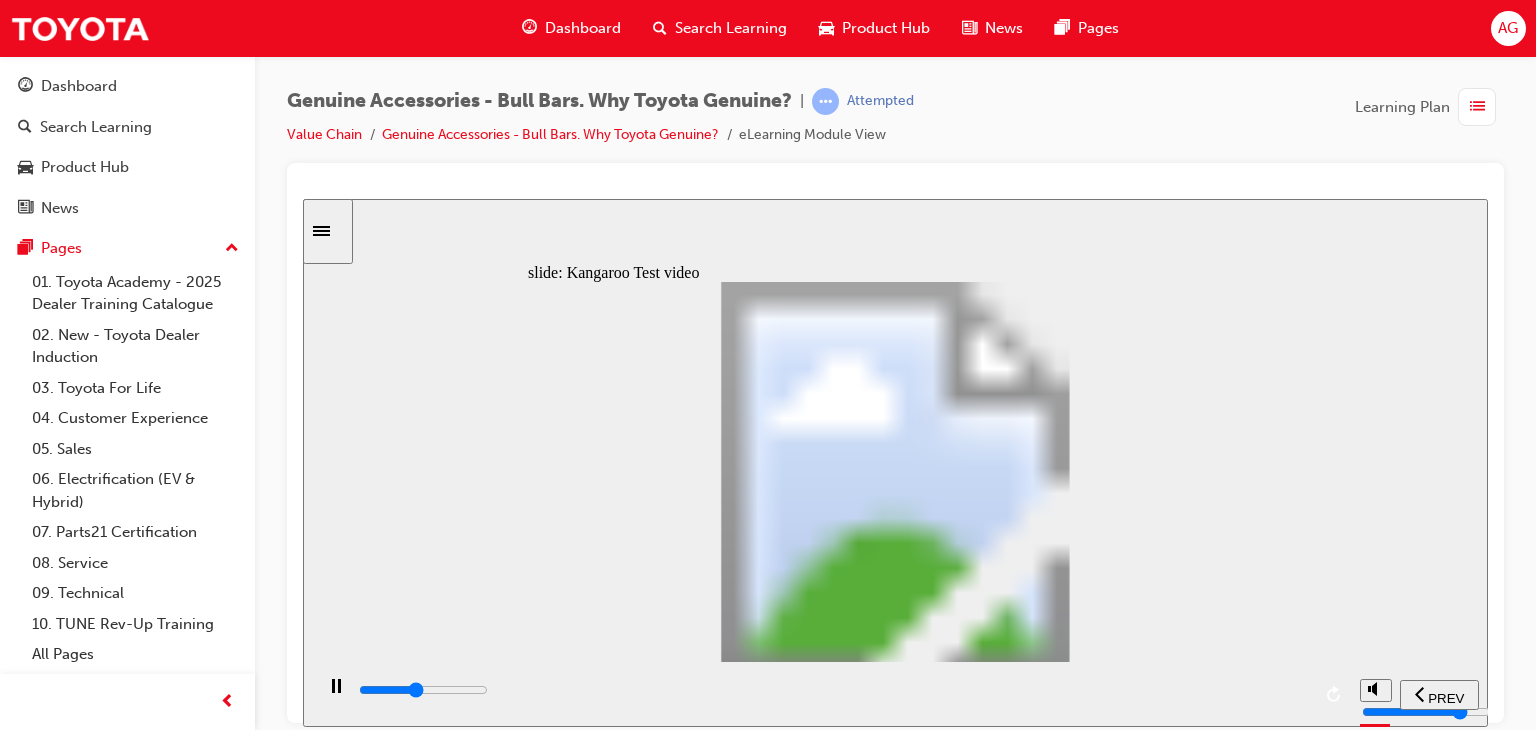 type on "9300" 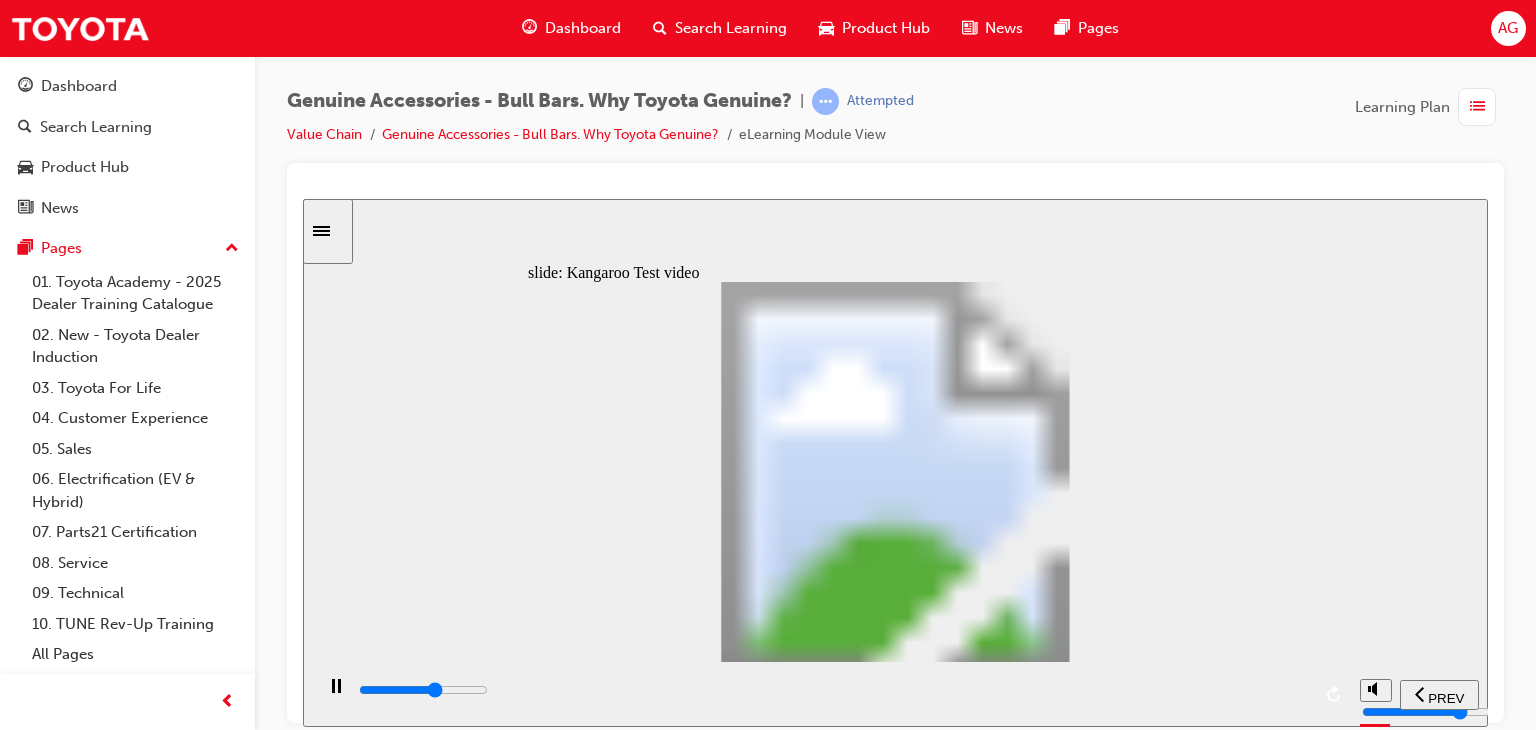 drag, startPoint x: 921, startPoint y: 684, endPoint x: 943, endPoint y: 683, distance: 22.022715 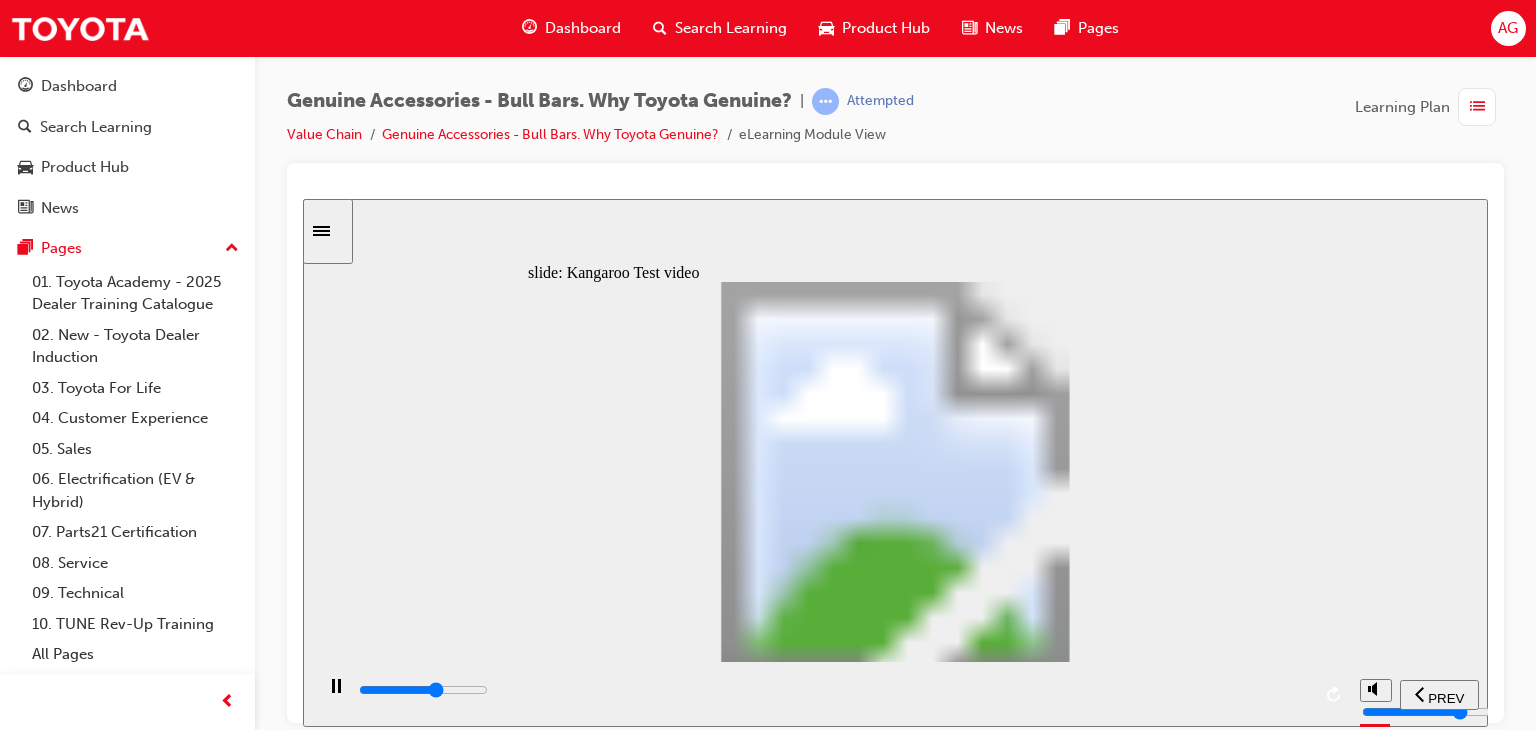 type on "13100" 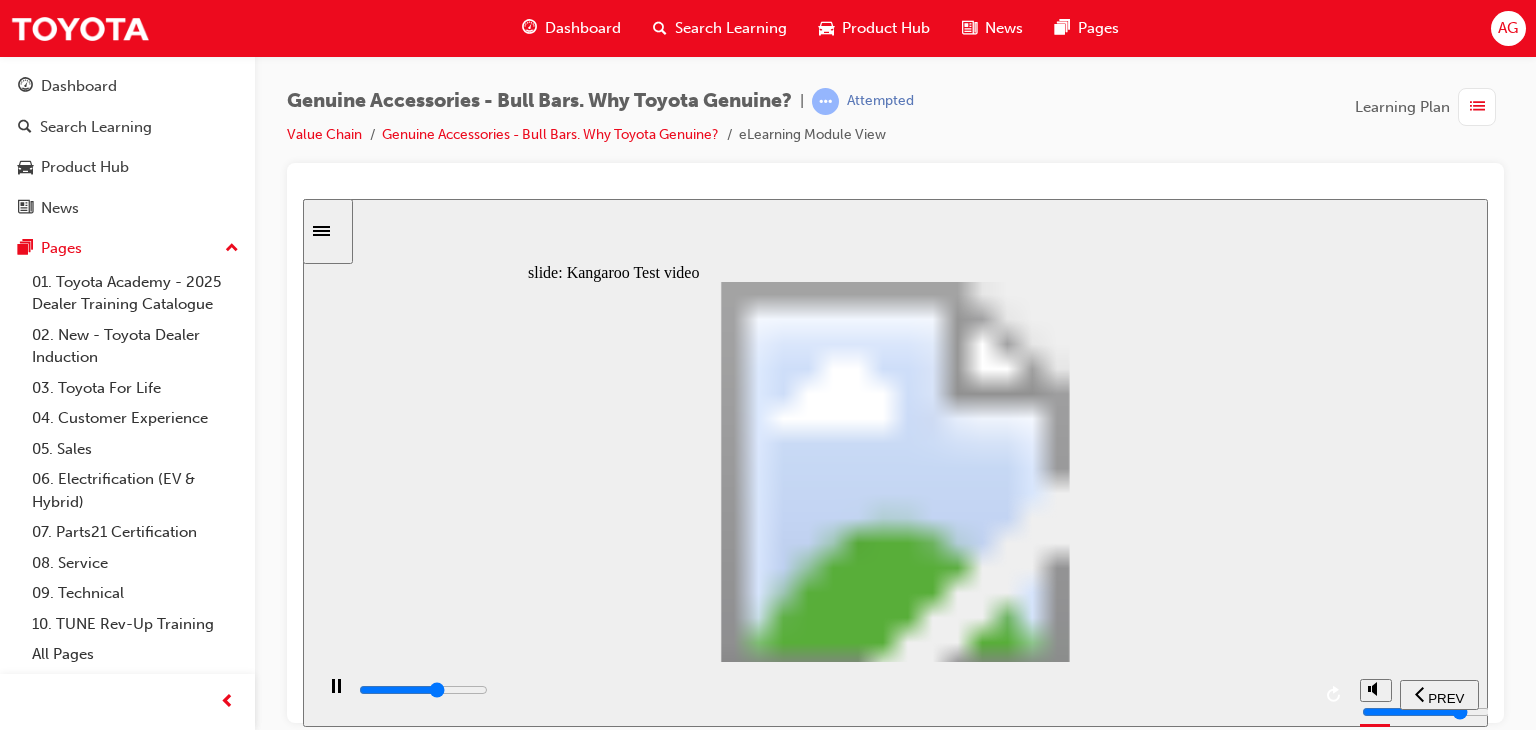 type on "13300" 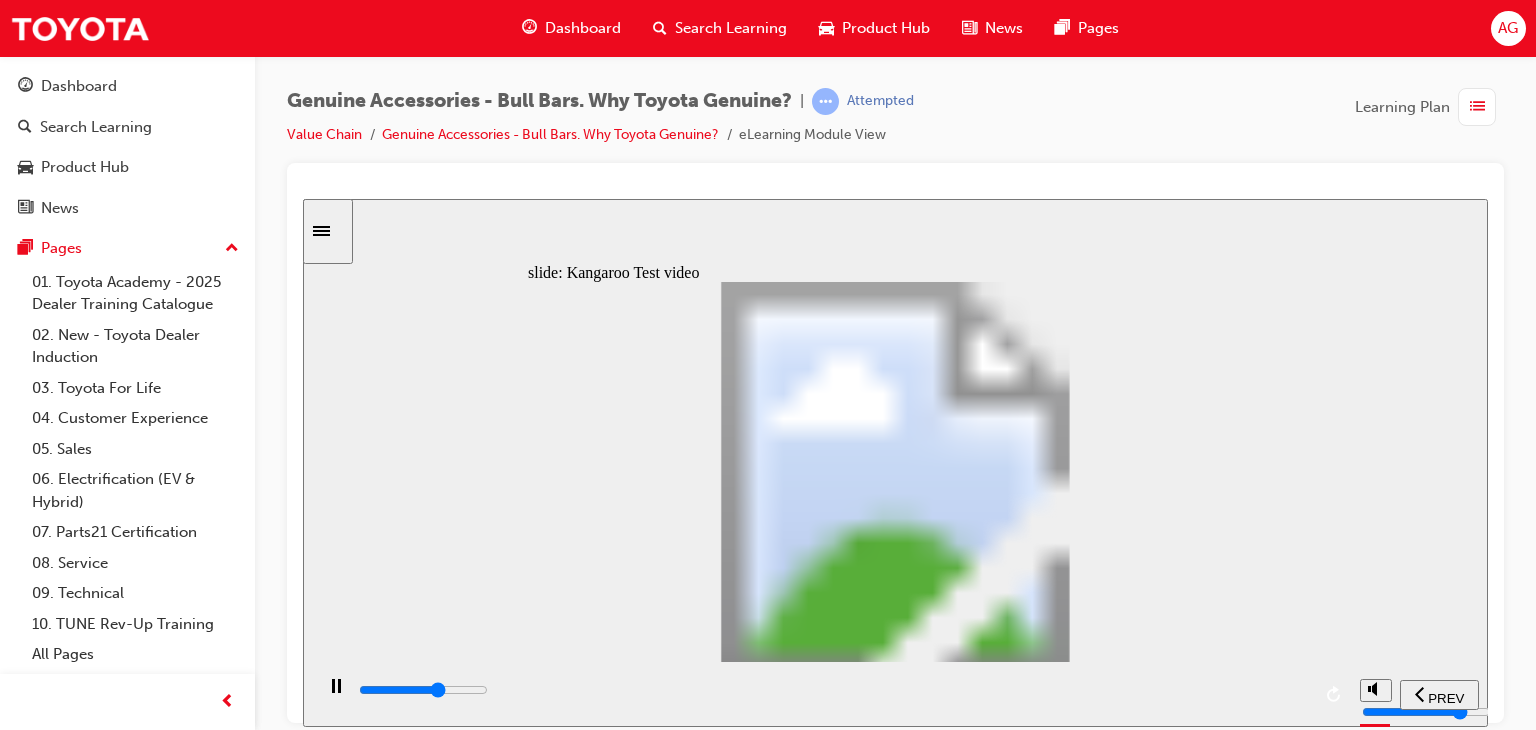 type on "13600" 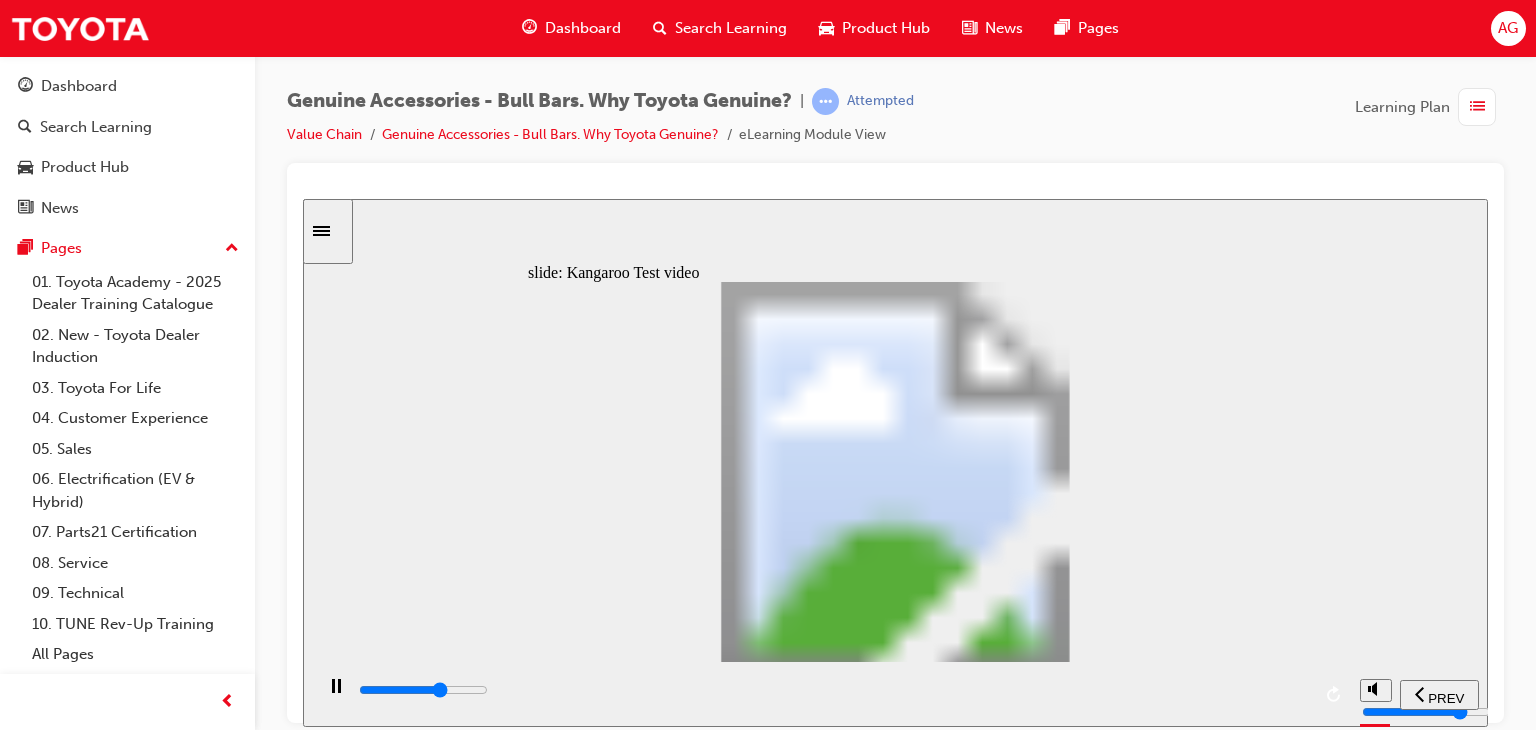 type on "13900" 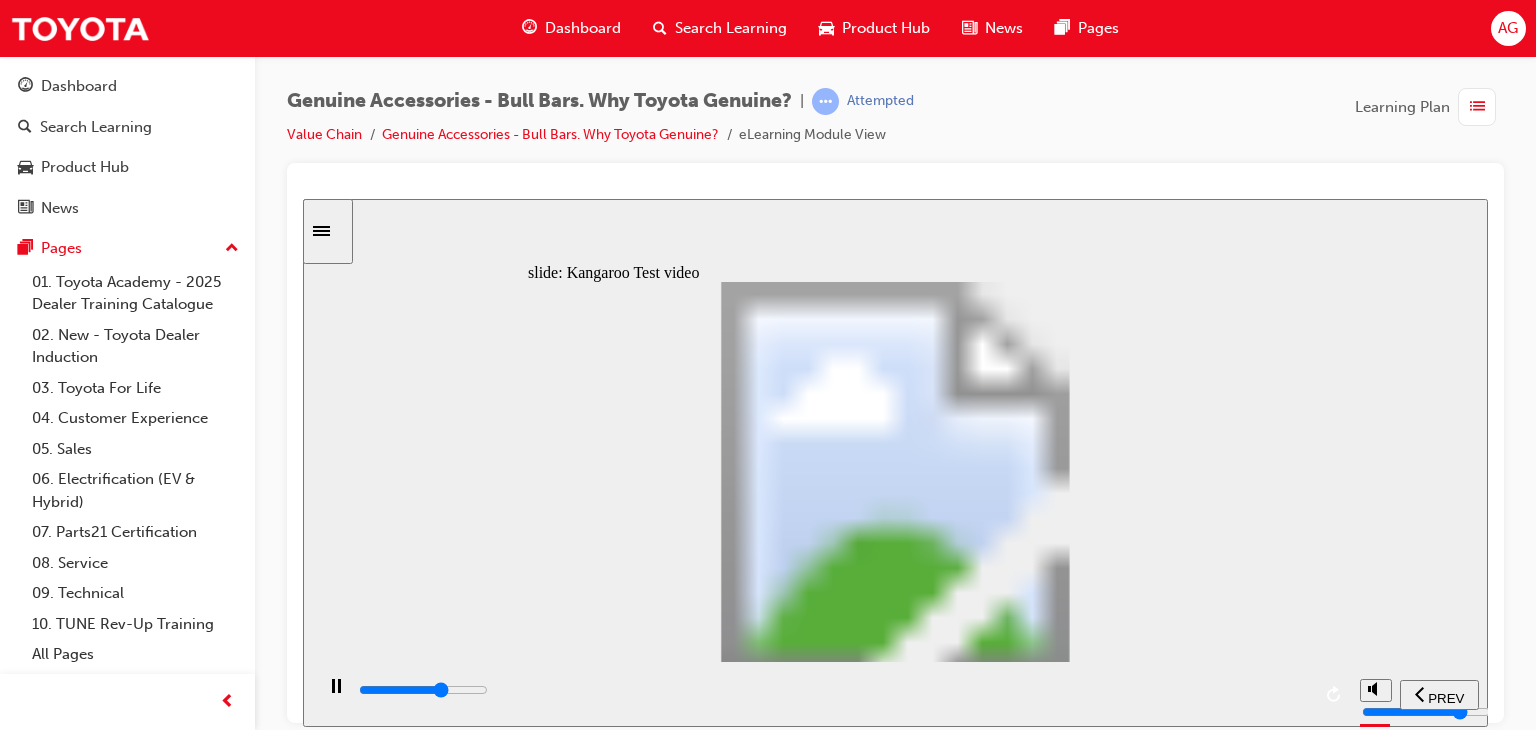 type on "14100" 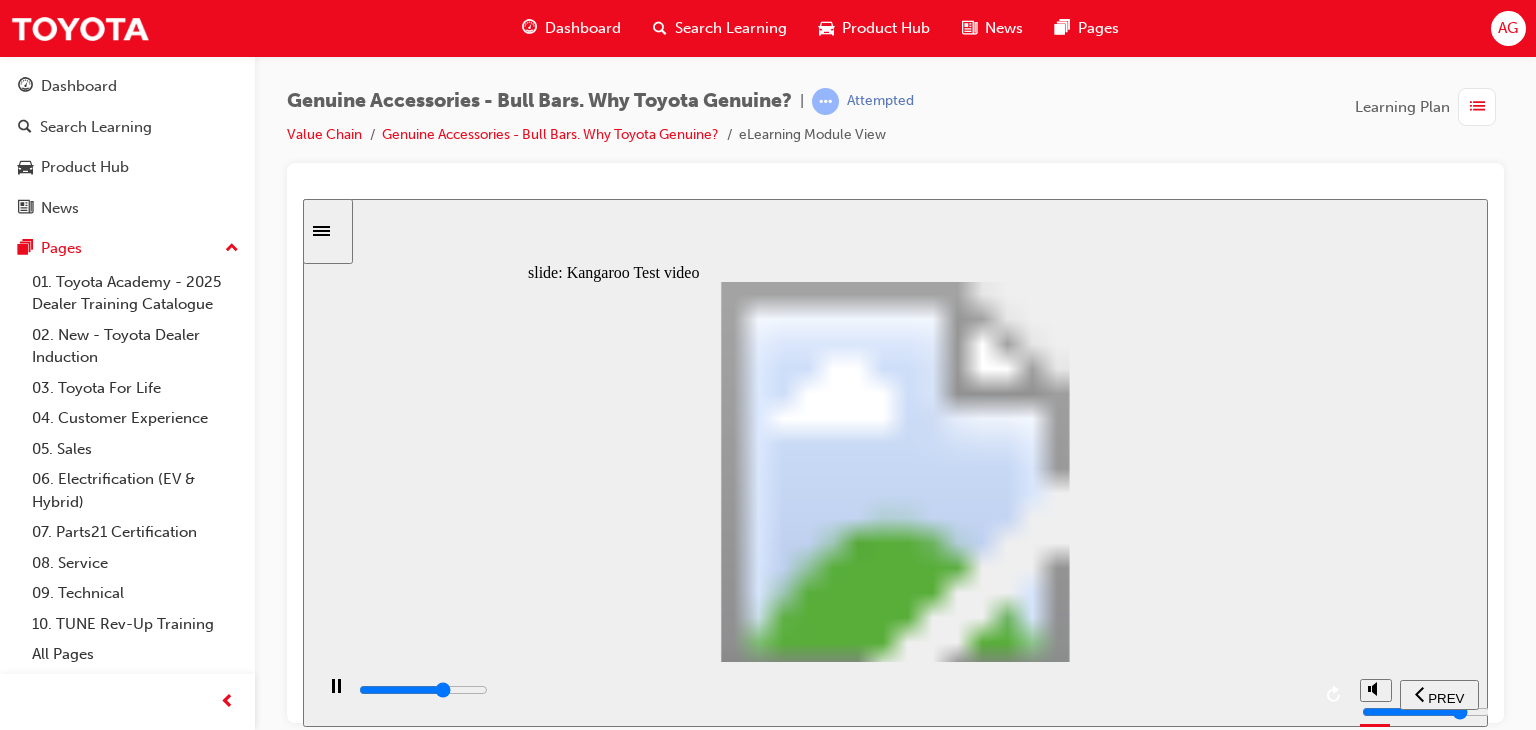 type on "14400" 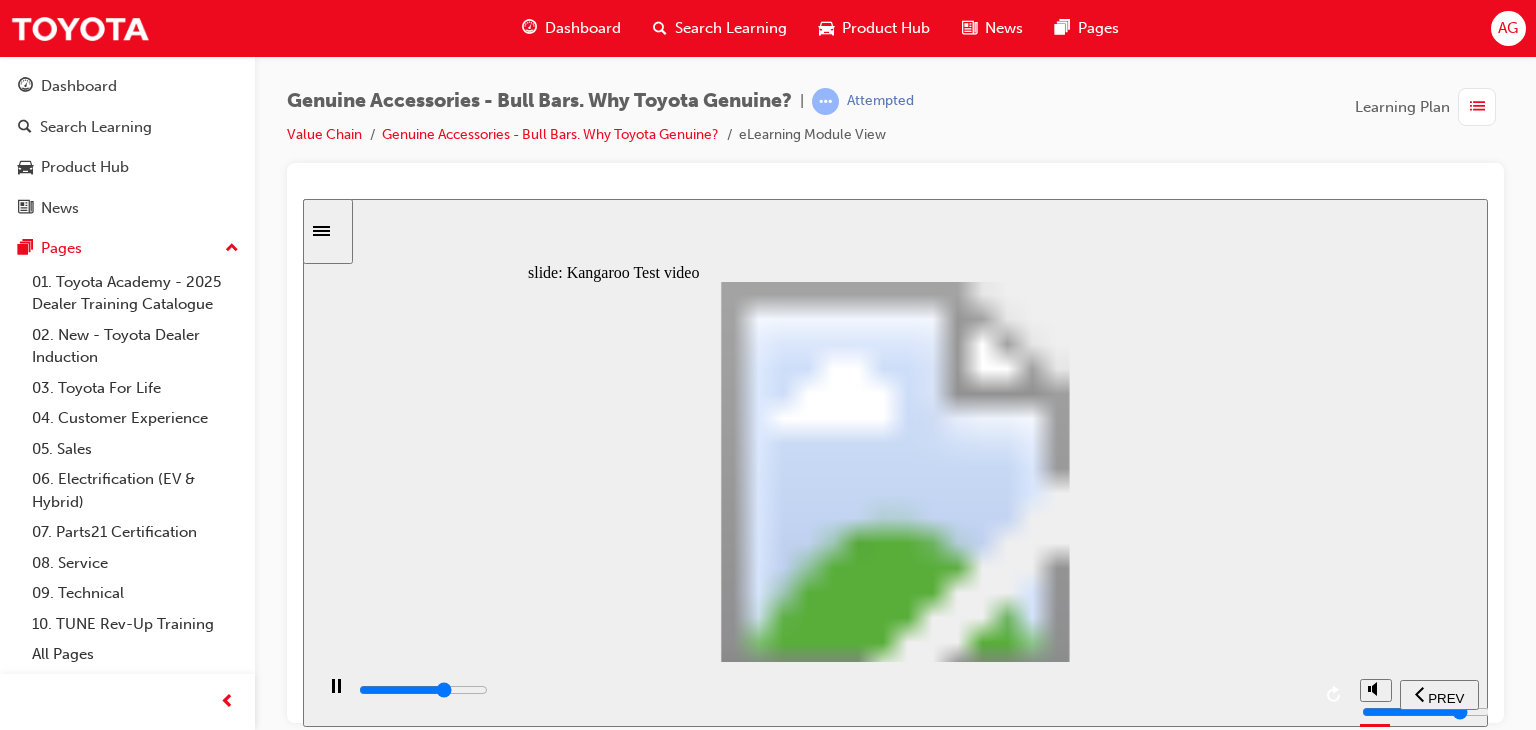 type on "14700" 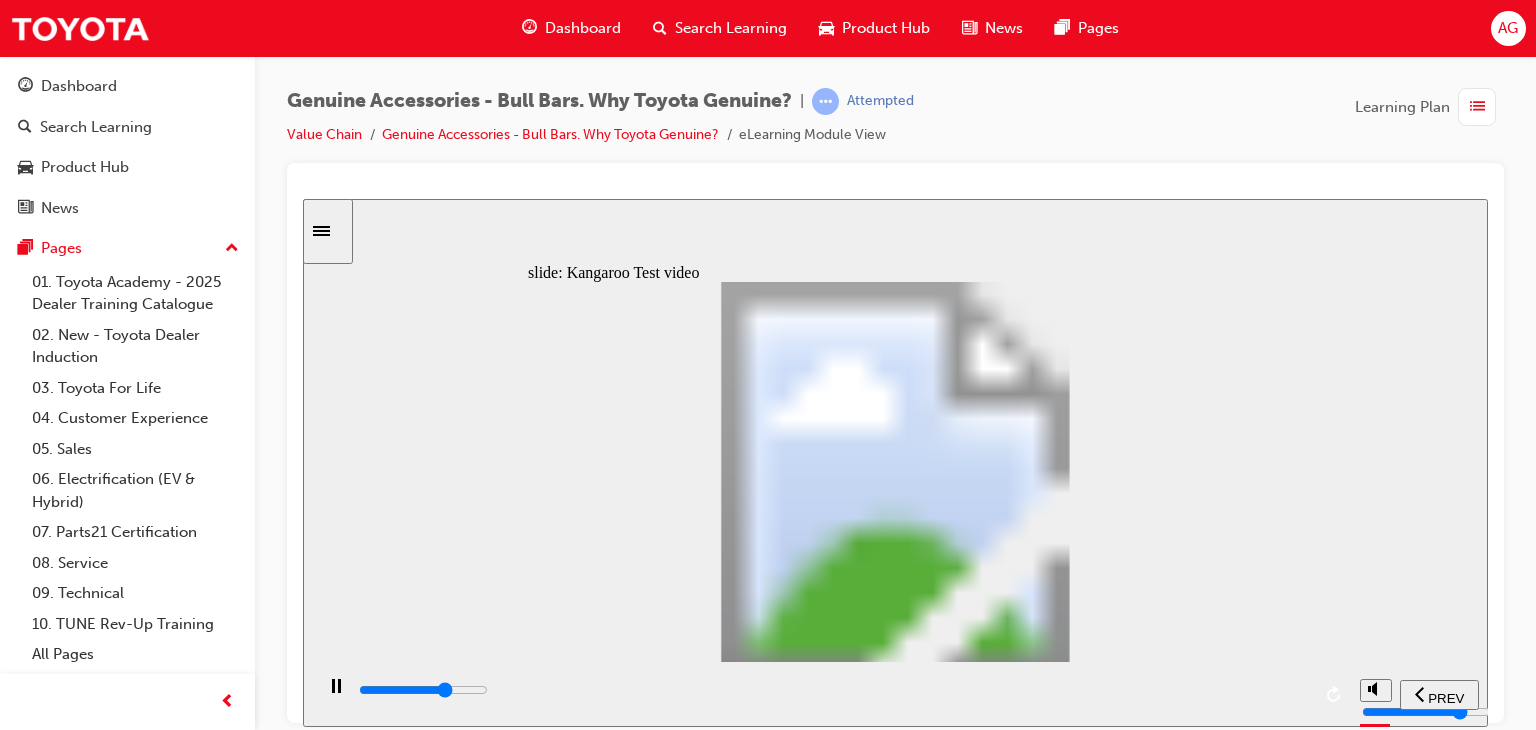 type on "14900" 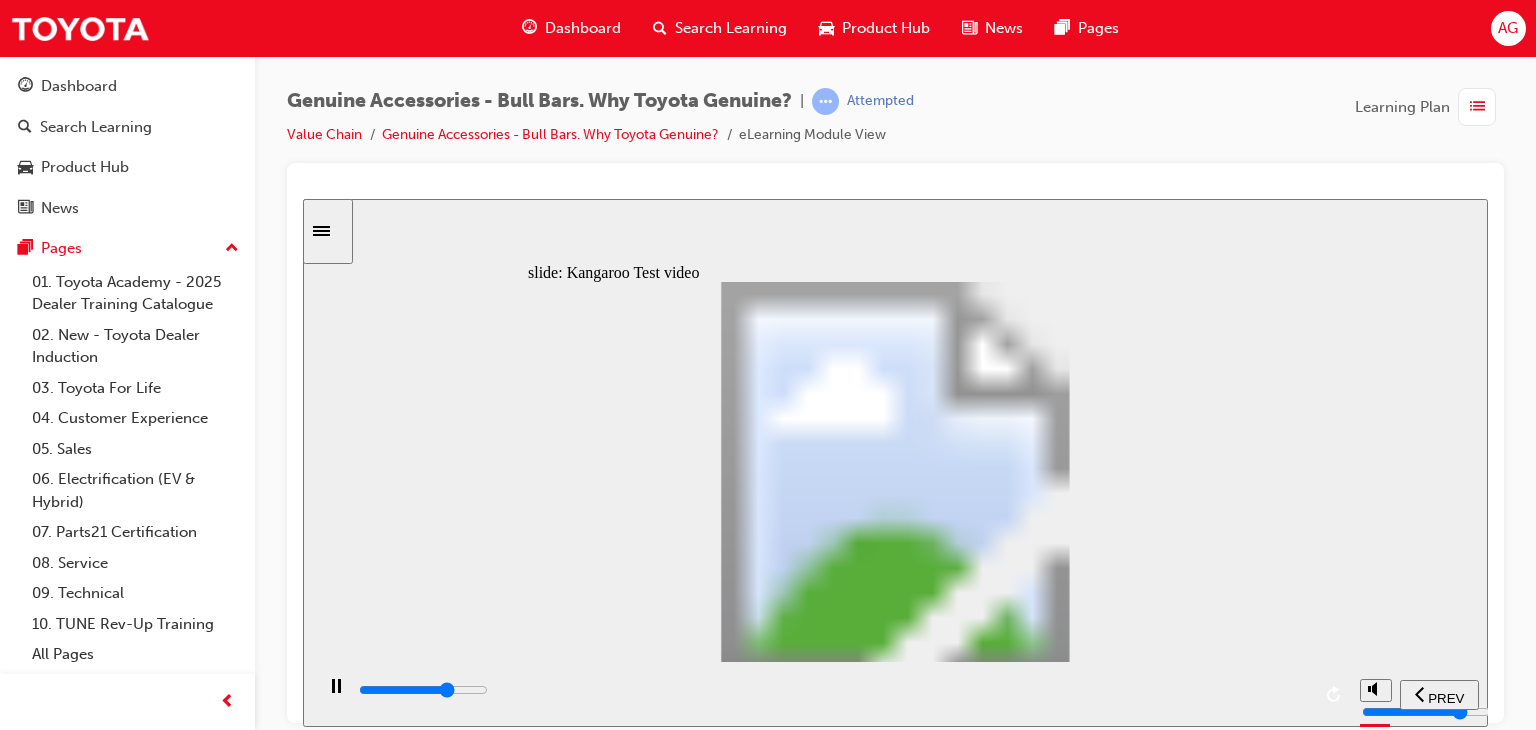 type on "15200" 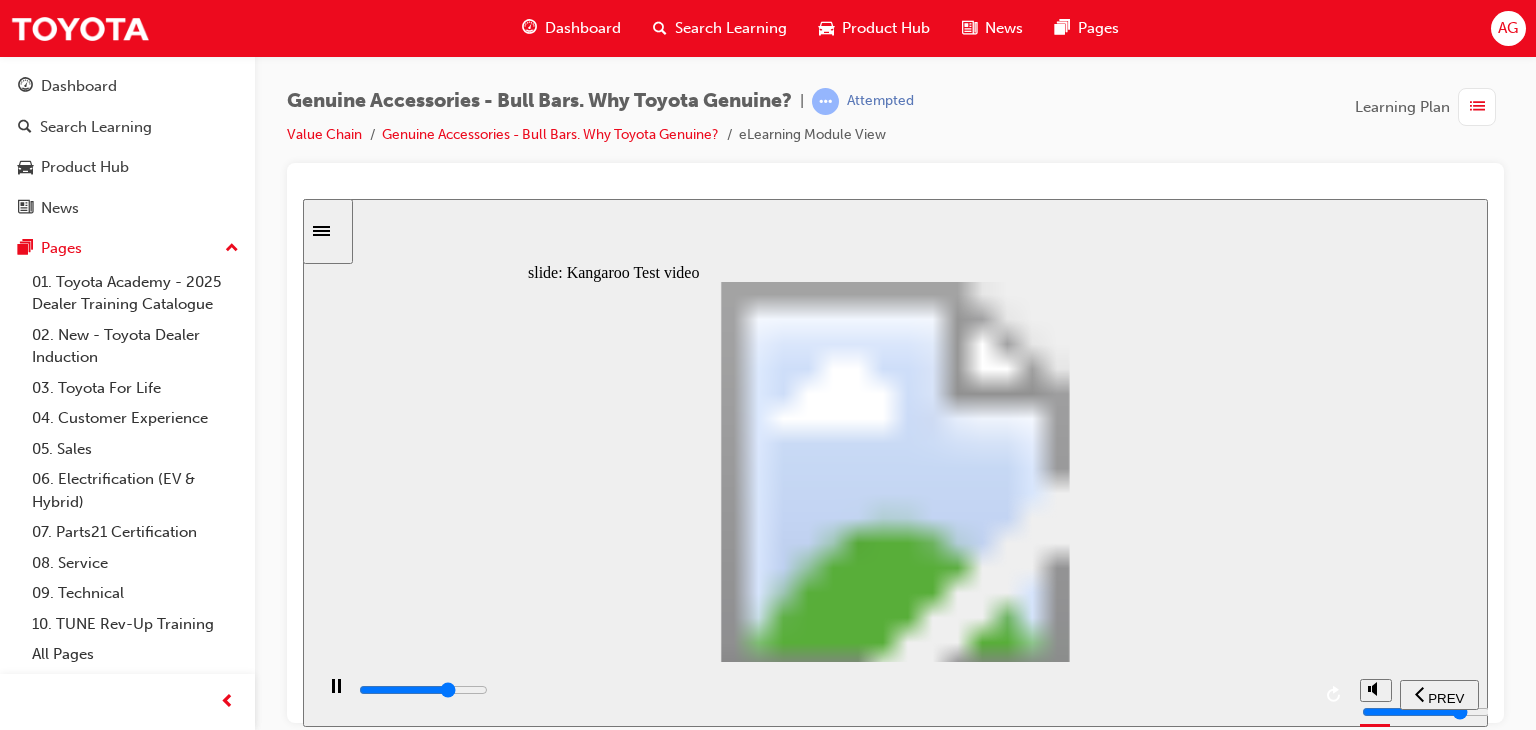 type on "15500" 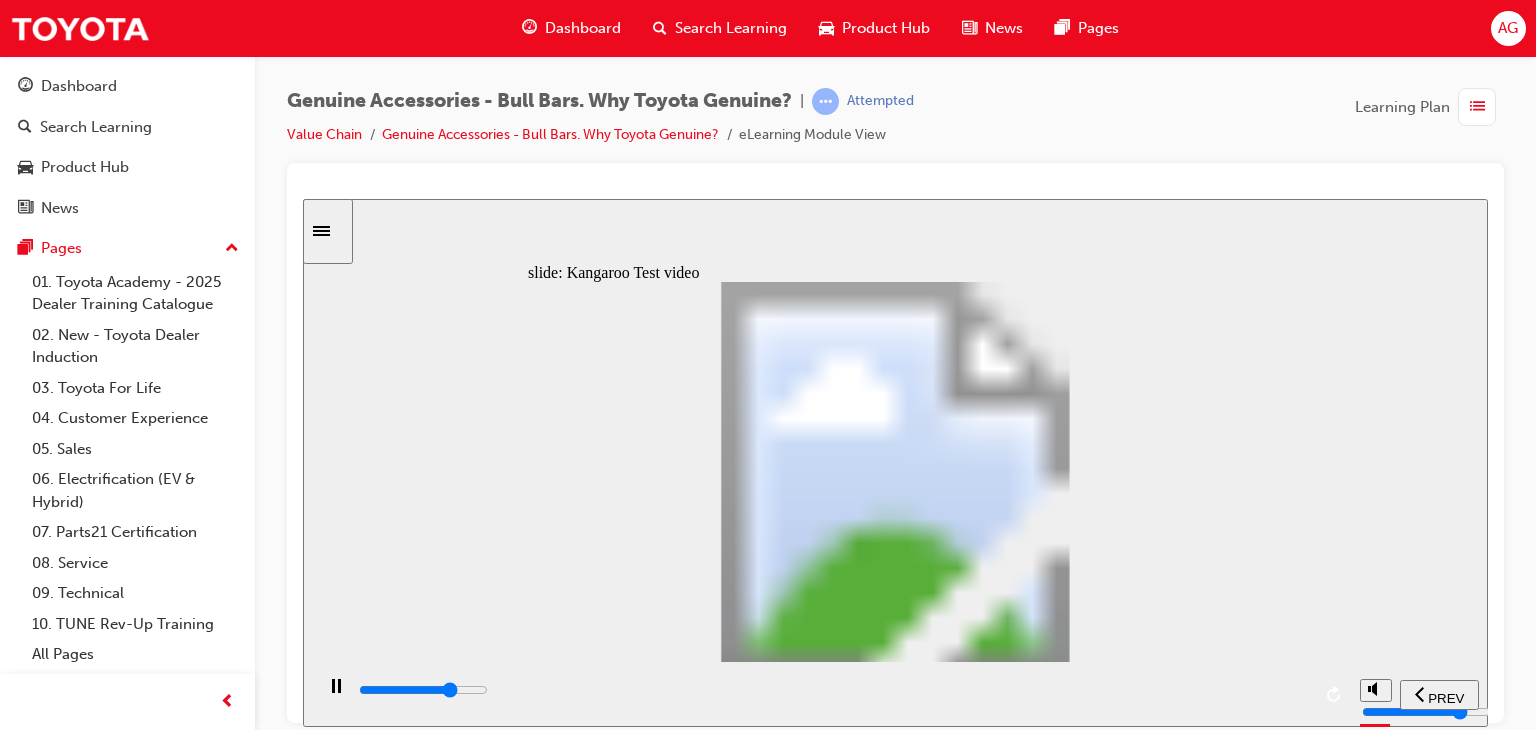 type on "15700" 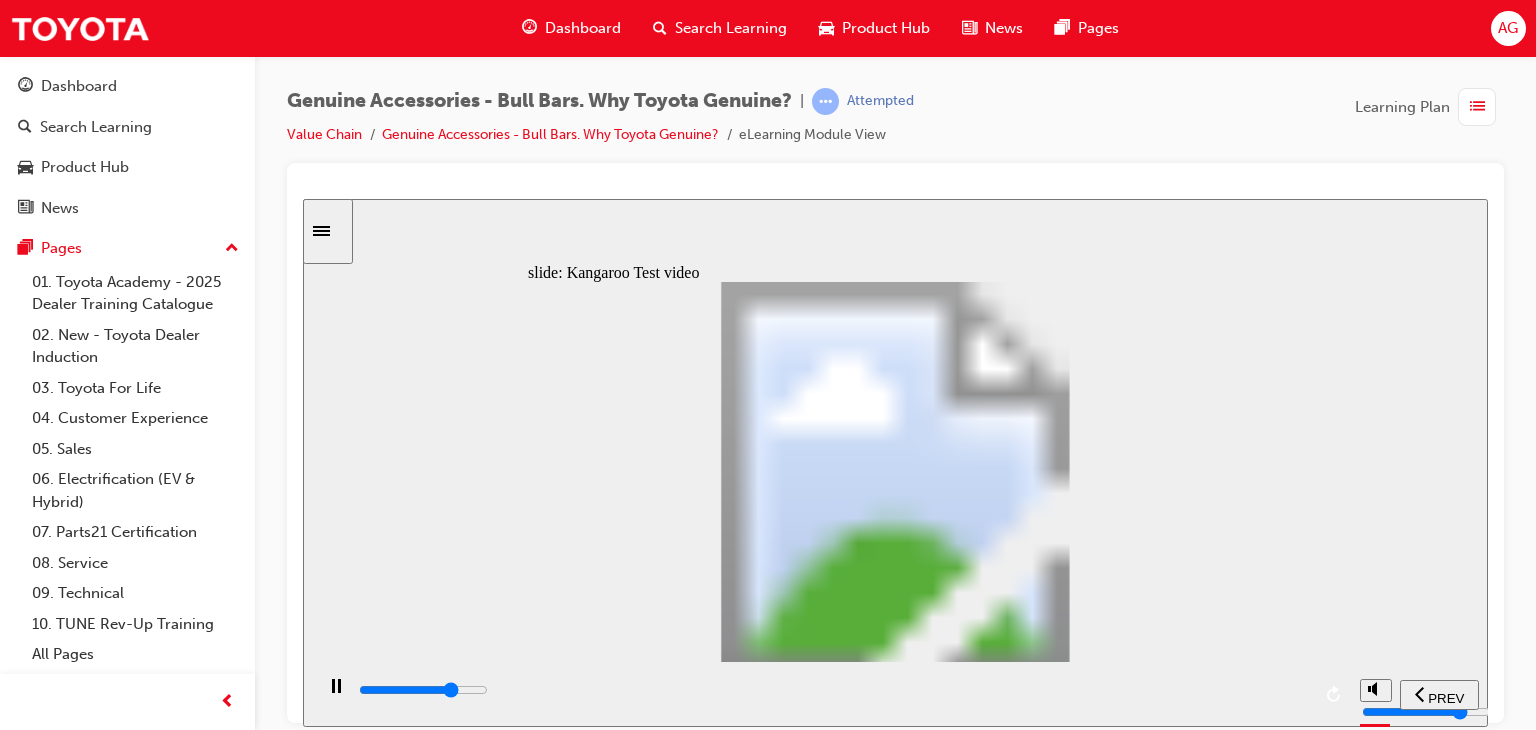 type on "16000" 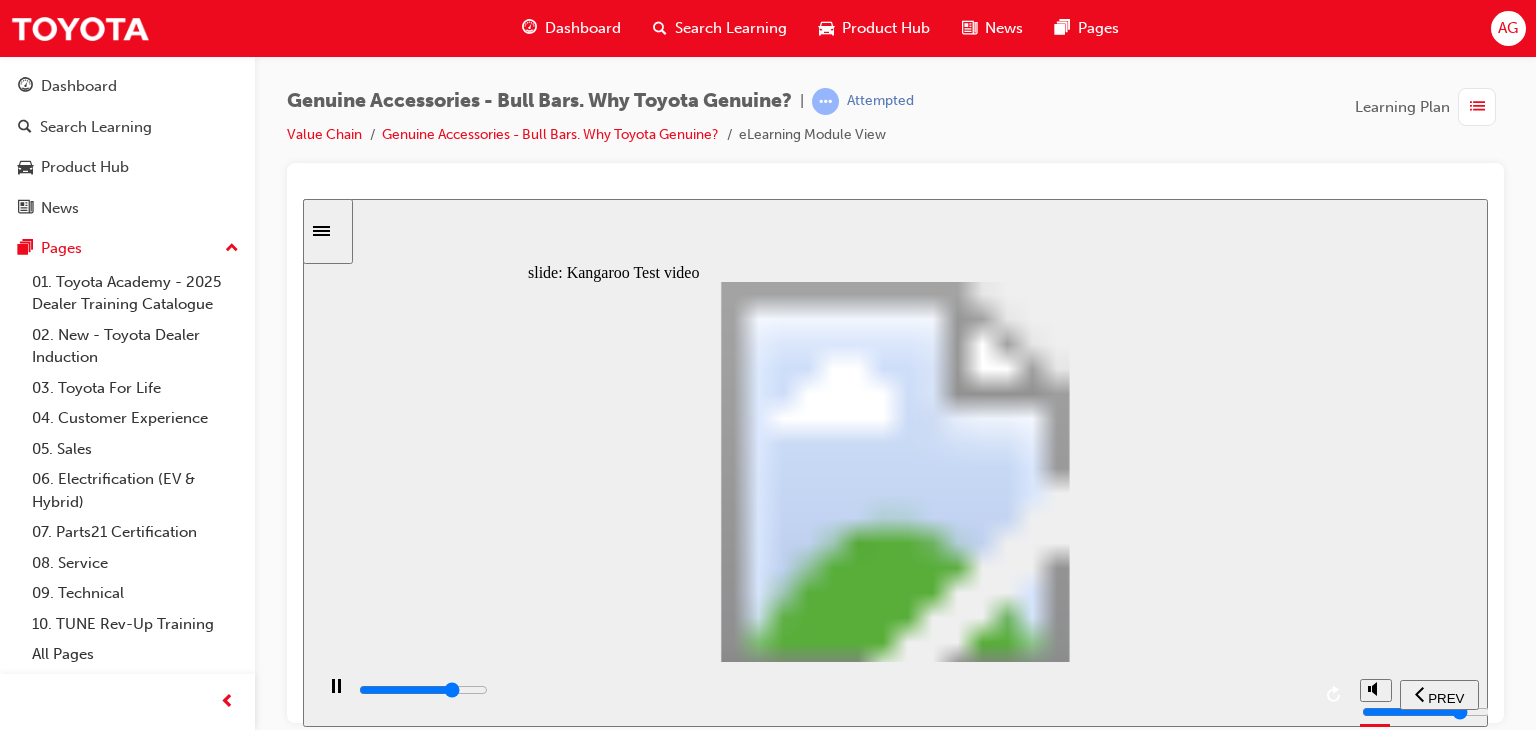 type on "16300" 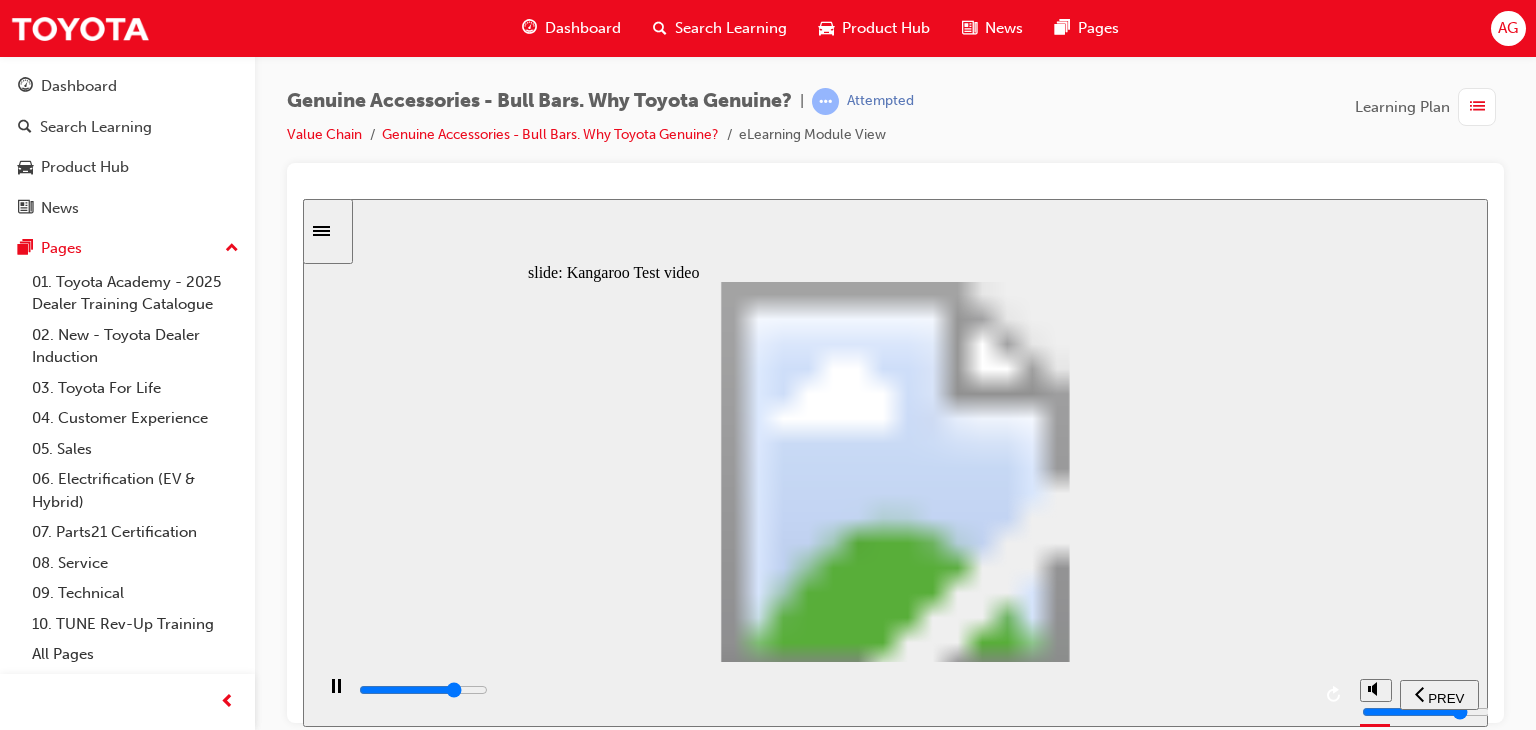 type on "16500" 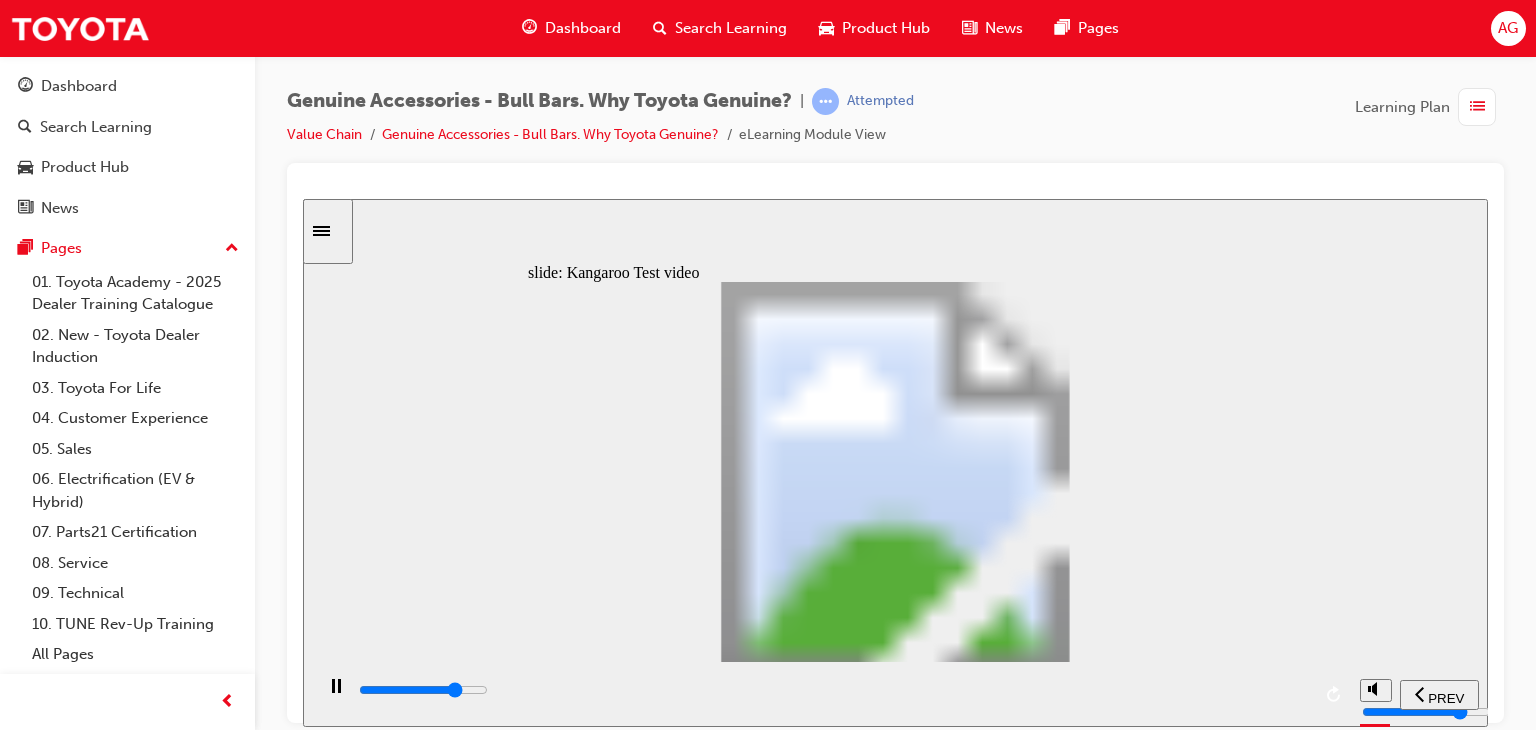 type on "16800" 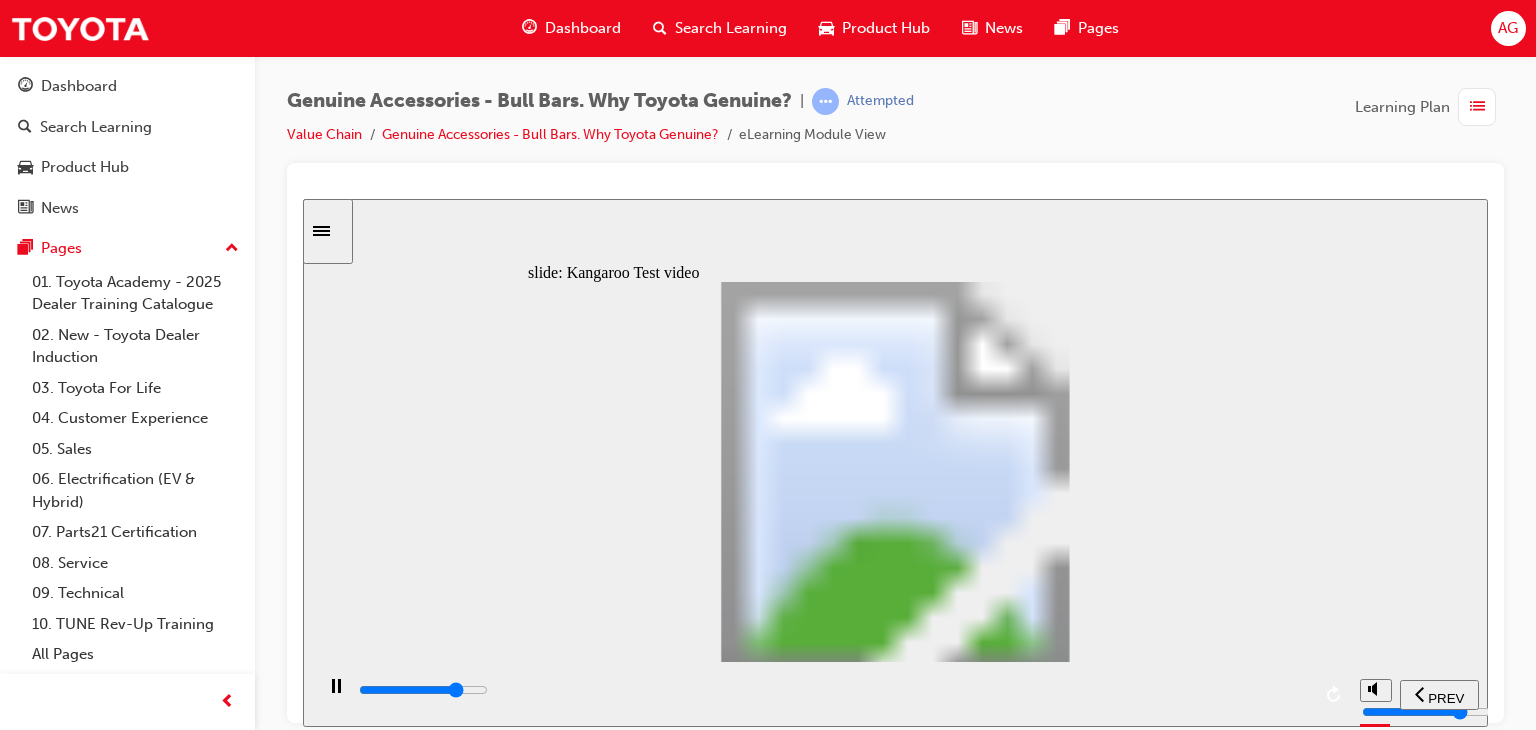 type on "17000" 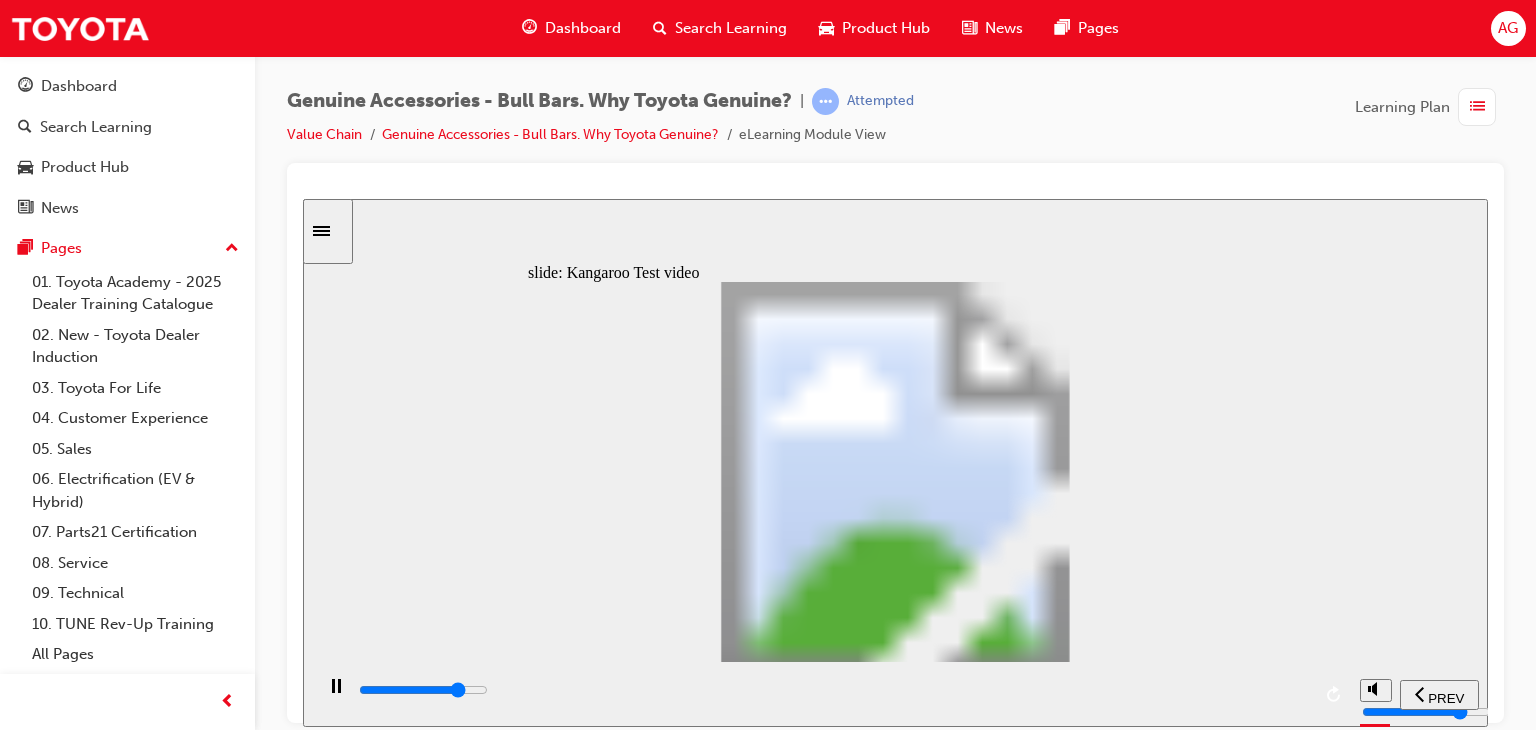 type on "17300" 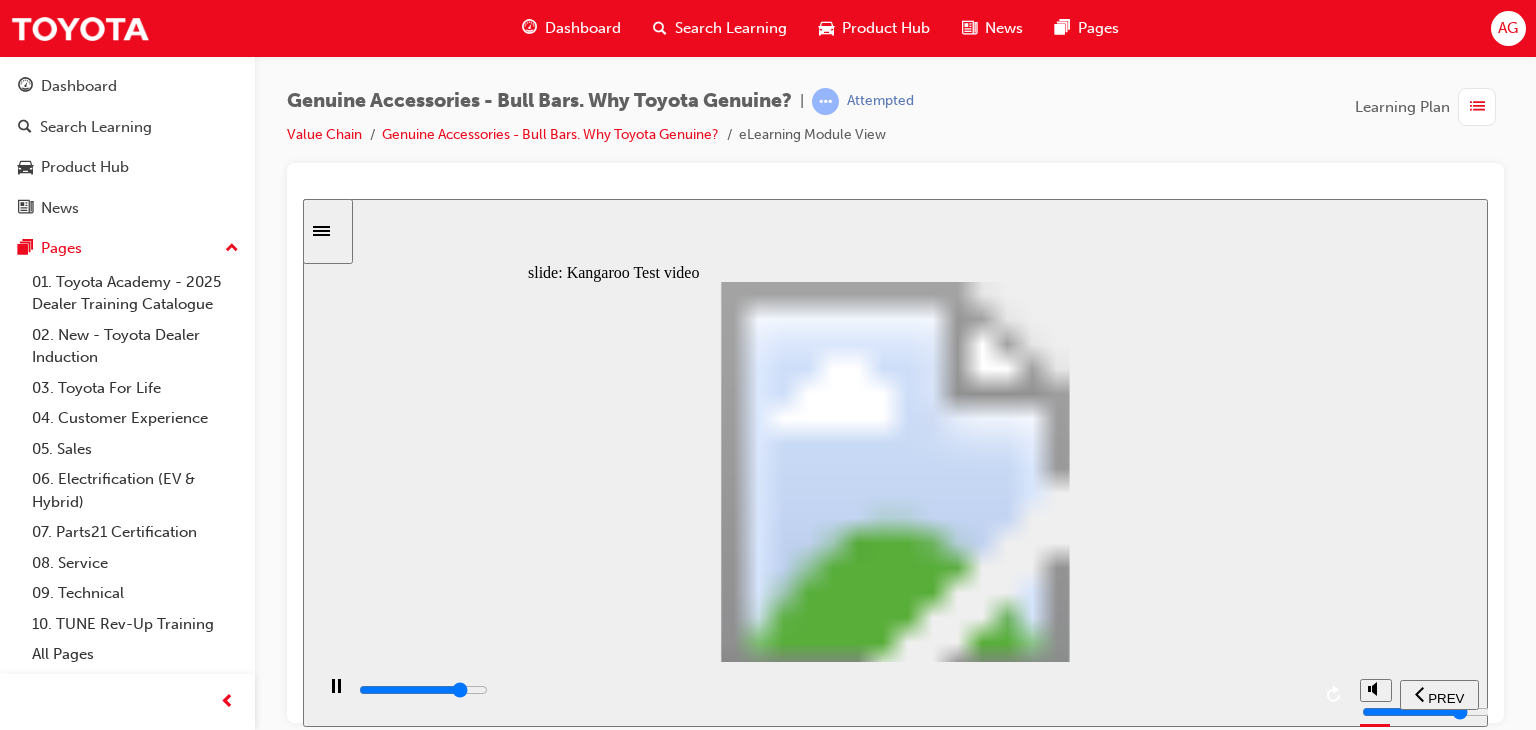 type on "17600" 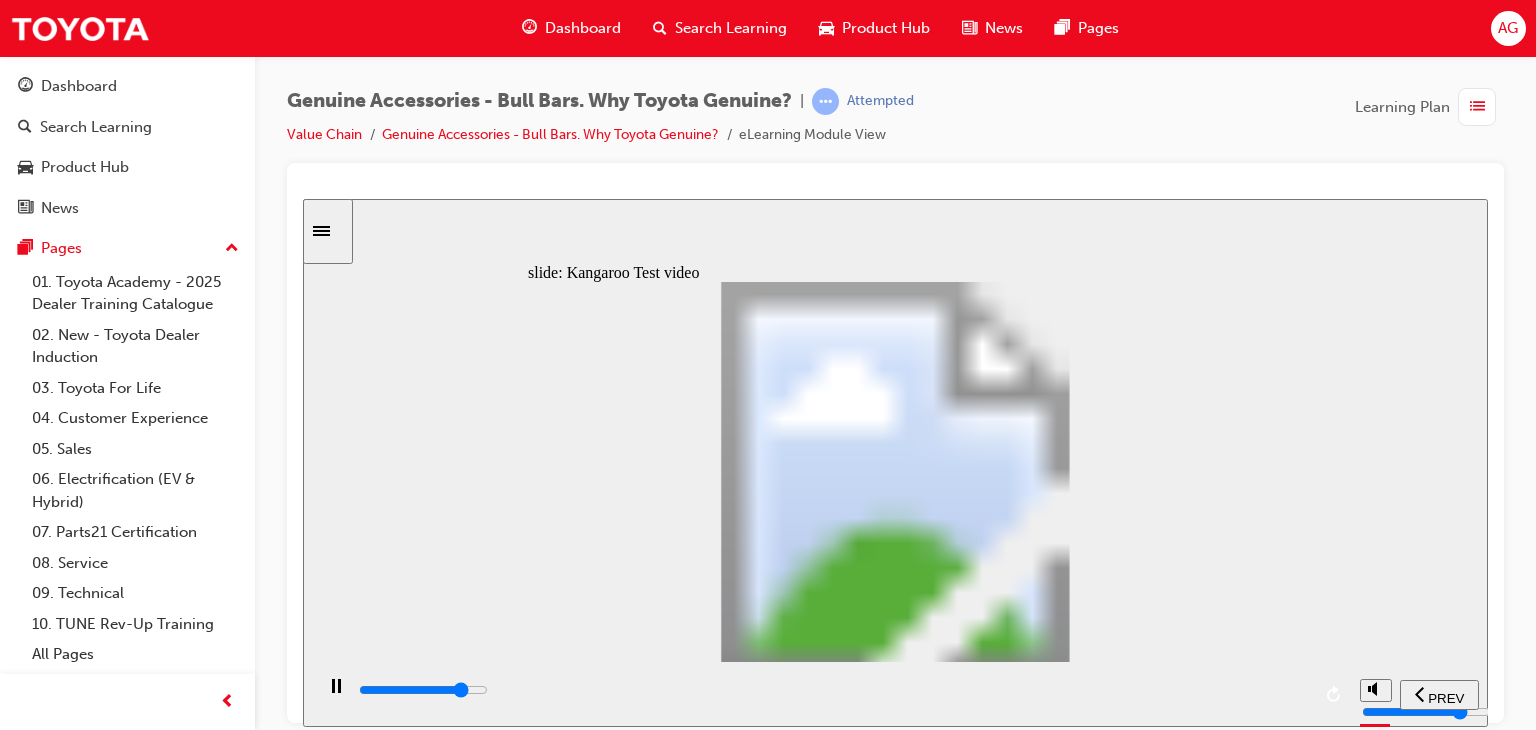 type on "17800" 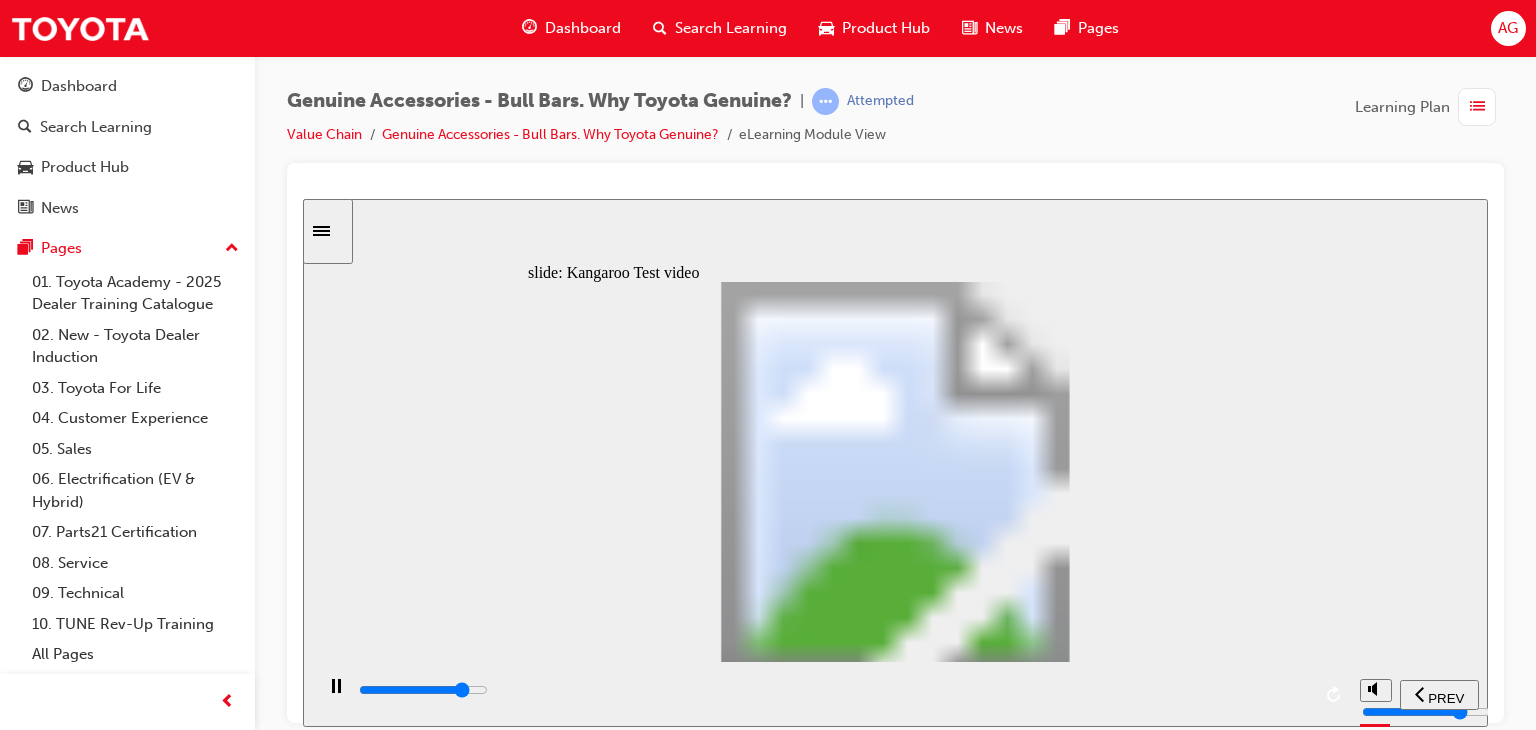 type on "18100" 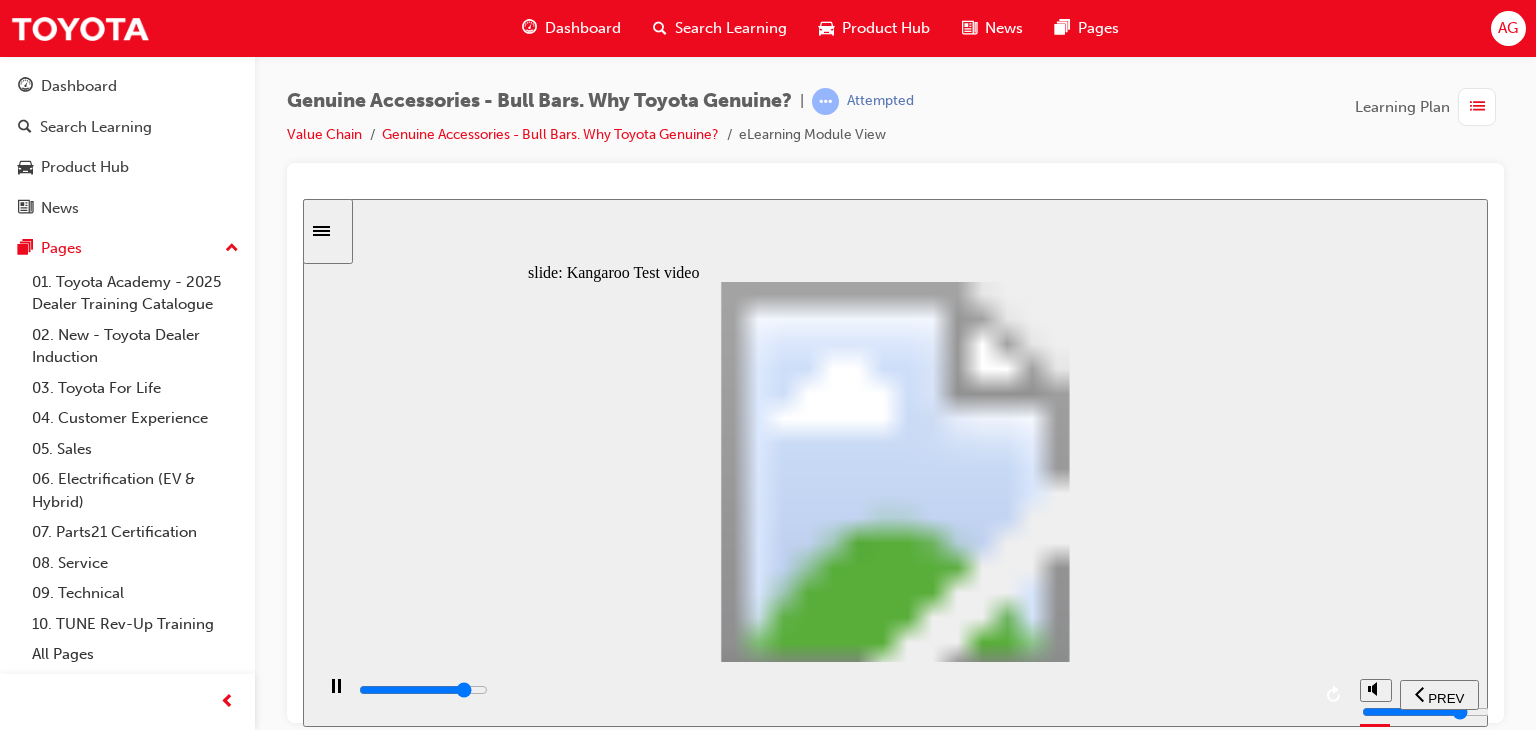 type on "18400" 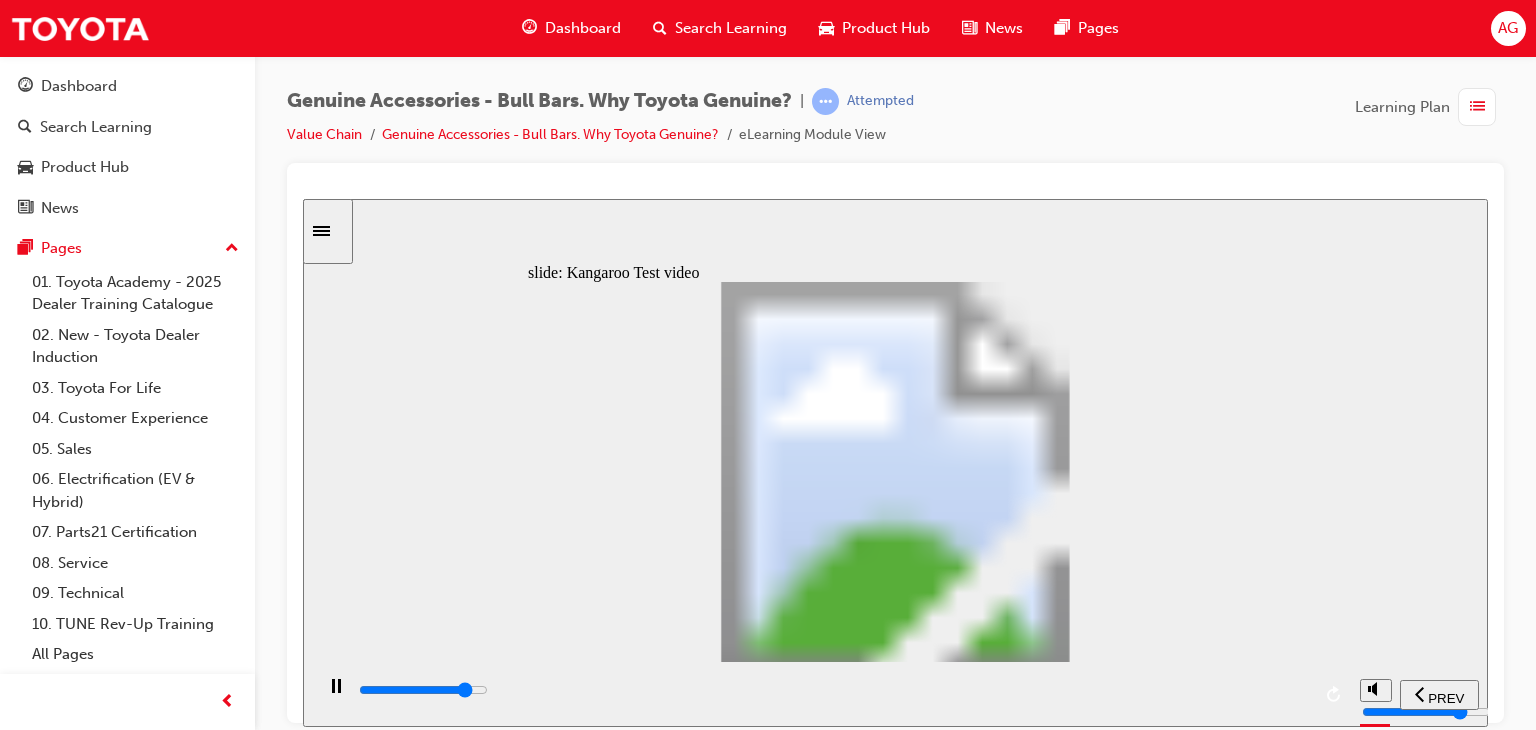 type on "18600" 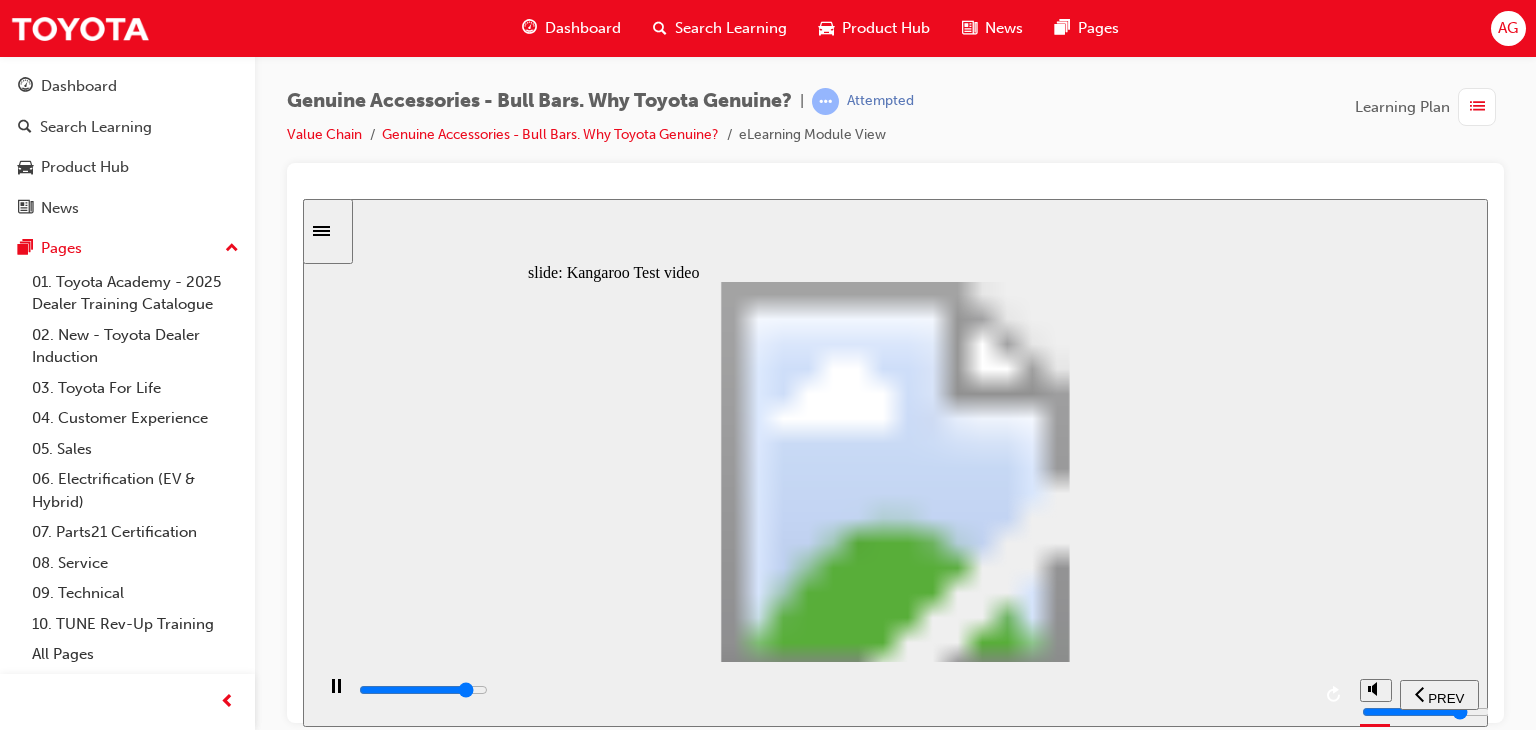 type on "18900" 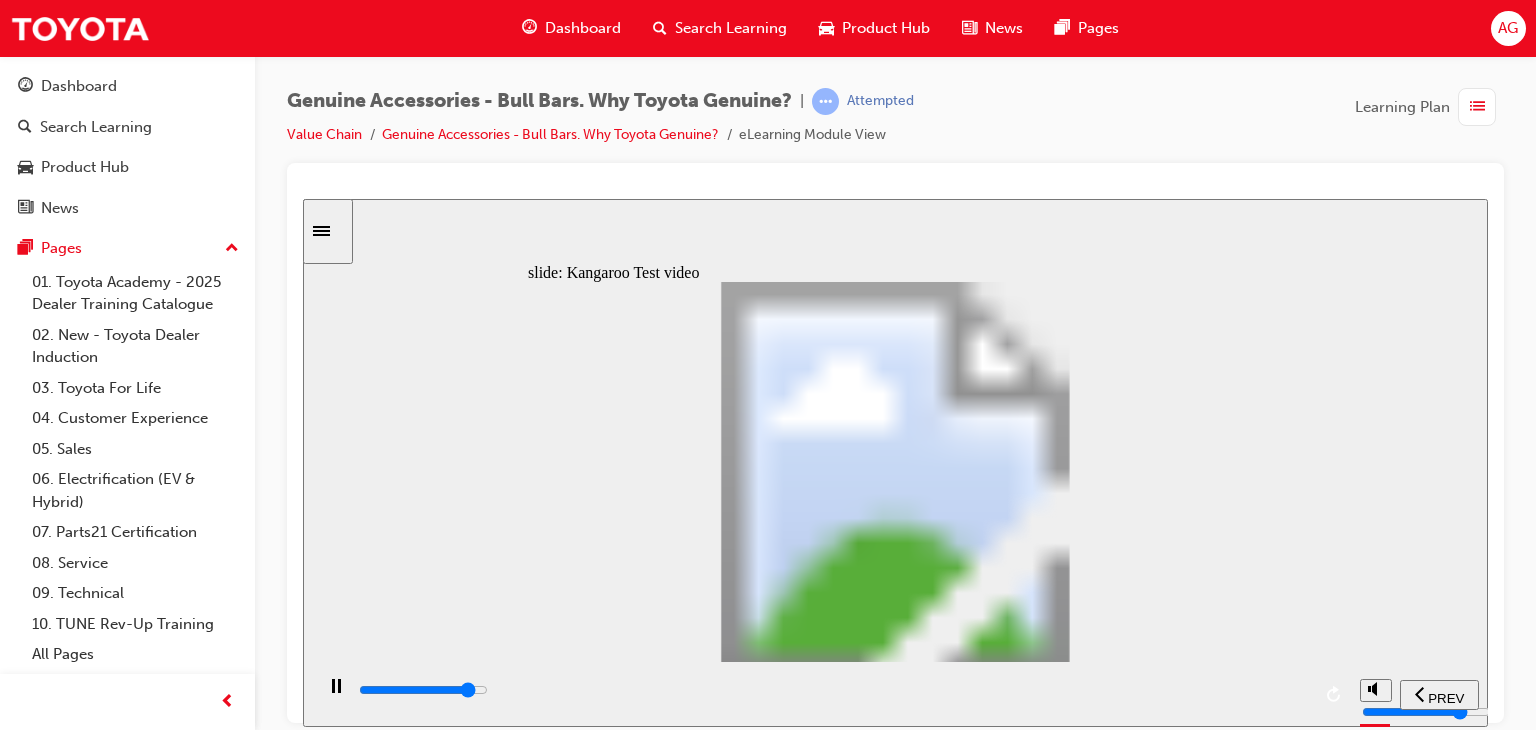 type on "19200" 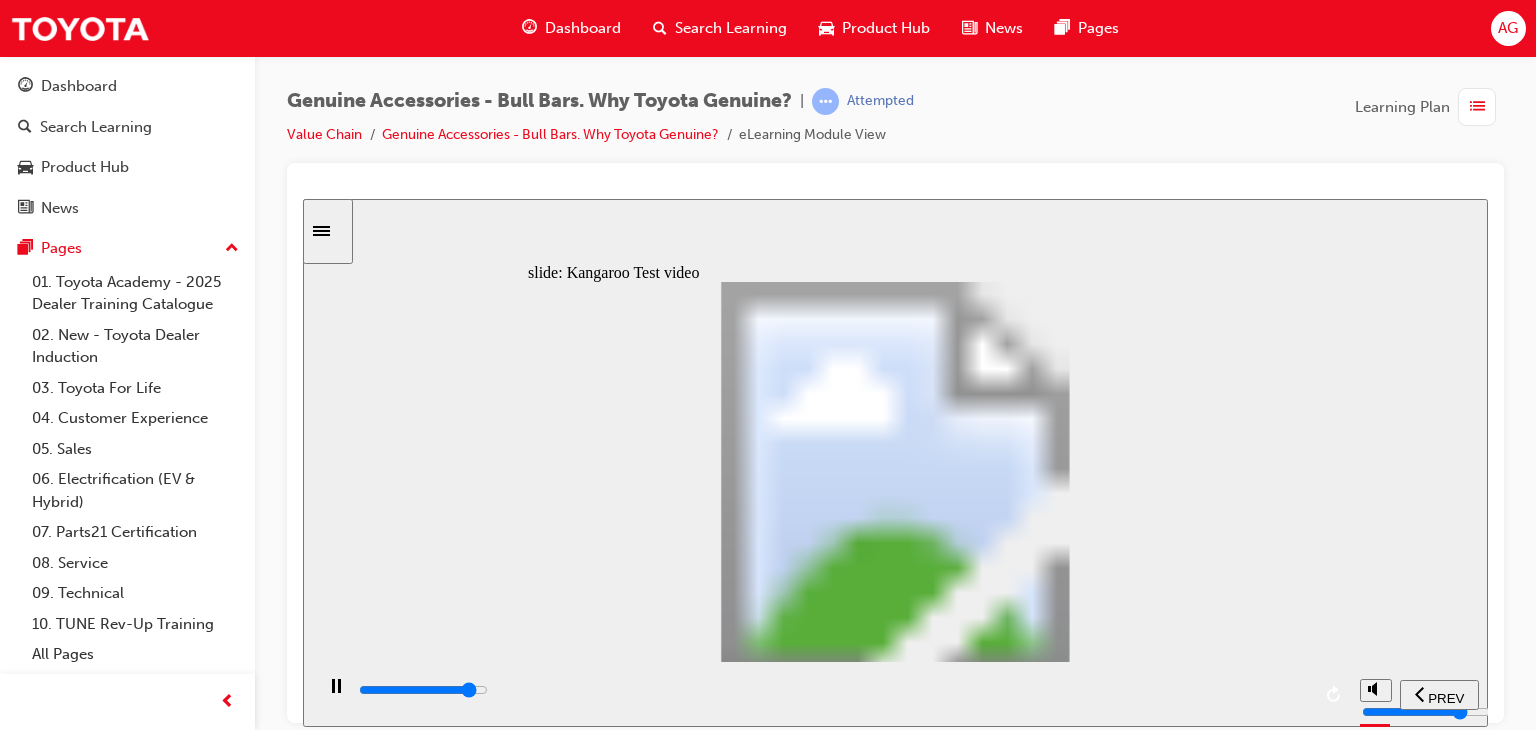 type on "19400" 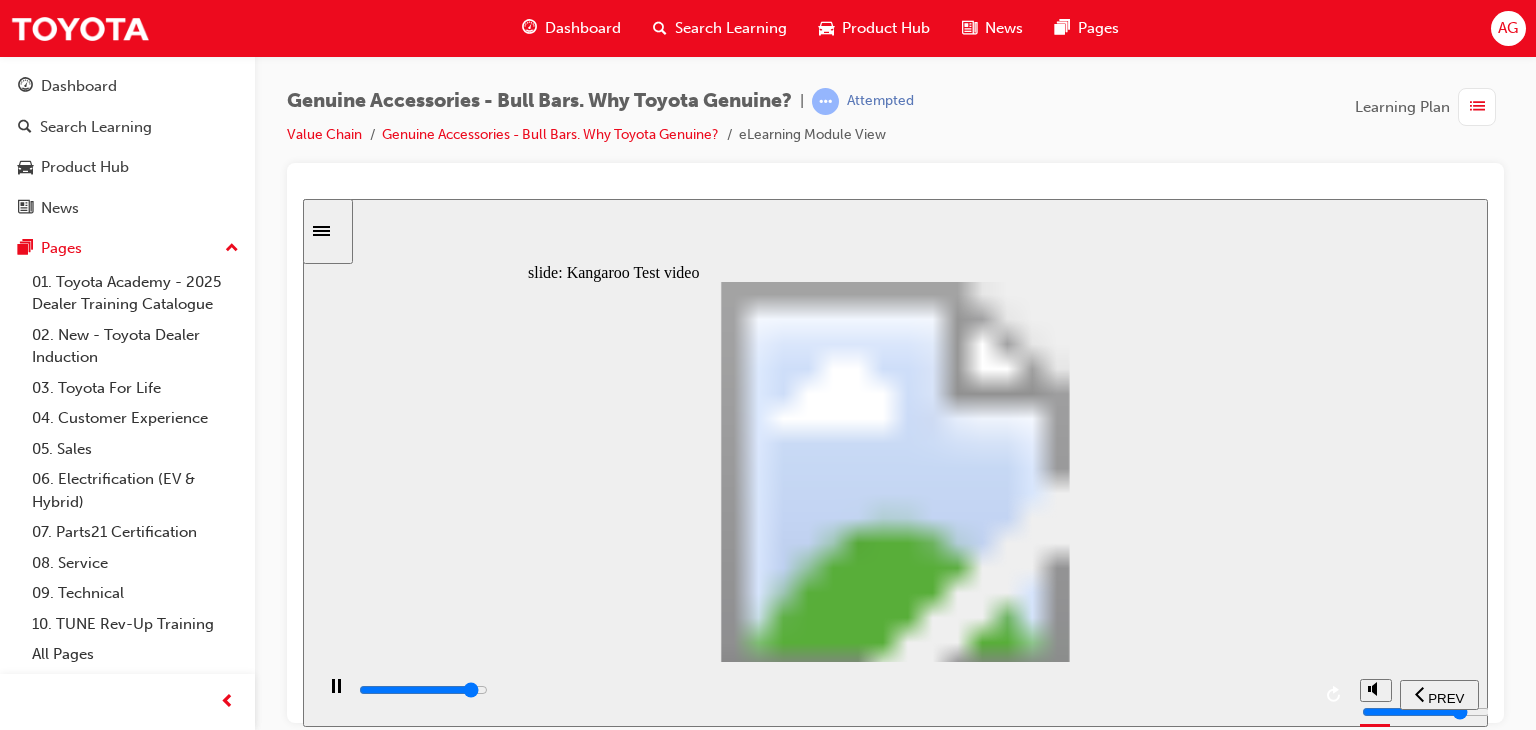 type on "19700" 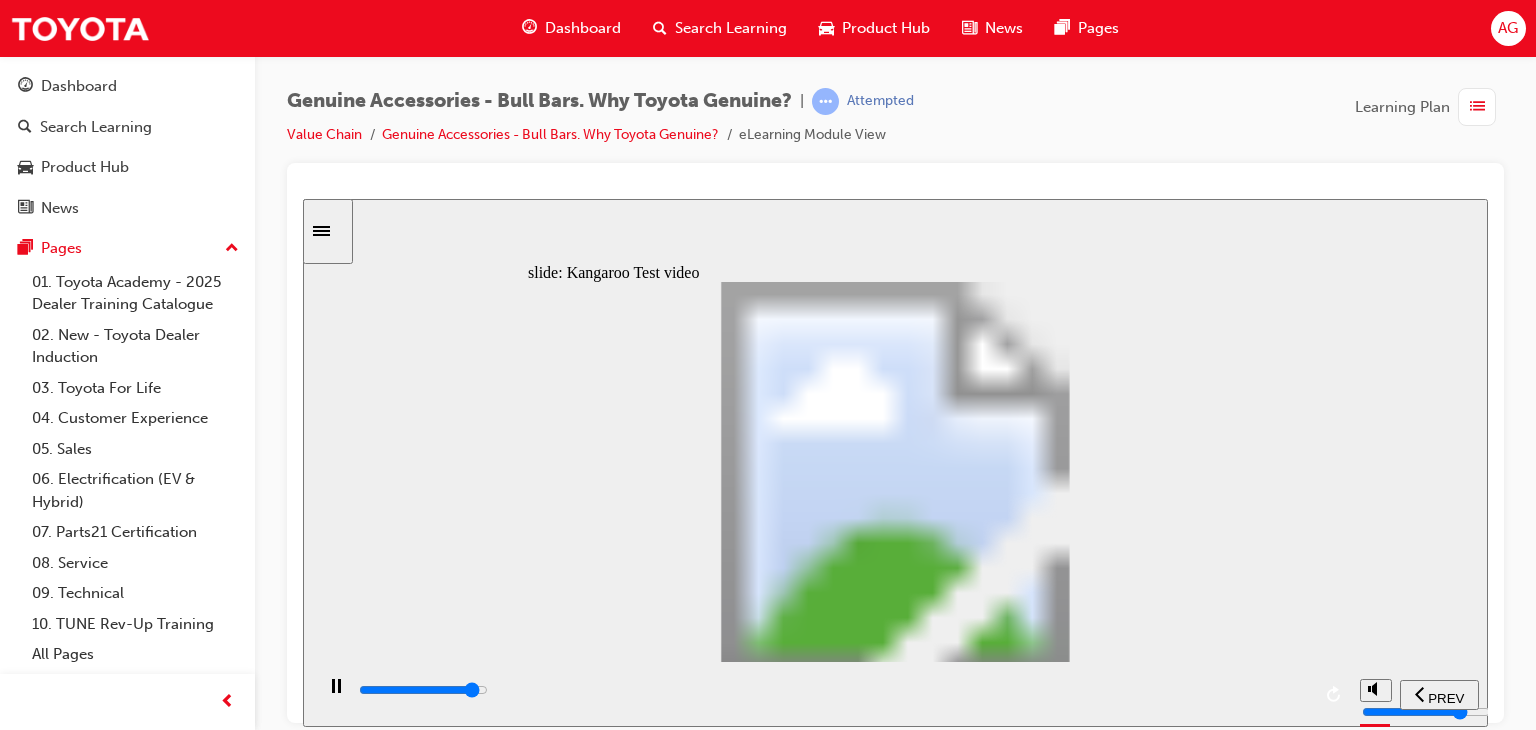 type on "20000" 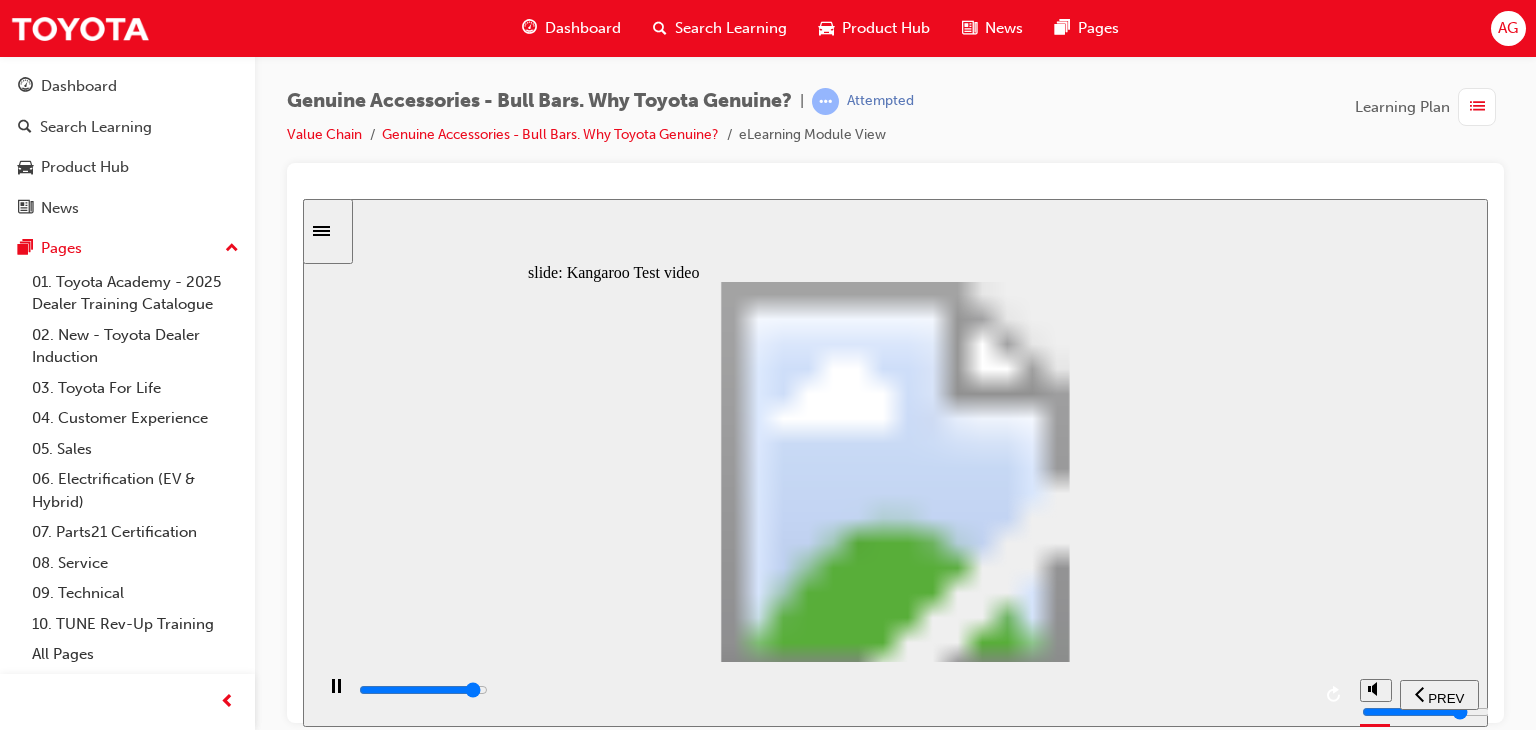type on "20200" 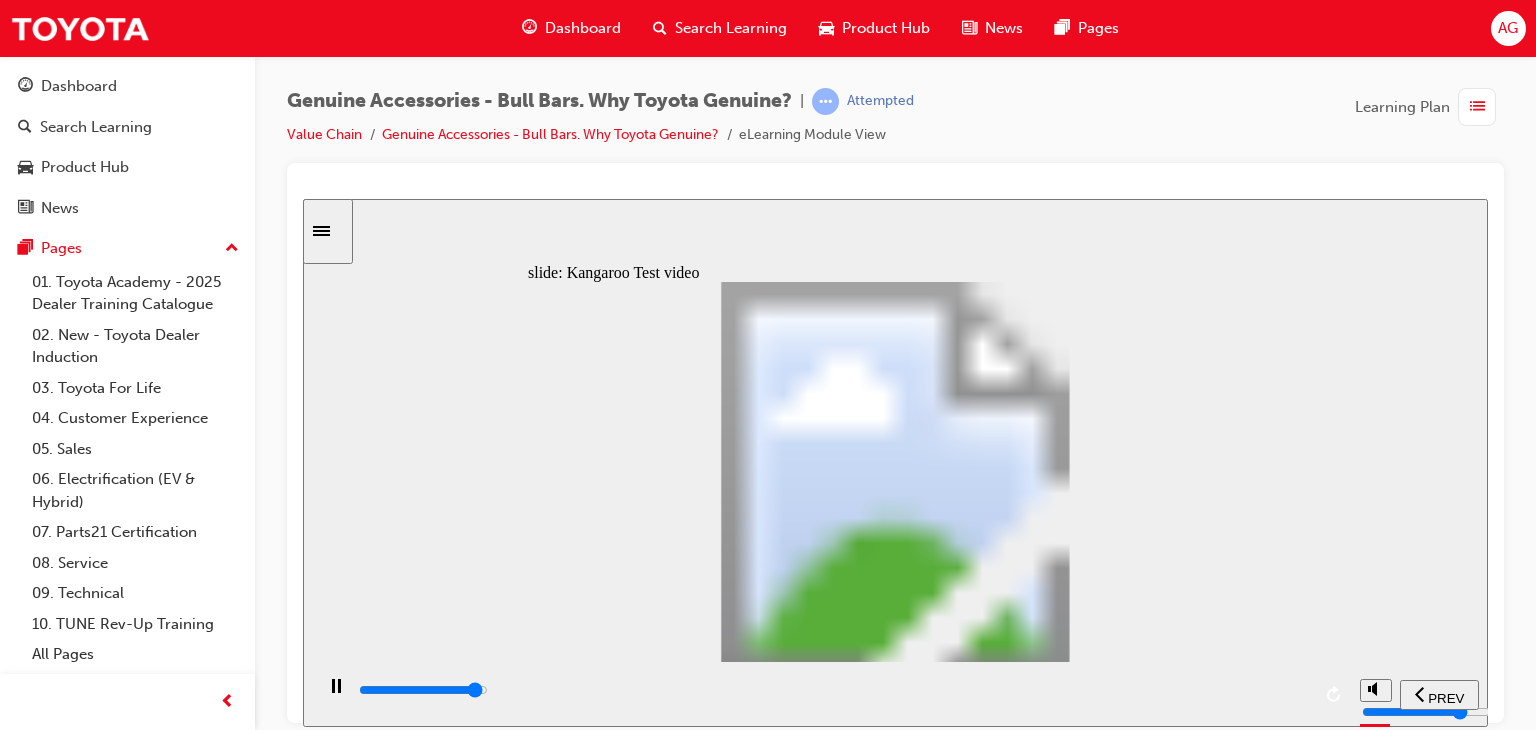 type on "20500" 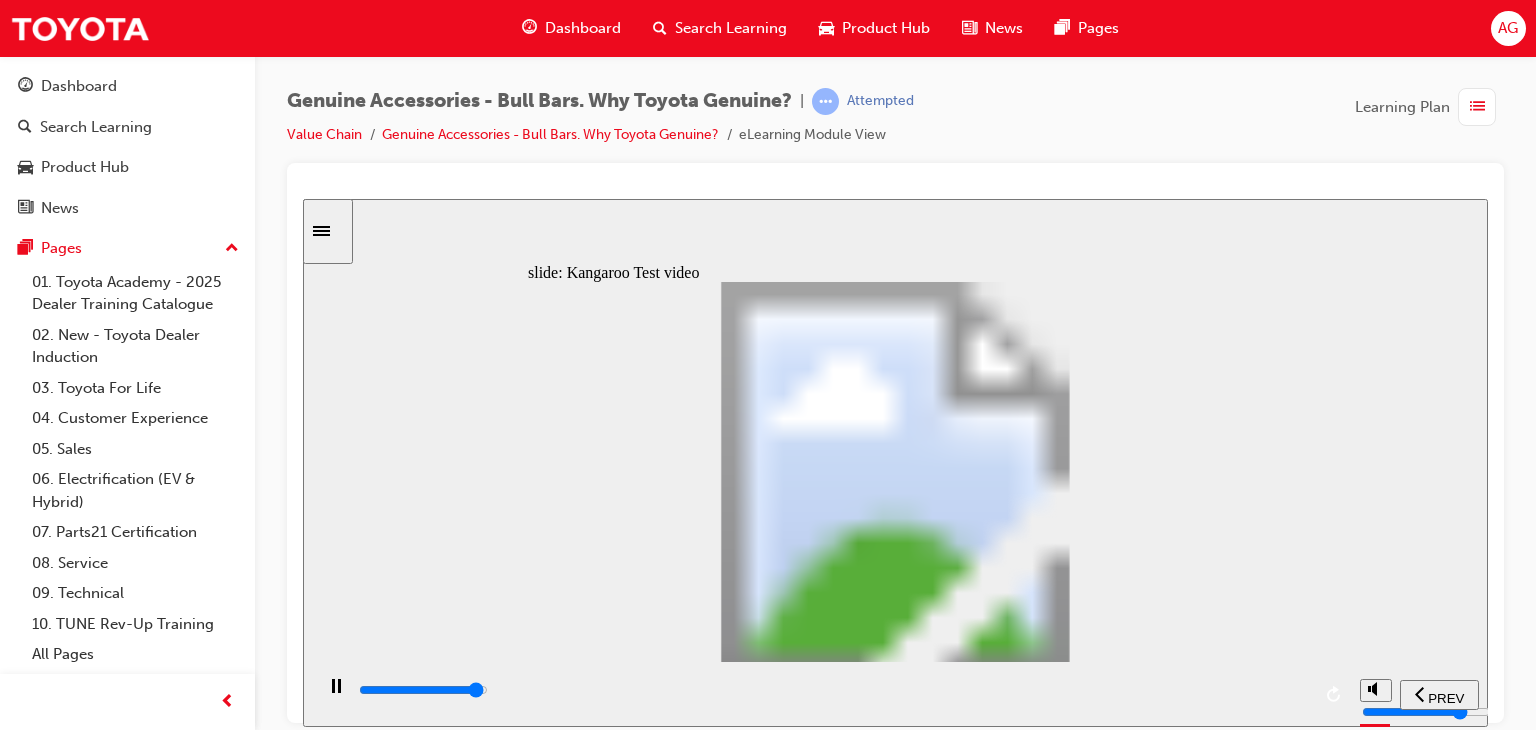 type on "20800" 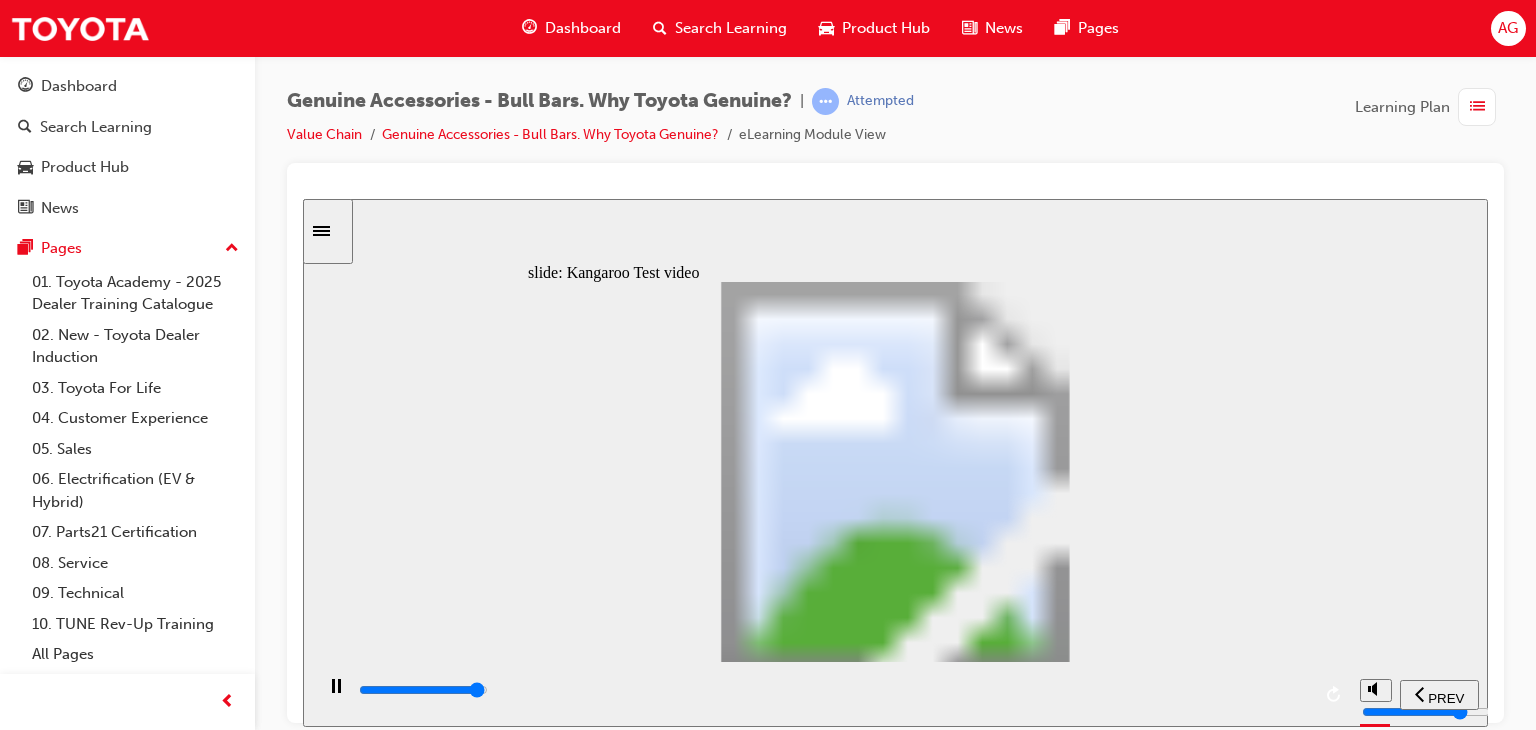 type on "21000" 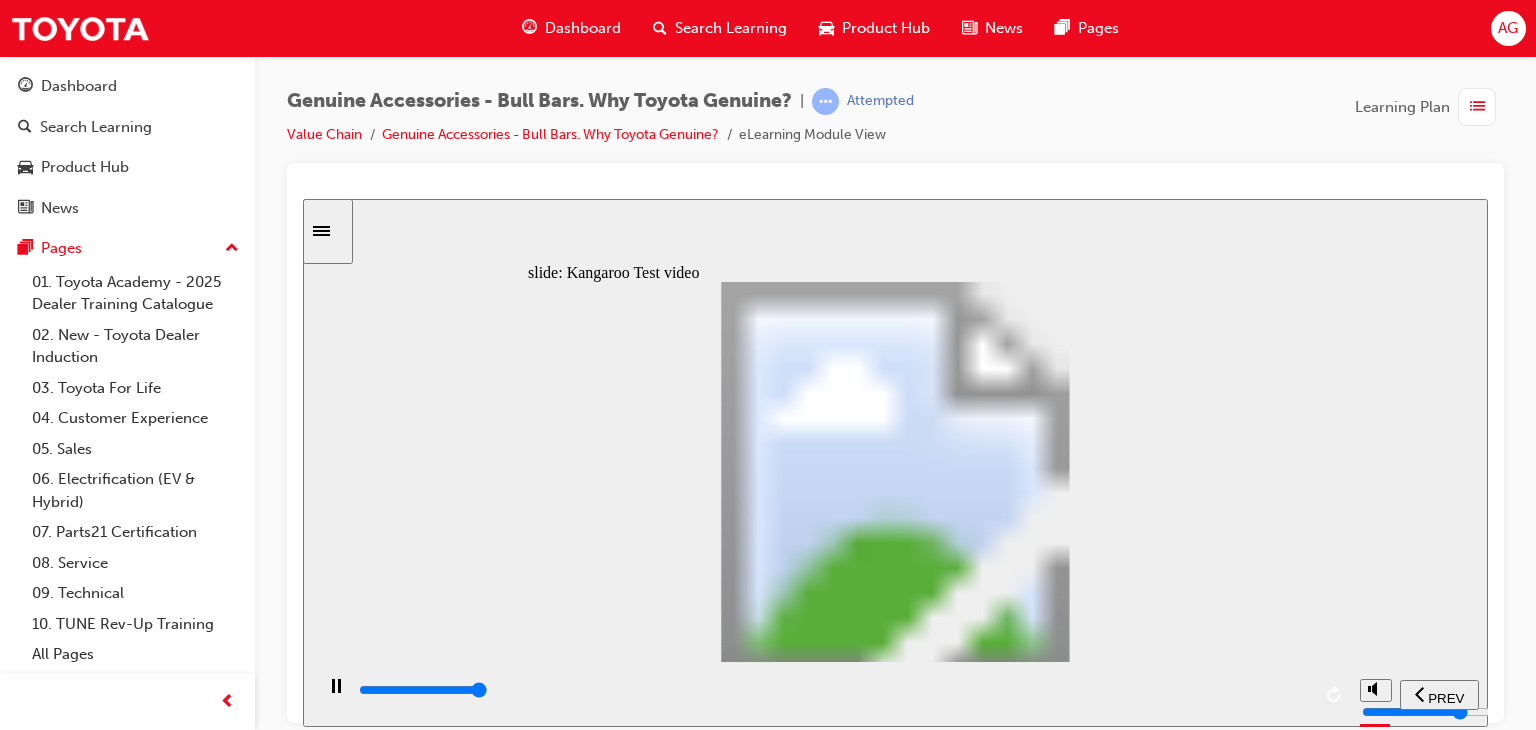 type on "21300" 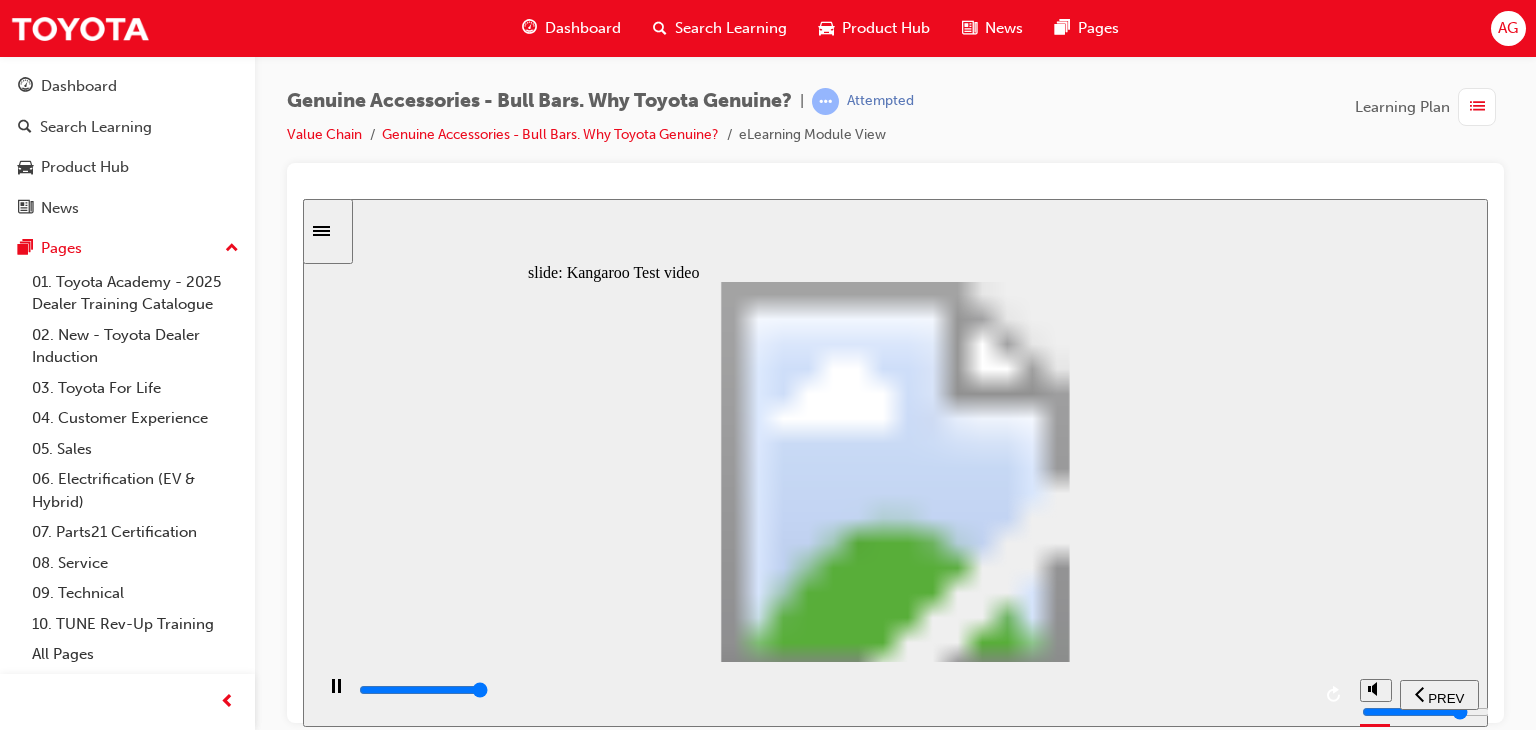 type on "21500" 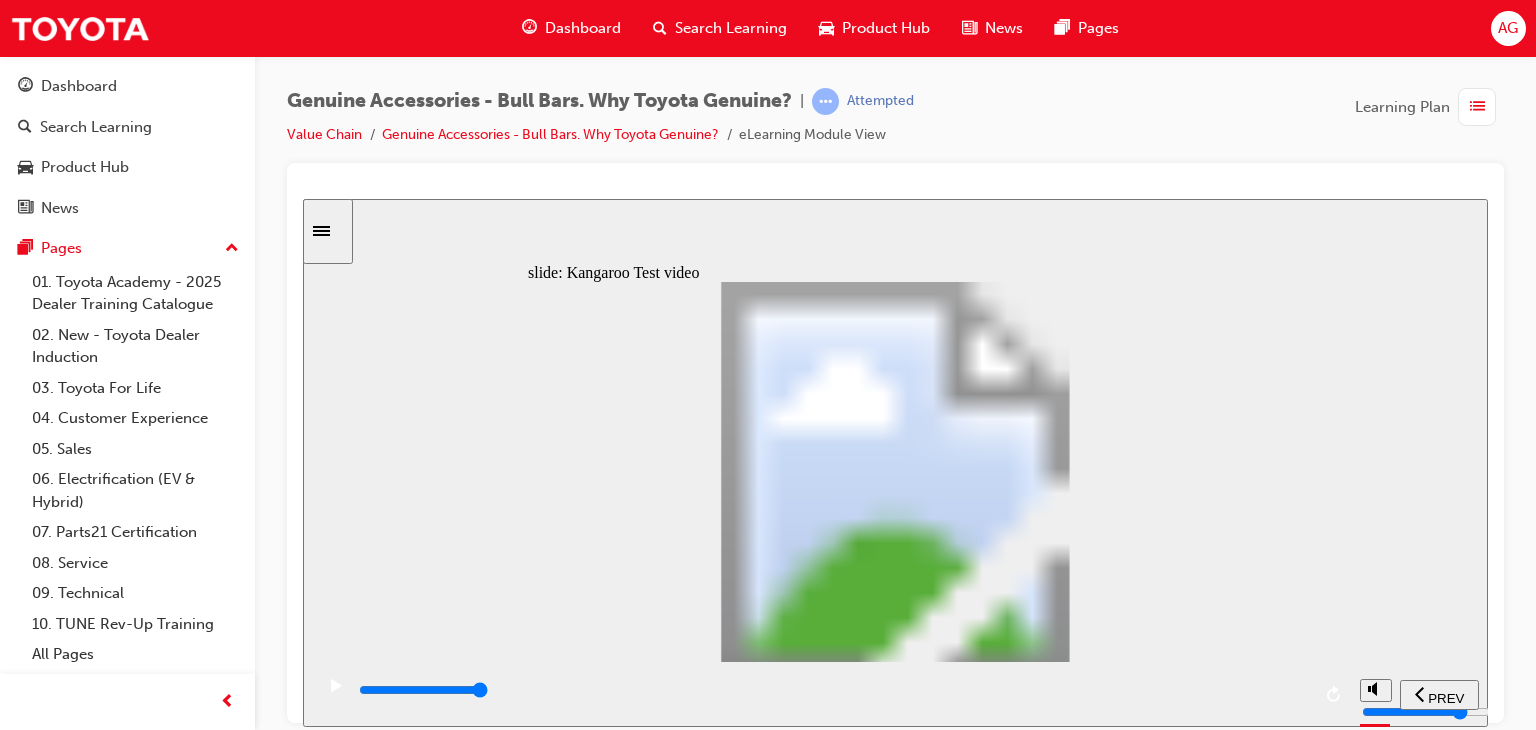 click 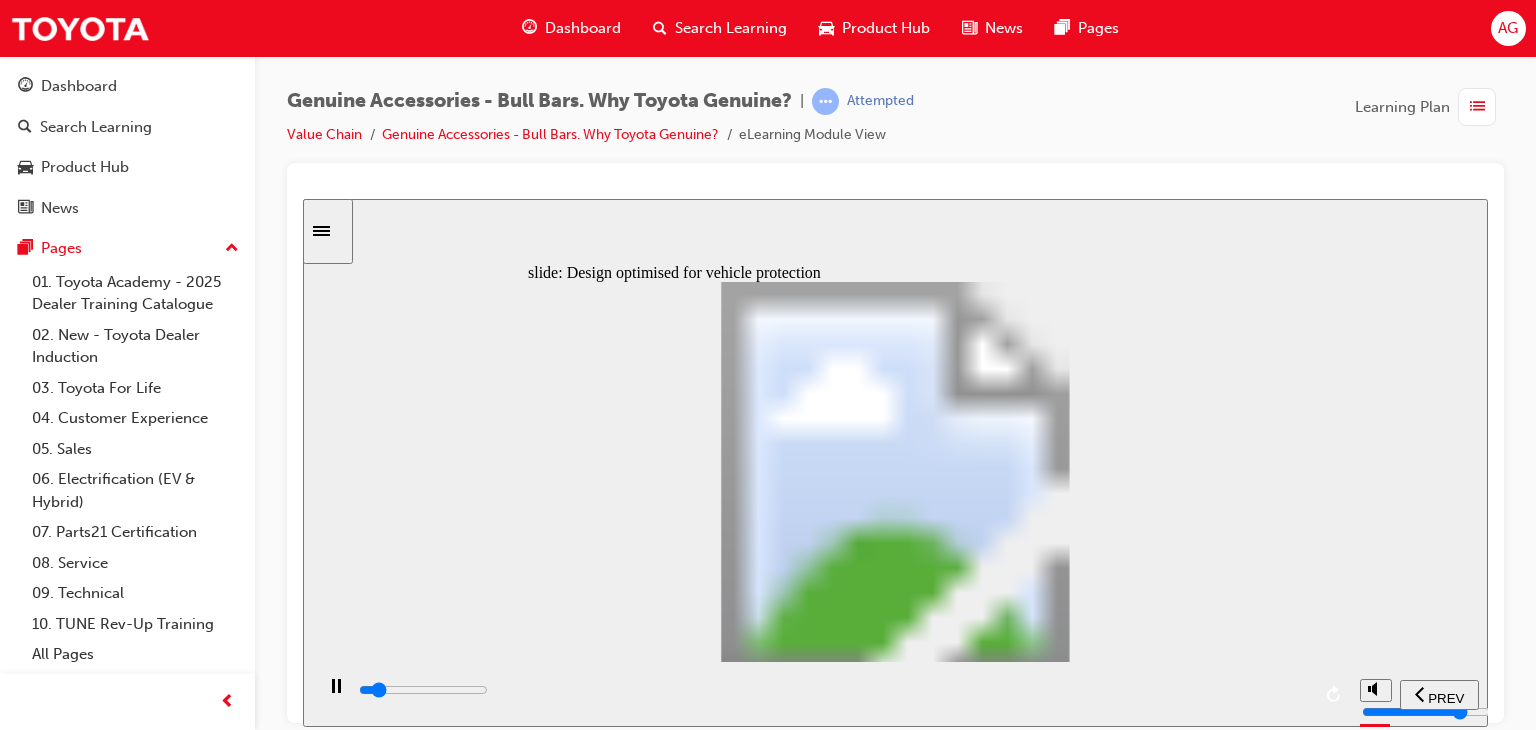click 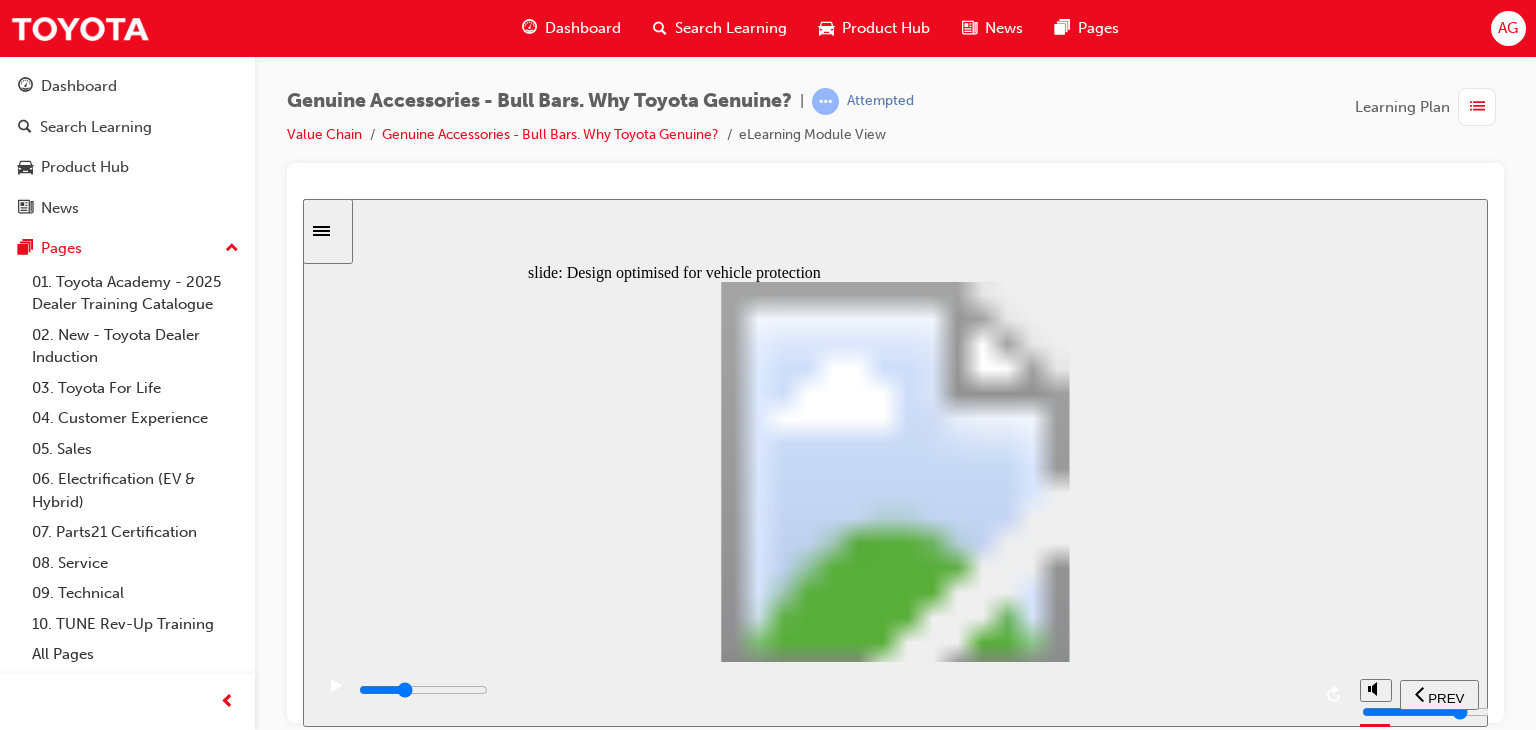 click at bounding box center (833, 690) 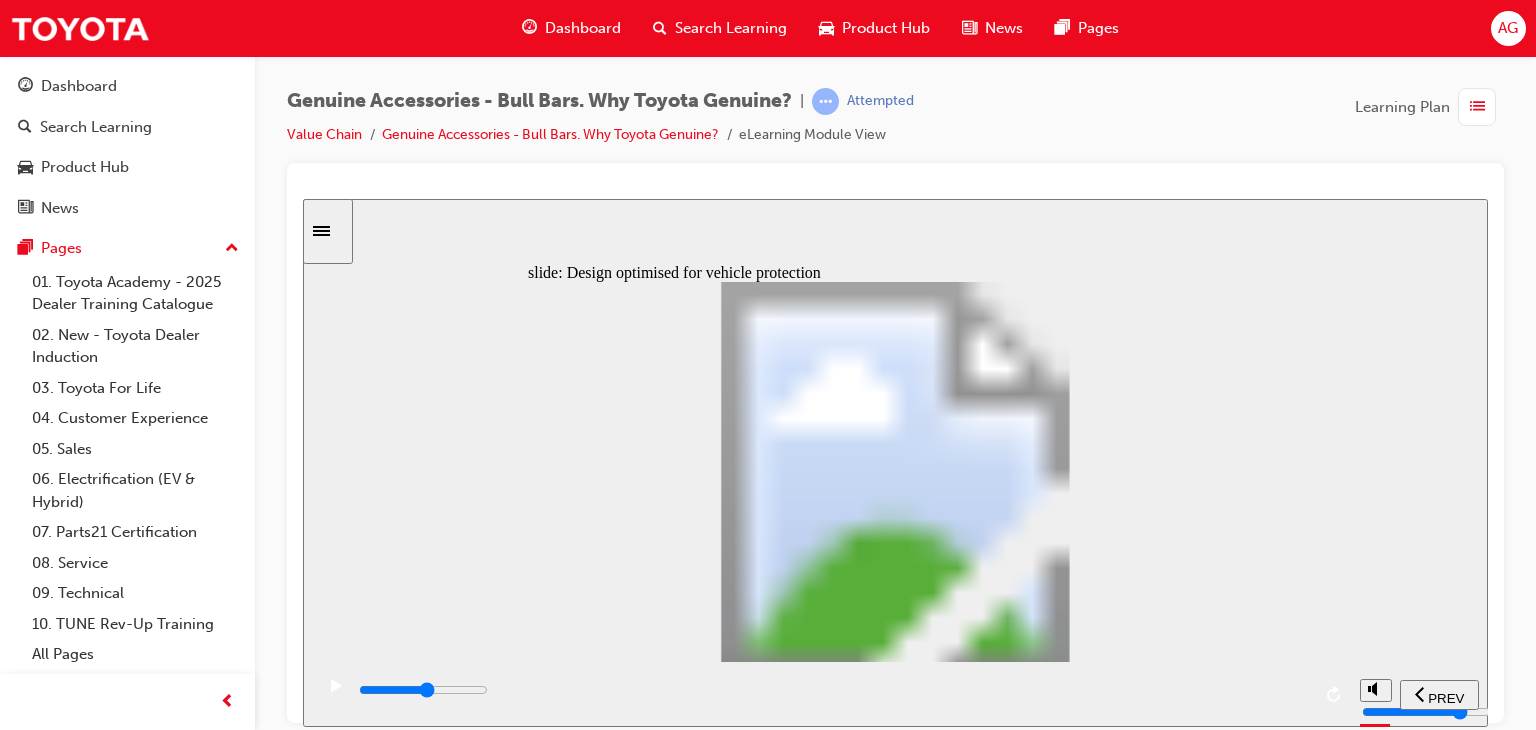 drag, startPoint x: 858, startPoint y: 683, endPoint x: 875, endPoint y: 680, distance: 17.262676 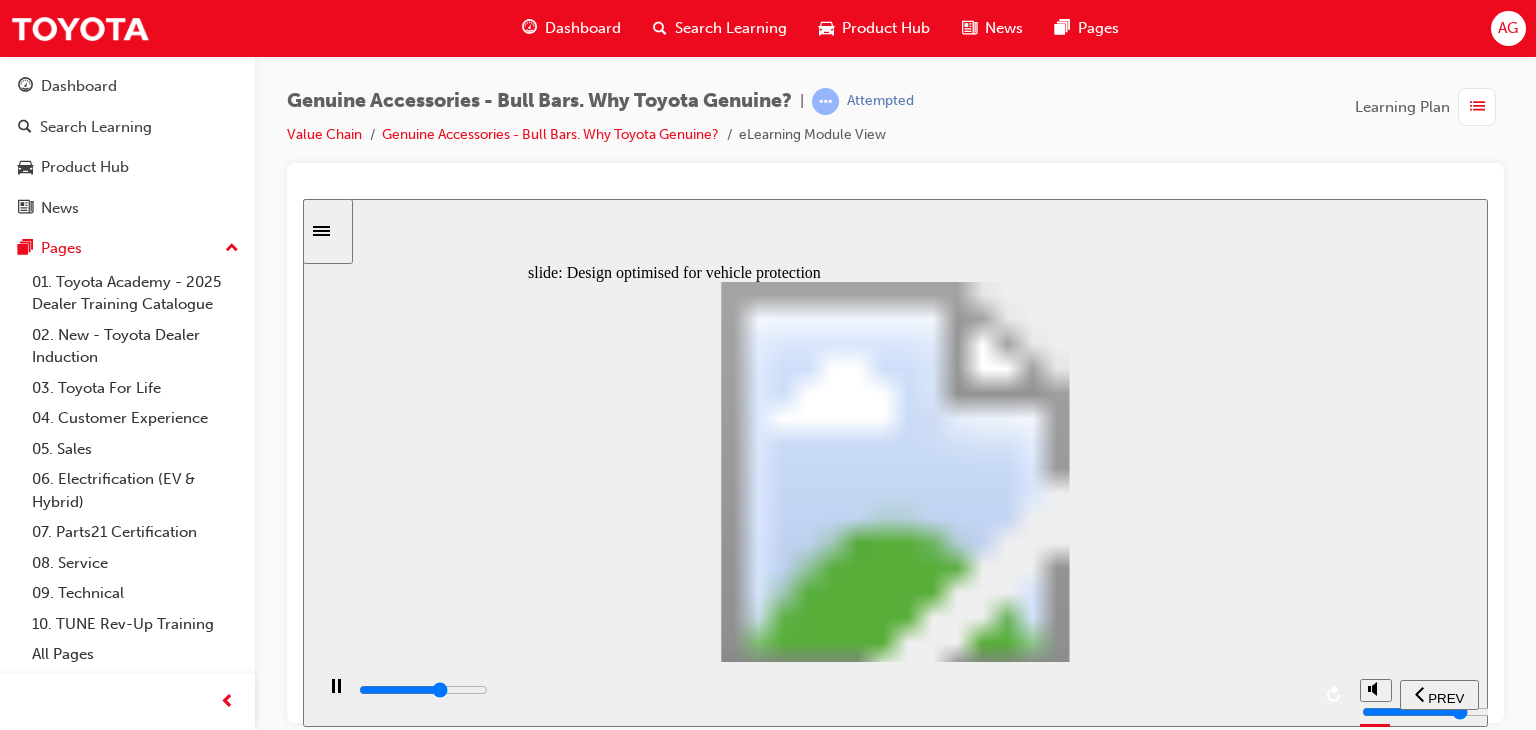 click at bounding box center (833, 694) 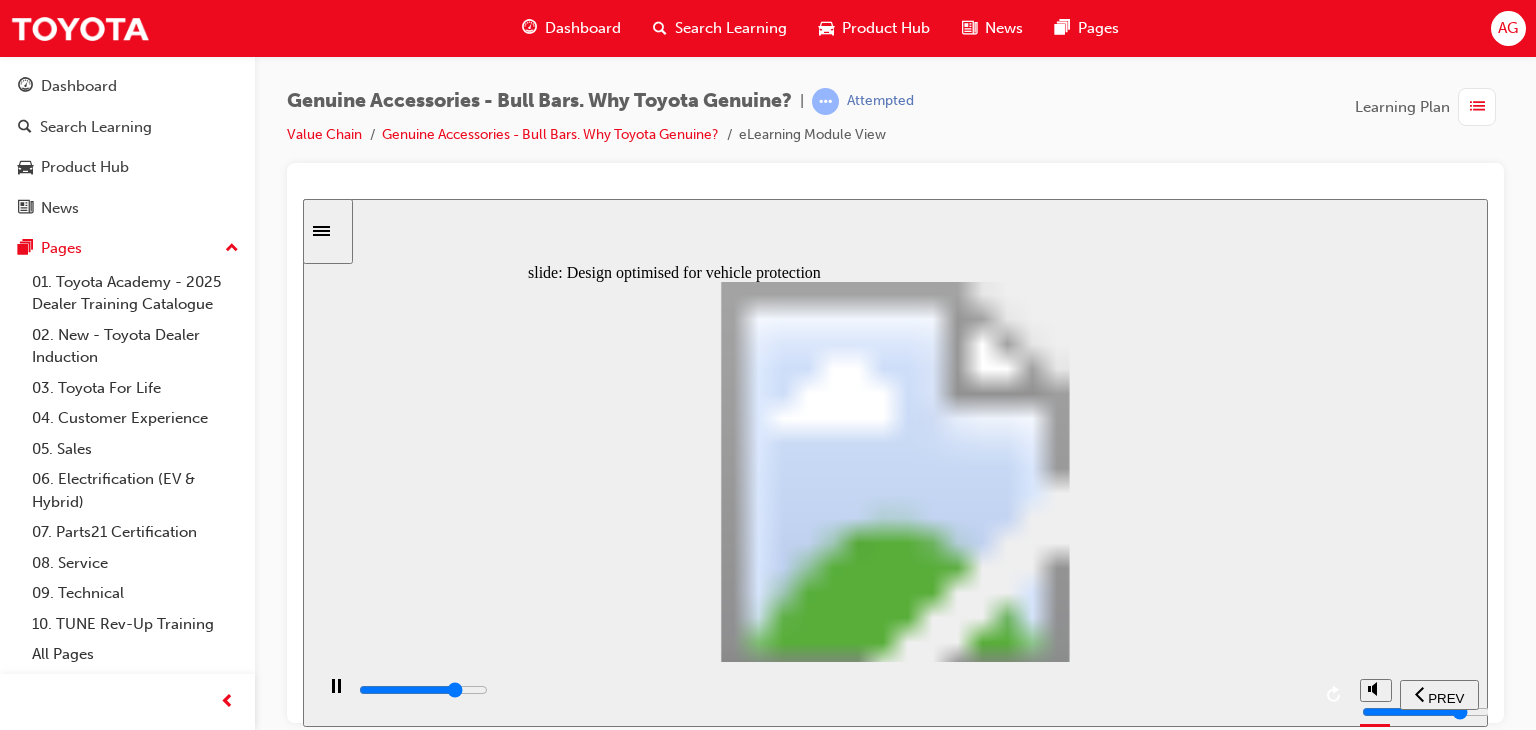 click at bounding box center [831, 693] 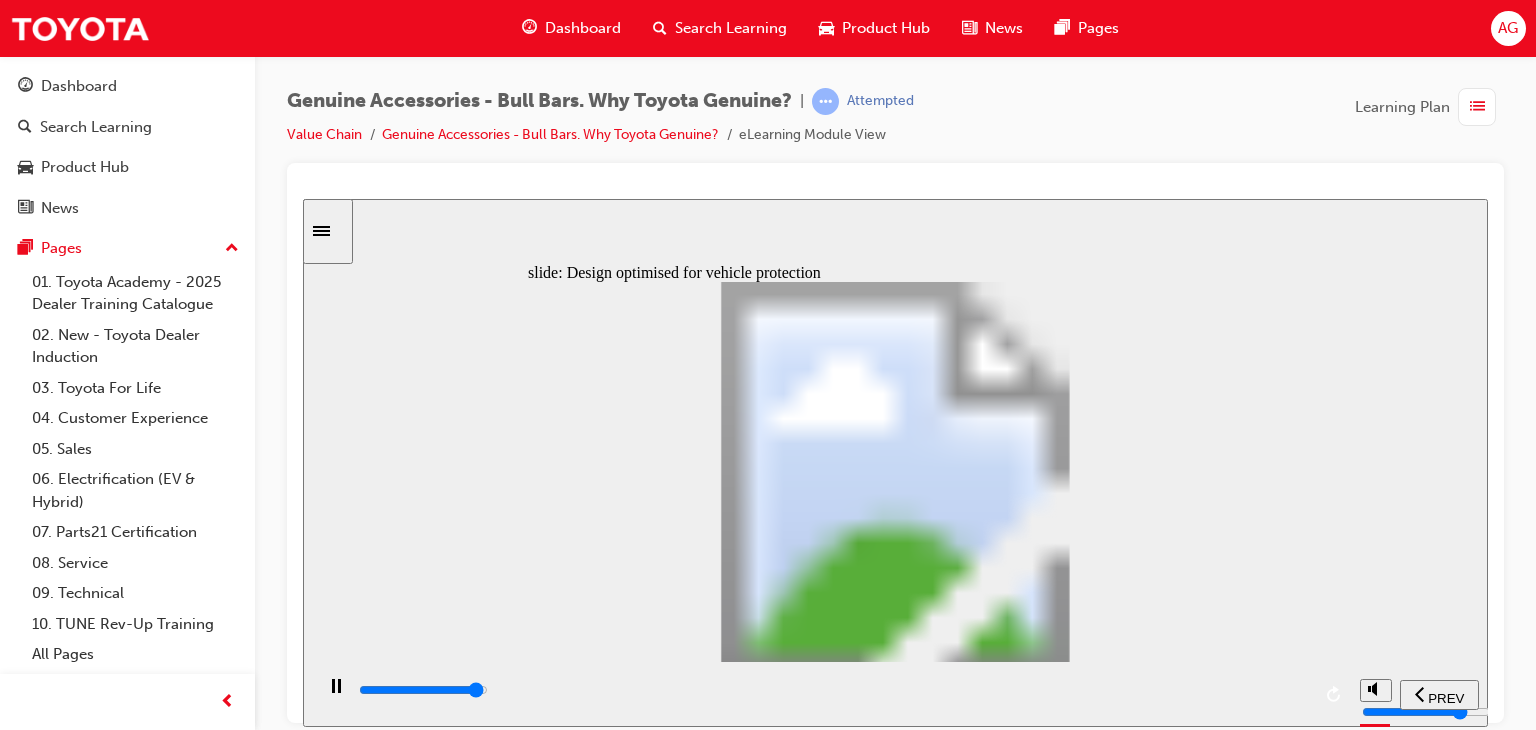 click at bounding box center [833, 690] 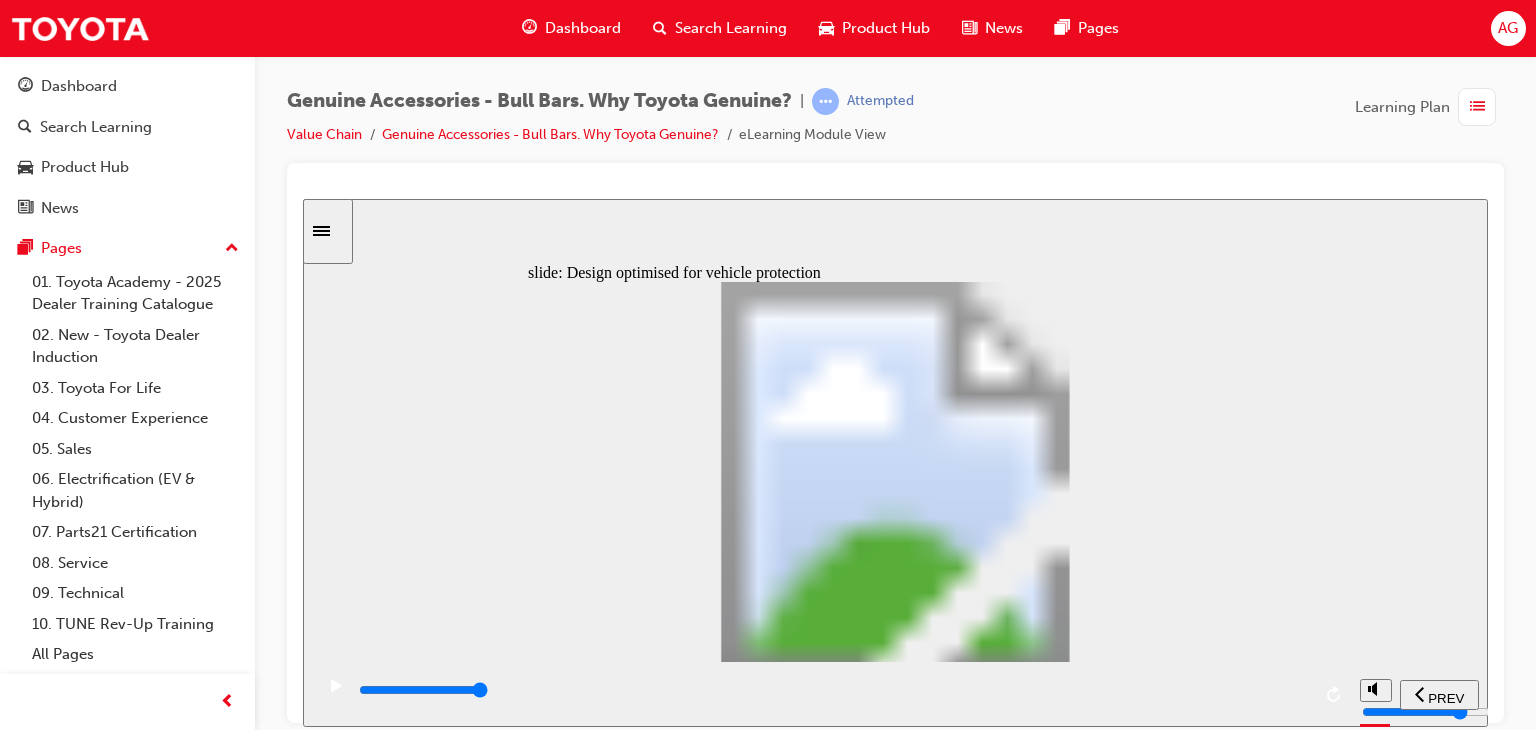 click 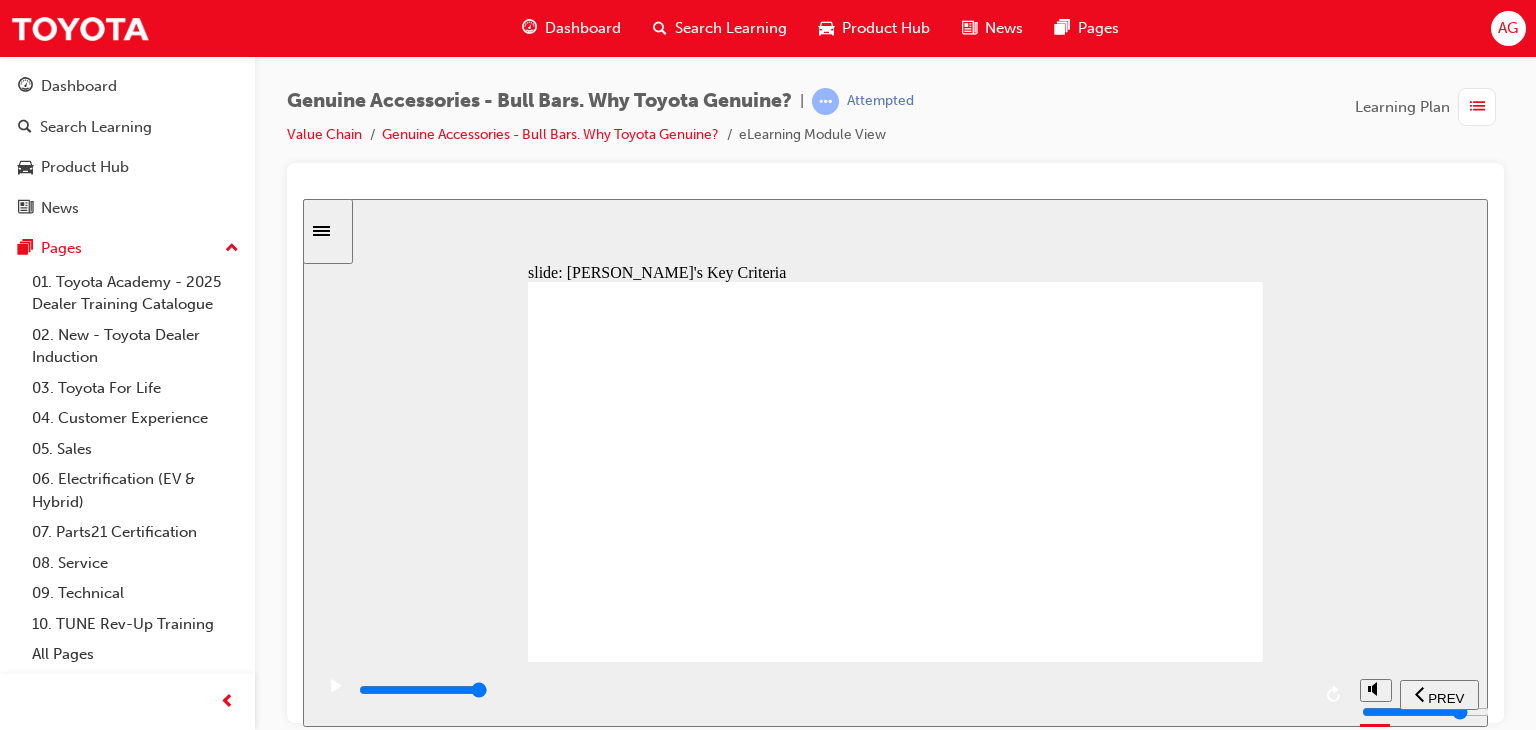 click 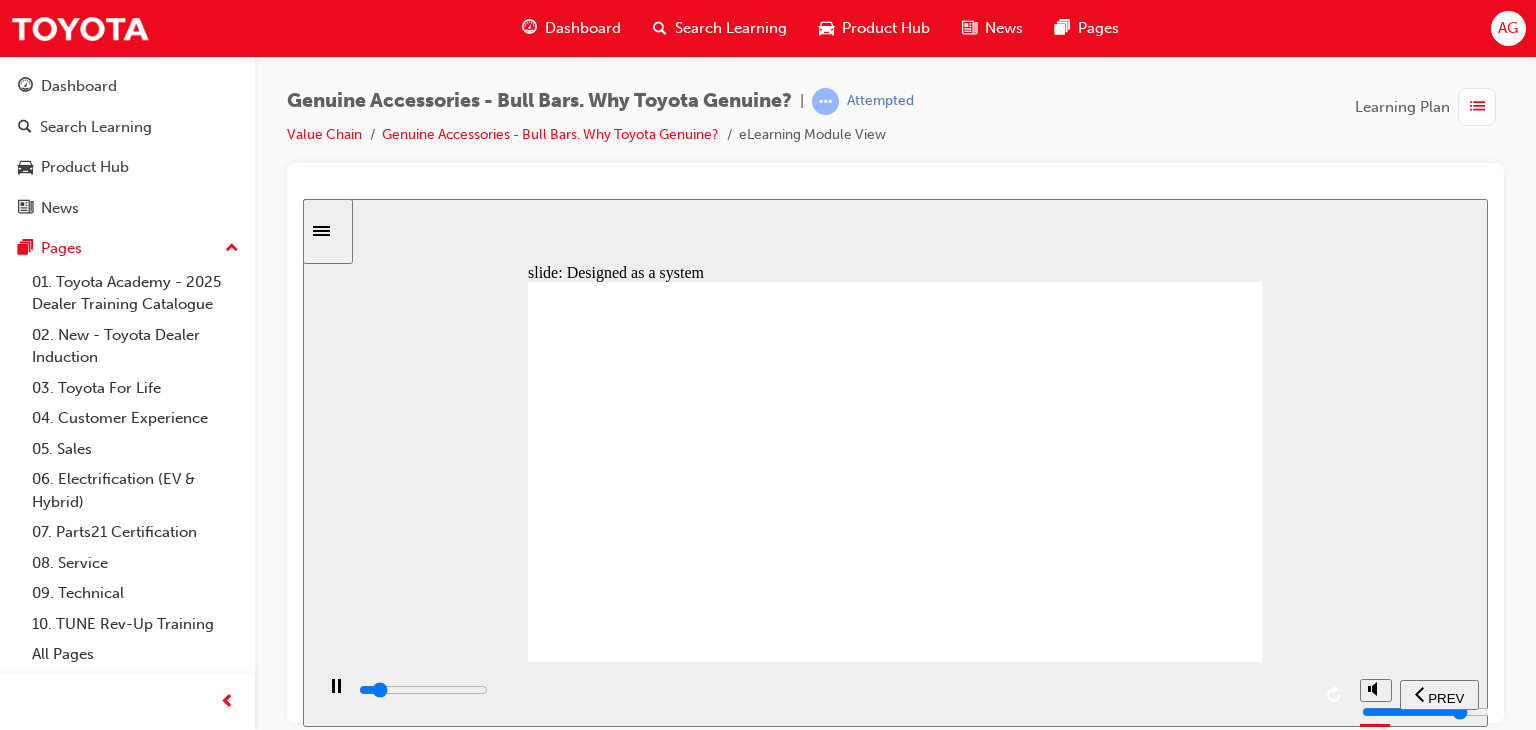 click at bounding box center [895, 1333] 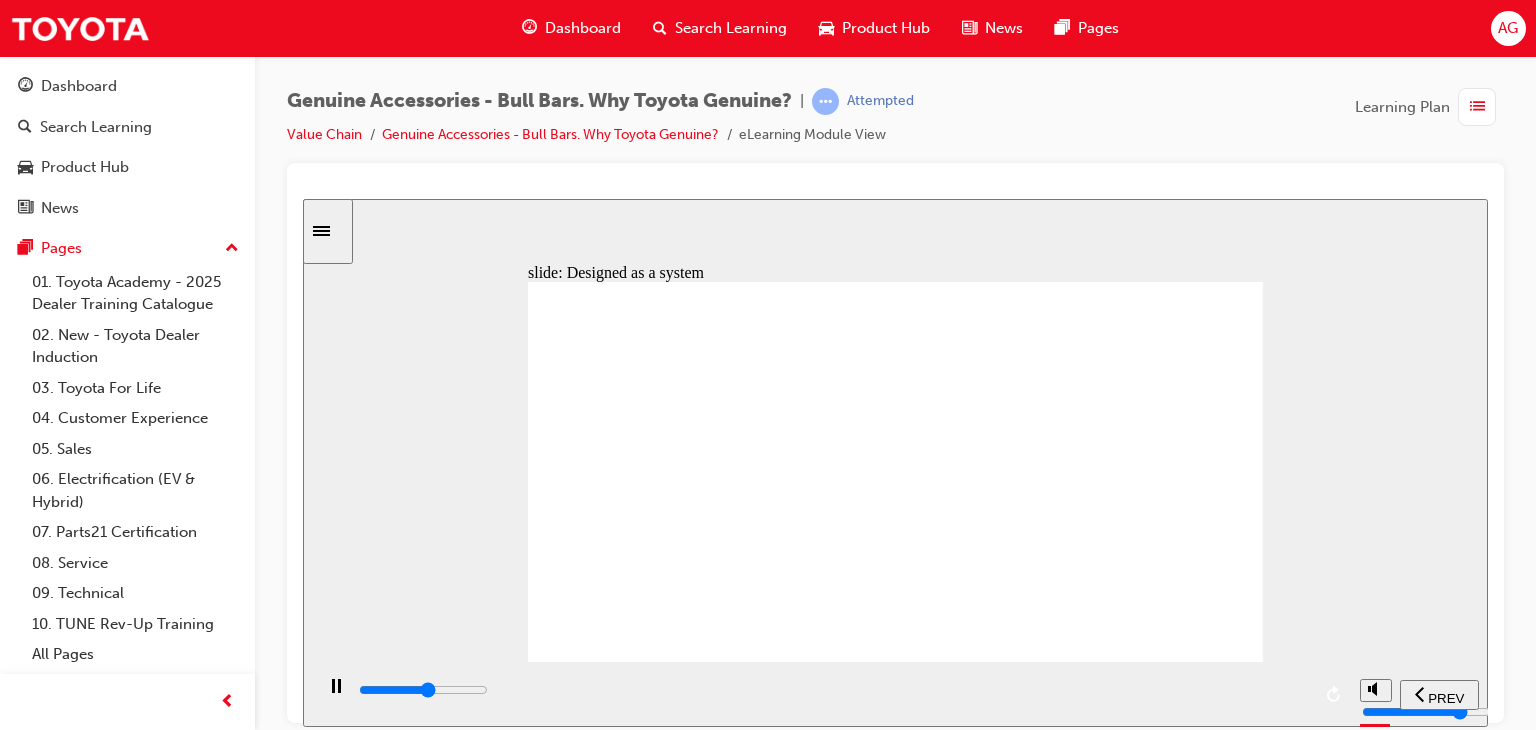 drag, startPoint x: 872, startPoint y: 687, endPoint x: 888, endPoint y: 695, distance: 17.888544 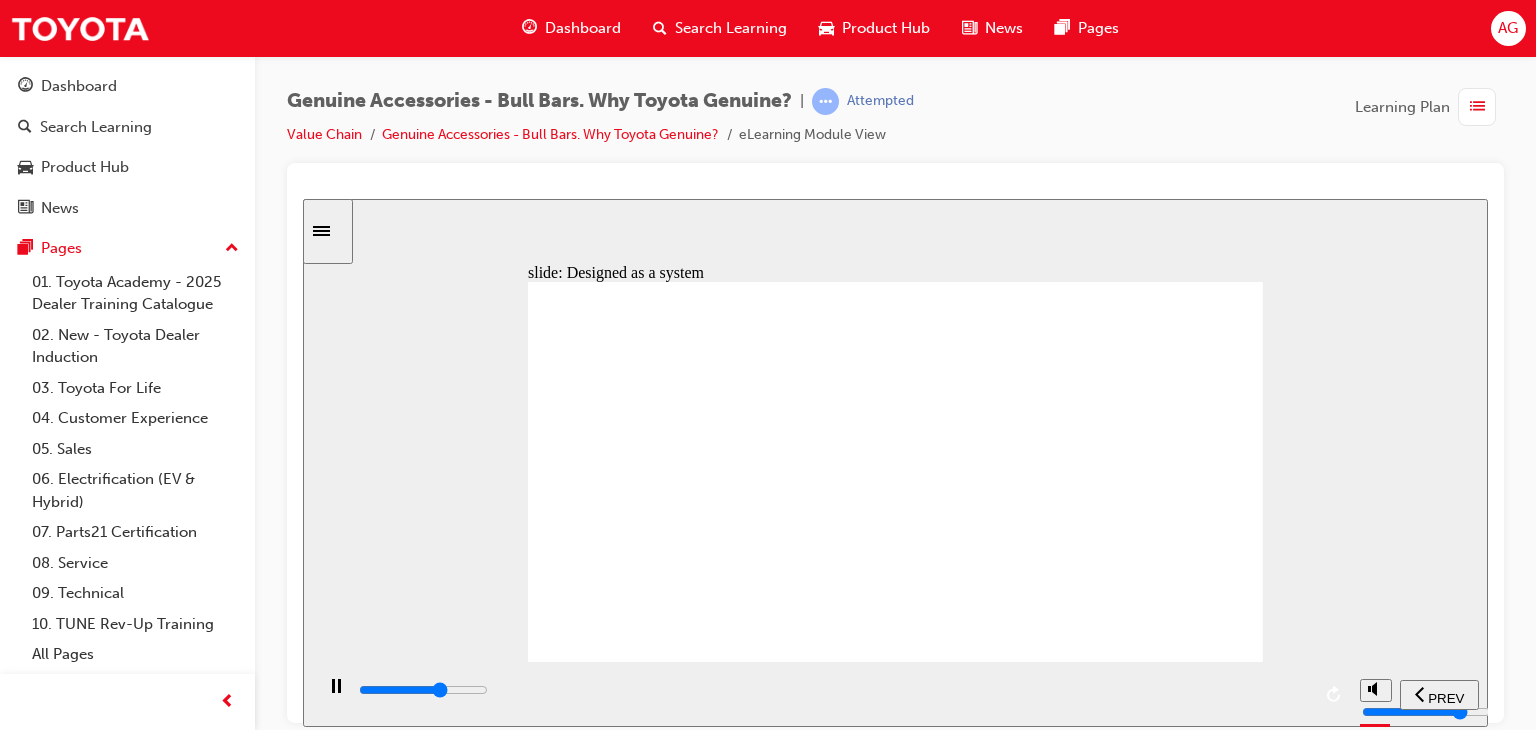 drag, startPoint x: 972, startPoint y: 692, endPoint x: 1006, endPoint y: 692, distance: 34 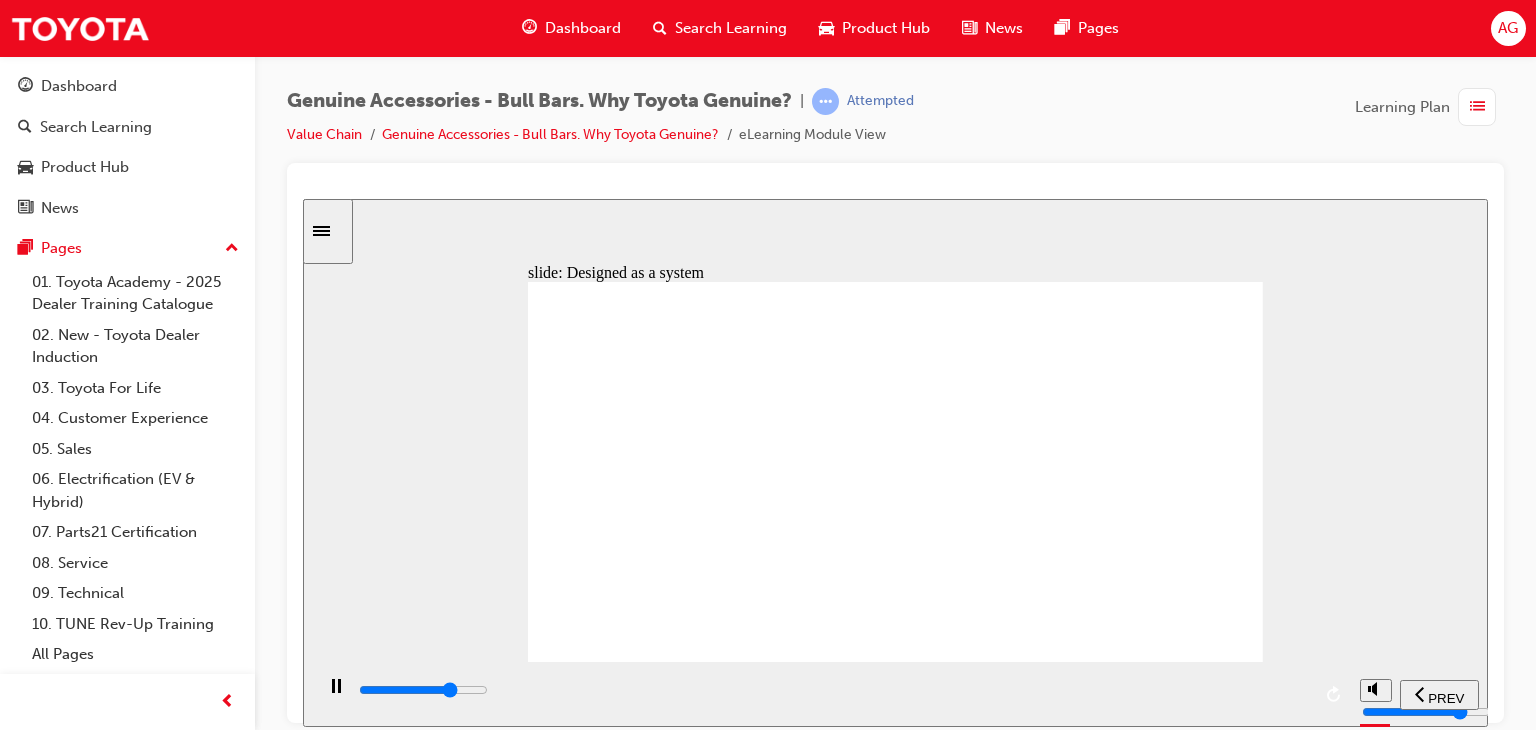 drag, startPoint x: 1058, startPoint y: 690, endPoint x: 1073, endPoint y: 691, distance: 15.033297 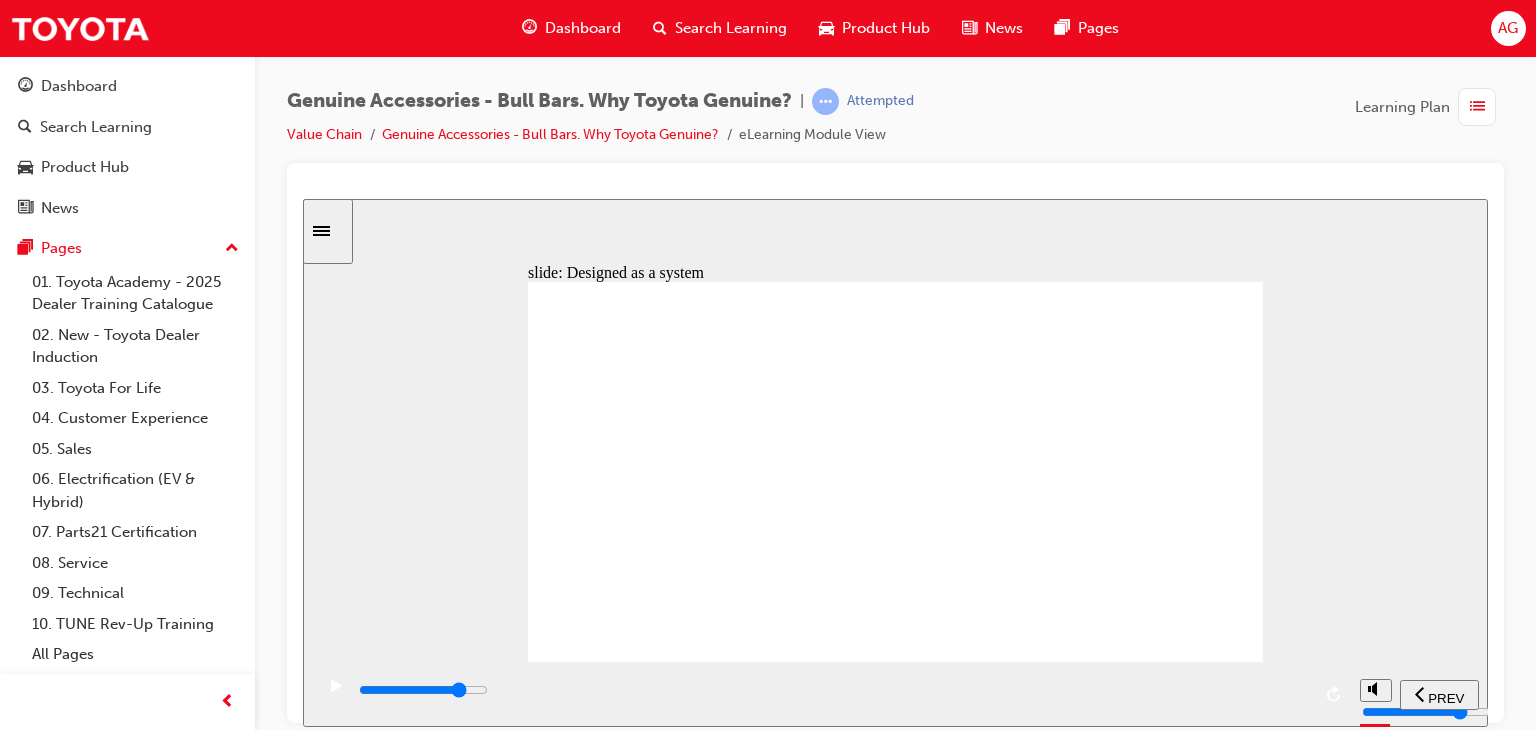 drag, startPoint x: 1132, startPoint y: 697, endPoint x: 1180, endPoint y: 699, distance: 48.04165 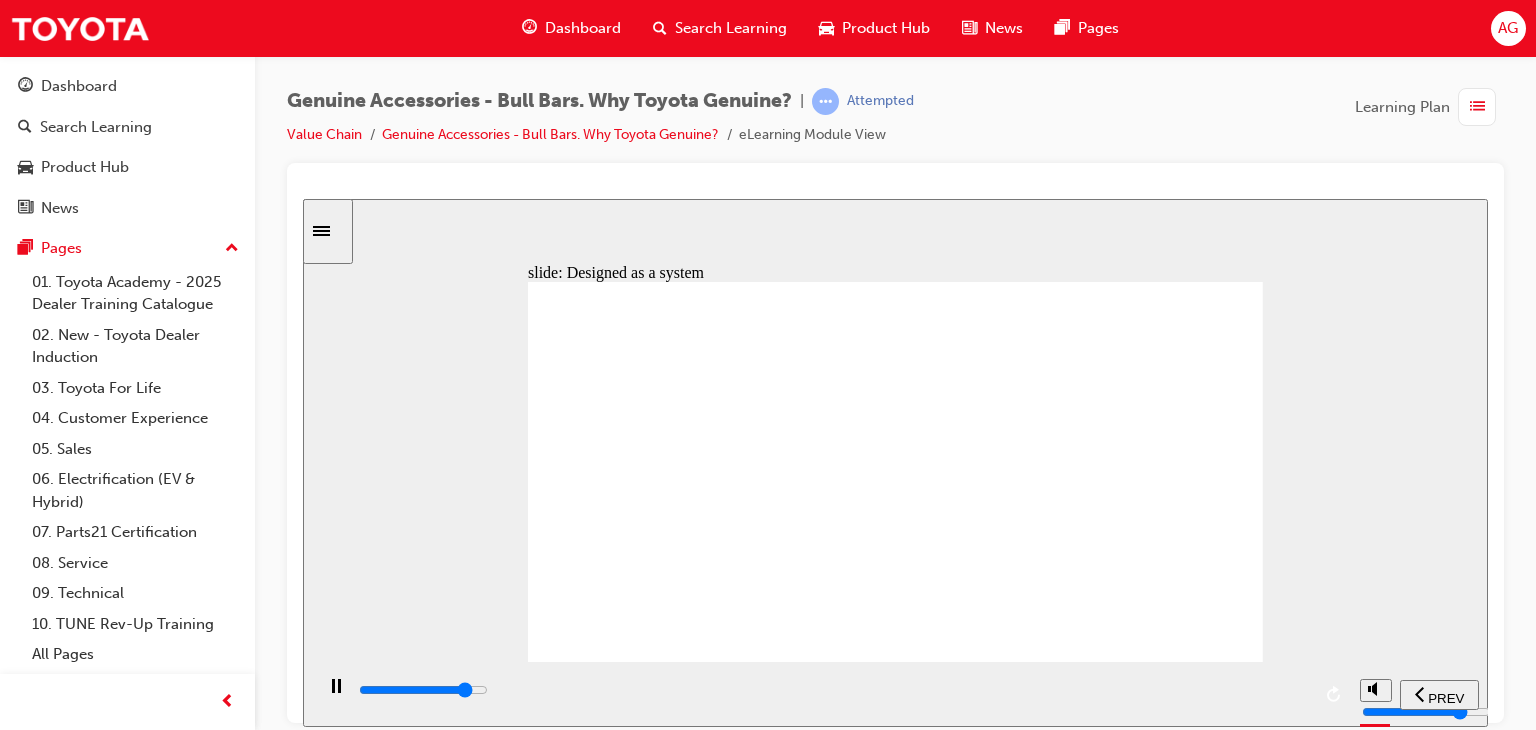 click at bounding box center [833, 690] 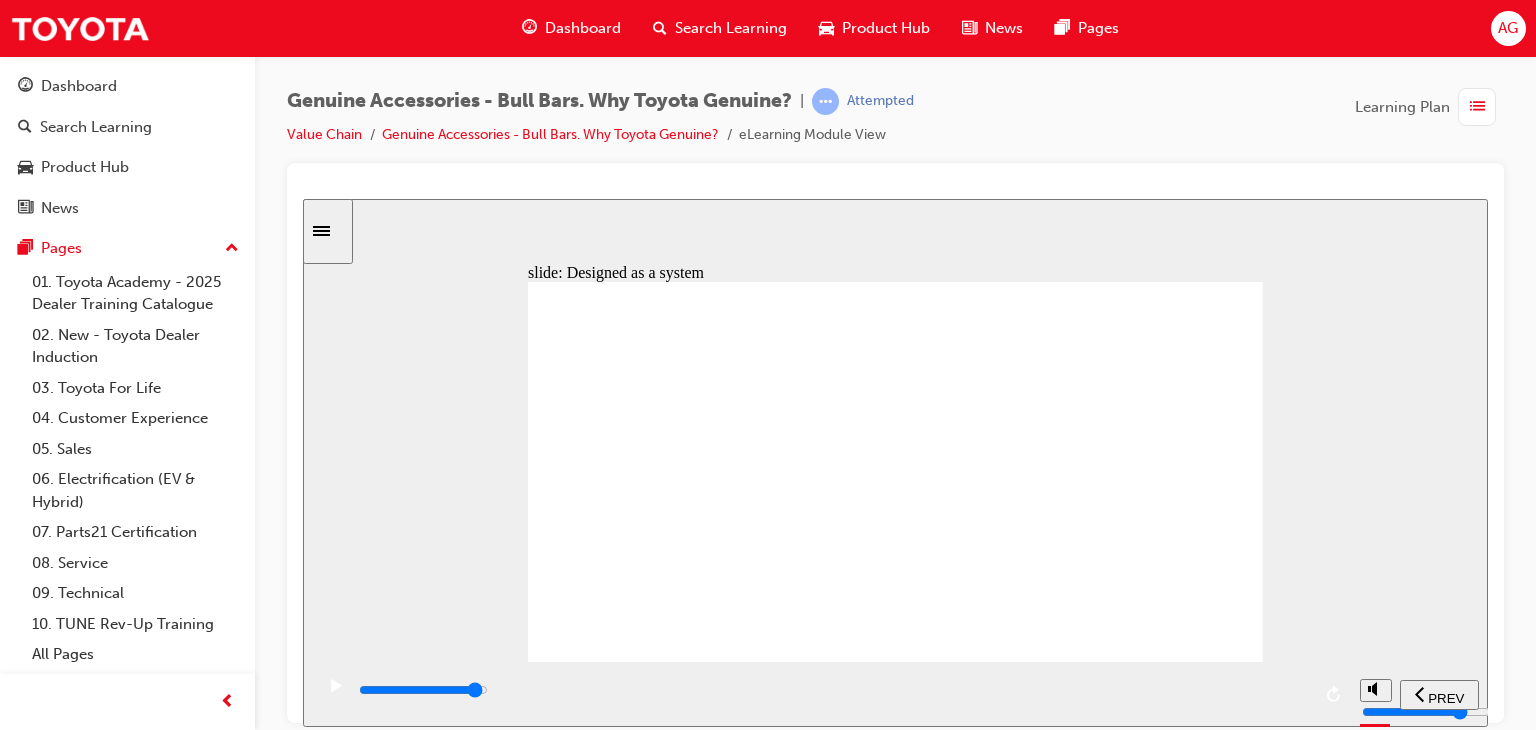 drag, startPoint x: 1263, startPoint y: 691, endPoint x: 1095, endPoint y: 641, distance: 175.28262 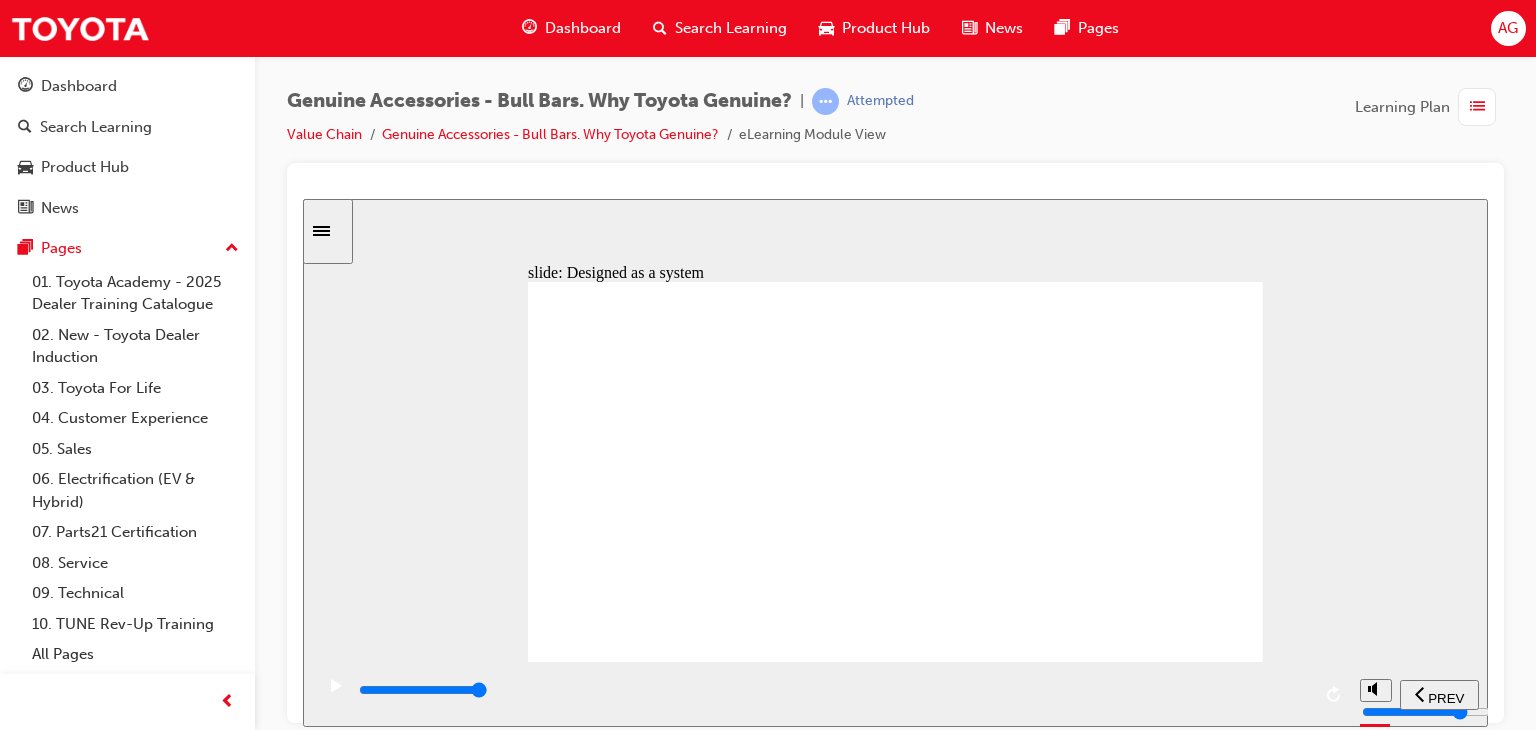 click 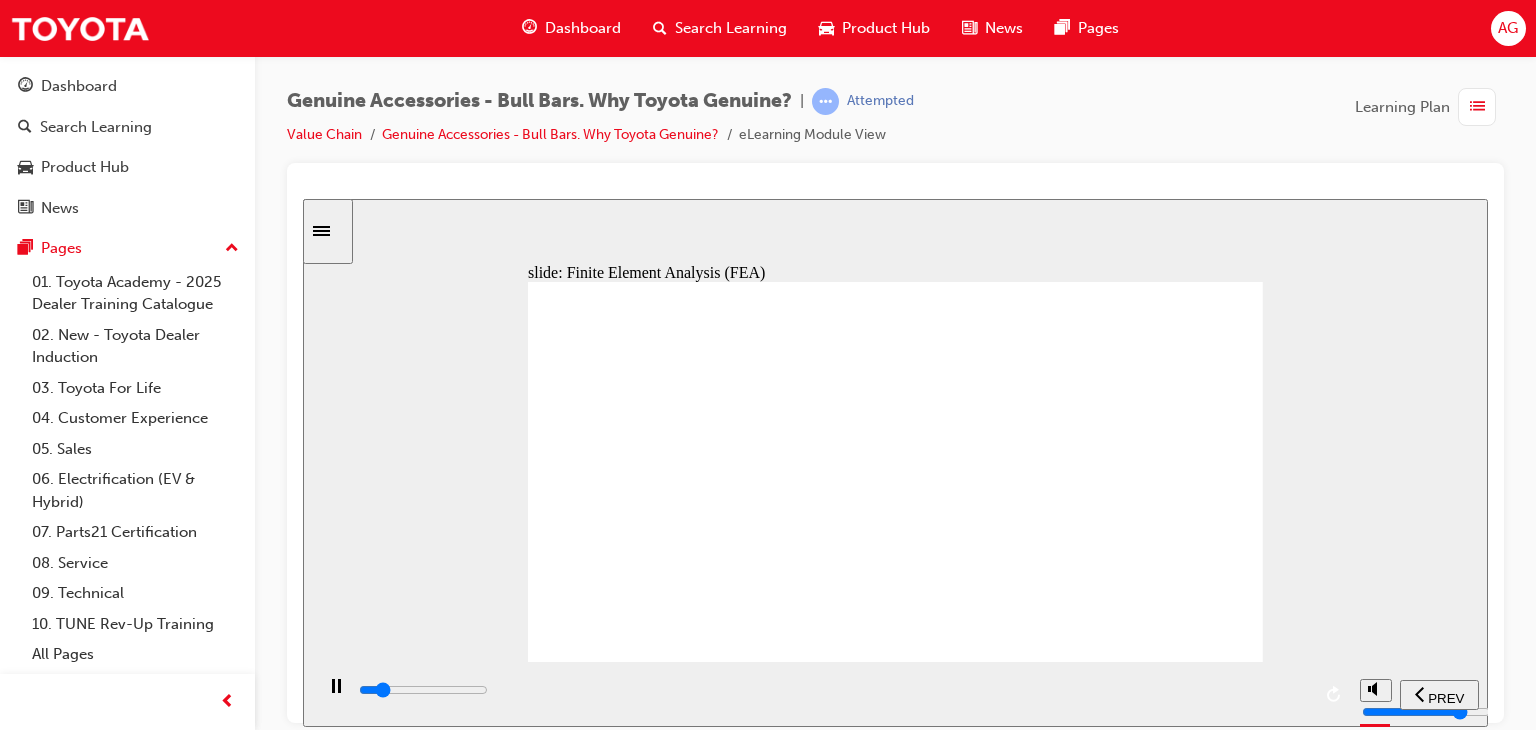 click at bounding box center [831, 693] 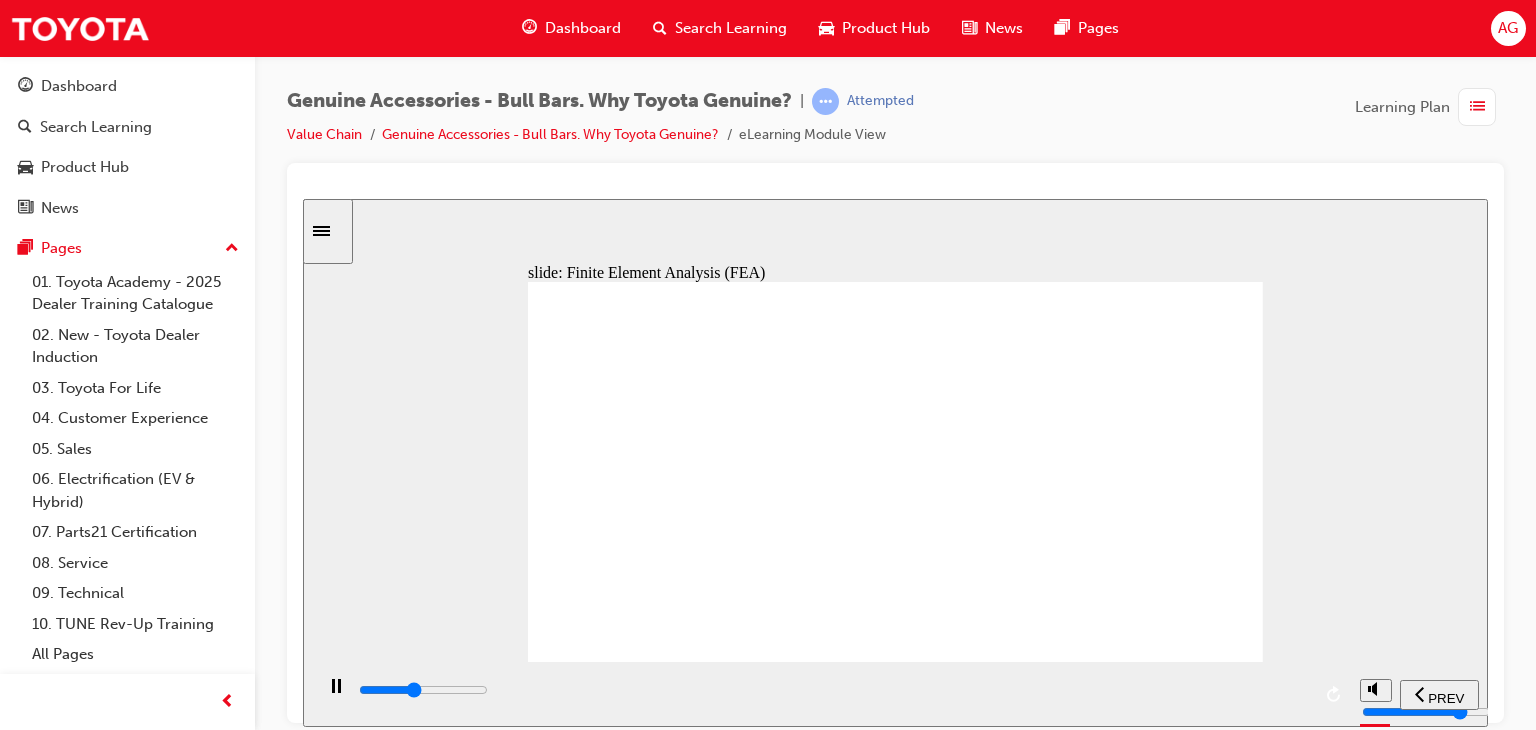 click at bounding box center [833, 690] 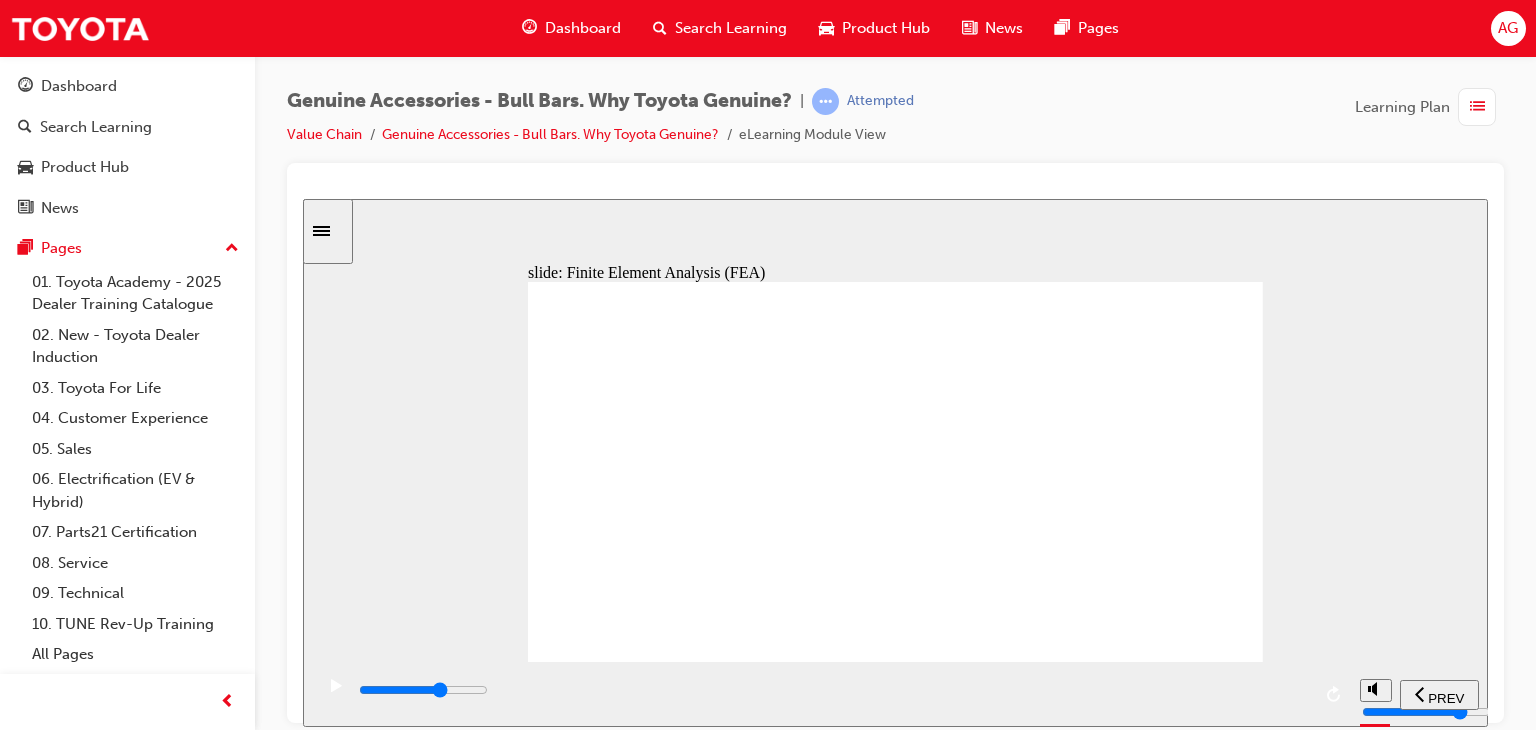 click at bounding box center (833, 690) 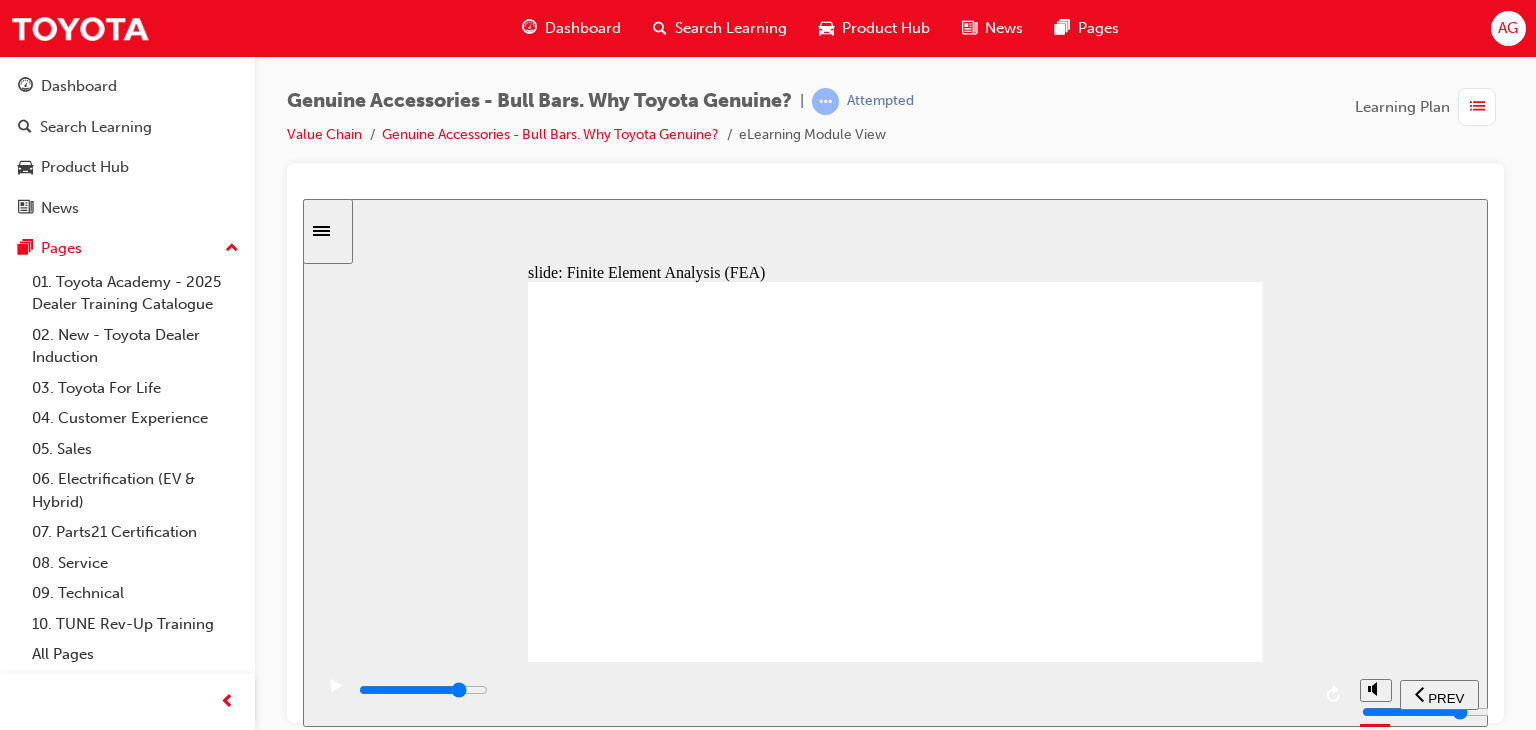 click at bounding box center [833, 690] 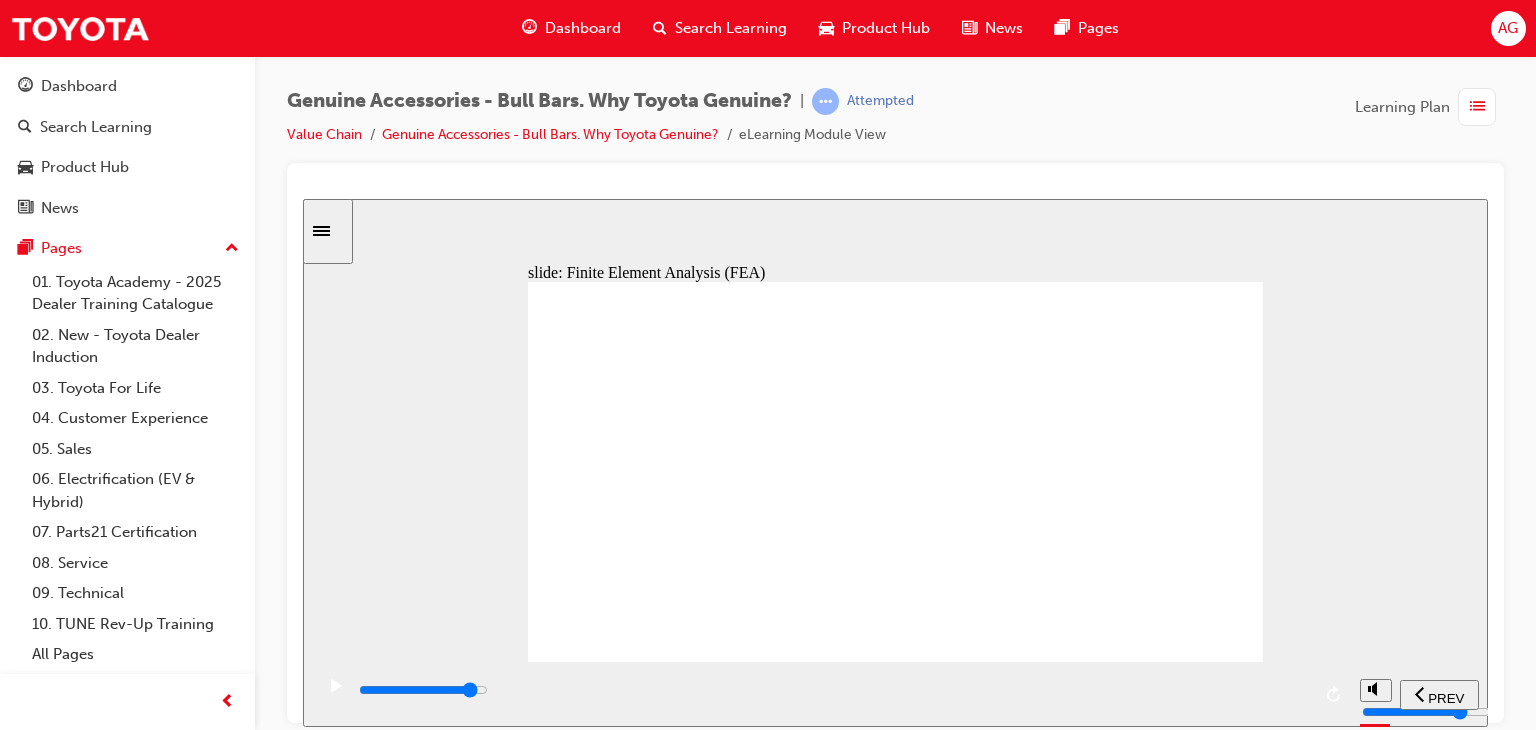 click at bounding box center (833, 690) 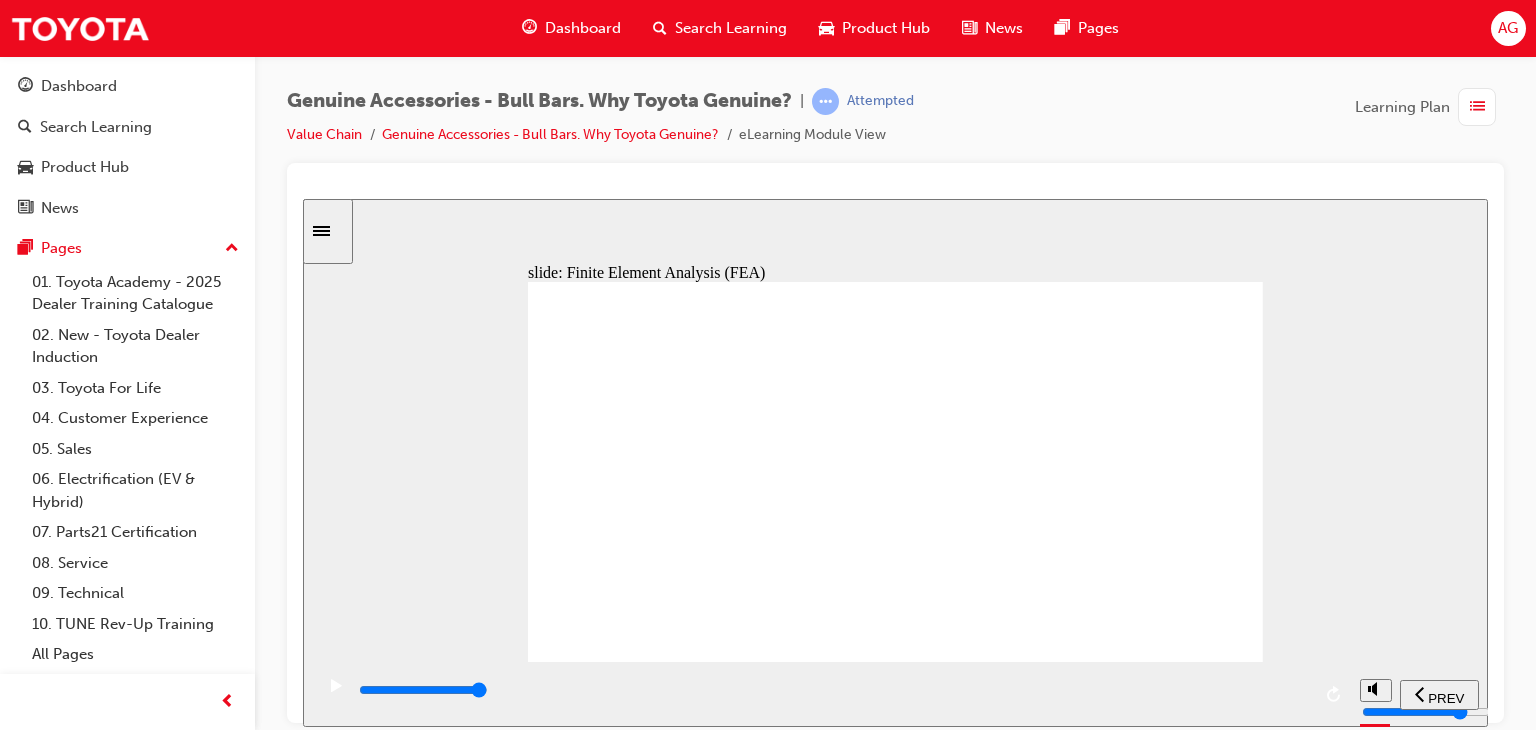 click at bounding box center [833, 690] 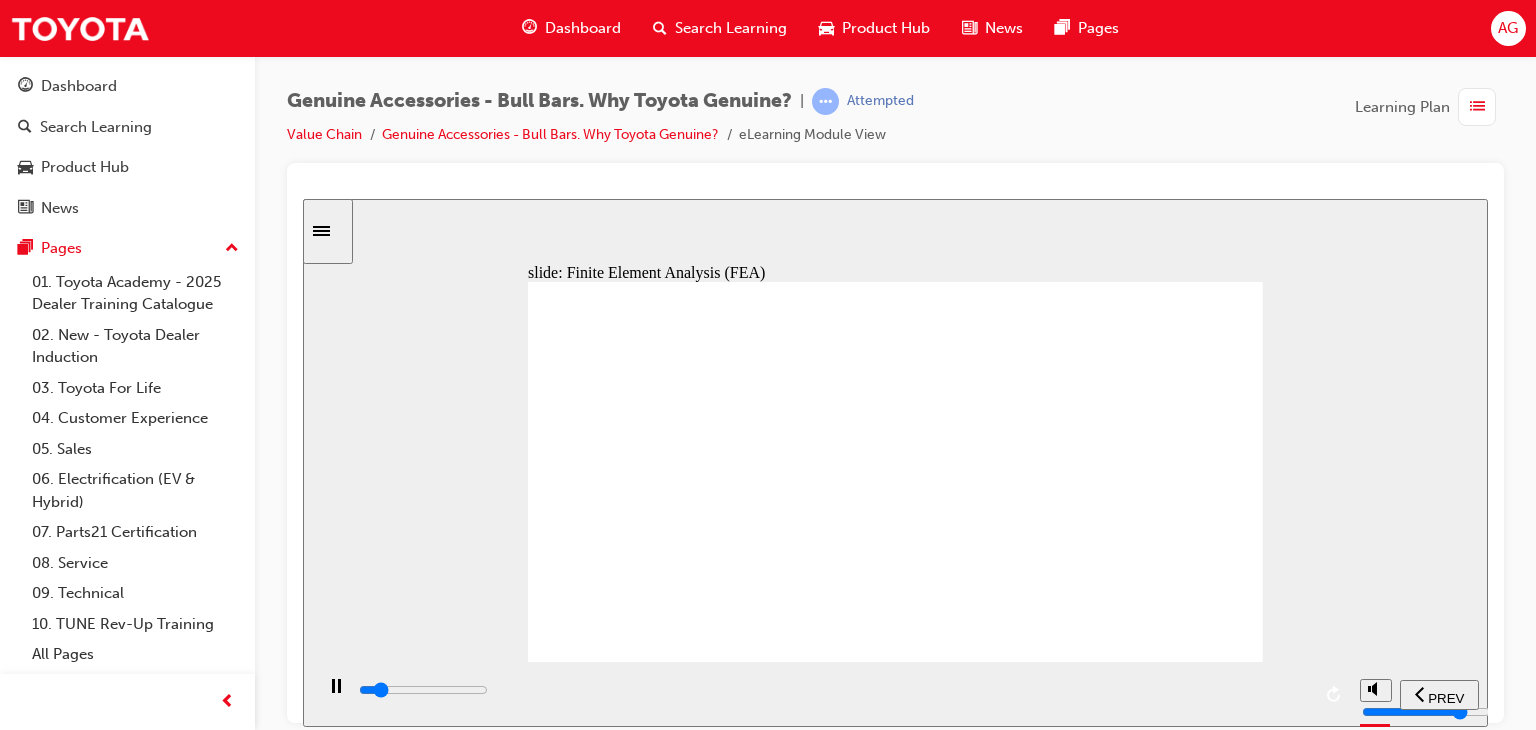 click 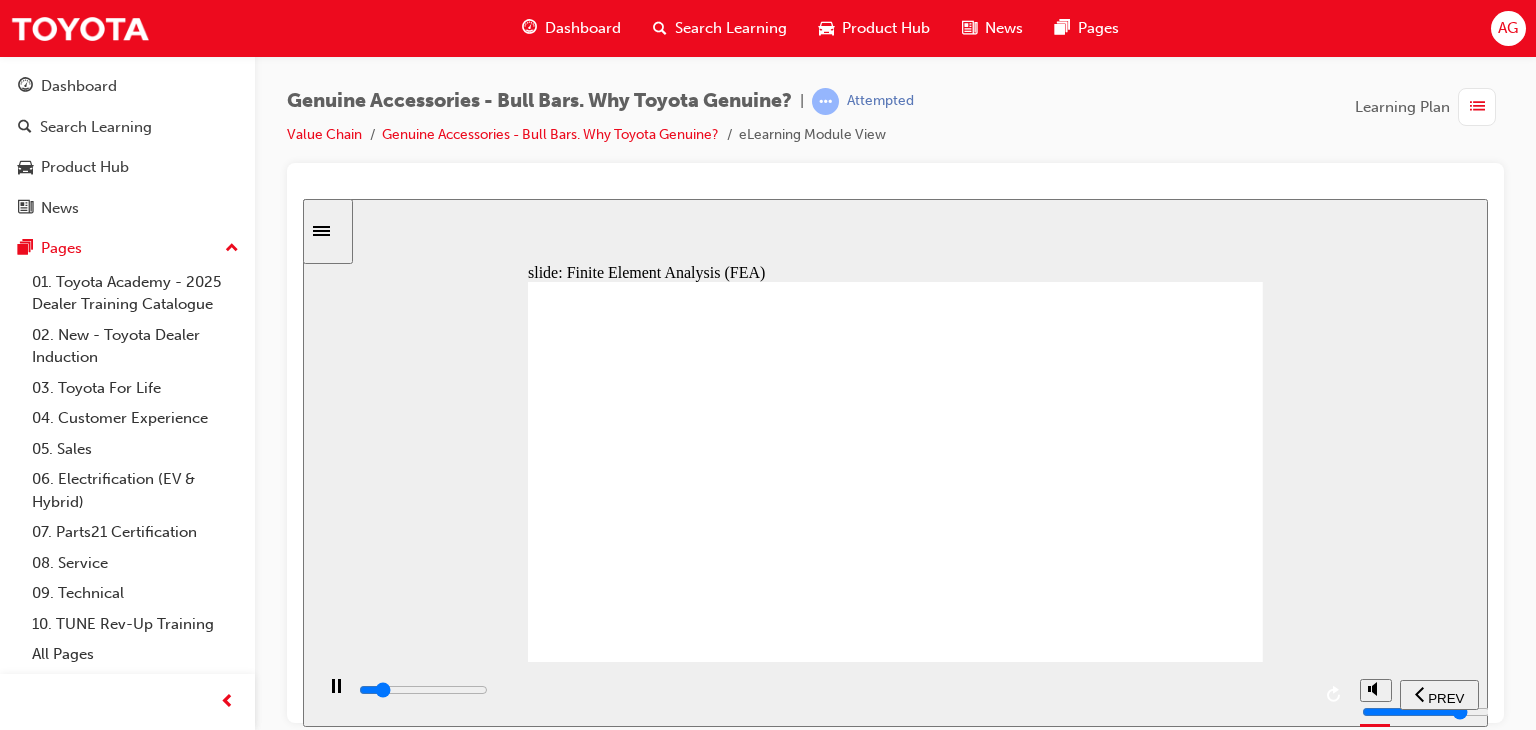 click 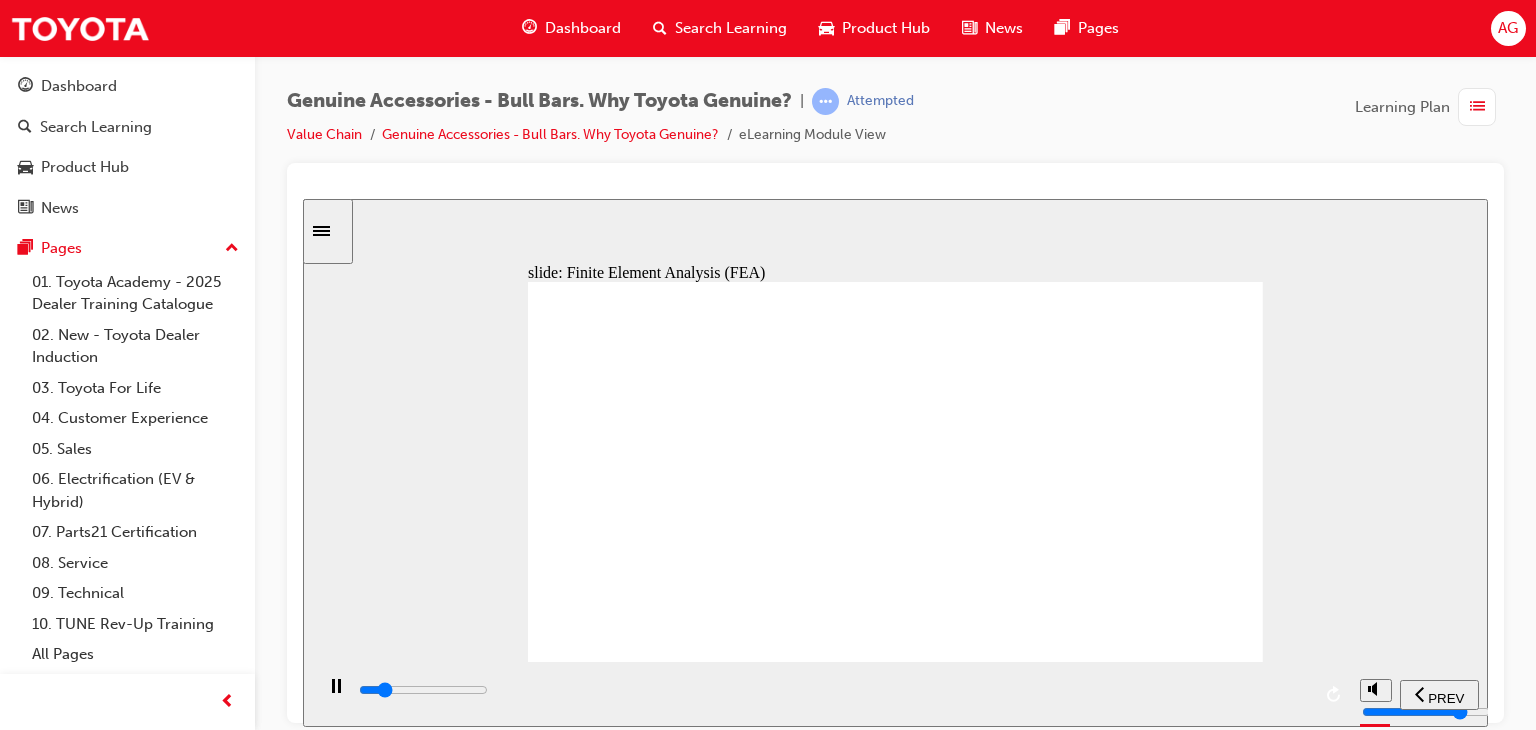 click 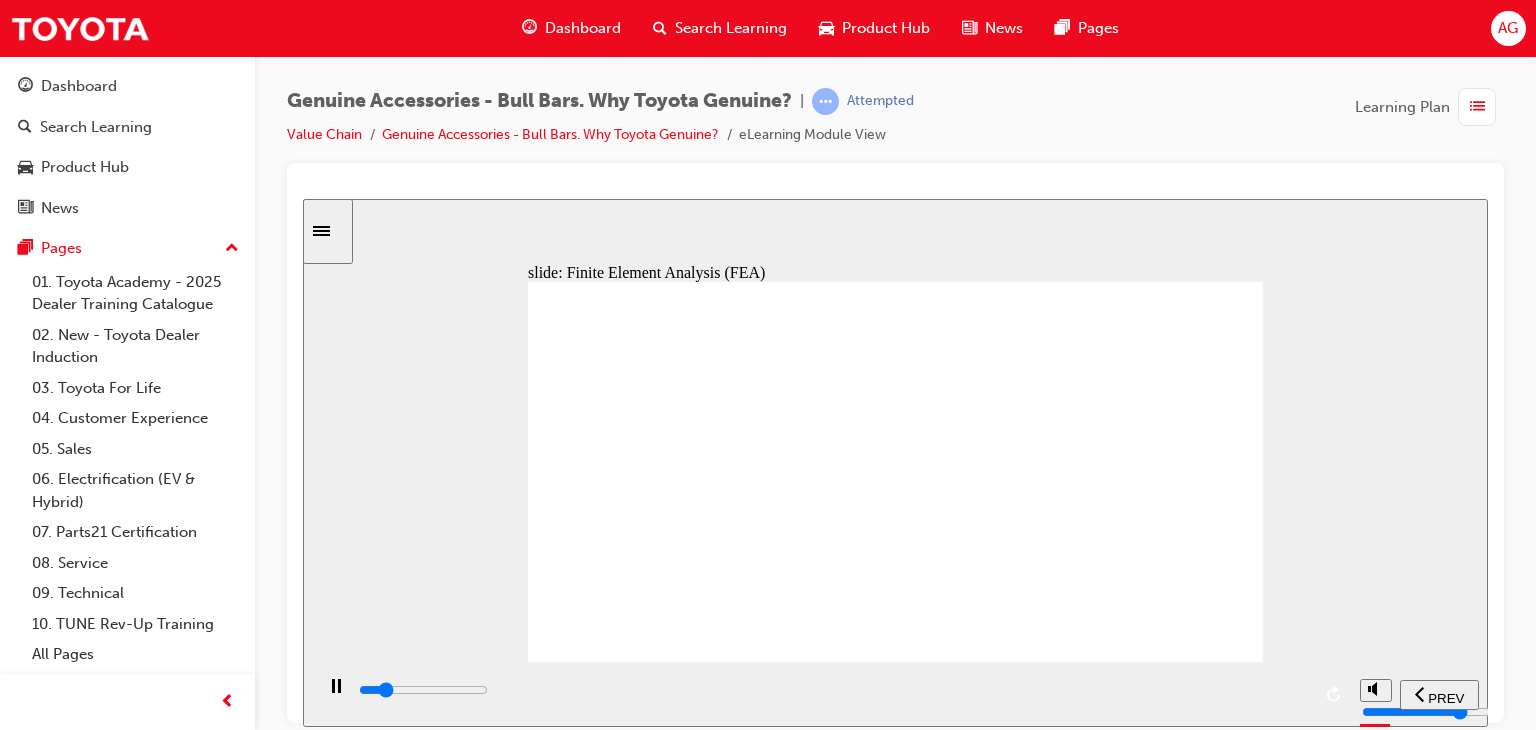 click 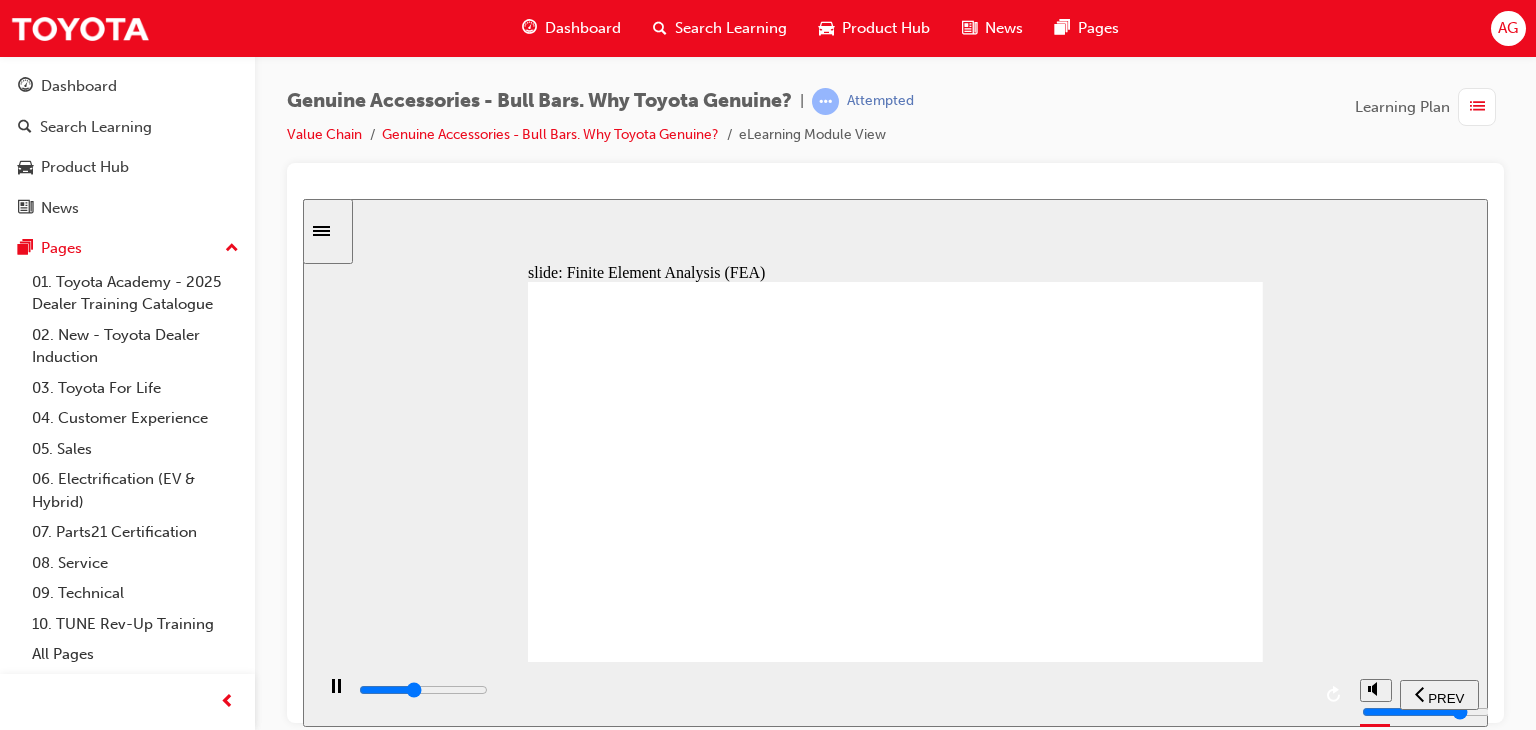click at bounding box center [833, 690] 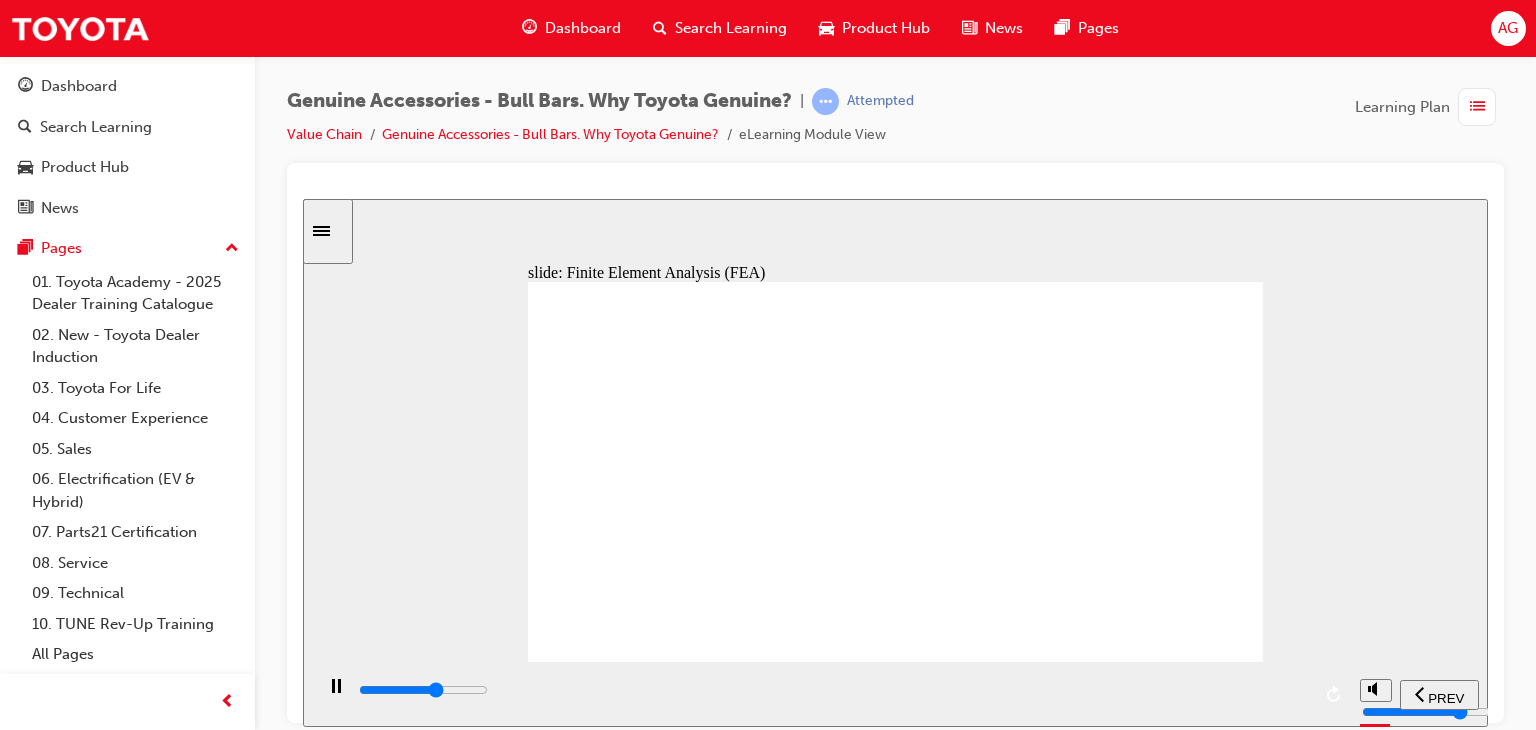 click at bounding box center [833, 690] 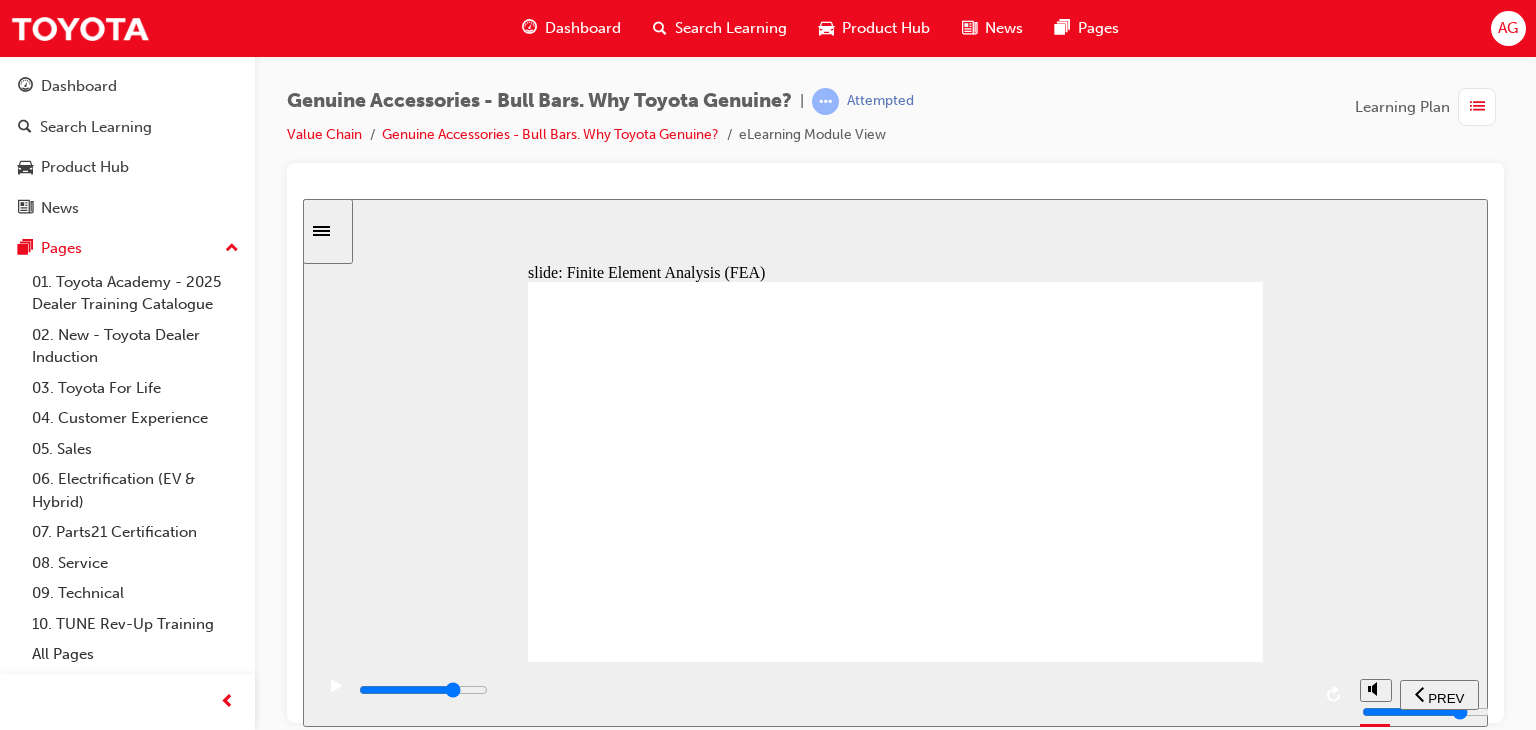 click at bounding box center [423, 689] 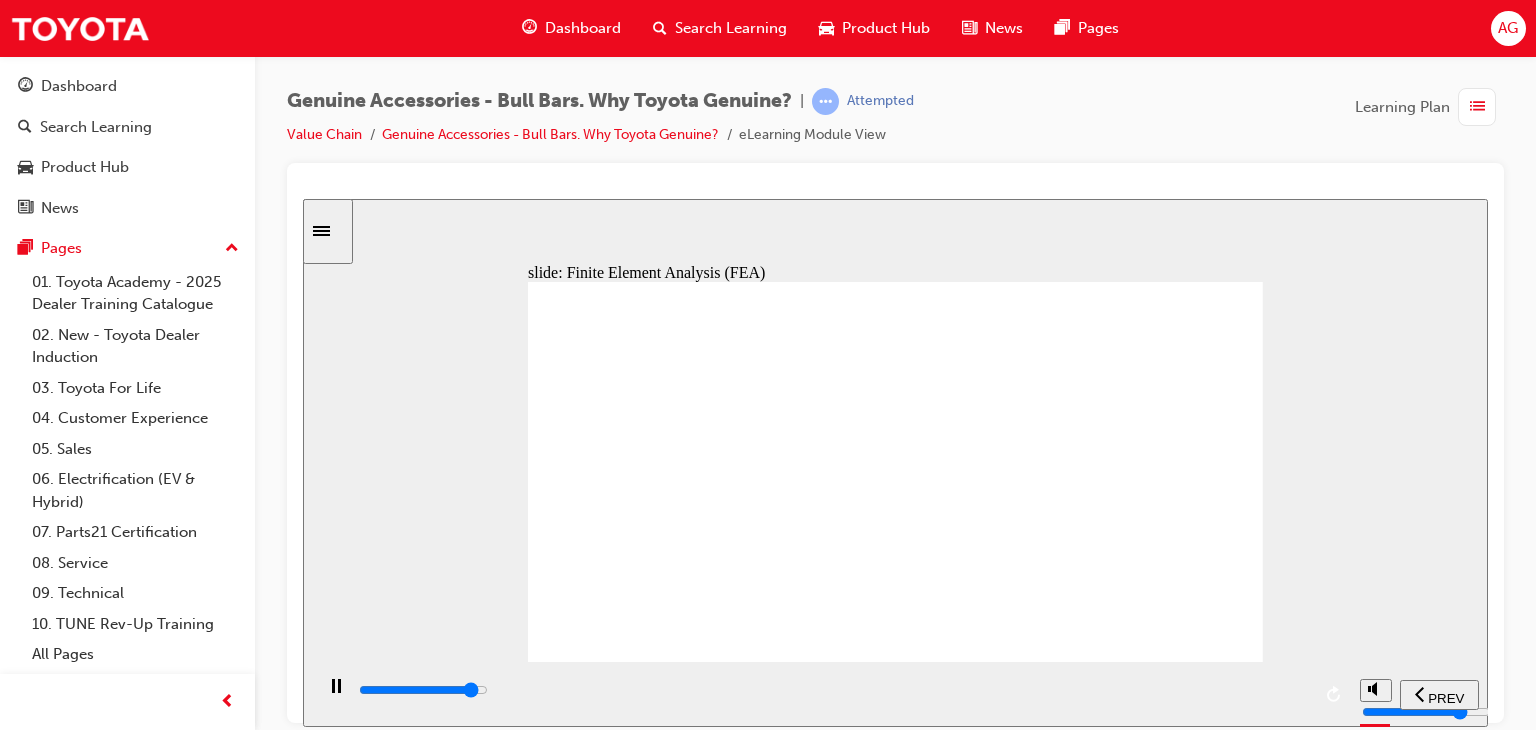 click at bounding box center (833, 690) 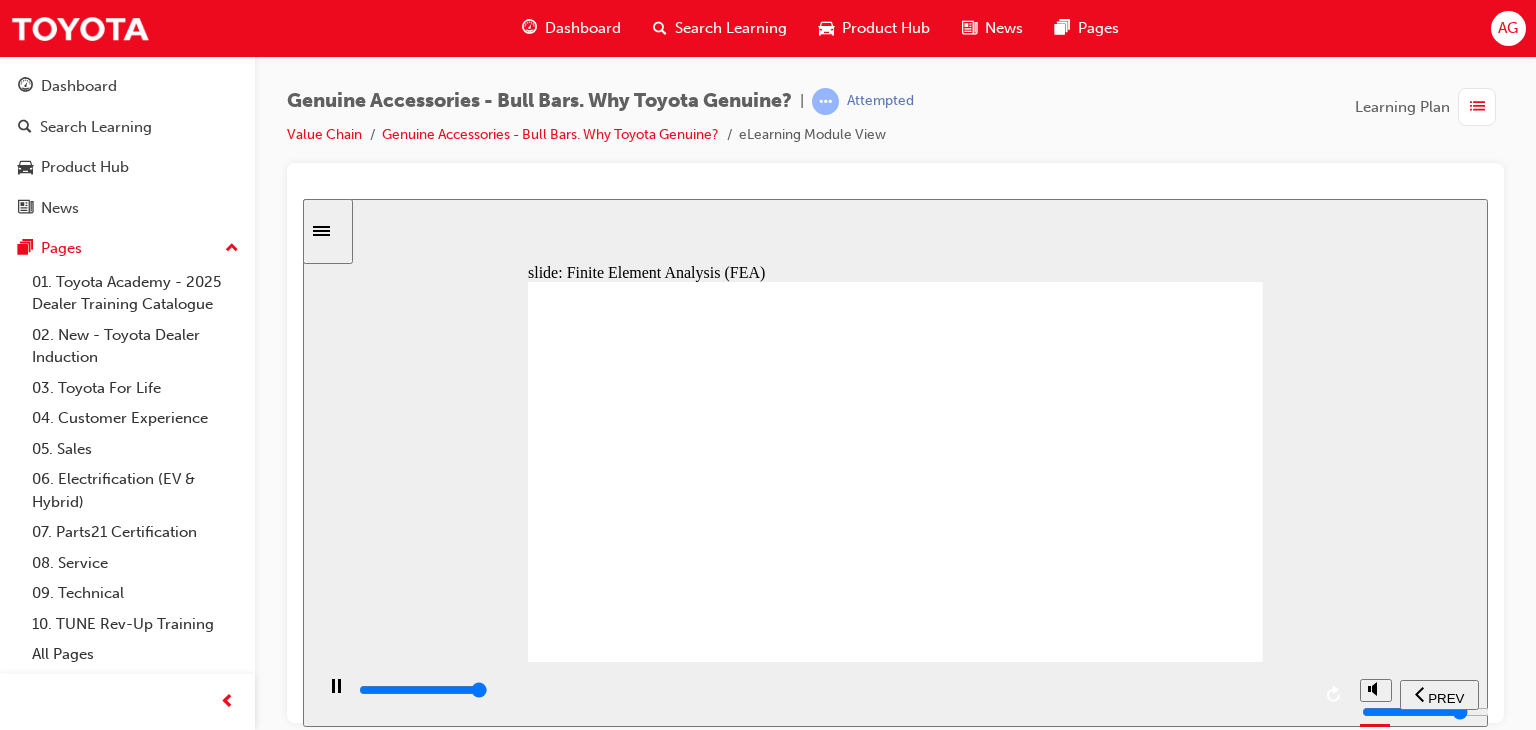 click at bounding box center [895, 1333] 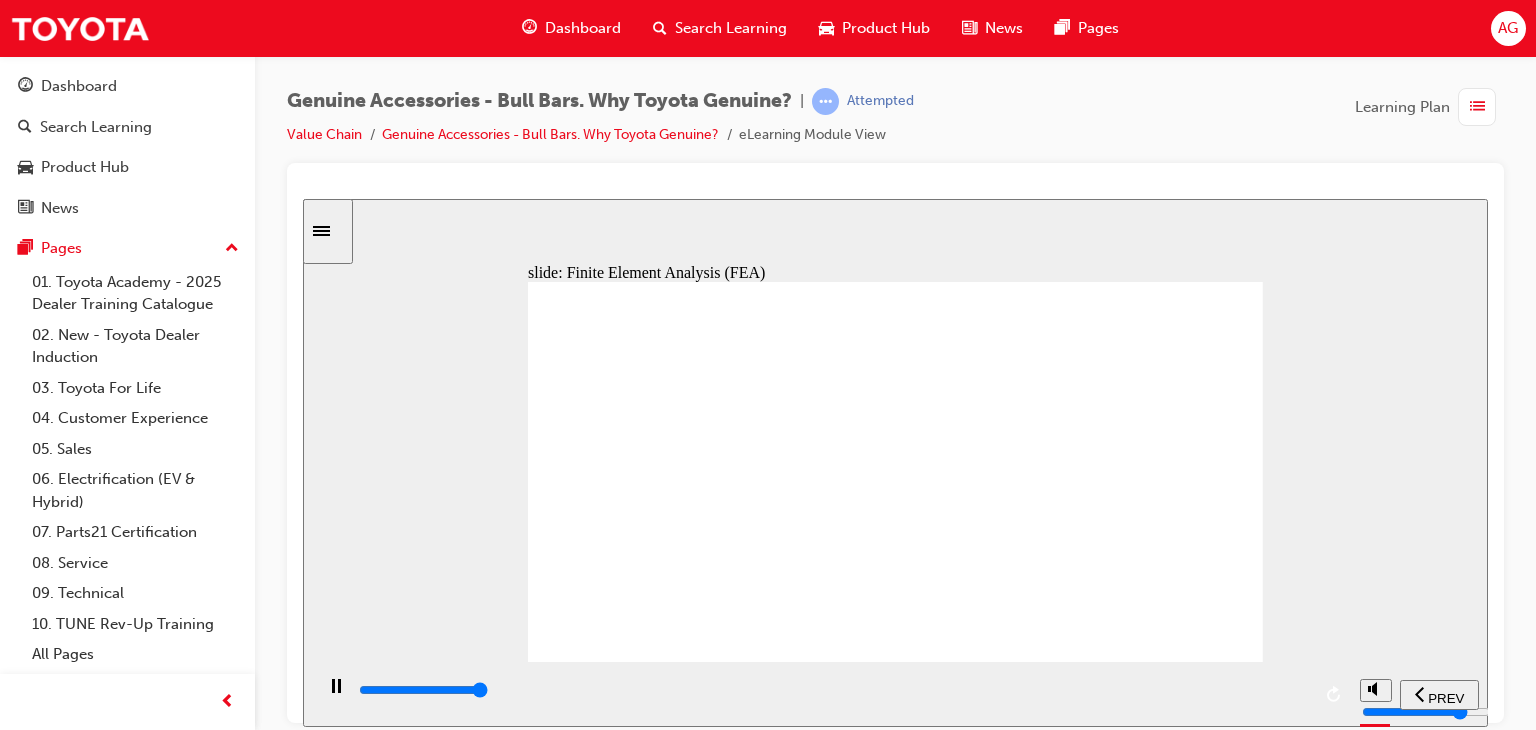 click 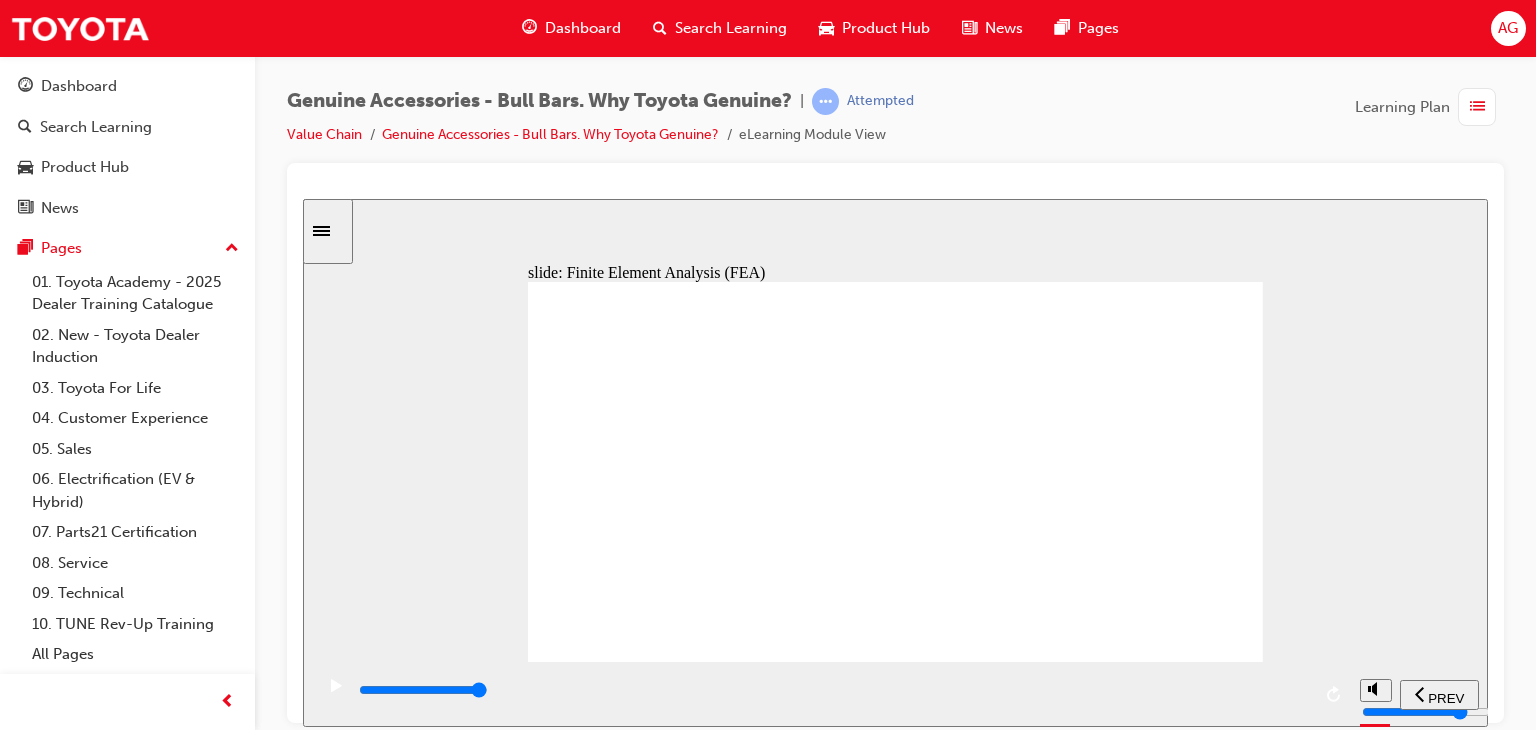 click 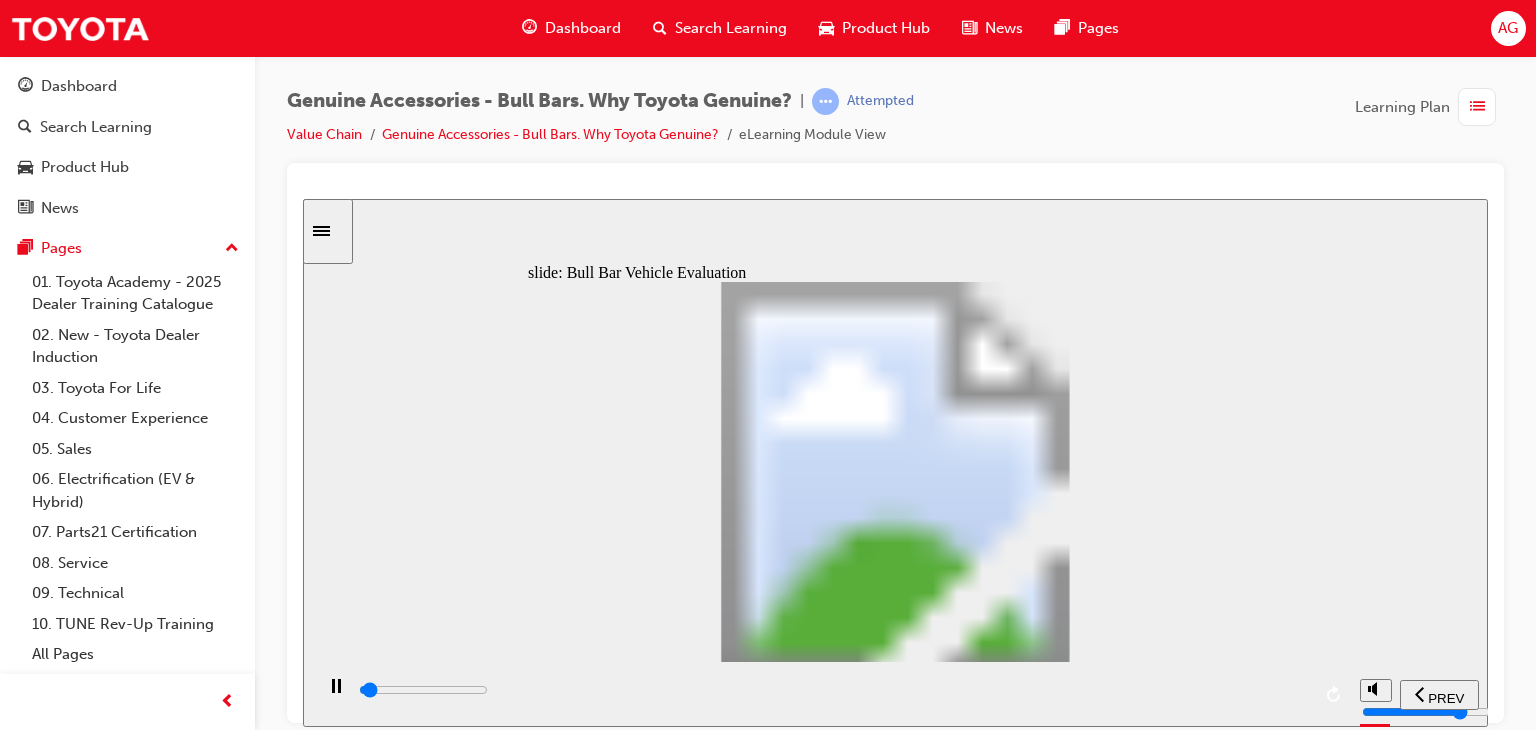 click 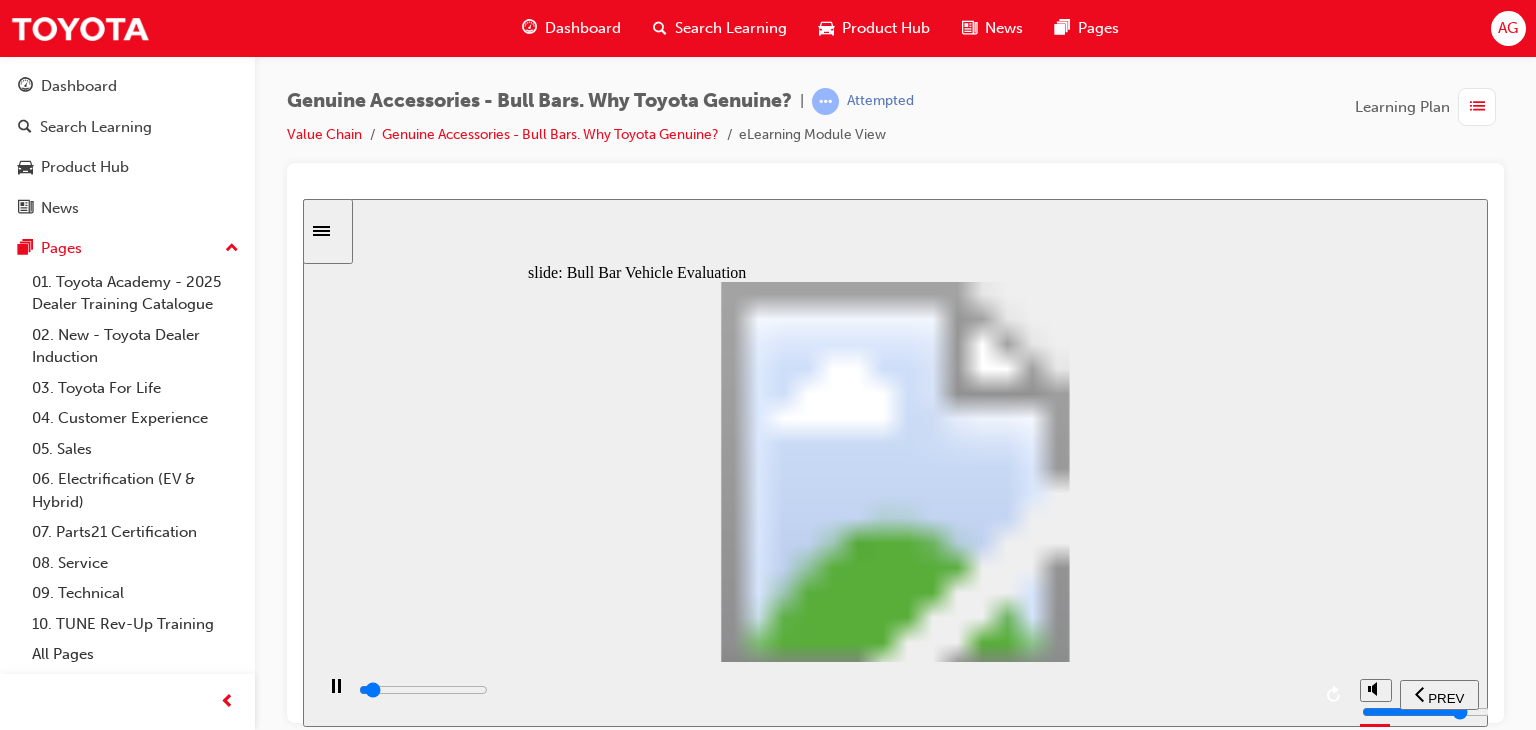 click 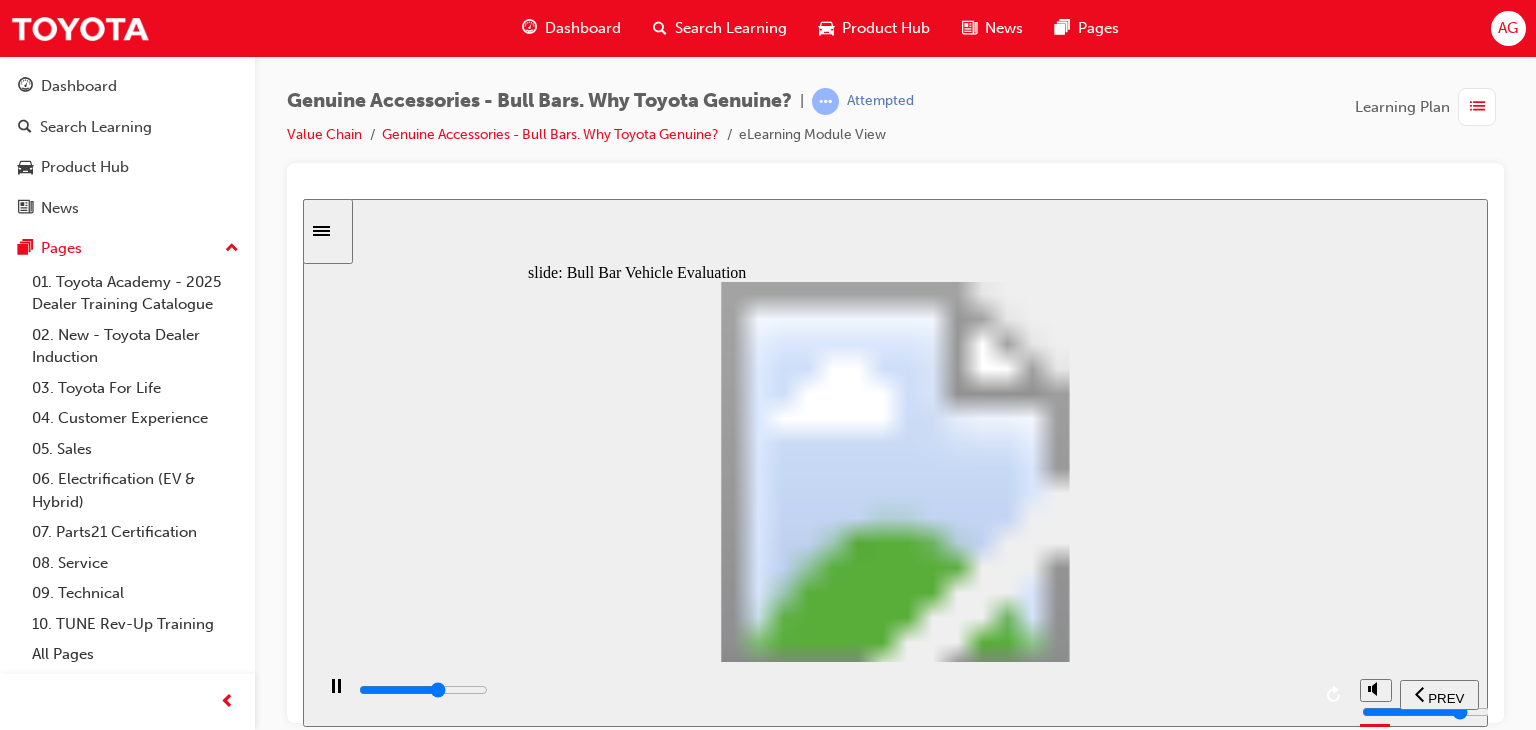 click at bounding box center [833, 690] 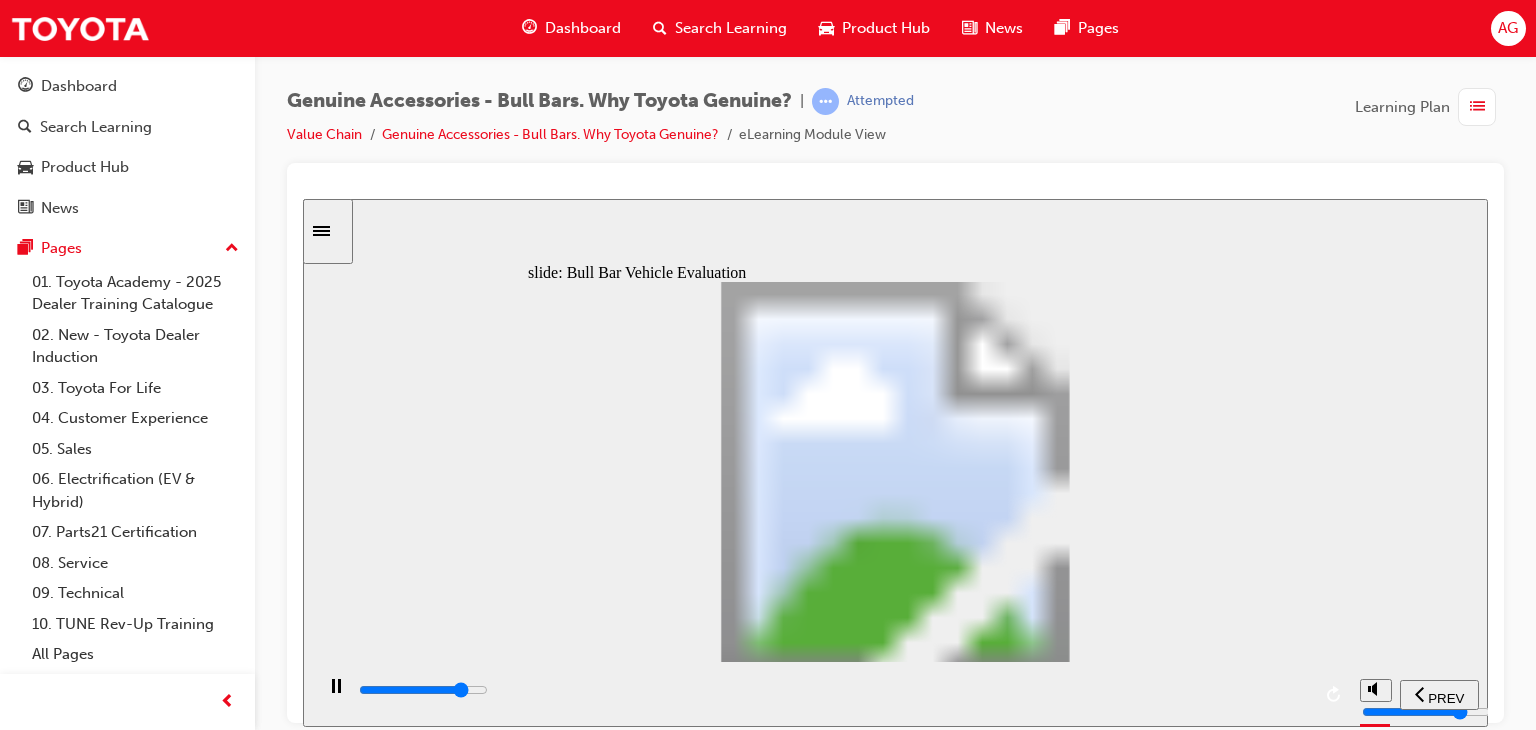 click at bounding box center (833, 690) 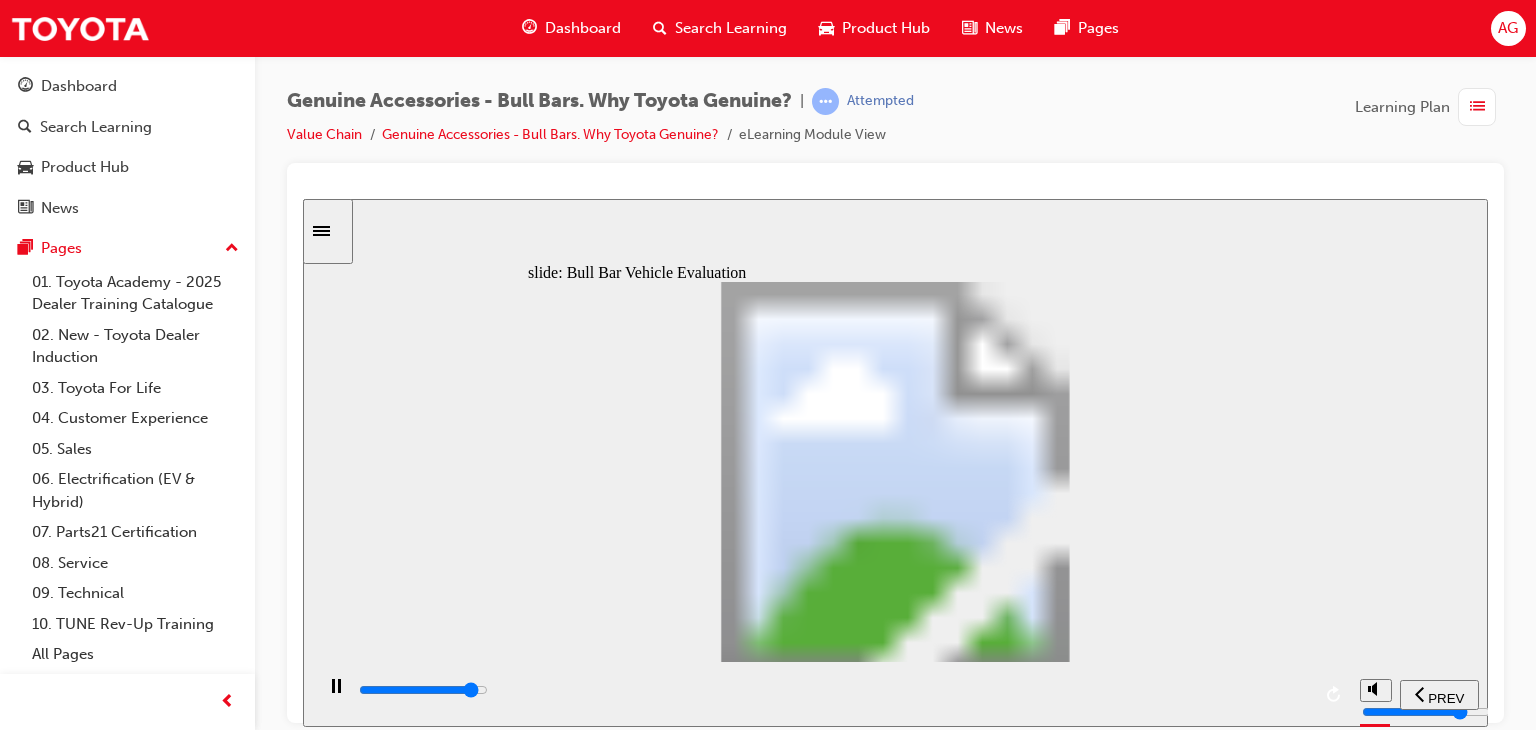 drag, startPoint x: 1238, startPoint y: 695, endPoint x: 1254, endPoint y: 695, distance: 16 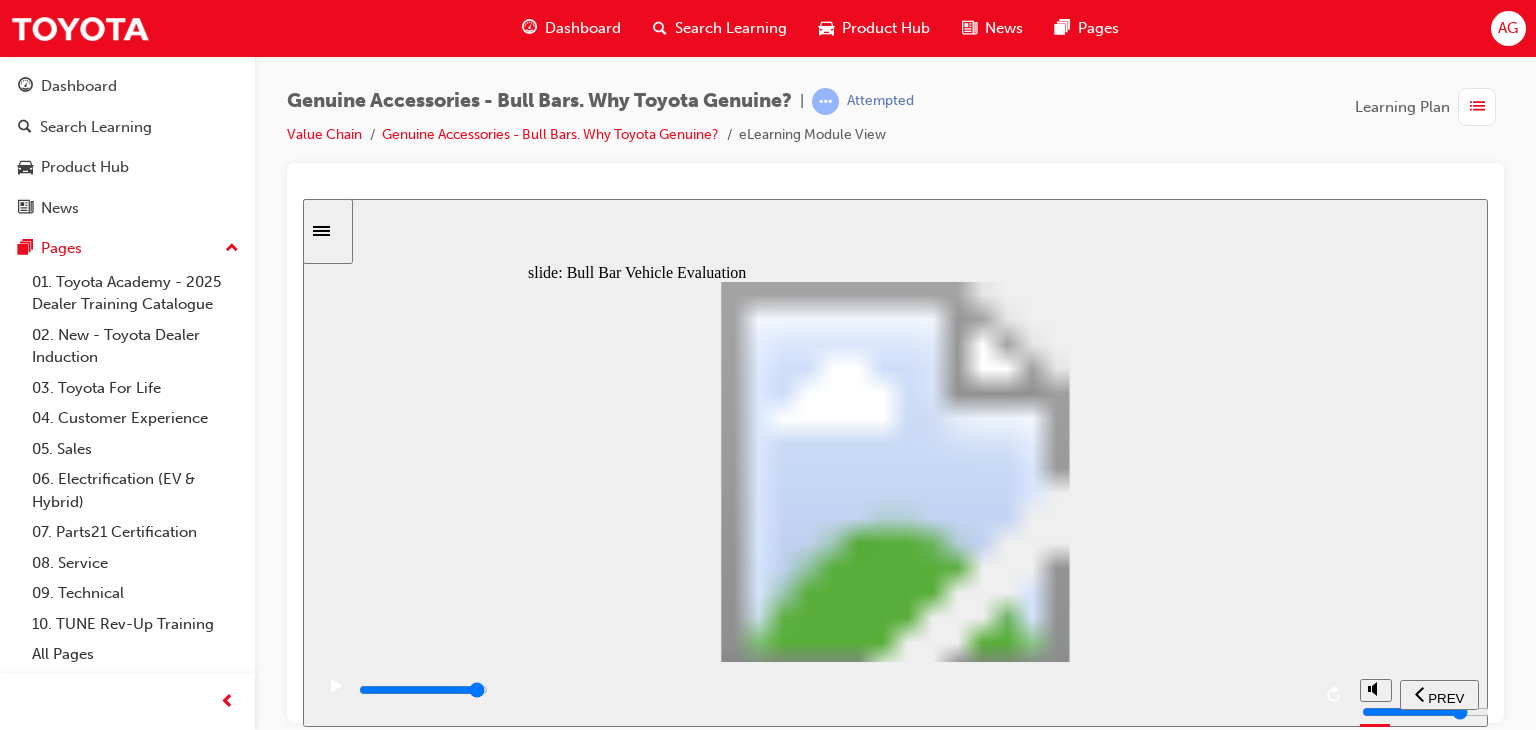 click at bounding box center (833, 690) 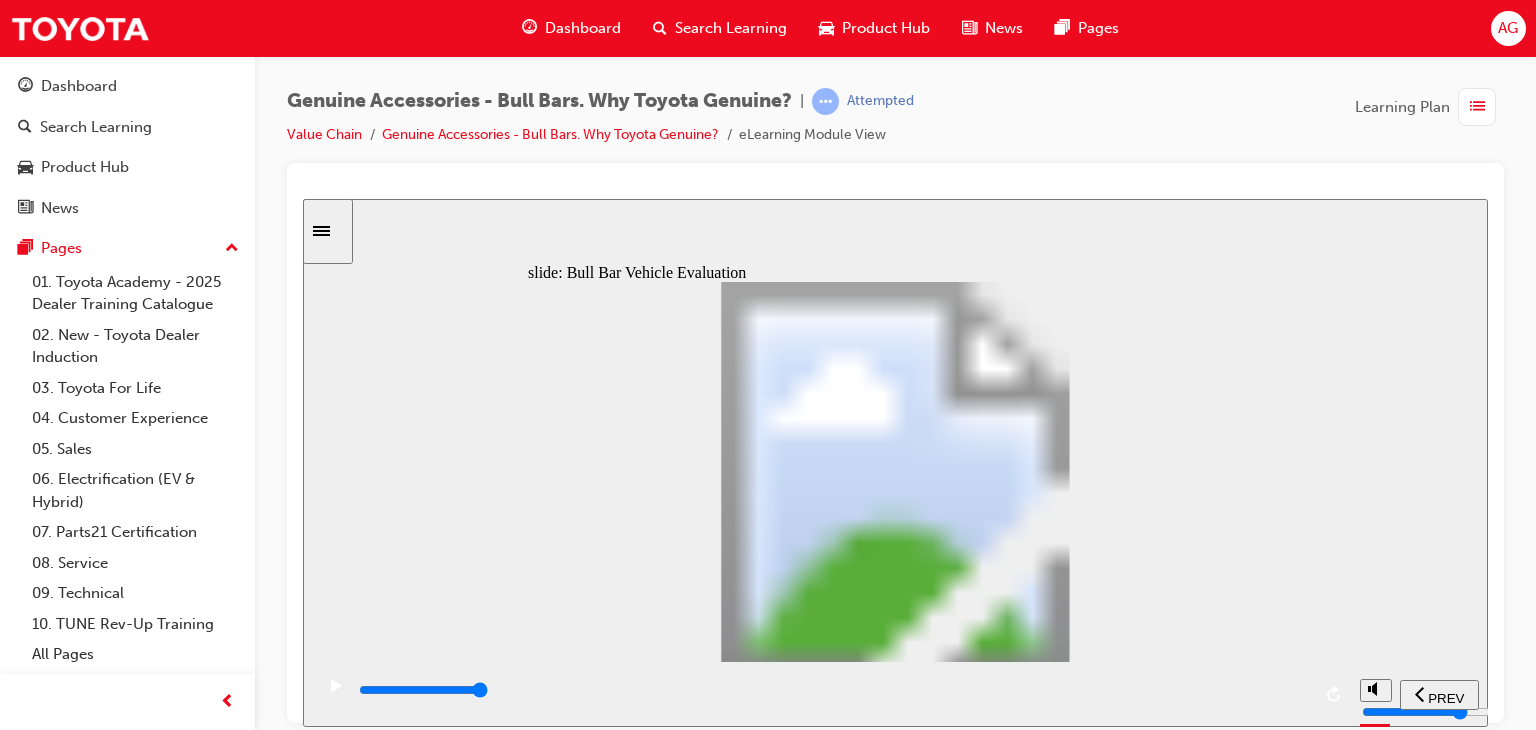 click 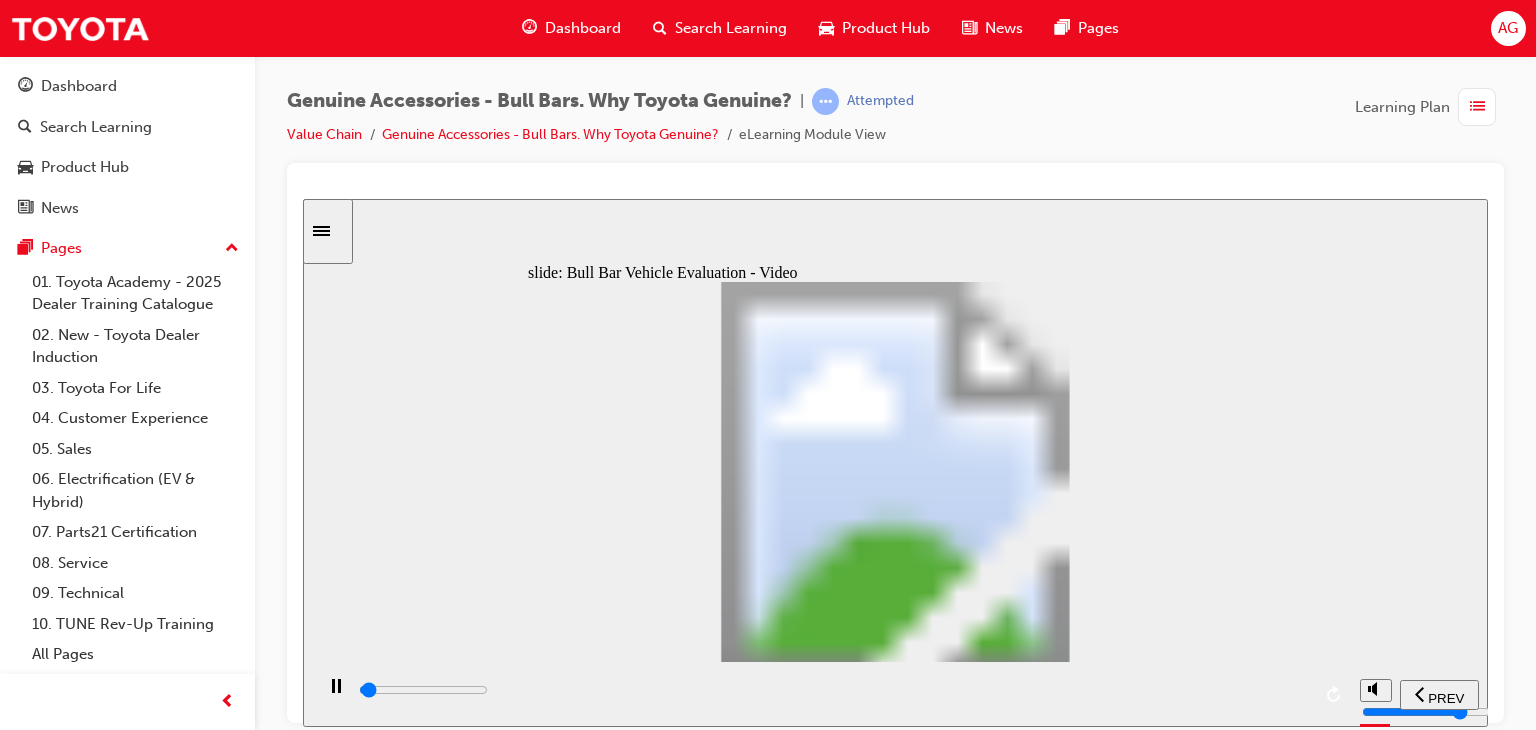 click at bounding box center (831, 693) 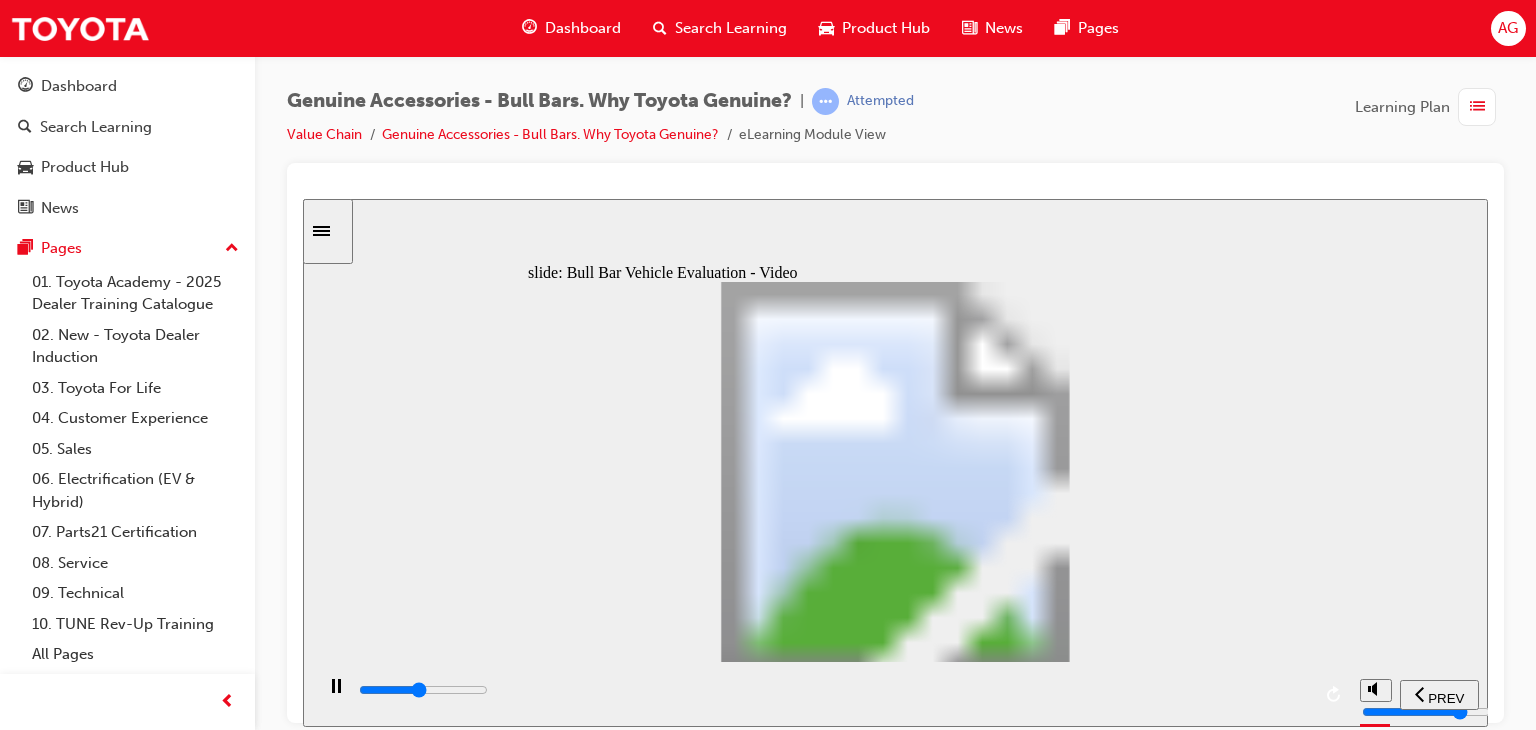 click at bounding box center (423, 689) 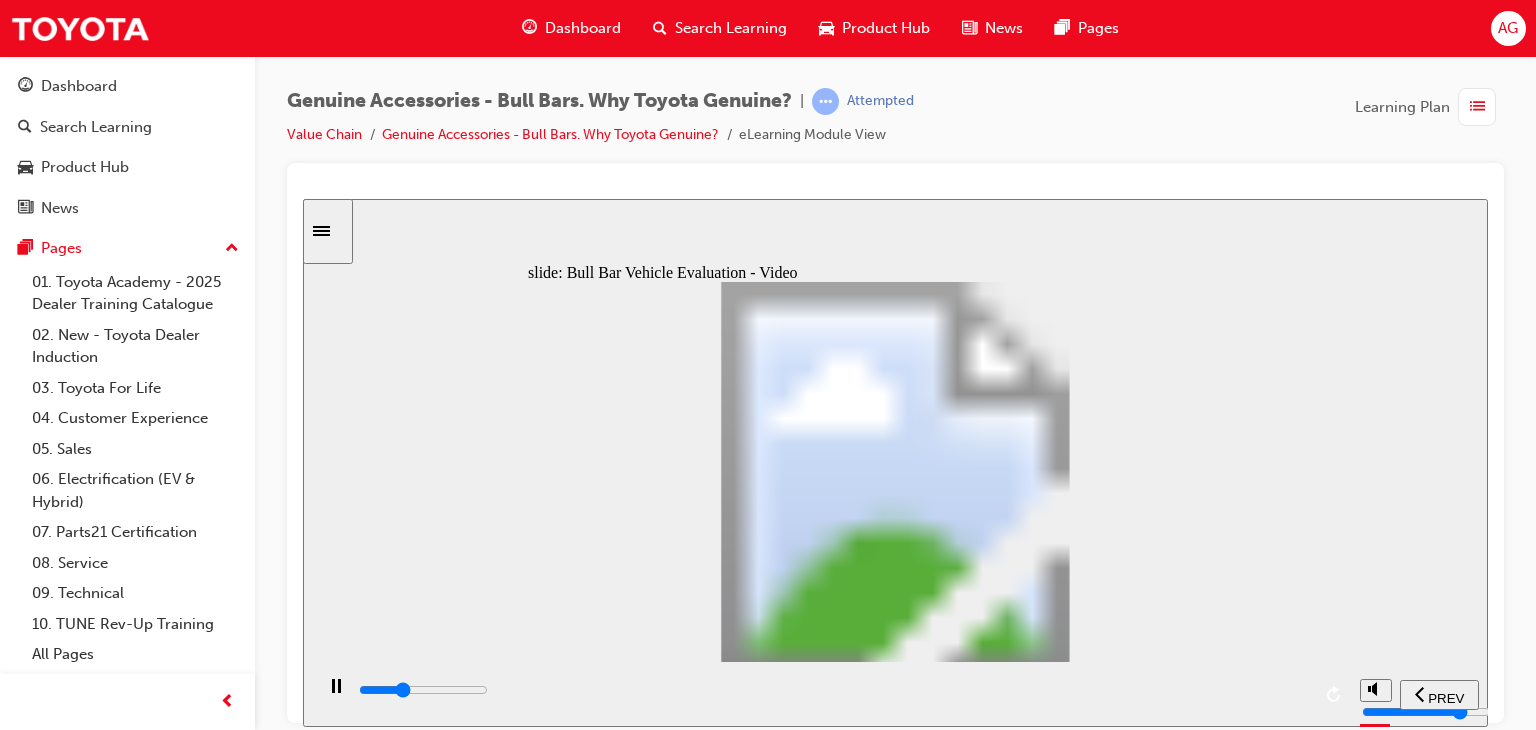 click at bounding box center (833, 690) 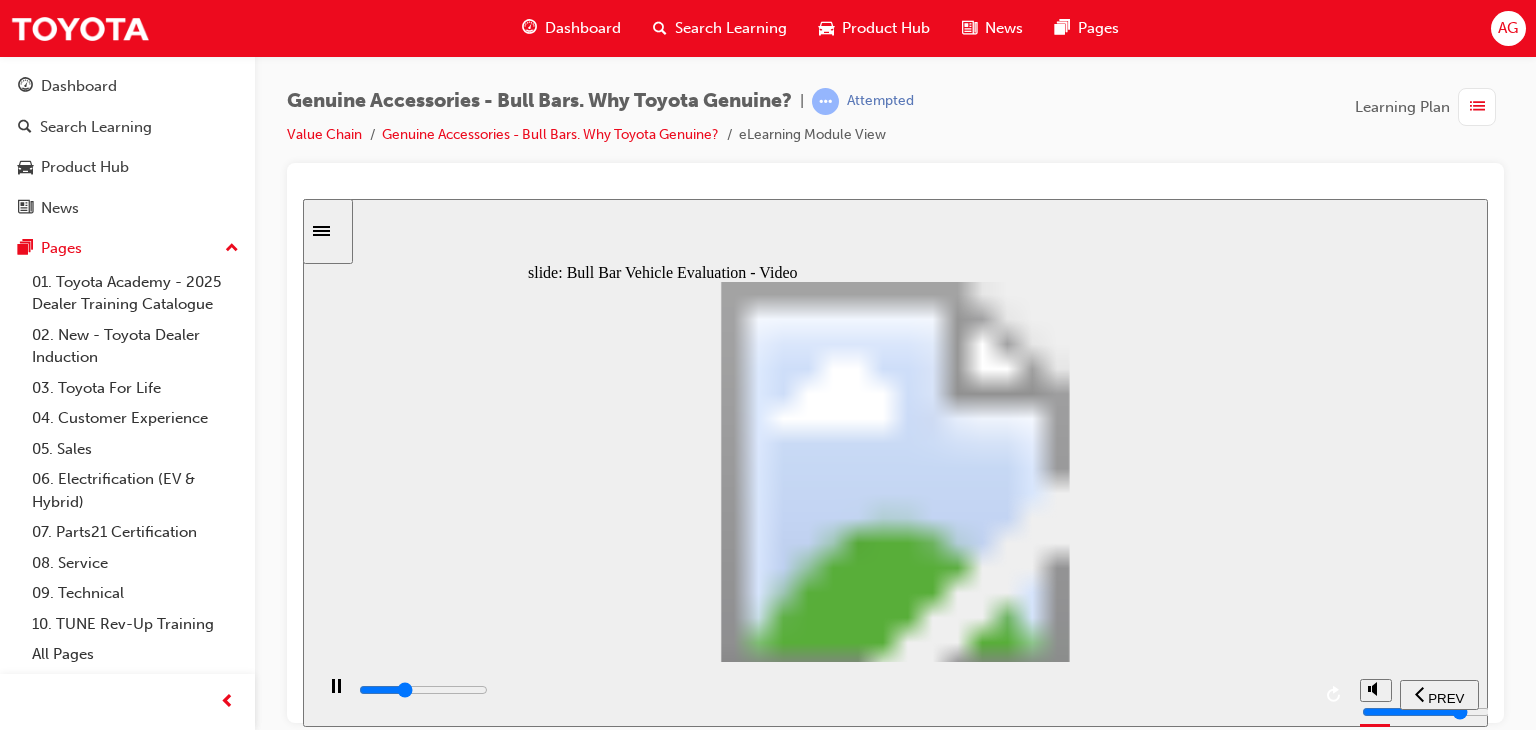 click 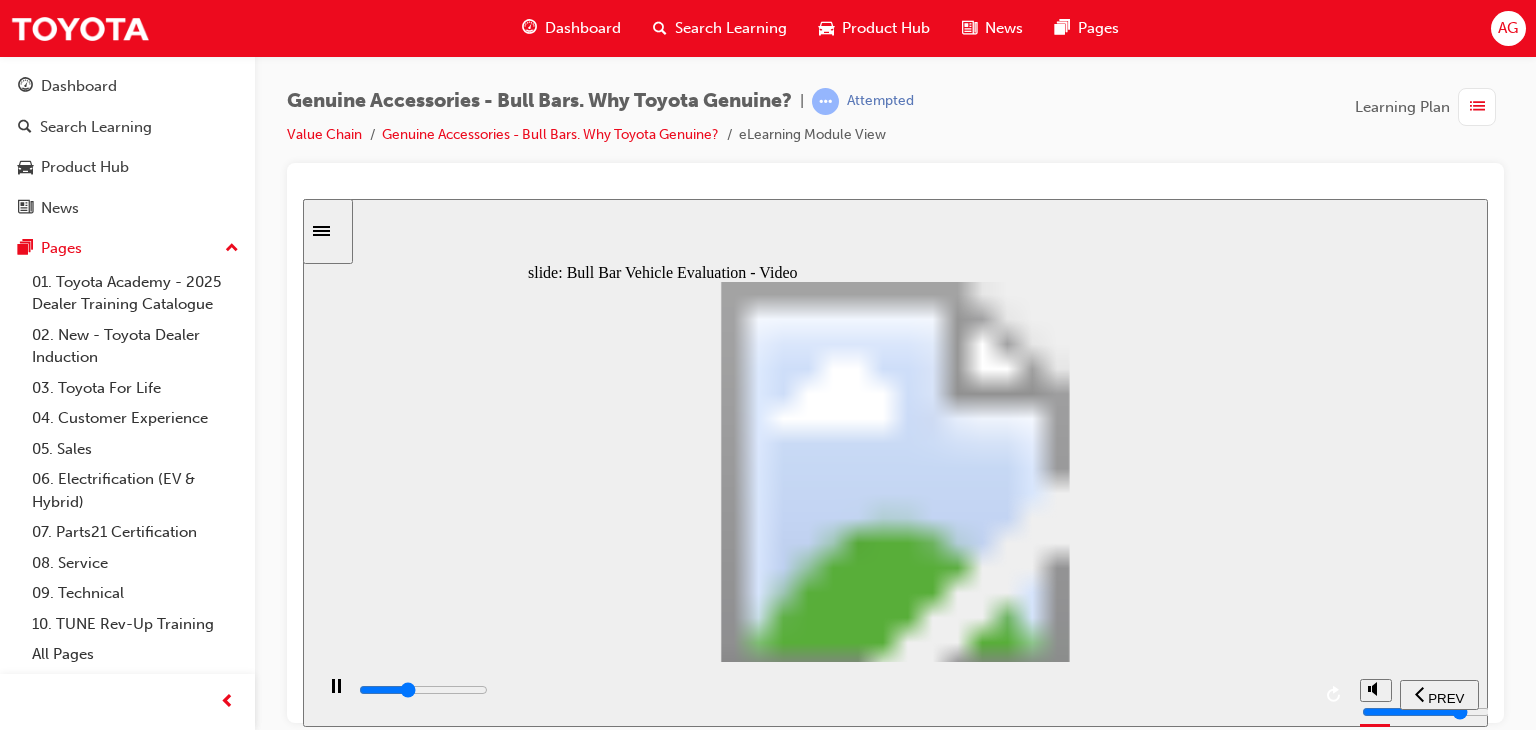 click at bounding box center [336, 695] 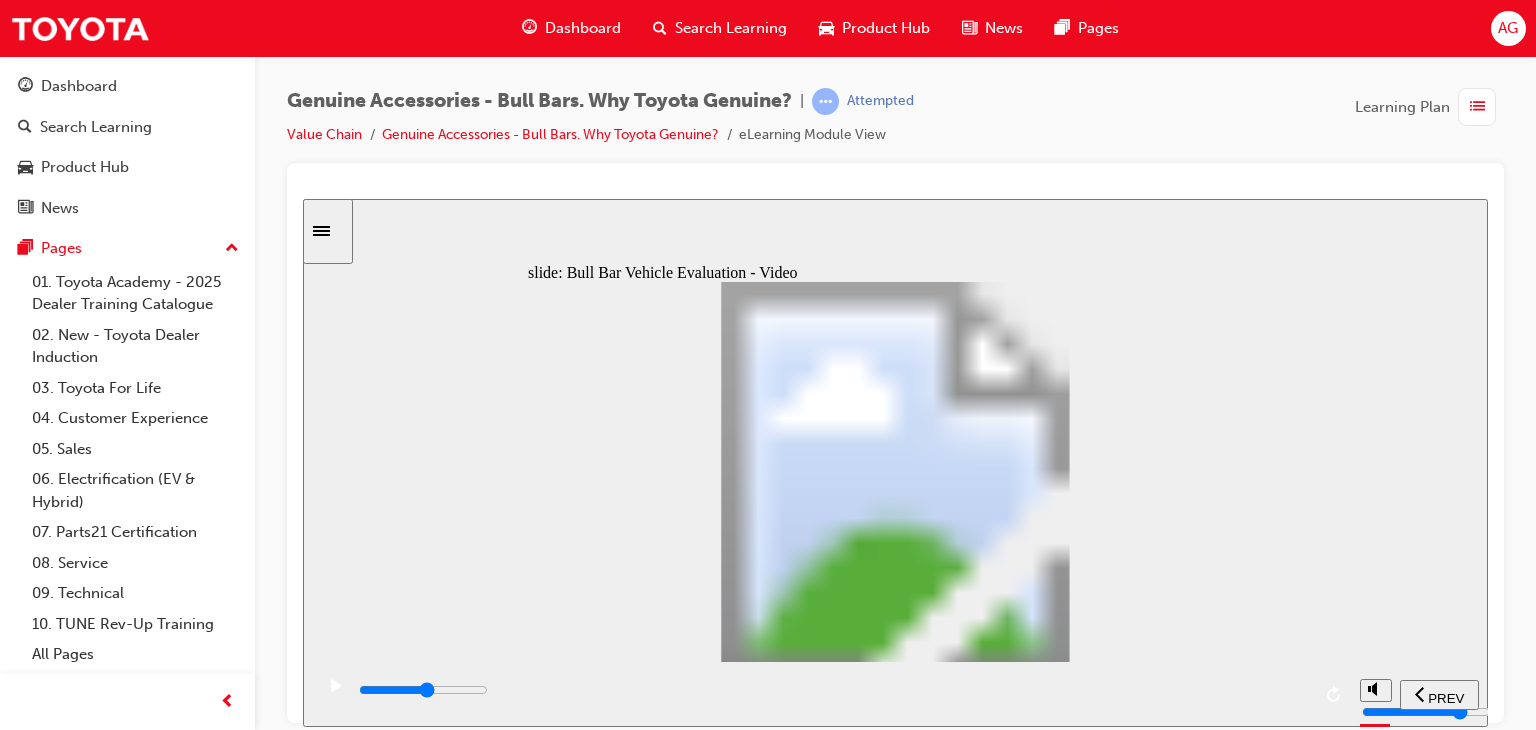 click at bounding box center (833, 690) 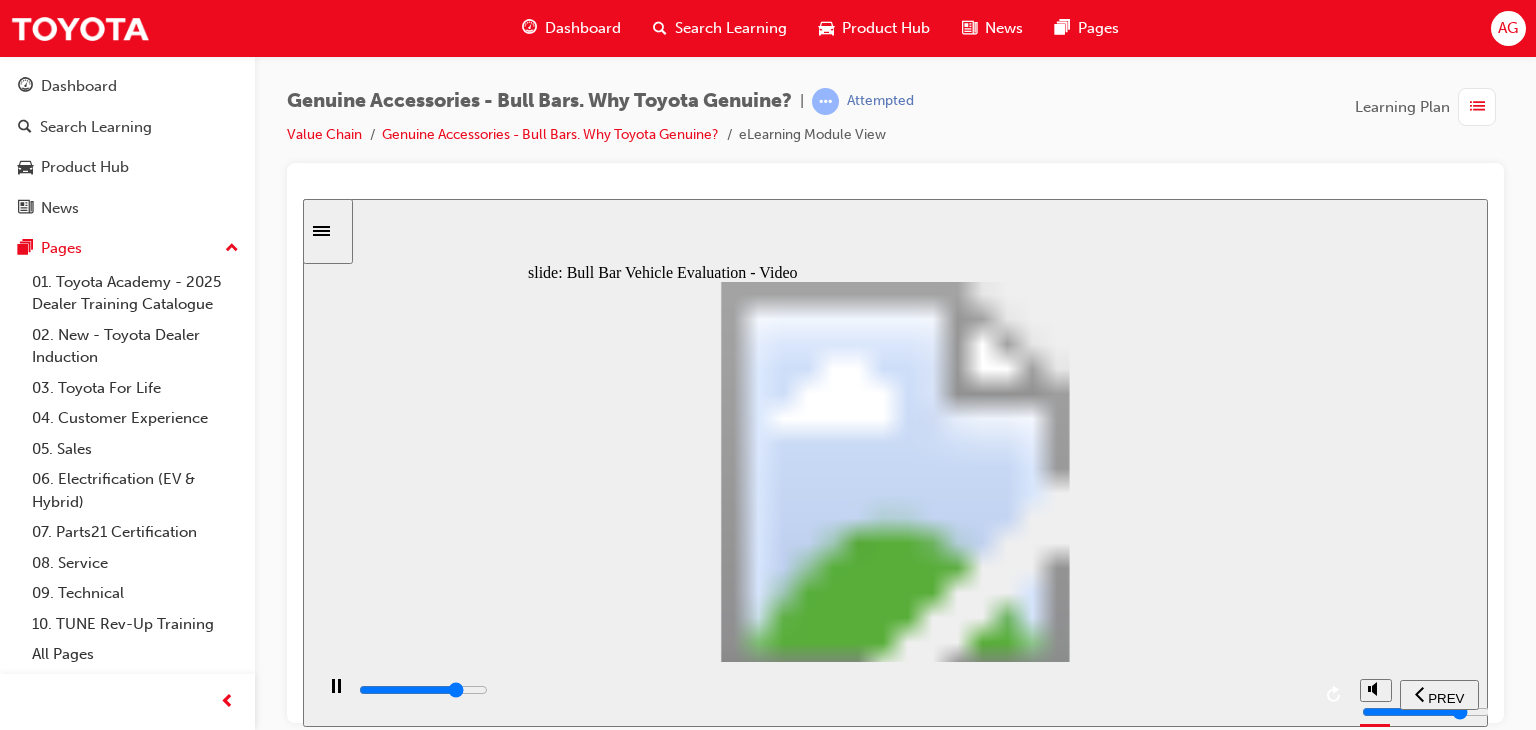click at bounding box center [833, 690] 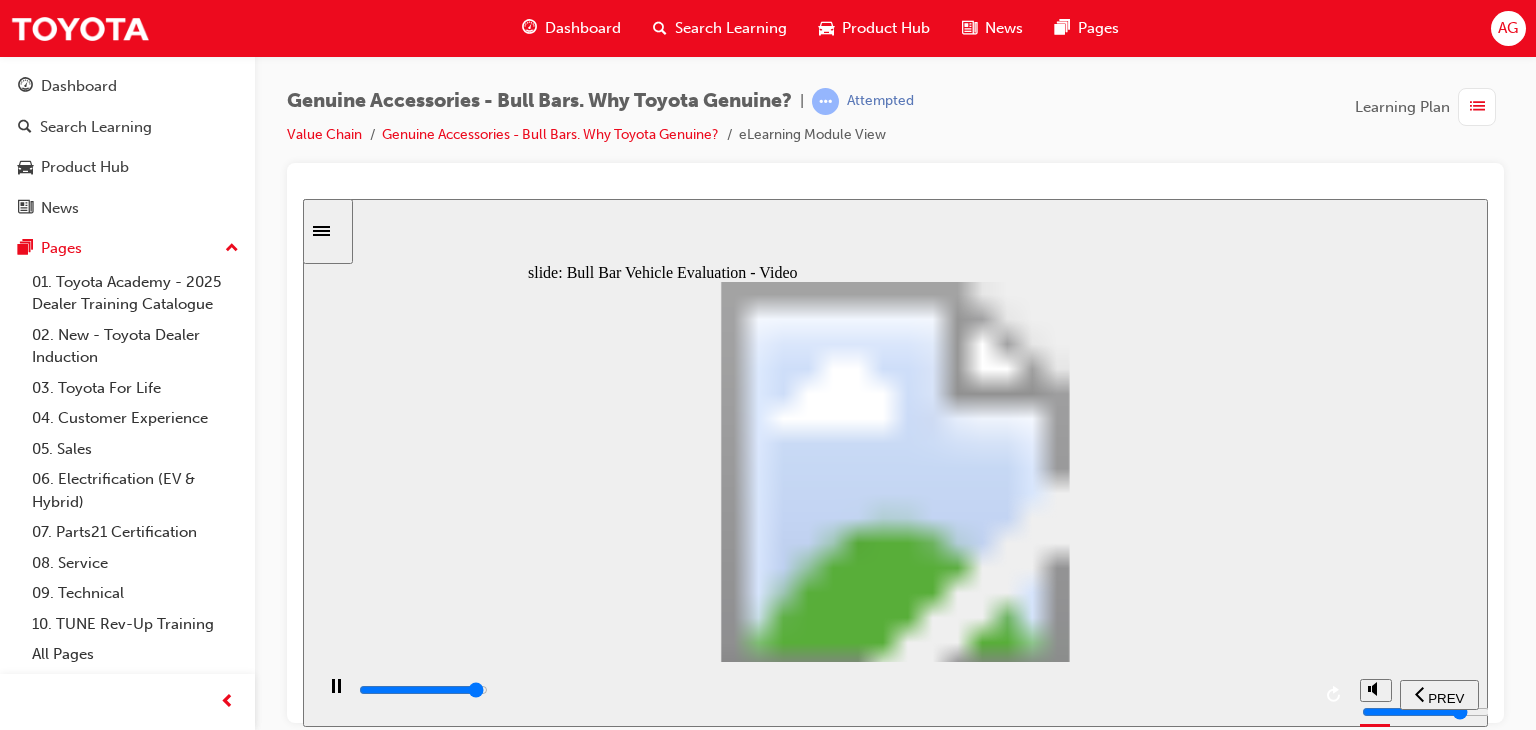 drag, startPoint x: 1310, startPoint y: 691, endPoint x: 1302, endPoint y: 699, distance: 11.313708 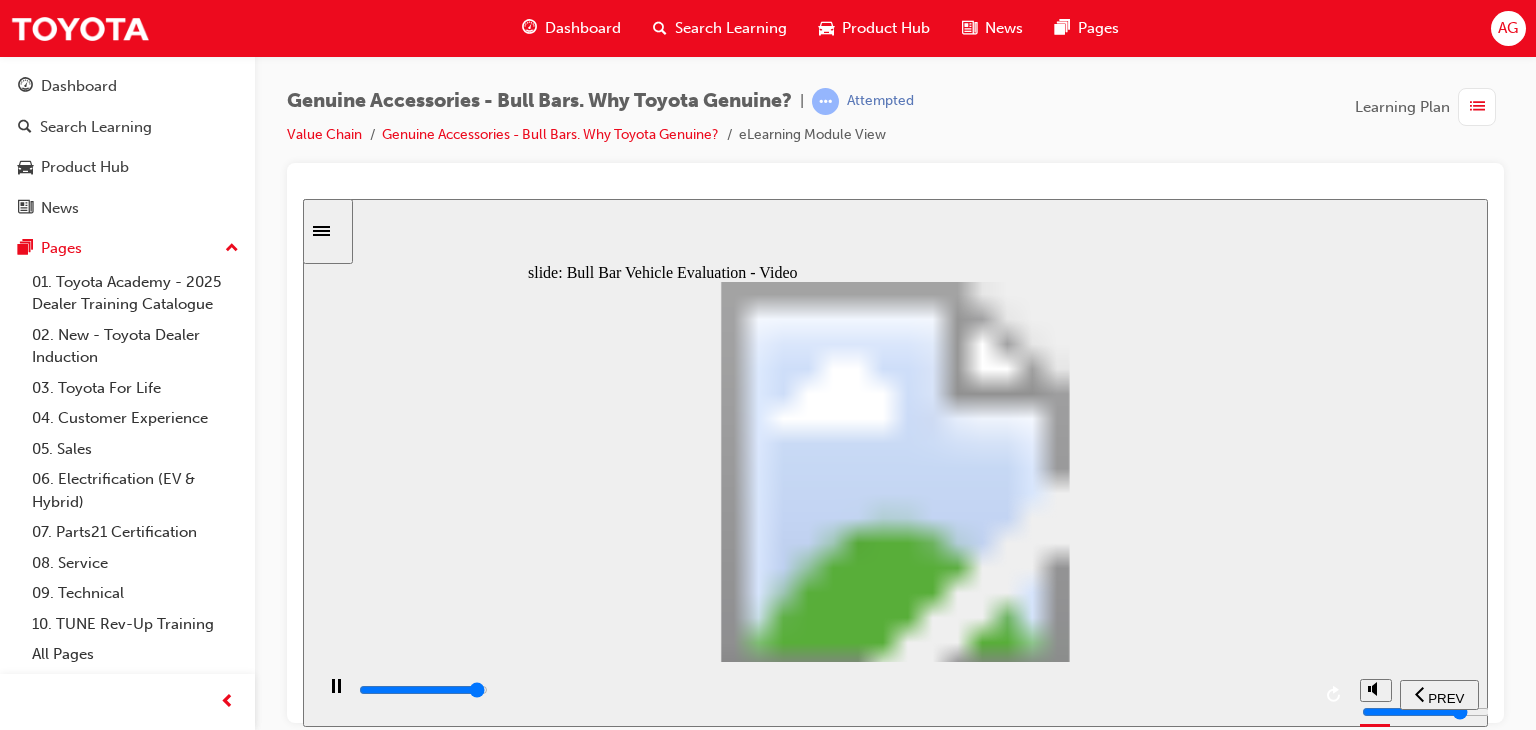 click at bounding box center (423, 689) 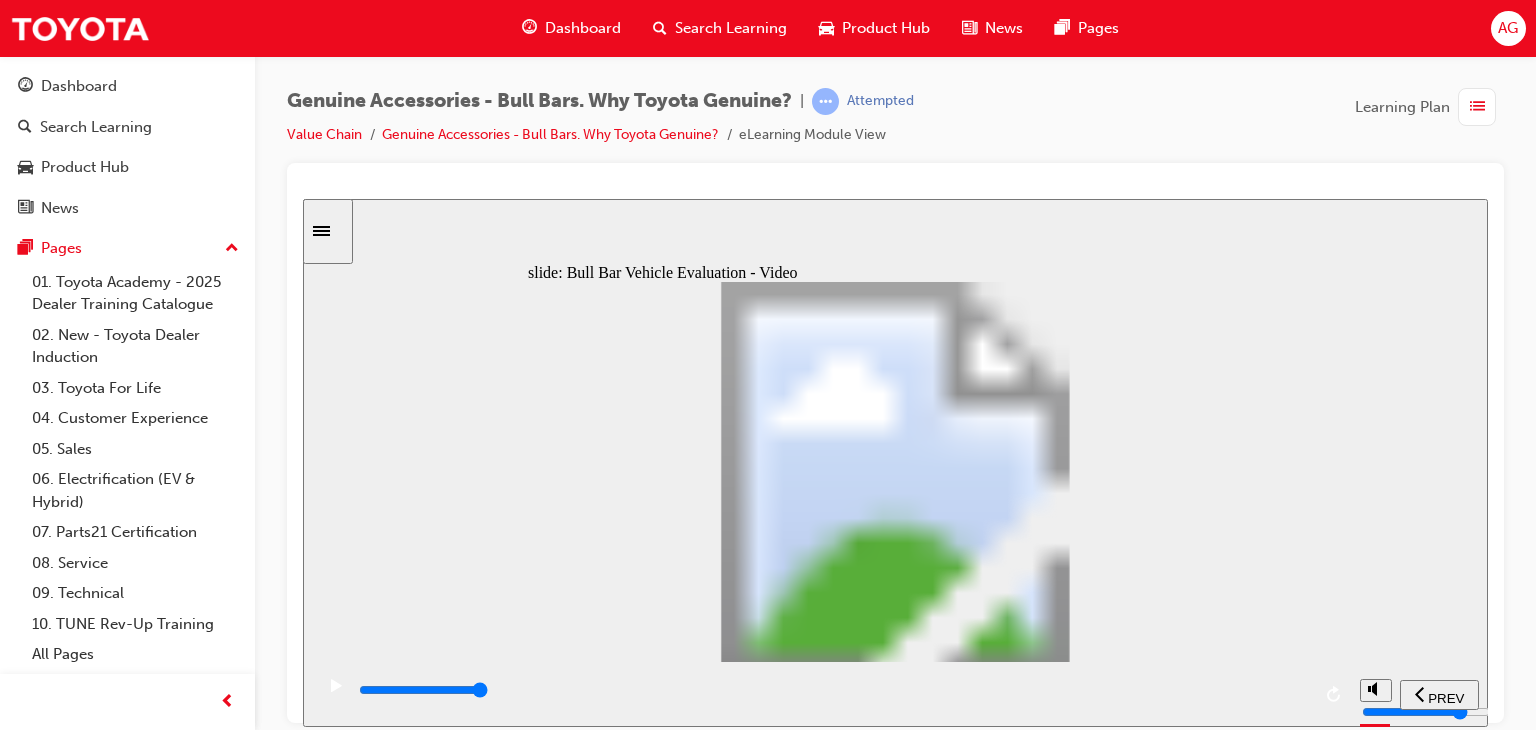 click 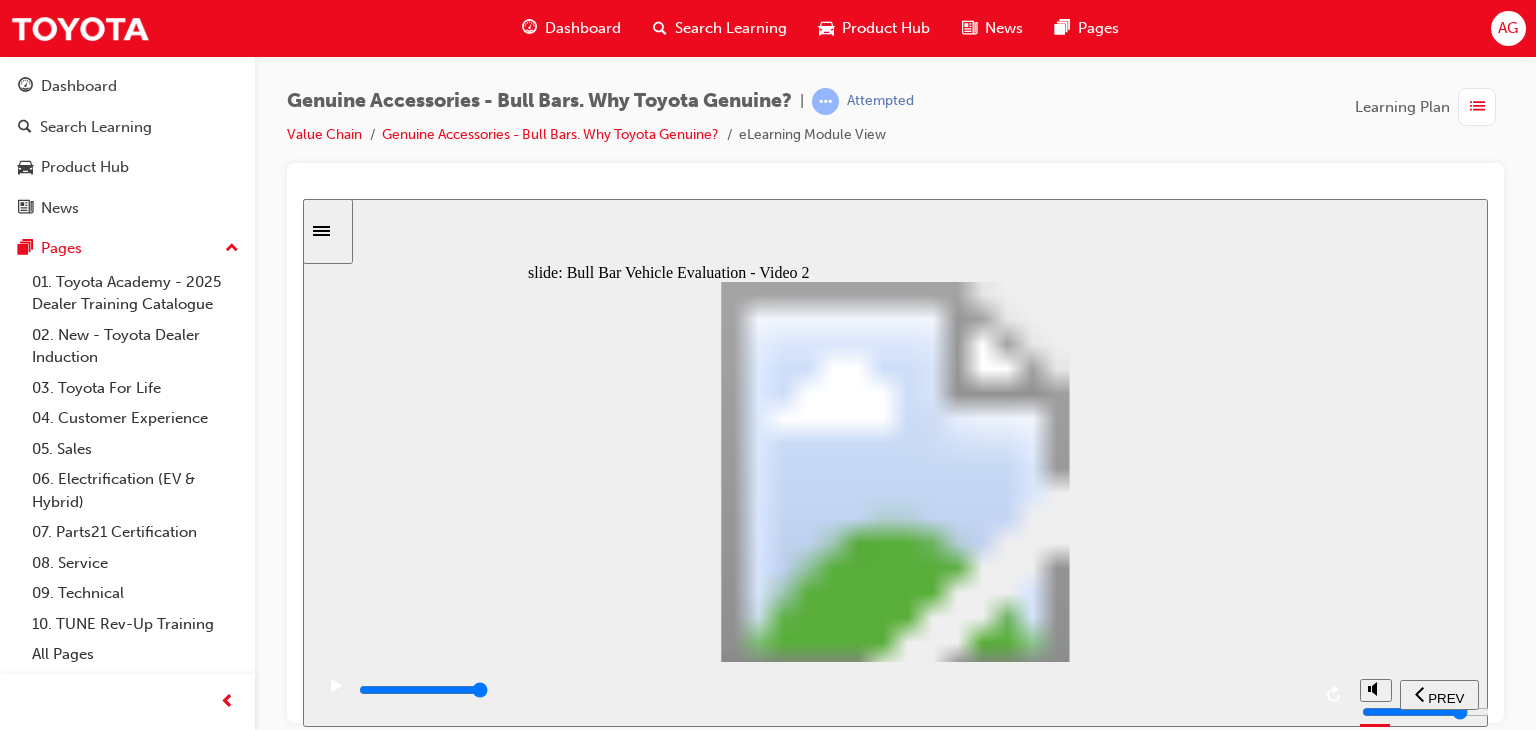 click 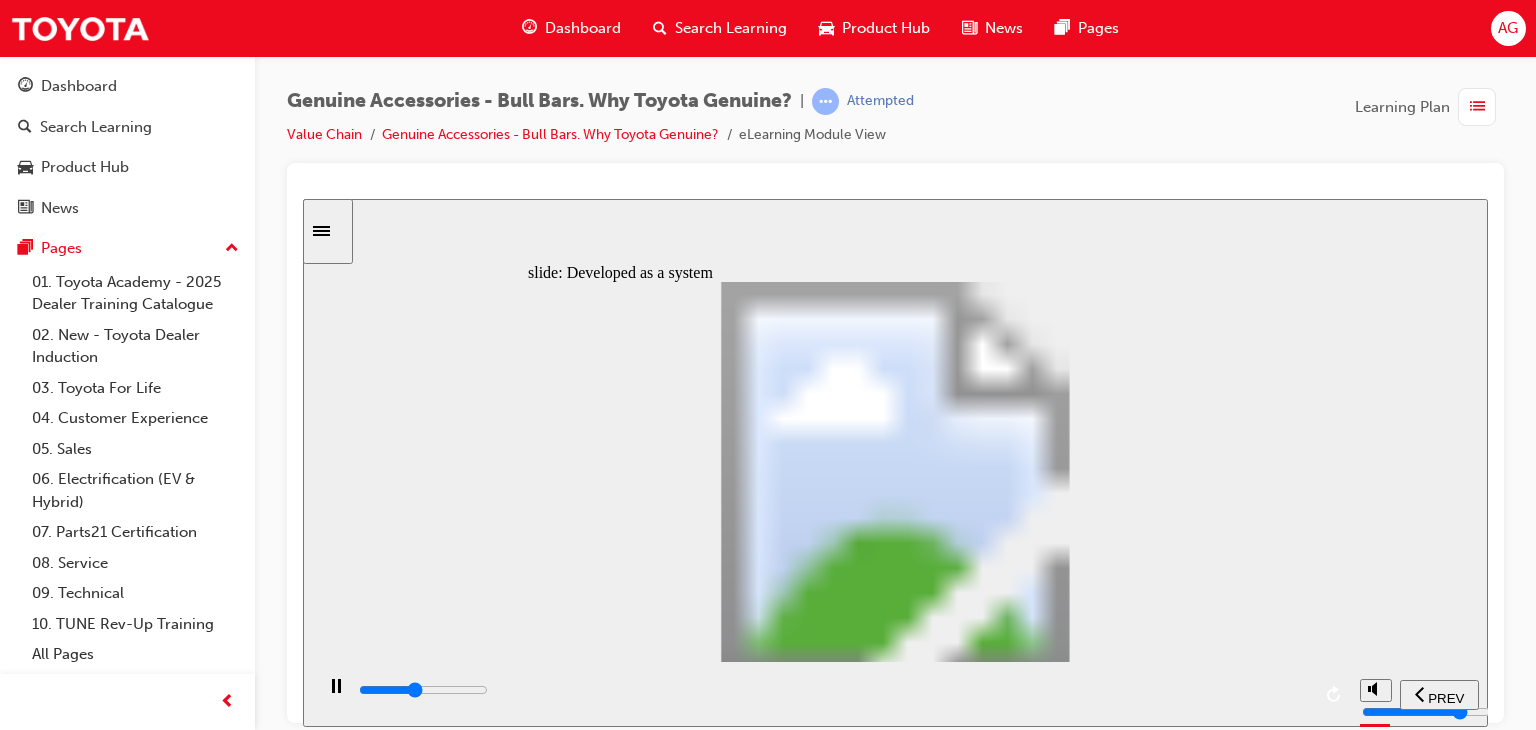 click at bounding box center [833, 690] 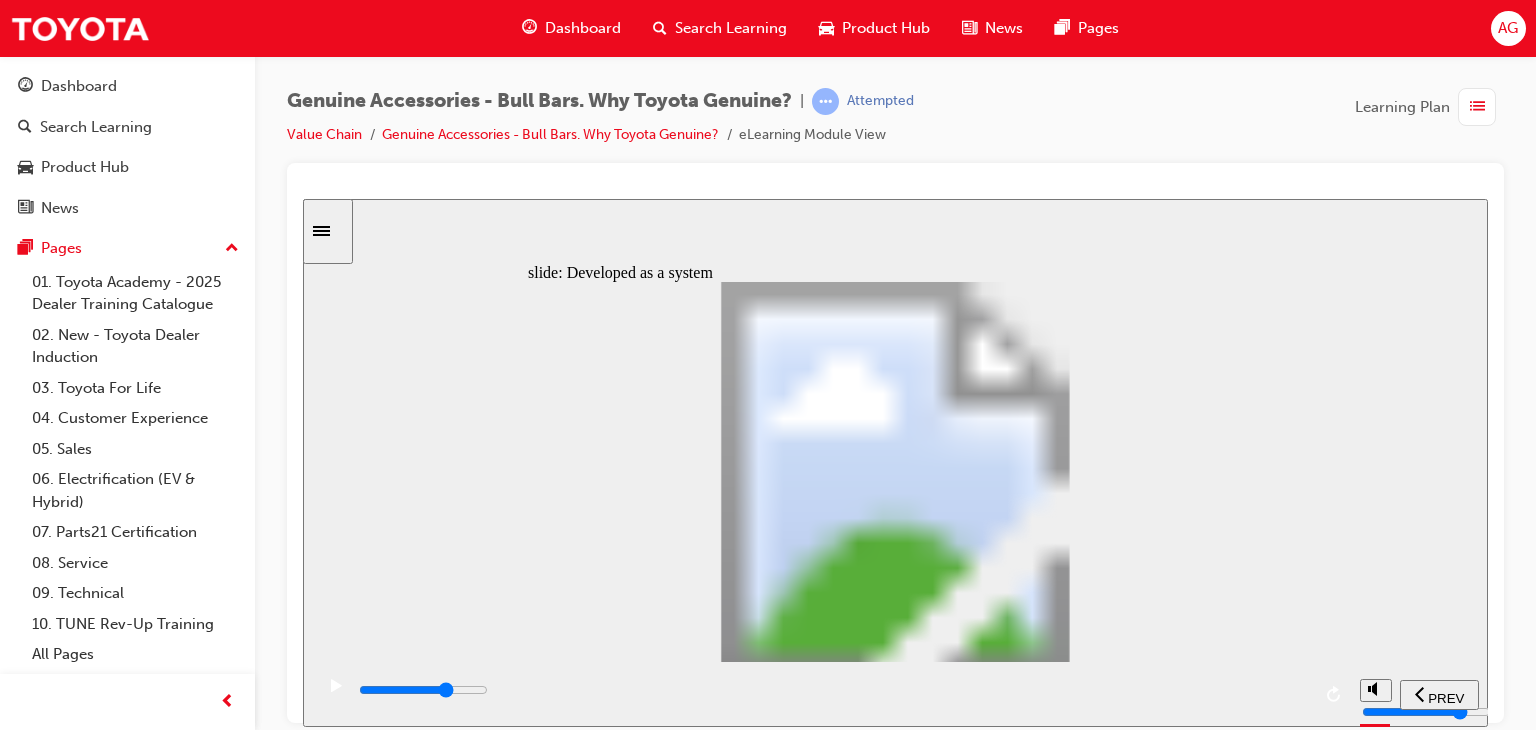click at bounding box center (833, 690) 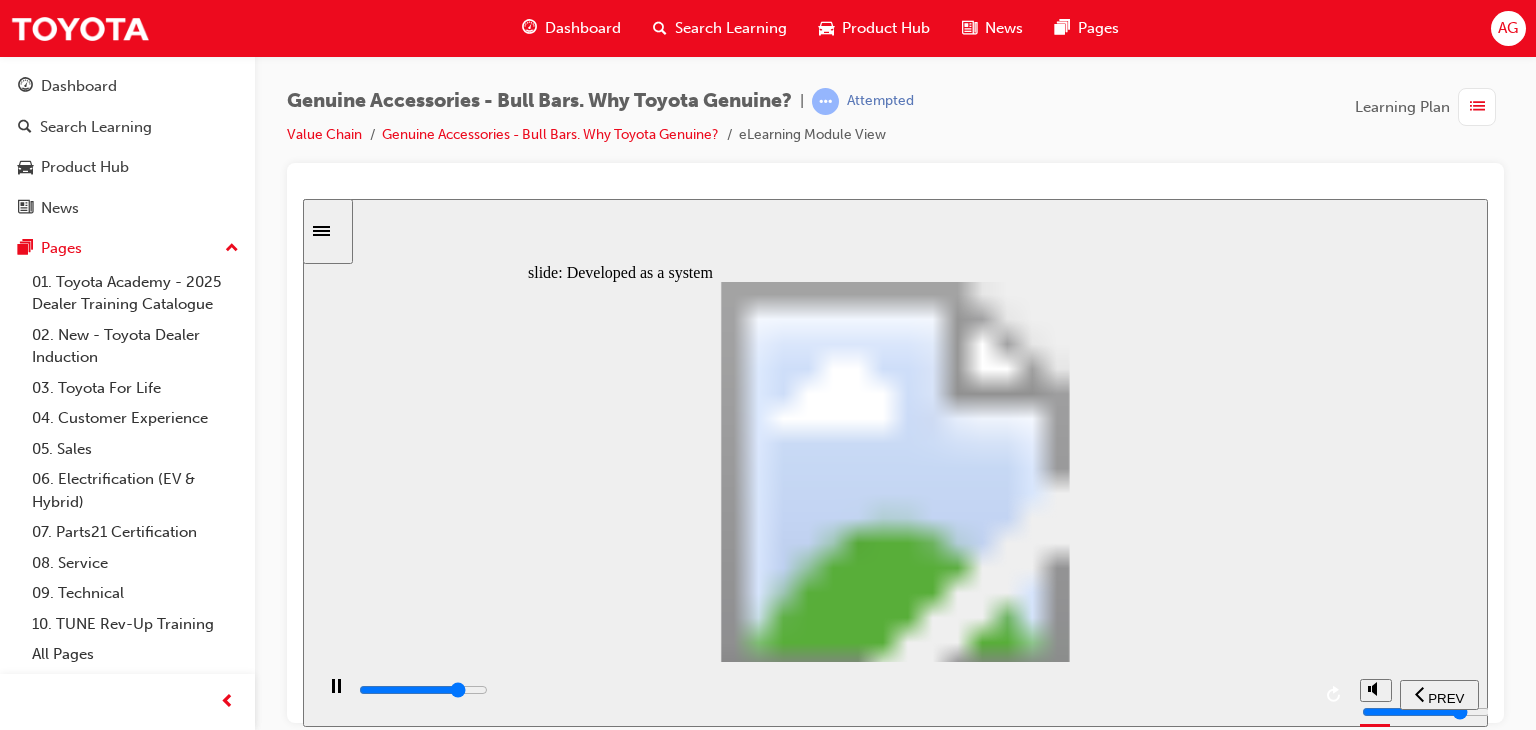 click at bounding box center (423, 689) 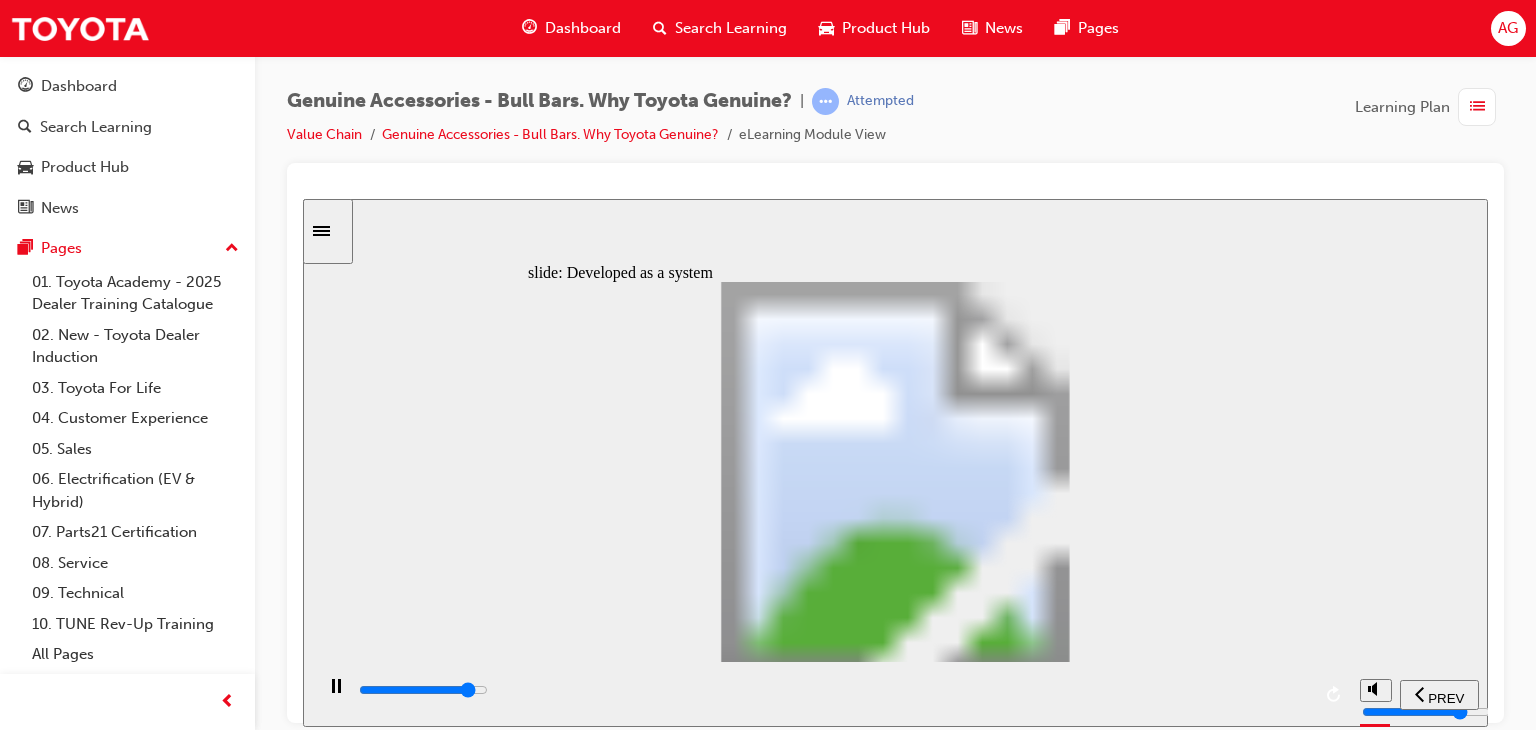 click at bounding box center [833, 690] 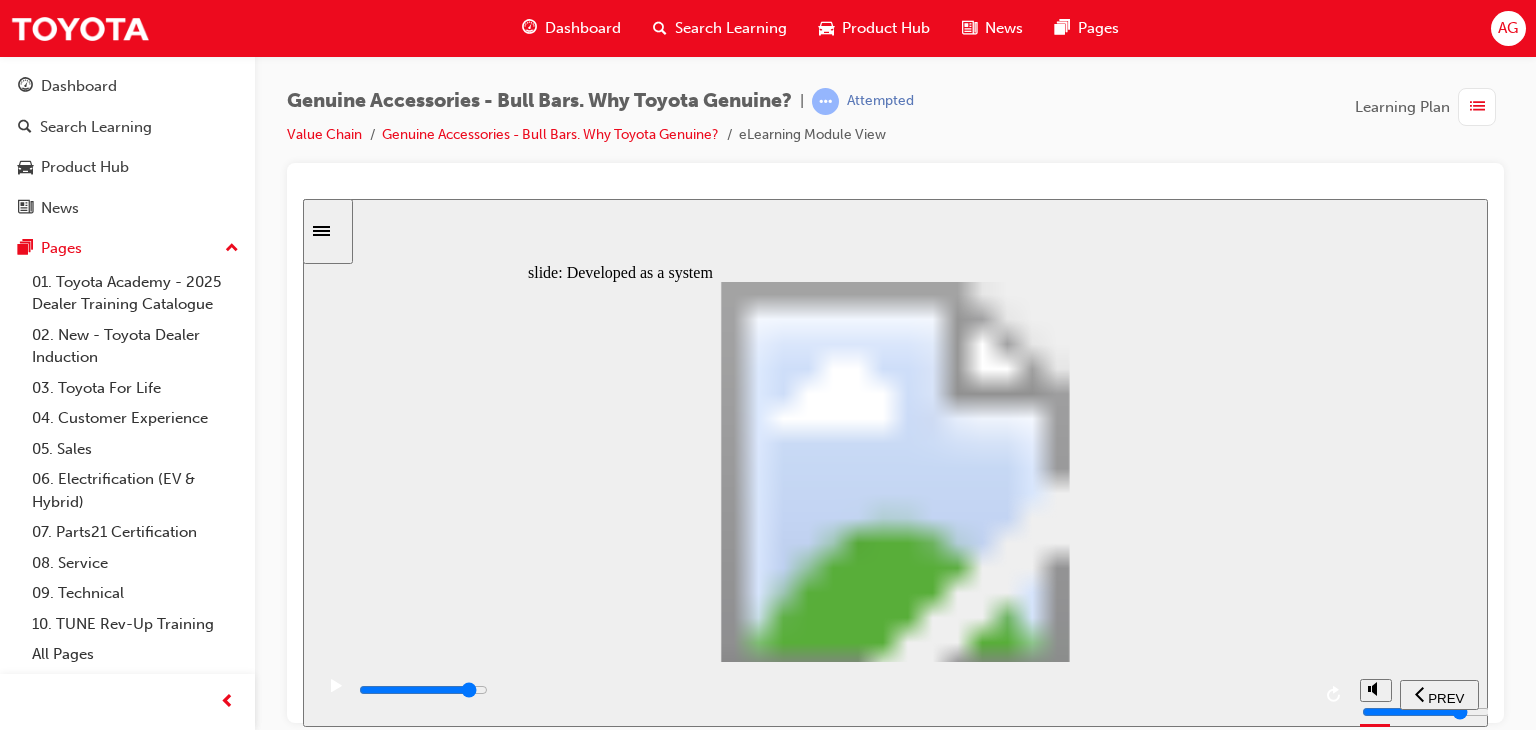 drag, startPoint x: 1216, startPoint y: 682, endPoint x: 1265, endPoint y: 686, distance: 49.162994 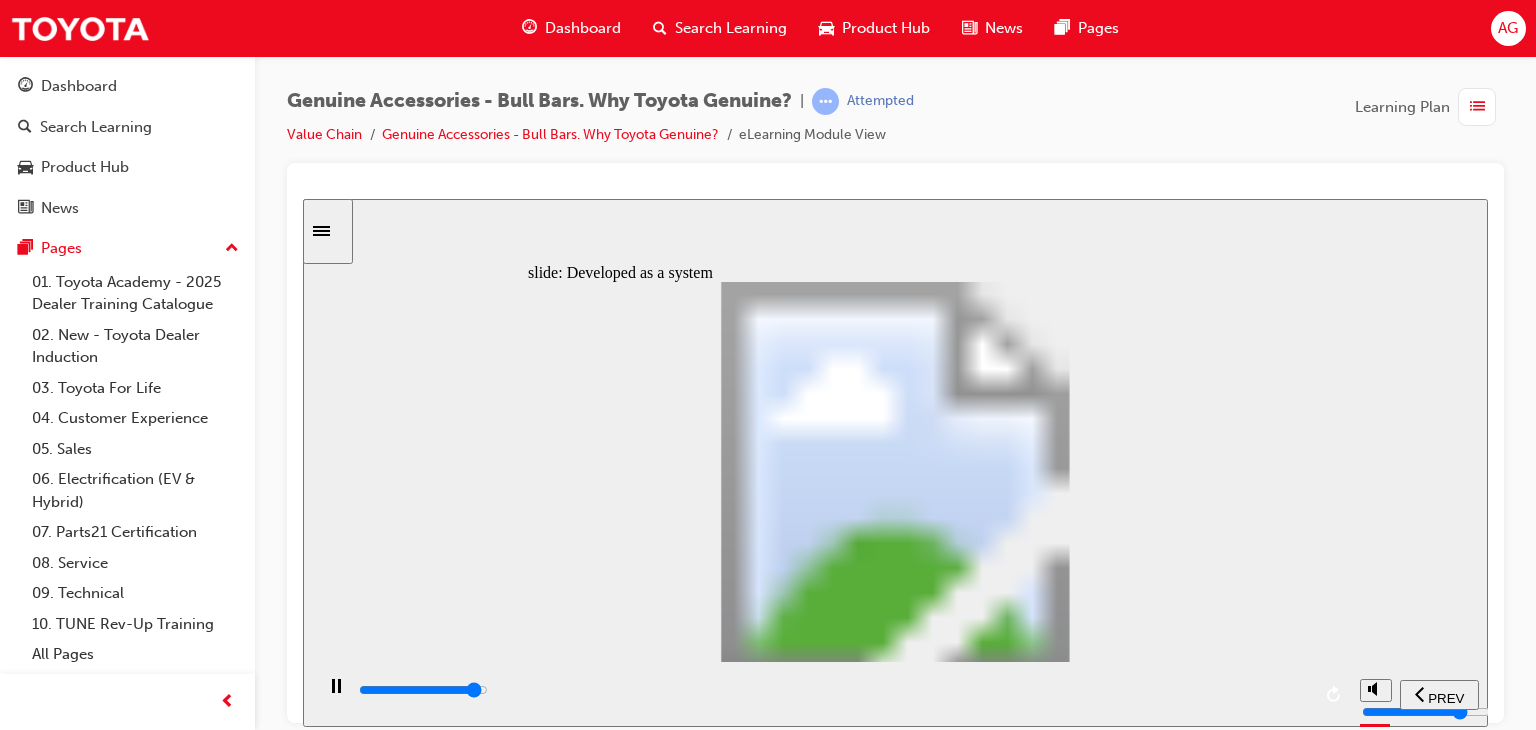 click at bounding box center [833, 690] 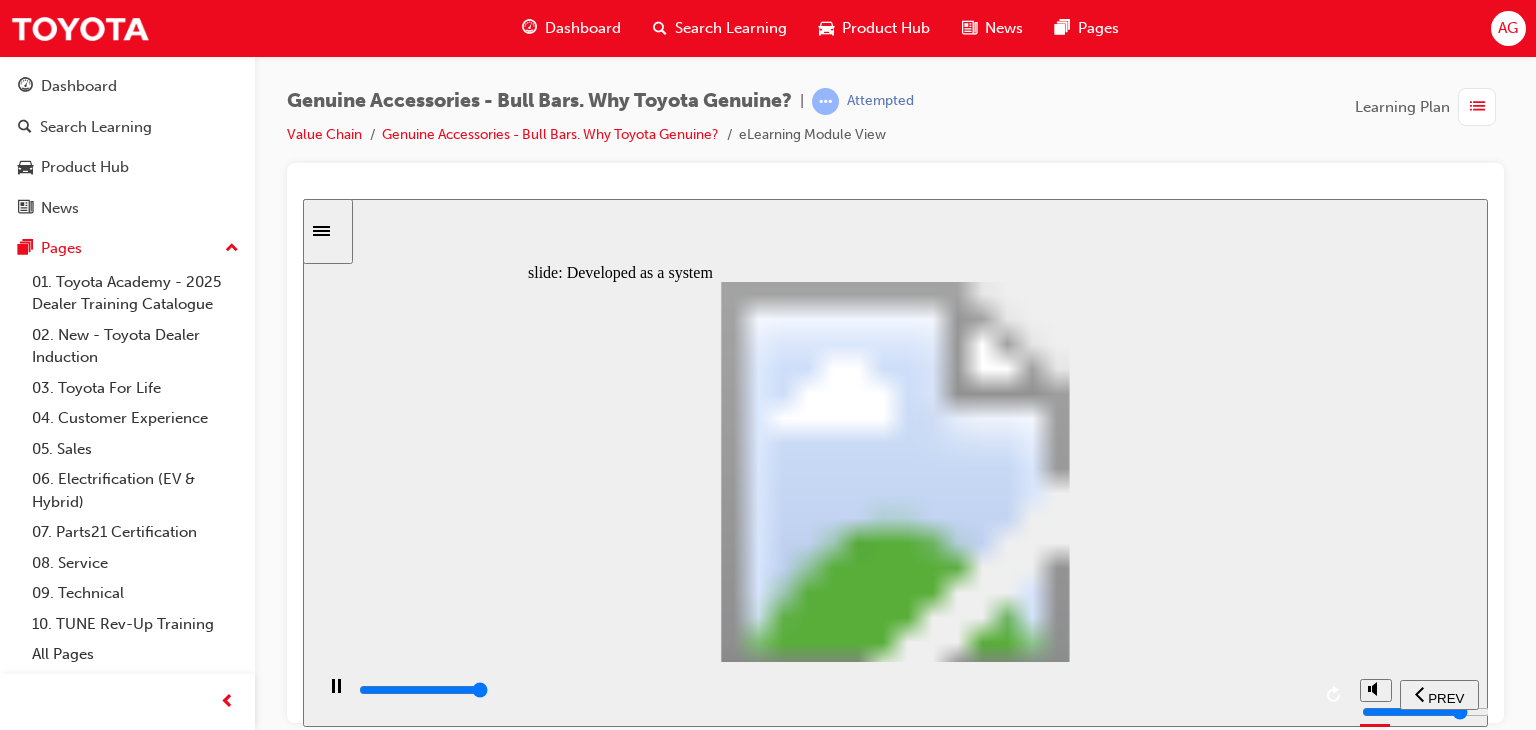 click 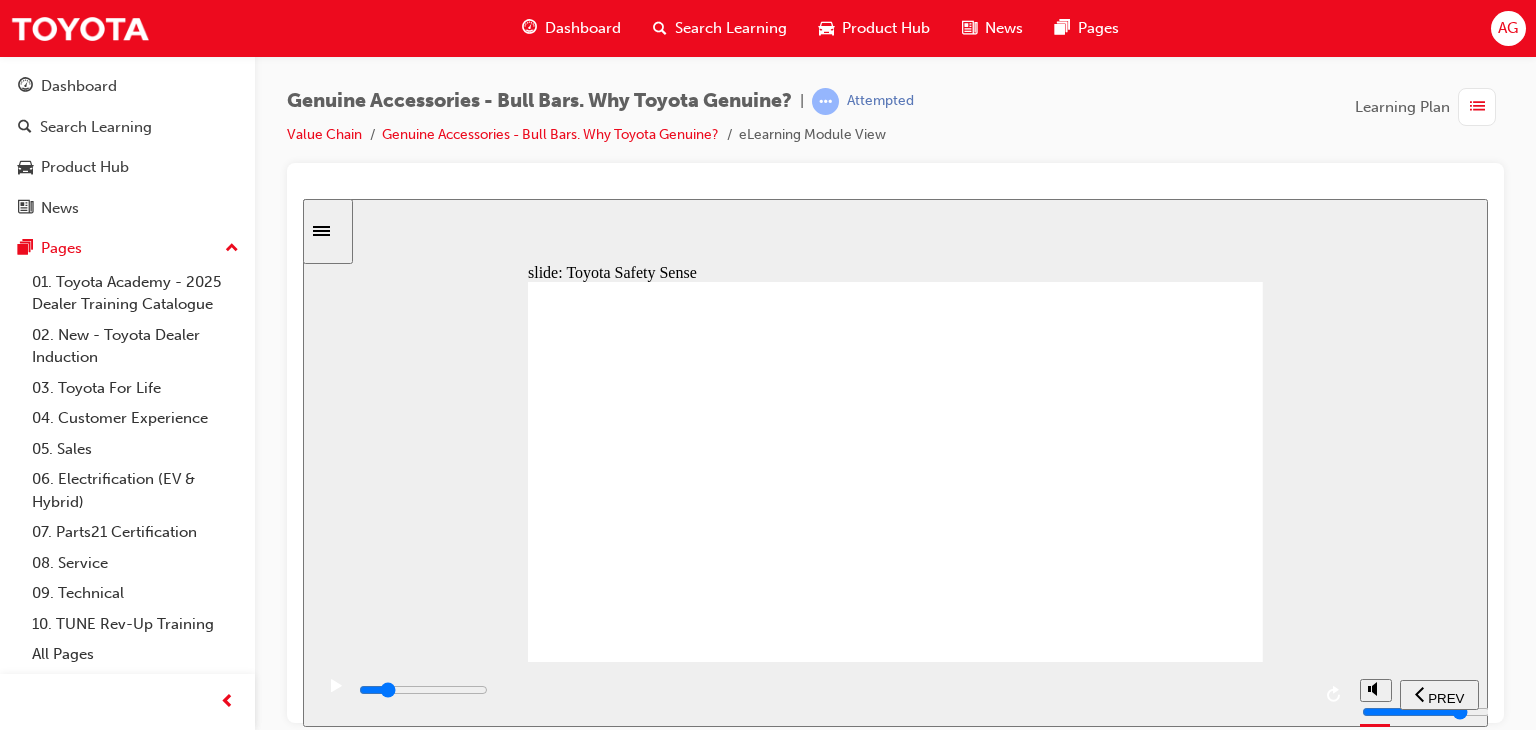 click at bounding box center (833, 690) 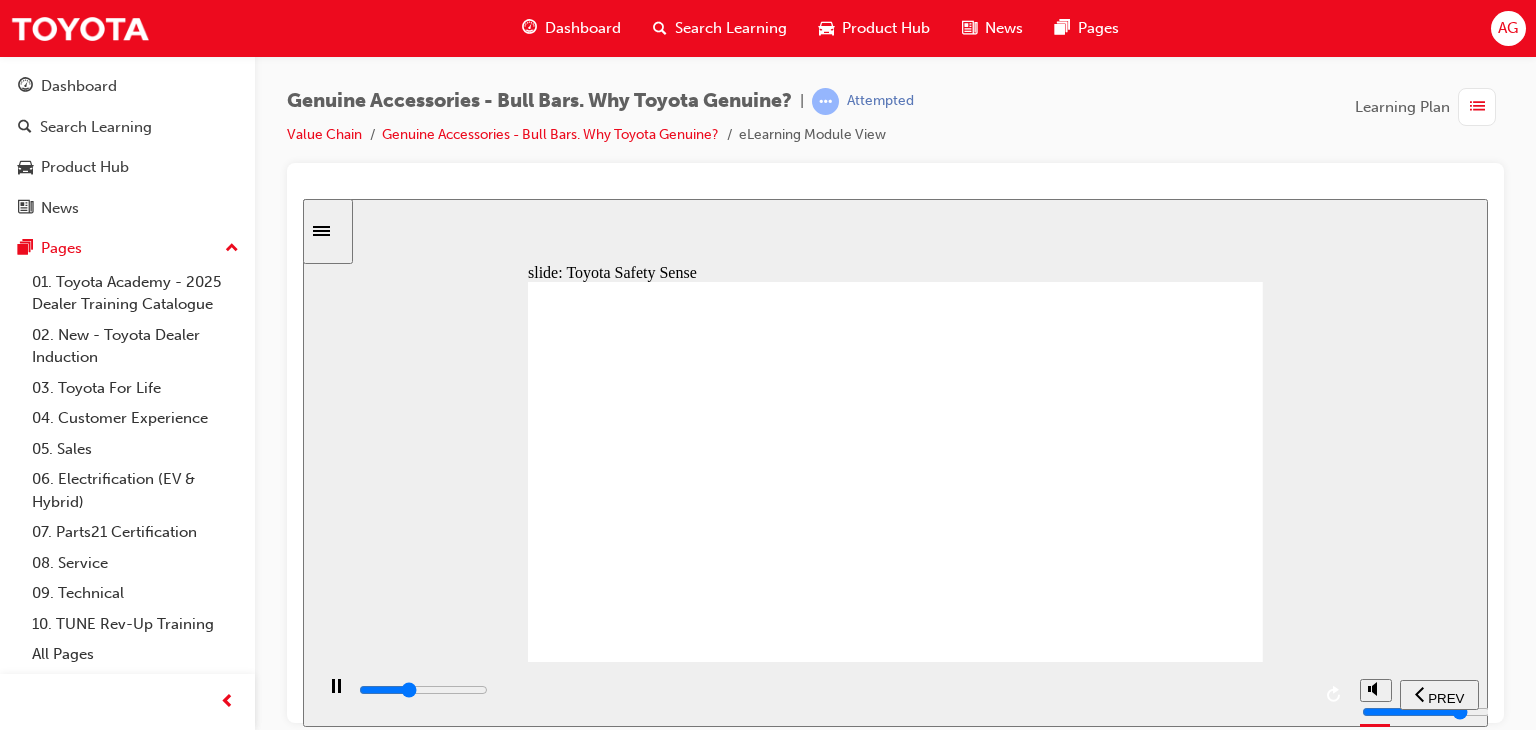click at bounding box center [833, 694] 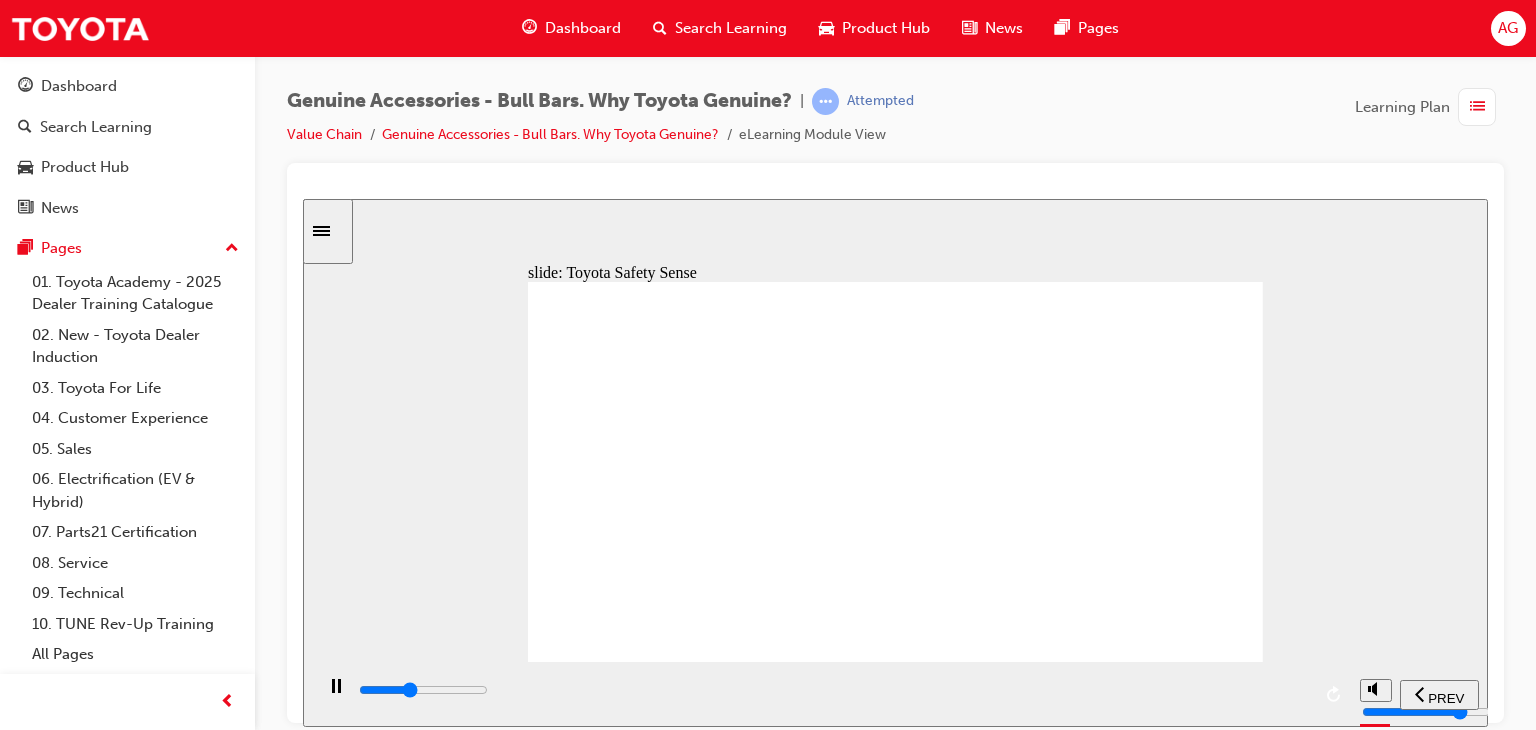 click at bounding box center [831, 693] 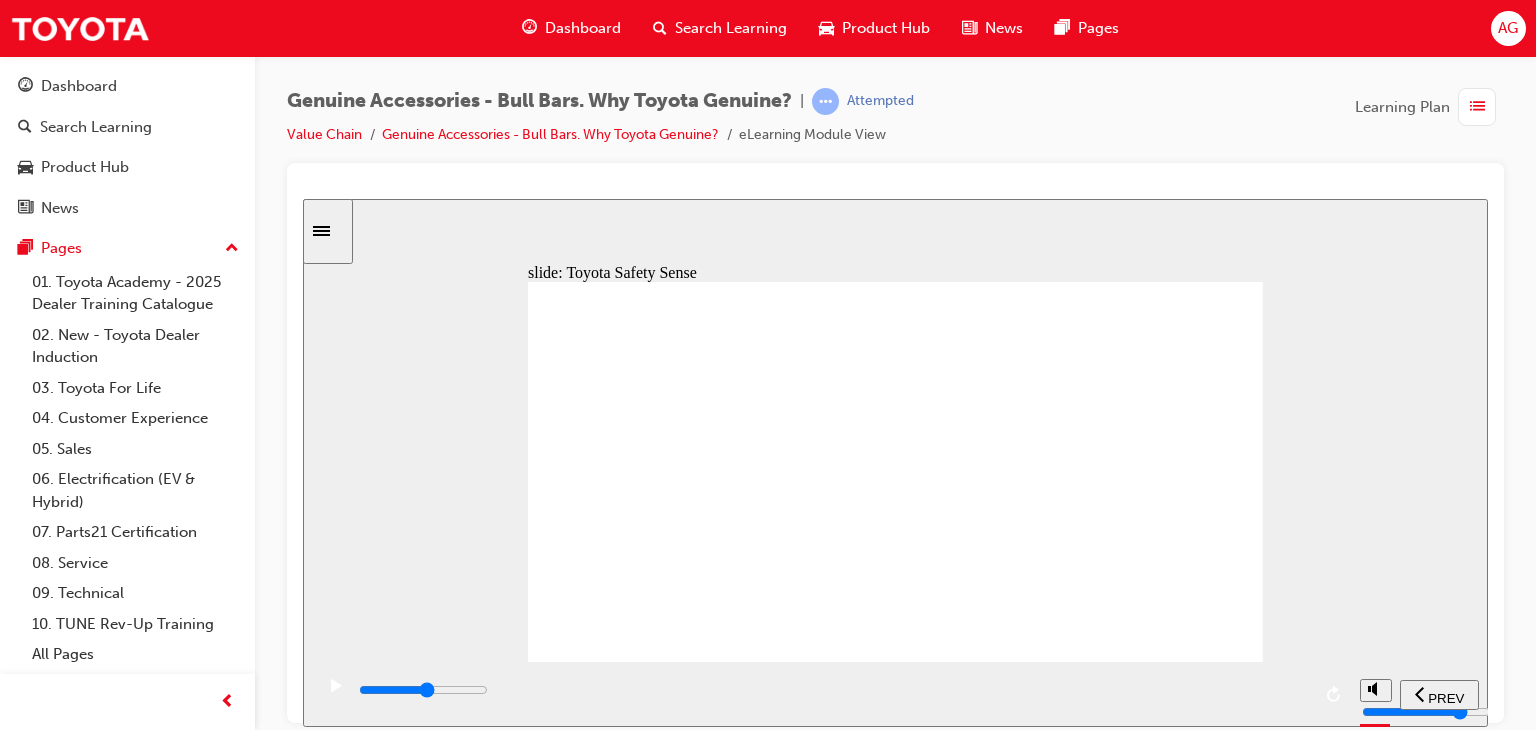 click at bounding box center (833, 690) 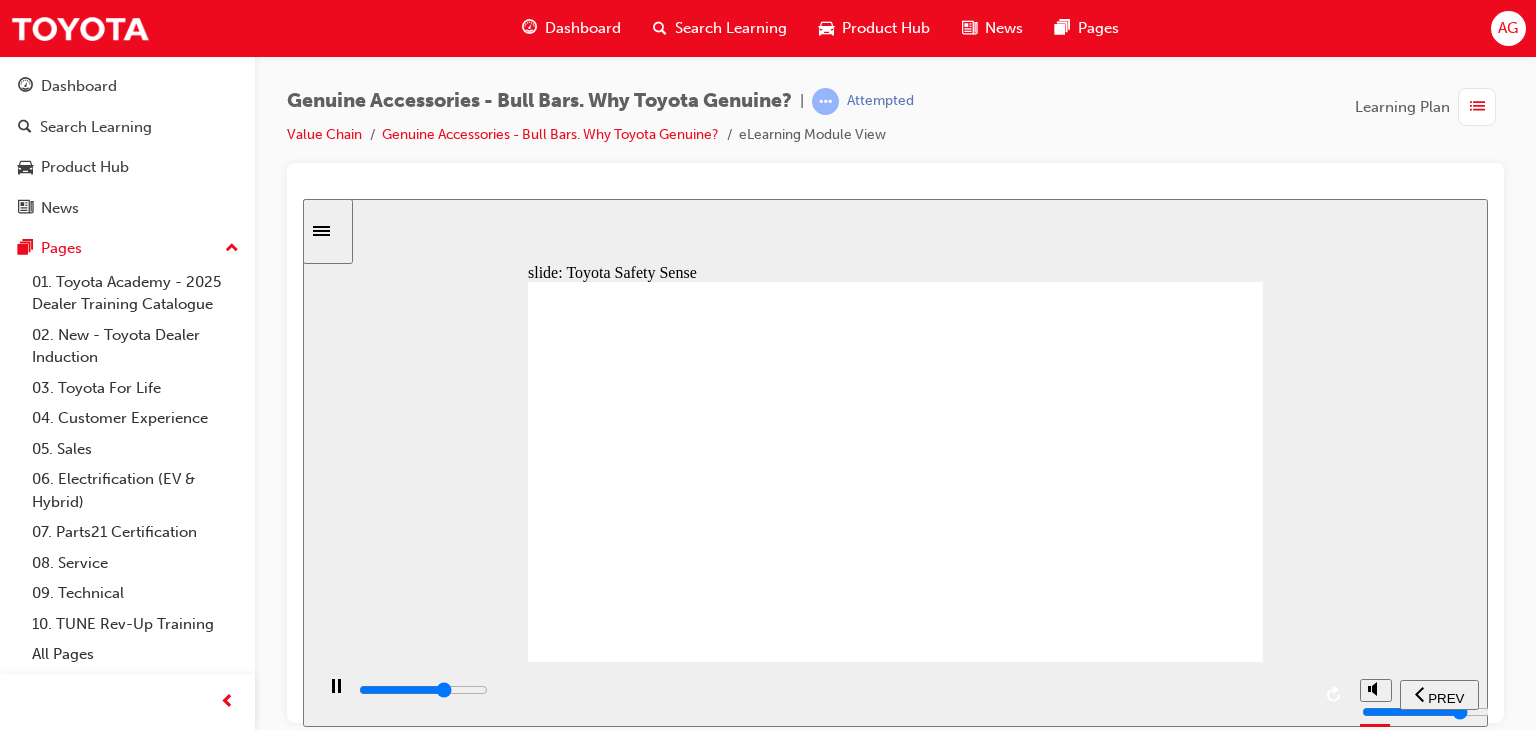 click at bounding box center [423, 689] 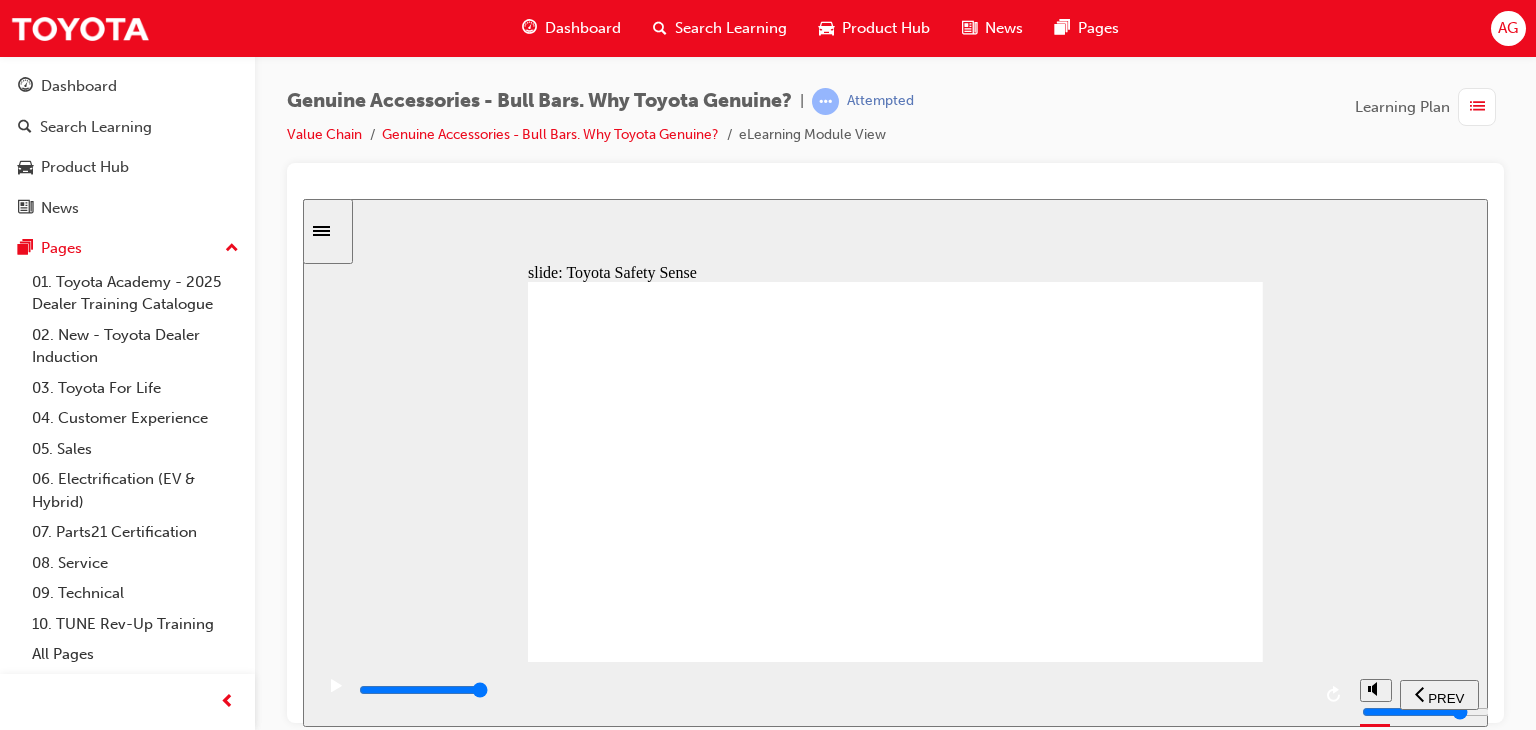 click at bounding box center [895, 1349] 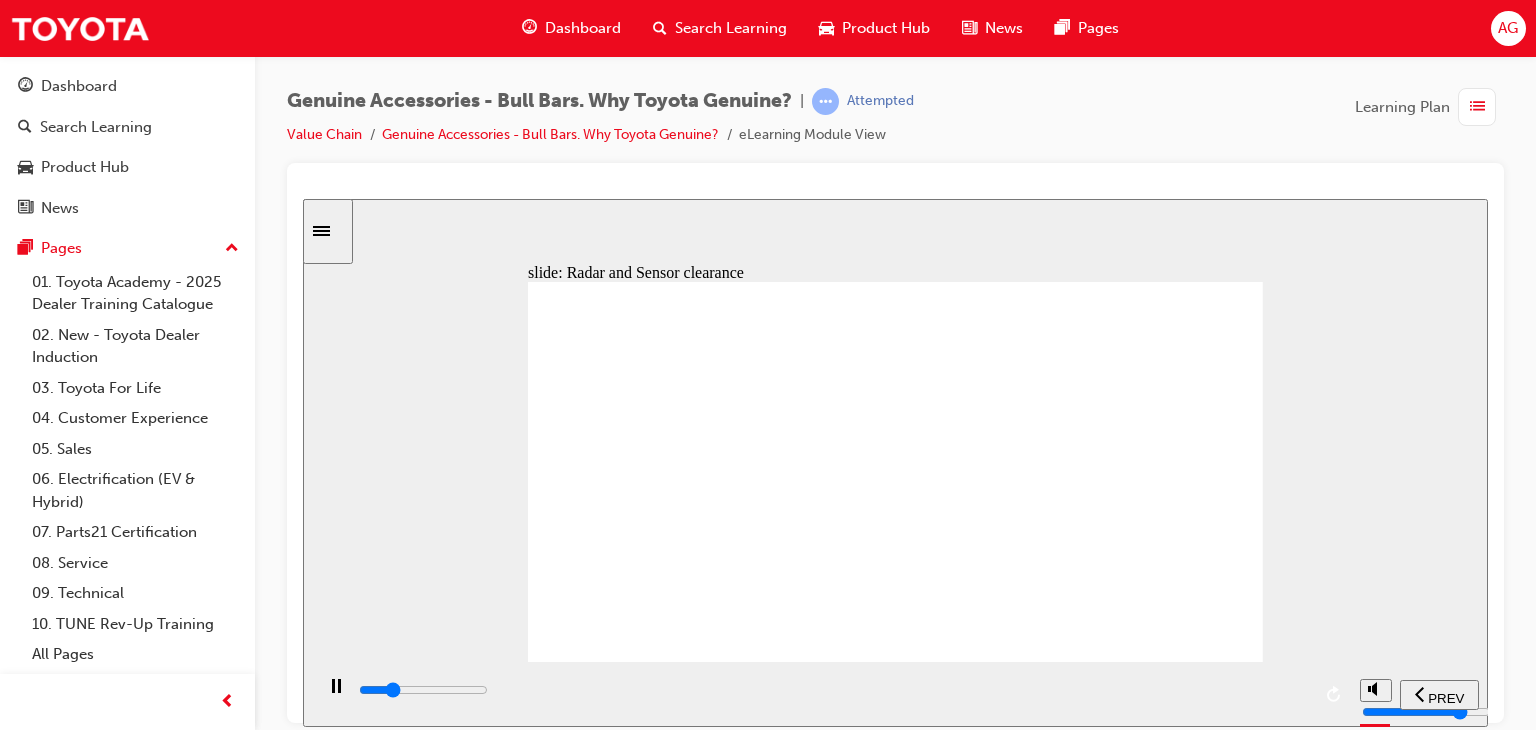 click at bounding box center [833, 690] 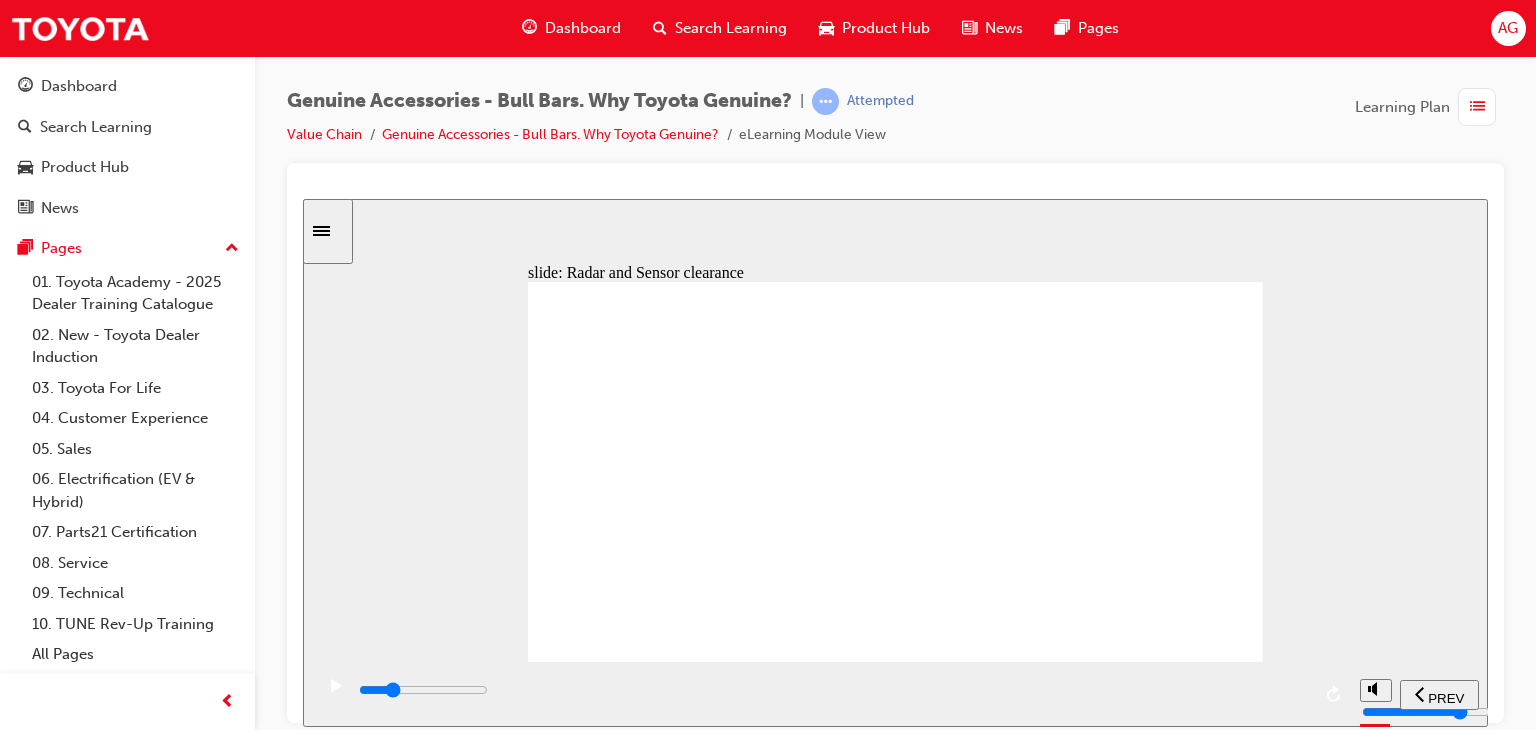 click 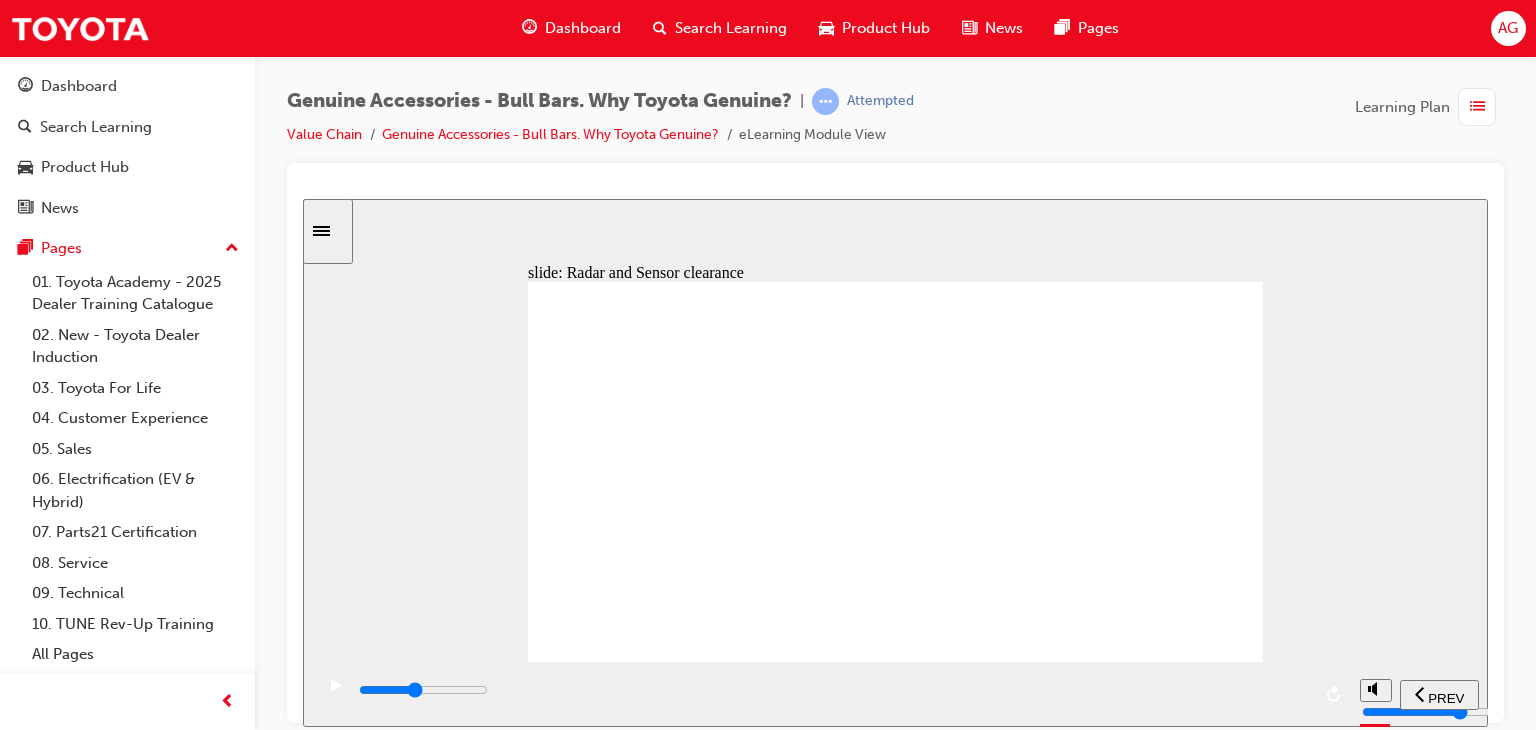 click at bounding box center [423, 689] 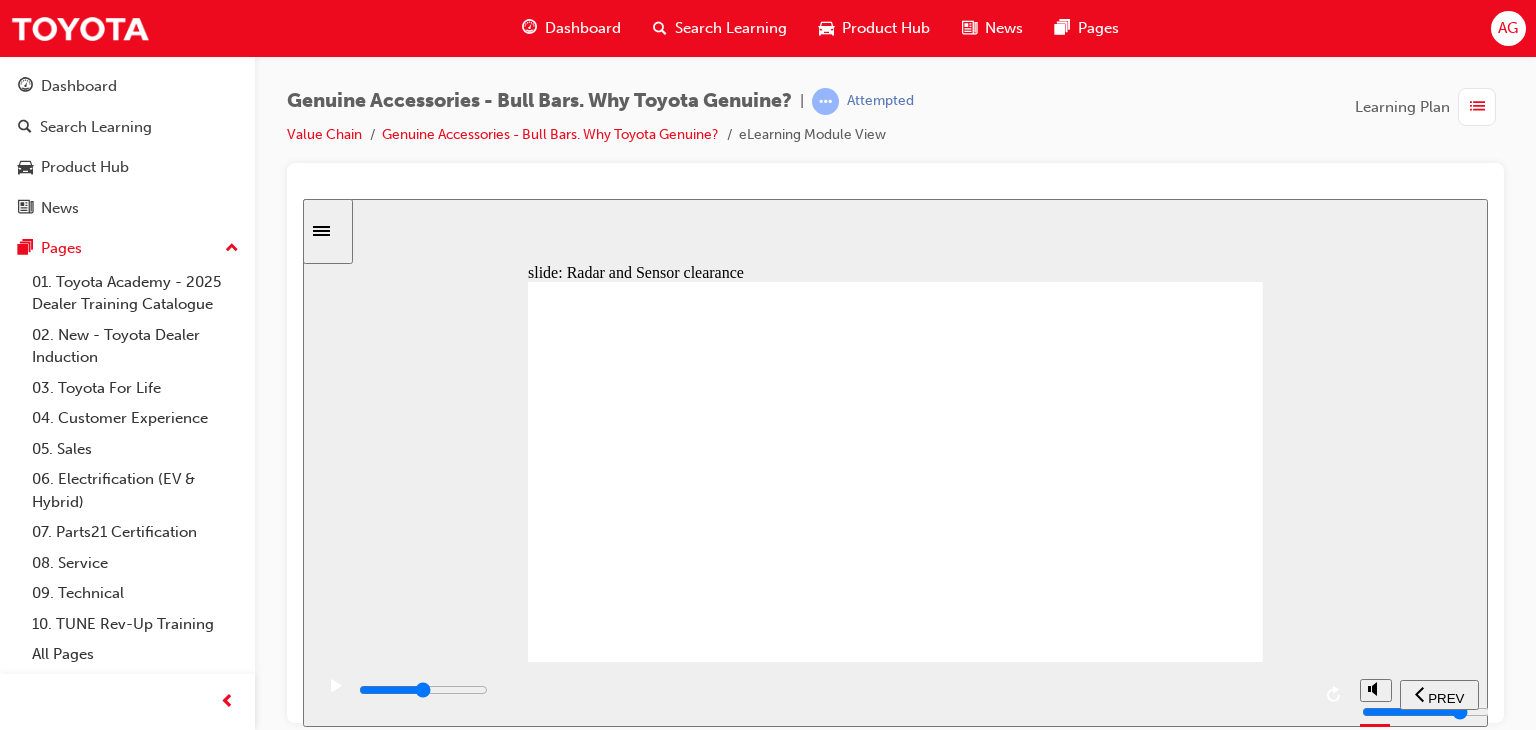 click at bounding box center (423, 689) 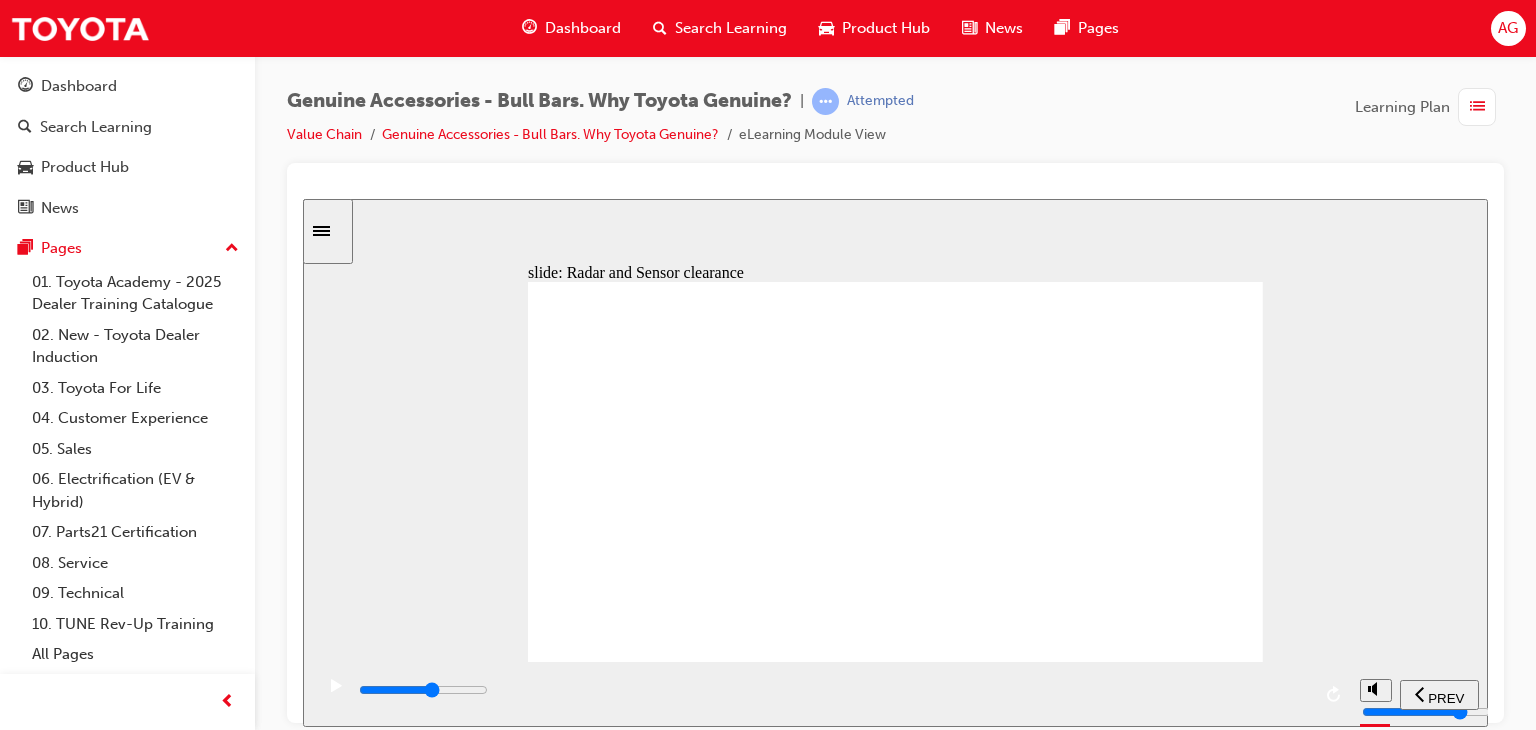 drag, startPoint x: 900, startPoint y: 703, endPoint x: 928, endPoint y: 704, distance: 28.01785 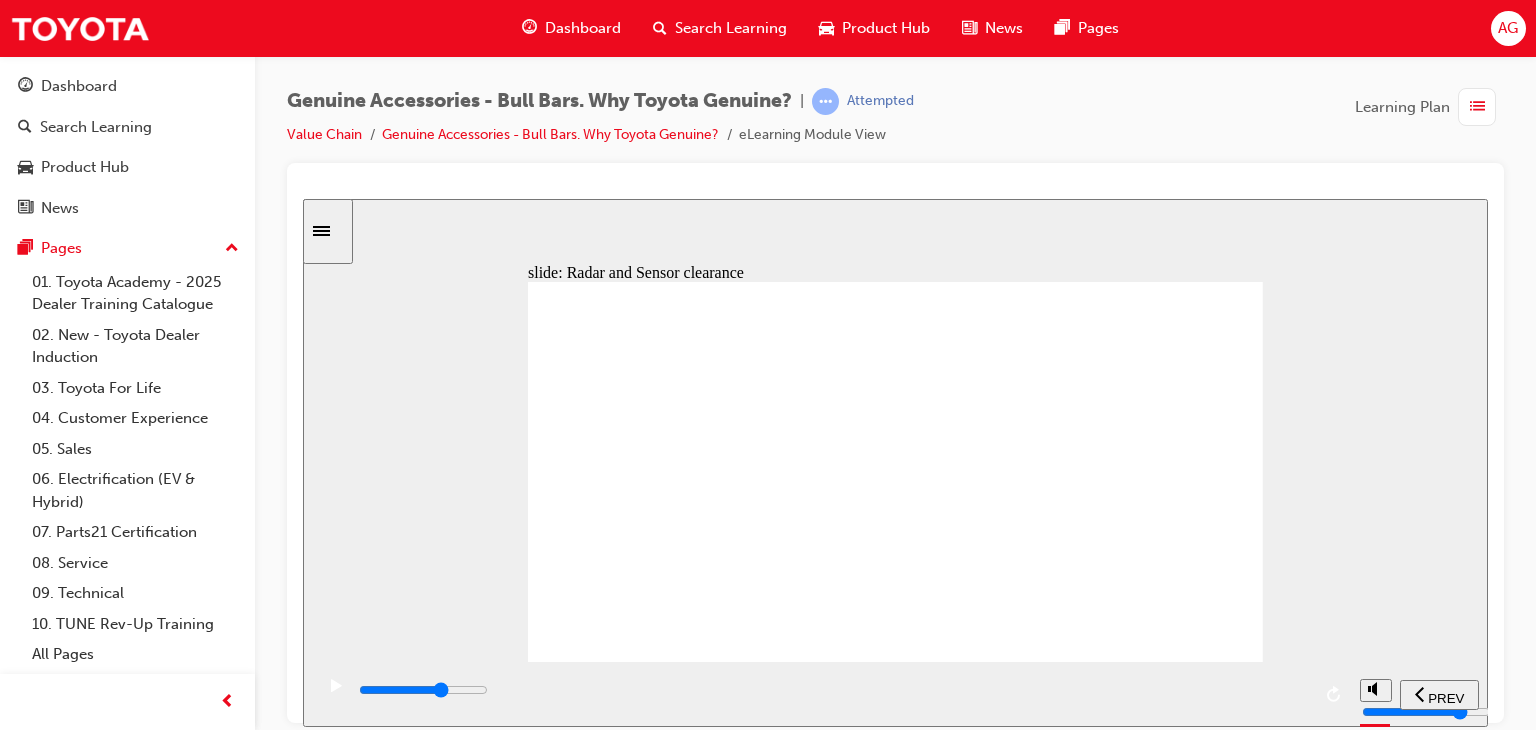 drag, startPoint x: 979, startPoint y: 711, endPoint x: 1049, endPoint y: 711, distance: 70 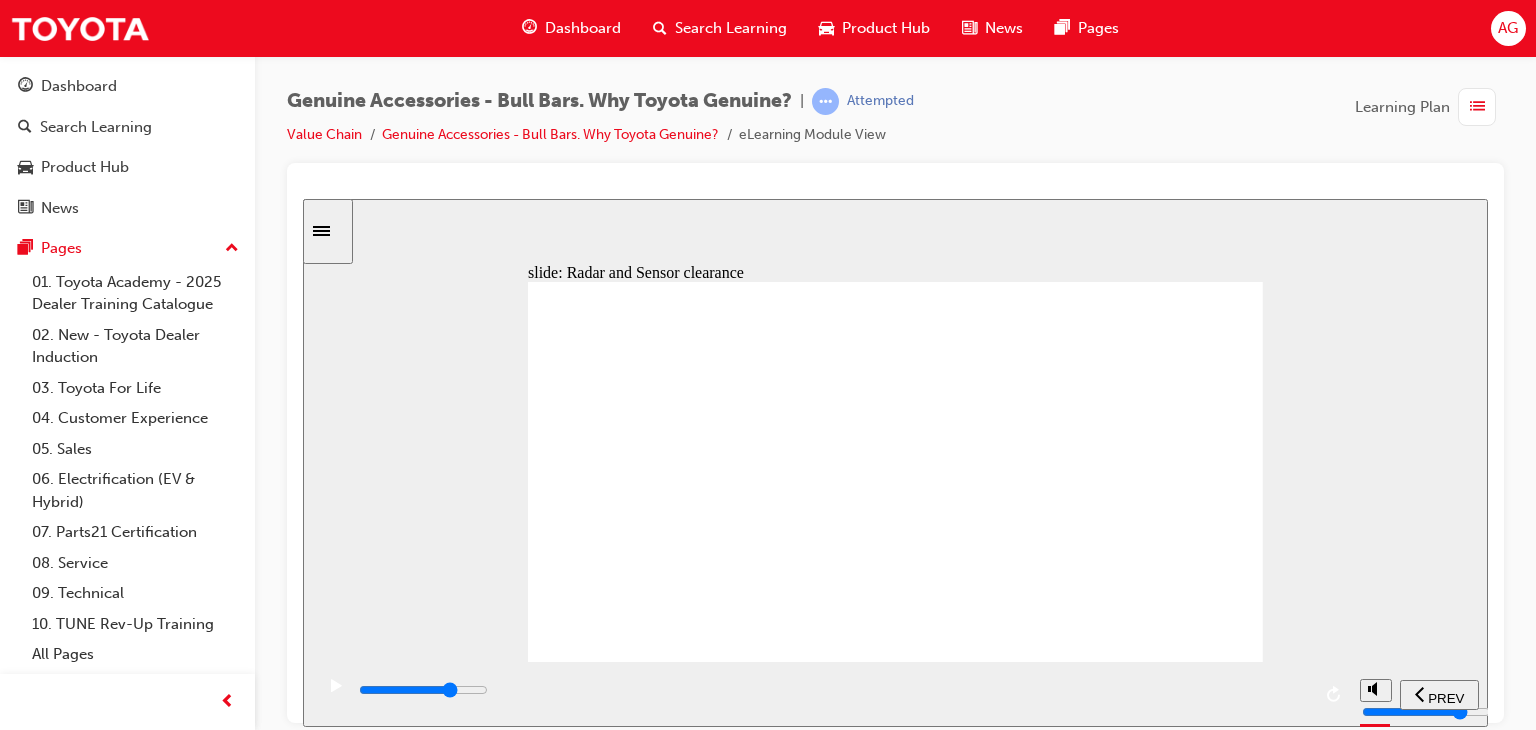 drag, startPoint x: 1057, startPoint y: 712, endPoint x: 1075, endPoint y: 712, distance: 18 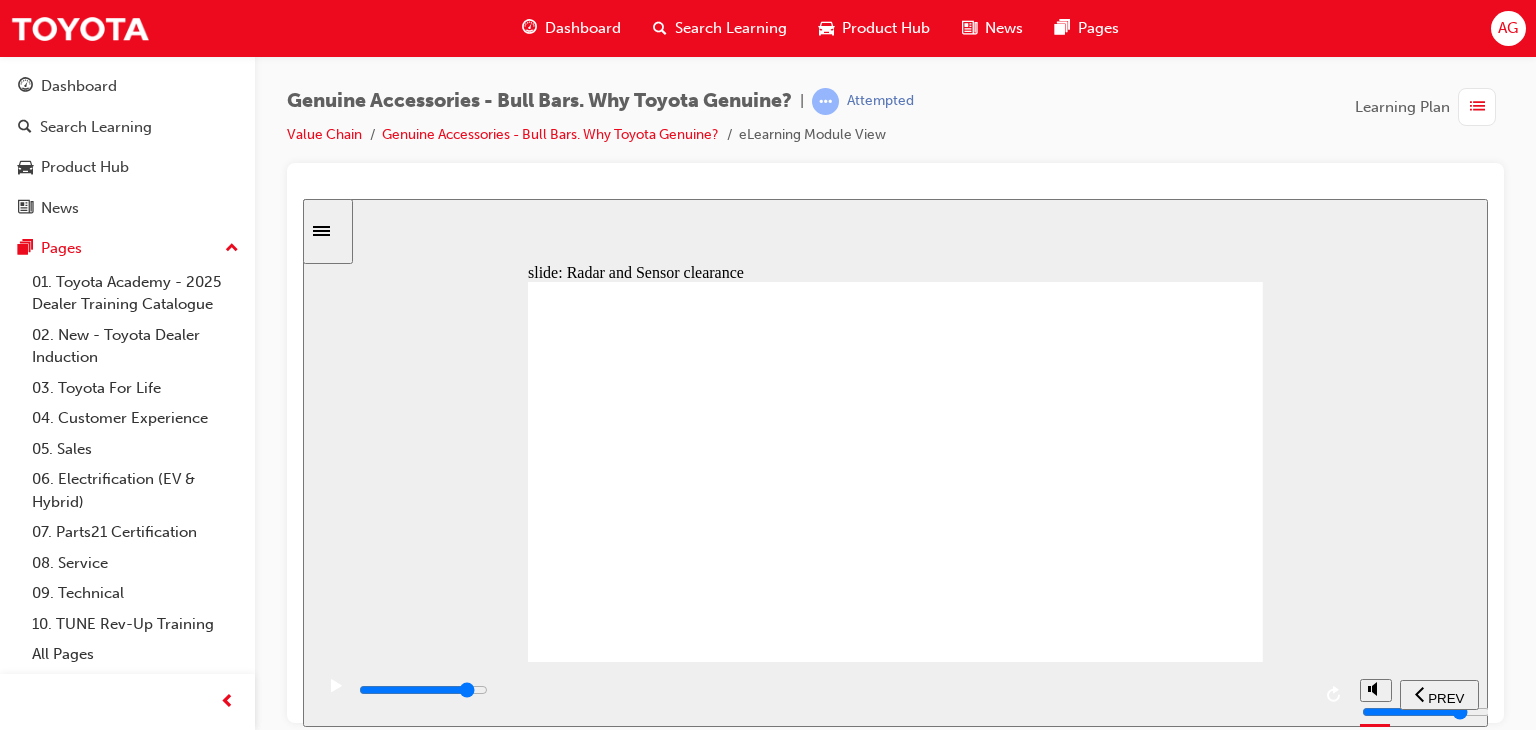 click at bounding box center [833, 690] 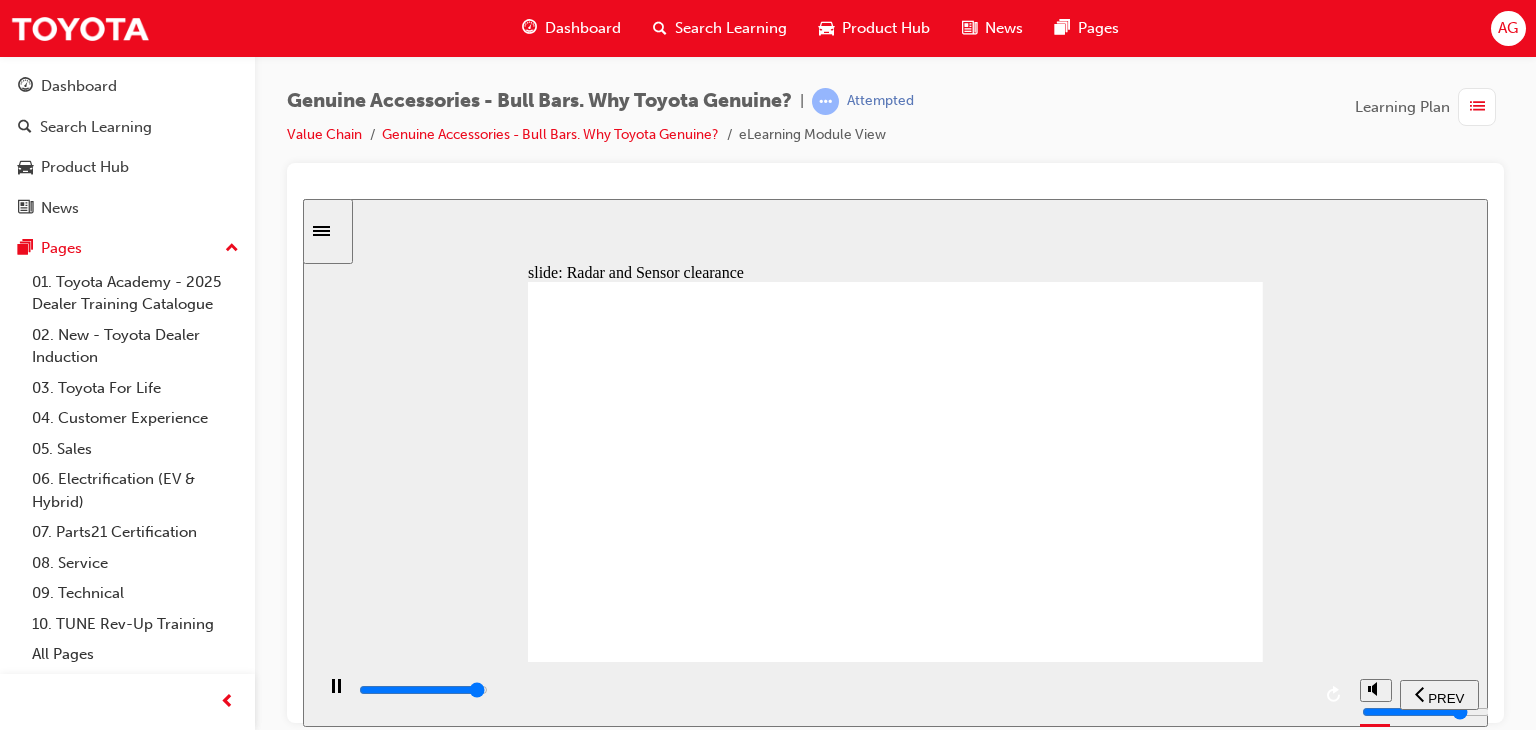 click at bounding box center (833, 690) 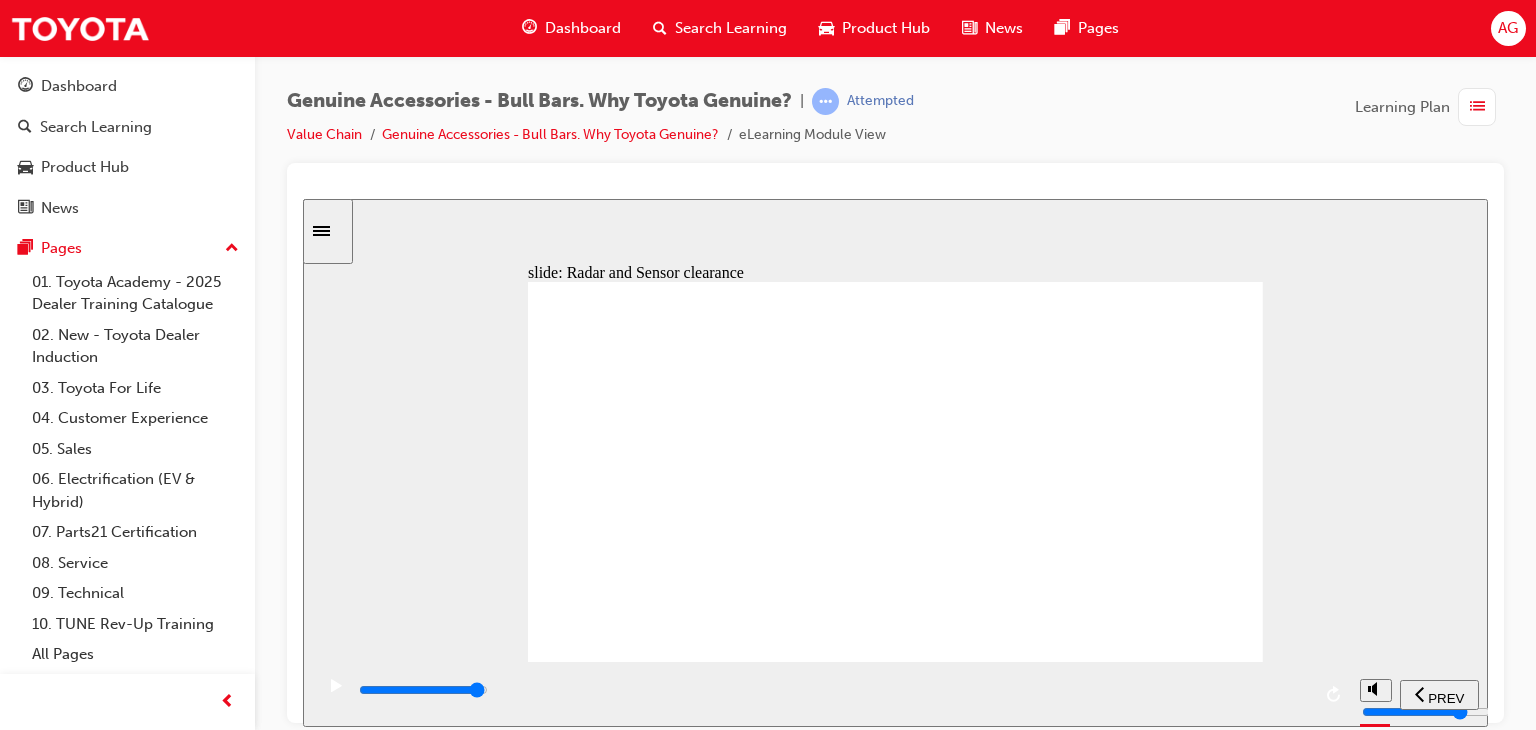 click 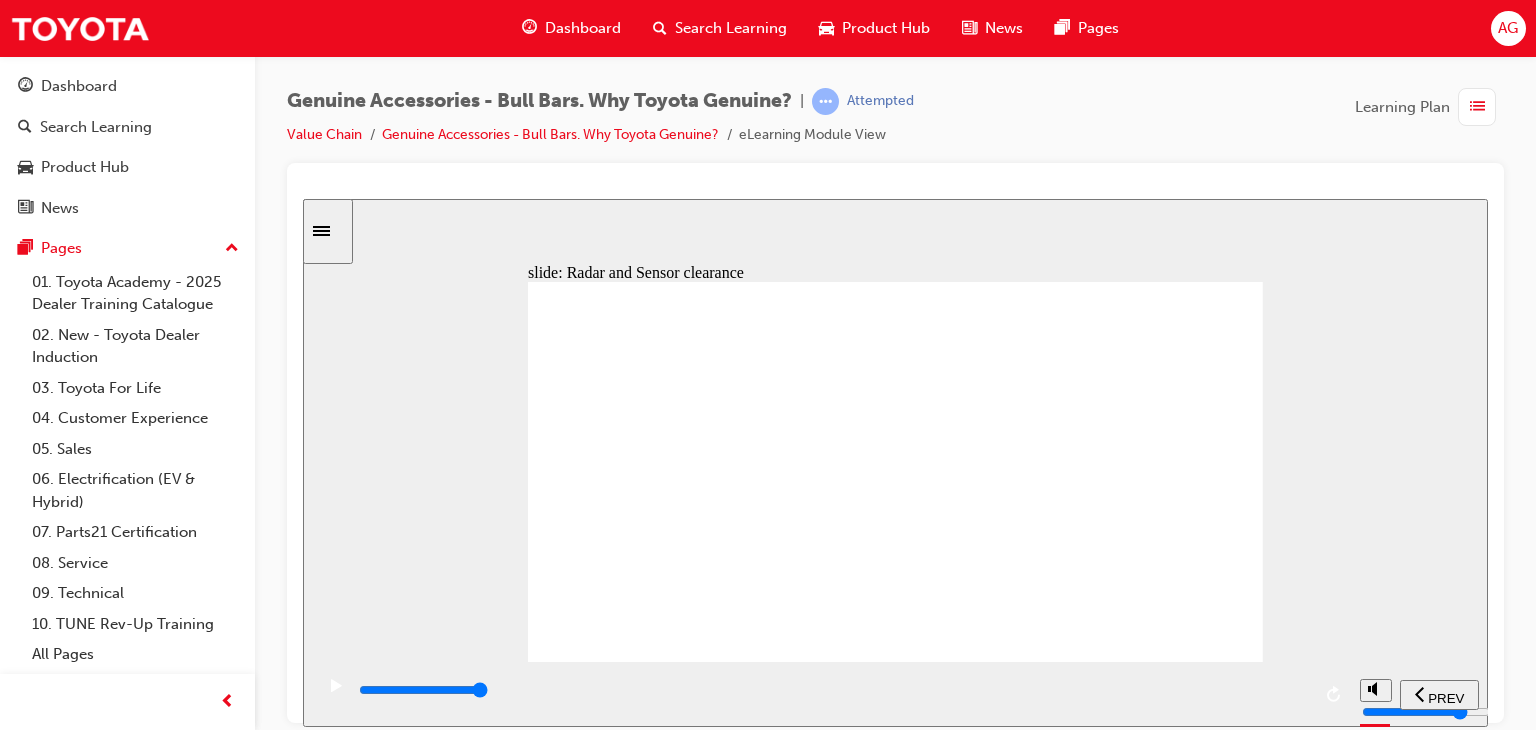 click on "Multiply 2 Close Rectangular Callout 1 Pentagon 2 sensor icon 1 Why is a  Genuine  Bull Bar the  best choice ? Note Toyota Safety Sense is a  pre-collision system  that utilises a range of ultrasonic sensor and radar technology. Compatibility with  TSS (Toyota Safety Sense) Next Rectangle 2 magnifying glass icon 1 Freeform 2 Freeform 1 Click to zoom in Radar and clearance zone  is confidential information only shared by Toyota Japan to Toyota Australia Engineers. What does that look like? time icon 1 Freeform 47 Freeform 34 Freeform 45 Freeform 35 Freeform 46 Freeform 44 Freeform 36 Freeform 43 Freeform 37 Freeform 42 Freeform 38 Freeform 41 Freeform 39 Freeform 40 Toyota Australia Engineers dedicate a  significant amount of time  into  ensuring  that the design of our Genuine Bull Bars allow for  adequate clearance  with no obstruction  for TSS millimetre-wave radar zones.  Rectangle 2 Aftermarket companies do  not have access  to confidential TSS zone information cross out icon 1 checkbox icon 1 Freeform 33" at bounding box center (895, 480) 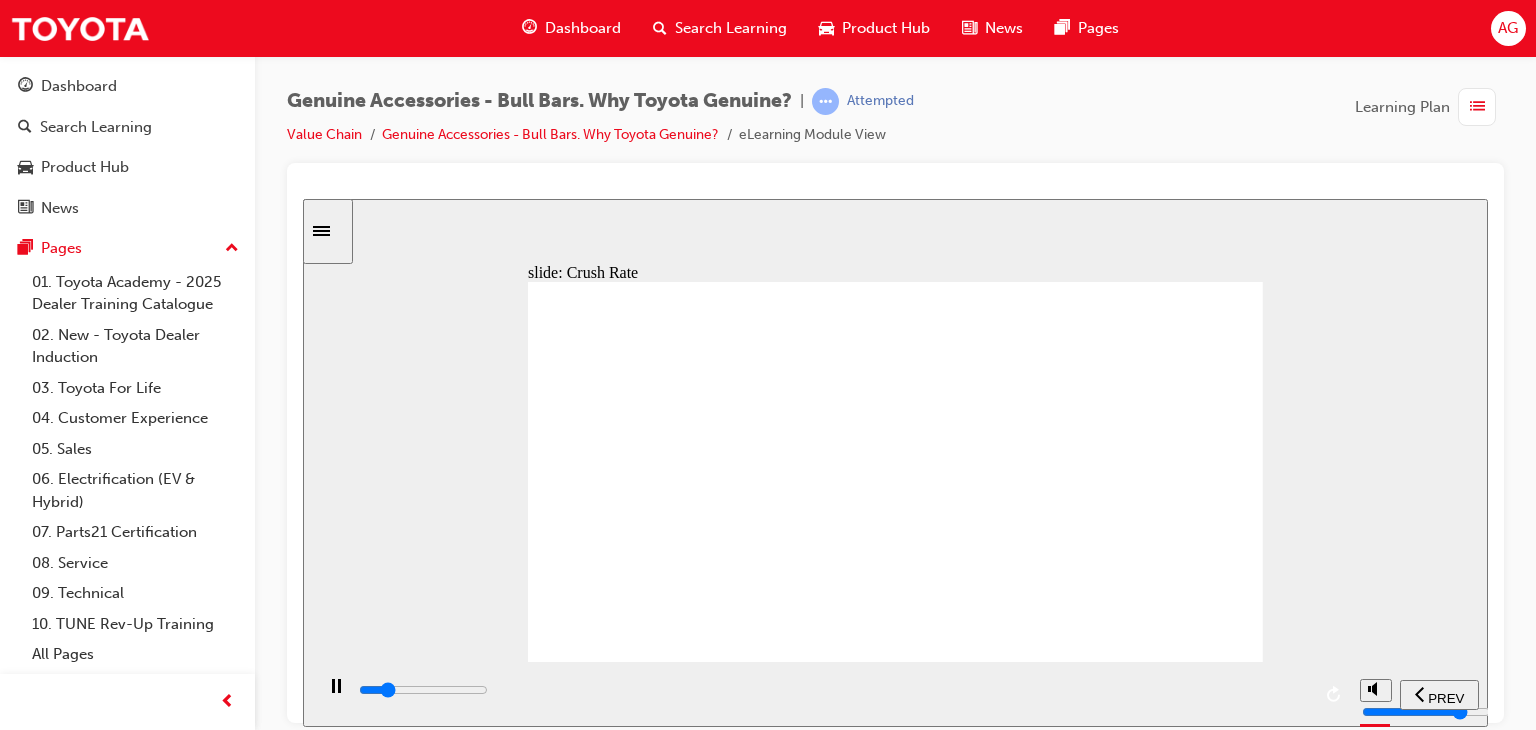 click at bounding box center (833, 690) 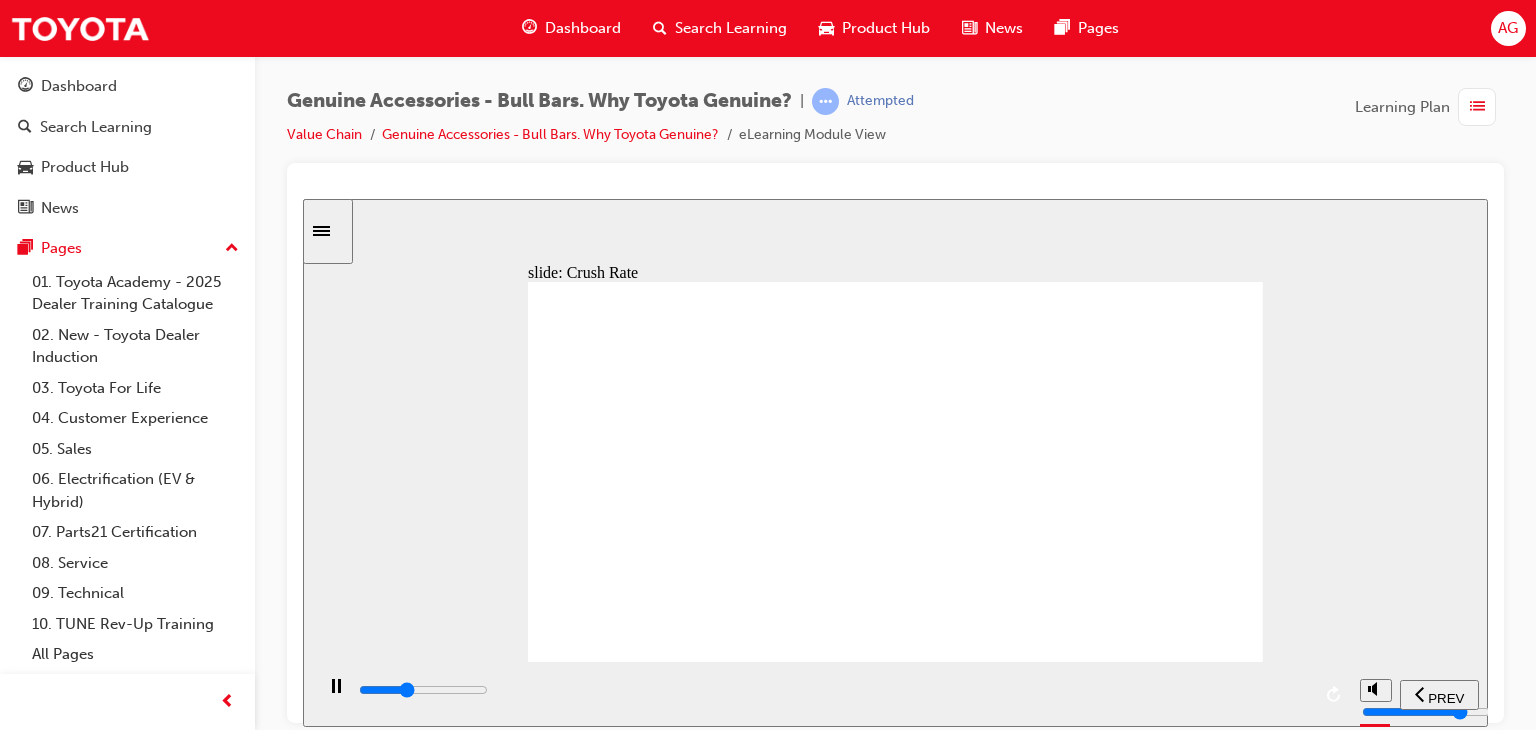 click at bounding box center [833, 690] 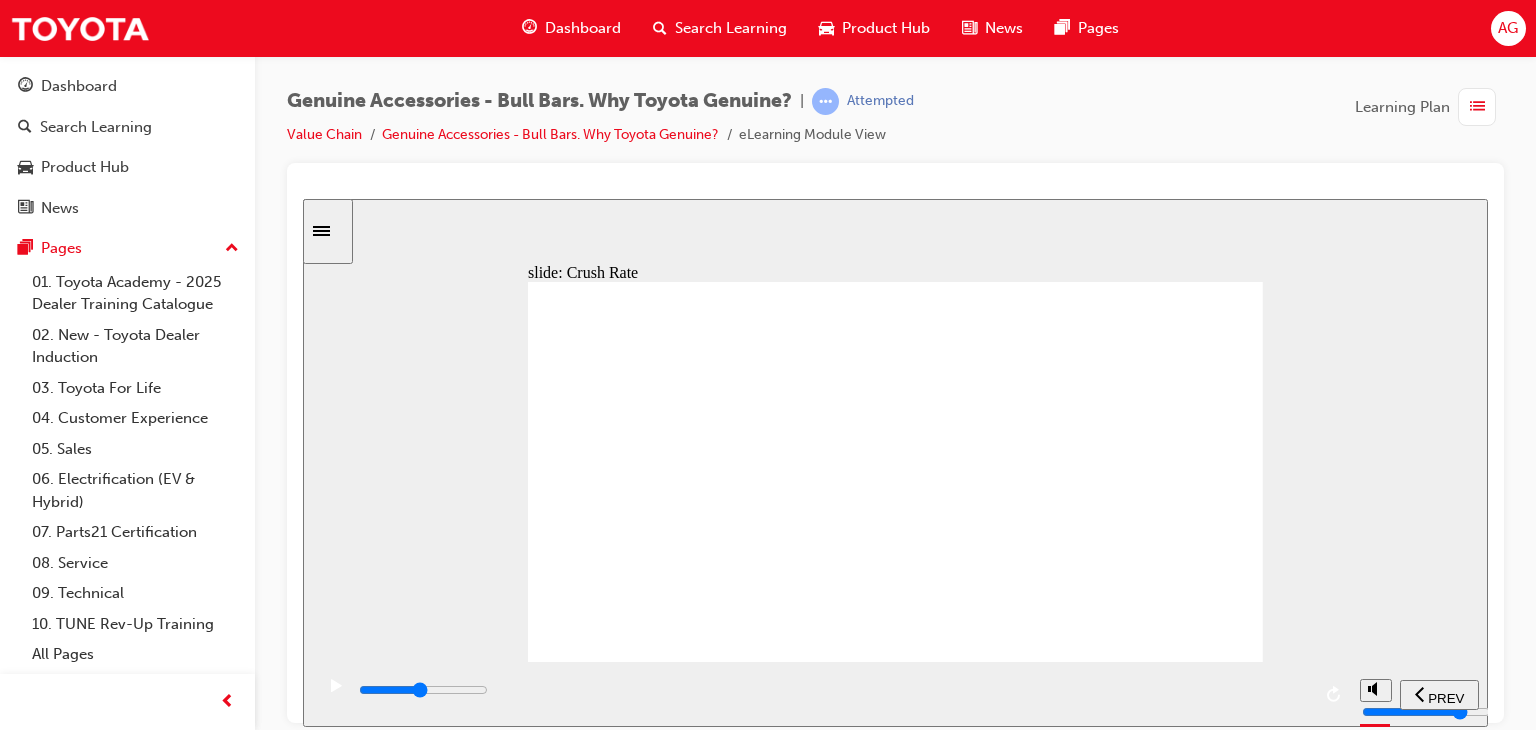 click at bounding box center [833, 690] 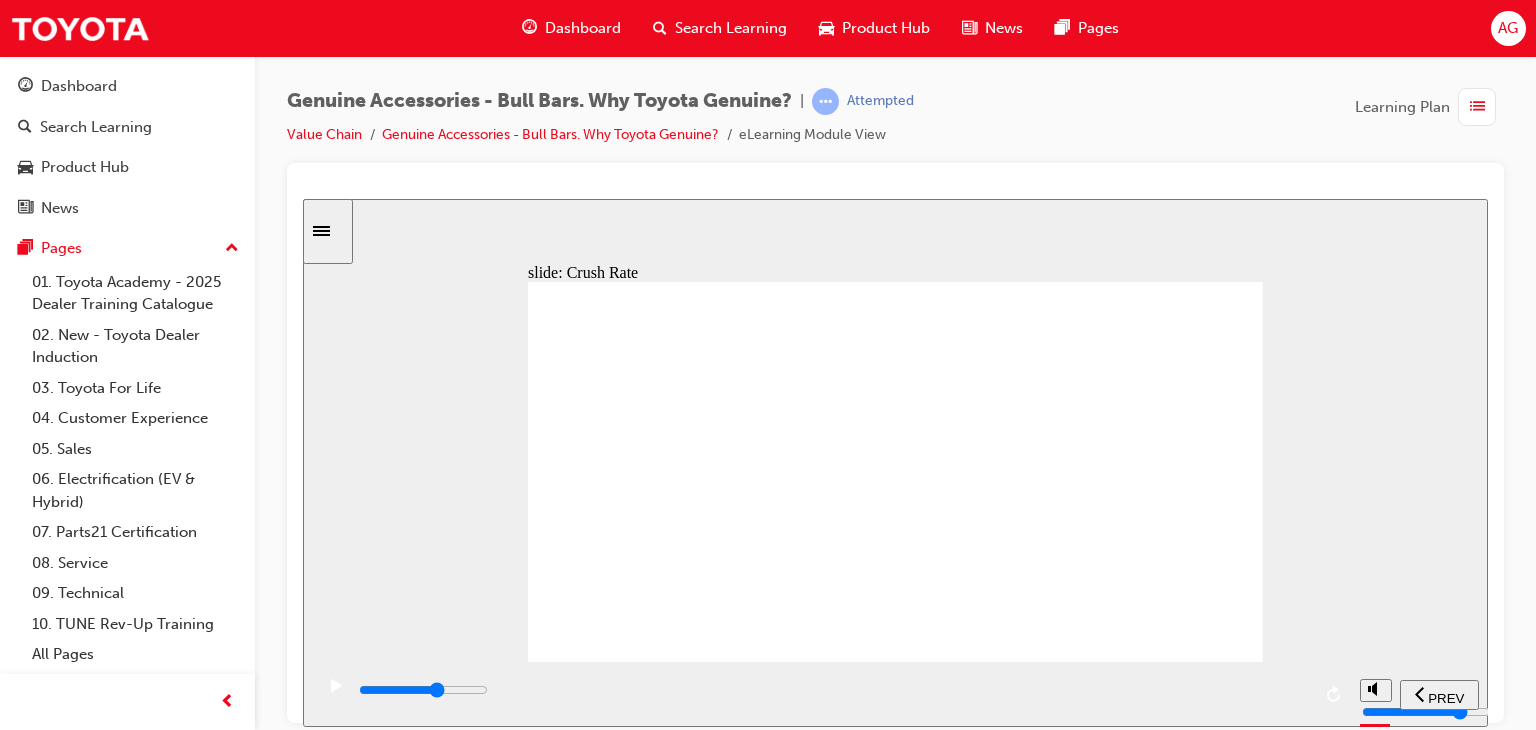 click at bounding box center (833, 690) 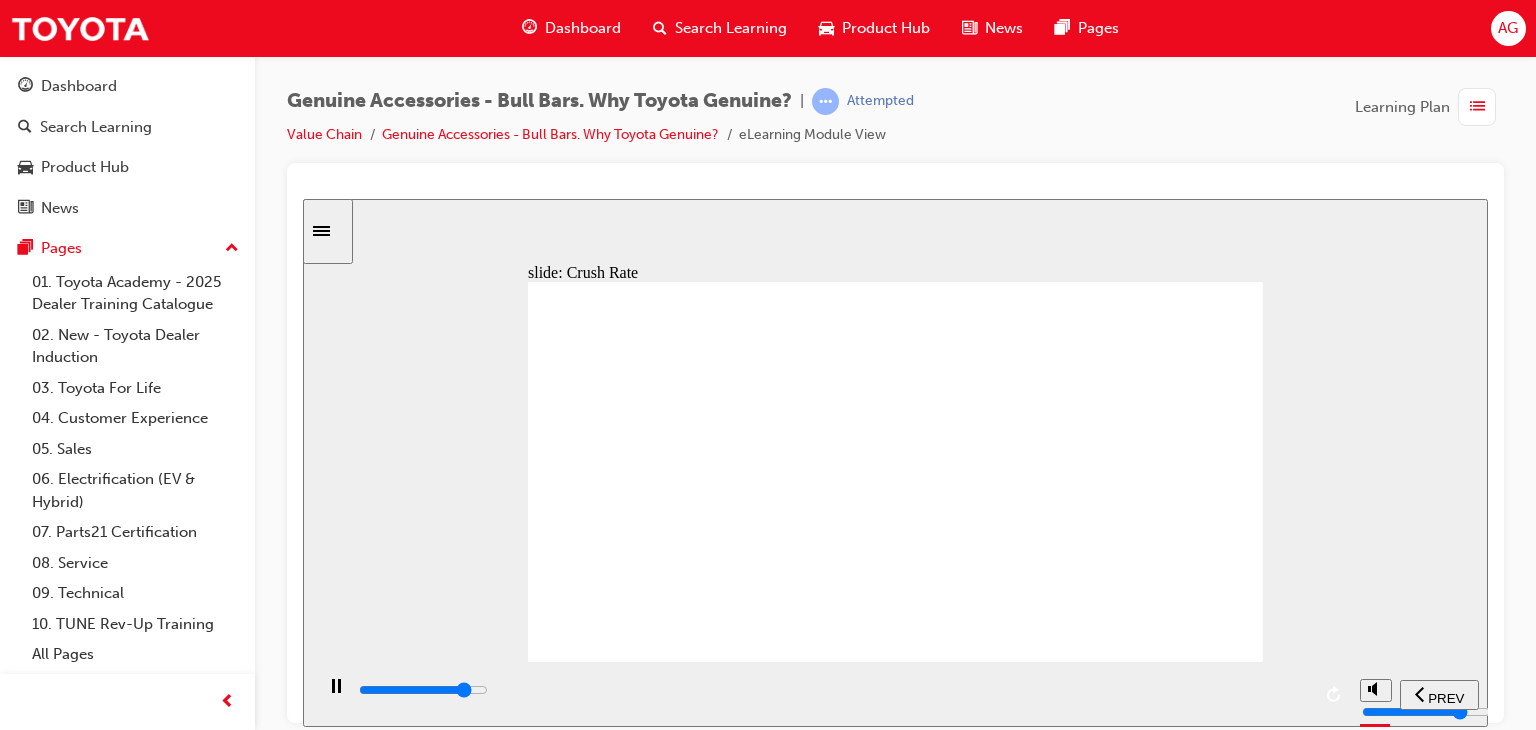 click 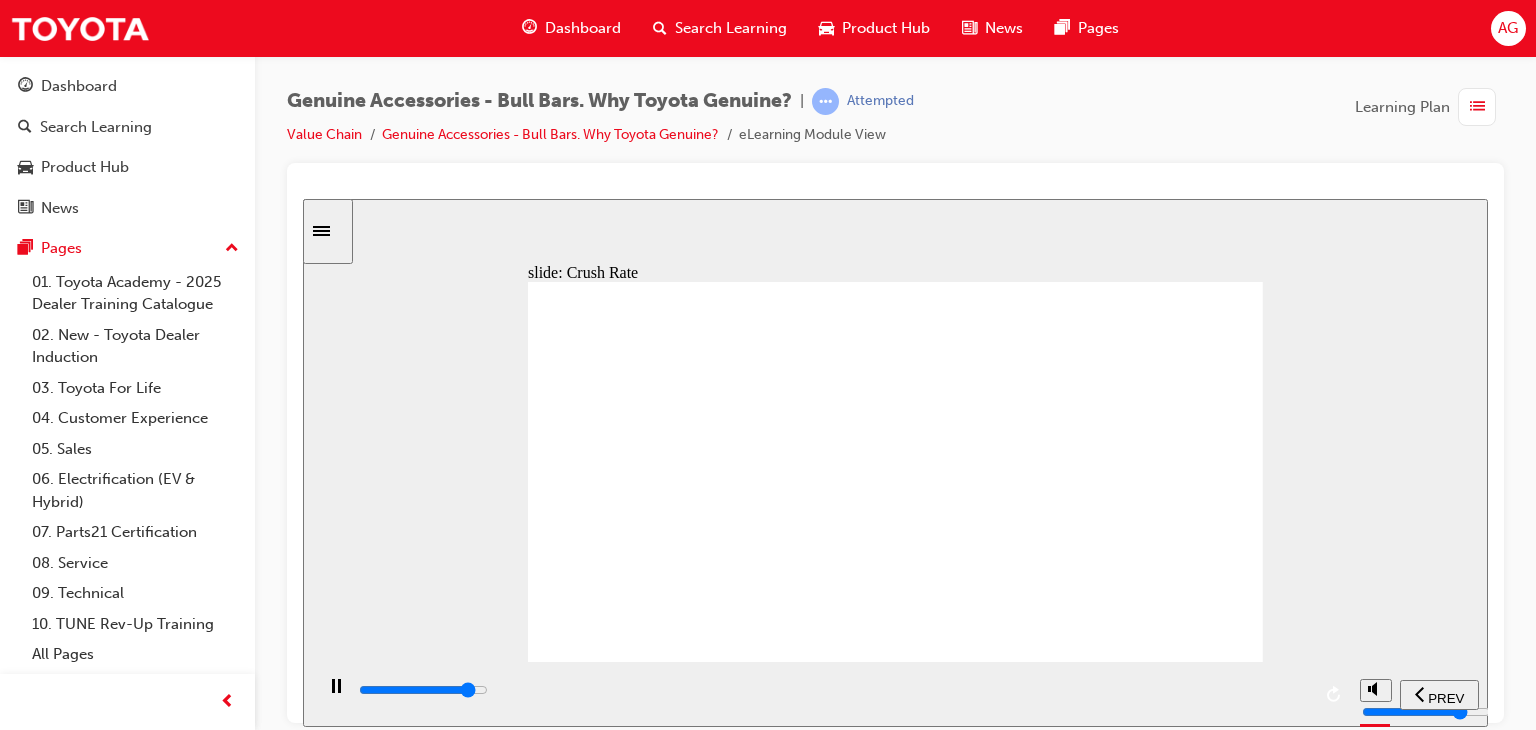 click 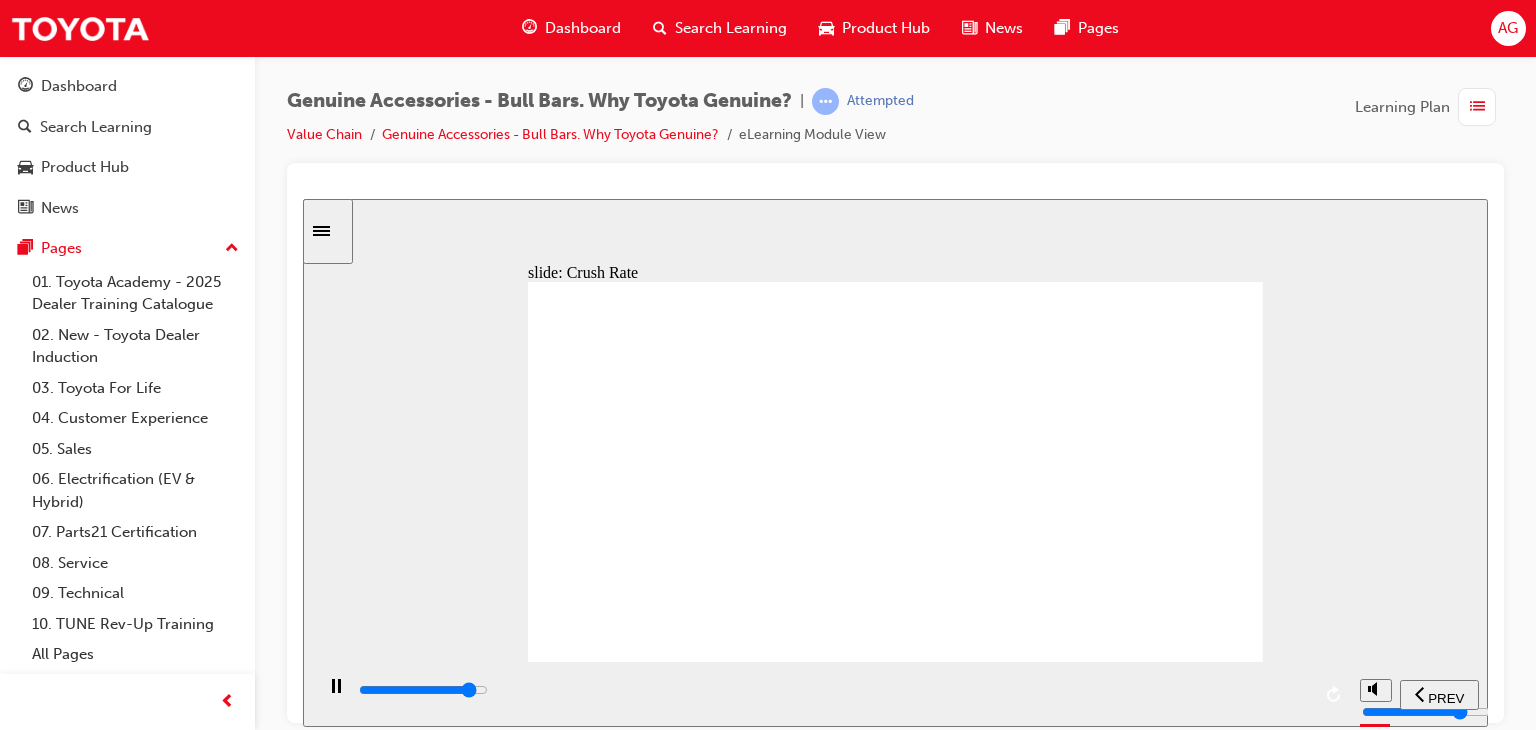 click 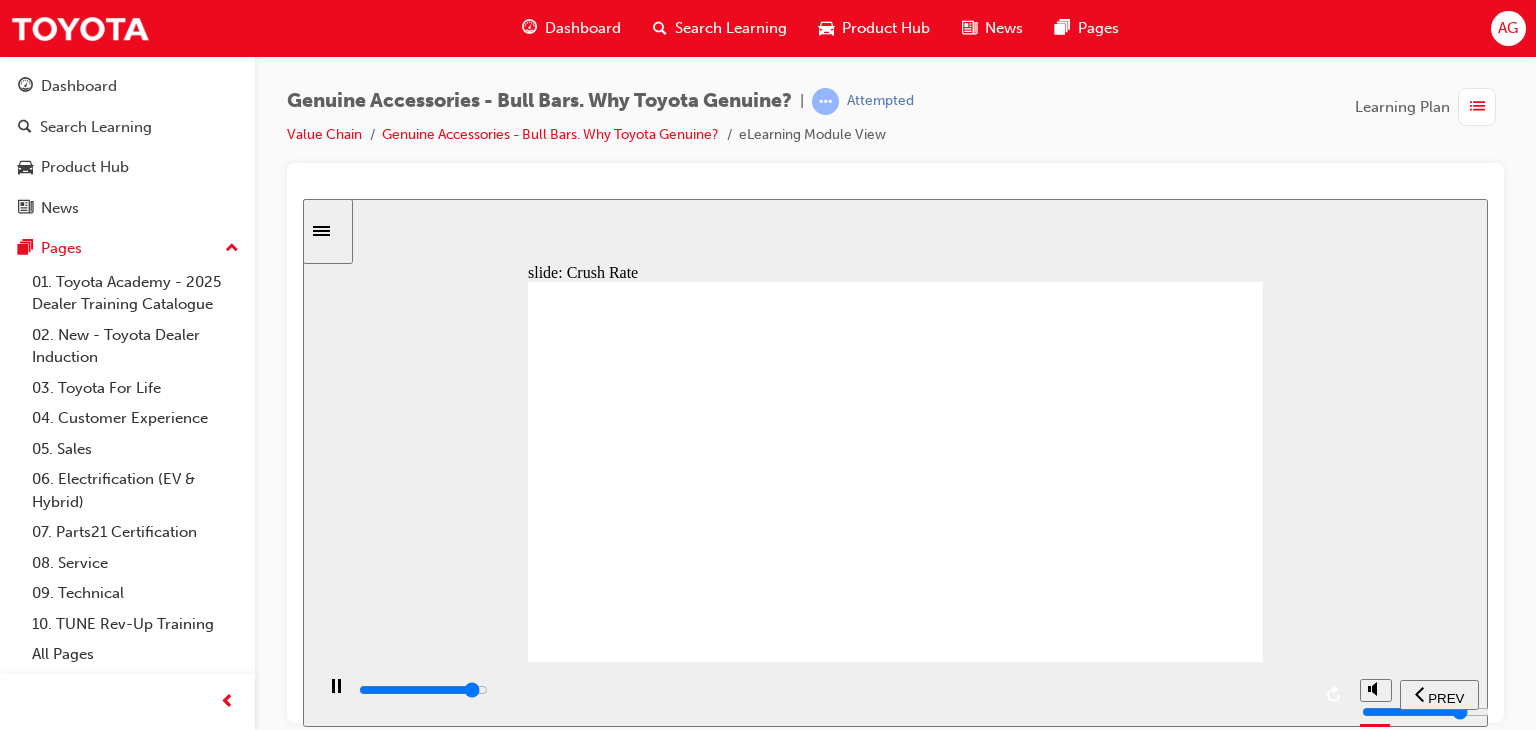 click 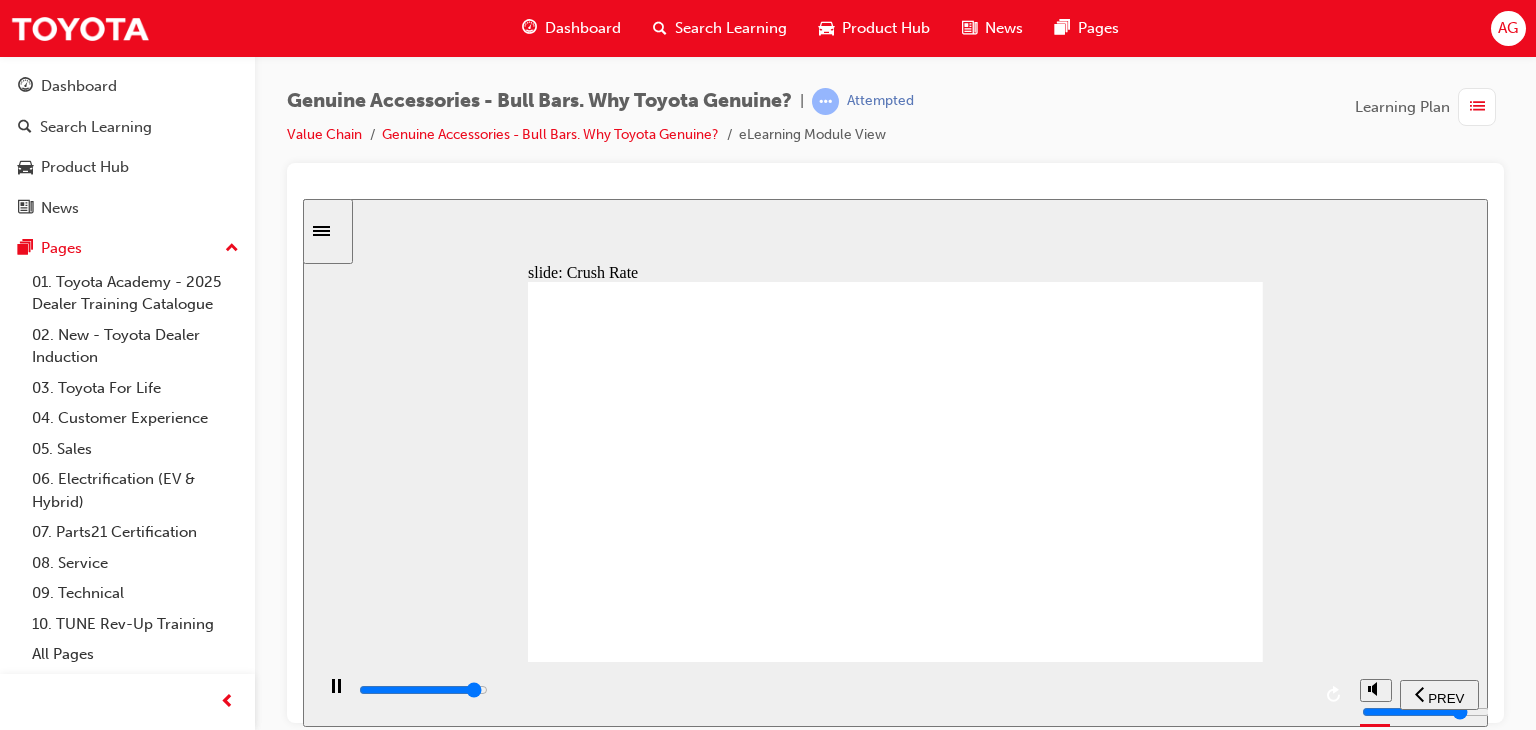 click 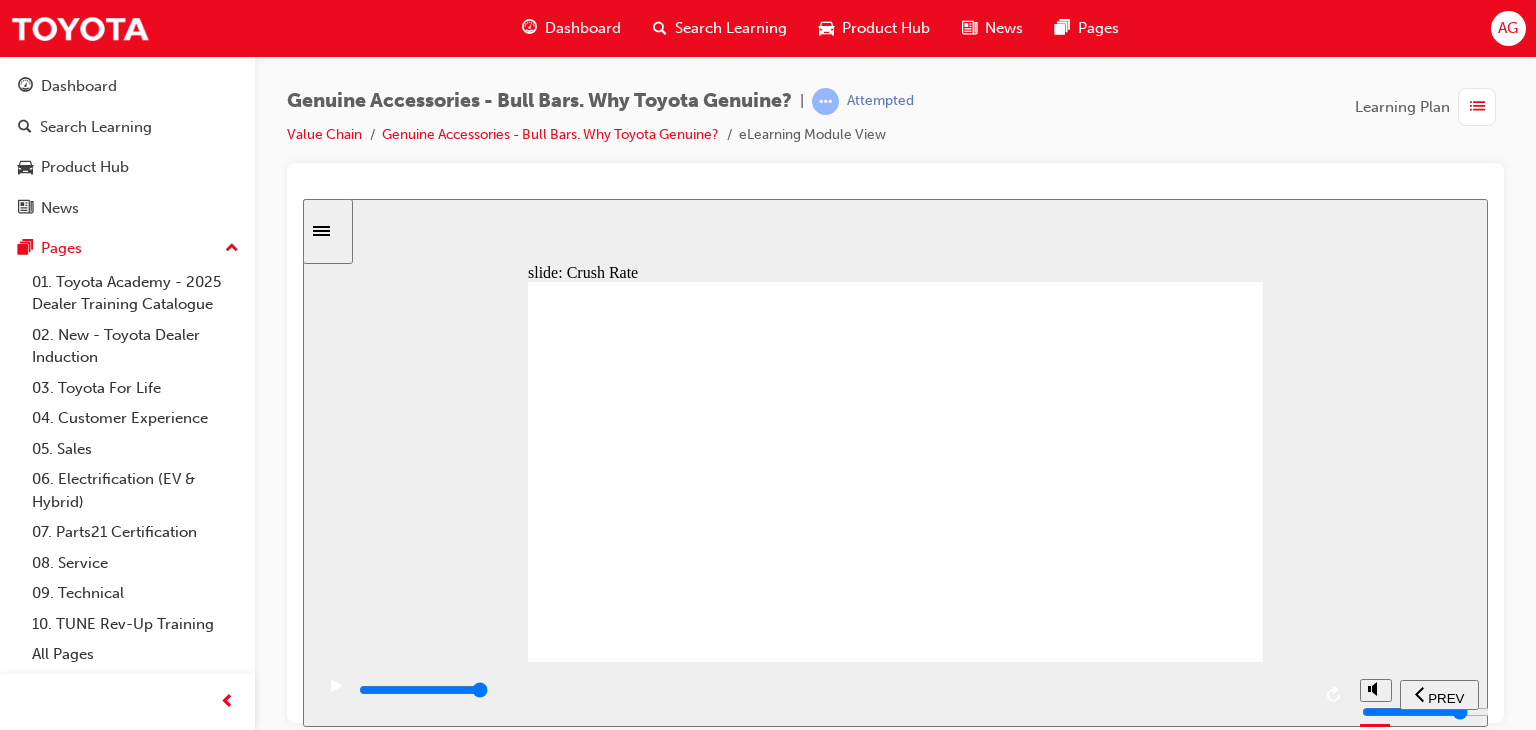click 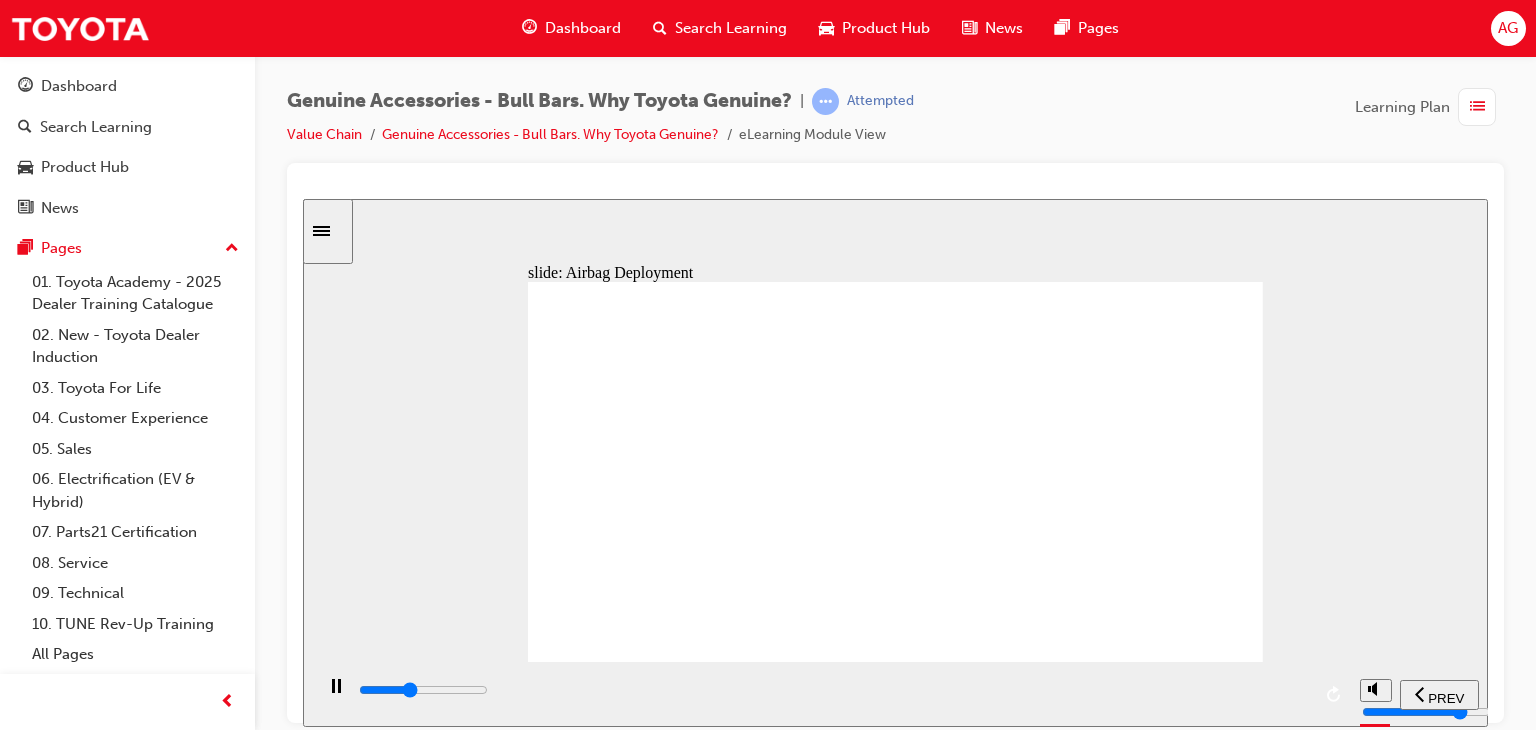 click at bounding box center [833, 690] 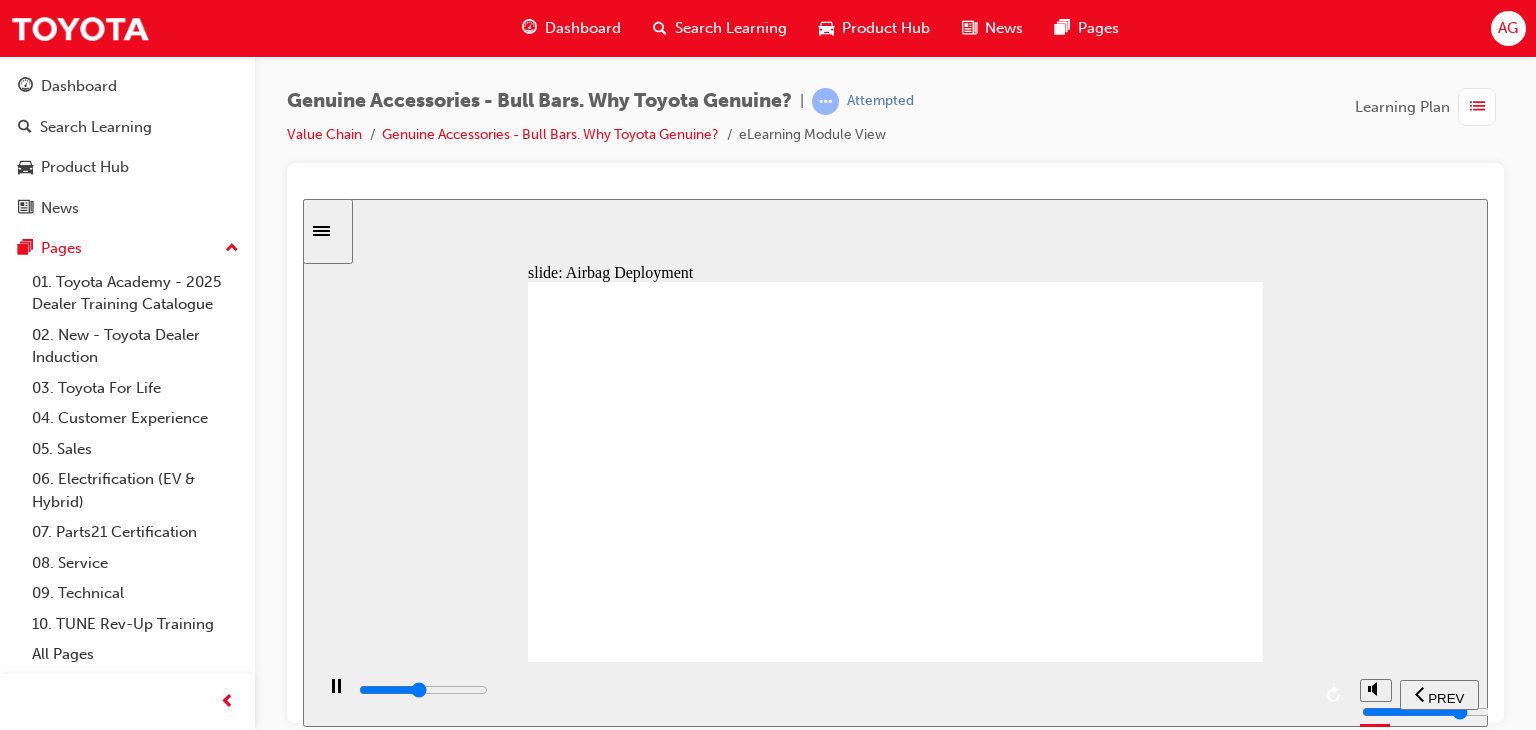 click at bounding box center (423, 689) 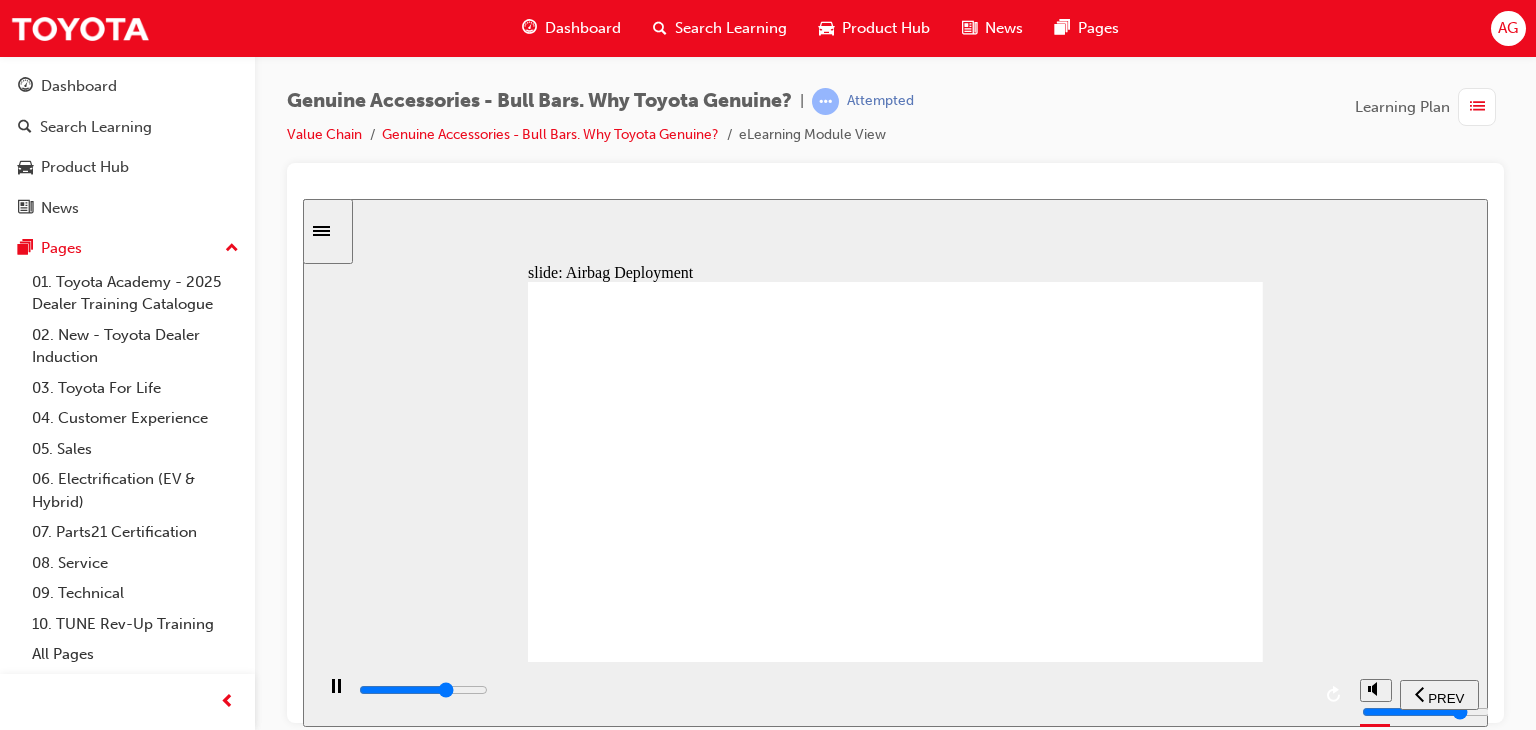 drag, startPoint x: 679, startPoint y: 416, endPoint x: 860, endPoint y: 447, distance: 183.63551 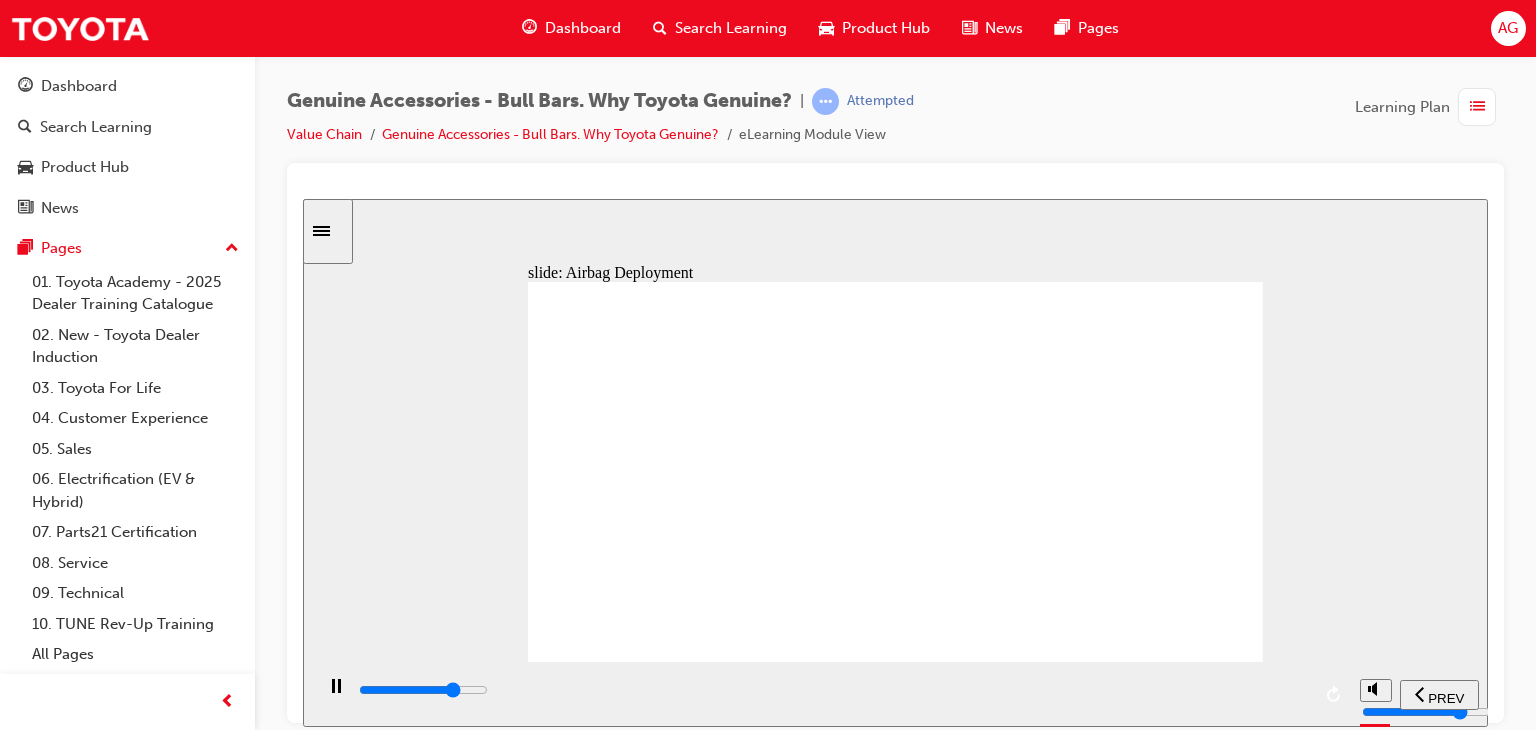 click 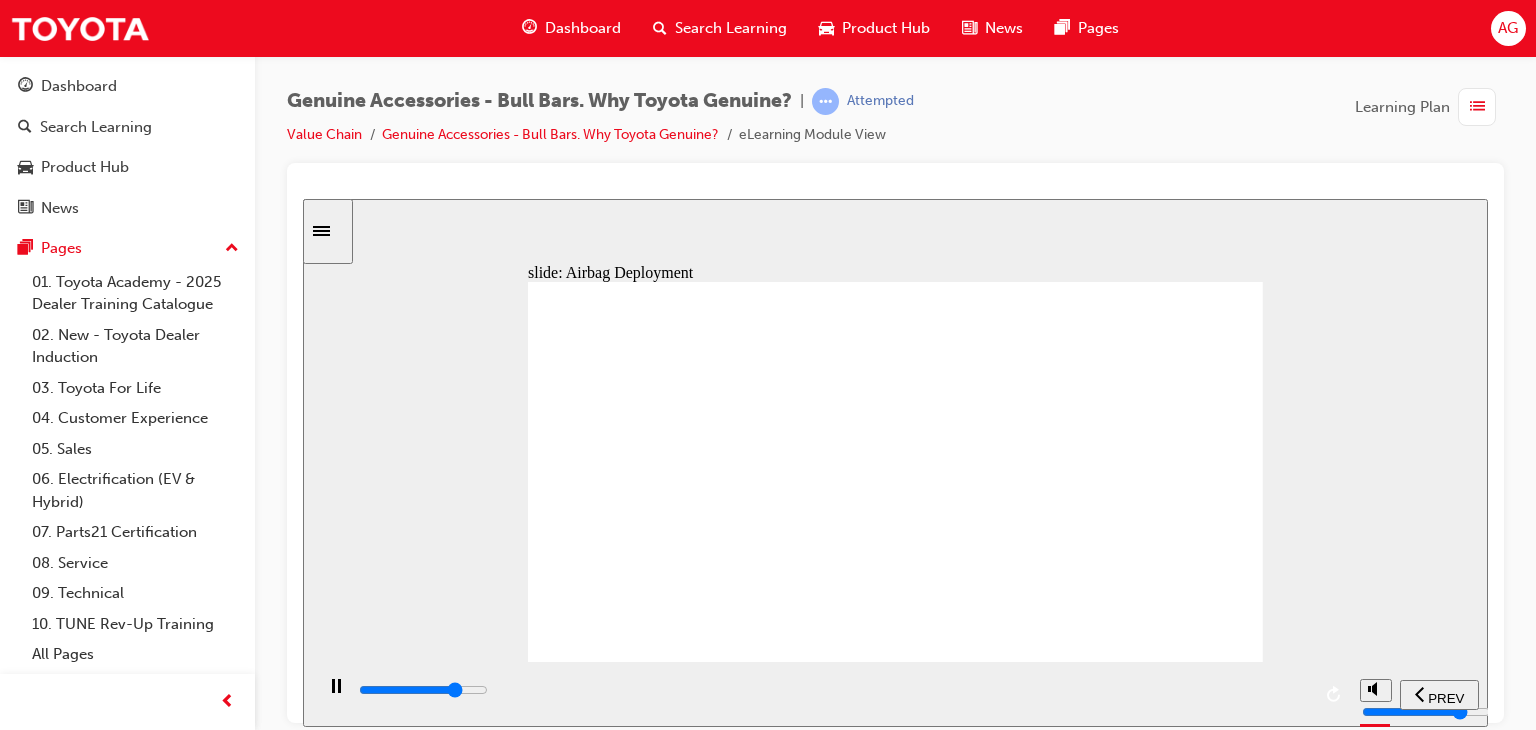click at bounding box center [895, 1349] 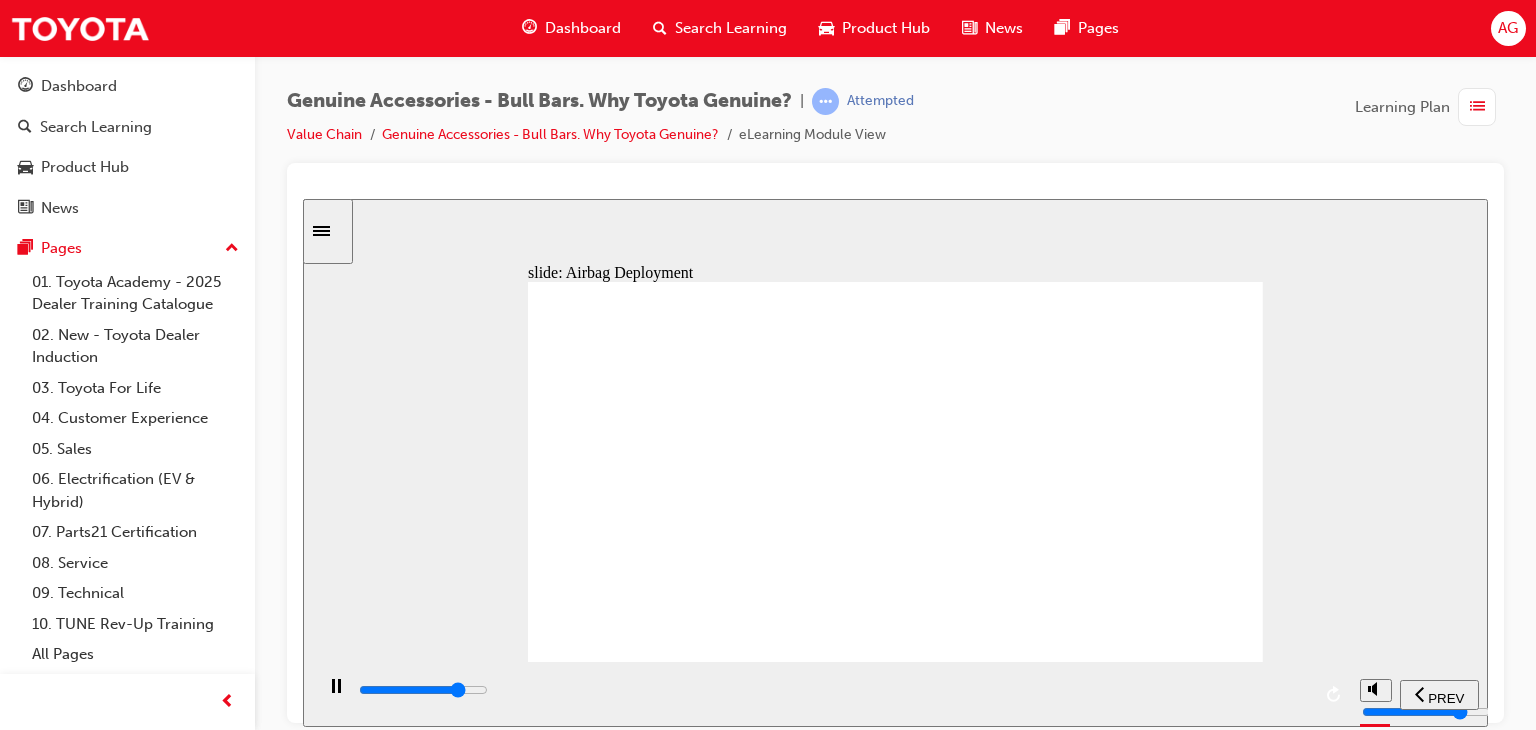 drag, startPoint x: 1085, startPoint y: 391, endPoint x: 1183, endPoint y: 391, distance: 98 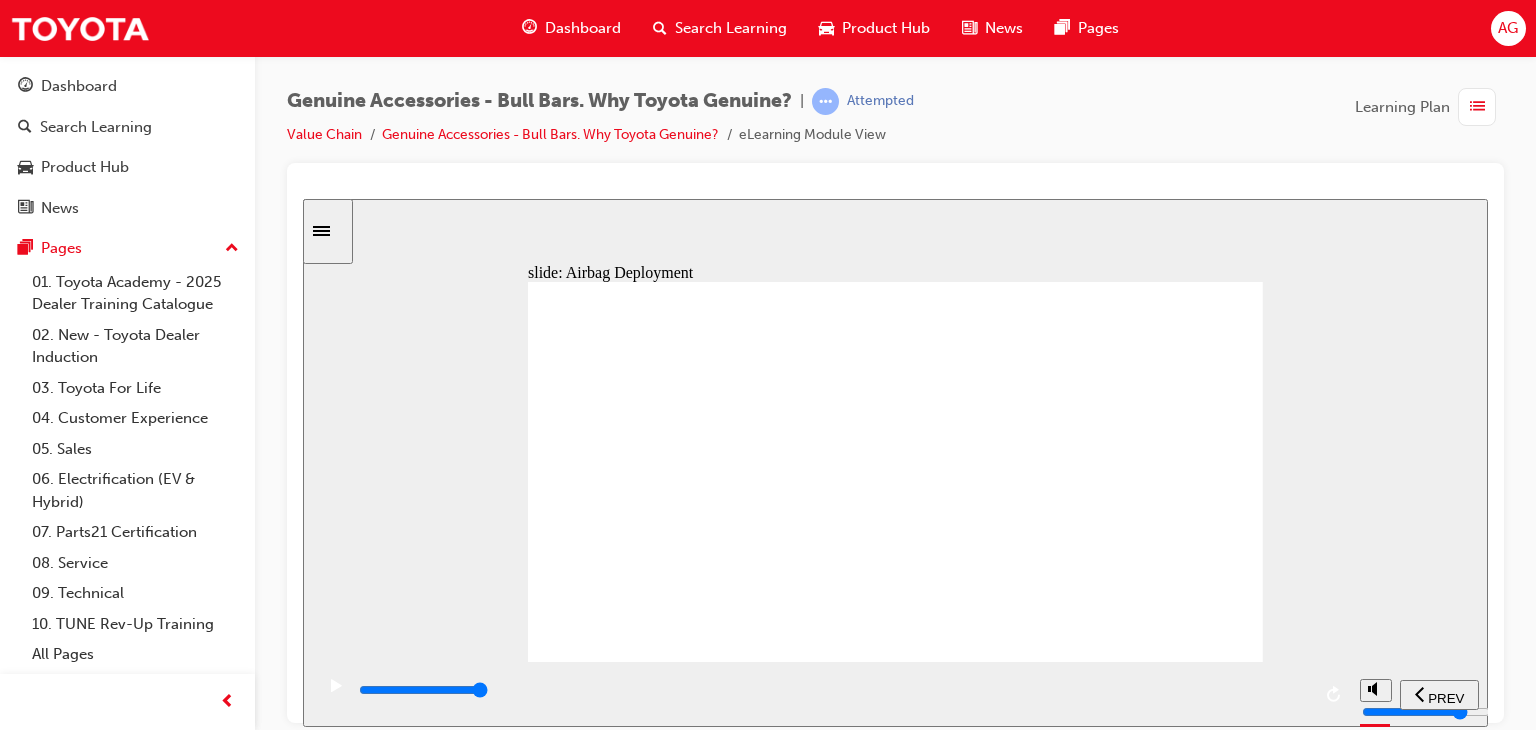 click 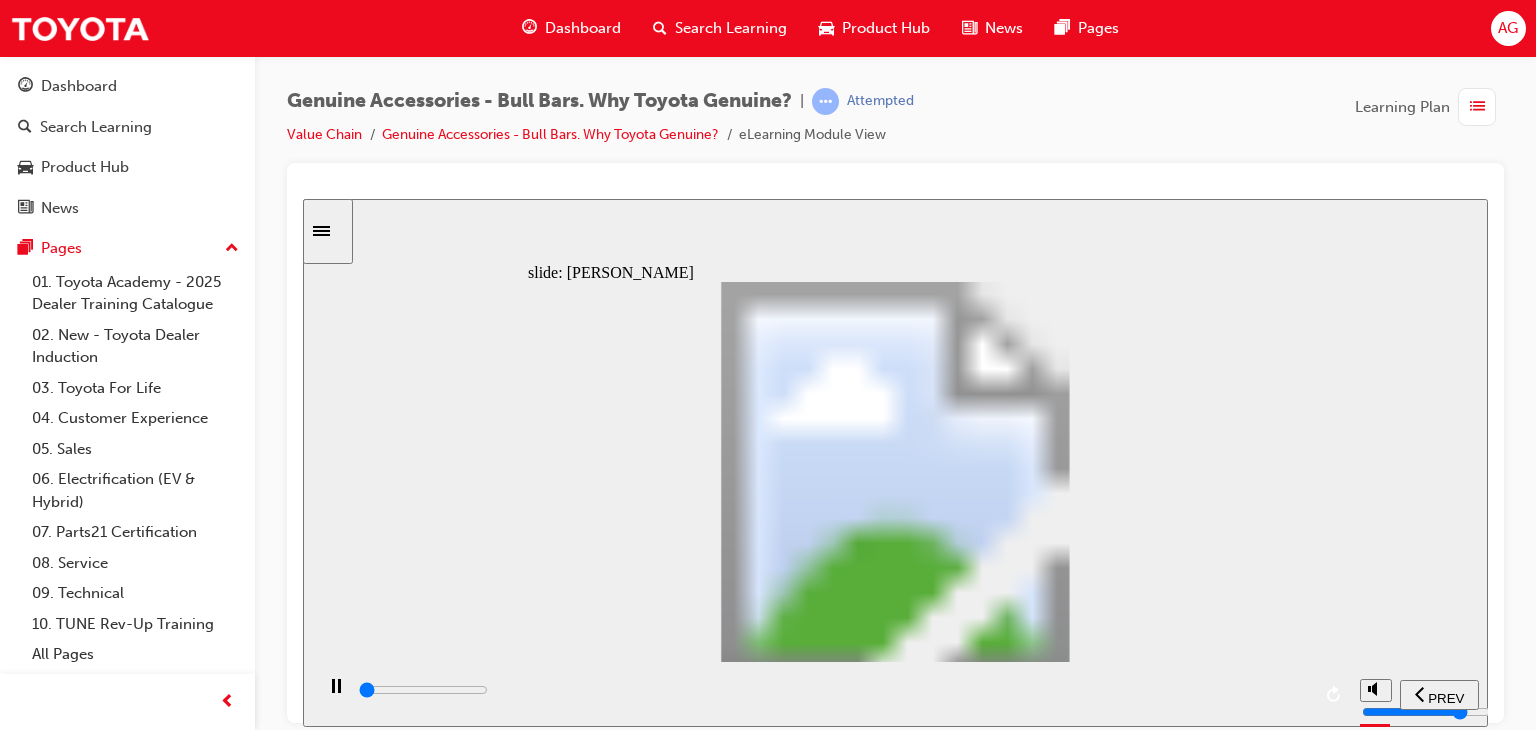click 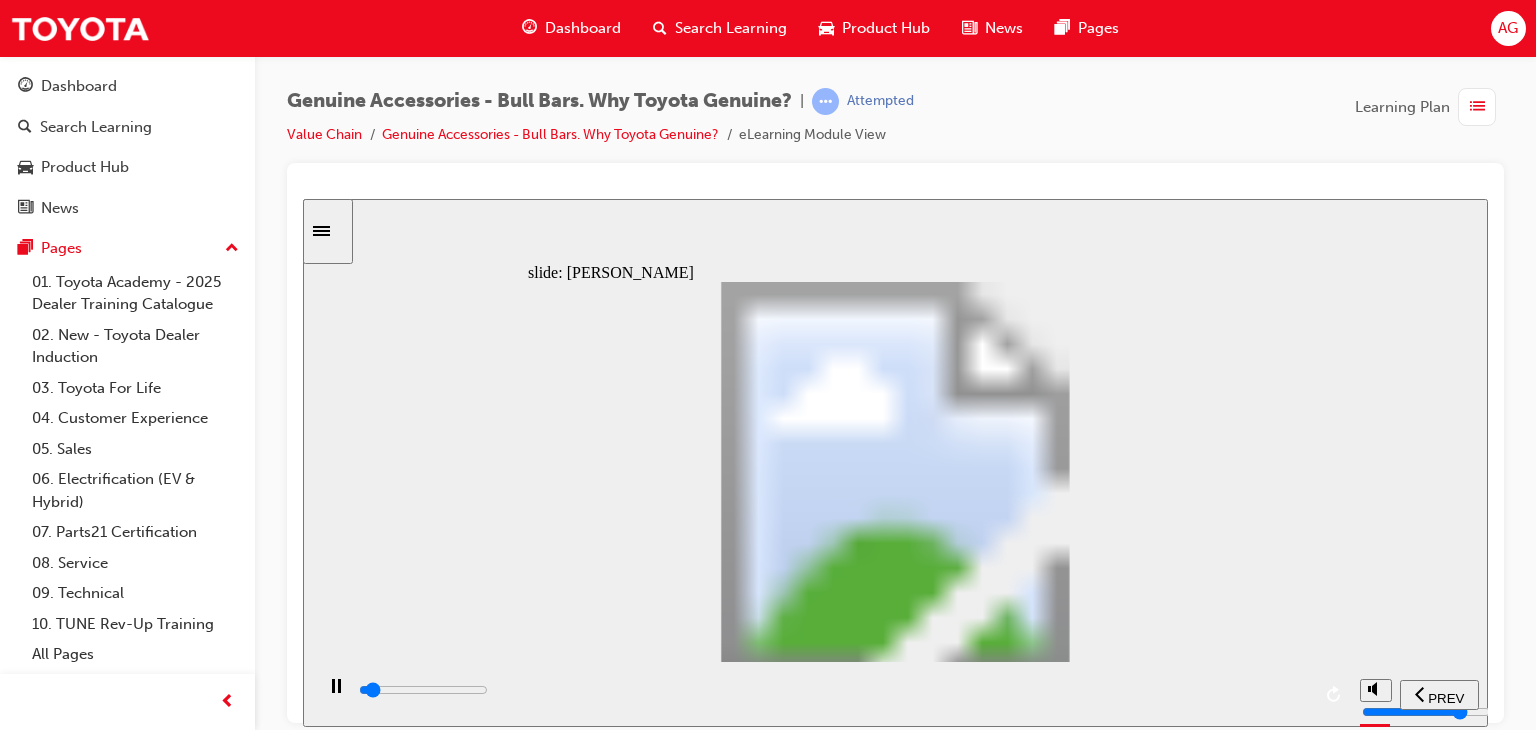 click 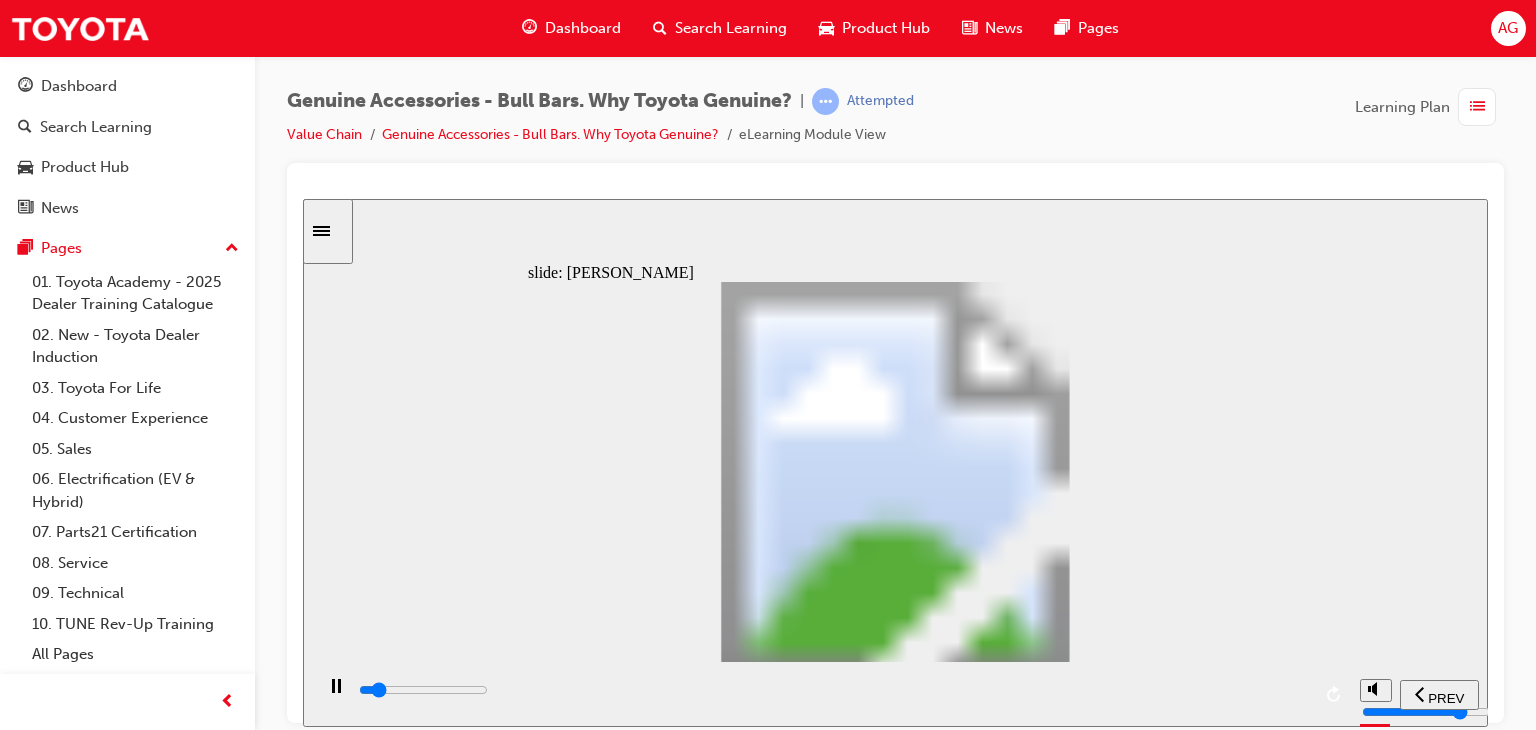 click 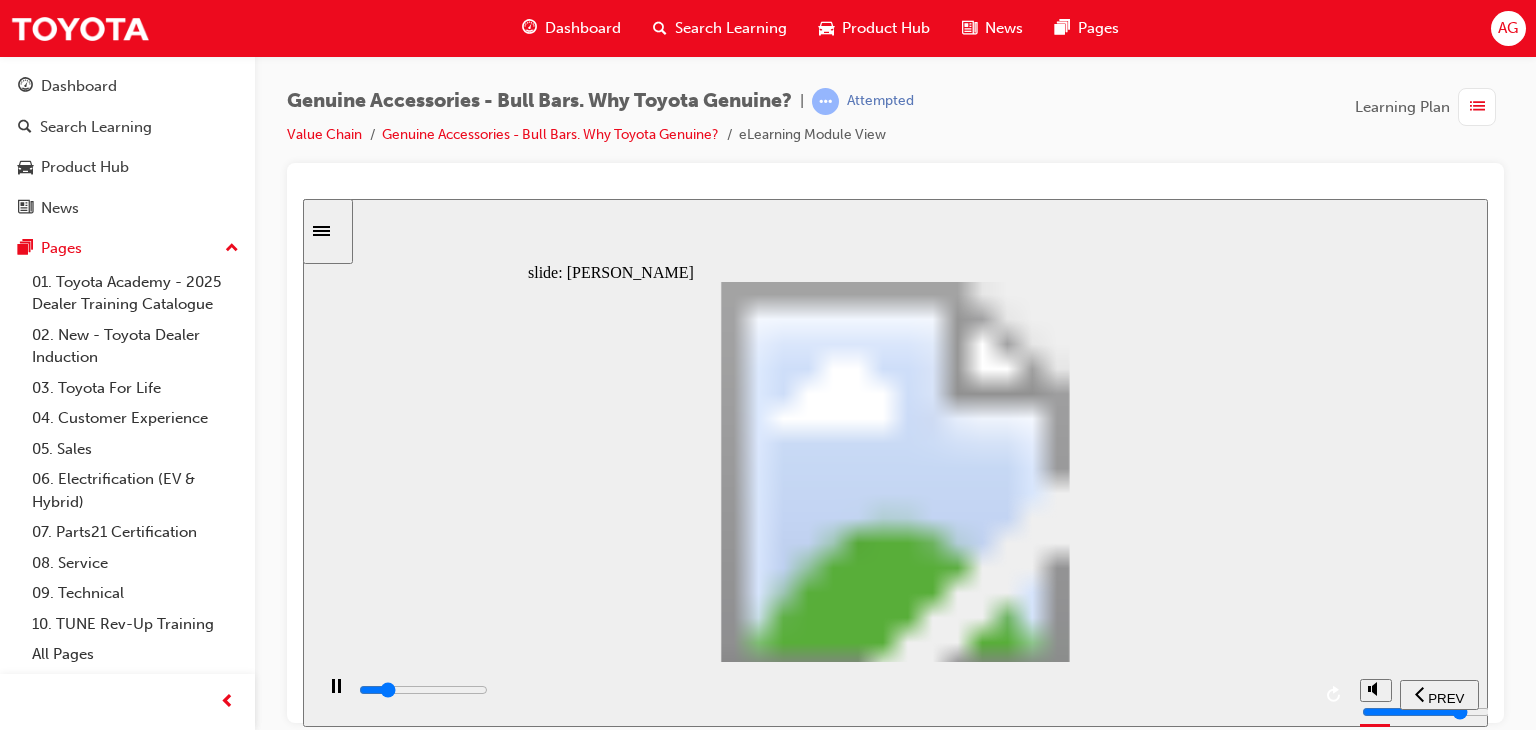drag, startPoint x: 768, startPoint y: 656, endPoint x: 786, endPoint y: 679, distance: 29.206163 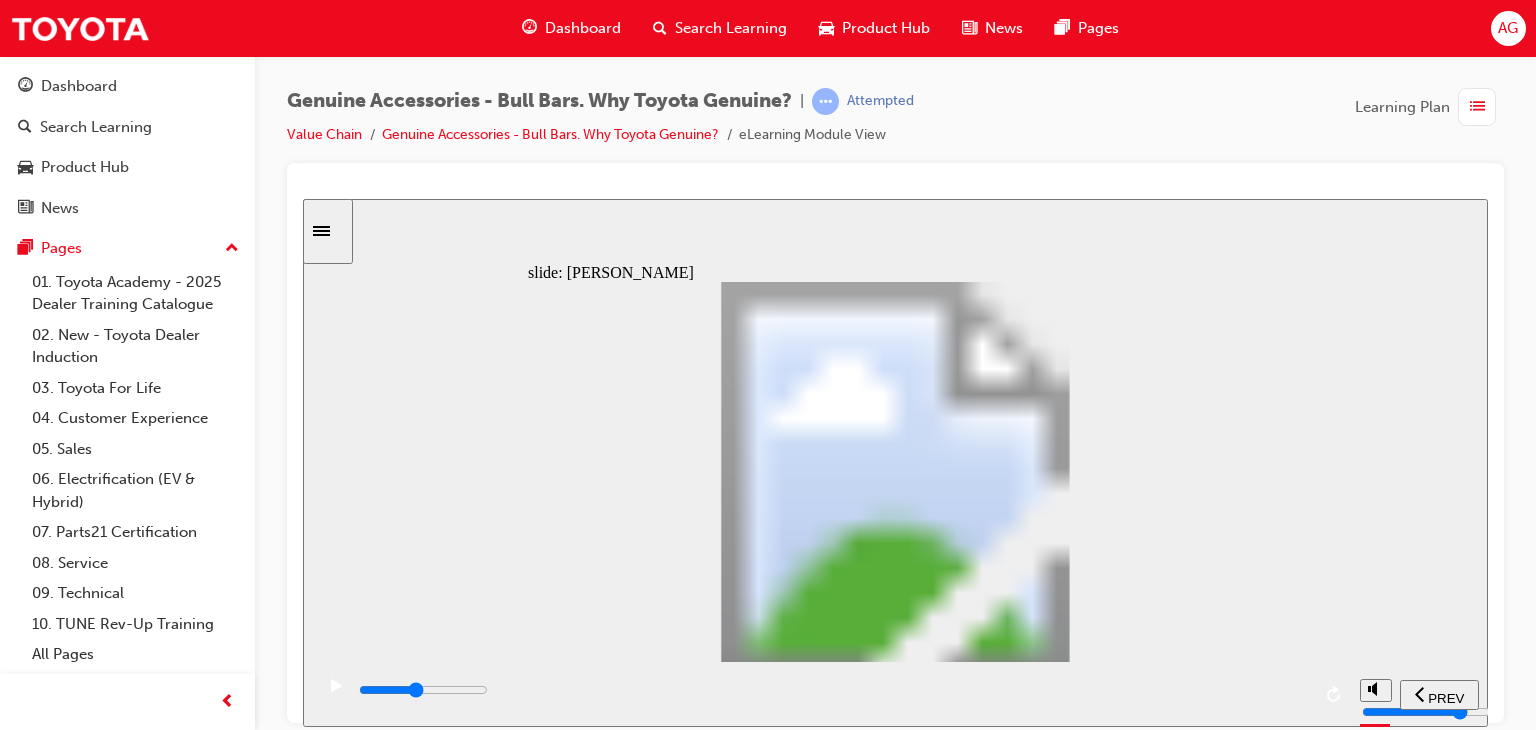 click at bounding box center (833, 690) 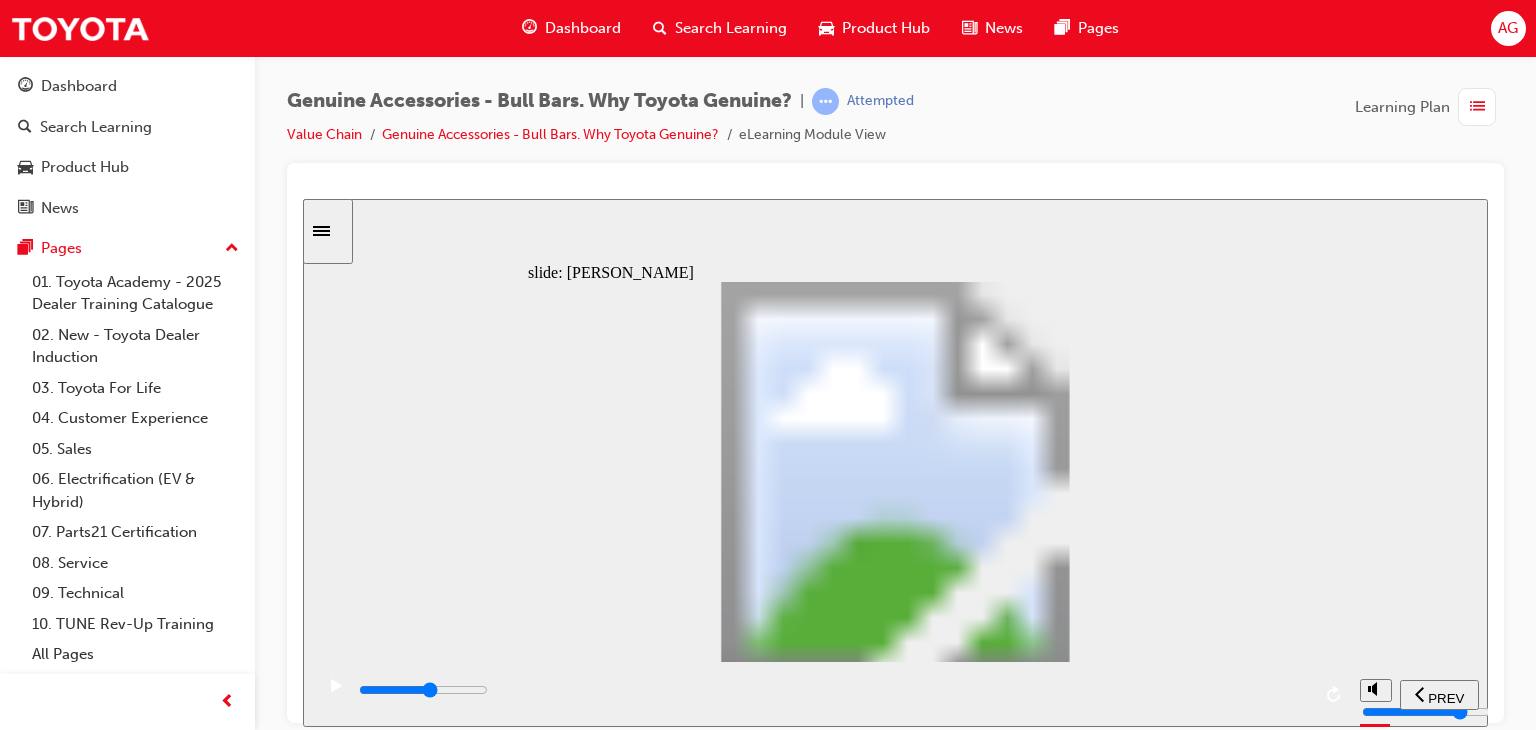 drag, startPoint x: 888, startPoint y: 694, endPoint x: 934, endPoint y: 689, distance: 46.270943 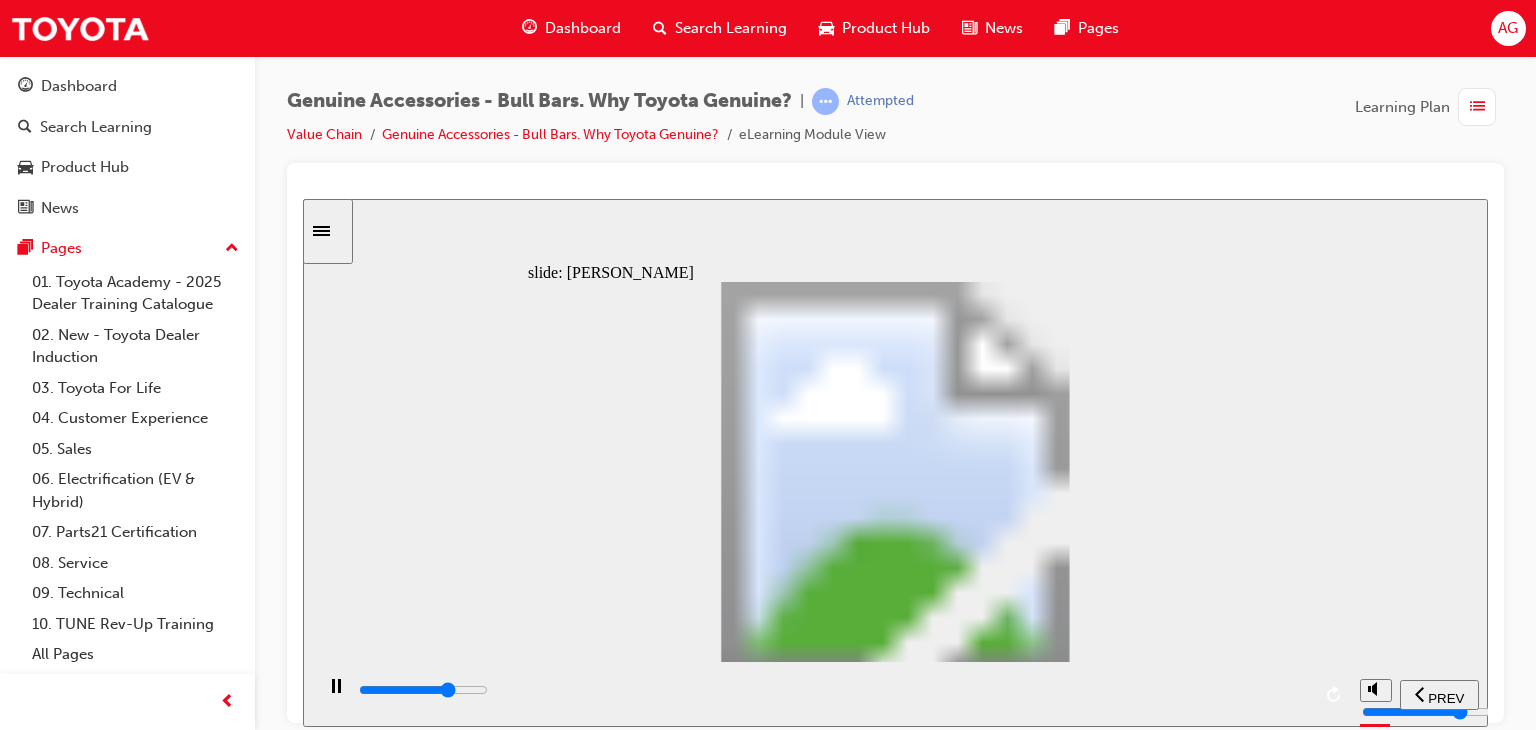drag, startPoint x: 1010, startPoint y: 683, endPoint x: 1068, endPoint y: 681, distance: 58.034473 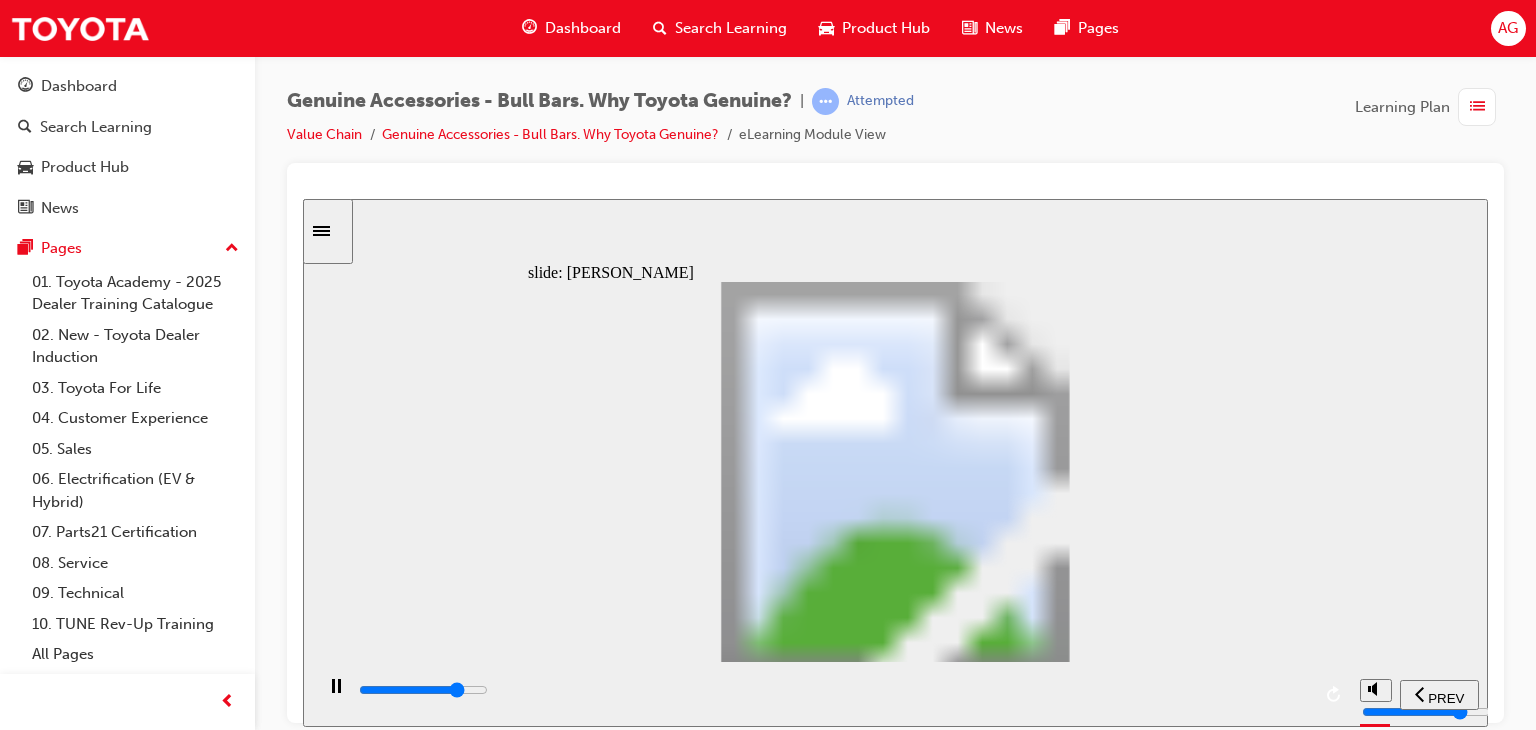 click 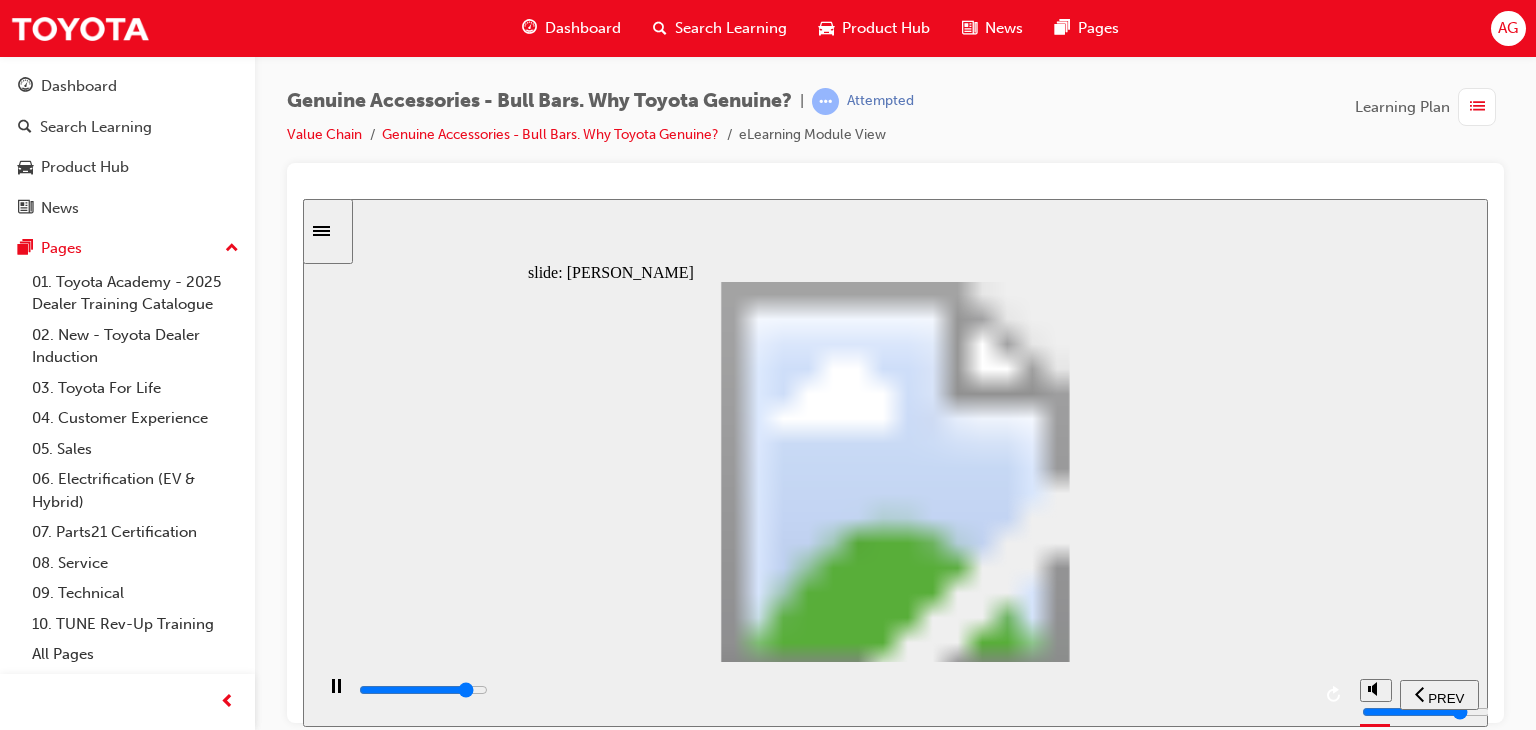 click 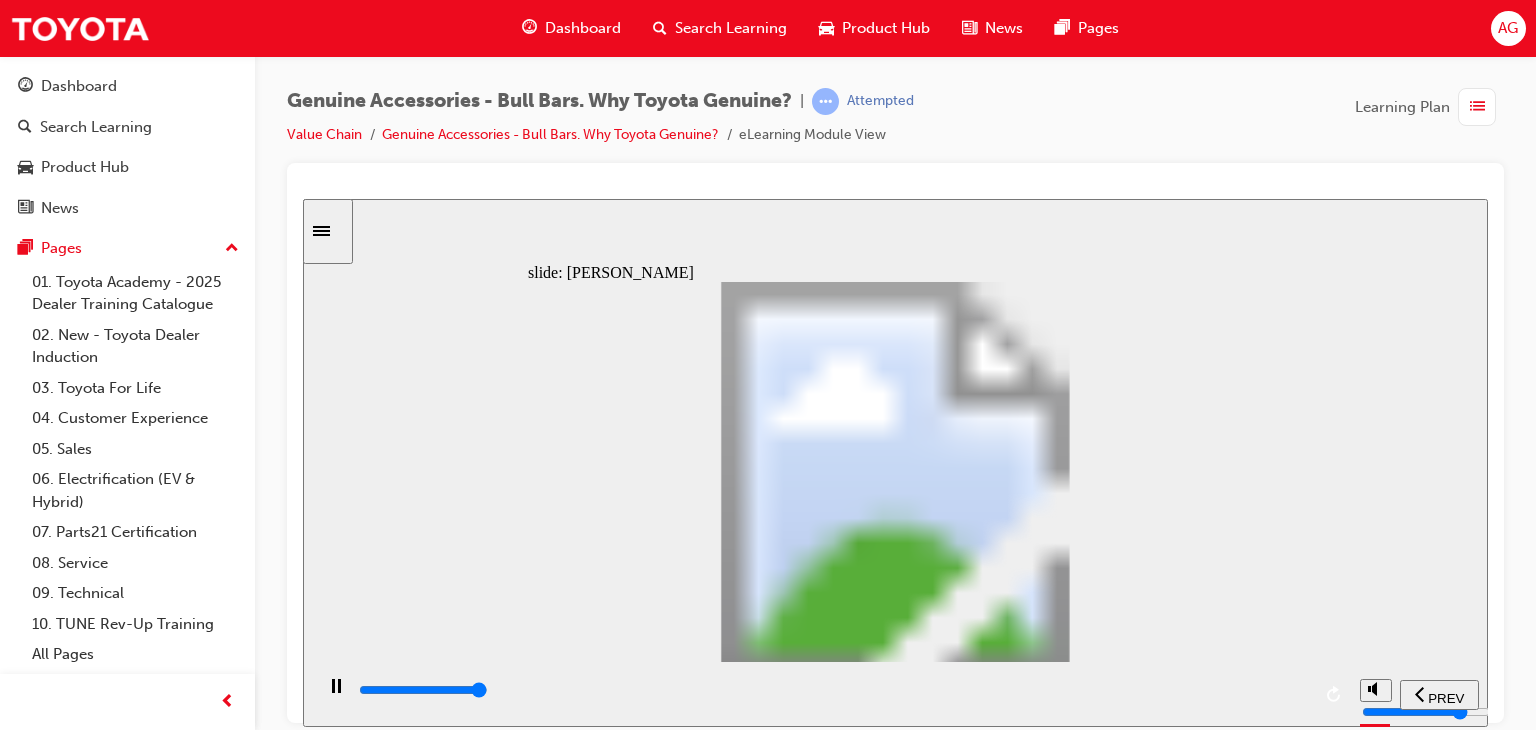 click 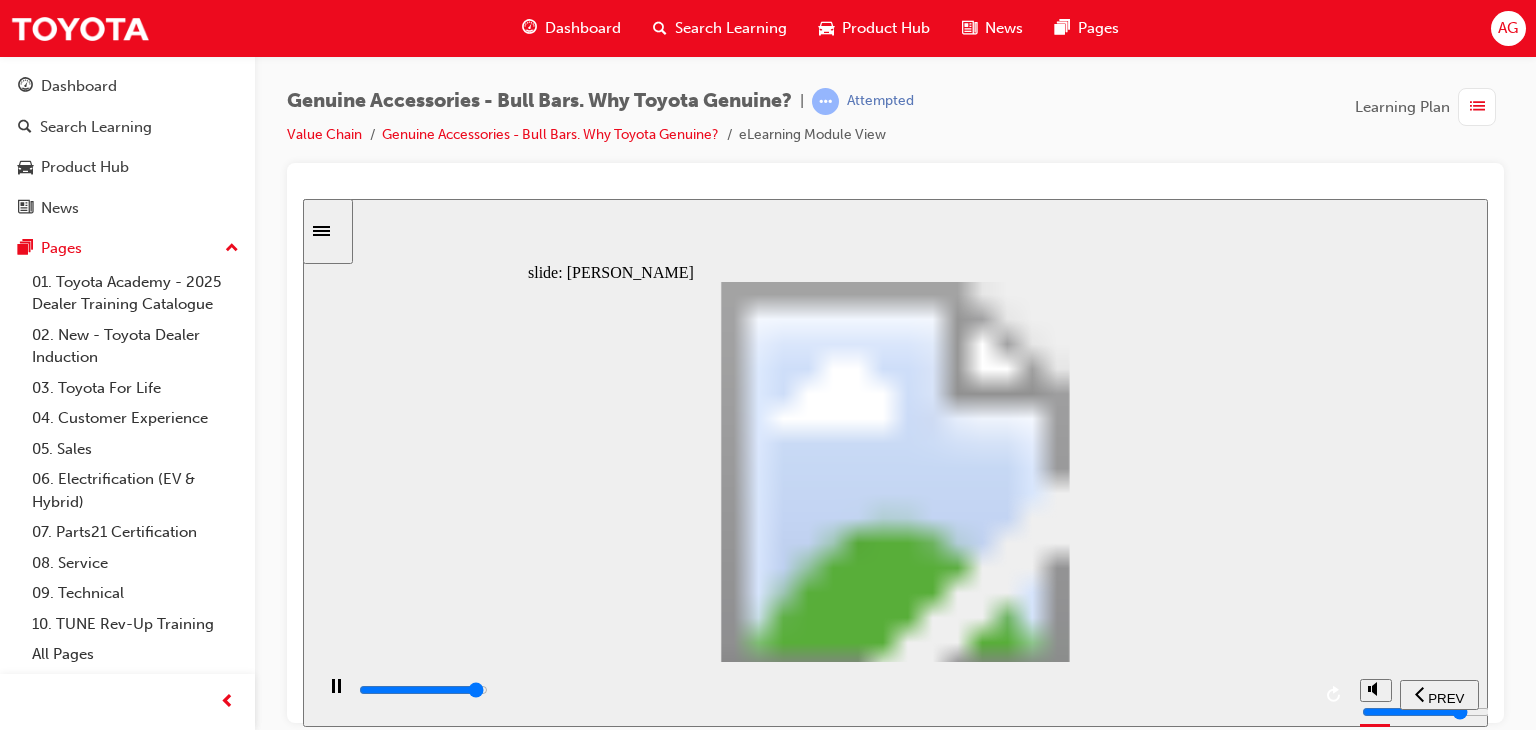 click at bounding box center [833, 690] 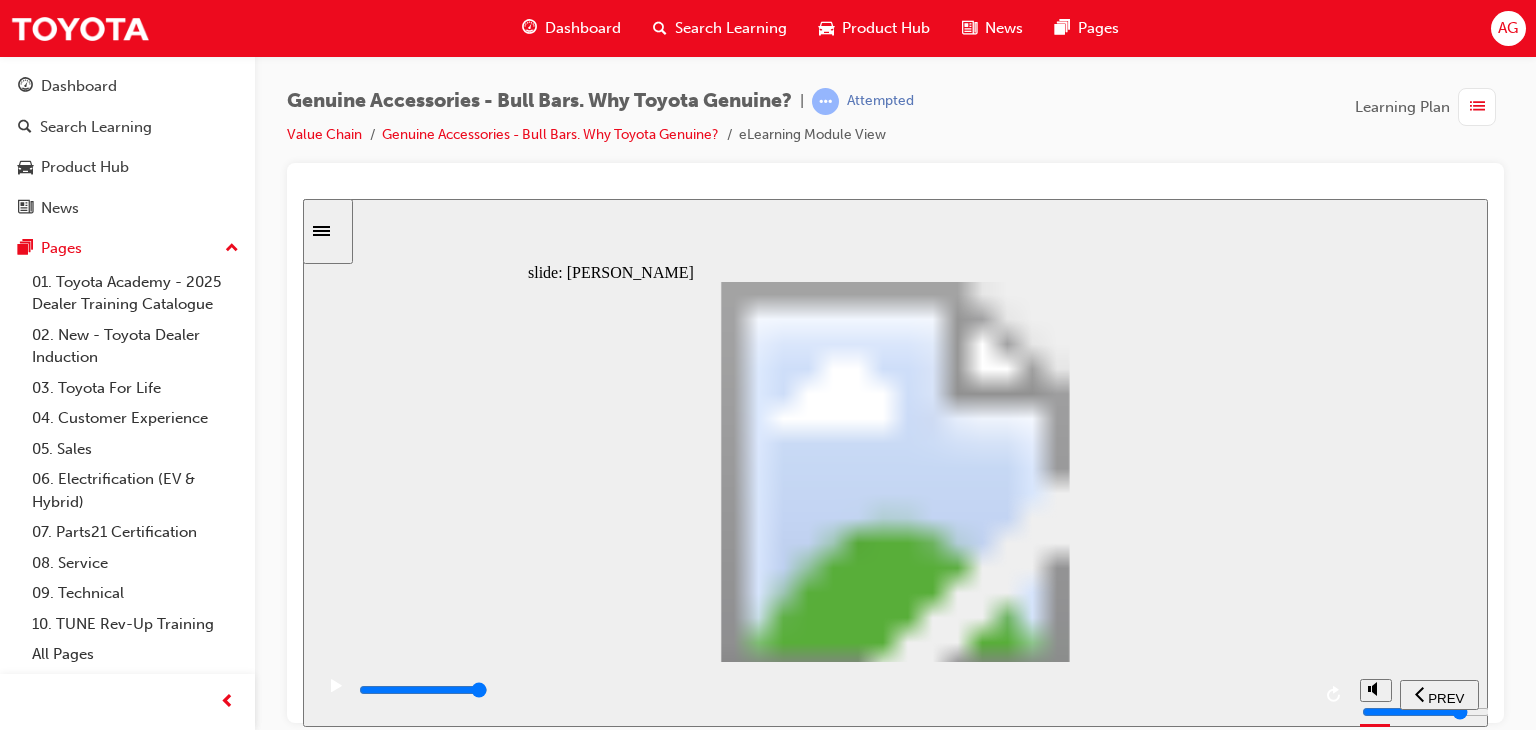 click 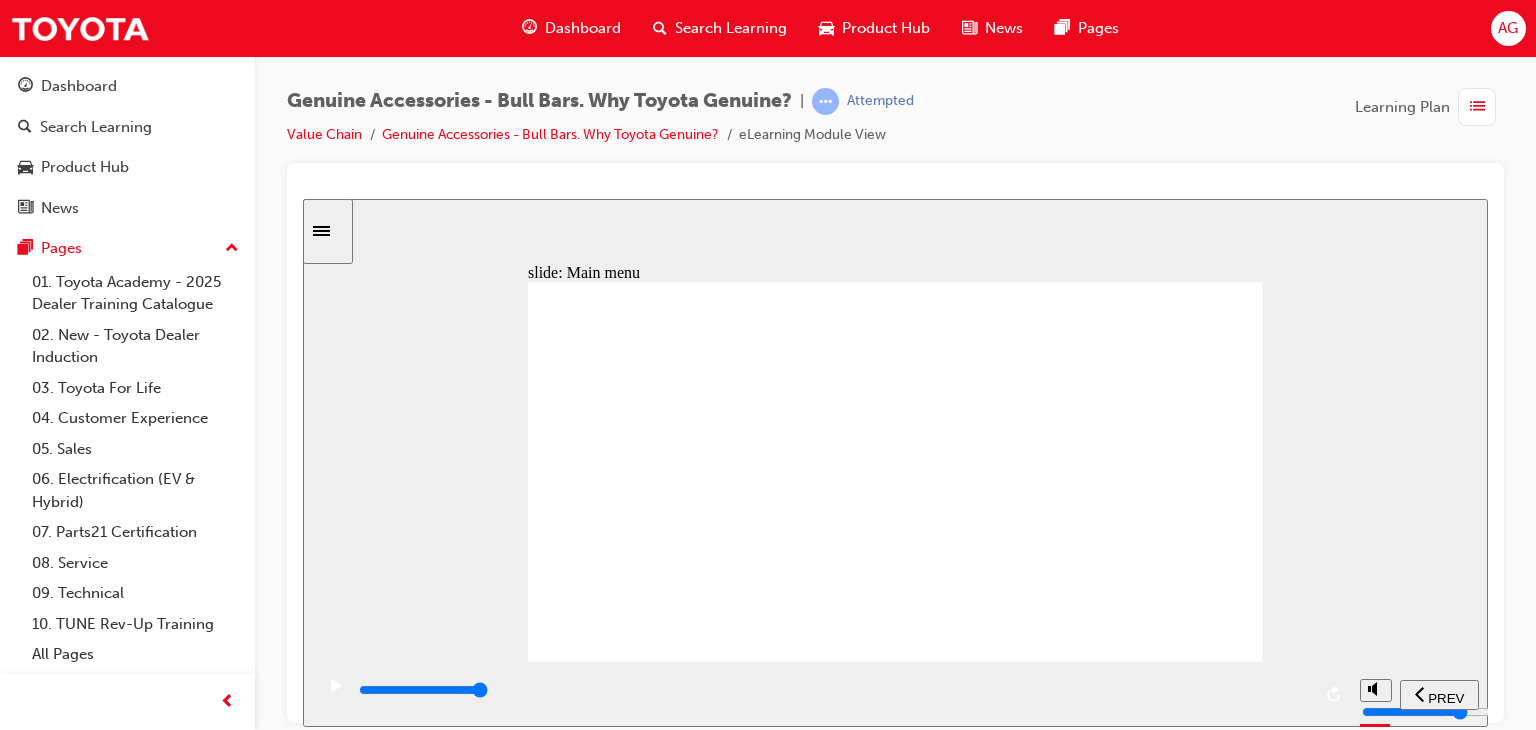 click 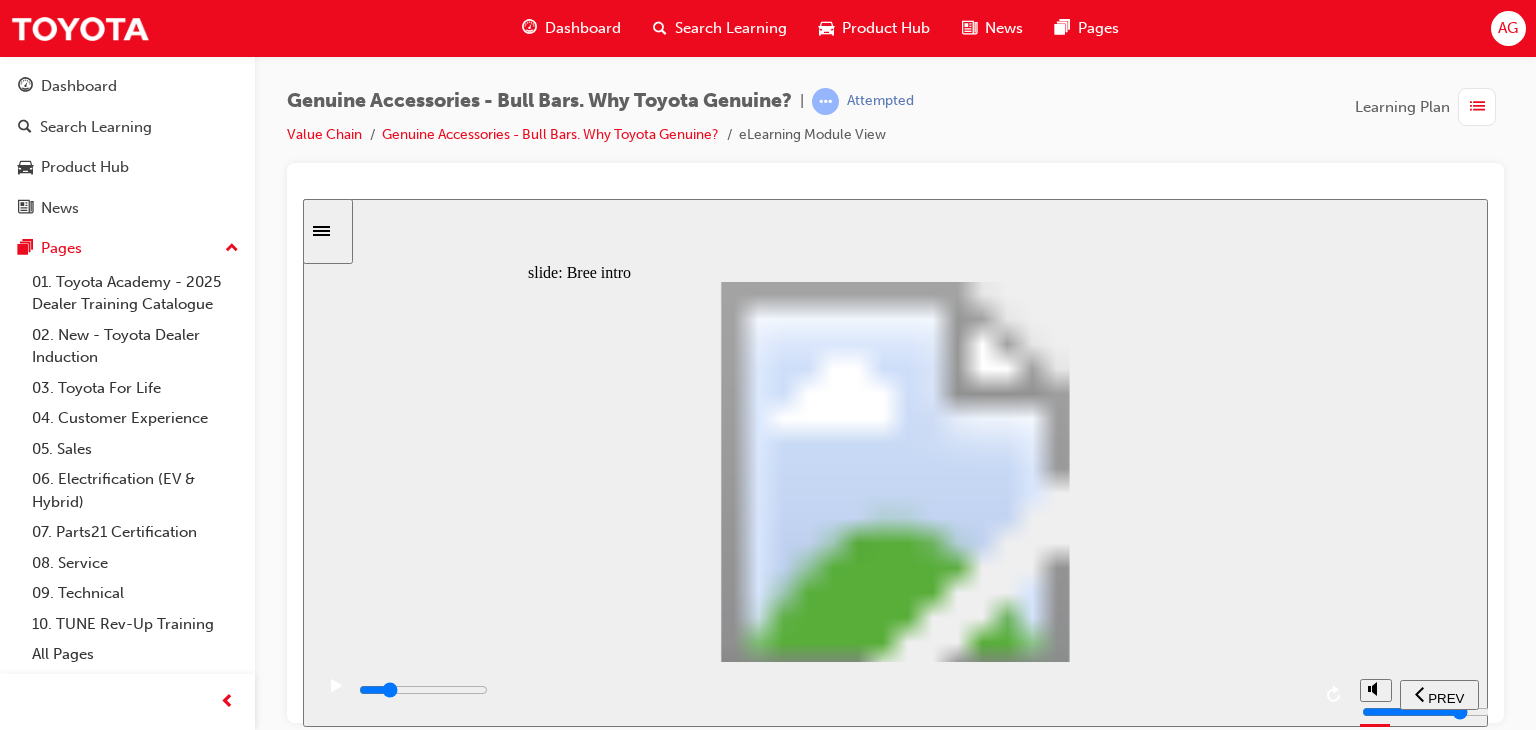 click at bounding box center [833, 690] 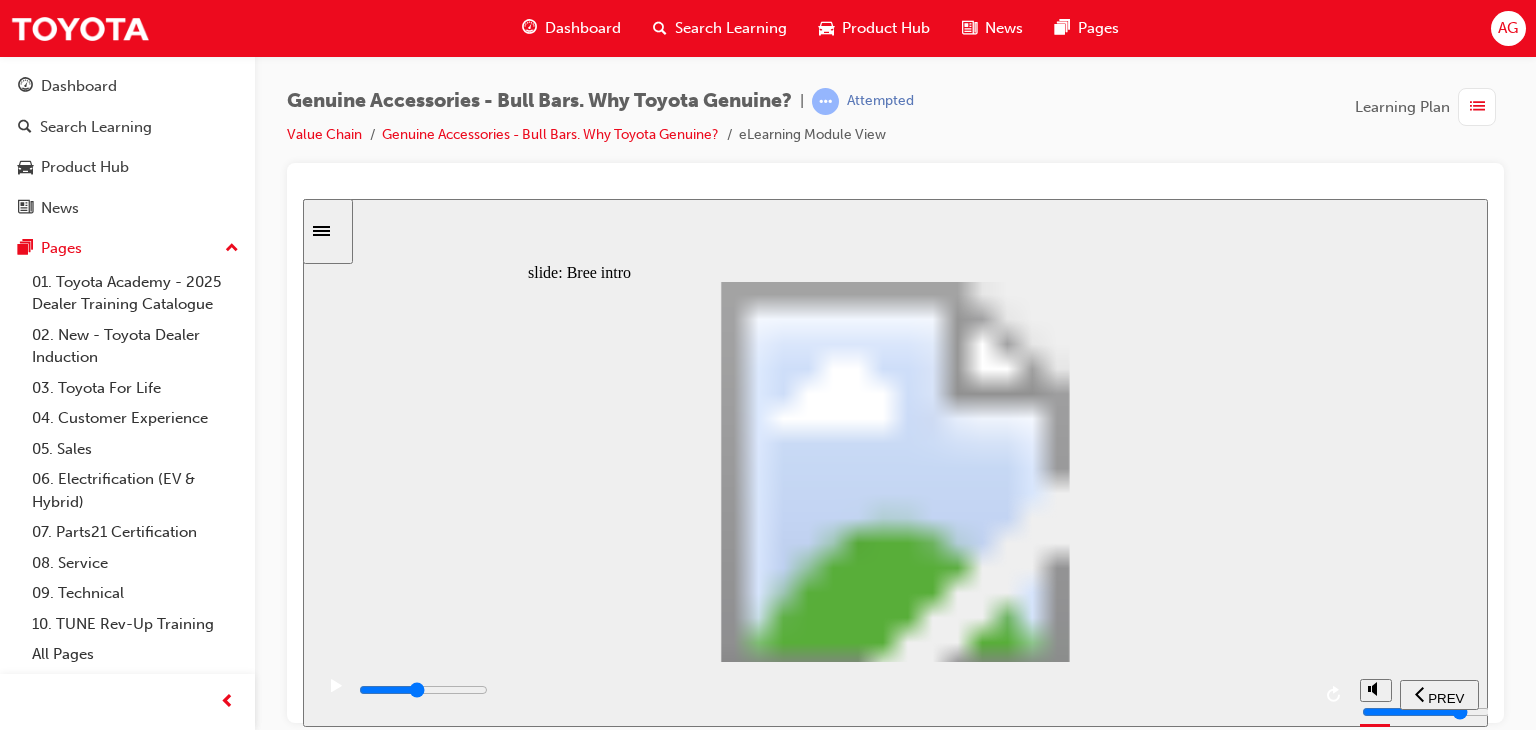 click at bounding box center [833, 690] 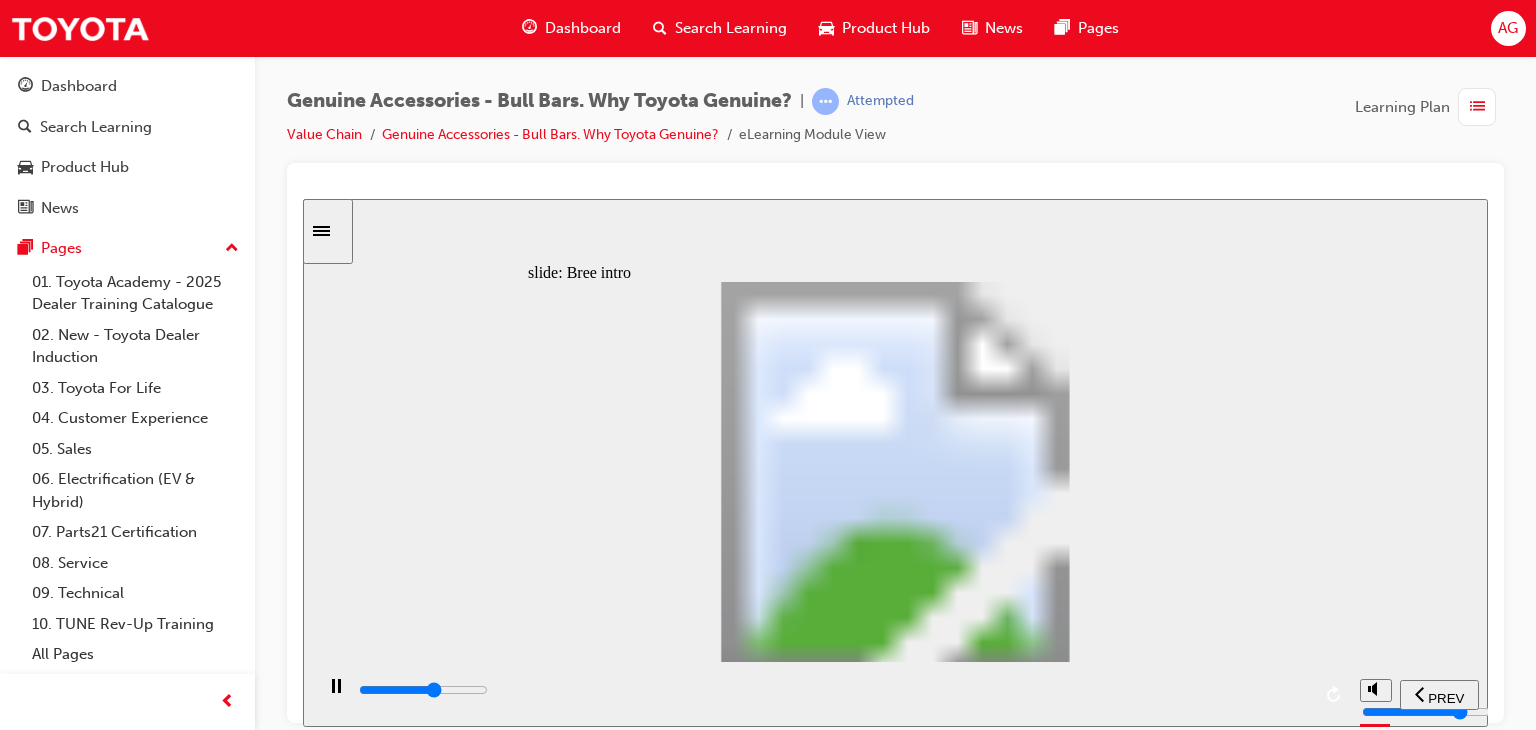 drag, startPoint x: 916, startPoint y: 683, endPoint x: 954, endPoint y: 690, distance: 38.63936 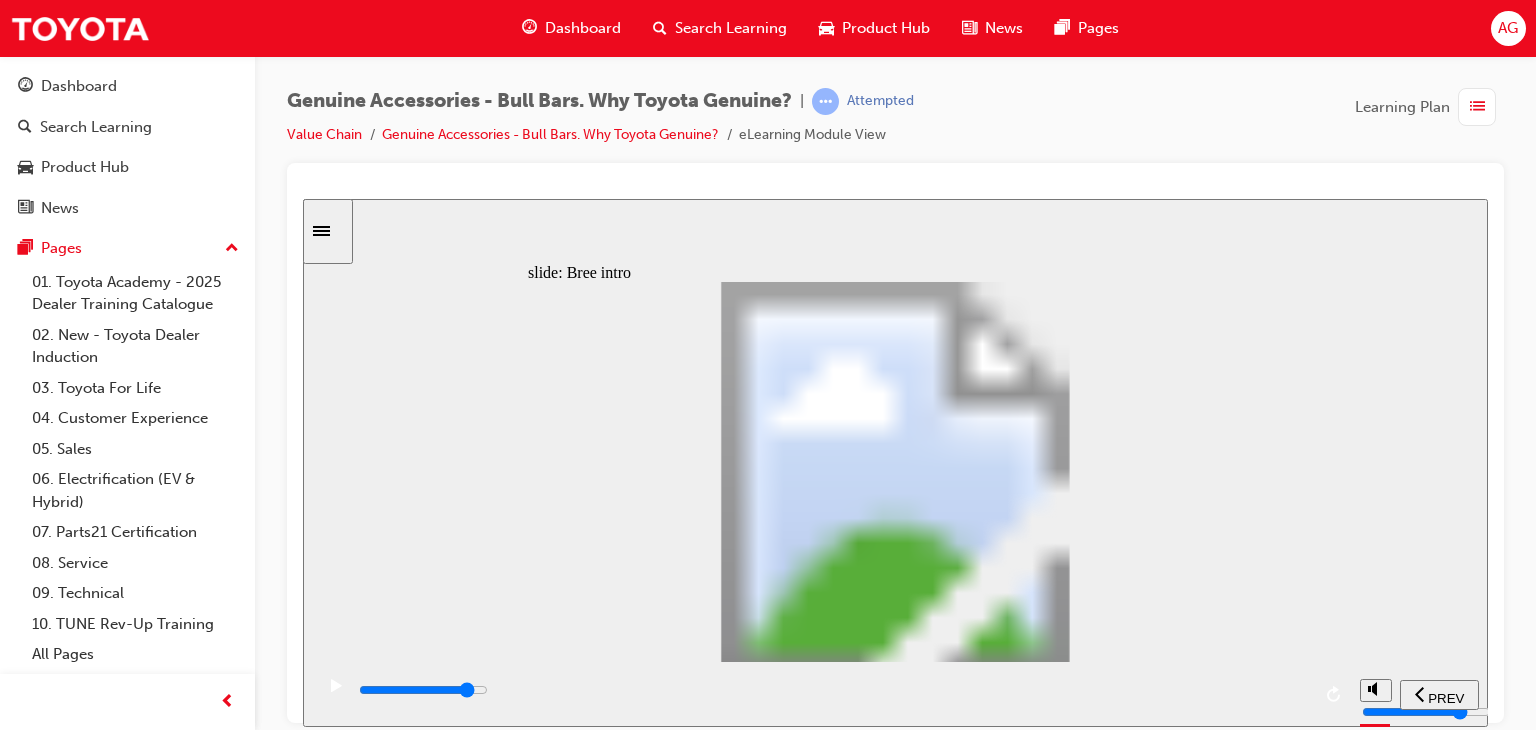 drag, startPoint x: 1199, startPoint y: 684, endPoint x: 1212, endPoint y: 687, distance: 13.341664 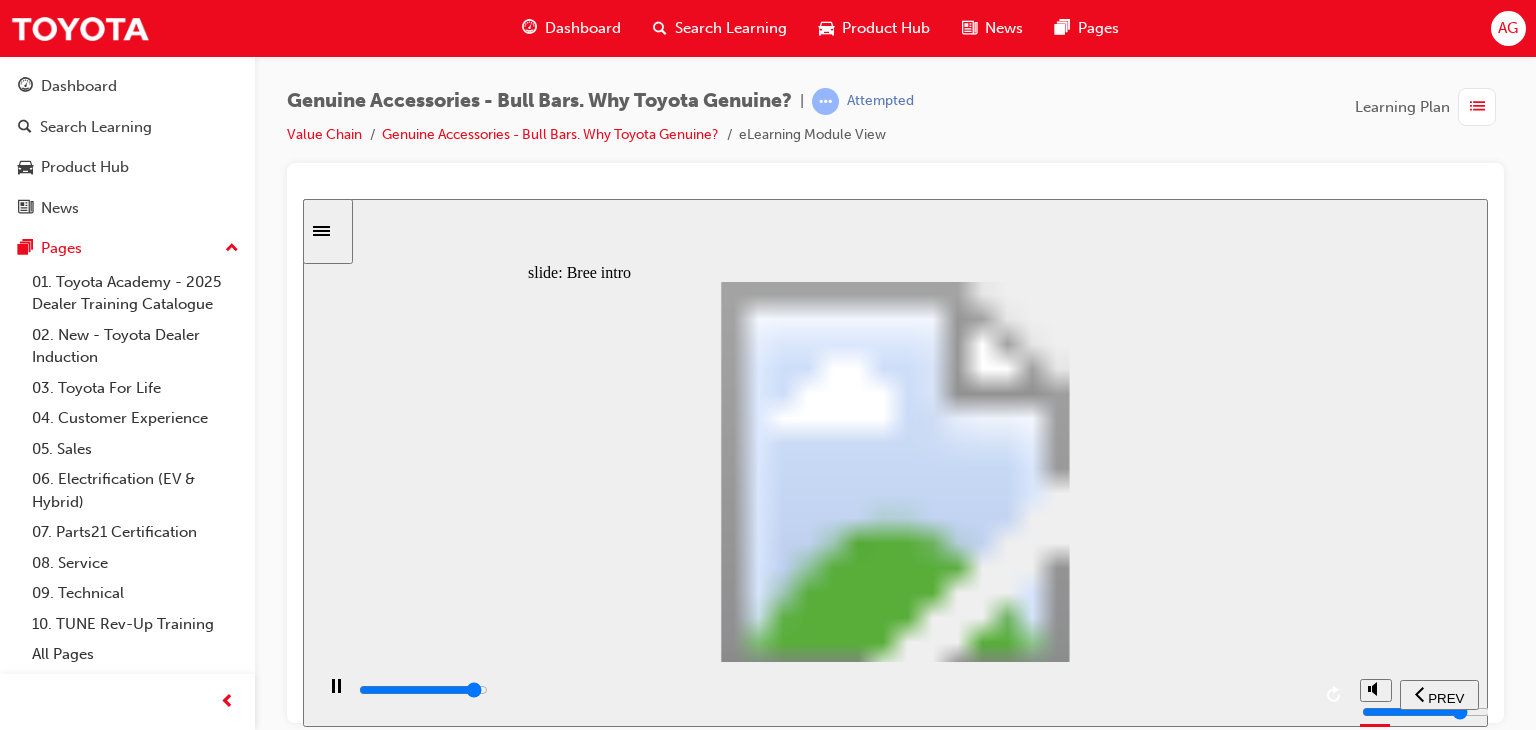 click at bounding box center [833, 690] 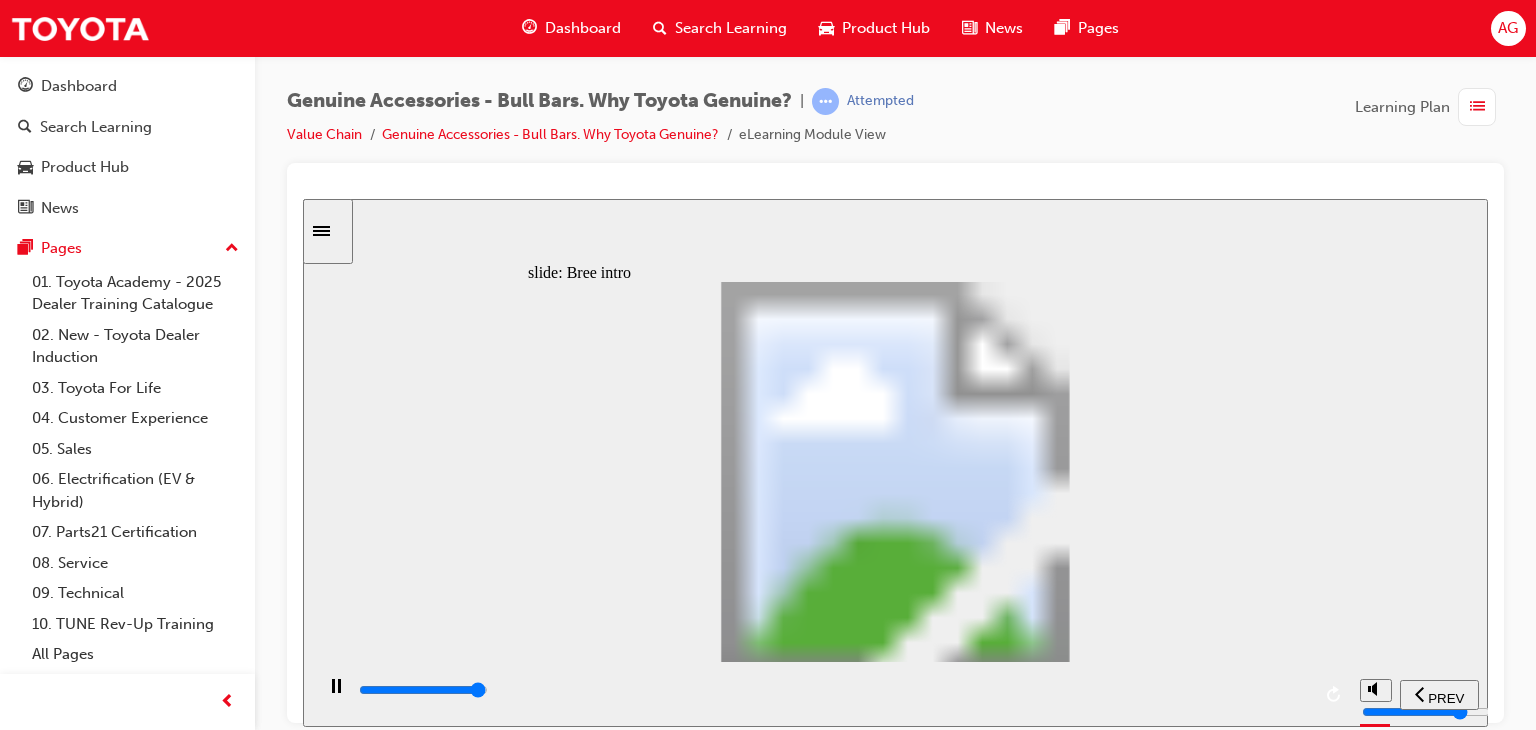 click 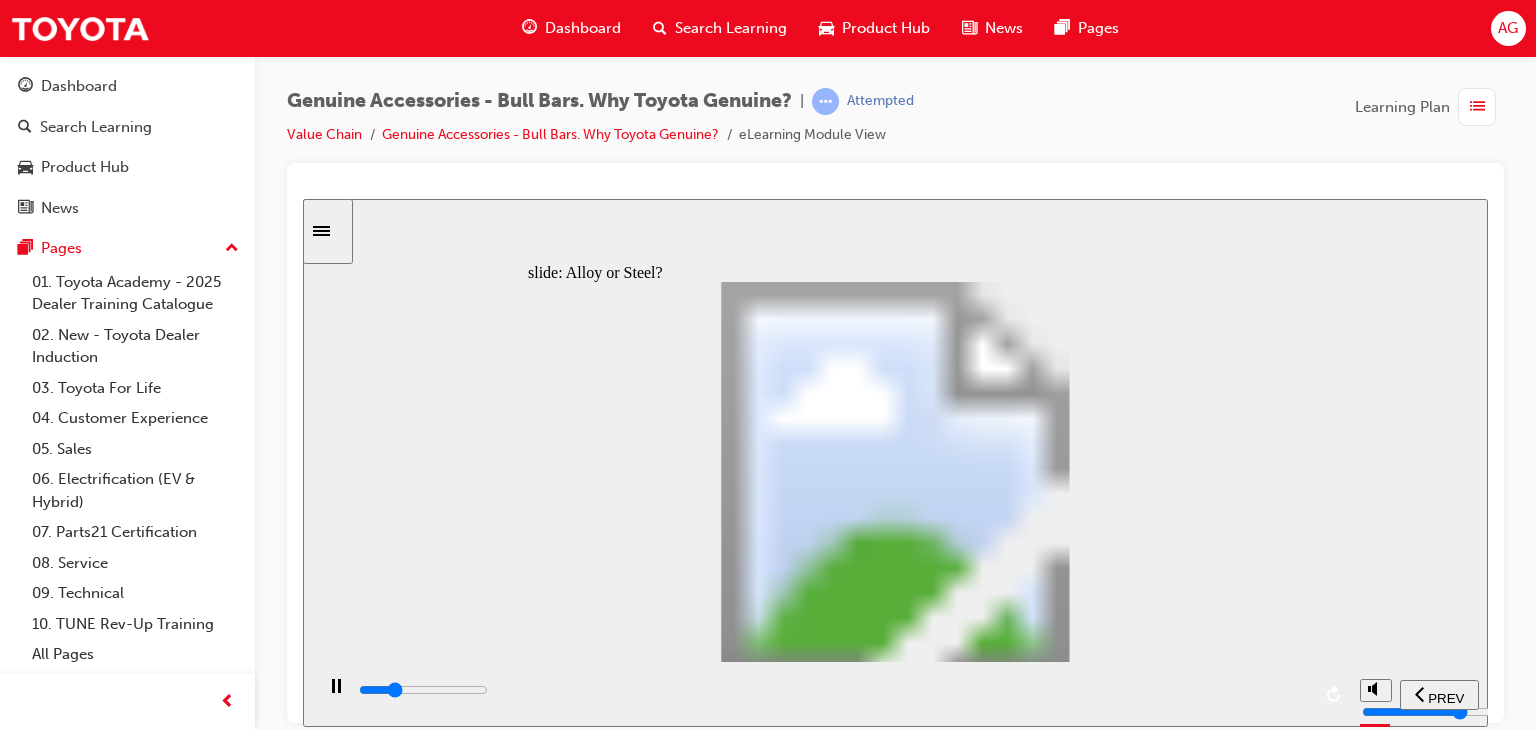 click at bounding box center (833, 690) 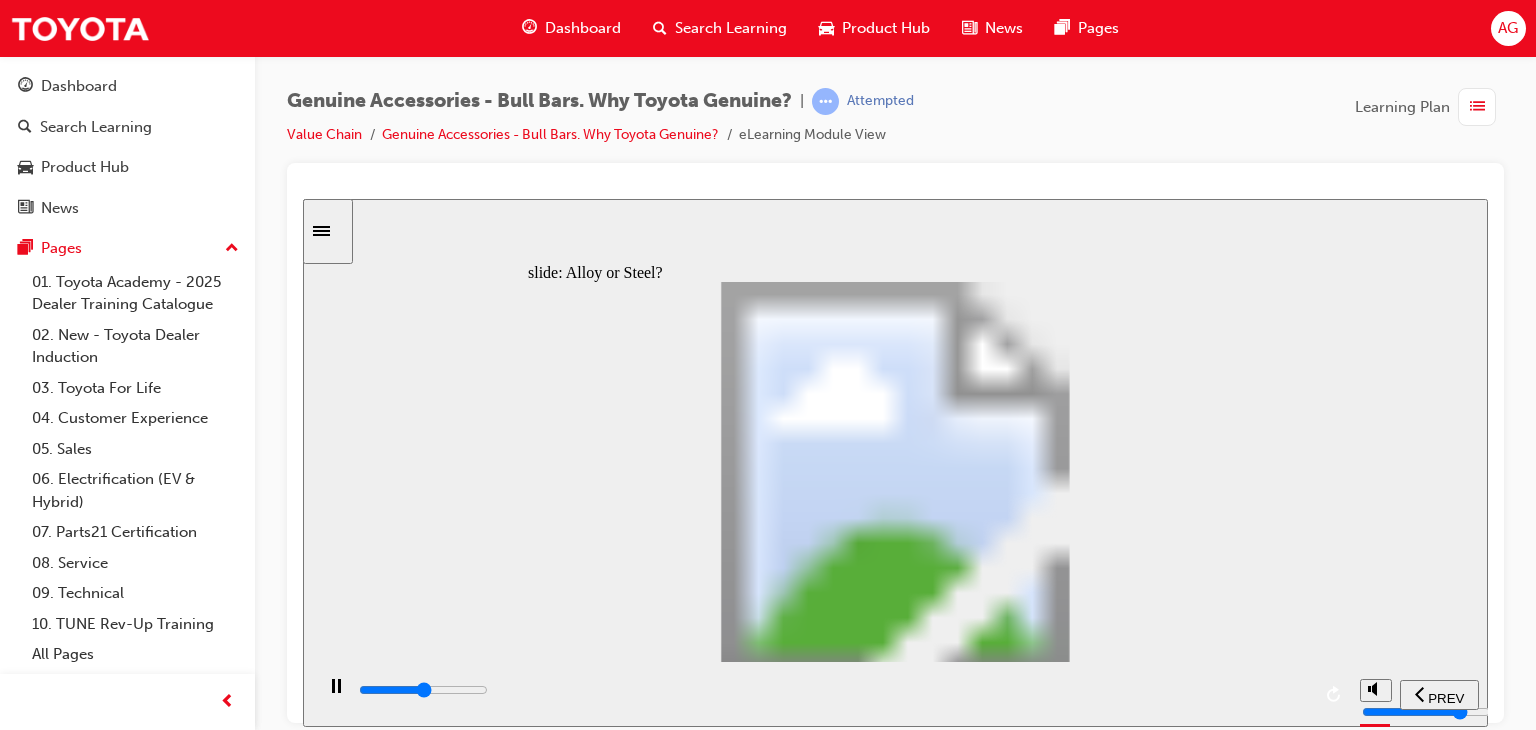 click at bounding box center (833, 690) 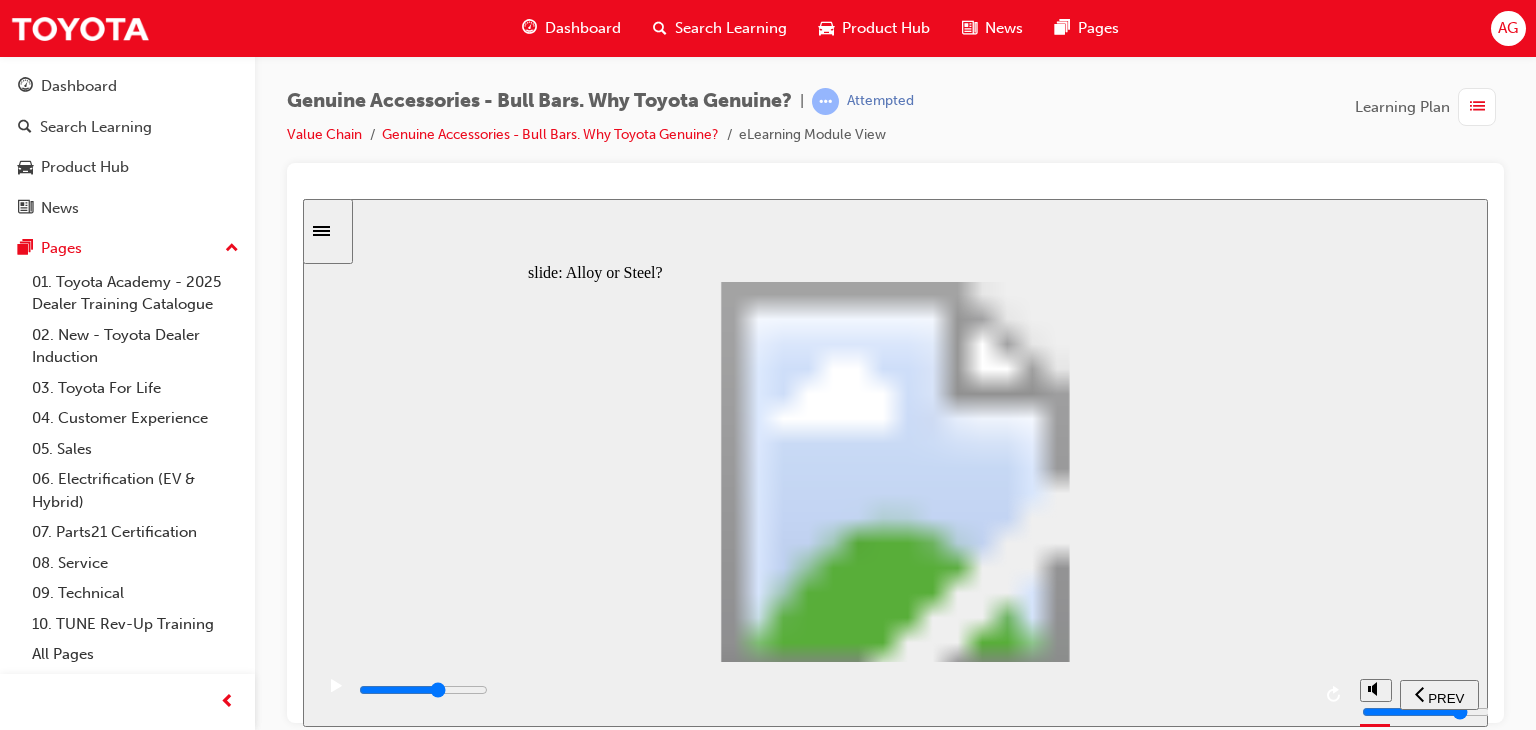 drag, startPoint x: 949, startPoint y: 700, endPoint x: 964, endPoint y: 700, distance: 15 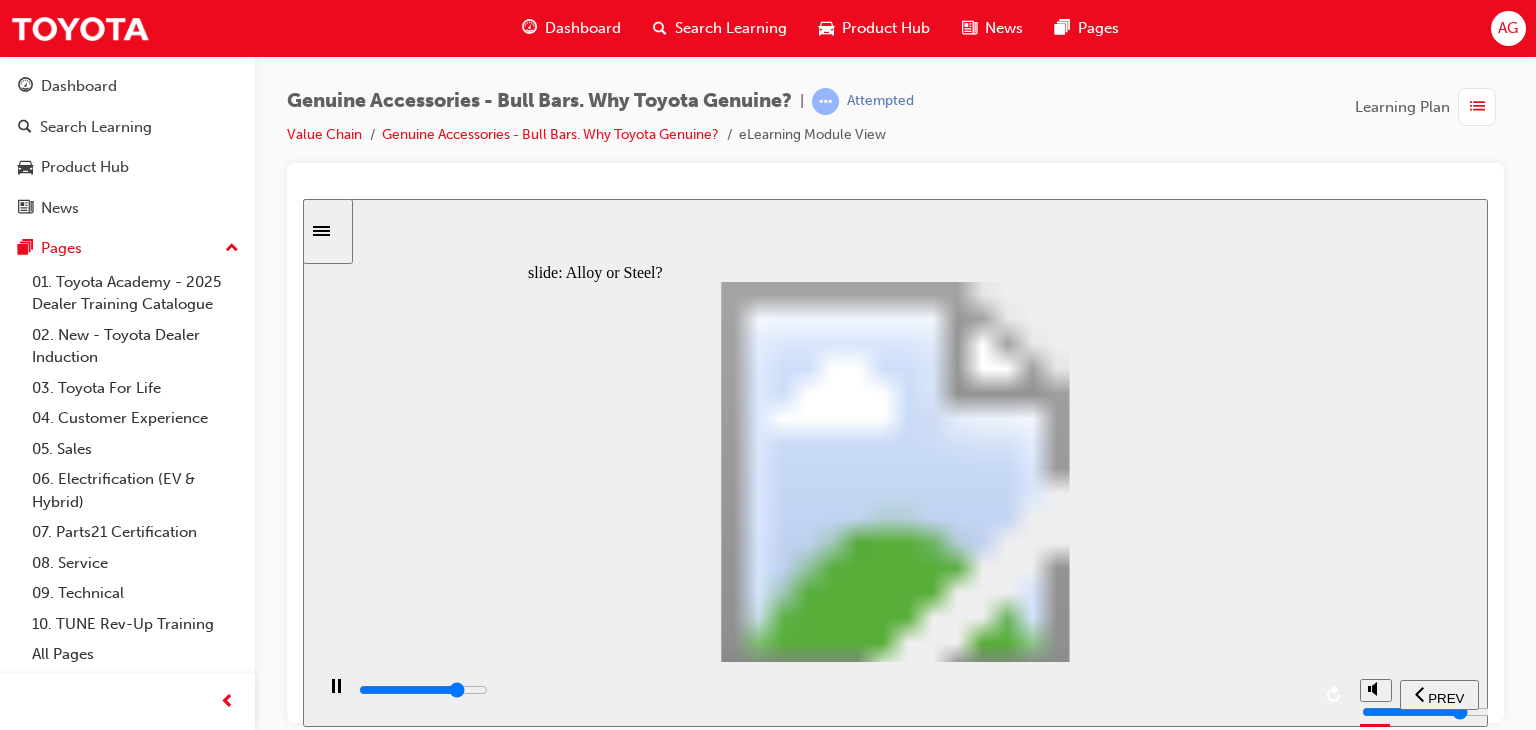drag, startPoint x: 1116, startPoint y: 697, endPoint x: 1144, endPoint y: 697, distance: 28 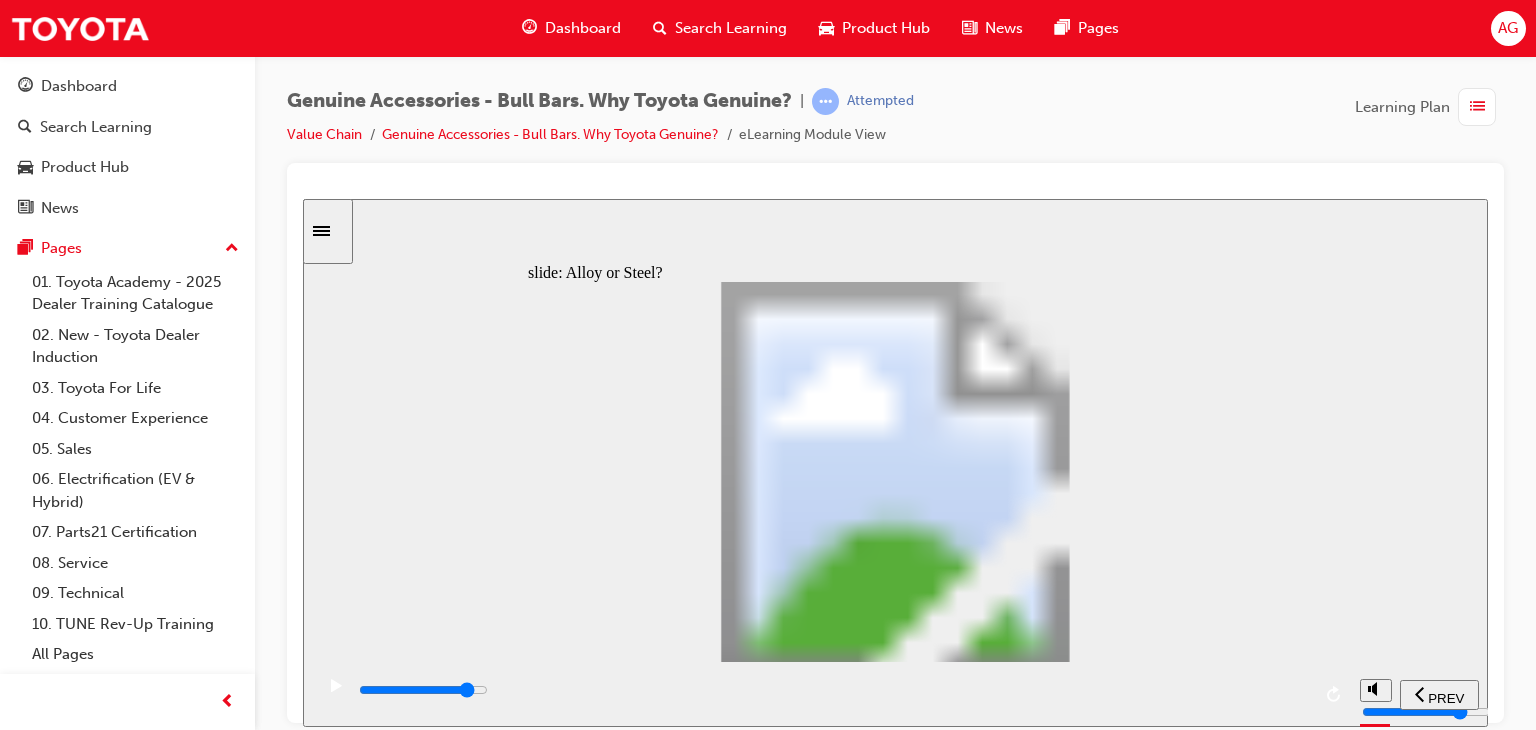 drag, startPoint x: 1189, startPoint y: 692, endPoint x: 1220, endPoint y: 696, distance: 31.257 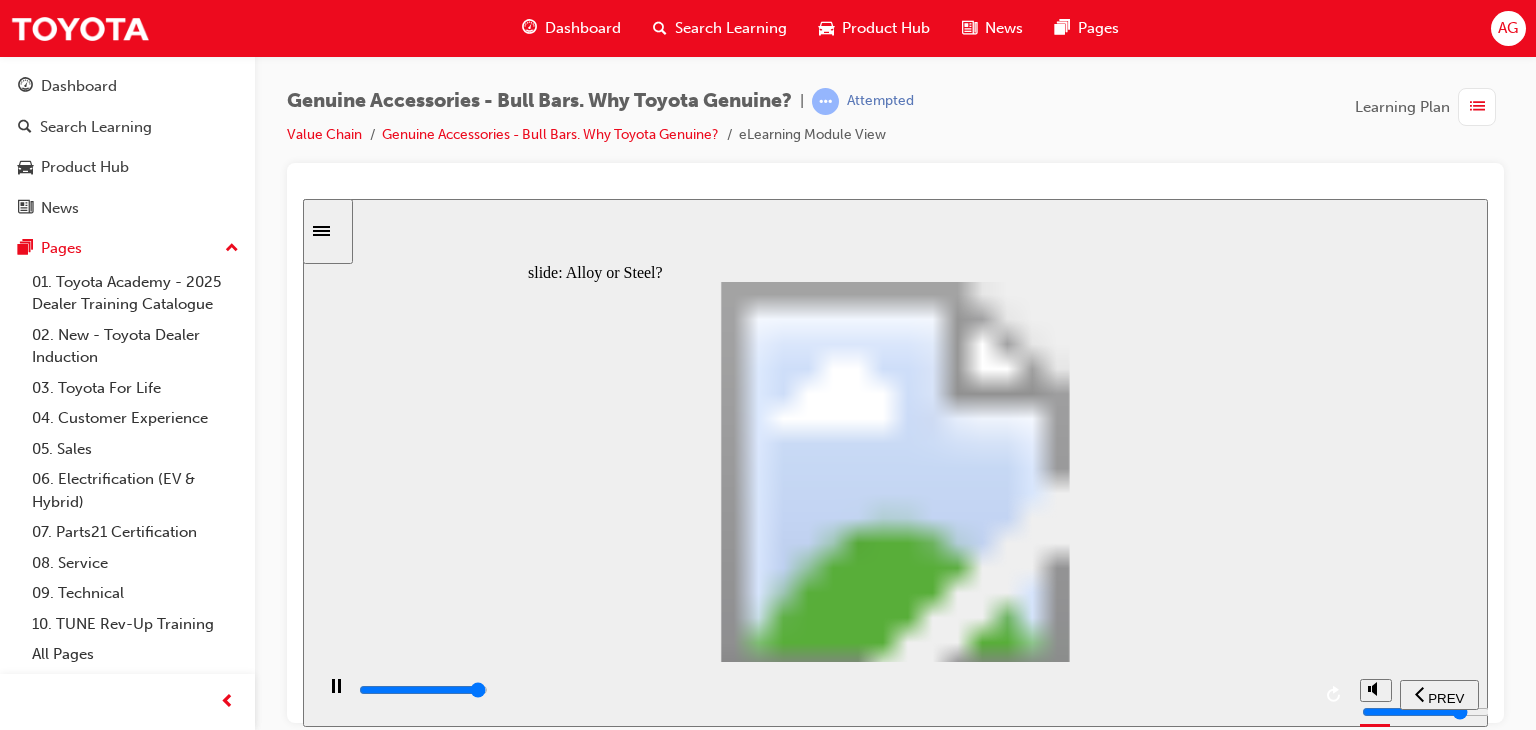 click 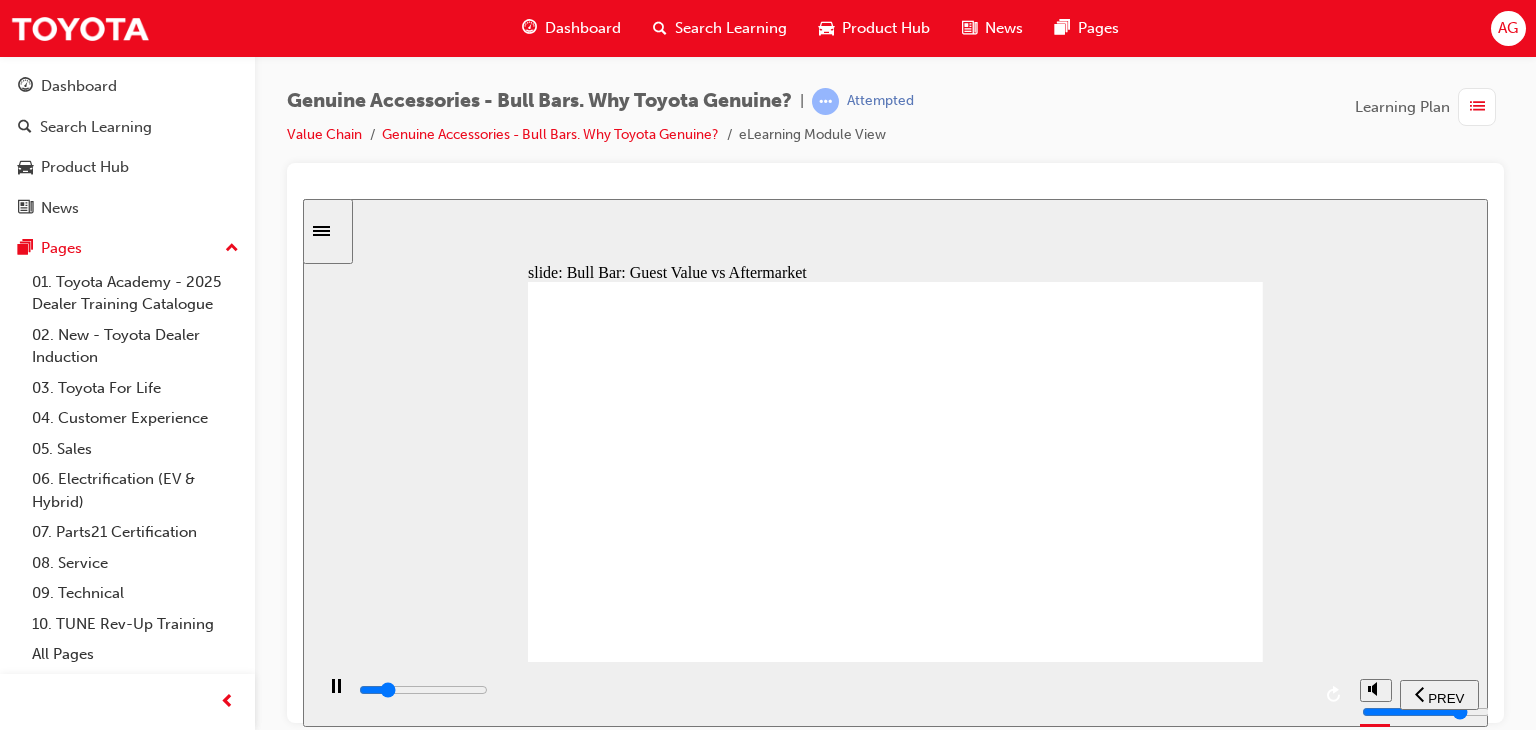 drag, startPoint x: 536, startPoint y: 709, endPoint x: 602, endPoint y: 707, distance: 66.0303 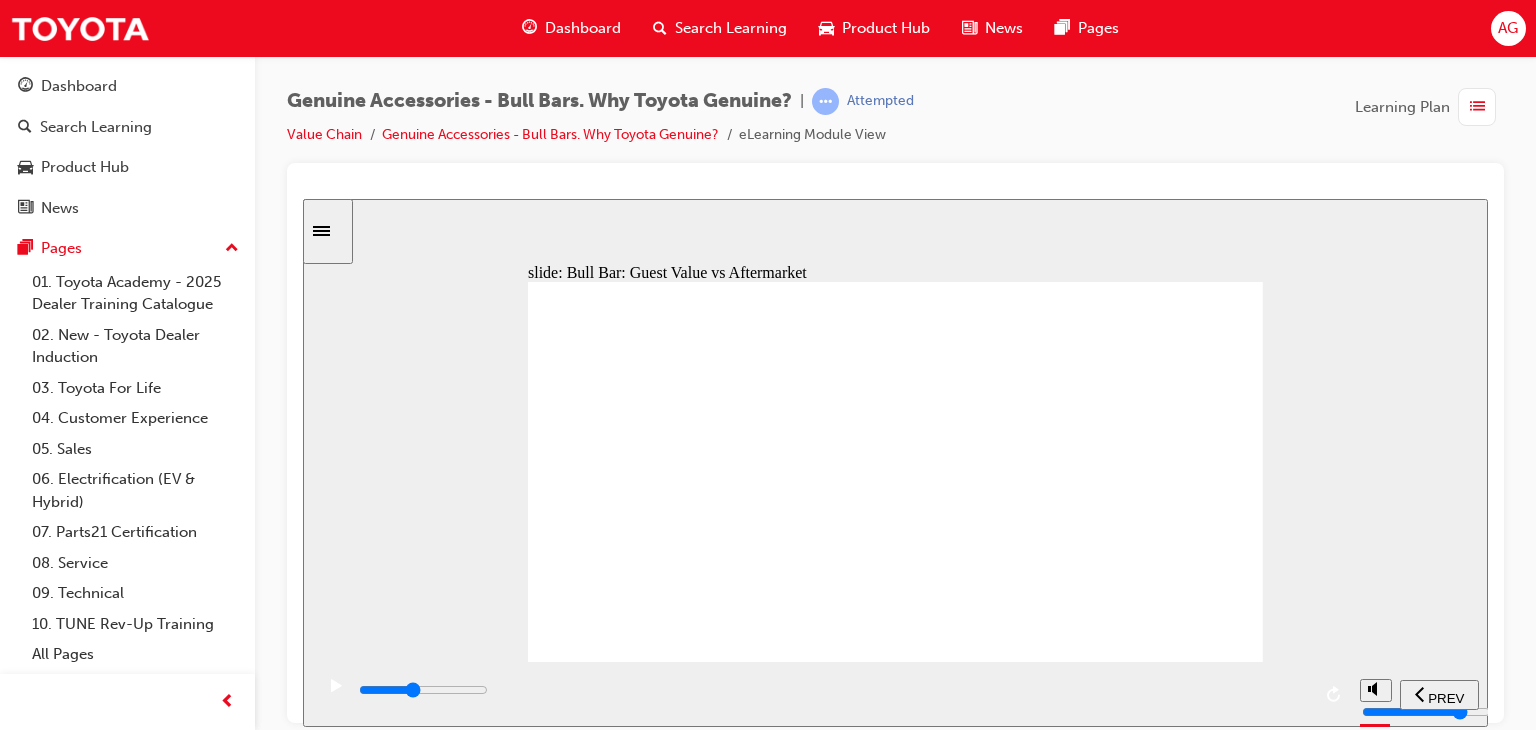 drag, startPoint x: 742, startPoint y: 703, endPoint x: 842, endPoint y: 707, distance: 100.07997 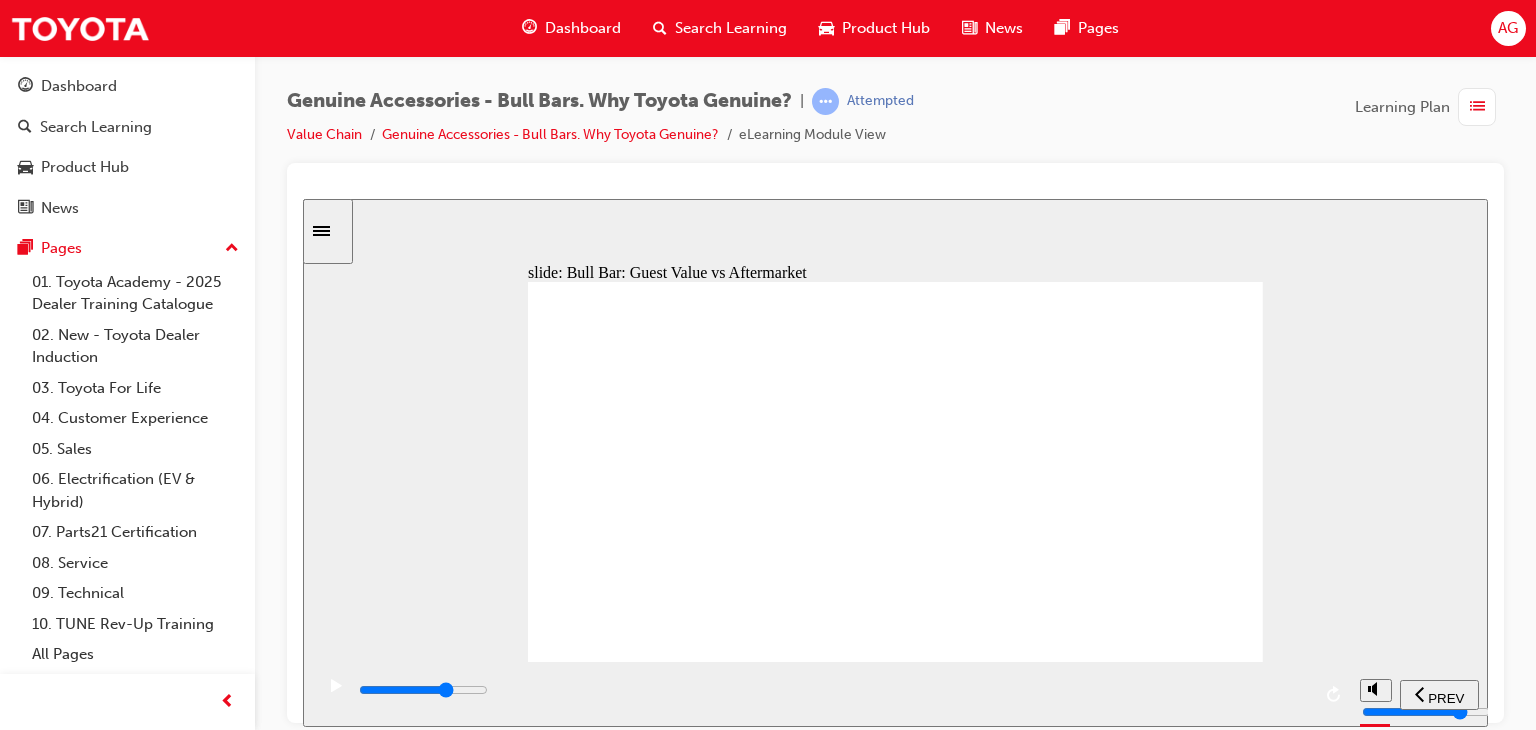 click at bounding box center (833, 690) 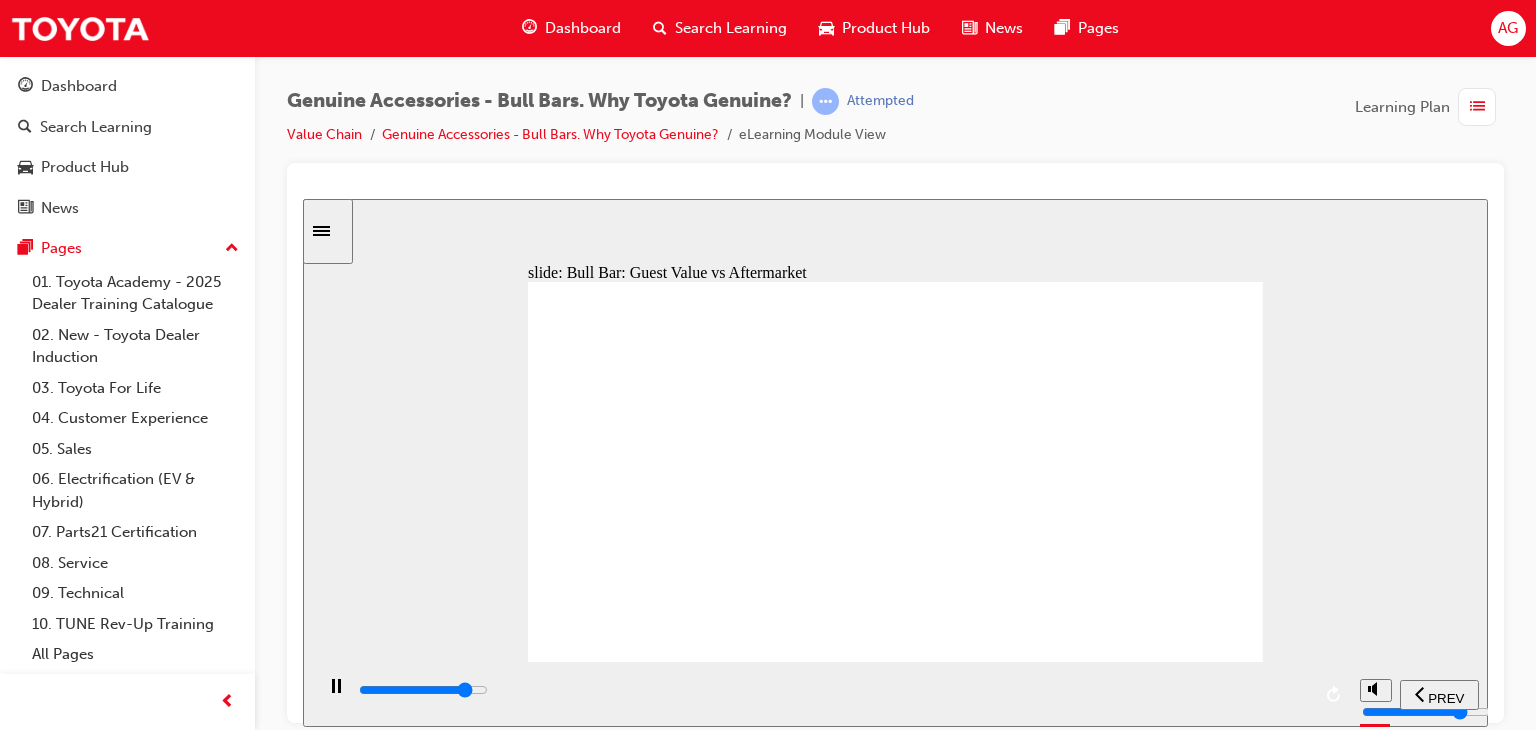 click at bounding box center (423, 689) 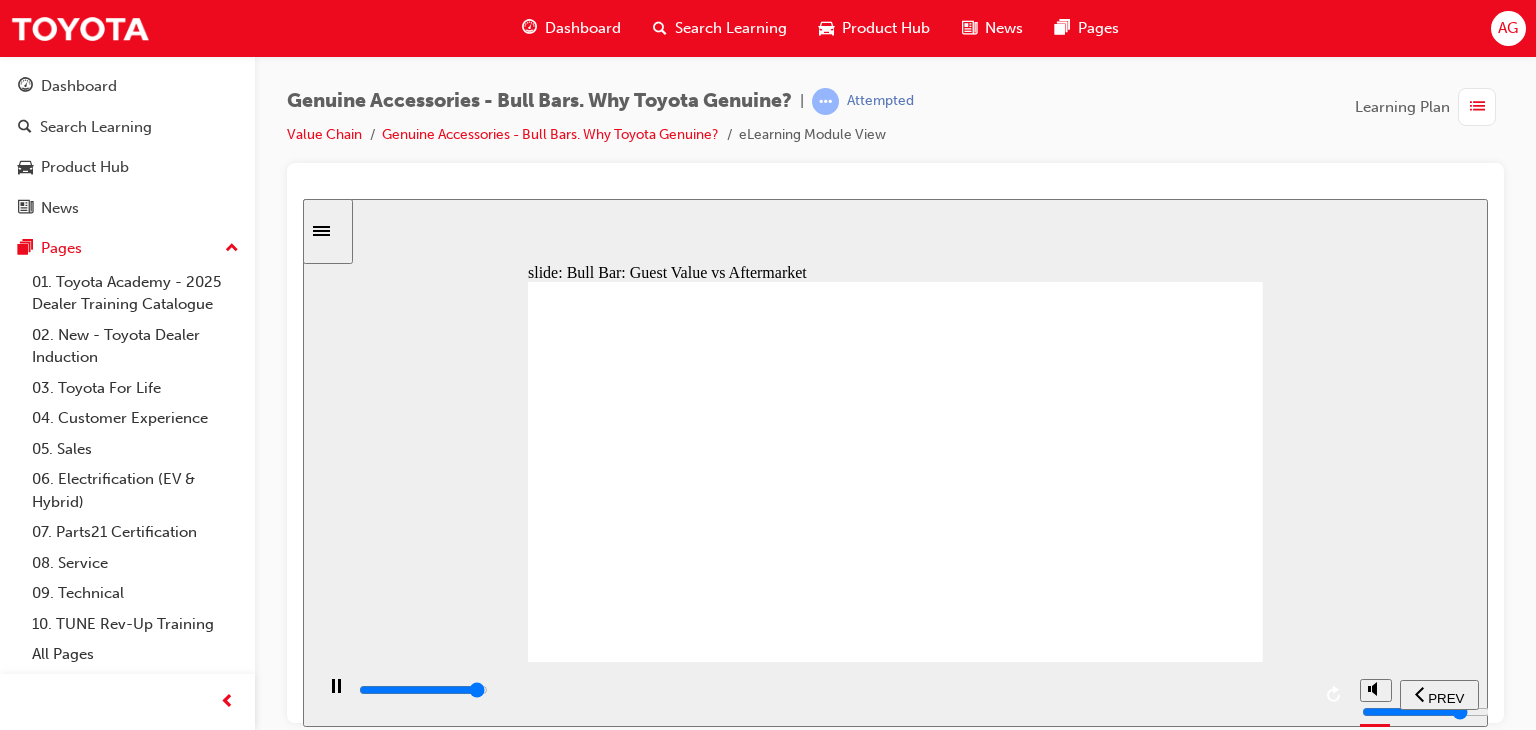 click at bounding box center [423, 689] 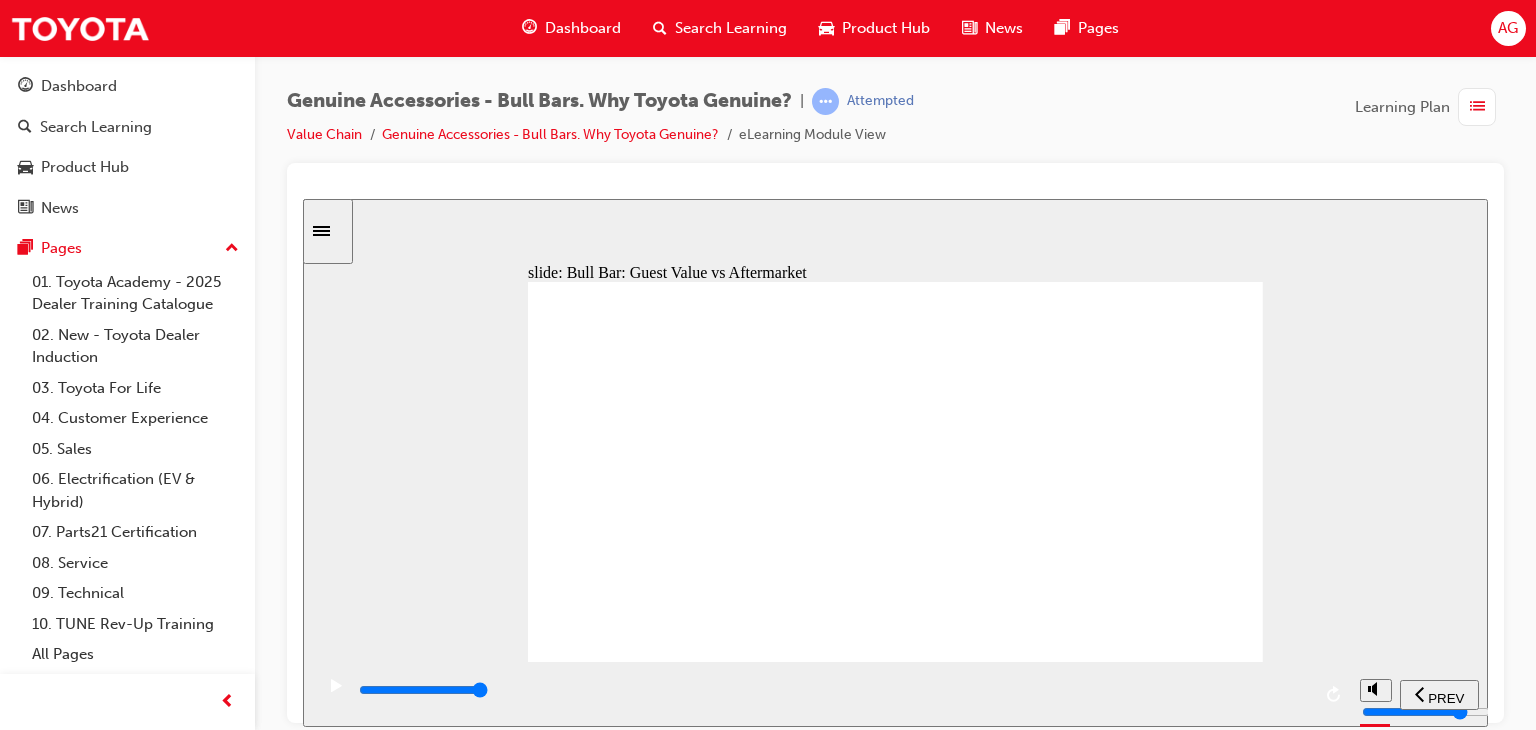 click 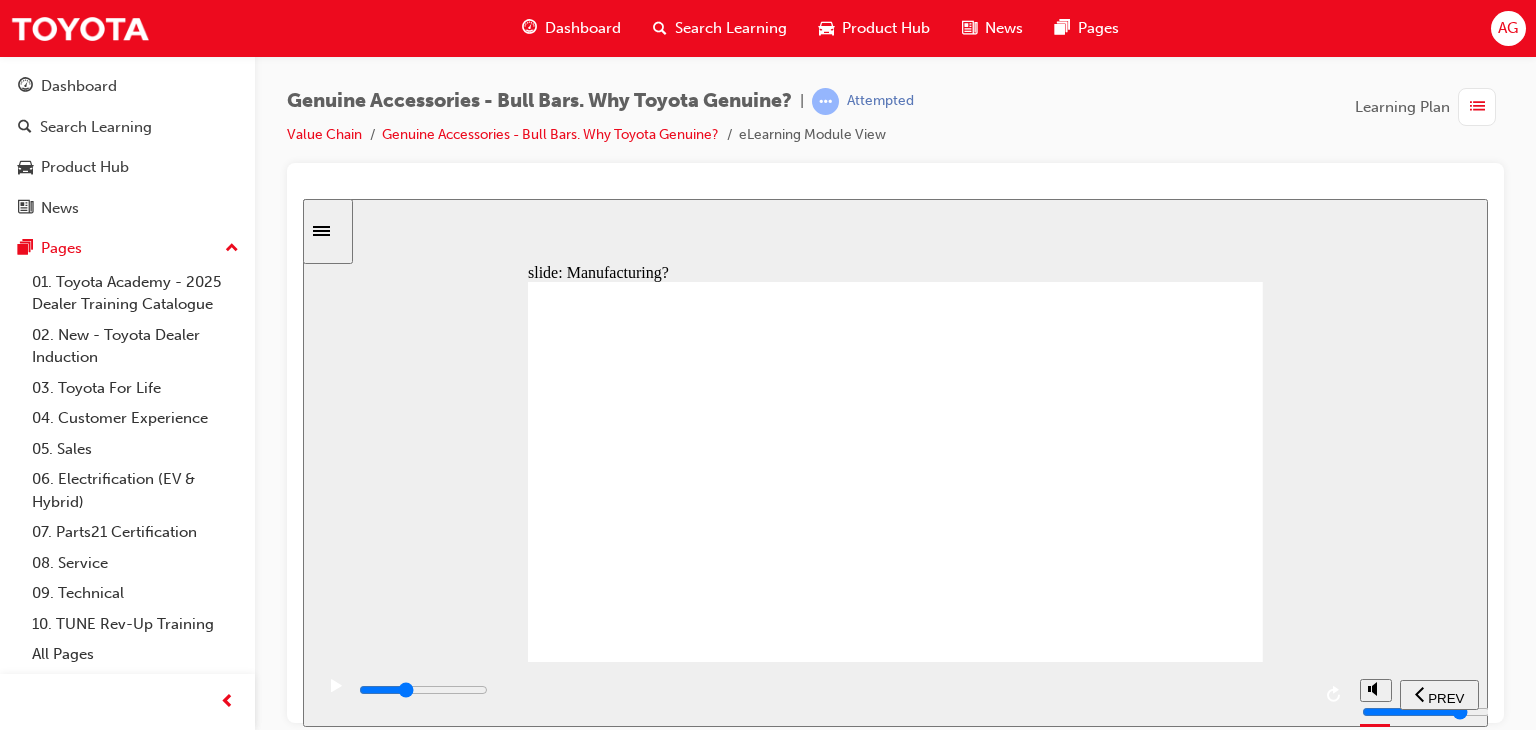 click at bounding box center [833, 690] 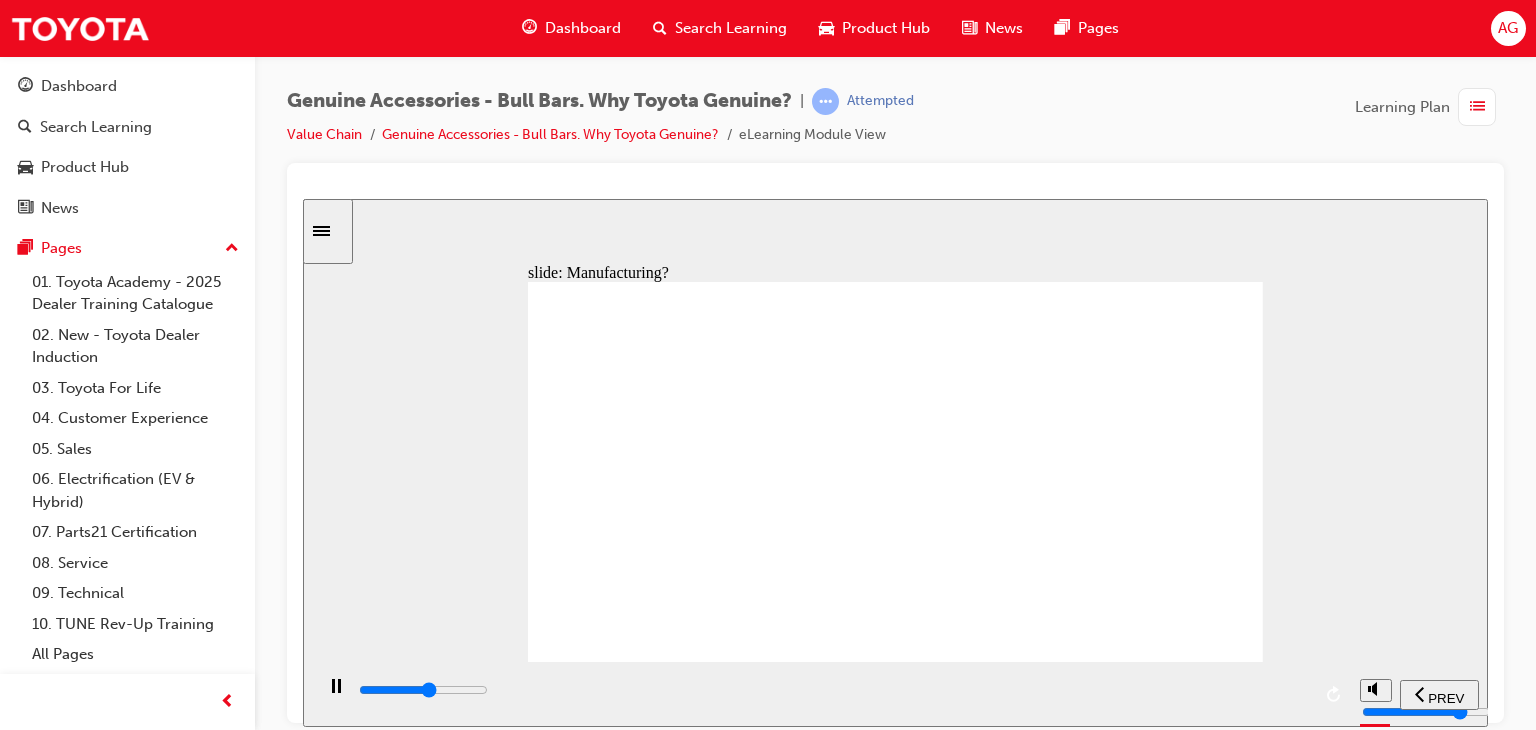 drag, startPoint x: 887, startPoint y: 698, endPoint x: 946, endPoint y: 703, distance: 59.211487 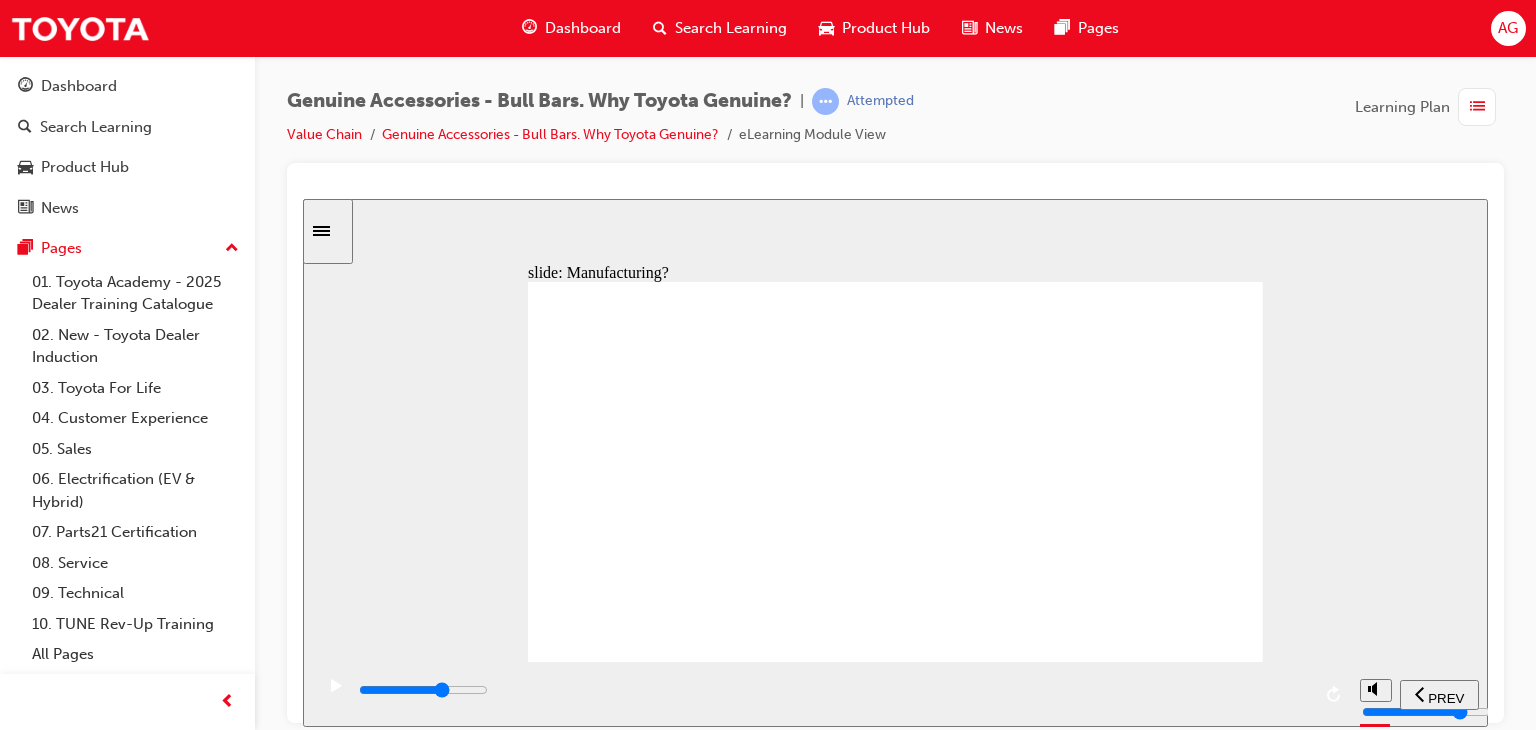 drag, startPoint x: 985, startPoint y: 704, endPoint x: 1065, endPoint y: 700, distance: 80.09994 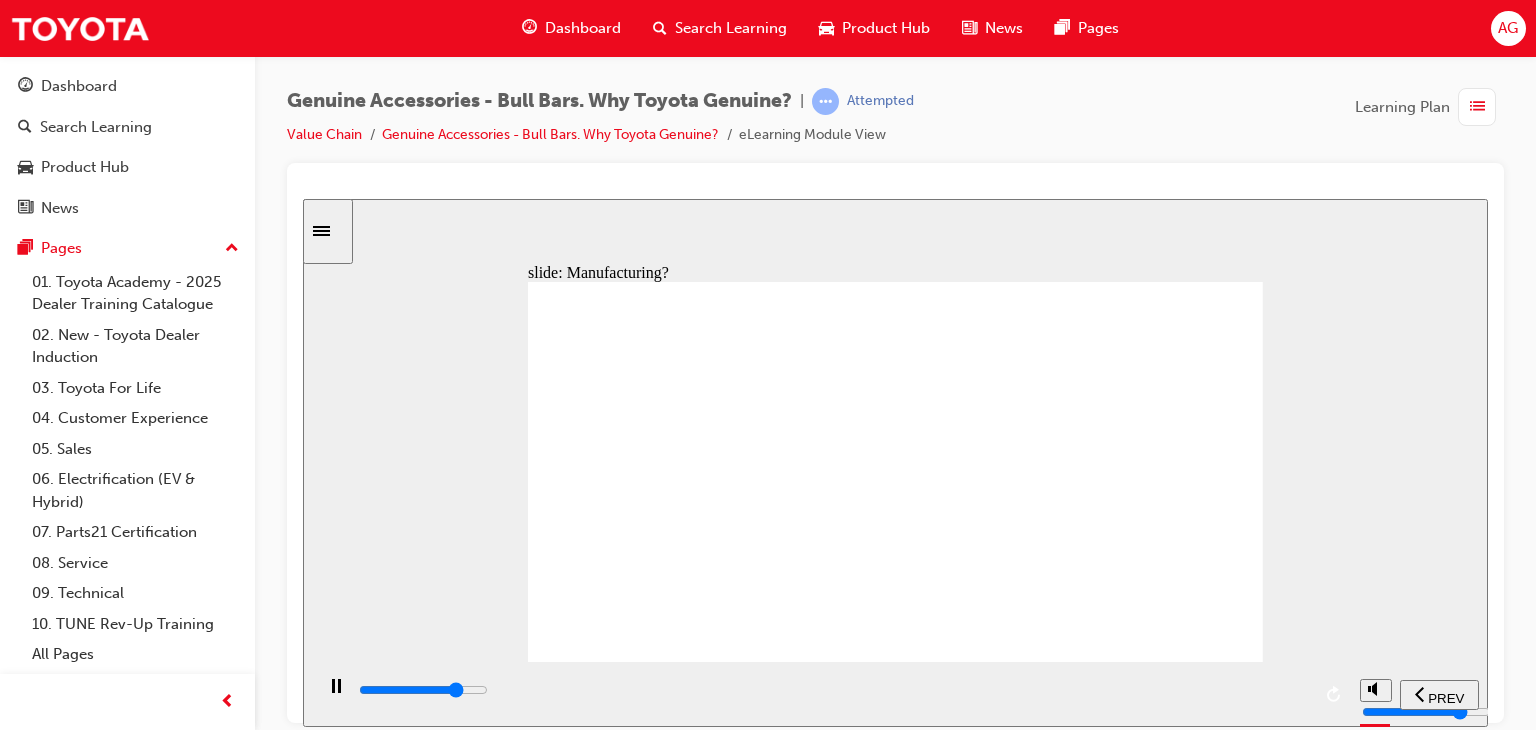 click at bounding box center (833, 690) 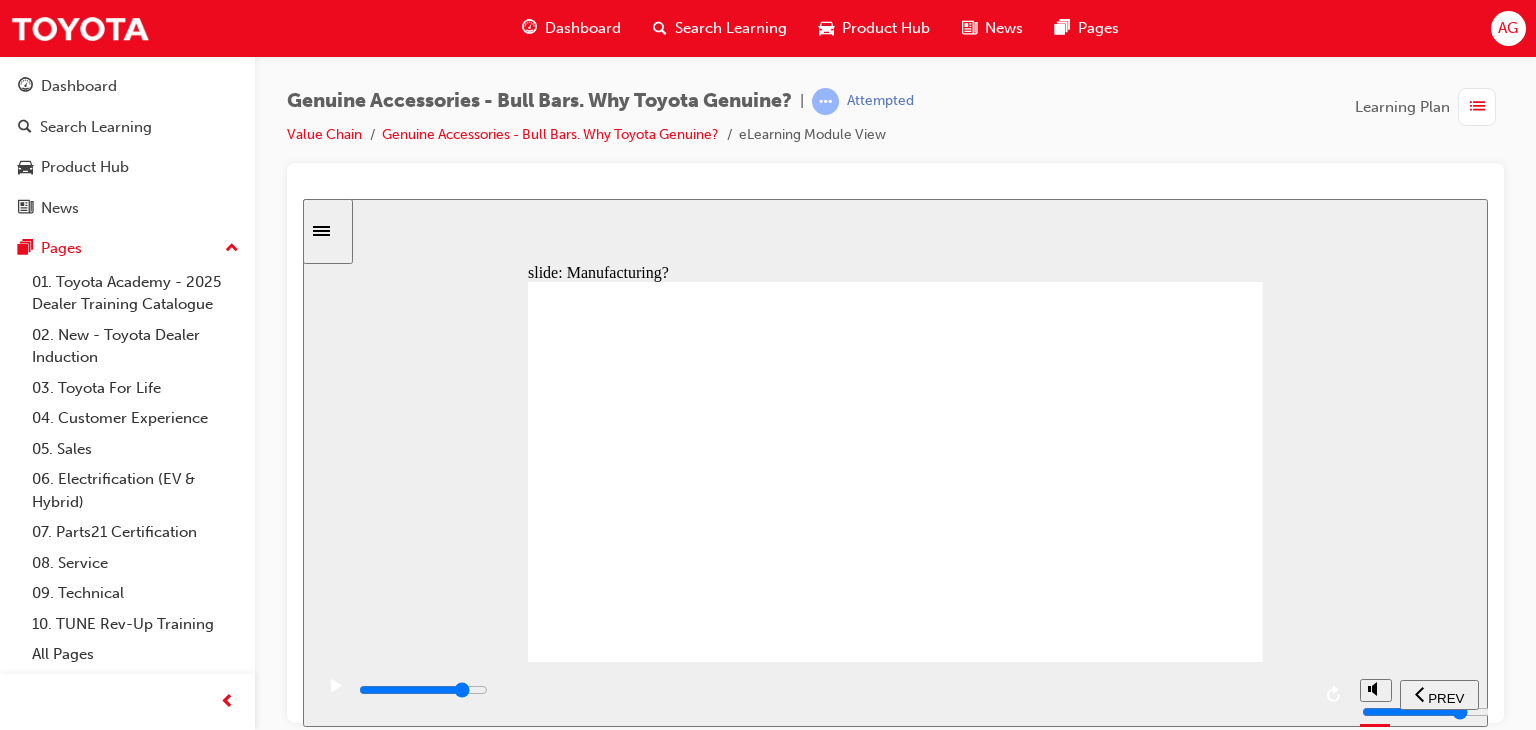 drag, startPoint x: 1158, startPoint y: 691, endPoint x: 1190, endPoint y: 693, distance: 32.06244 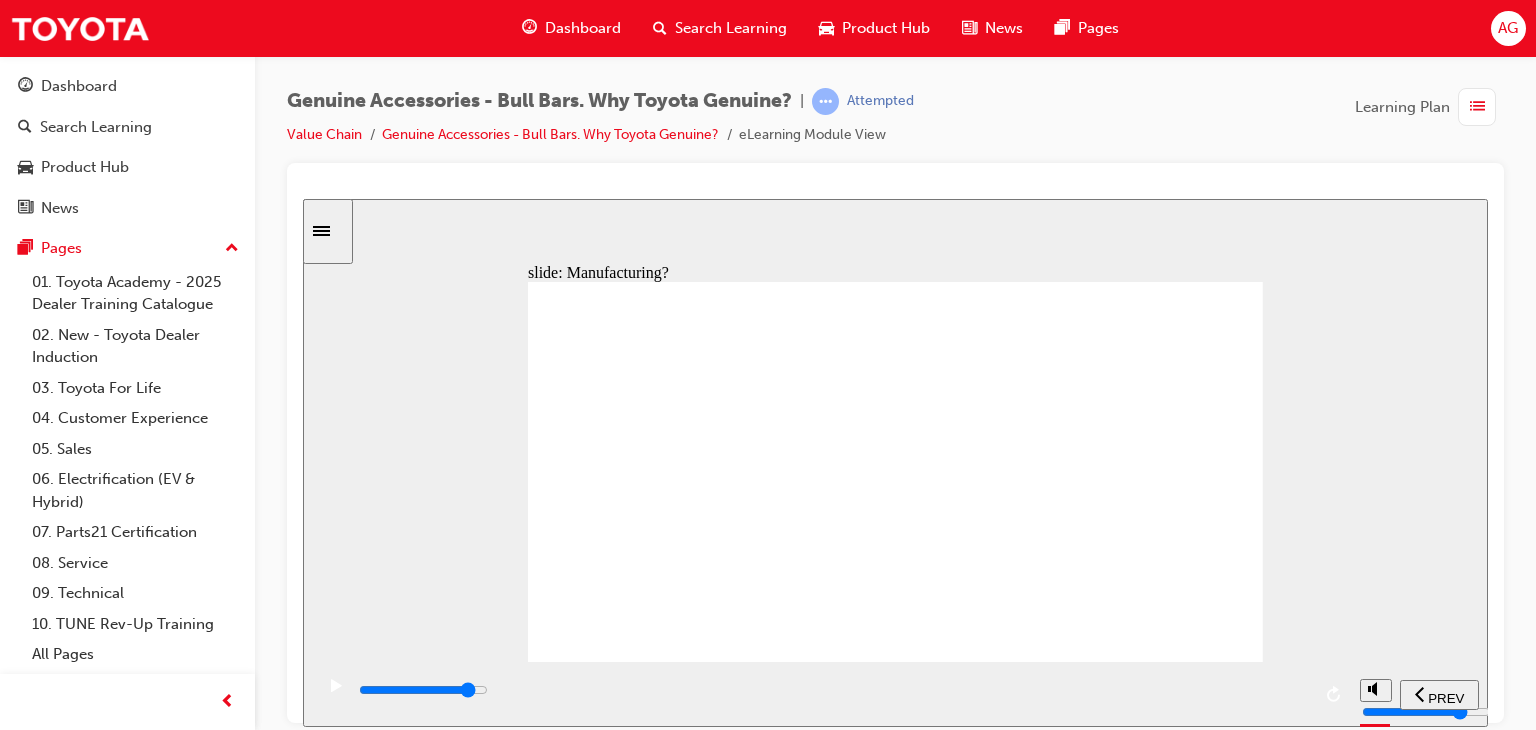 click at bounding box center (833, 690) 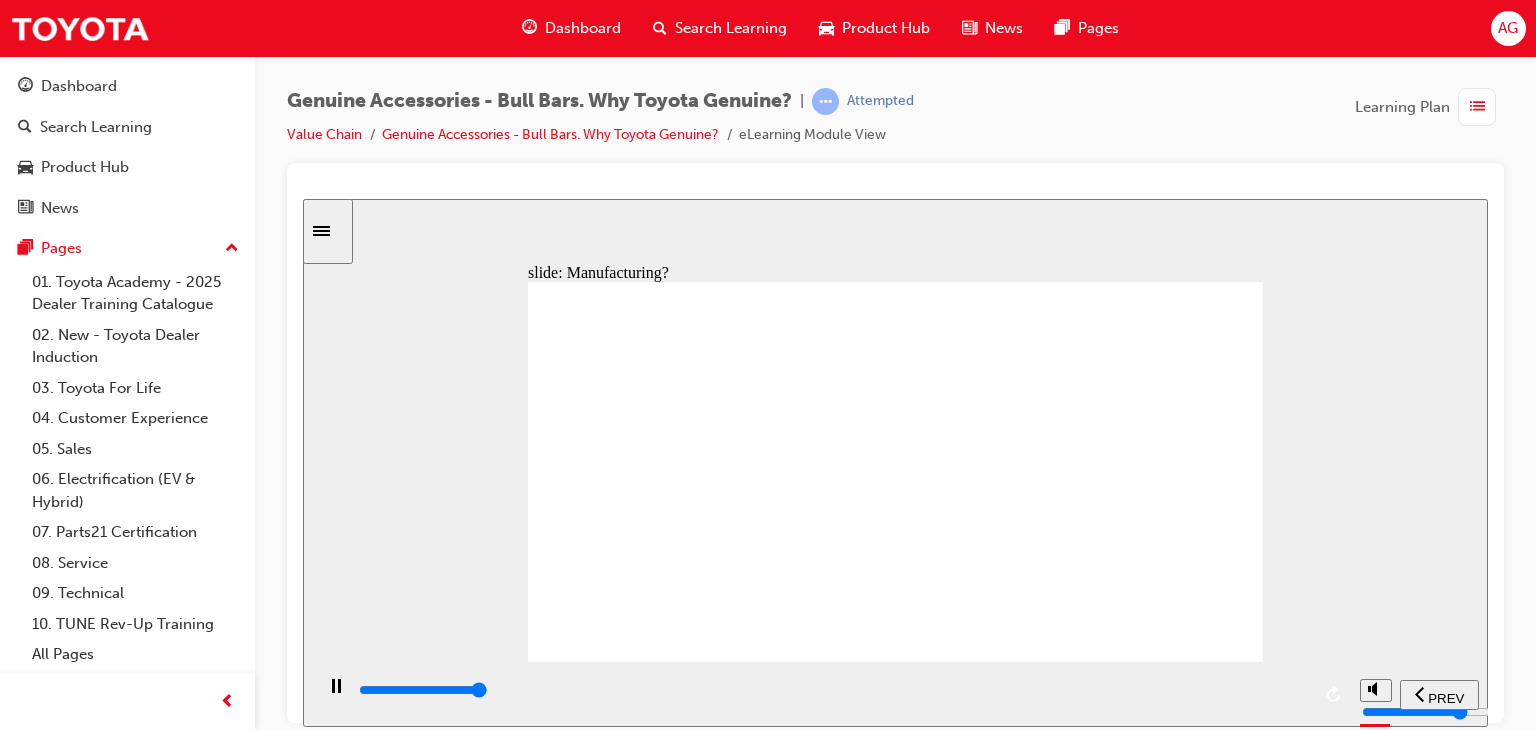 click 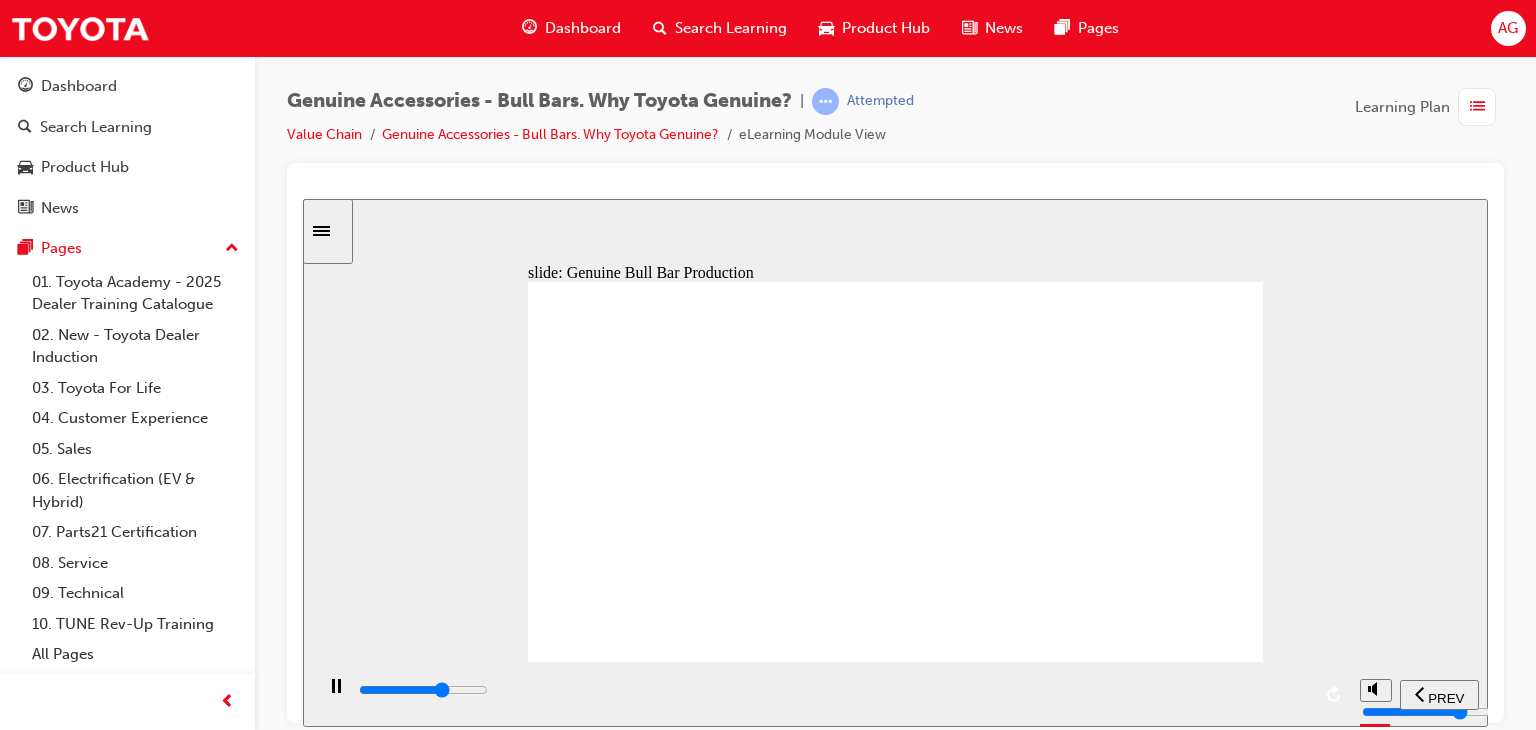 click at bounding box center [833, 690] 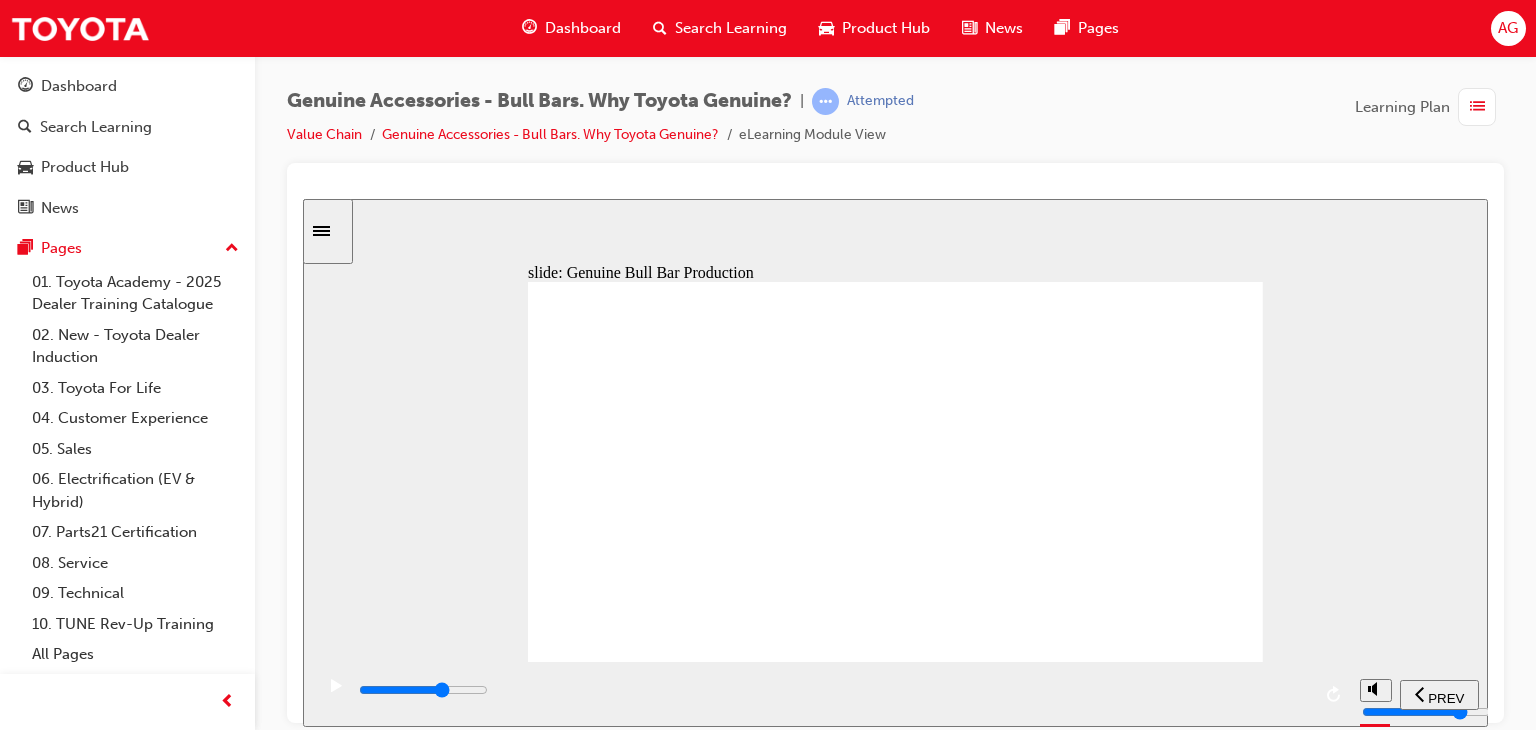 click at bounding box center (336, 695) 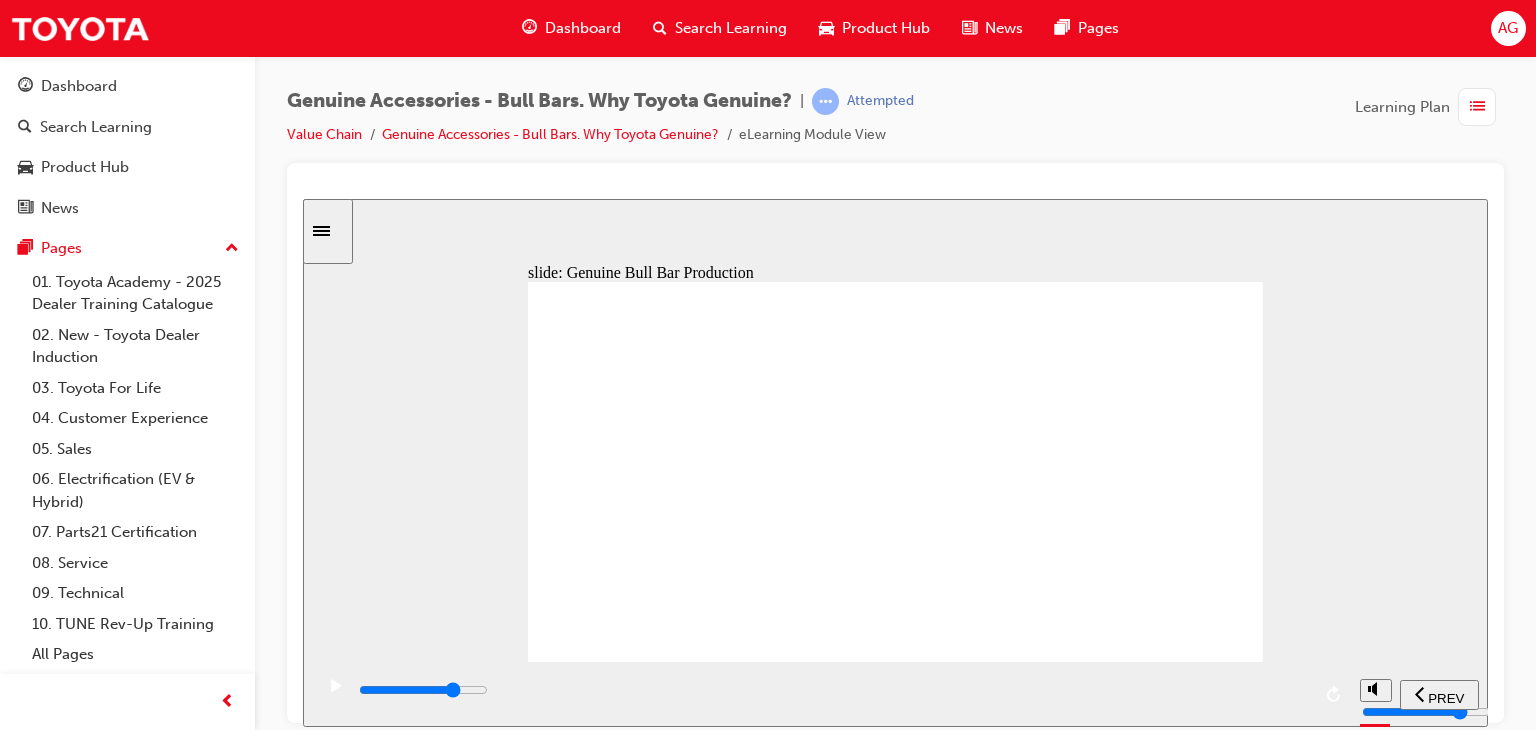click at bounding box center [833, 690] 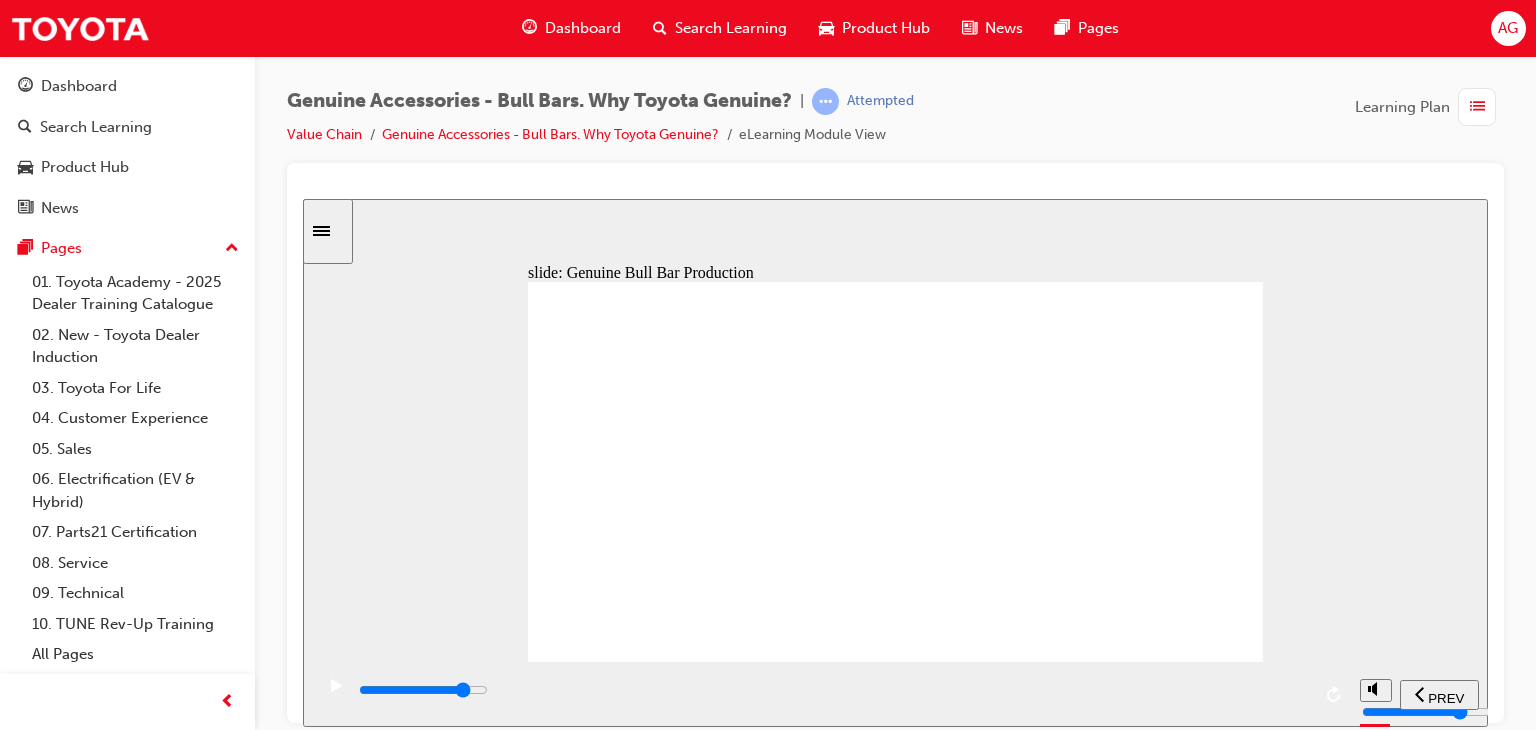 click at bounding box center [833, 690] 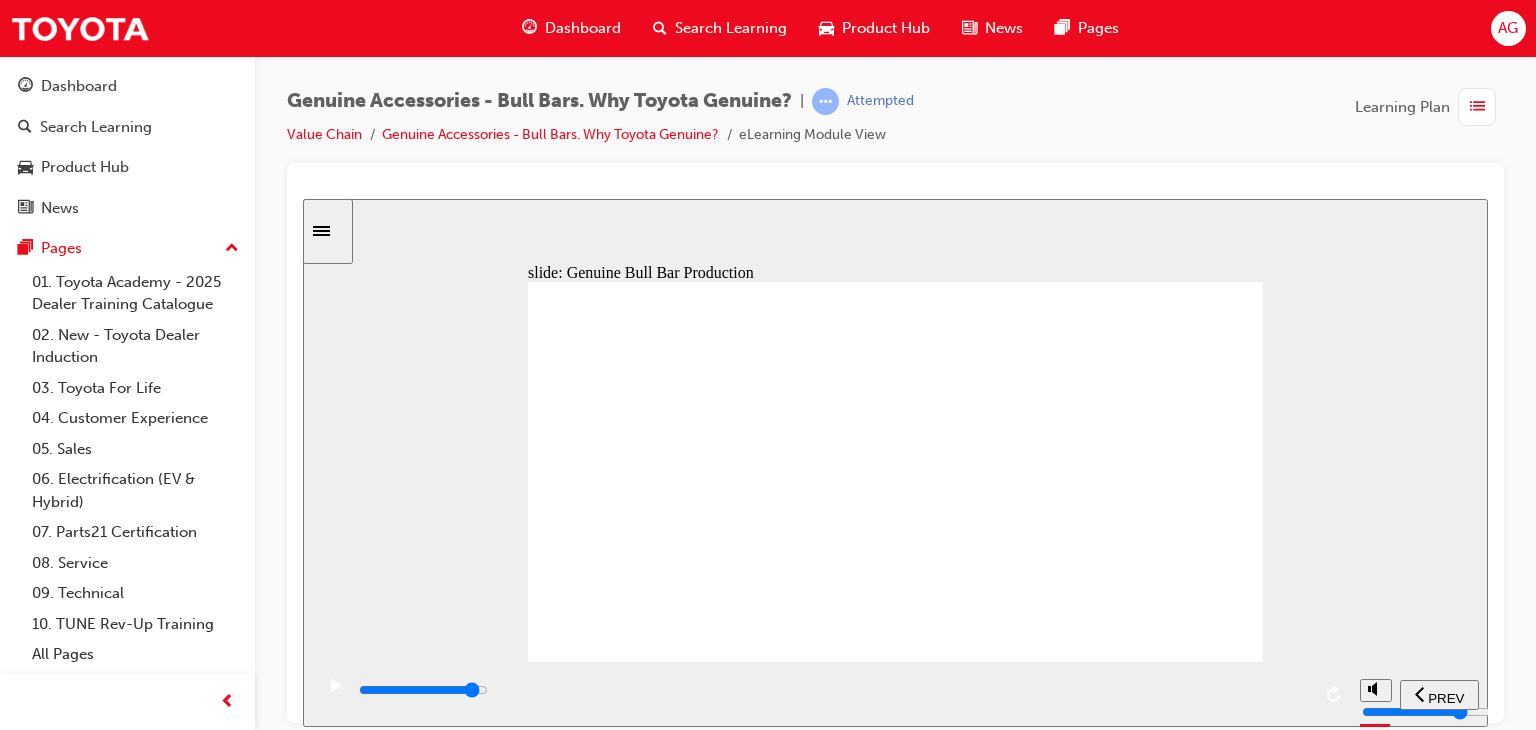 click at bounding box center (833, 690) 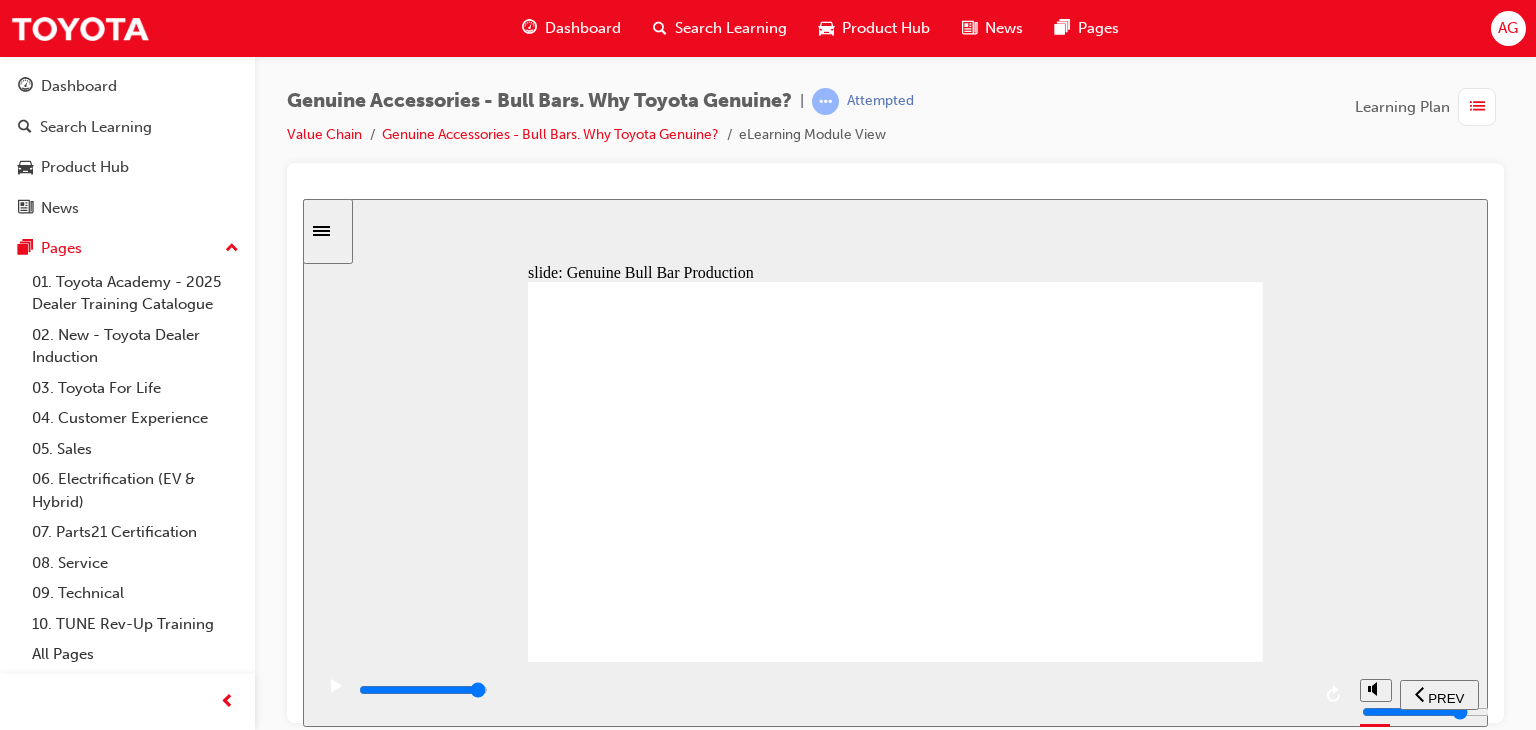 click at bounding box center [423, 689] 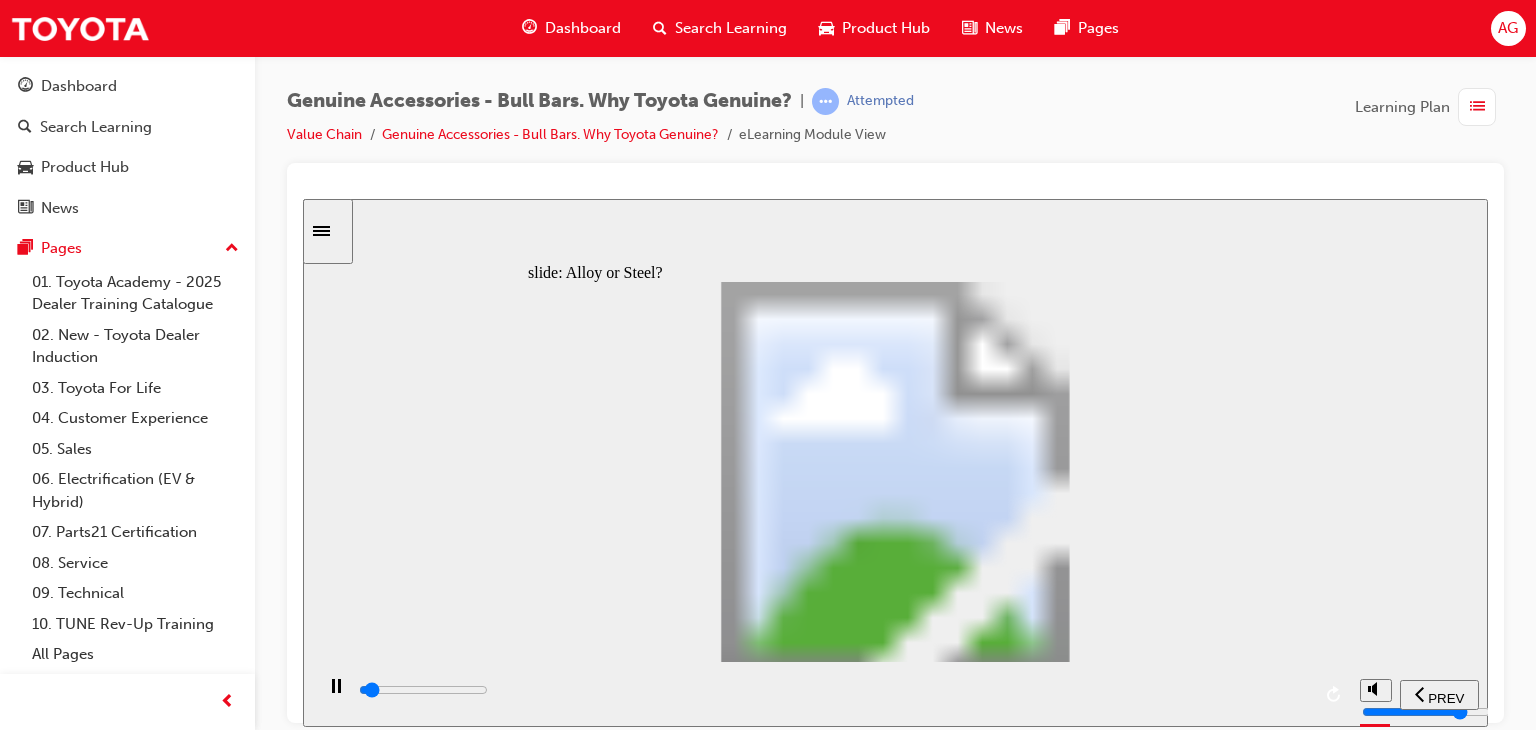 click 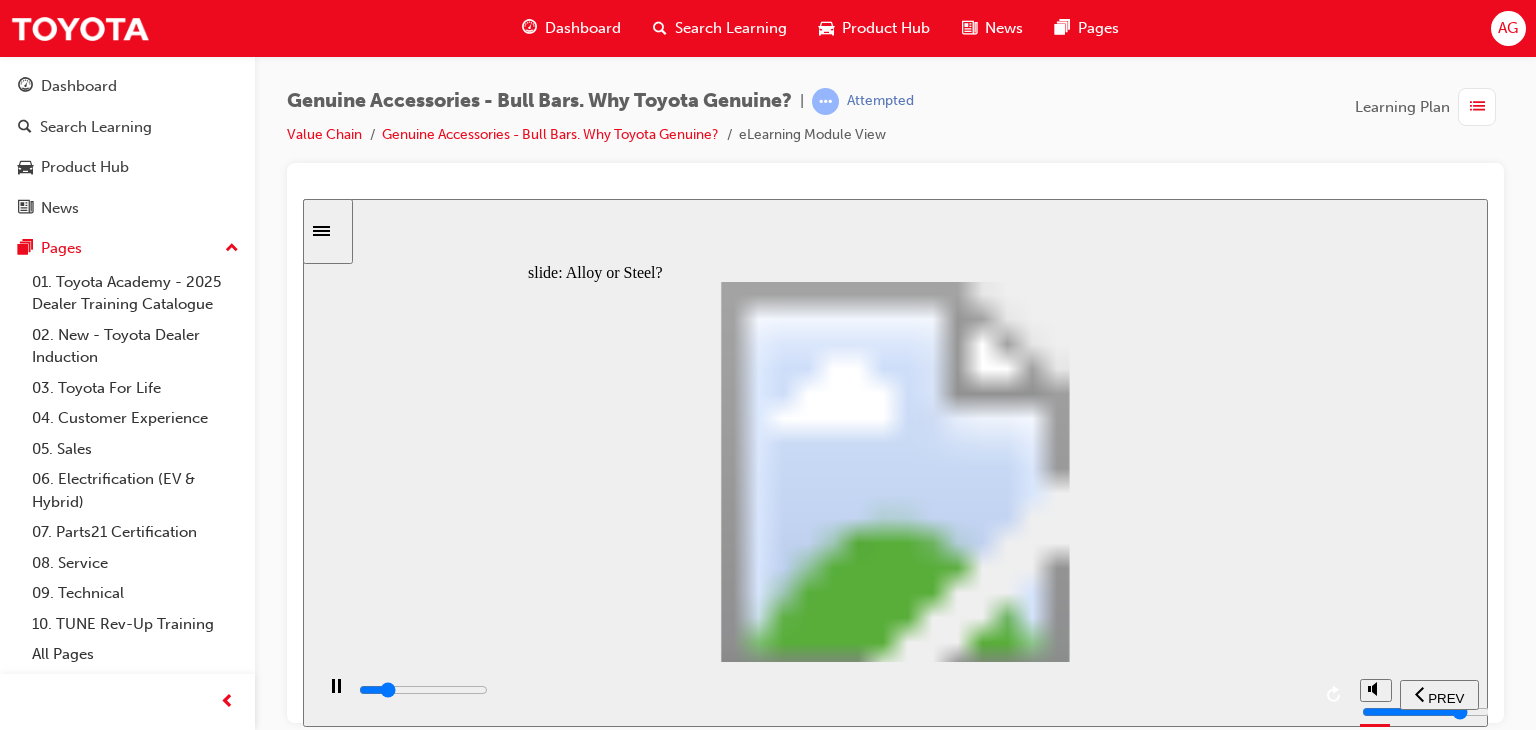 click 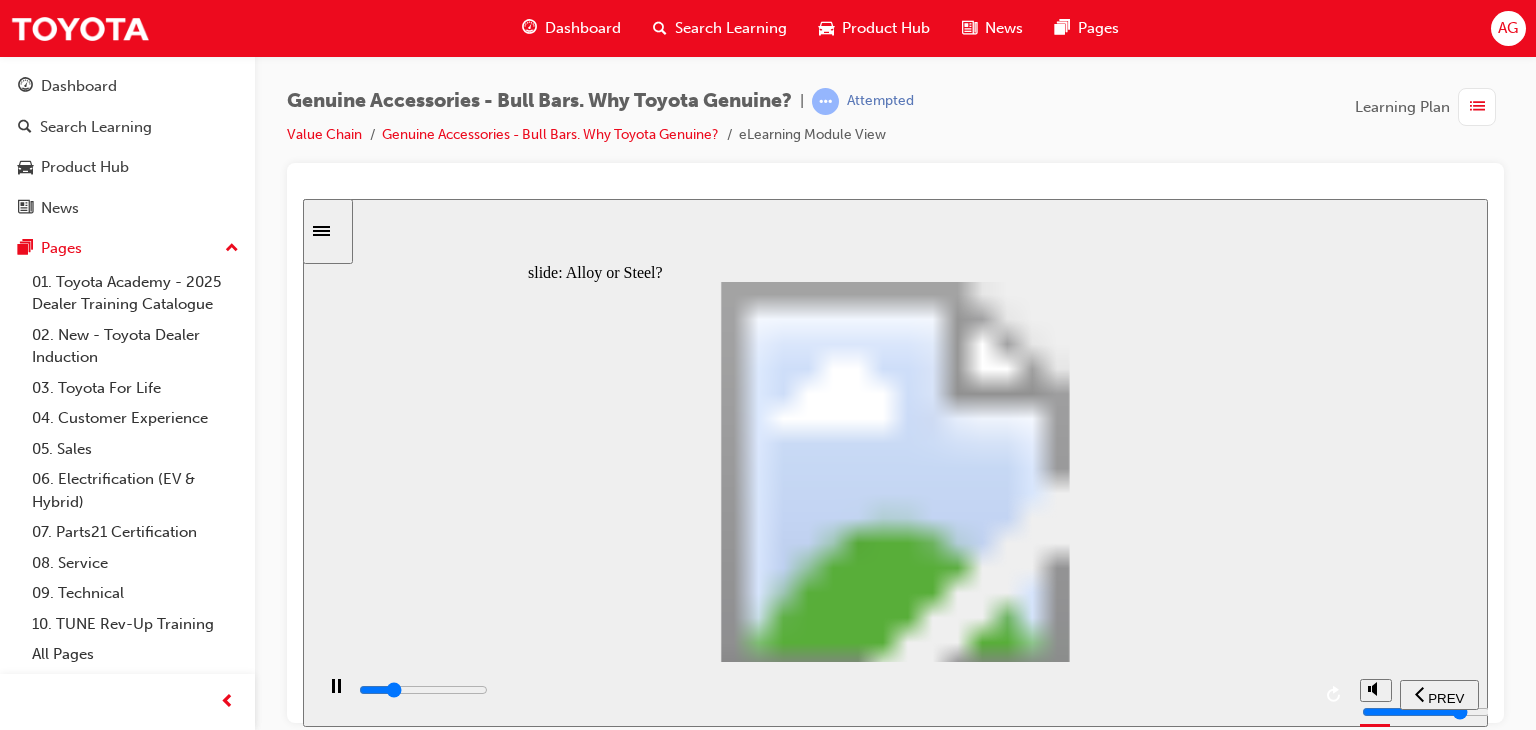 drag, startPoint x: 708, startPoint y: 603, endPoint x: 694, endPoint y: 683, distance: 81.21576 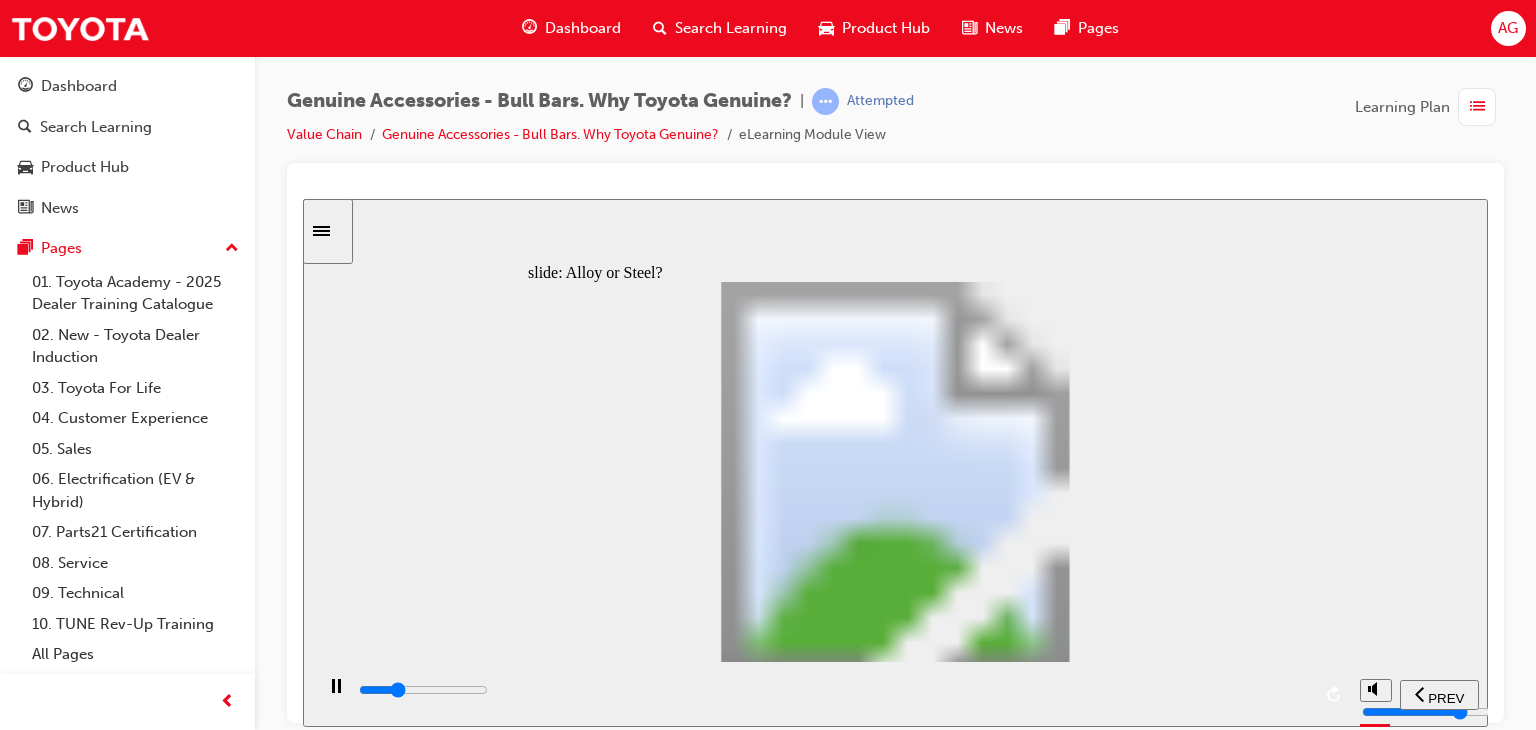 drag, startPoint x: 768, startPoint y: 675, endPoint x: 788, endPoint y: 670, distance: 20.615528 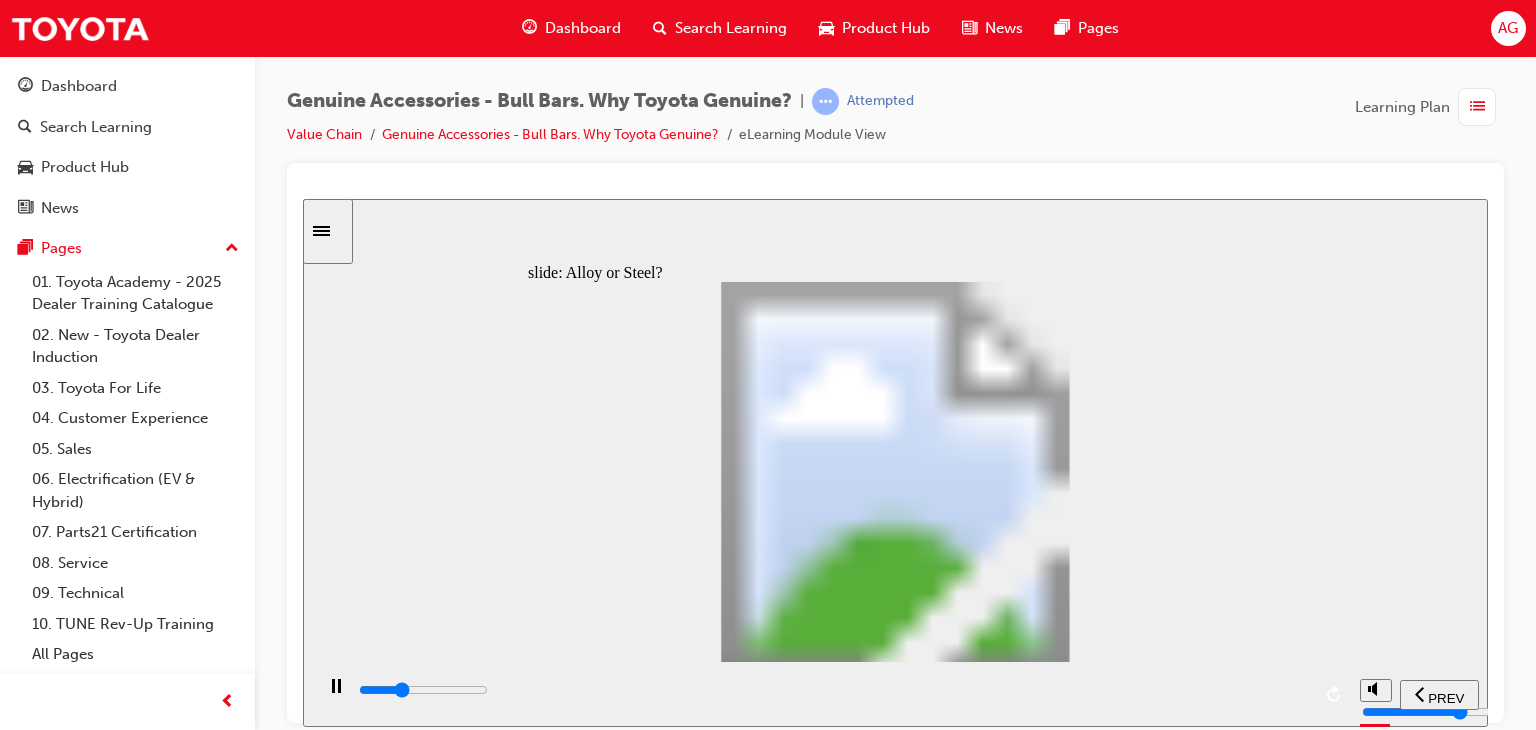 drag, startPoint x: 947, startPoint y: 657, endPoint x: 998, endPoint y: 654, distance: 51.088158 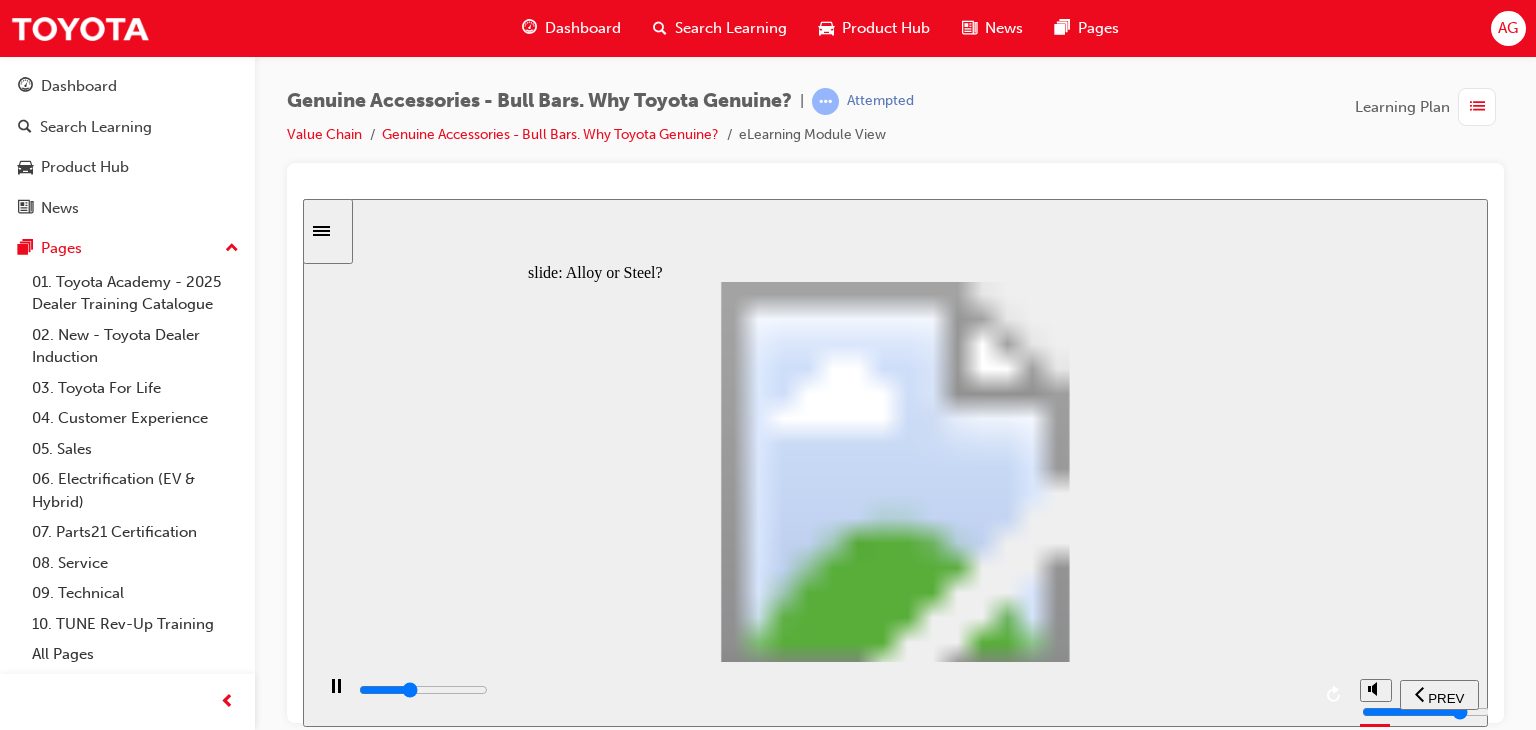 click at bounding box center [833, 694] 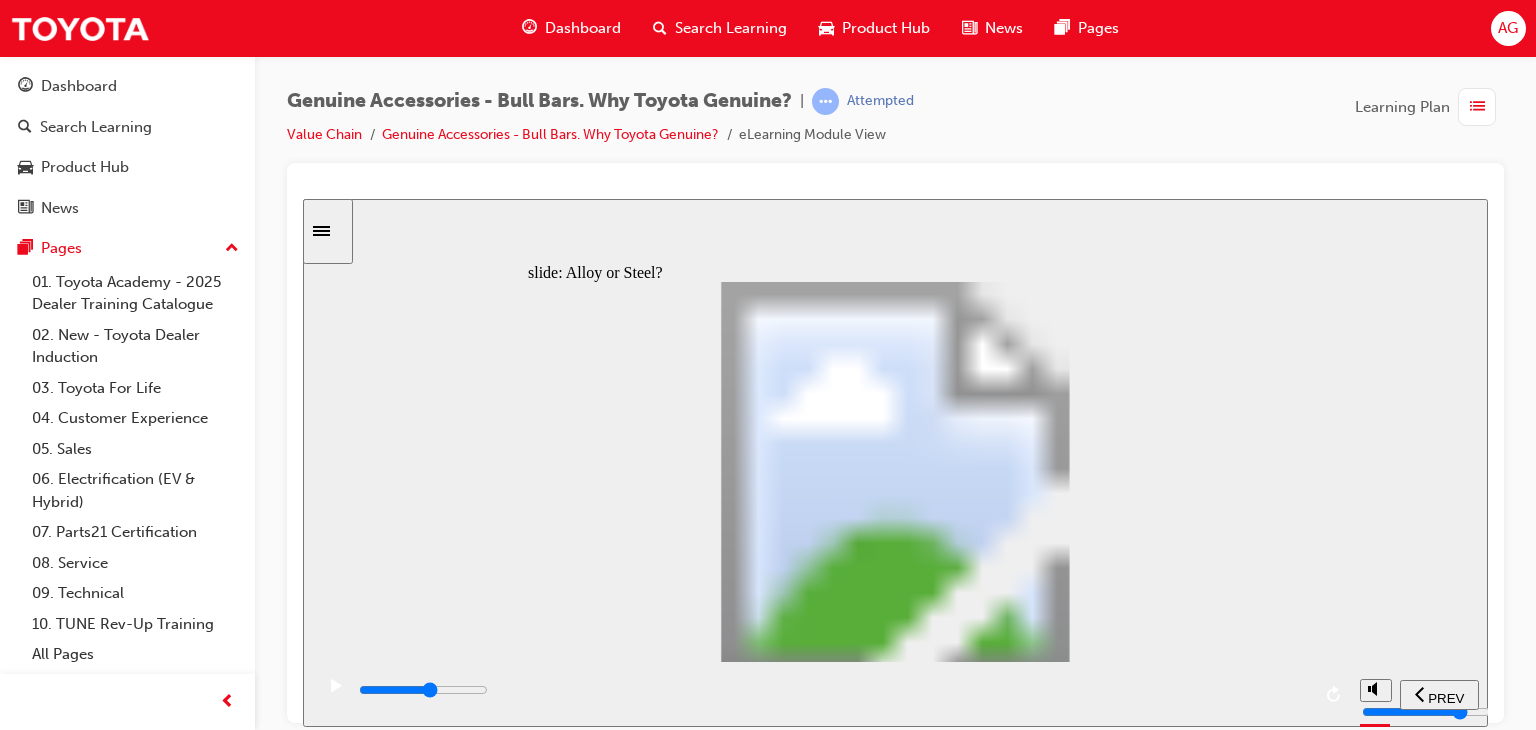 drag, startPoint x: 882, startPoint y: 679, endPoint x: 914, endPoint y: 675, distance: 32.24903 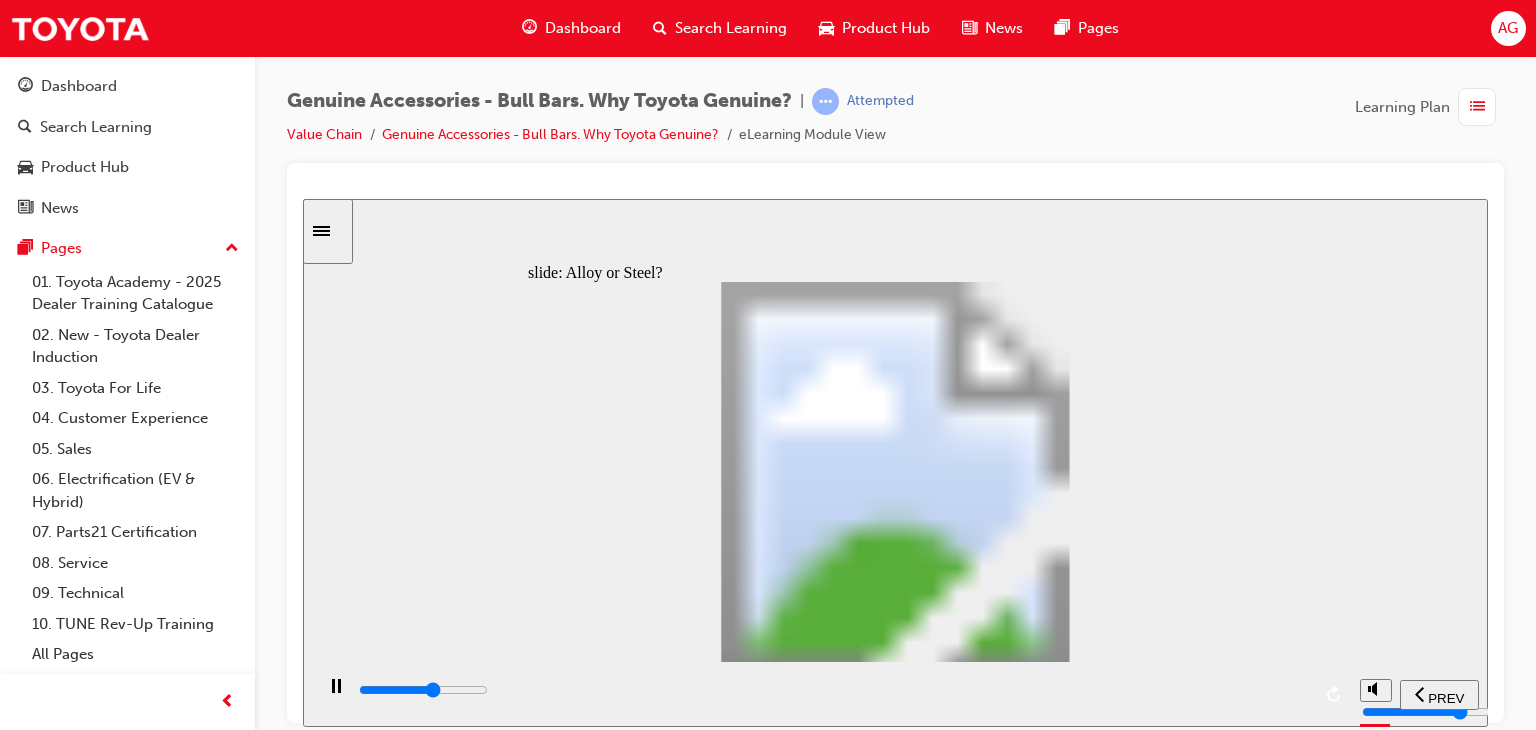 drag, startPoint x: 960, startPoint y: 672, endPoint x: 1109, endPoint y: 645, distance: 151.42654 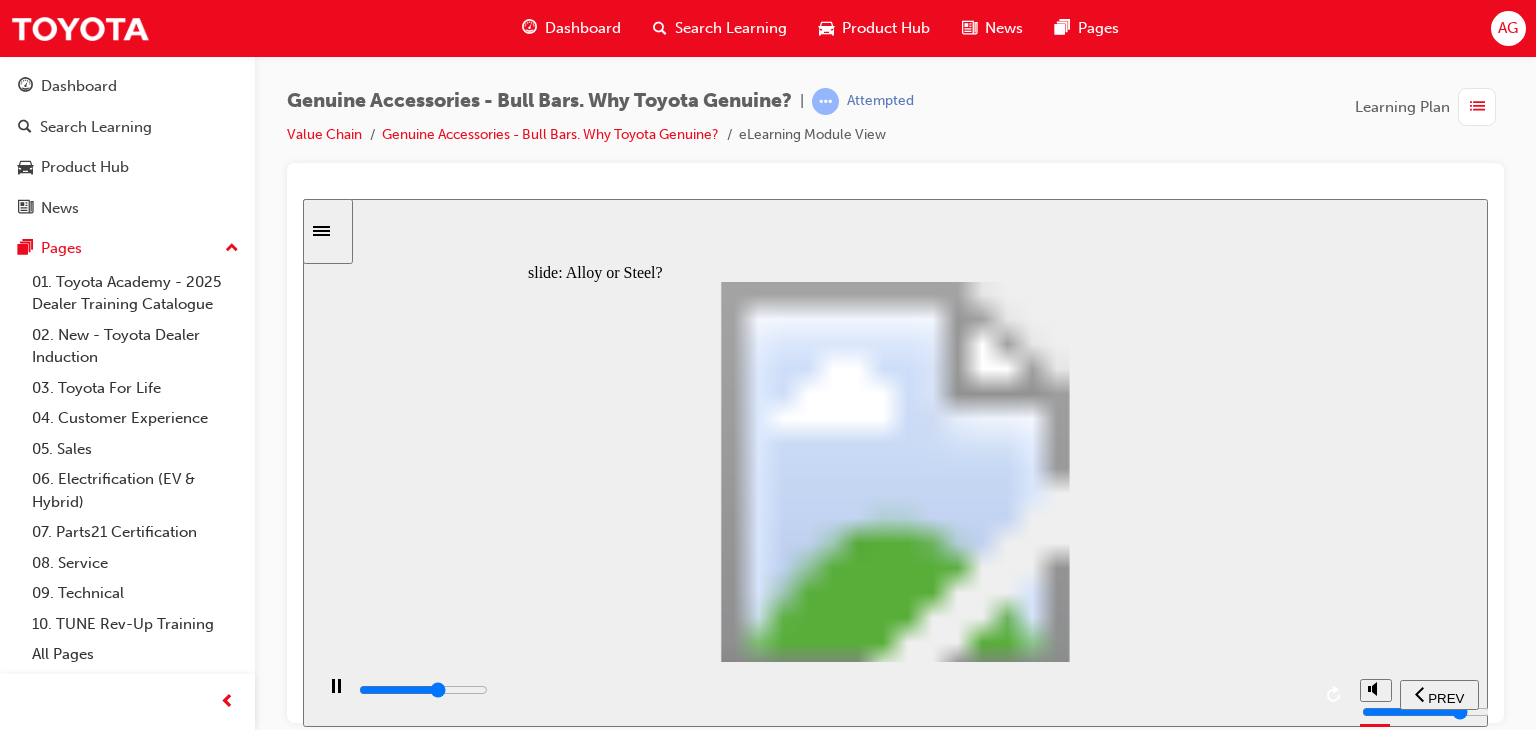 drag, startPoint x: 1069, startPoint y: 664, endPoint x: 1095, endPoint y: 661, distance: 26.172504 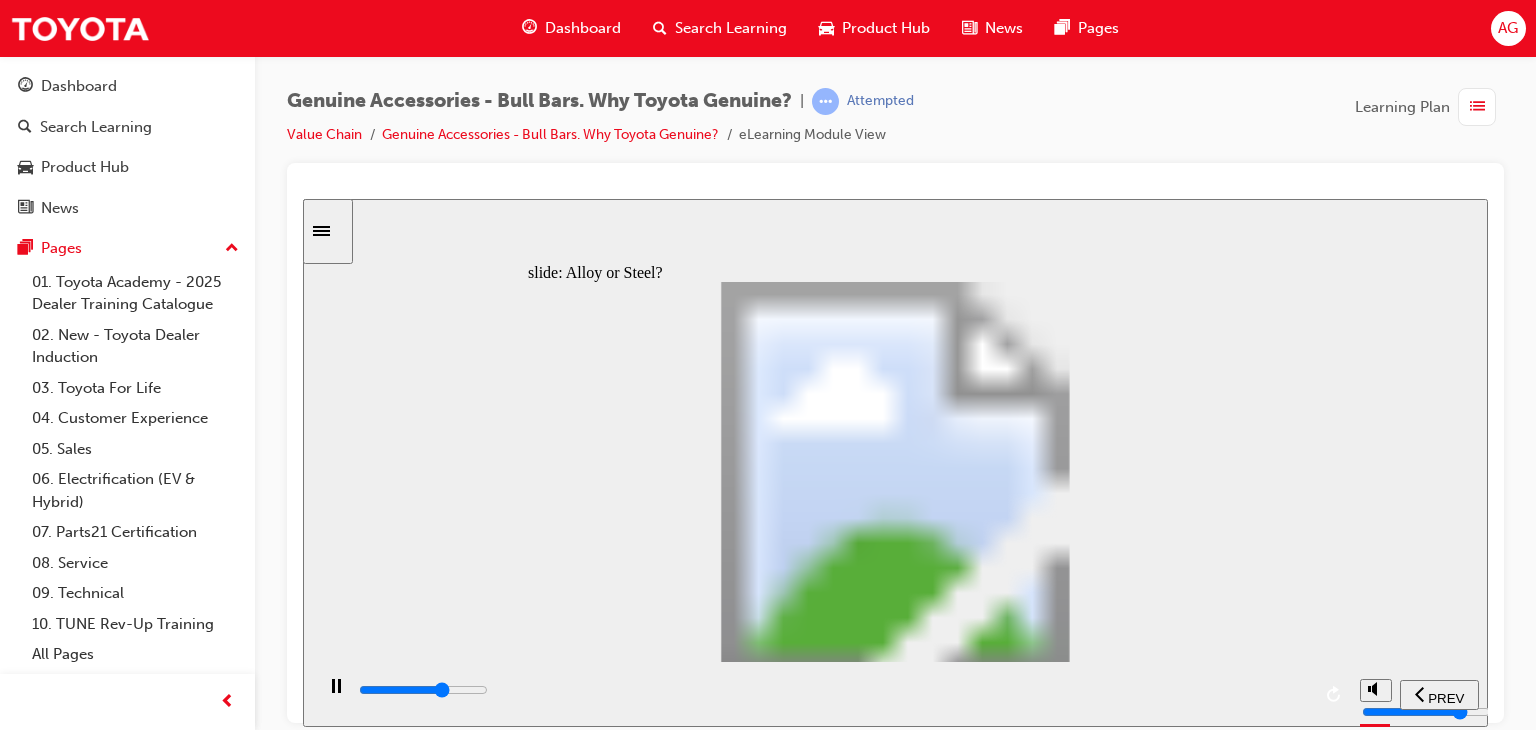 drag, startPoint x: 1076, startPoint y: 679, endPoint x: 1127, endPoint y: 667, distance: 52.392746 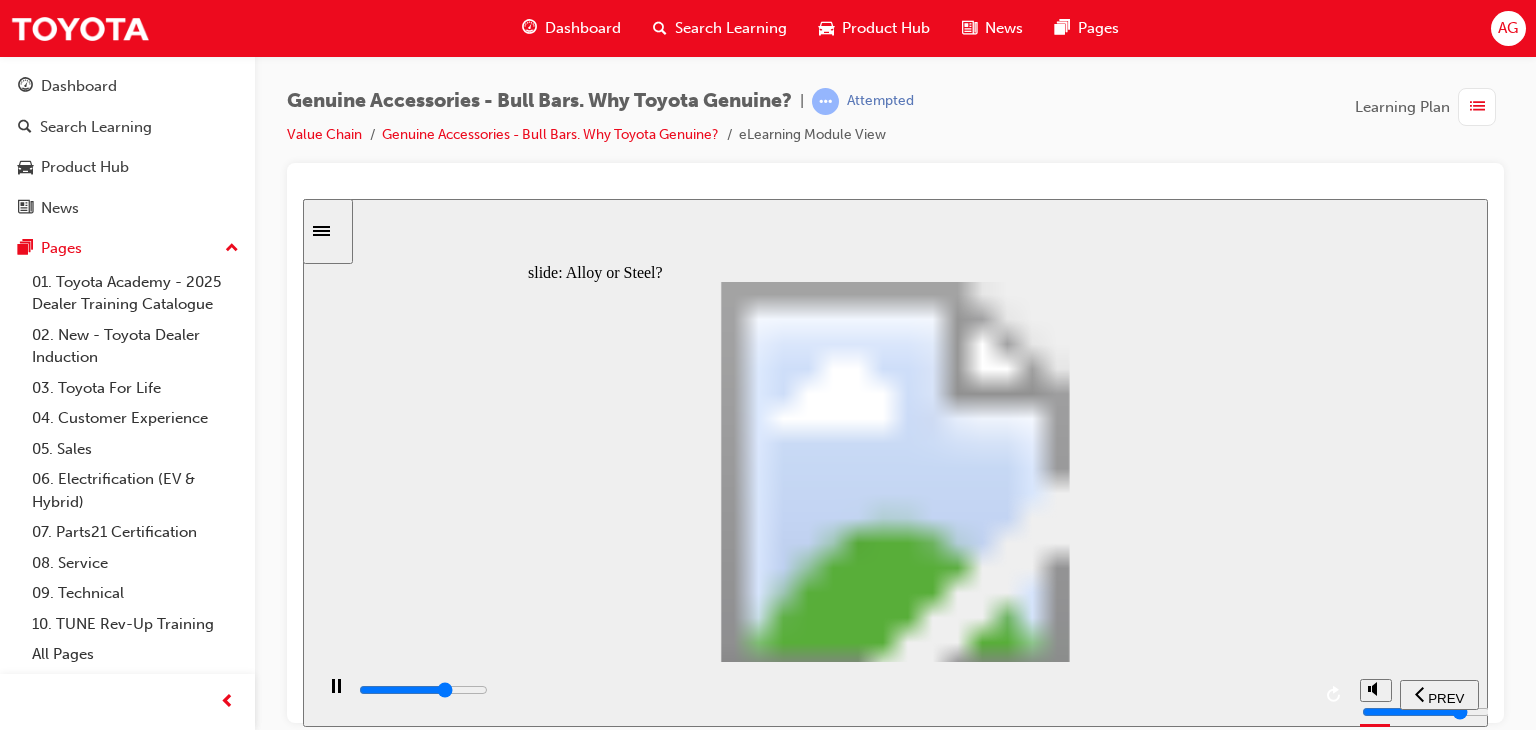 drag, startPoint x: 1146, startPoint y: 678, endPoint x: 1176, endPoint y: 686, distance: 31.04835 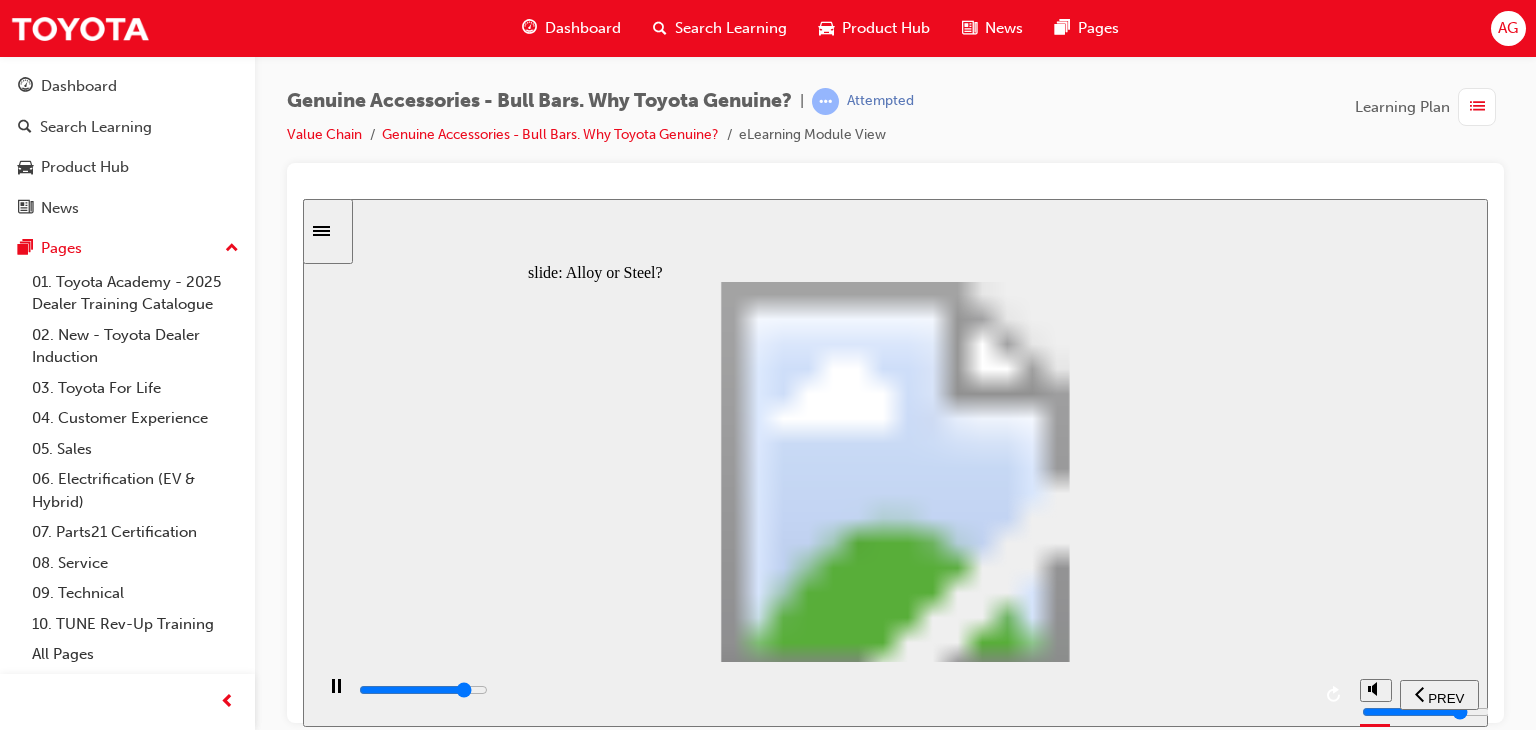 click at bounding box center (833, 694) 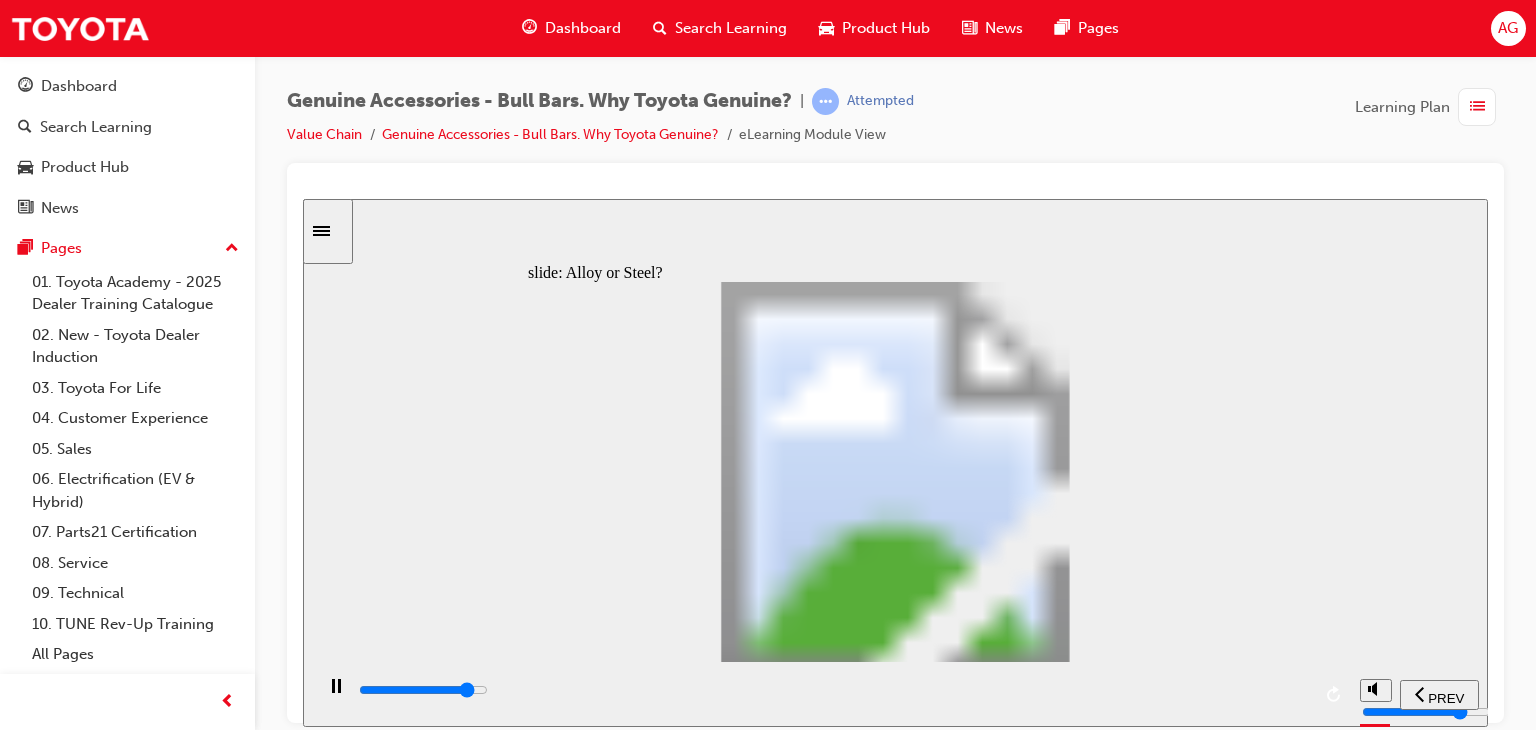 click at bounding box center (833, 690) 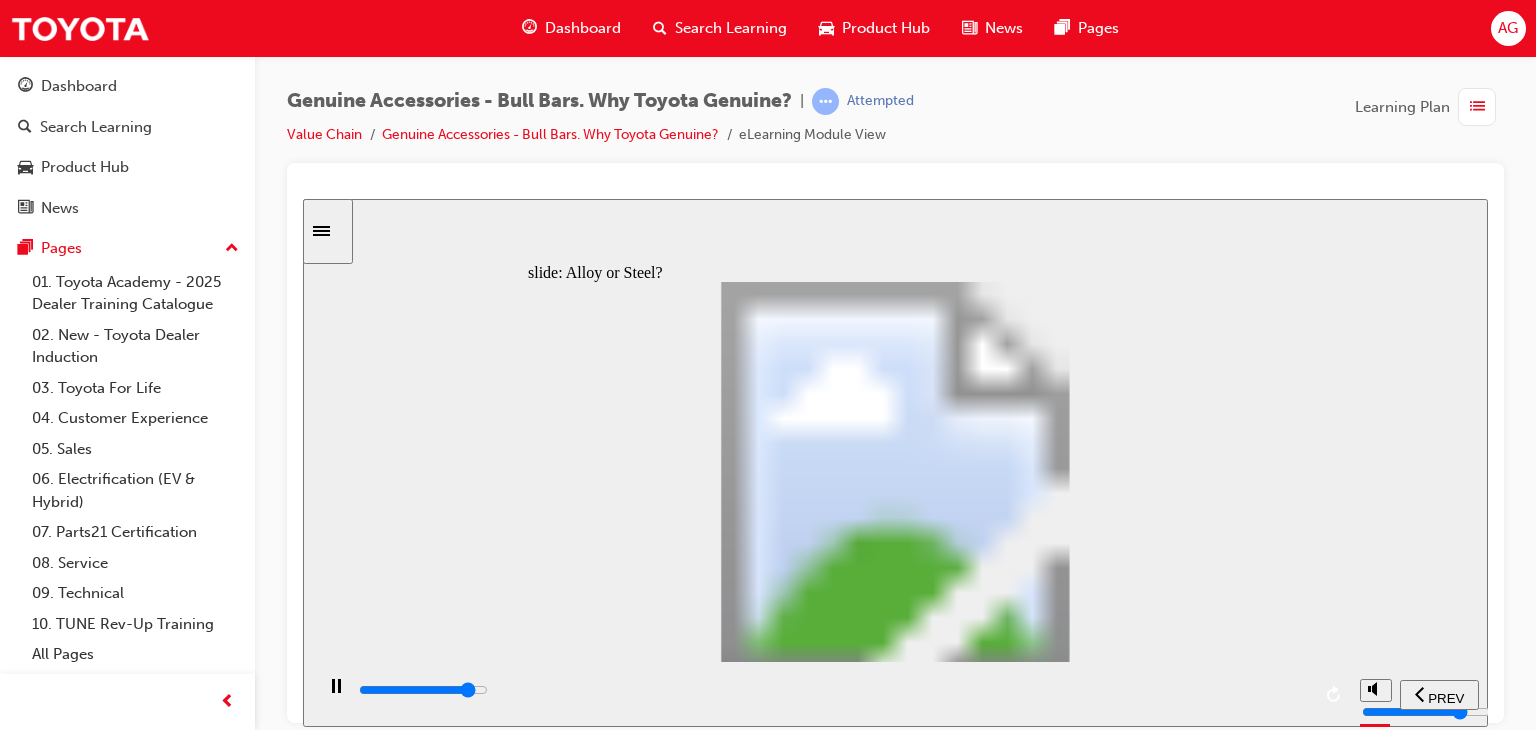 click at bounding box center [833, 690] 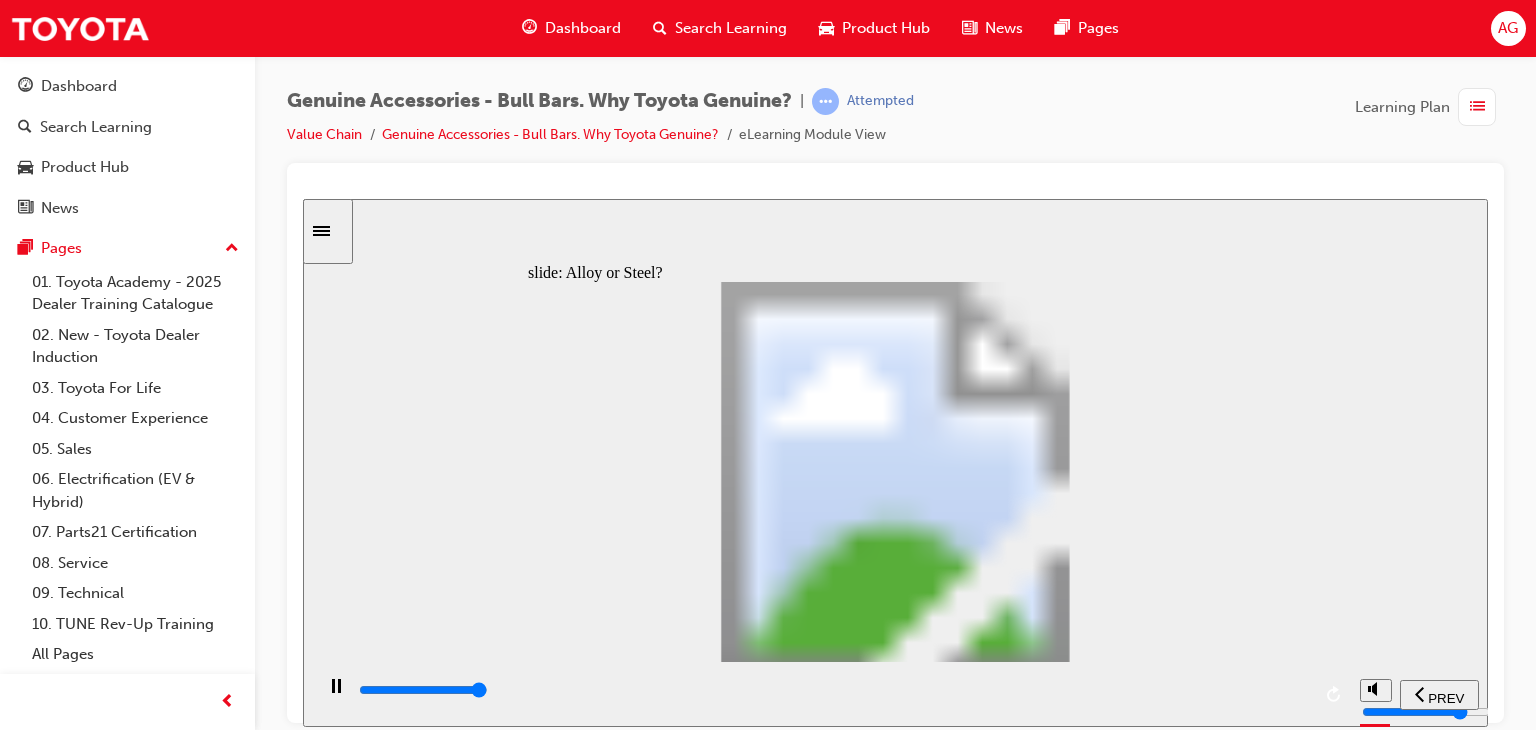 click 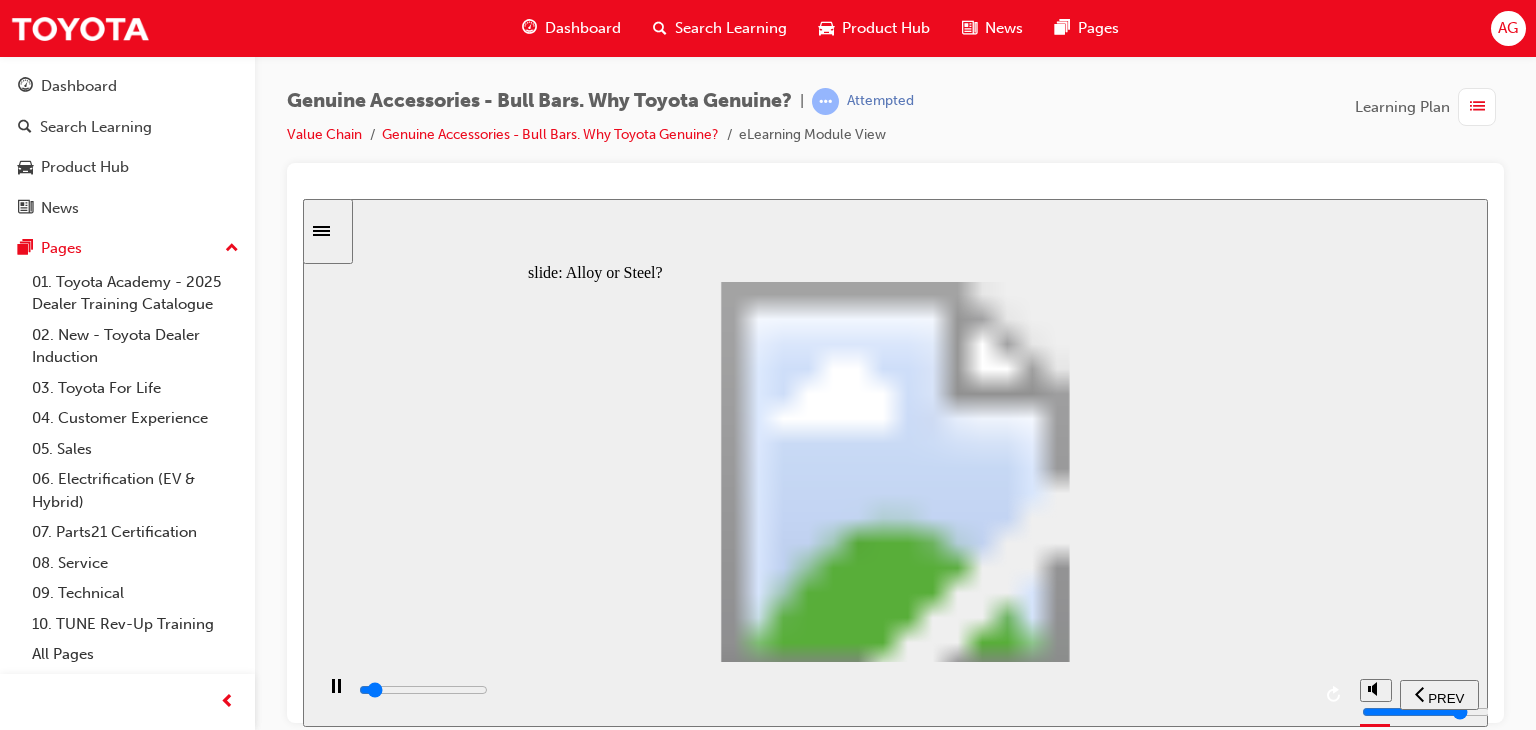 drag, startPoint x: 756, startPoint y: 572, endPoint x: 619, endPoint y: 561, distance: 137.4409 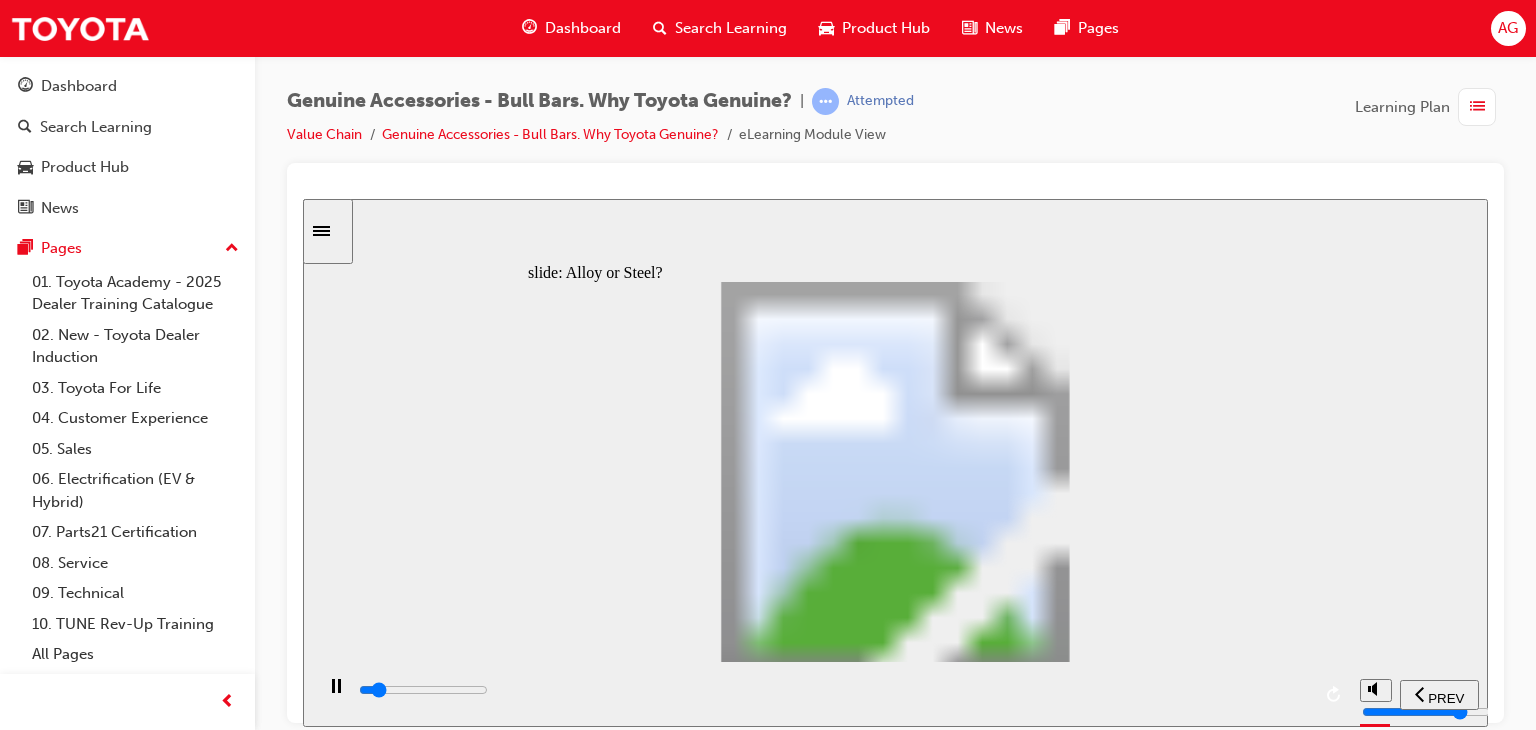 click 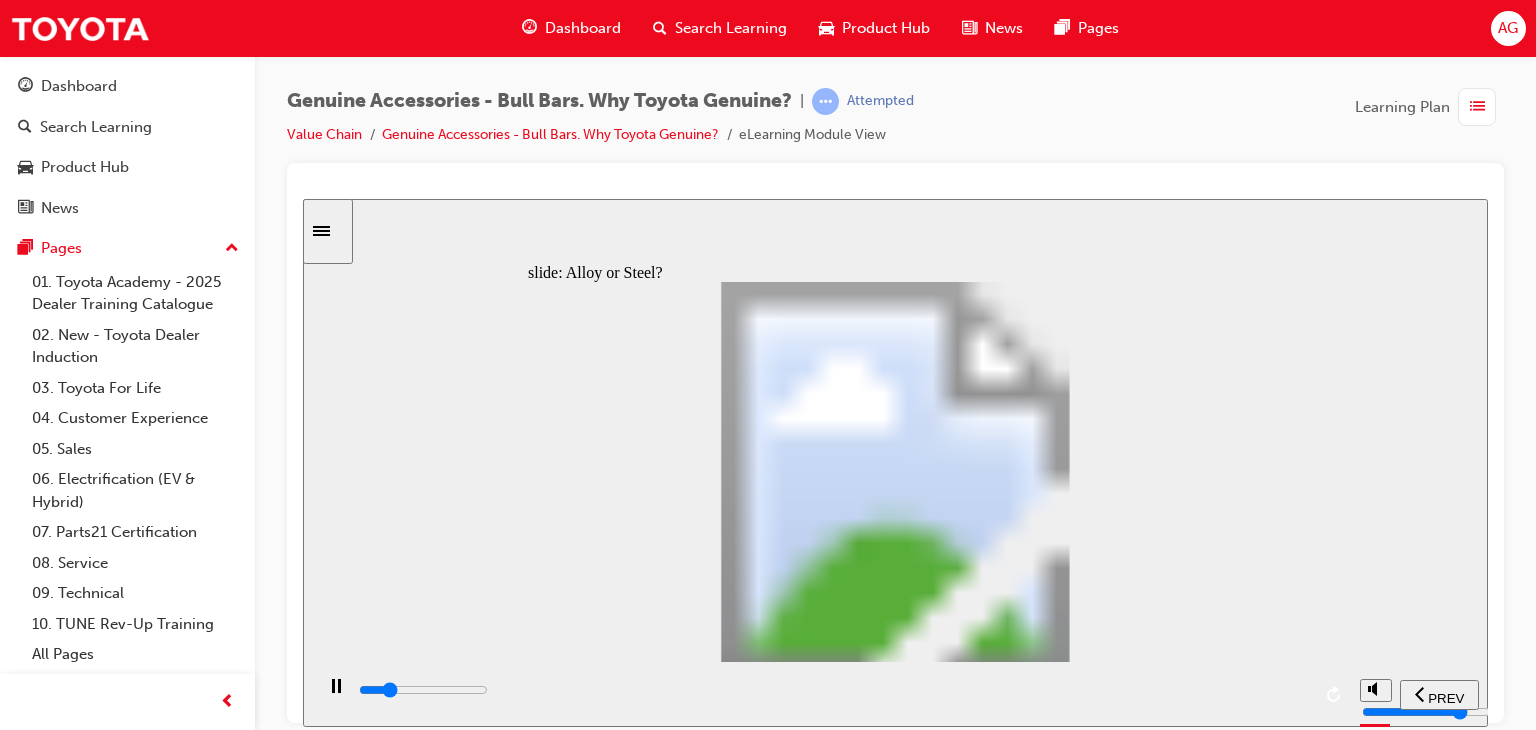 click 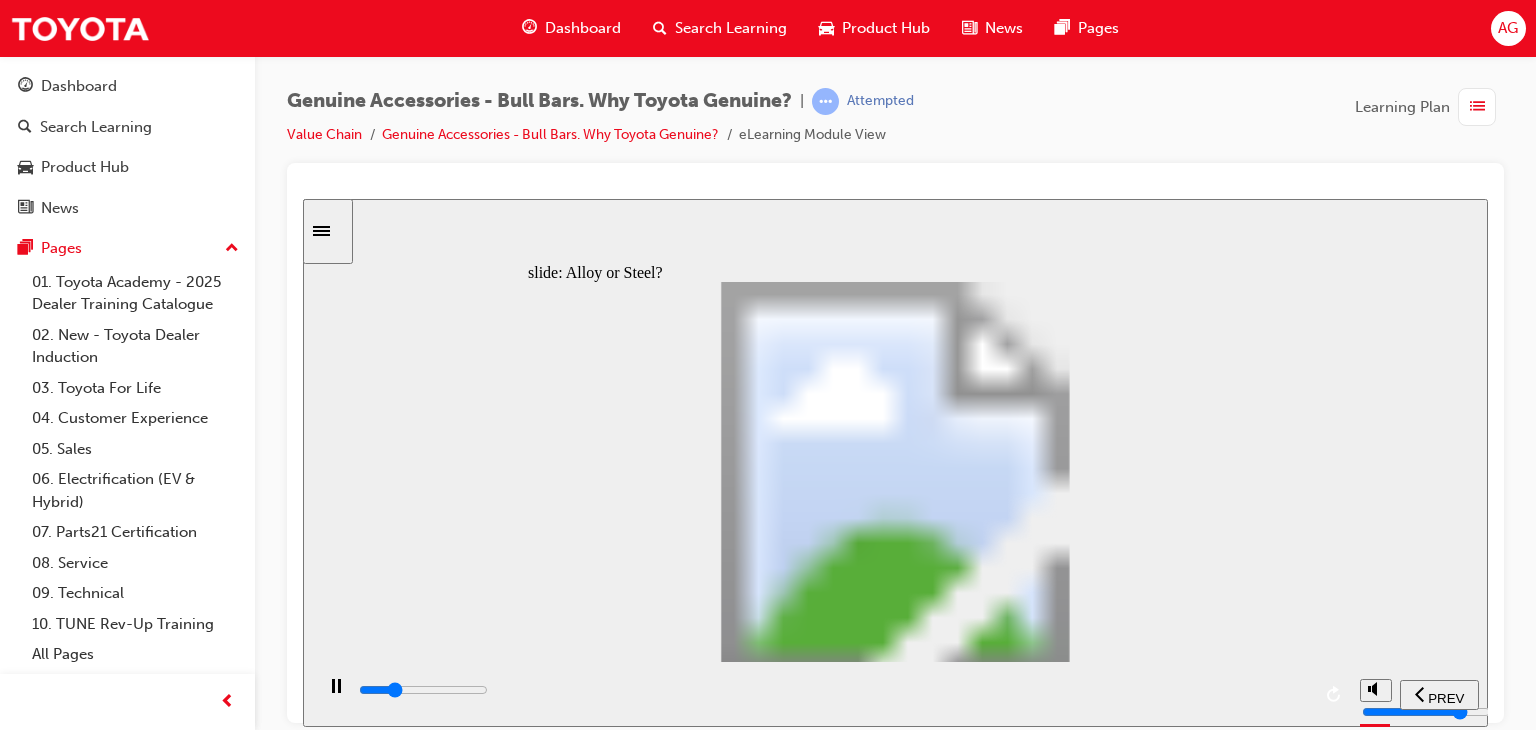 drag, startPoint x: 1064, startPoint y: 359, endPoint x: 1084, endPoint y: 393, distance: 39.446167 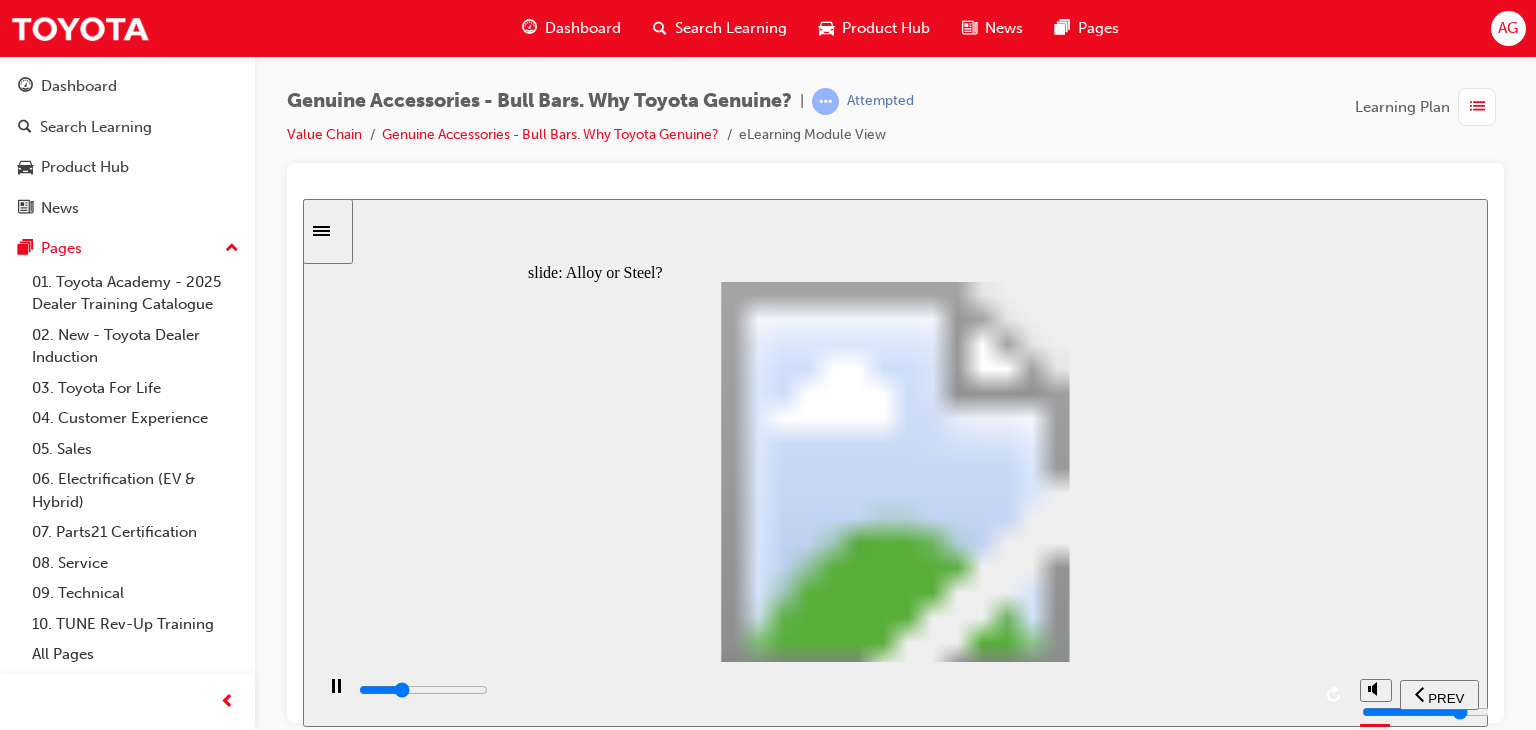 drag, startPoint x: 960, startPoint y: 675, endPoint x: 991, endPoint y: 673, distance: 31.06445 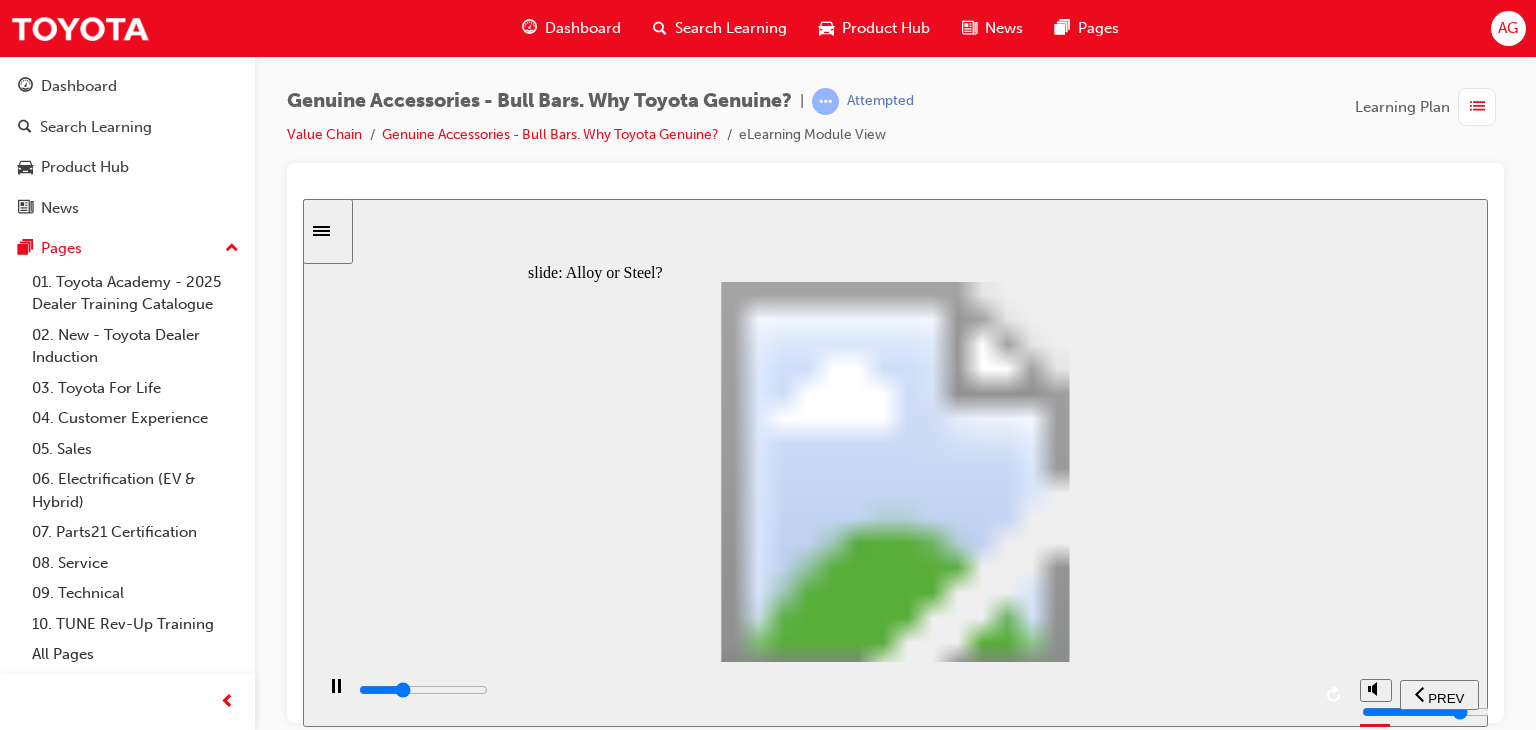 drag, startPoint x: 1017, startPoint y: 675, endPoint x: 1104, endPoint y: 673, distance: 87.02299 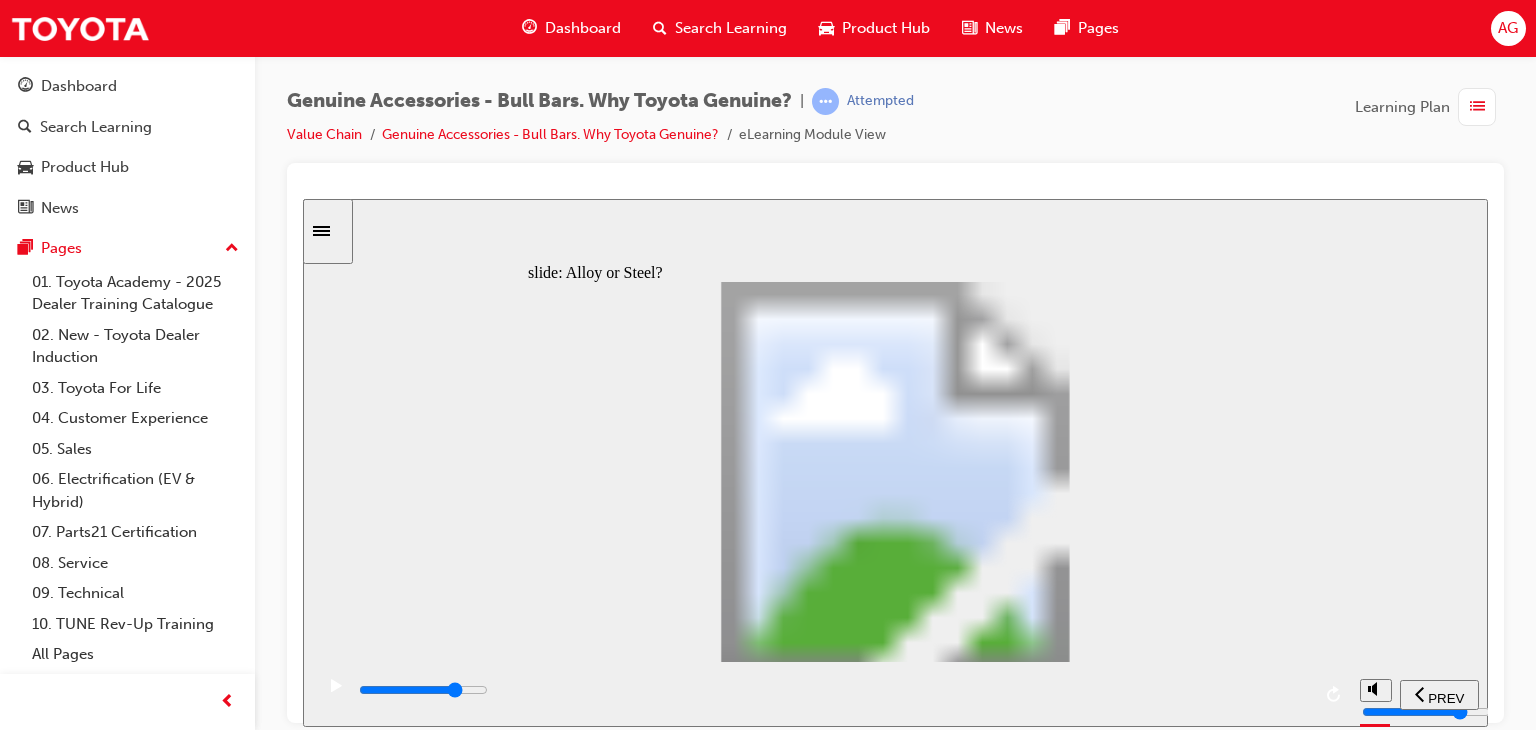 drag, startPoint x: 1105, startPoint y: 685, endPoint x: 1110, endPoint y: 696, distance: 12.083046 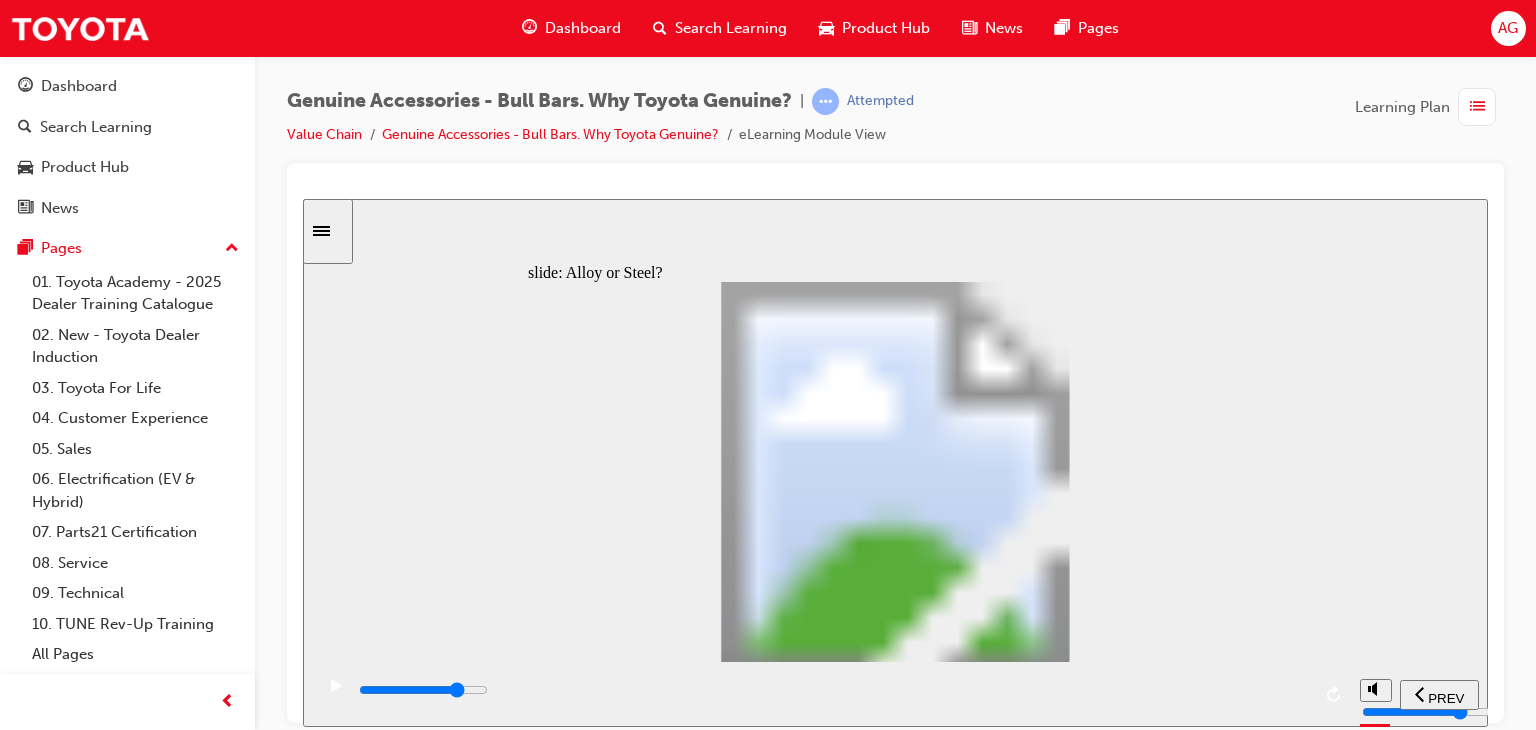 drag, startPoint x: 1112, startPoint y: 697, endPoint x: 1132, endPoint y: 693, distance: 20.396078 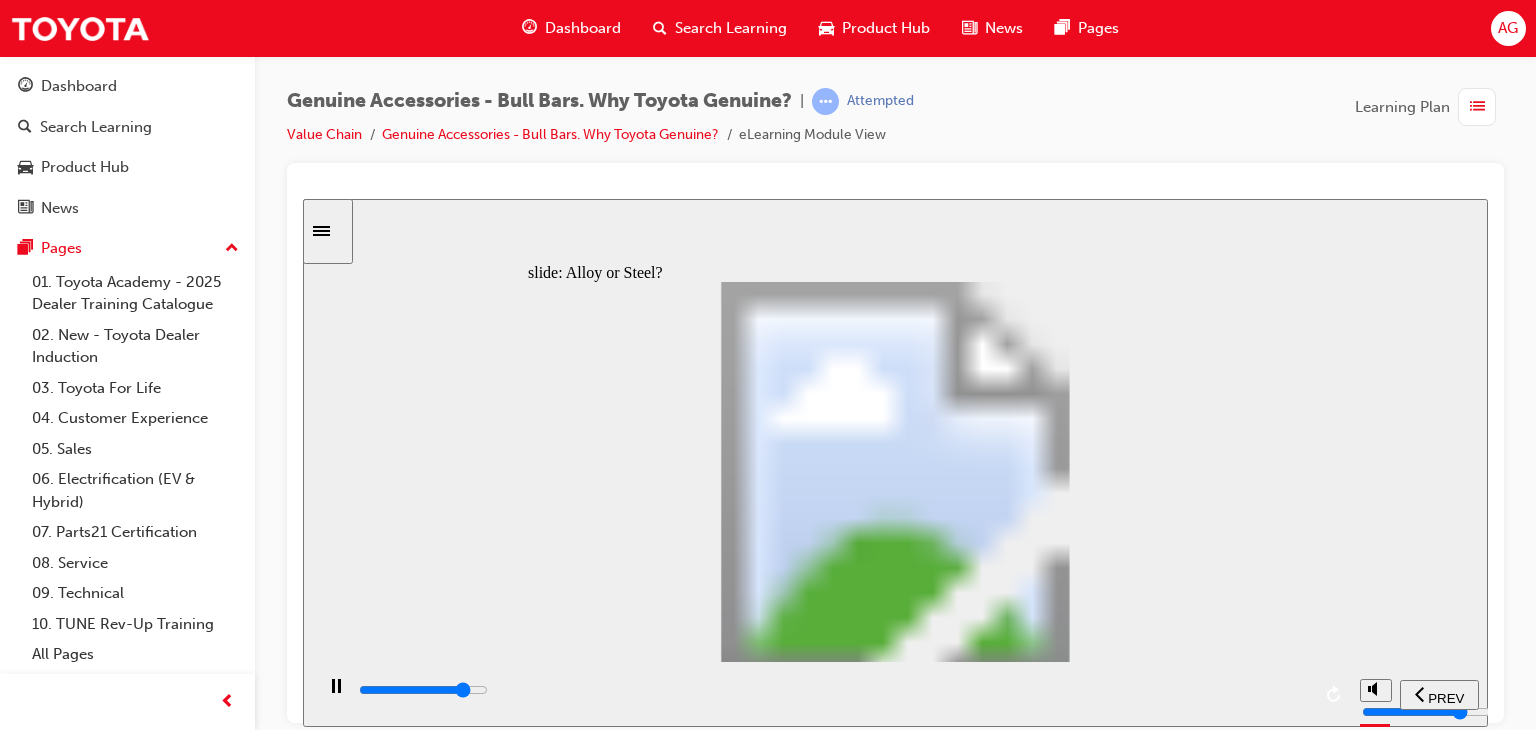click at bounding box center (833, 690) 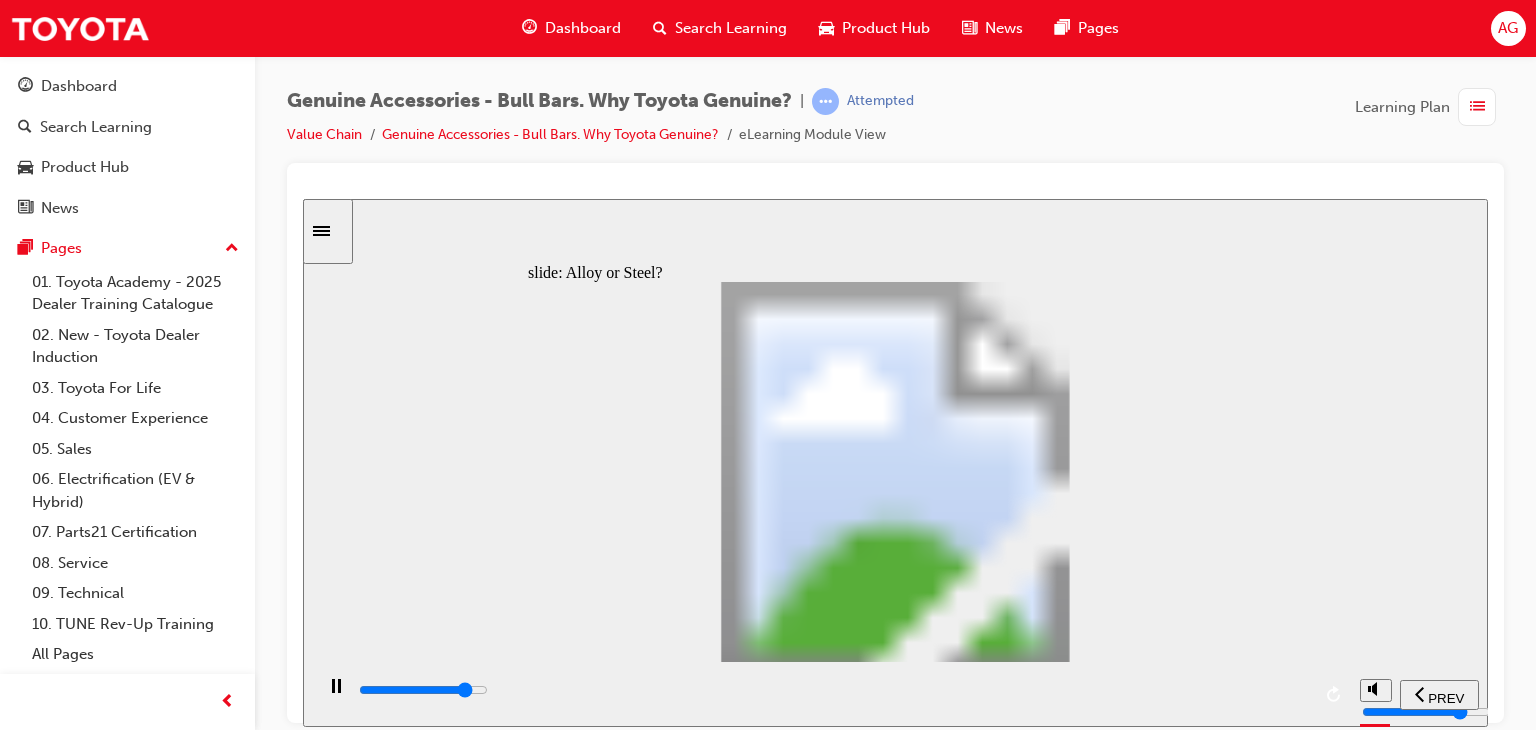 drag, startPoint x: 1174, startPoint y: 701, endPoint x: 1193, endPoint y: 704, distance: 19.235384 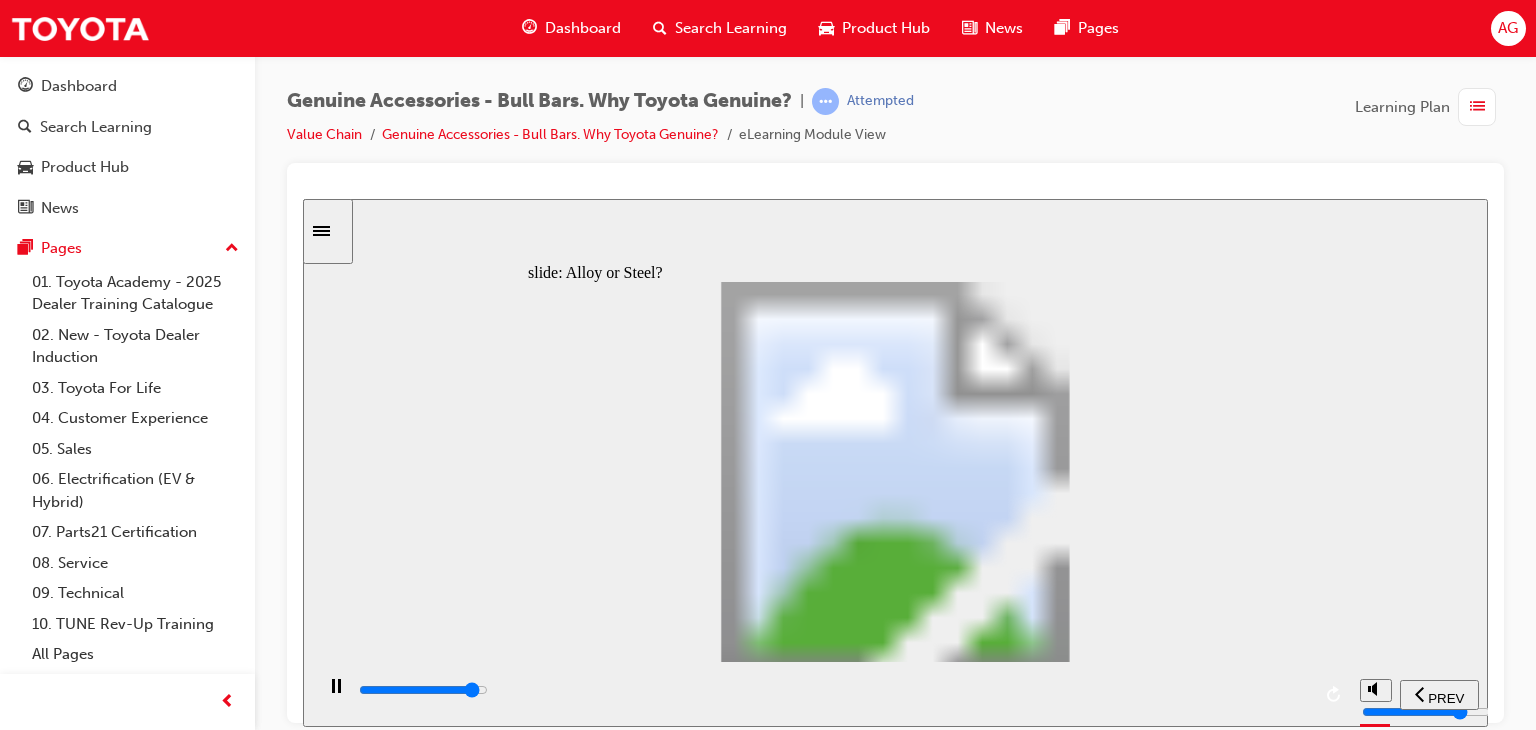 drag, startPoint x: 1240, startPoint y: 697, endPoint x: 1252, endPoint y: 695, distance: 12.165525 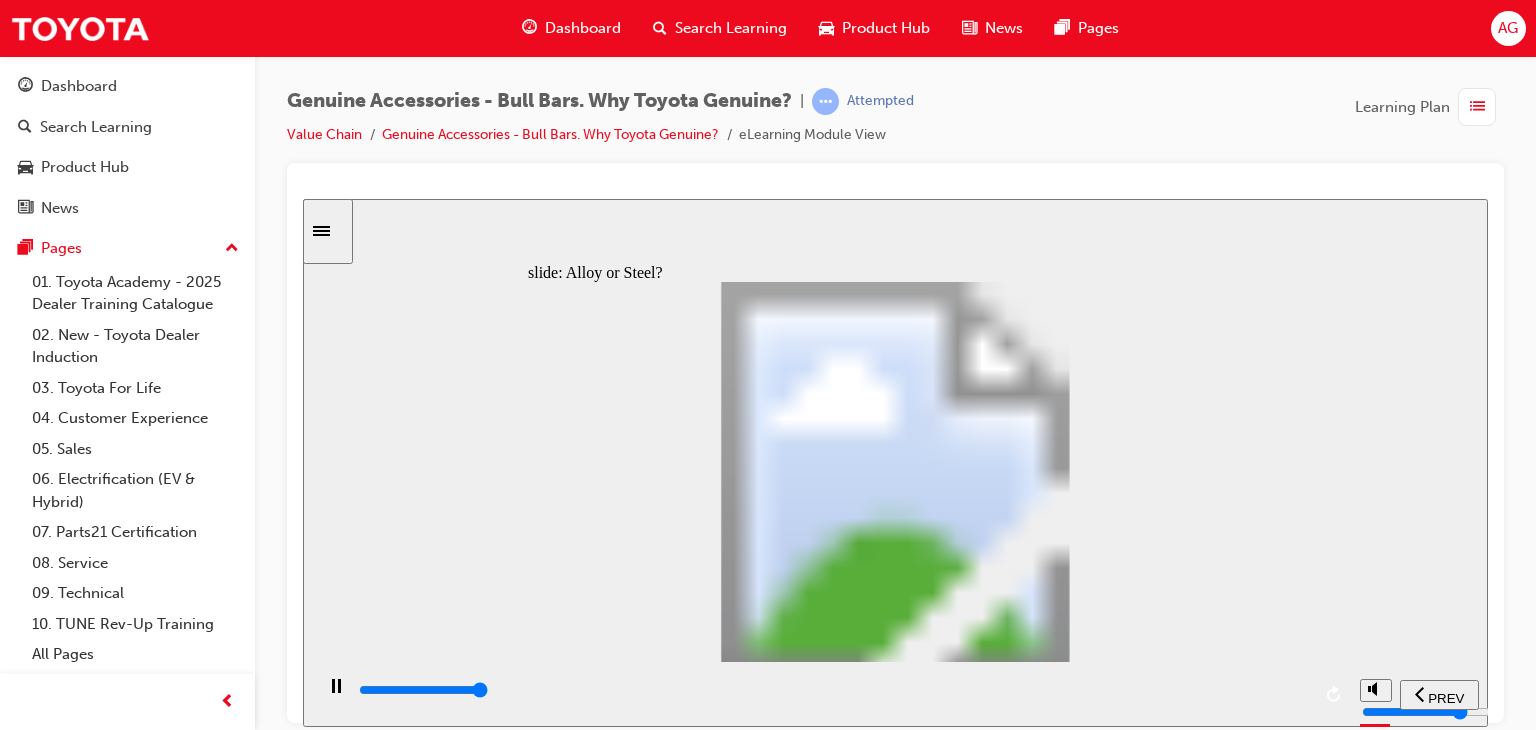 click 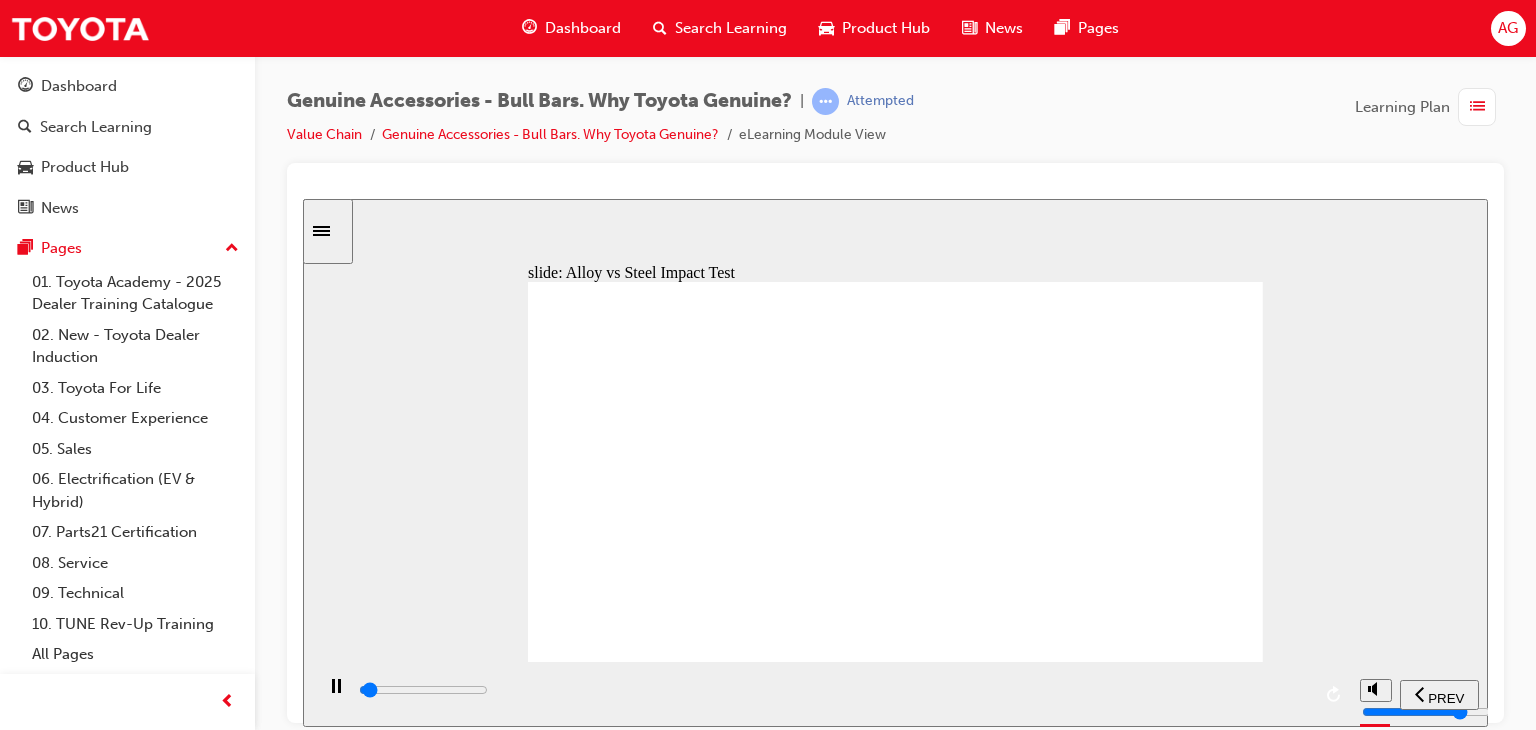 click at bounding box center [895, 1333] 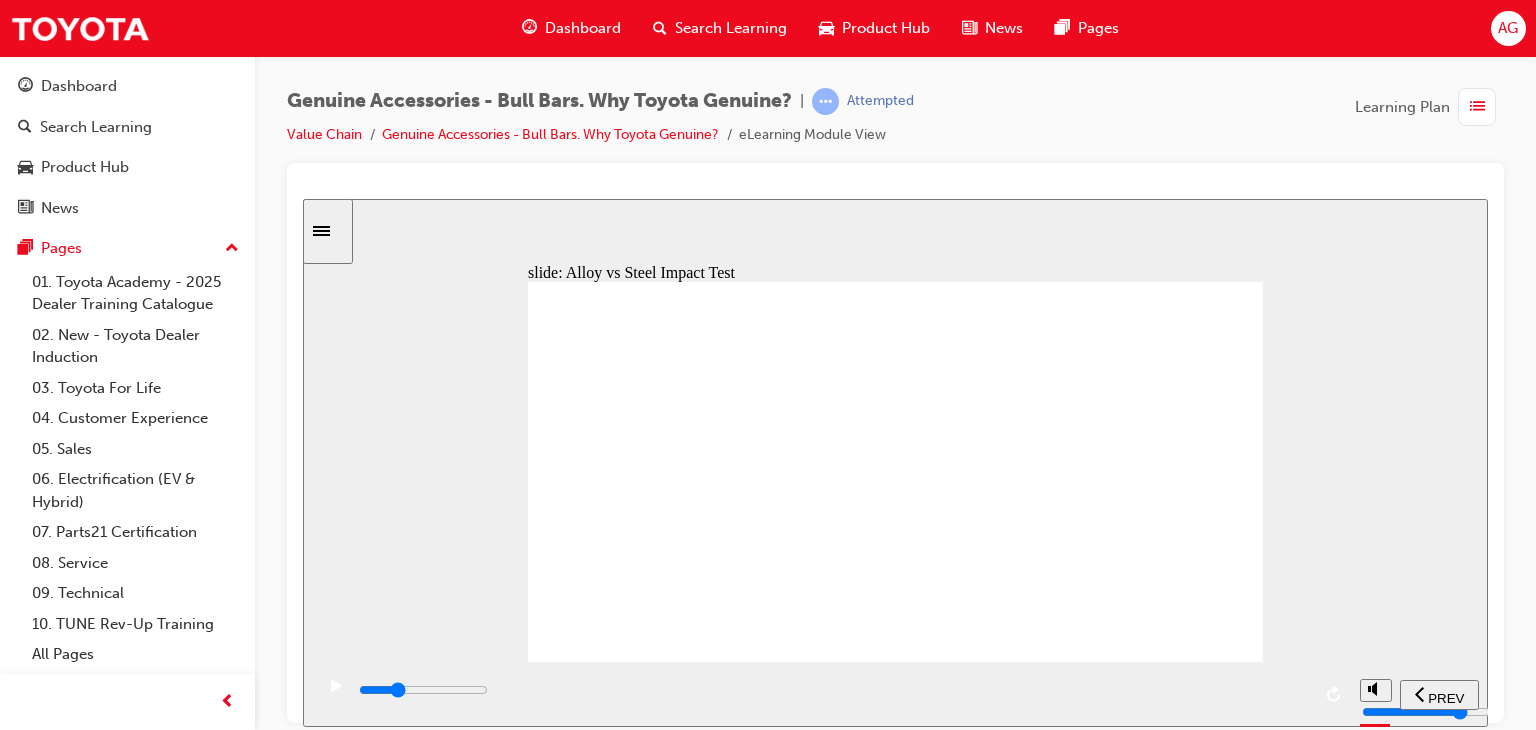 click at bounding box center [833, 690] 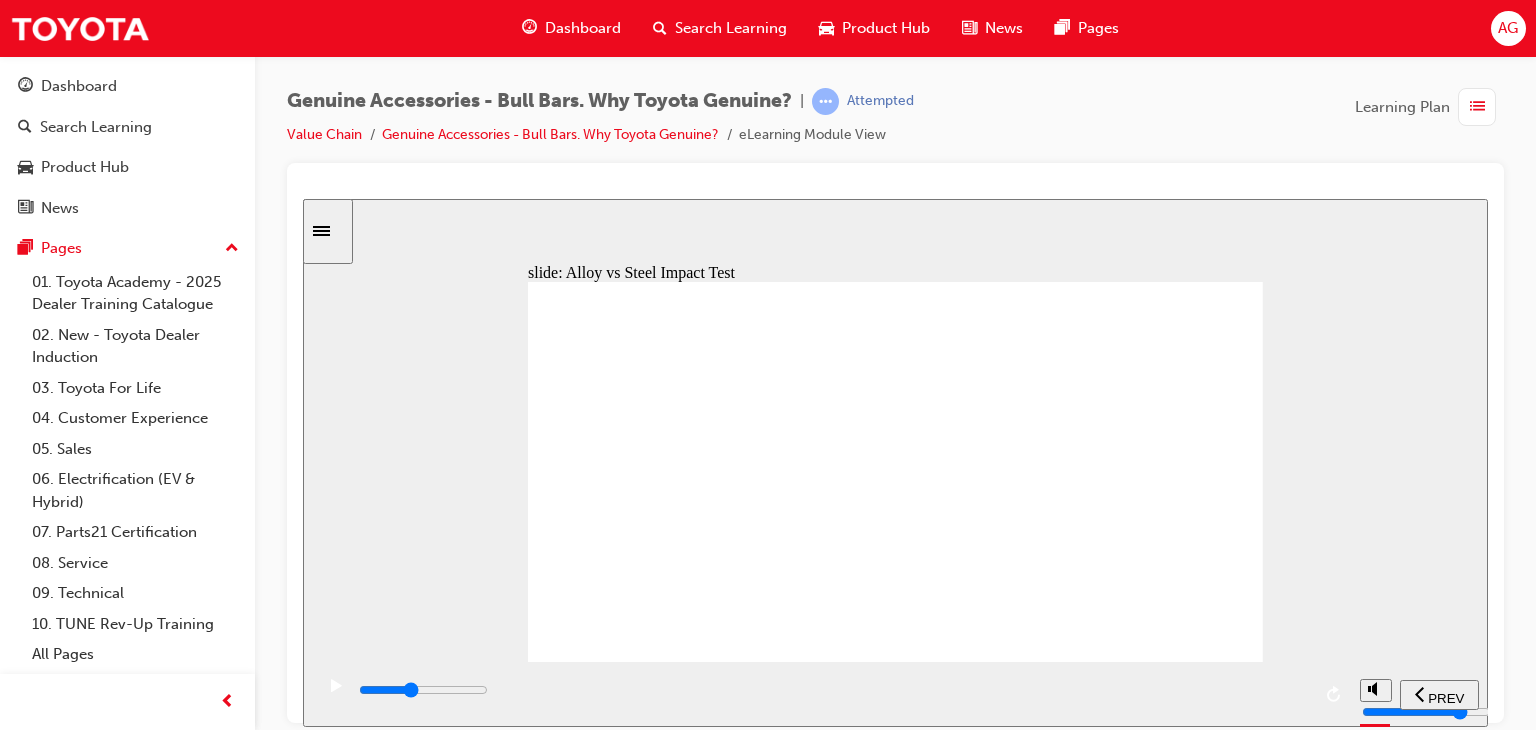 click at bounding box center [833, 690] 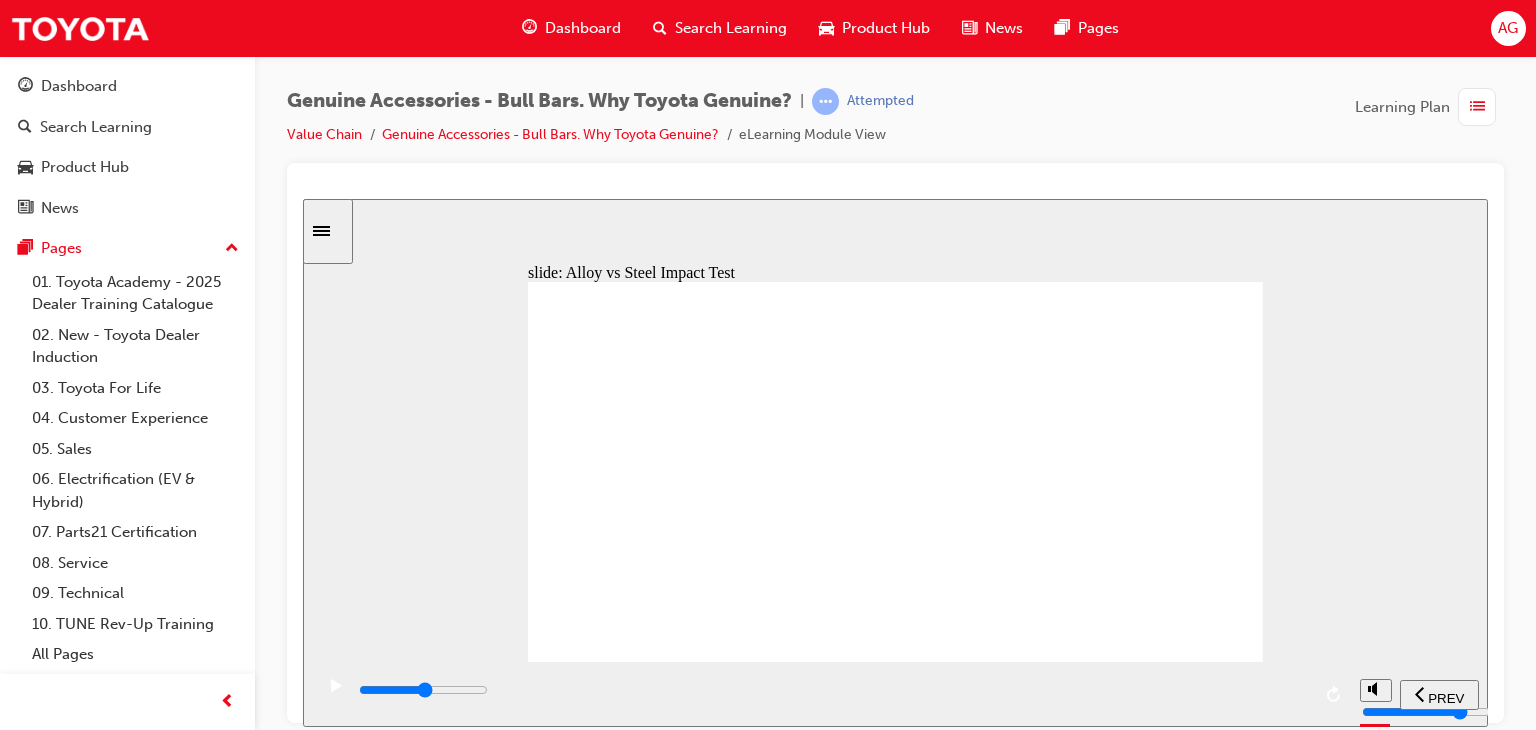click at bounding box center (833, 690) 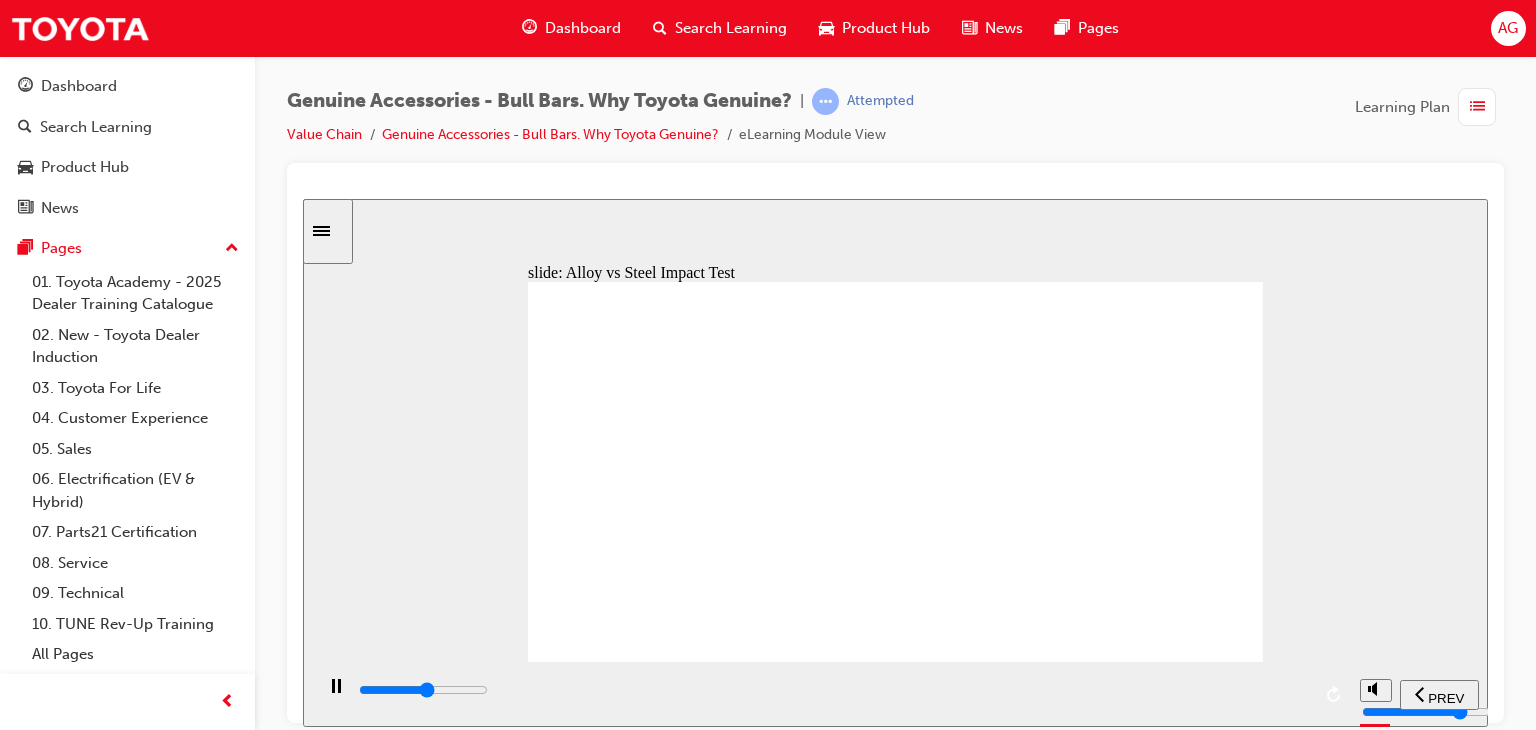 click at bounding box center [831, 693] 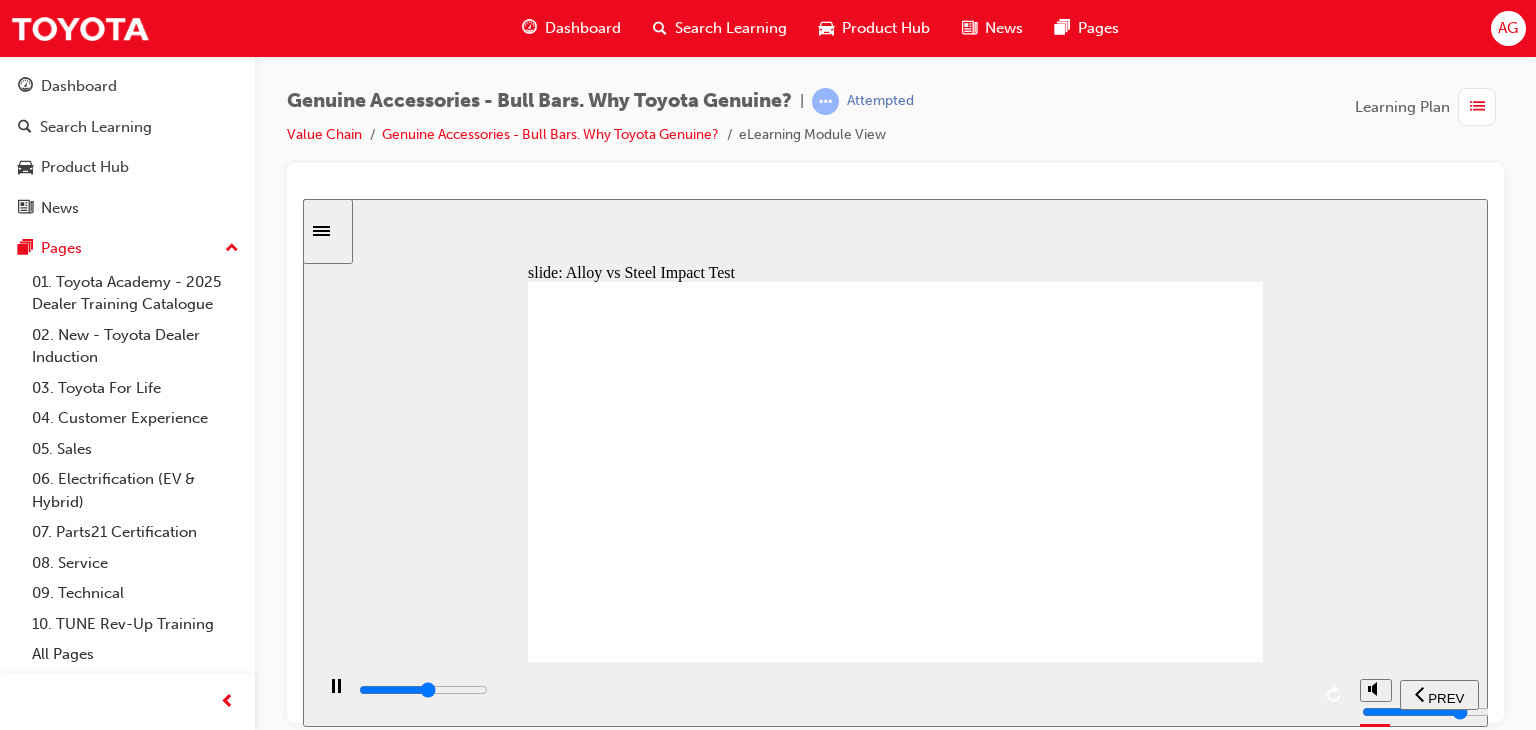 click at bounding box center [833, 690] 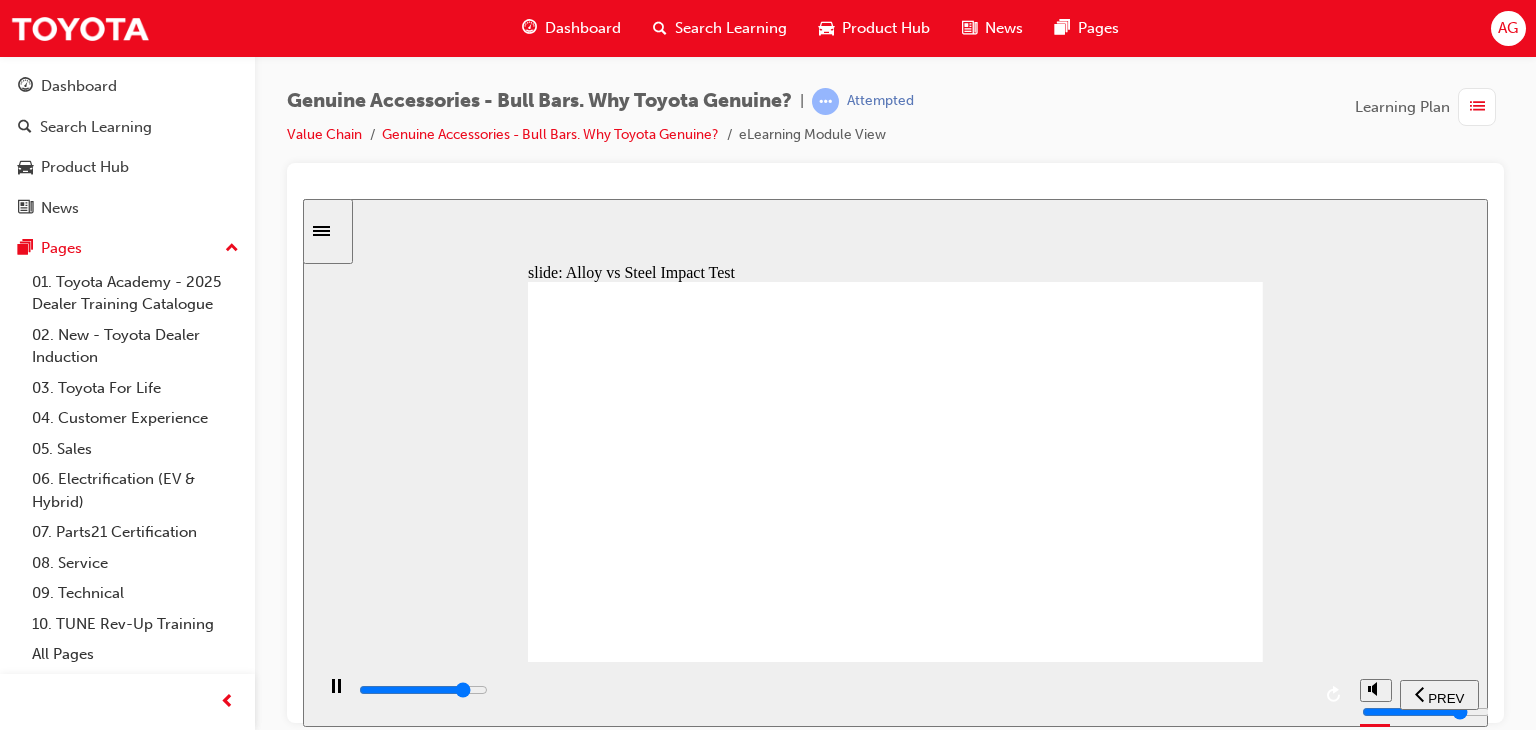 click at bounding box center (423, 689) 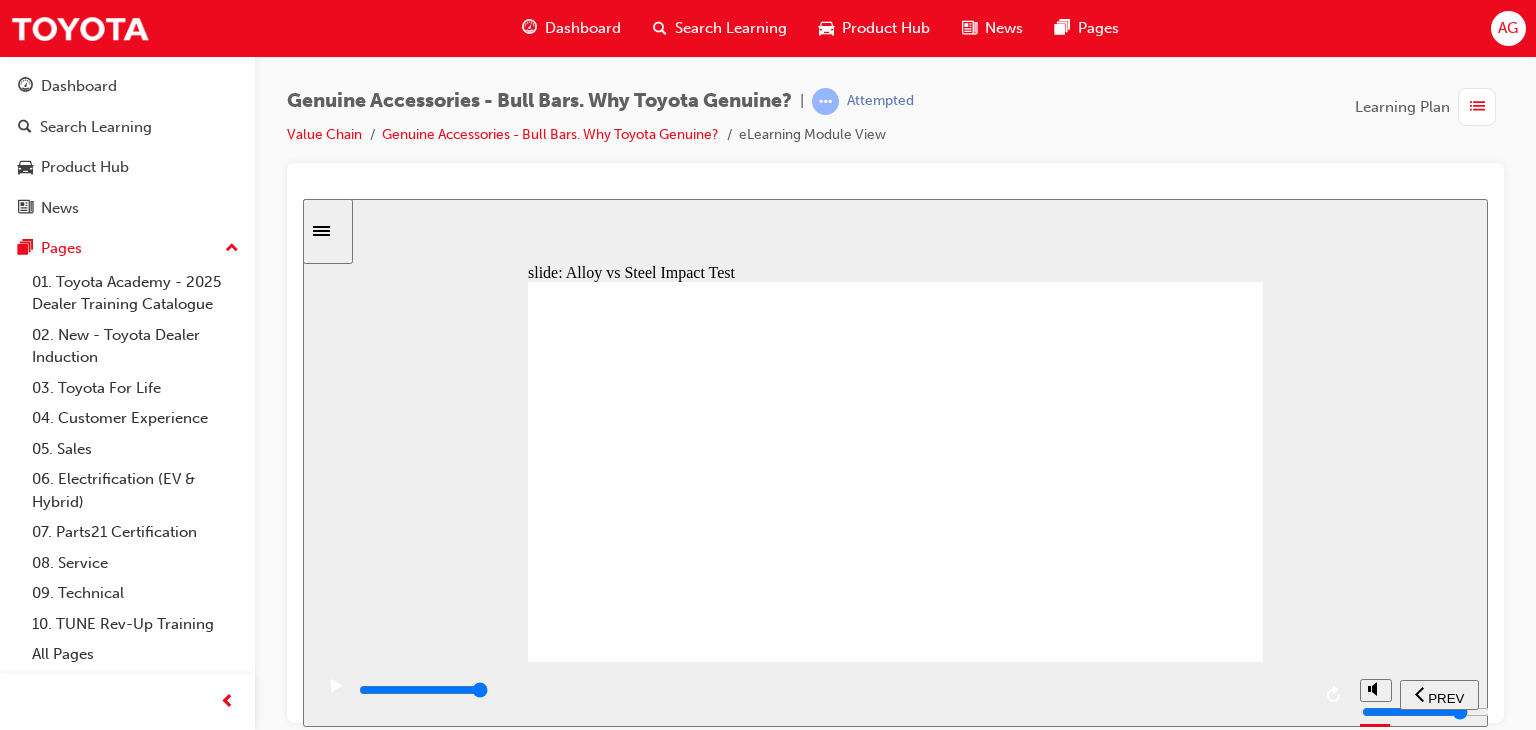 click 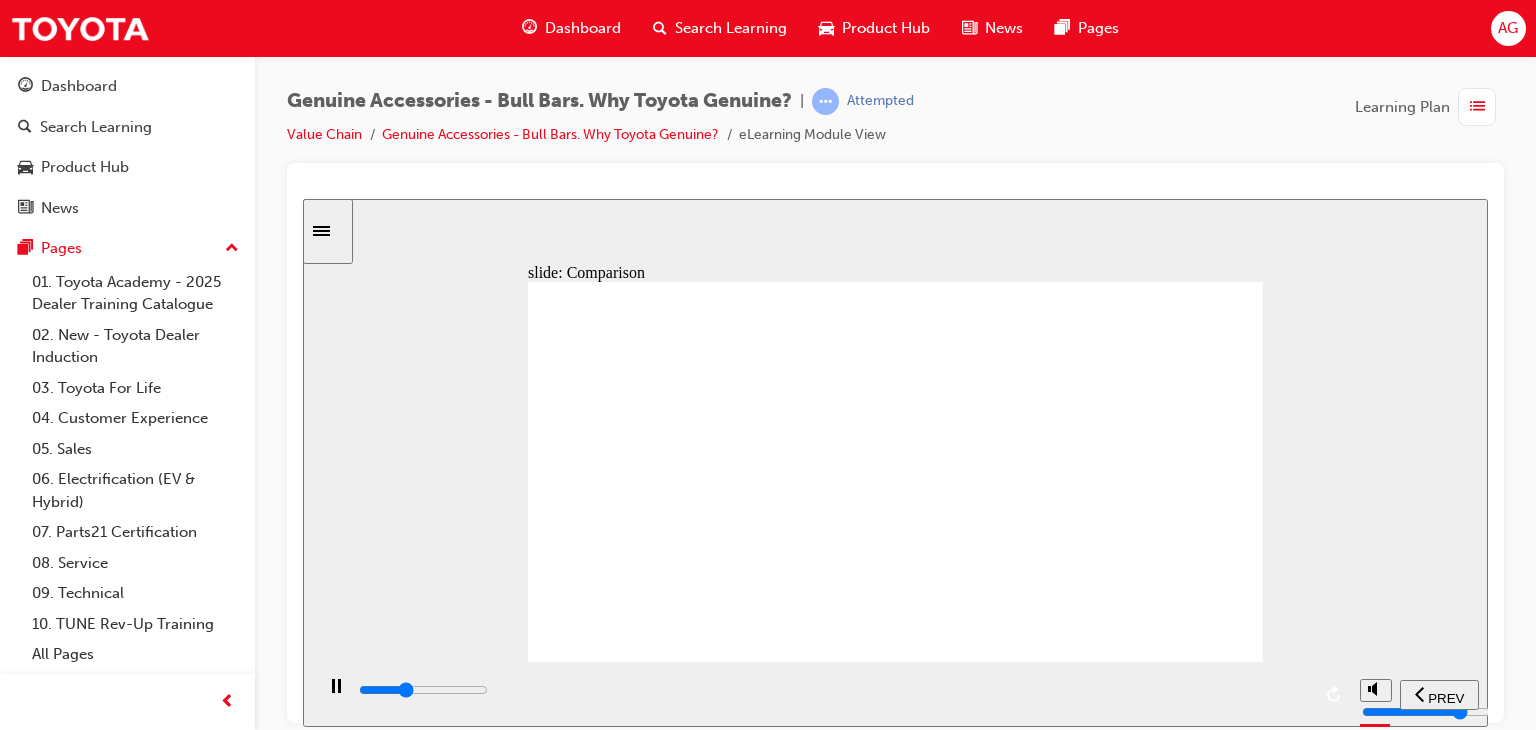 click at bounding box center [833, 690] 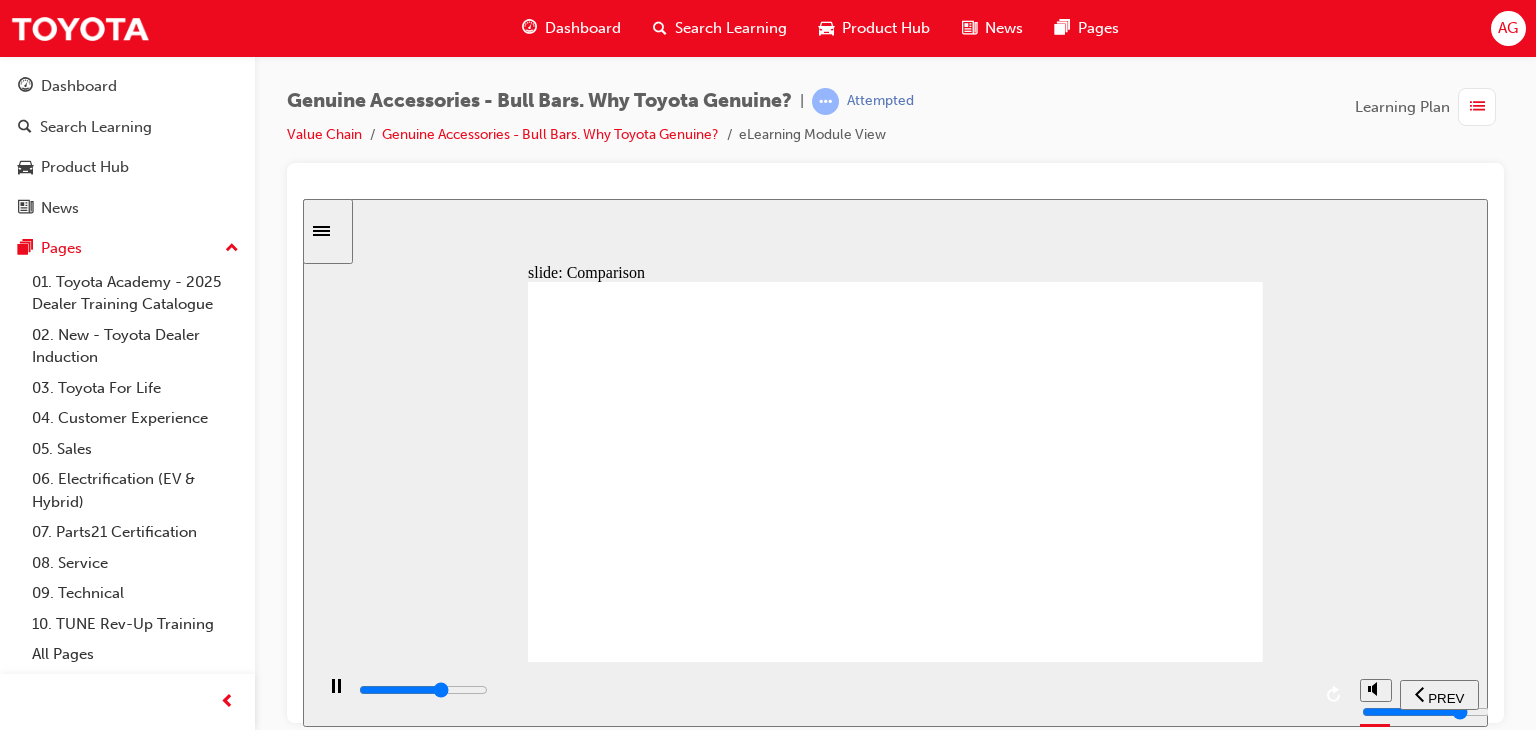 click at bounding box center [833, 690] 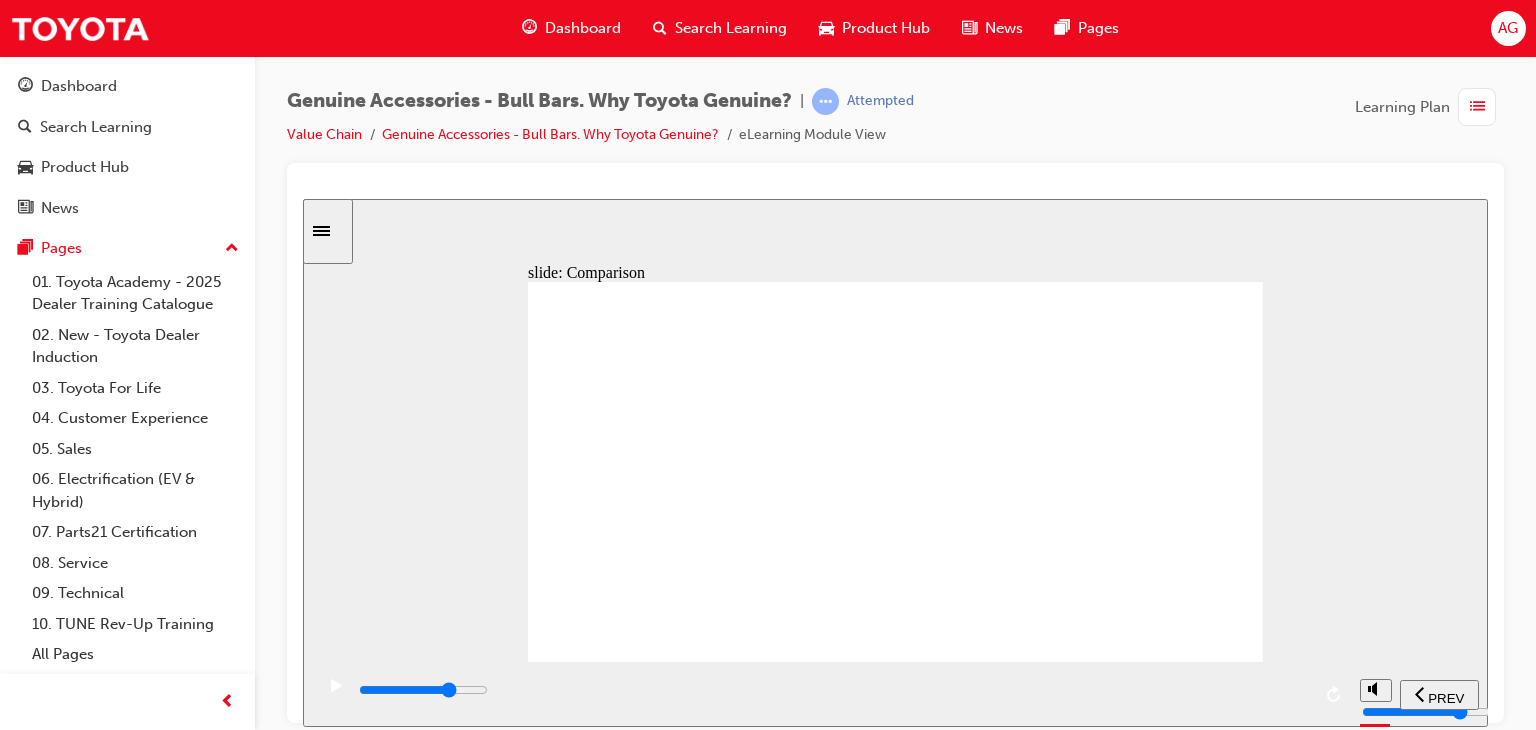 click at bounding box center [833, 690] 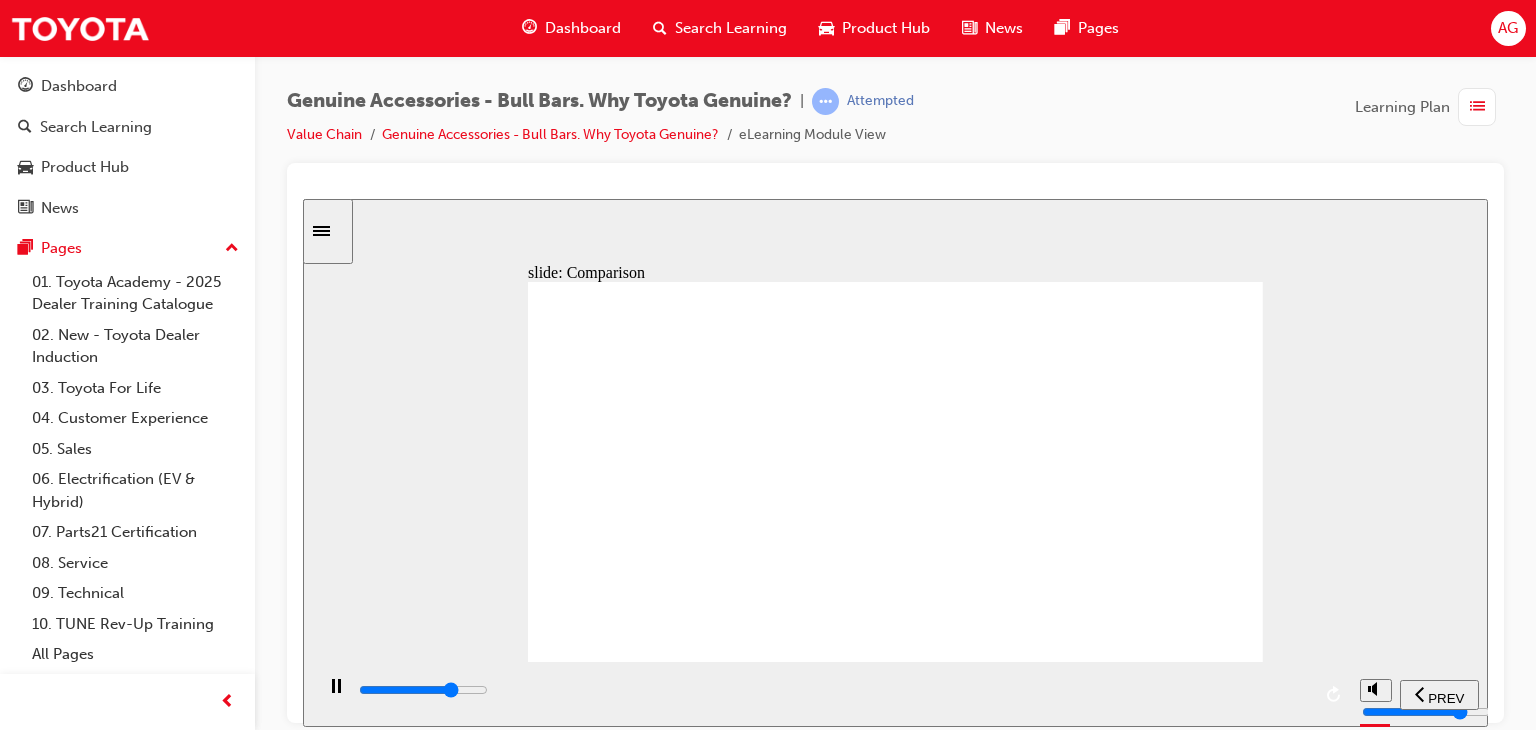 drag, startPoint x: 1101, startPoint y: 694, endPoint x: 1119, endPoint y: 693, distance: 18.027756 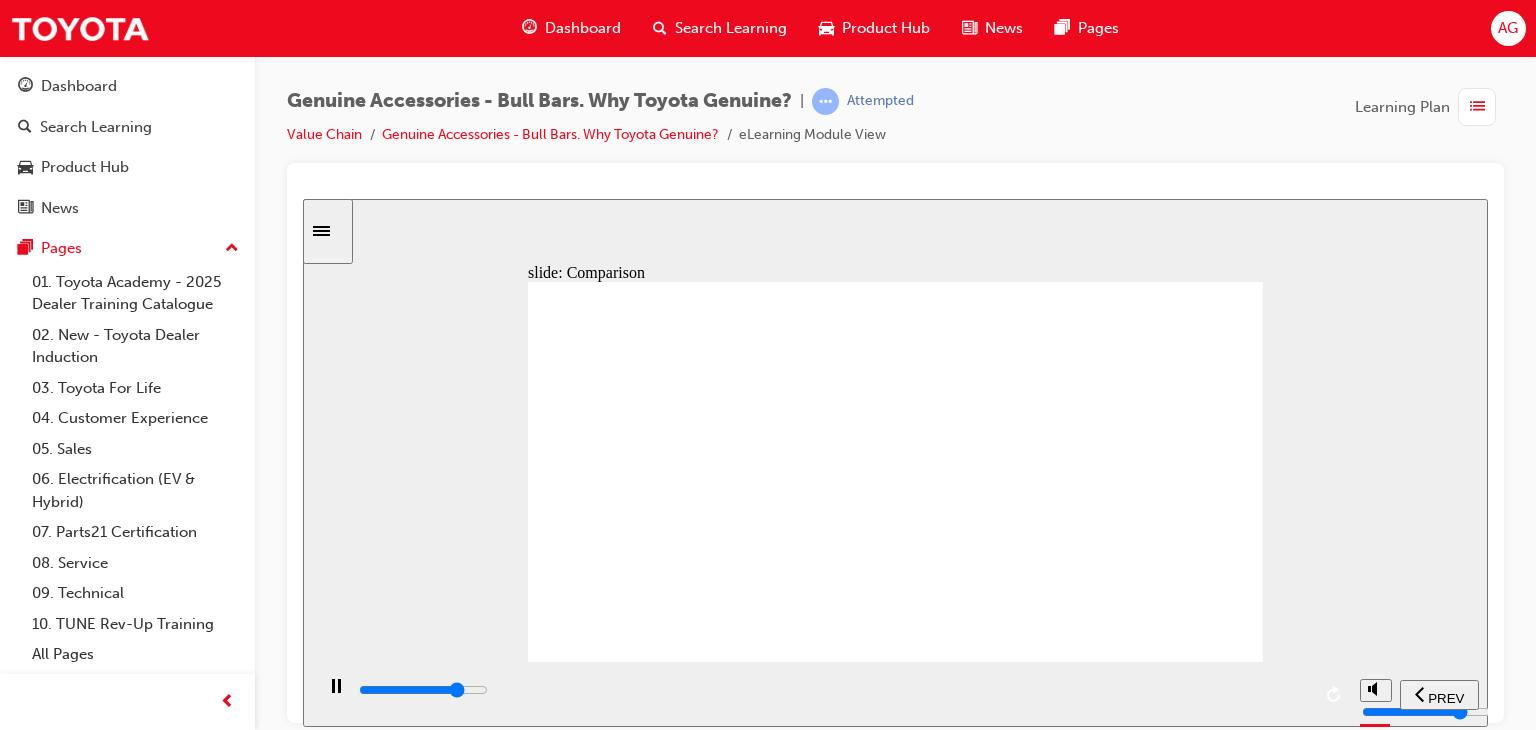 click at bounding box center (833, 690) 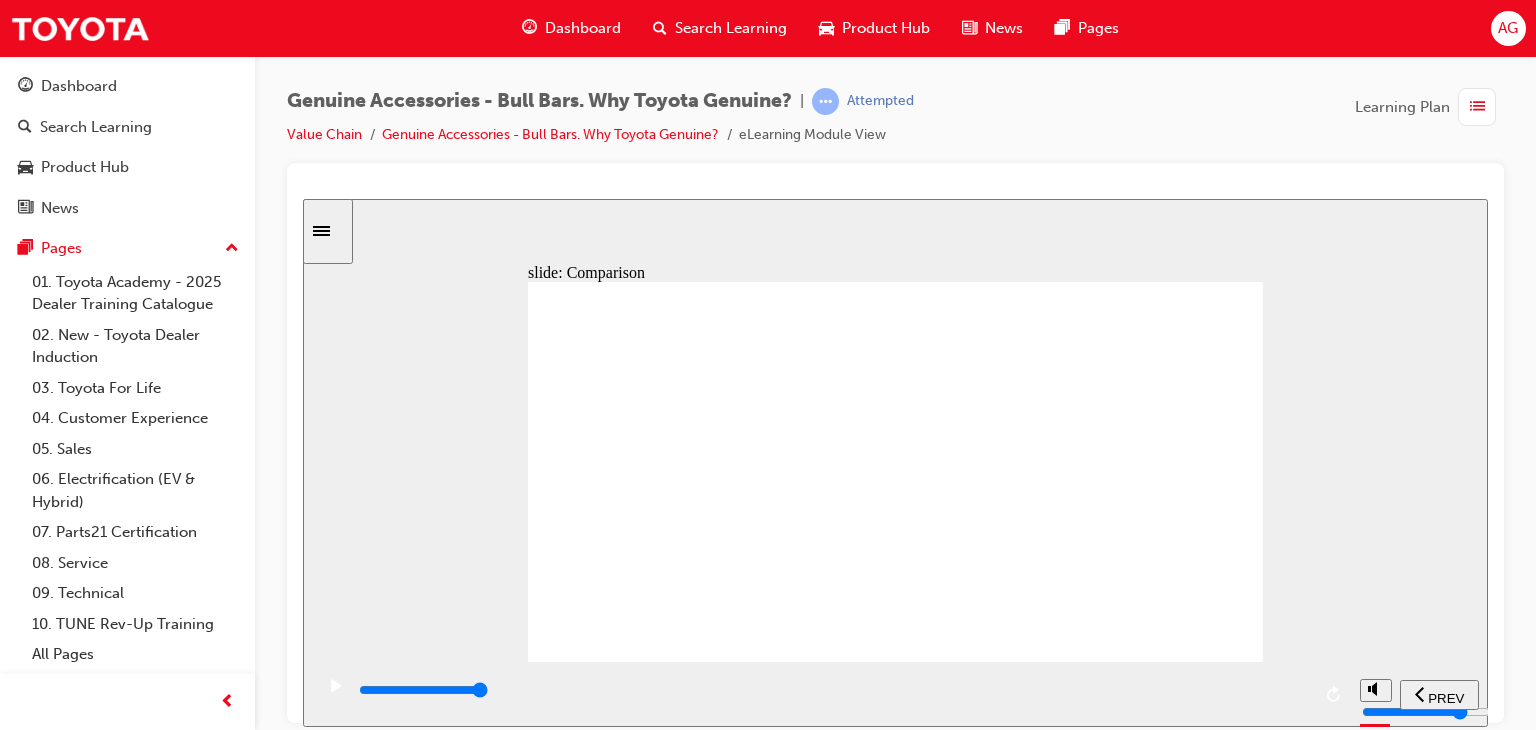 click 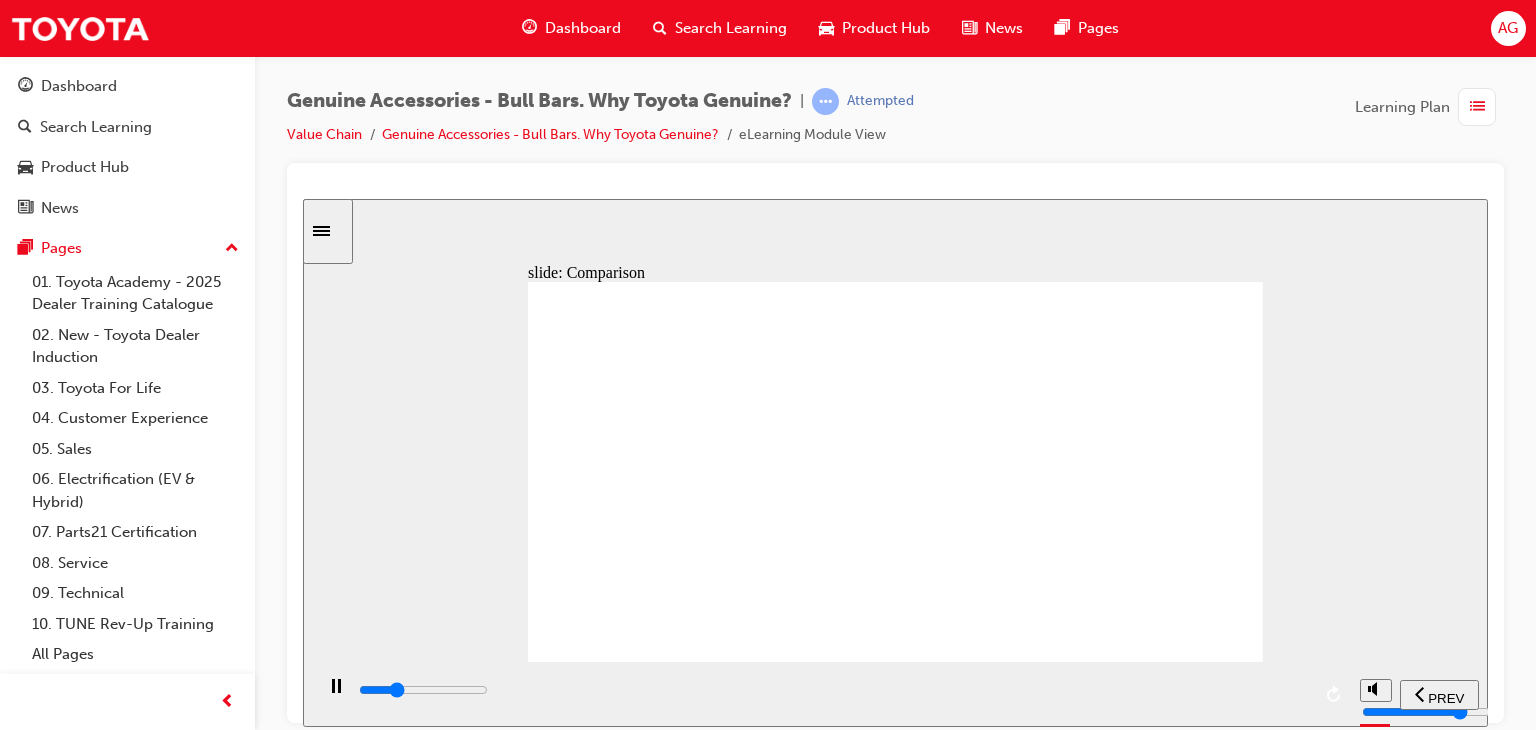 click at bounding box center [423, 689] 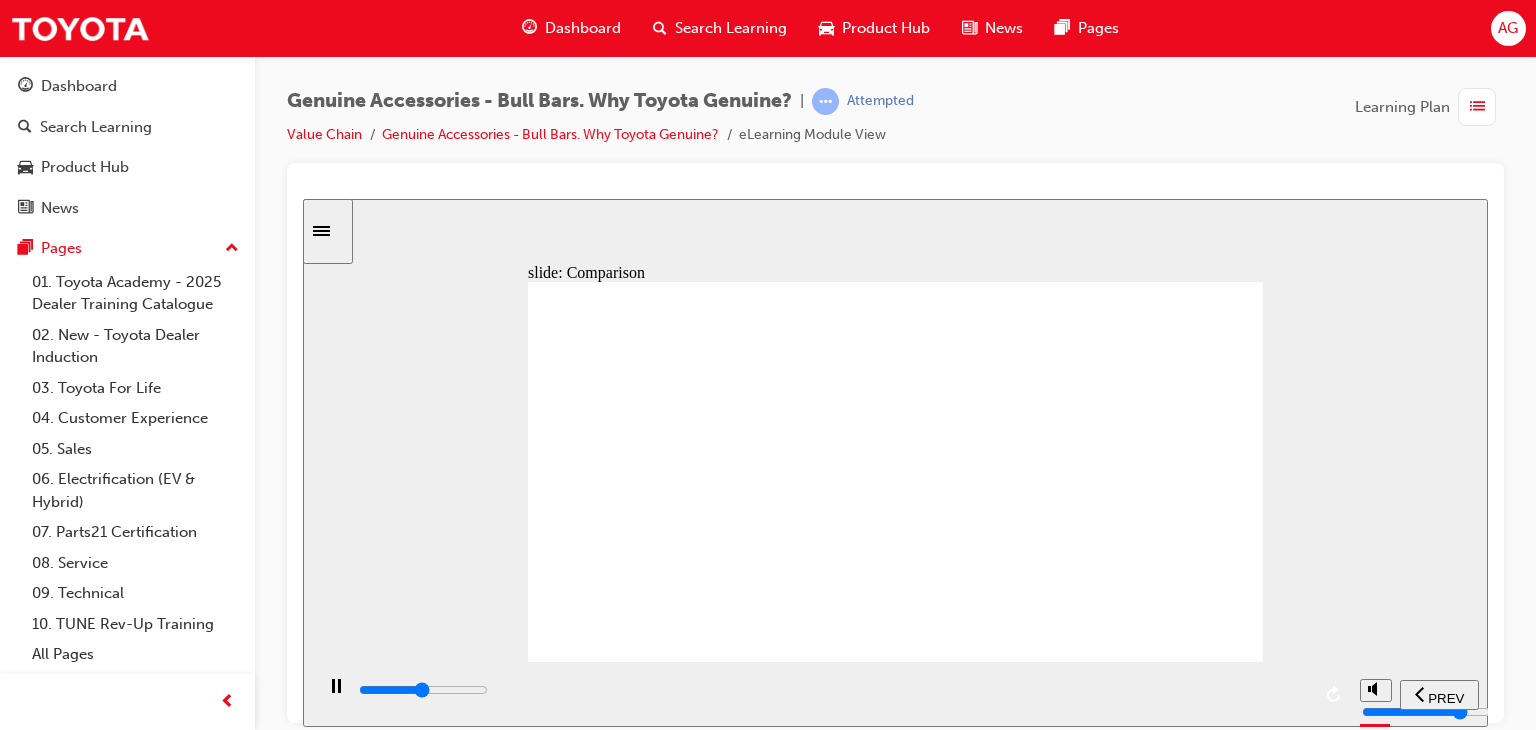 drag, startPoint x: 808, startPoint y: 695, endPoint x: 852, endPoint y: 693, distance: 44.04543 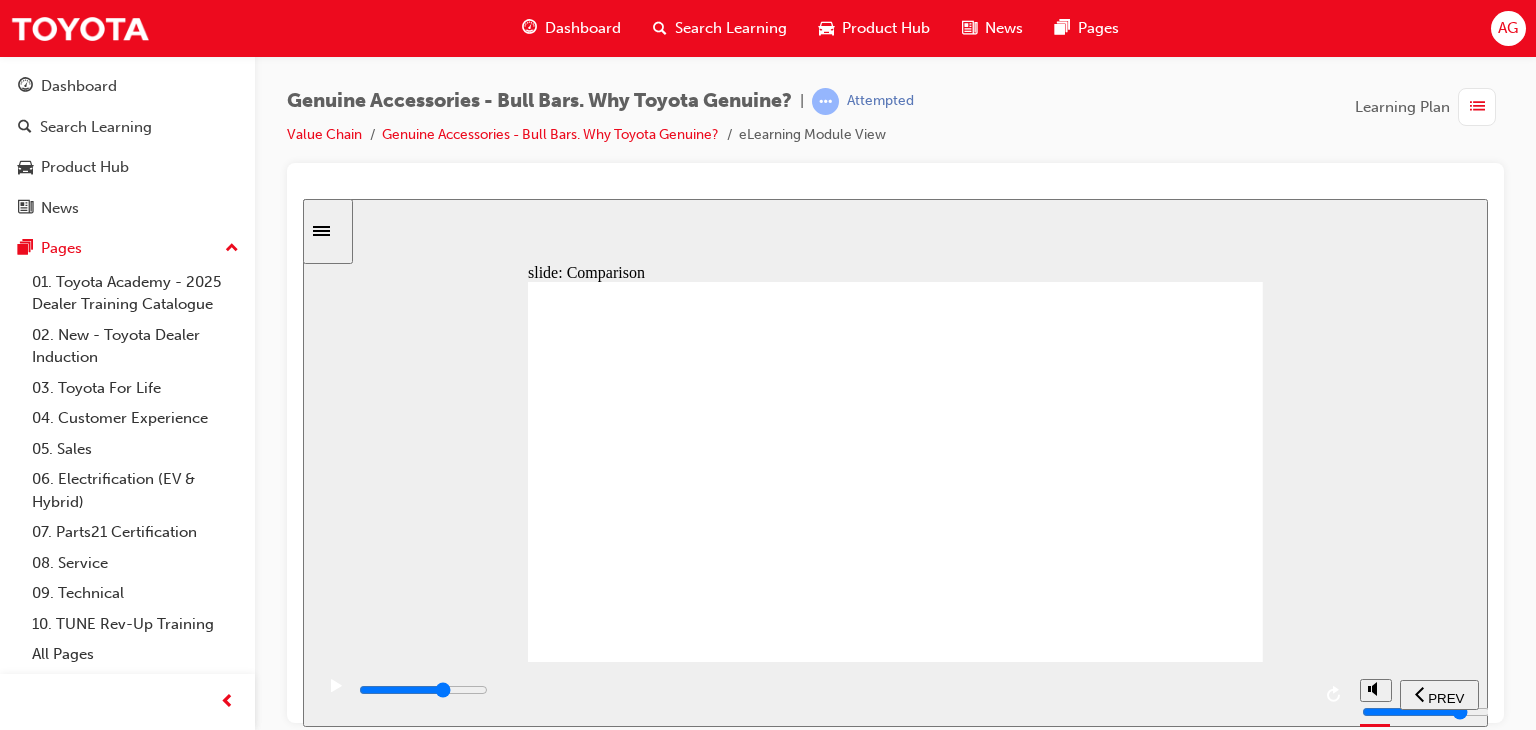 drag, startPoint x: 980, startPoint y: 687, endPoint x: 1027, endPoint y: 686, distance: 47.010635 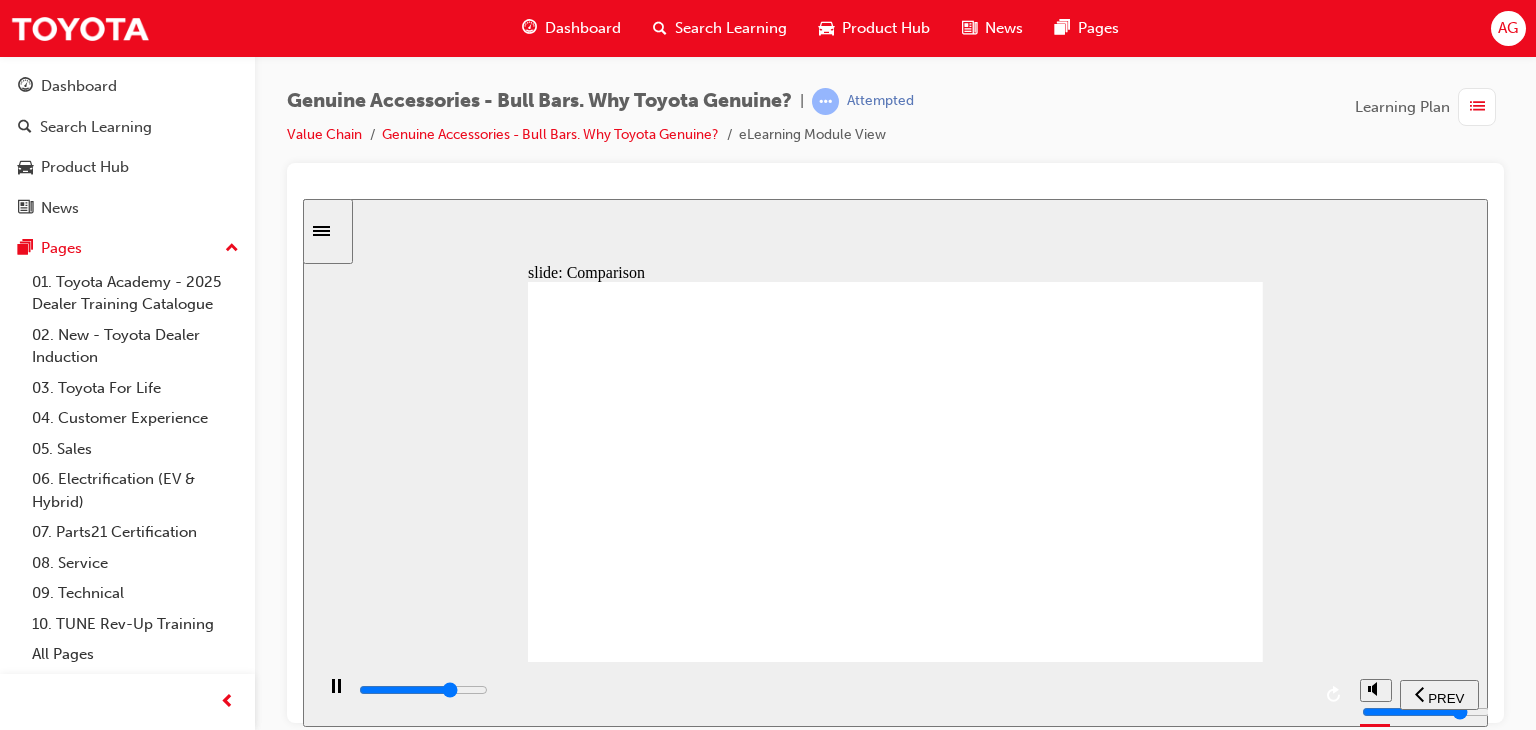 click at bounding box center (833, 690) 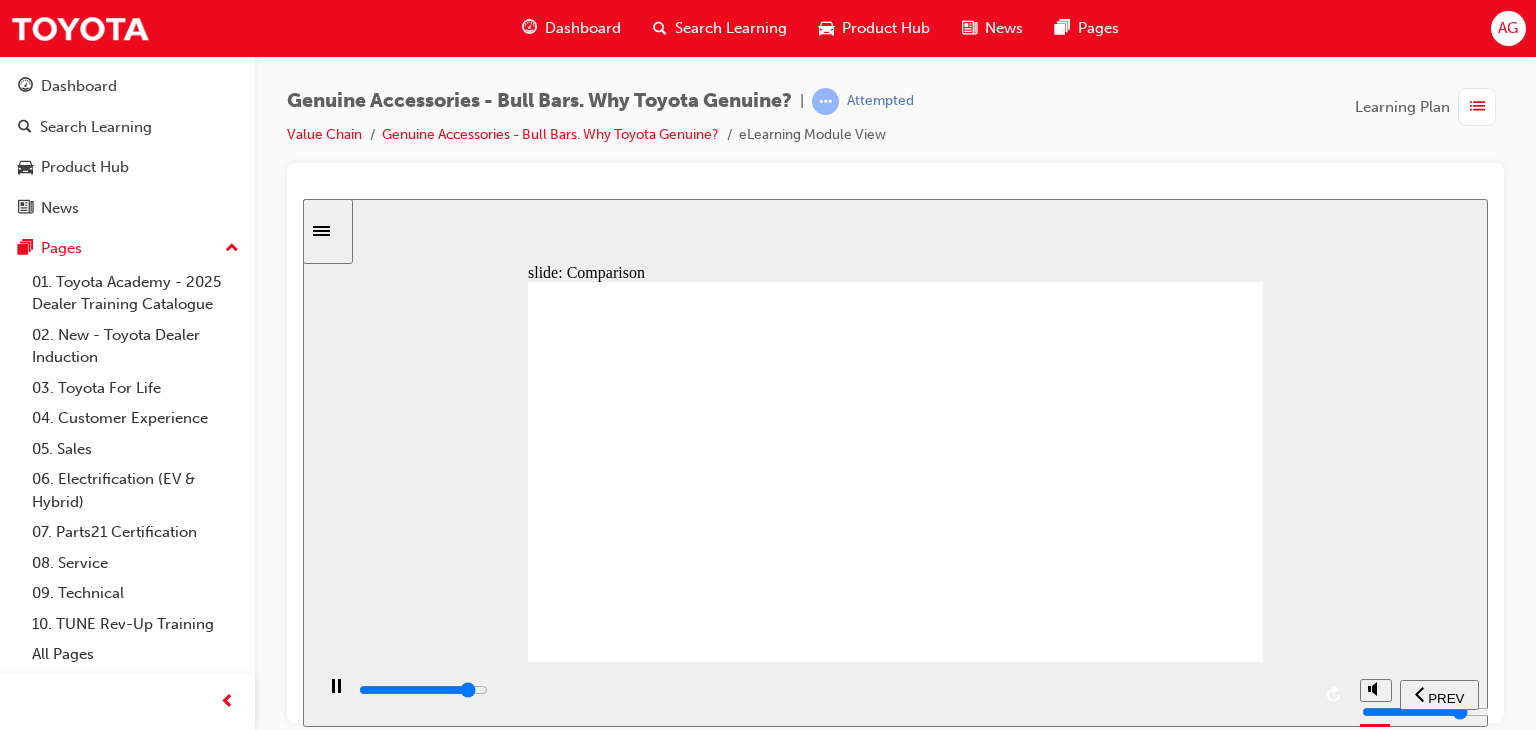 drag, startPoint x: 1200, startPoint y: 689, endPoint x: 1216, endPoint y: 687, distance: 16.124516 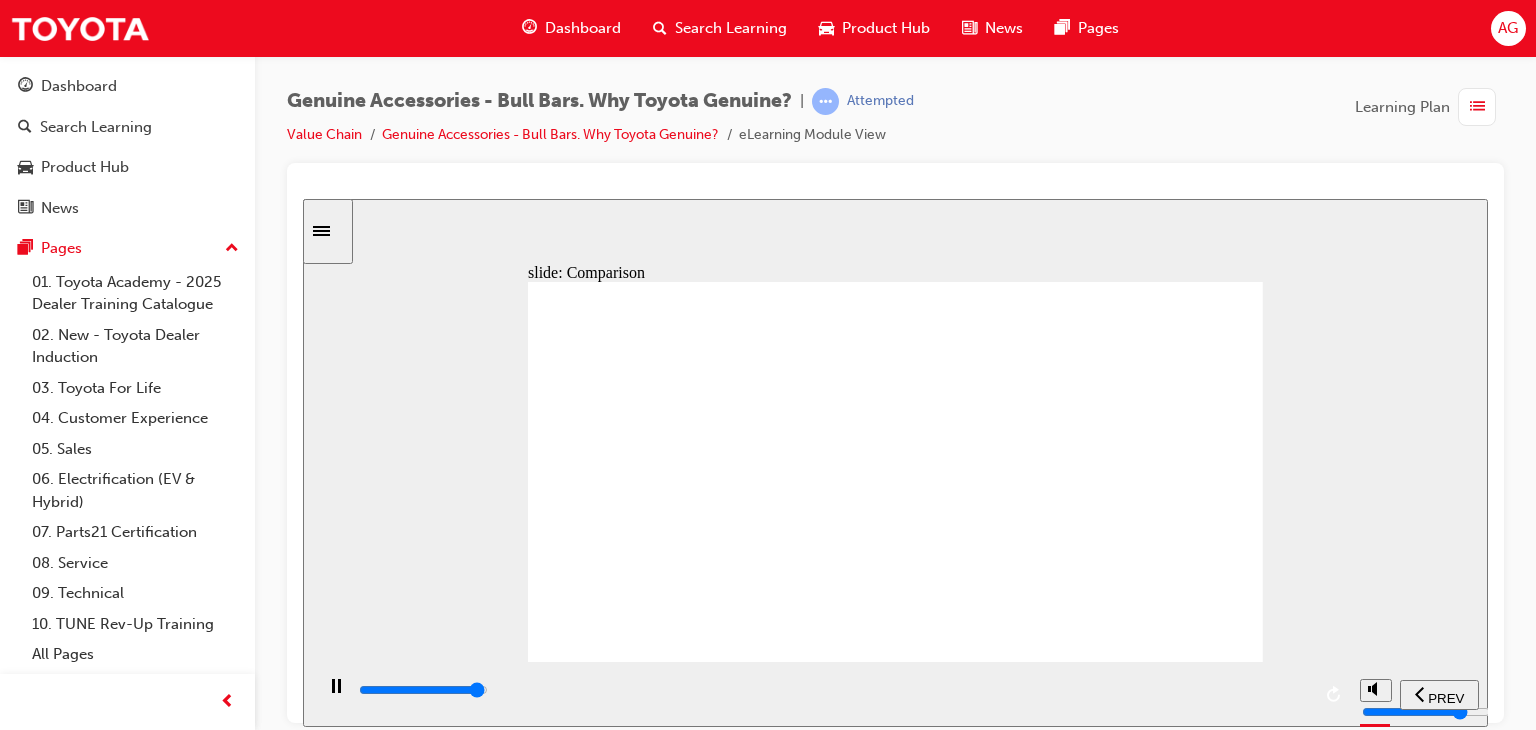 drag, startPoint x: 1284, startPoint y: 685, endPoint x: 1298, endPoint y: 686, distance: 14.035668 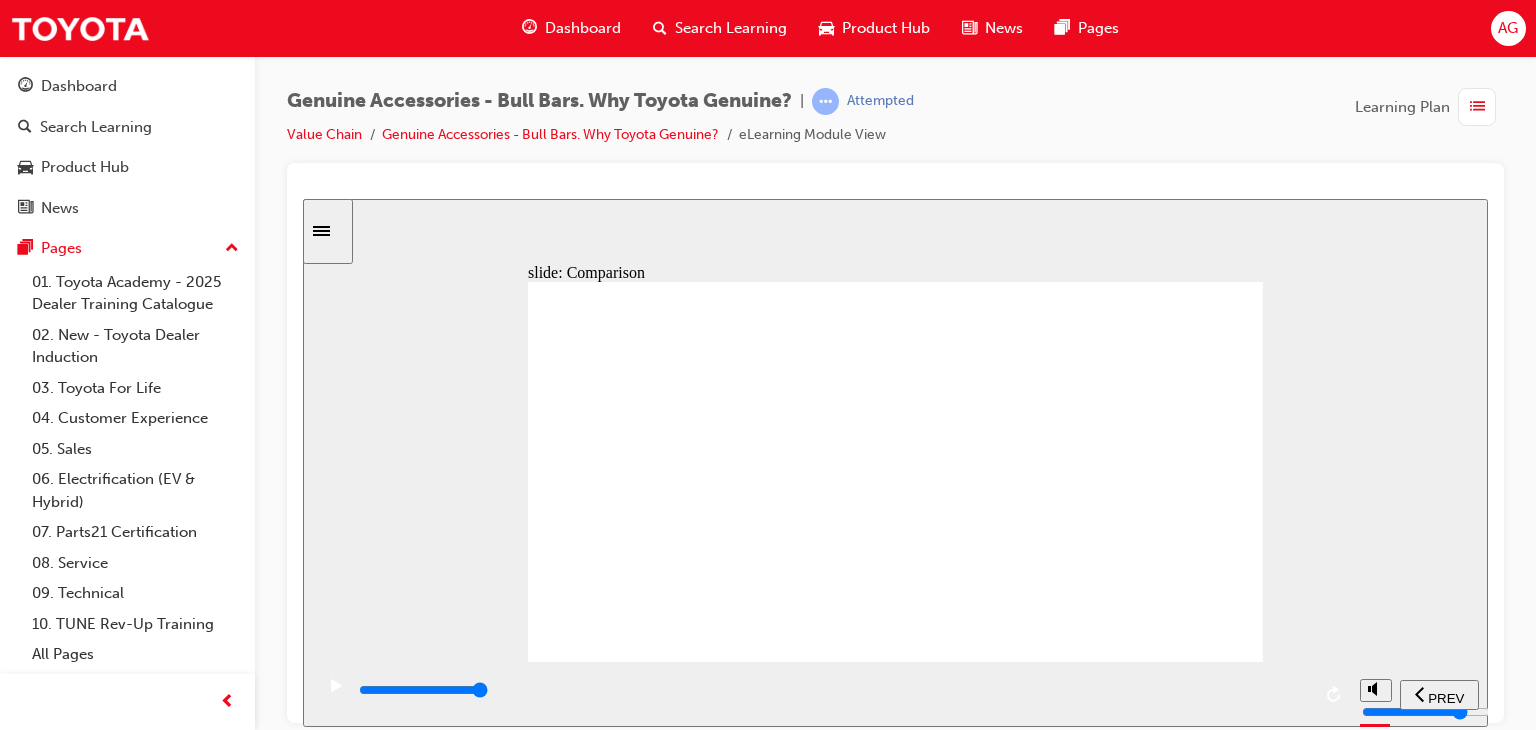 click 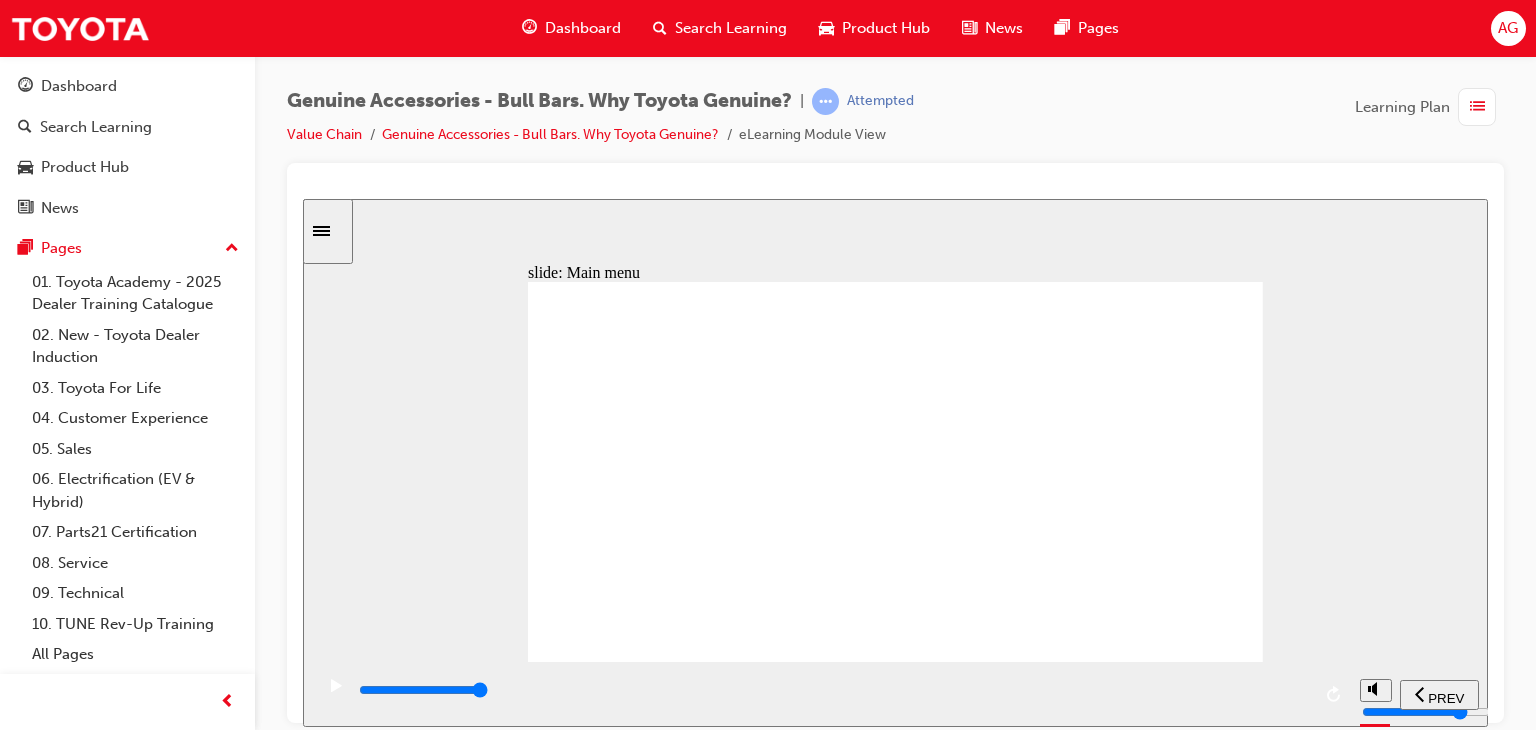 click at bounding box center (895, 1333) 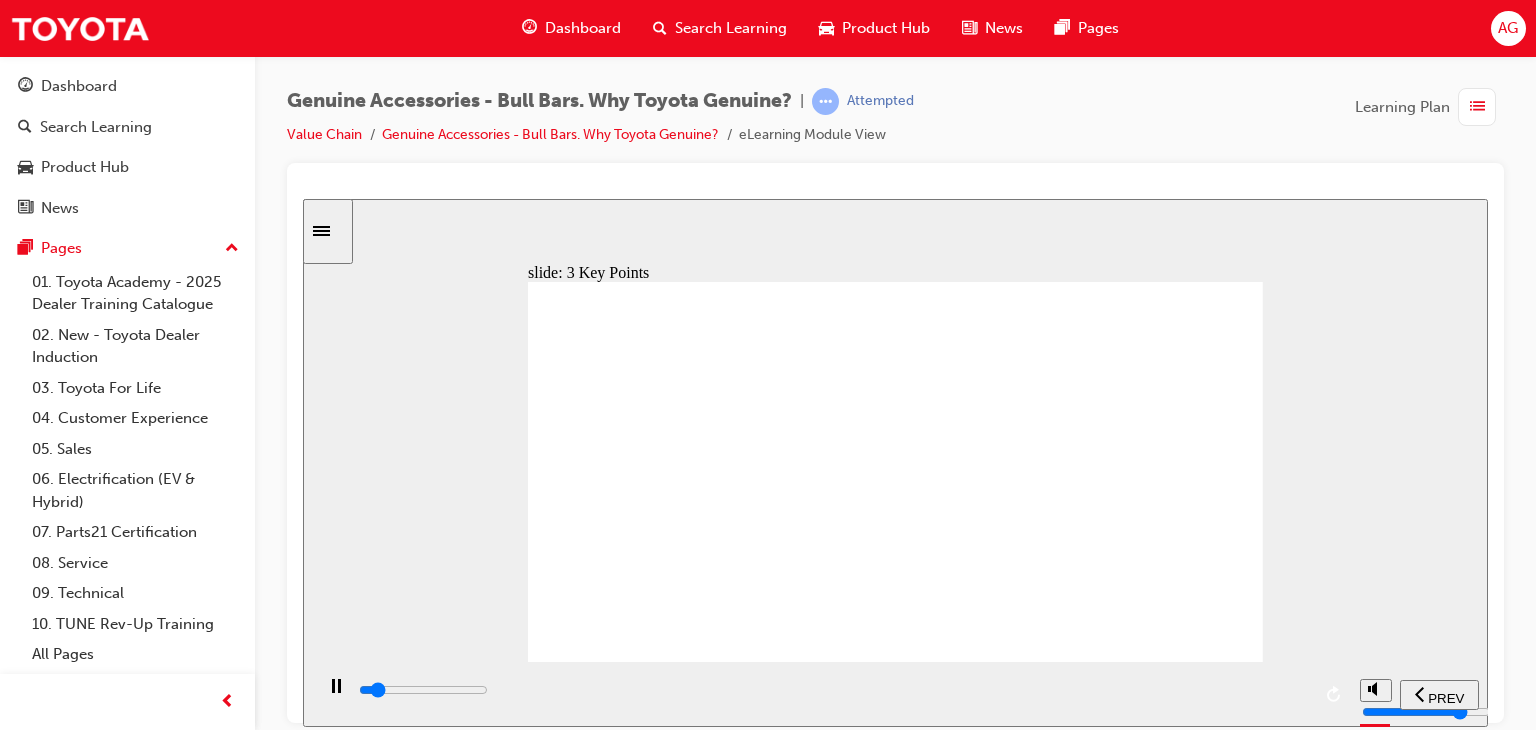 click 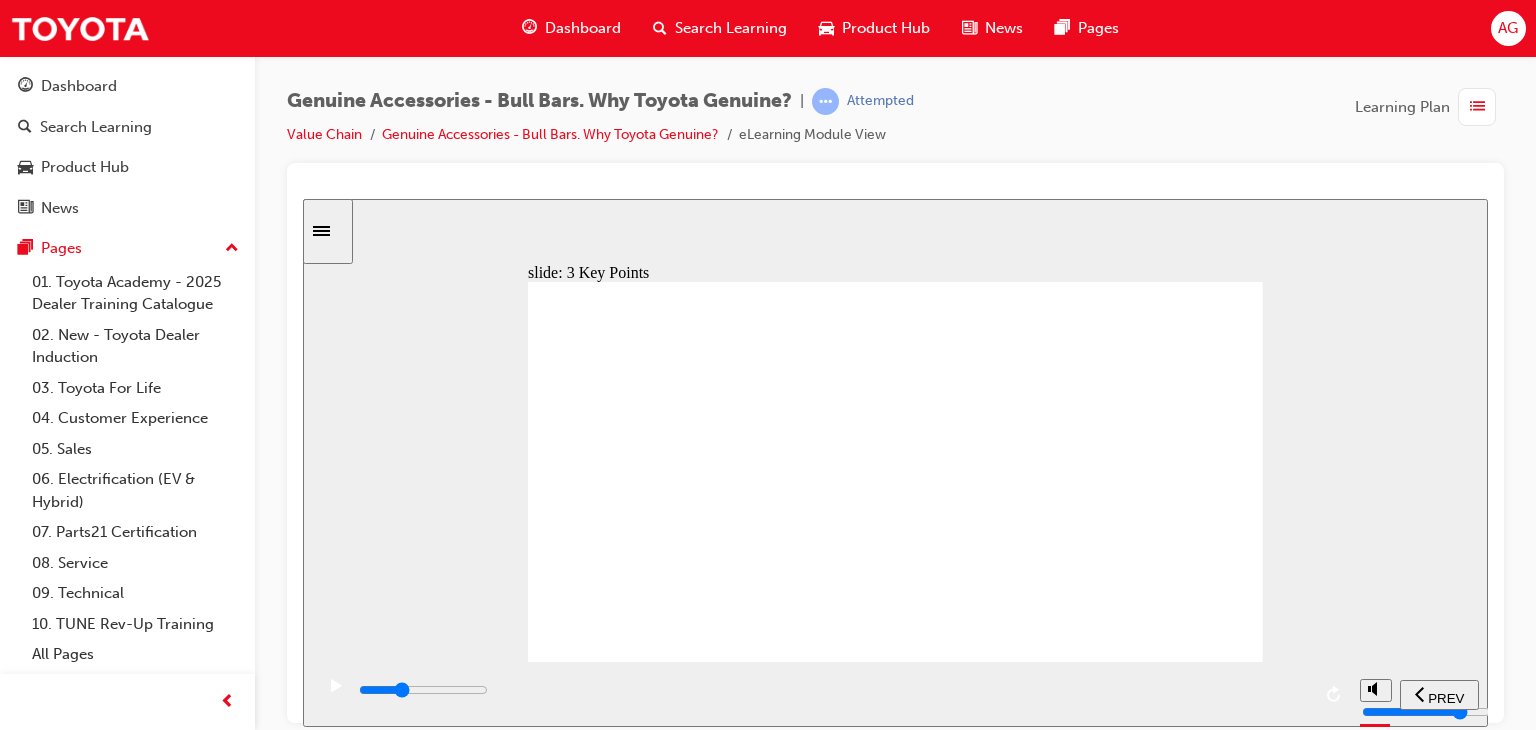 click at bounding box center [833, 690] 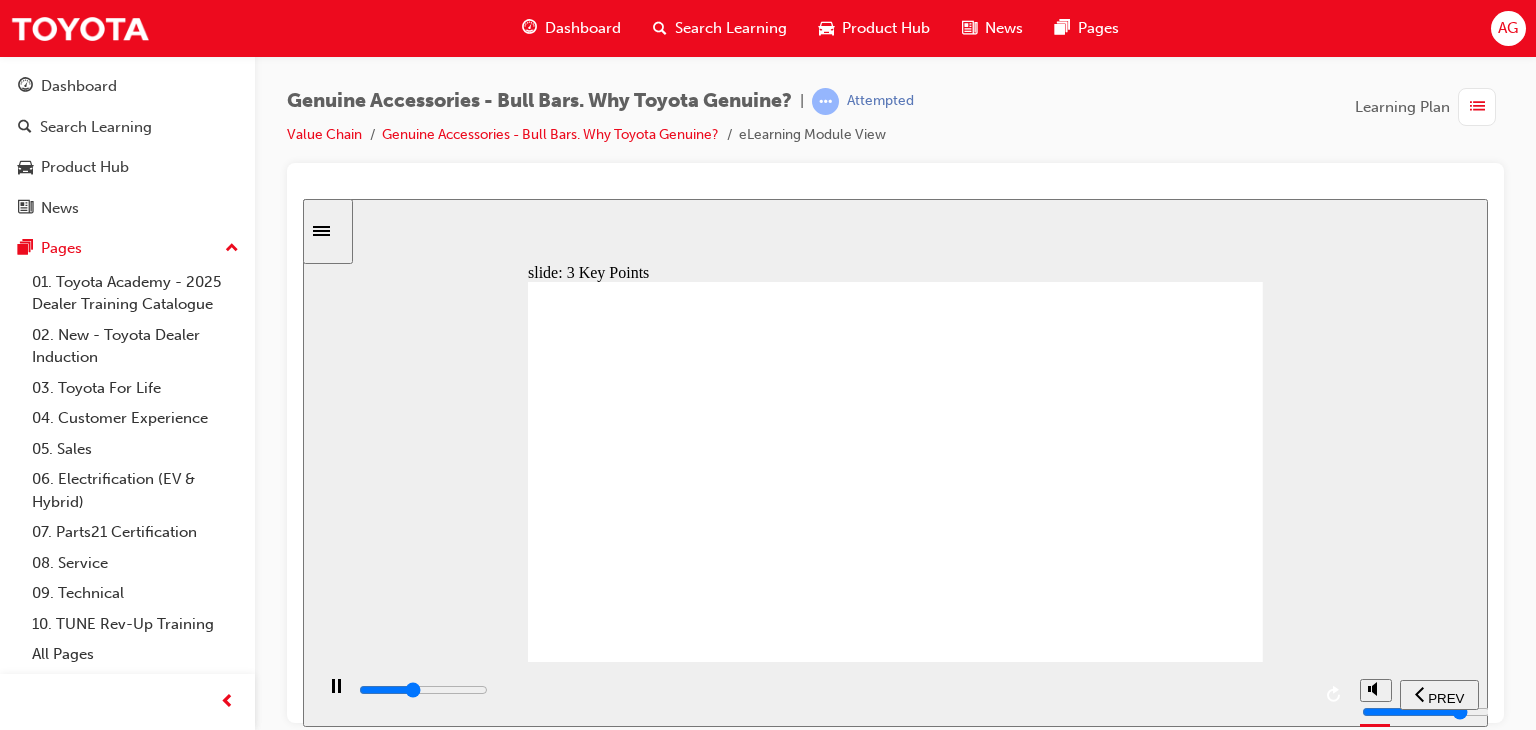 click 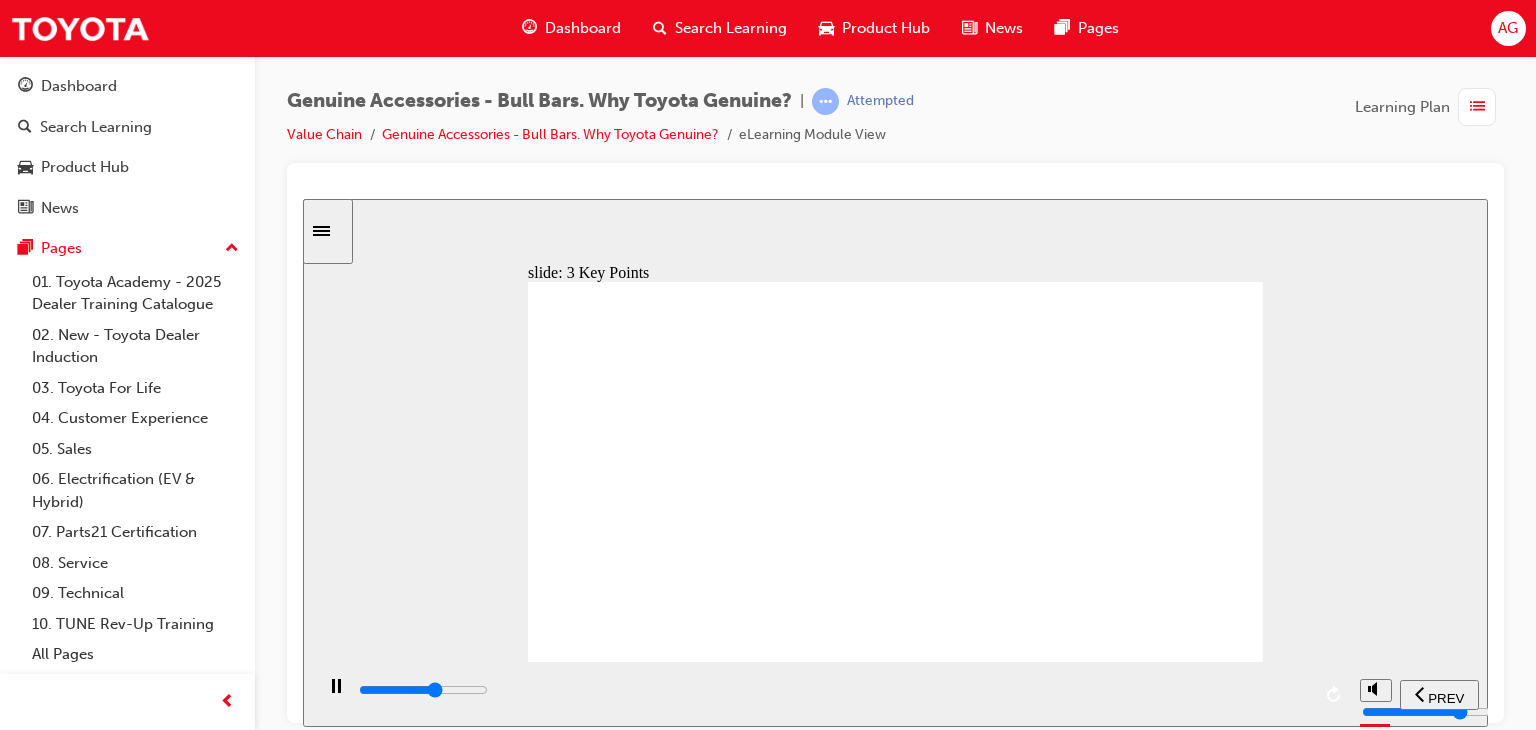 click at bounding box center [833, 690] 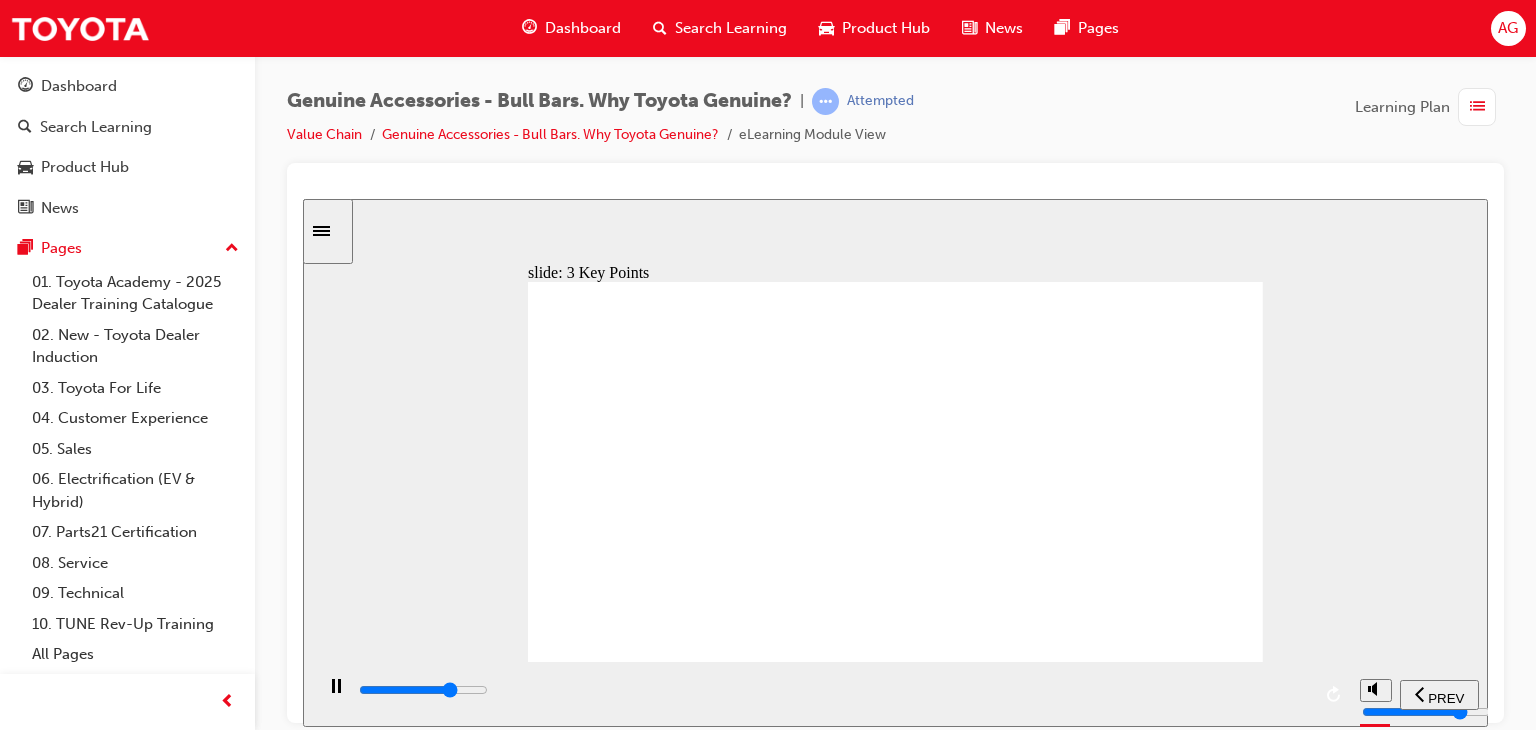 drag, startPoint x: 1053, startPoint y: 709, endPoint x: 1092, endPoint y: 706, distance: 39.115215 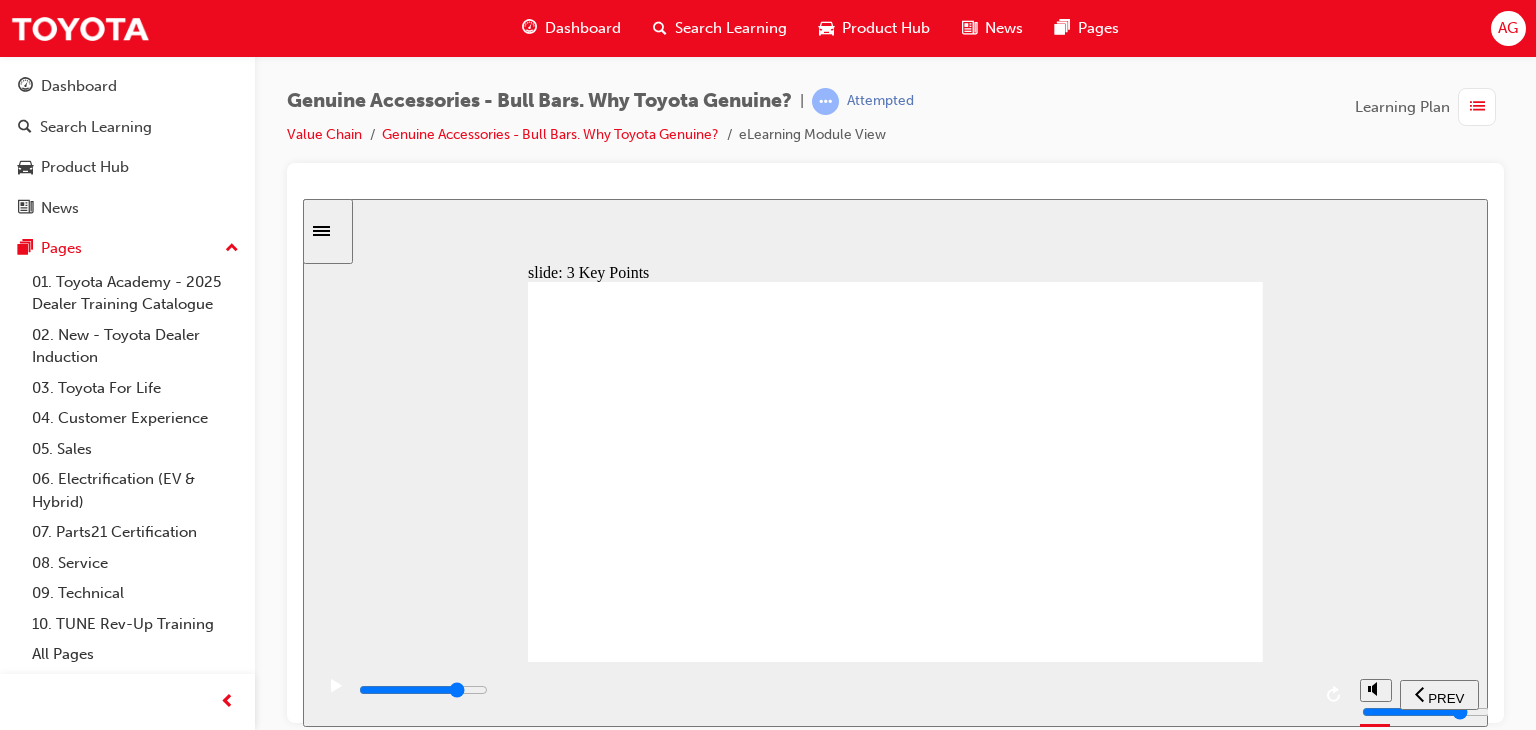 drag, startPoint x: 1121, startPoint y: 700, endPoint x: 1133, endPoint y: 687, distance: 17.691807 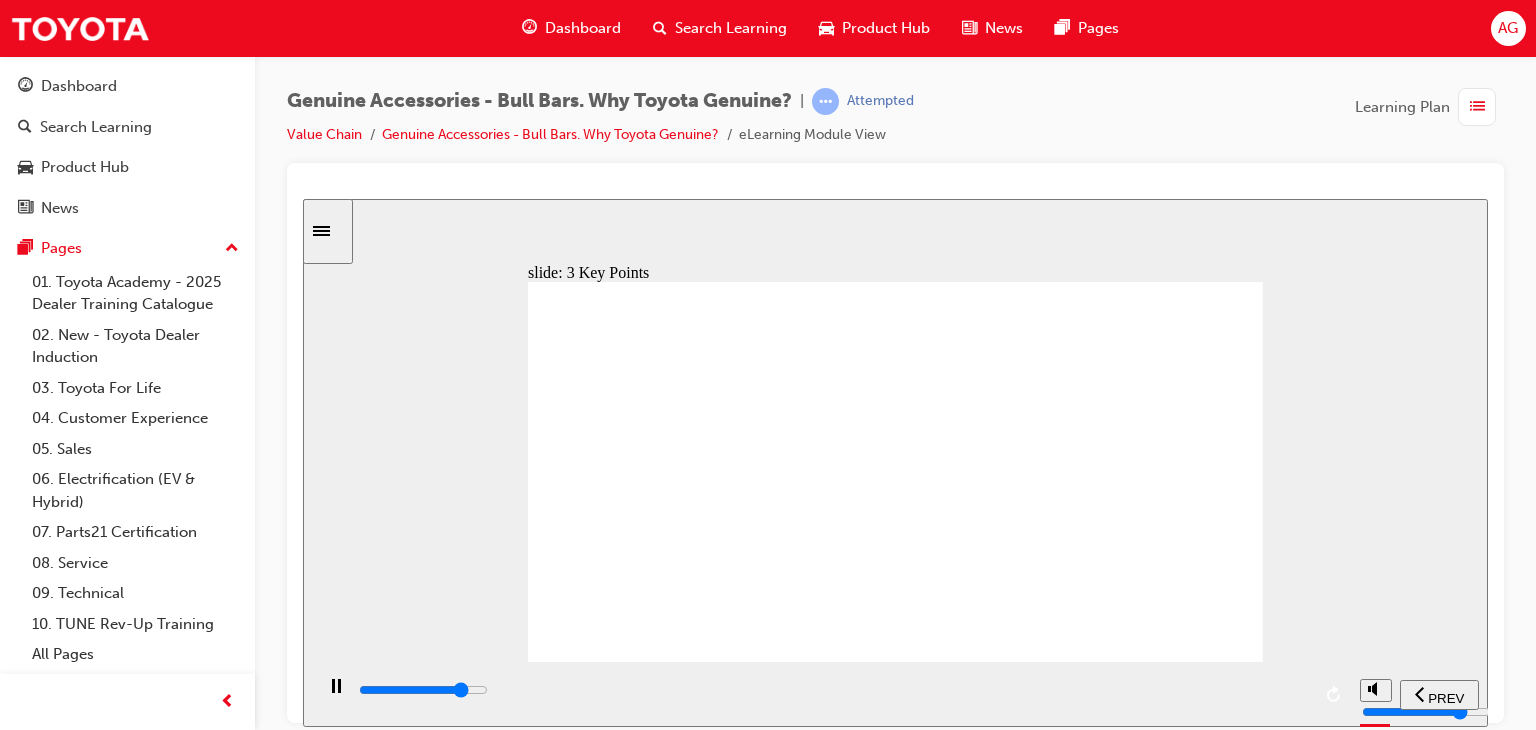 type on "7500" 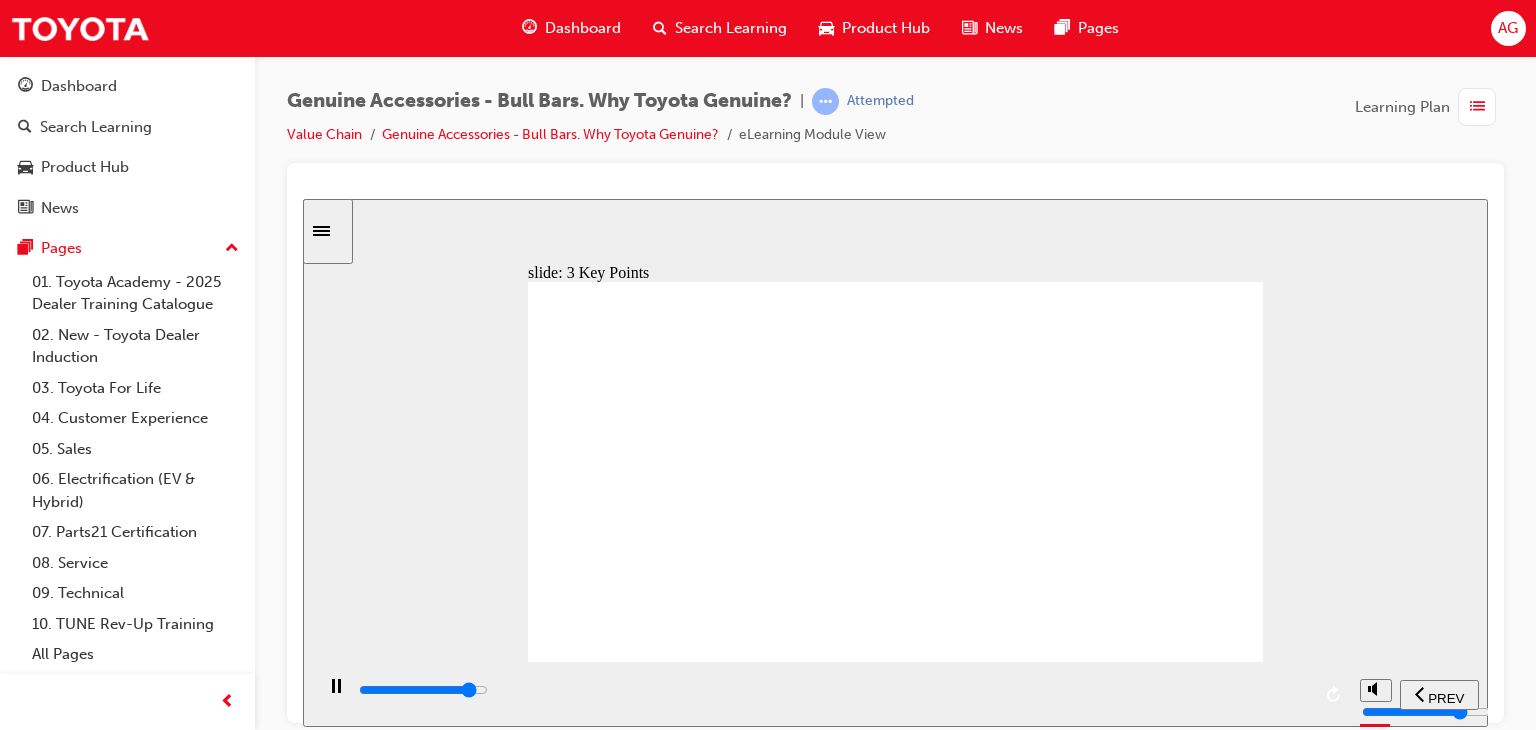 scroll, scrollTop: 0, scrollLeft: 0, axis: both 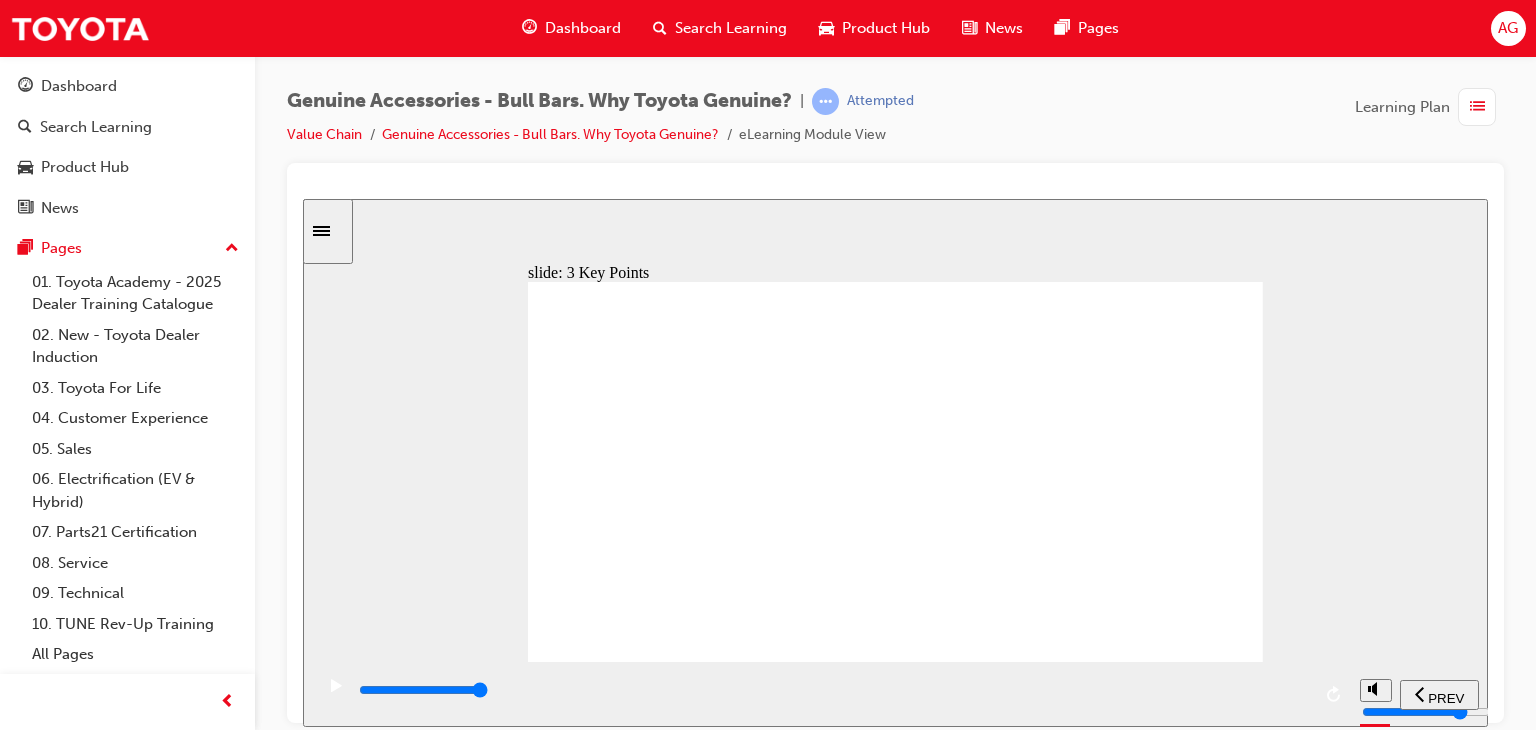 click 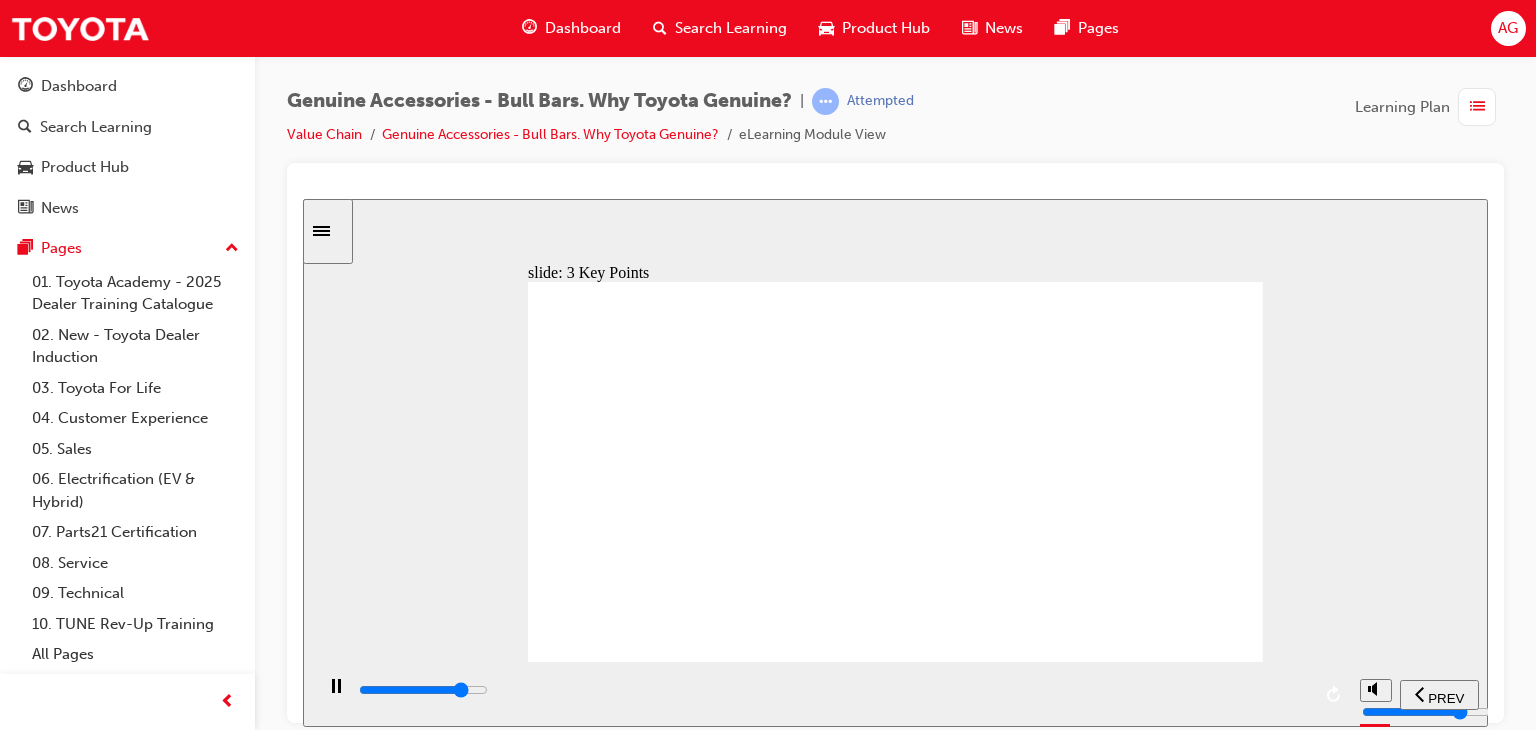 click at bounding box center [833, 690] 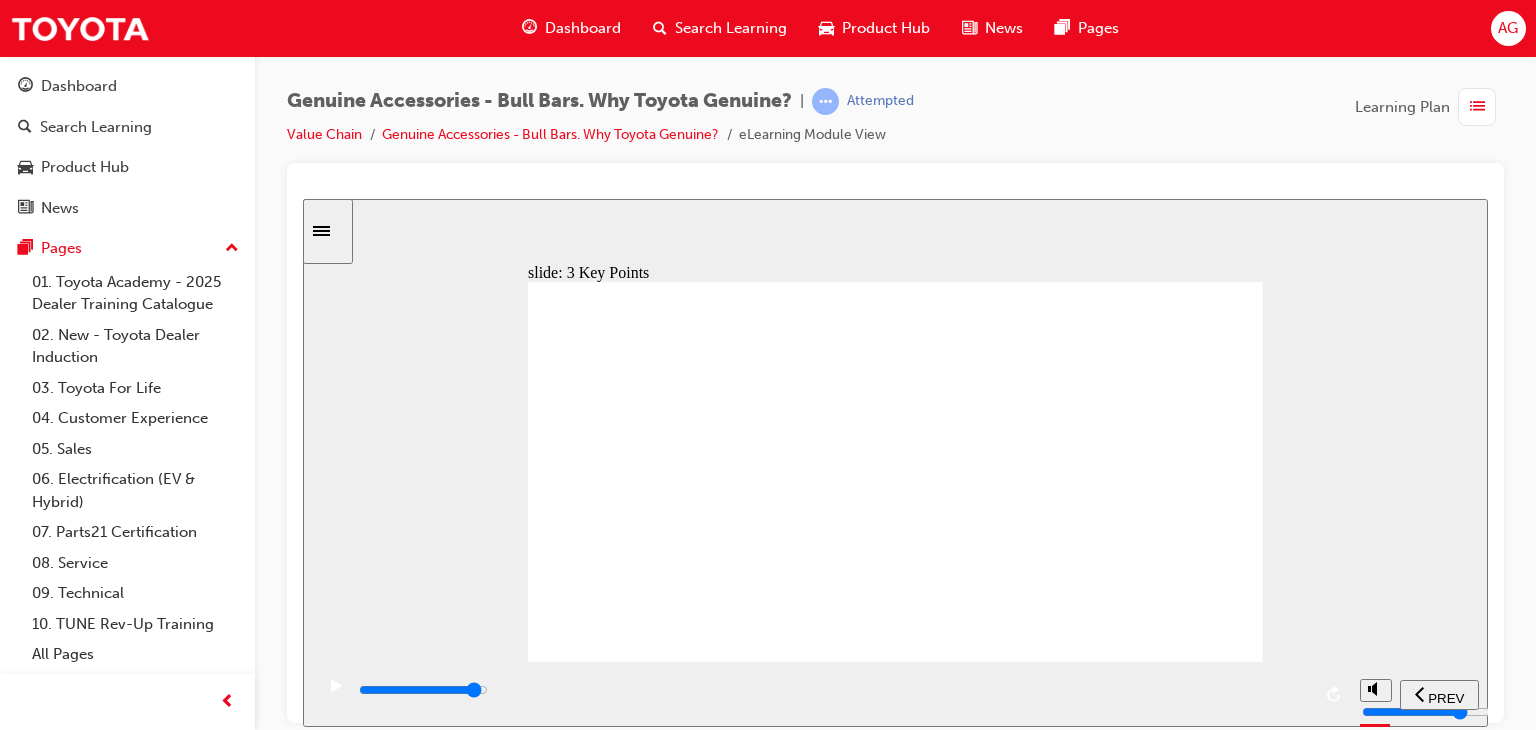 click at bounding box center (833, 690) 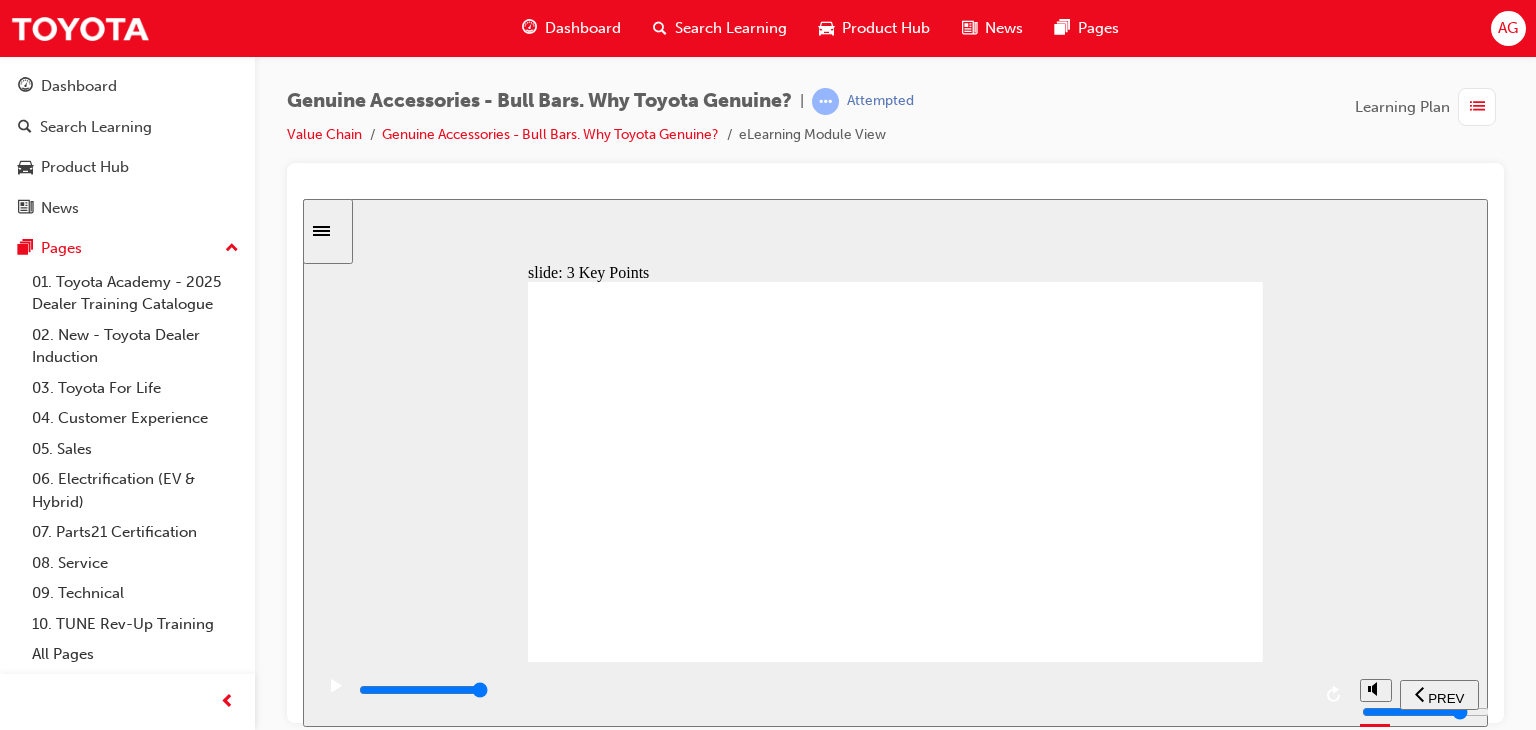 click 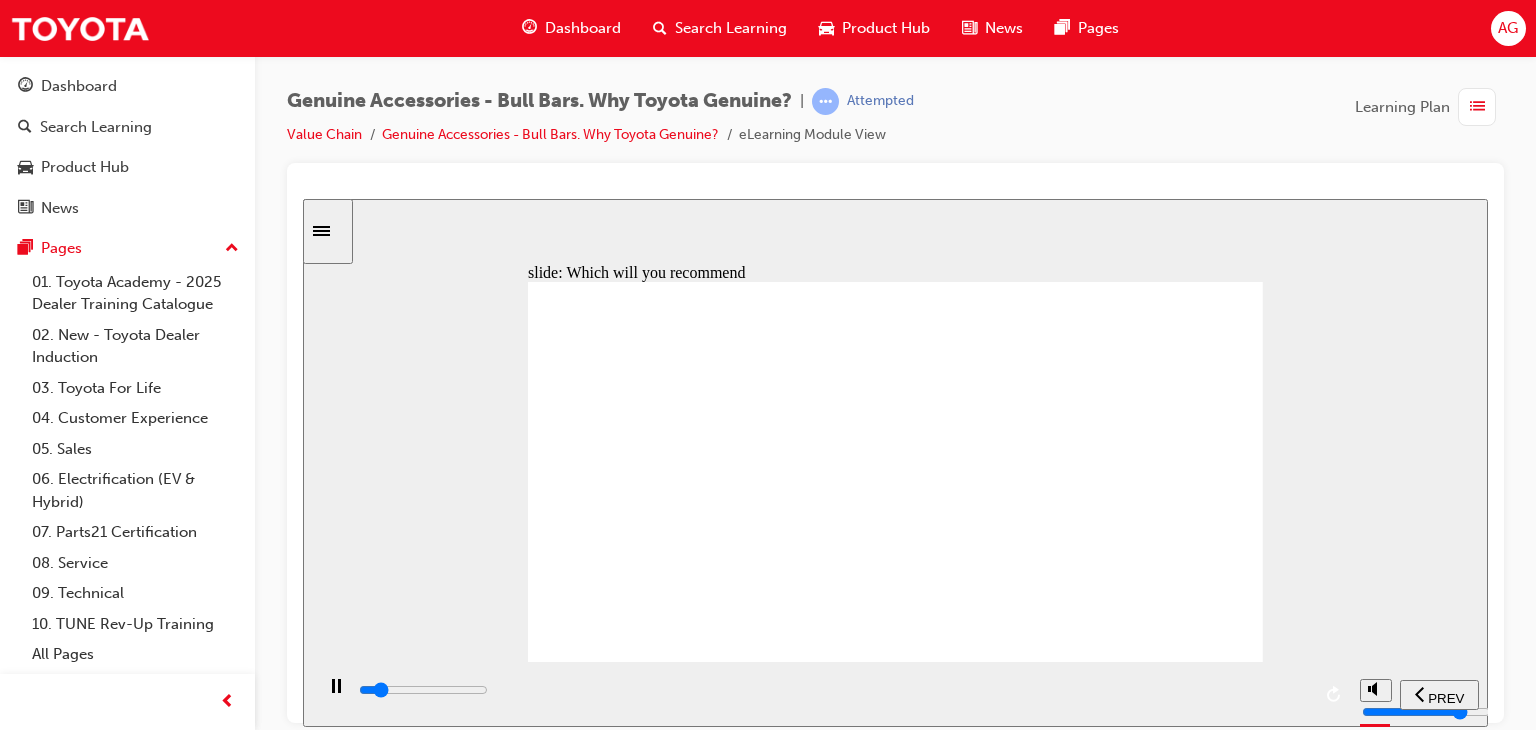 drag, startPoint x: 582, startPoint y: 544, endPoint x: 585, endPoint y: 603, distance: 59.07622 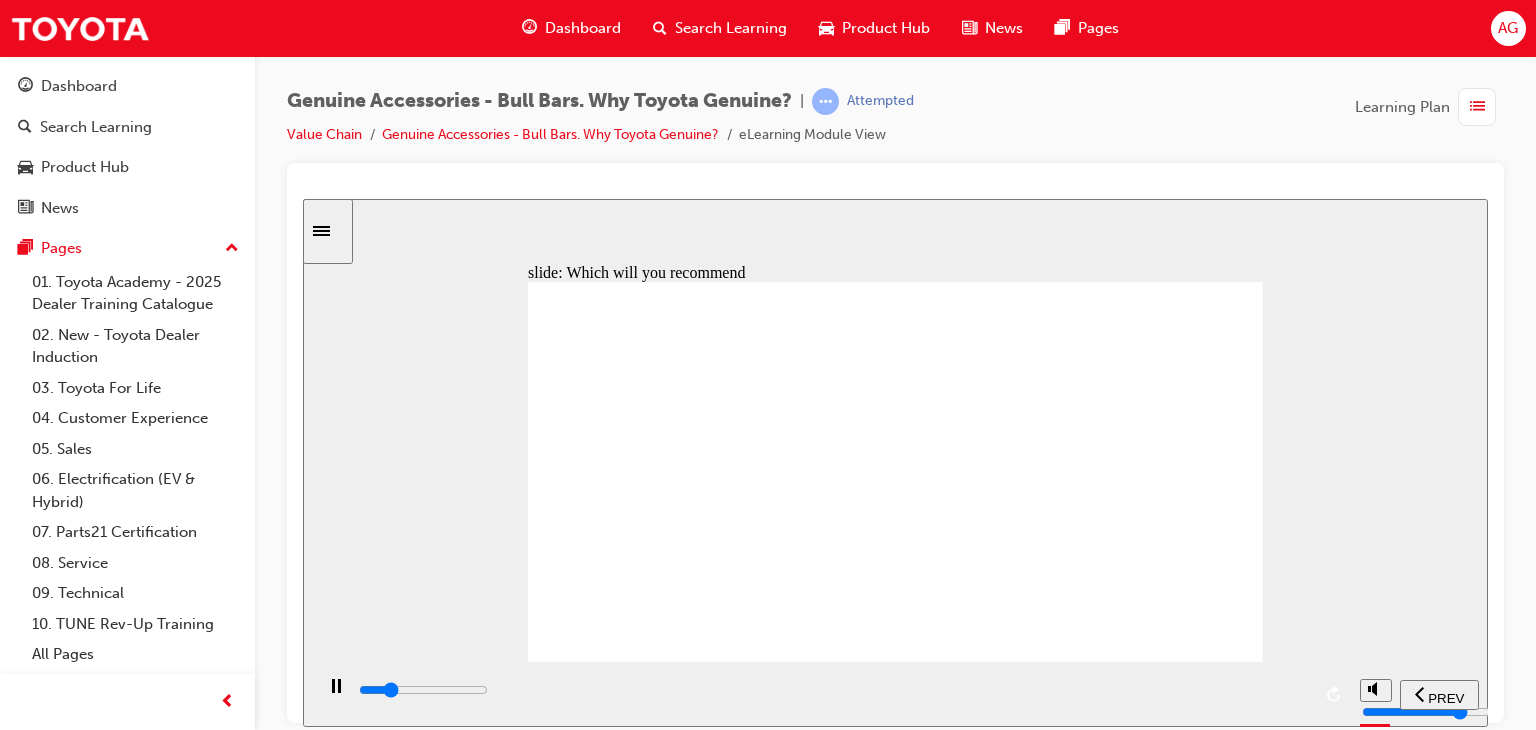 click on "slide: Which will you recommend
So…  which Bull Bar  will you recommend to  your  Guests  in the future? tick icon 1 Frank has an “ indestructible ” Tray Body to match his “ indestructible ” LandCruiser 70 Oval 3 Oval 2 Oval 1 Toyota  Genuine  of course! Toyota  Geue  o course! So…  whh Bull Ba  will you recommend to   u  Guests   th tr? Frank has an “ destutble ” Tray Body to  match his “ destutble ” LandCruiser 70 Back to top
PREV NEXT
SUBMIT
Menu" at bounding box center [895, 462] 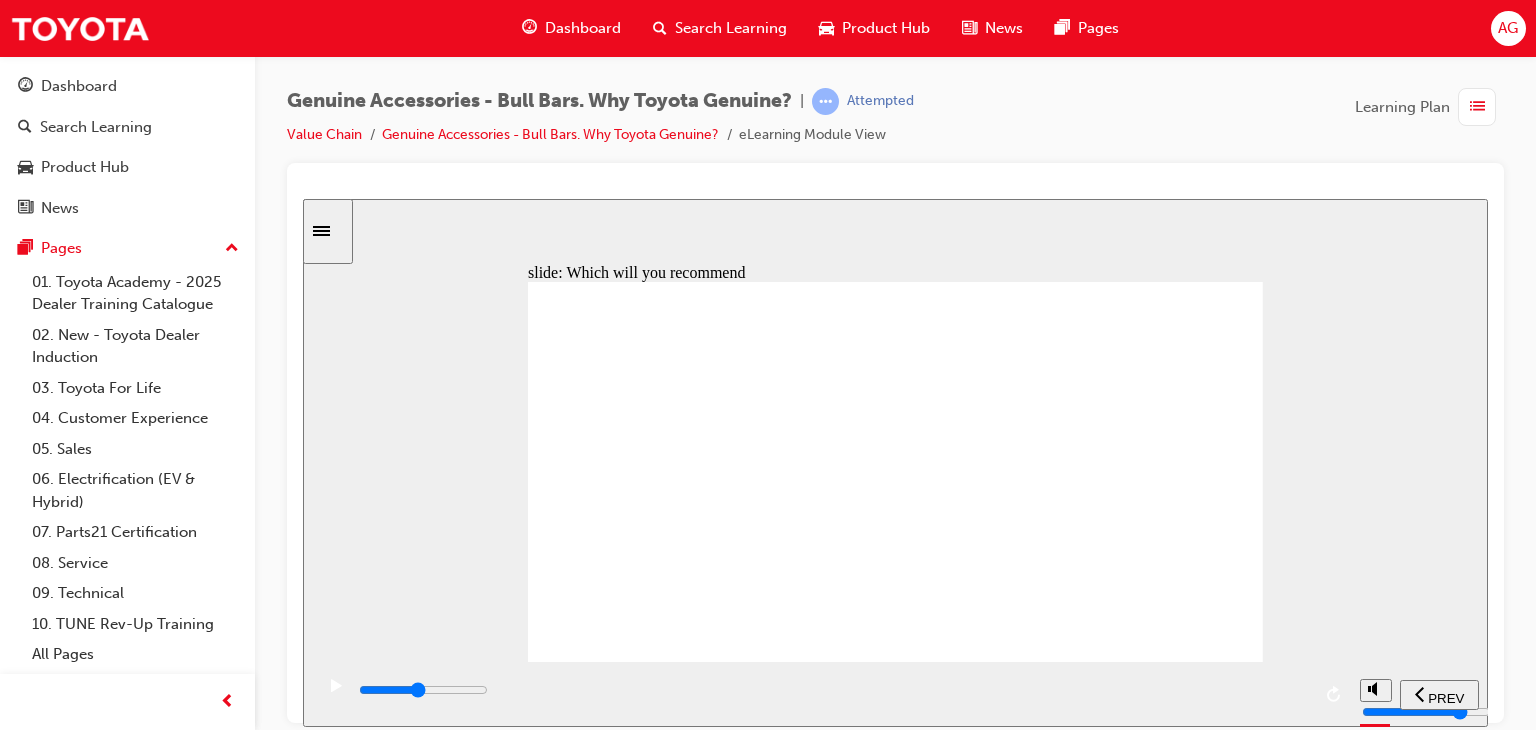 drag, startPoint x: 782, startPoint y: 687, endPoint x: 797, endPoint y: 683, distance: 15.524175 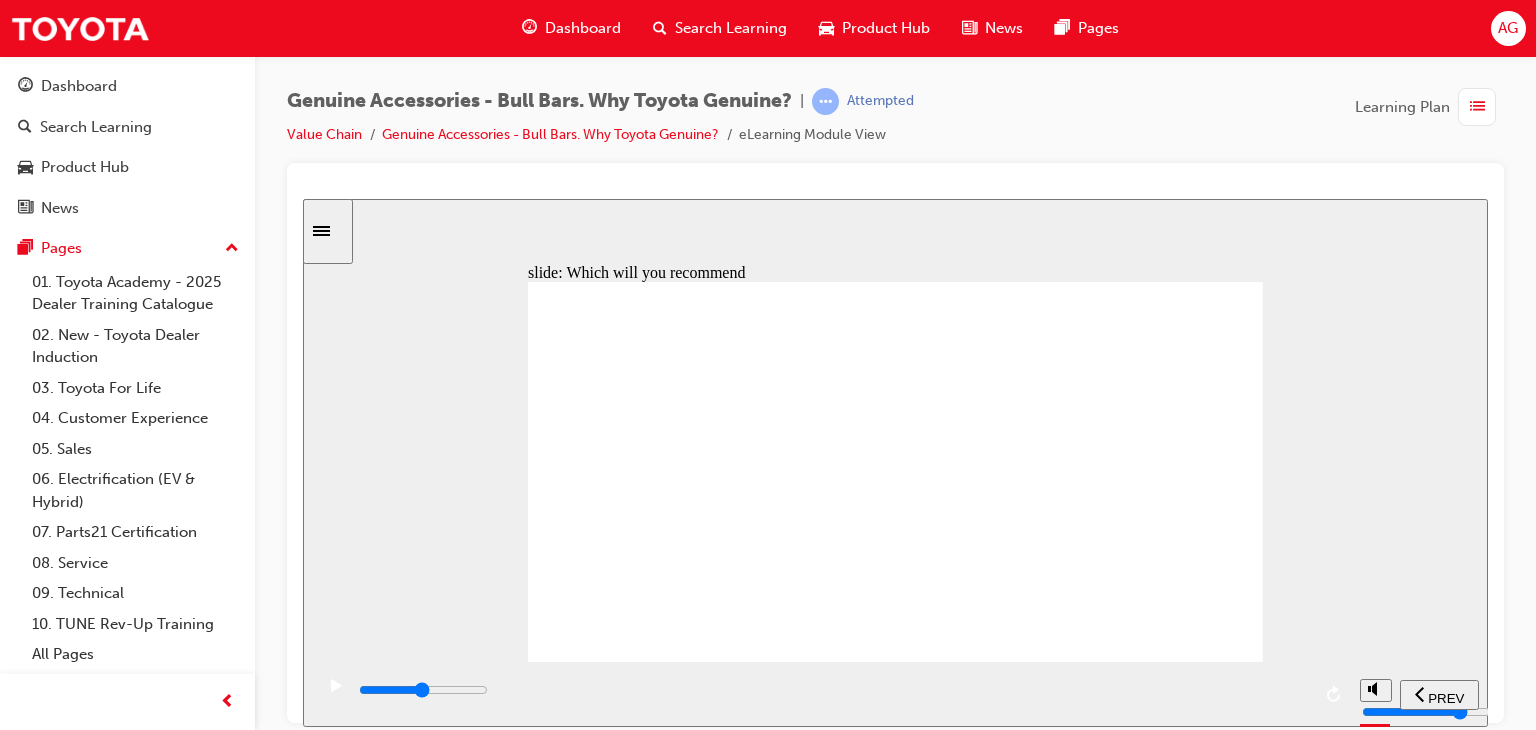 drag, startPoint x: 910, startPoint y: 673, endPoint x: 927, endPoint y: 670, distance: 17.262676 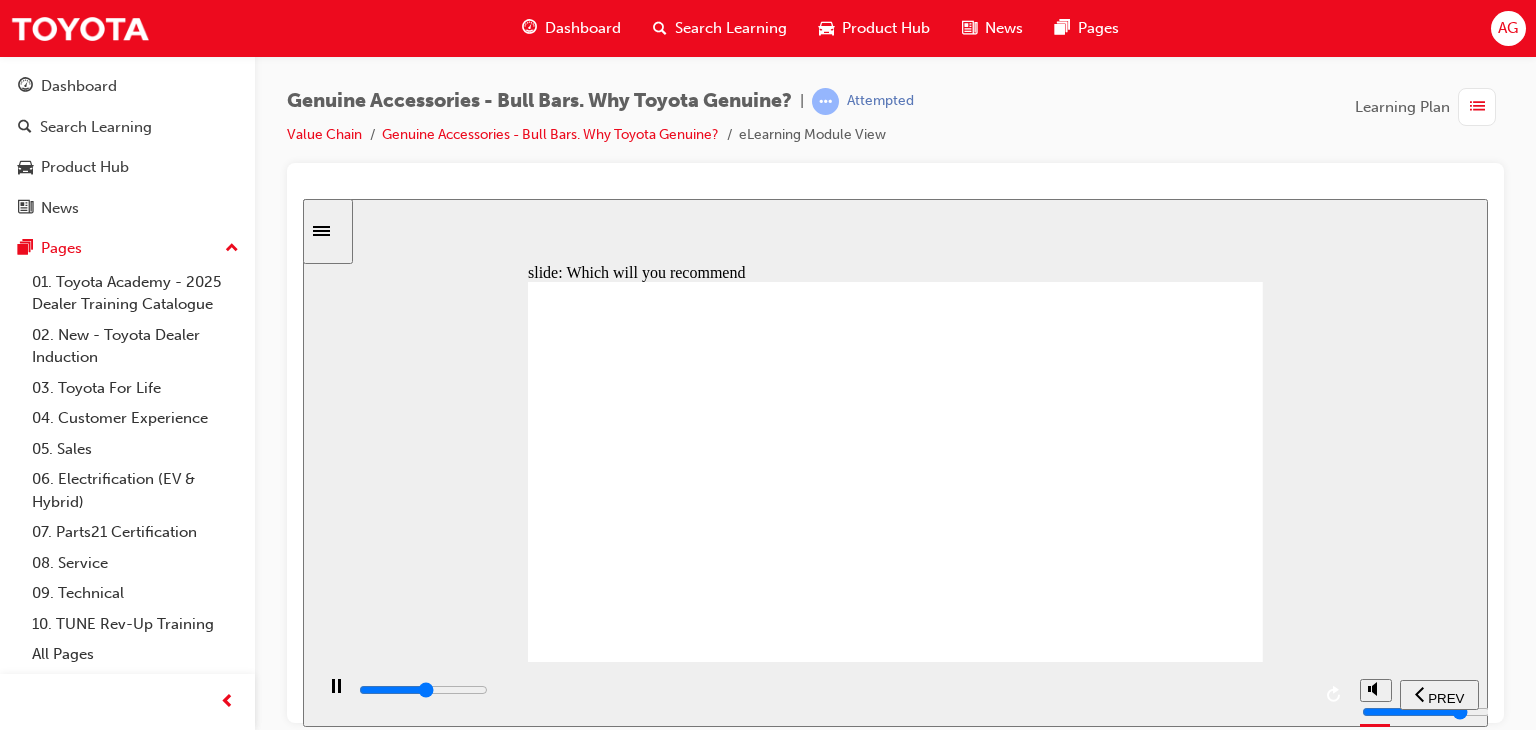 drag, startPoint x: 1012, startPoint y: 655, endPoint x: 1076, endPoint y: 656, distance: 64.00781 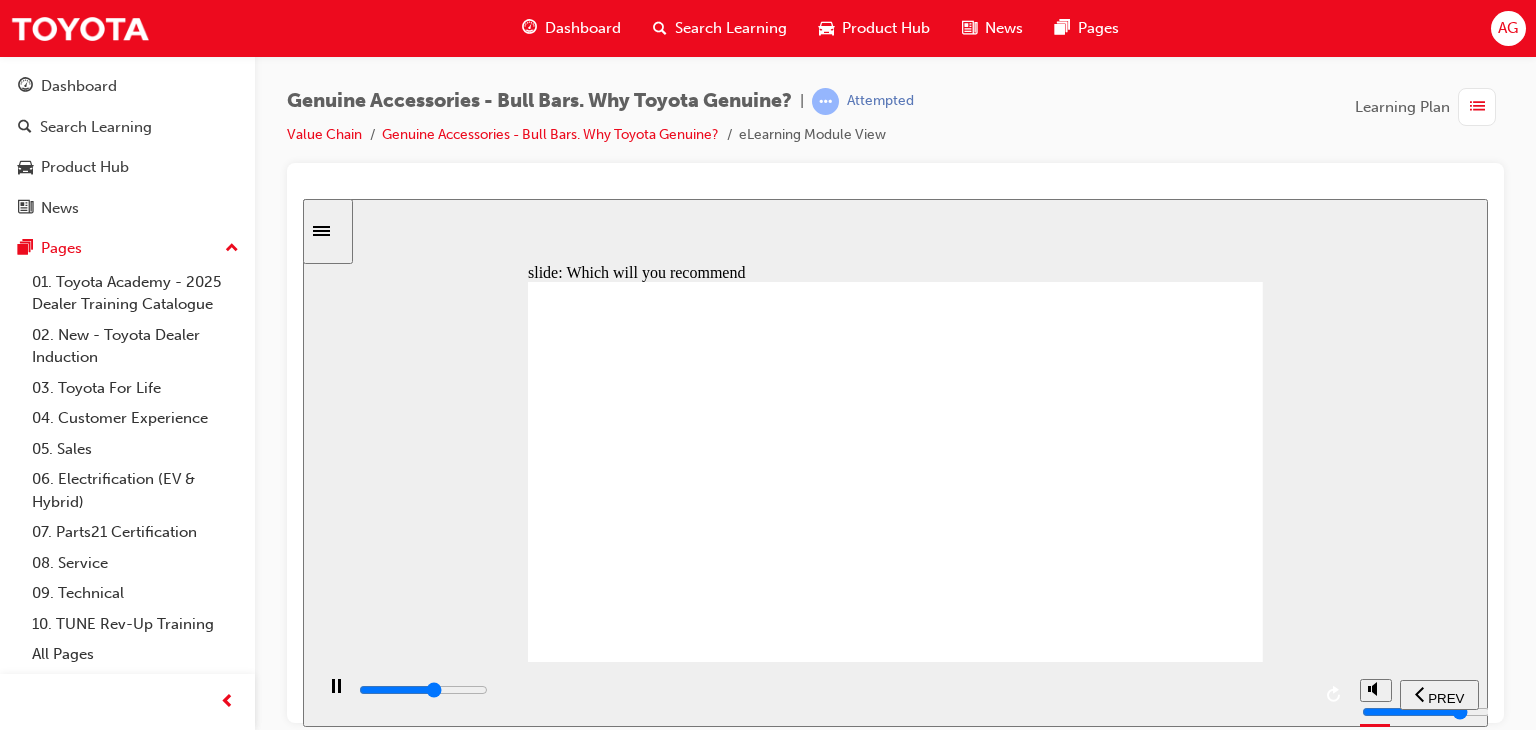 drag, startPoint x: 1093, startPoint y: 677, endPoint x: 1138, endPoint y: 677, distance: 45 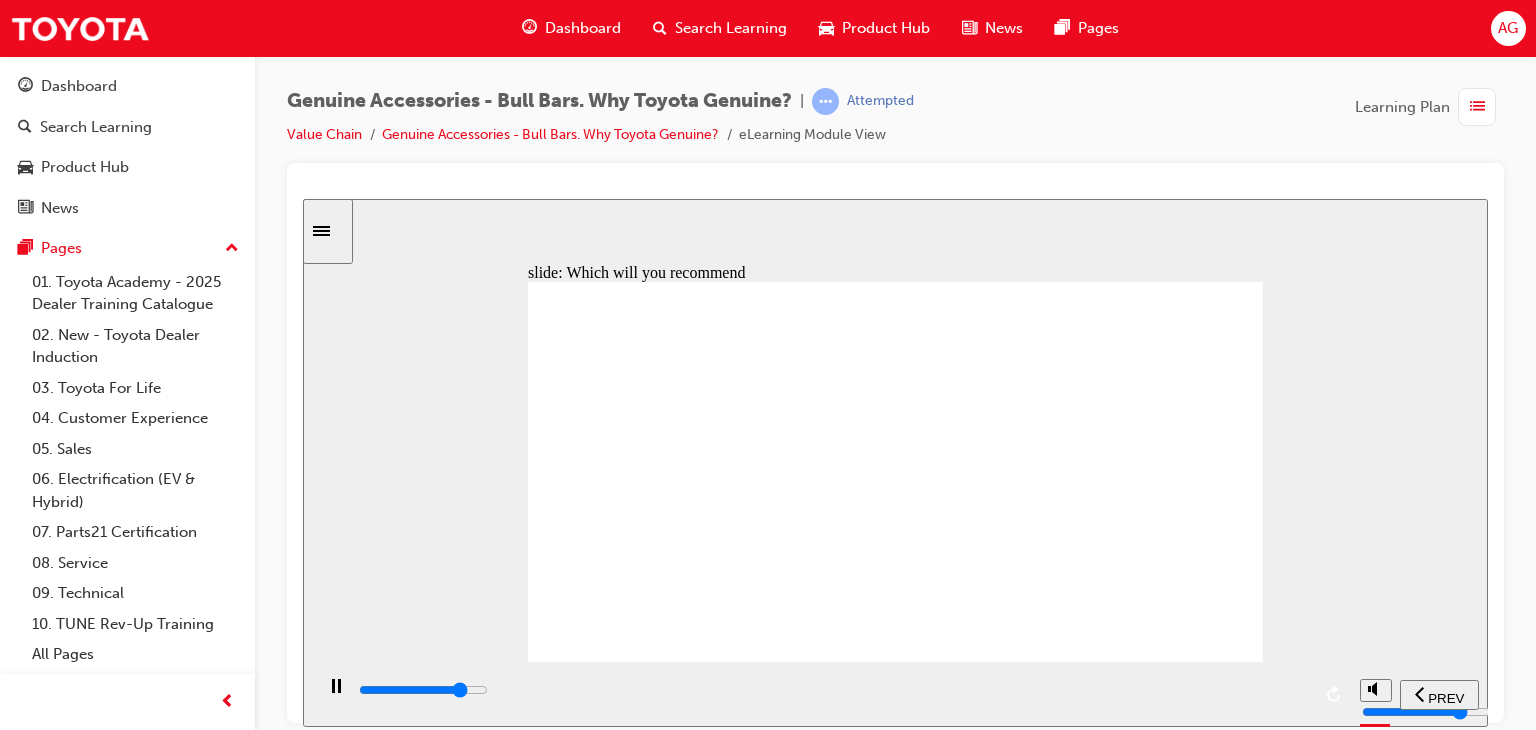 click at bounding box center (833, 694) 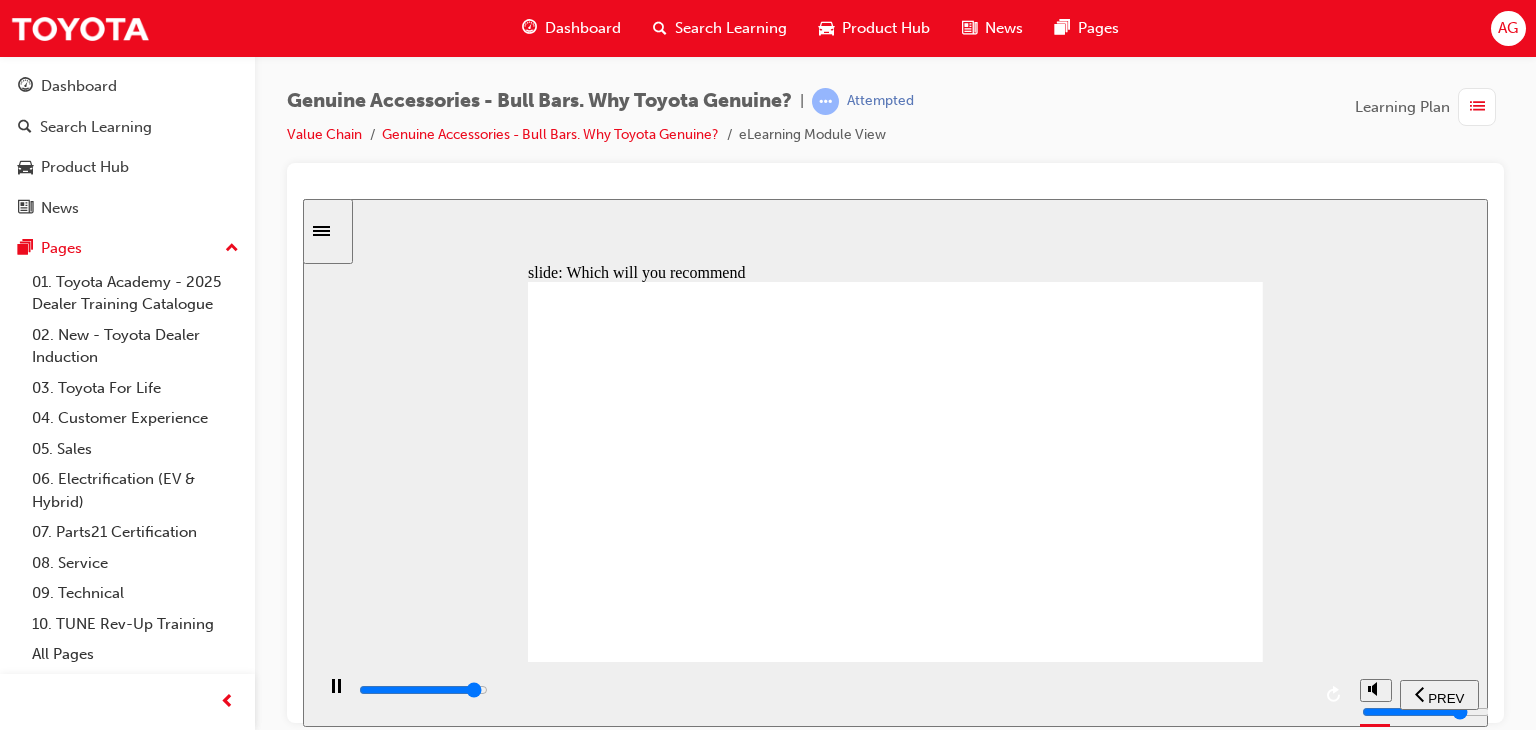 click 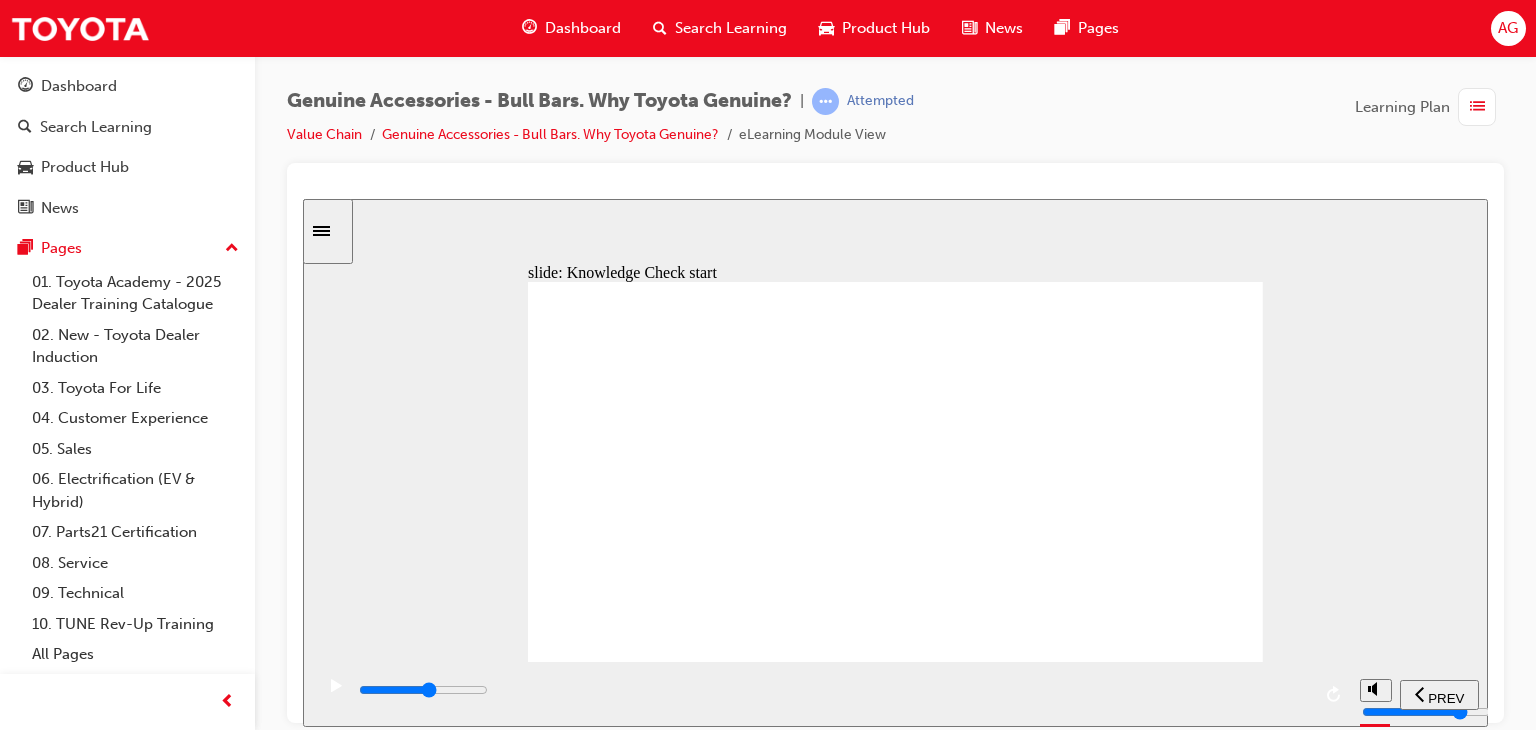 click at bounding box center [833, 690] 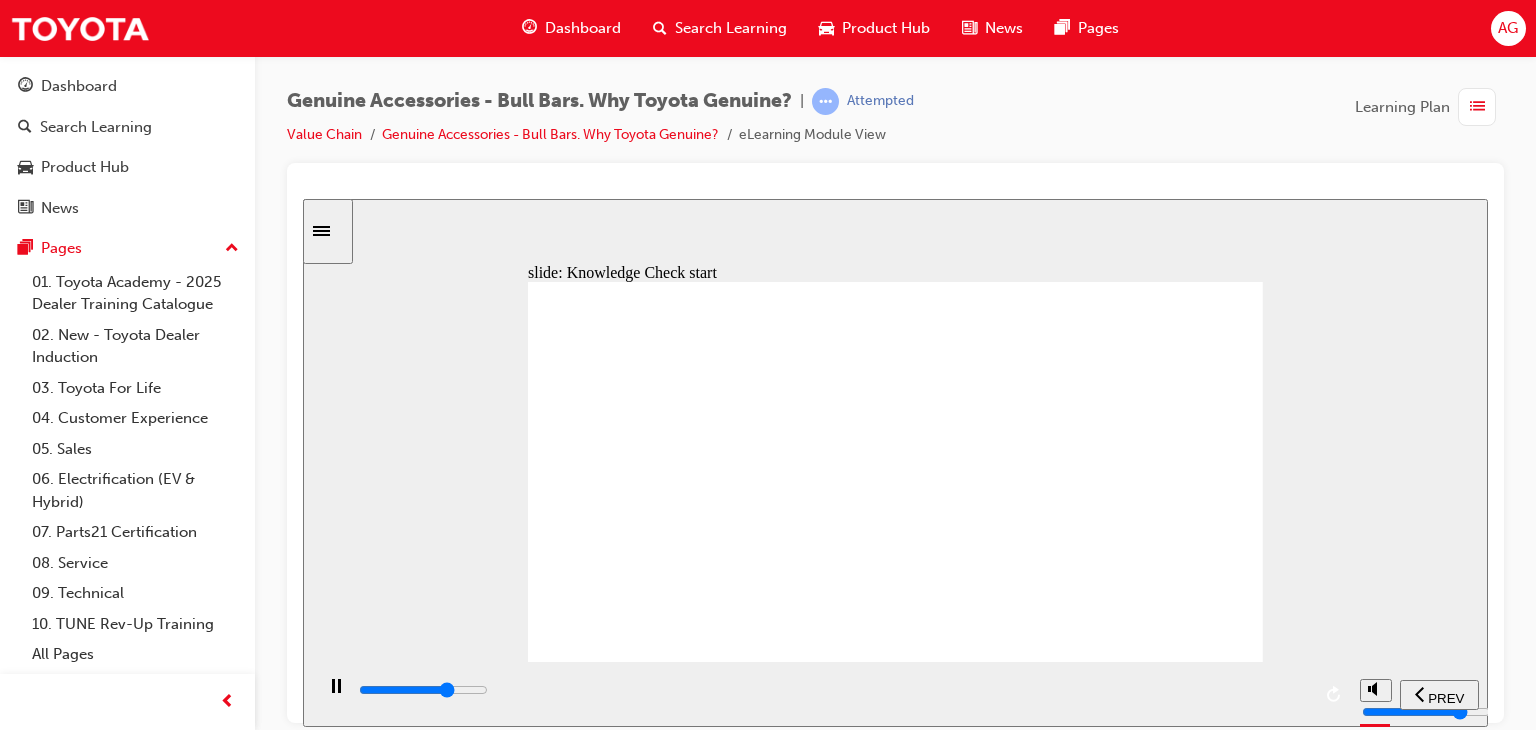 drag, startPoint x: 1028, startPoint y: 703, endPoint x: 1046, endPoint y: 701, distance: 18.110771 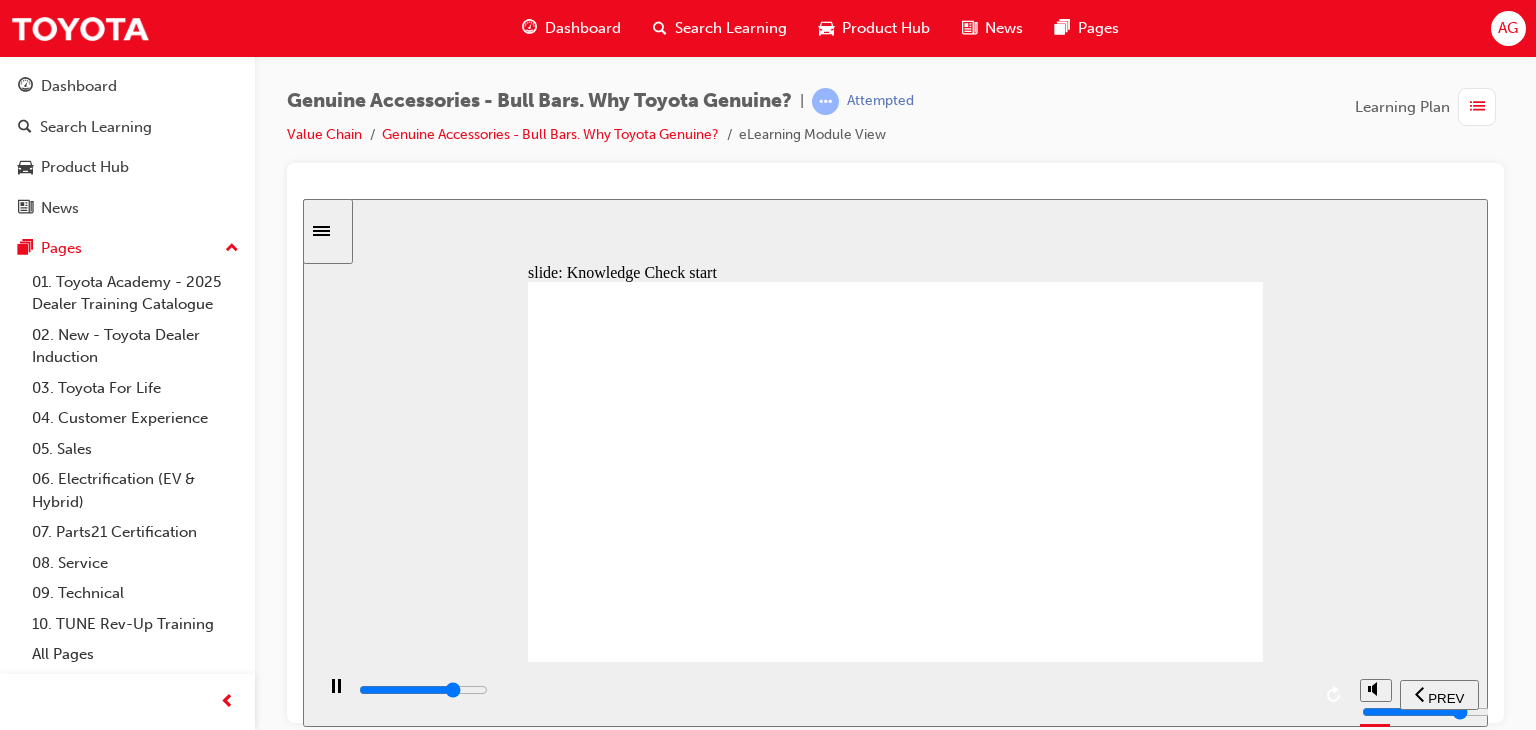 type on "7100" 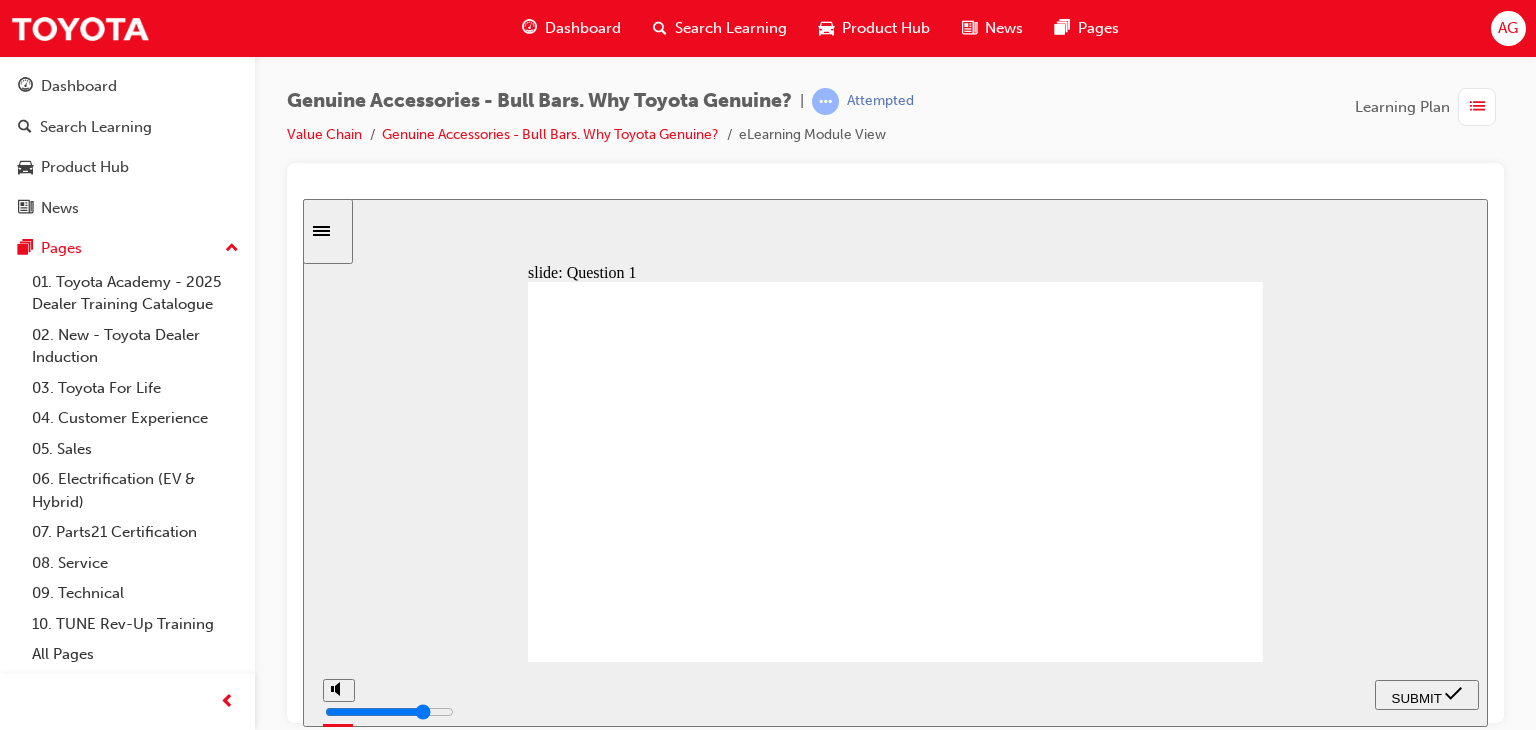 click 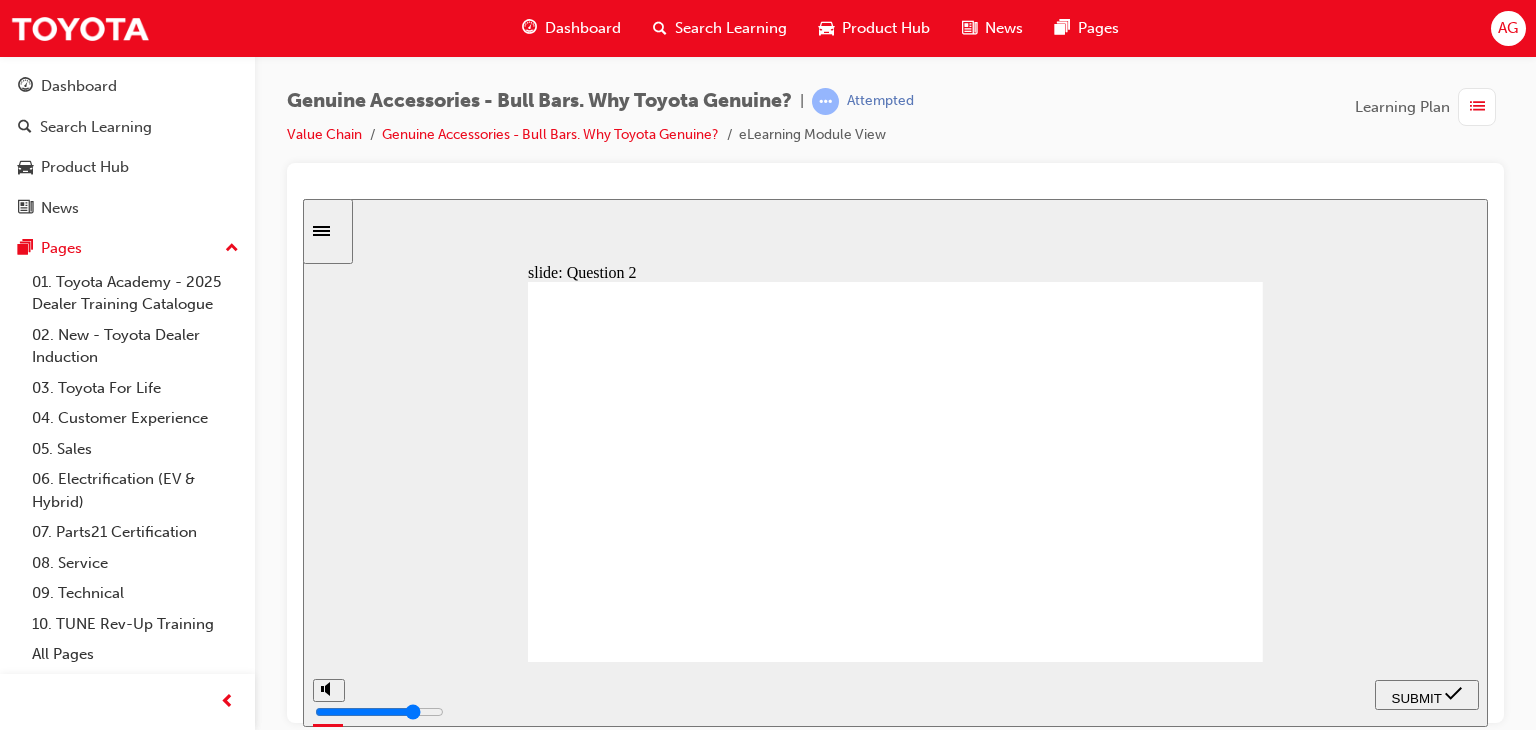 click 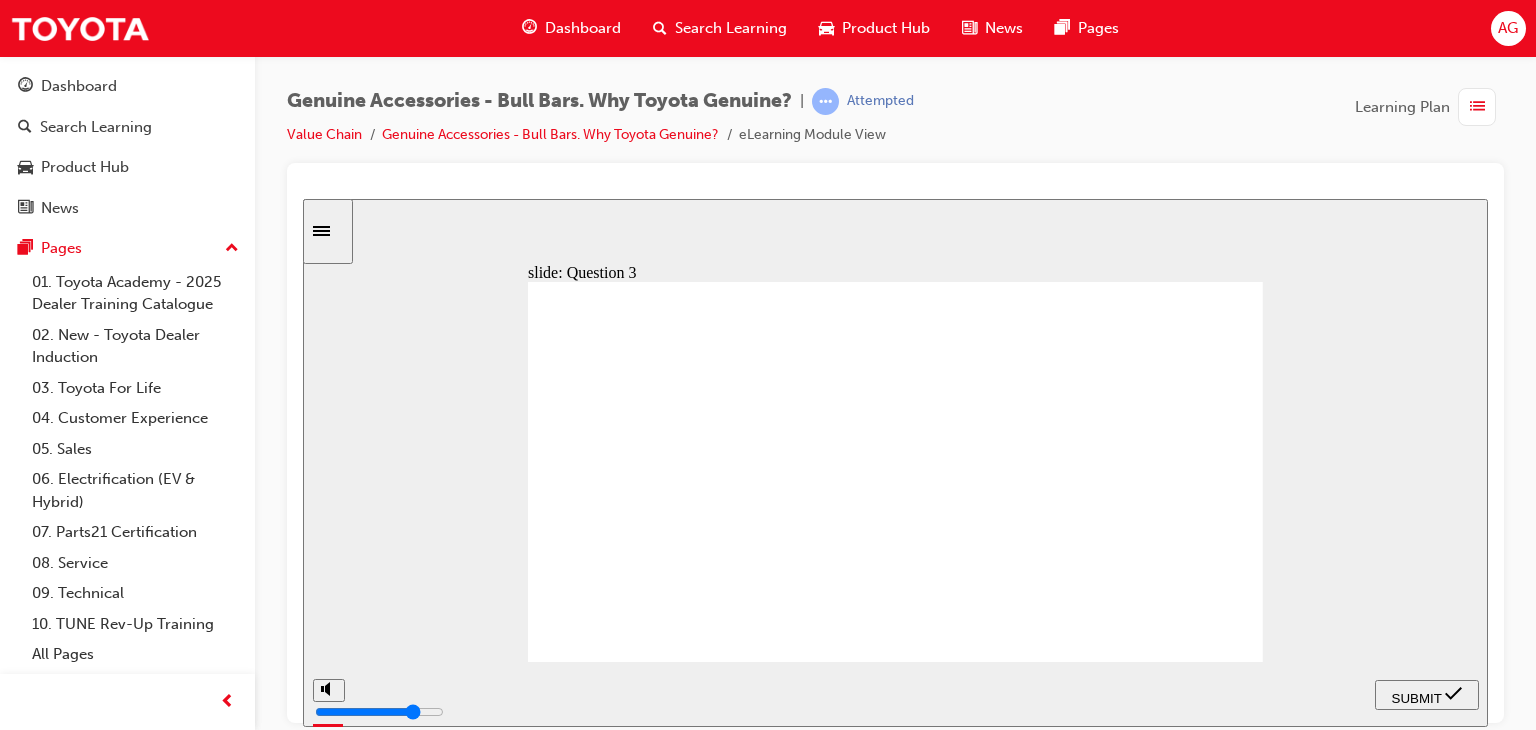 click 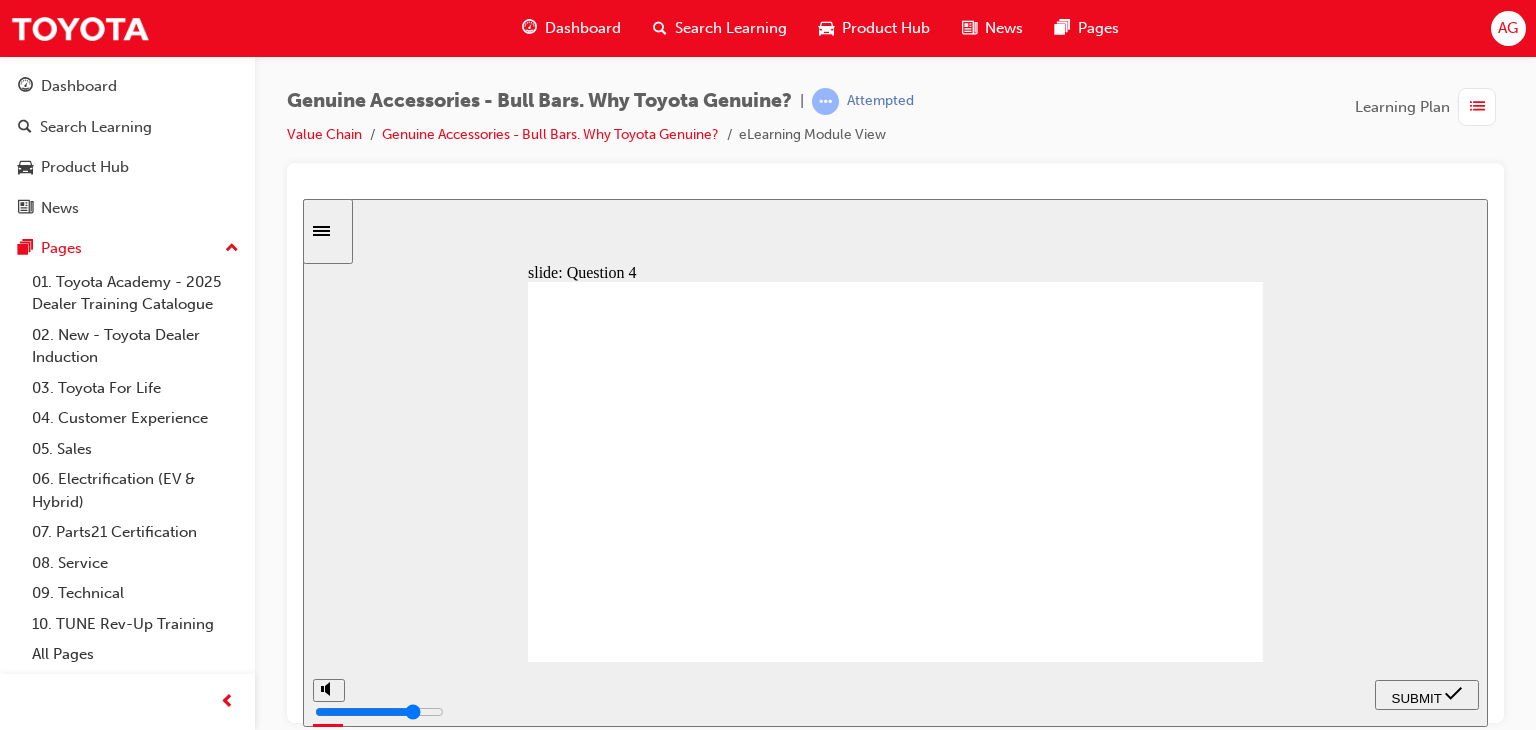 click 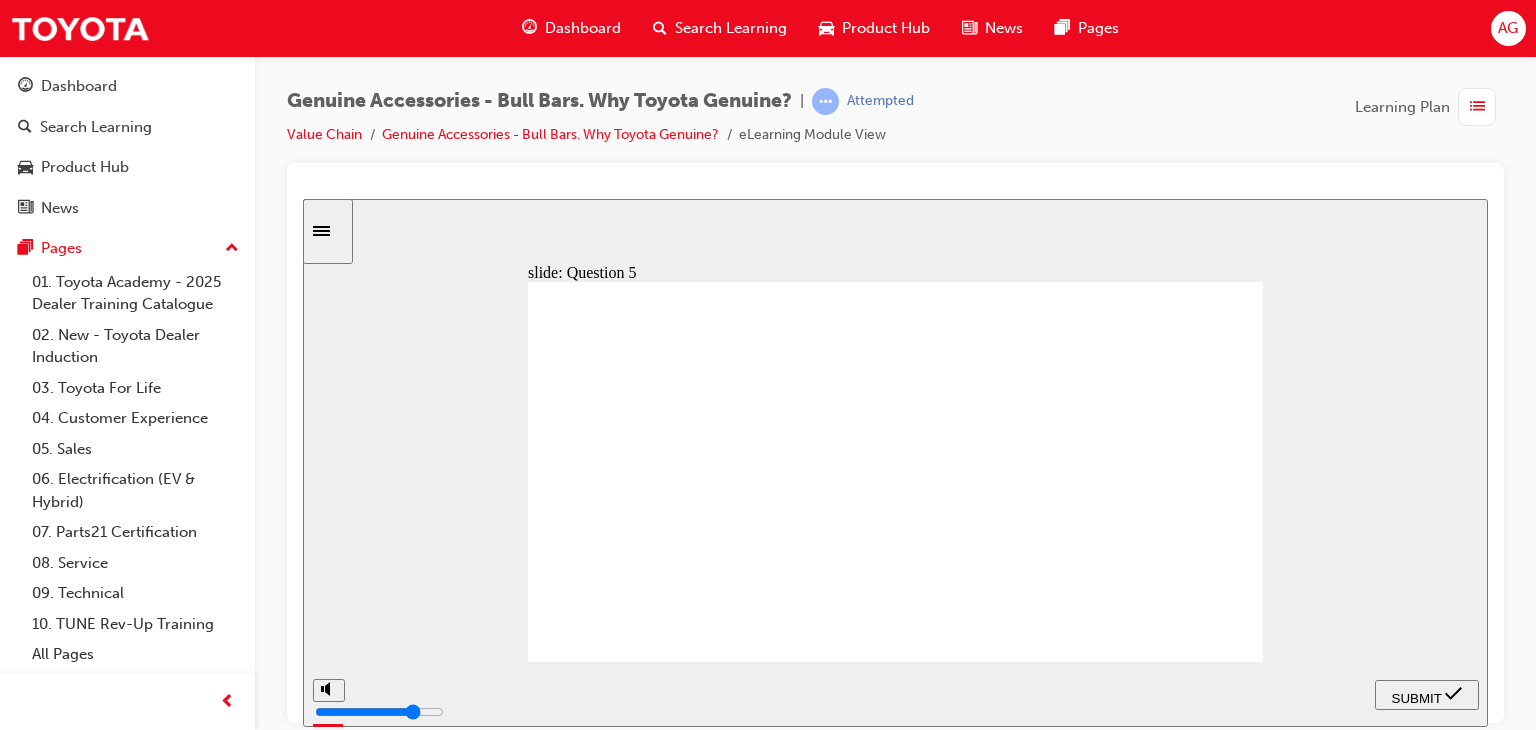 click 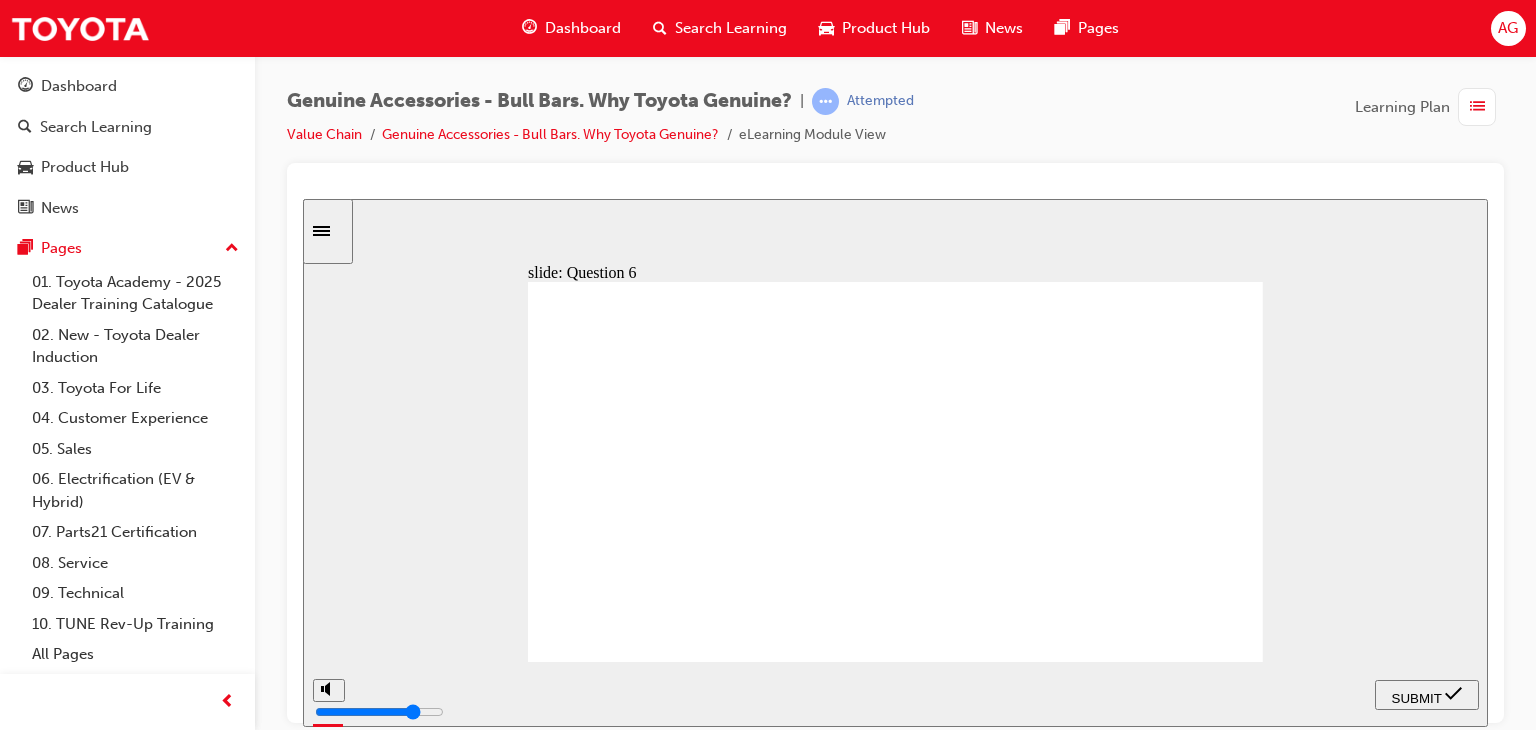 click 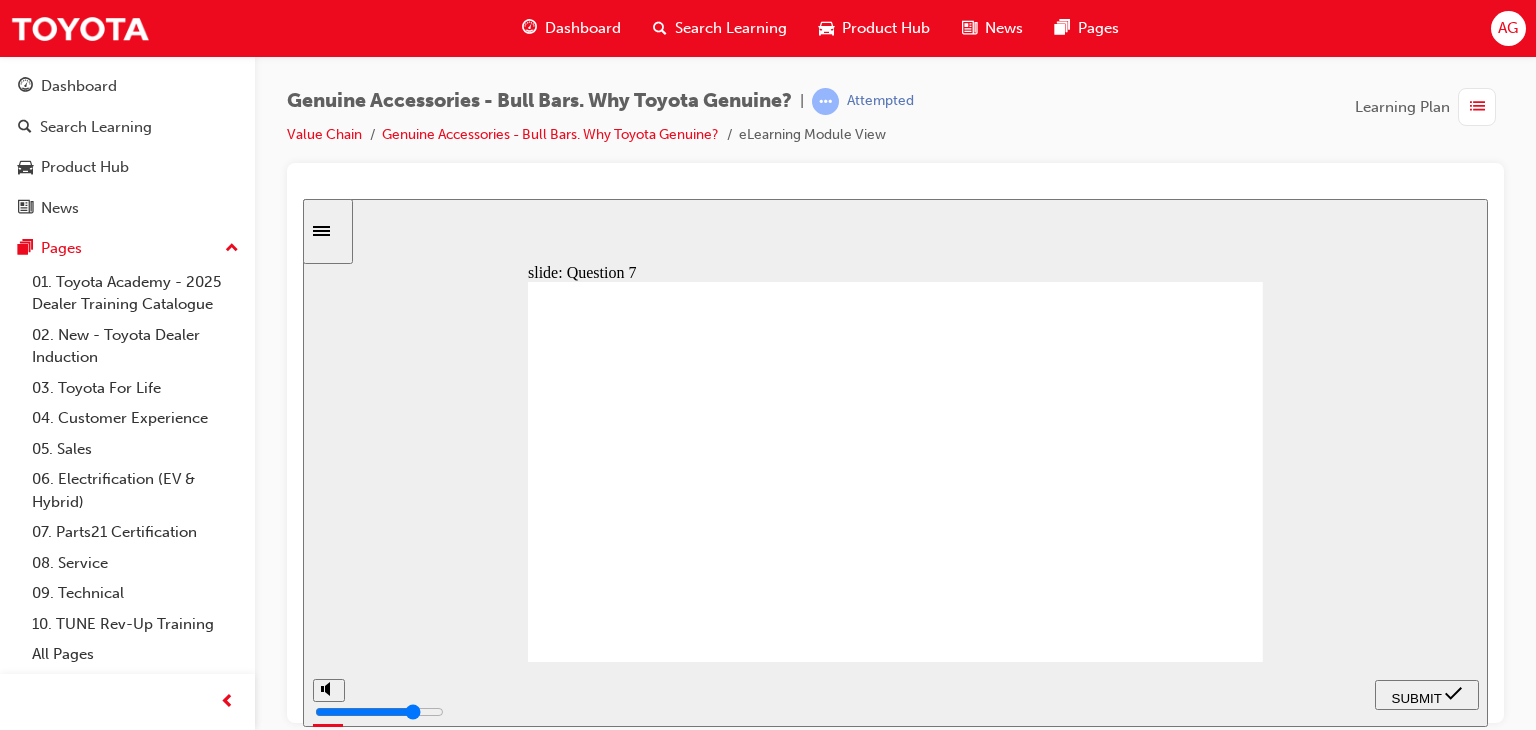 drag, startPoint x: 903, startPoint y: 589, endPoint x: 905, endPoint y: 603, distance: 14.142136 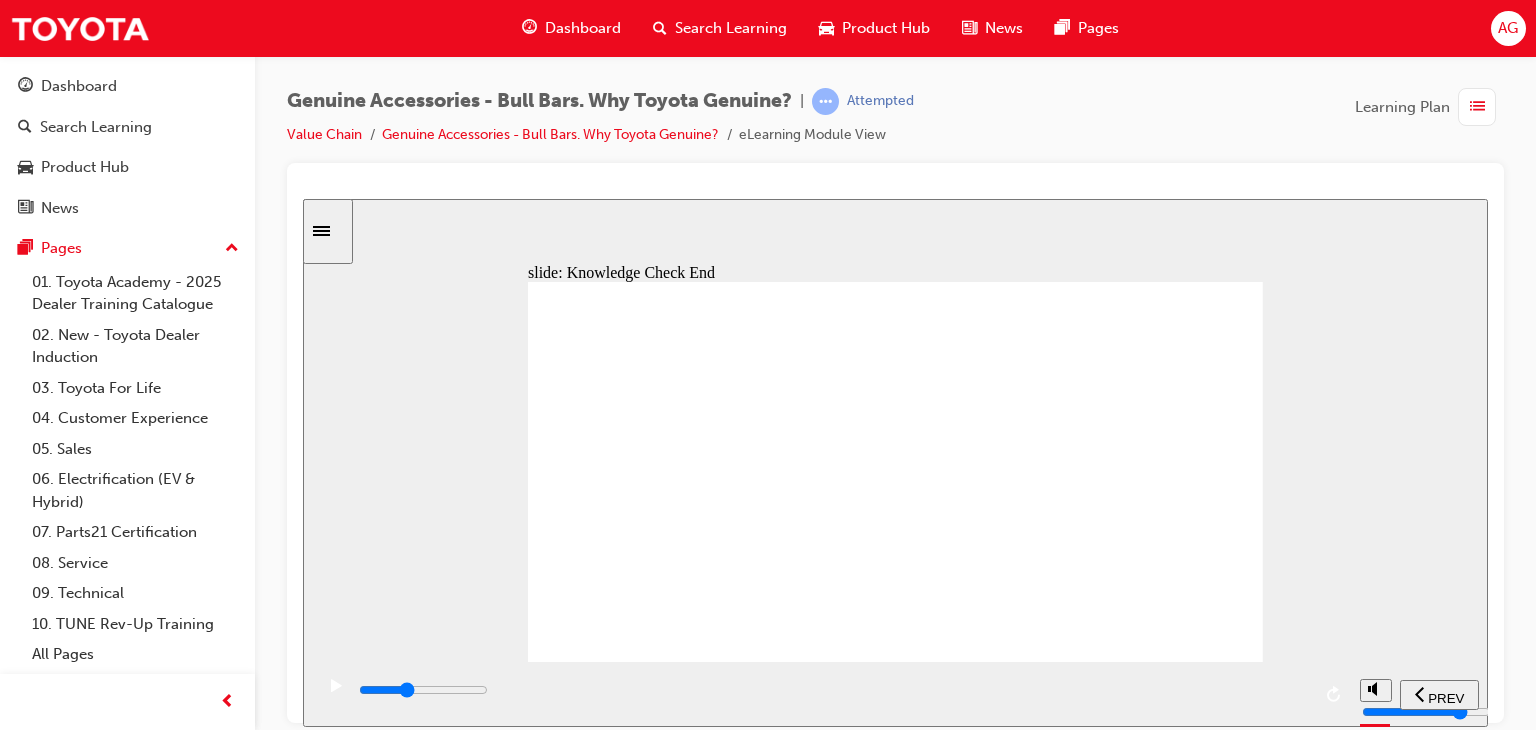 click at bounding box center (833, 690) 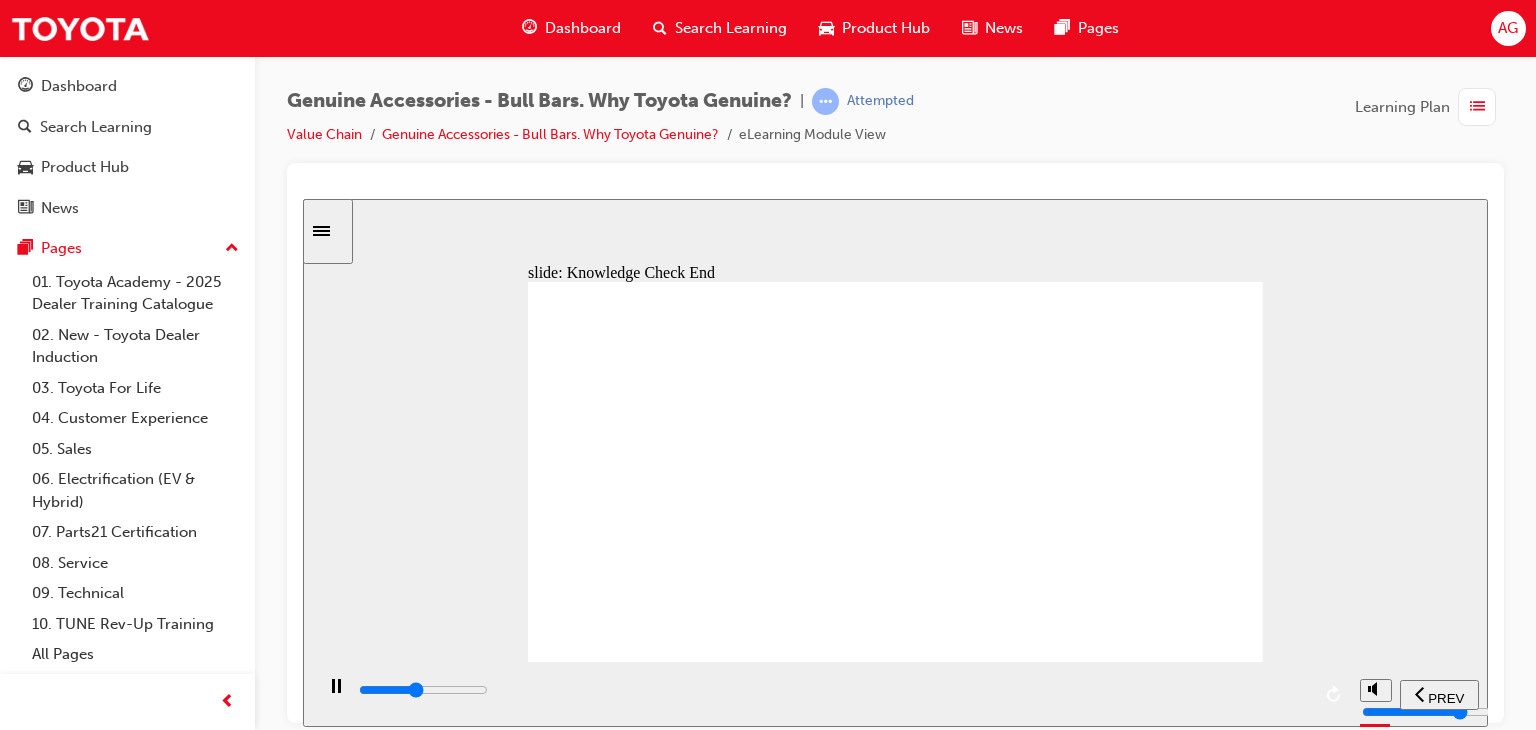 drag, startPoint x: 970, startPoint y: 723, endPoint x: 982, endPoint y: 721, distance: 12.165525 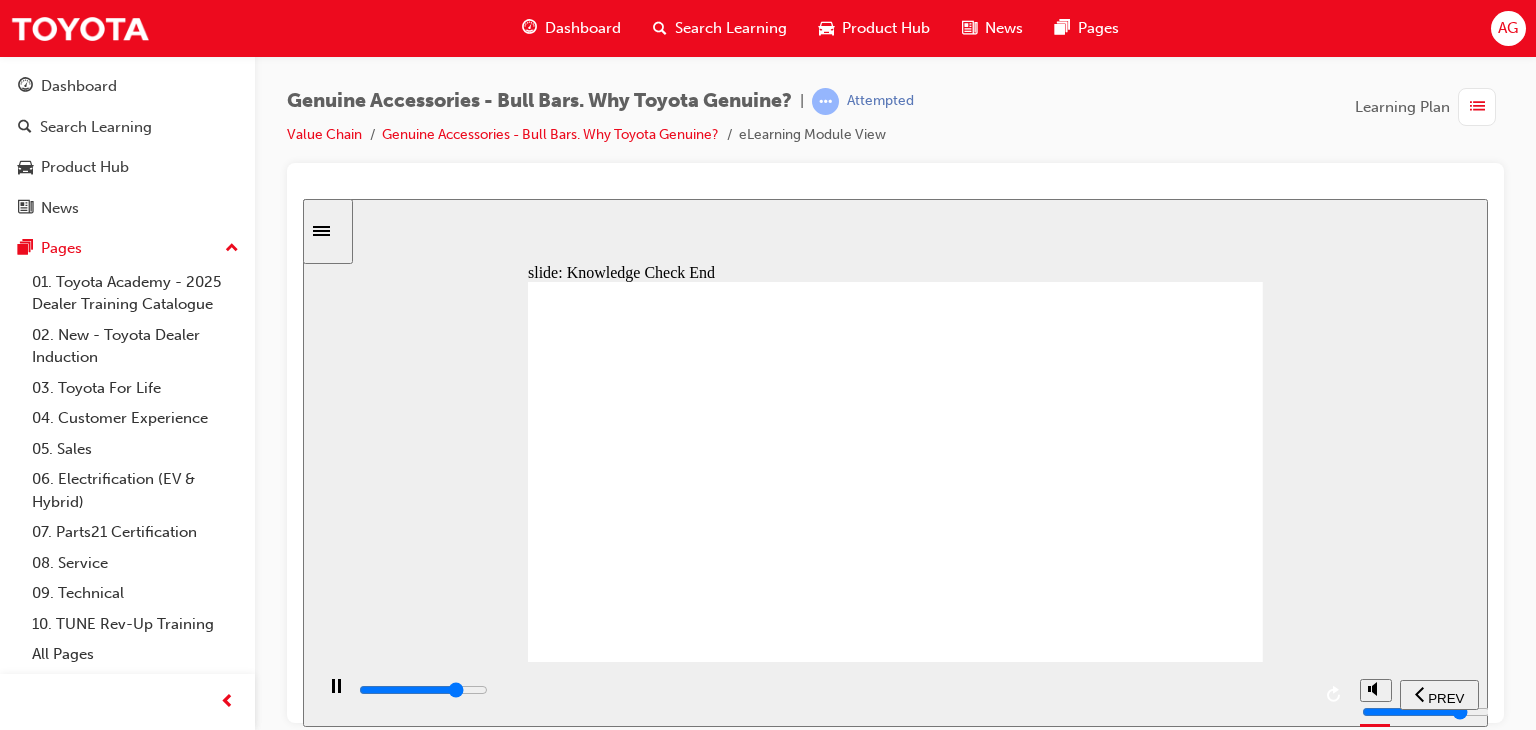 drag, startPoint x: 1099, startPoint y: 714, endPoint x: 1136, endPoint y: 702, distance: 38.8973 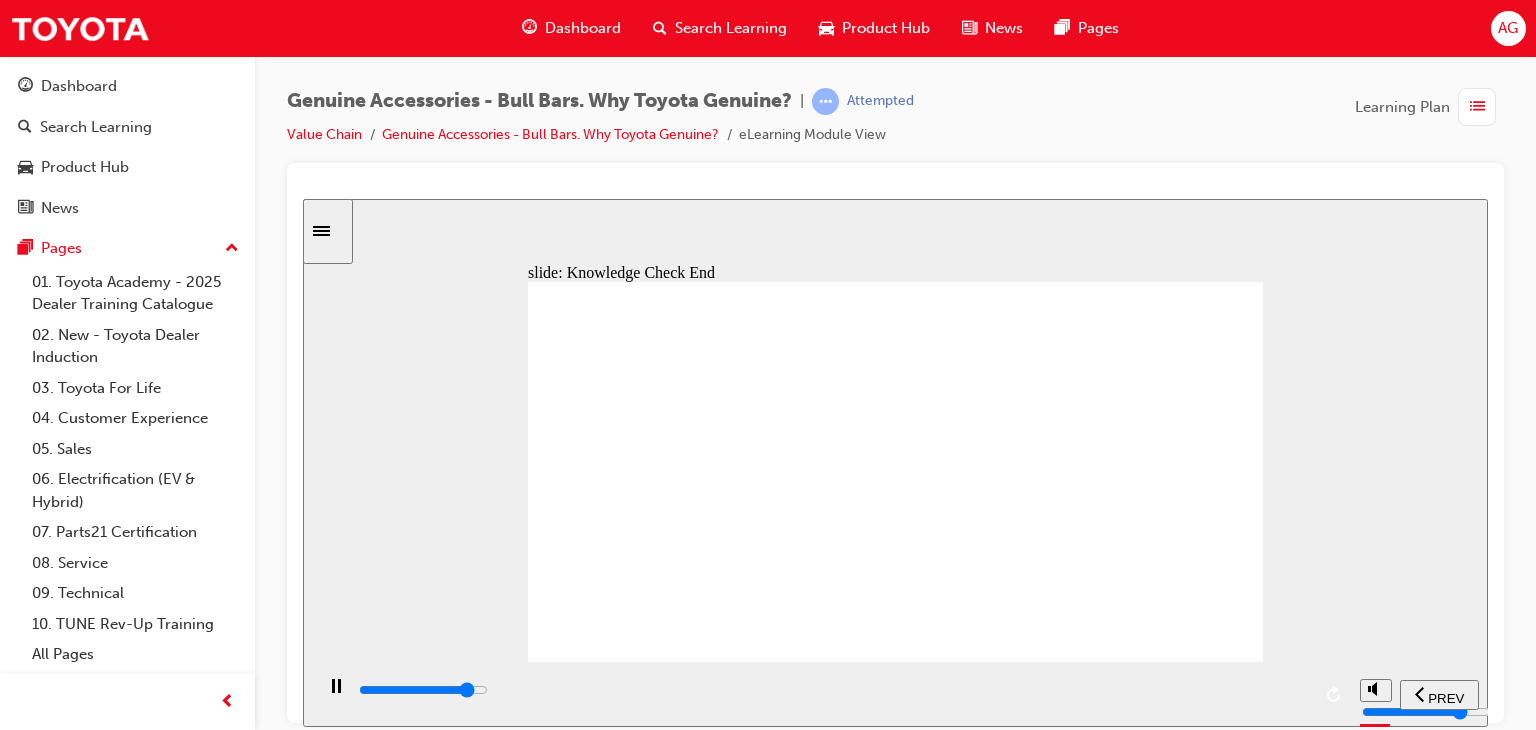 click 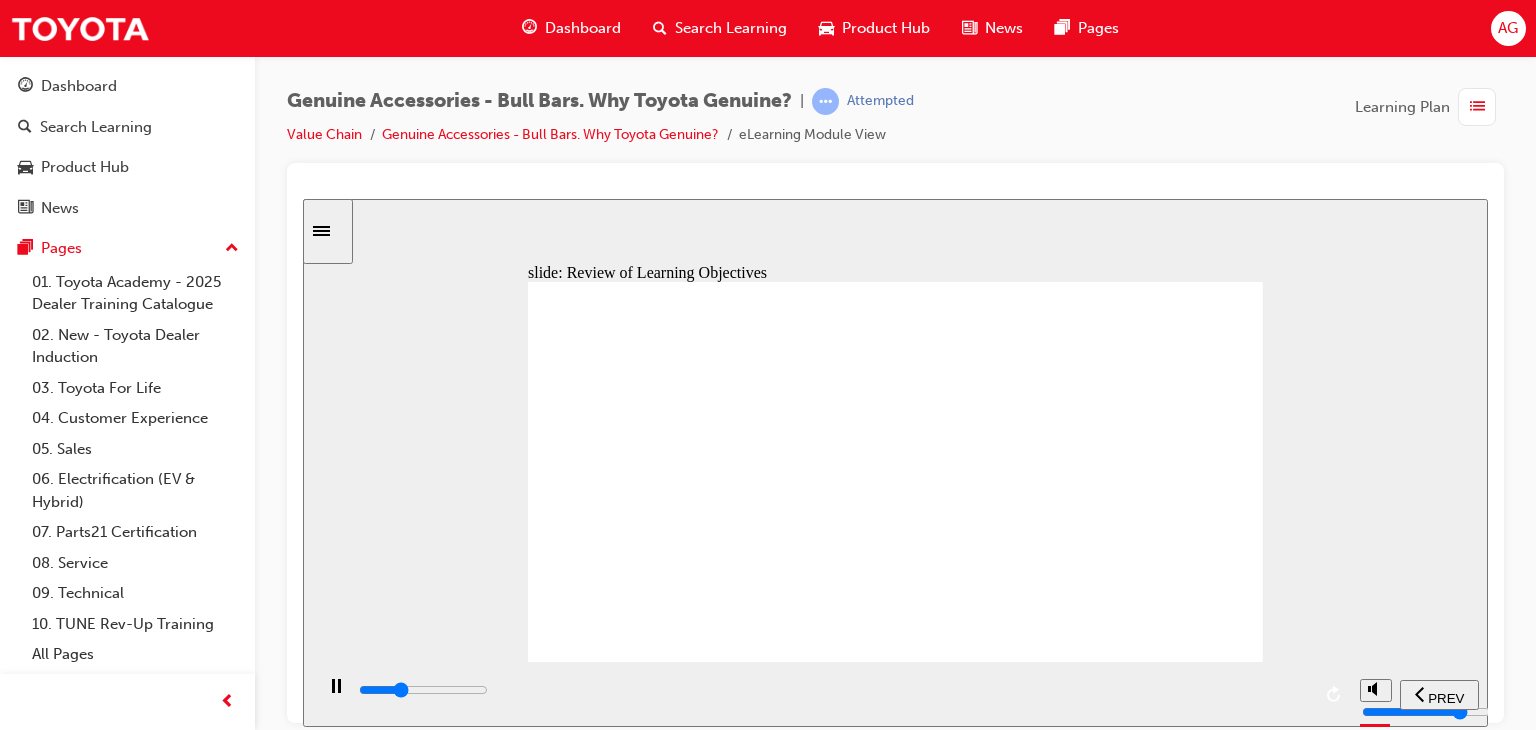 click 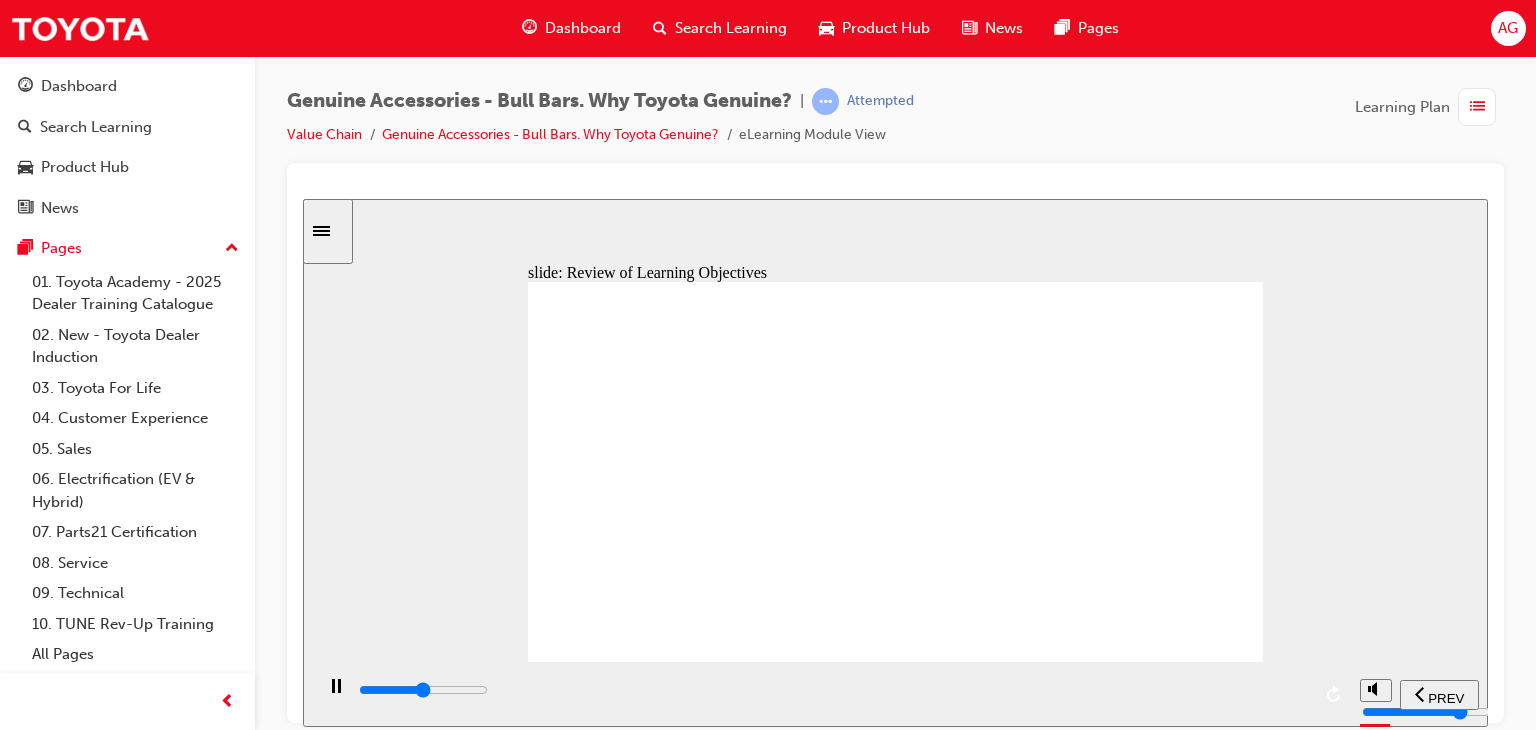 drag, startPoint x: 822, startPoint y: 700, endPoint x: 841, endPoint y: 698, distance: 19.104973 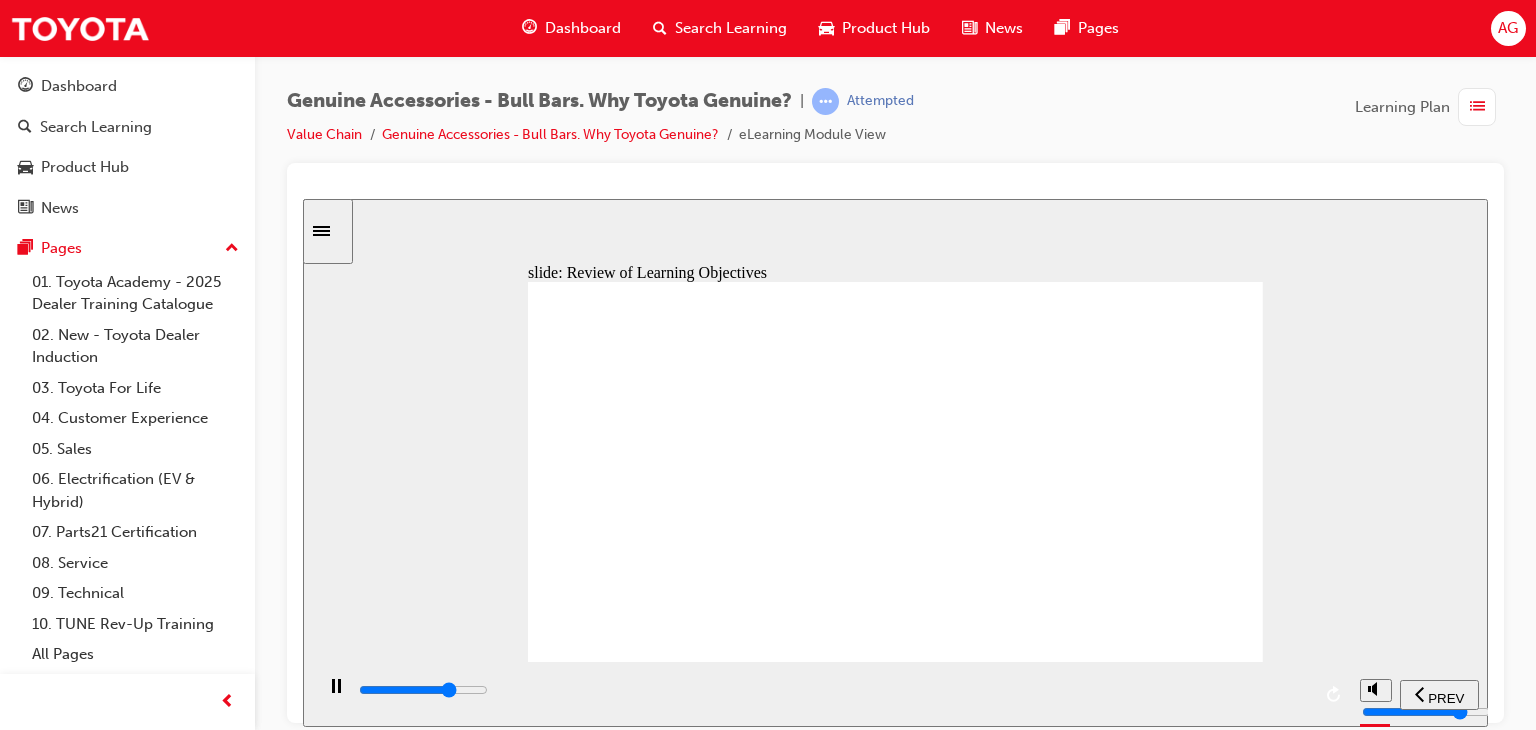 click at bounding box center [833, 690] 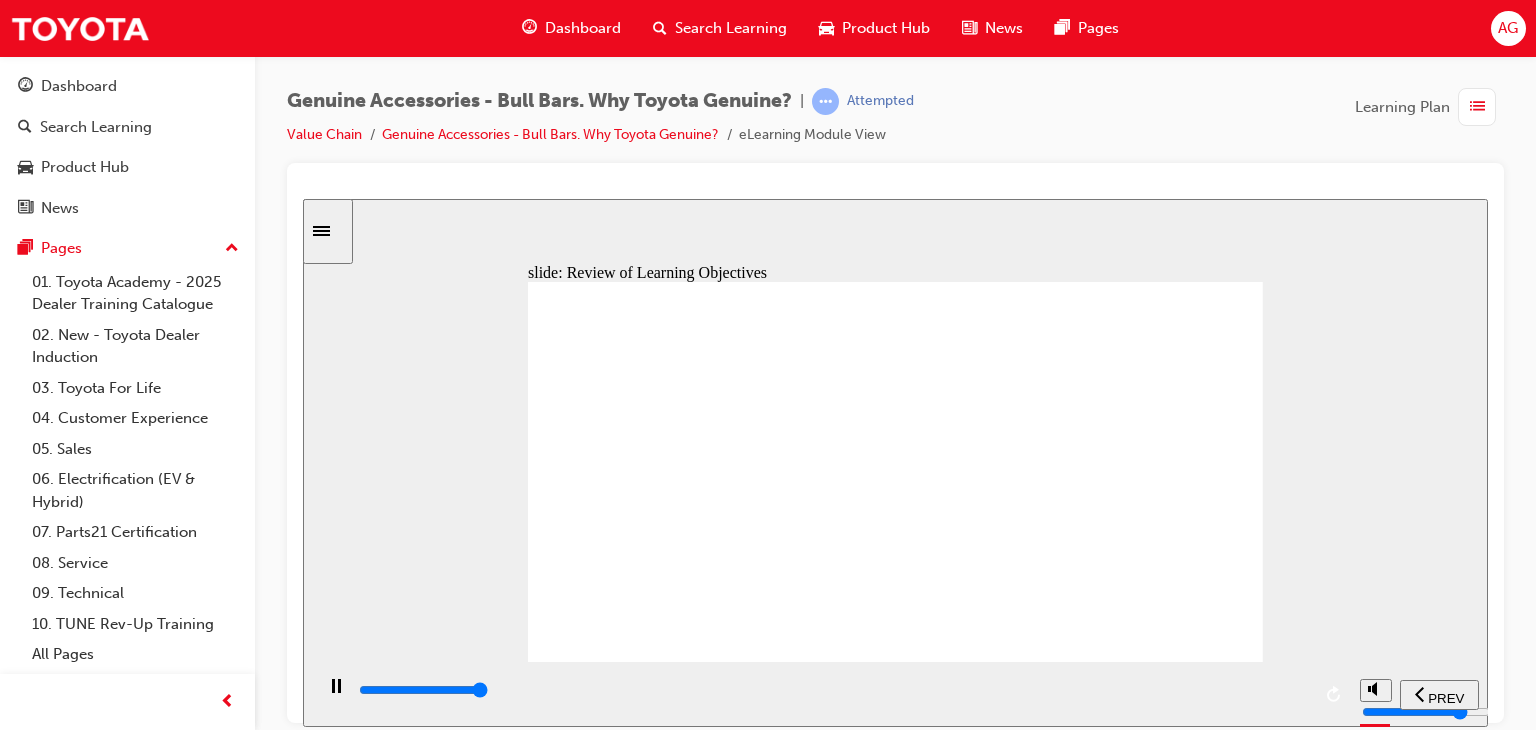 type on "23000" 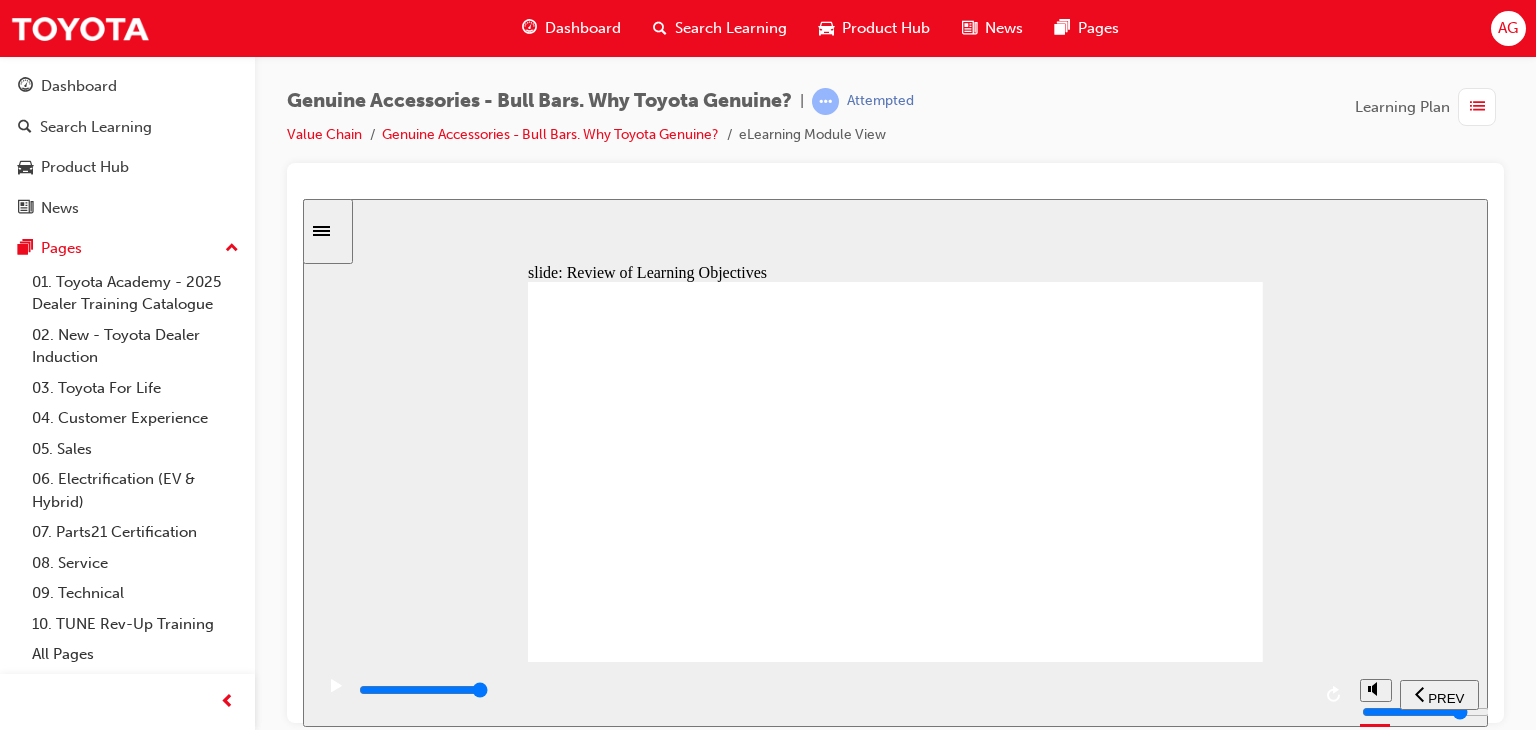 click 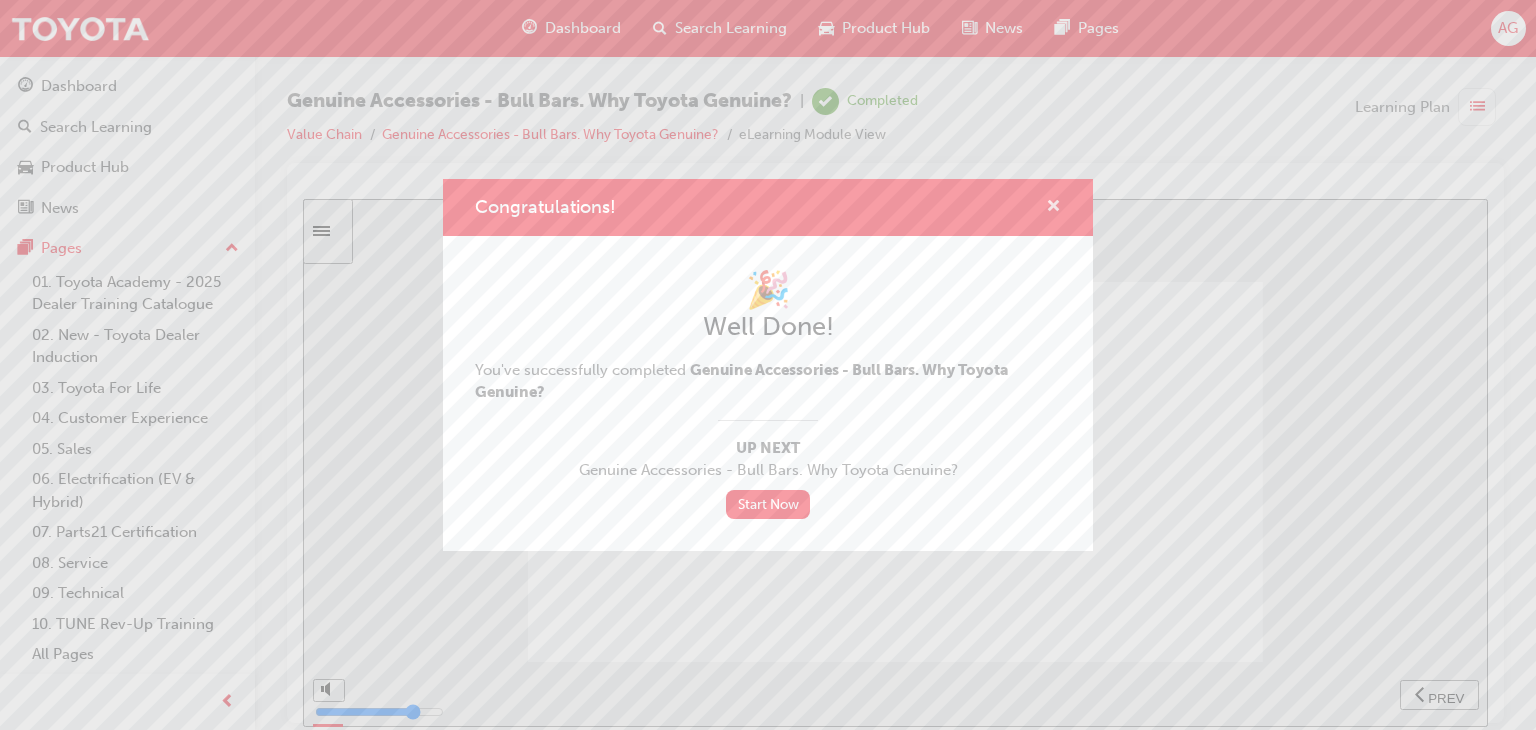 click at bounding box center [1053, 208] 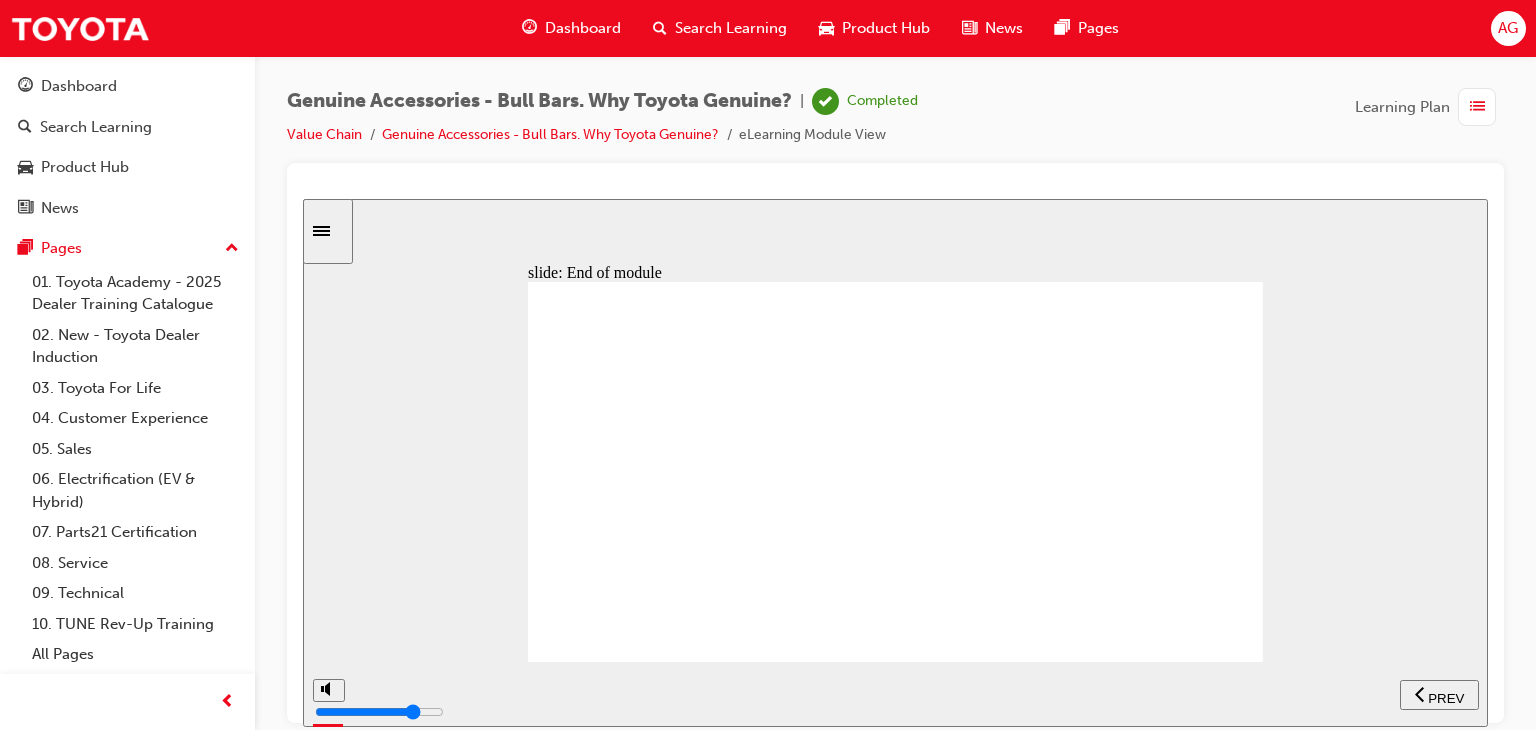 click on "Dashboard" at bounding box center (583, 28) 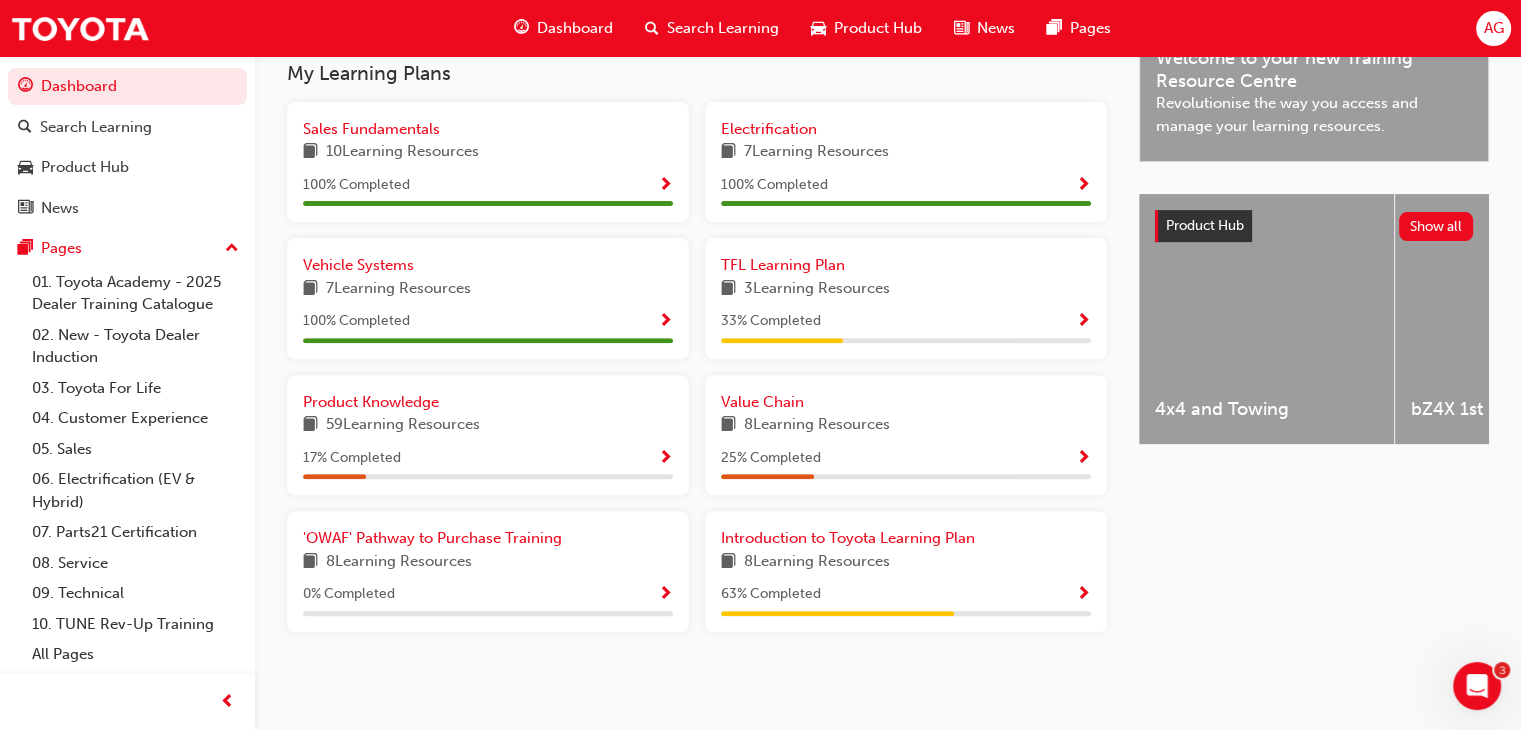 scroll, scrollTop: 658, scrollLeft: 0, axis: vertical 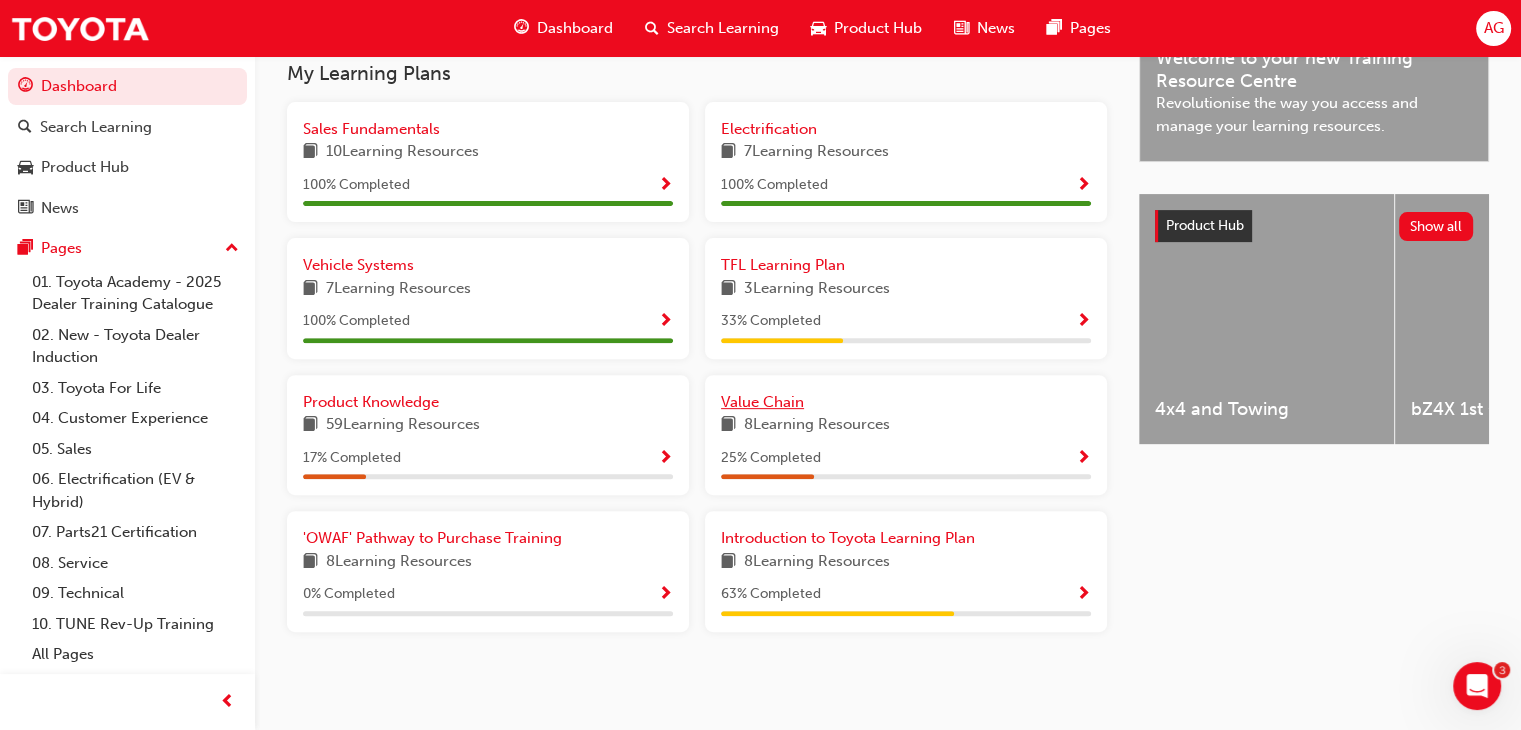 click on "Value Chain" at bounding box center (762, 402) 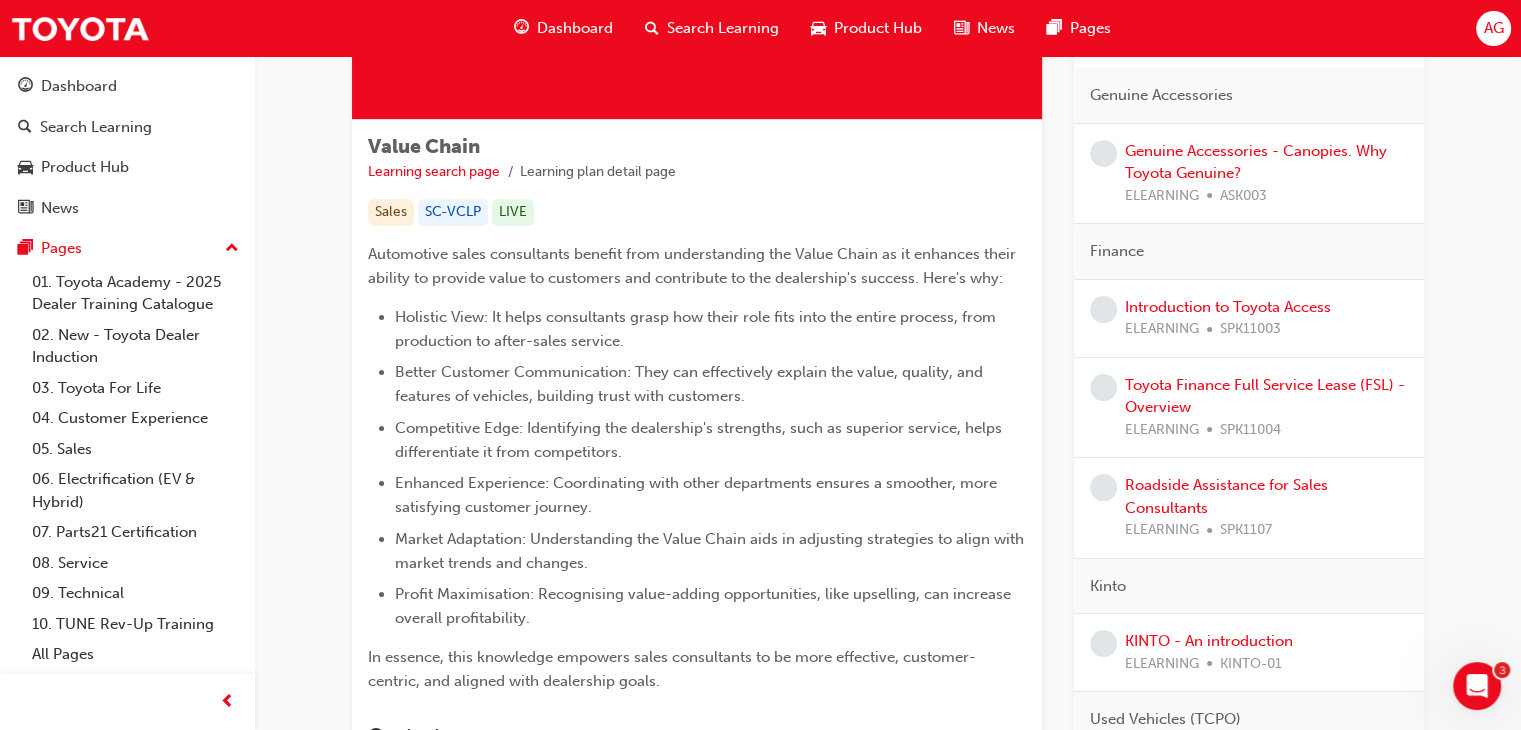 scroll, scrollTop: 248, scrollLeft: 0, axis: vertical 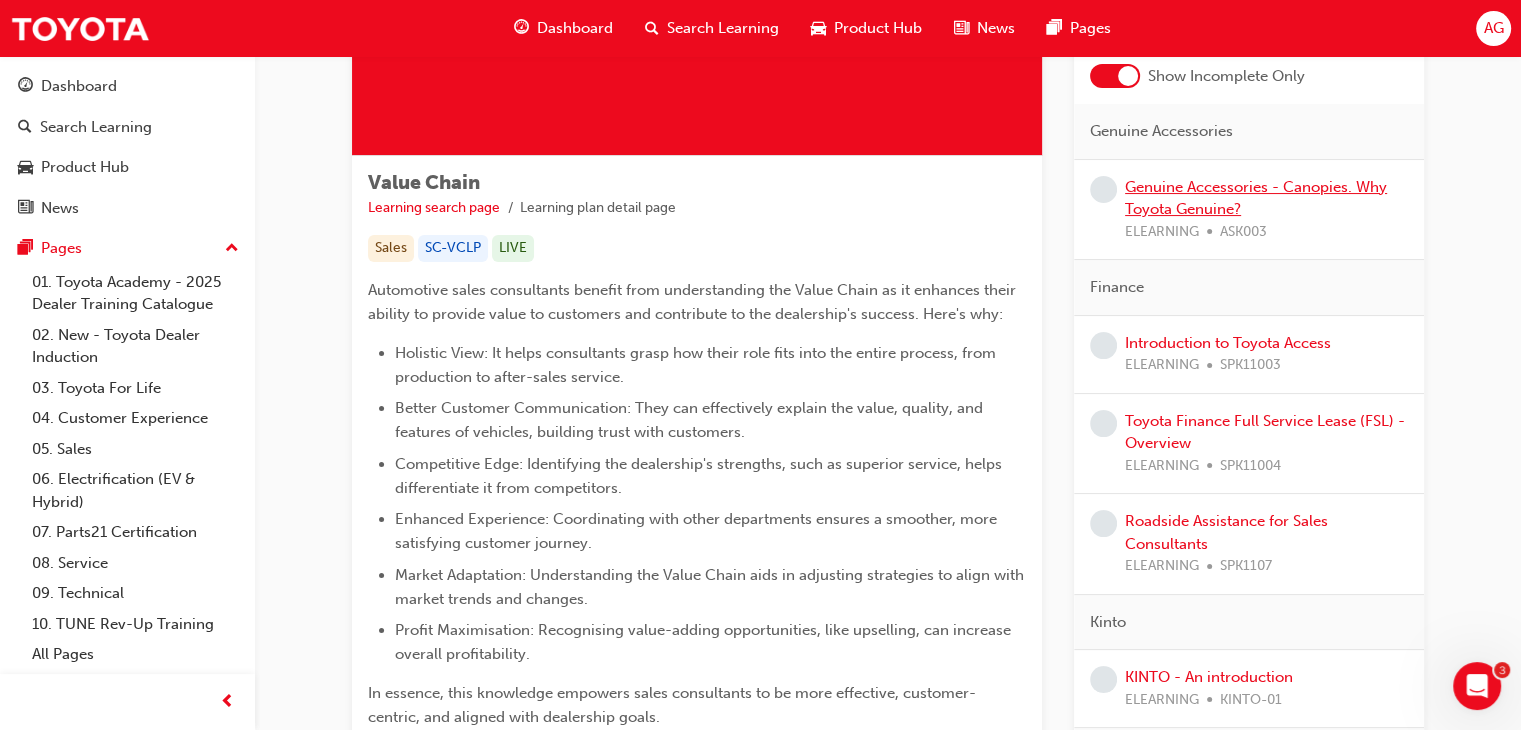 click on "Genuine Accessories - Canopies. Why Toyota Genuine?" at bounding box center [1256, 197] 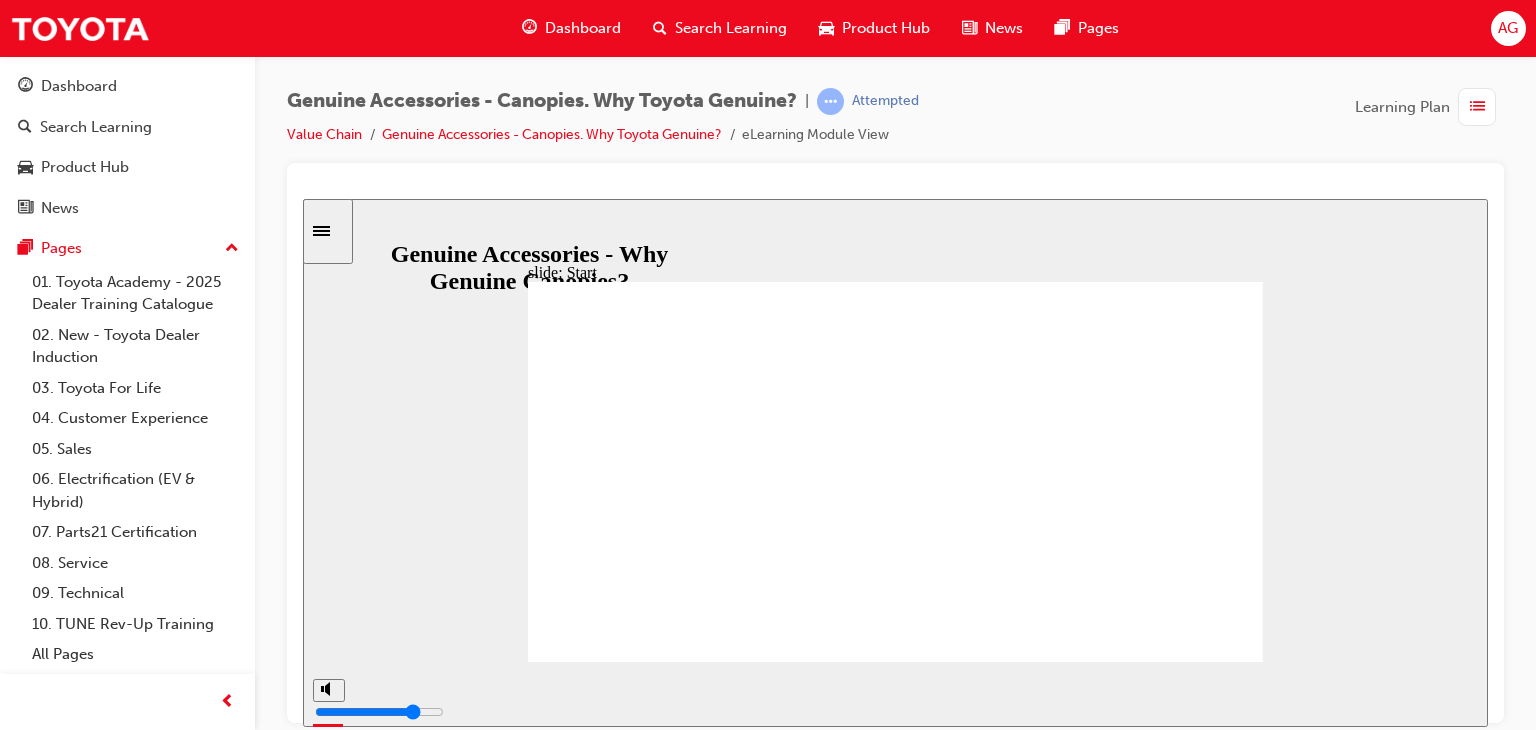 scroll, scrollTop: 0, scrollLeft: 0, axis: both 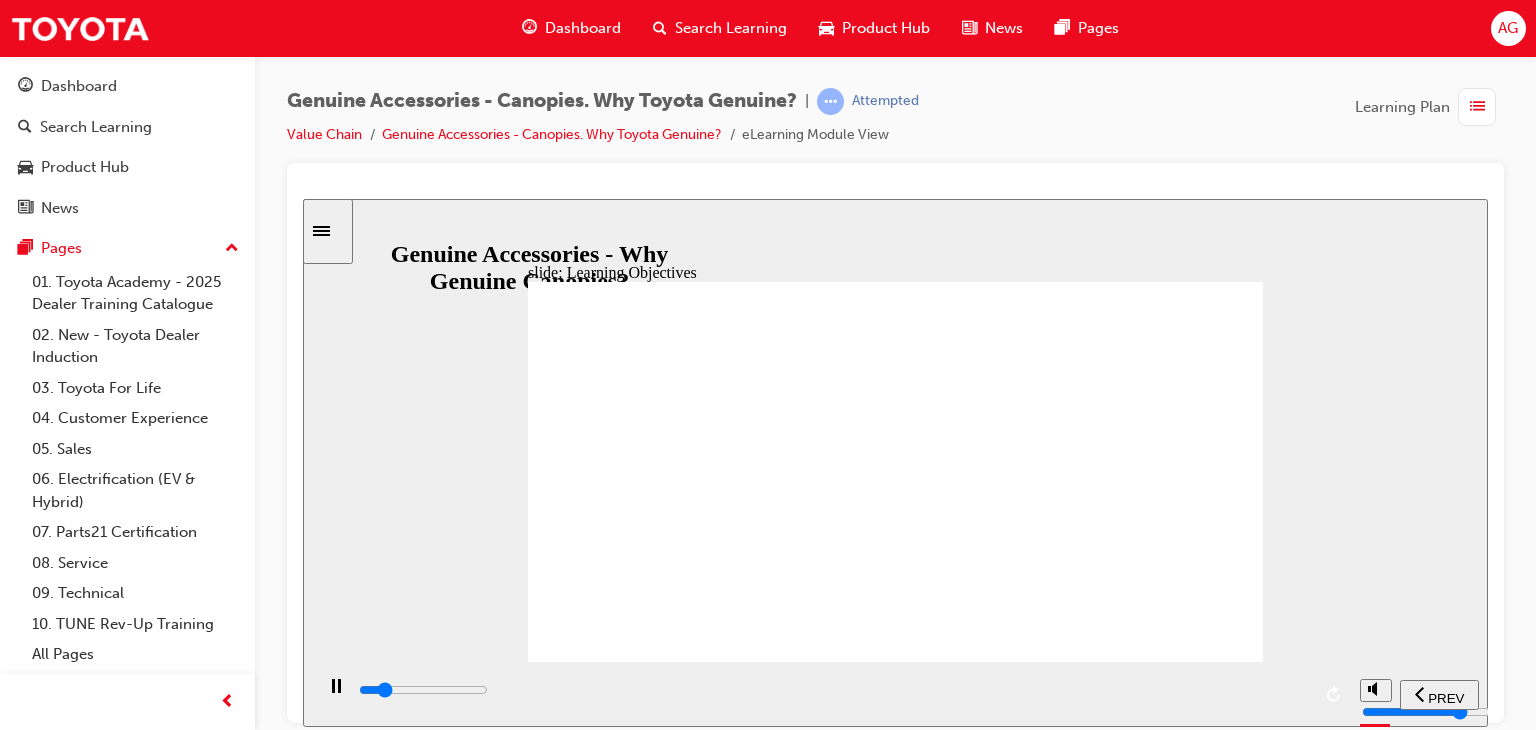 click at bounding box center (833, 690) 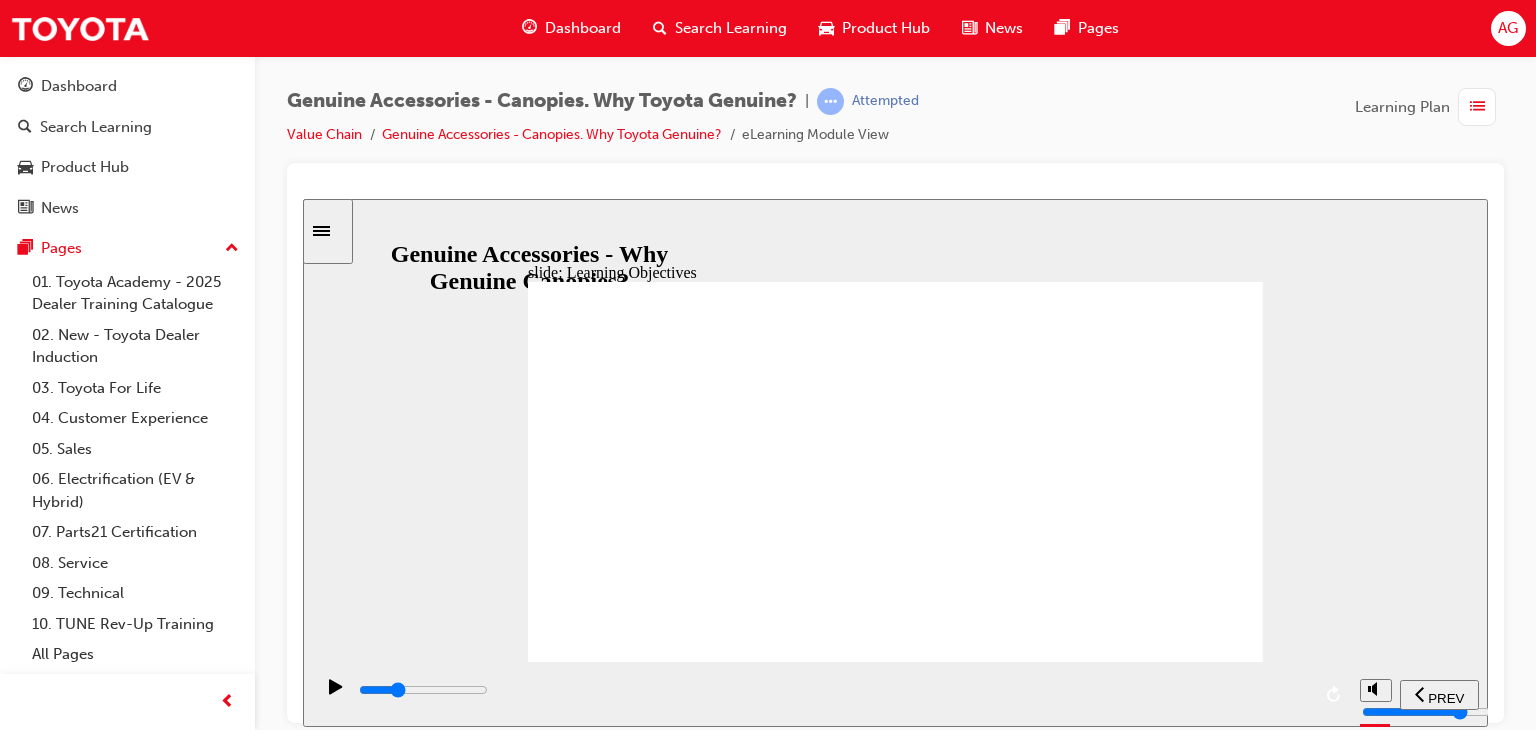drag, startPoint x: 615, startPoint y: 687, endPoint x: 636, endPoint y: 684, distance: 21.213203 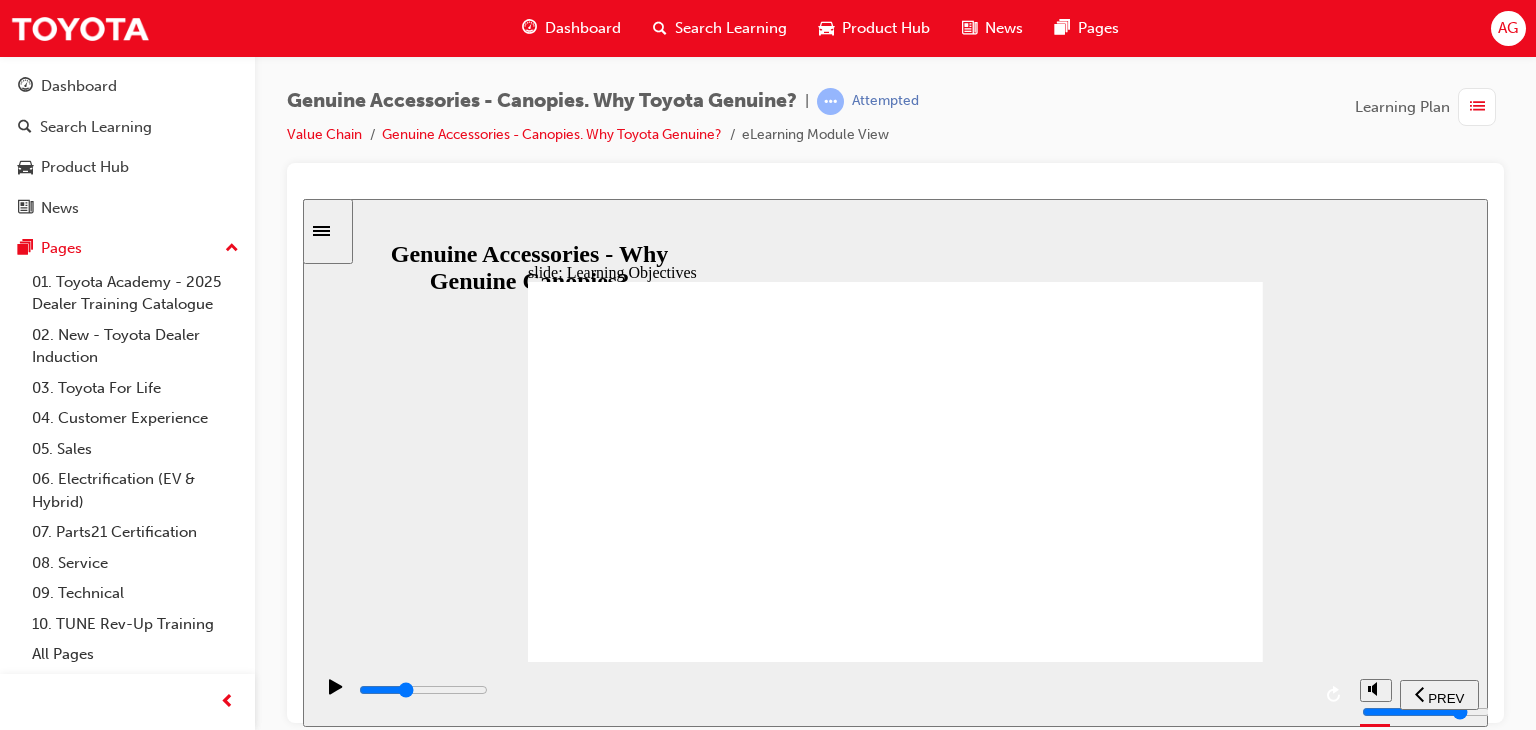 click at bounding box center (833, 690) 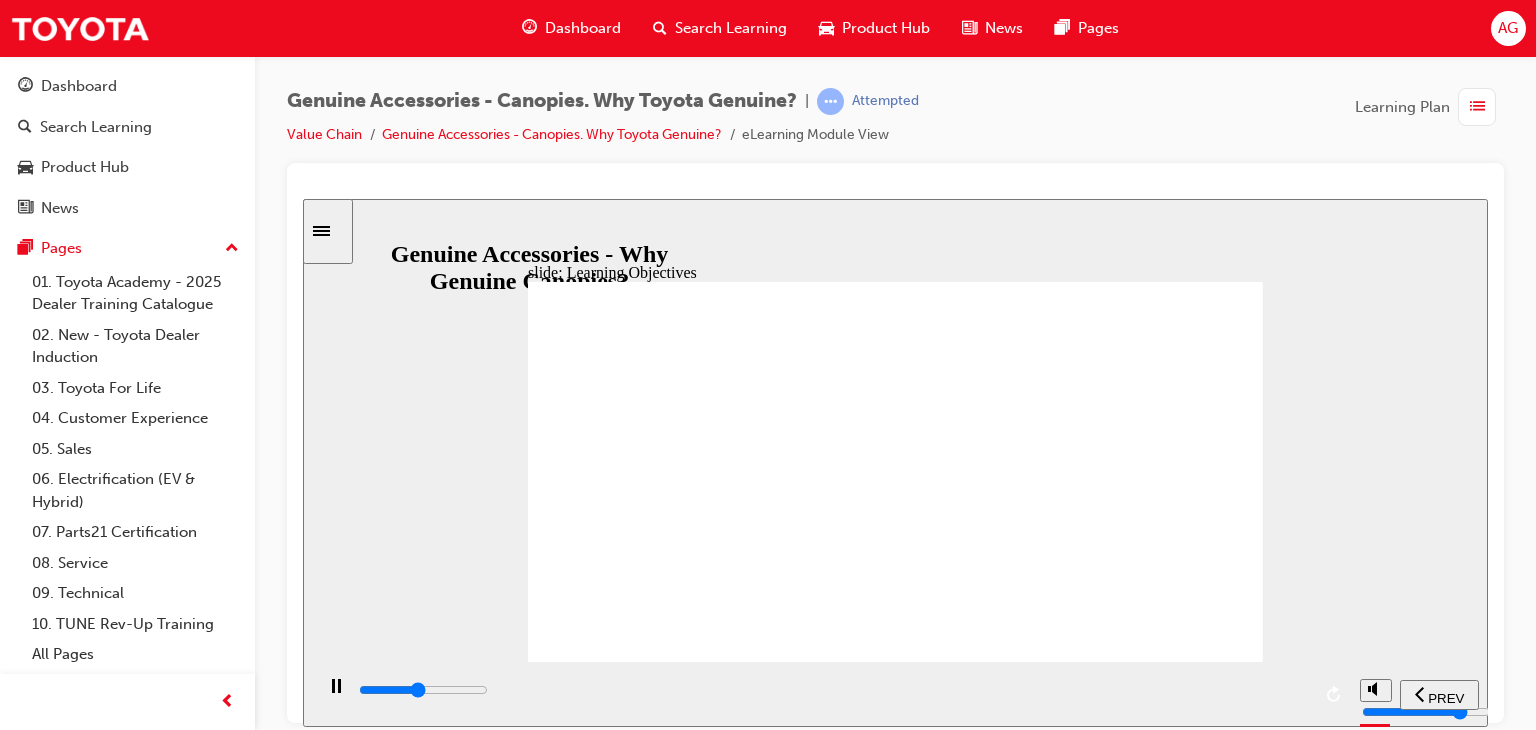 click at bounding box center [831, 693] 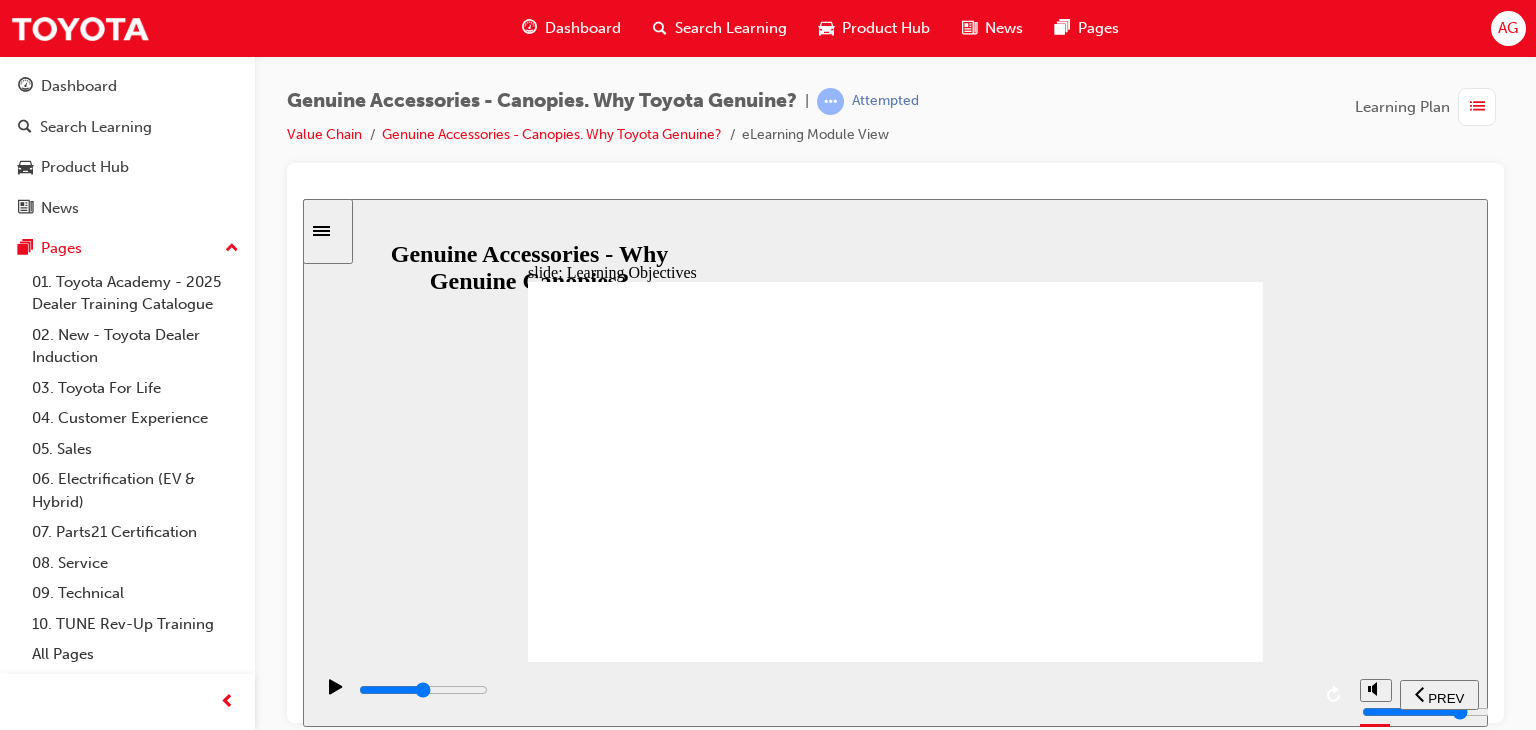 drag, startPoint x: 824, startPoint y: 691, endPoint x: 887, endPoint y: 692, distance: 63.007935 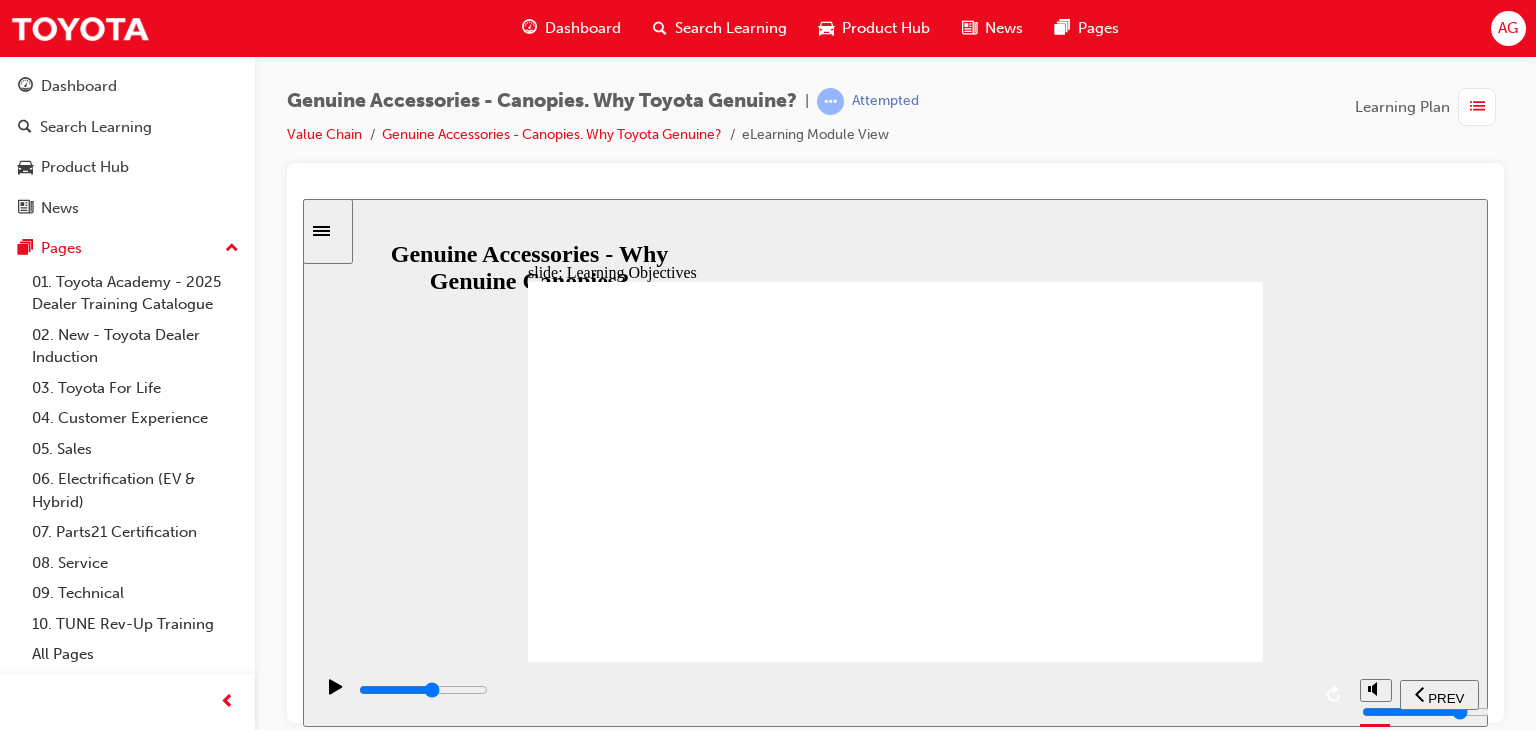 drag, startPoint x: 905, startPoint y: 692, endPoint x: 922, endPoint y: 691, distance: 17.029387 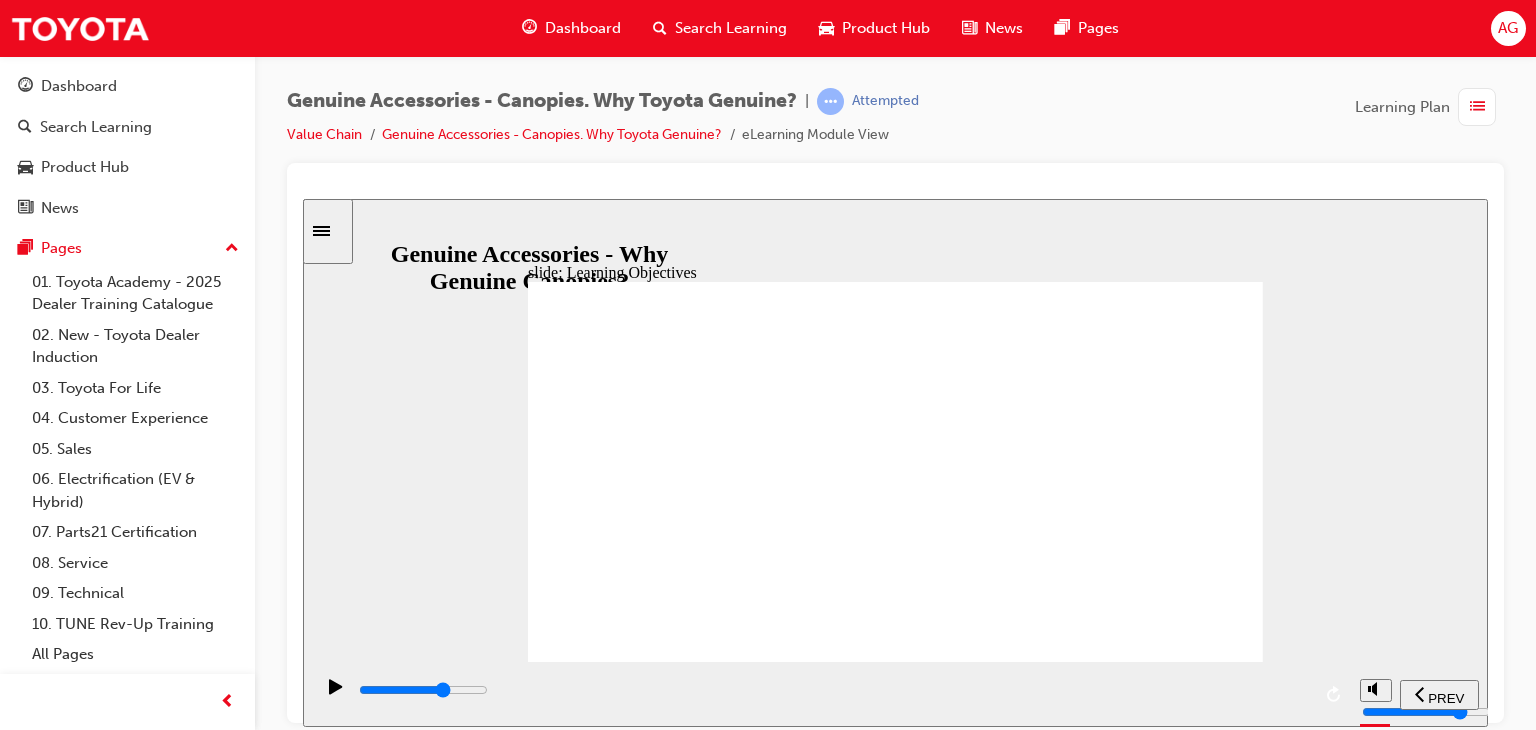 drag, startPoint x: 995, startPoint y: 691, endPoint x: 1010, endPoint y: 688, distance: 15.297058 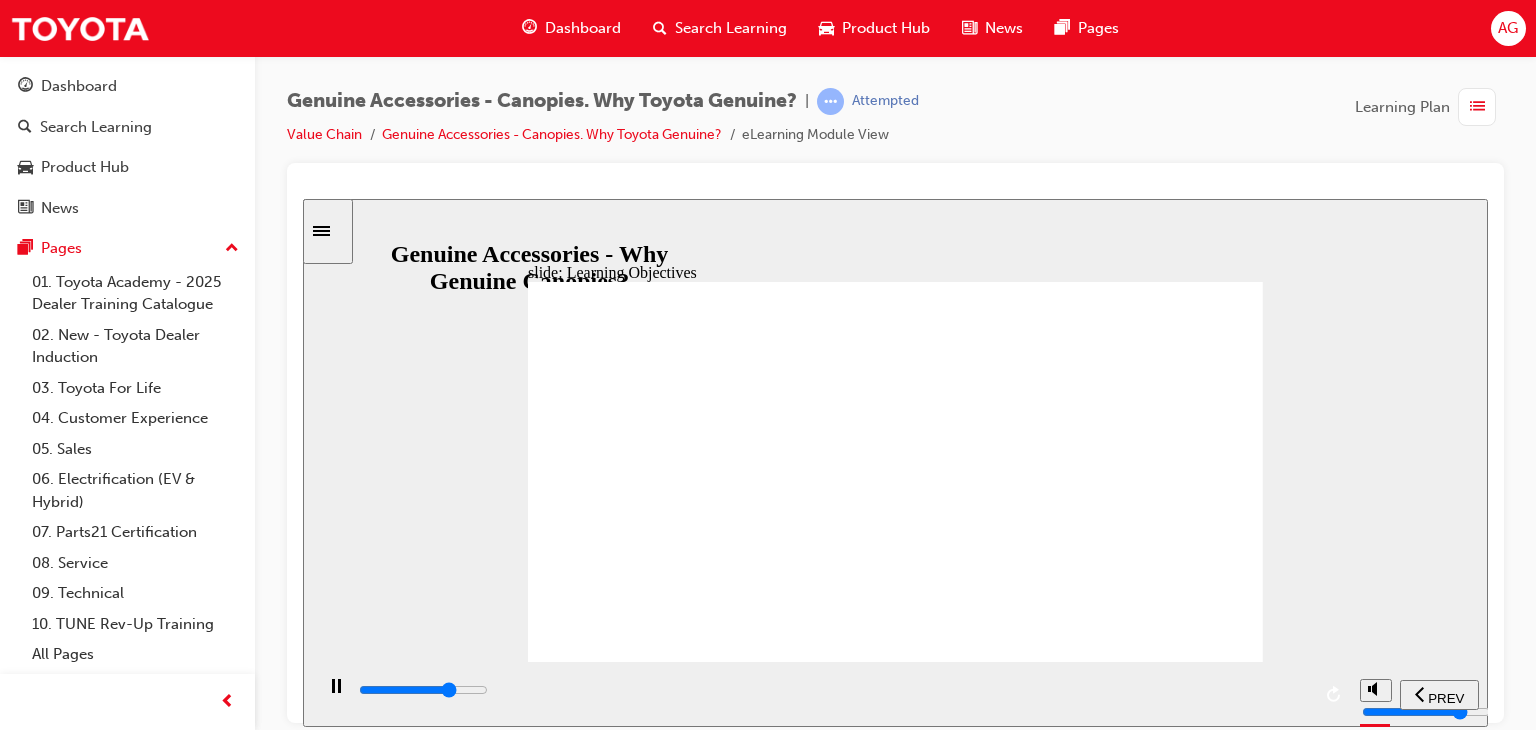 click at bounding box center [833, 690] 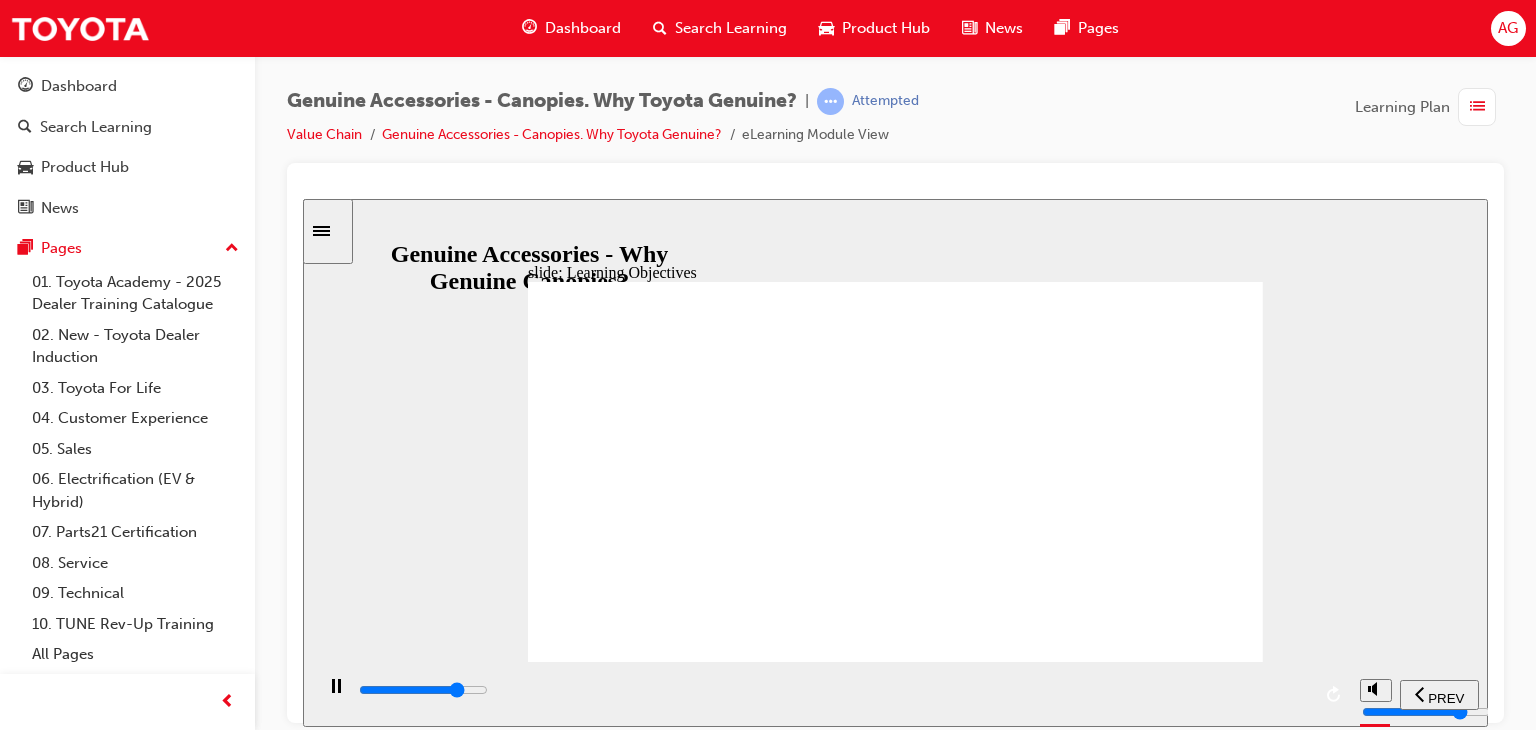 drag, startPoint x: 1115, startPoint y: 683, endPoint x: 1159, endPoint y: 681, distance: 44.04543 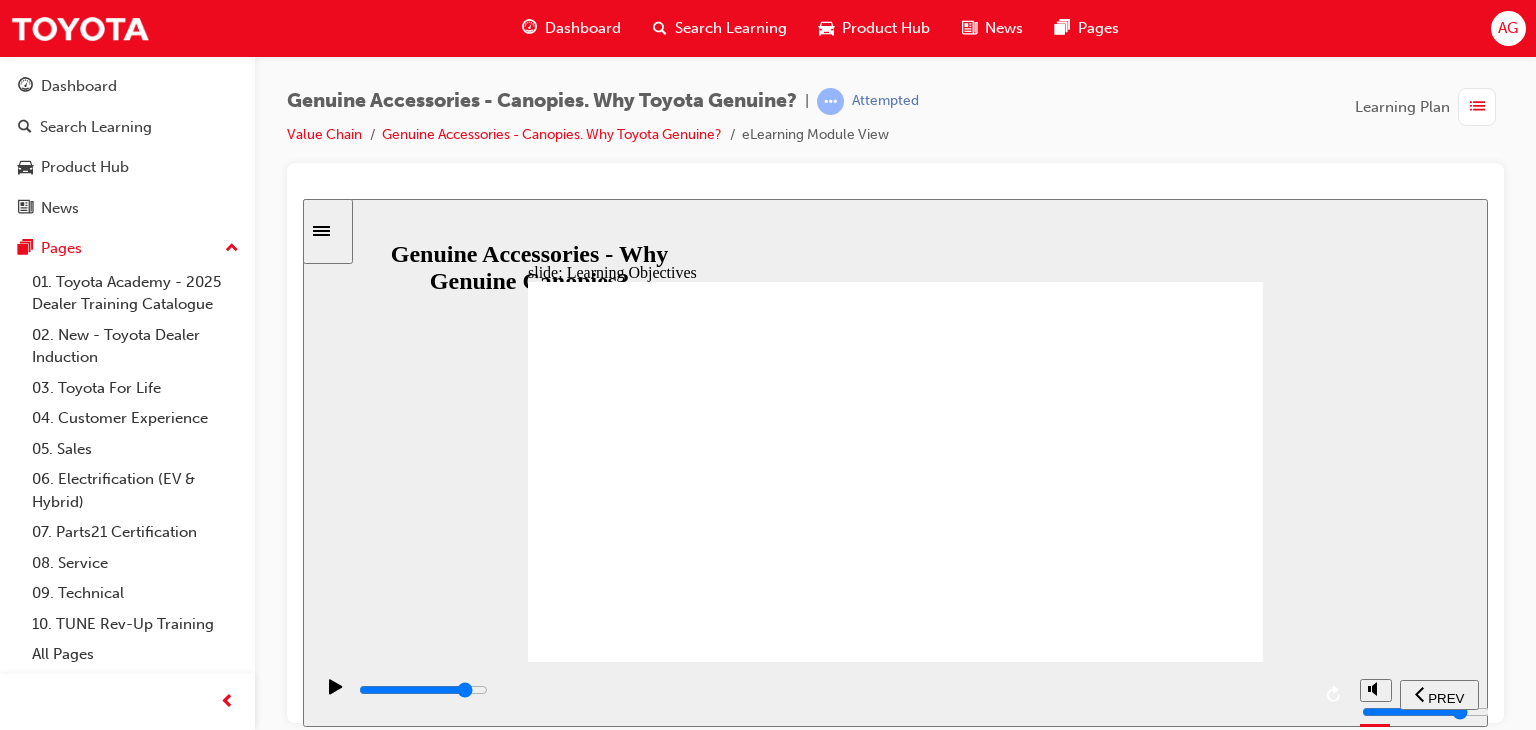 click at bounding box center (833, 690) 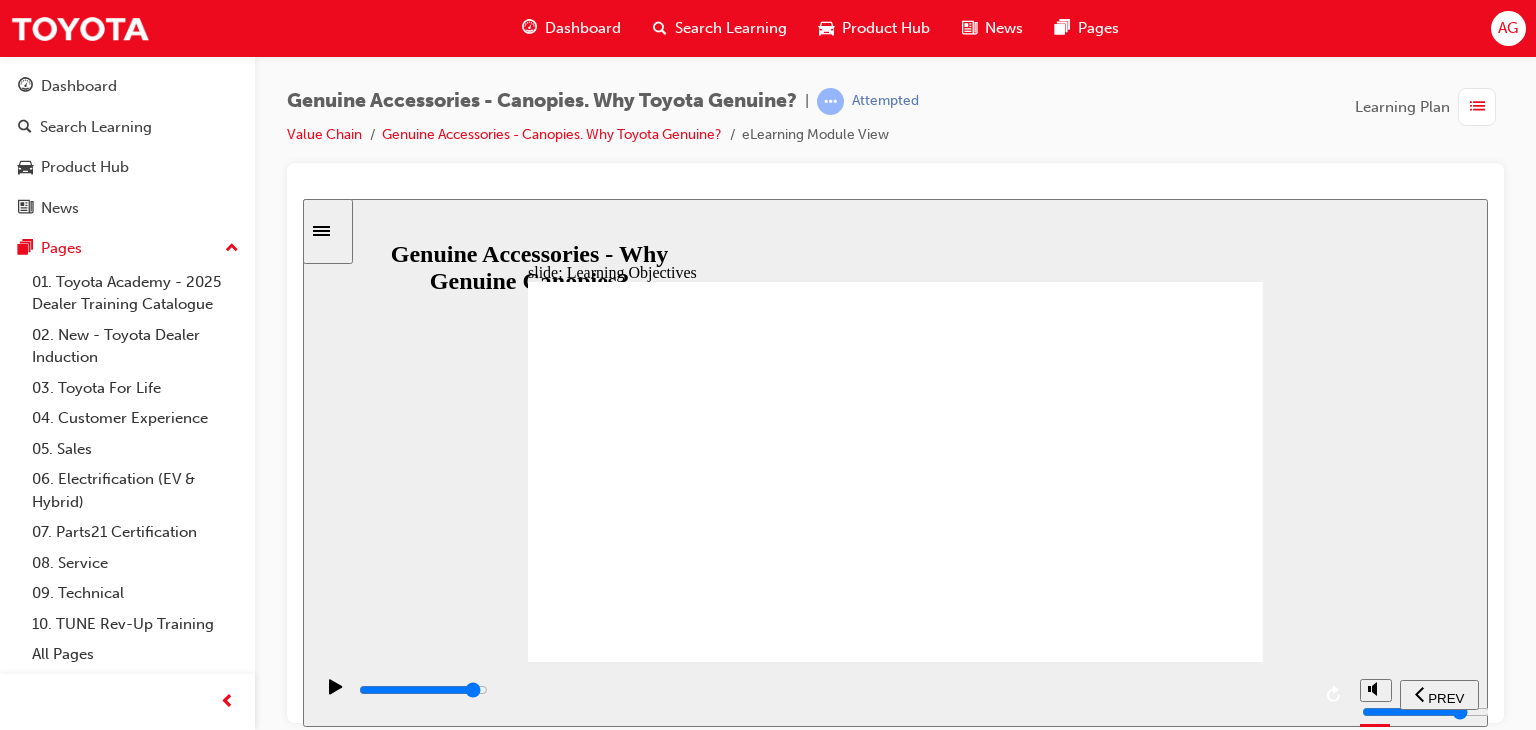 click at bounding box center [833, 690] 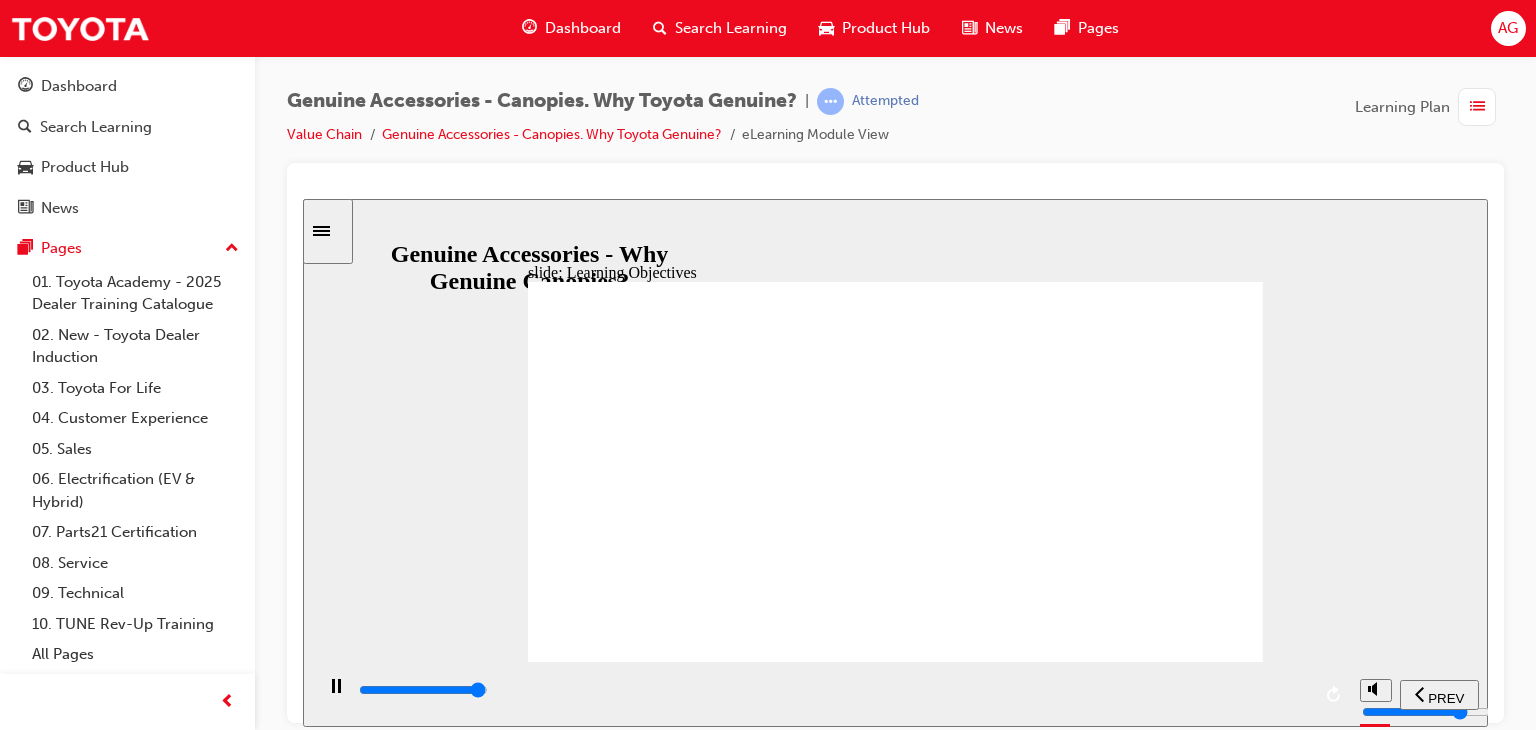 click 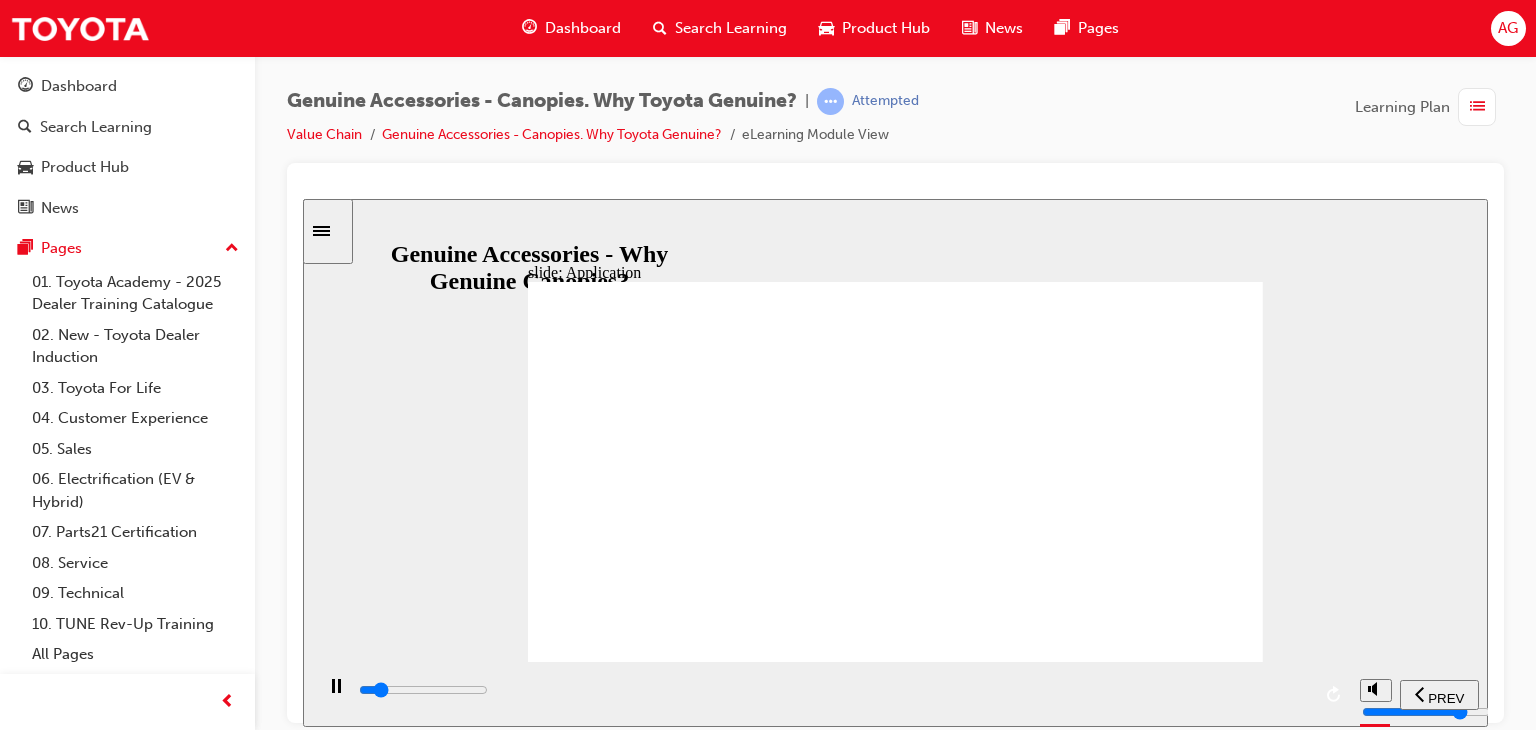 click at bounding box center [833, 690] 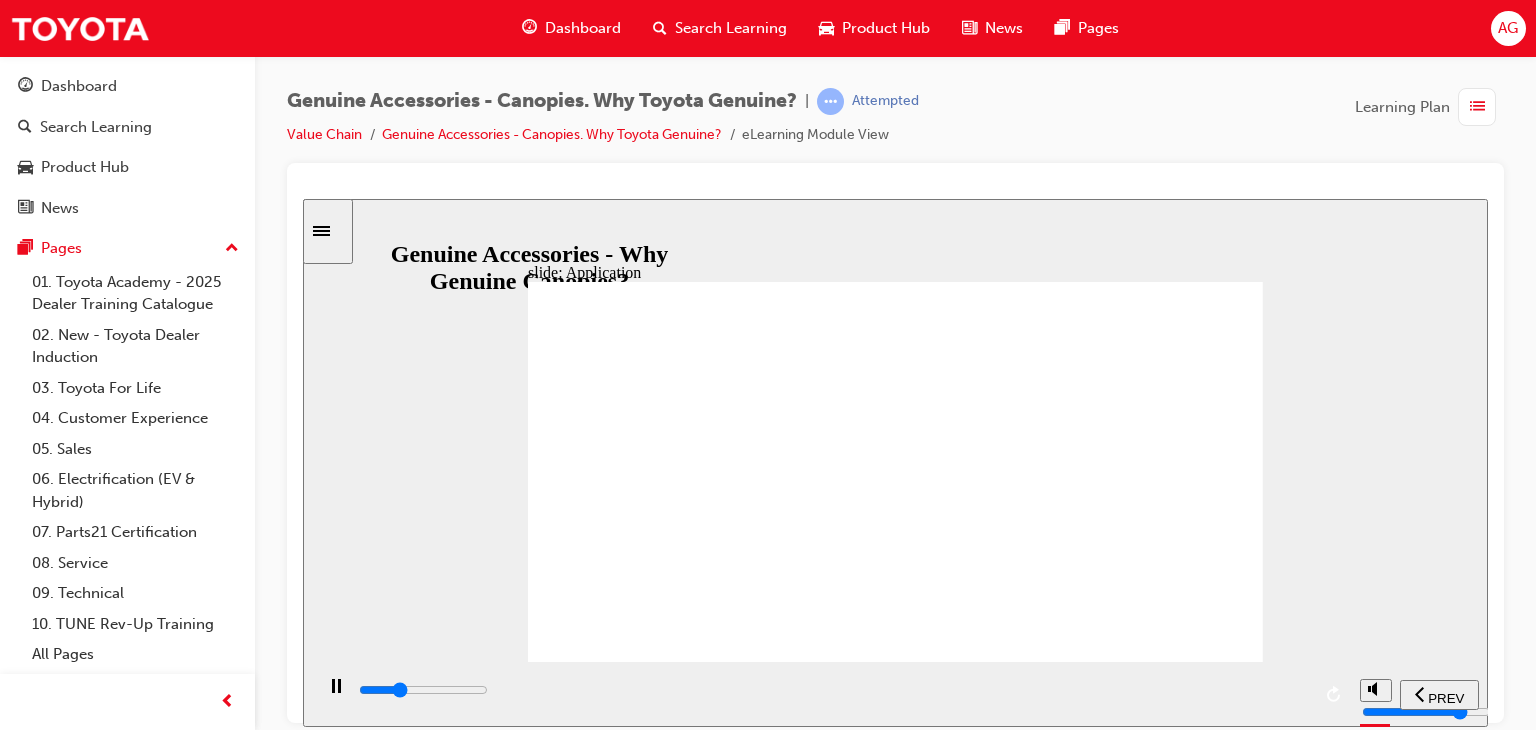 drag, startPoint x: 635, startPoint y: 688, endPoint x: 690, endPoint y: 687, distance: 55.00909 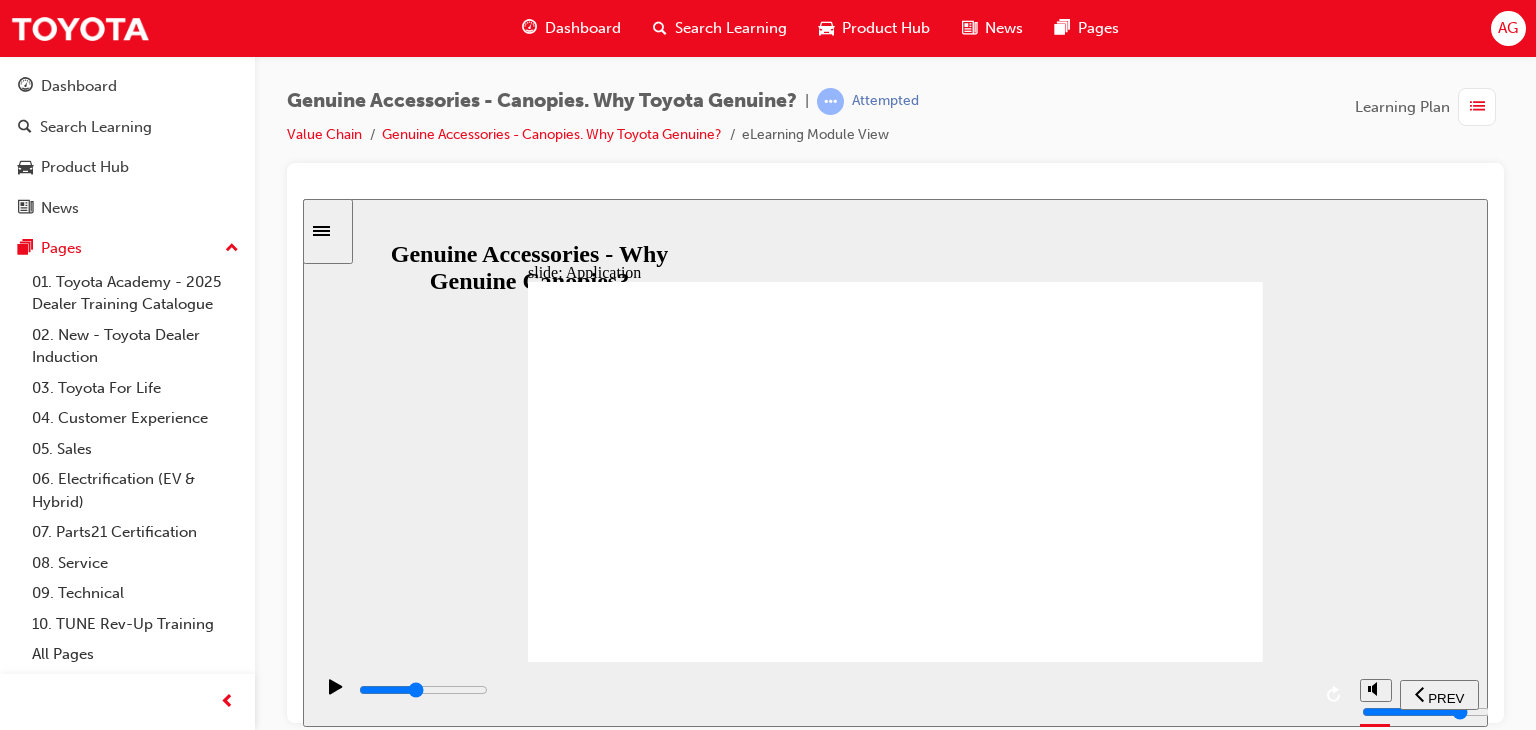 click at bounding box center (833, 690) 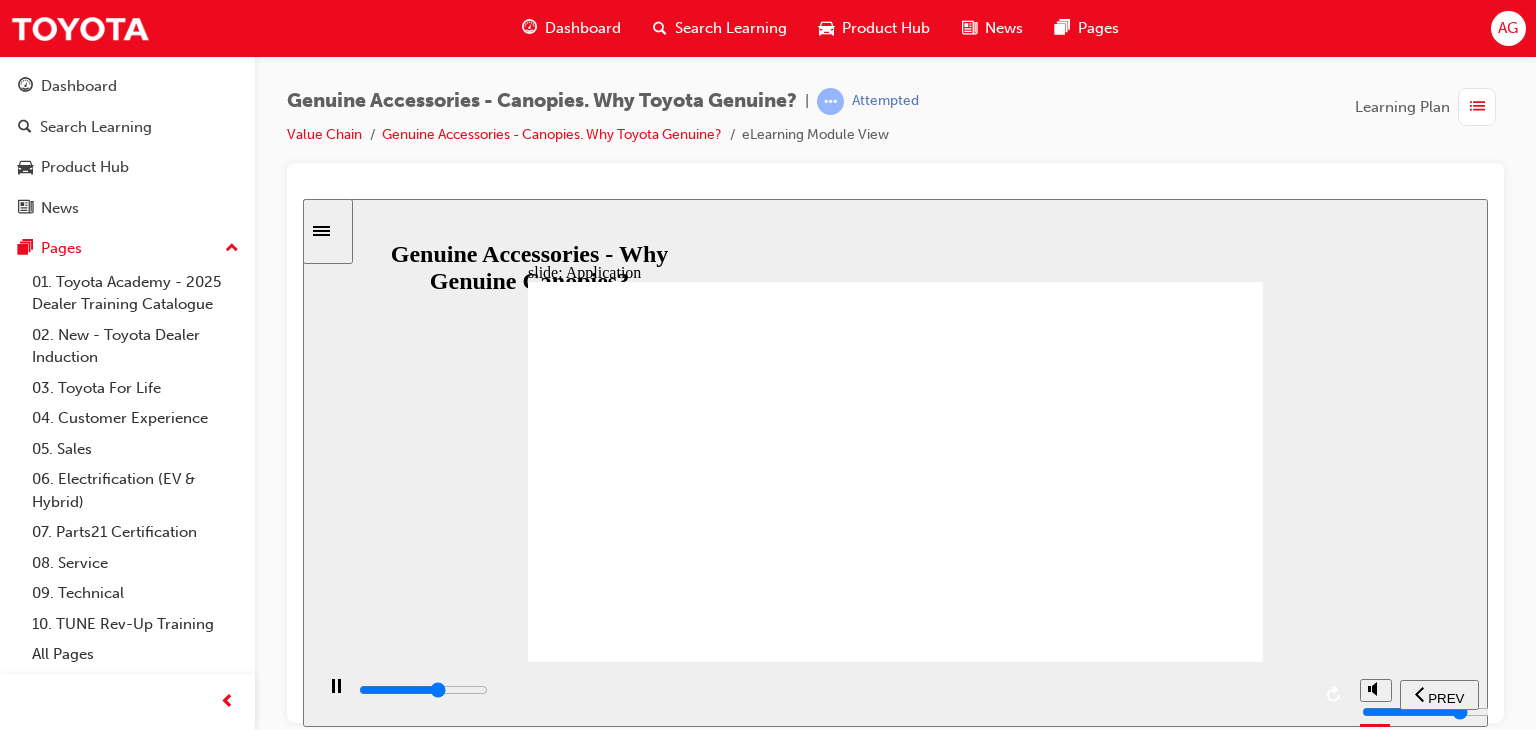 click at bounding box center [833, 690] 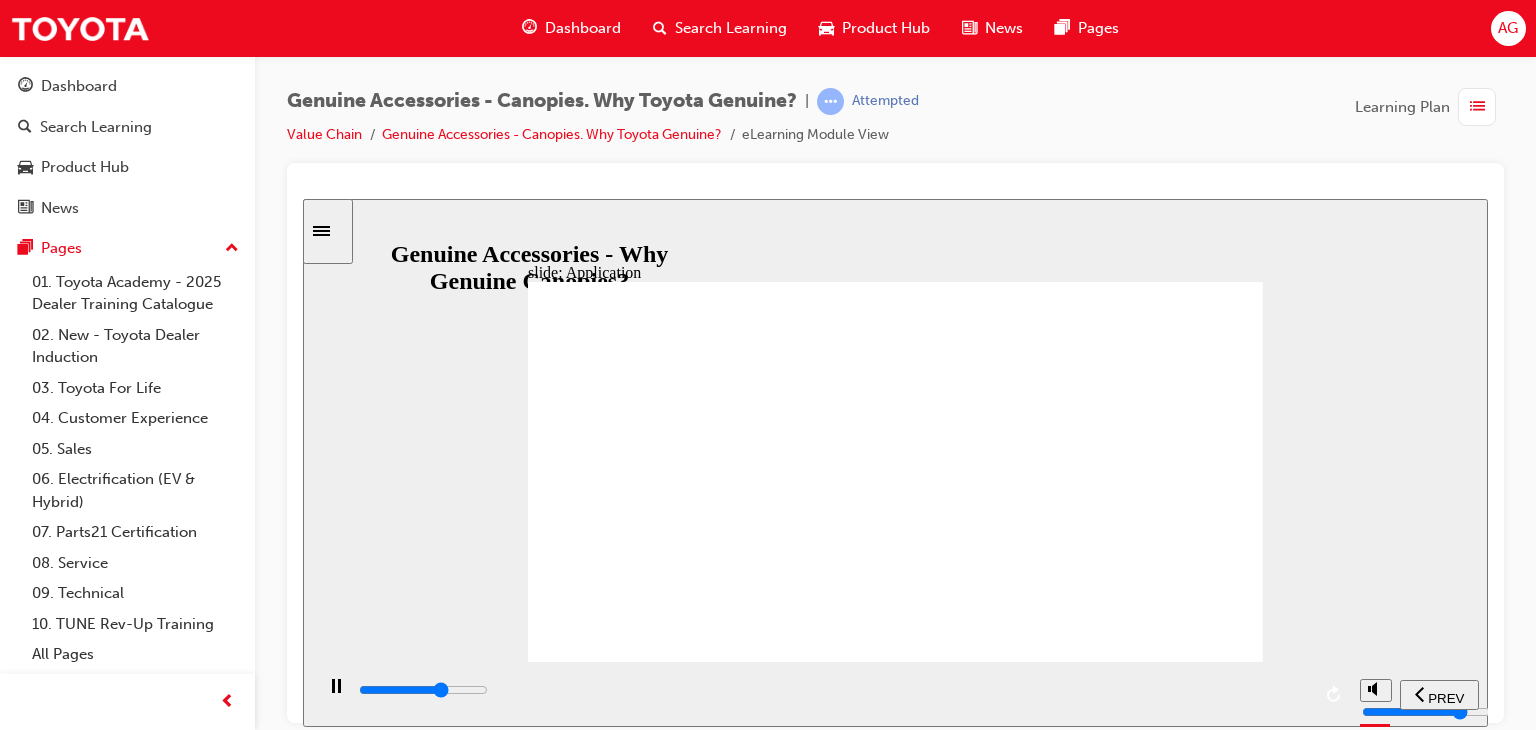 click 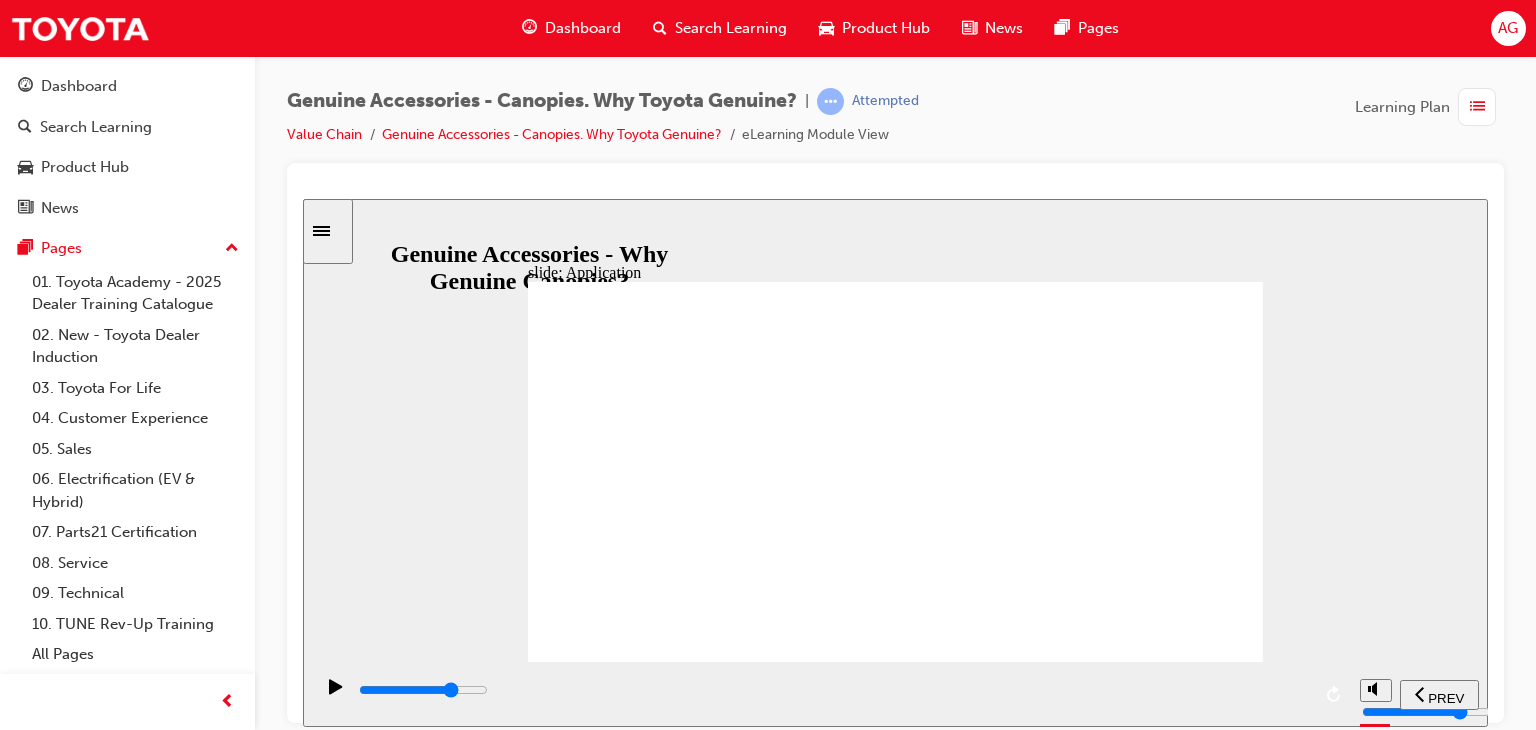 drag, startPoint x: 1064, startPoint y: 694, endPoint x: 1086, endPoint y: 694, distance: 22 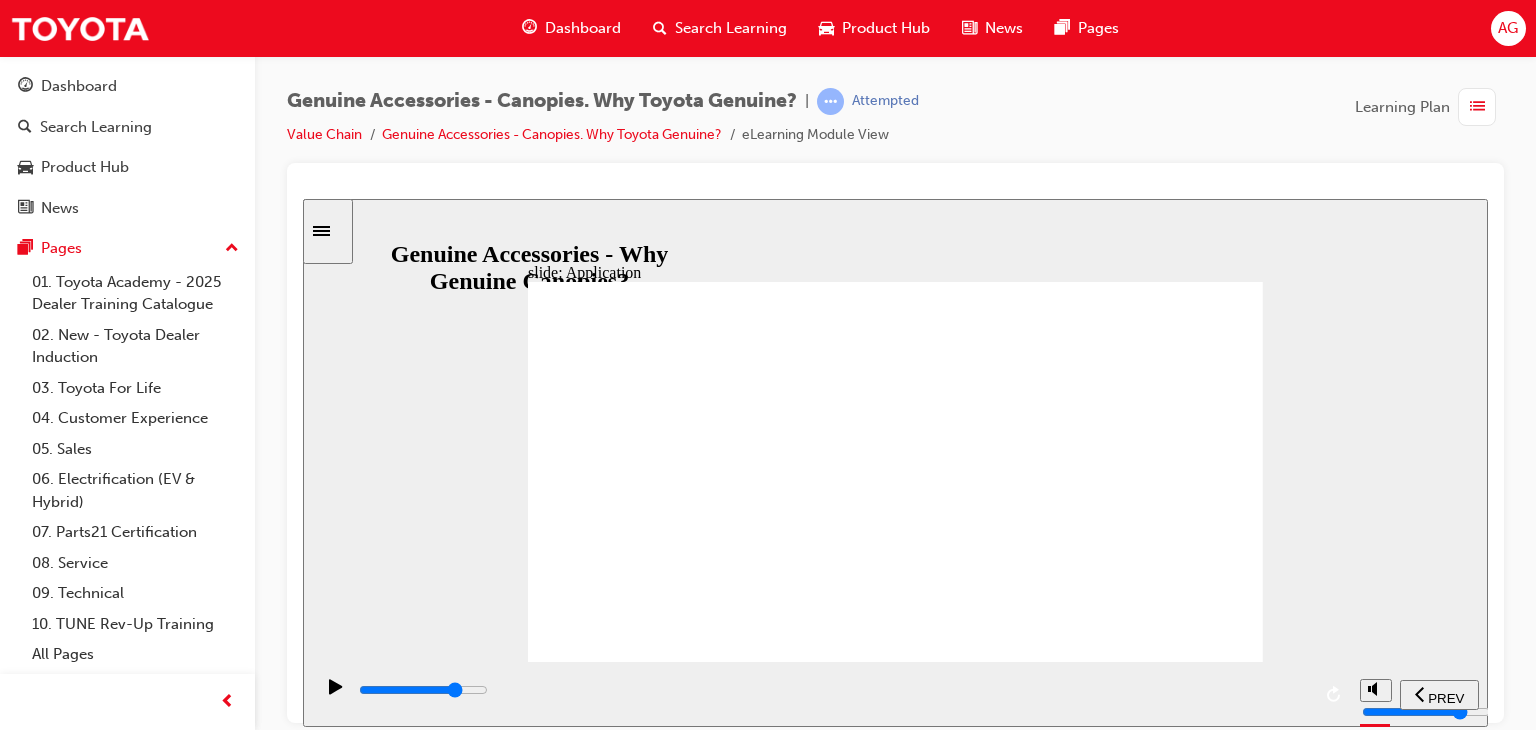 click at bounding box center [833, 690] 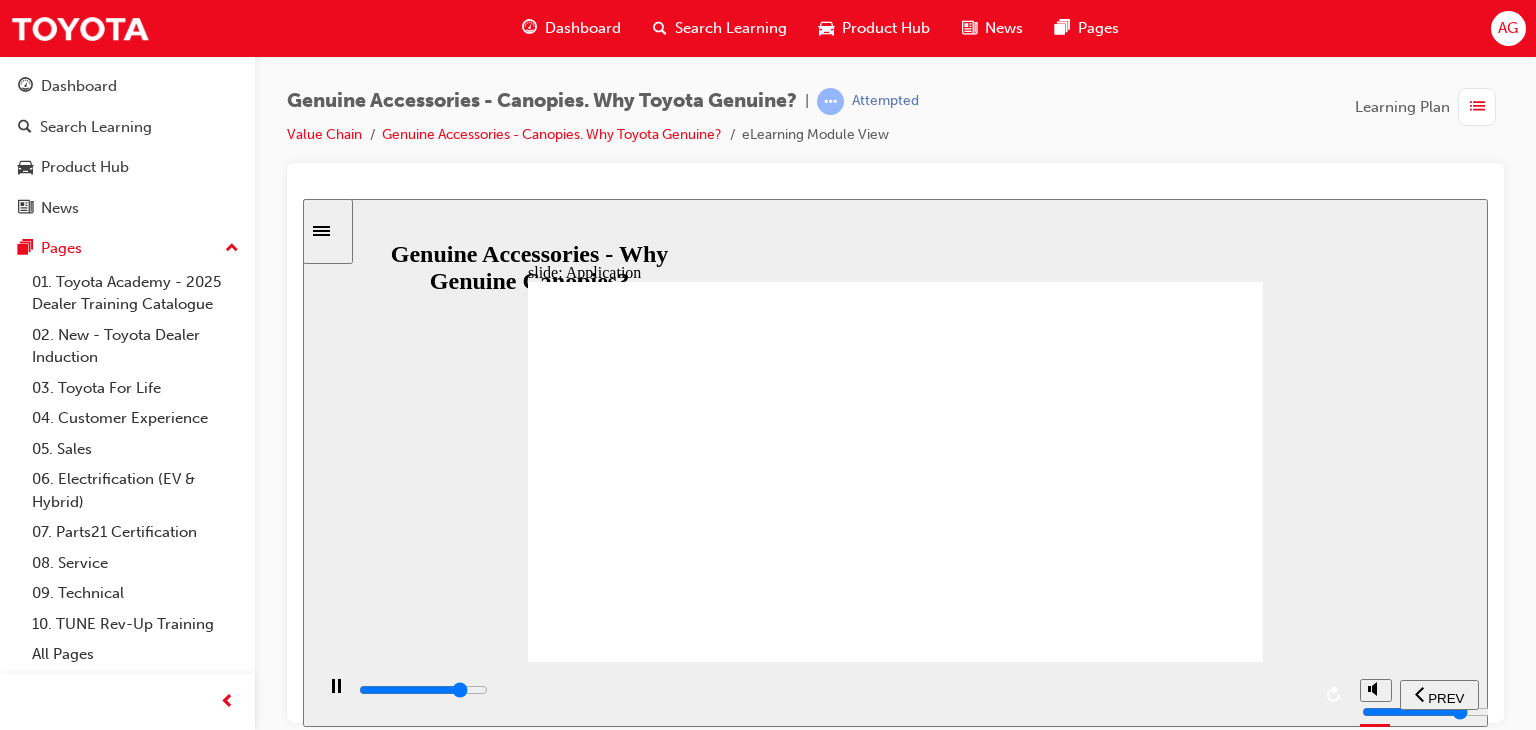drag, startPoint x: 1143, startPoint y: 695, endPoint x: 1189, endPoint y: 693, distance: 46.043457 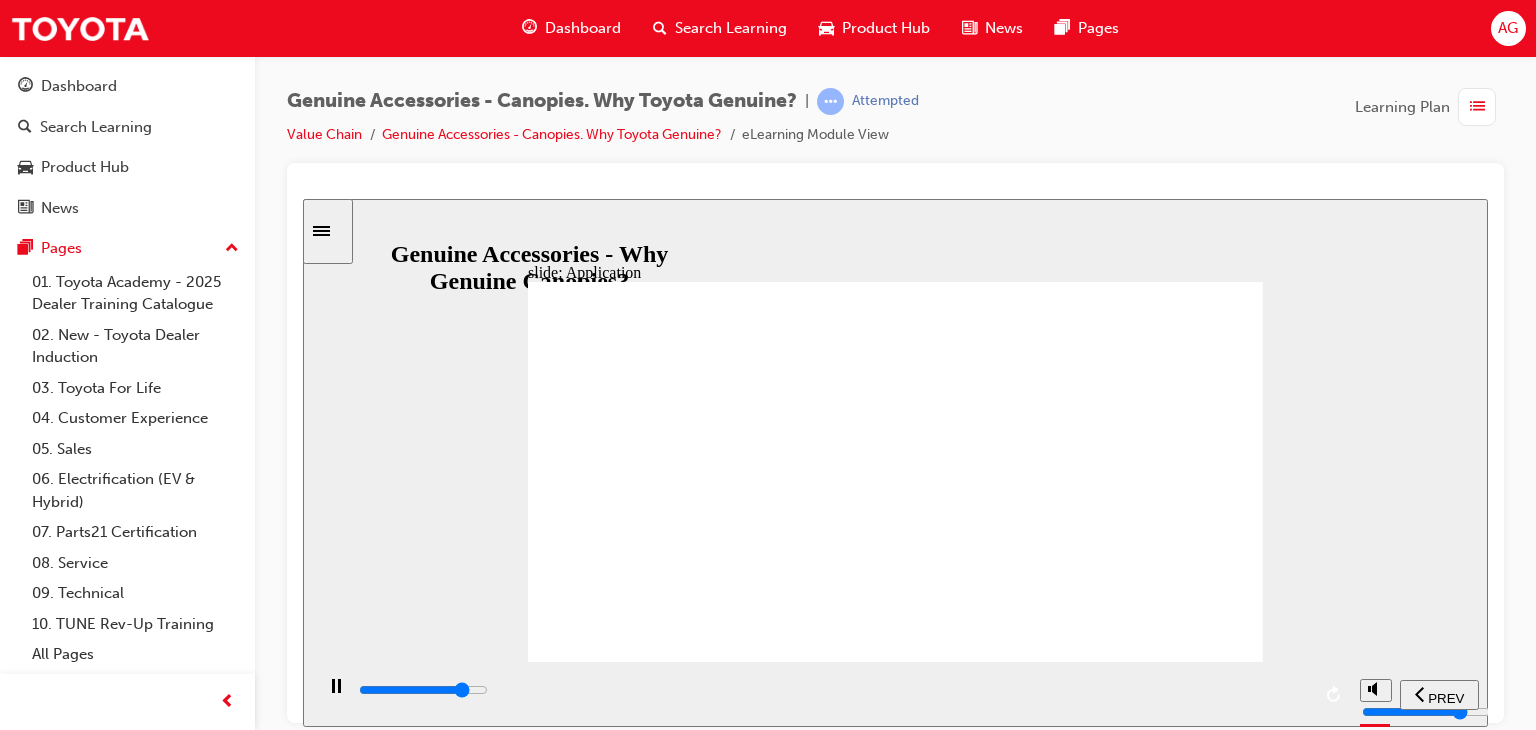 click at bounding box center [895, 1333] 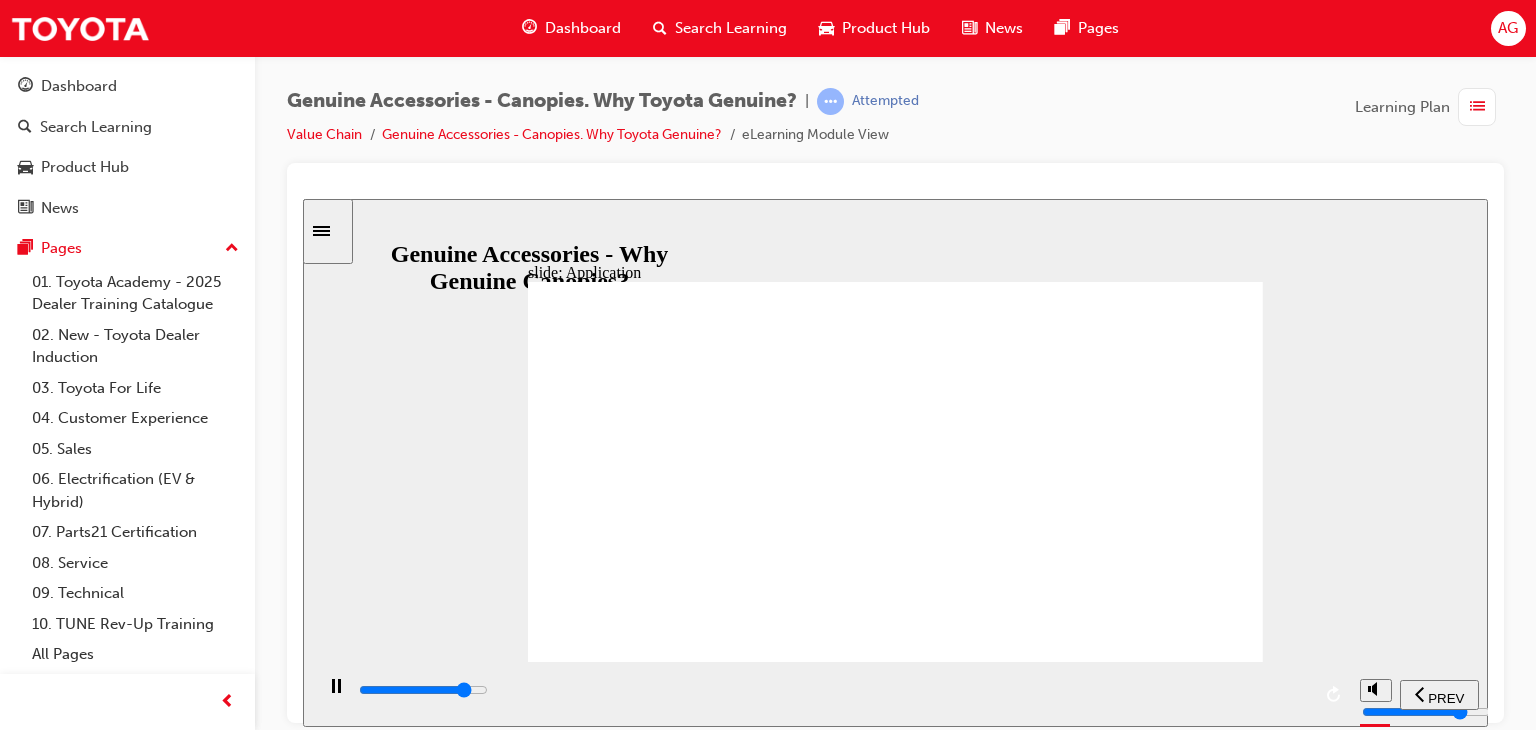 click 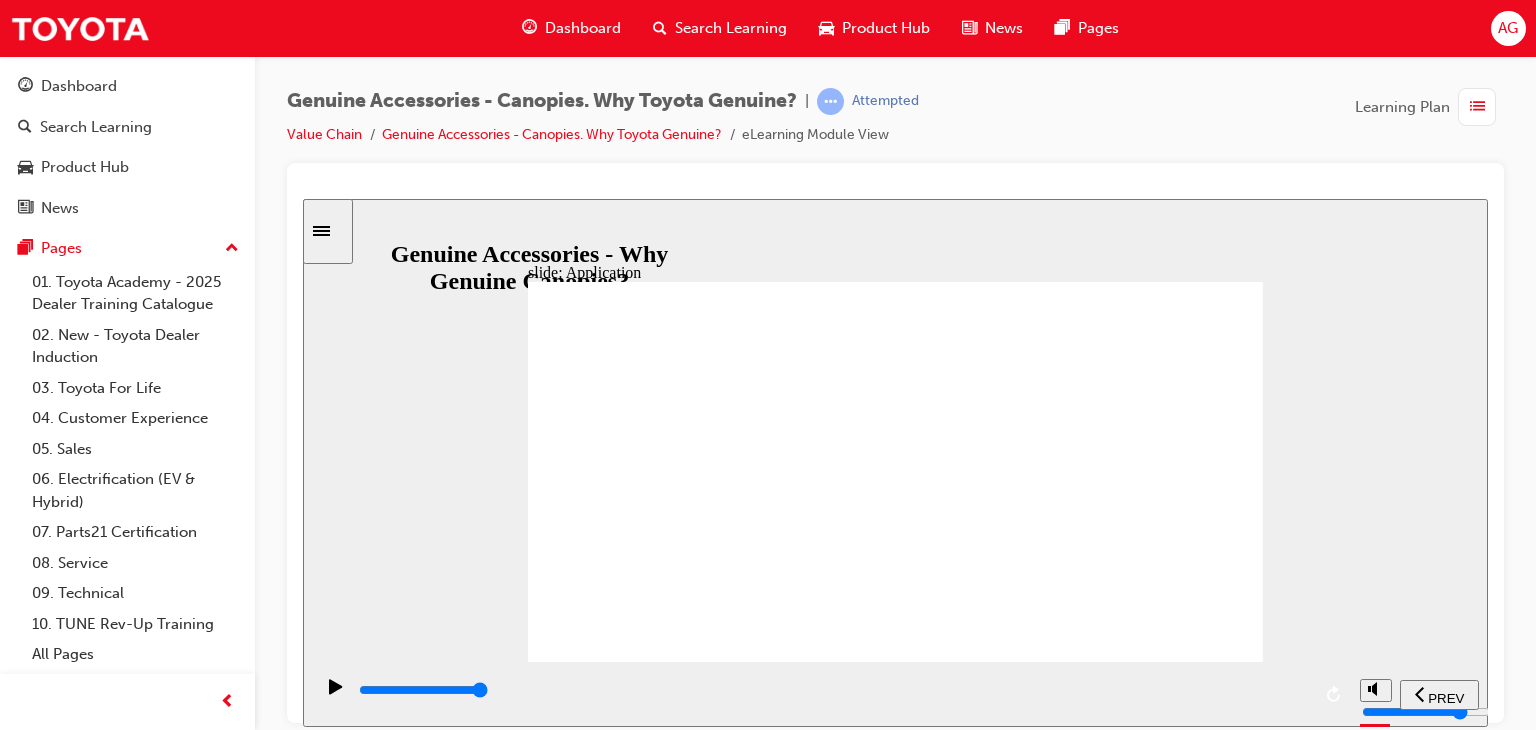 click 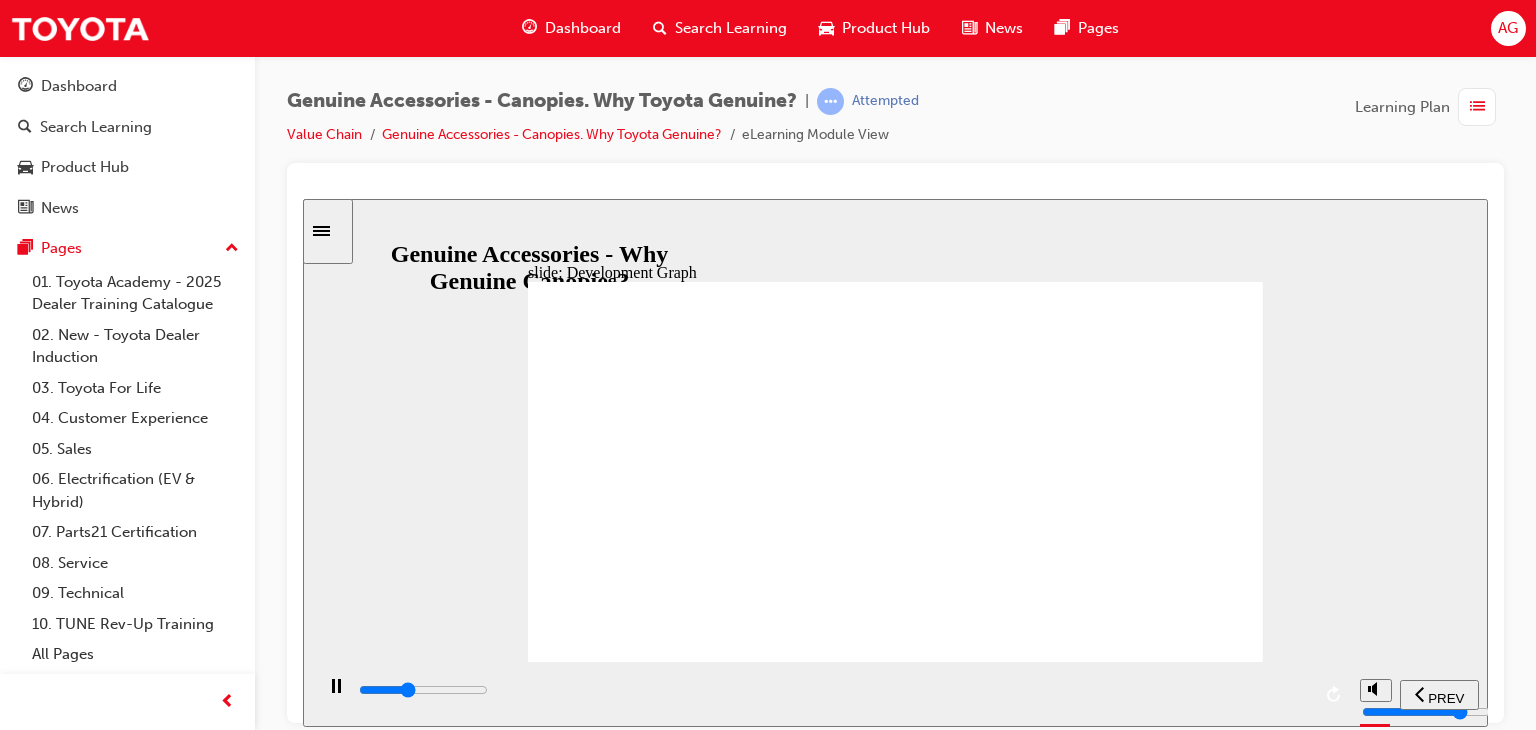 click at bounding box center [833, 690] 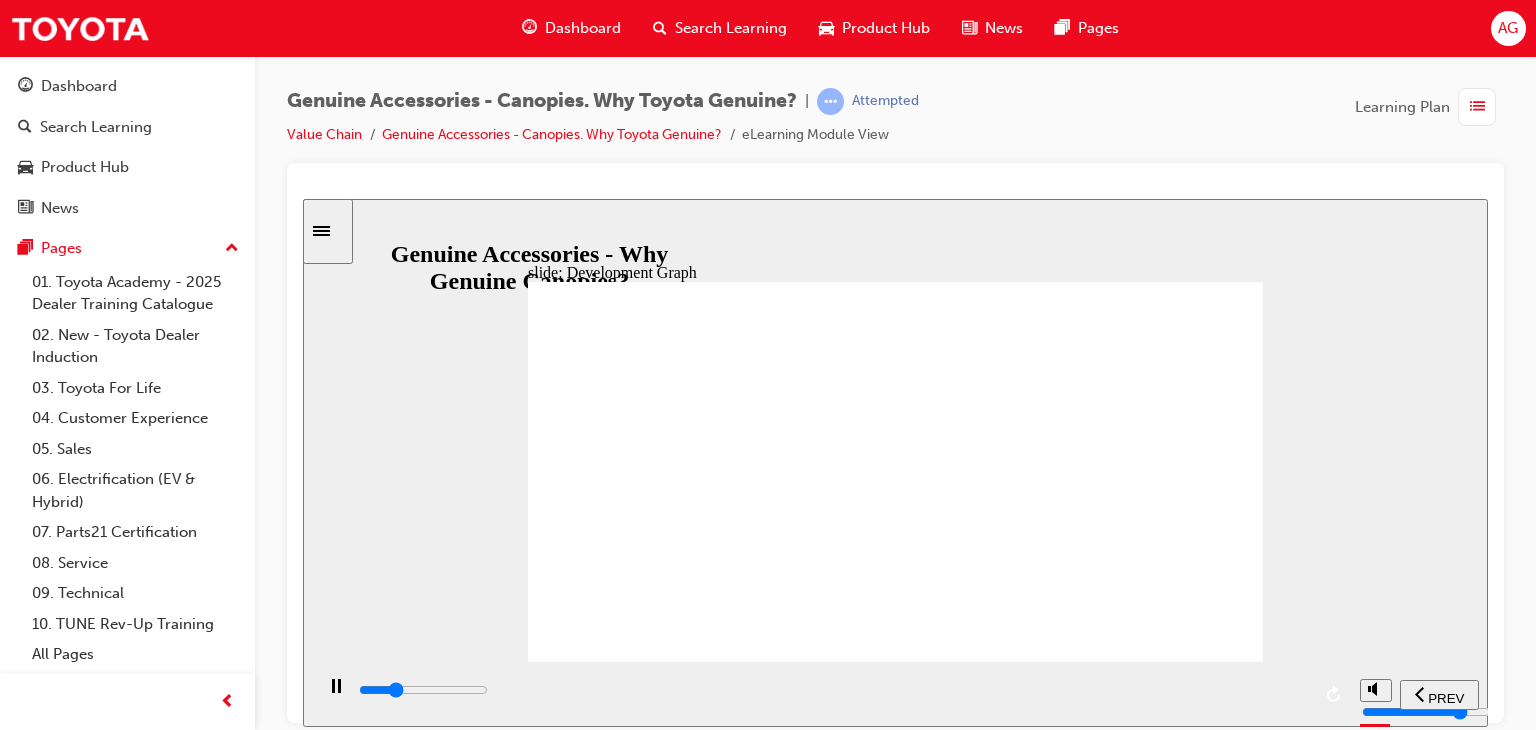 click at bounding box center [833, 690] 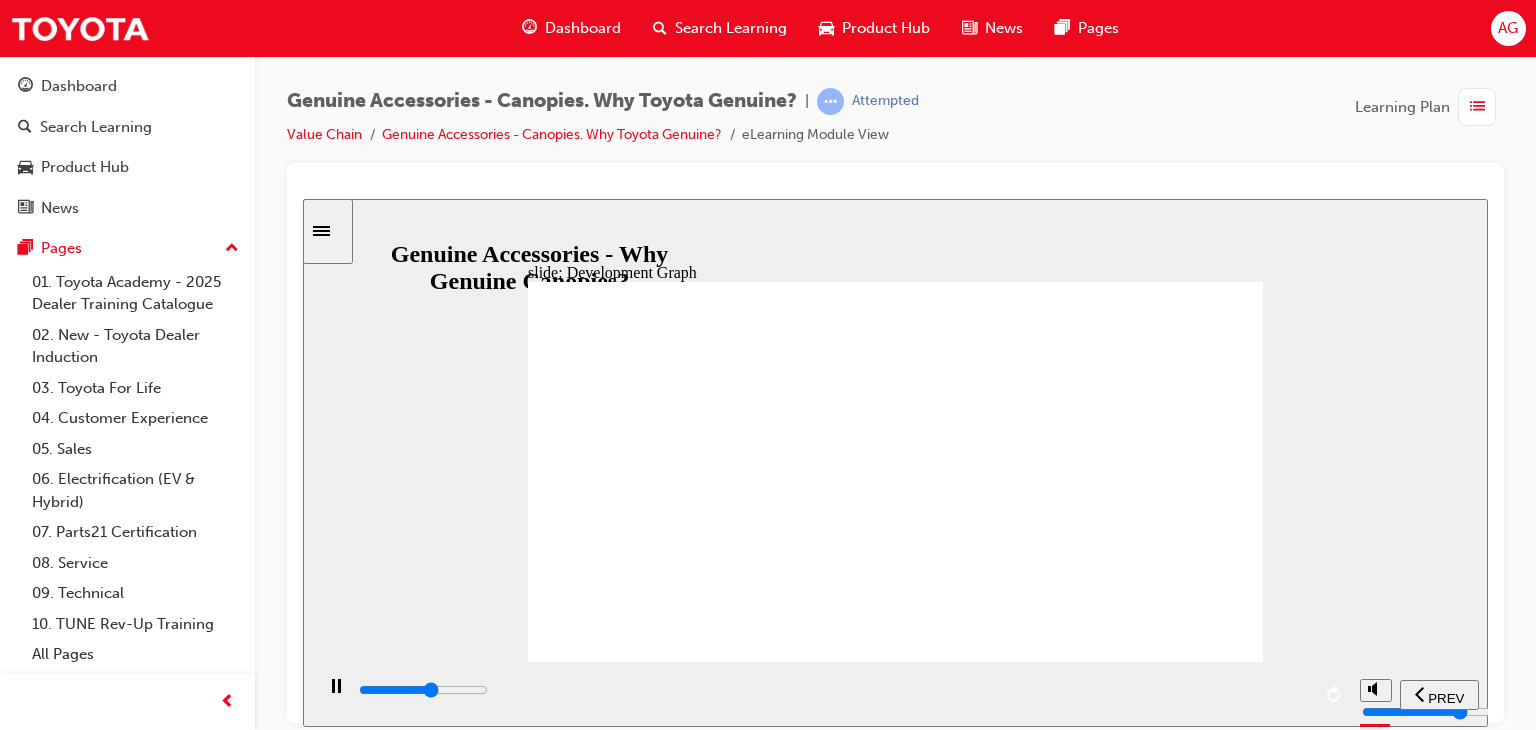drag, startPoint x: 892, startPoint y: 711, endPoint x: 904, endPoint y: 707, distance: 12.649111 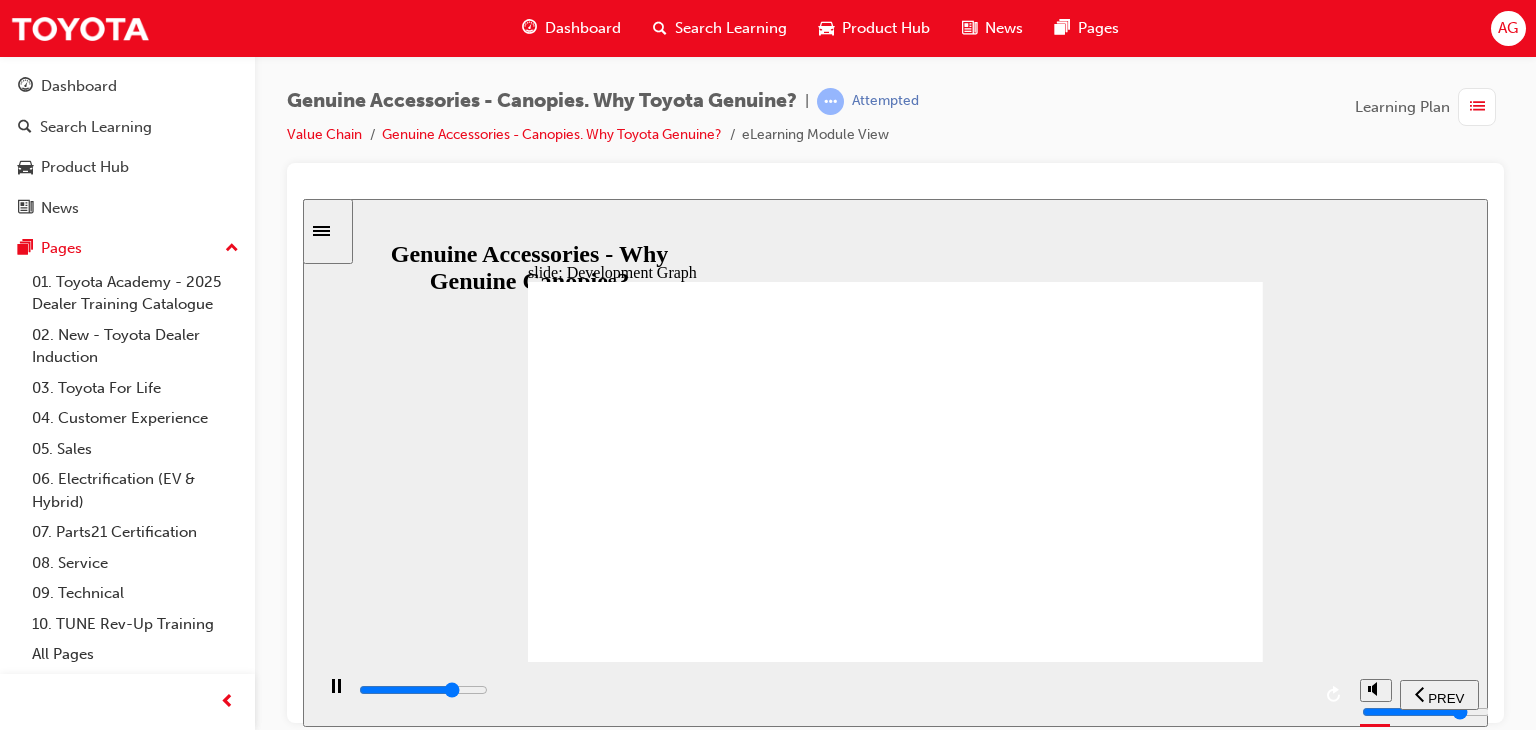 click at bounding box center (833, 690) 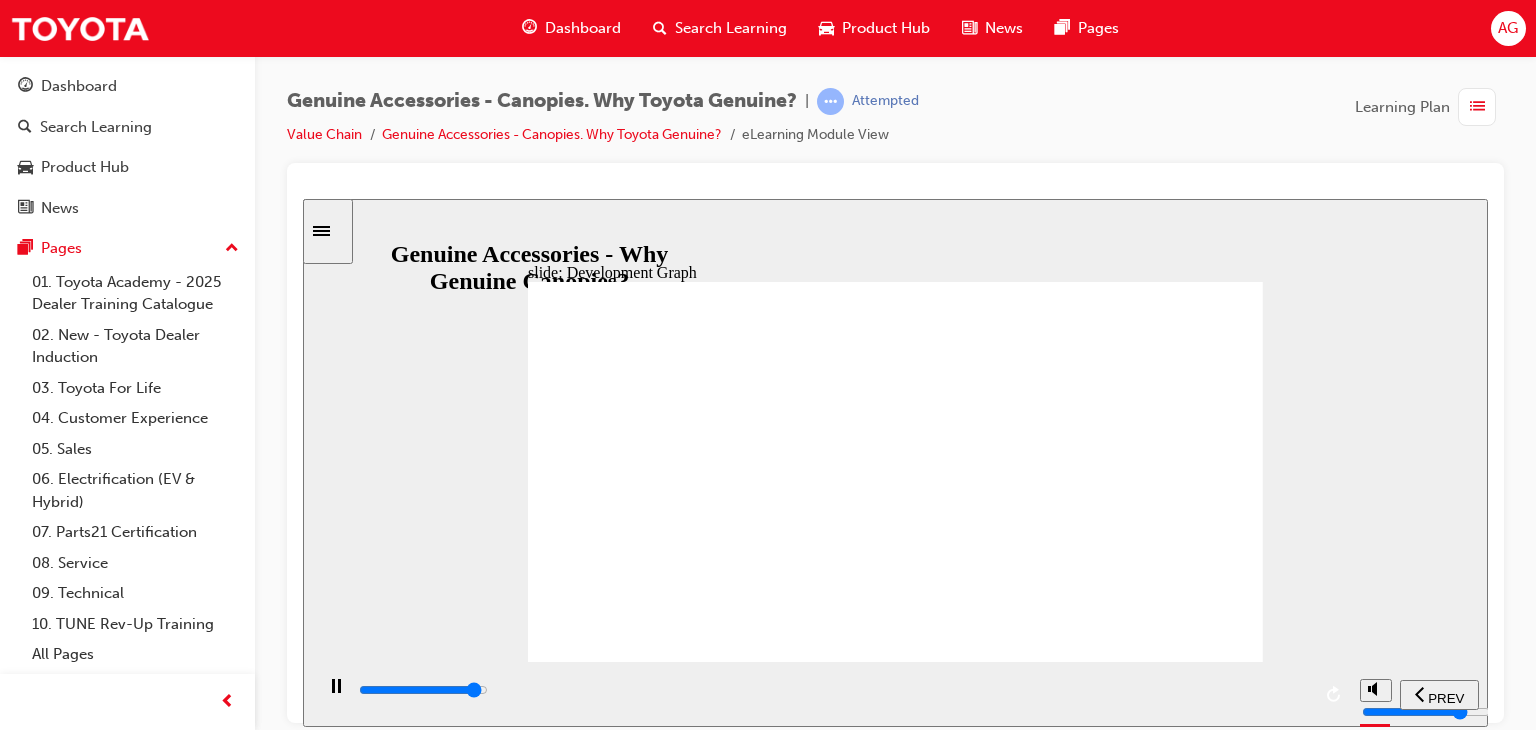 click at bounding box center (833, 690) 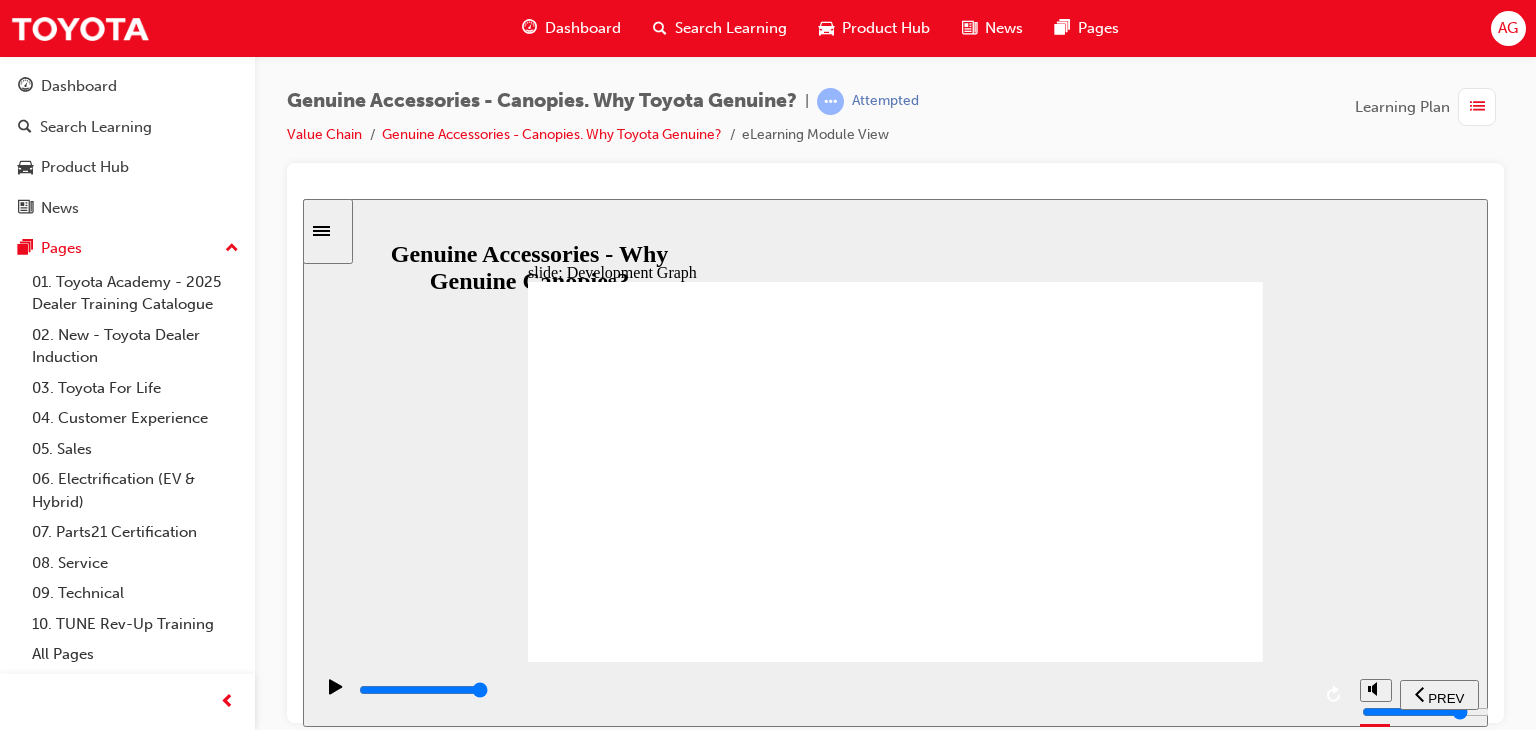 click at bounding box center [895, 1349] 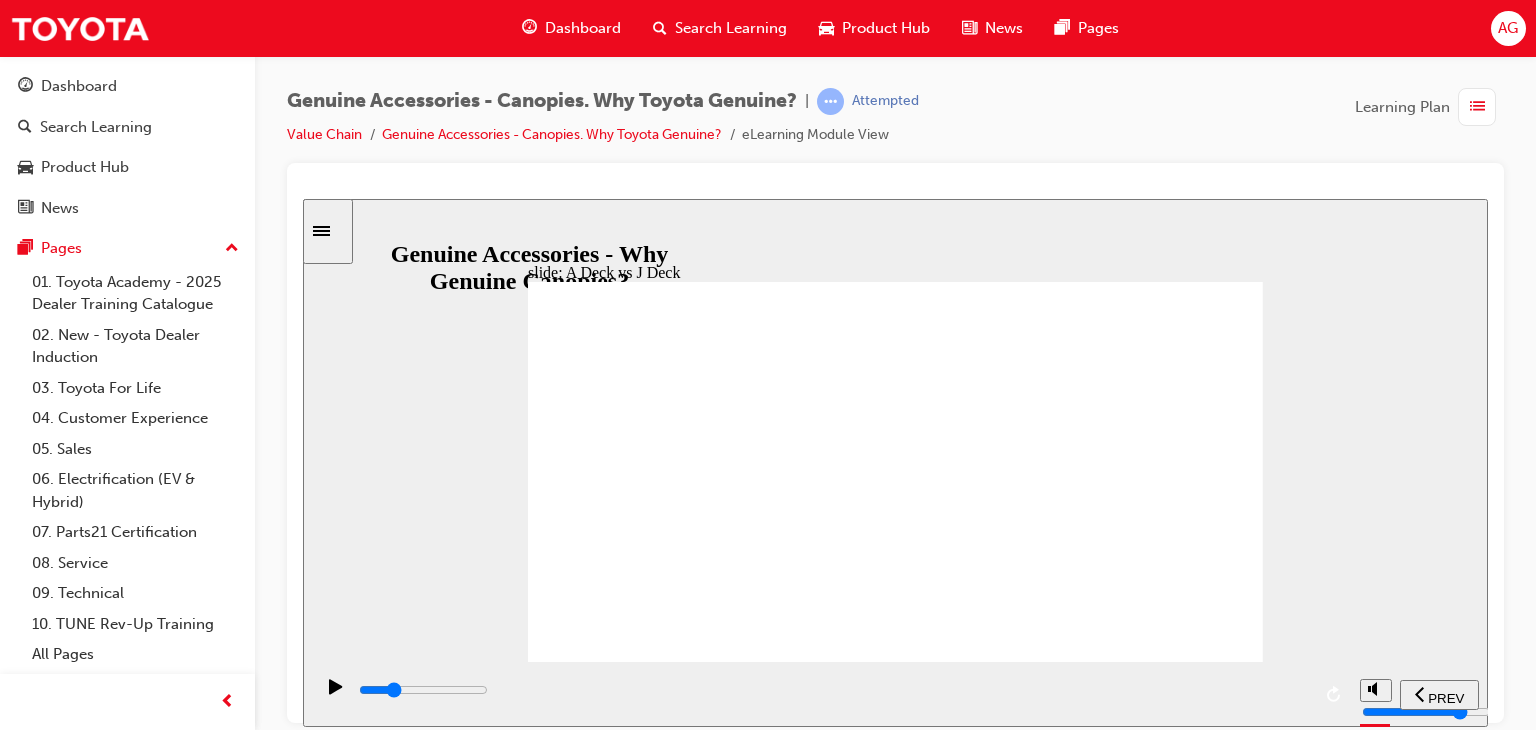 click at bounding box center [833, 690] 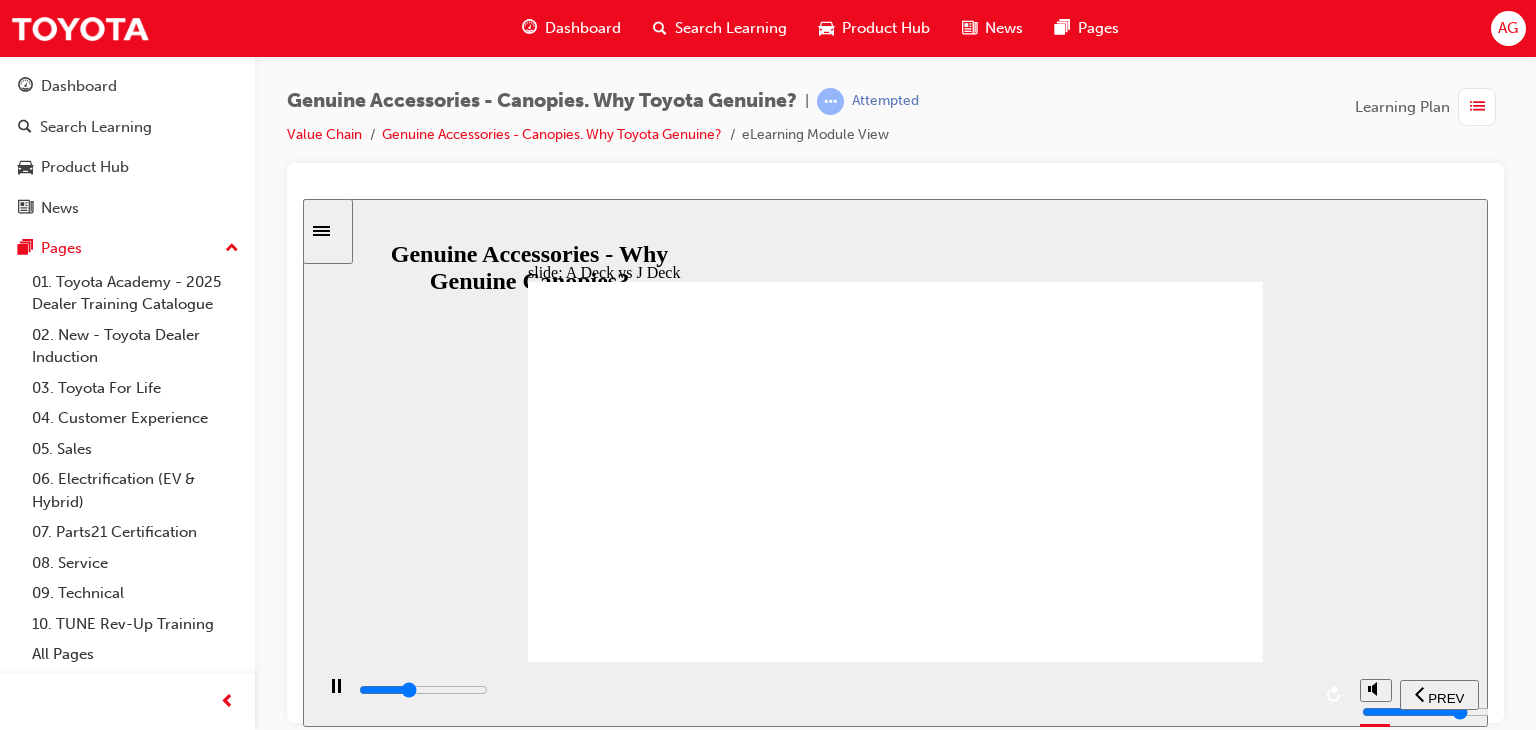 click at bounding box center (833, 690) 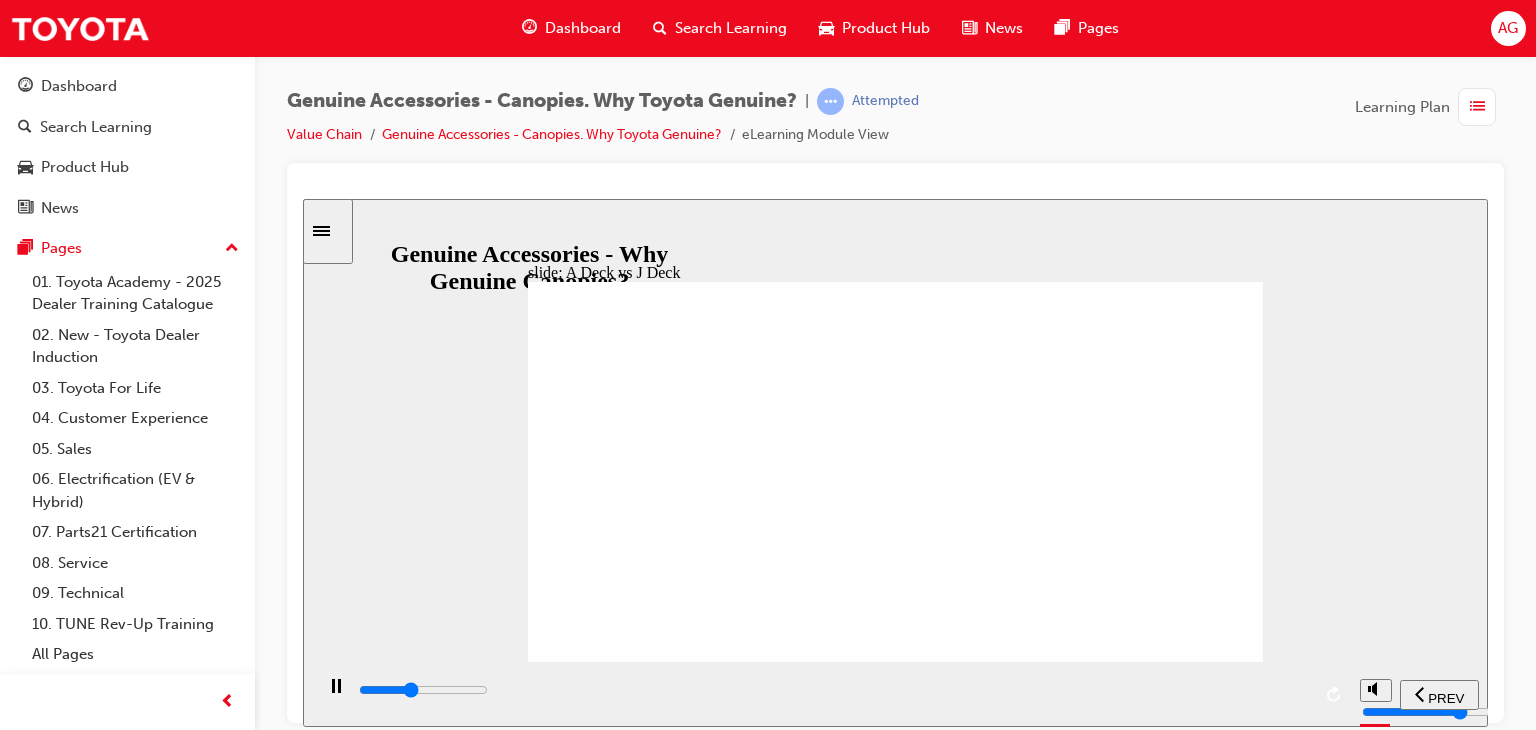 drag, startPoint x: 840, startPoint y: 664, endPoint x: 855, endPoint y: 660, distance: 15.524175 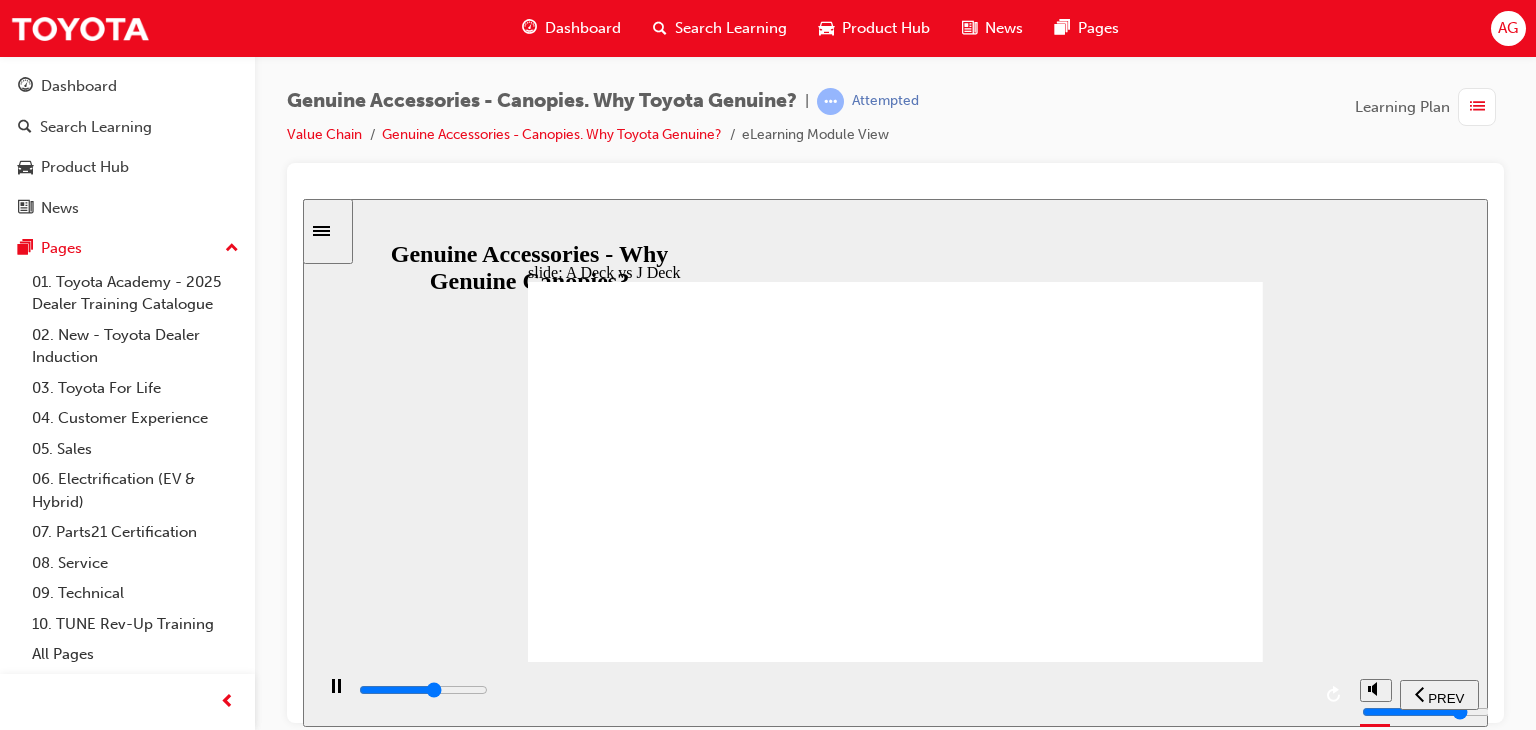 click at bounding box center (833, 690) 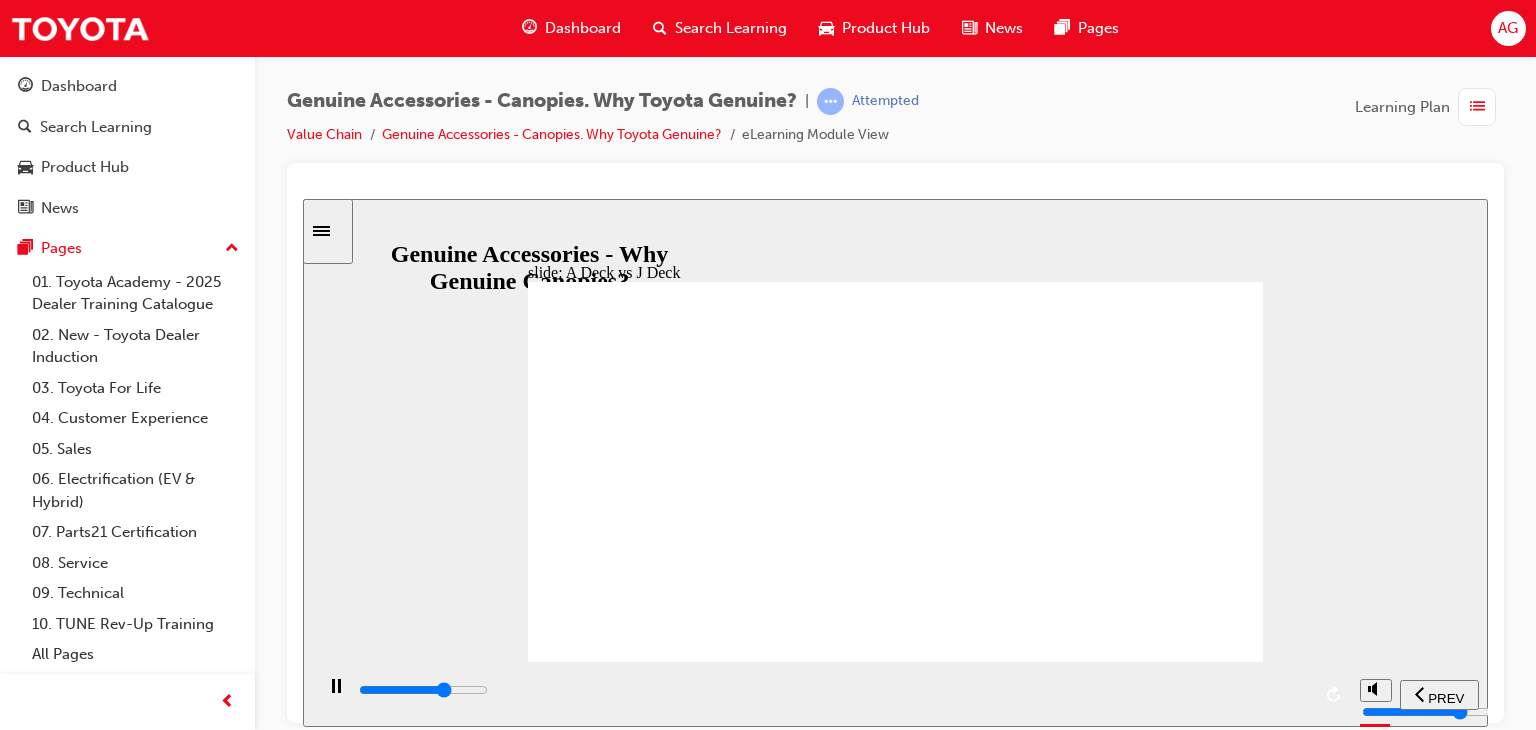 drag, startPoint x: 1000, startPoint y: 684, endPoint x: 1041, endPoint y: 701, distance: 44.38468 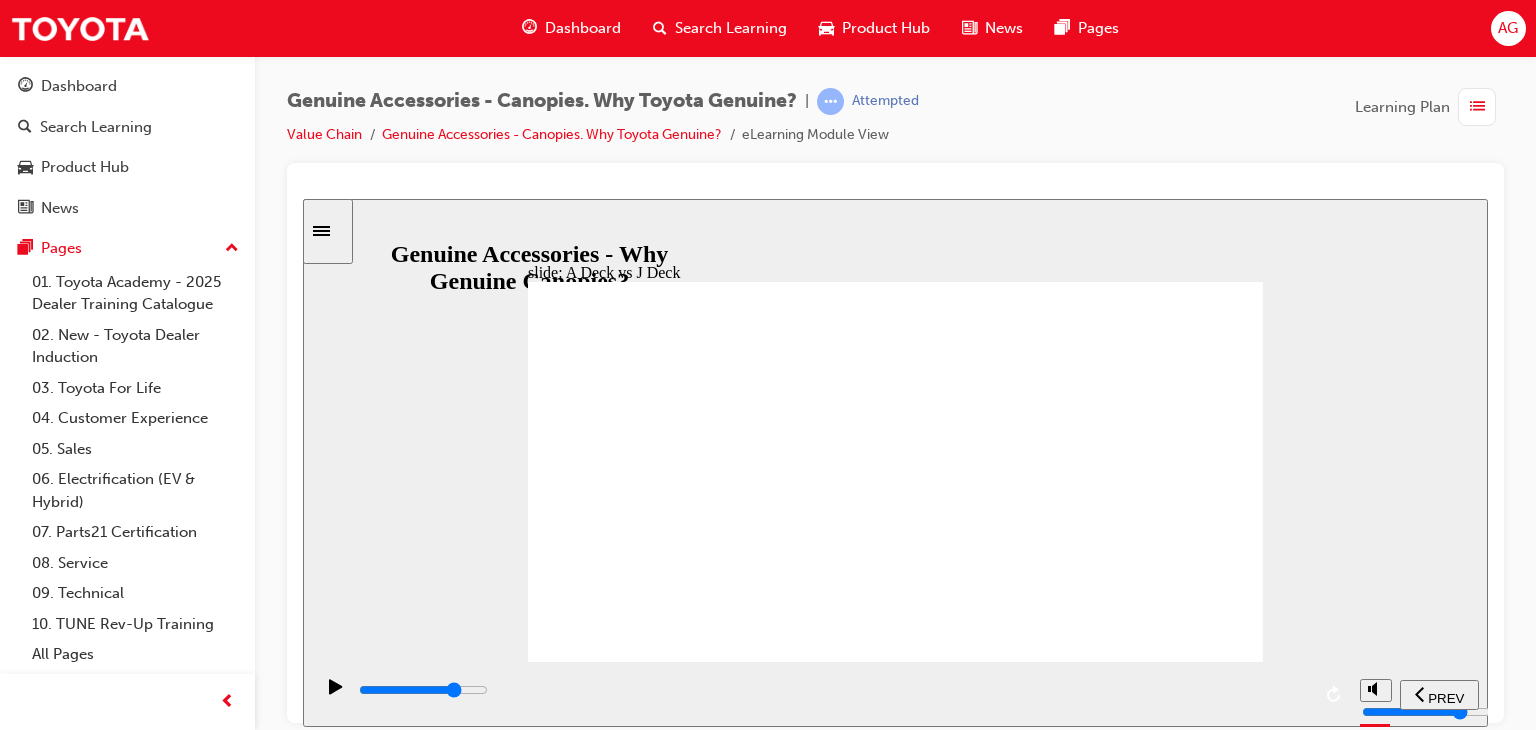 click at bounding box center [833, 690] 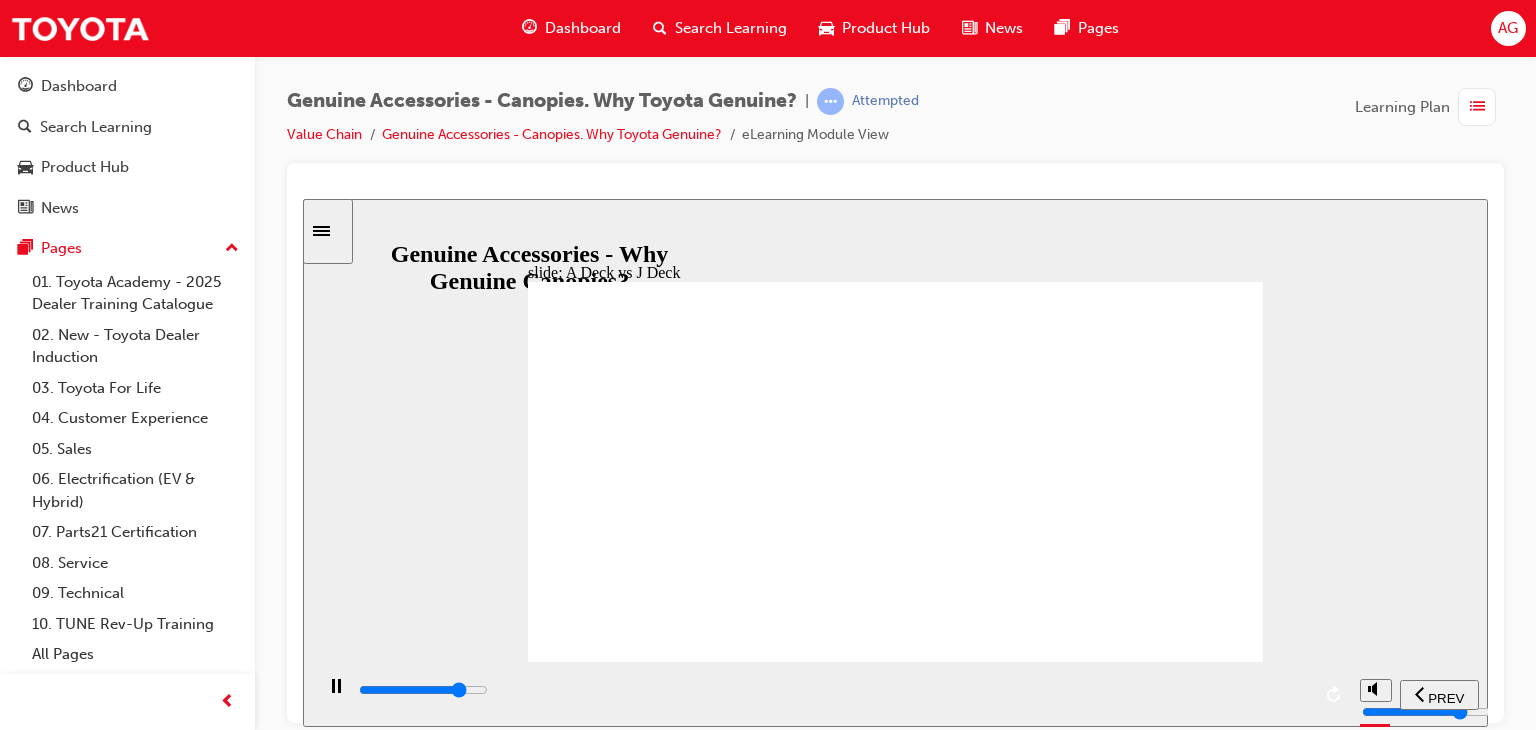 click at bounding box center (833, 694) 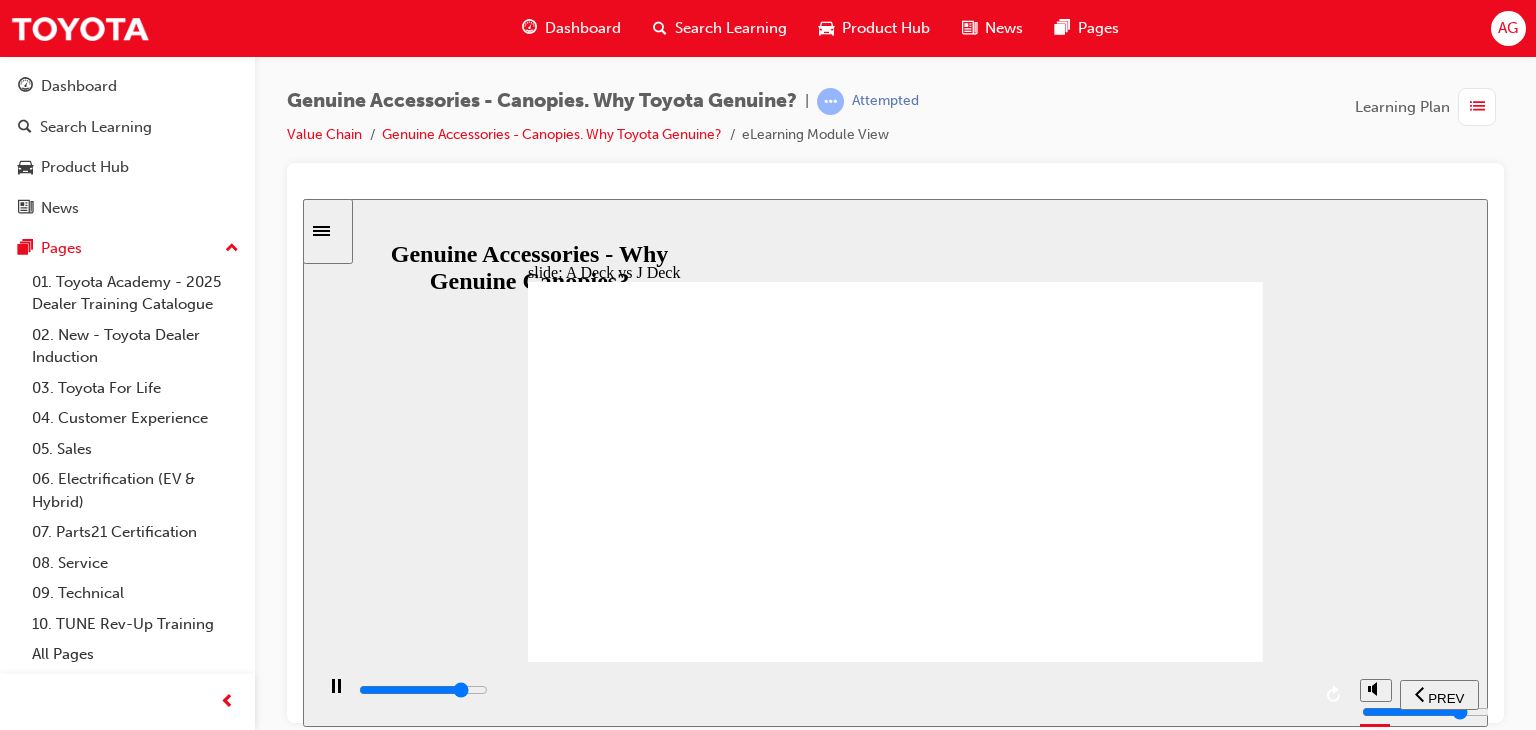 drag, startPoint x: 1192, startPoint y: 675, endPoint x: 1204, endPoint y: 667, distance: 14.422205 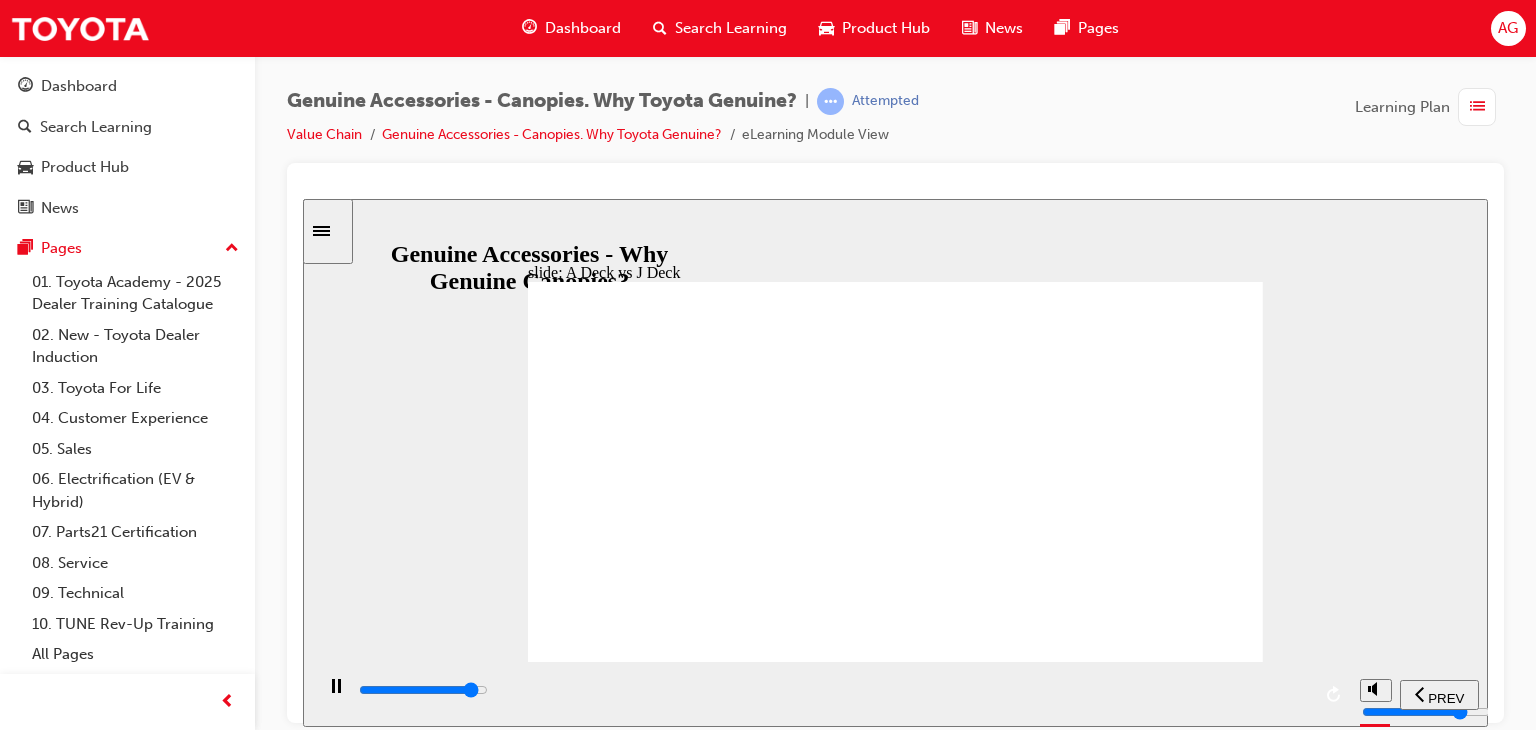click at bounding box center (423, 689) 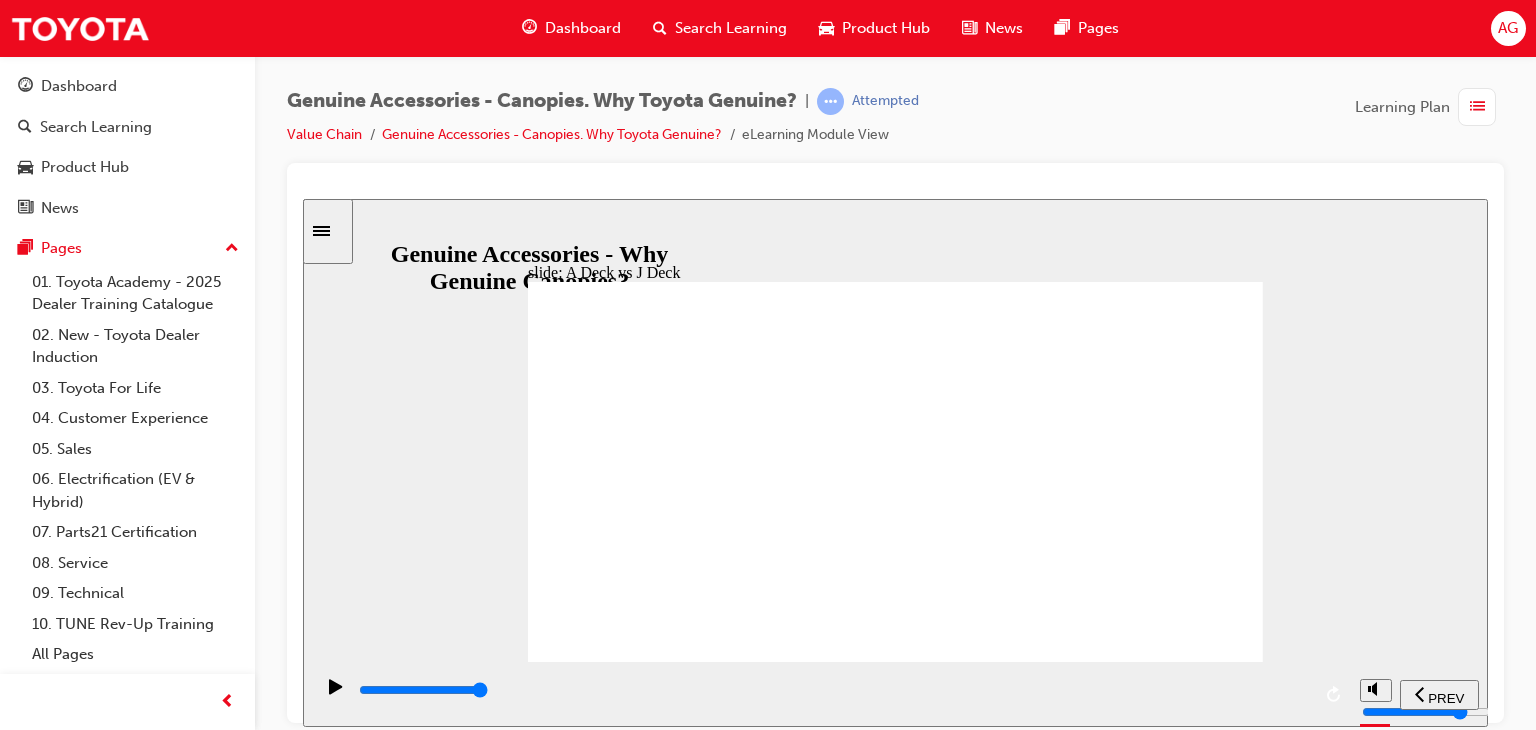 click 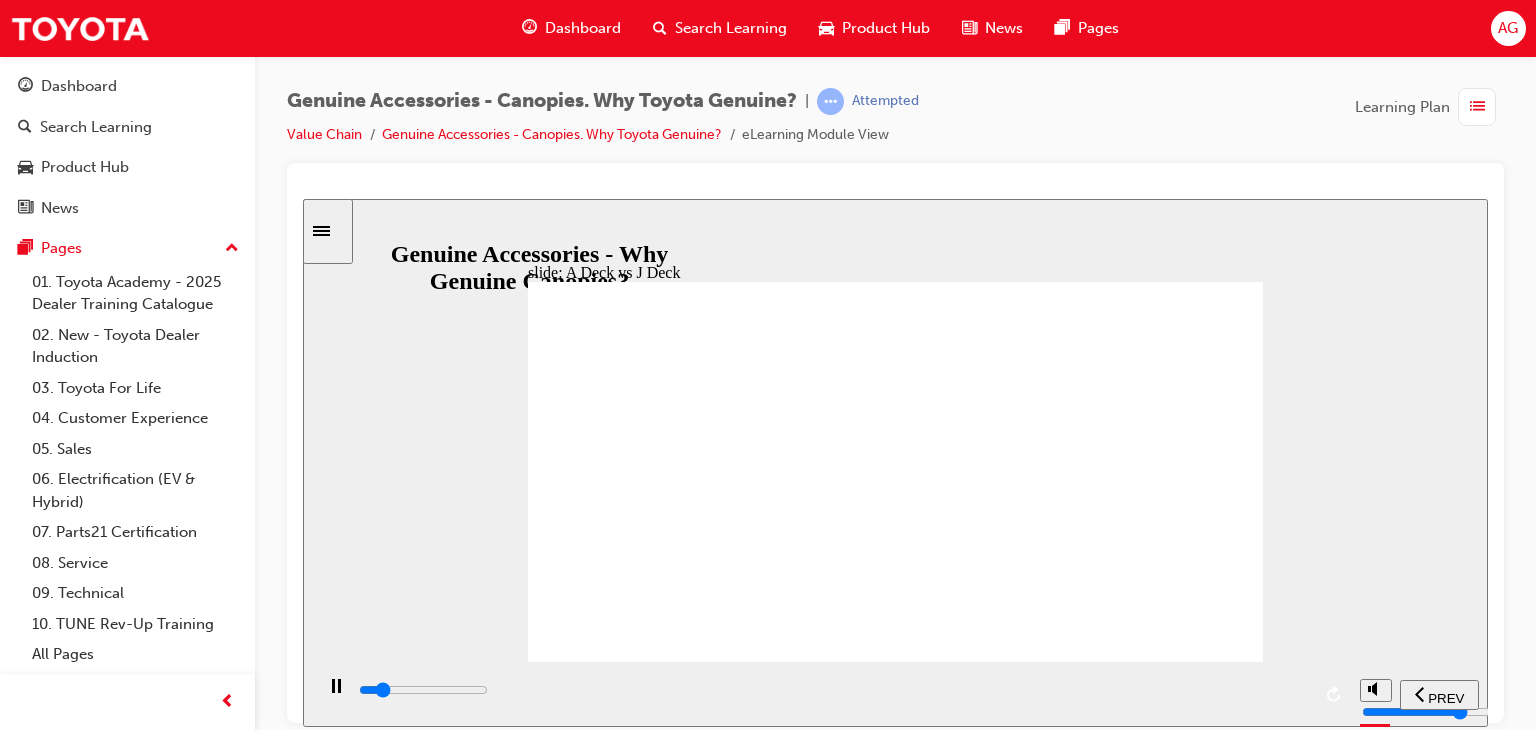 click at bounding box center (895, 1333) 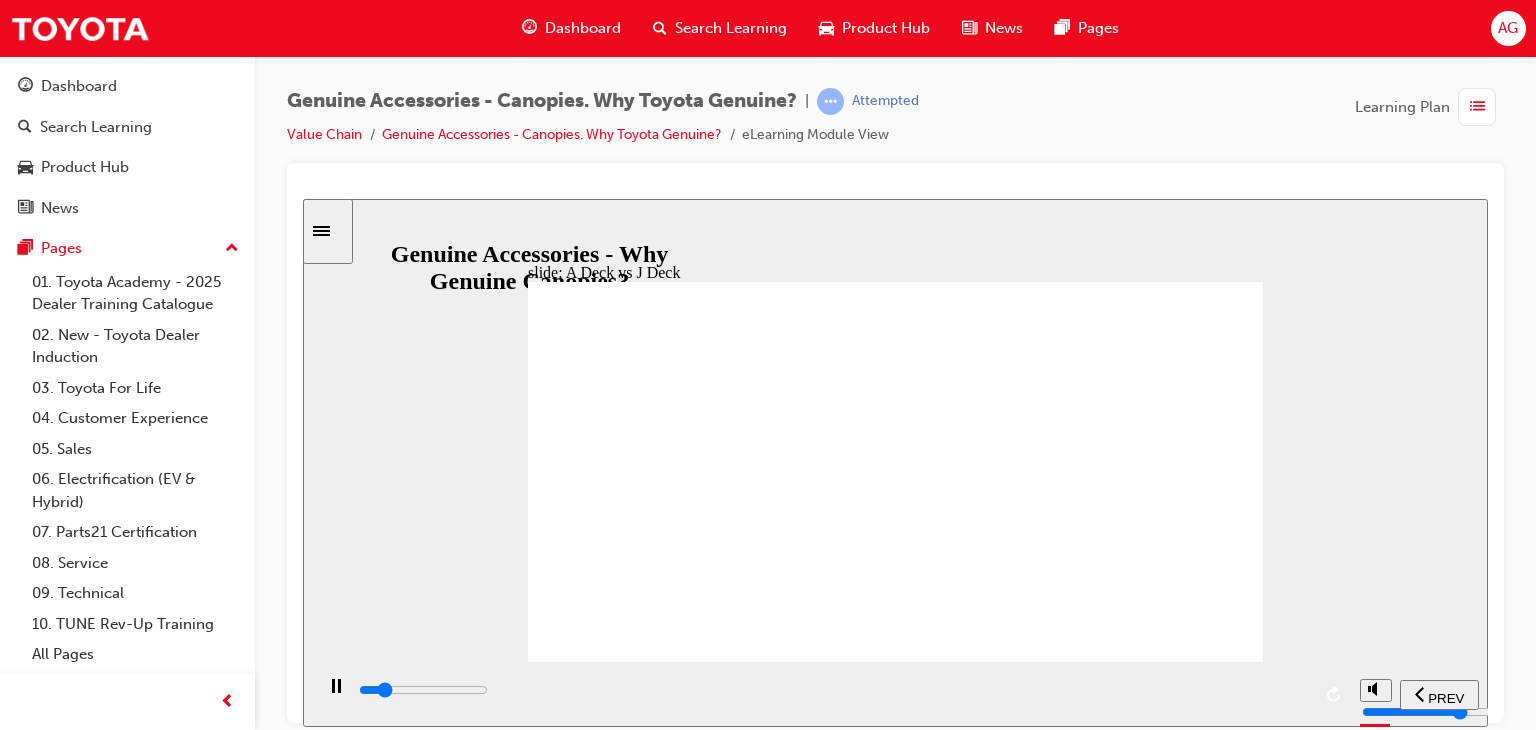 click 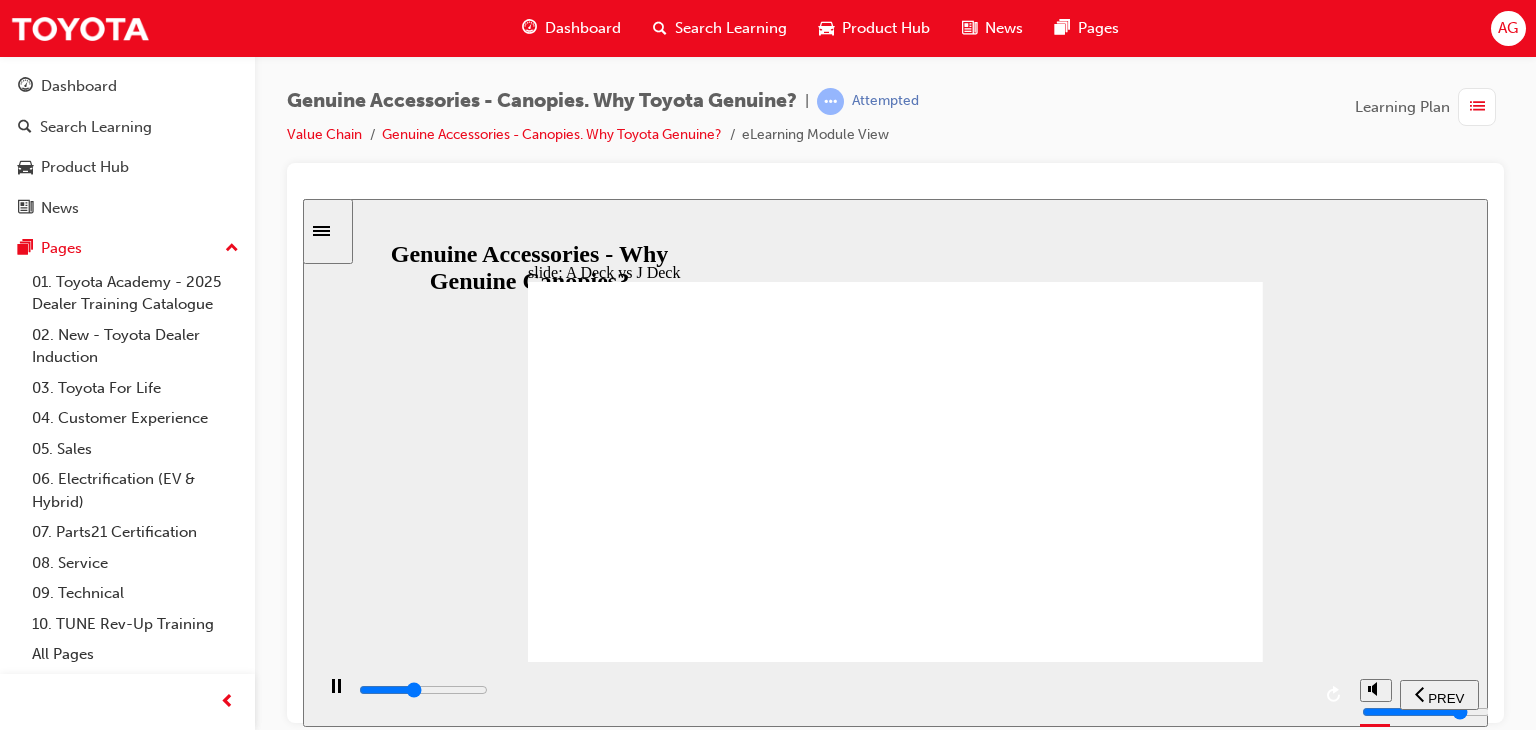 click 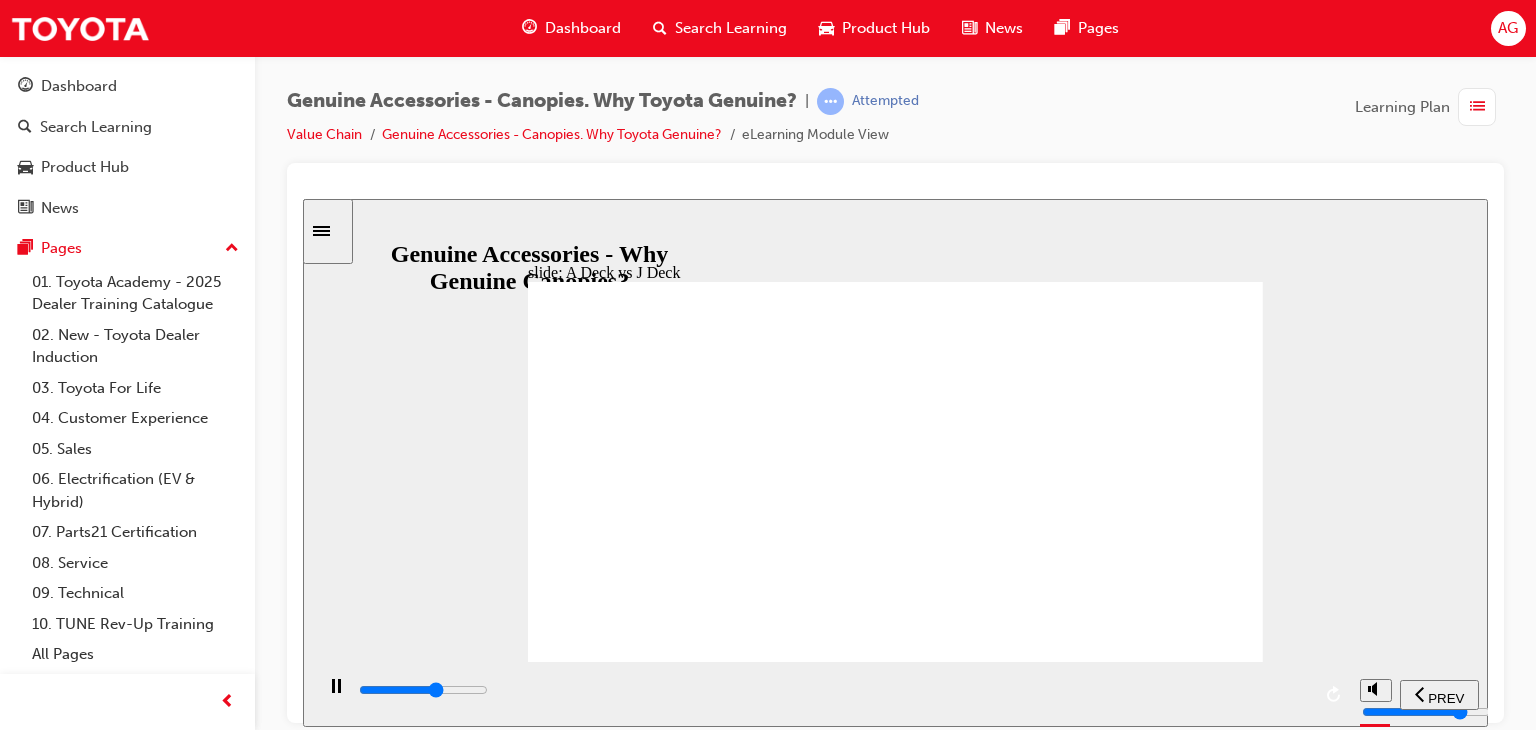click 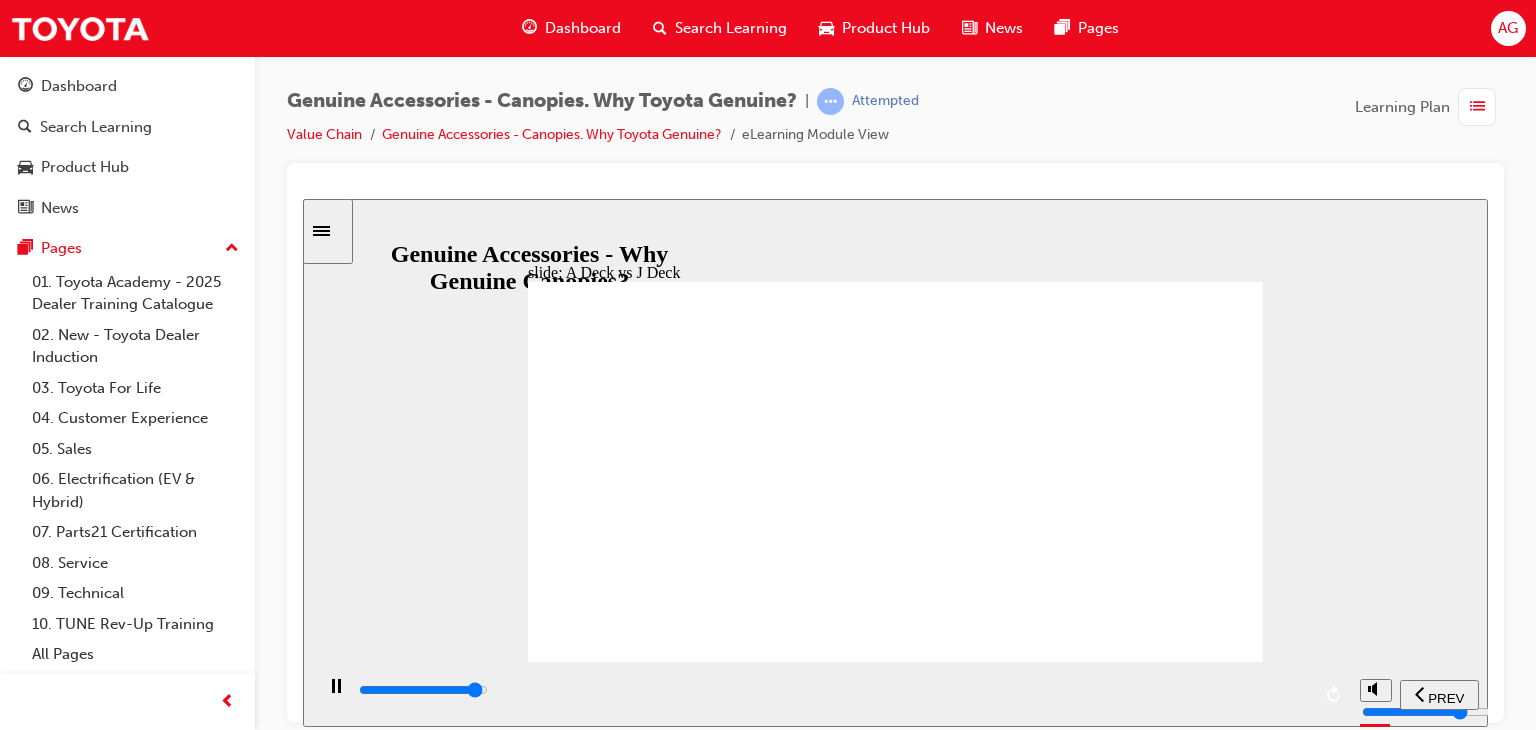 click 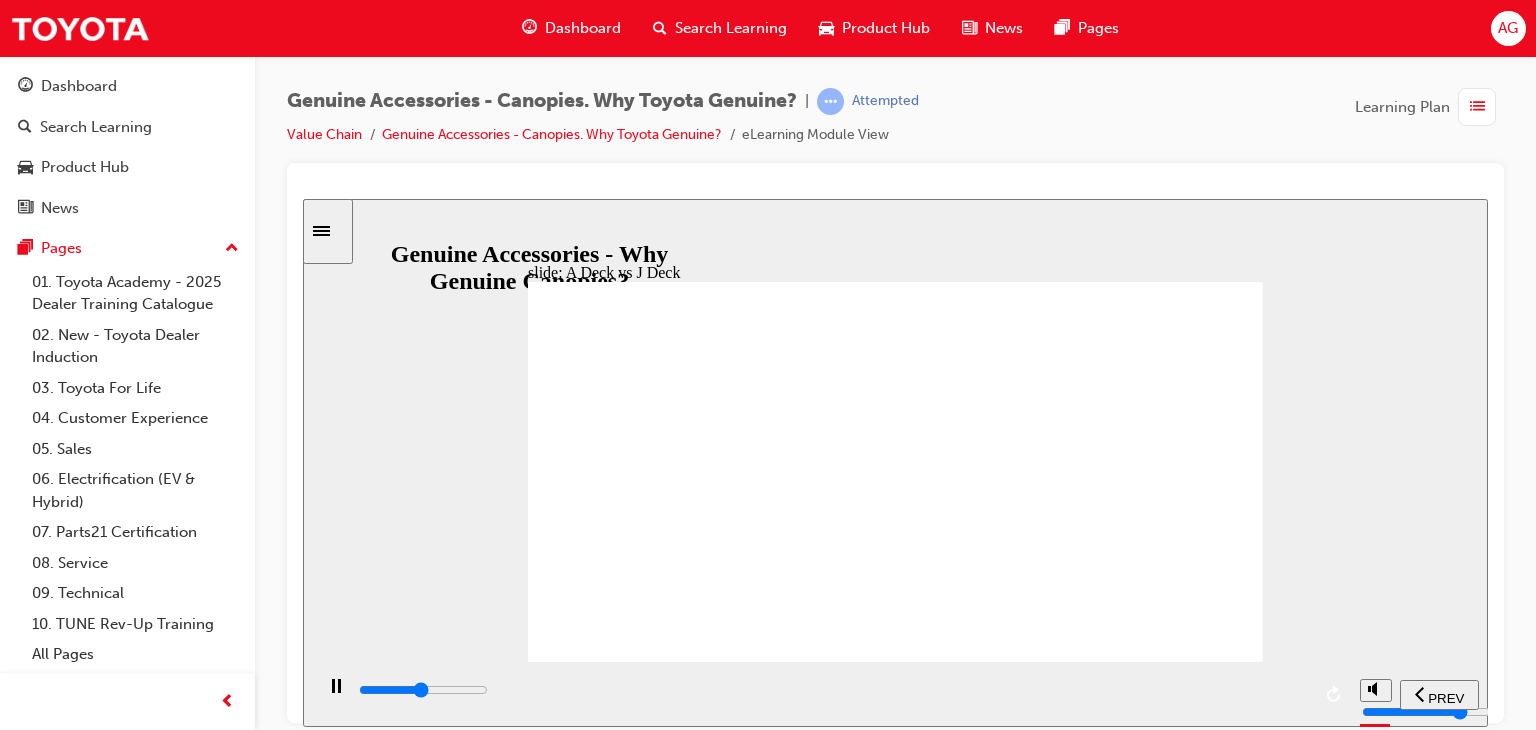 click at bounding box center (833, 694) 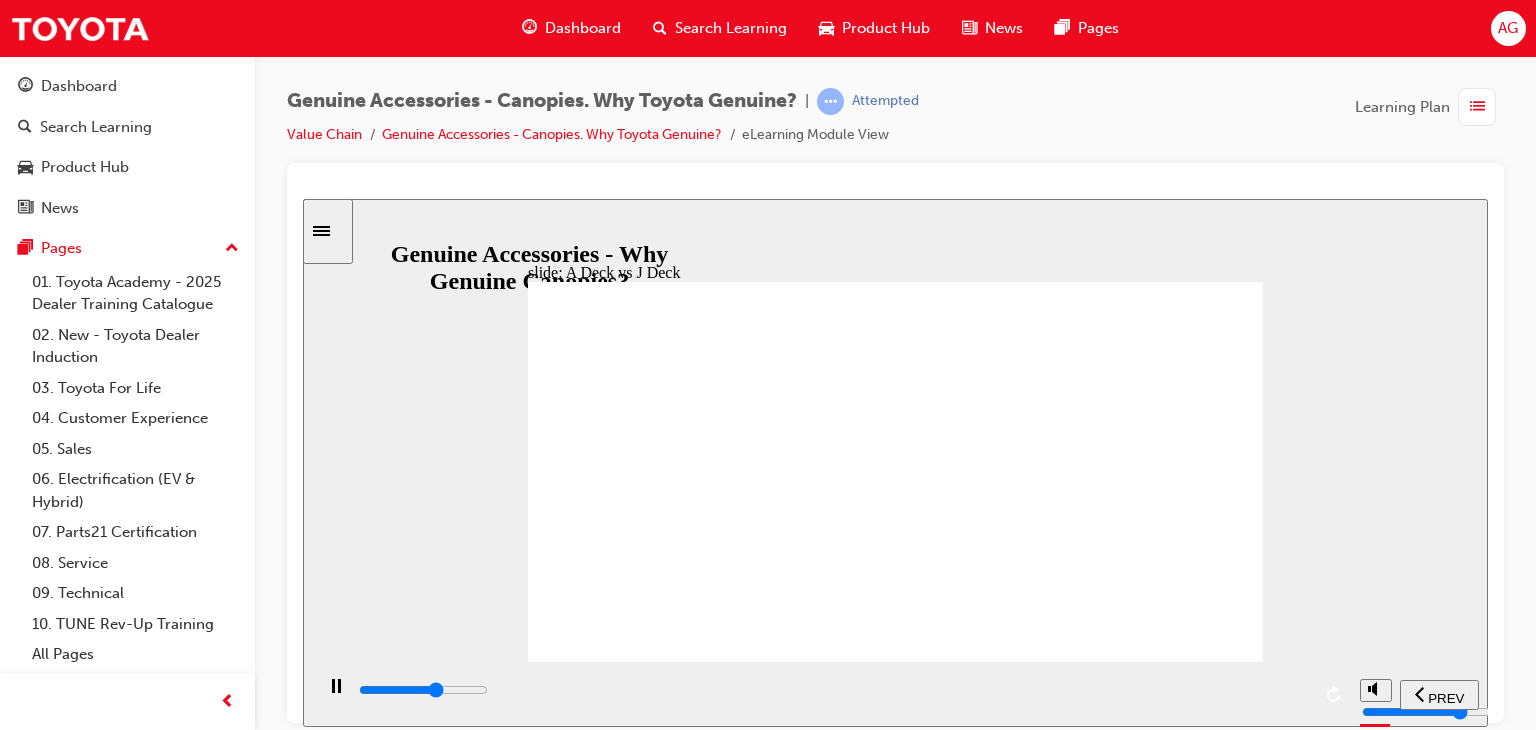 drag, startPoint x: 935, startPoint y: 696, endPoint x: 1020, endPoint y: 701, distance: 85.146935 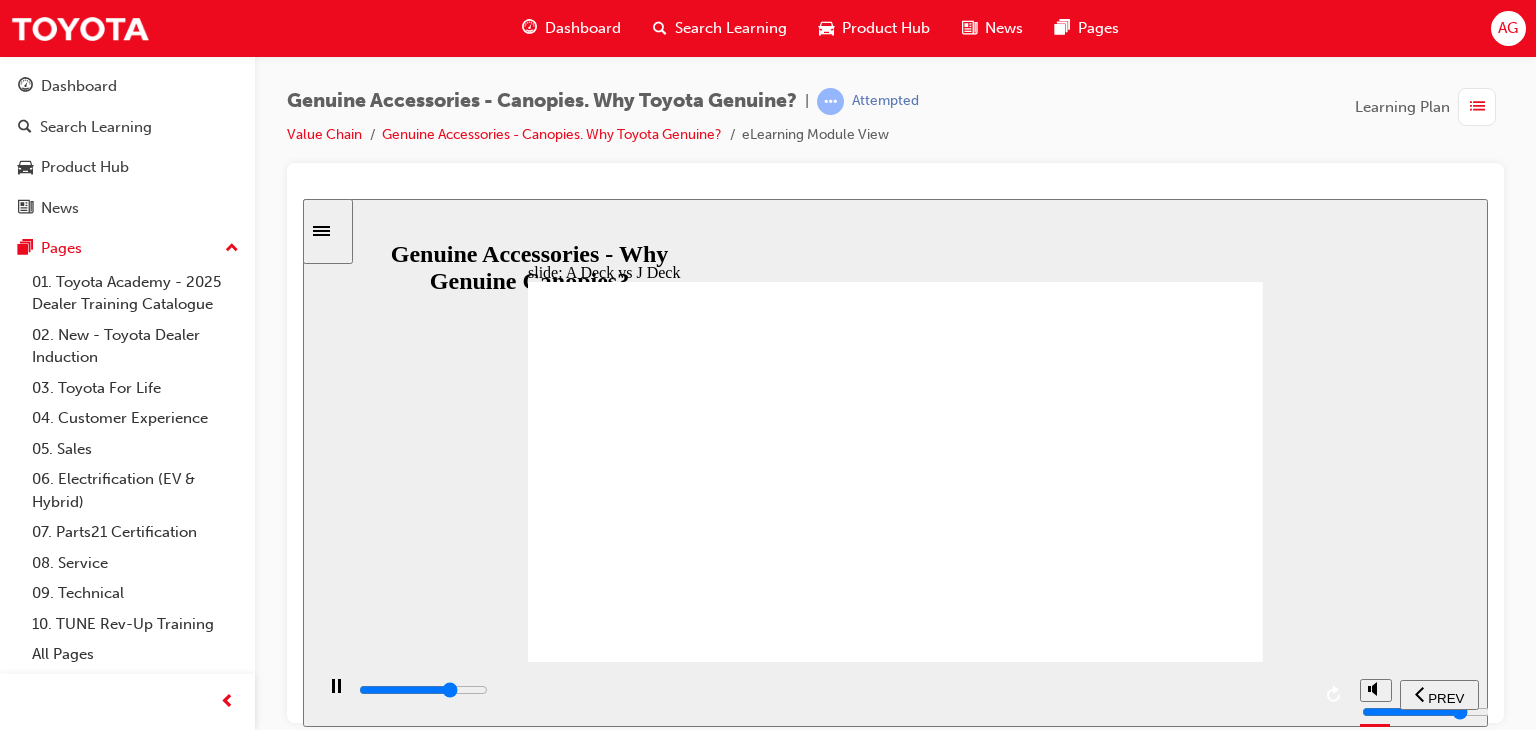 click at bounding box center [833, 690] 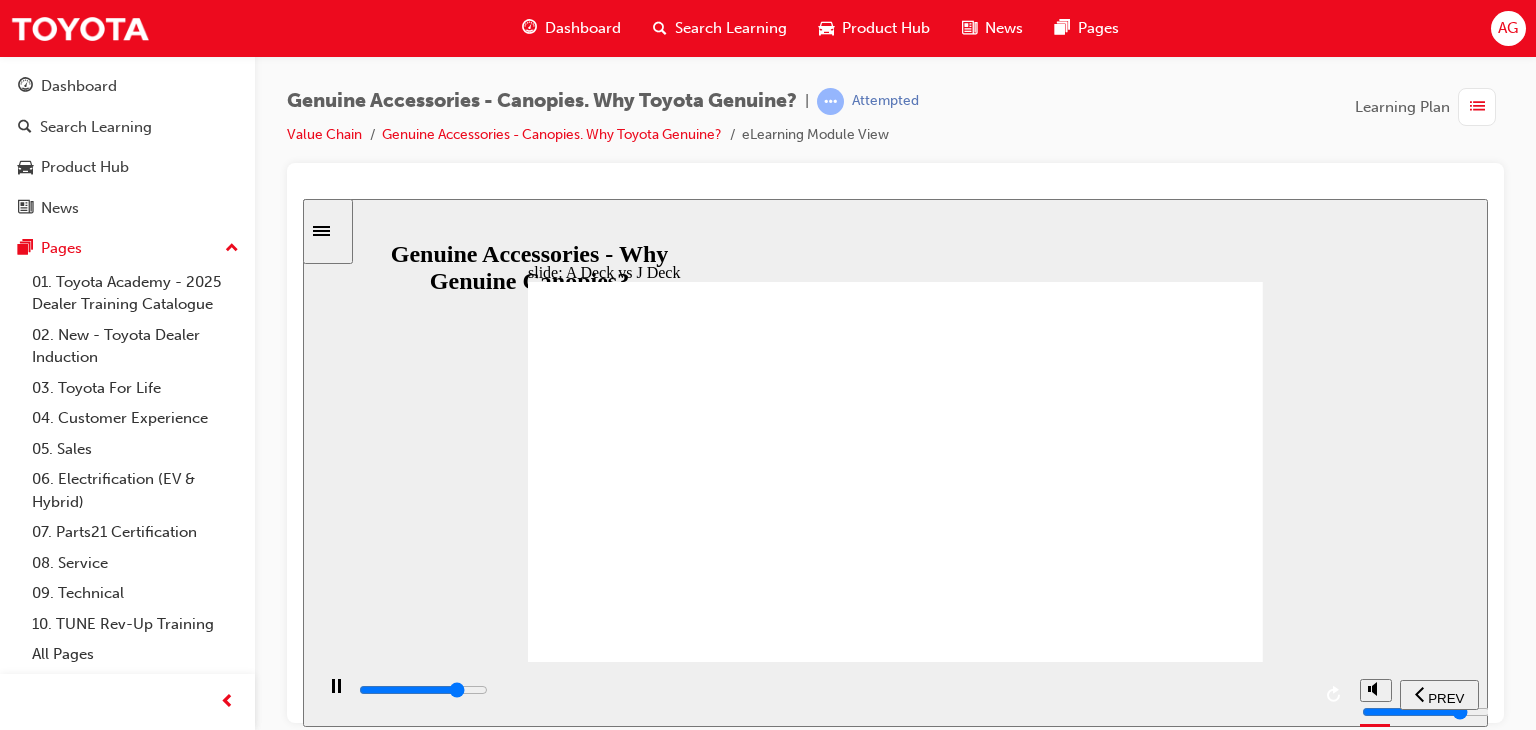 drag, startPoint x: 1118, startPoint y: 711, endPoint x: 1158, endPoint y: 711, distance: 40 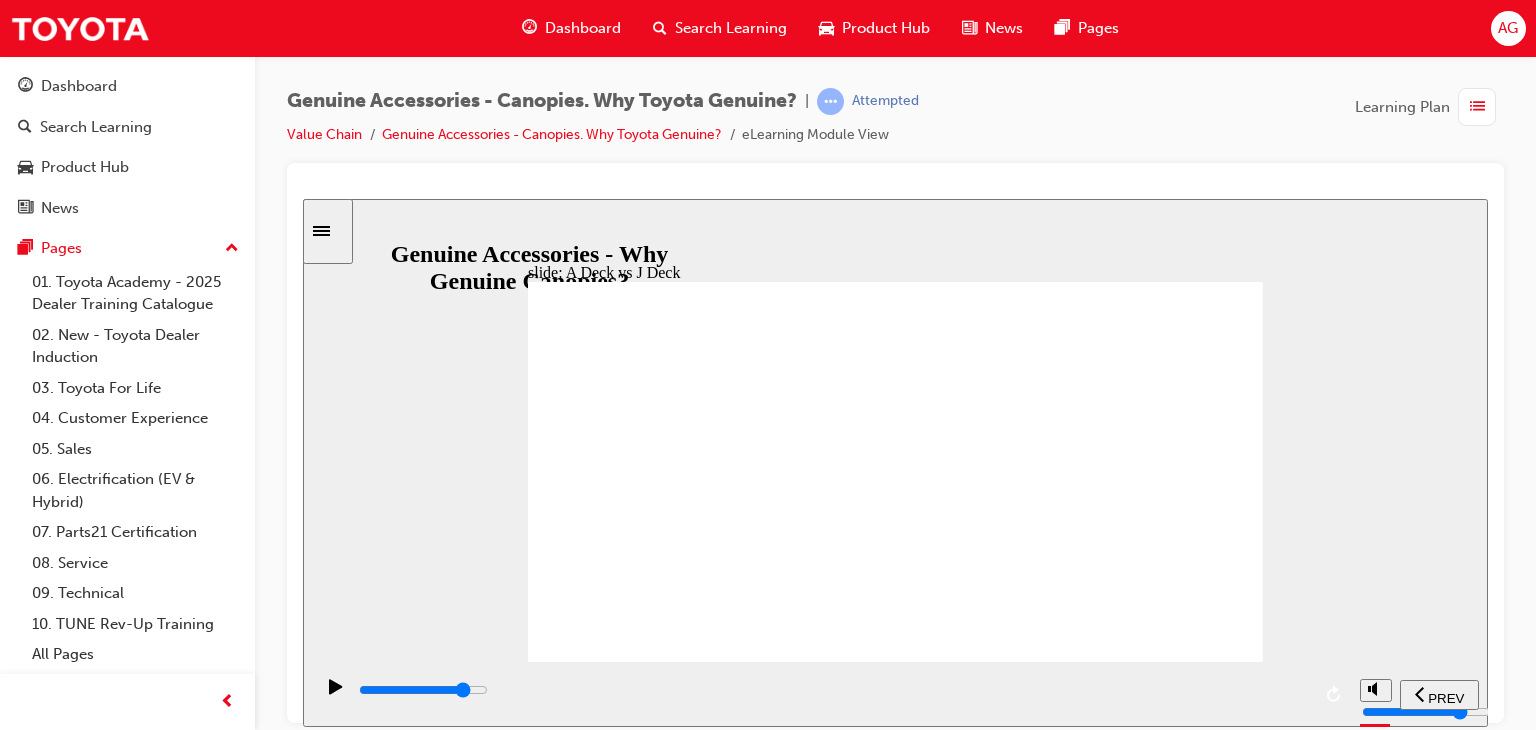 click at bounding box center (833, 690) 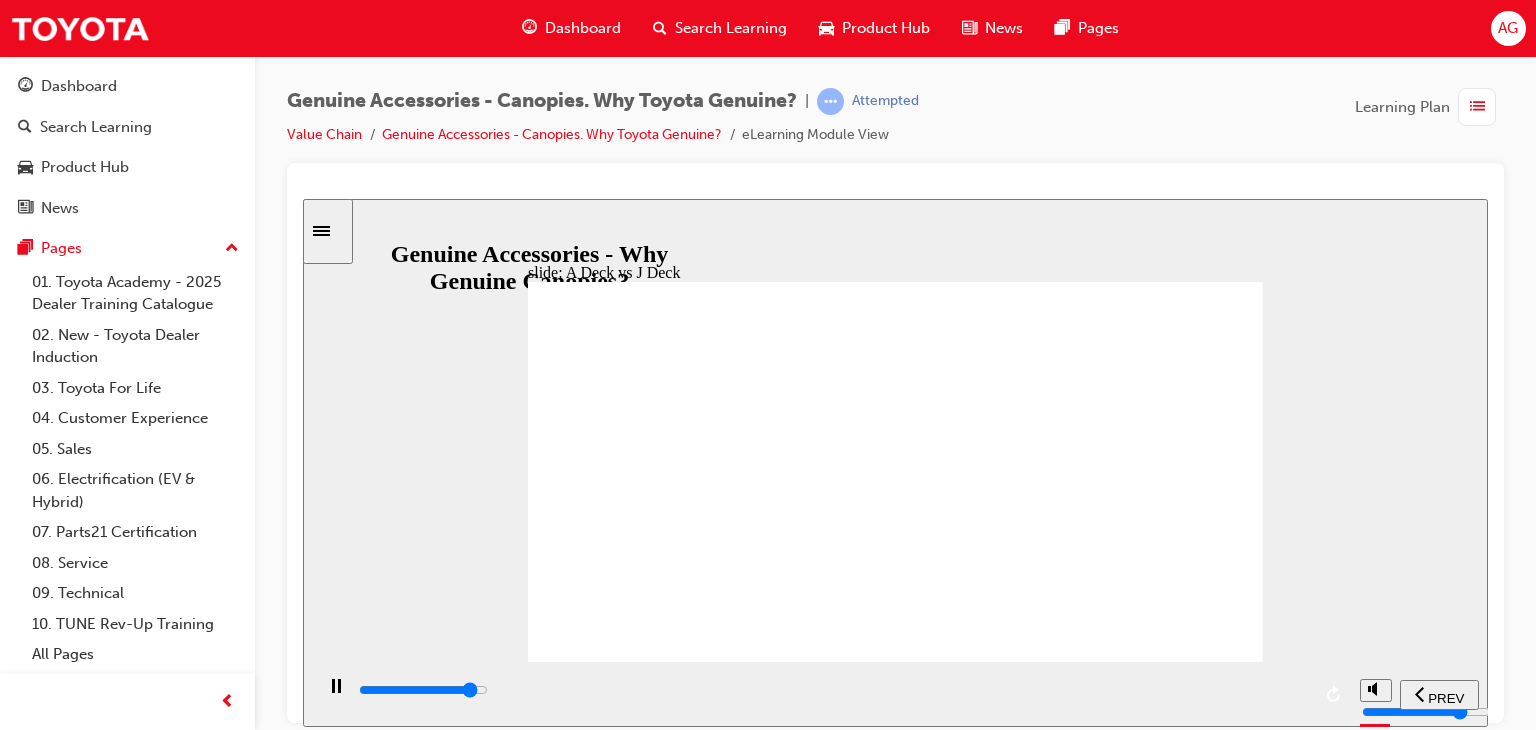 click at bounding box center (895, 1333) 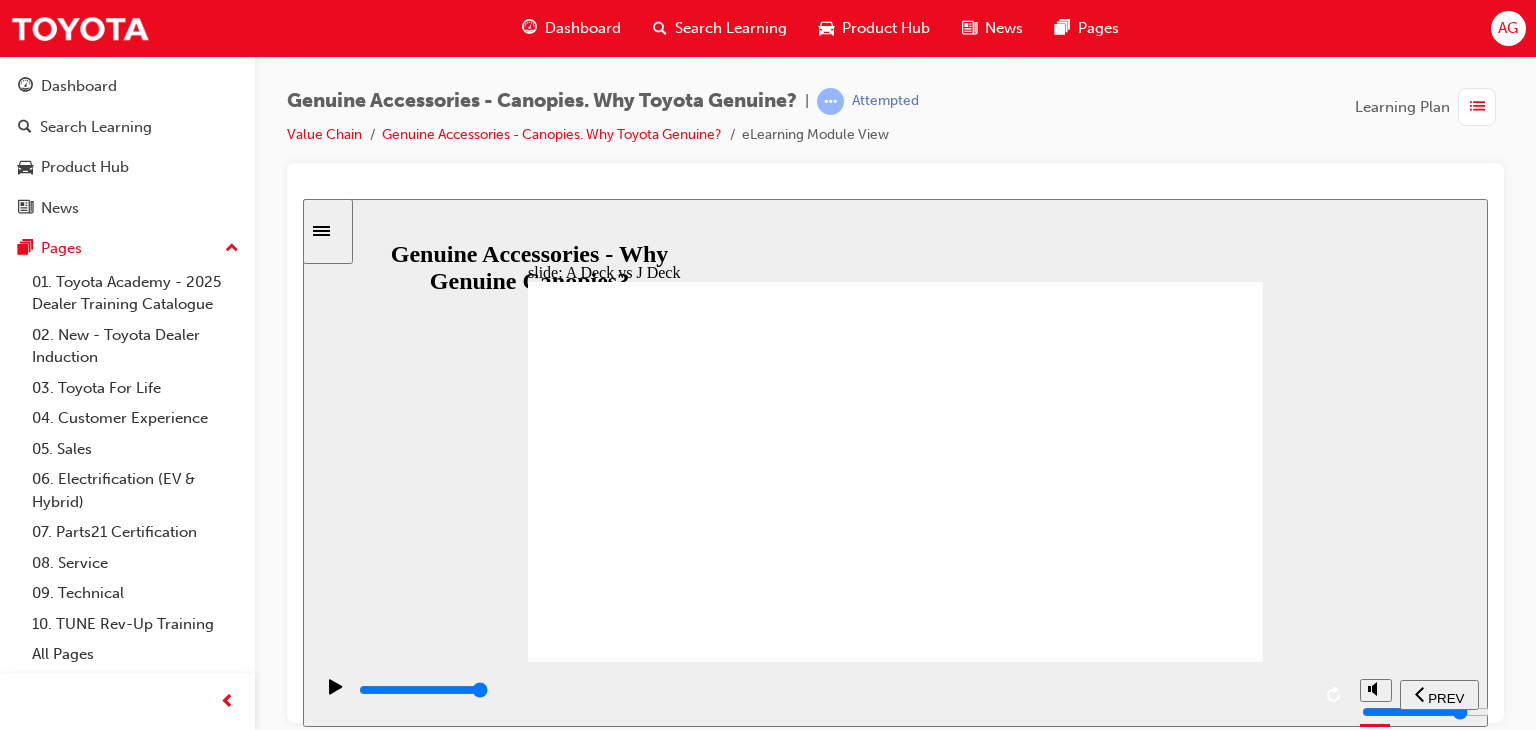 click 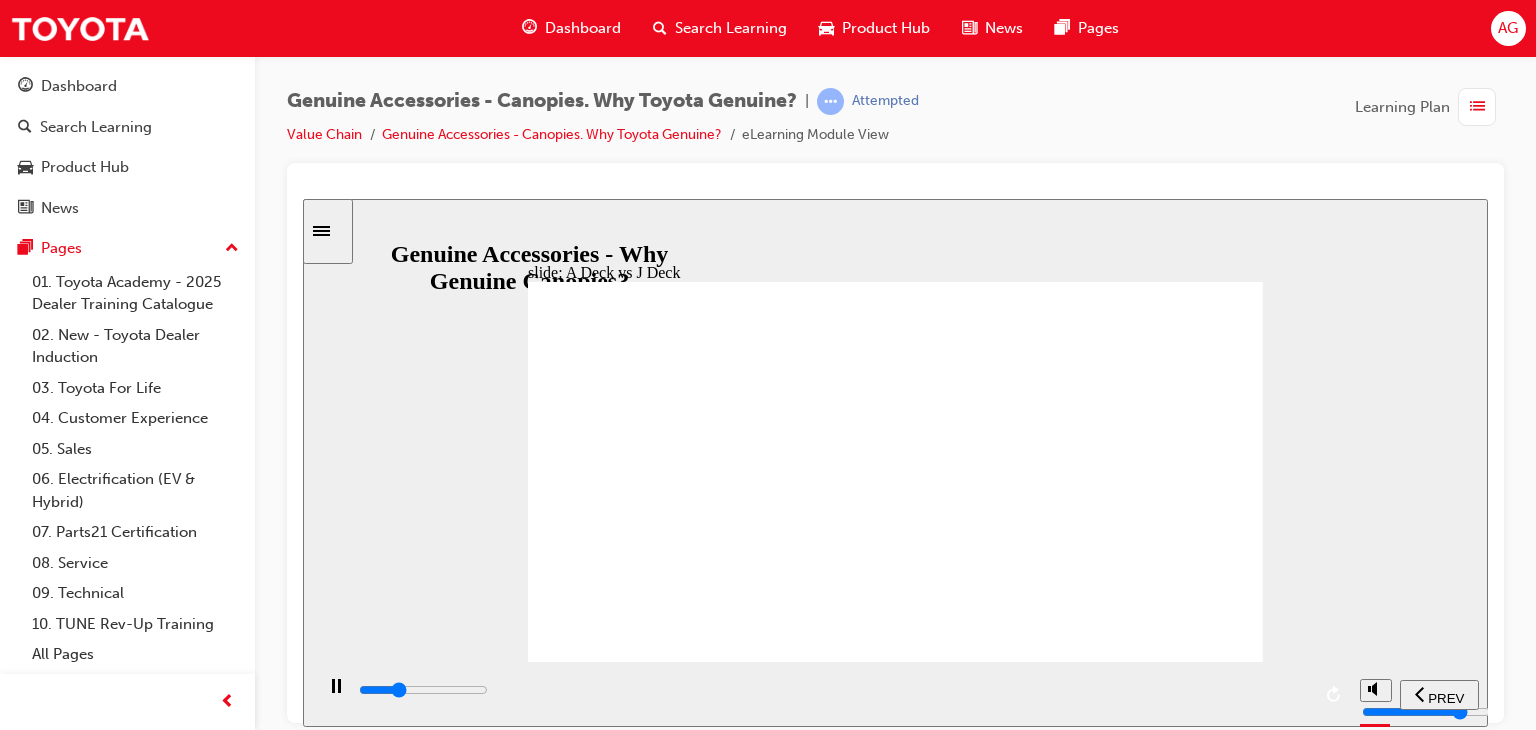 drag, startPoint x: 626, startPoint y: 700, endPoint x: 642, endPoint y: 698, distance: 16.124516 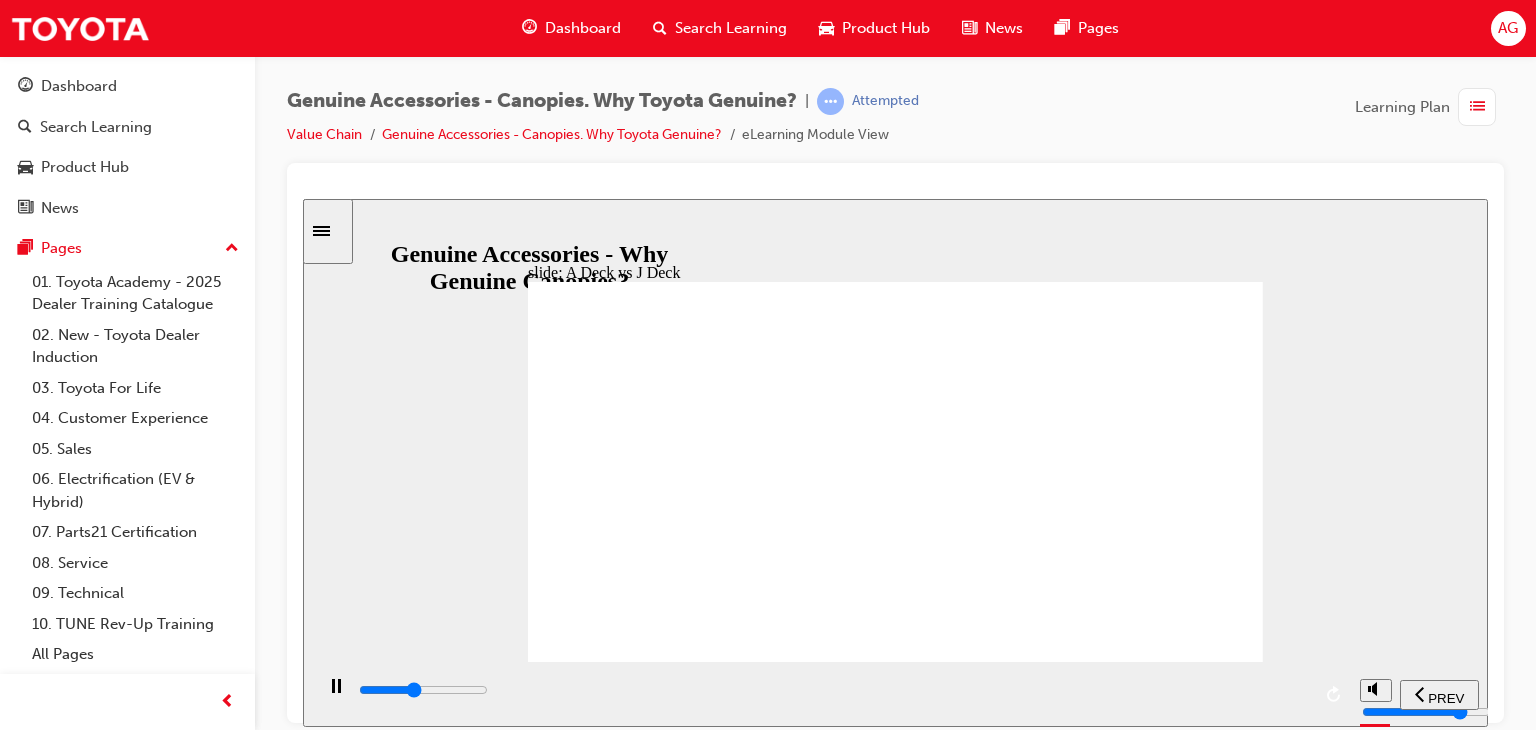 click at bounding box center [833, 690] 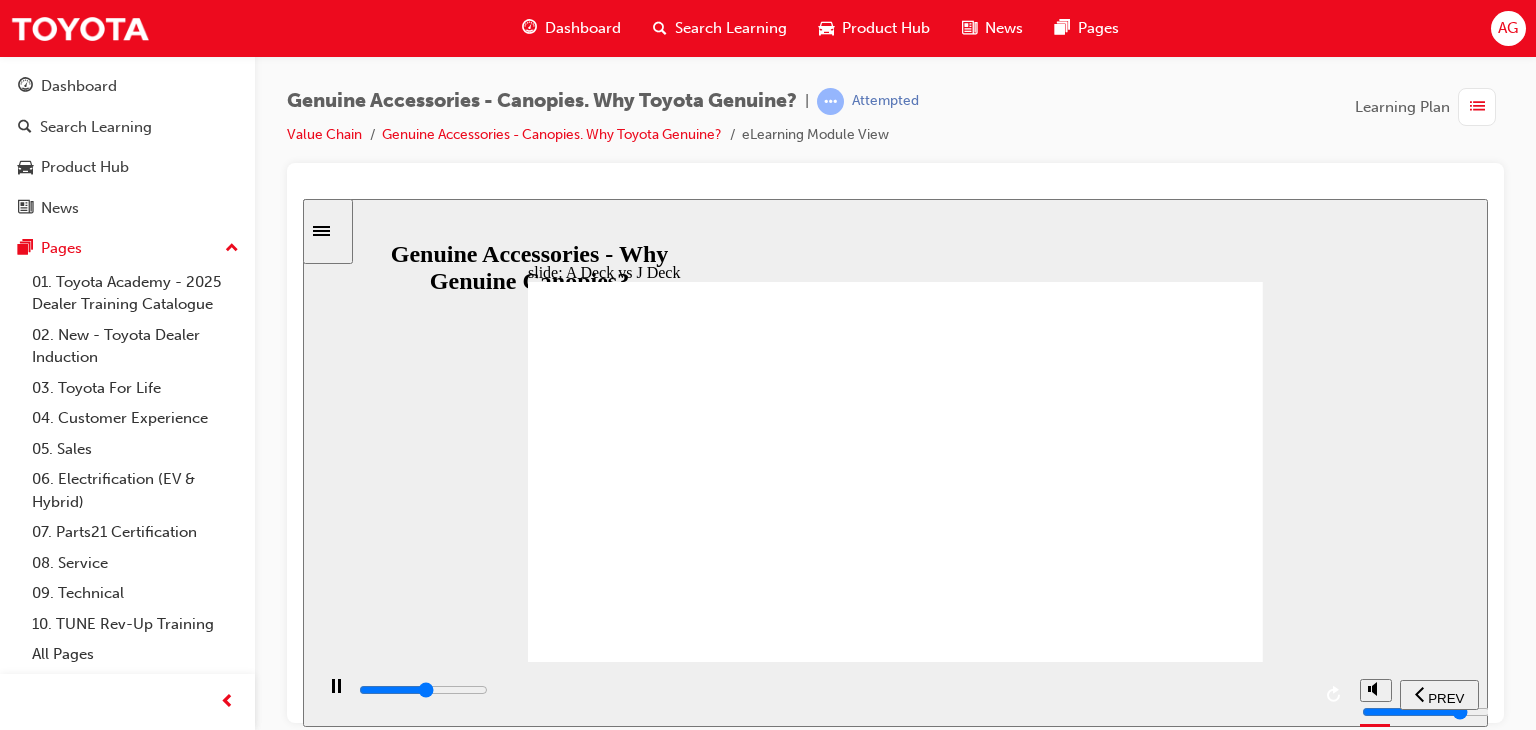 drag, startPoint x: 928, startPoint y: 717, endPoint x: 952, endPoint y: 711, distance: 24.738634 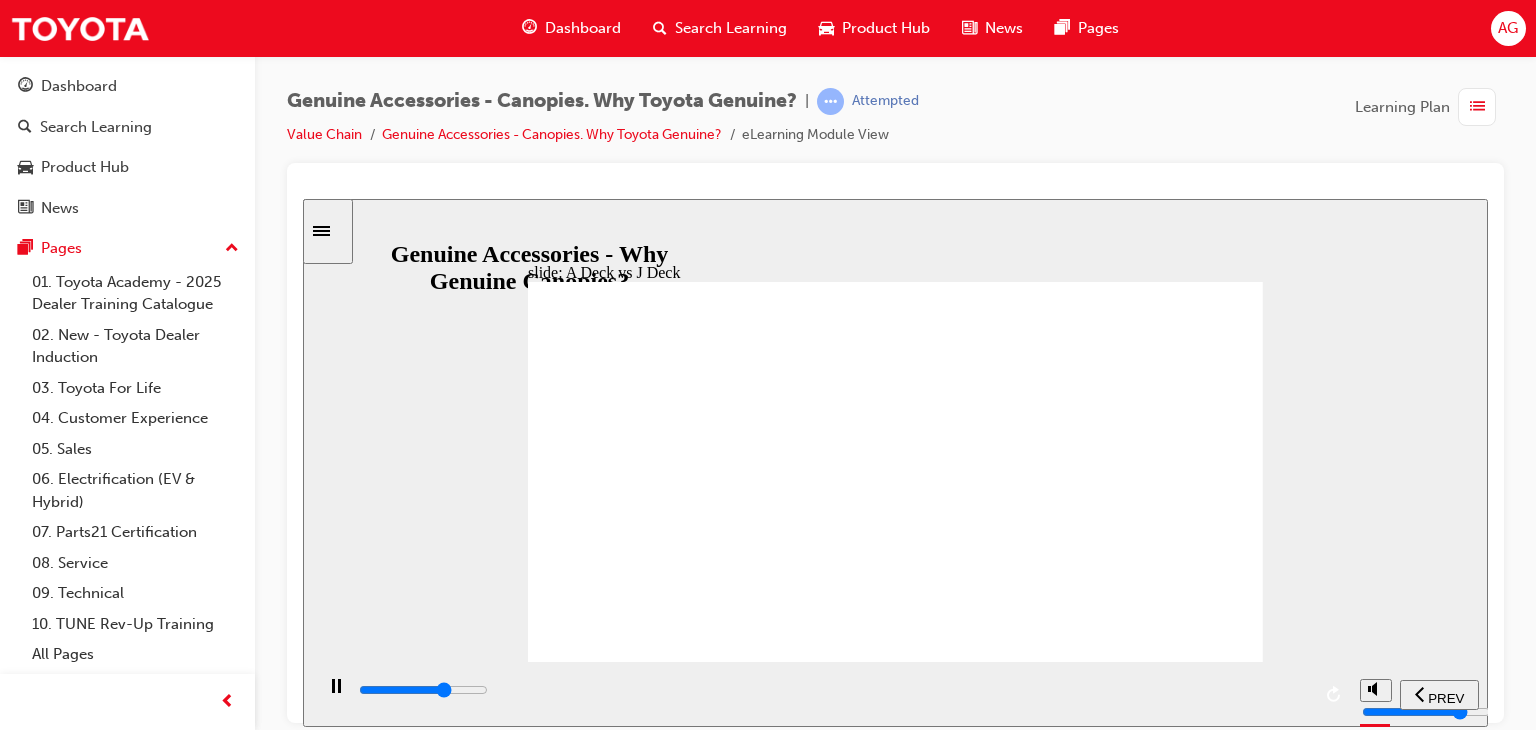 click at bounding box center (423, 689) 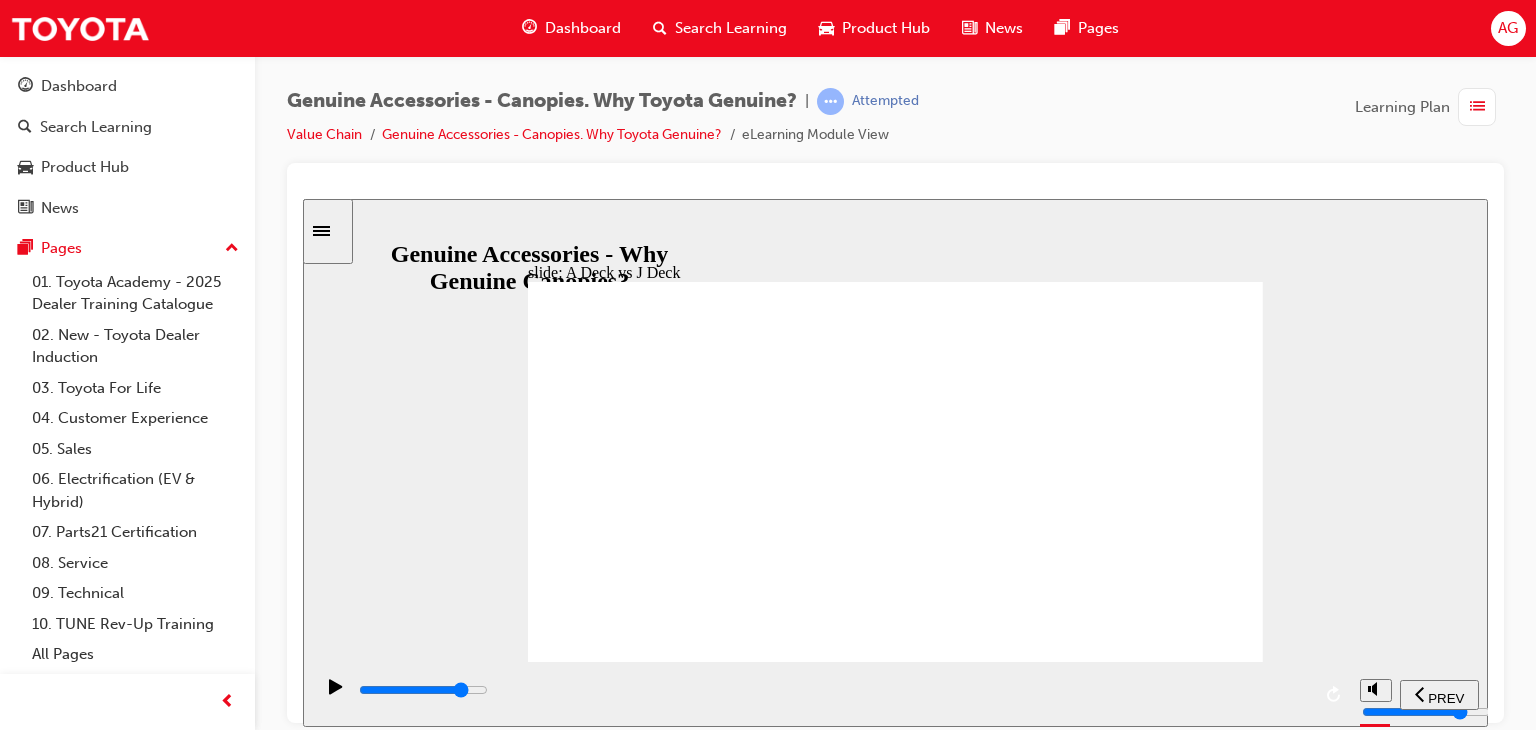 drag, startPoint x: 1148, startPoint y: 696, endPoint x: 1204, endPoint y: 694, distance: 56.0357 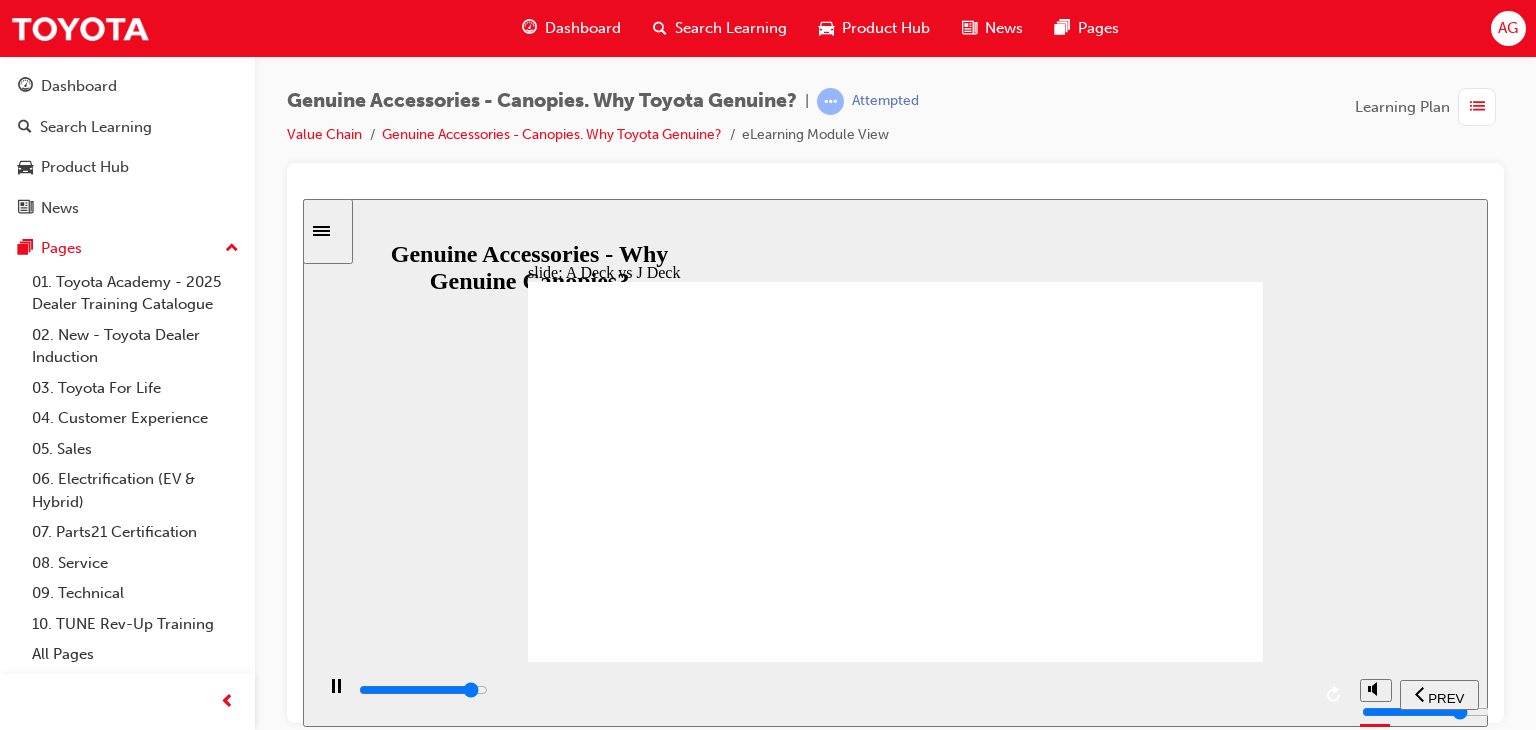 drag, startPoint x: 1227, startPoint y: 694, endPoint x: 1267, endPoint y: 693, distance: 40.012497 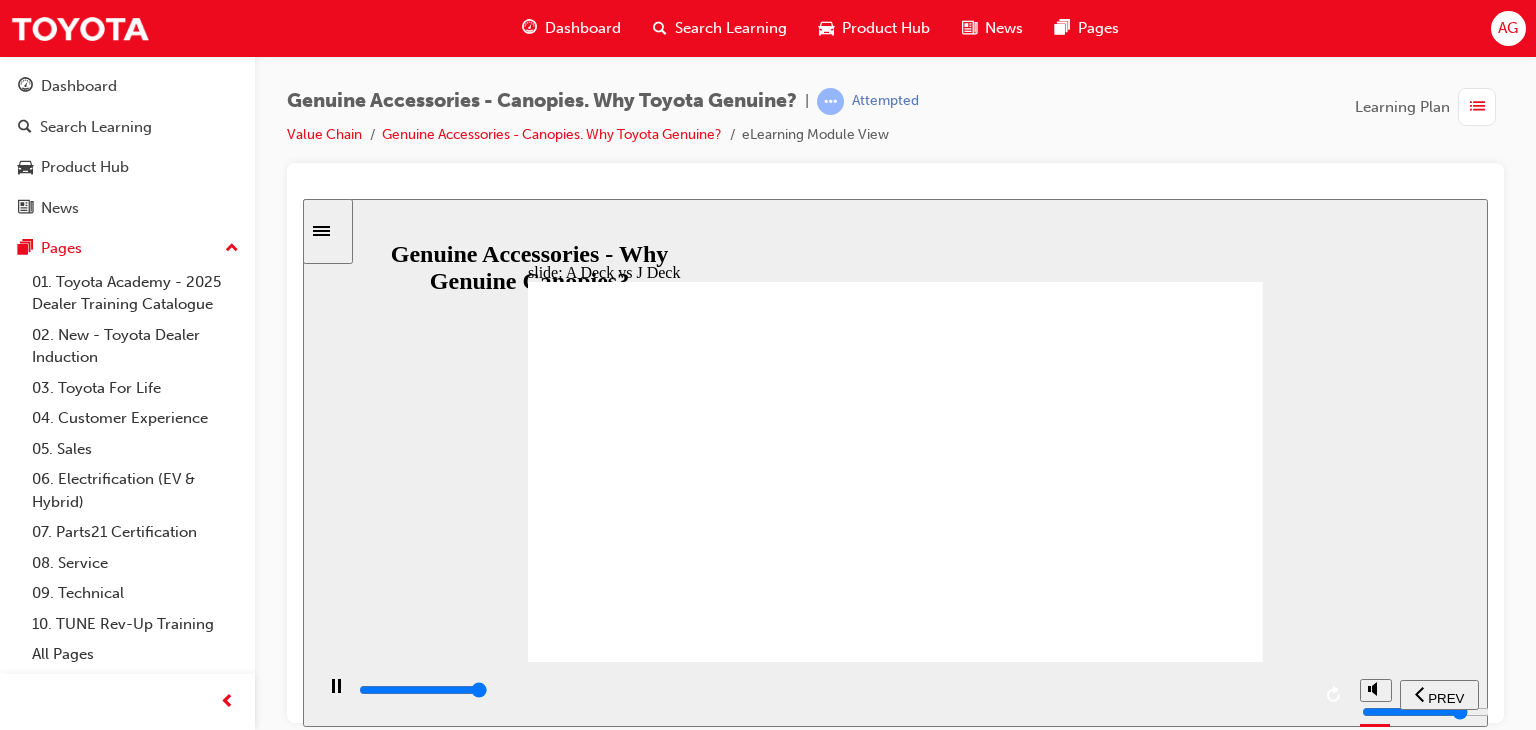 click at bounding box center (895, 1333) 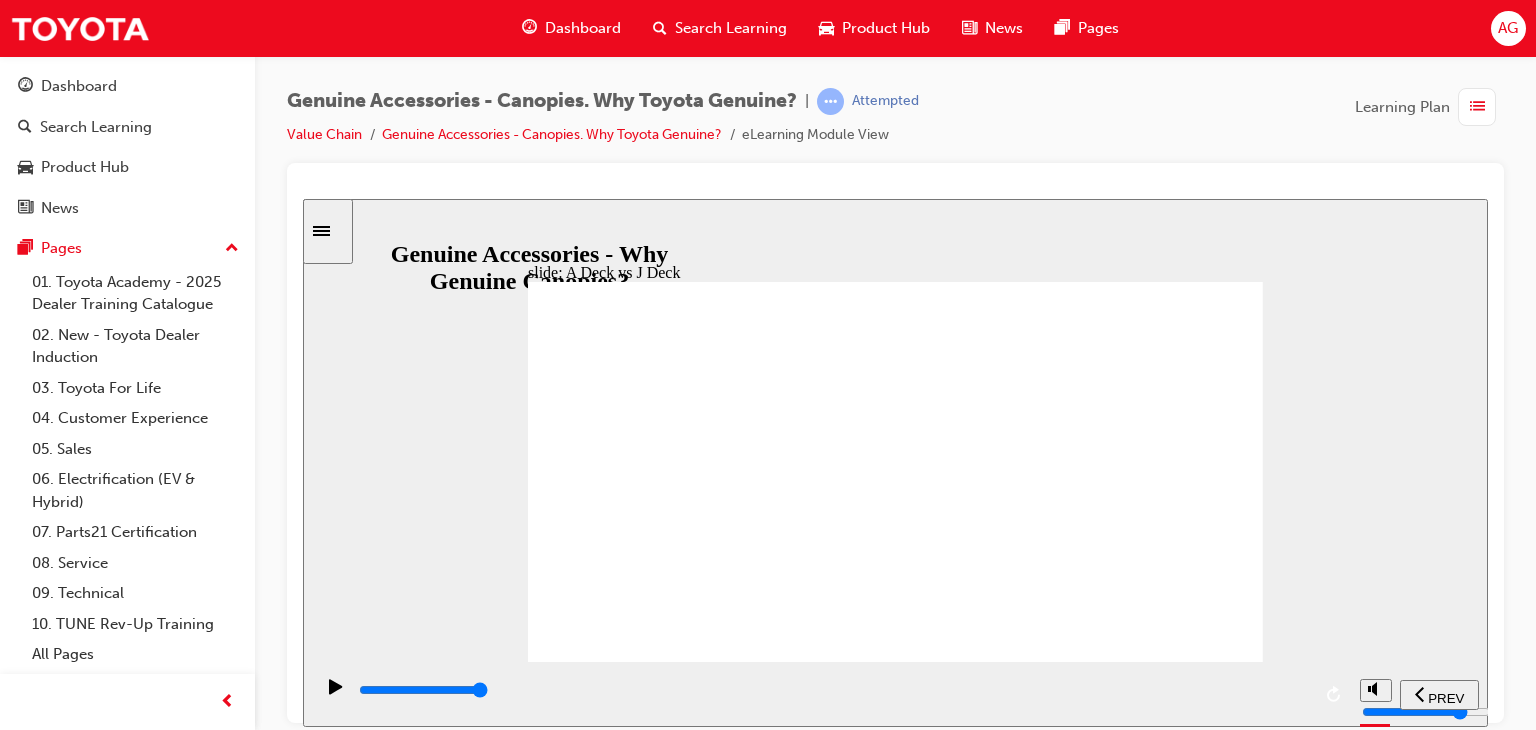 click 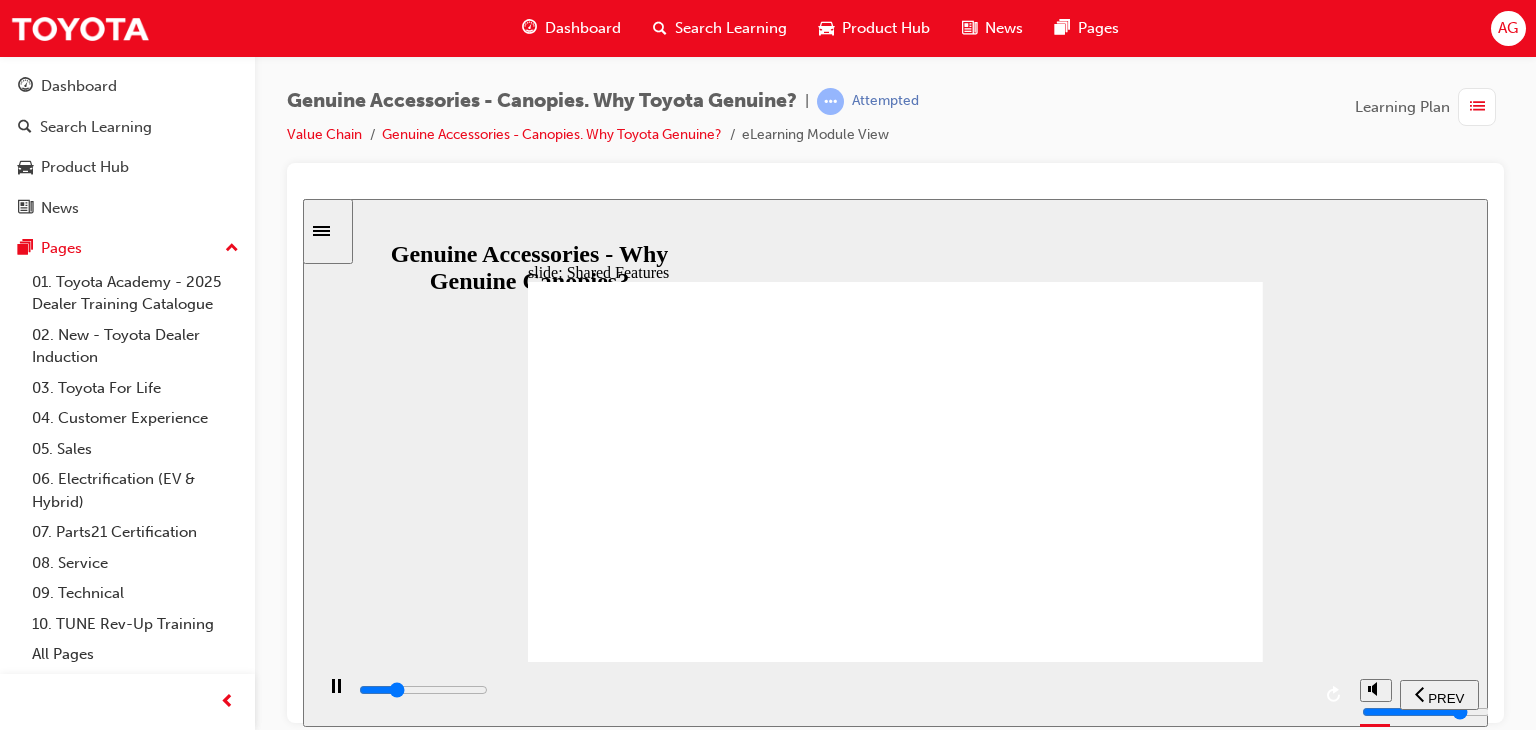click at bounding box center [833, 690] 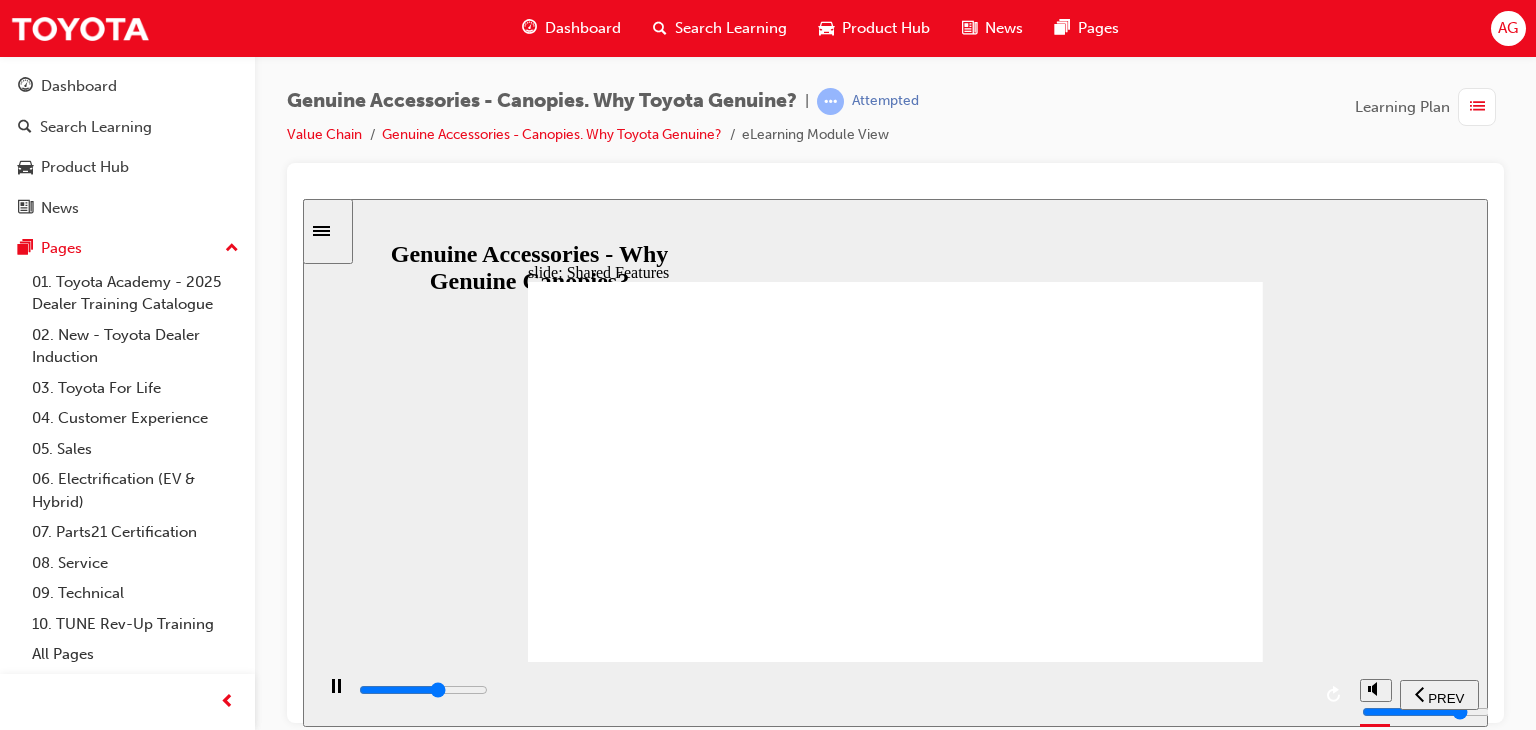 click at bounding box center (833, 690) 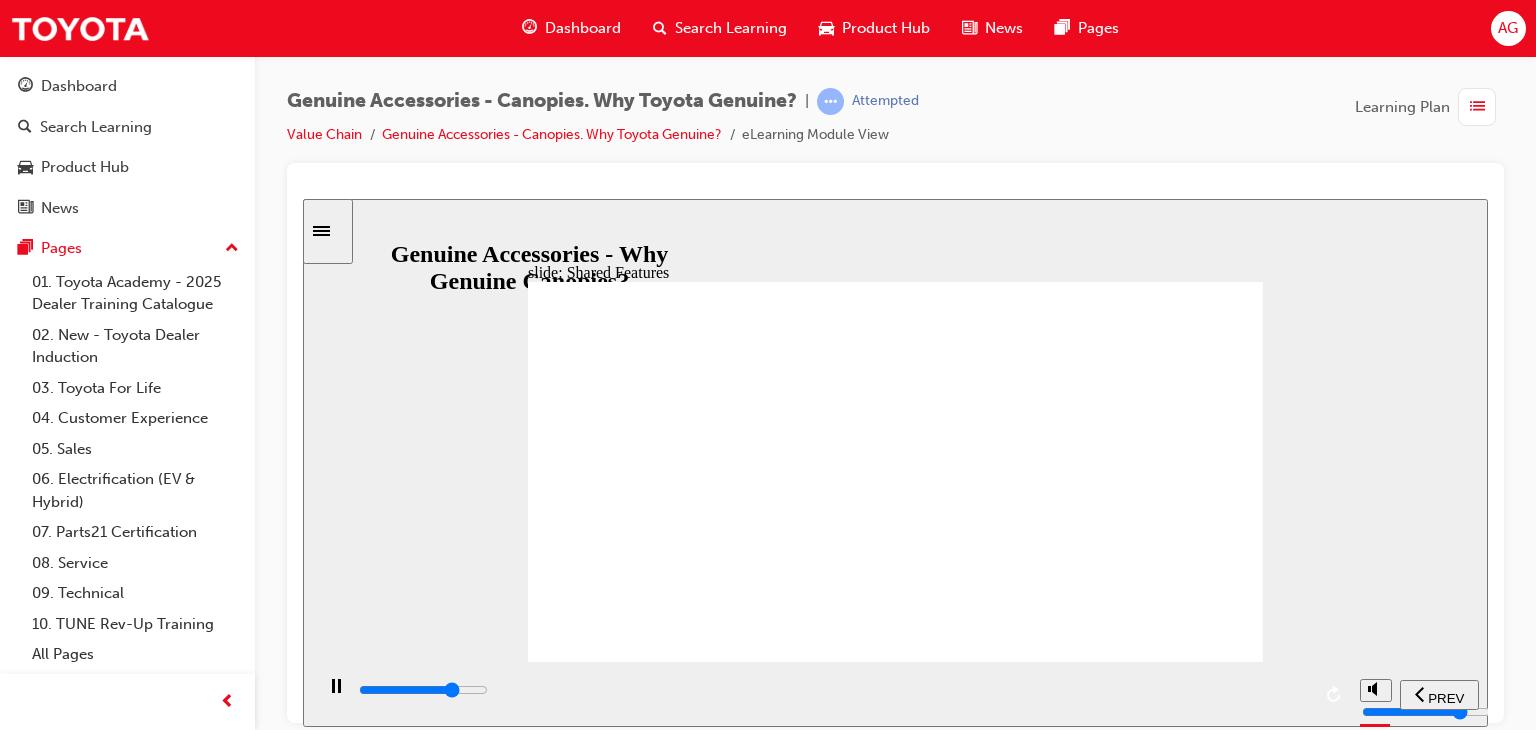 click 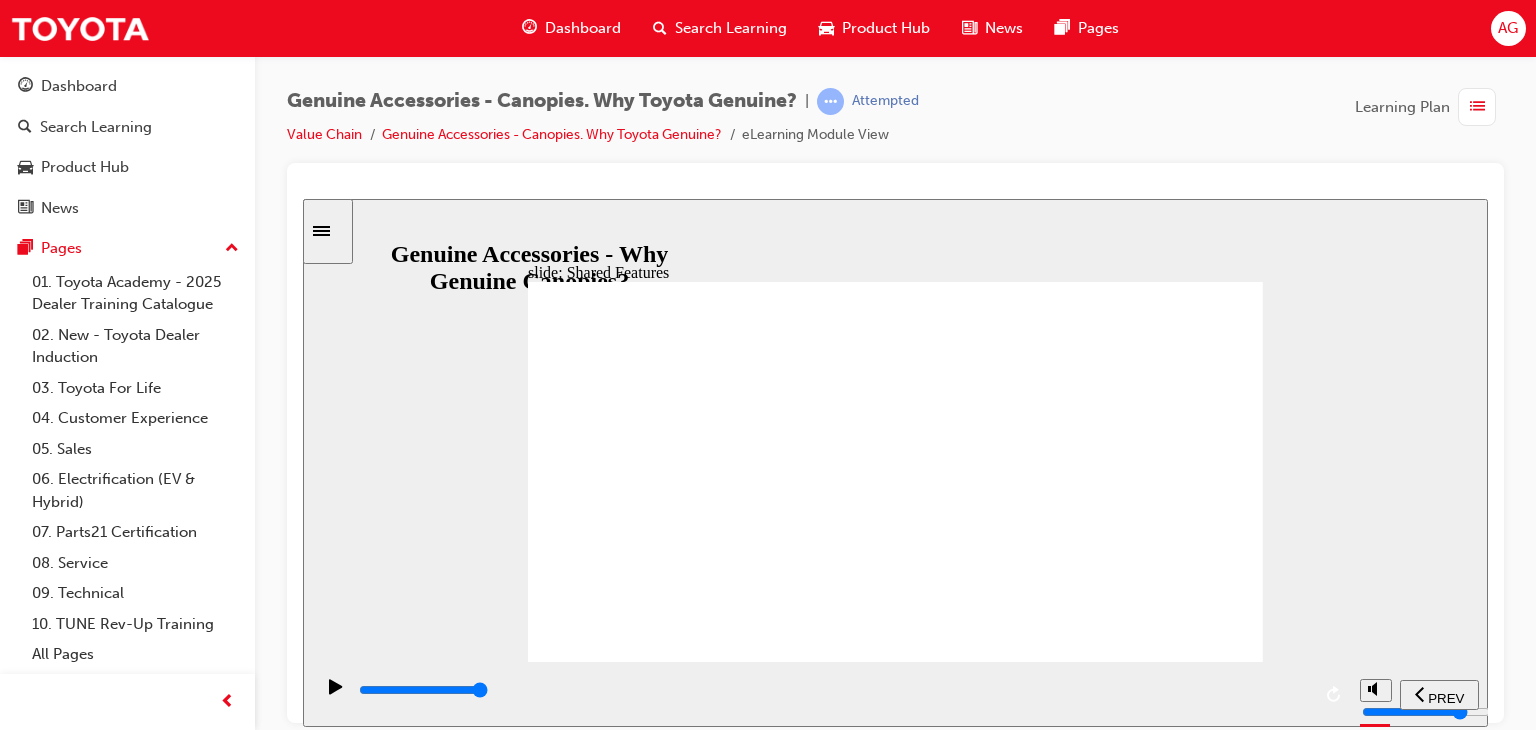 drag, startPoint x: 692, startPoint y: 605, endPoint x: 698, endPoint y: 626, distance: 21.84033 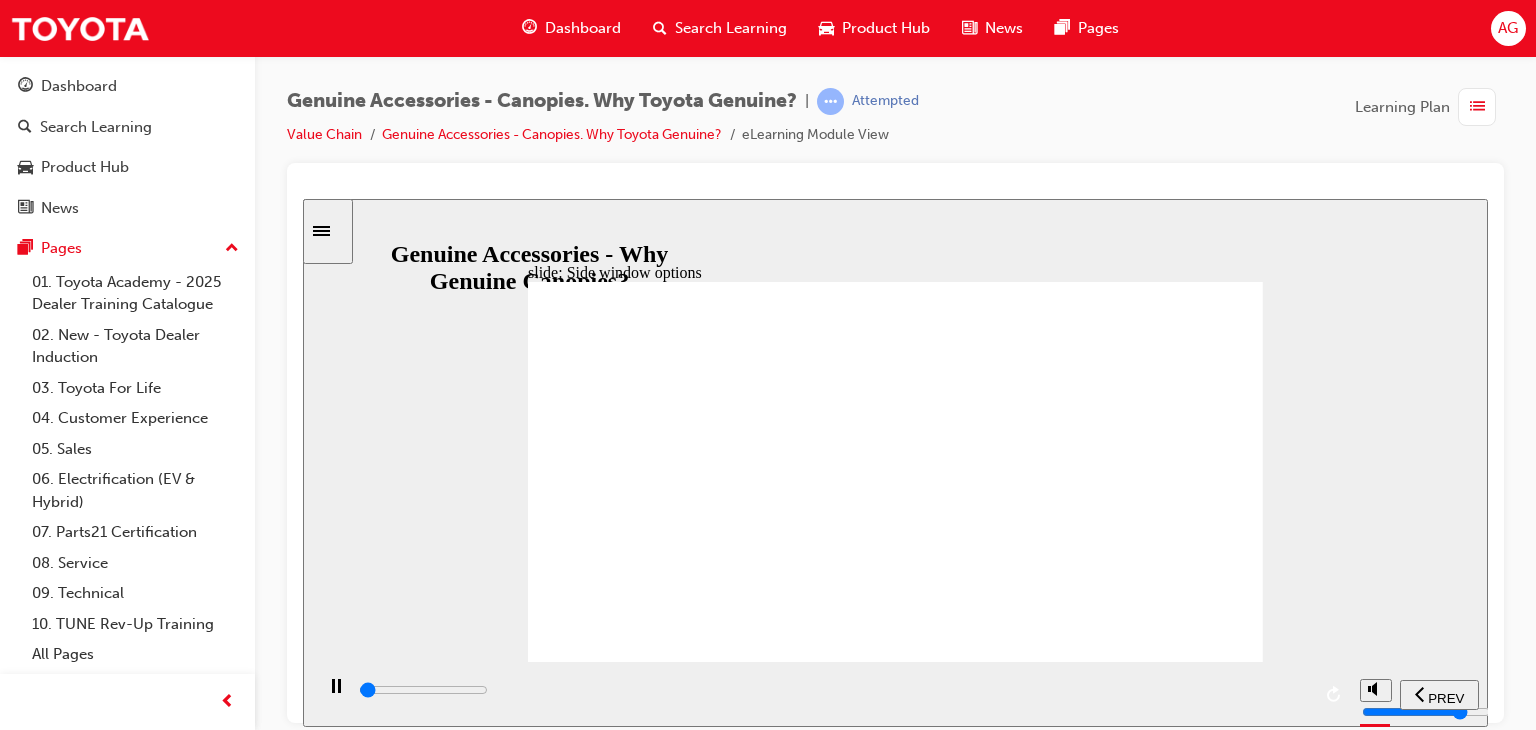 click 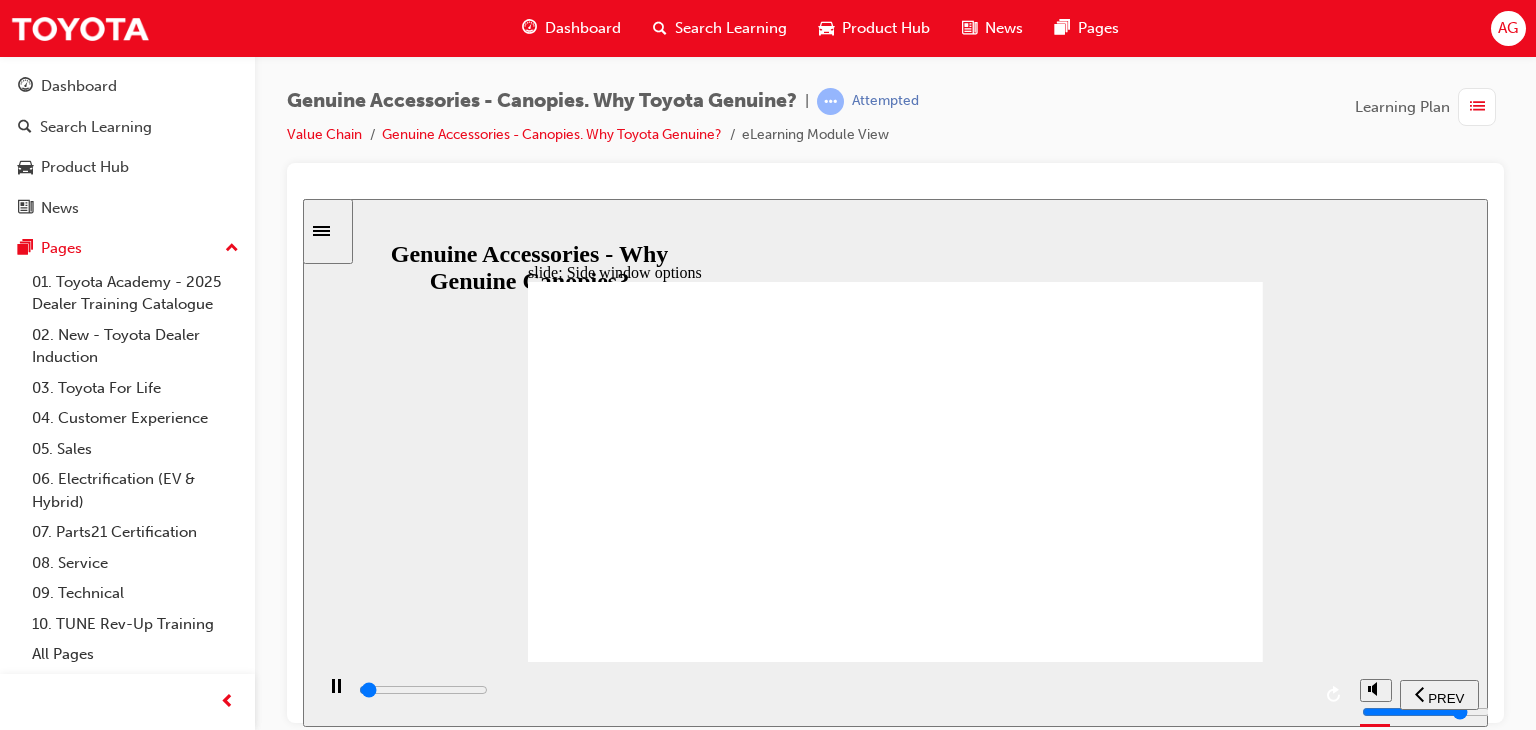 drag, startPoint x: 925, startPoint y: 445, endPoint x: 937, endPoint y: 459, distance: 18.439089 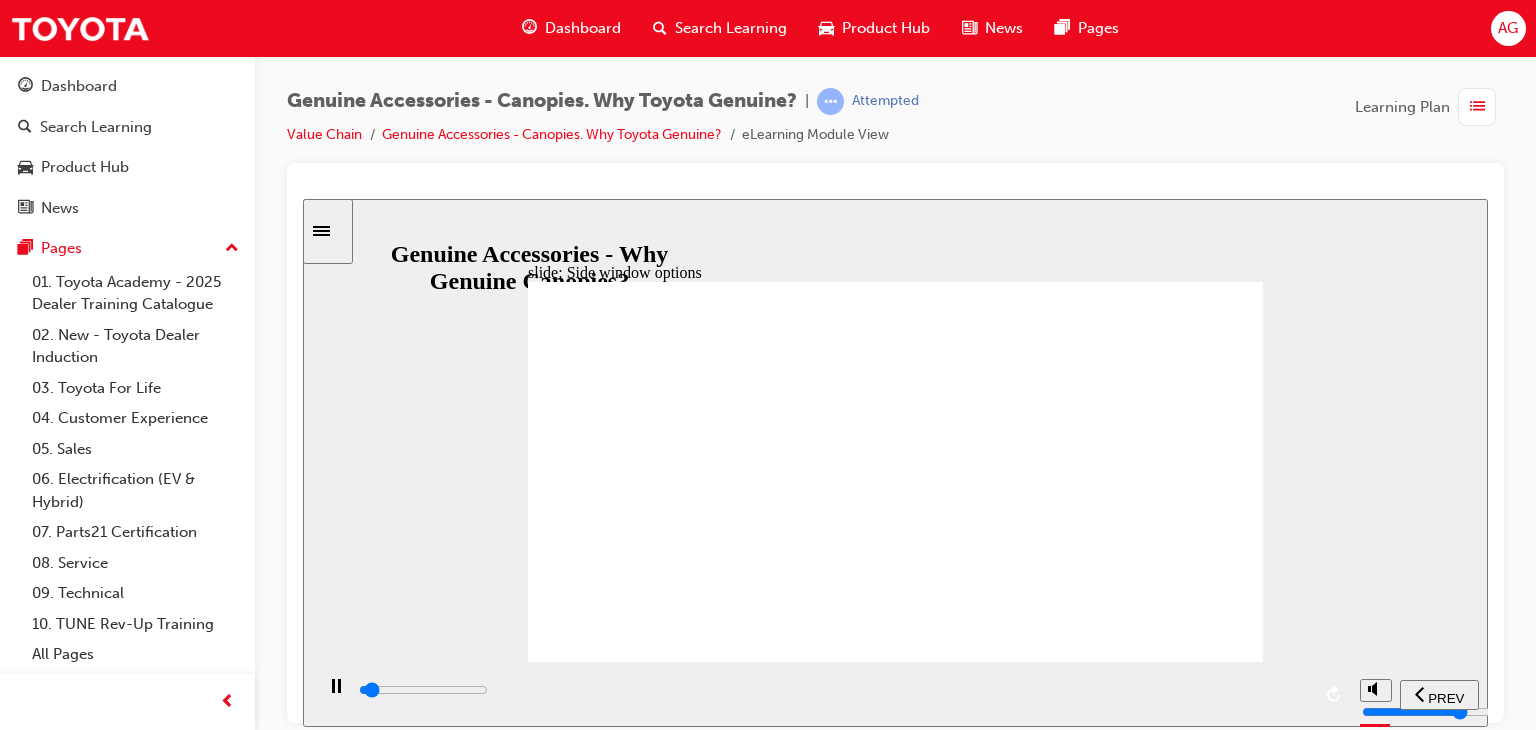 click 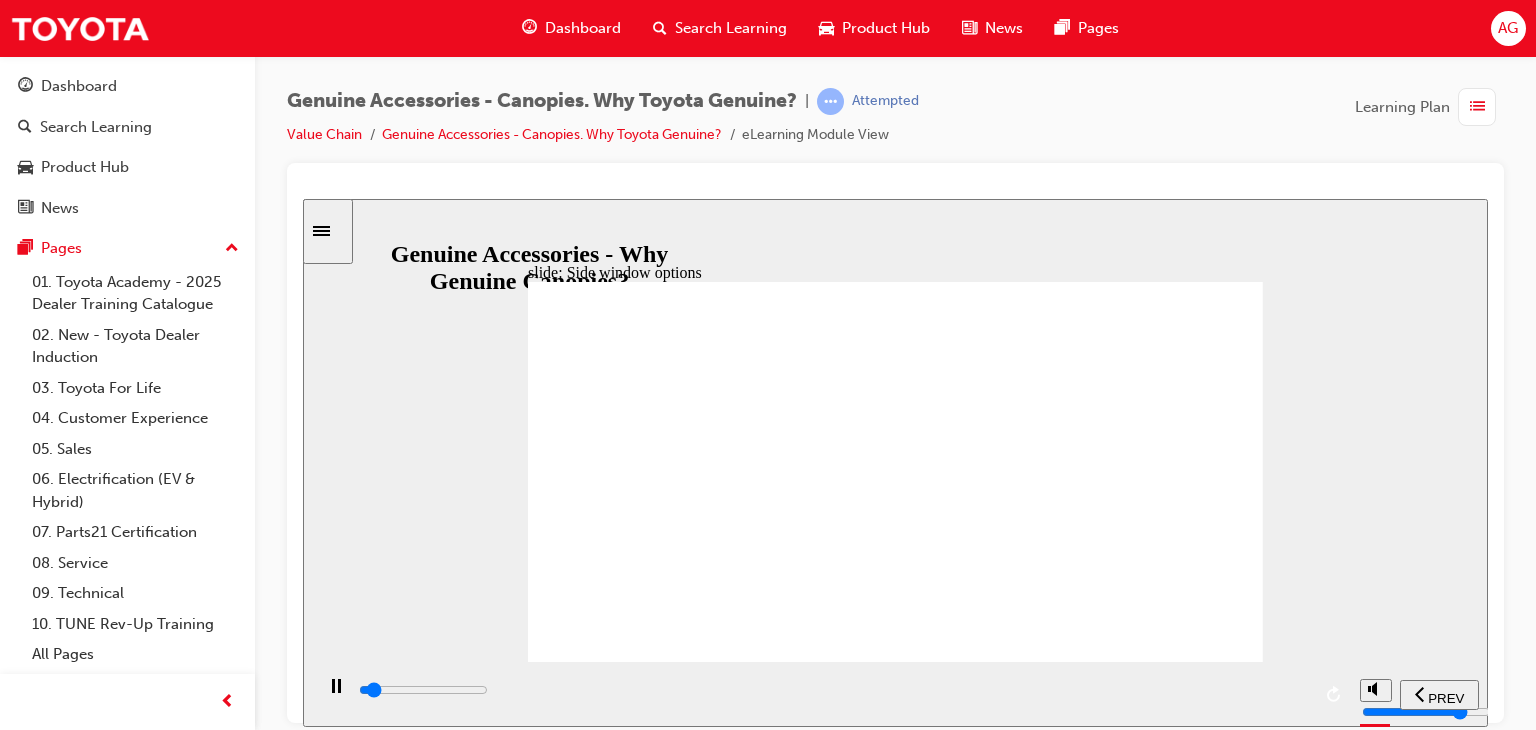 click 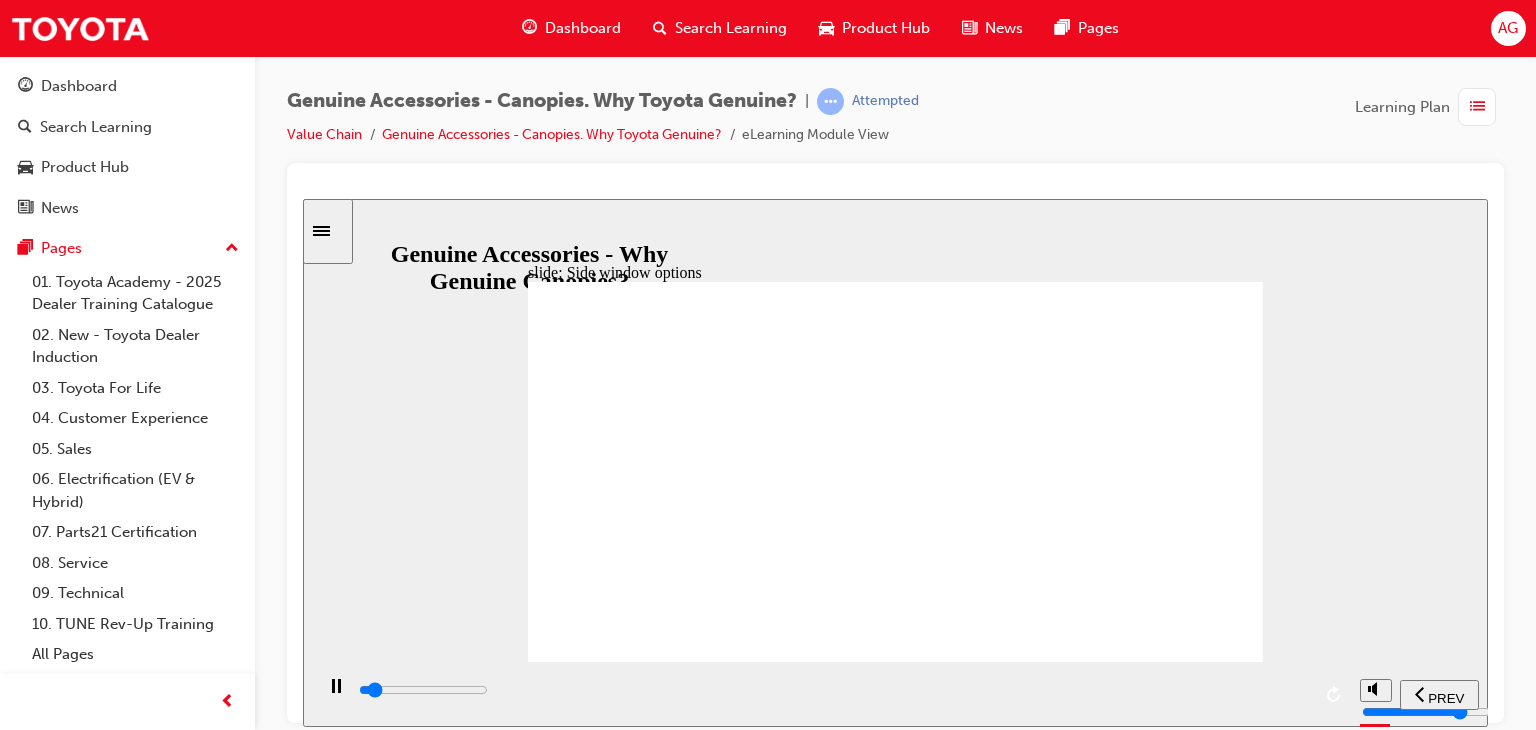 click at bounding box center [895, 1333] 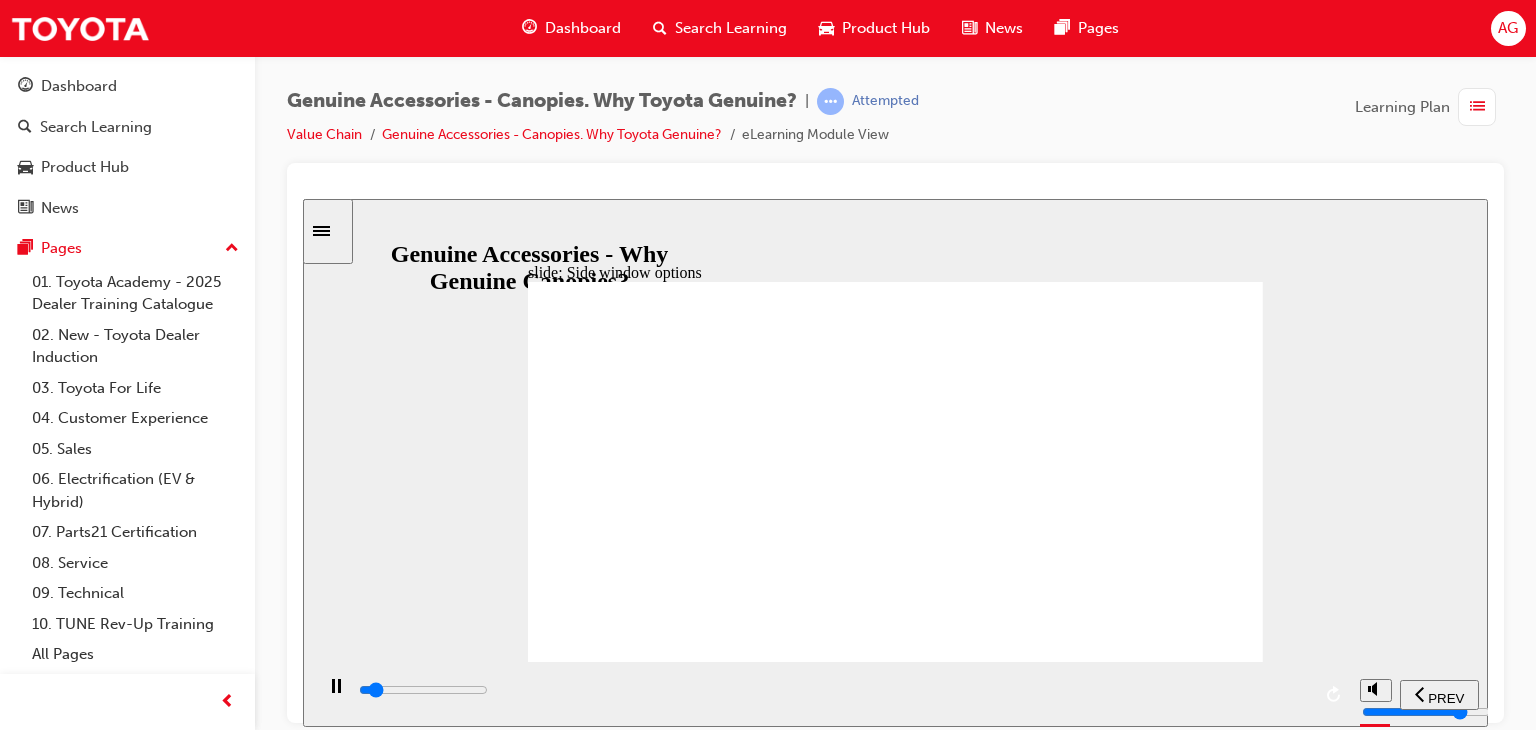 click at bounding box center [895, 1333] 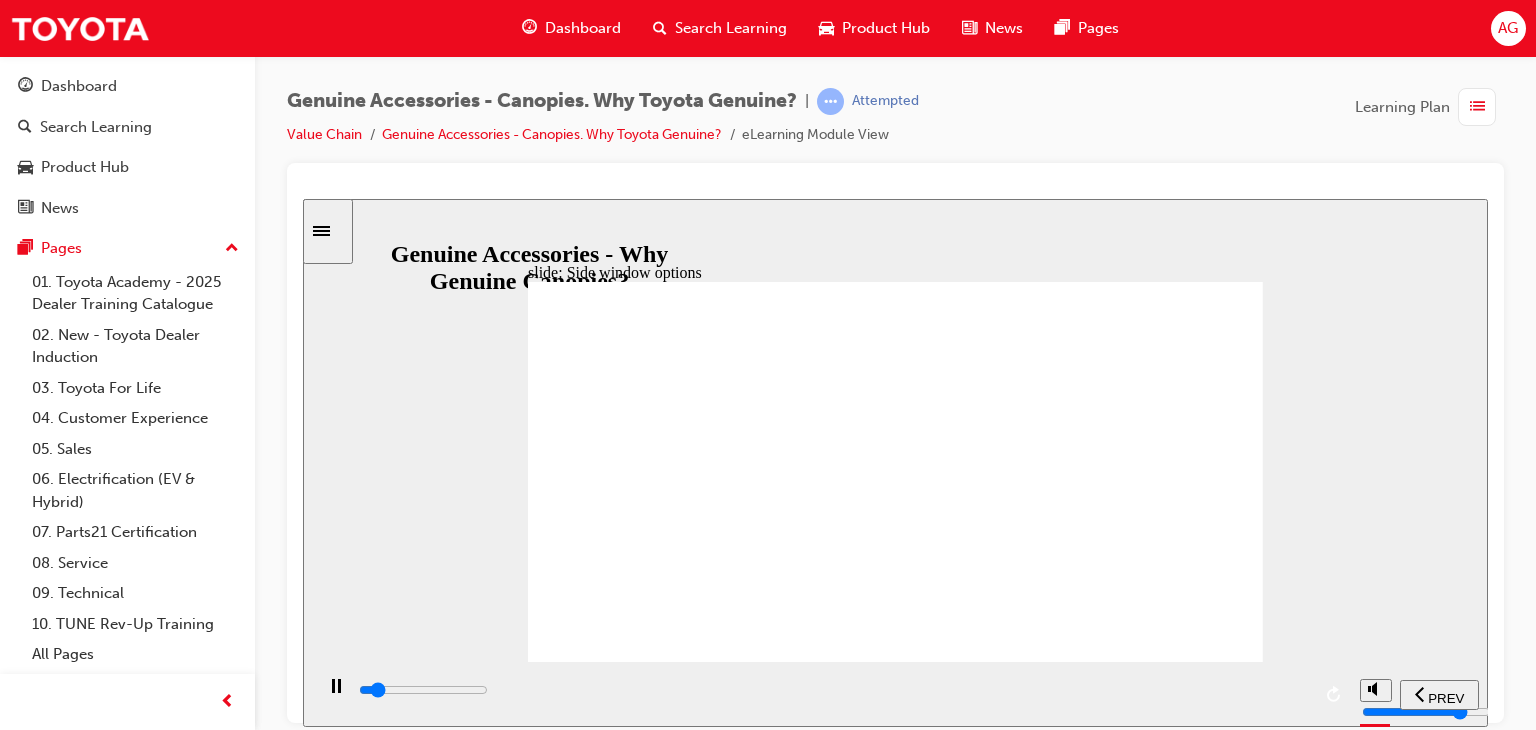 click 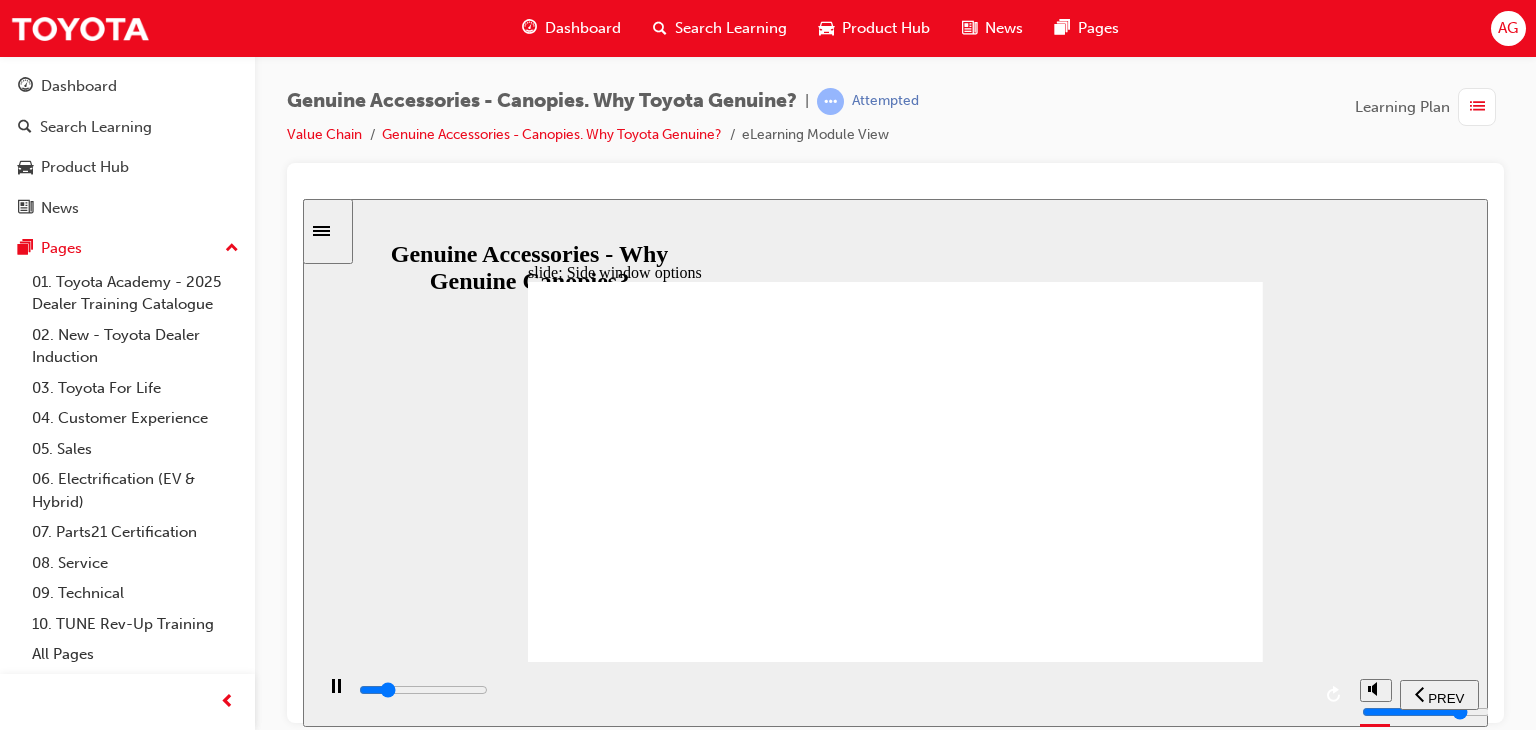 click at bounding box center (833, 690) 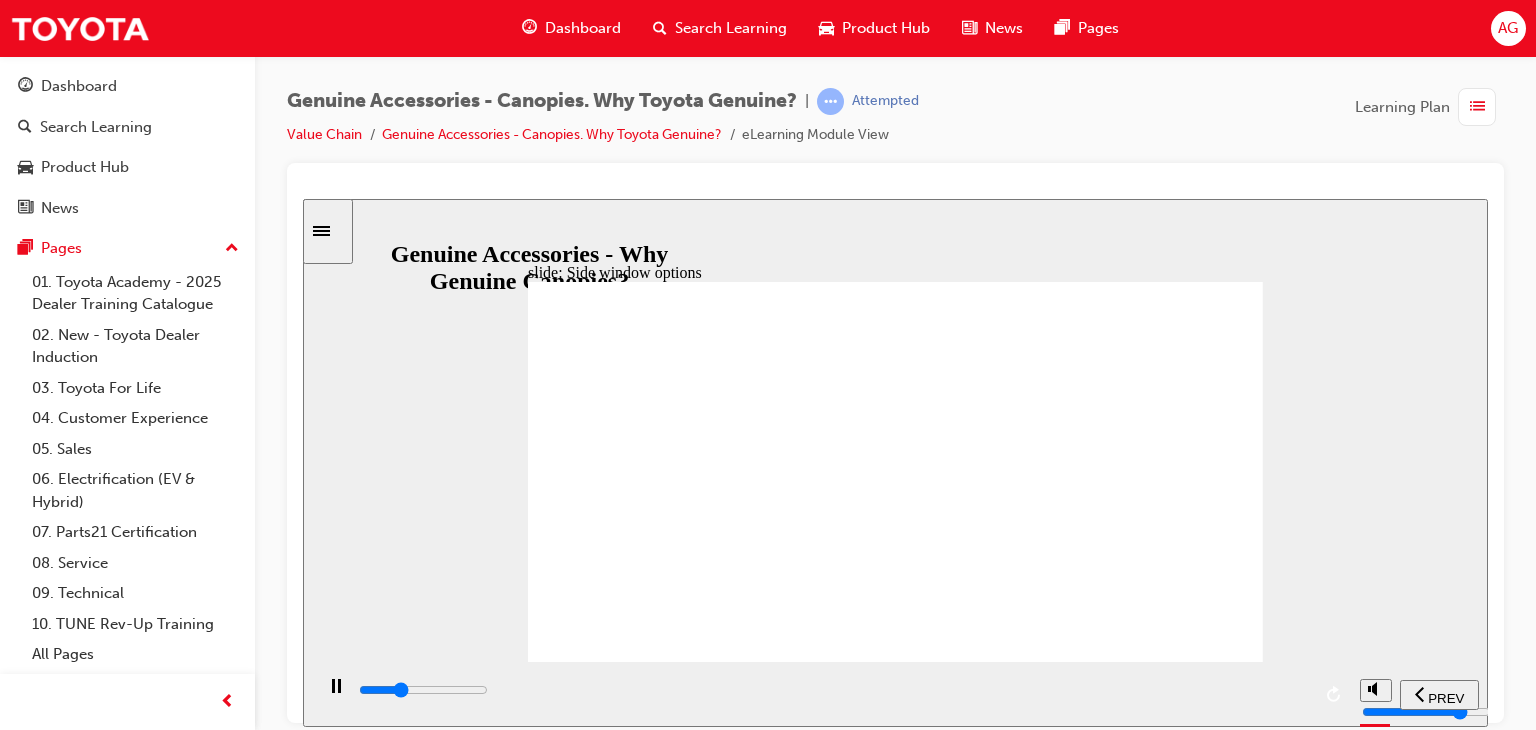 click at bounding box center [833, 690] 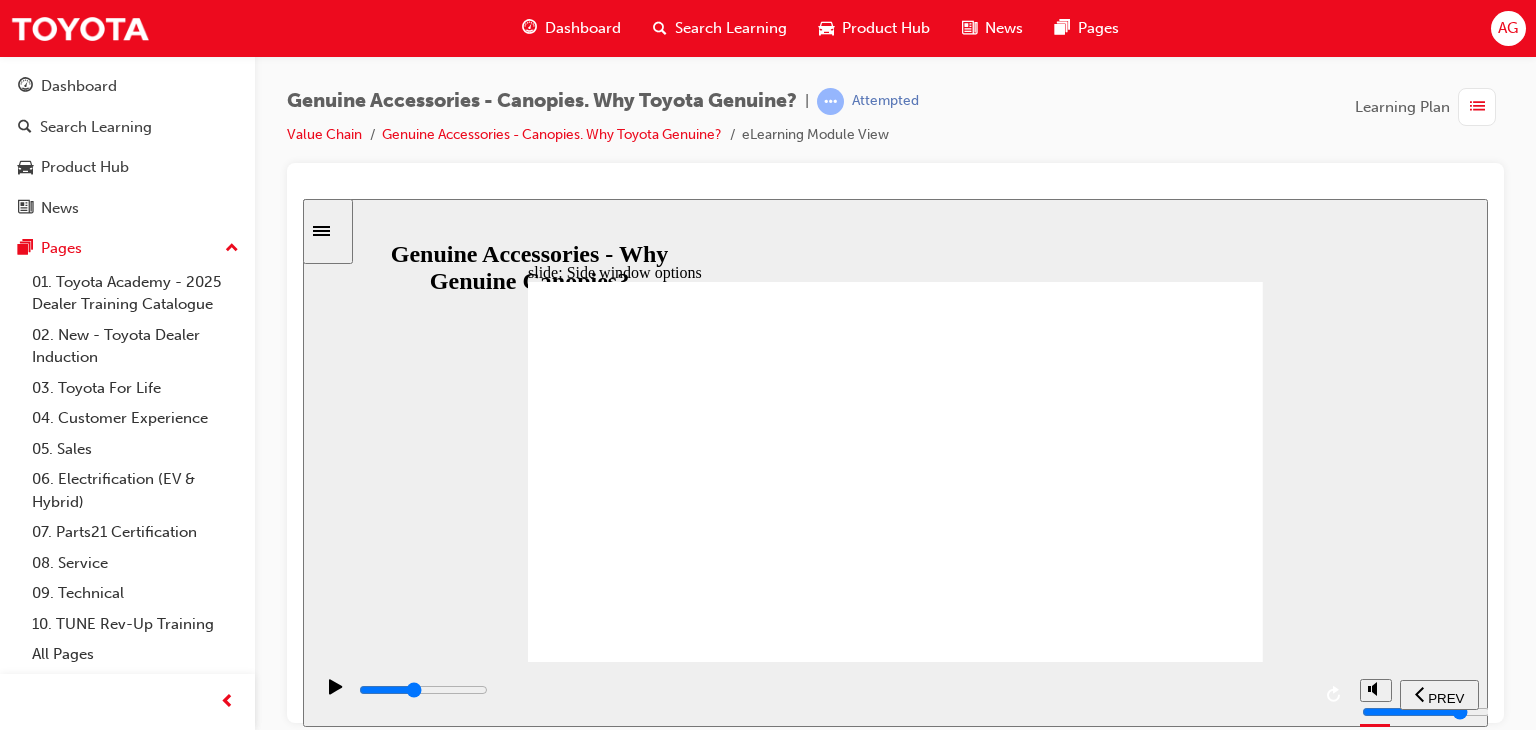 click at bounding box center (833, 694) 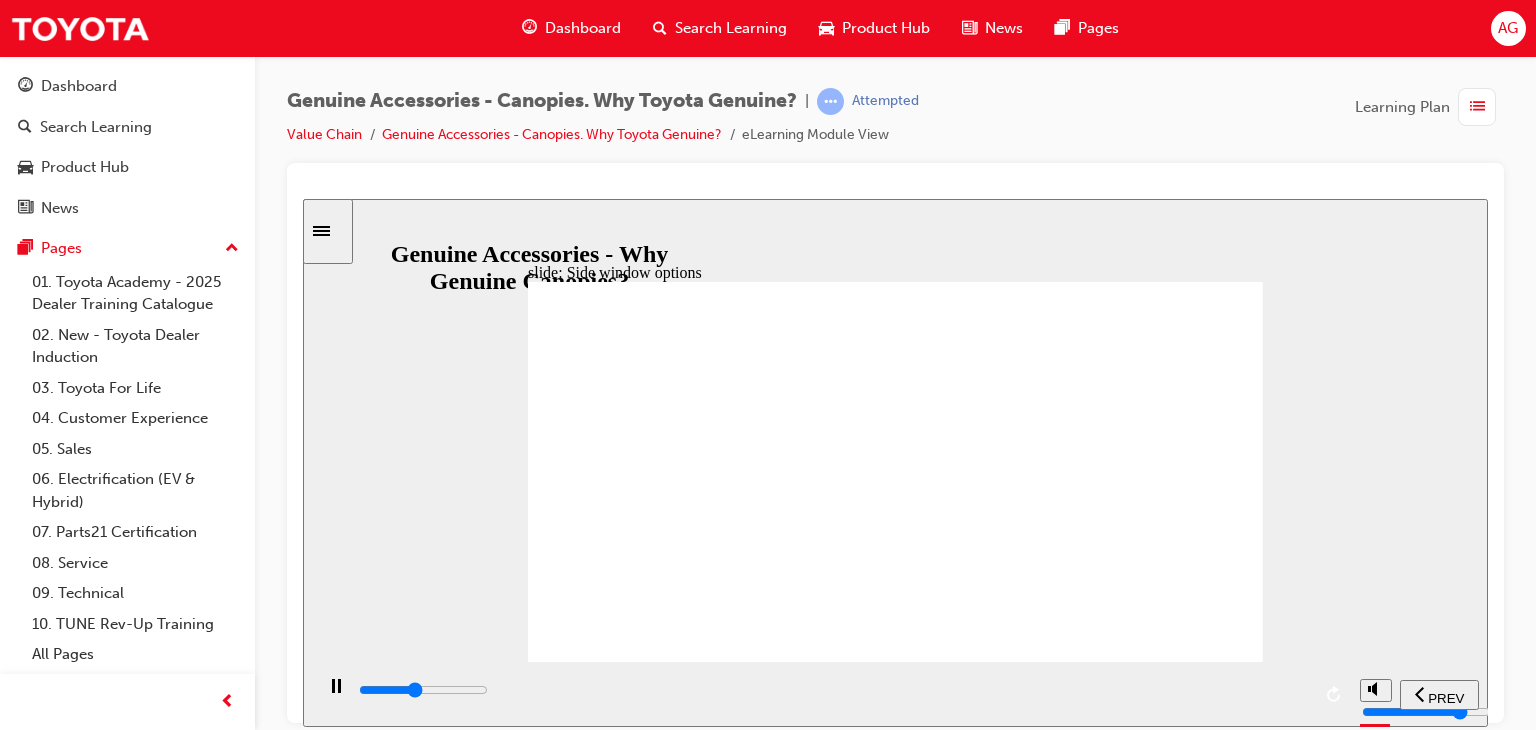 click at bounding box center [831, 693] 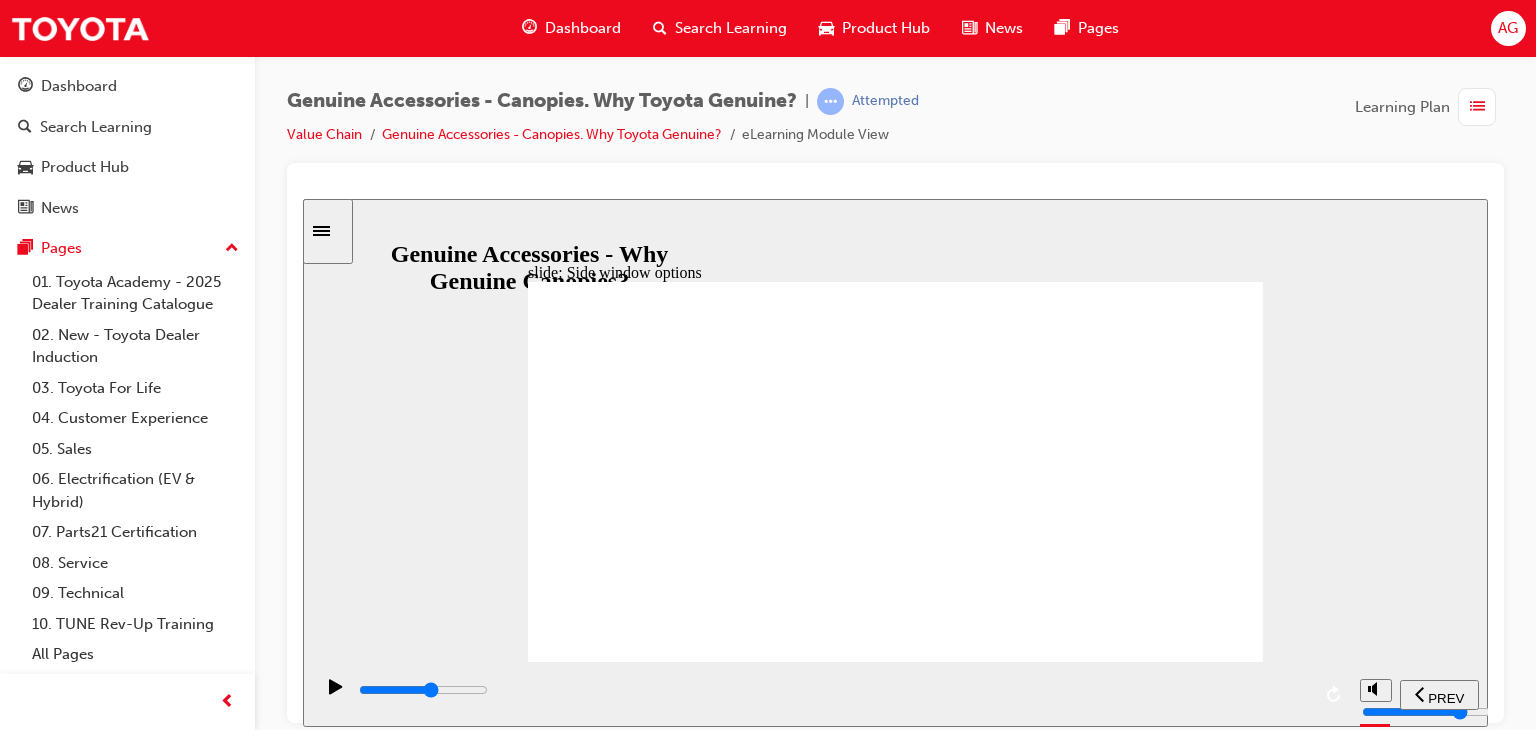 drag, startPoint x: 893, startPoint y: 683, endPoint x: 921, endPoint y: 683, distance: 28 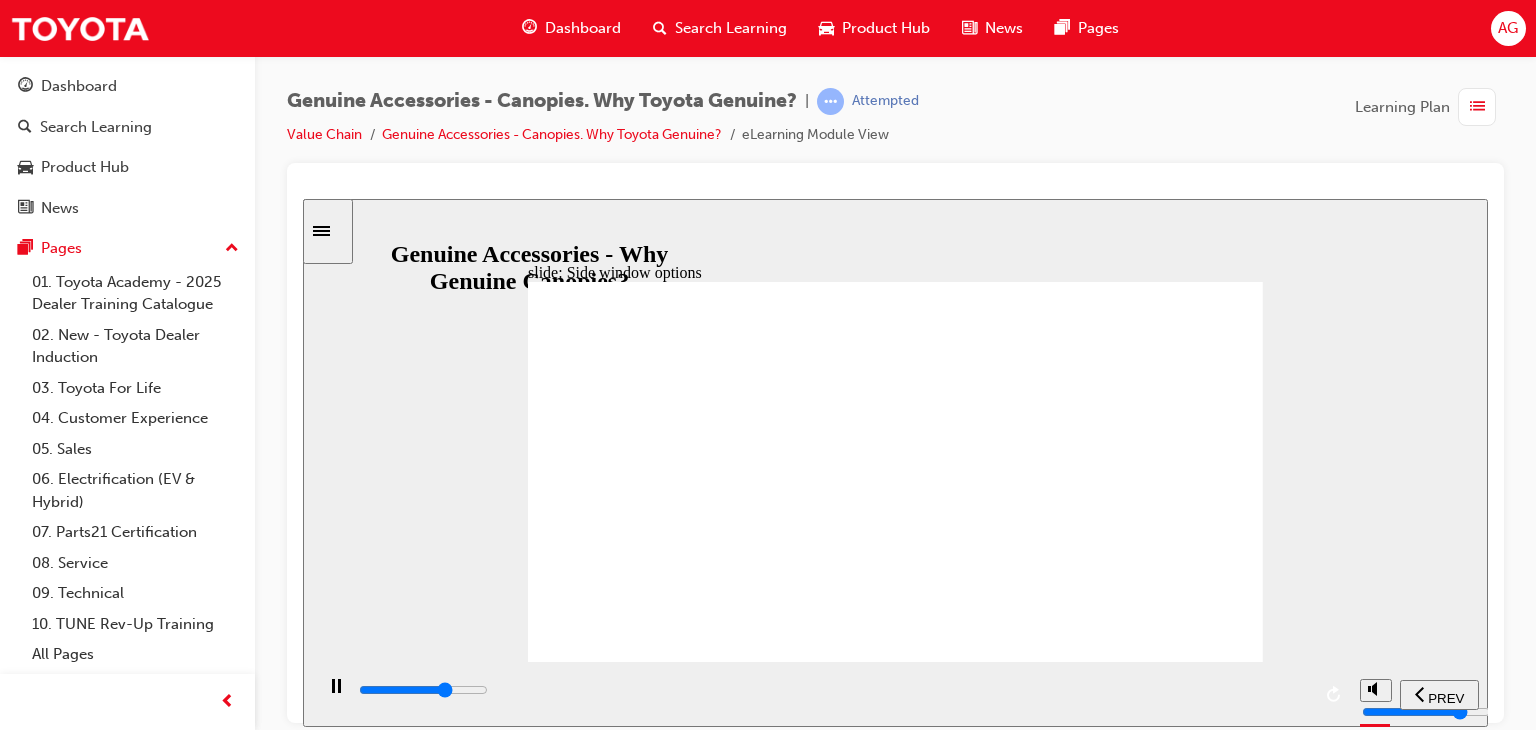 click at bounding box center [833, 690] 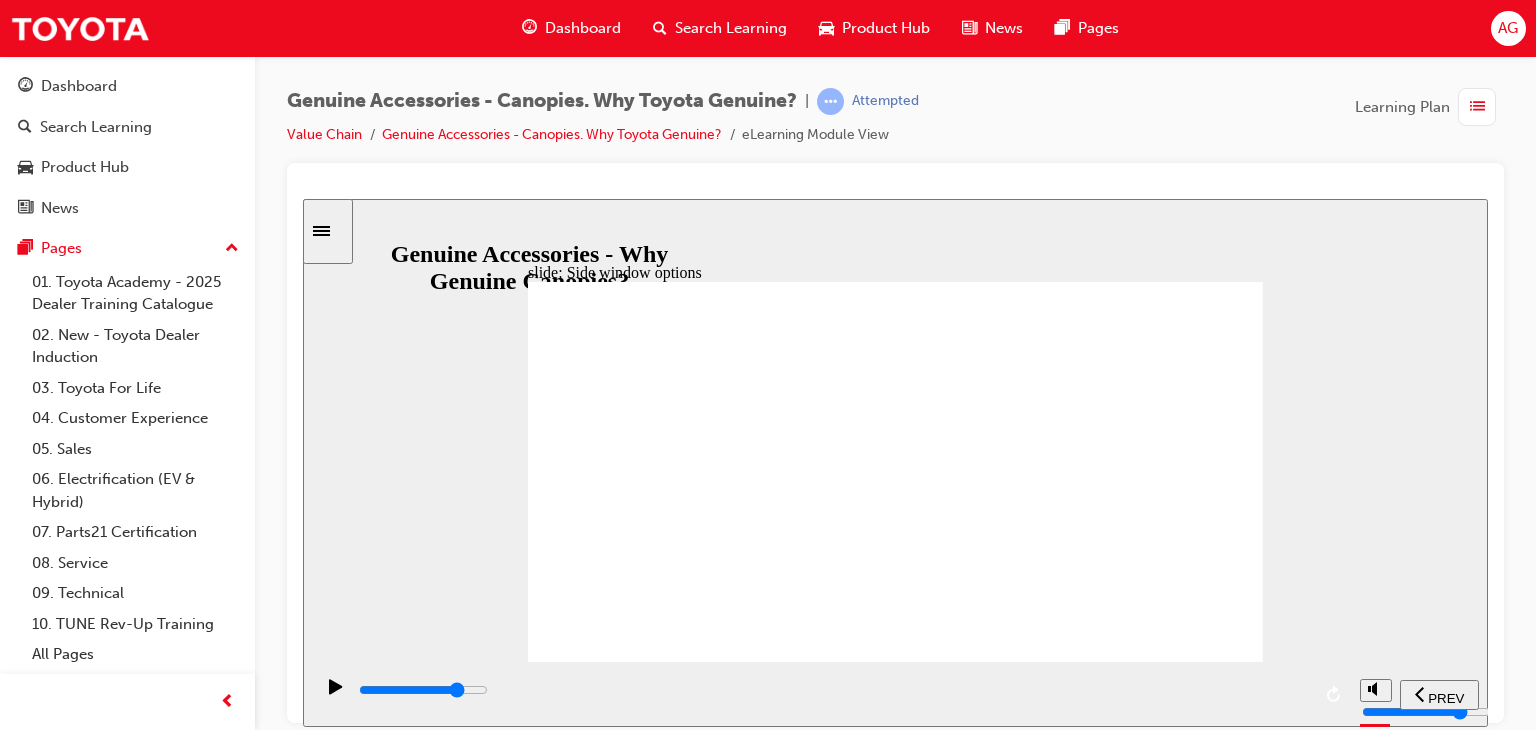 click at bounding box center [833, 690] 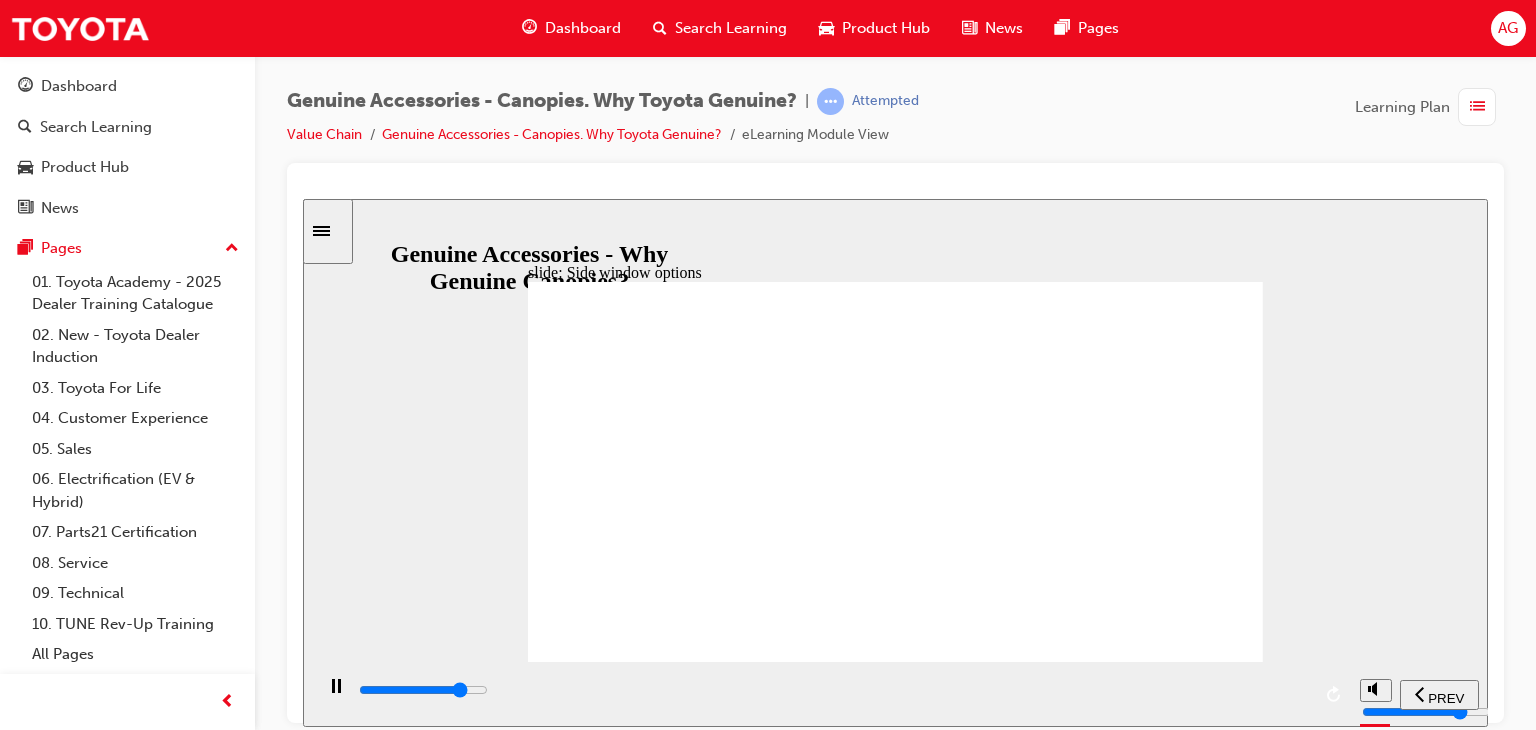 click 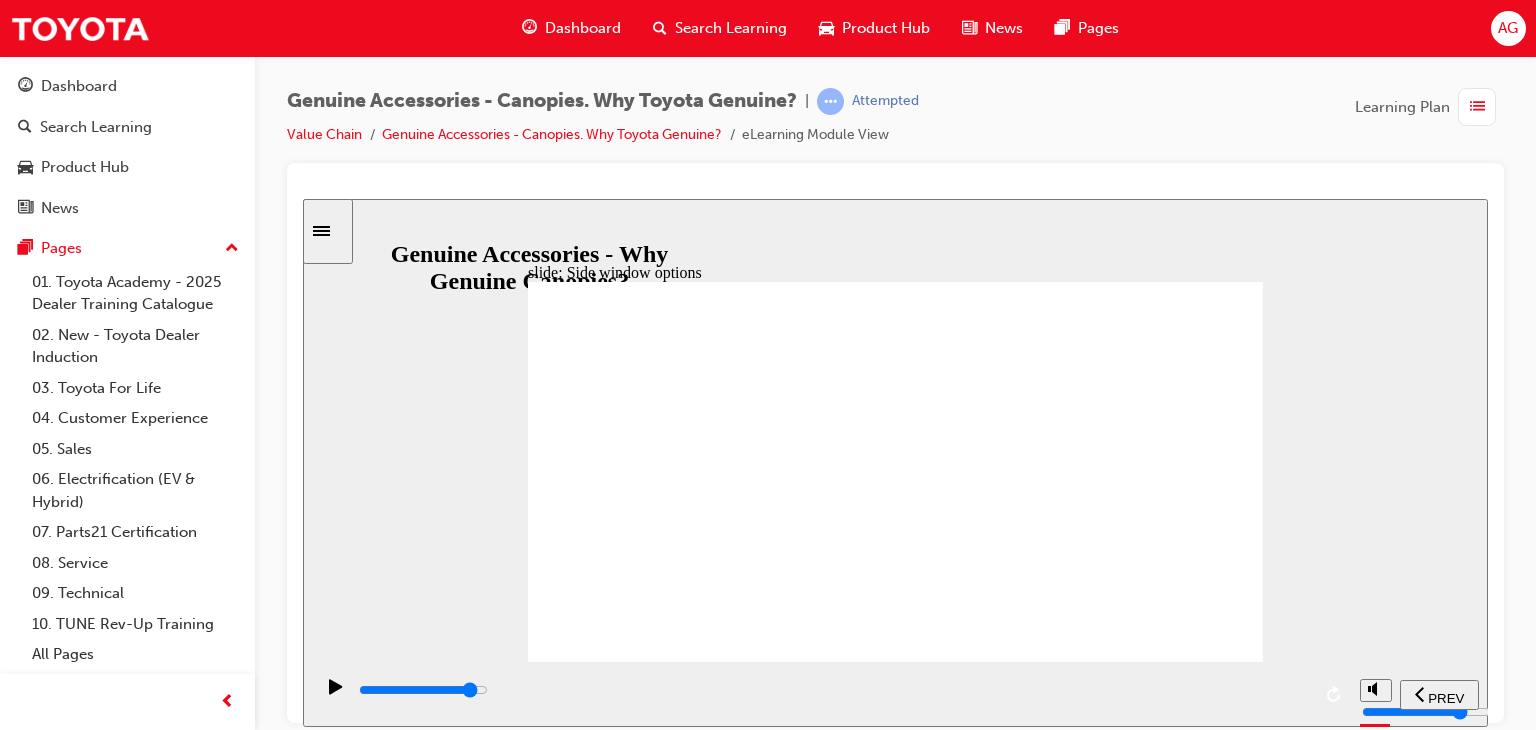 click at bounding box center (833, 690) 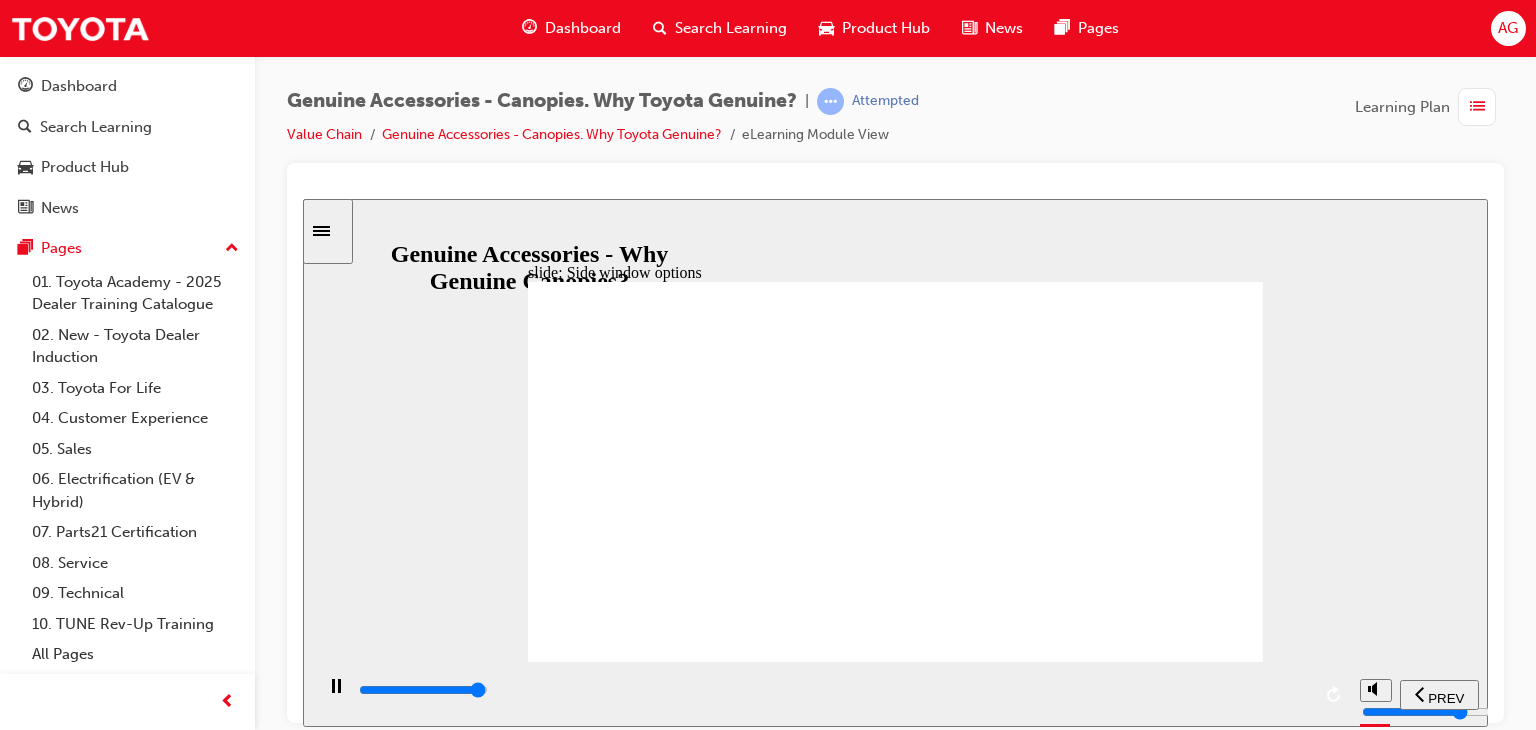 click at bounding box center (833, 690) 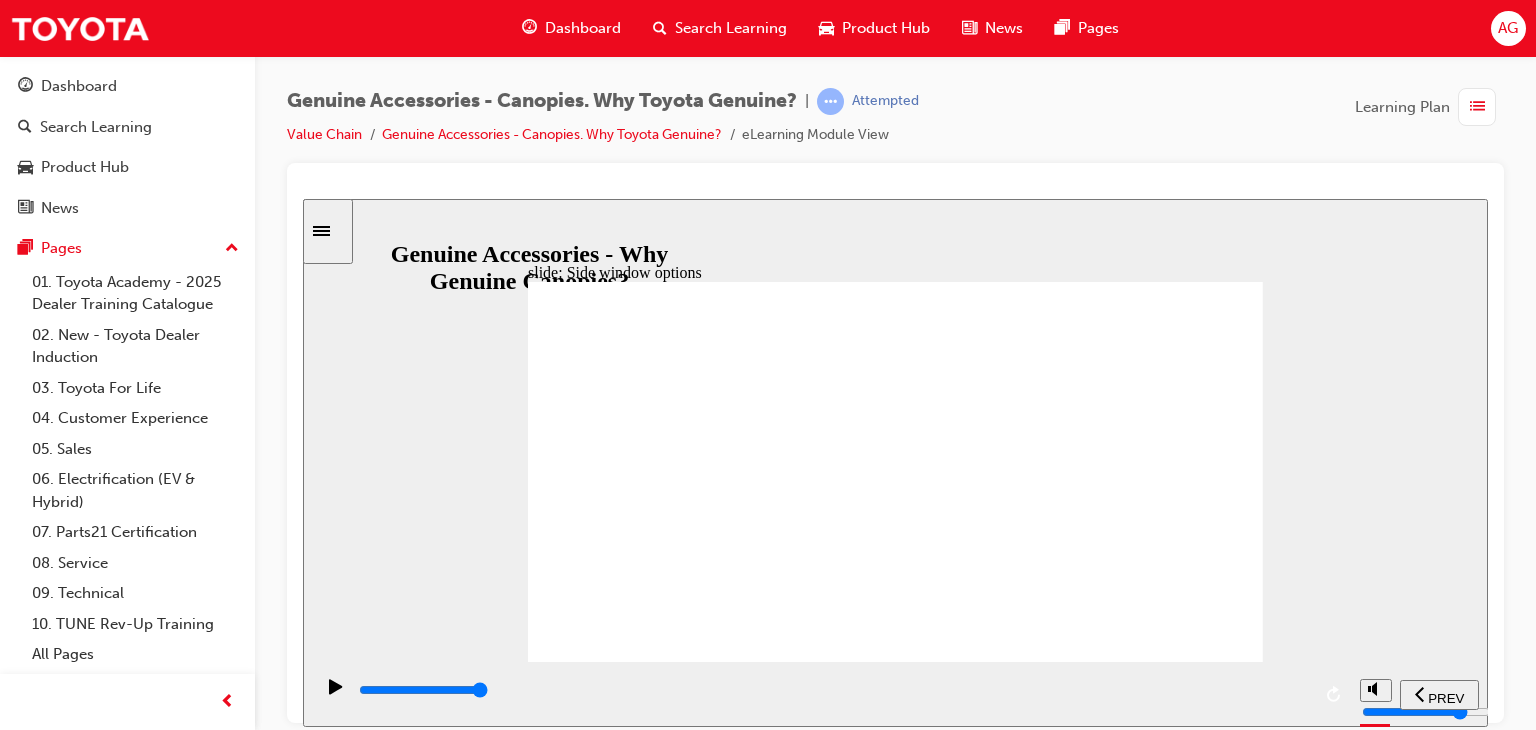 click at bounding box center (895, 1333) 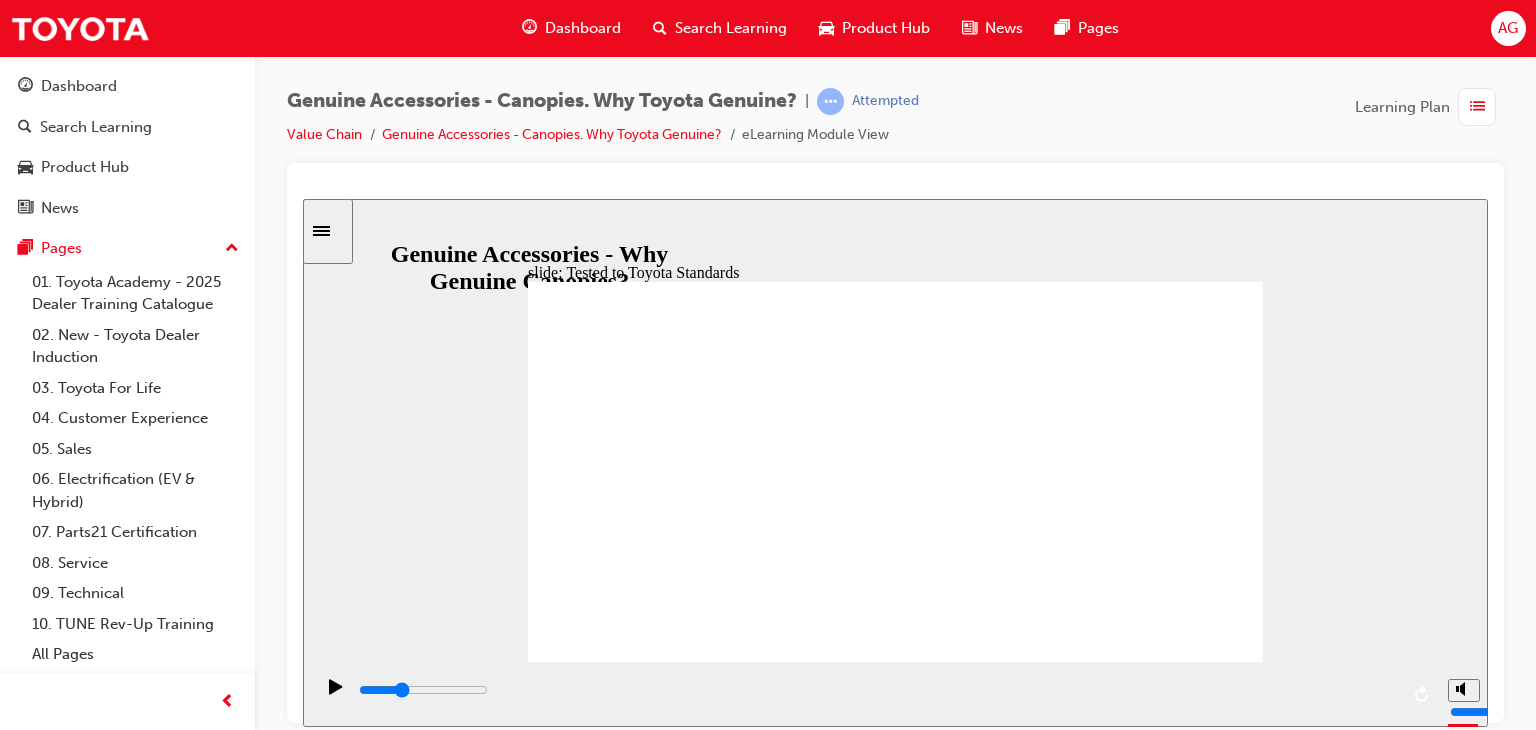 click at bounding box center (877, 690) 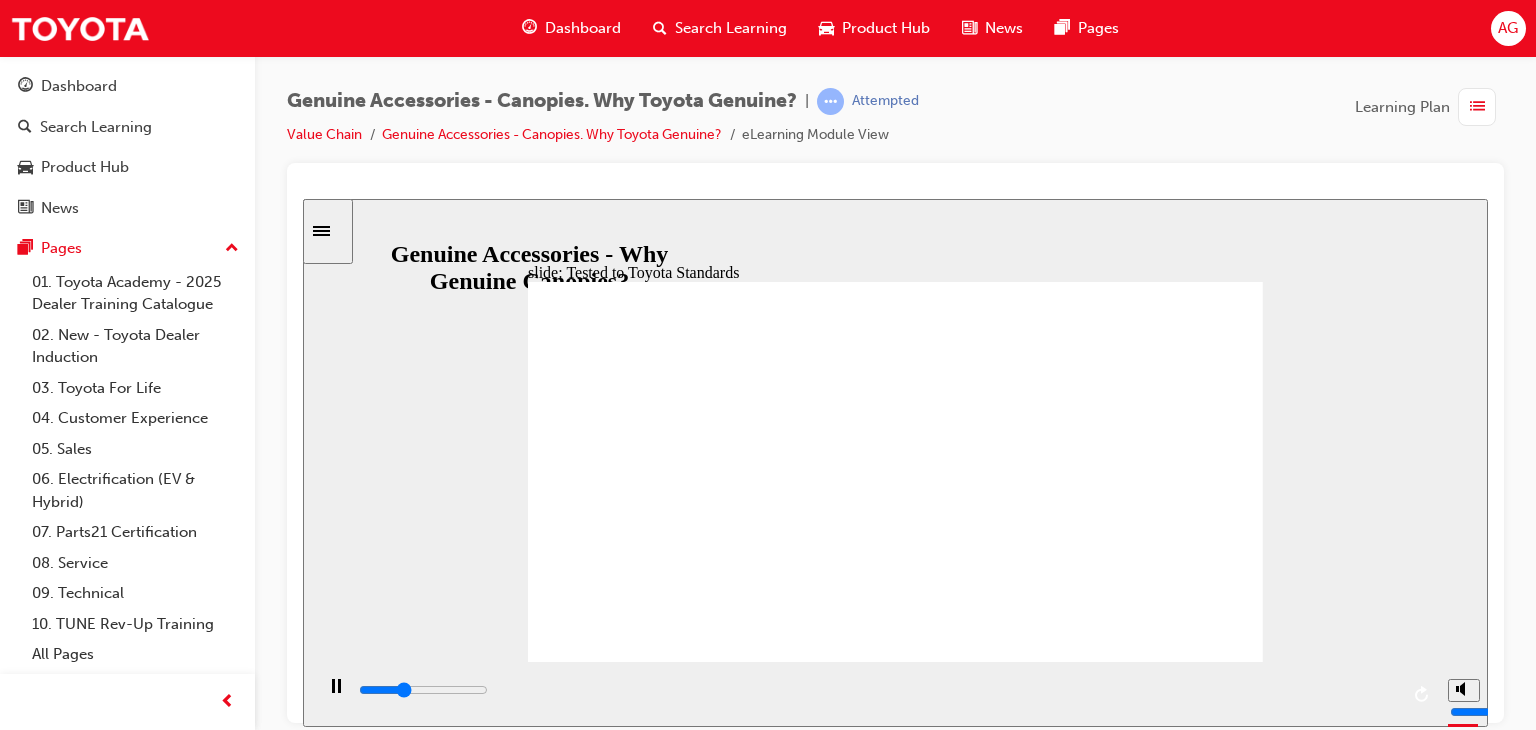 drag, startPoint x: 697, startPoint y: 687, endPoint x: 723, endPoint y: 685, distance: 26.076809 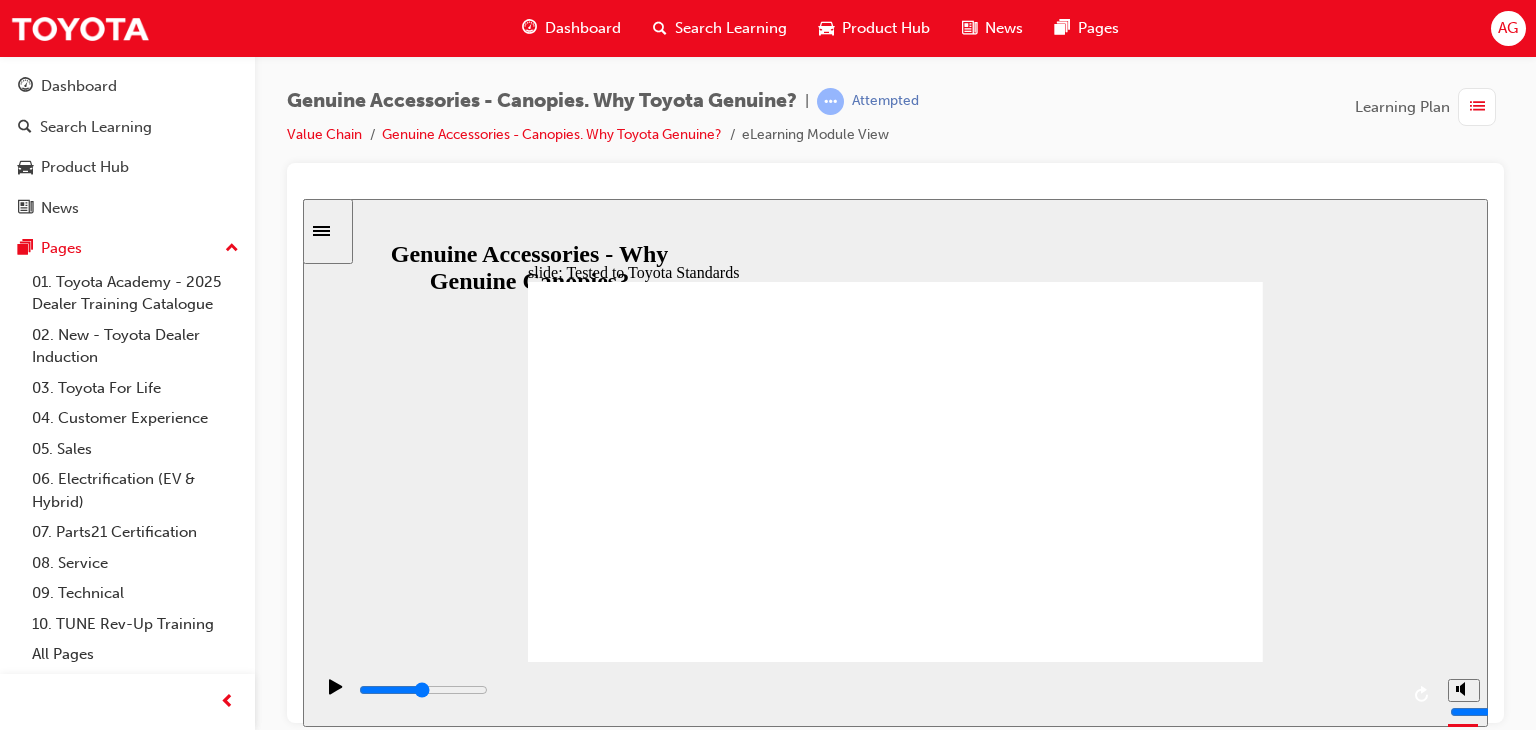 drag, startPoint x: 862, startPoint y: 709, endPoint x: 888, endPoint y: 714, distance: 26.476404 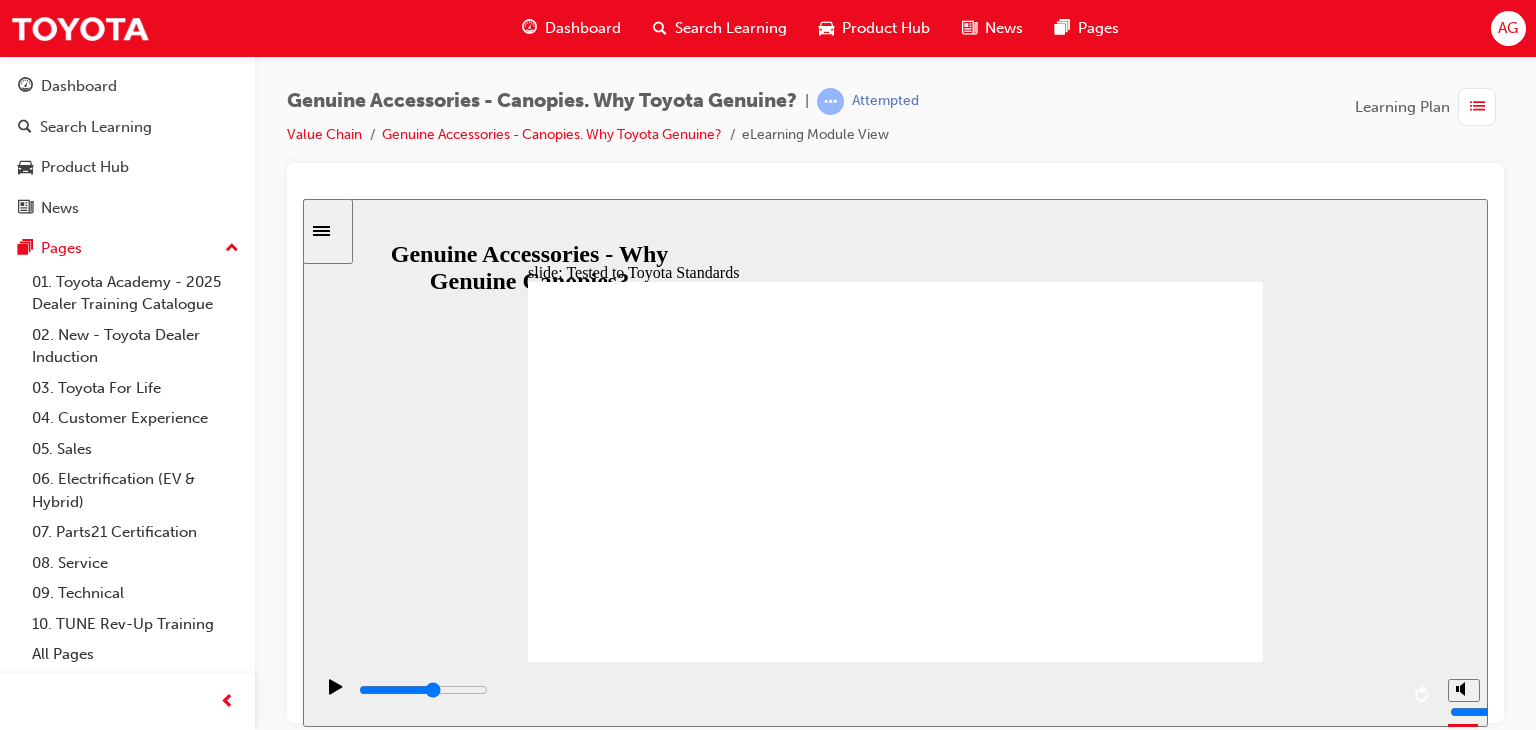 click at bounding box center [877, 690] 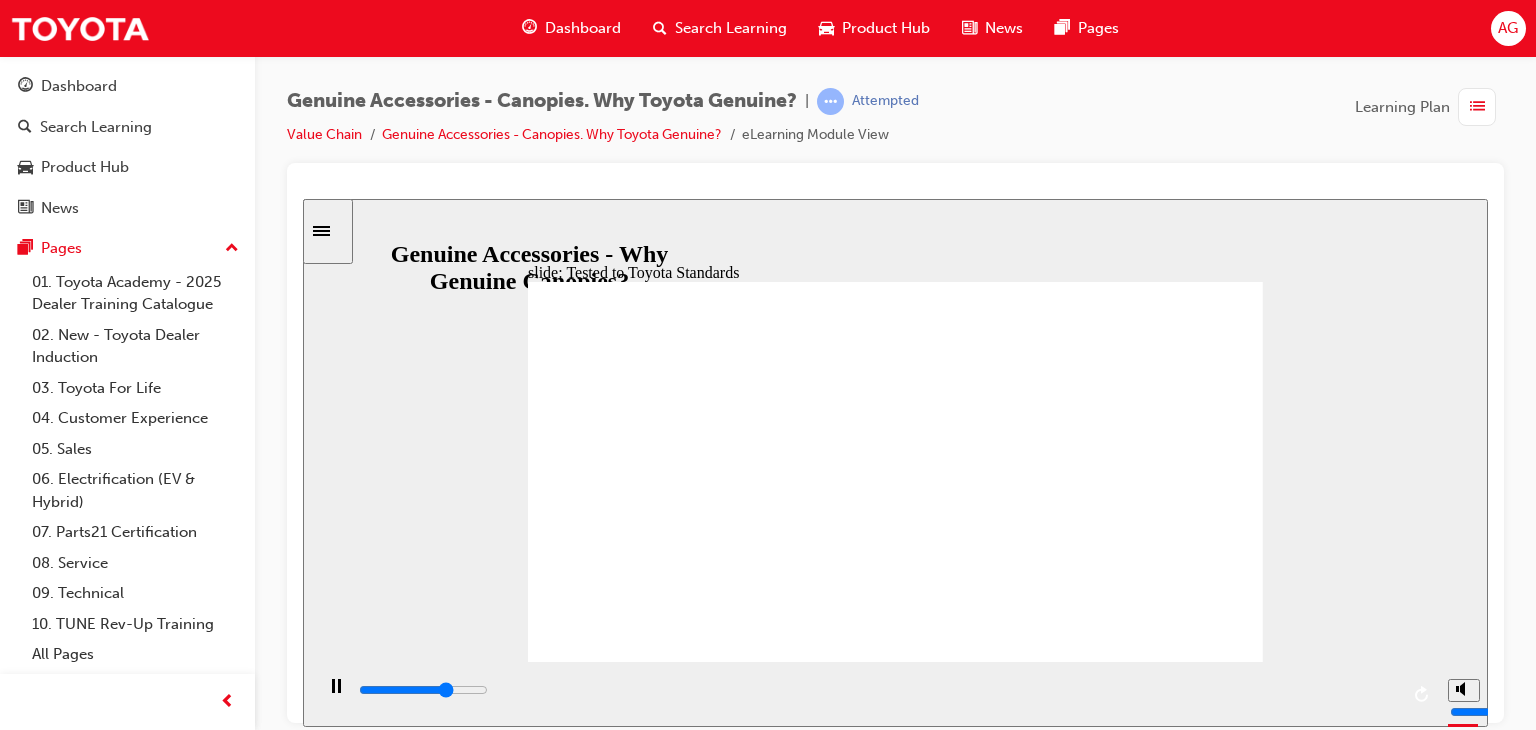 drag, startPoint x: 1078, startPoint y: 699, endPoint x: 1155, endPoint y: 682, distance: 78.854294 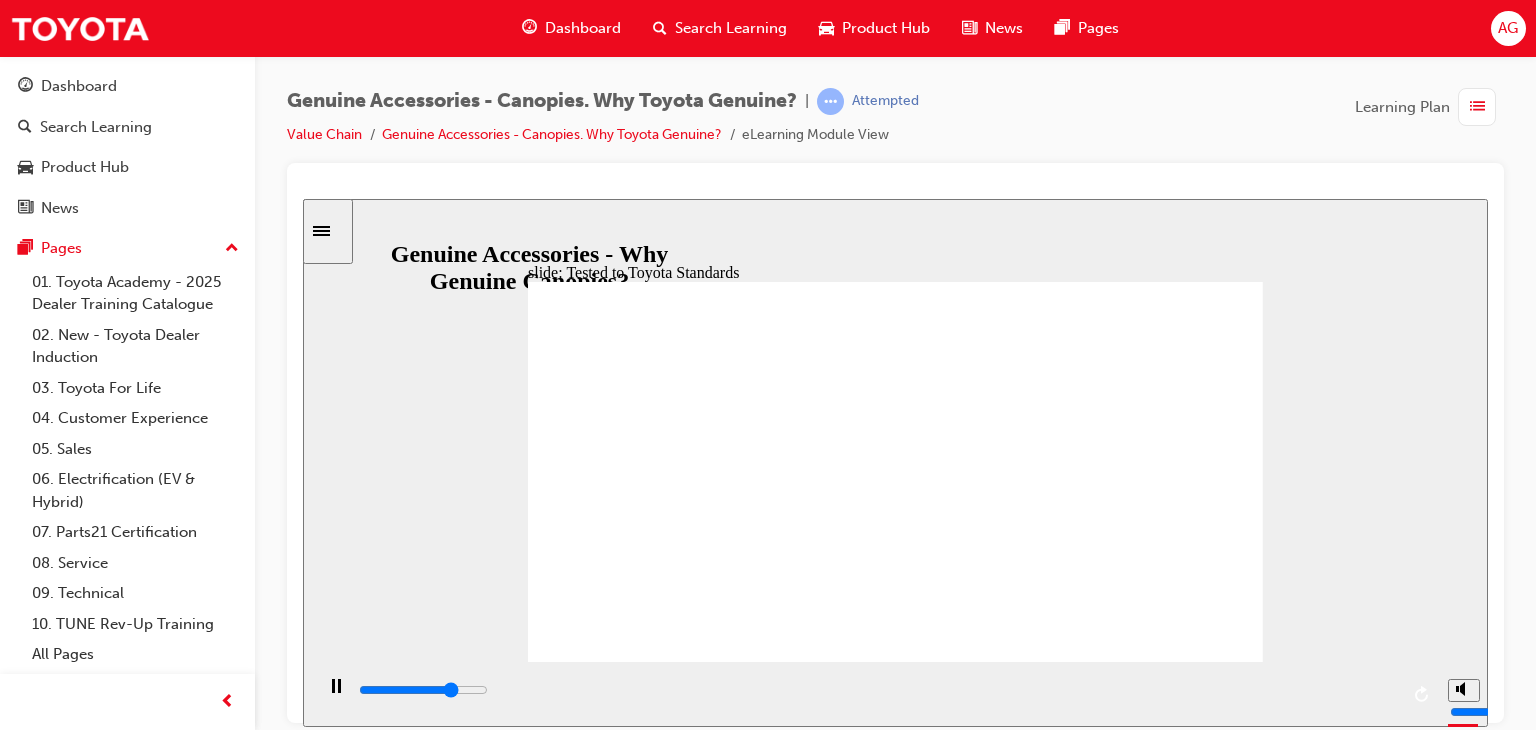click 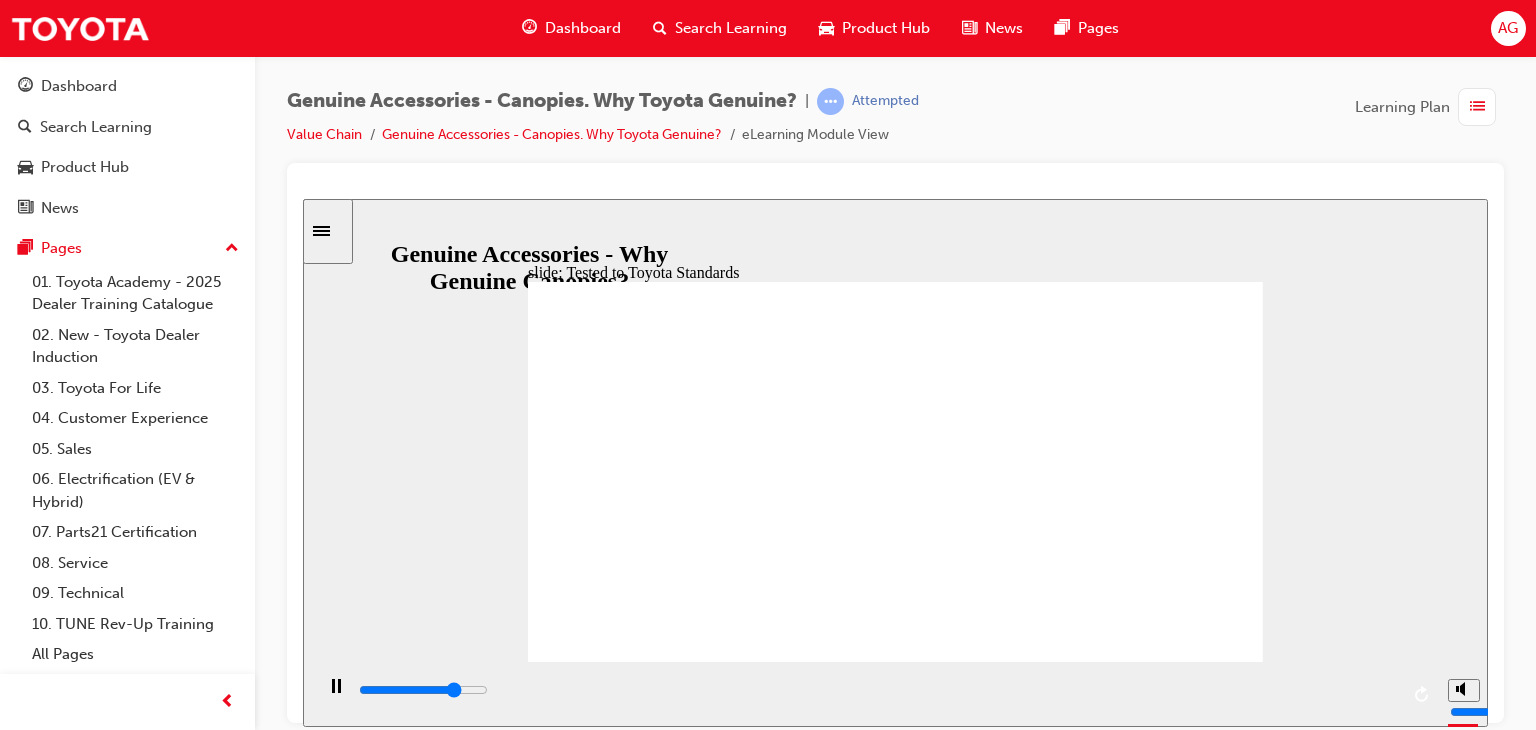 click 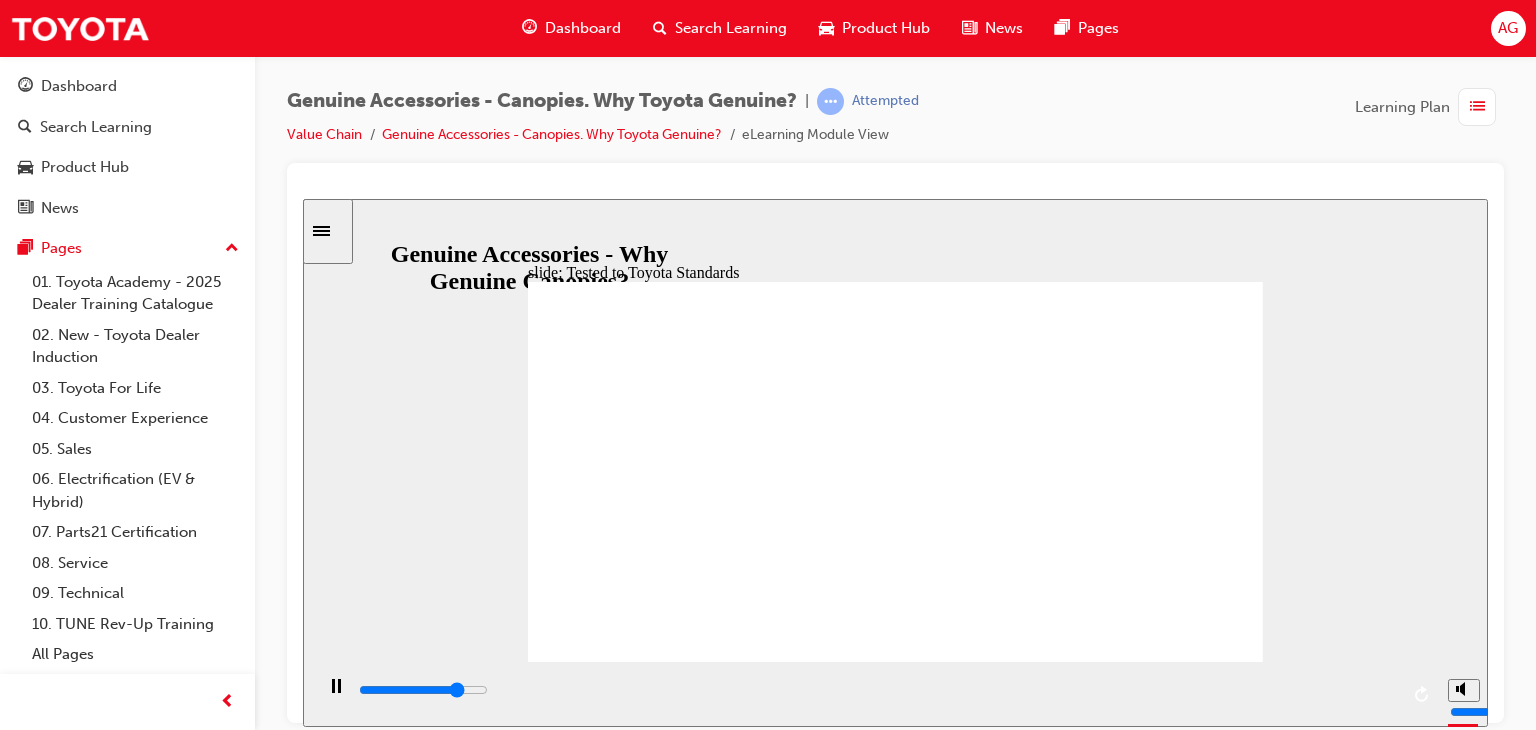 click on "Due to Toyota’s  comprehensive  design & development process, our Genuine Canopy underwent  extensive testing  to validate Tell me more! Functionality Quality Durability Reliability Tested to  Tested to  Toyota Standards Toyota Standards Tested to  Tested to  Toyota Standards Toyota Standards" at bounding box center [895, 1548] 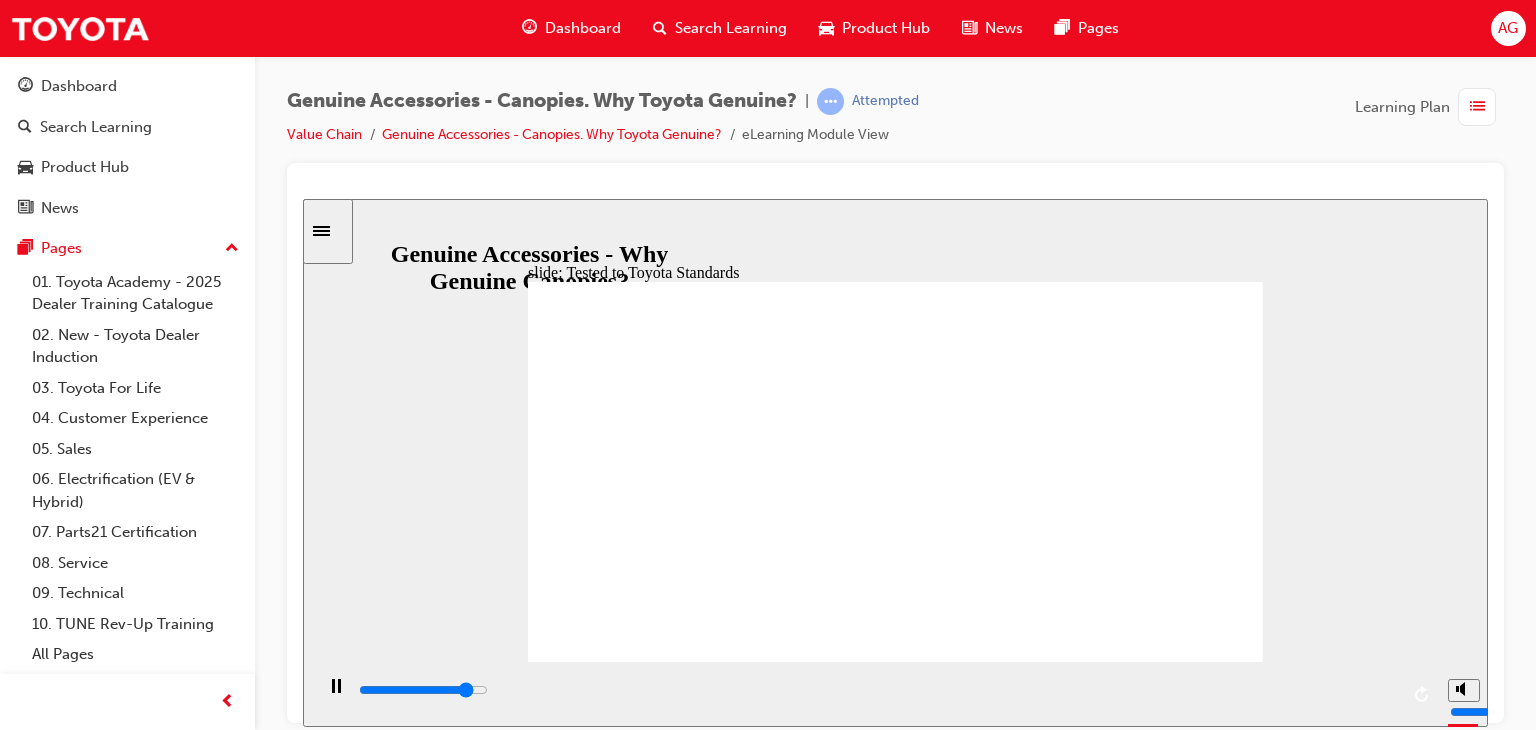drag, startPoint x: 1272, startPoint y: 708, endPoint x: 1285, endPoint y: 705, distance: 13.341664 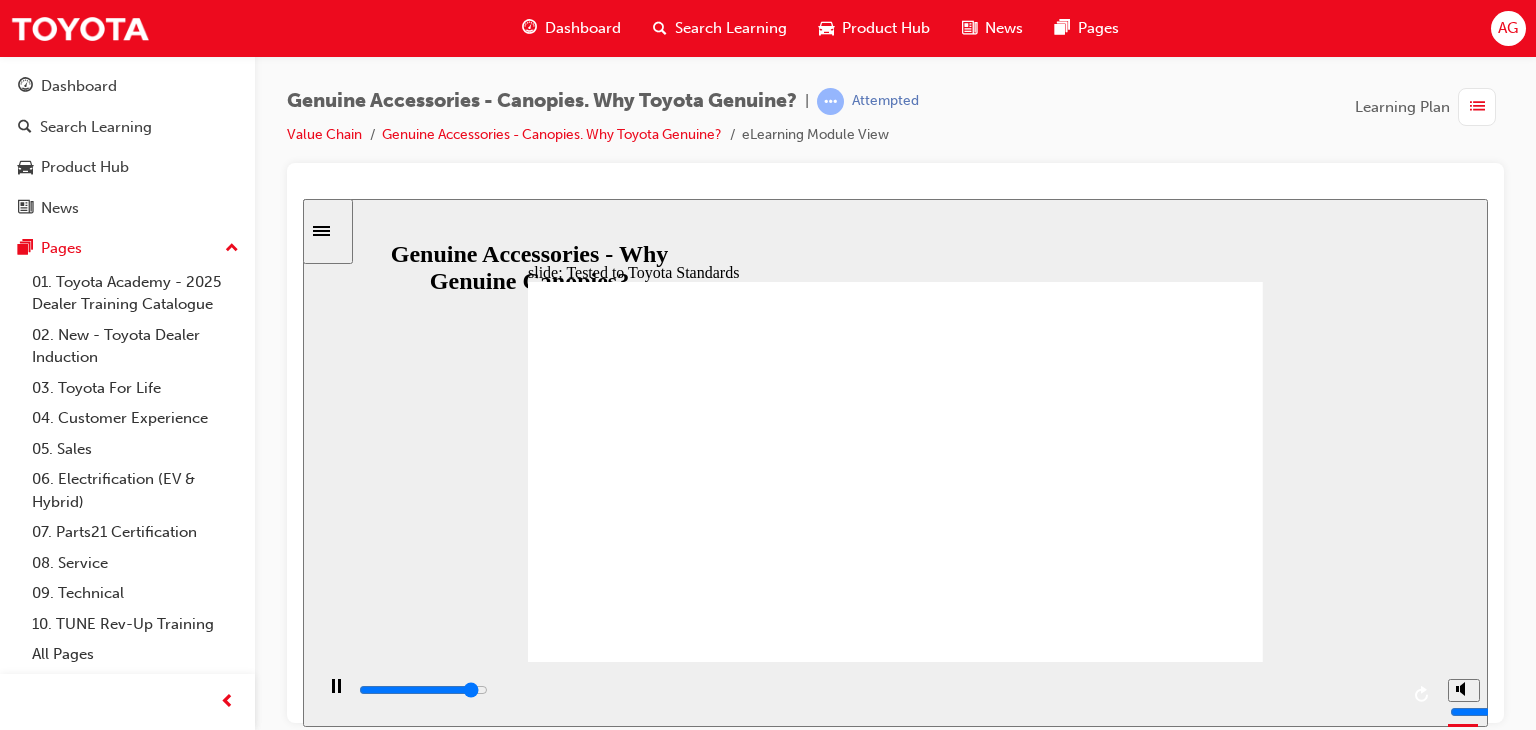 click 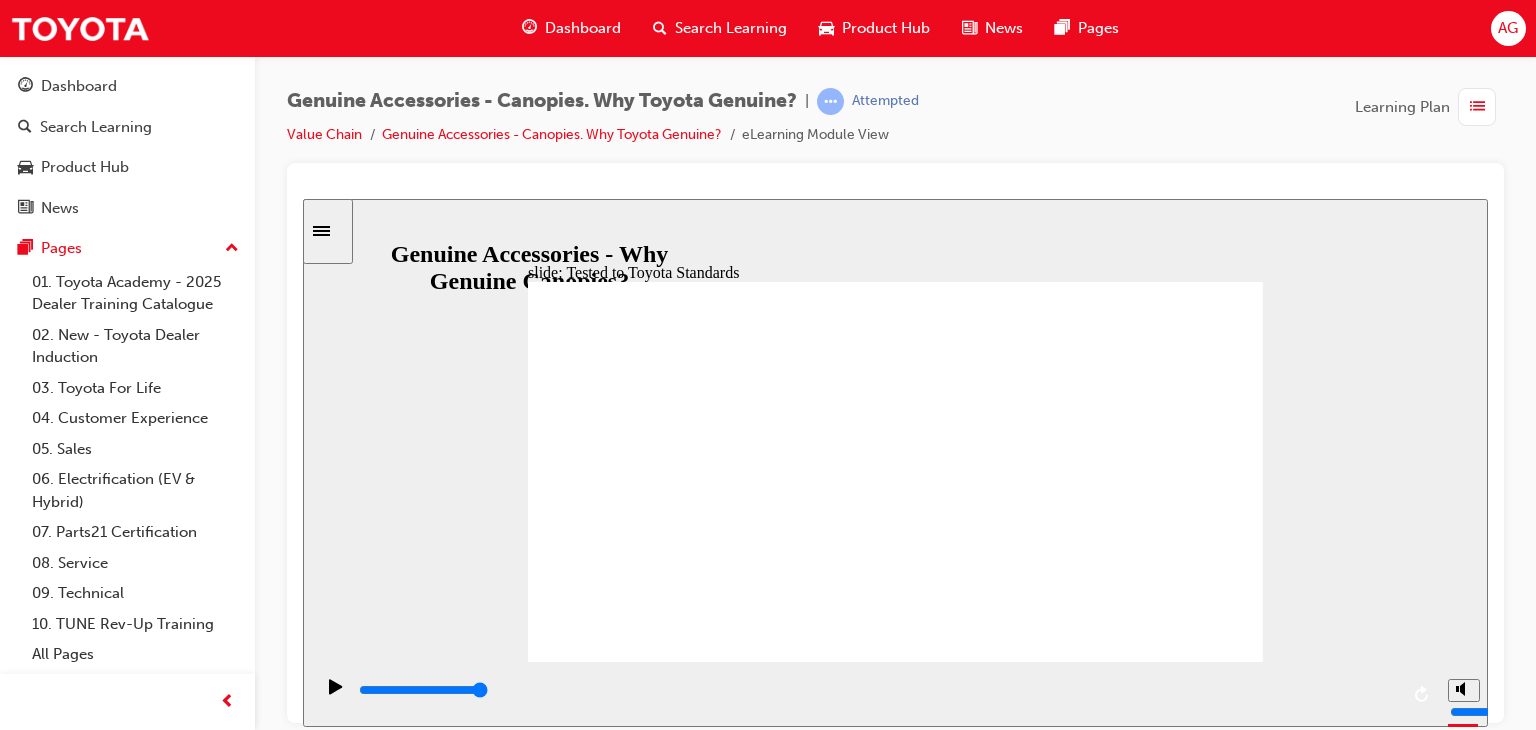 click 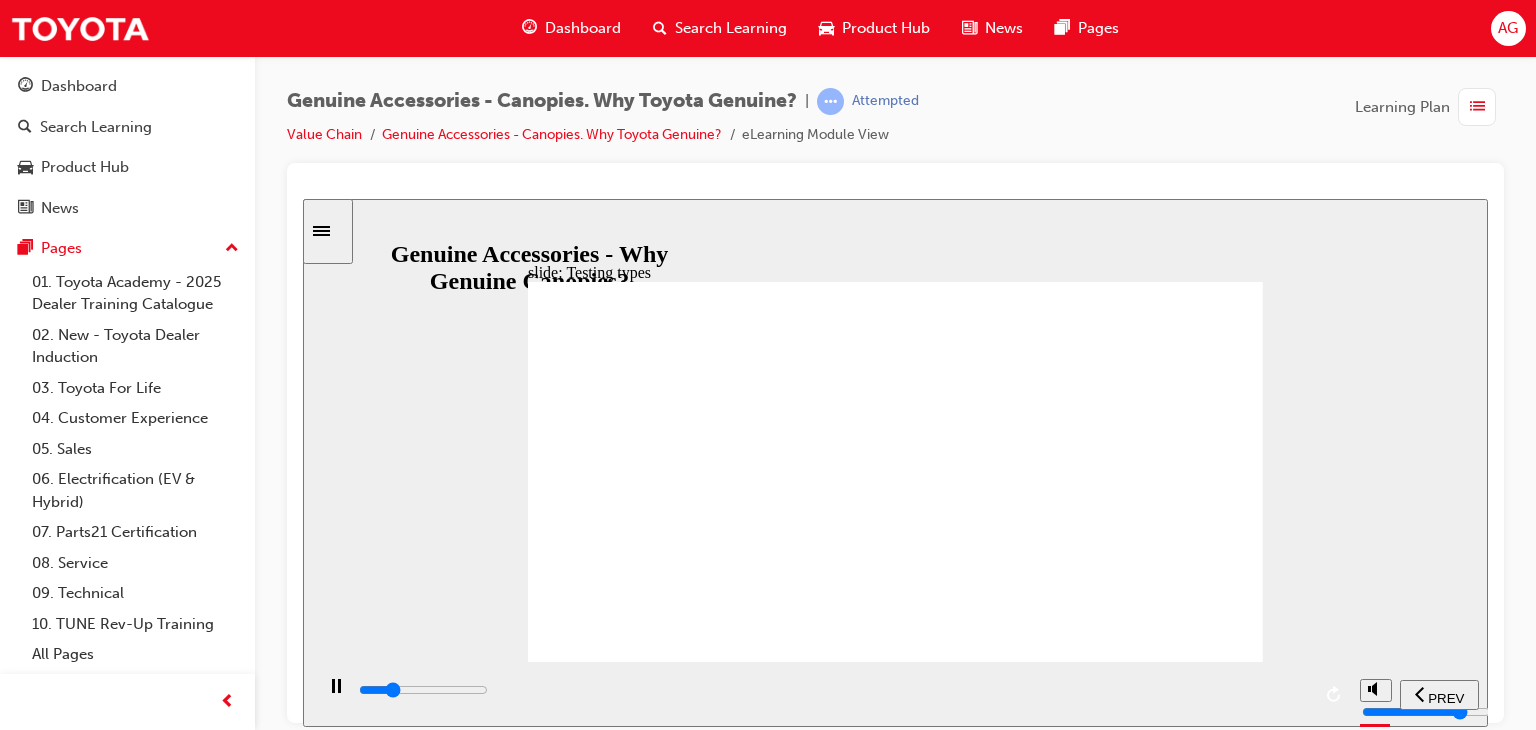 drag, startPoint x: 576, startPoint y: 691, endPoint x: 685, endPoint y: 700, distance: 109.370926 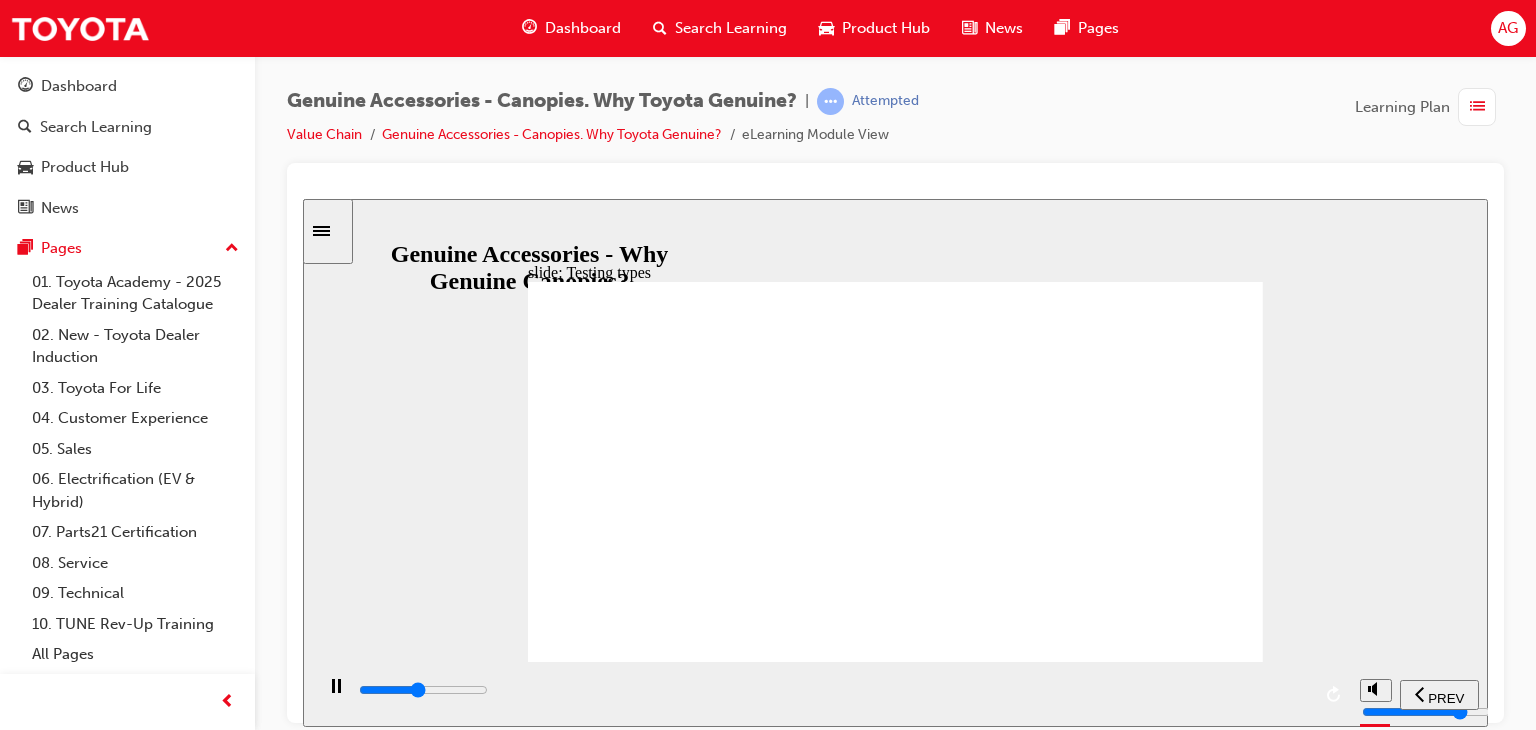 drag, startPoint x: 787, startPoint y: 706, endPoint x: 806, endPoint y: 706, distance: 19 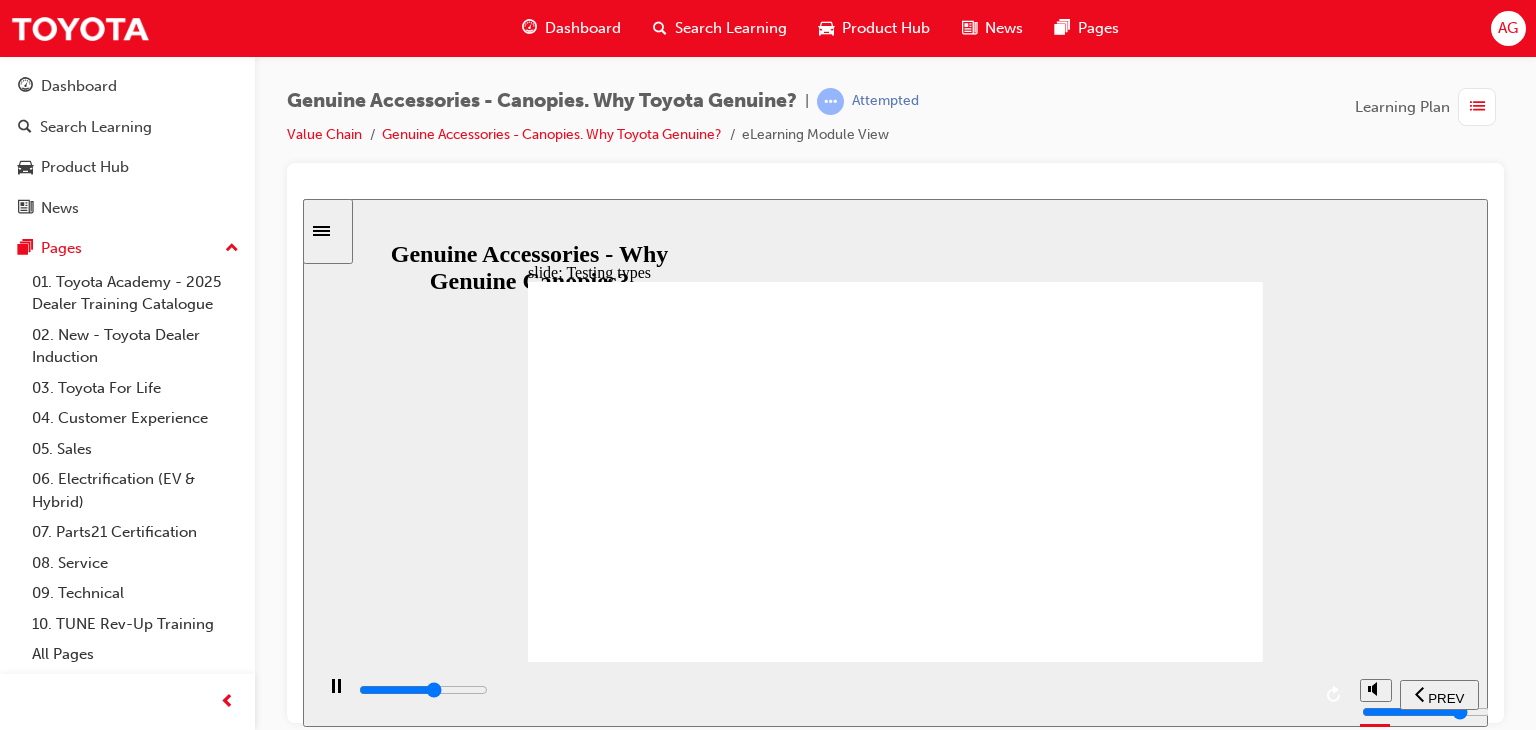 click at bounding box center [833, 690] 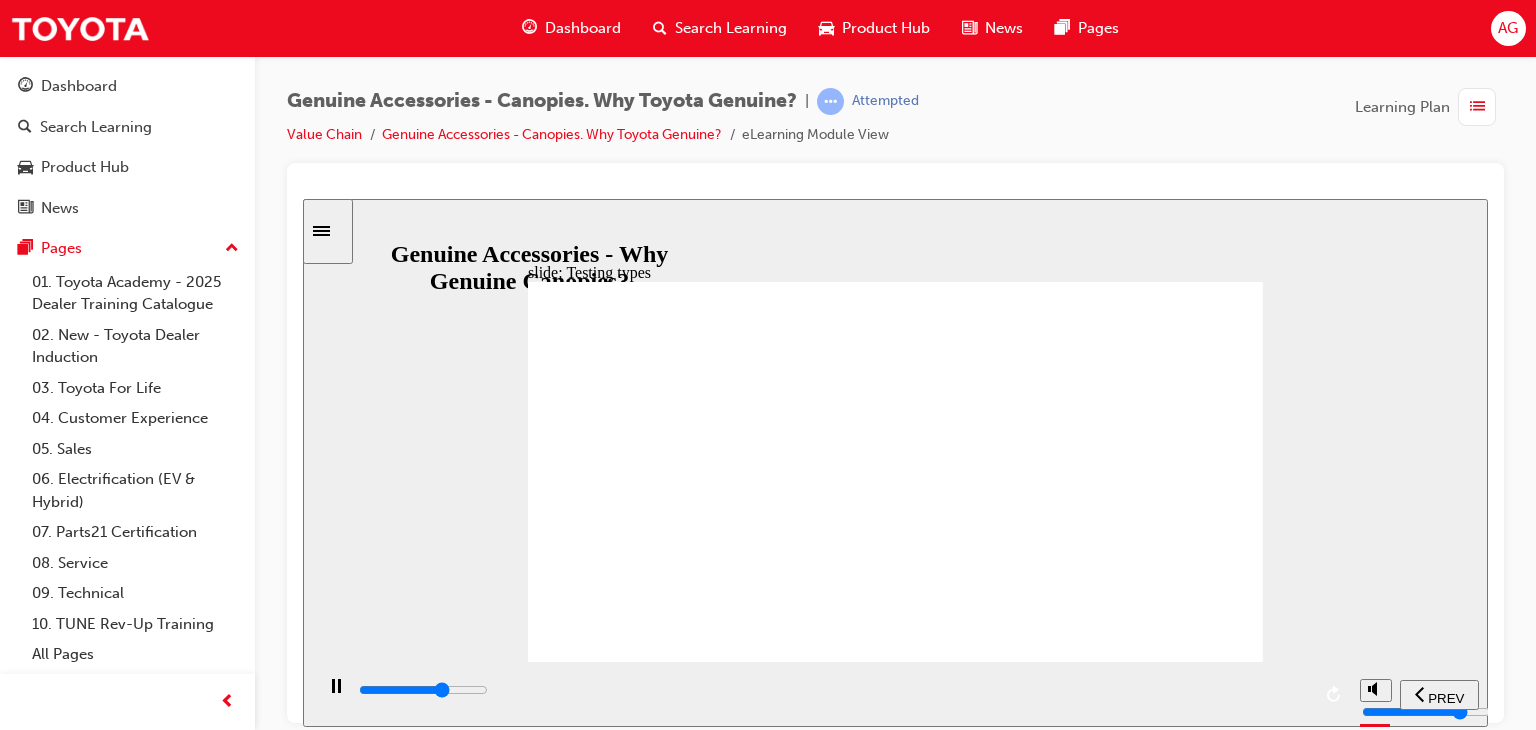 click at bounding box center (833, 690) 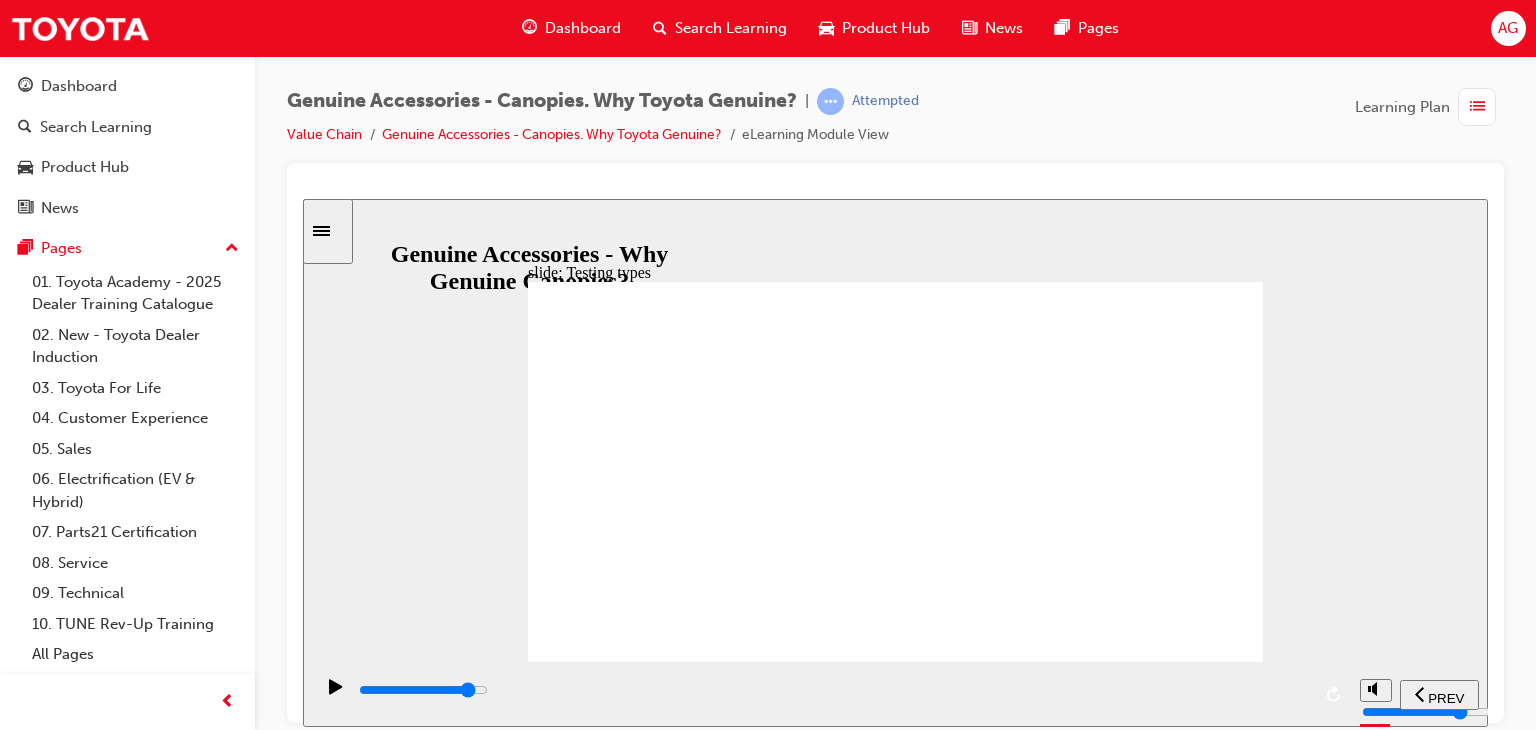 click at bounding box center [423, 689] 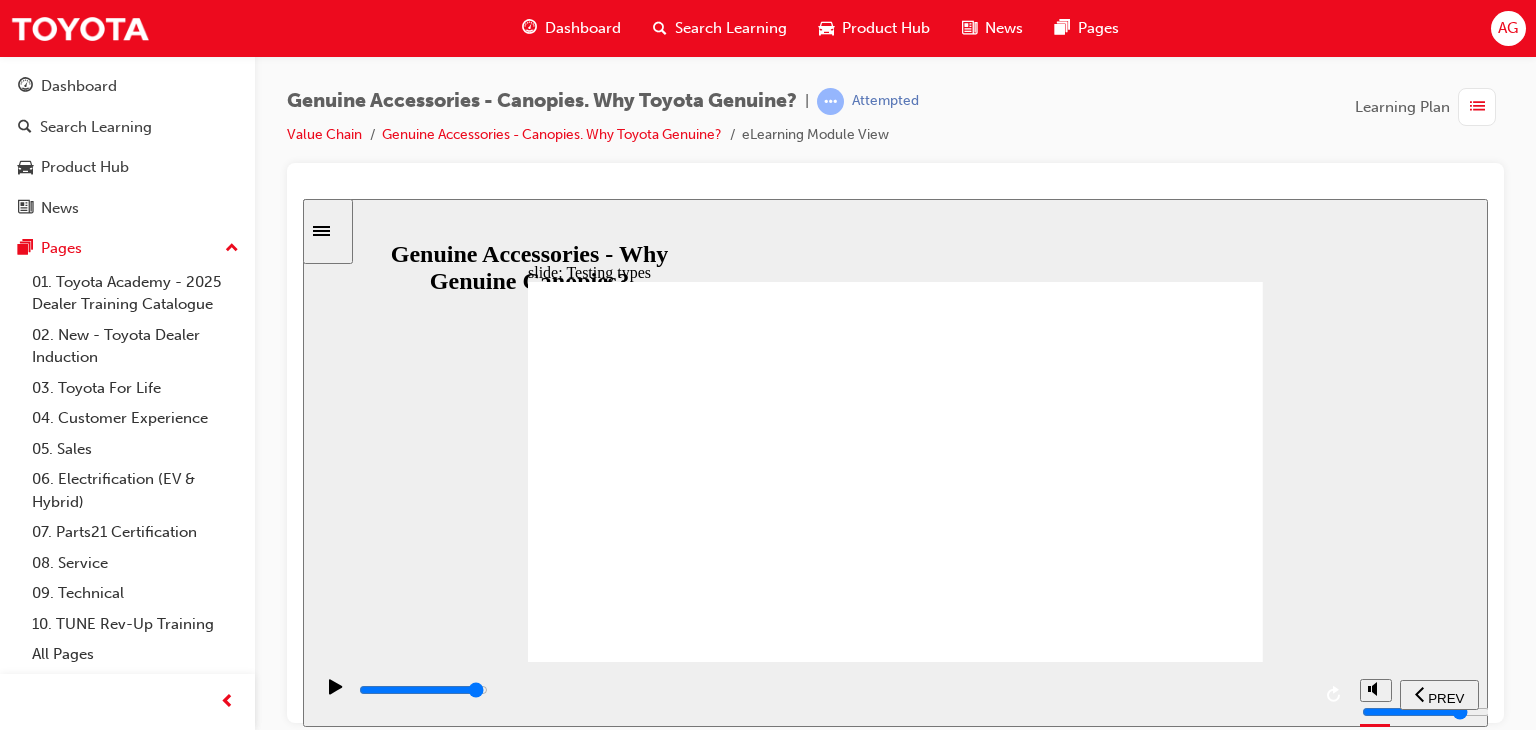 click at bounding box center (833, 690) 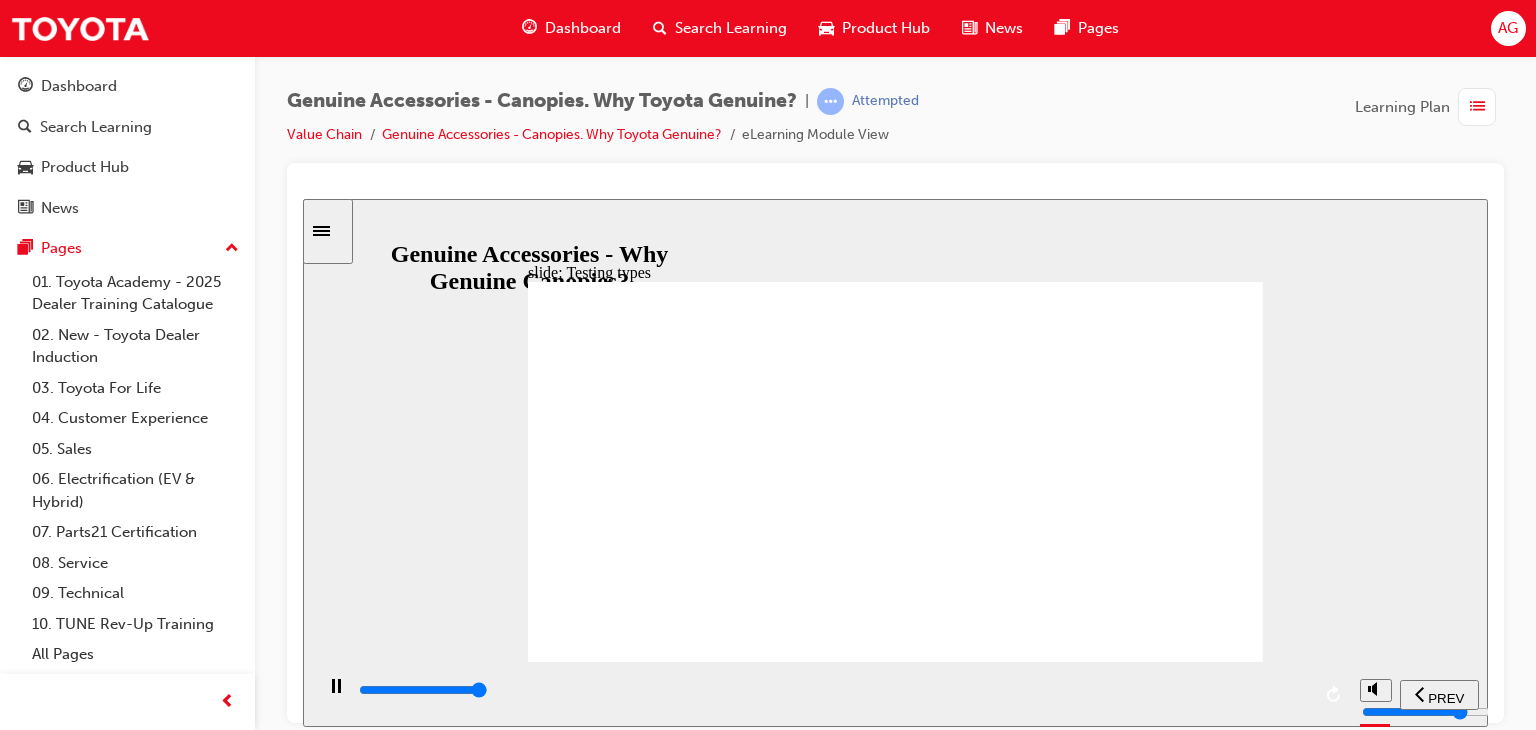 click 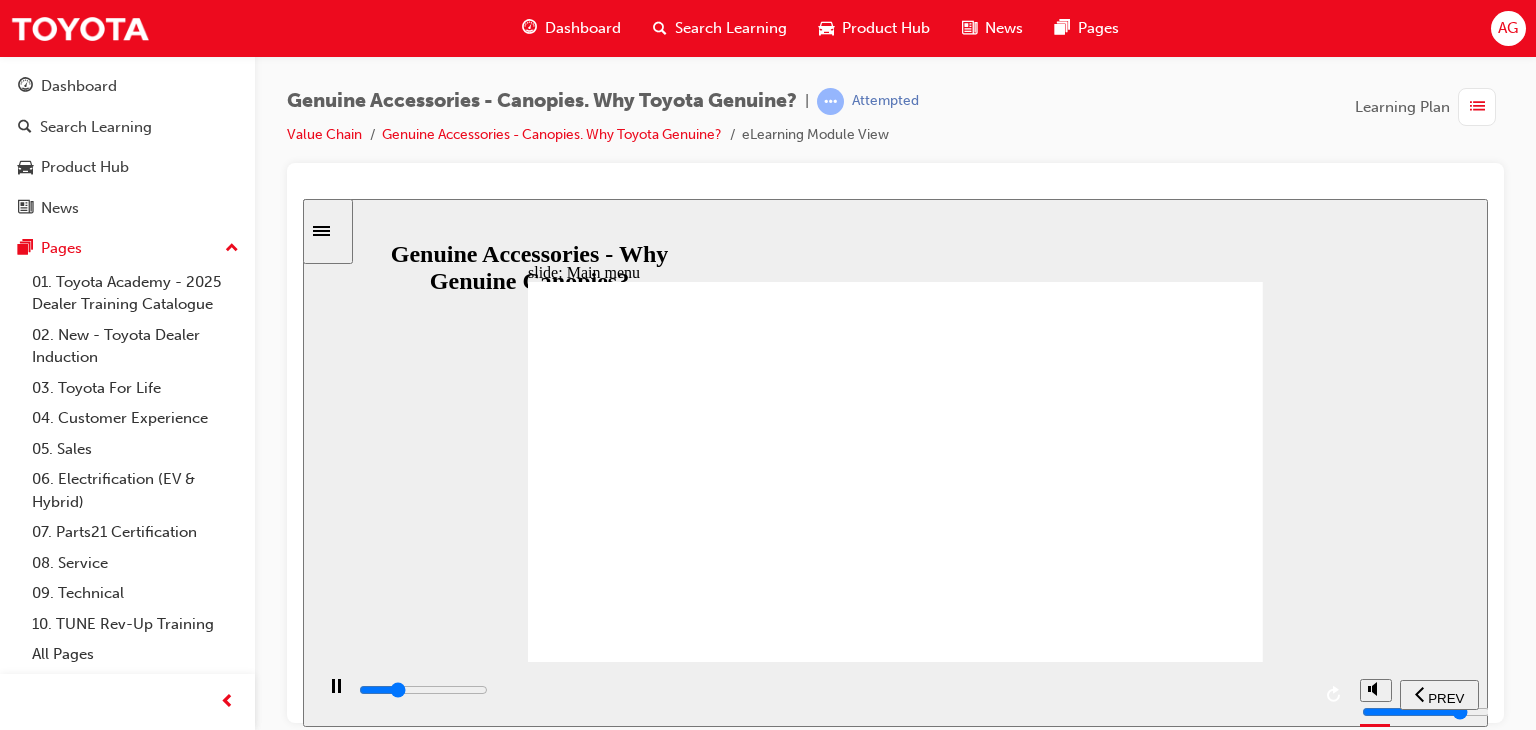 click at bounding box center [833, 690] 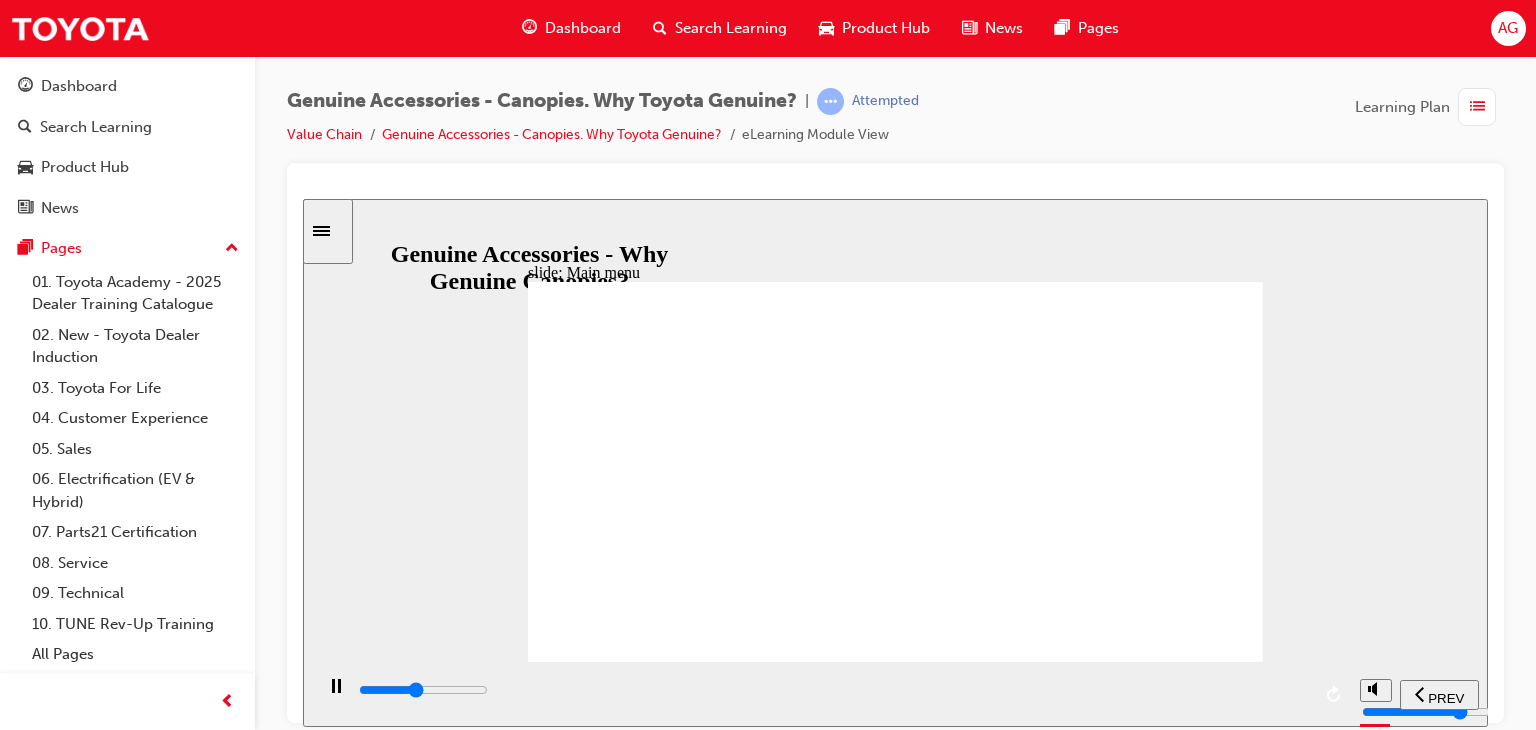 click at bounding box center (833, 690) 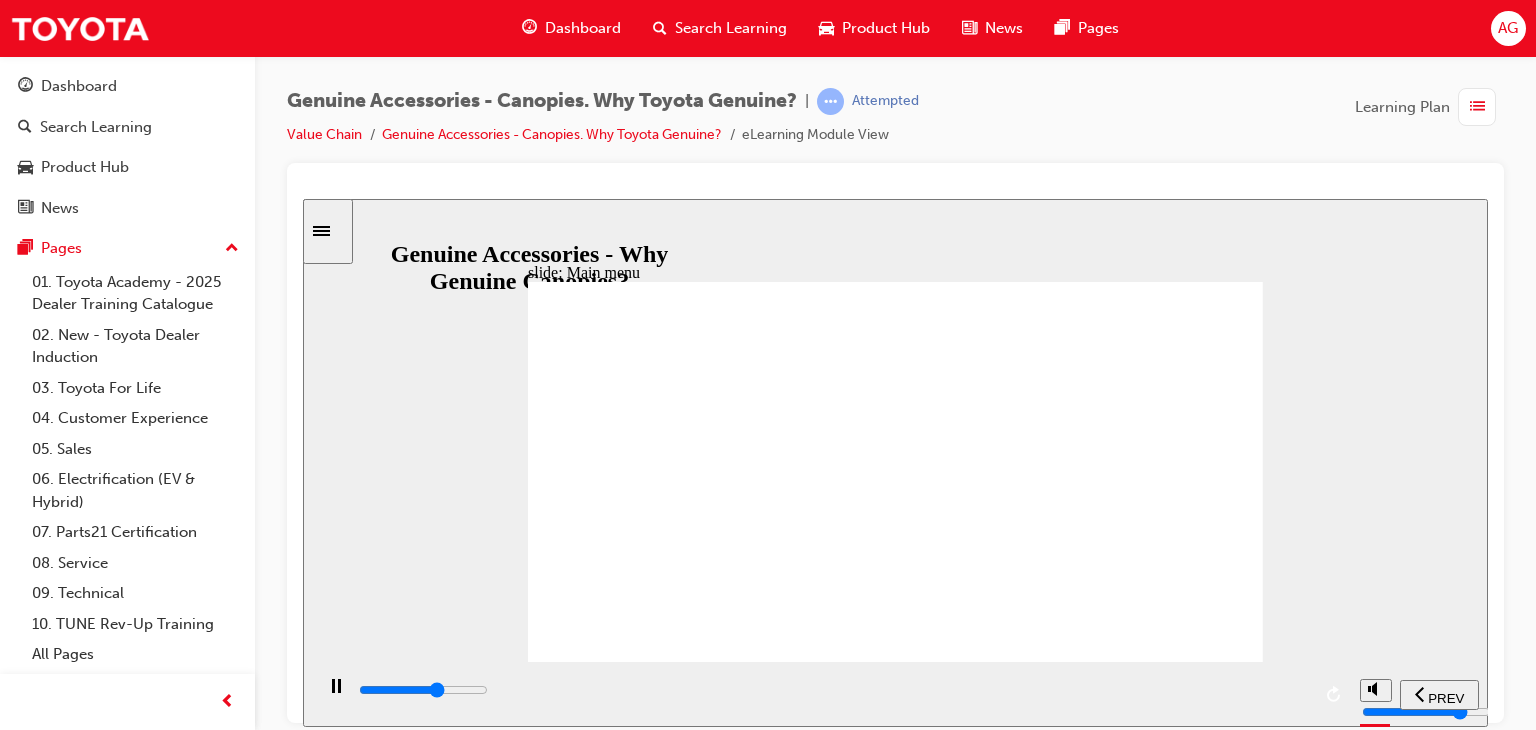 click at bounding box center [833, 694] 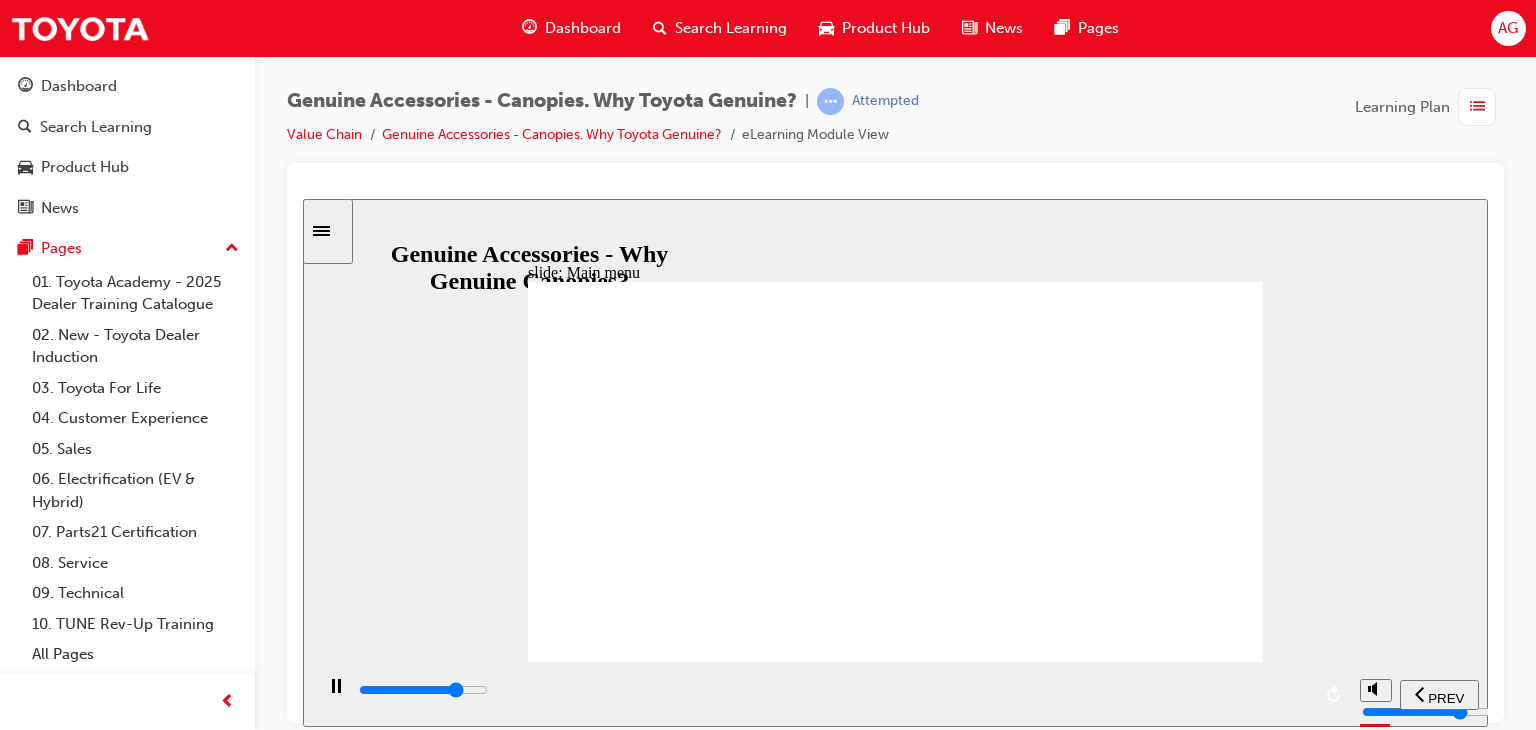 click at bounding box center [833, 690] 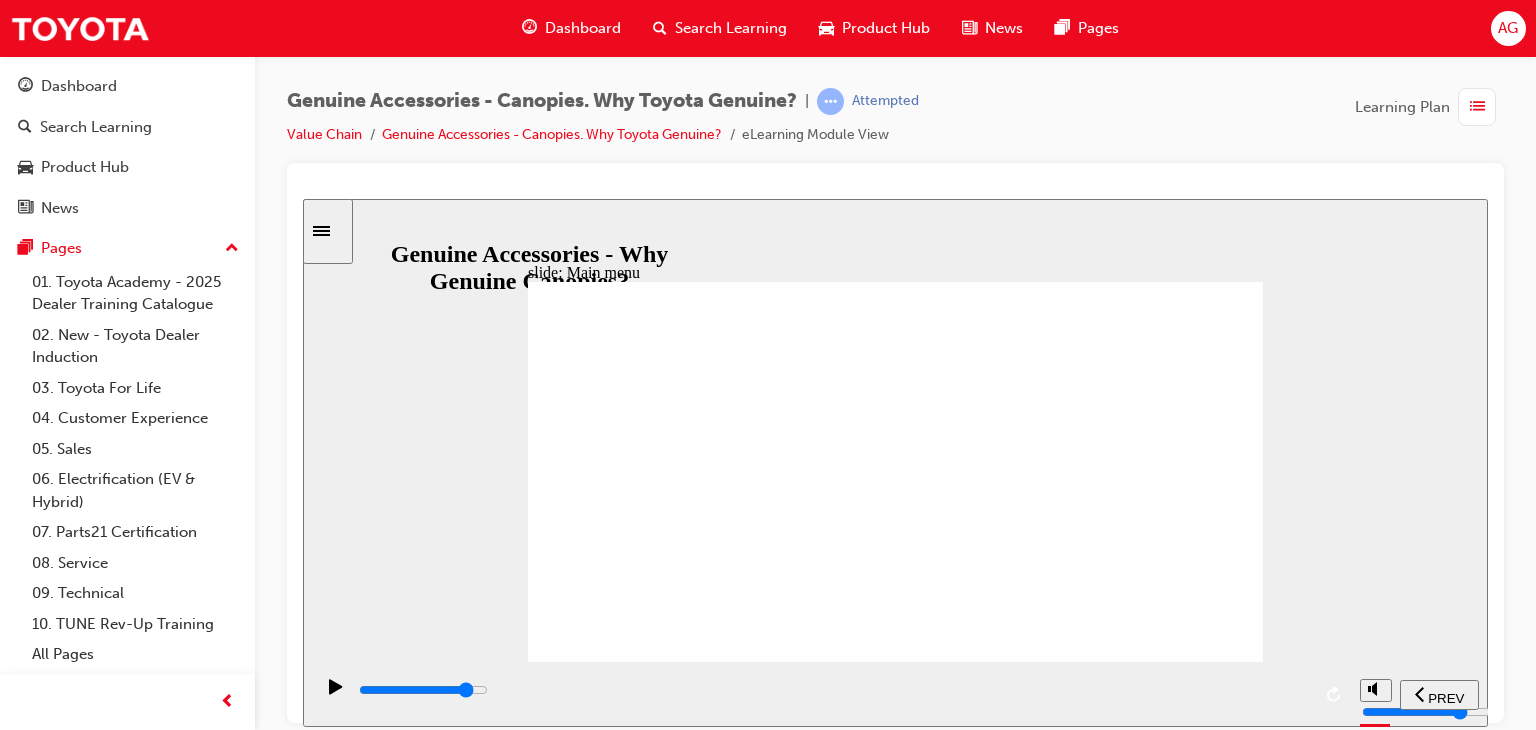 click at bounding box center [833, 694] 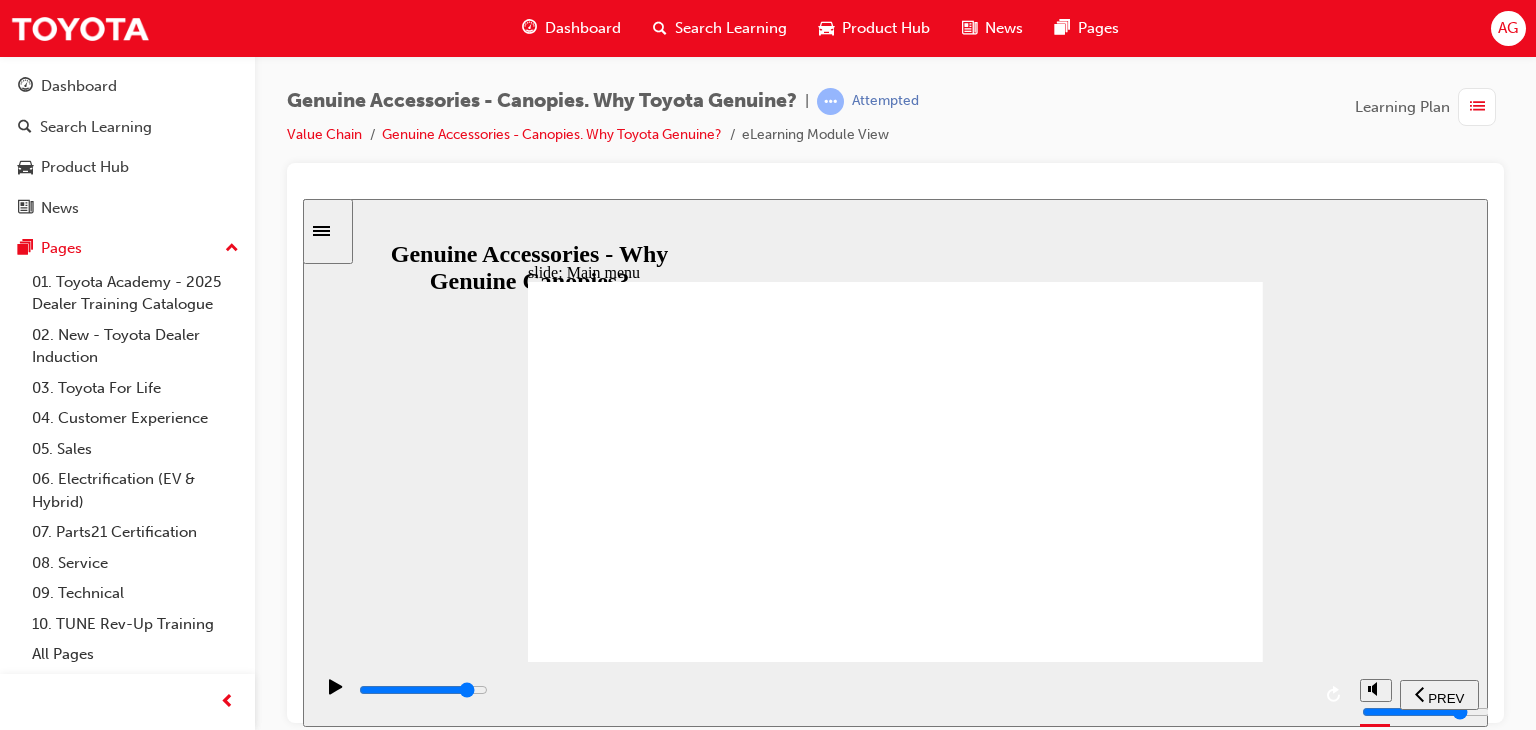 click at bounding box center [833, 694] 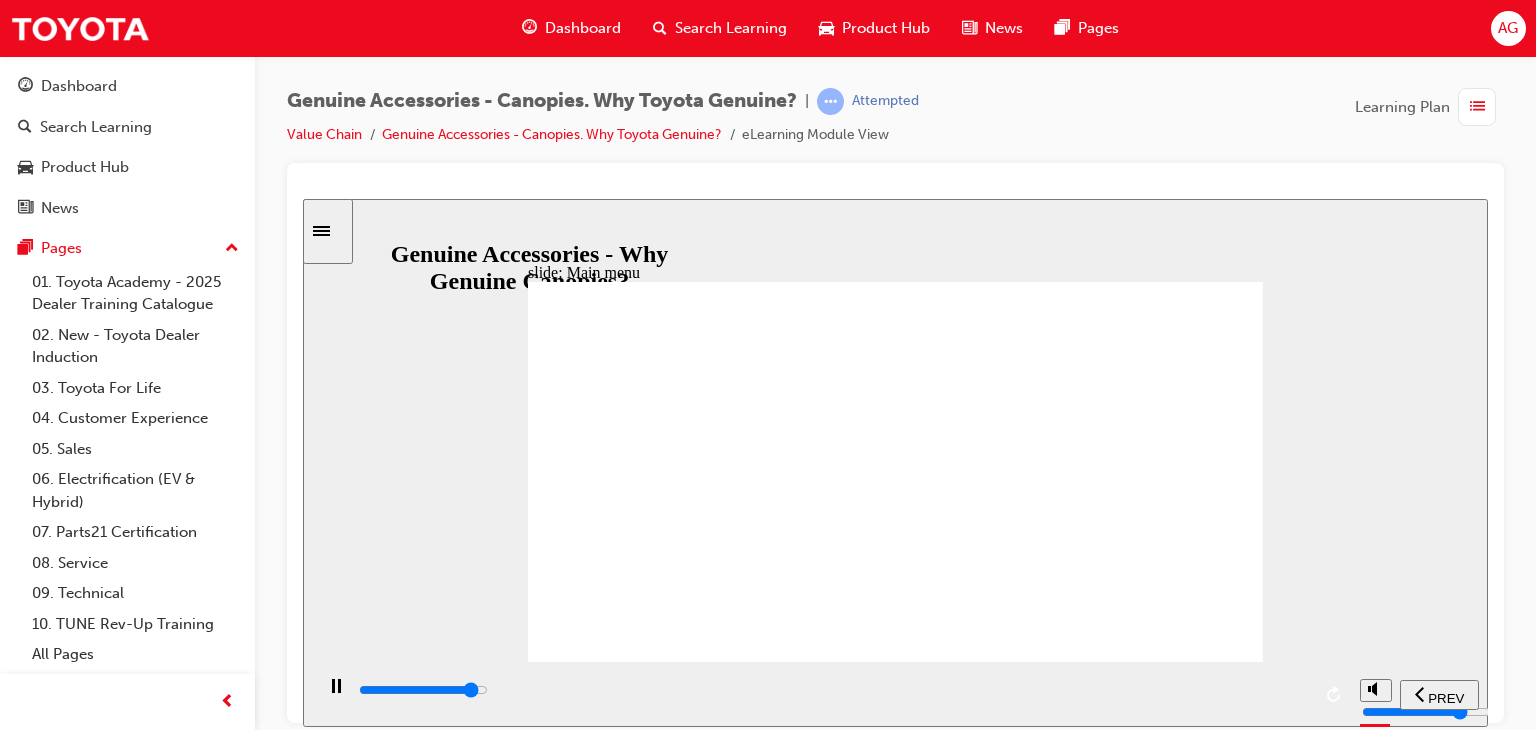 click at bounding box center (831, 693) 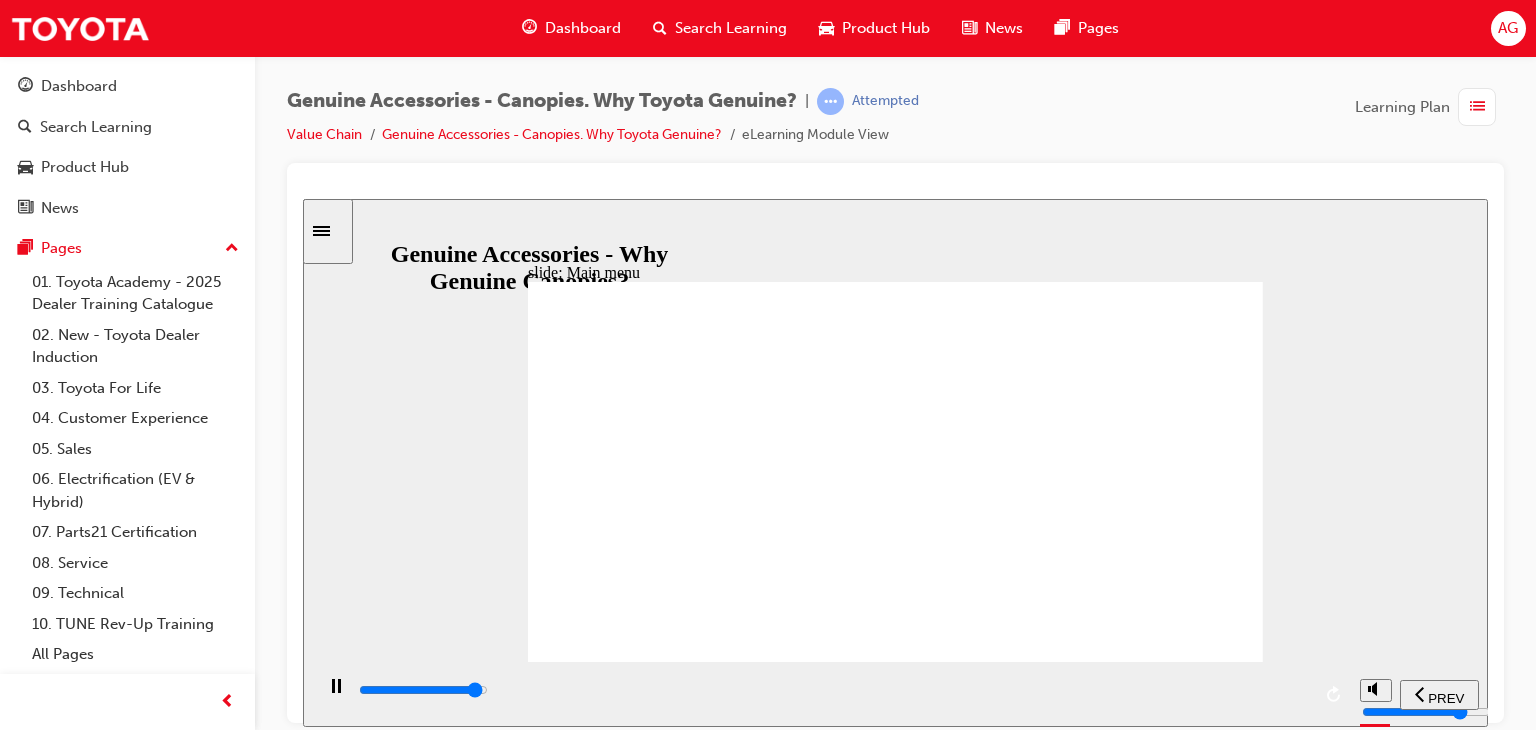 click on "slide: Main menu
Let’s see…     Let's now explore each Guest’s experience with their Genuine Canopies. Select a Guest to find out more. false   false tick icon 1 Rectangle 1 Rectangle 1 Rectangle 1 Rectangle 1 tick icon 1 Group
Group
Group
Oval Group
Oval Oval Oval Kate the electrician Steve the accountant and recreational camper false ,  false ,  false ,  false ,  false ,  false Steve the accountant and recreational camper Kate the electrician false, false, false, false, false, false Let's meet two Guests who are looking or Canopies or their Toyota vehicles: Let's now explore each Guest’s experience with their Genuine Canopies. Select a Guest to nd out more. Let’s see… false false Back to top" at bounding box center [895, 462] 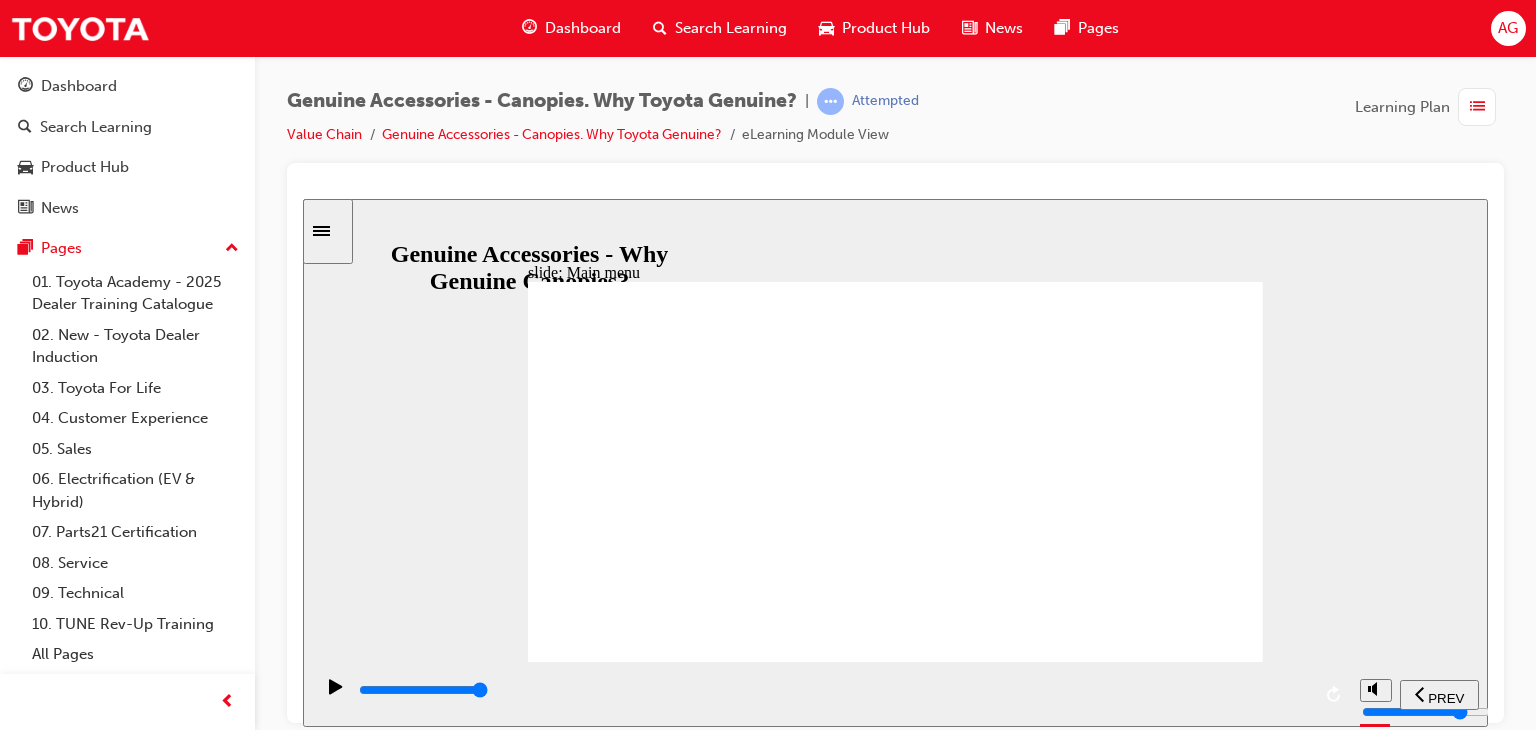 click 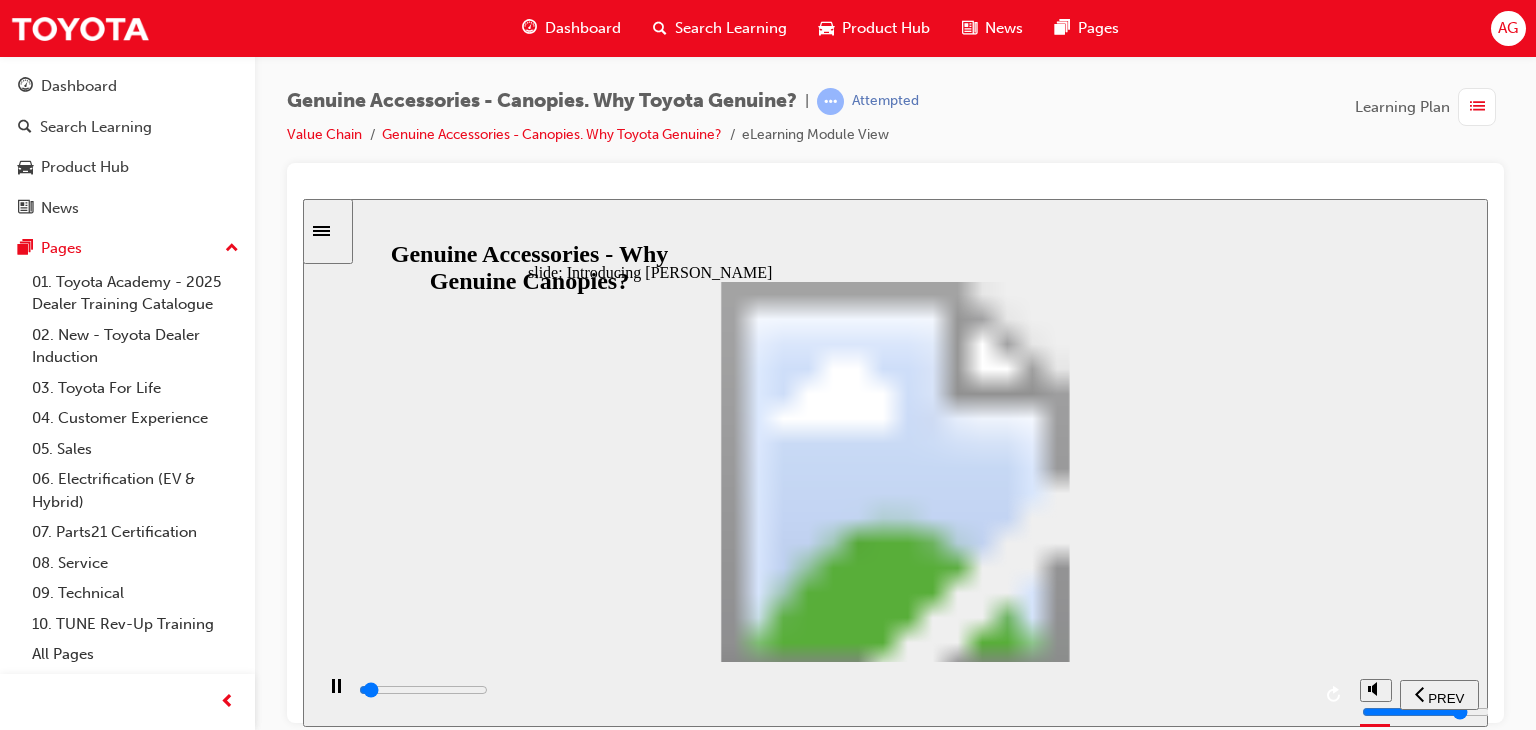 click 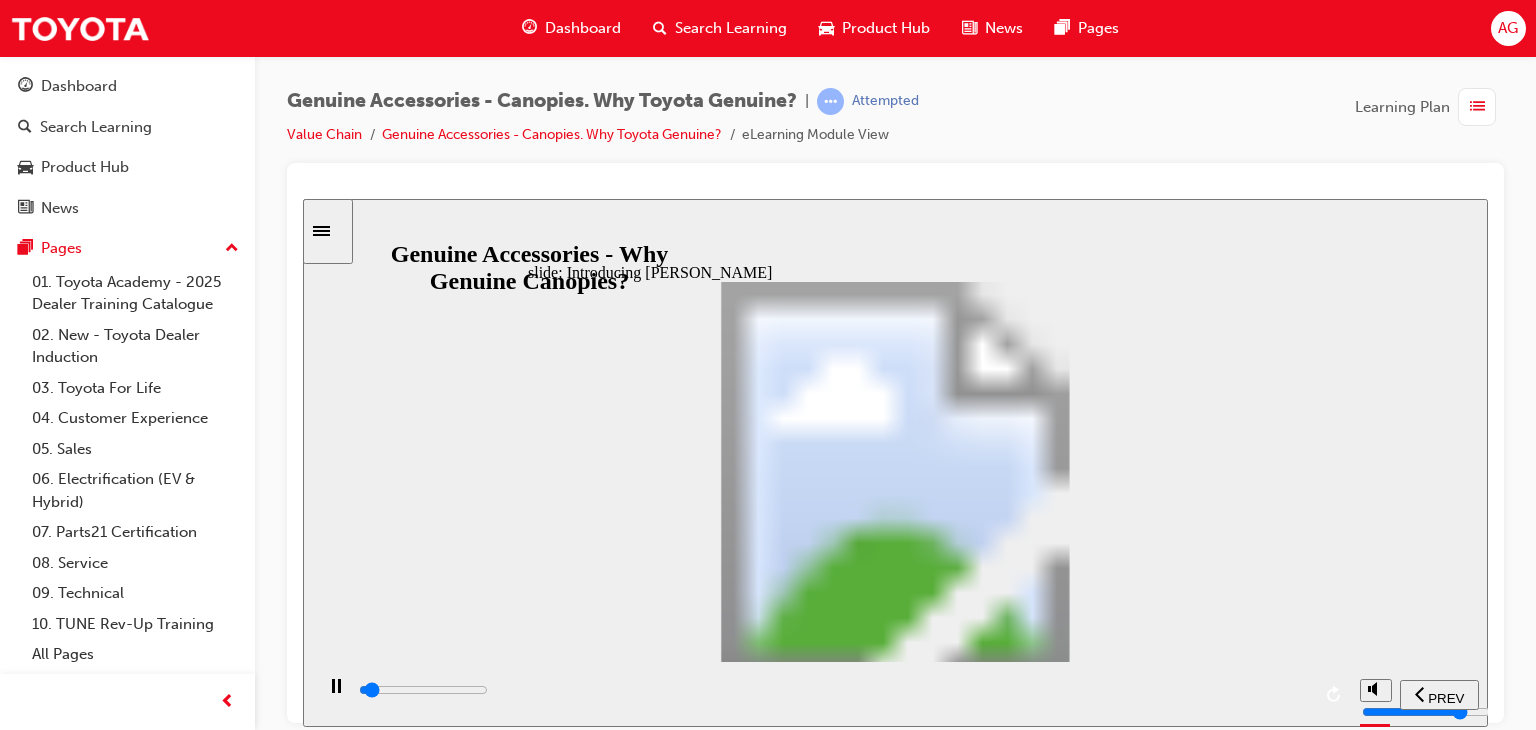 click 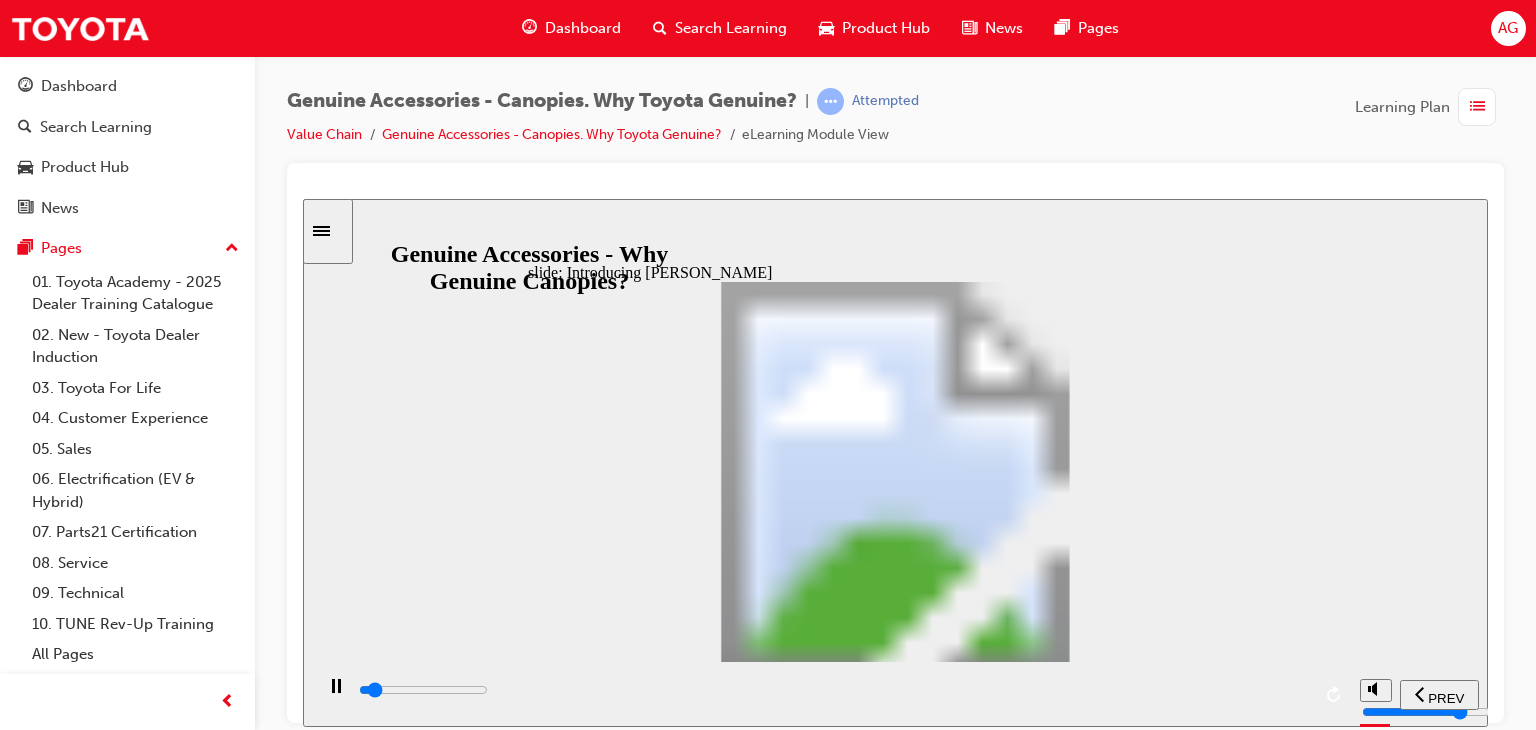click on "Commuting & weekend adventures Steve the  accountant  and  recreational camper How is his research going? Looking for  safe & accessible  solution!" at bounding box center [895, 1548] 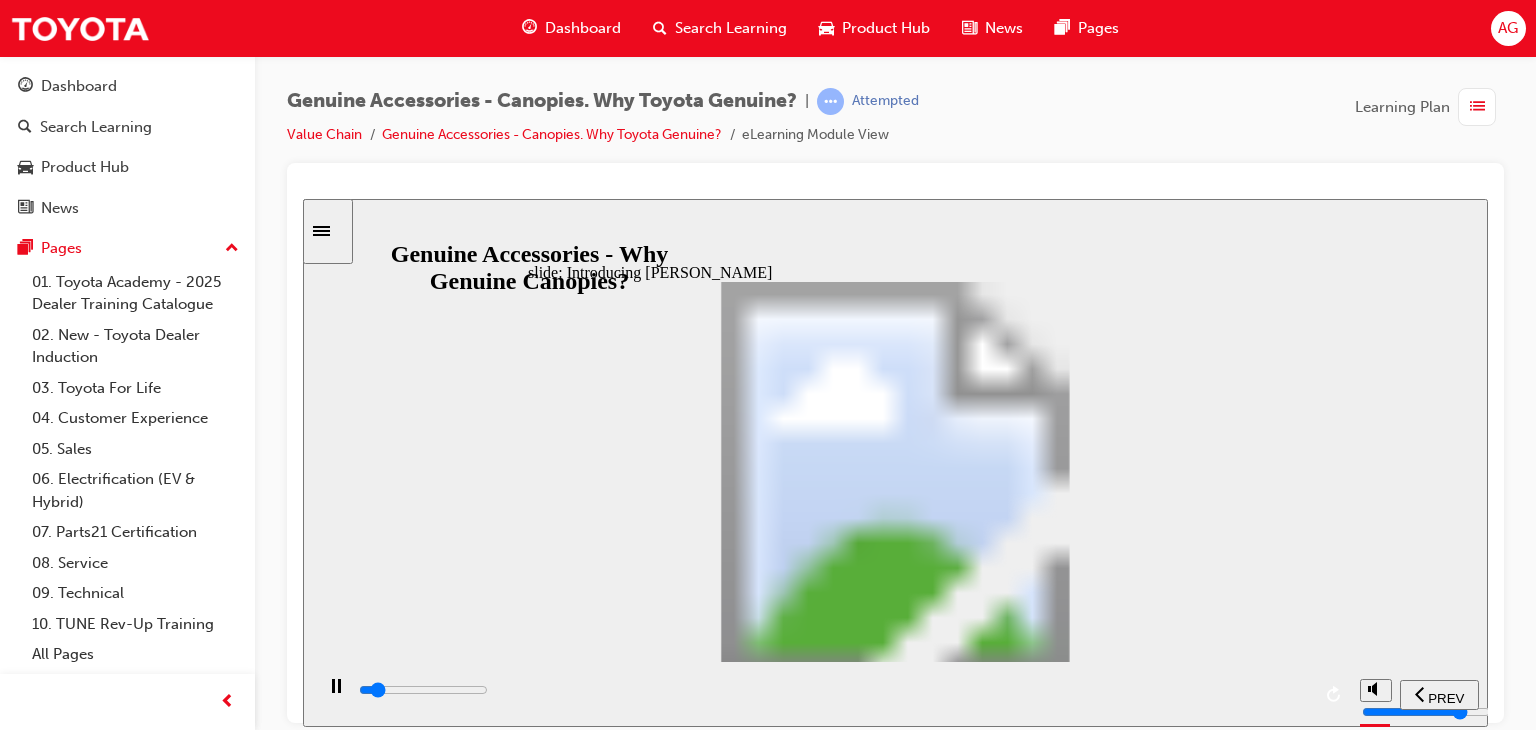 drag, startPoint x: 863, startPoint y: 367, endPoint x: 886, endPoint y: 370, distance: 23.194826 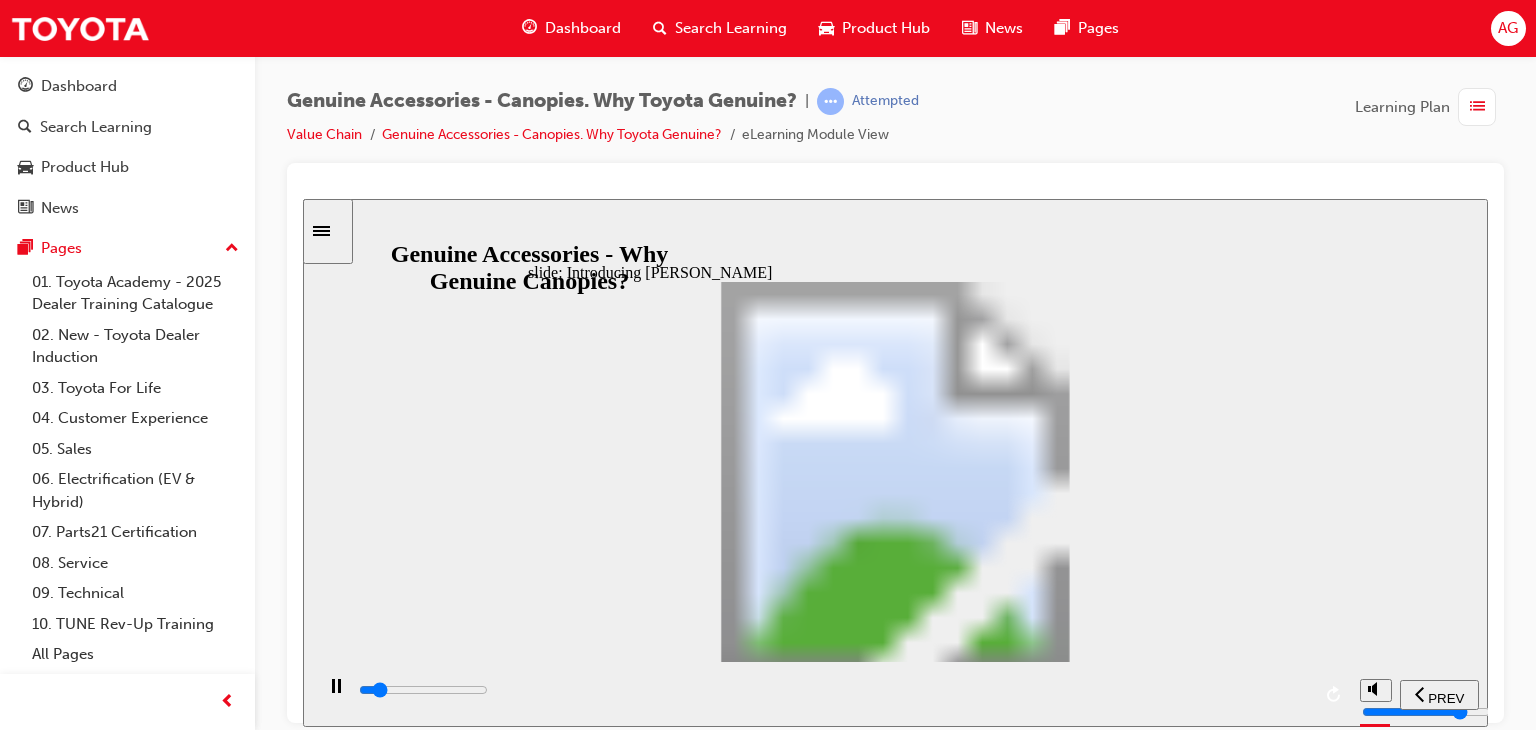 drag, startPoint x: 915, startPoint y: 405, endPoint x: 940, endPoint y: 408, distance: 25.179358 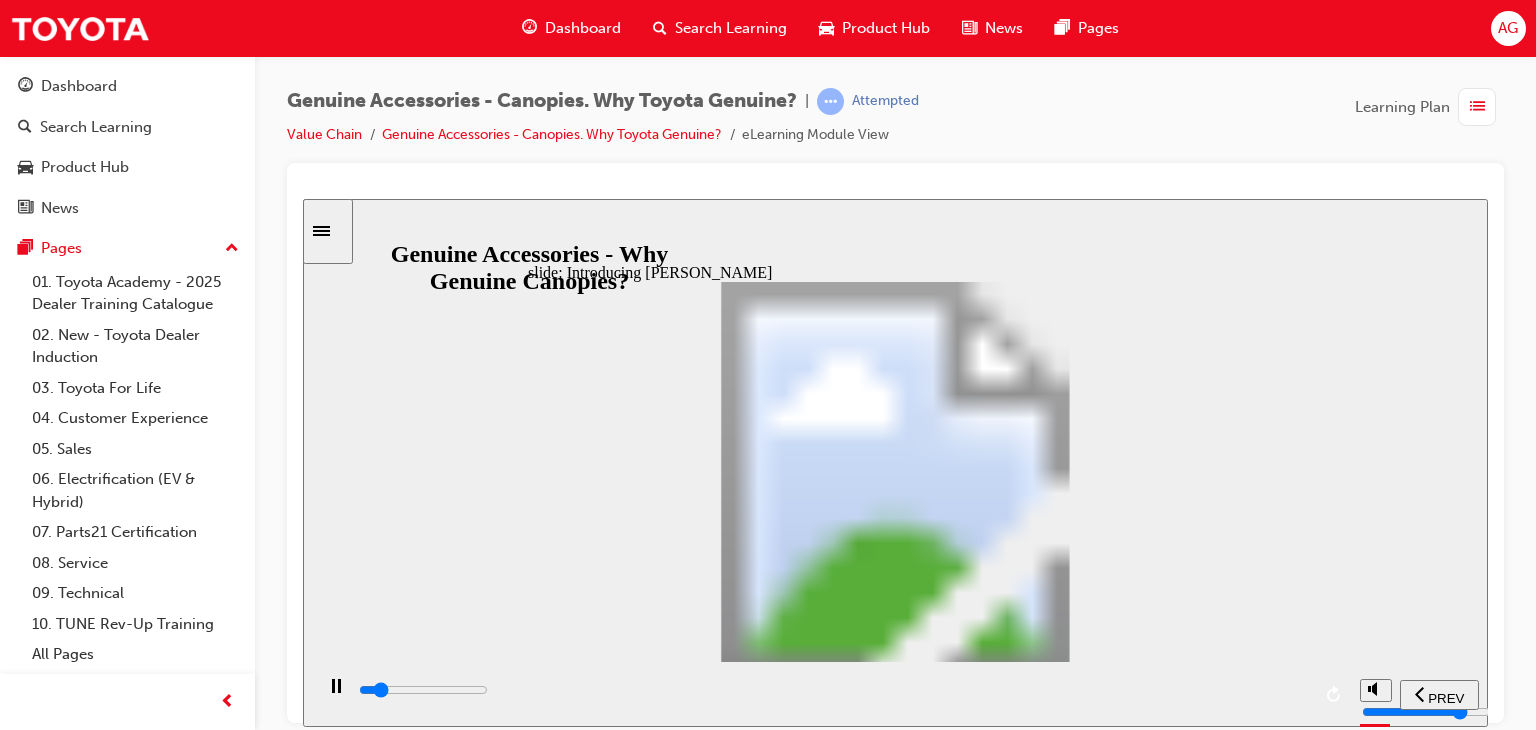 drag, startPoint x: 962, startPoint y: 415, endPoint x: 981, endPoint y: 415, distance: 19 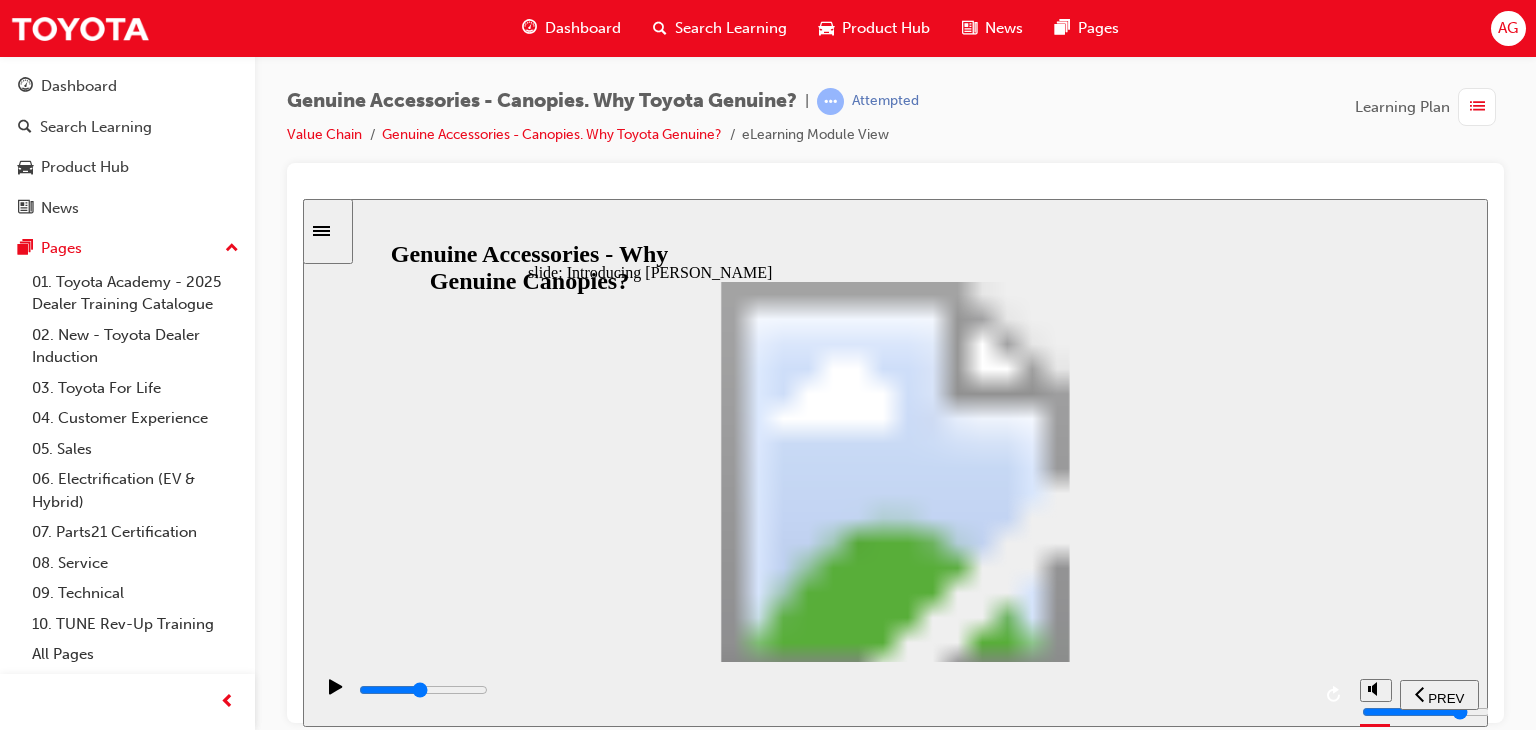 click at bounding box center (833, 690) 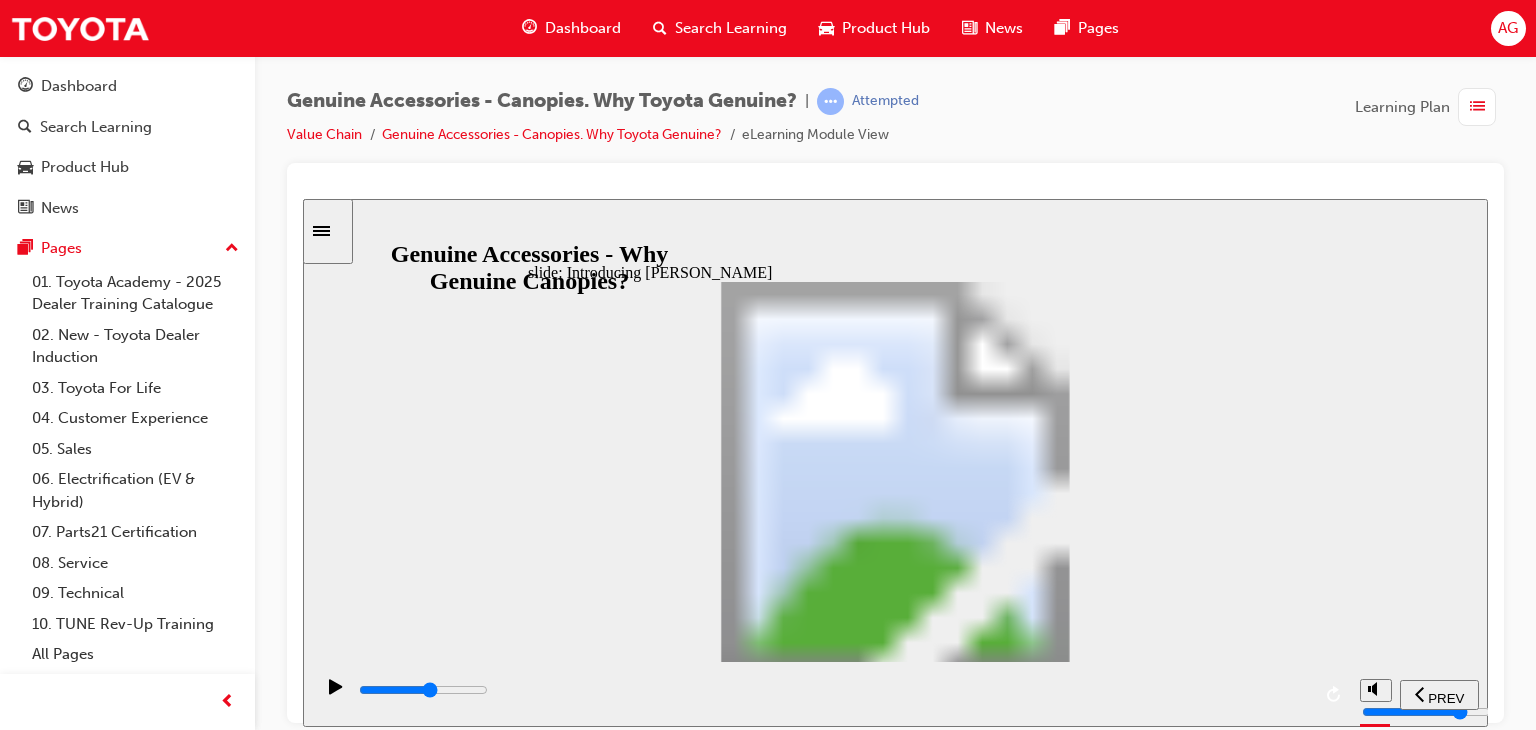 drag, startPoint x: 883, startPoint y: 687, endPoint x: 908, endPoint y: 687, distance: 25 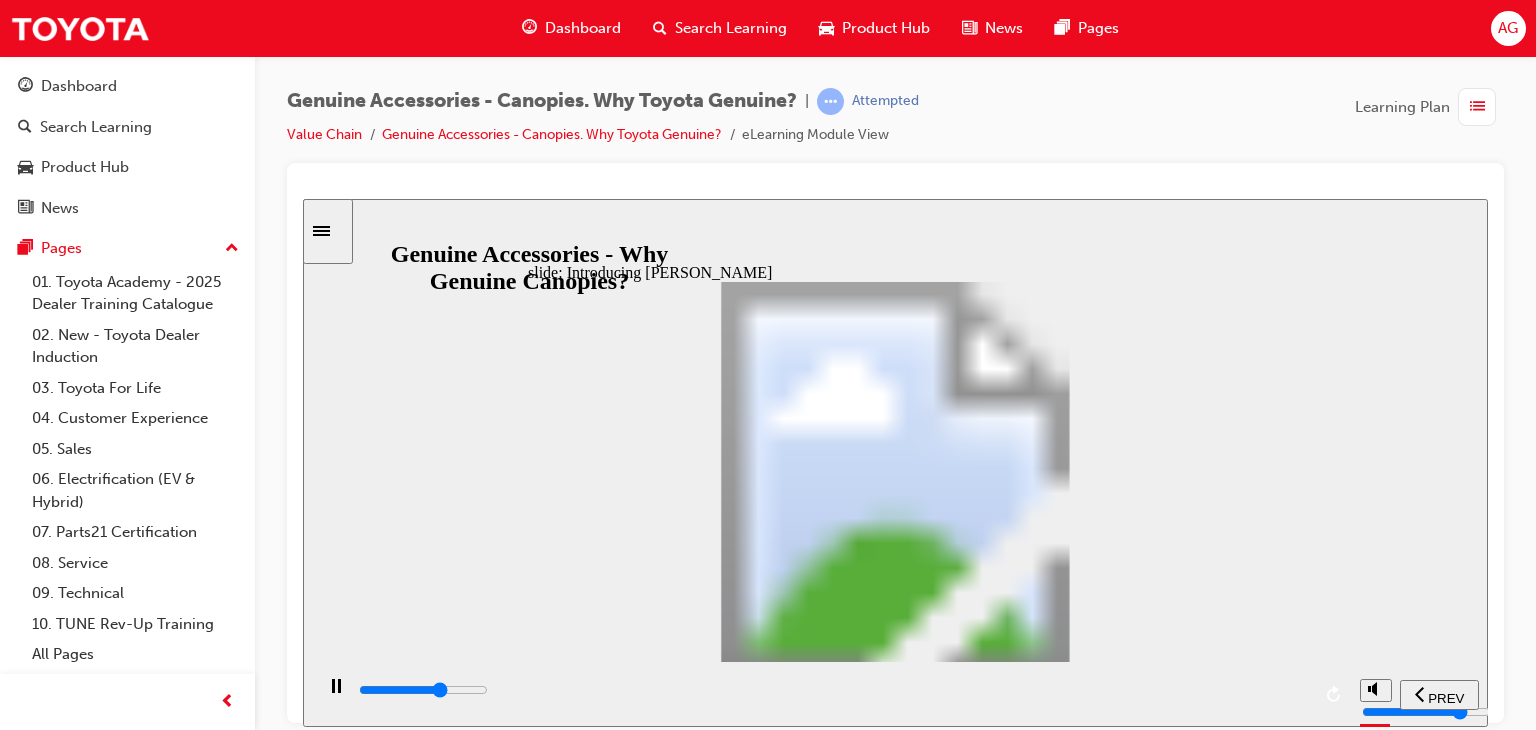 drag, startPoint x: 970, startPoint y: 687, endPoint x: 990, endPoint y: 694, distance: 21.189621 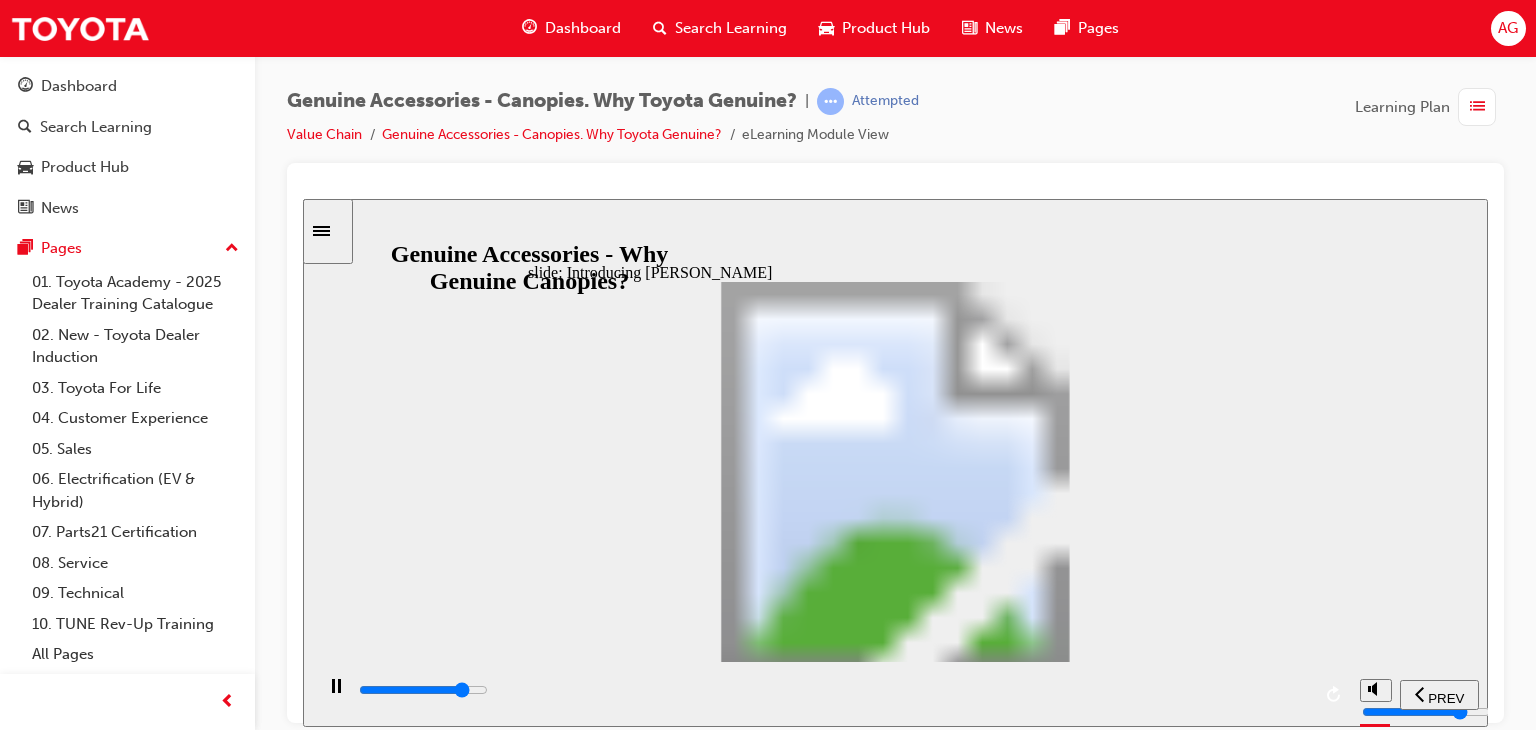 drag, startPoint x: 1158, startPoint y: 699, endPoint x: 1172, endPoint y: 699, distance: 14 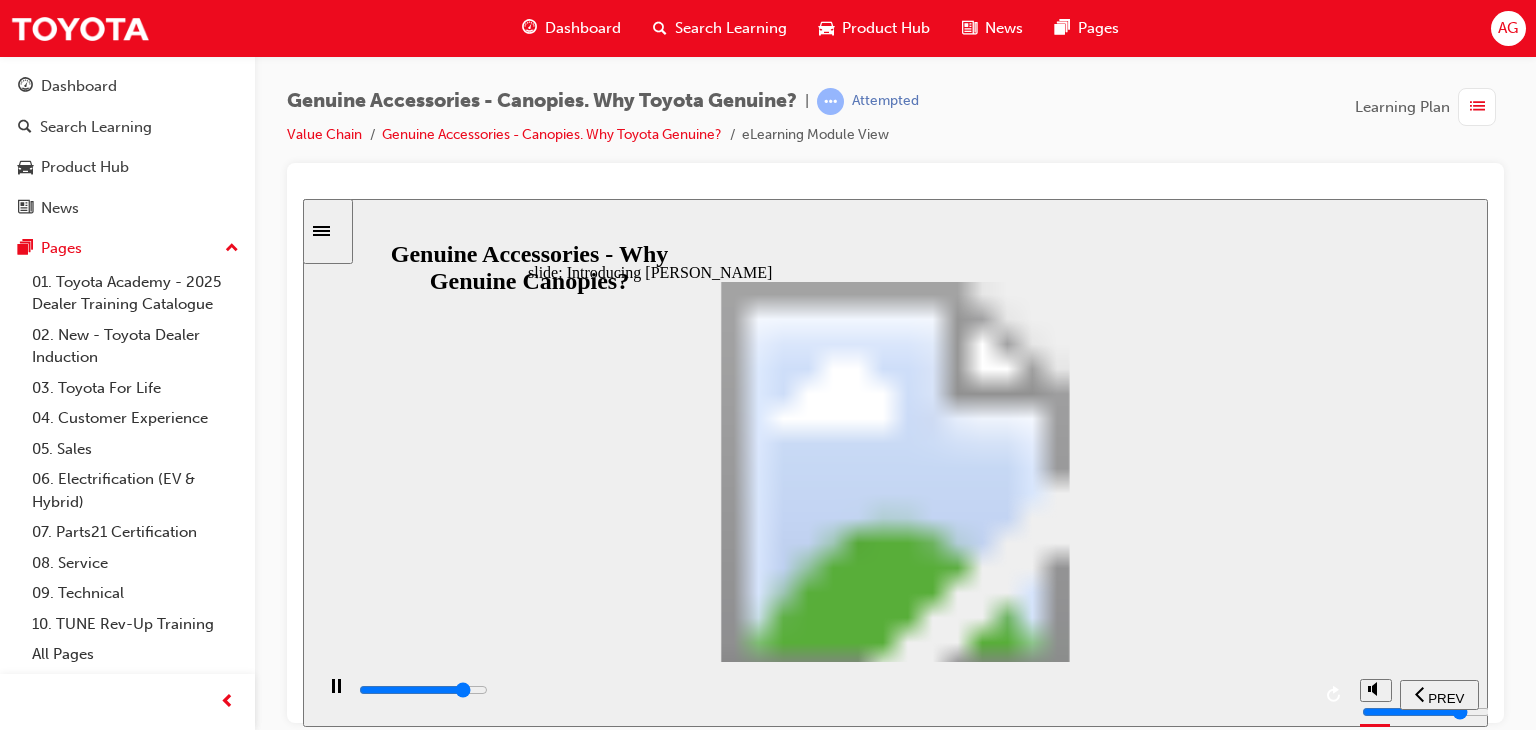 click at bounding box center [833, 690] 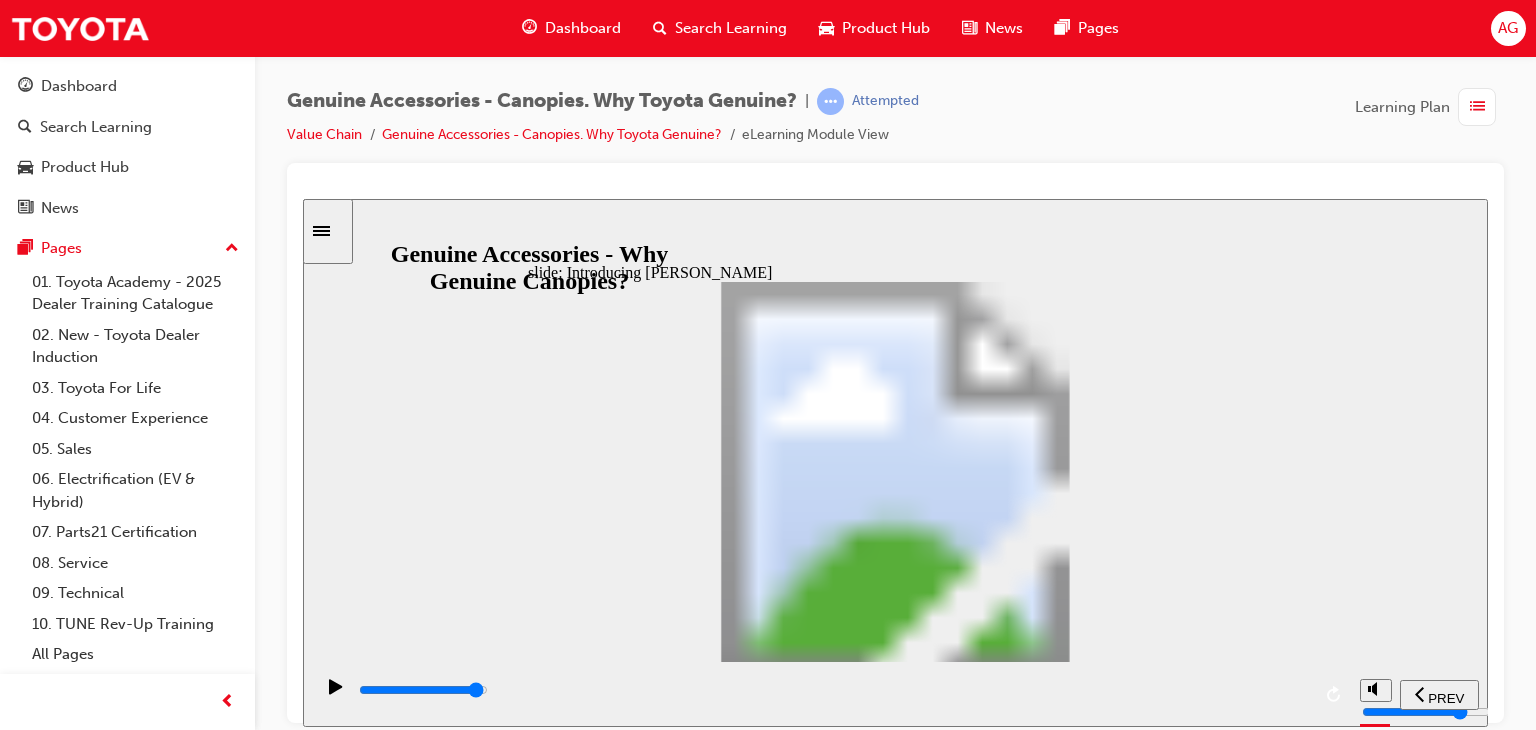 drag, startPoint x: 1280, startPoint y: 688, endPoint x: 1272, endPoint y: 673, distance: 17 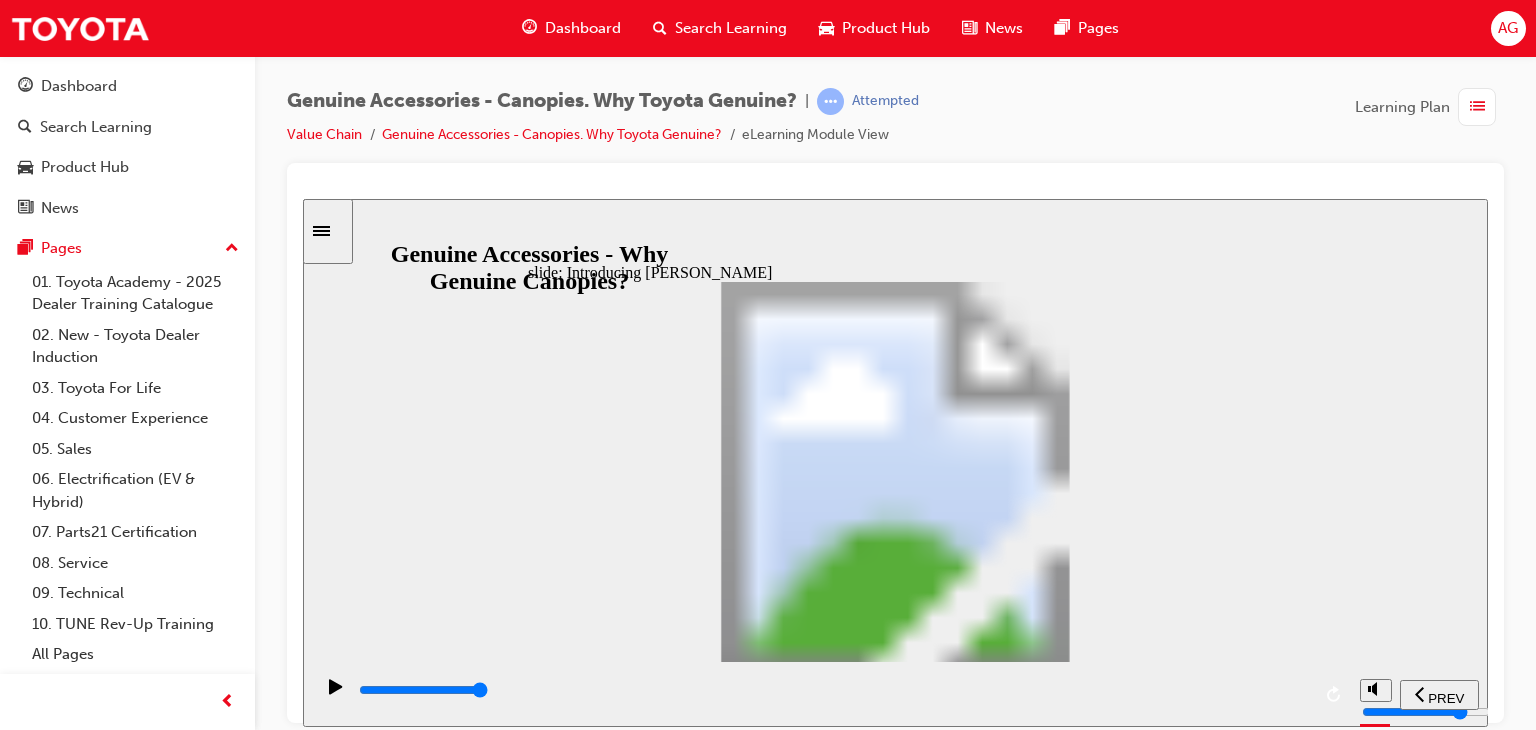 drag, startPoint x: 997, startPoint y: 587, endPoint x: 1000, endPoint y: 608, distance: 21.213203 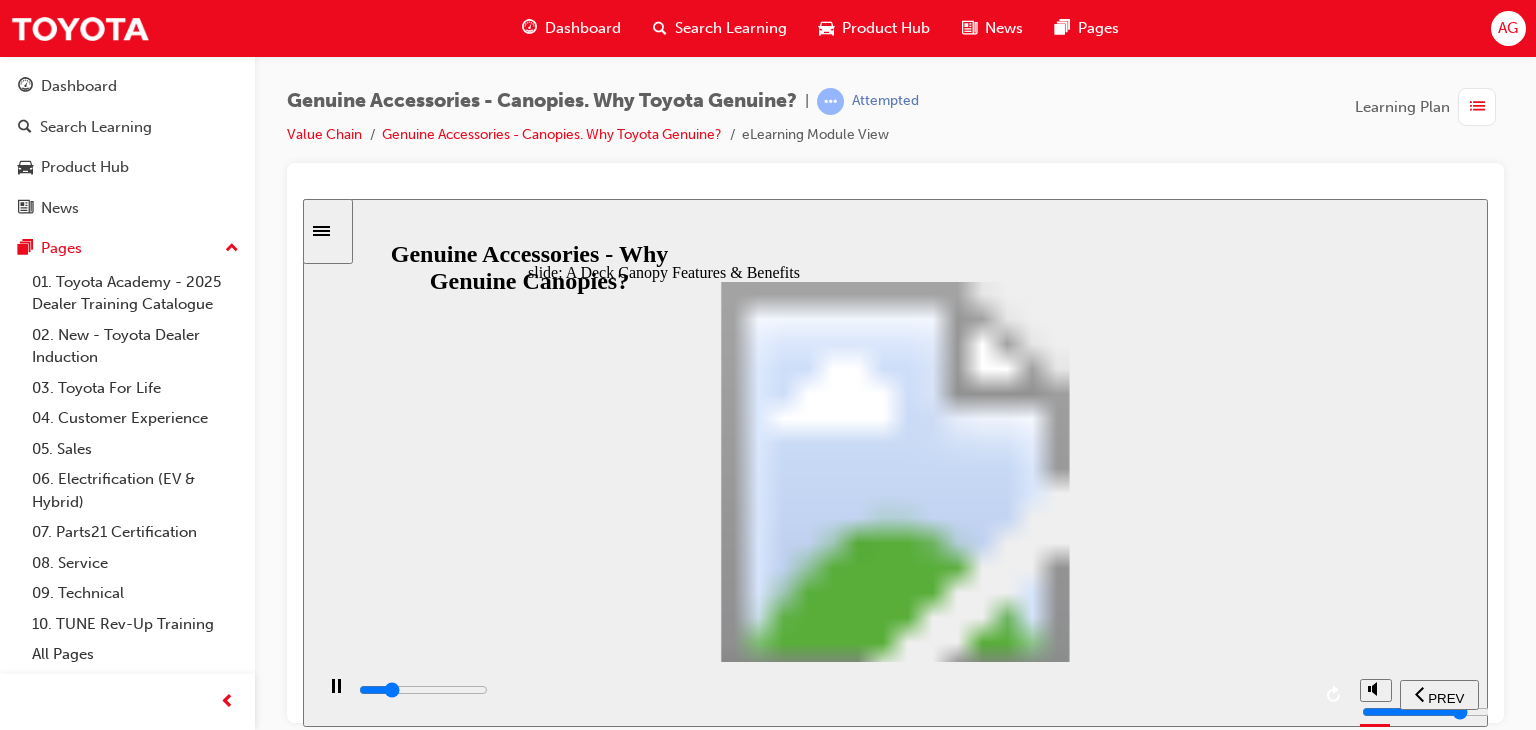 click at bounding box center (423, 689) 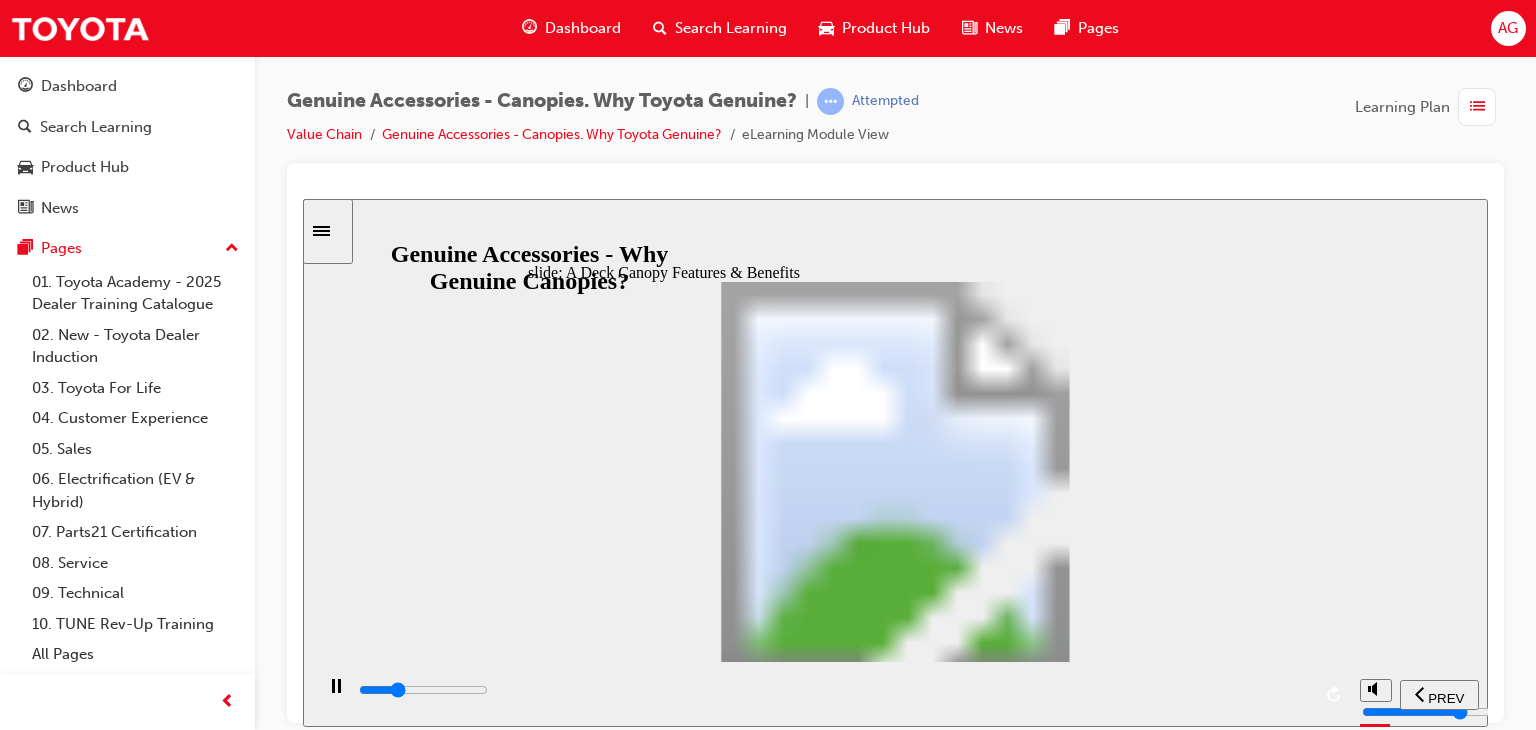 click at bounding box center (833, 690) 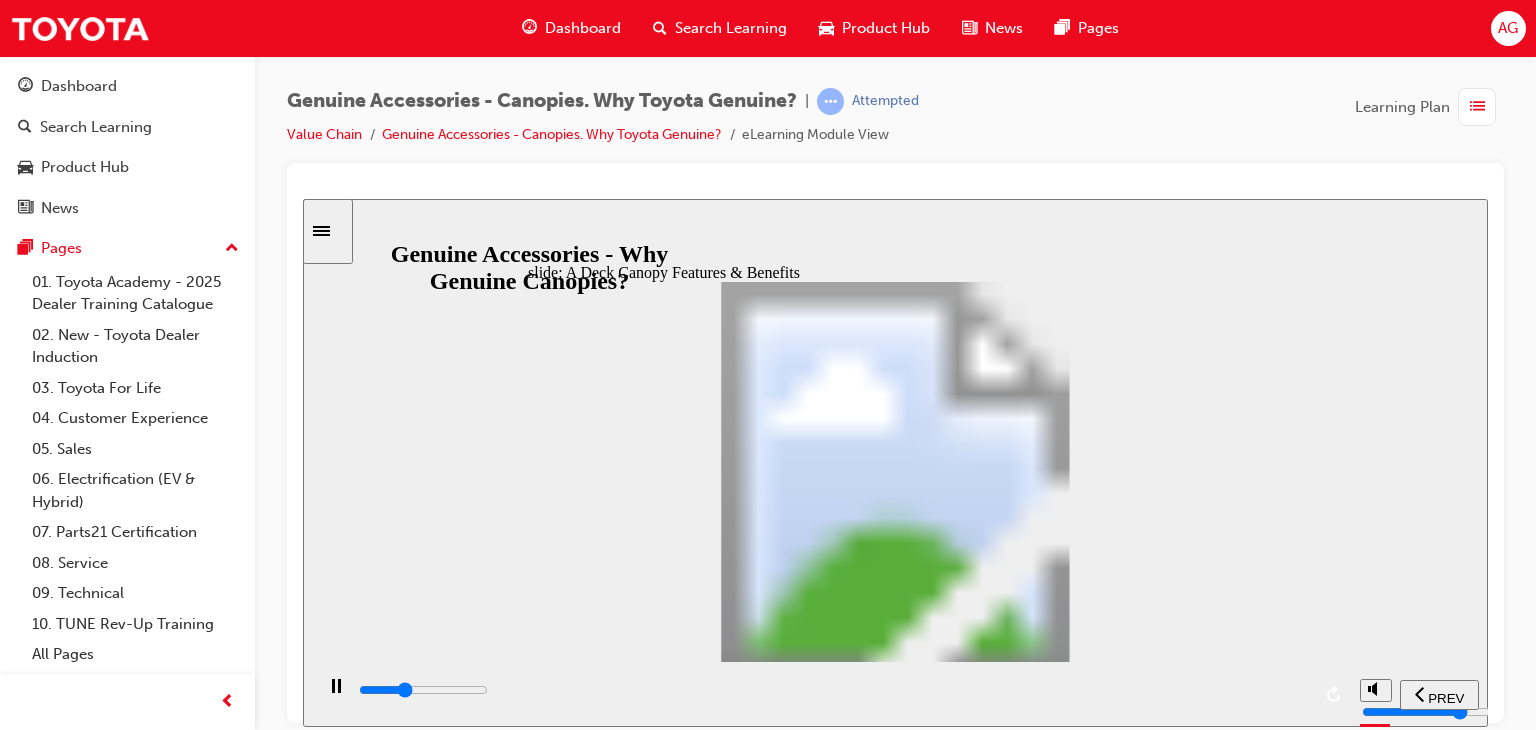 click at bounding box center [831, 693] 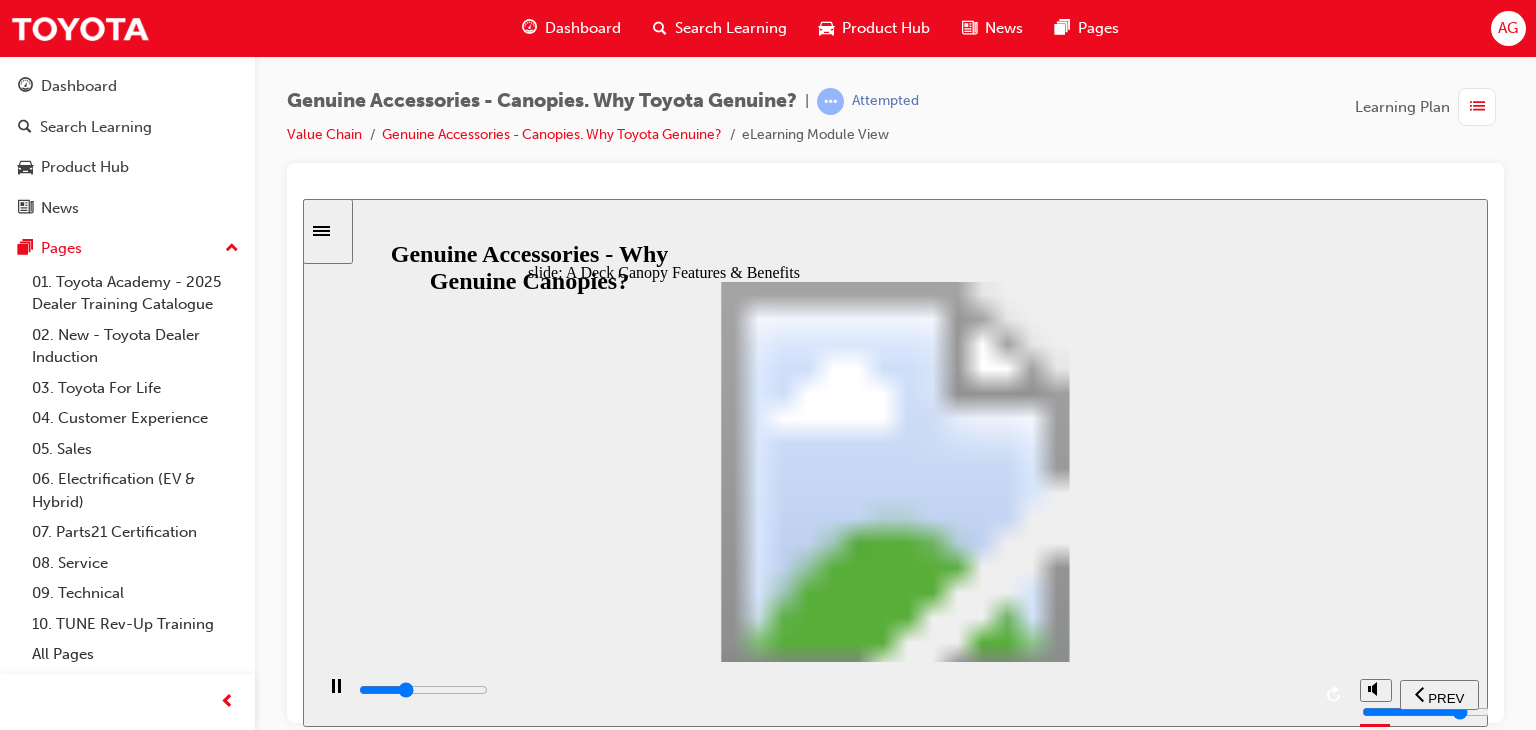 drag, startPoint x: 819, startPoint y: 721, endPoint x: 859, endPoint y: 725, distance: 40.1995 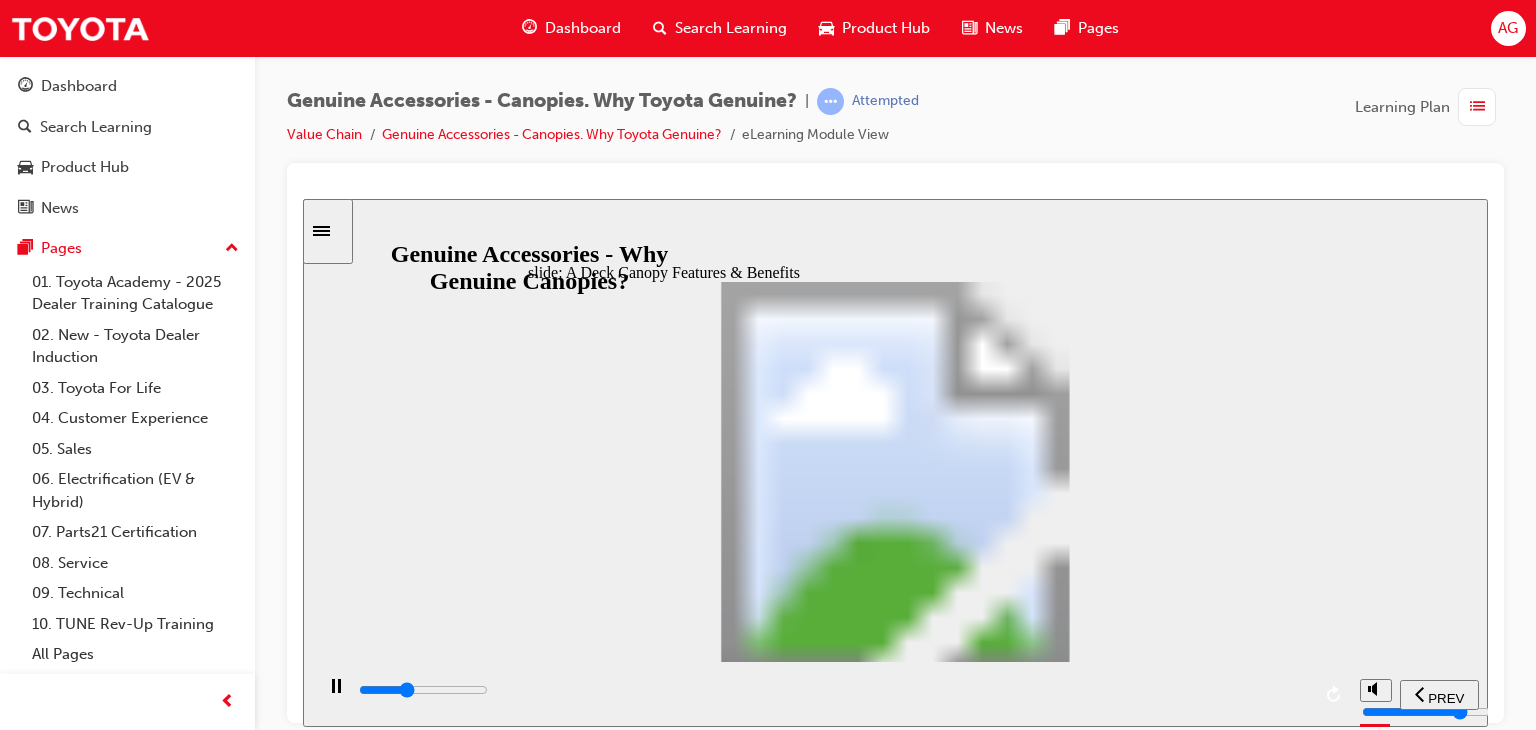 click on "Genuine Accessories - Canopies. Why Toyota Genuine? | Attempted Value Chain Genuine Accessories - Canopies. Why Toyota Genuine? eLearning Module View Learning Plan" at bounding box center (768, 365) 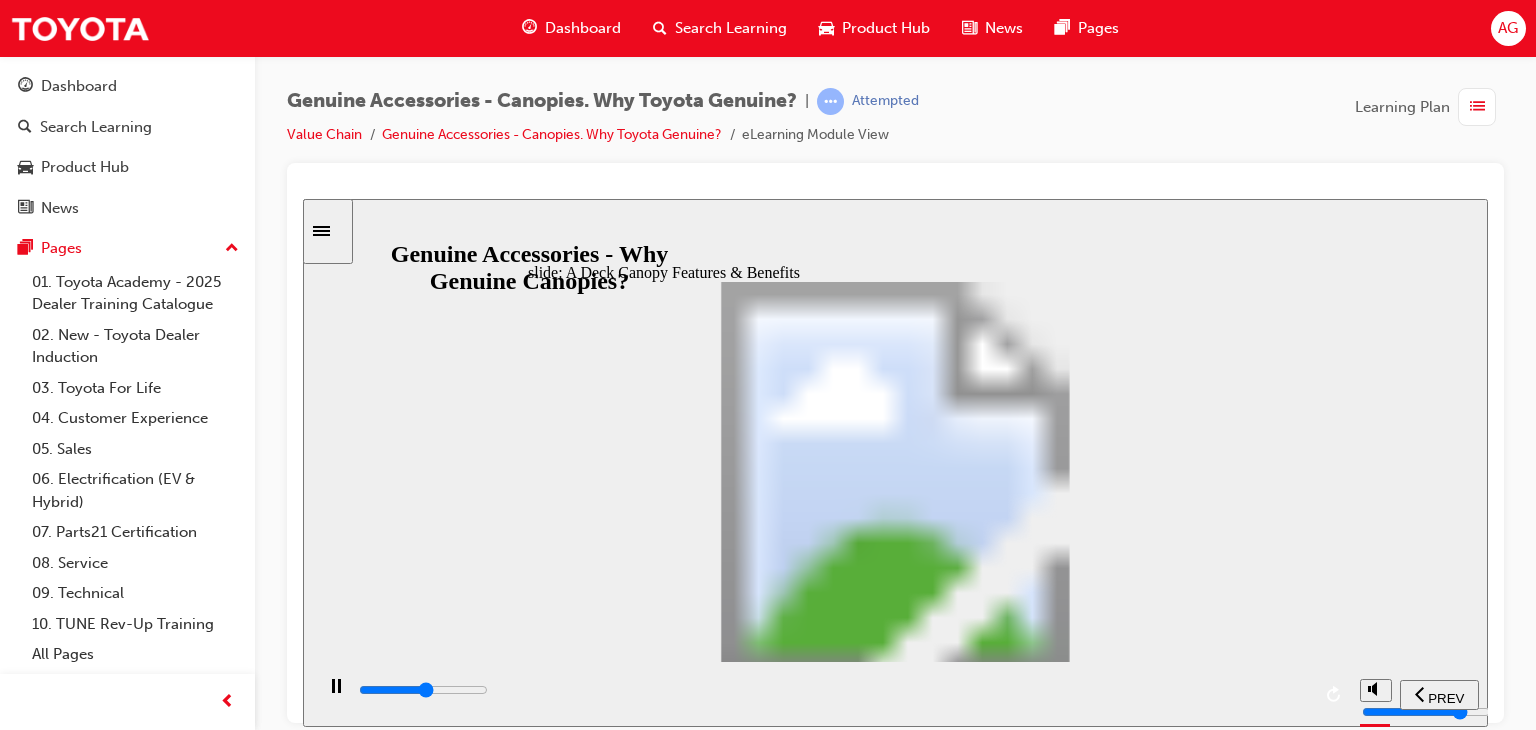 click at bounding box center (833, 690) 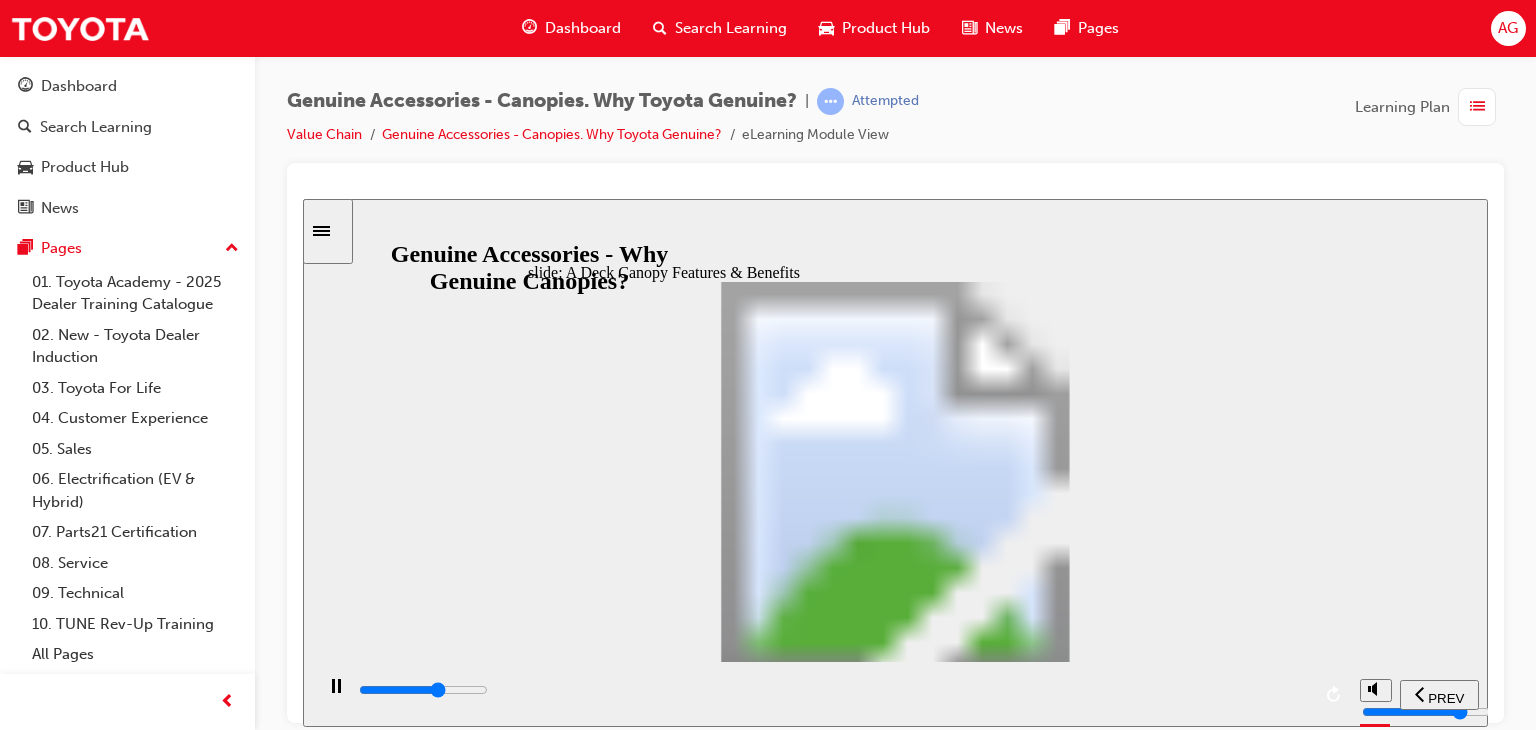 drag, startPoint x: 960, startPoint y: 699, endPoint x: 973, endPoint y: 700, distance: 13.038404 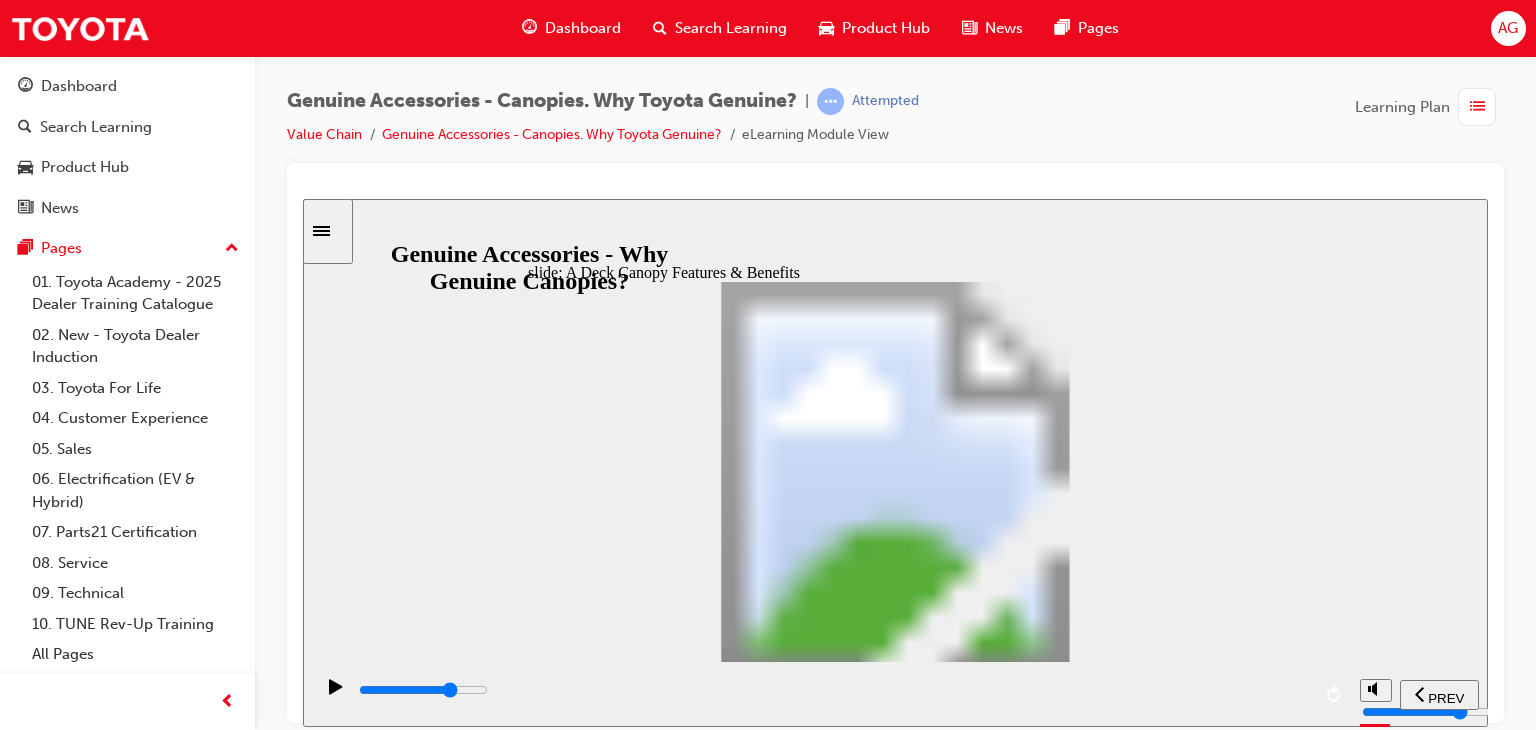 drag, startPoint x: 1054, startPoint y: 697, endPoint x: 1072, endPoint y: 698, distance: 18.027756 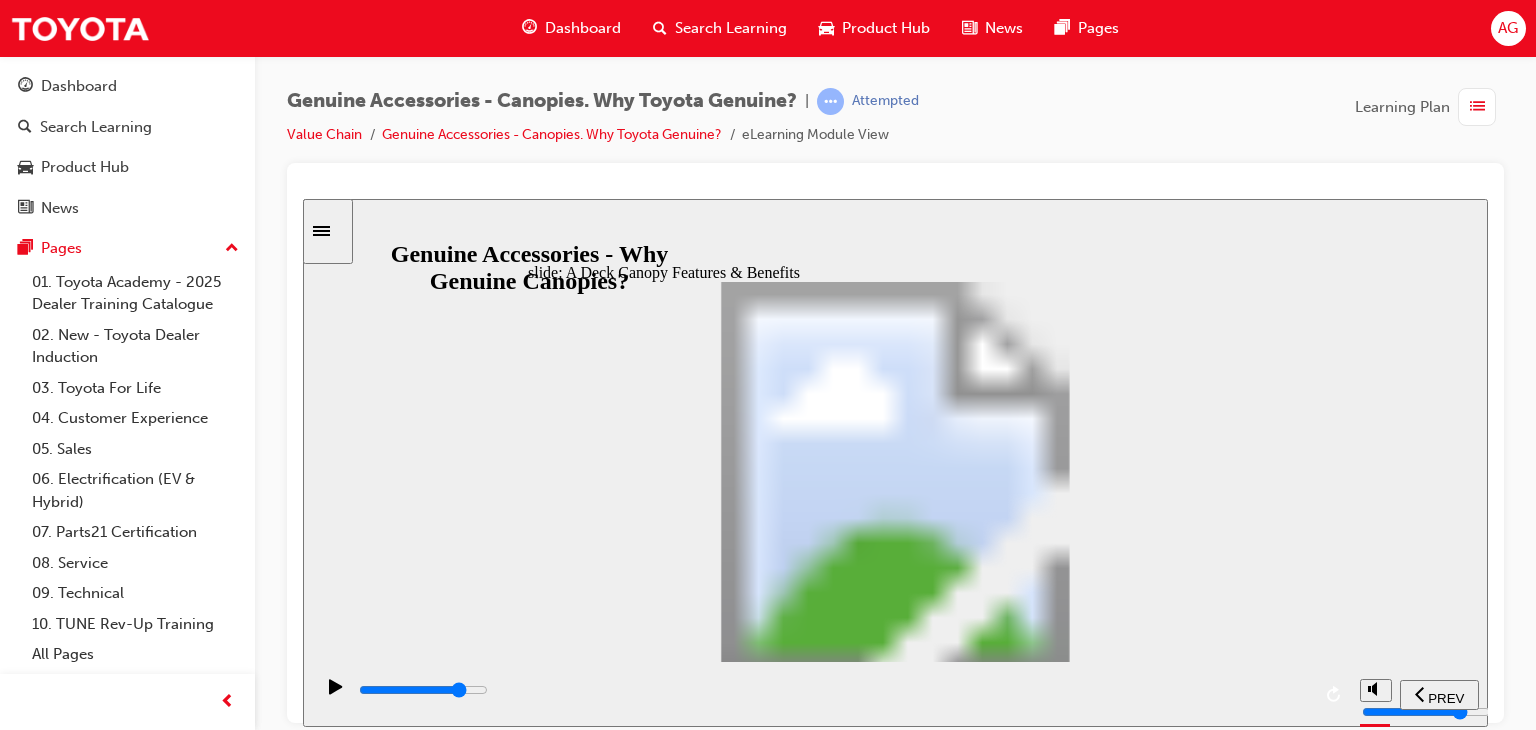 drag, startPoint x: 1137, startPoint y: 686, endPoint x: 1158, endPoint y: 681, distance: 21.587032 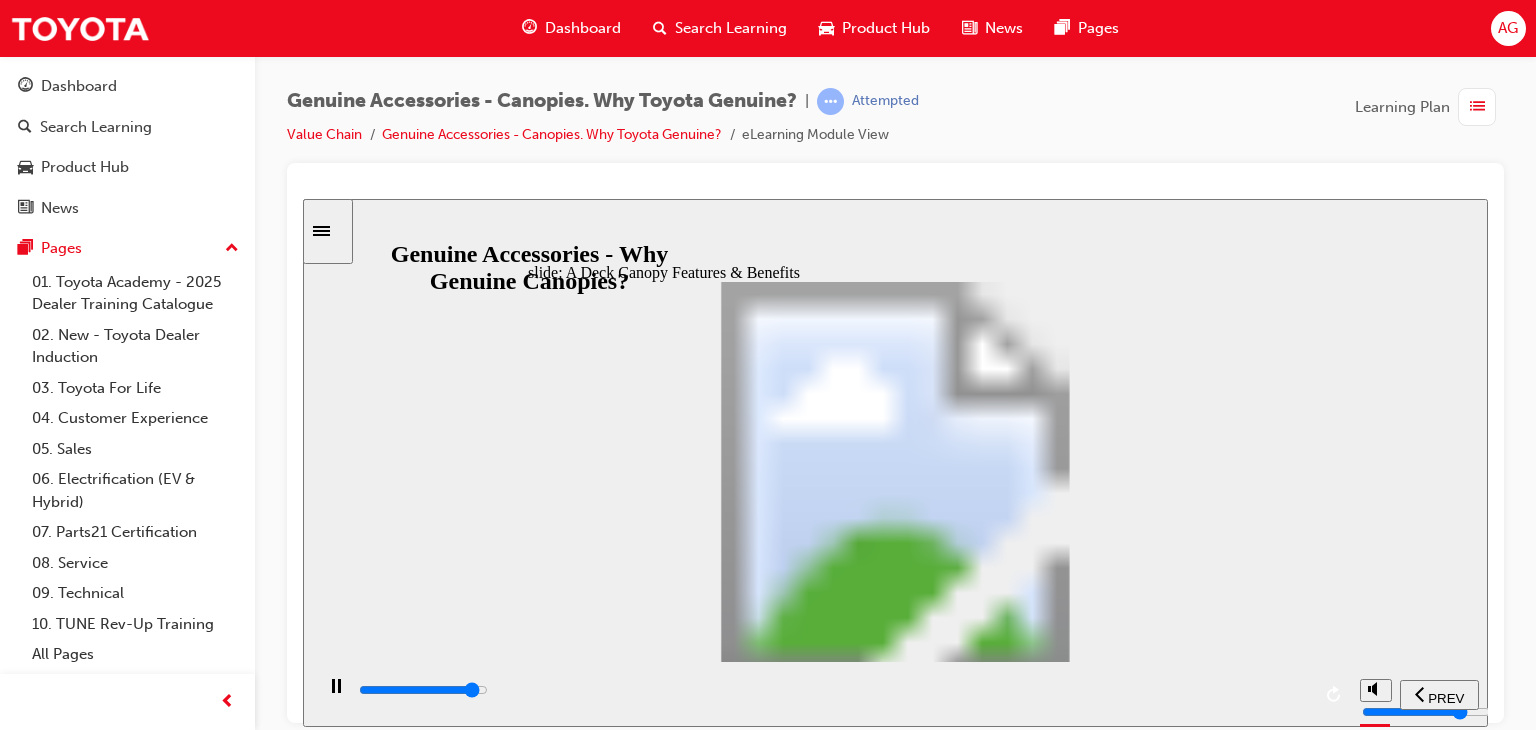 click at bounding box center (833, 690) 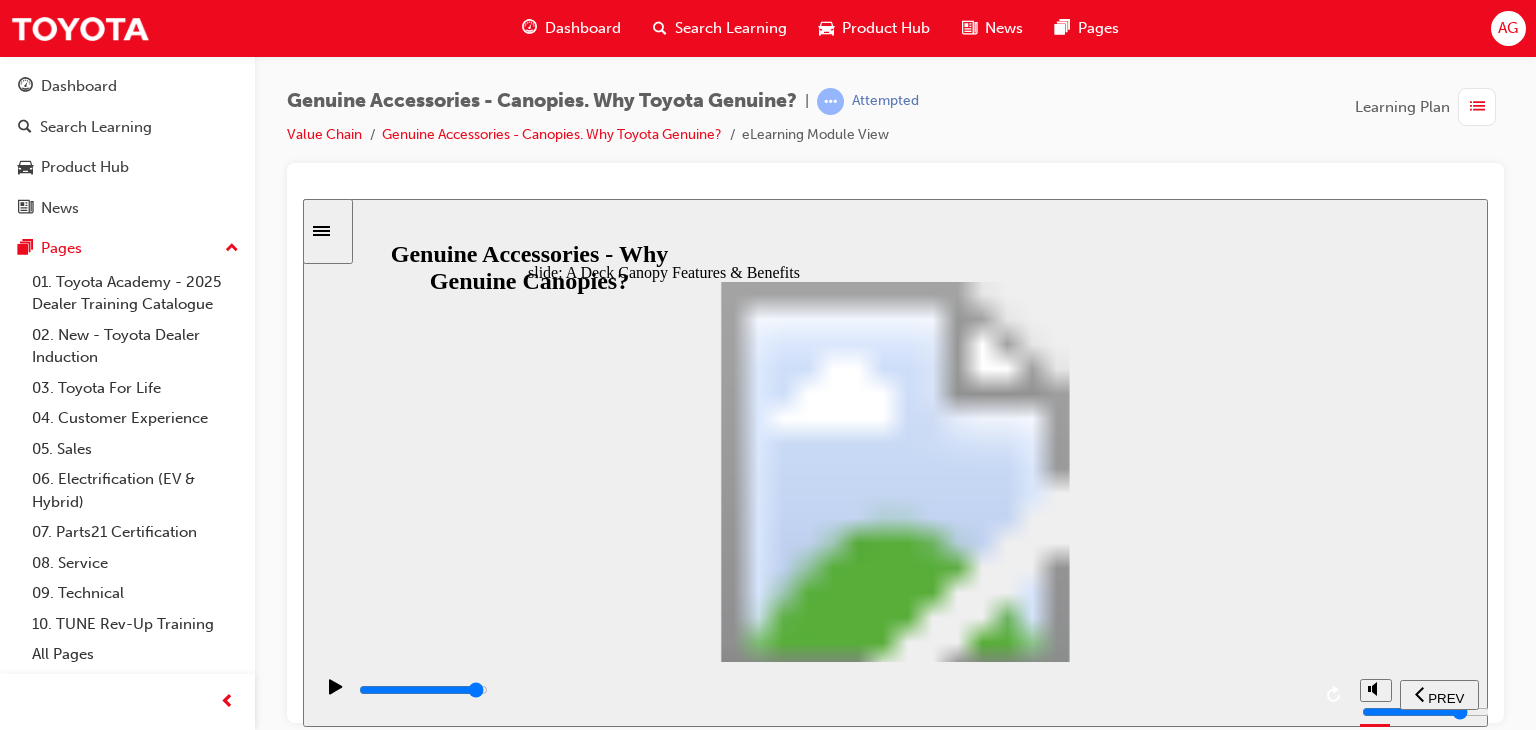click at bounding box center [833, 694] 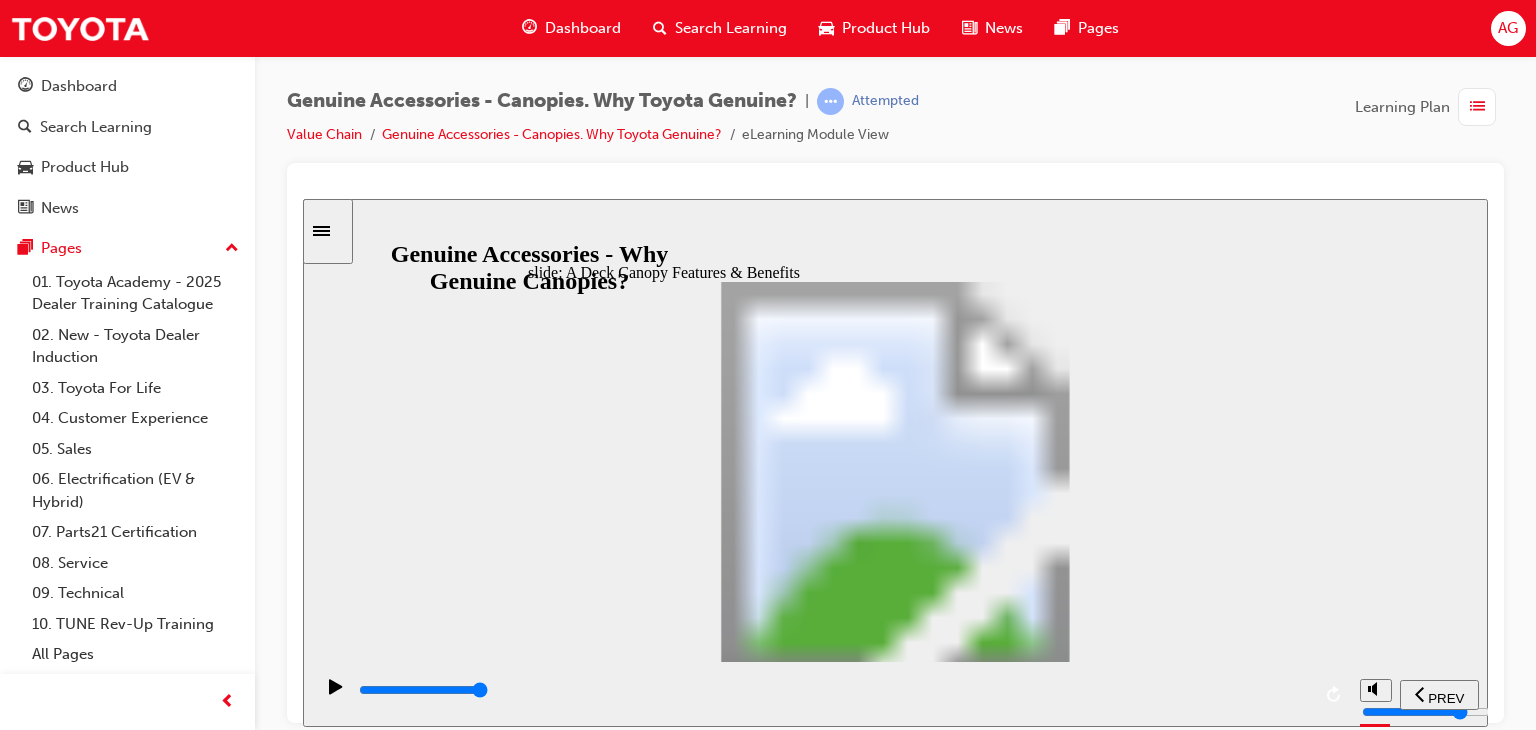 click 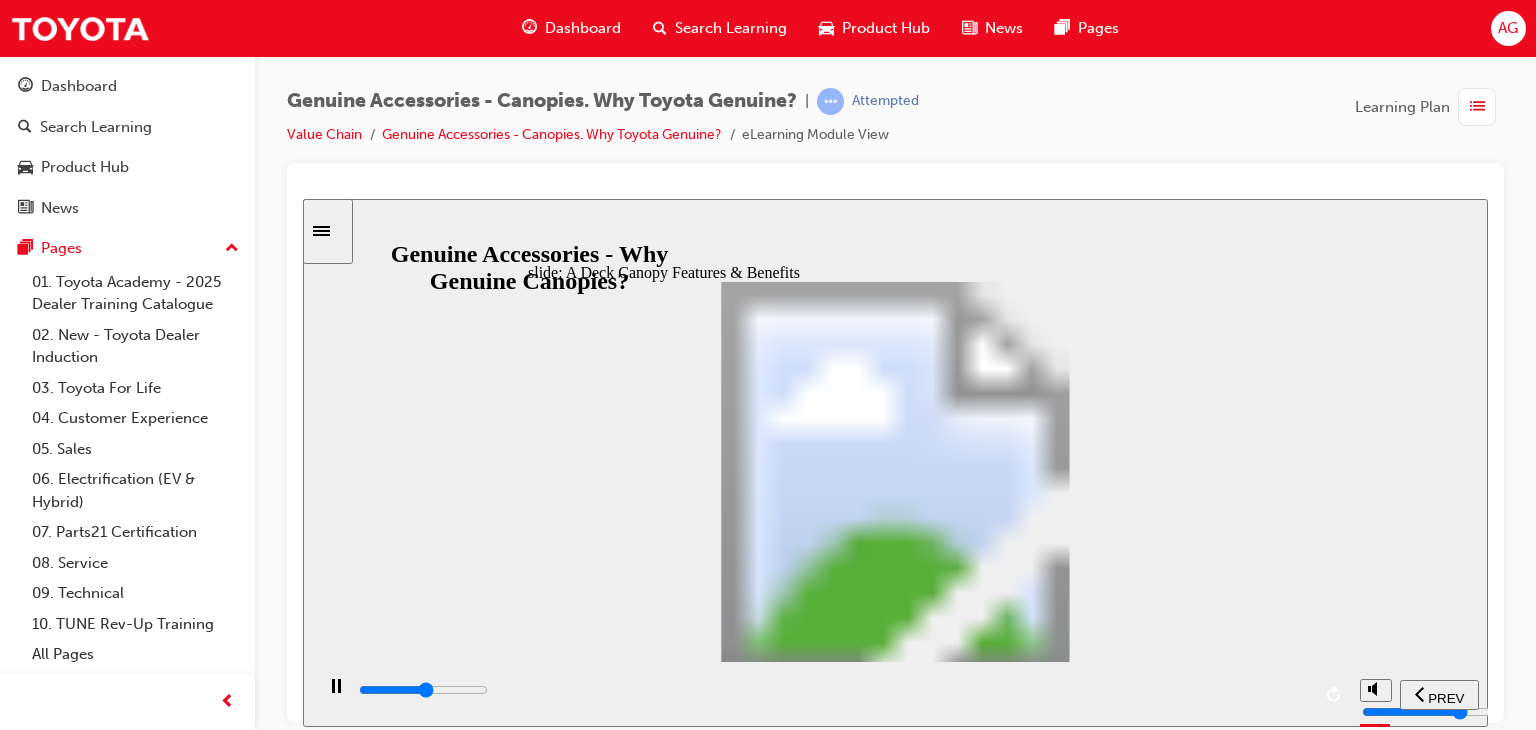 drag, startPoint x: 848, startPoint y: 696, endPoint x: 860, endPoint y: 691, distance: 13 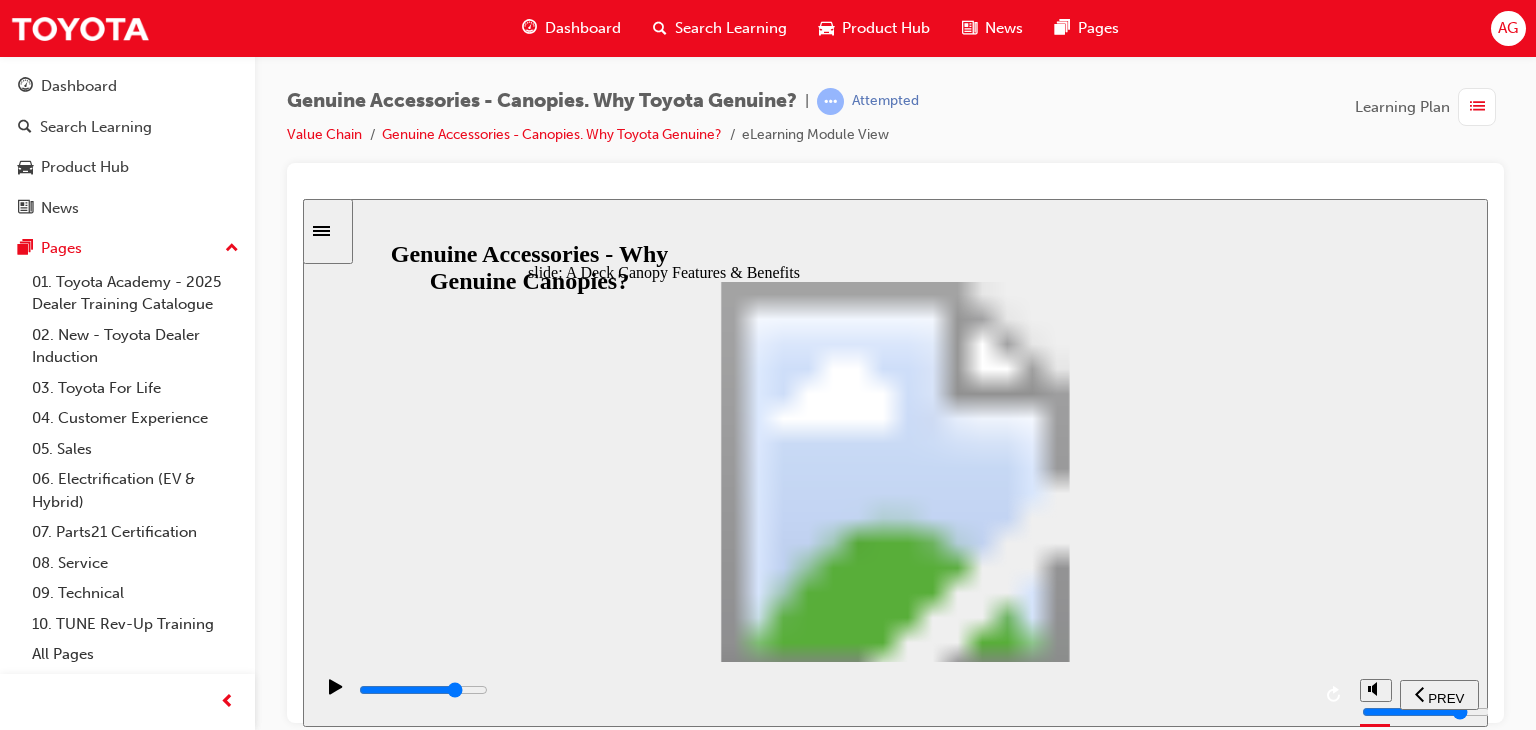 drag, startPoint x: 1100, startPoint y: 681, endPoint x: 1140, endPoint y: 682, distance: 40.012497 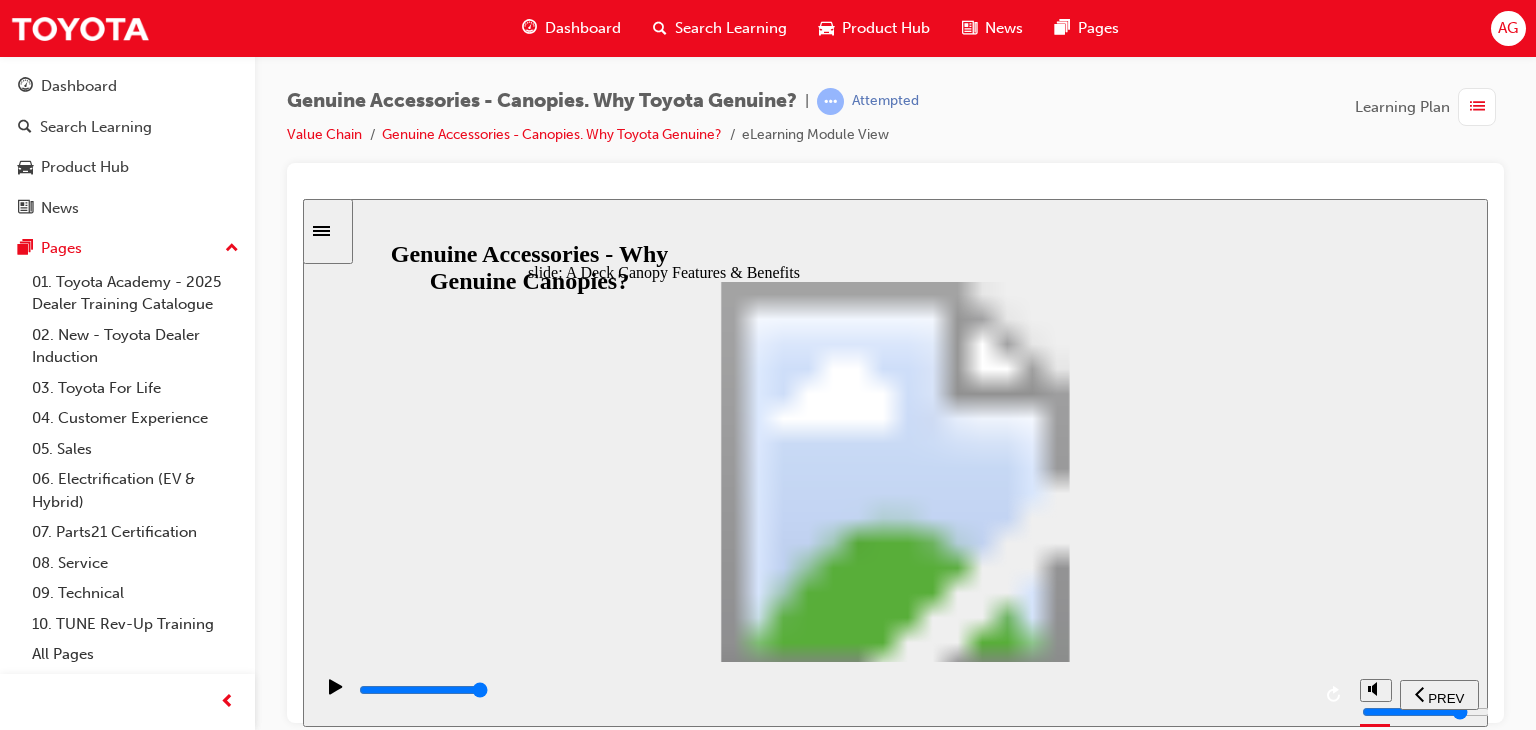click 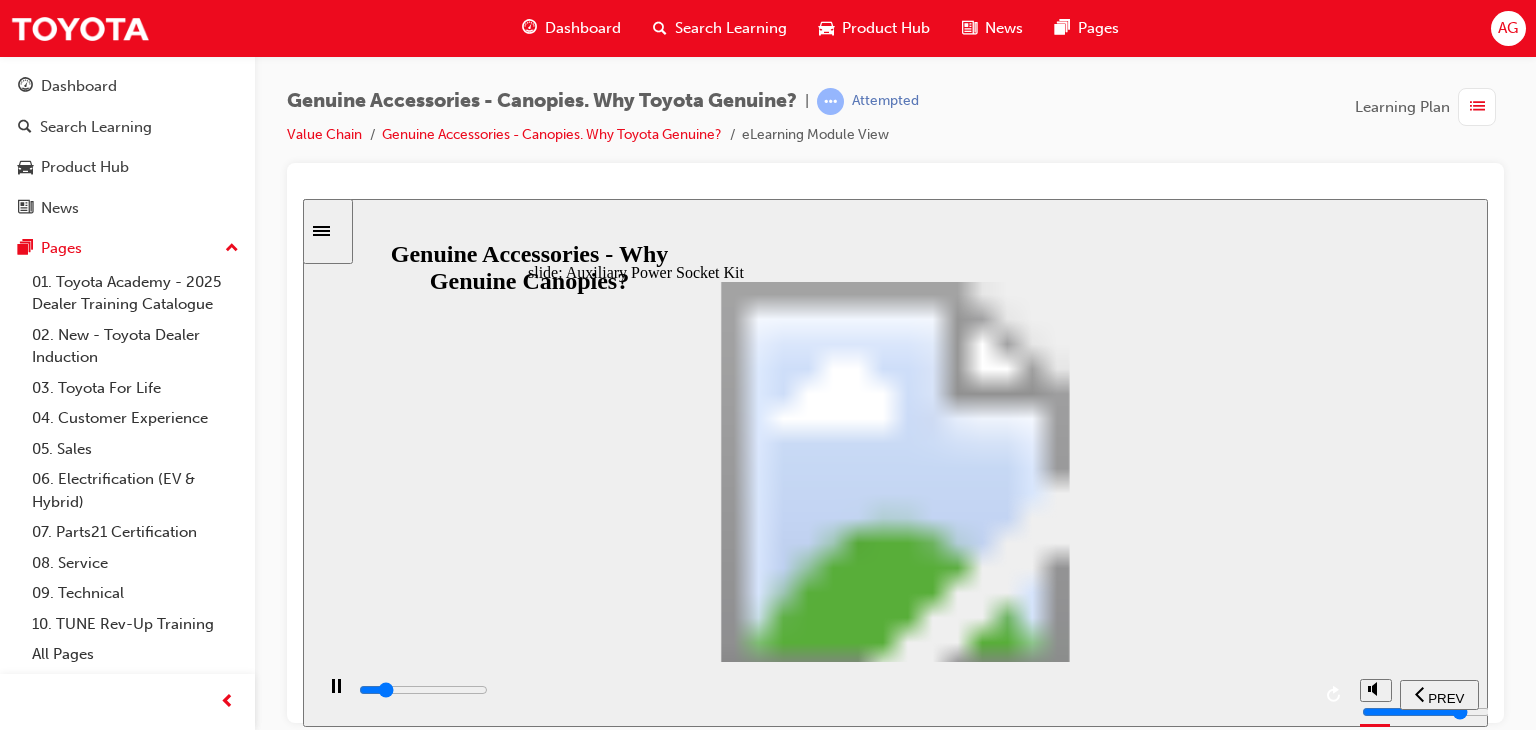 click at bounding box center (833, 694) 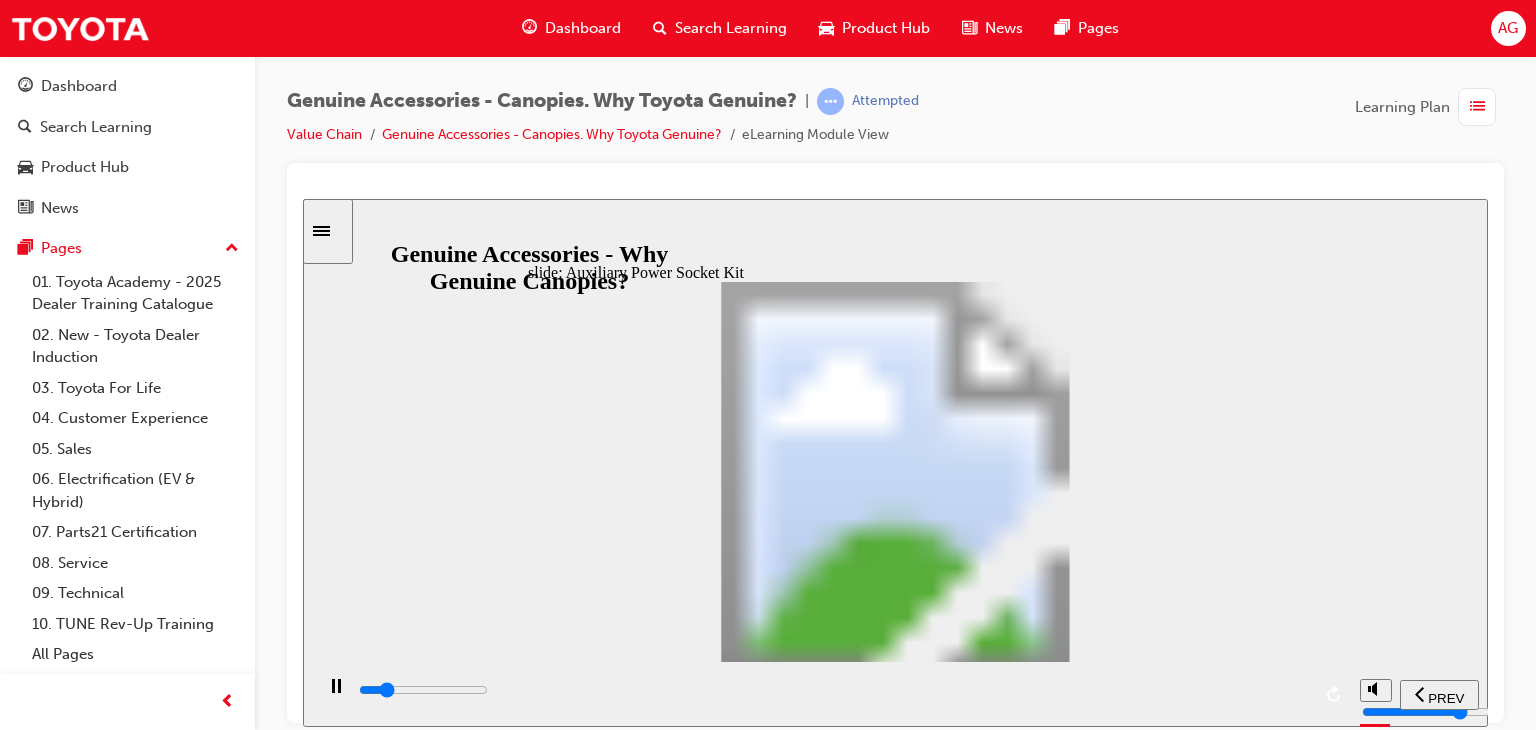 drag, startPoint x: 827, startPoint y: 674, endPoint x: 826, endPoint y: 663, distance: 11.045361 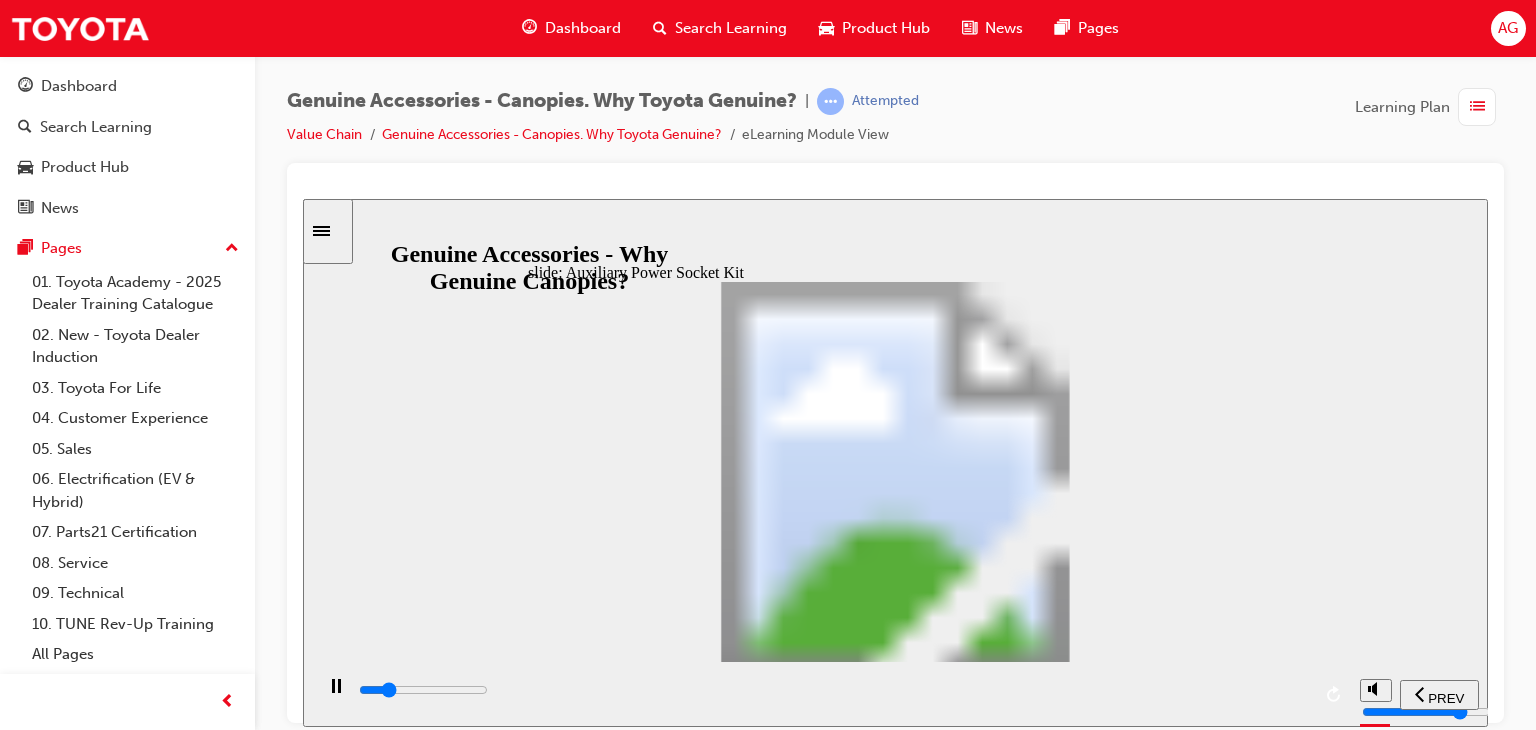 click at bounding box center [831, 693] 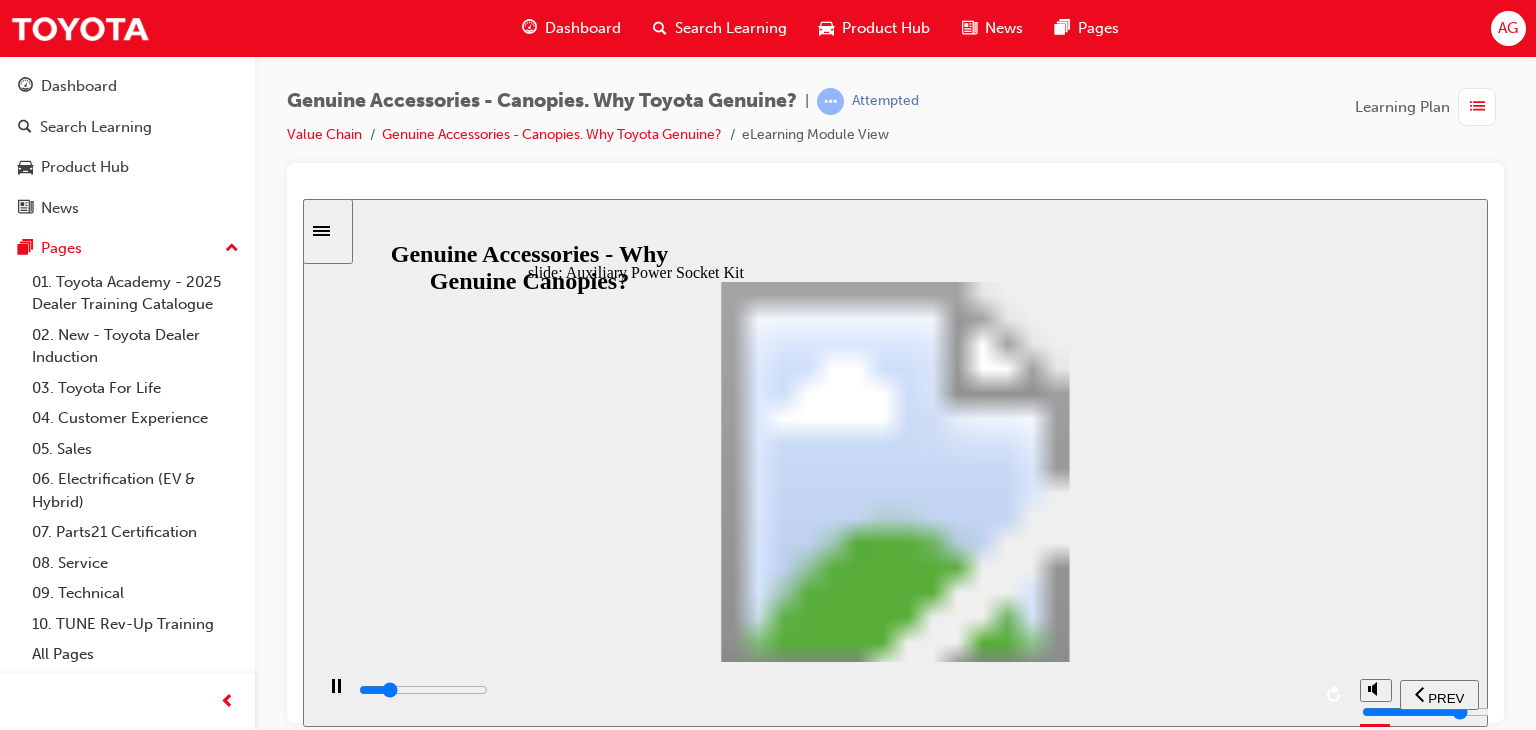 click at bounding box center (831, 693) 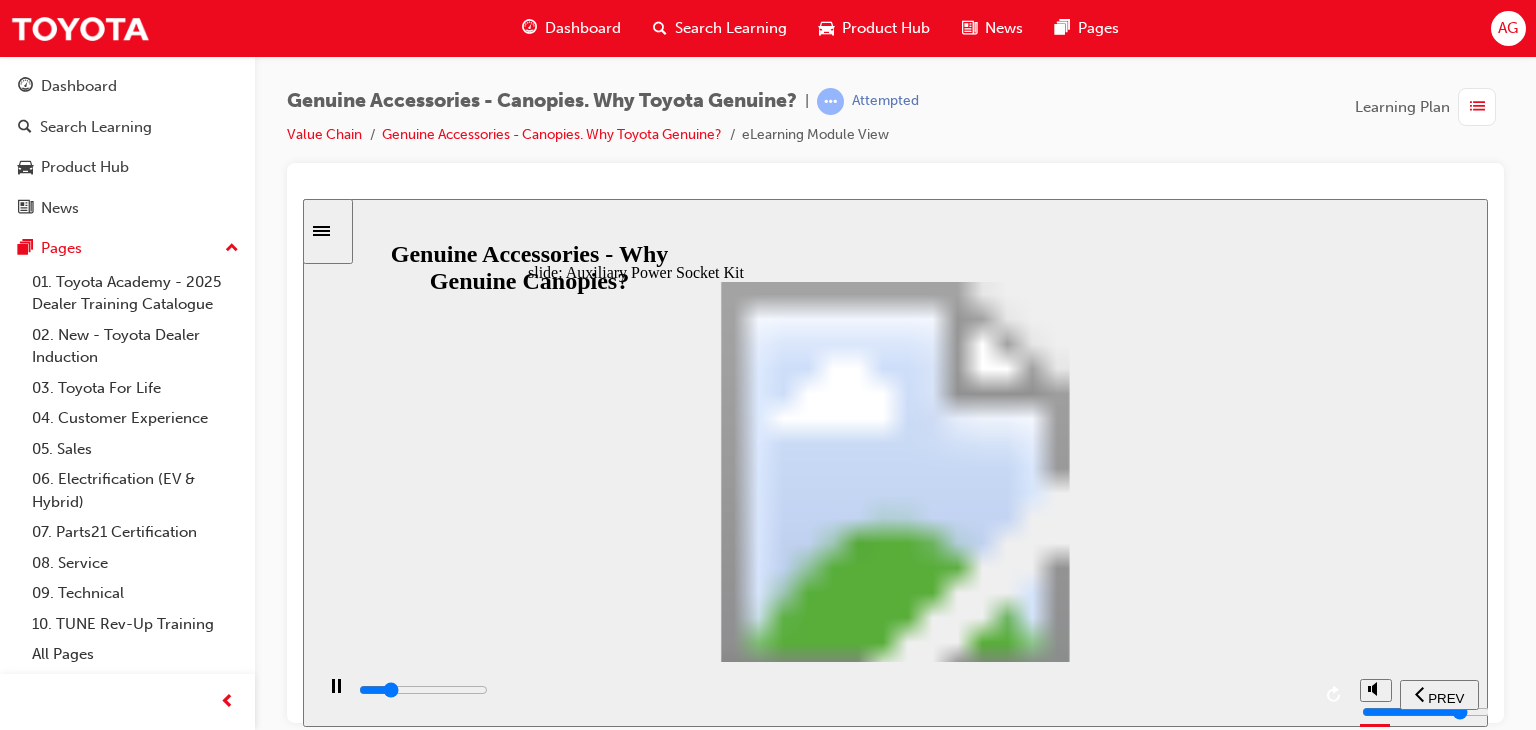 click at bounding box center (831, 693) 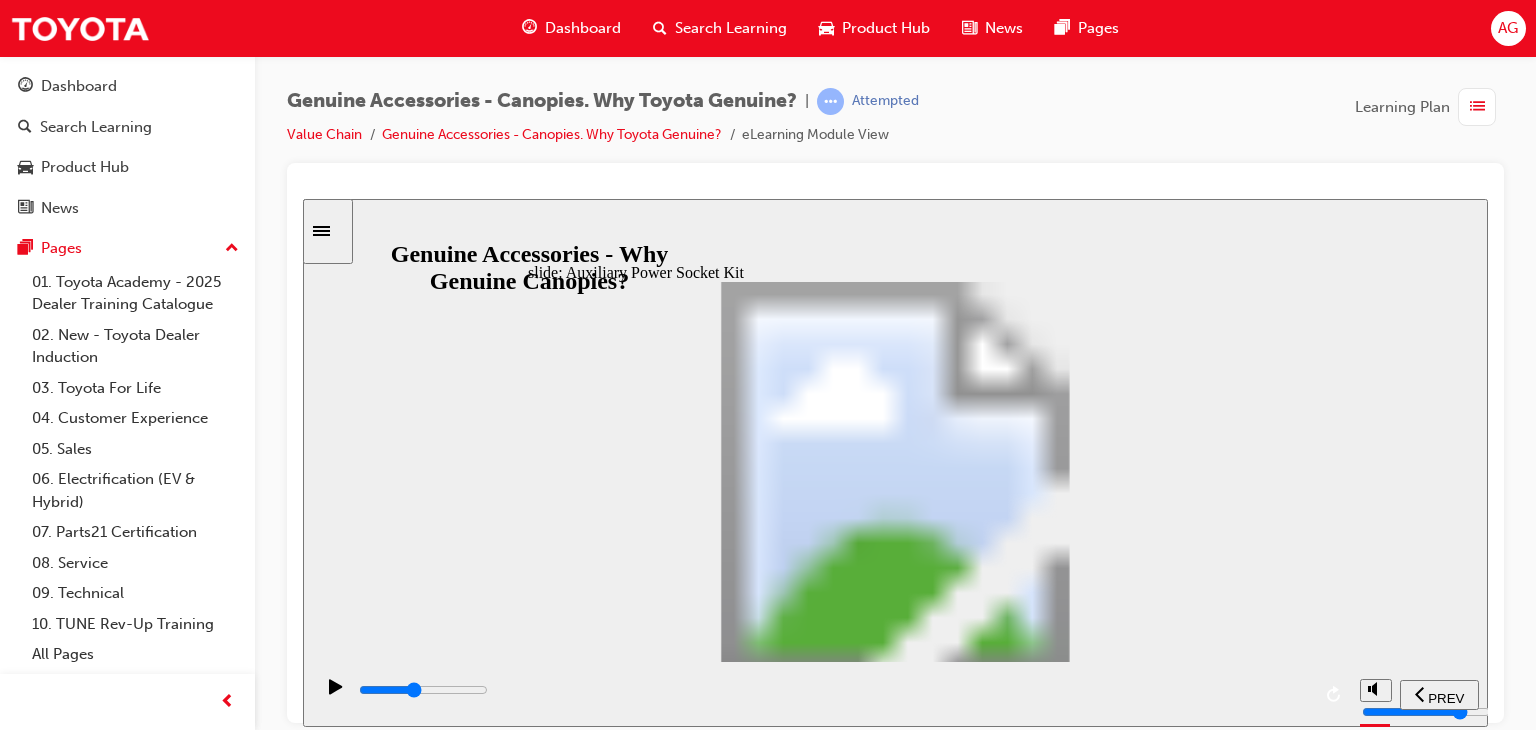 drag, startPoint x: 748, startPoint y: 685, endPoint x: 777, endPoint y: 687, distance: 29.068884 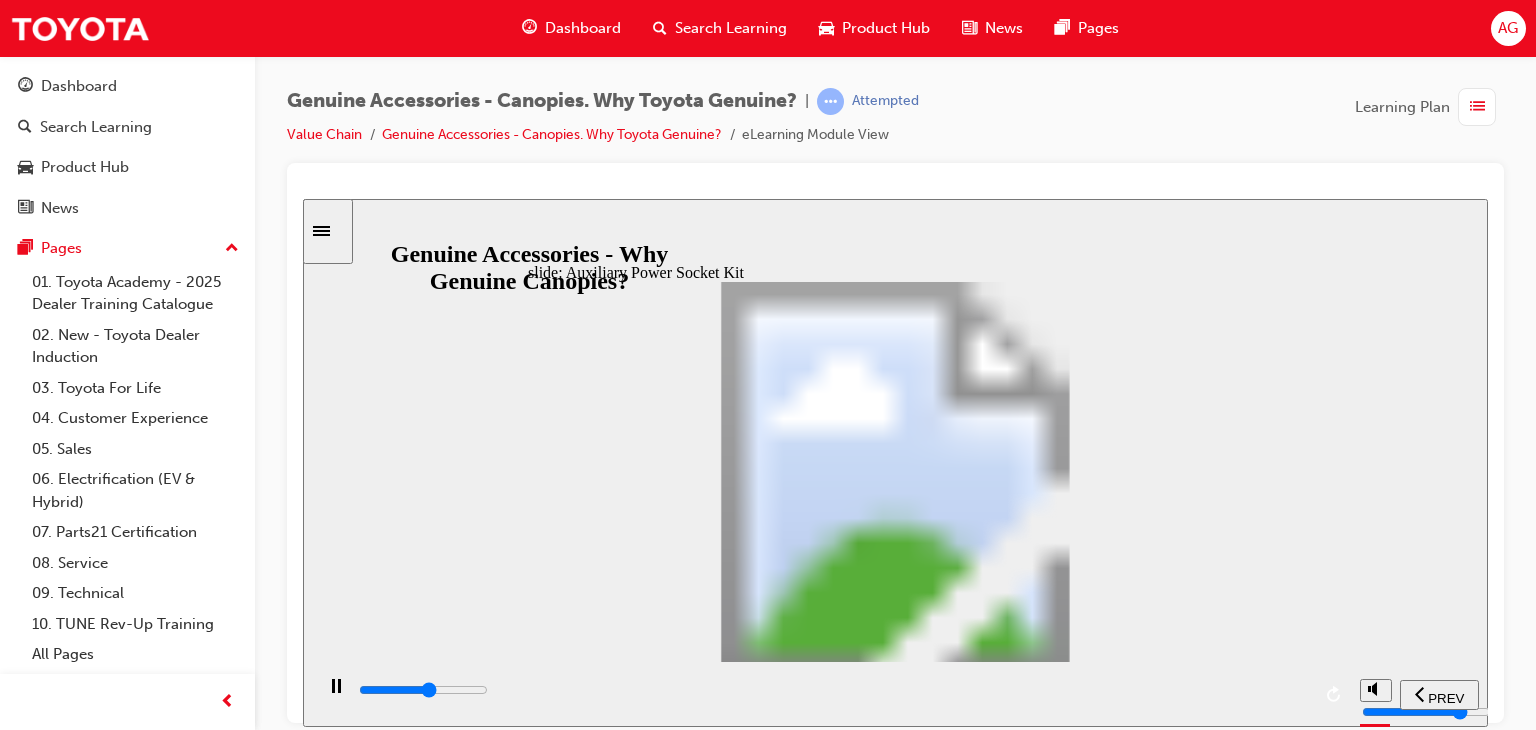 drag, startPoint x: 881, startPoint y: 682, endPoint x: 926, endPoint y: 679, distance: 45.099888 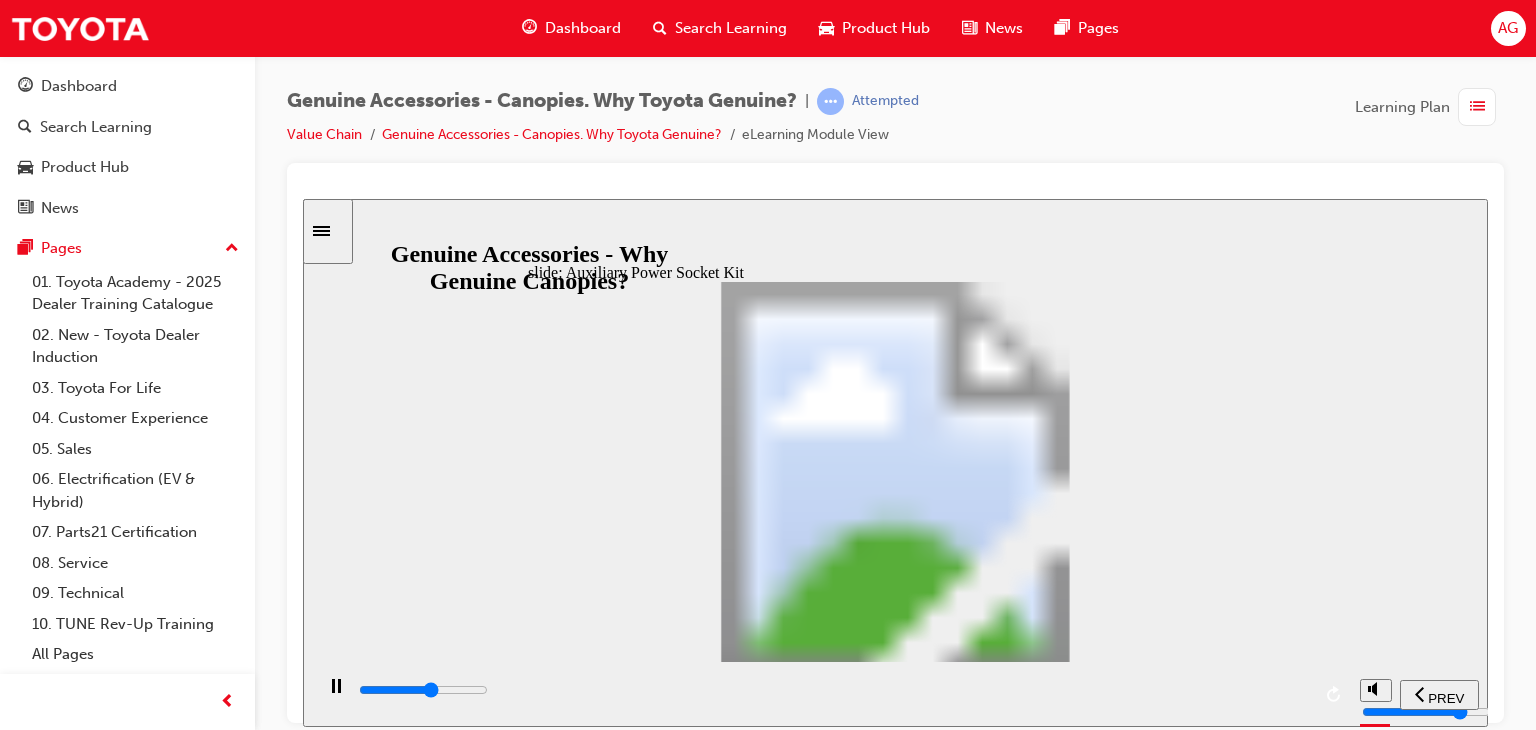 click at bounding box center [831, 693] 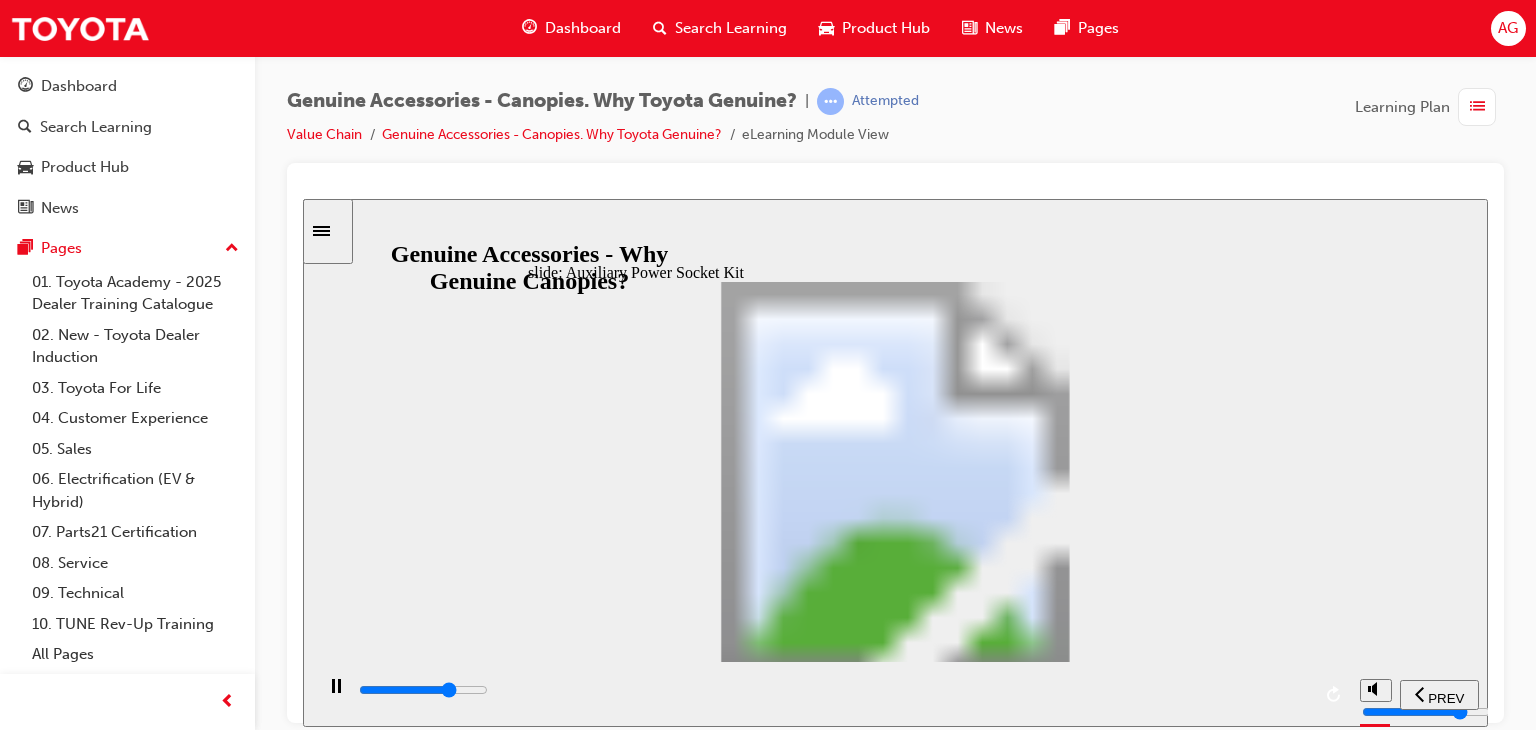 click at bounding box center [833, 690] 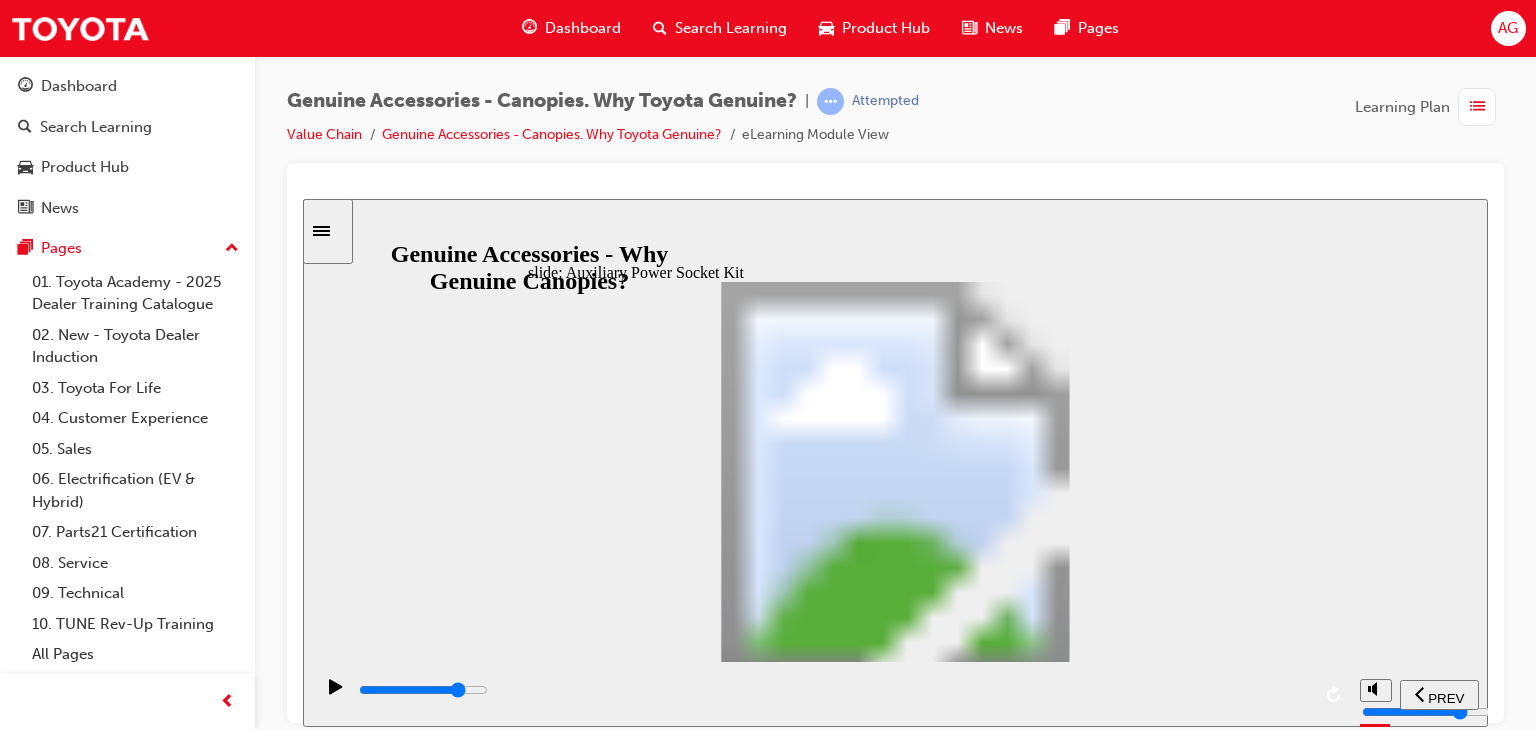 drag, startPoint x: 1125, startPoint y: 688, endPoint x: 1151, endPoint y: 686, distance: 26.076809 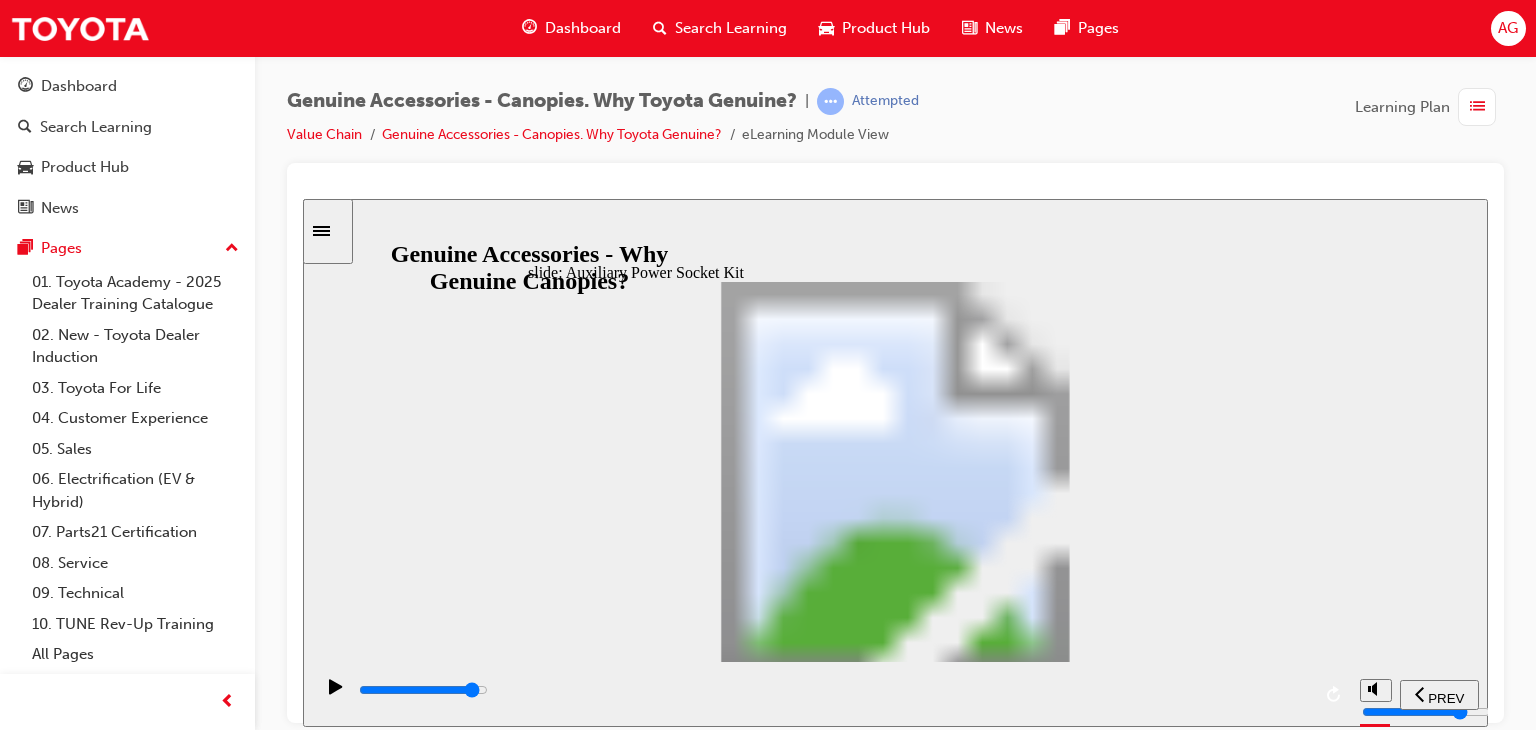 drag, startPoint x: 1238, startPoint y: 688, endPoint x: 1252, endPoint y: 690, distance: 14.142136 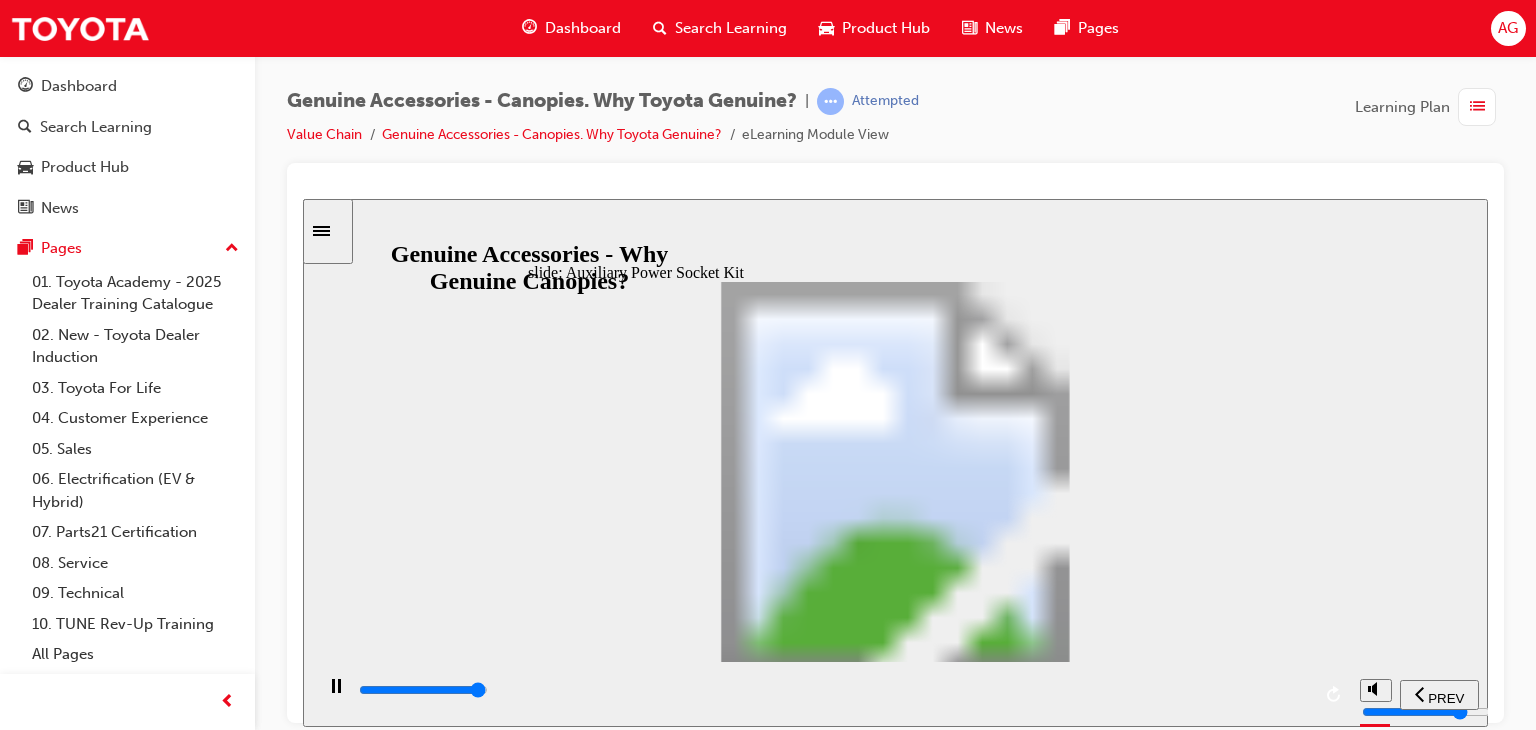 click at bounding box center (833, 690) 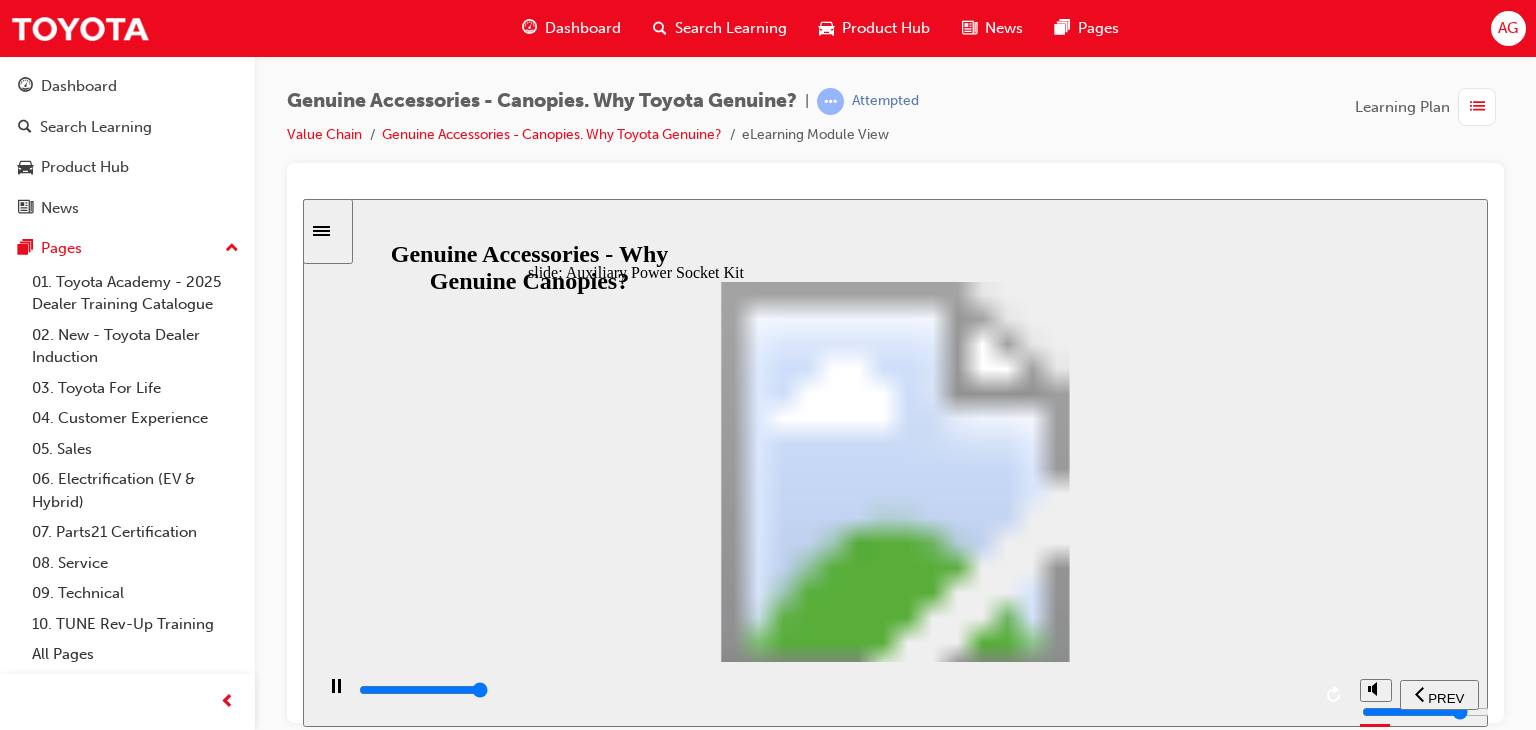 click 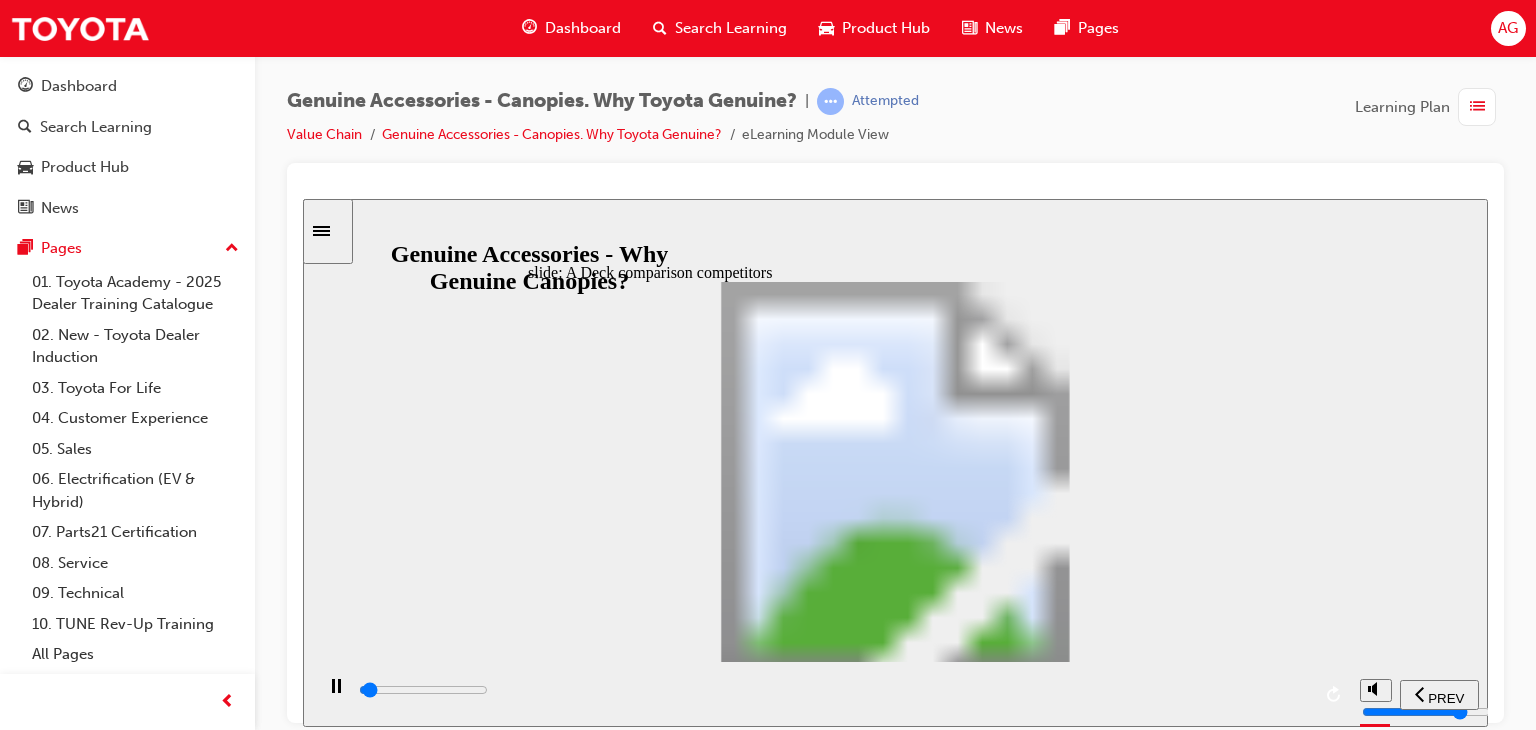 drag, startPoint x: 432, startPoint y: 675, endPoint x: 511, endPoint y: 688, distance: 80.06248 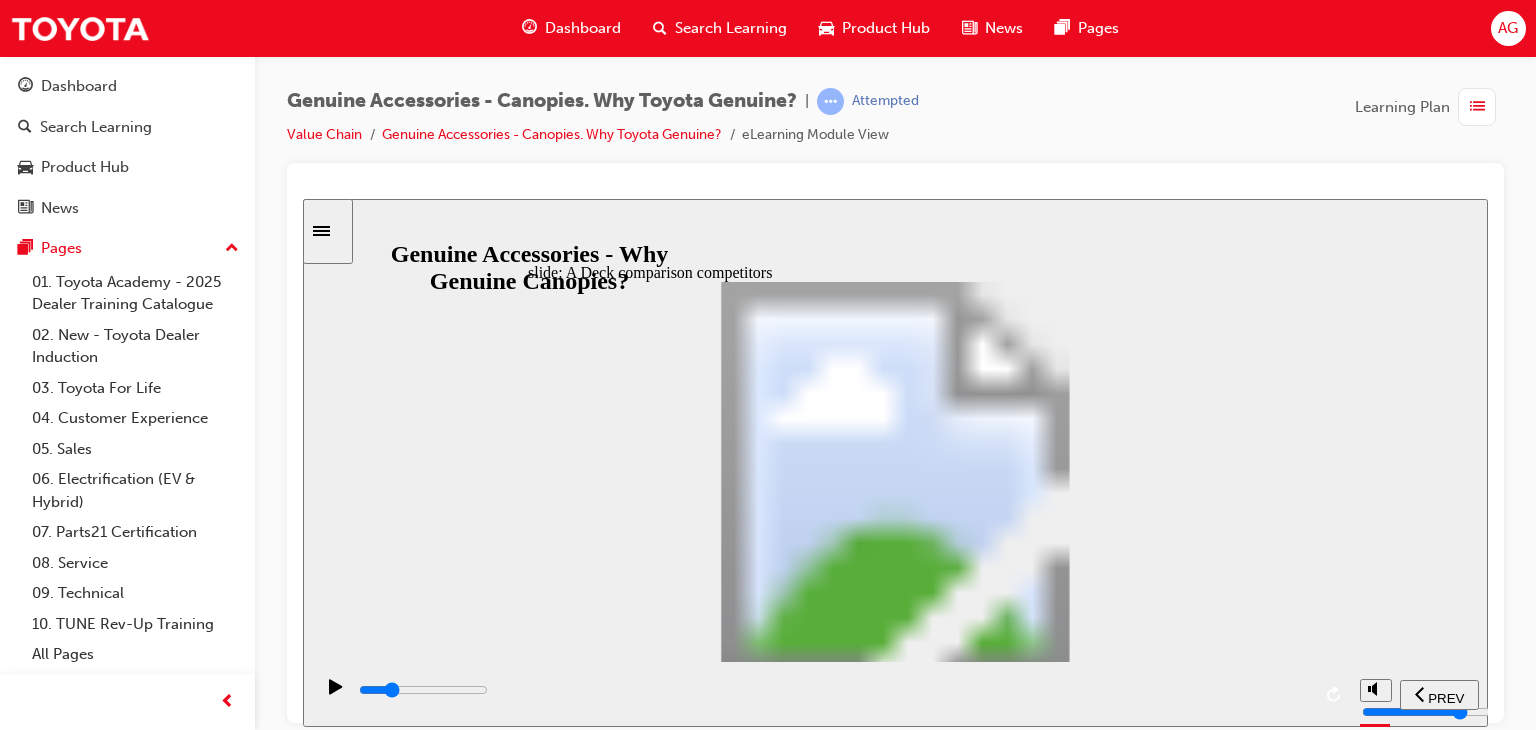 click at bounding box center (833, 690) 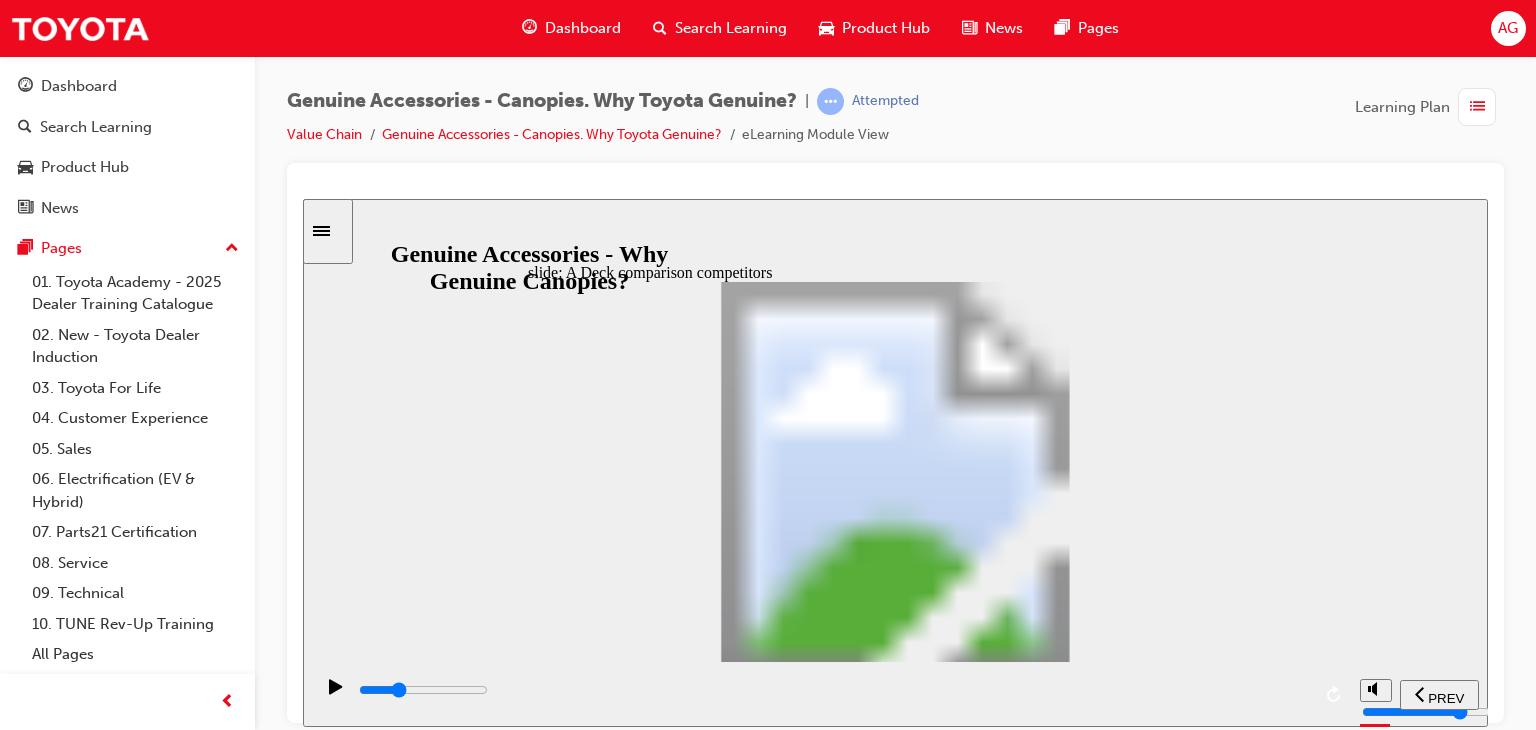 drag, startPoint x: 632, startPoint y: 691, endPoint x: 720, endPoint y: 694, distance: 88.051125 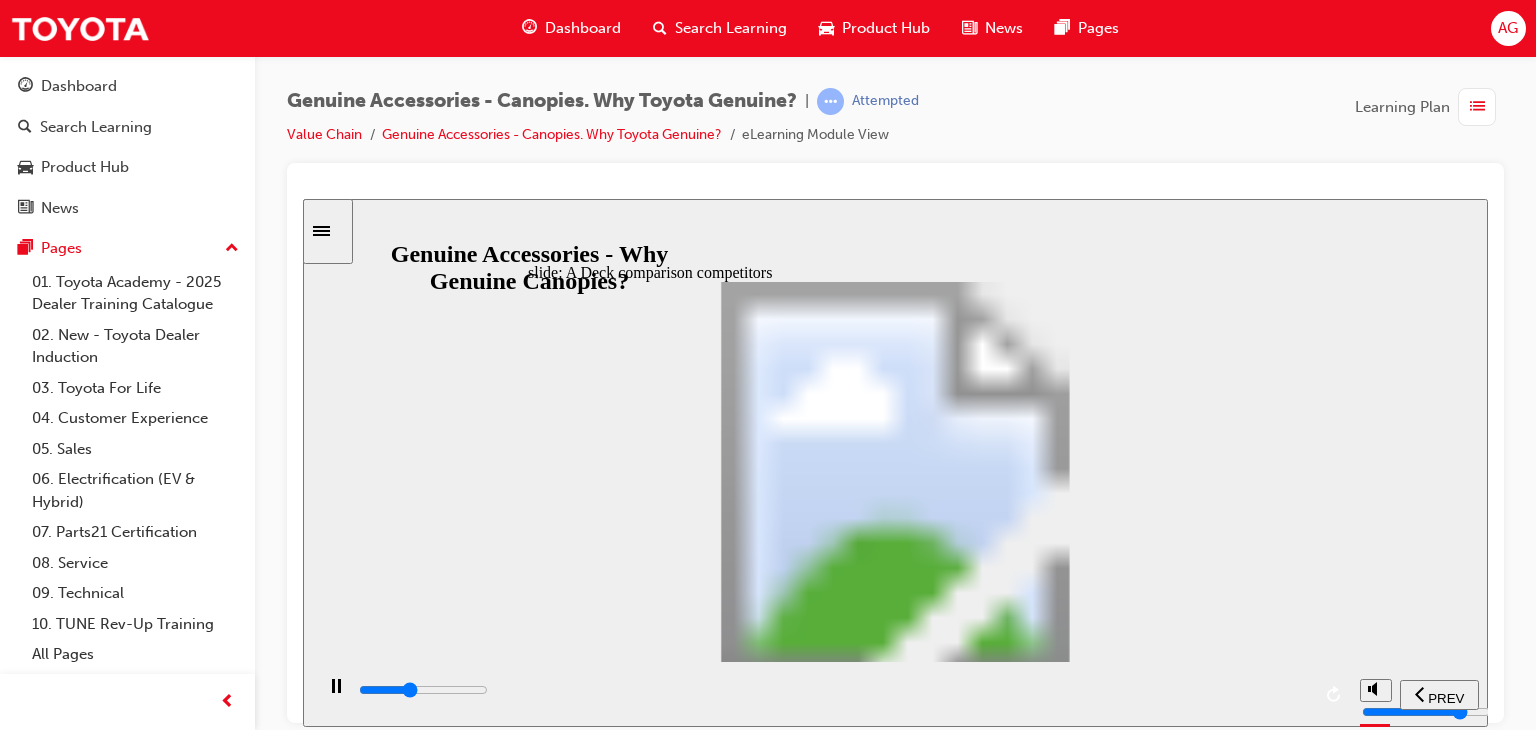 drag, startPoint x: 721, startPoint y: 694, endPoint x: 746, endPoint y: 693, distance: 25.019993 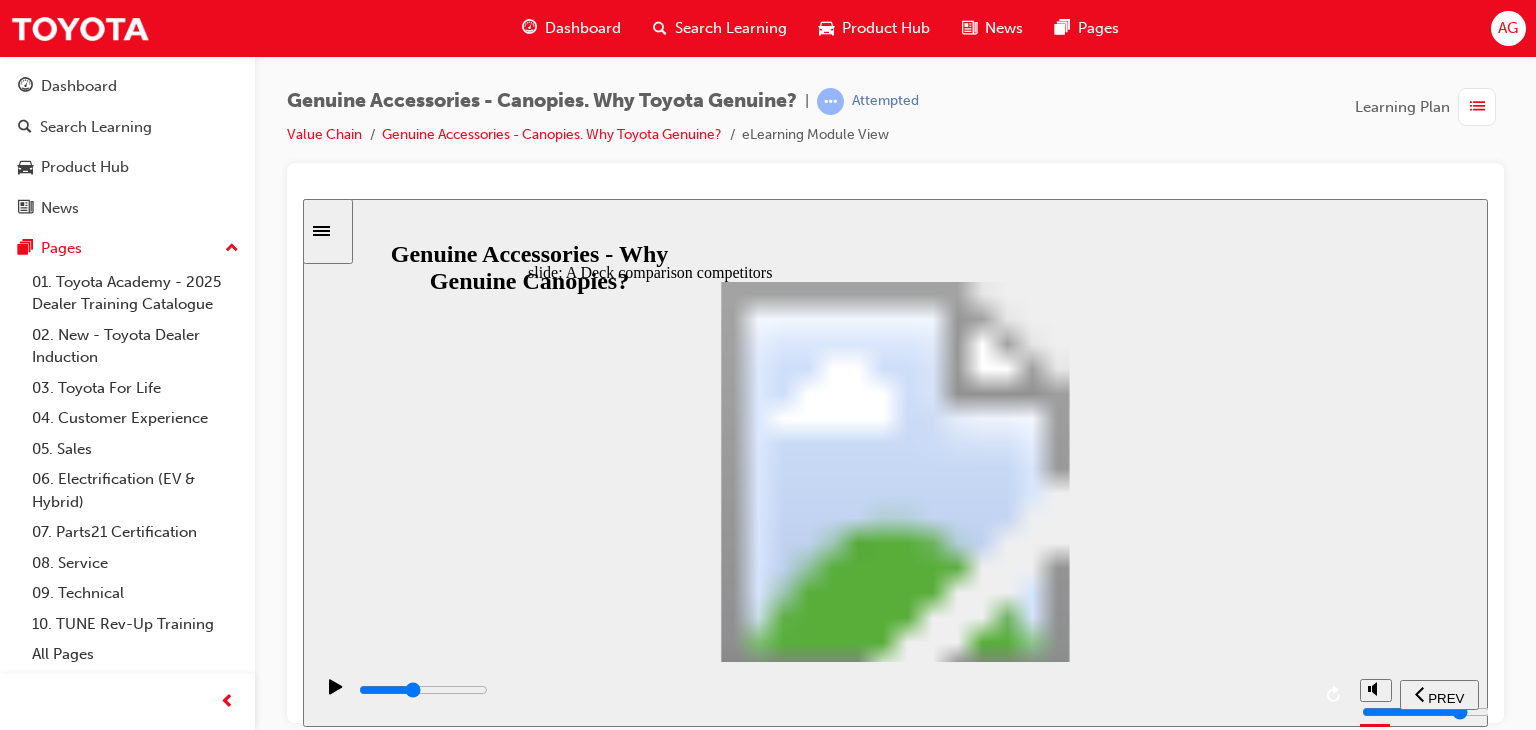 drag, startPoint x: 746, startPoint y: 693, endPoint x: 797, endPoint y: 690, distance: 51.088158 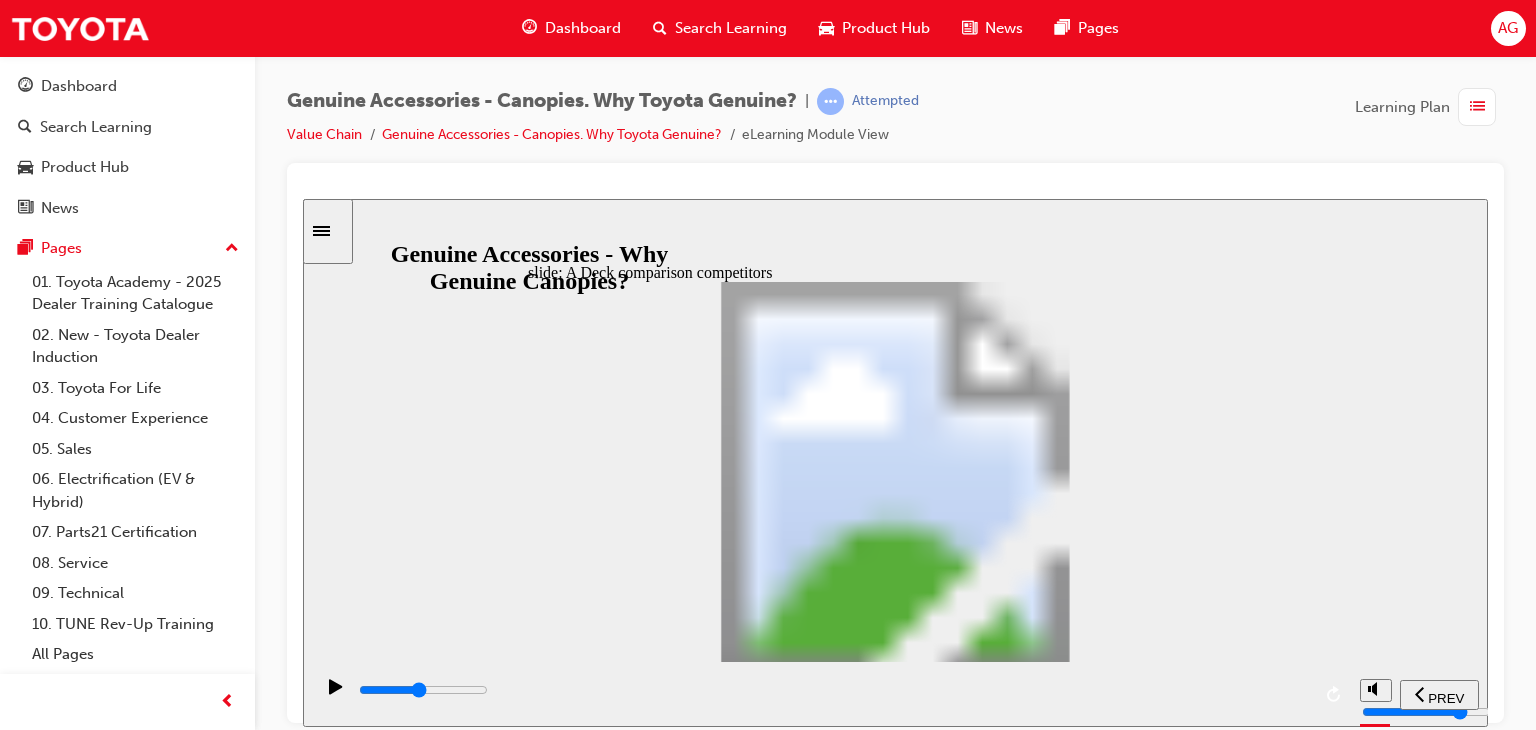 click at bounding box center (833, 690) 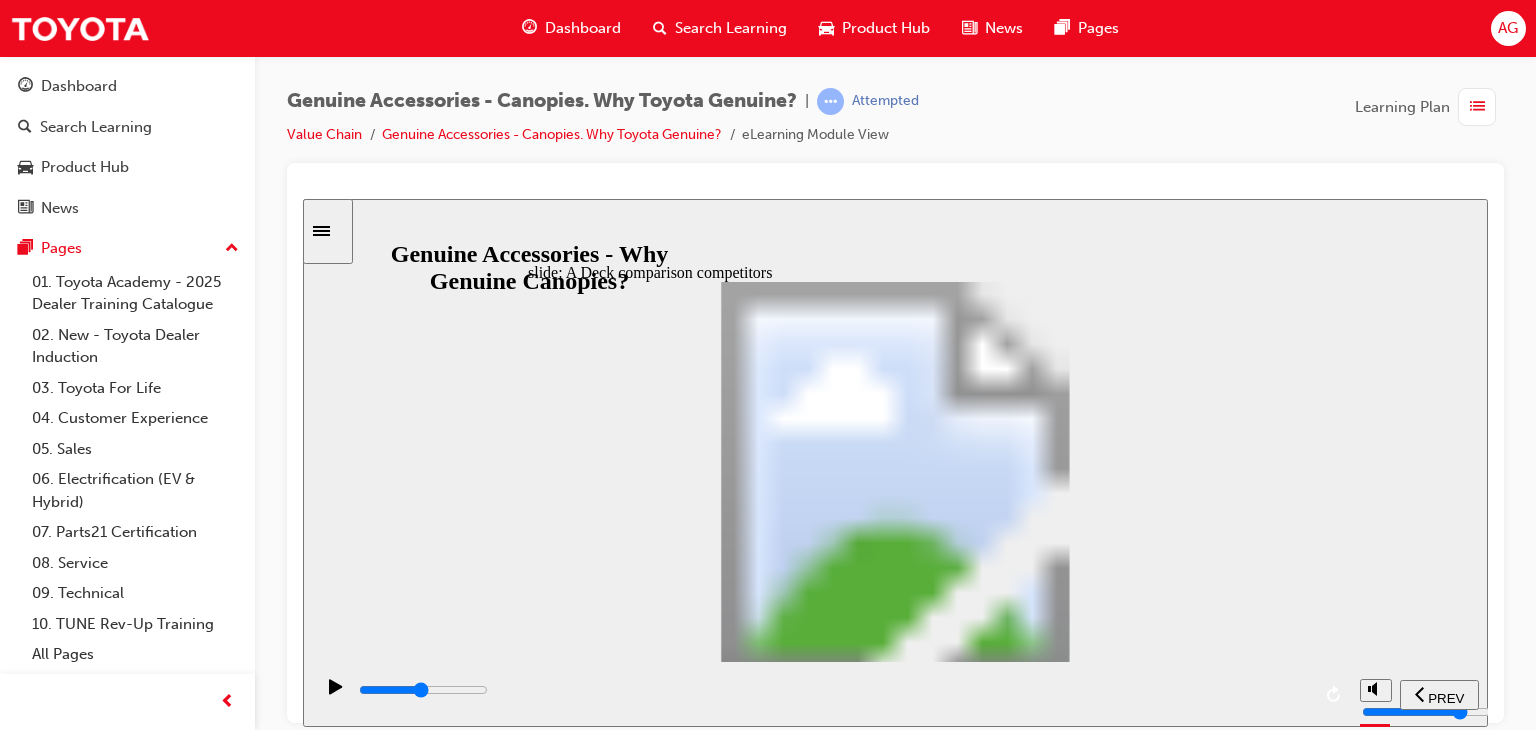 drag, startPoint x: 872, startPoint y: 695, endPoint x: 810, endPoint y: 691, distance: 62.1289 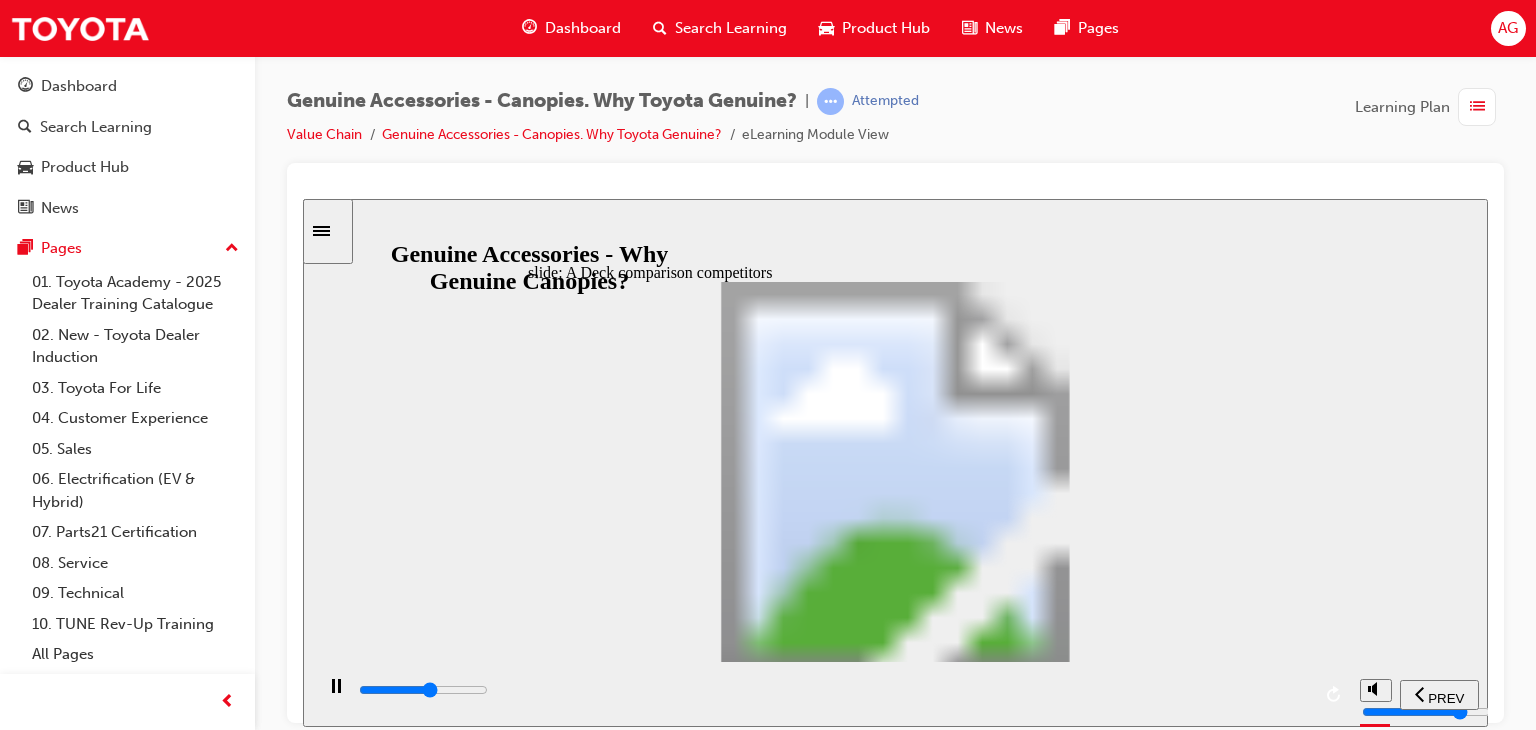 click at bounding box center (833, 690) 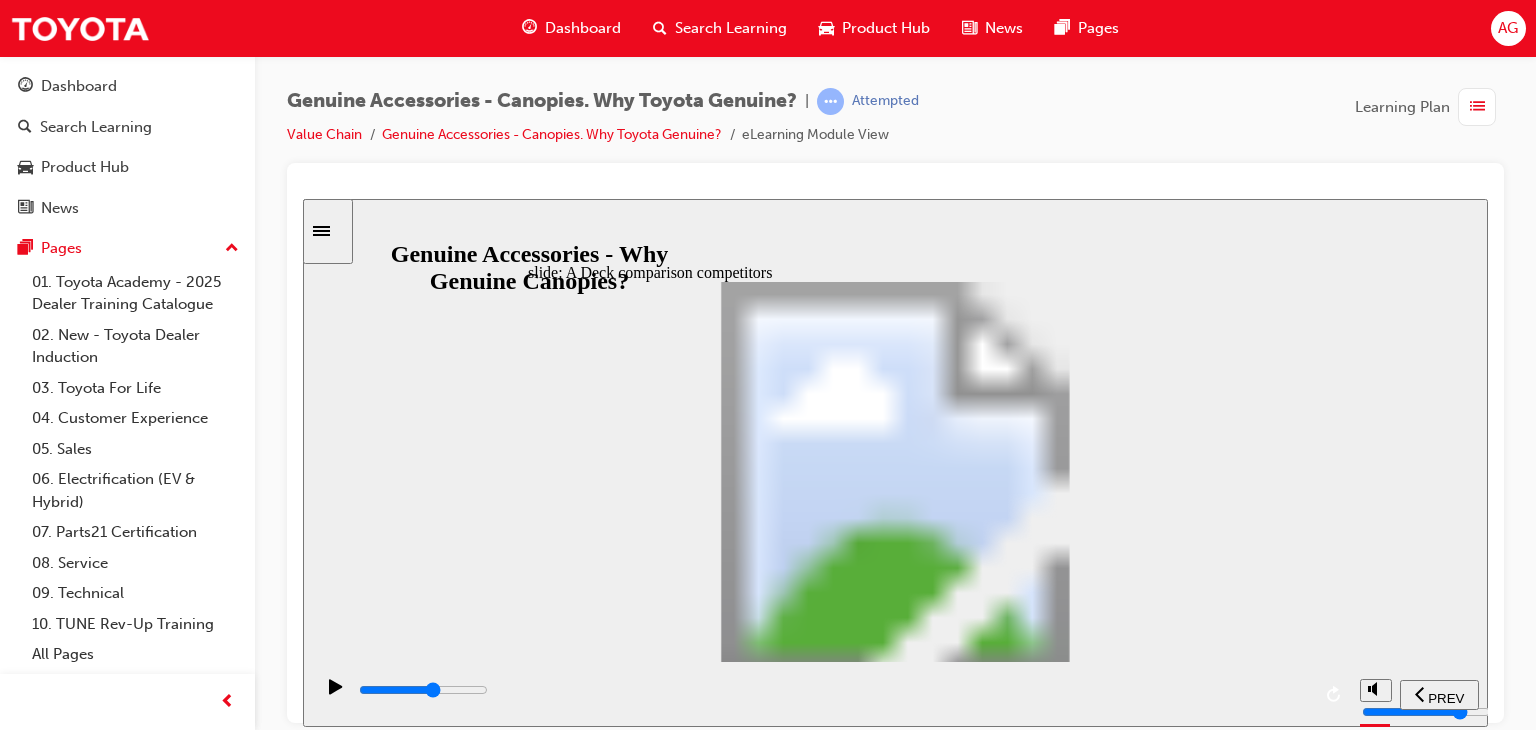 click at bounding box center [833, 690] 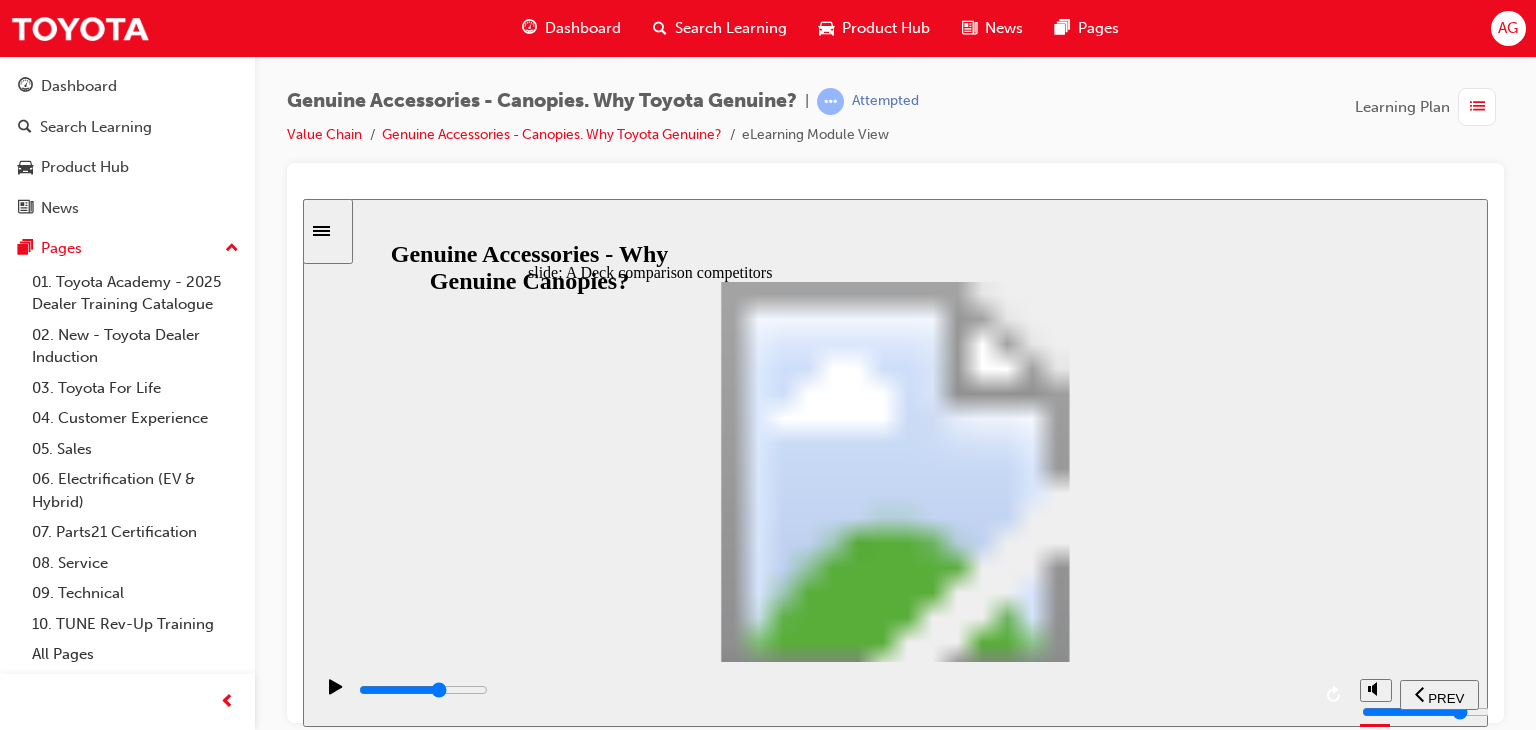 click at bounding box center [833, 690] 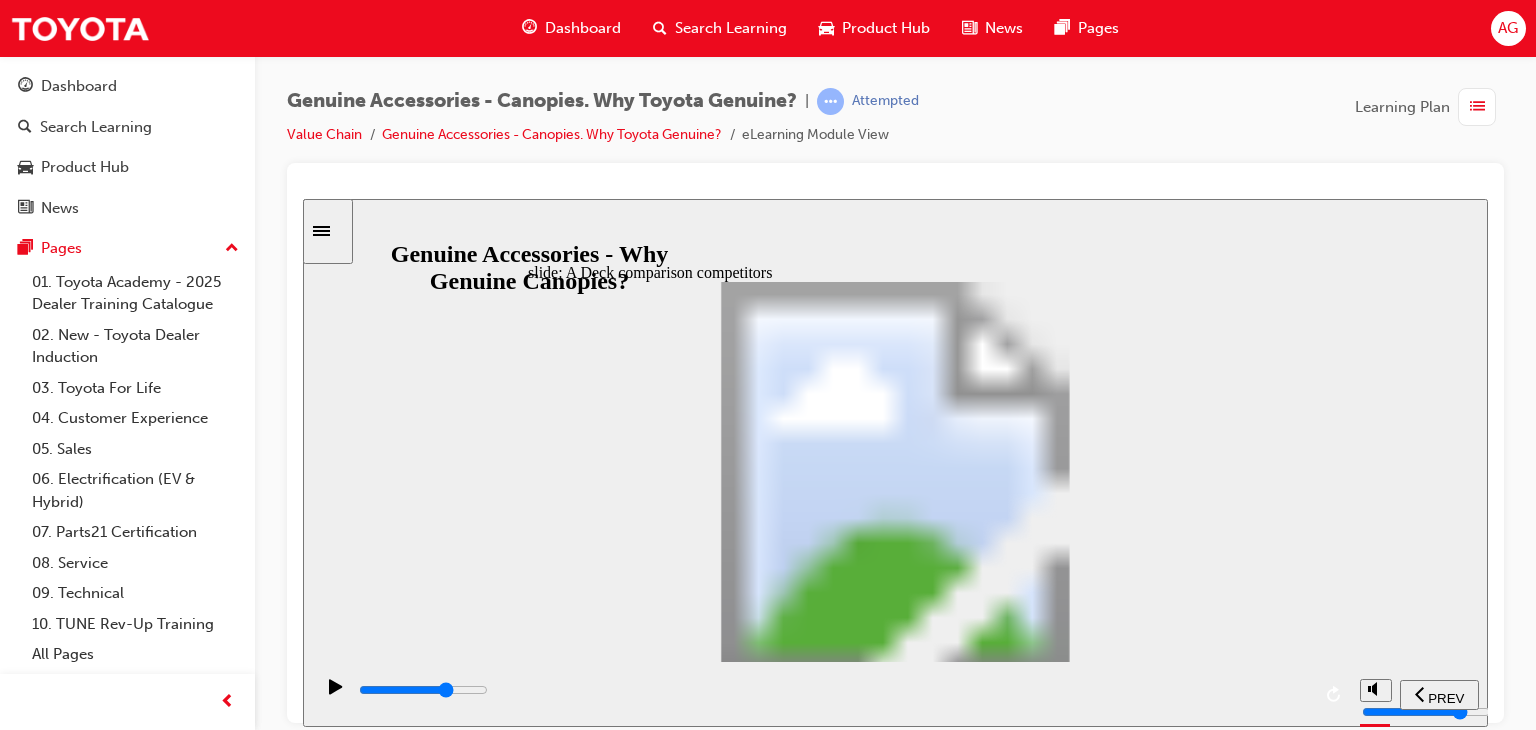 click at bounding box center [833, 694] 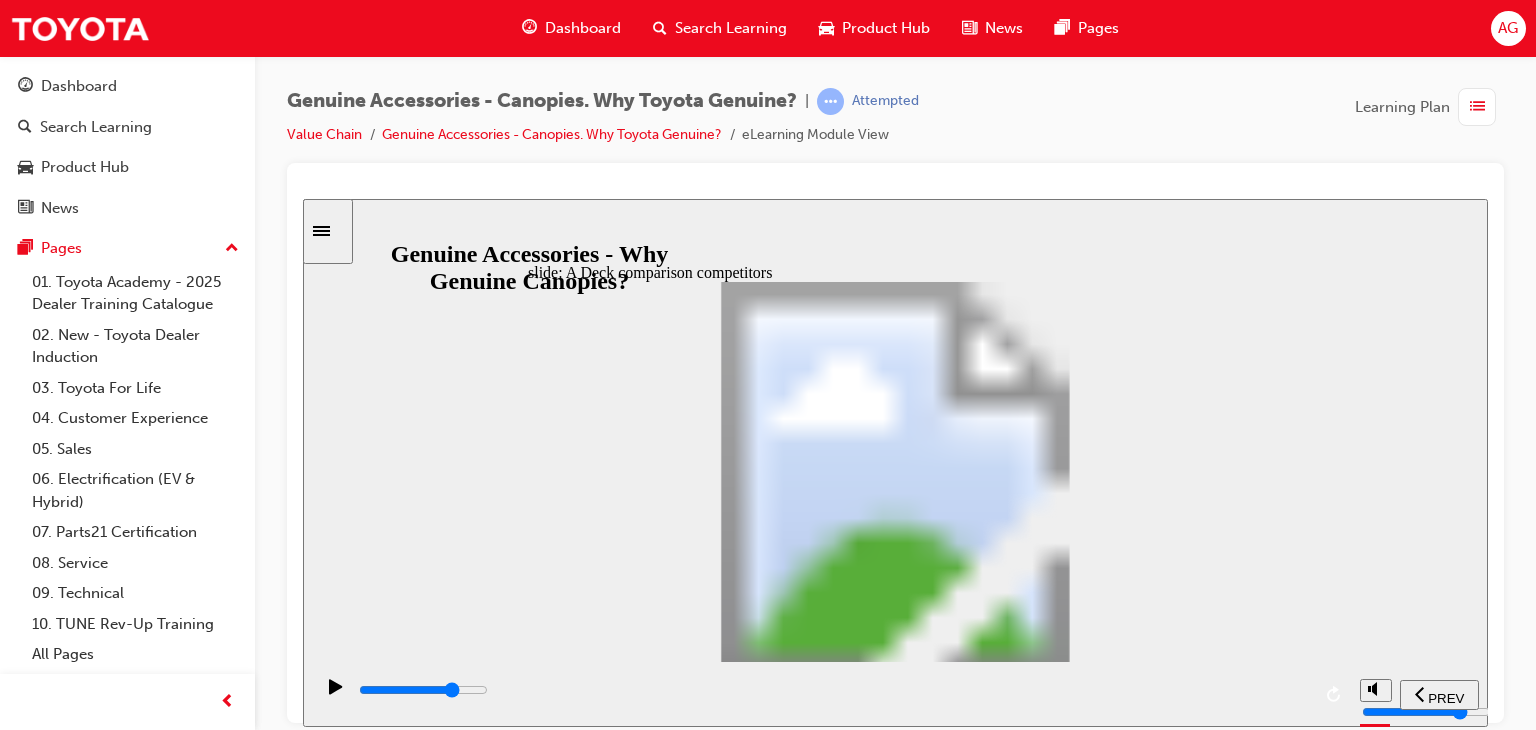 drag, startPoint x: 1076, startPoint y: 684, endPoint x: 1102, endPoint y: 687, distance: 26.172504 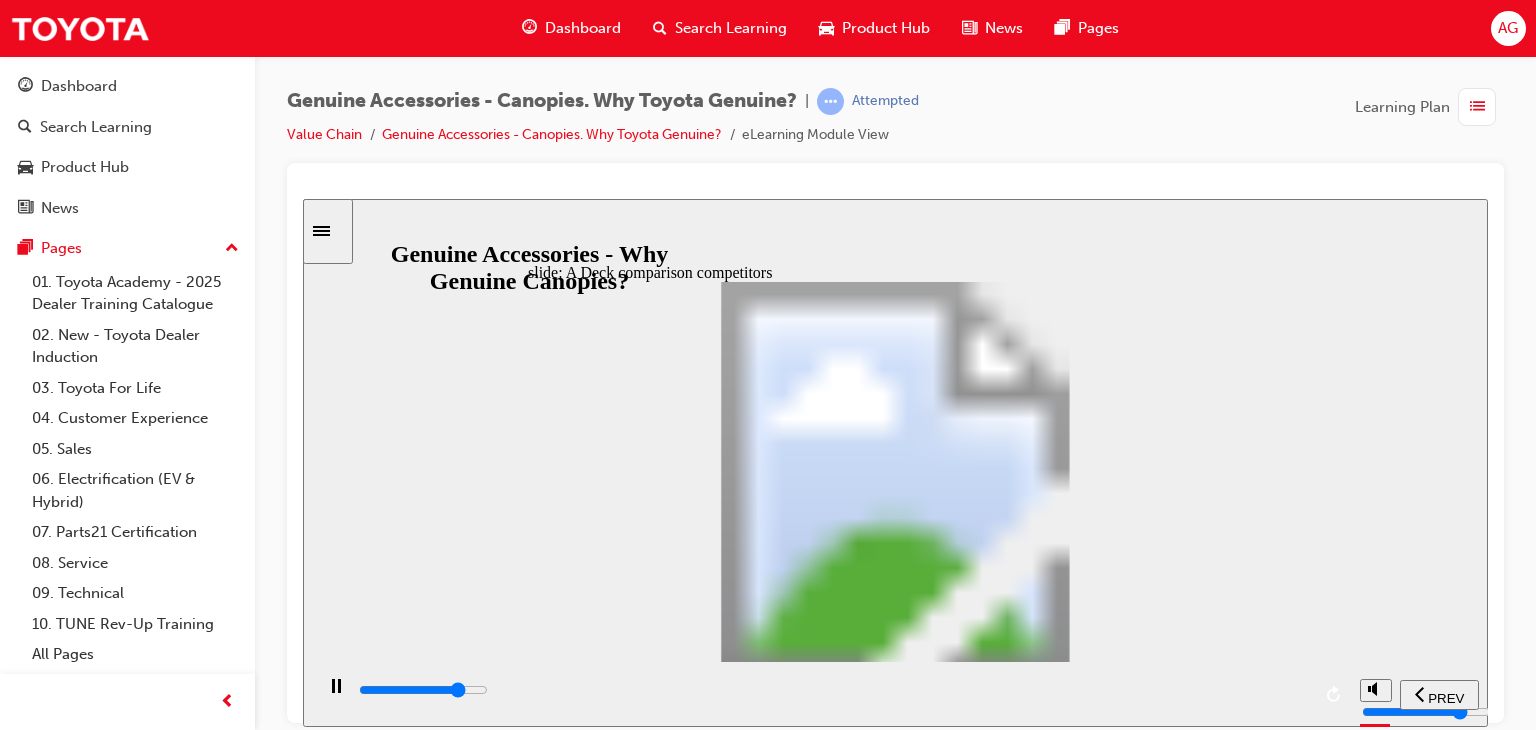 drag, startPoint x: 1221, startPoint y: 677, endPoint x: 1255, endPoint y: 679, distance: 34.058773 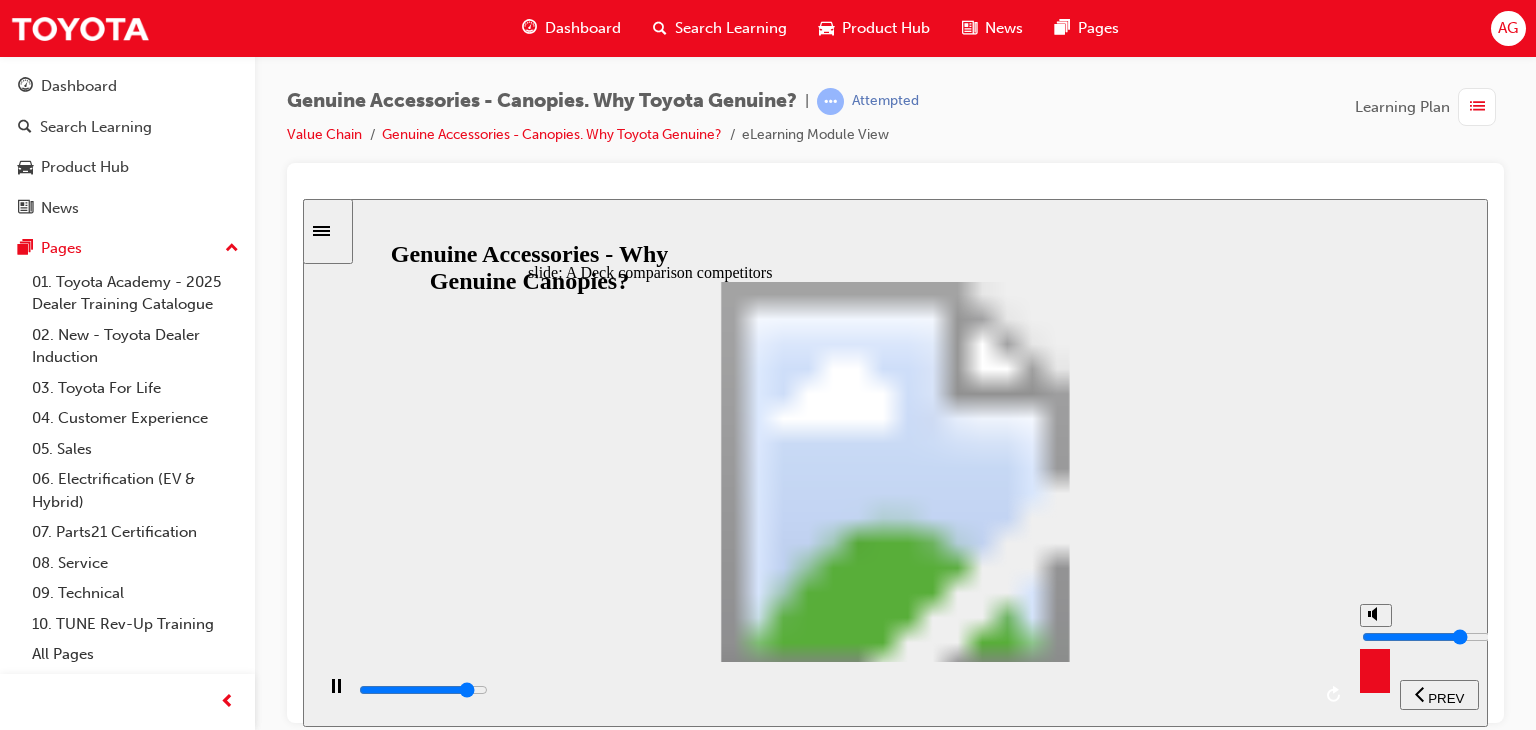 click at bounding box center [1376, 614] 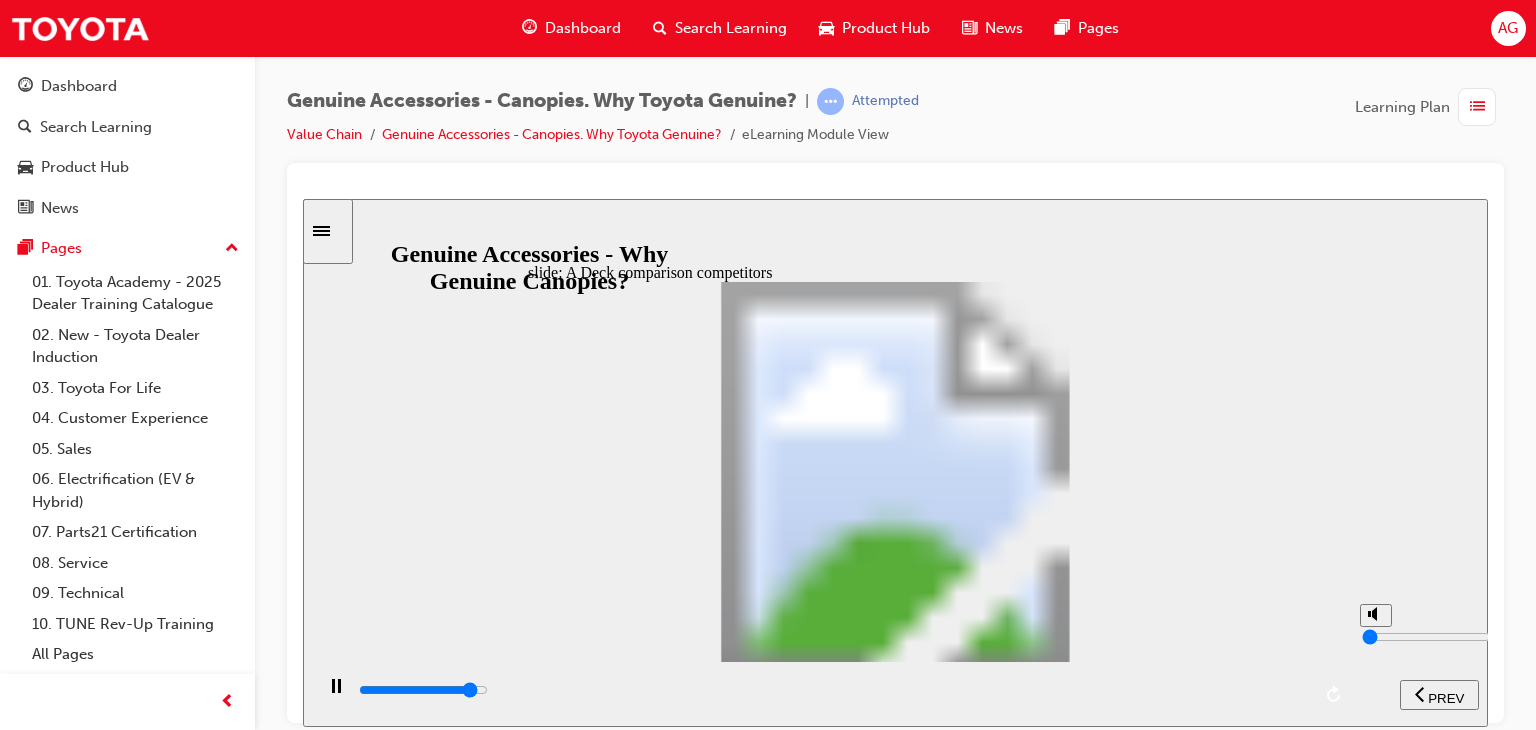 click 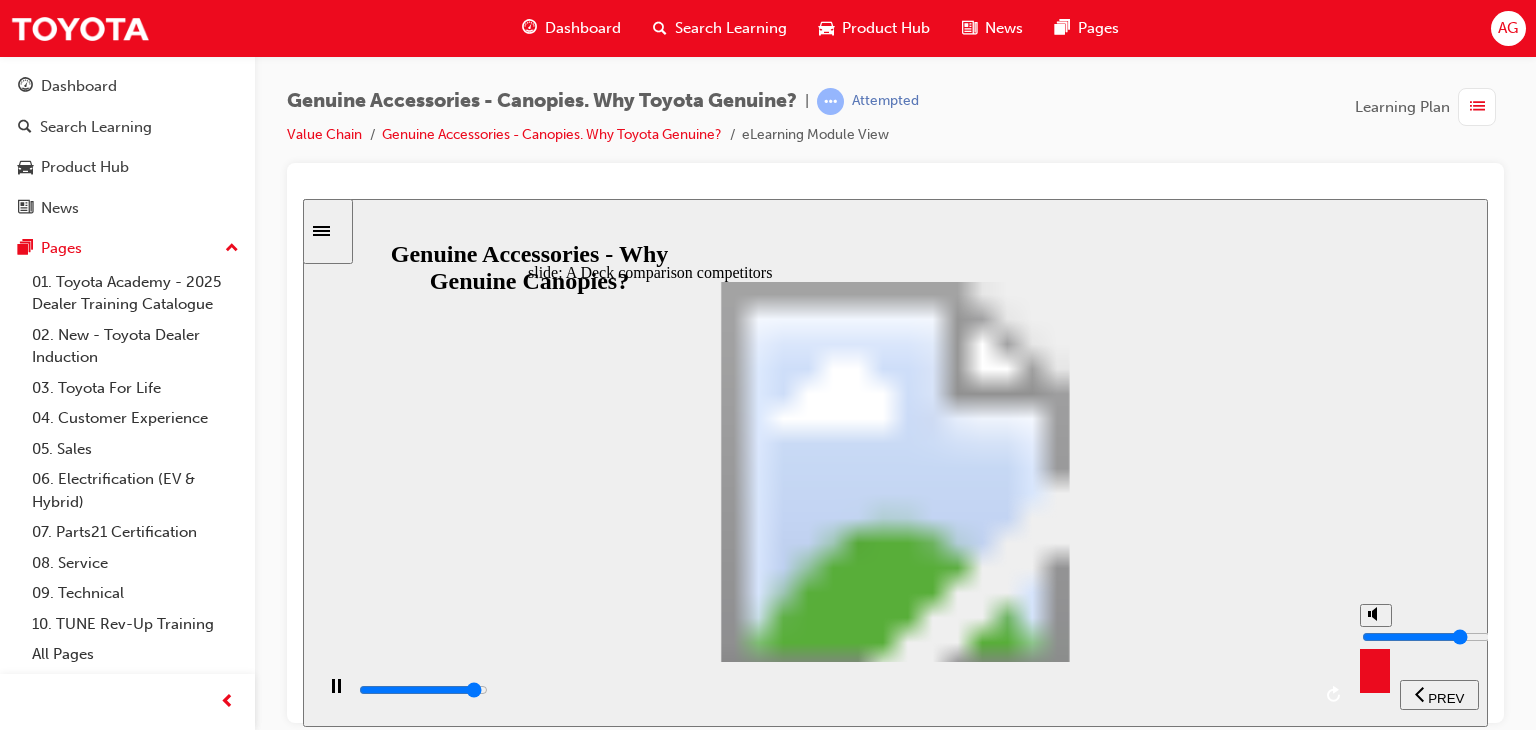 click at bounding box center (1376, 614) 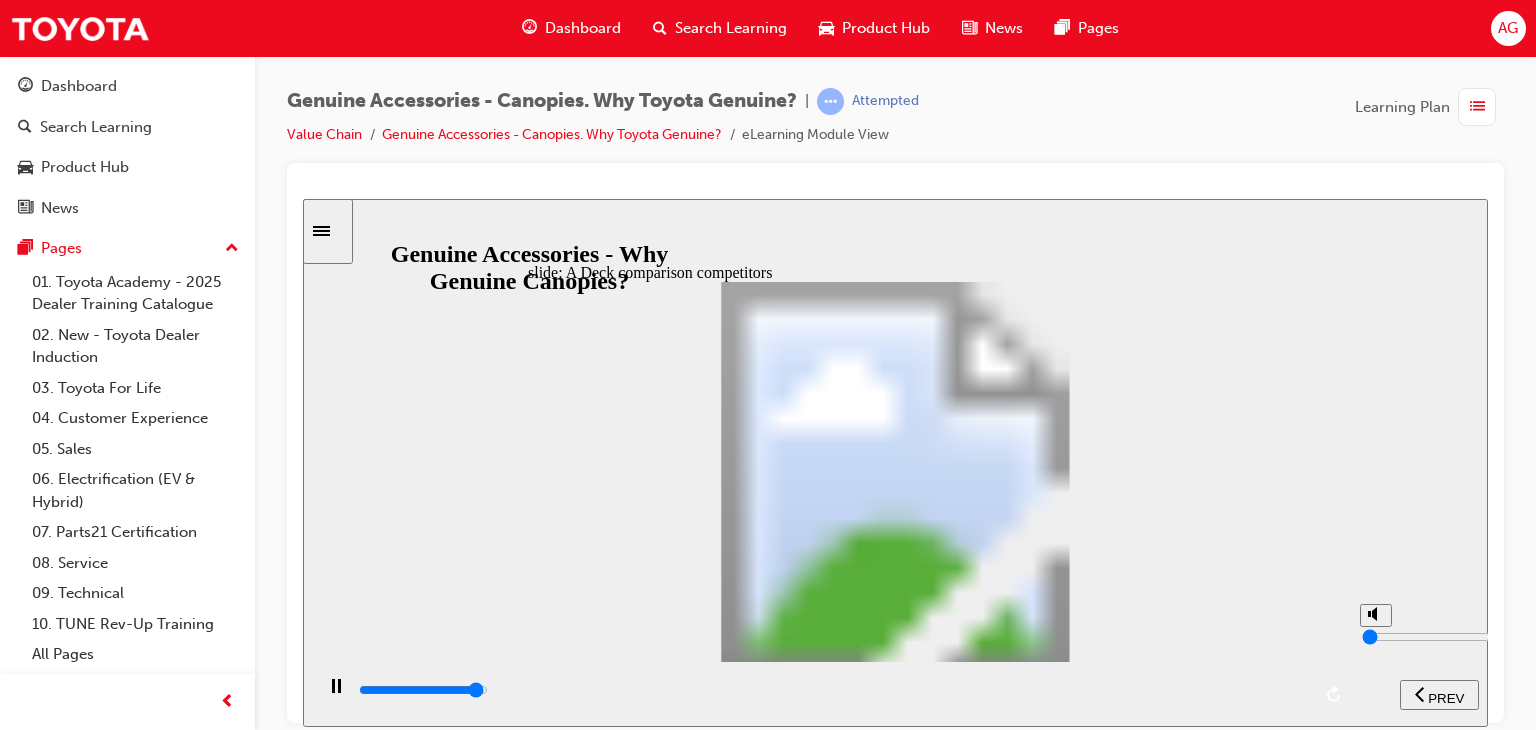 click 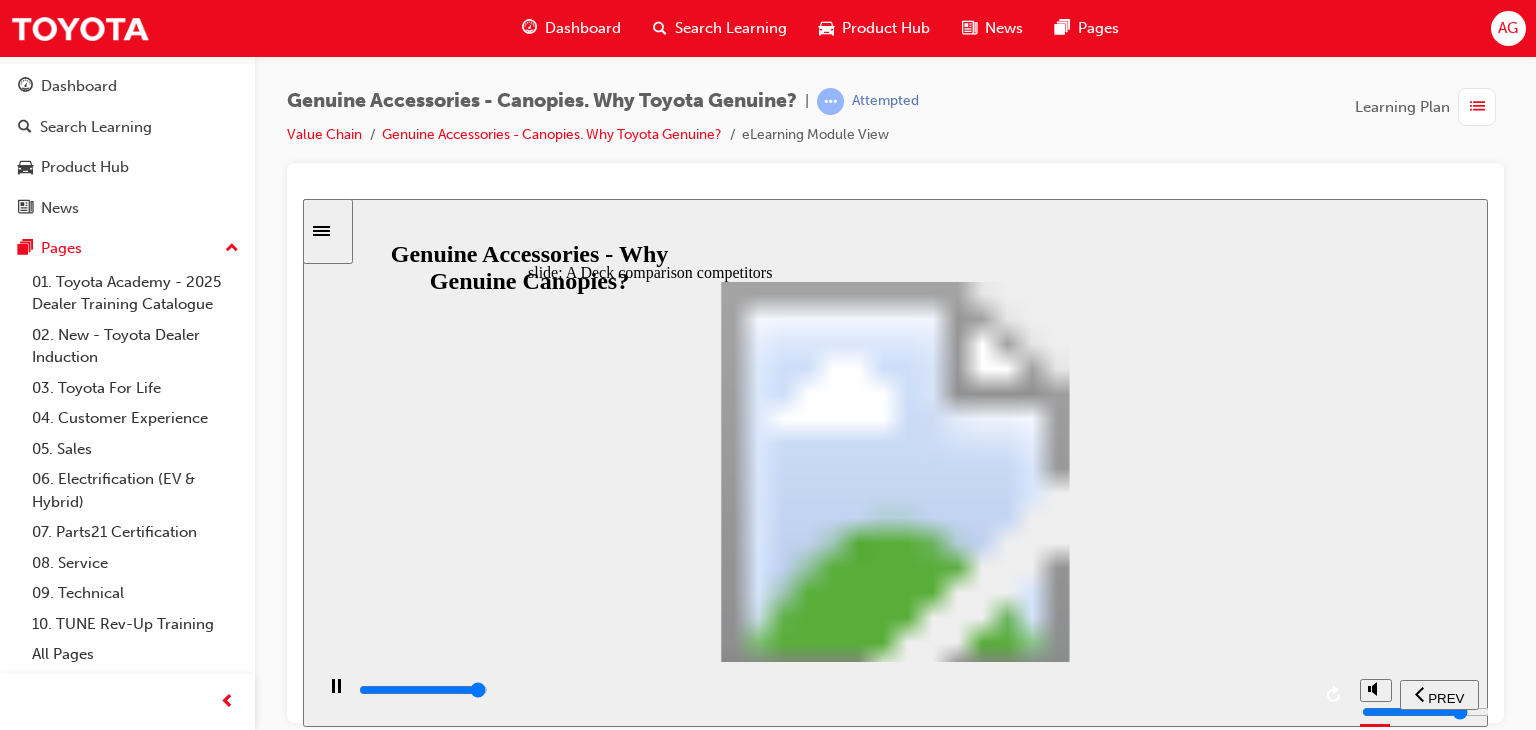 click 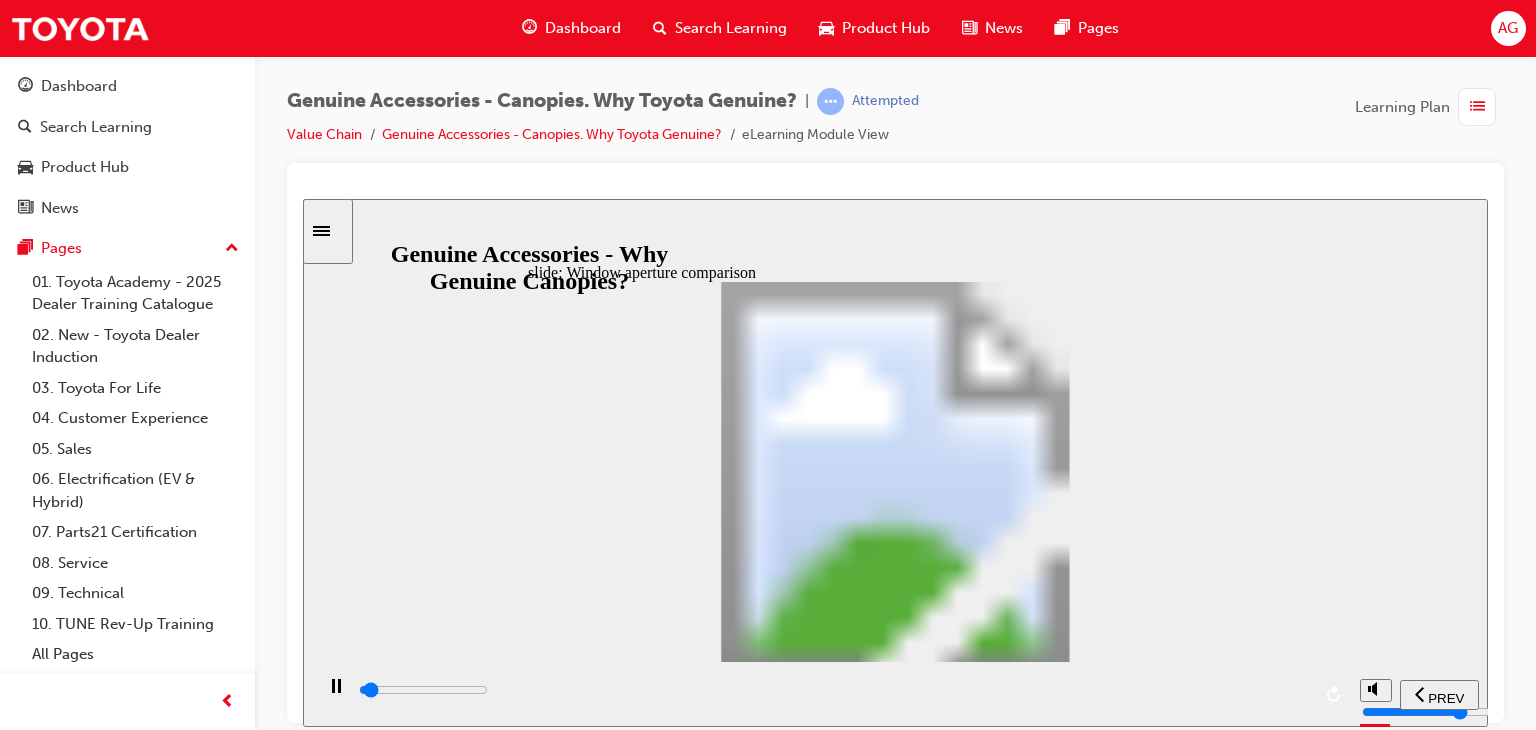 click 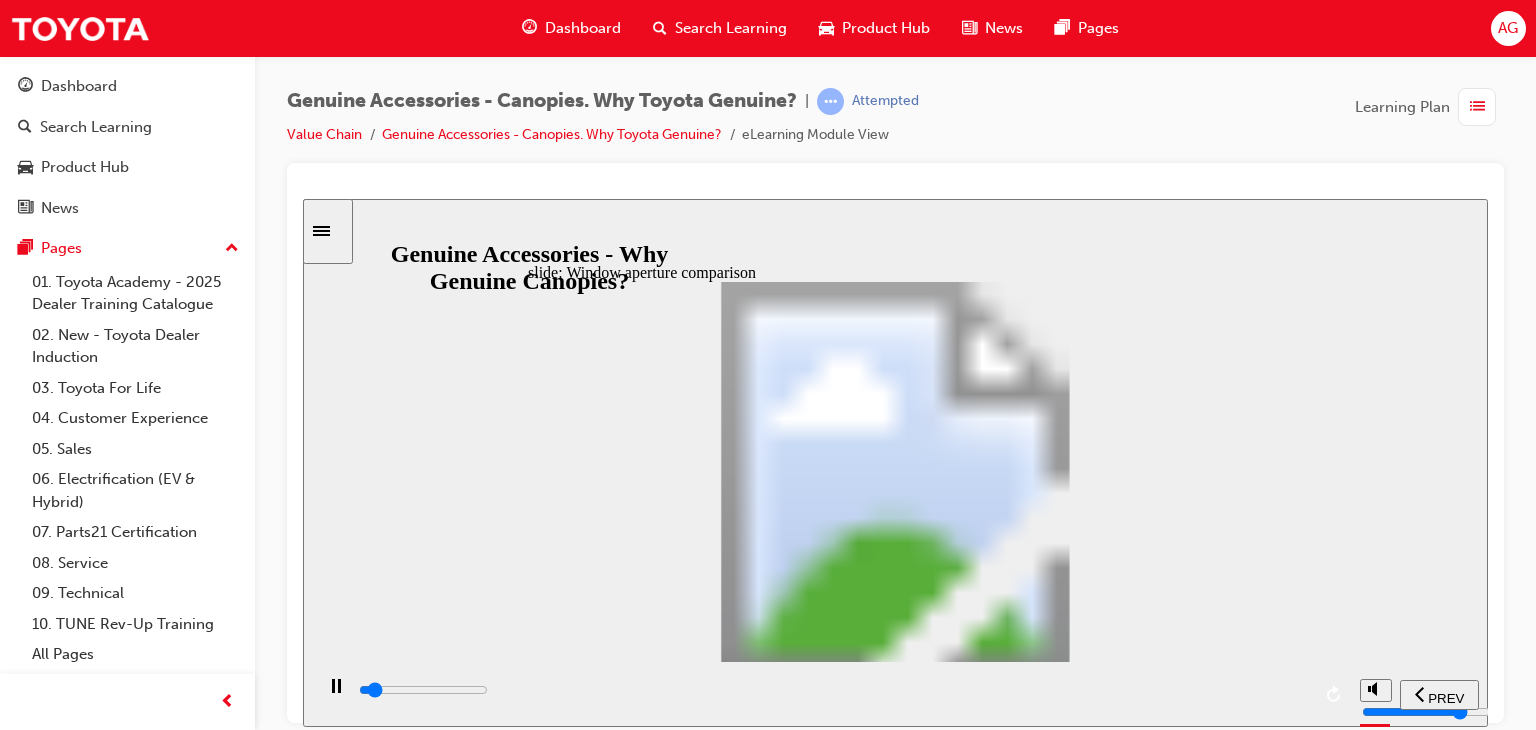 click at bounding box center (831, 693) 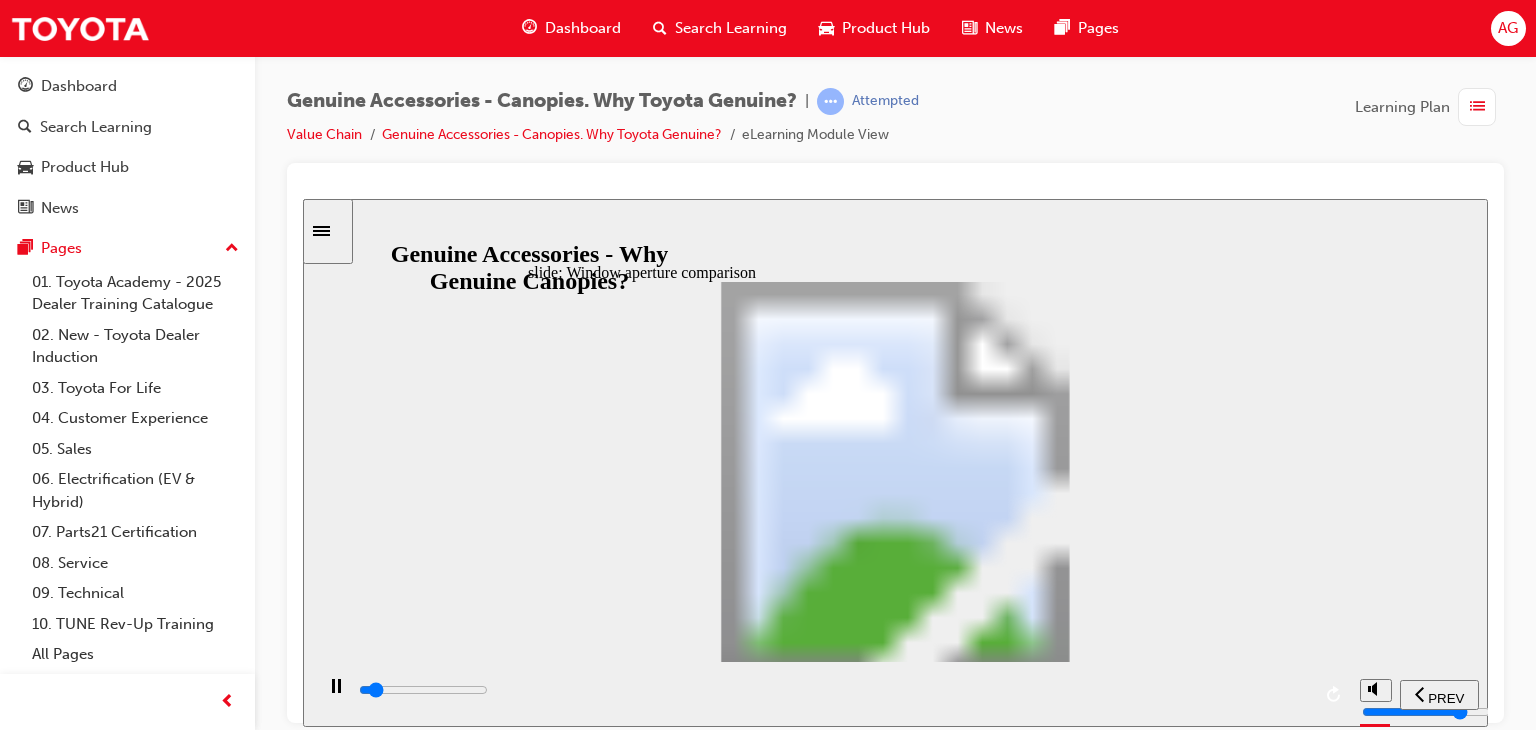 click at bounding box center (831, 693) 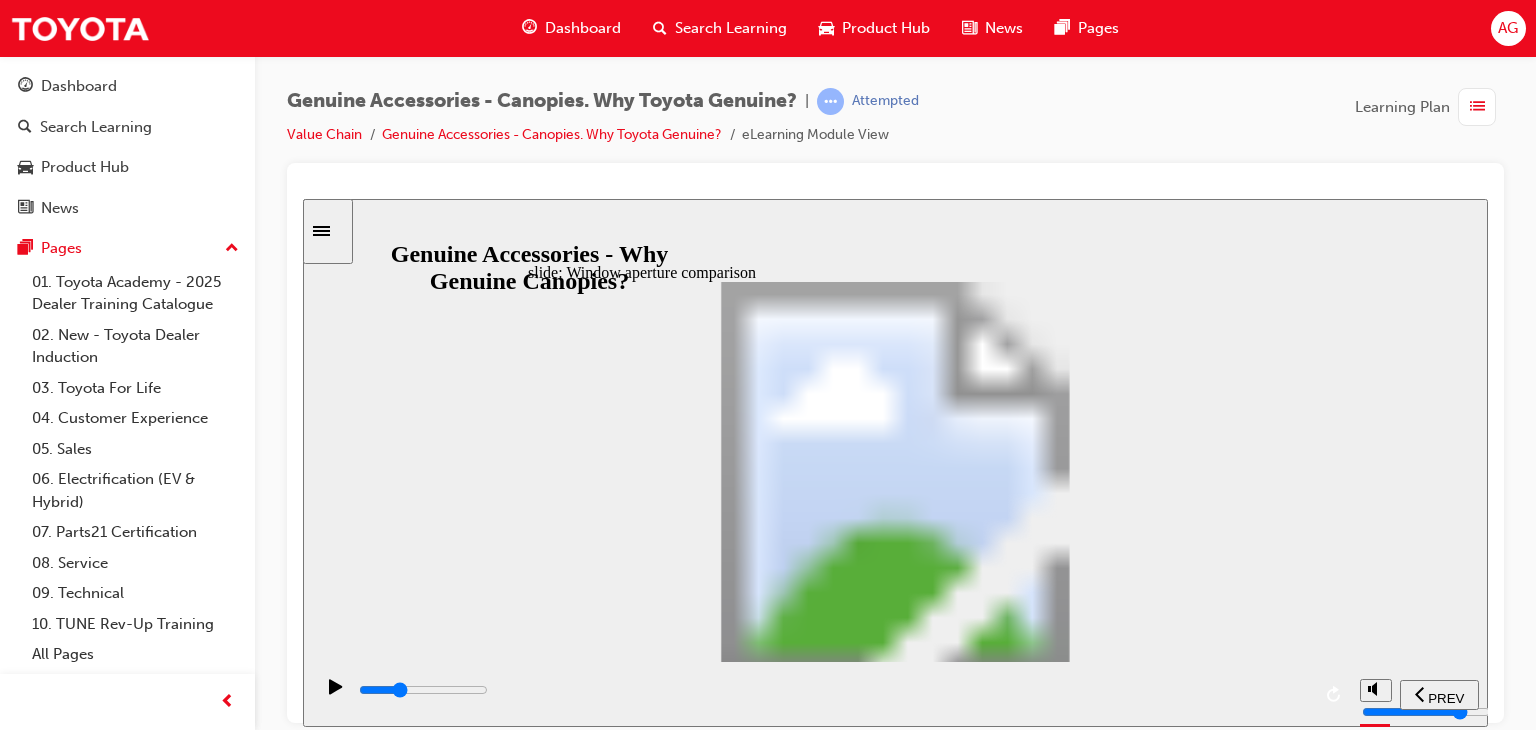 click at bounding box center [833, 690] 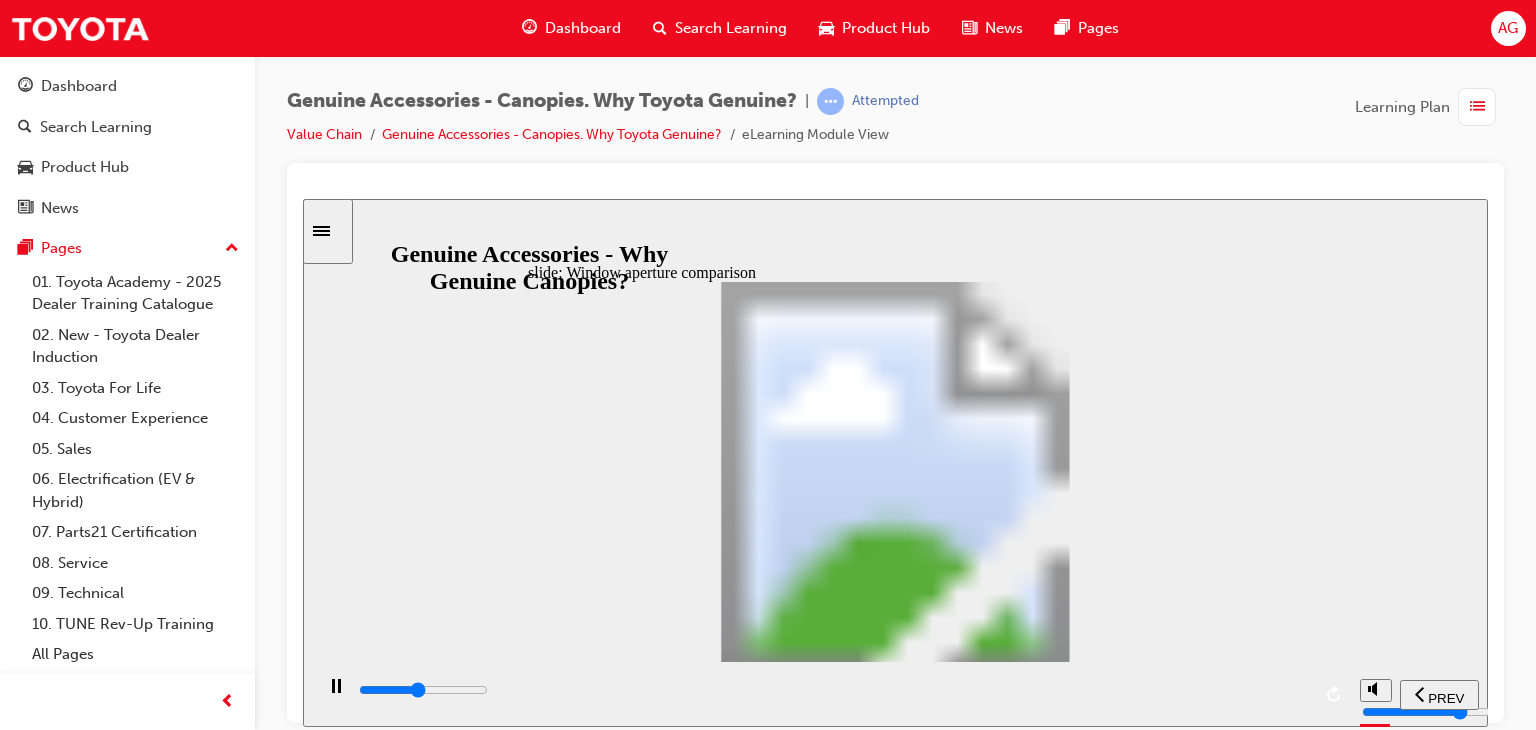 drag, startPoint x: 791, startPoint y: 692, endPoint x: 840, endPoint y: 688, distance: 49.162994 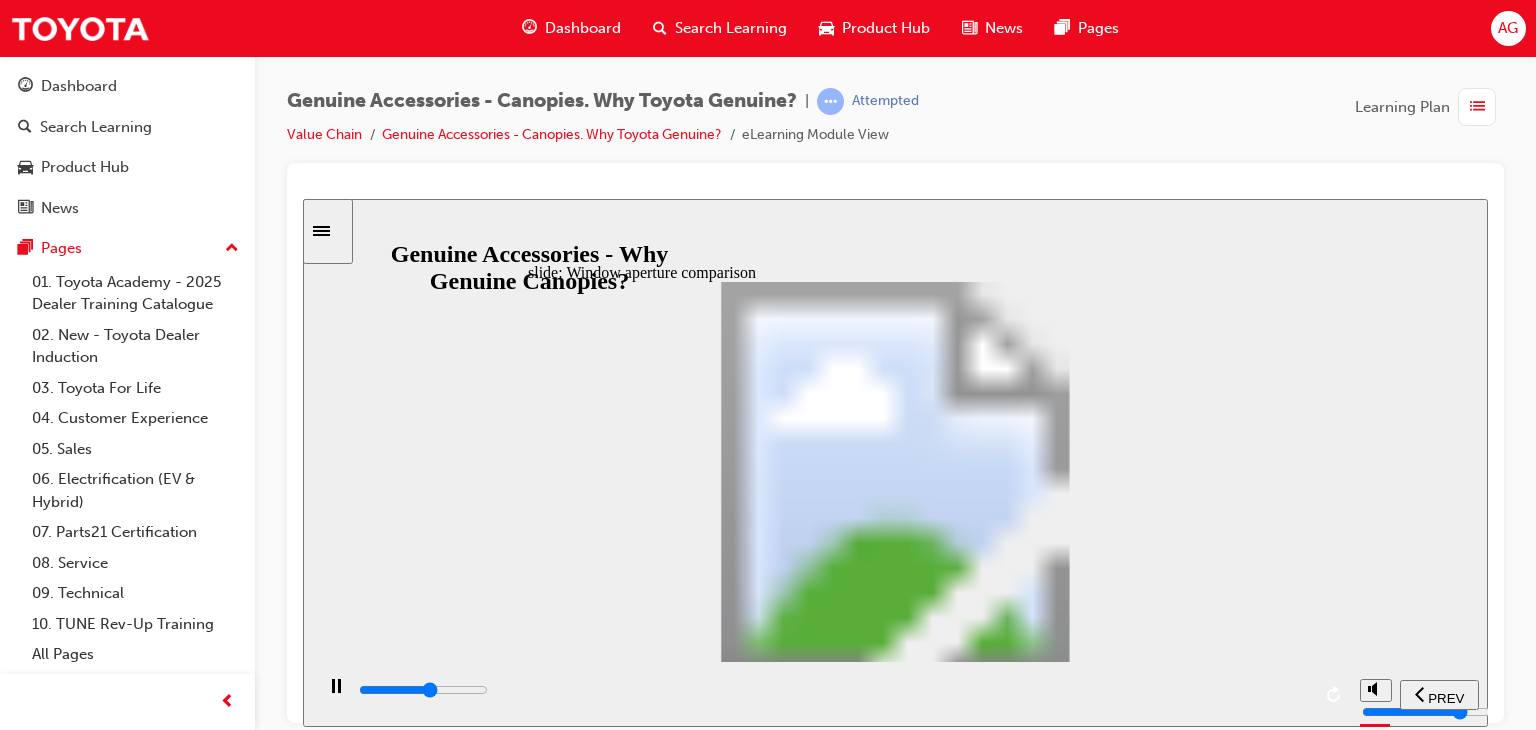 drag, startPoint x: 888, startPoint y: 690, endPoint x: 908, endPoint y: 690, distance: 20 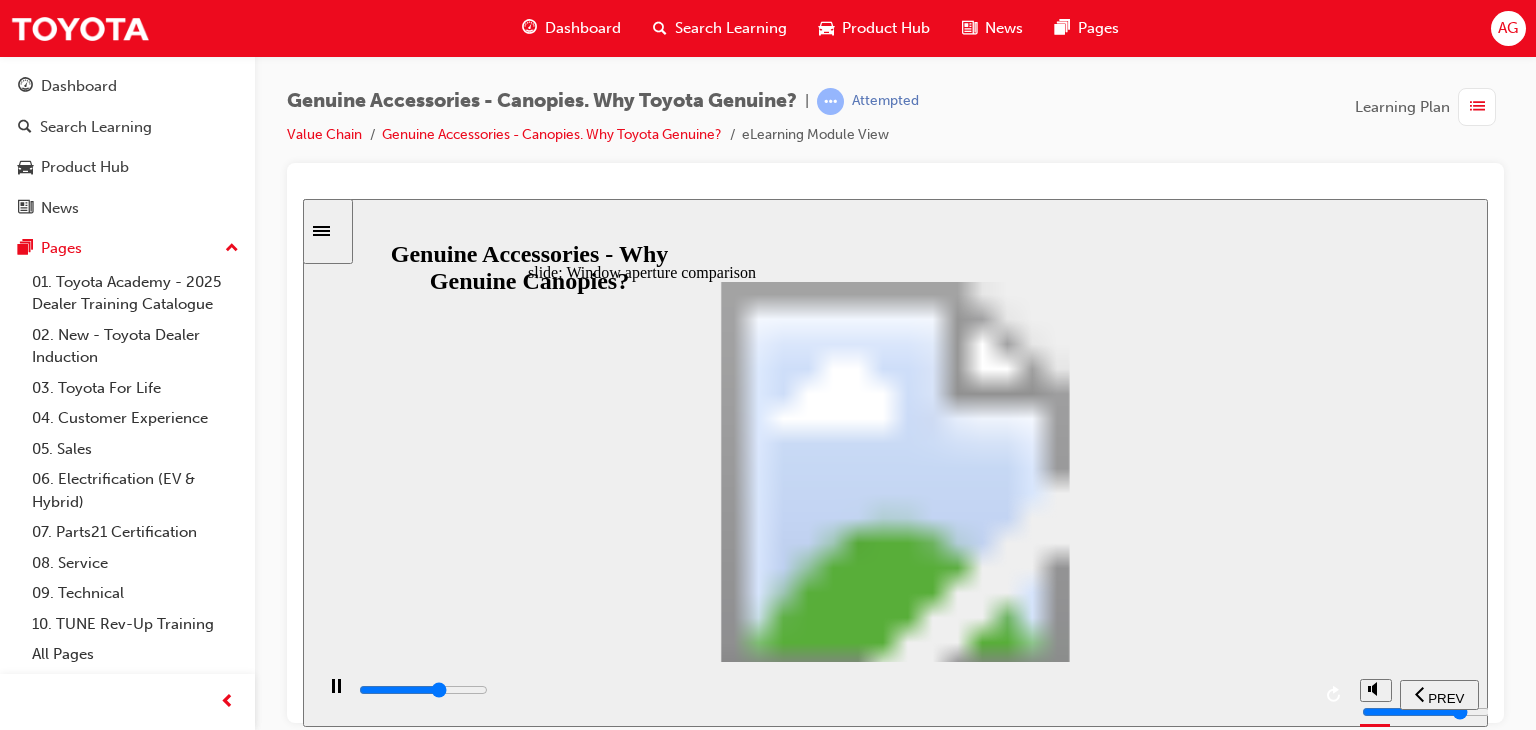 drag, startPoint x: 949, startPoint y: 695, endPoint x: 983, endPoint y: 697, distance: 34.058773 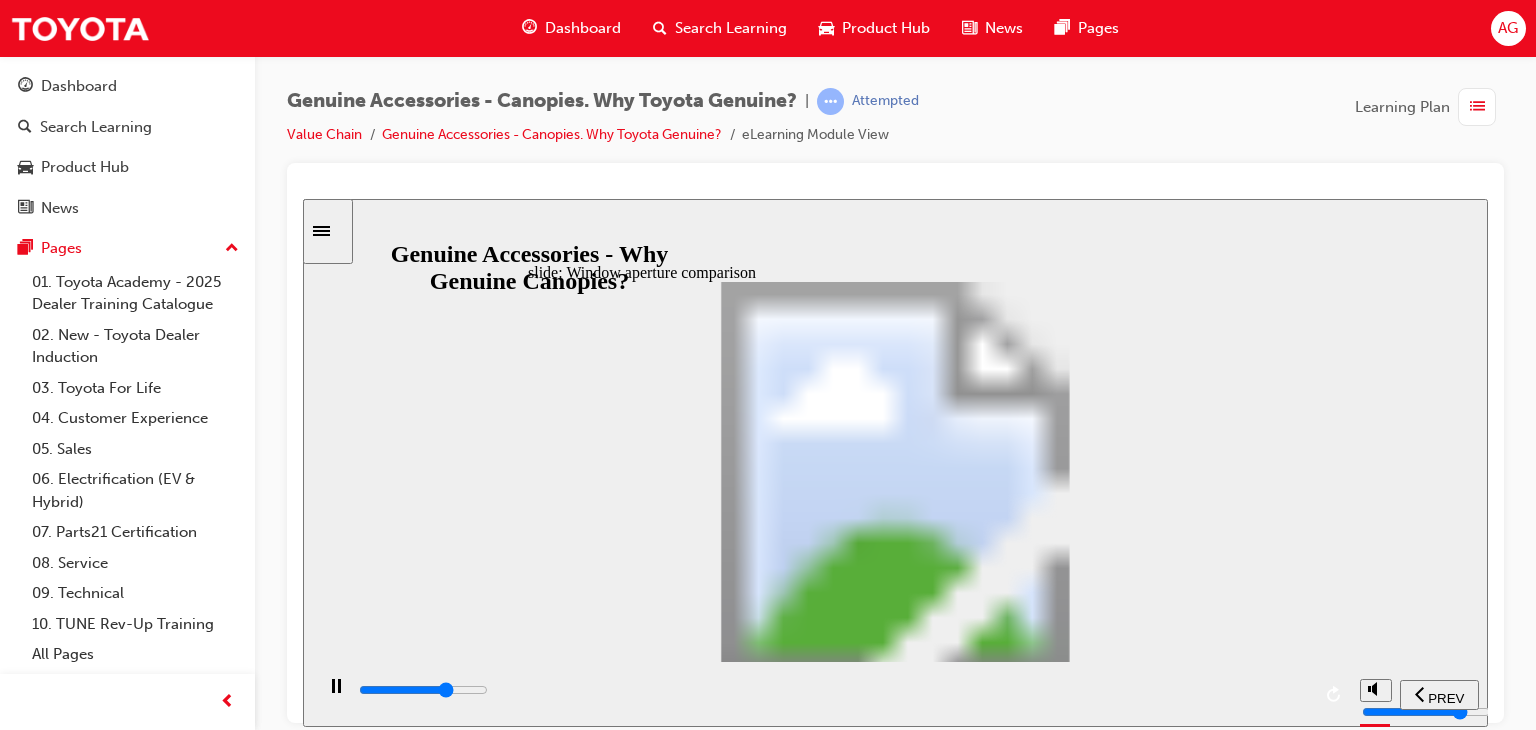 drag 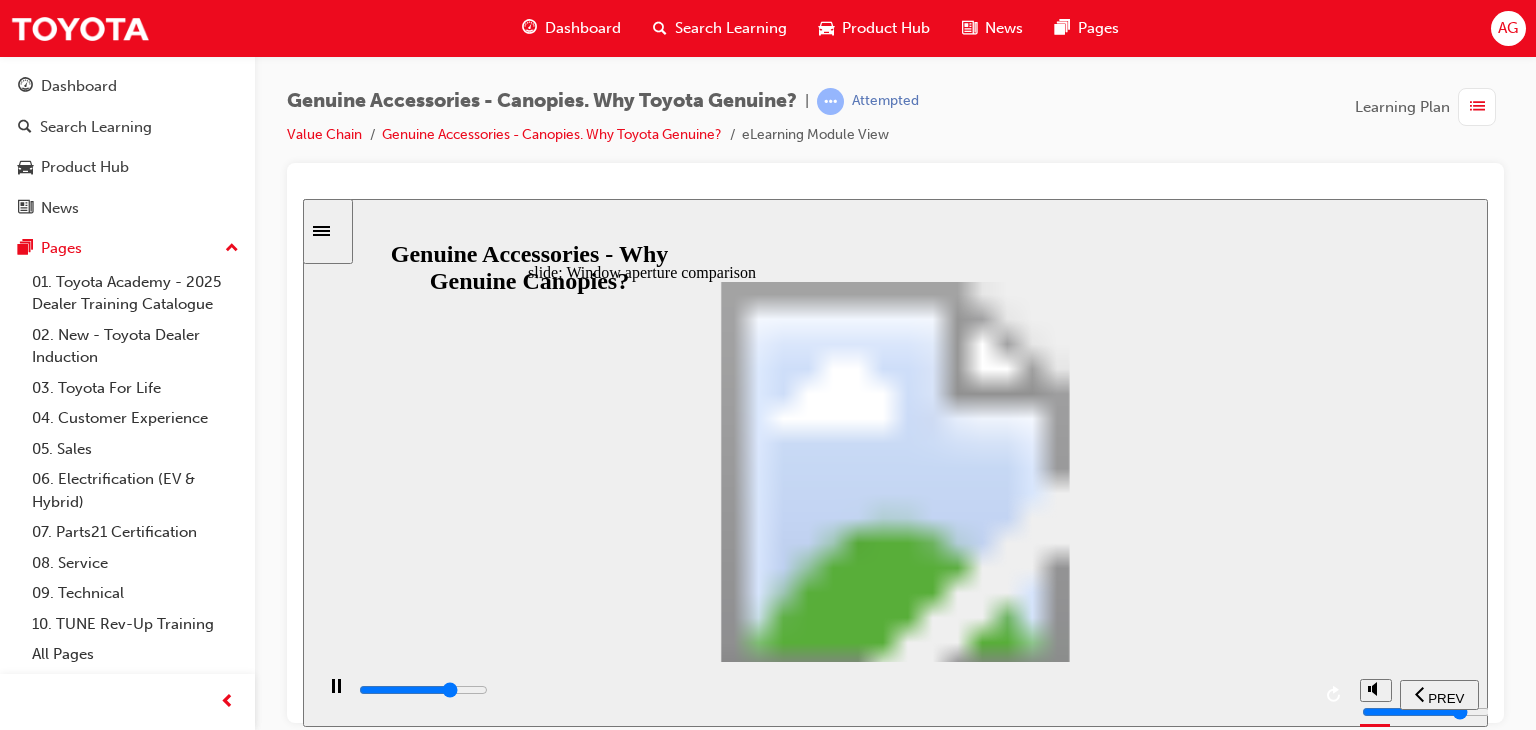 click at bounding box center (833, 690) 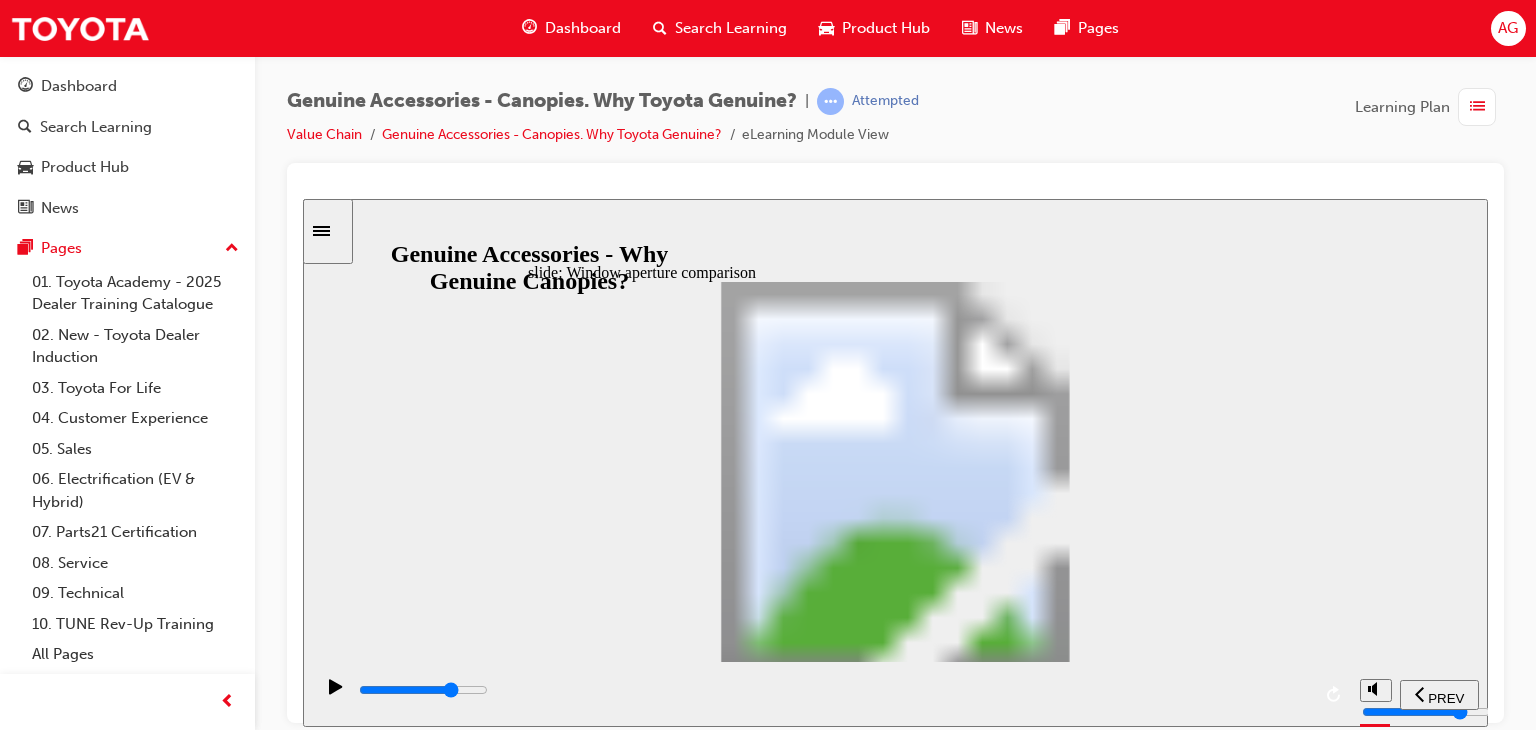 click at bounding box center [833, 690] 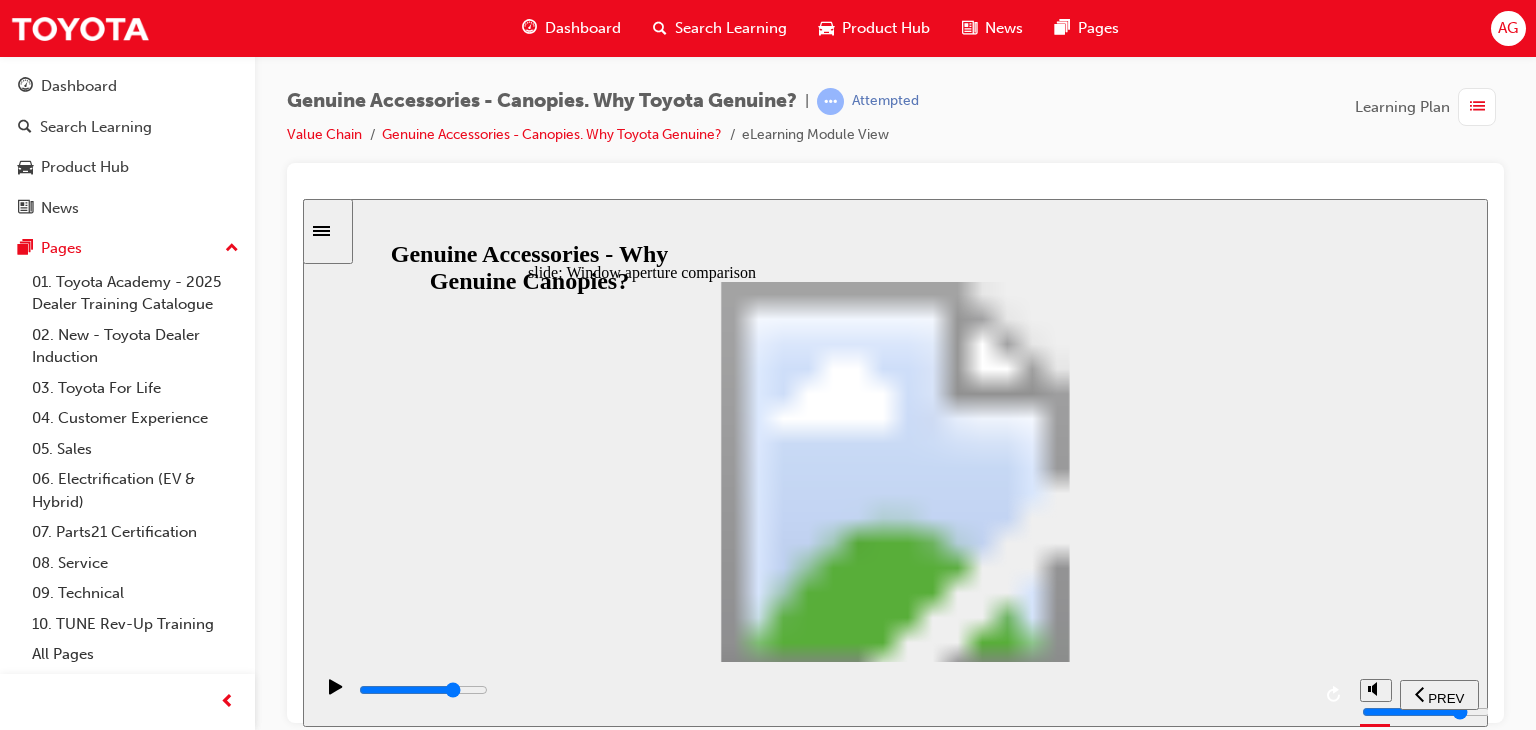click at bounding box center (833, 690) 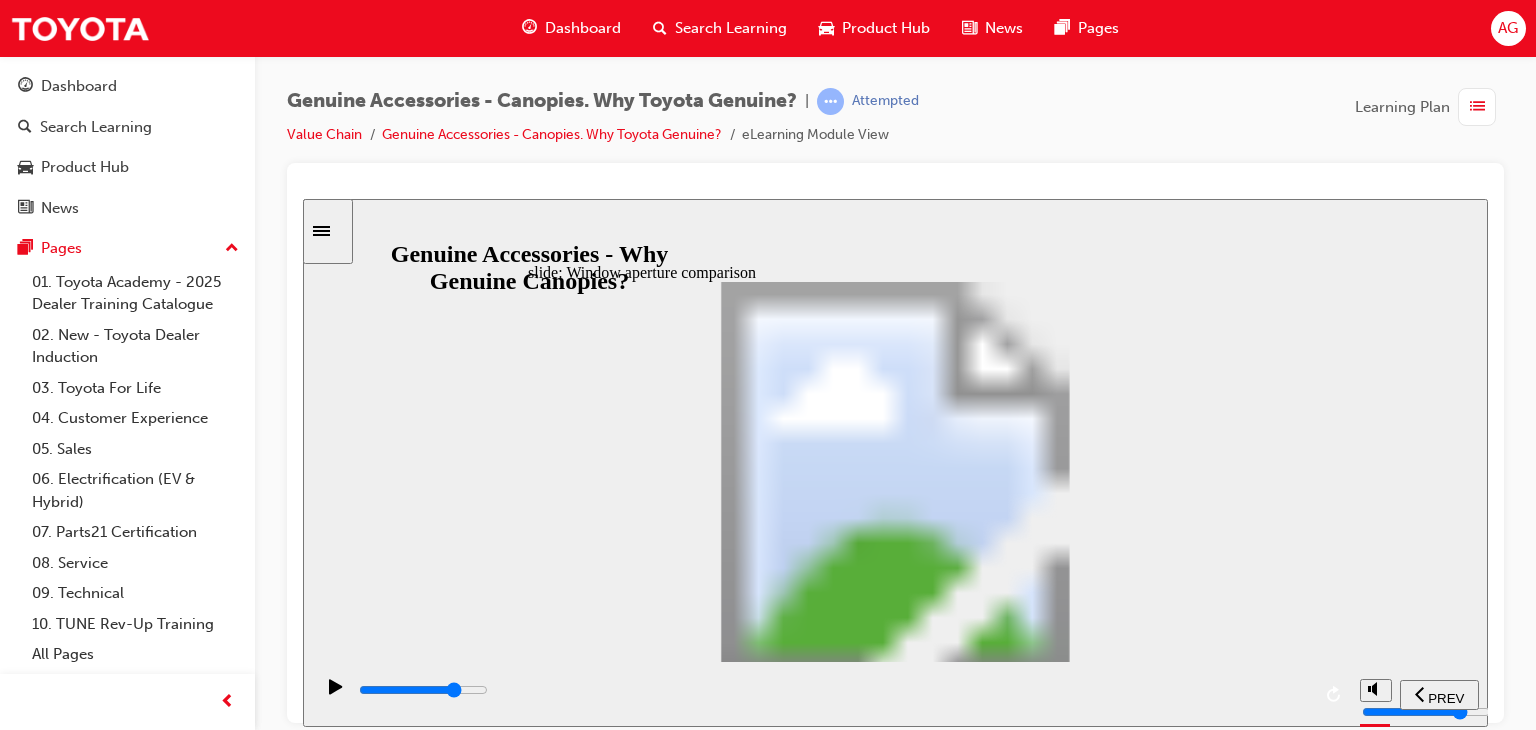 click at bounding box center (833, 690) 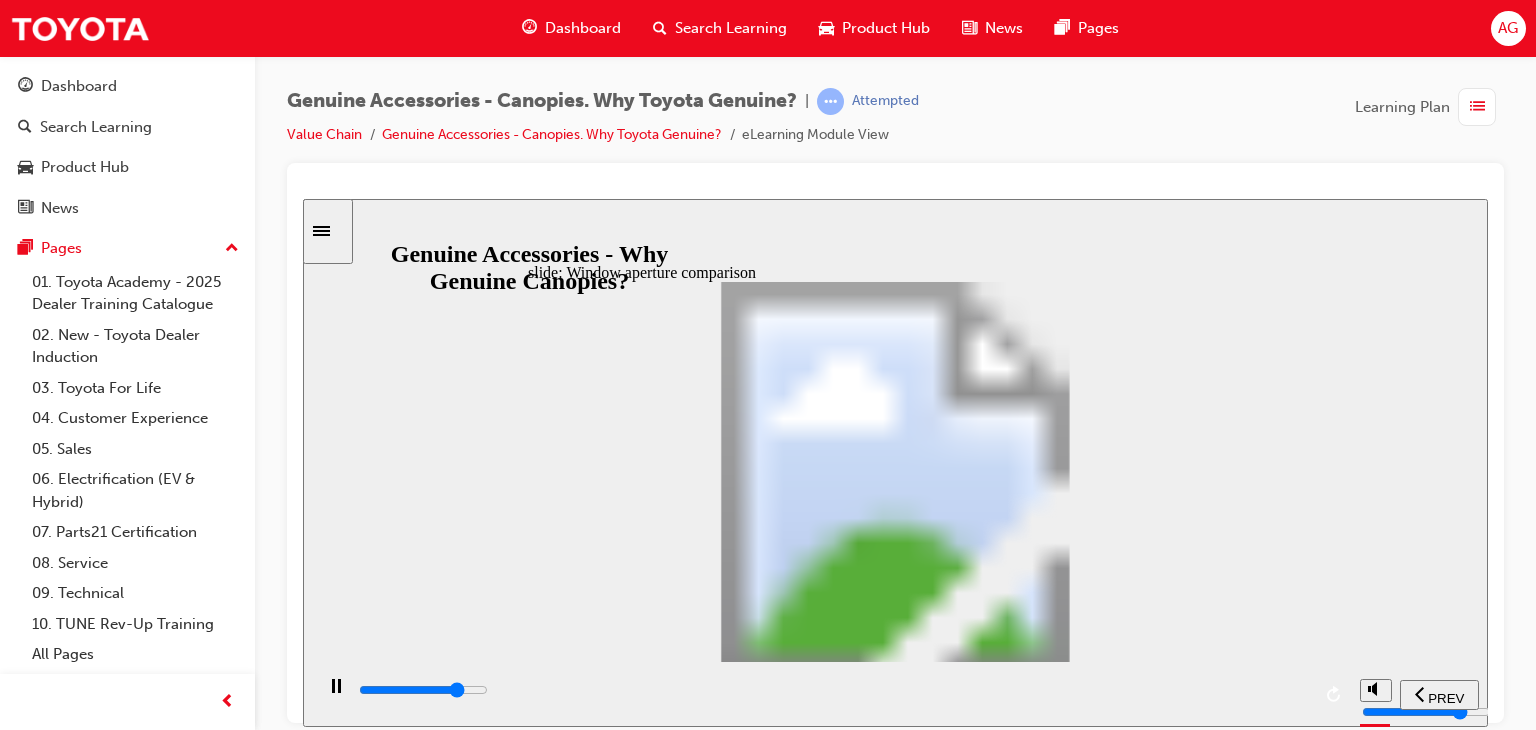 click at bounding box center [833, 690] 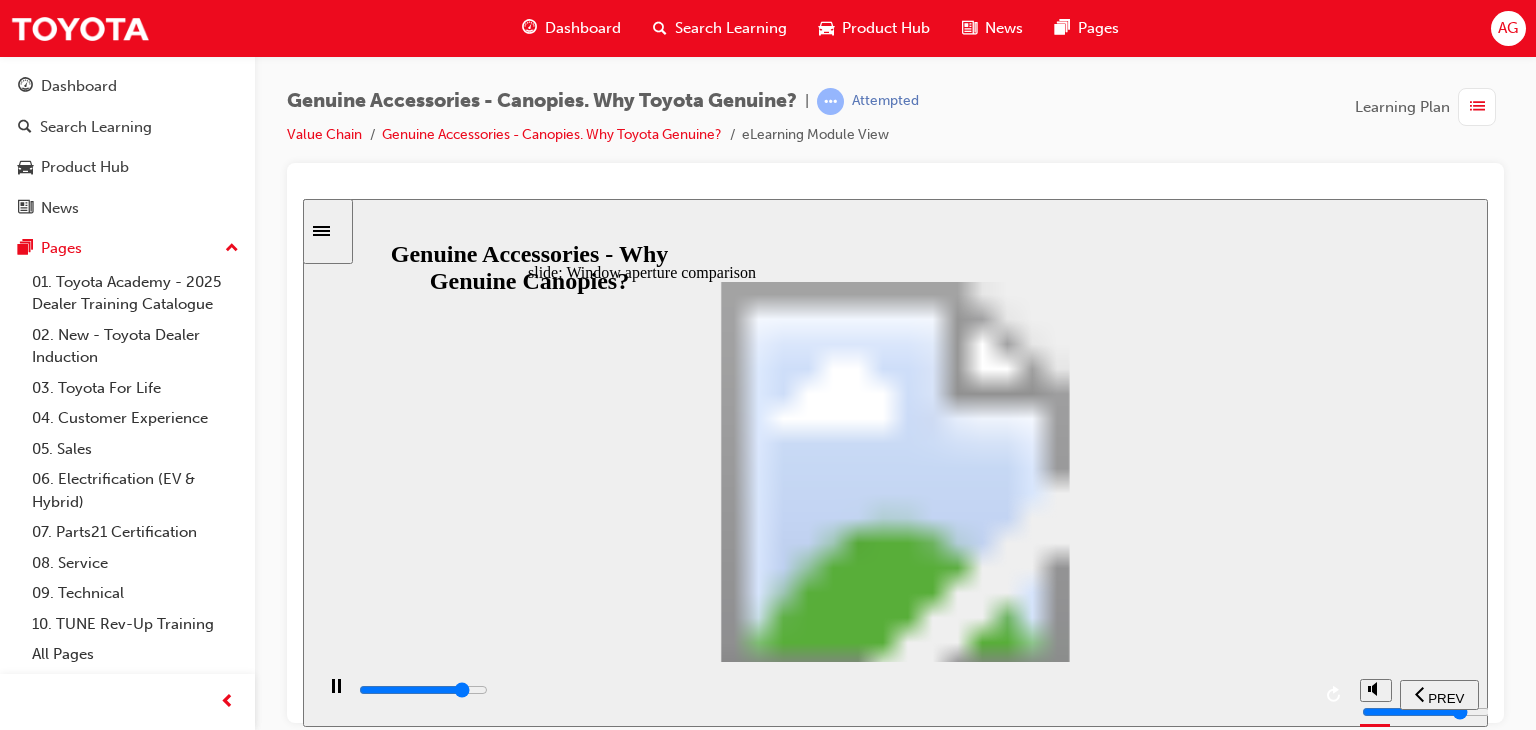 click at bounding box center [833, 690] 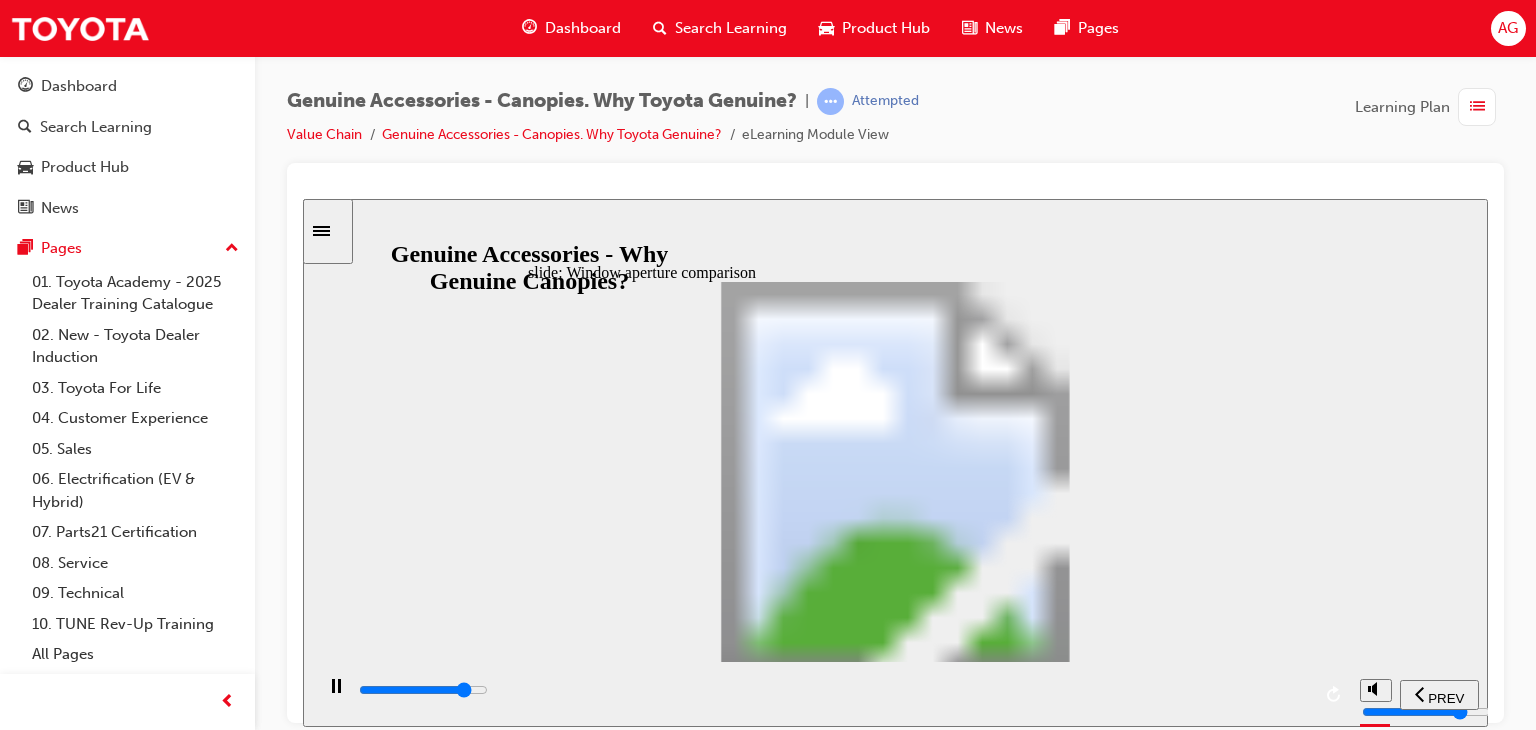 click at bounding box center (833, 690) 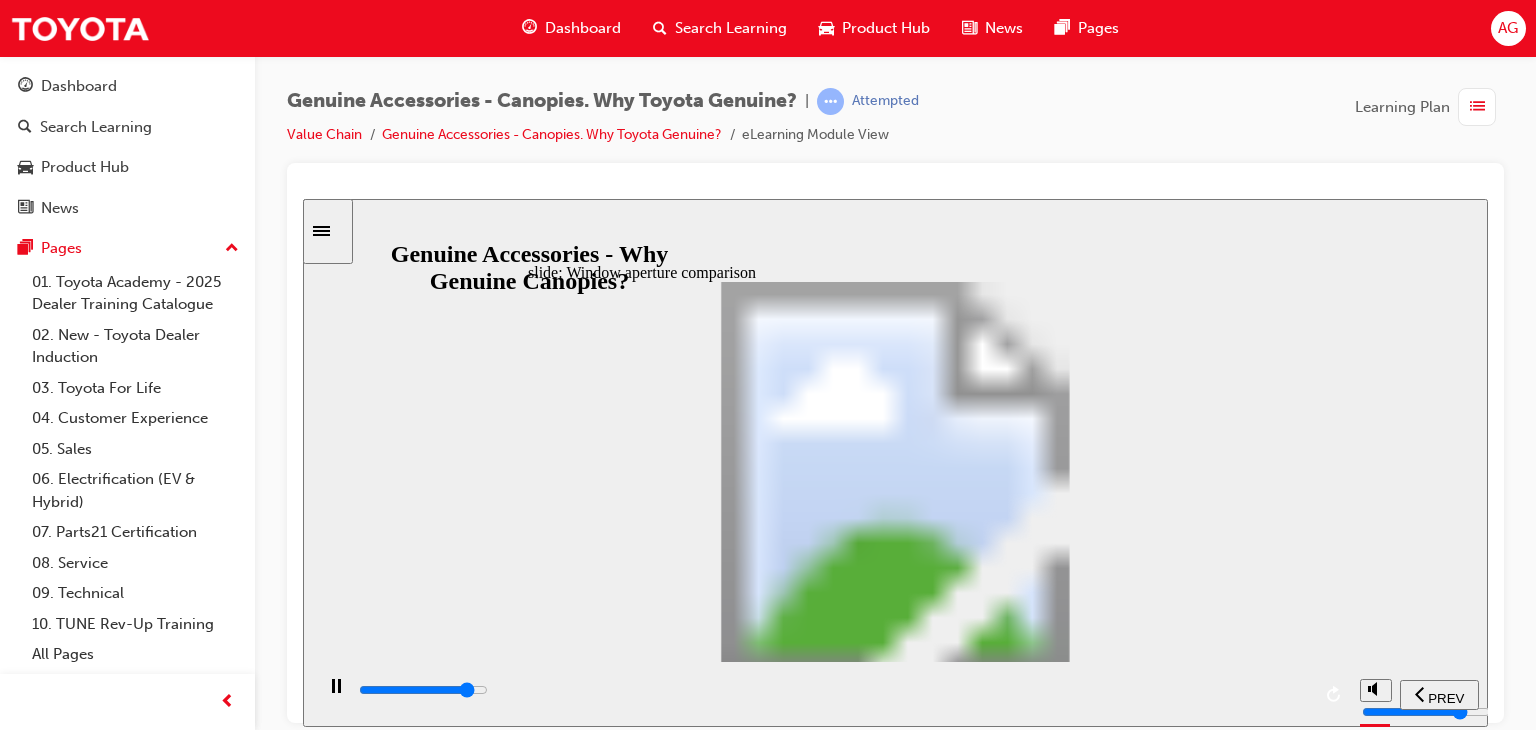 click at bounding box center (833, 690) 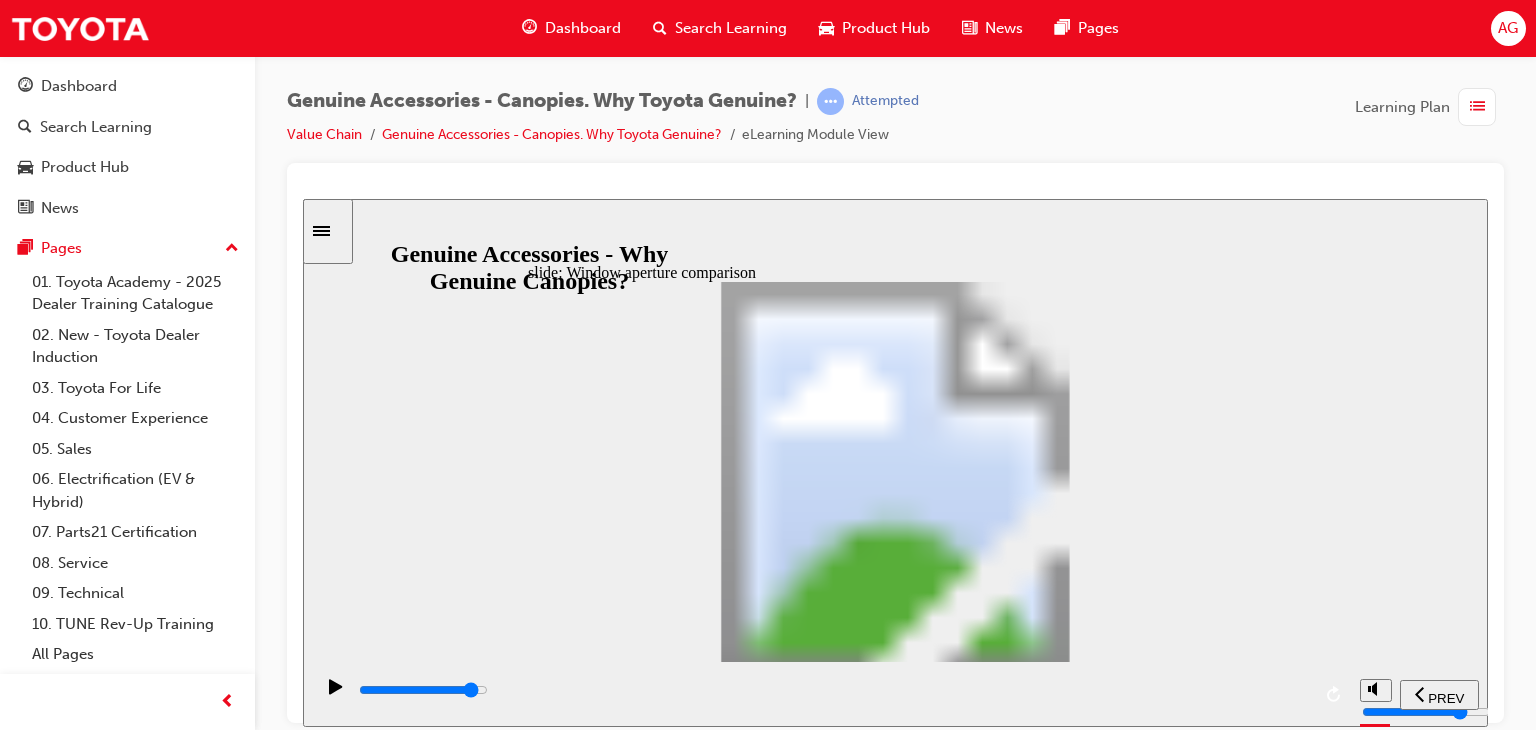click at bounding box center (833, 690) 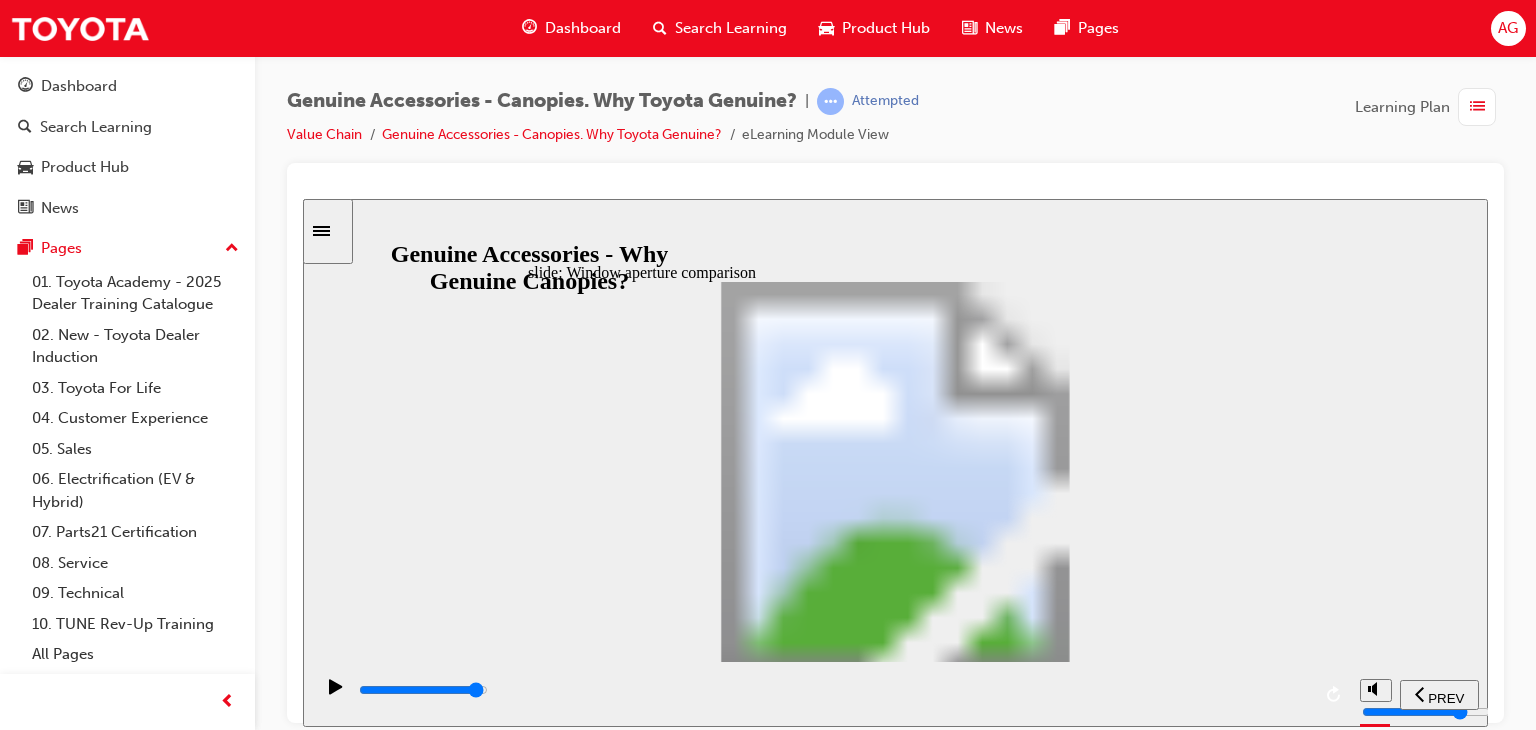 click at bounding box center [833, 690] 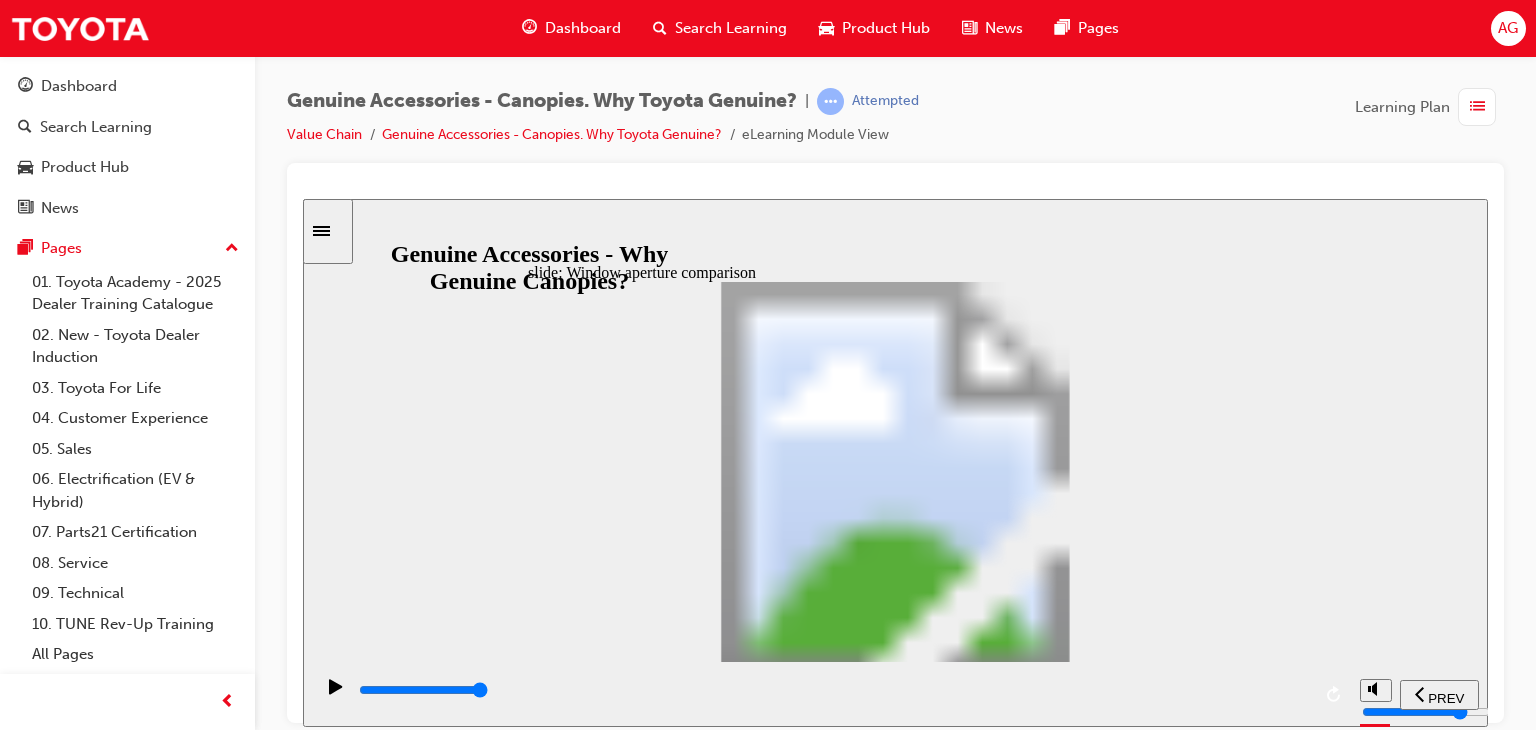 click 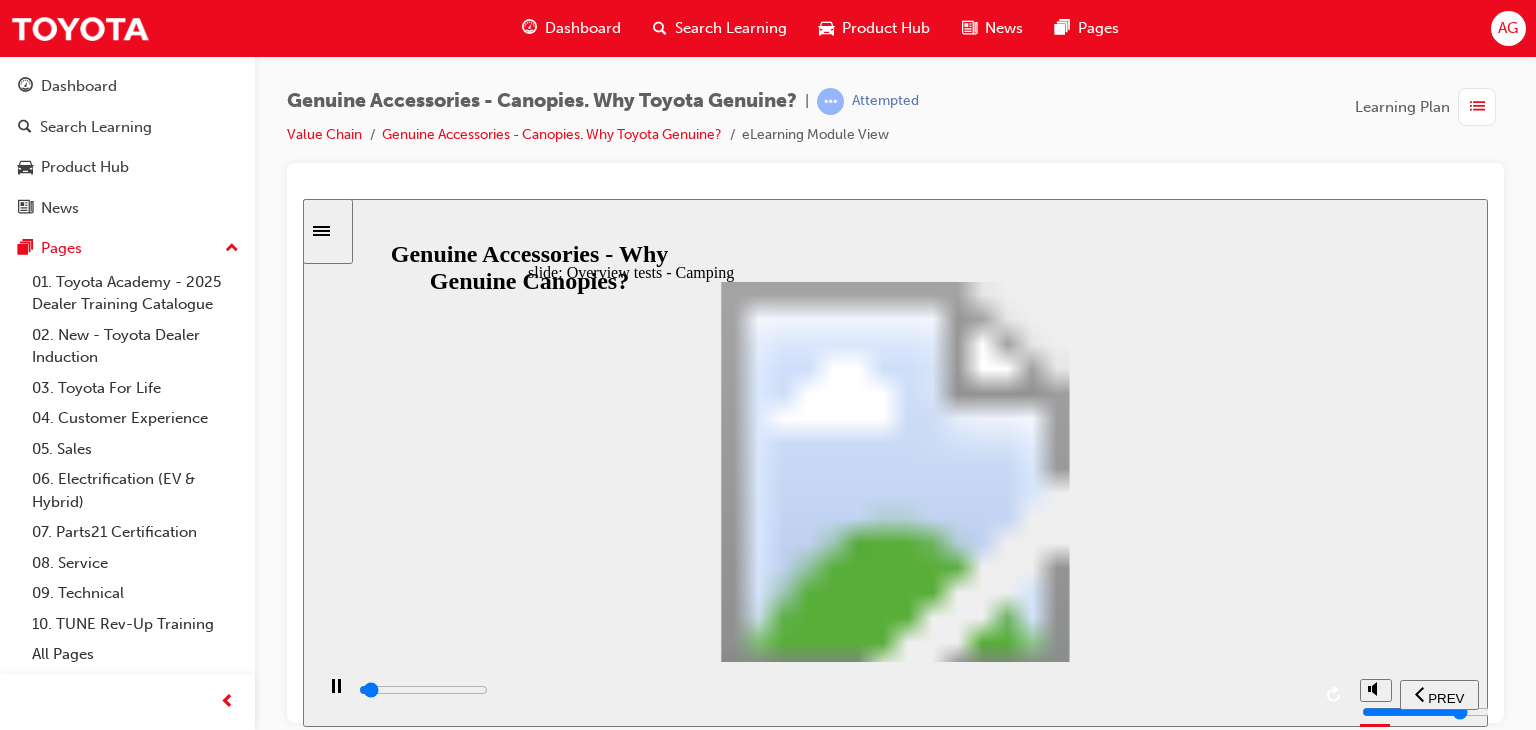 click 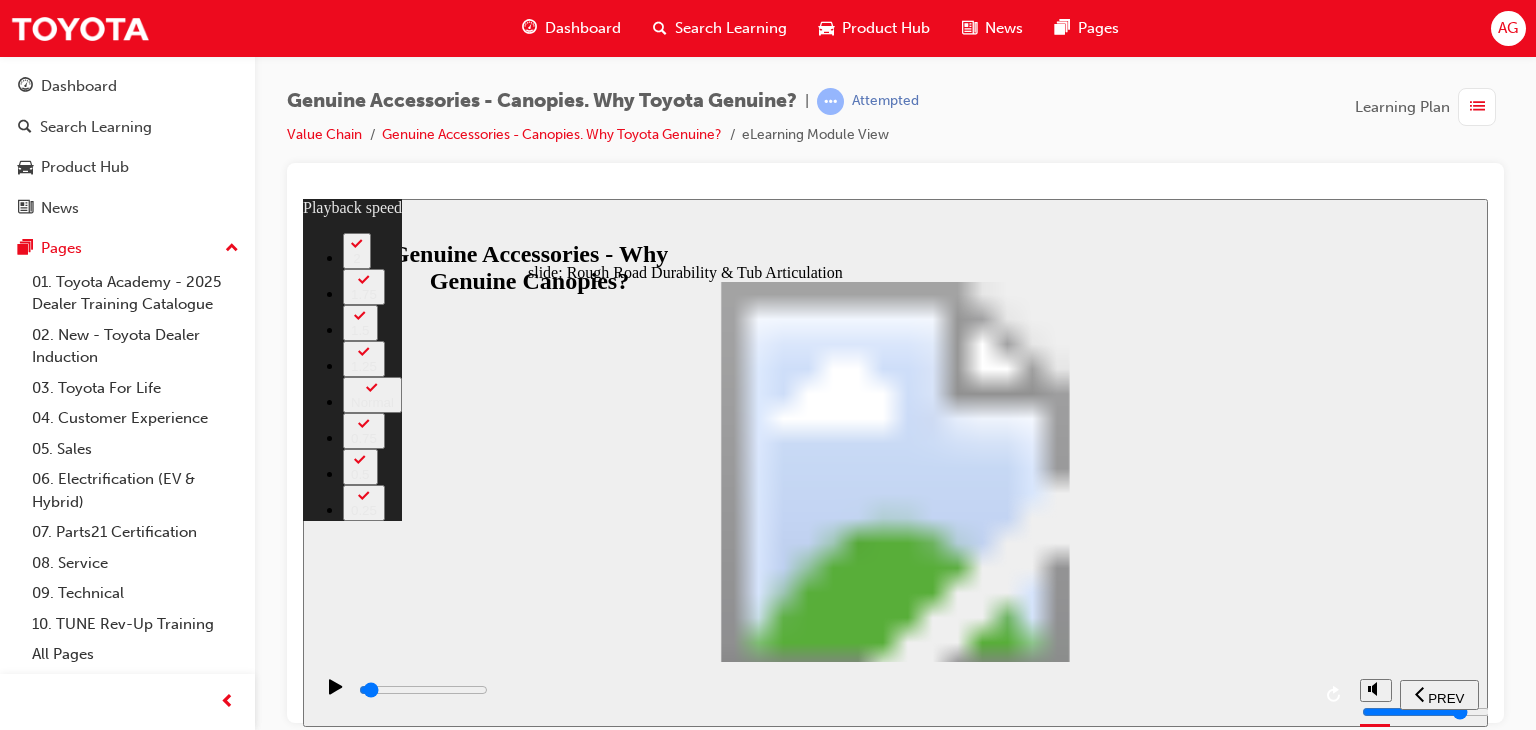drag, startPoint x: 919, startPoint y: 526, endPoint x: 801, endPoint y: 662, distance: 180.05554 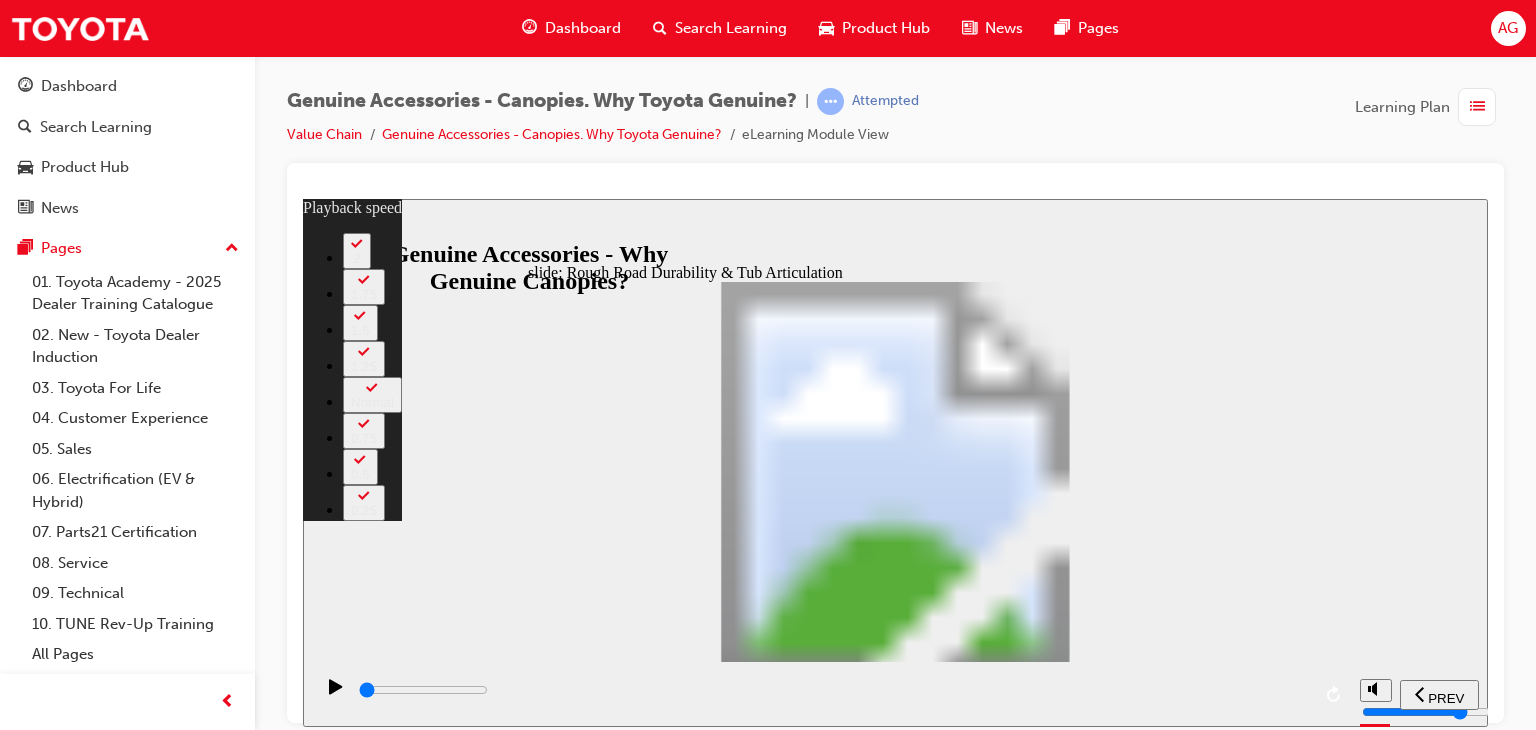 click at bounding box center (833, 690) 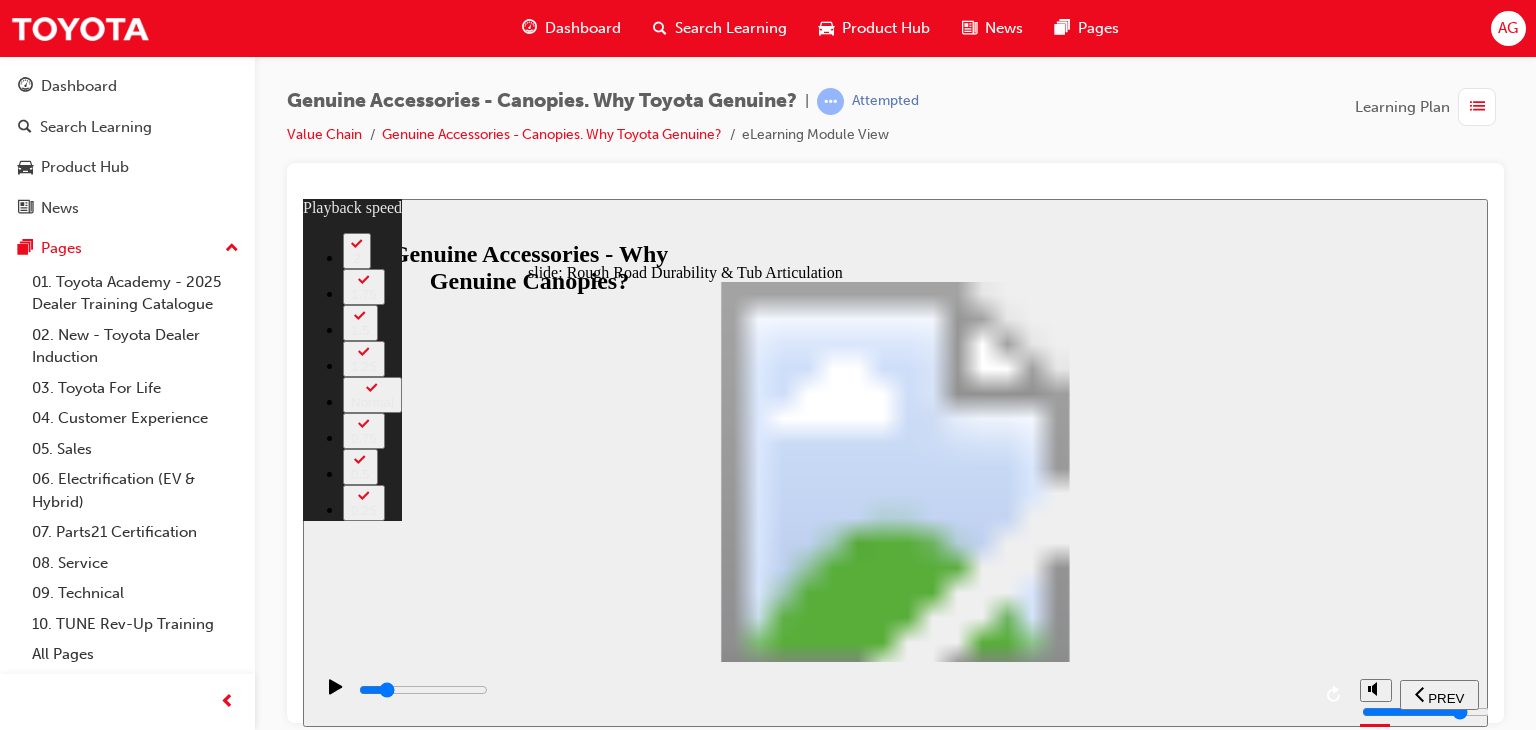 click at bounding box center [833, 690] 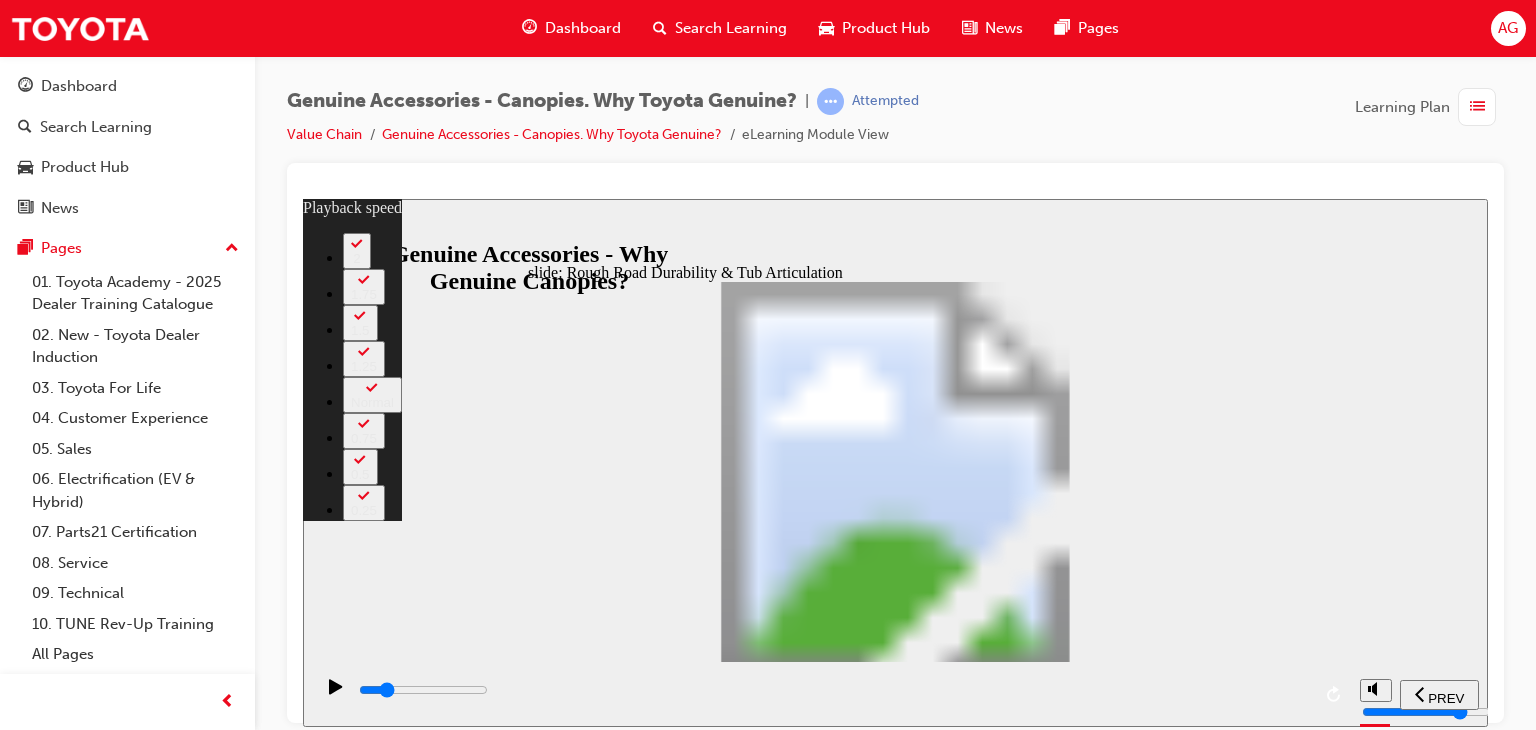 type on "3000" 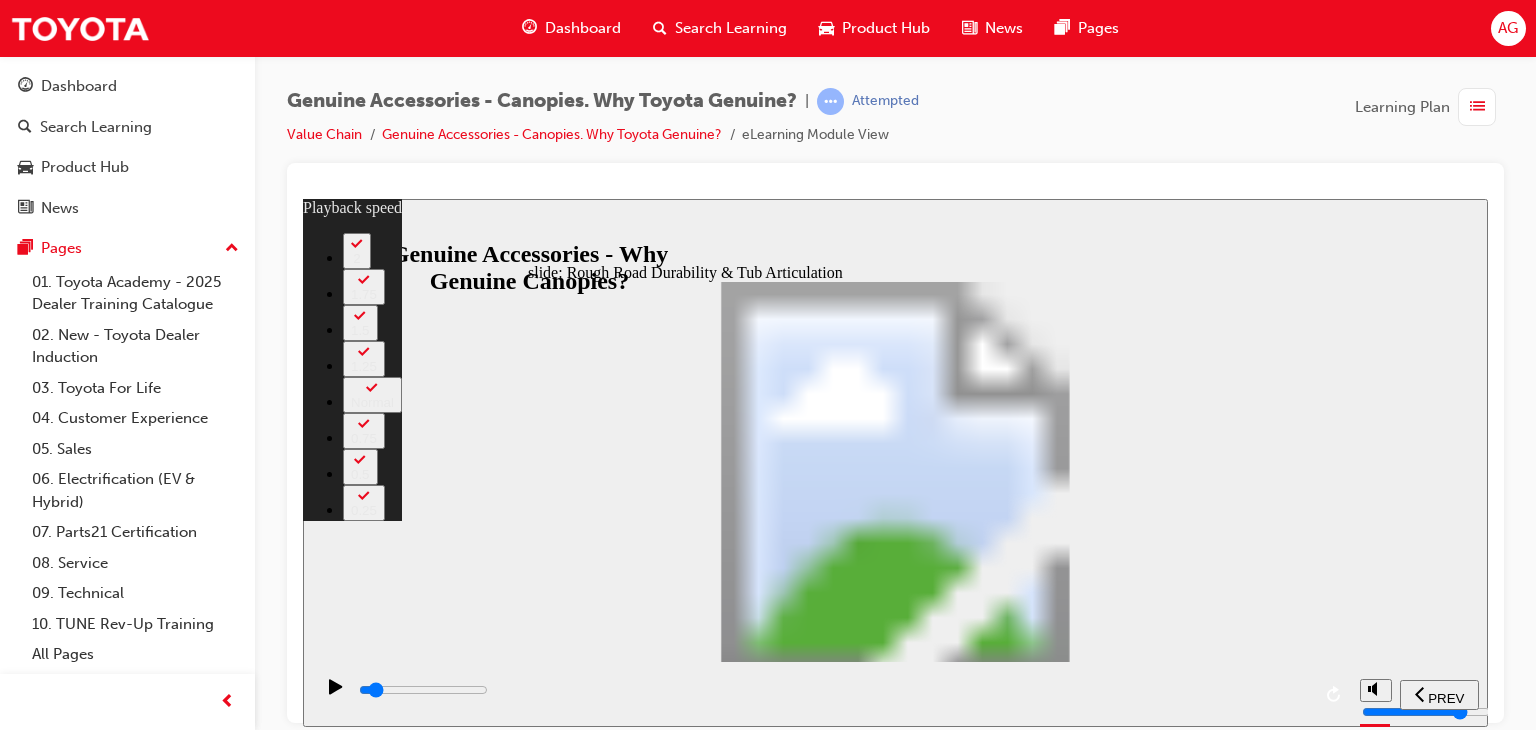 type on "2" 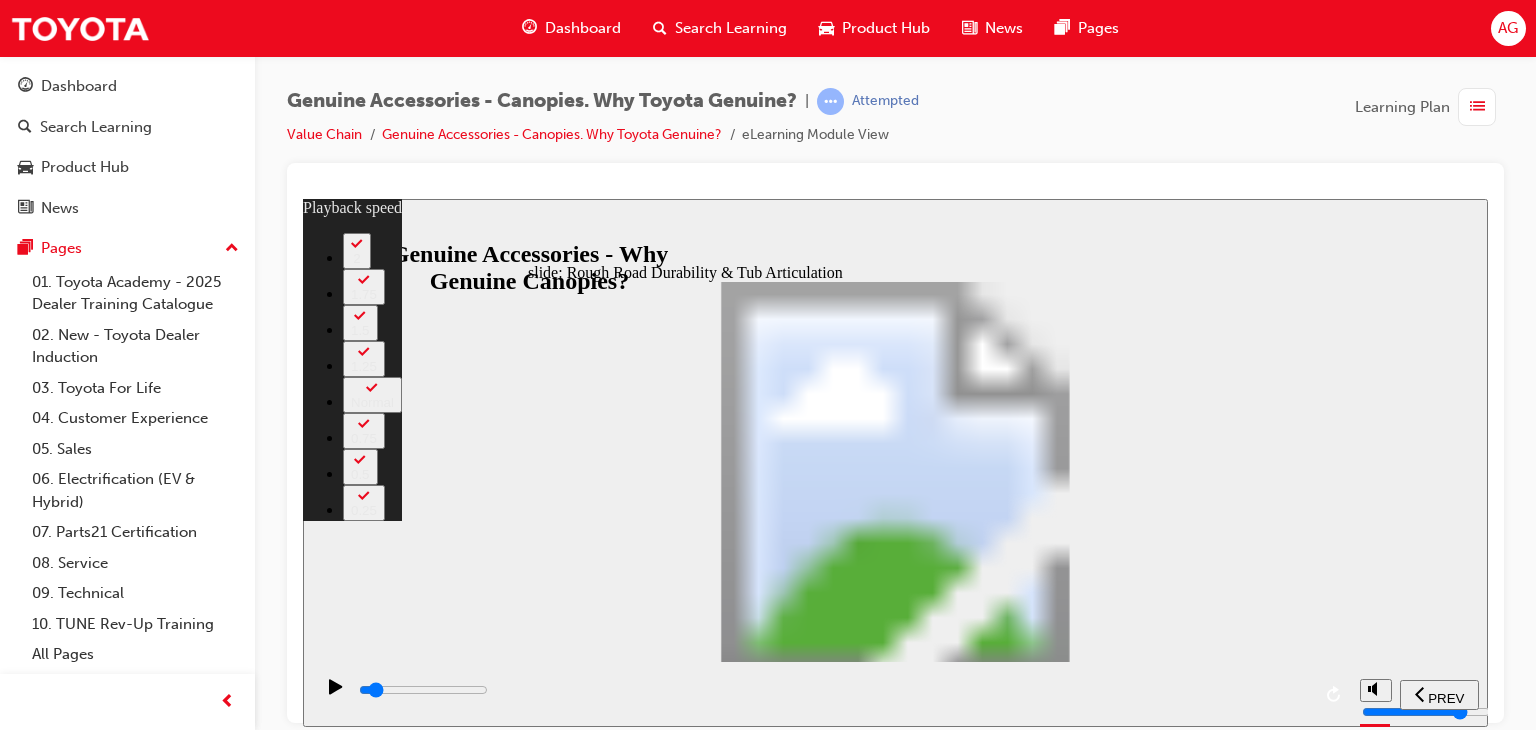 click at bounding box center (557, 3129) 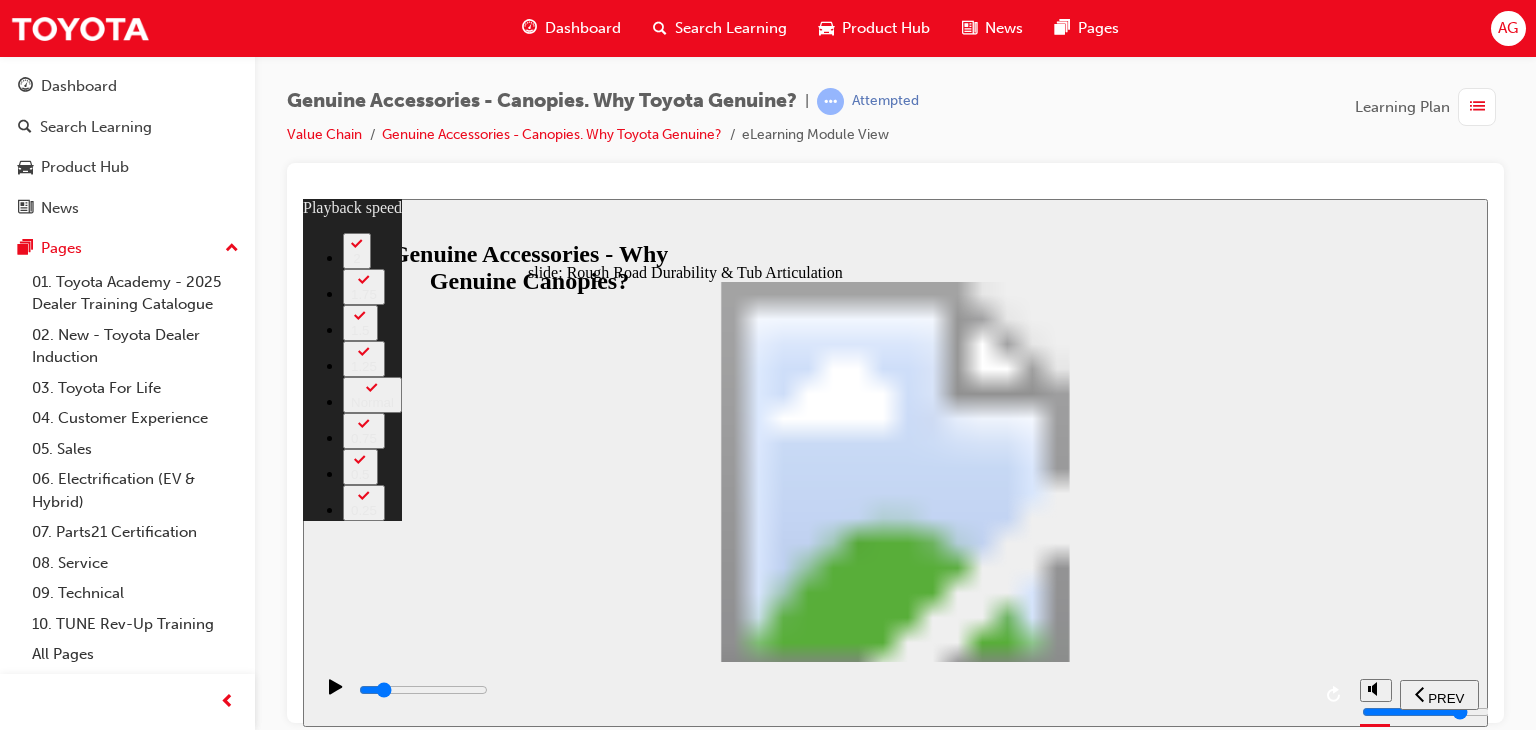 type on "4" 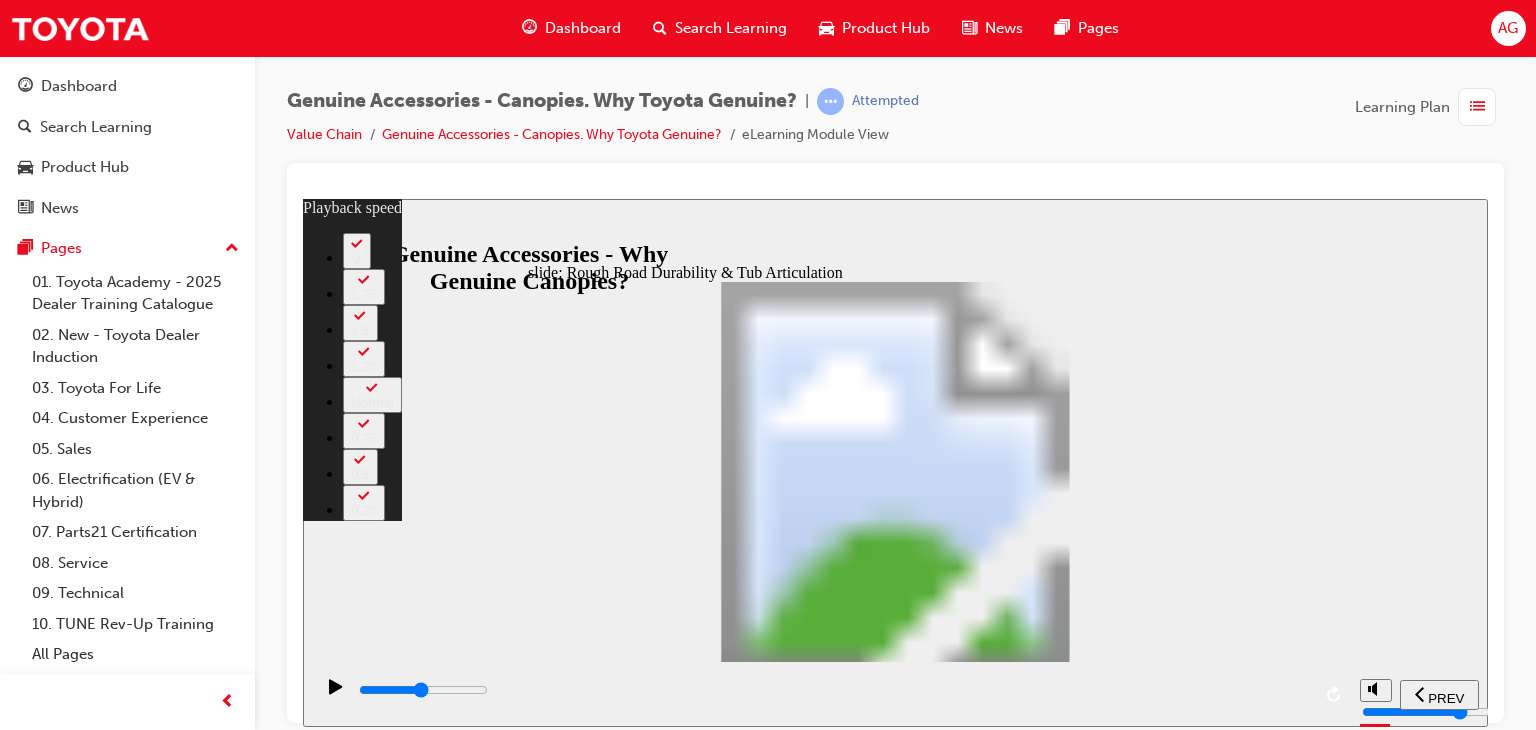 type on "16" 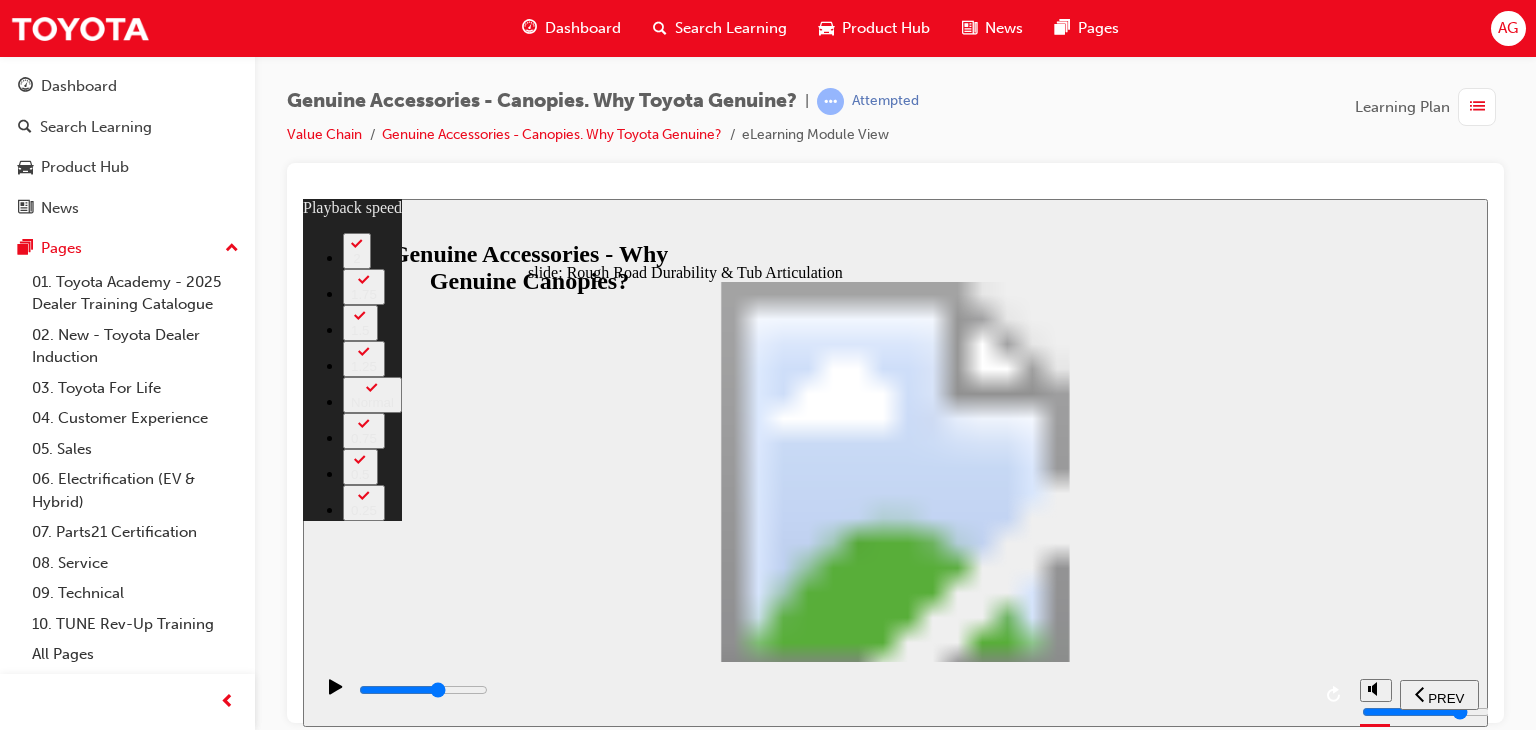 type on "22" 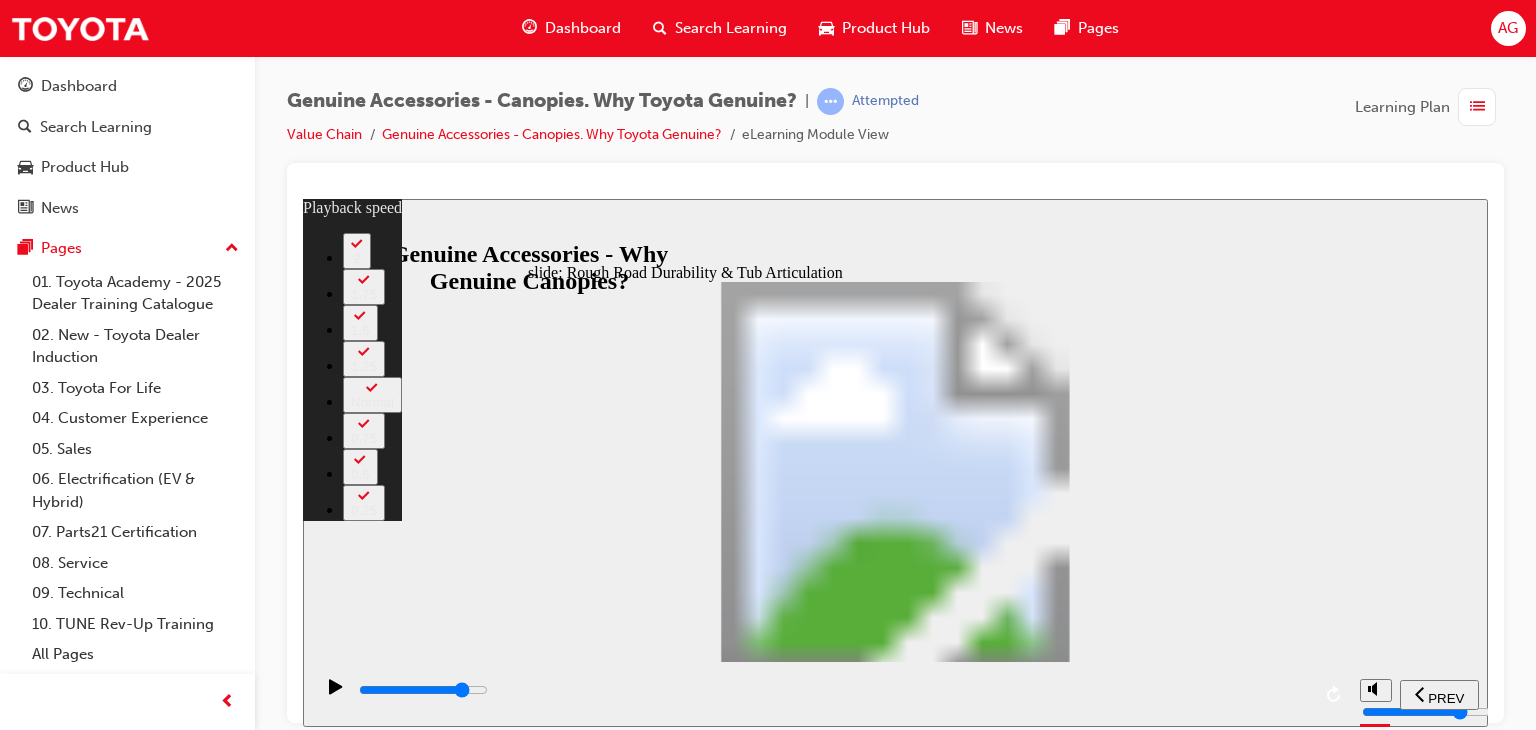 type on "29" 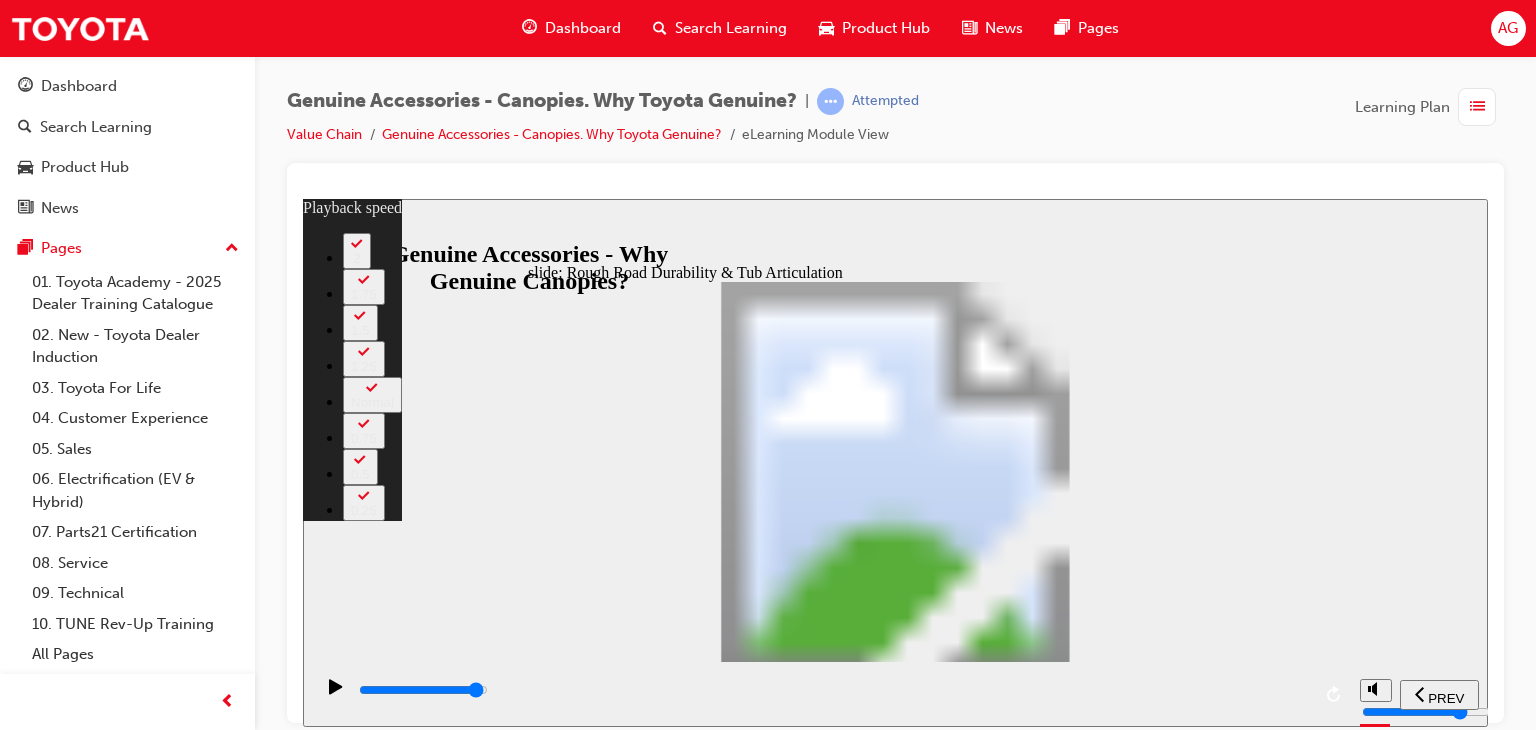 click at bounding box center (833, 694) 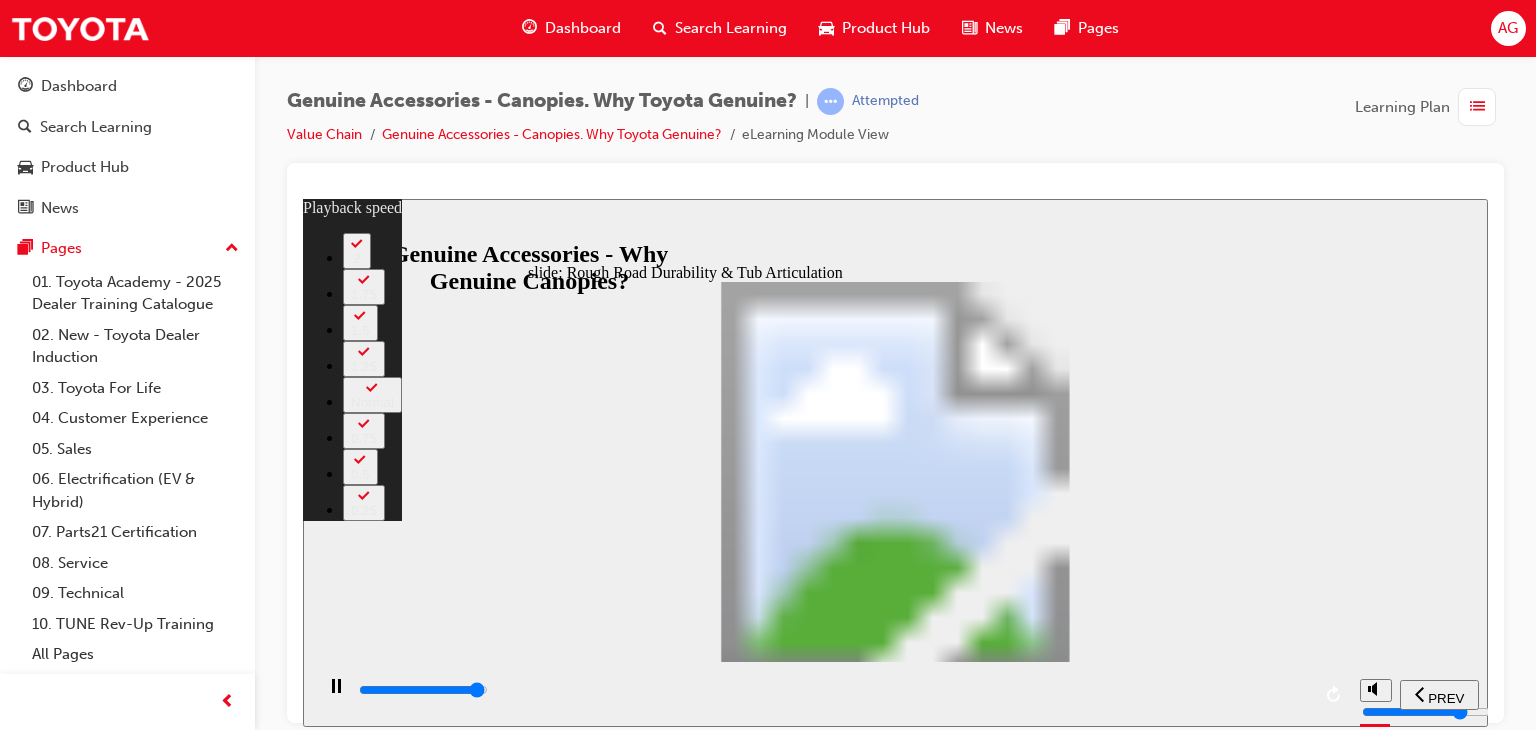 type on "35000" 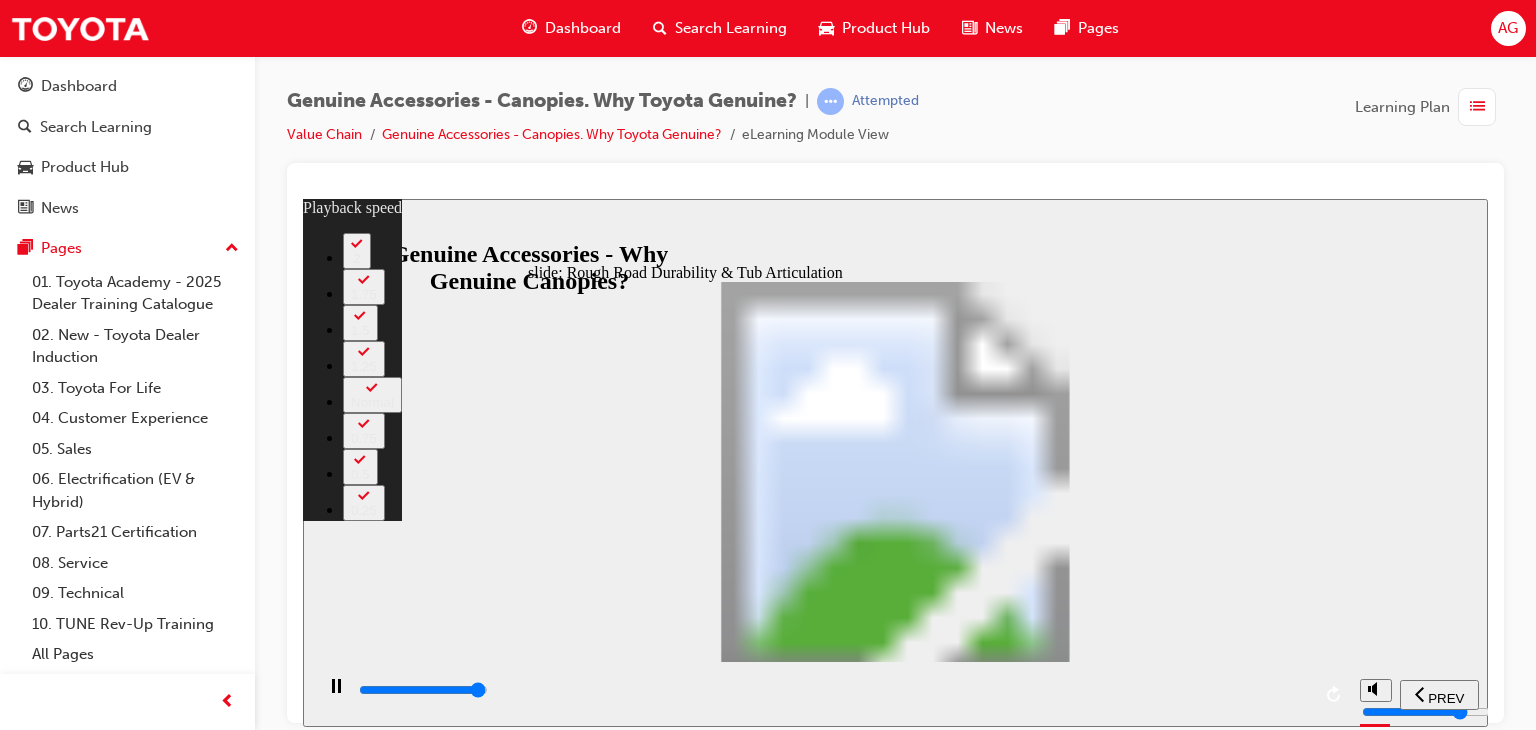 type on "35300" 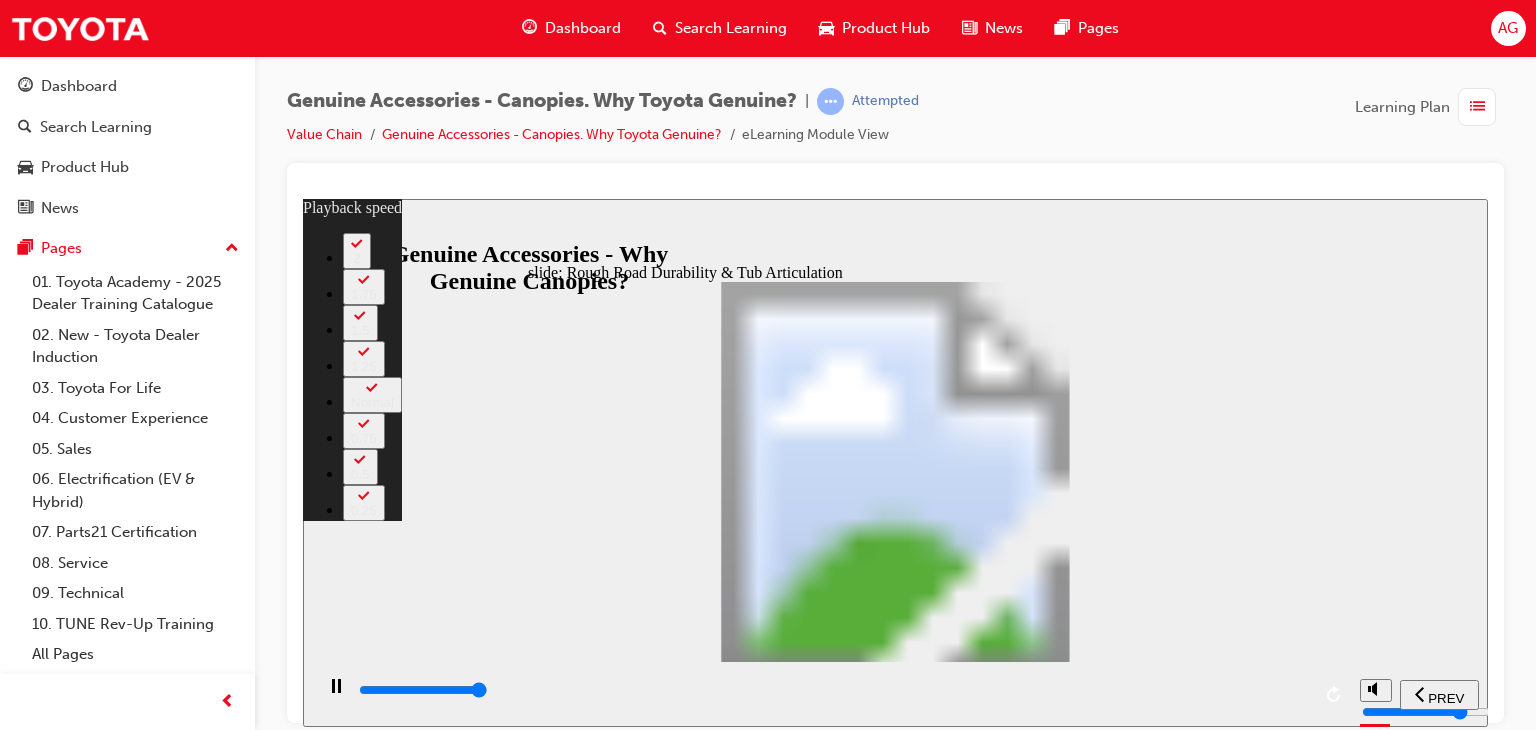 type on "35800" 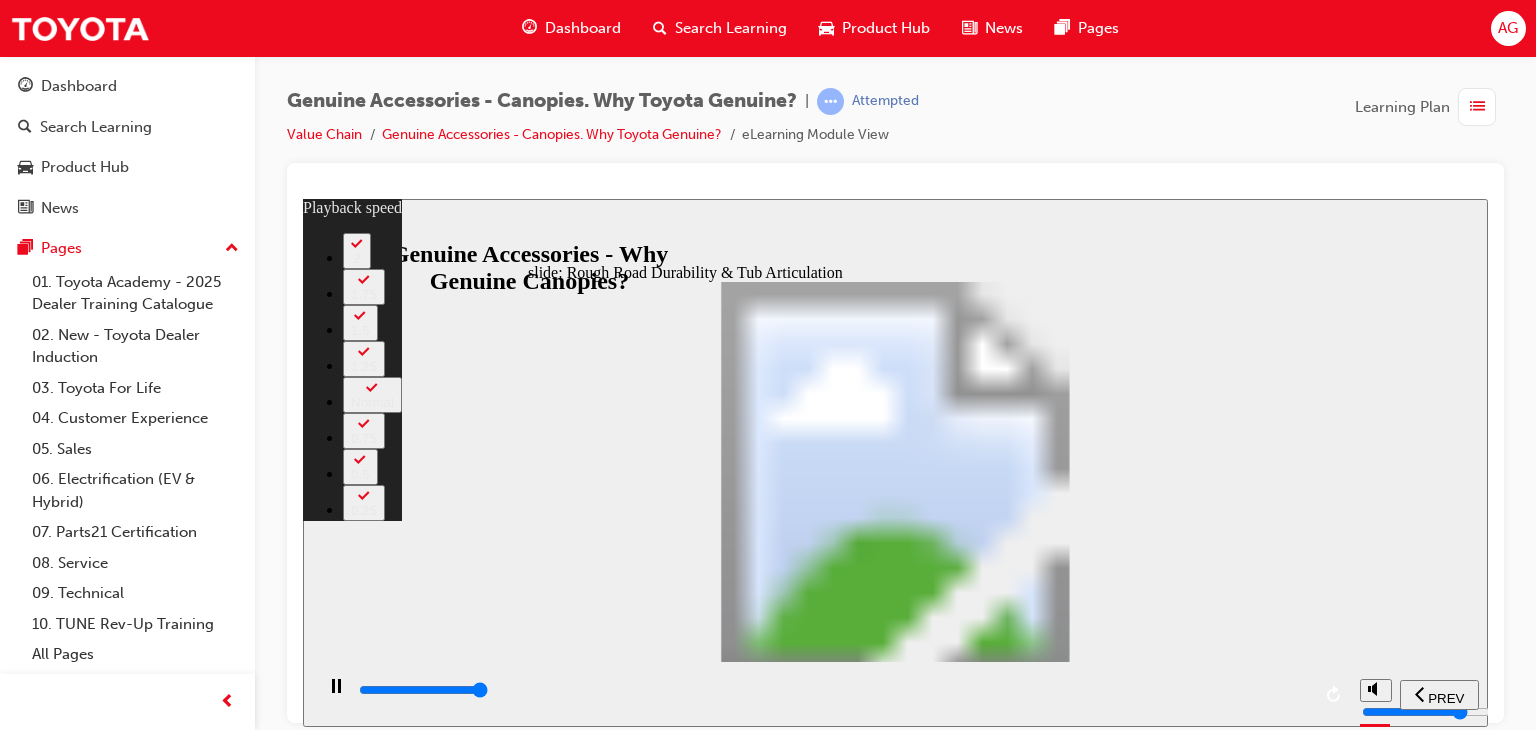 type on "36000" 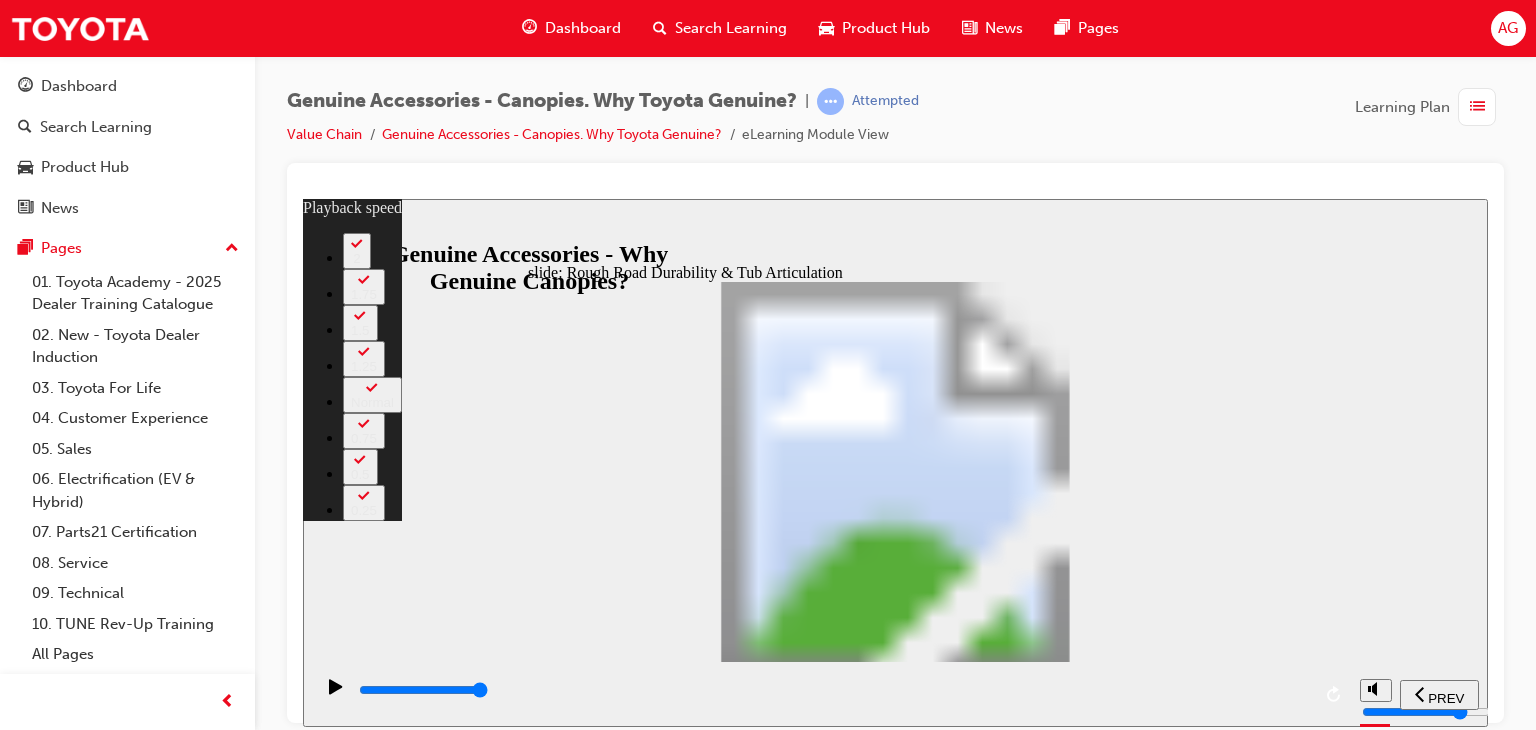 drag, startPoint x: 812, startPoint y: 547, endPoint x: 833, endPoint y: 545, distance: 21.095022 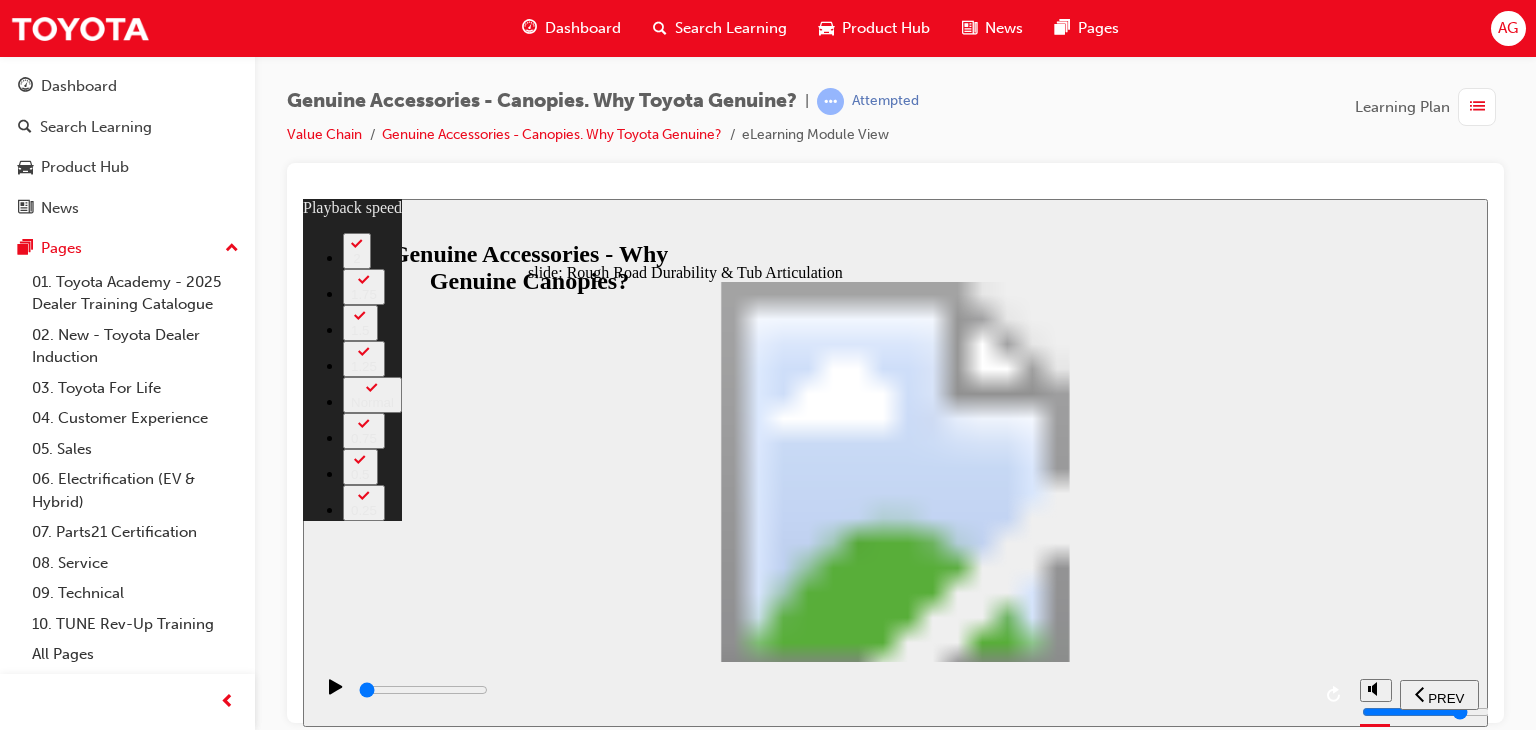 type on "0" 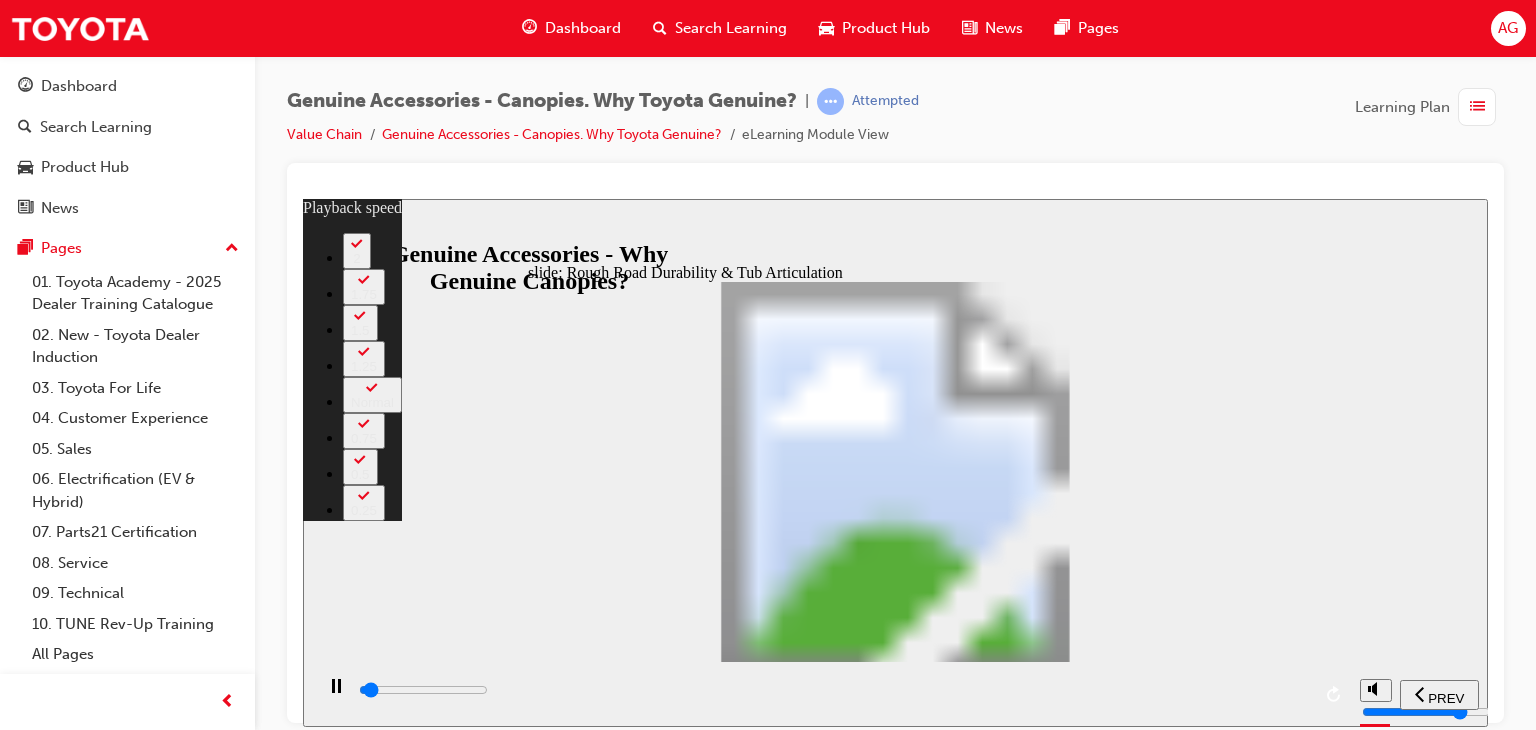 click 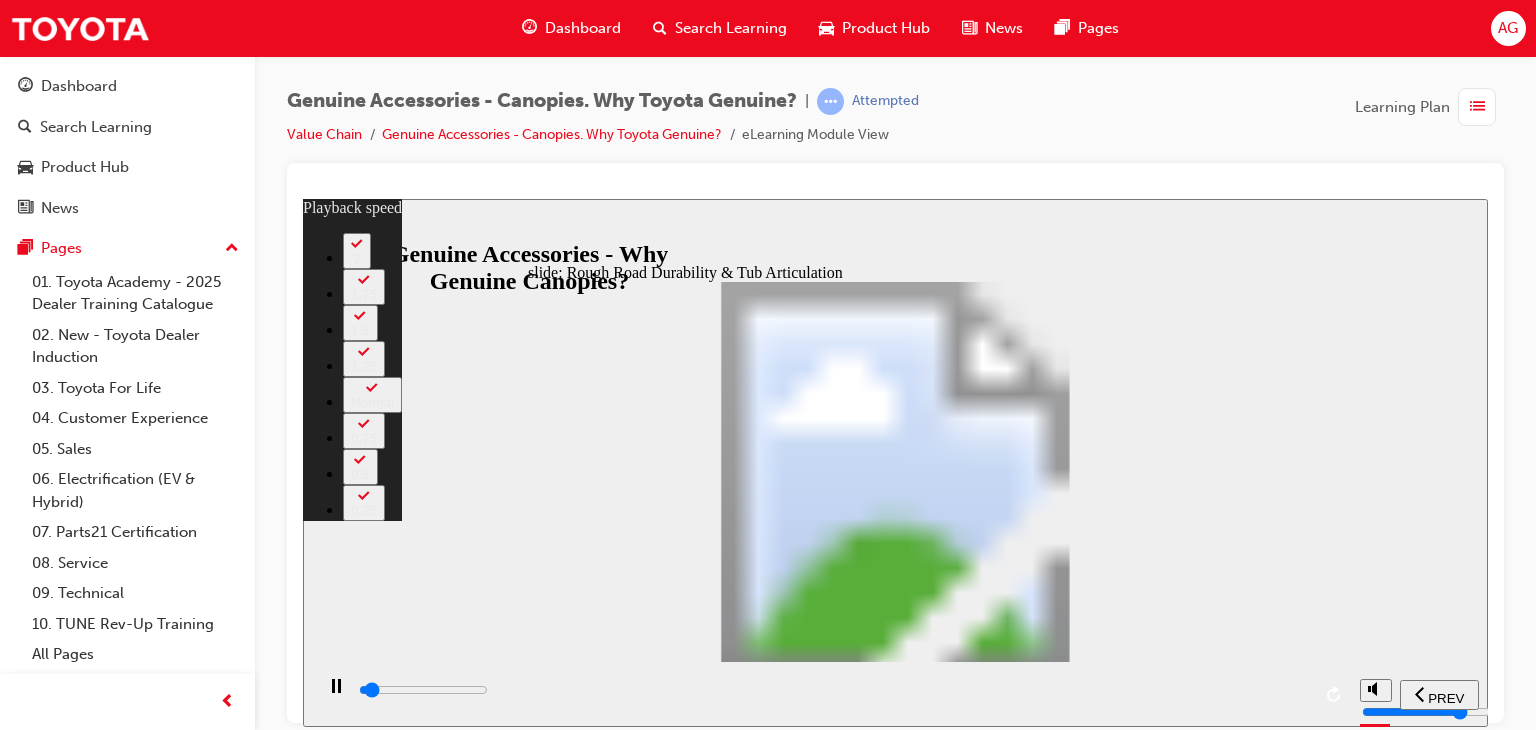 type on "1500" 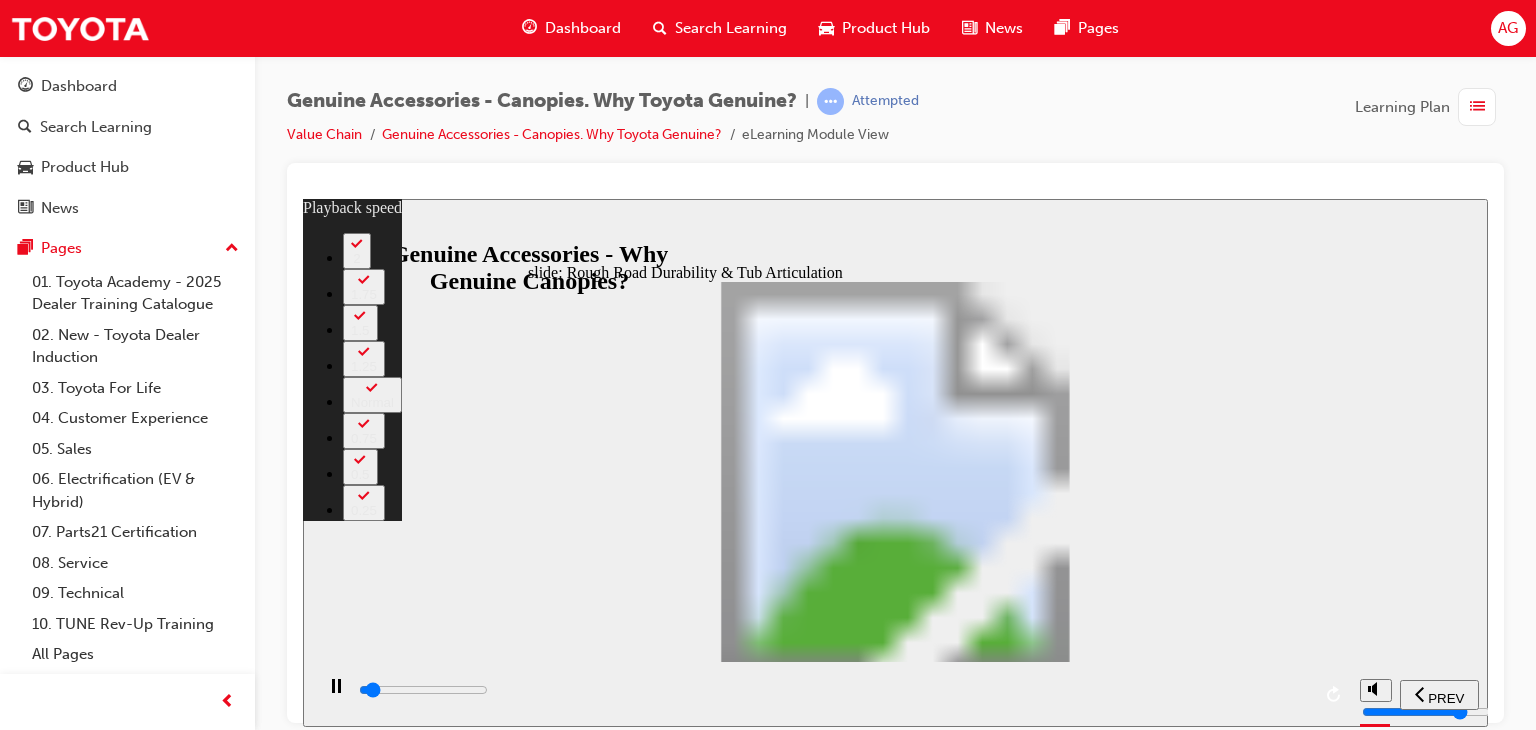 type on "1800" 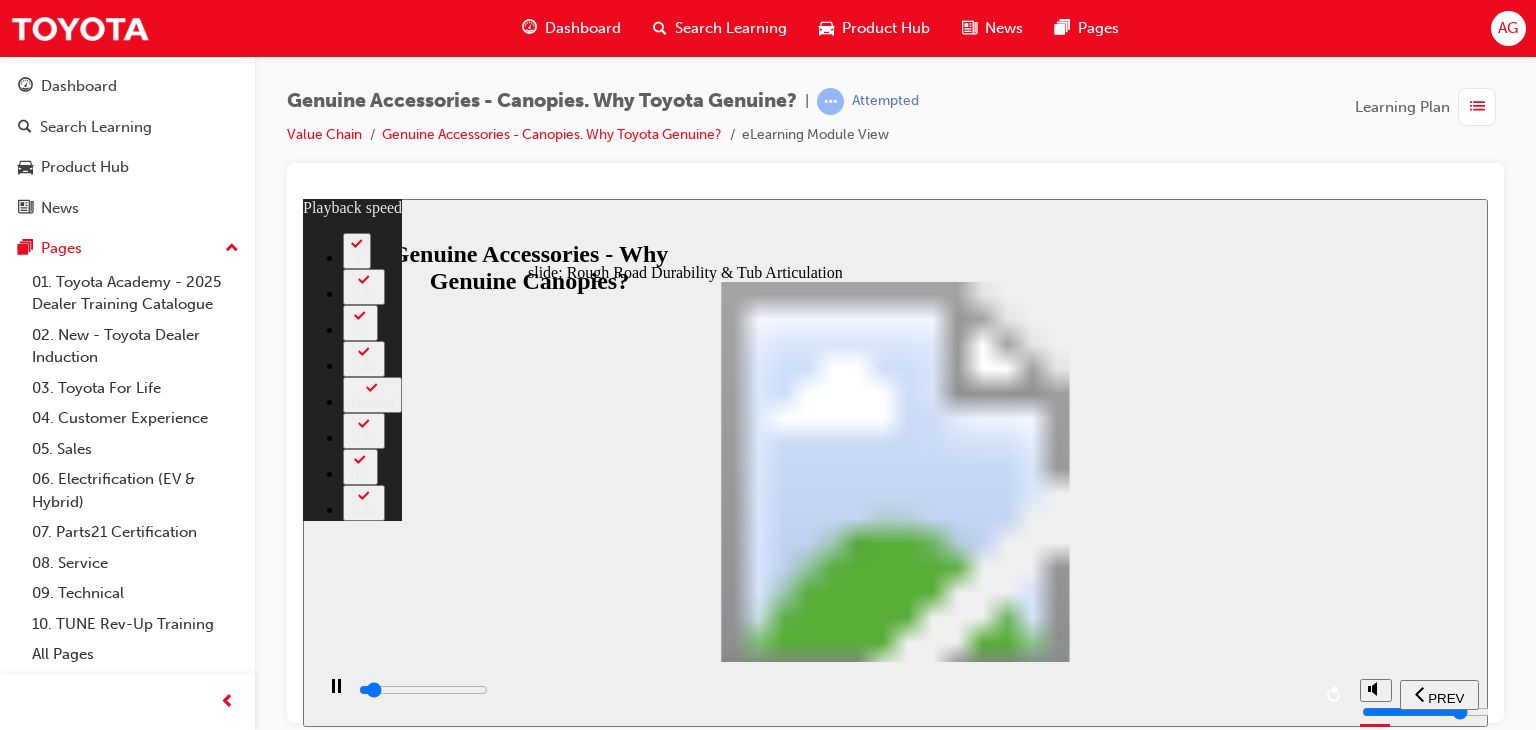 type on "2100" 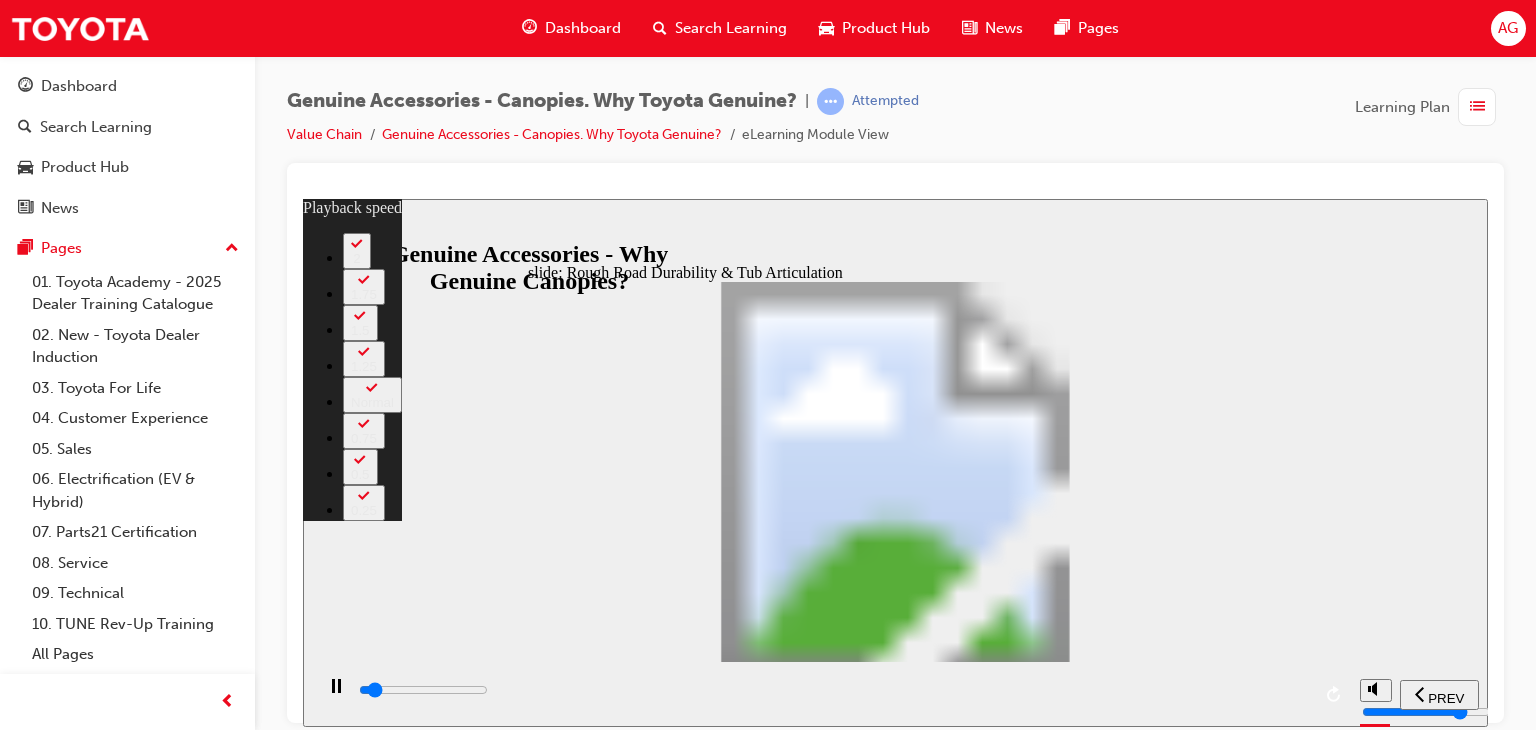 type on "2600" 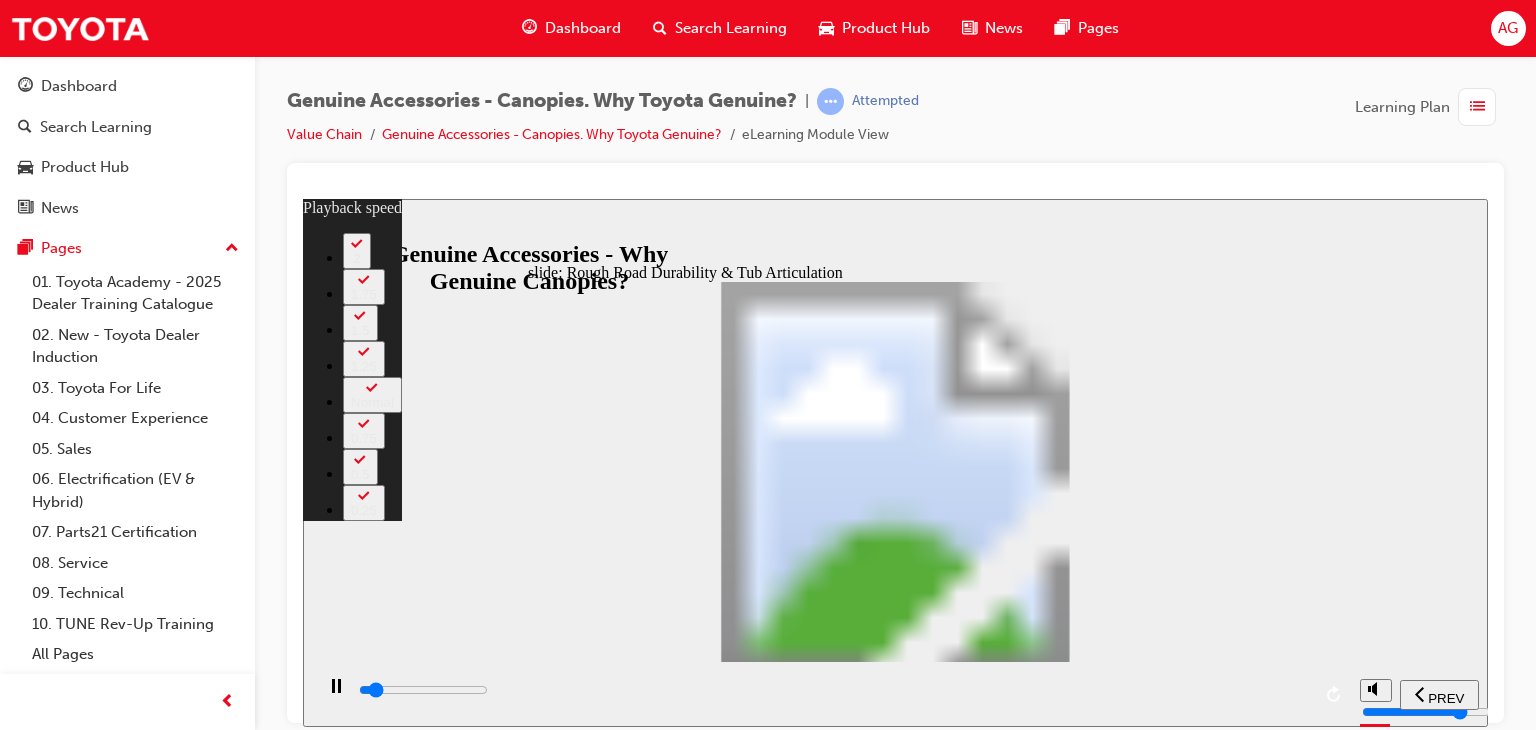 type on "2900" 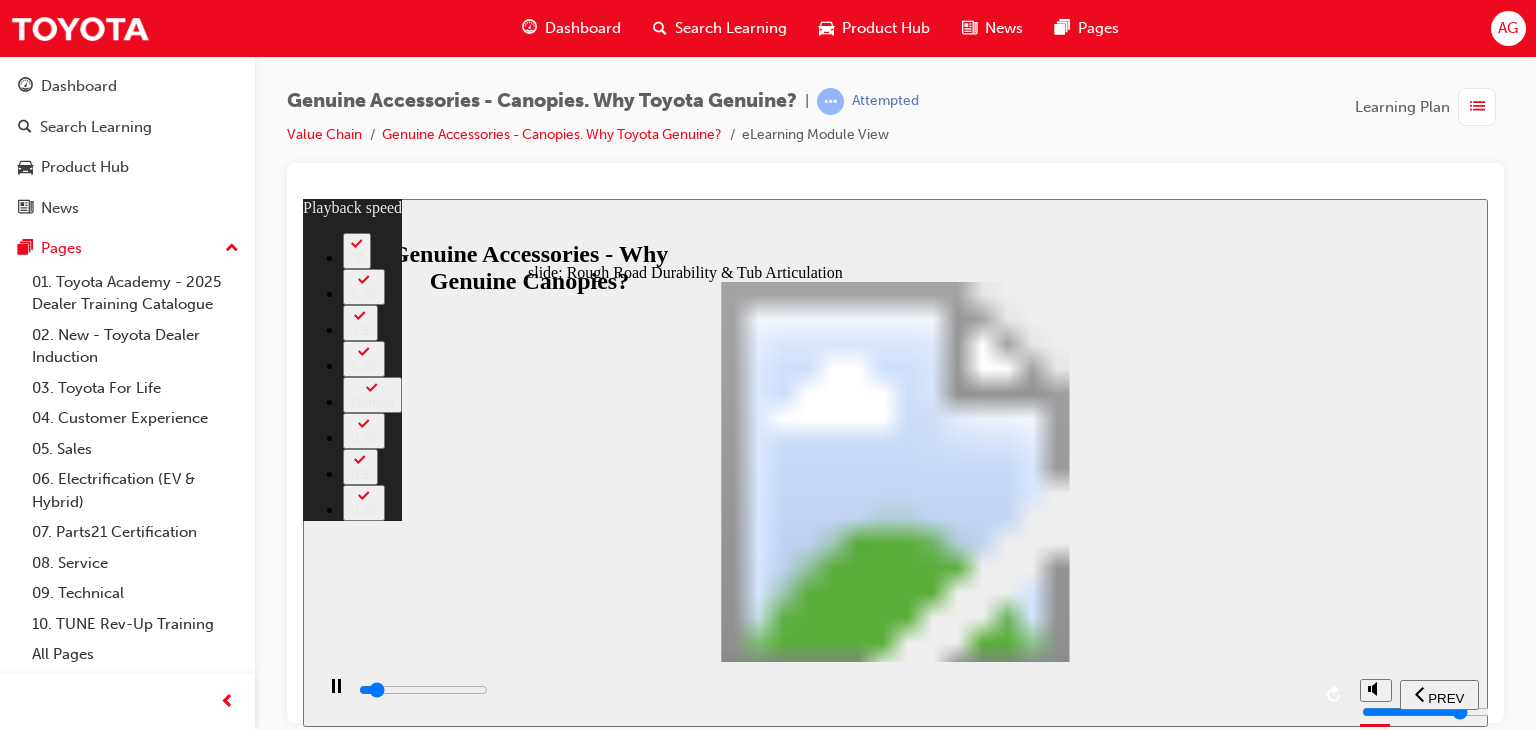 type on "3100" 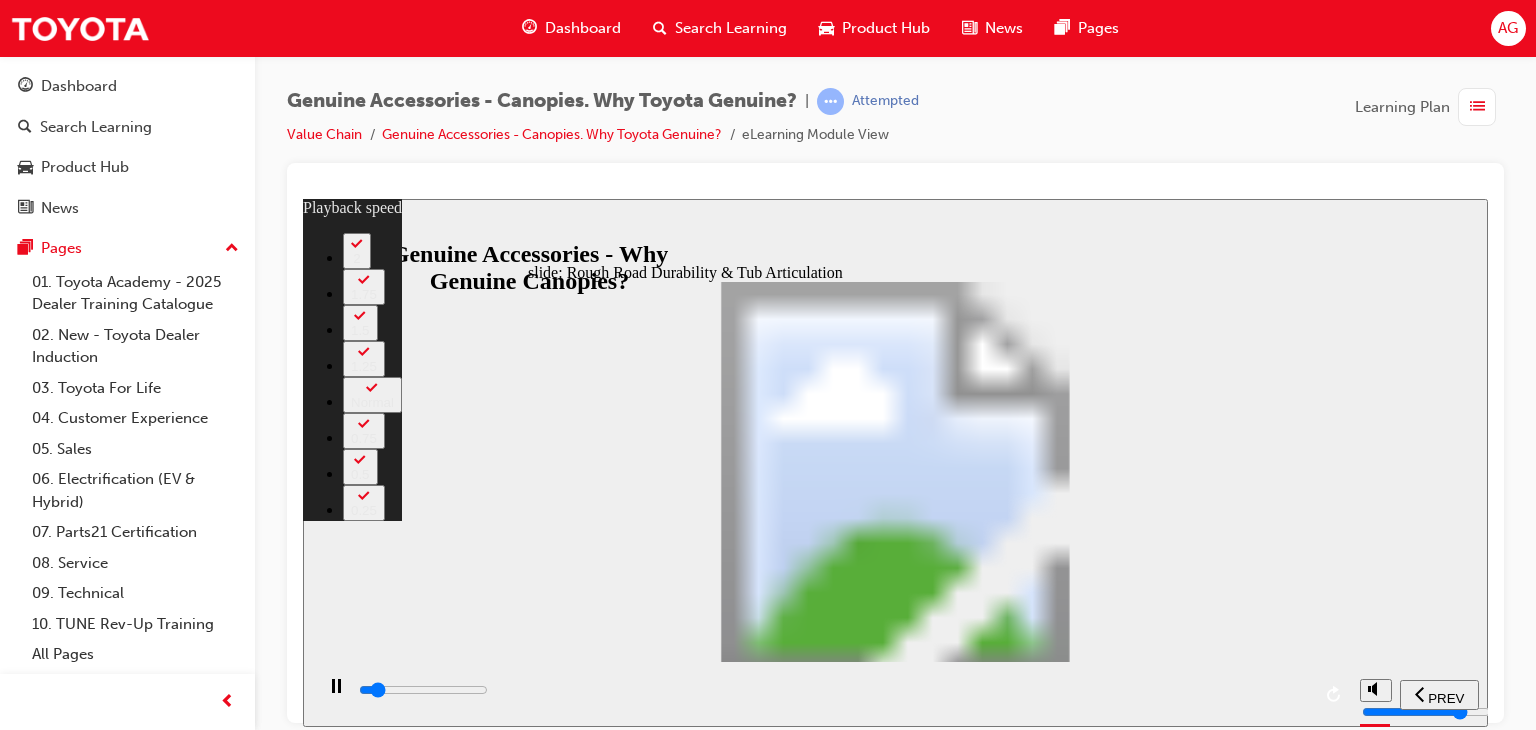 type on "3400" 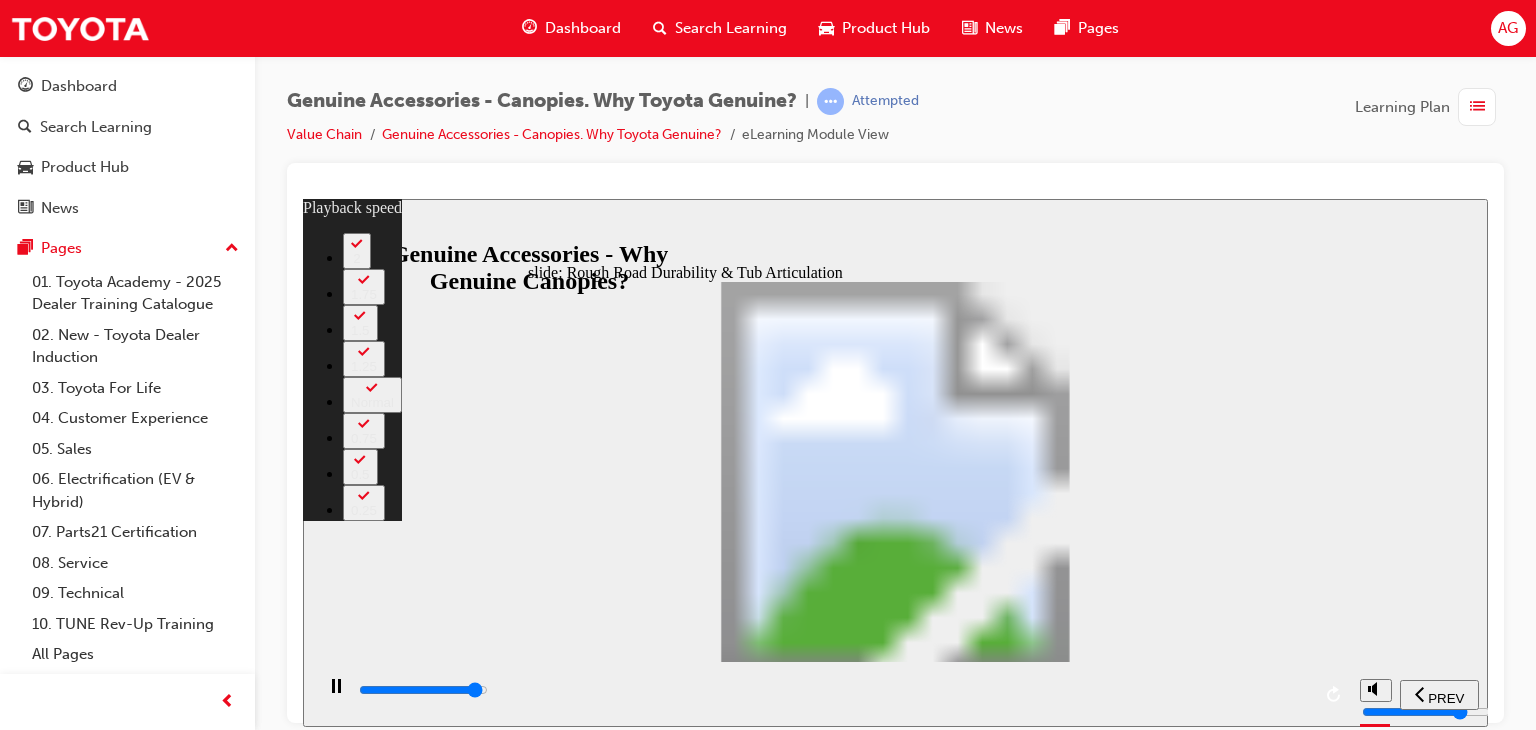 type on "33" 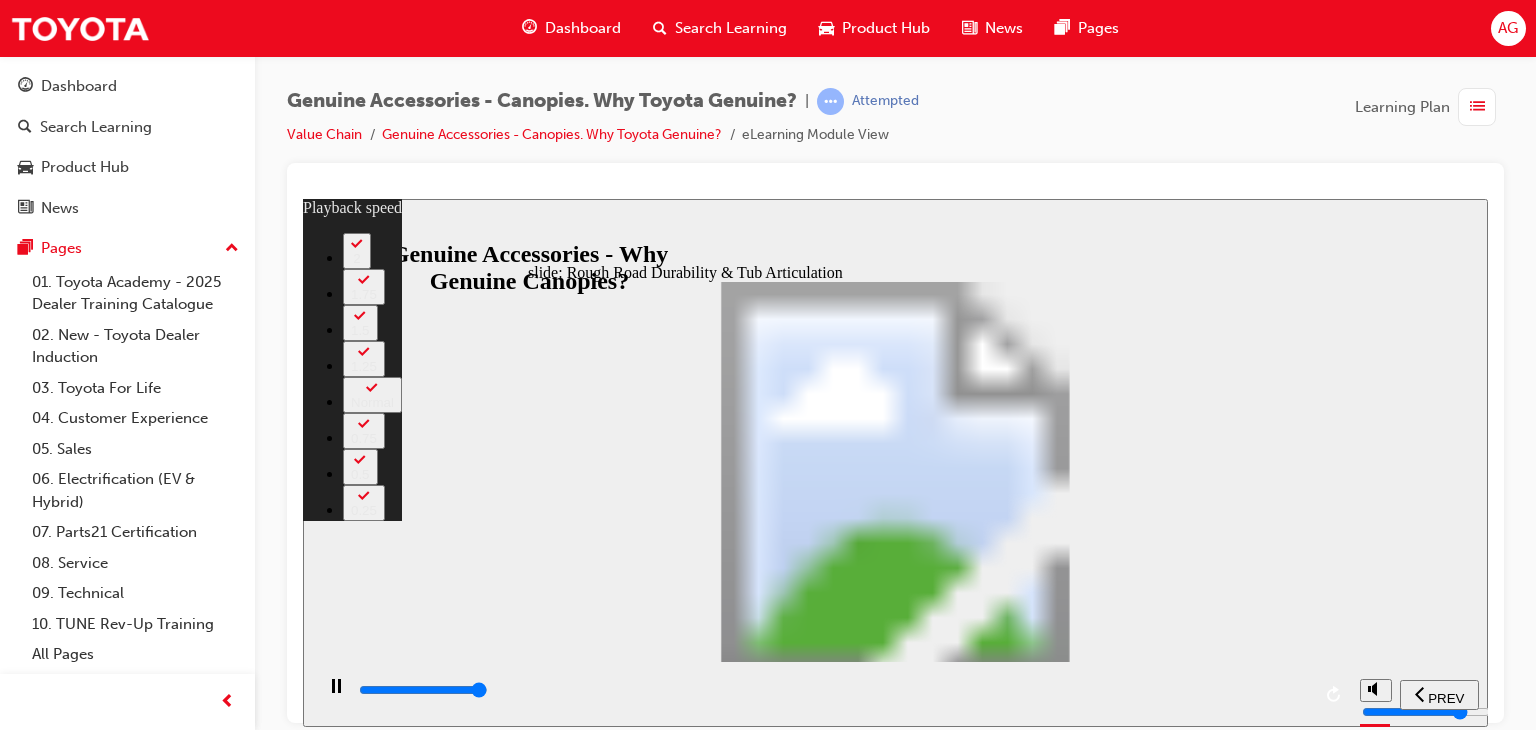 drag, startPoint x: 1317, startPoint y: 710, endPoint x: 1366, endPoint y: 716, distance: 49.365982 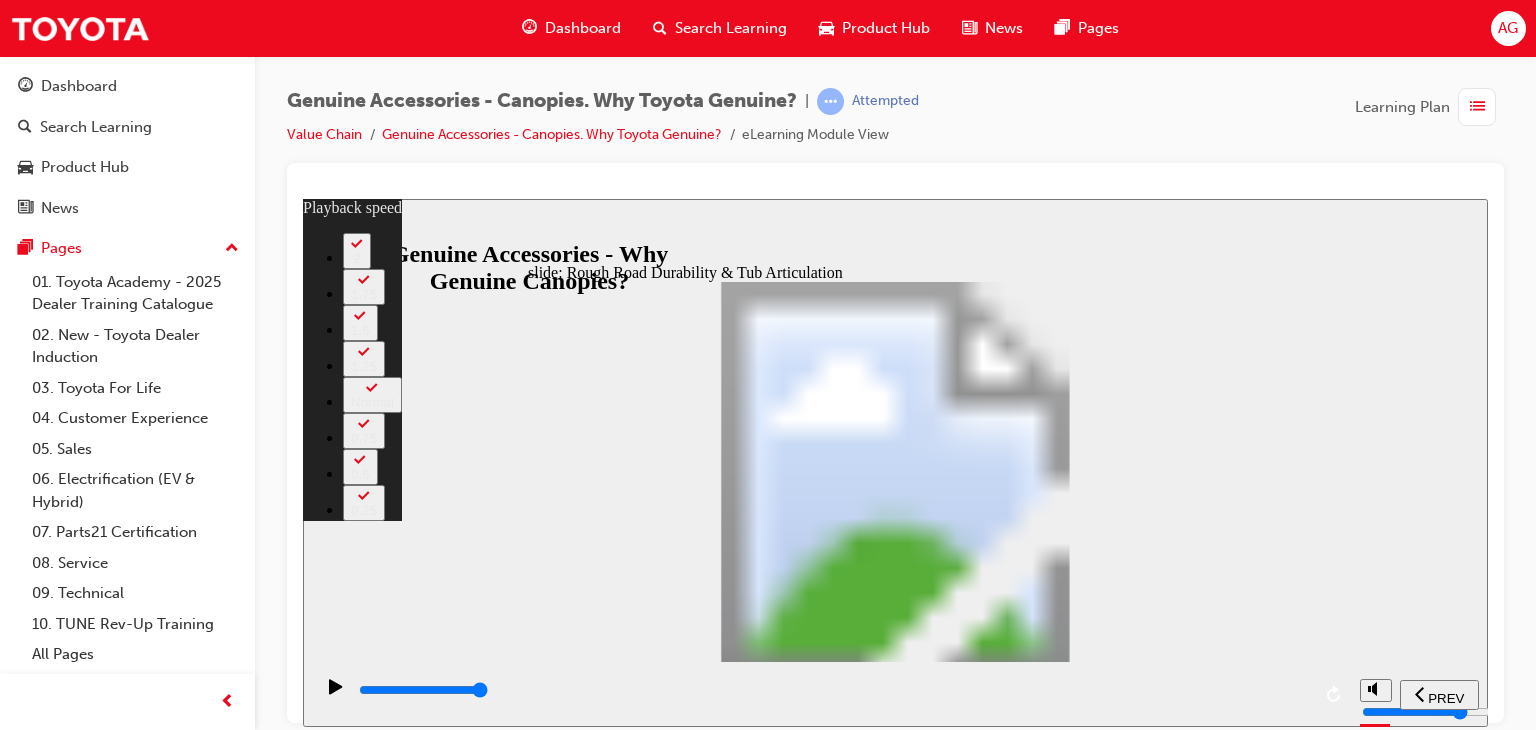 click at bounding box center [702, 3099] 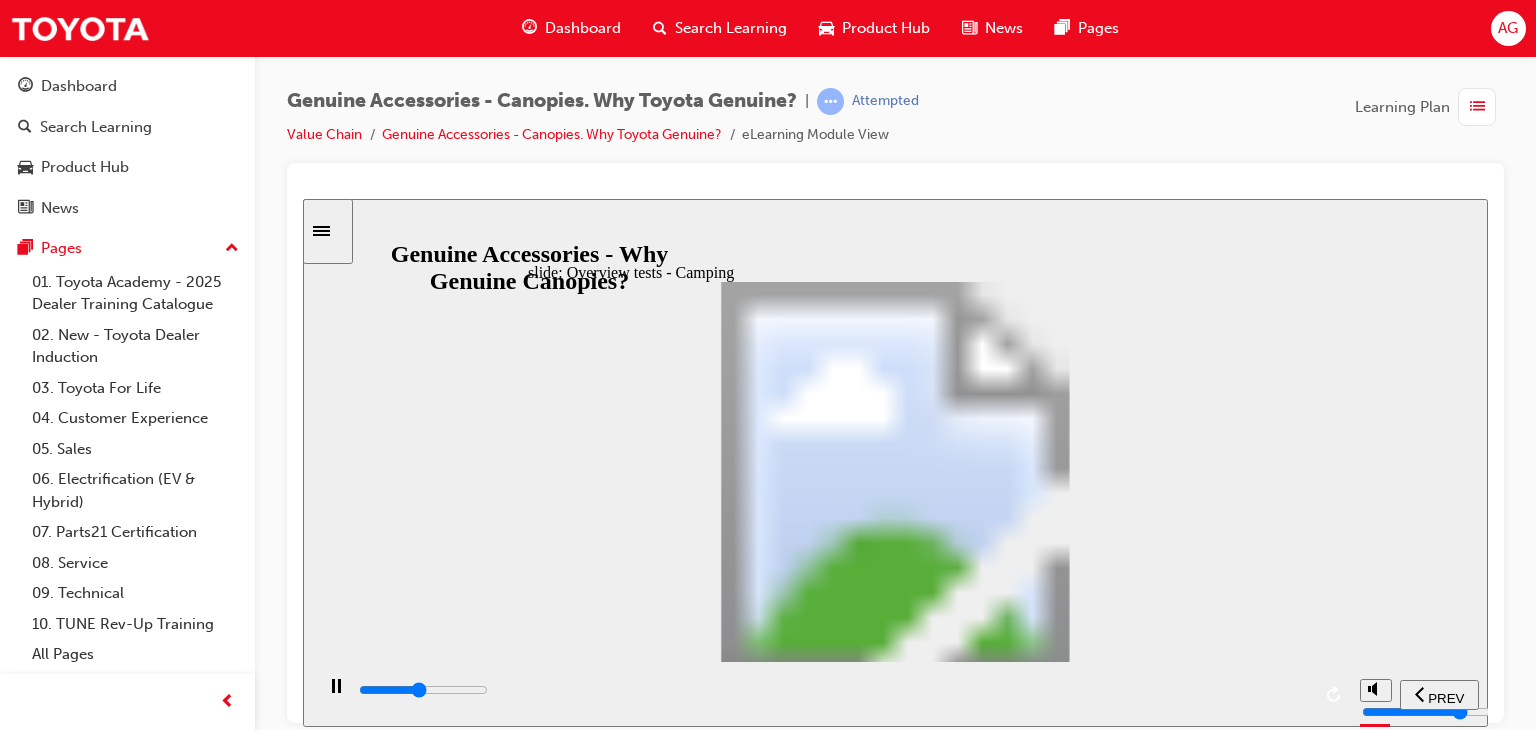 click at bounding box center [895, 1349] 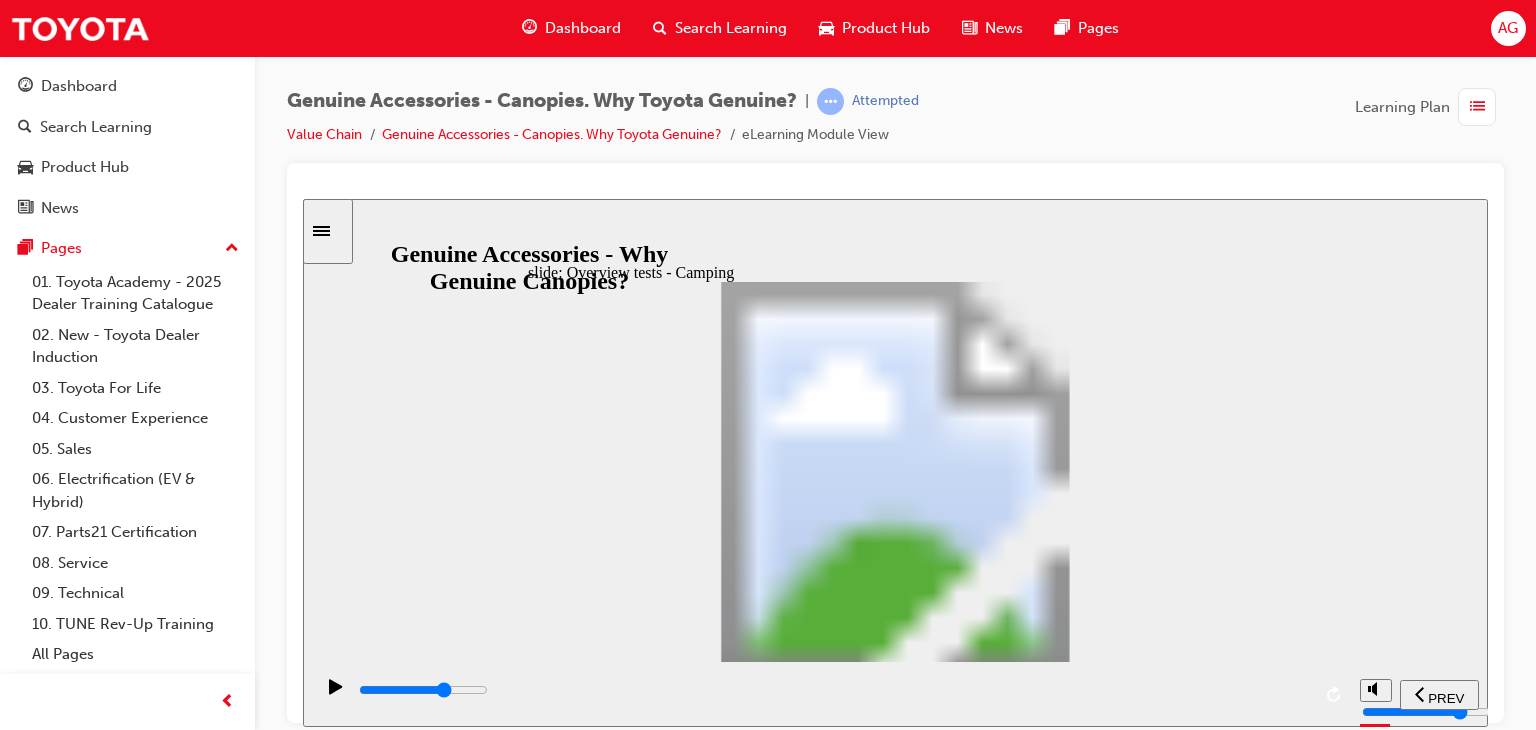 drag, startPoint x: 1009, startPoint y: 701, endPoint x: 1079, endPoint y: 691, distance: 70.71068 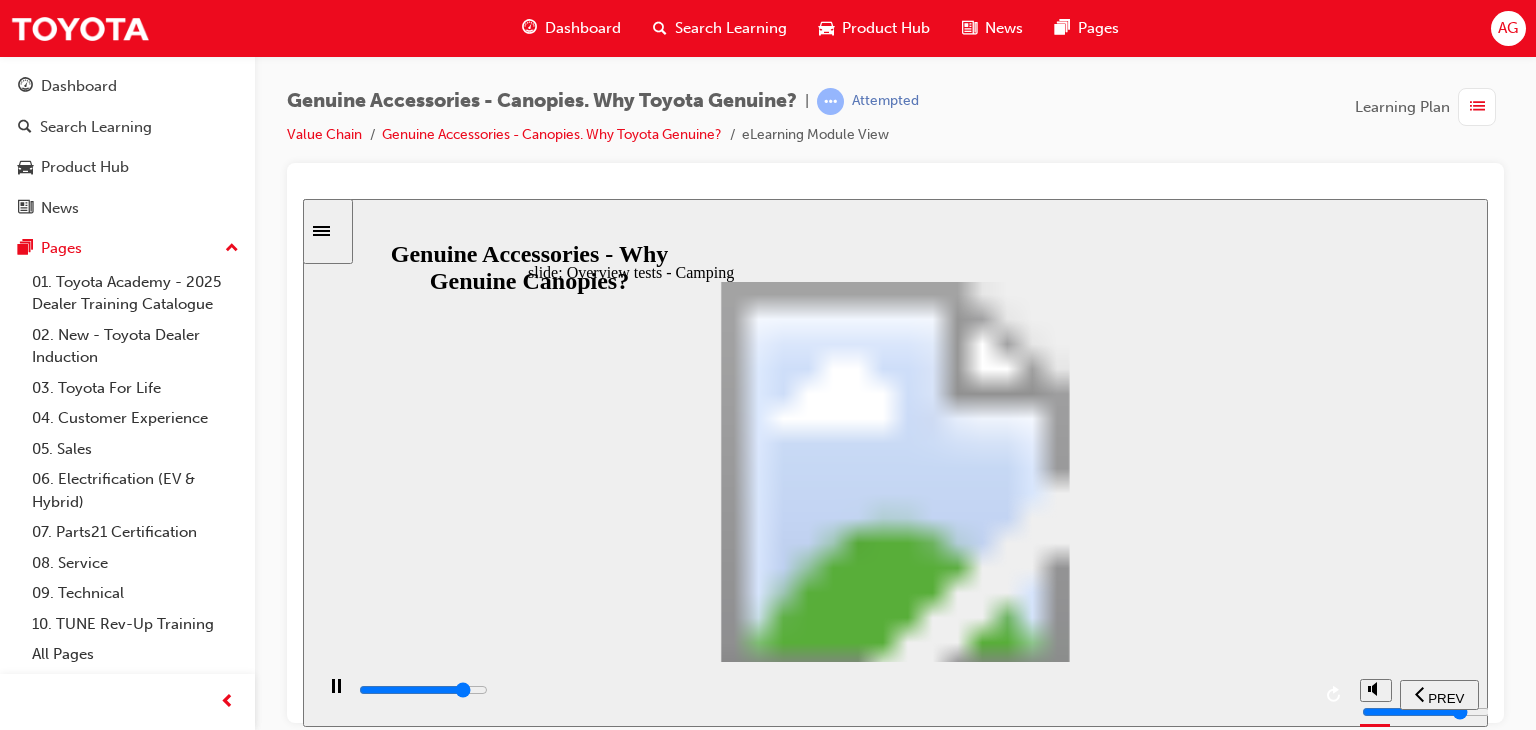 click at bounding box center (833, 690) 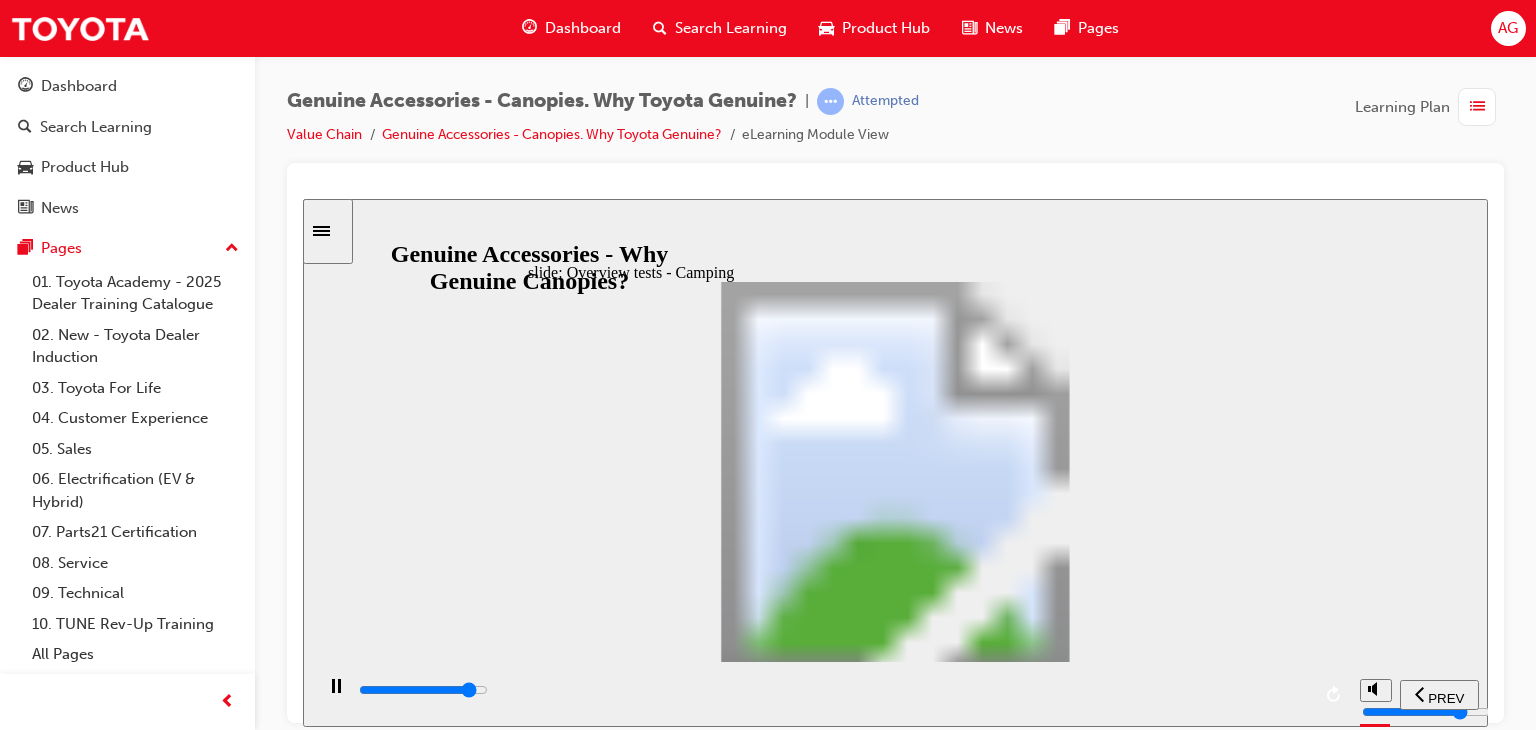 click 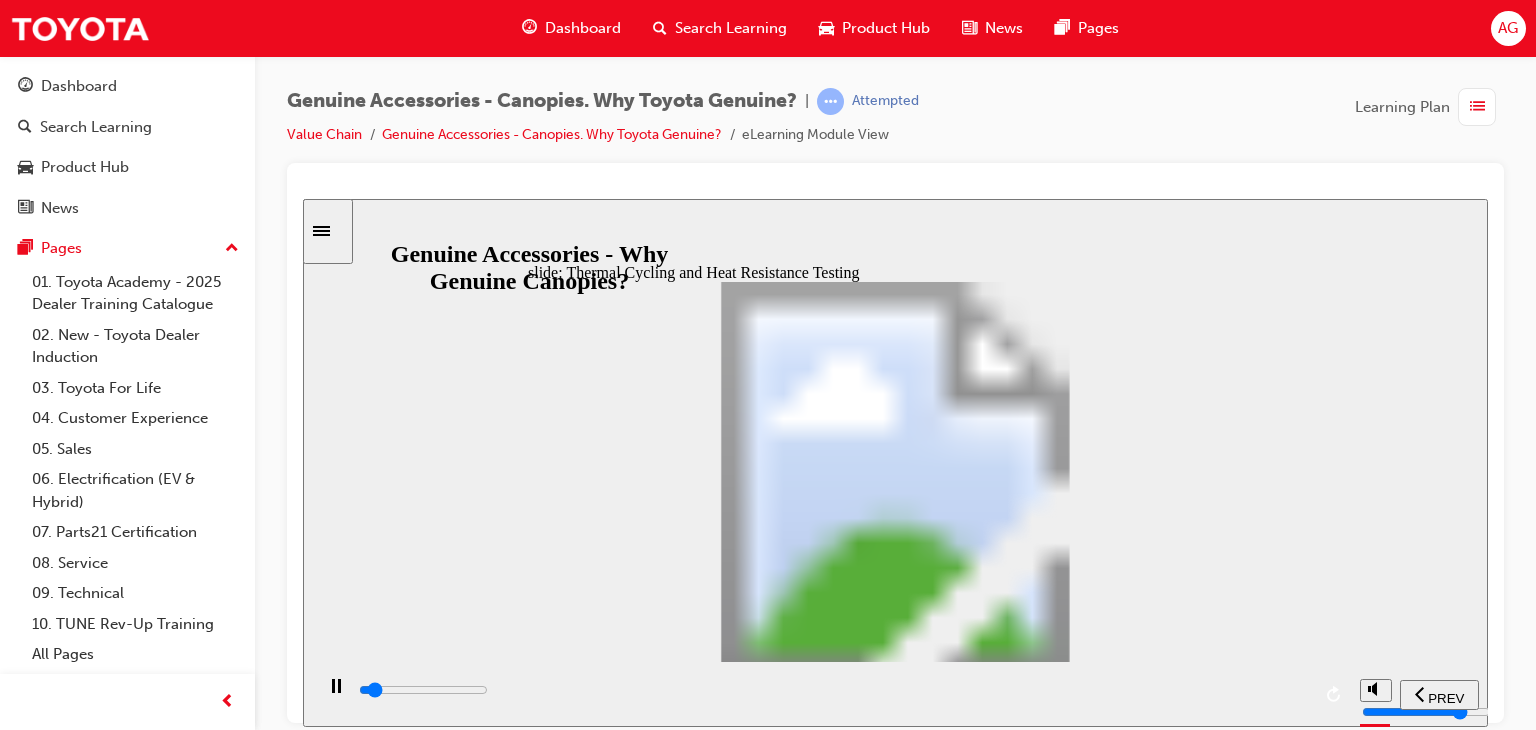 click on "Genuine Accessories - Canopies. Why Toyota Genuine? | Attempted Value Chain Genuine Accessories - Canopies. Why Toyota Genuine? eLearning Module View Learning Plan" at bounding box center (895, 368) 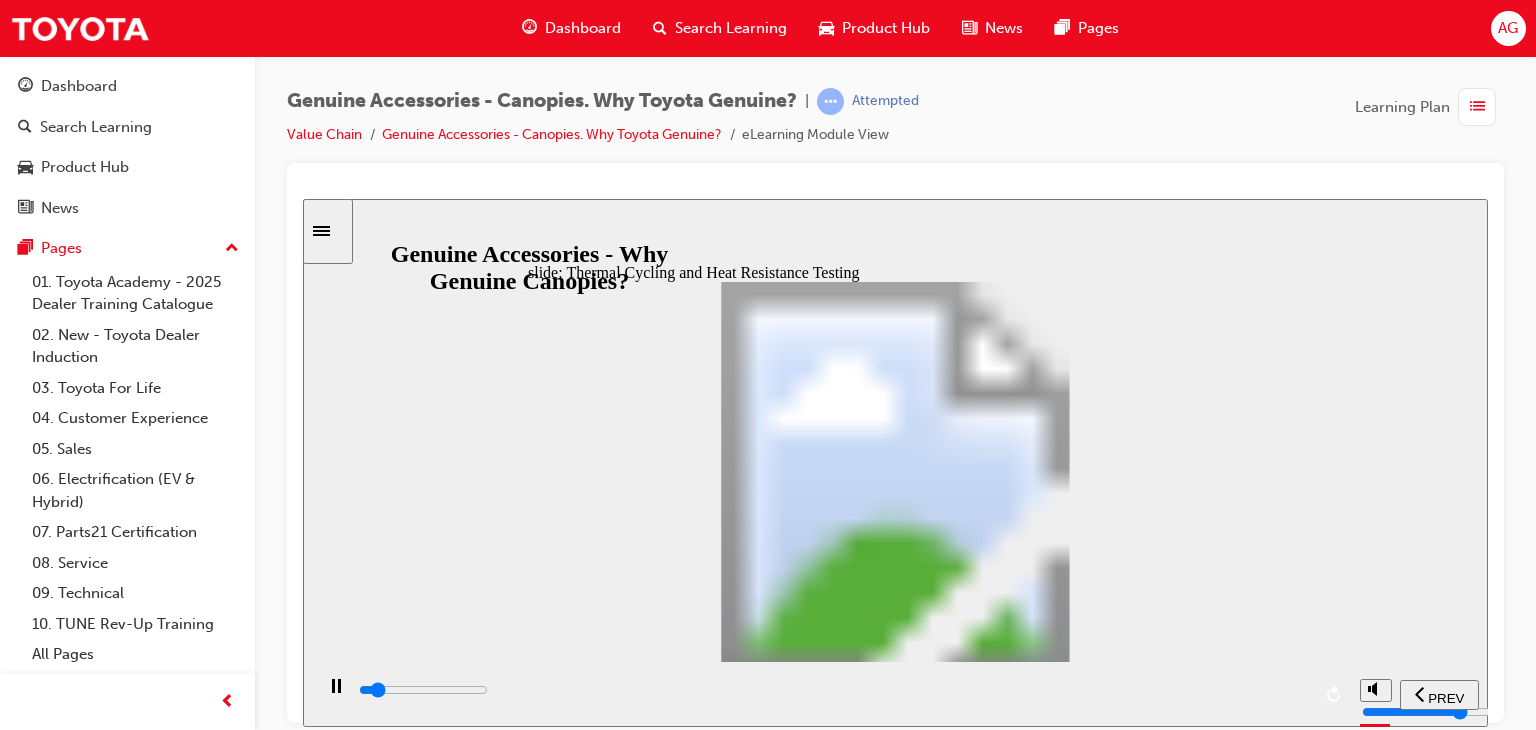 click 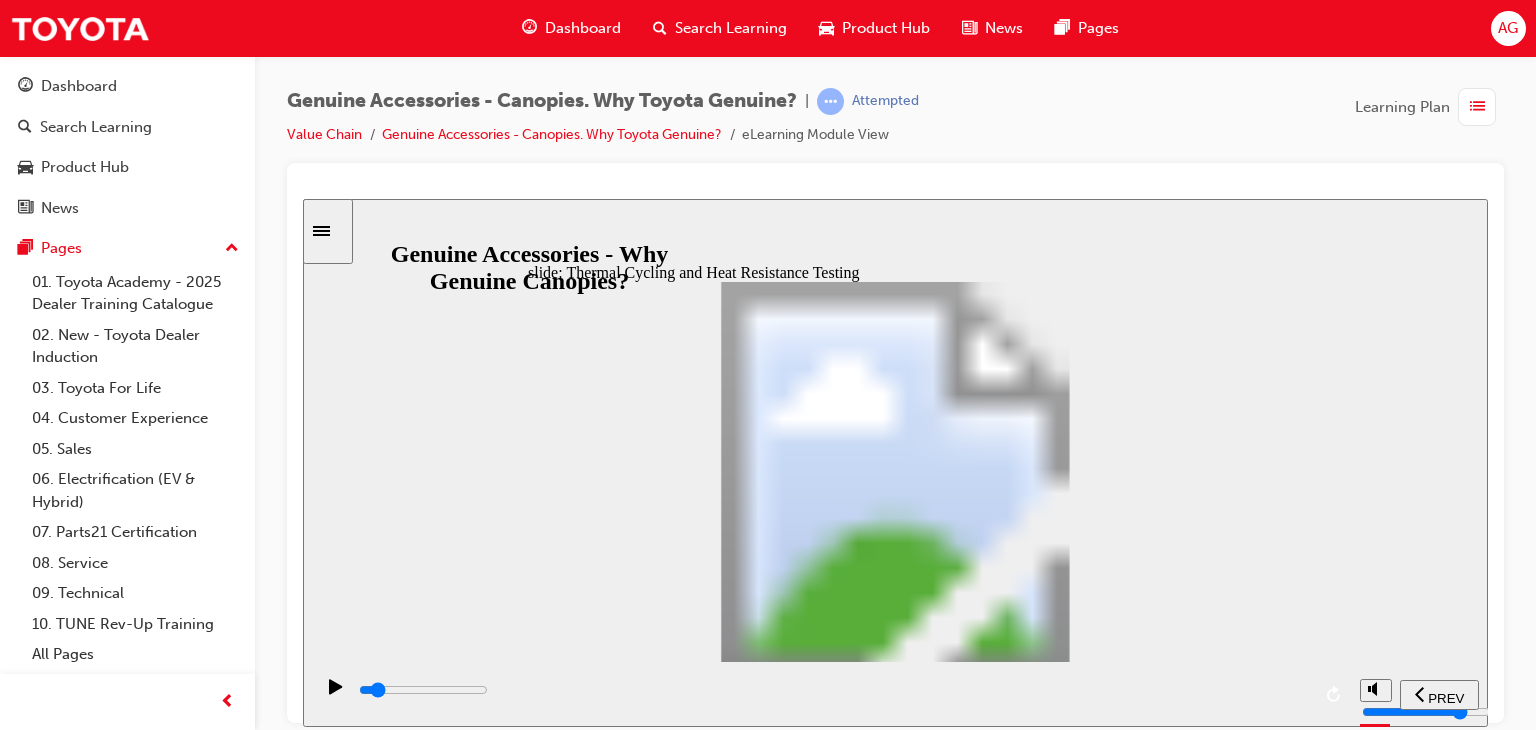 click at bounding box center (831, 693) 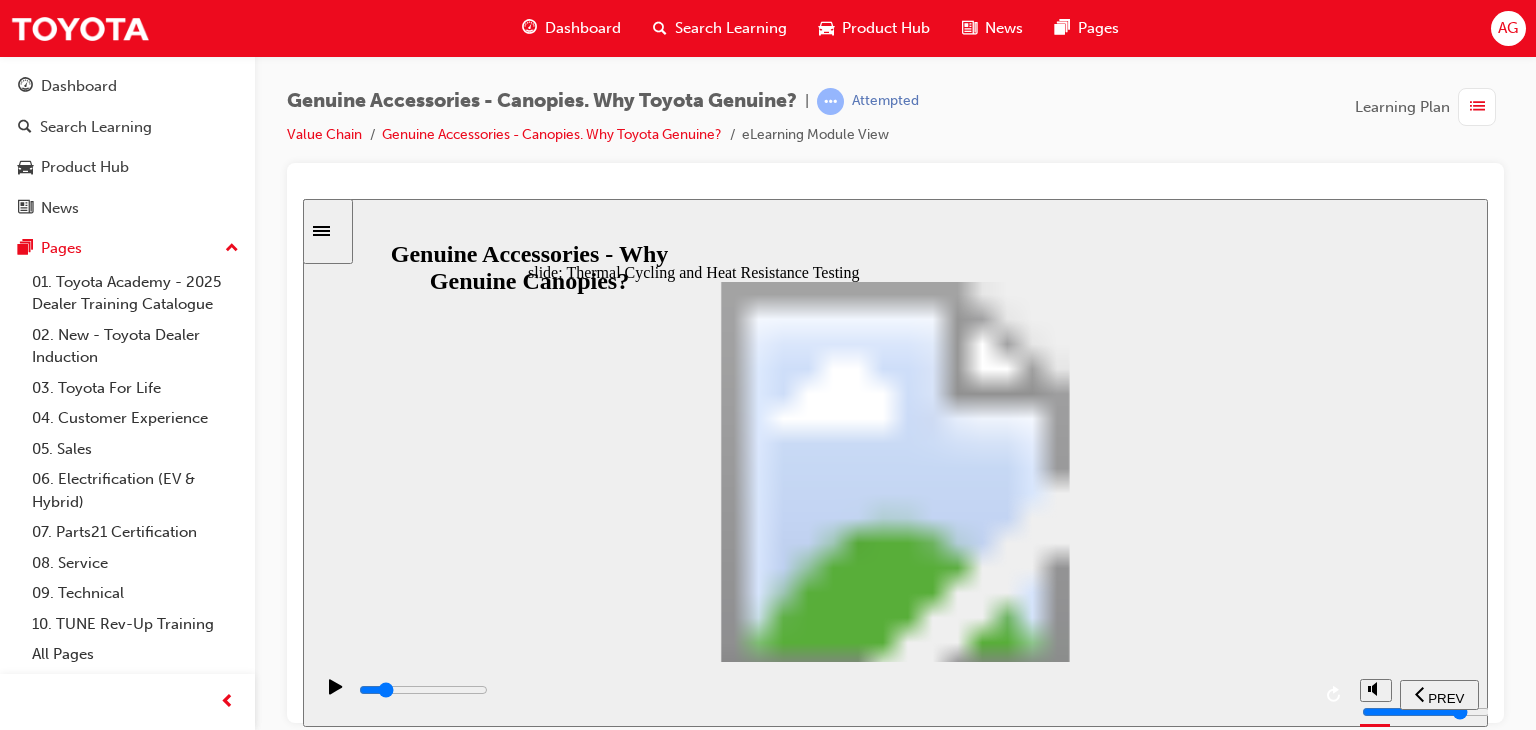 click at bounding box center [833, 690] 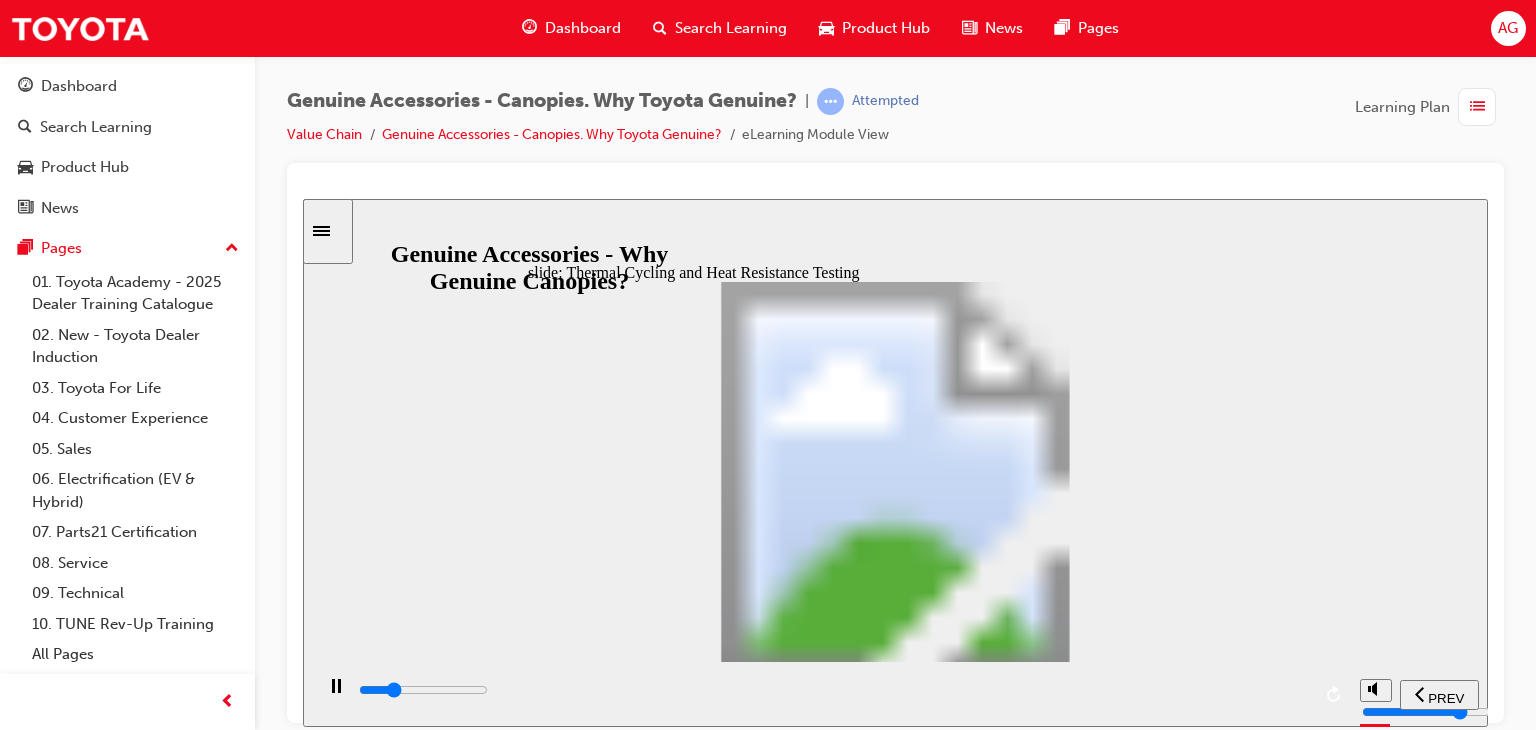 click 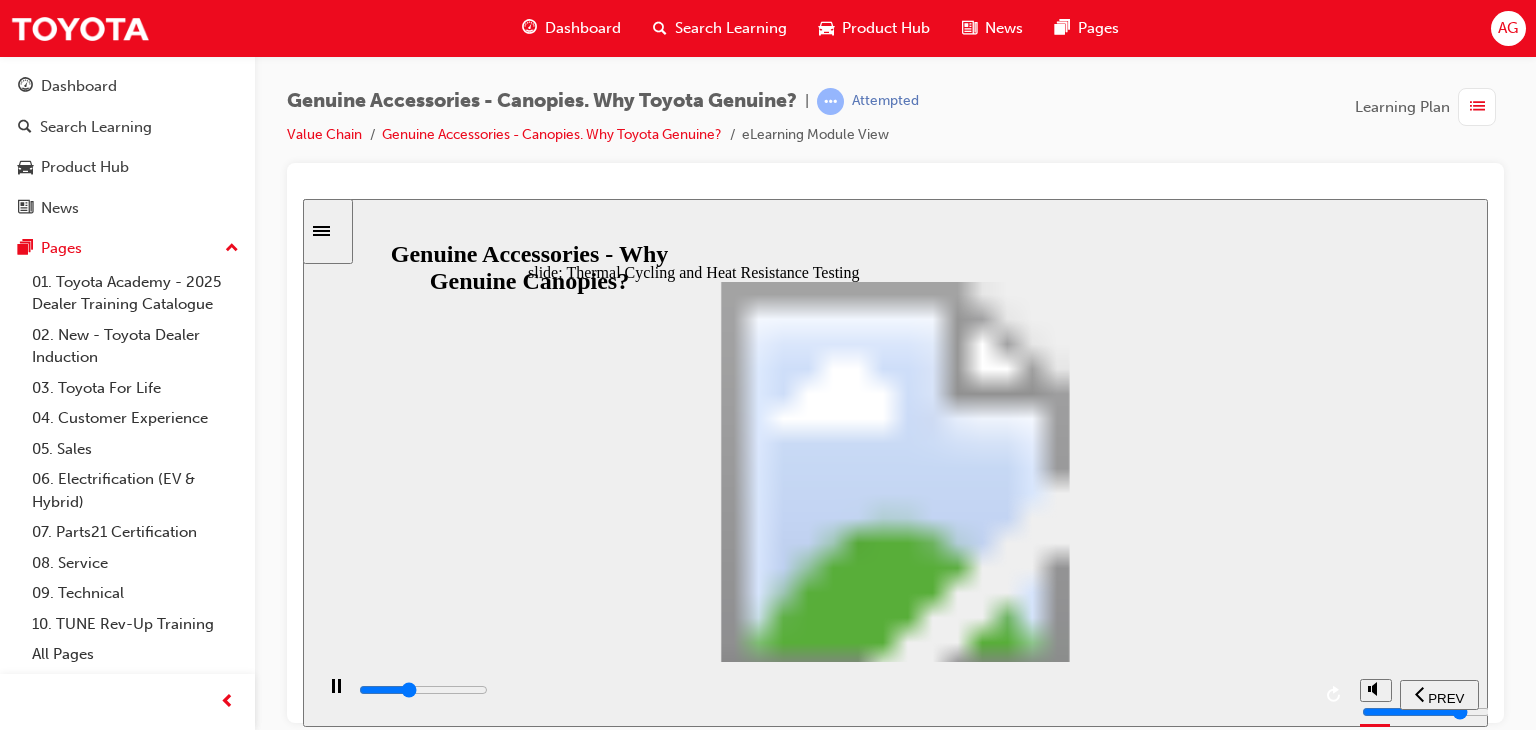 click 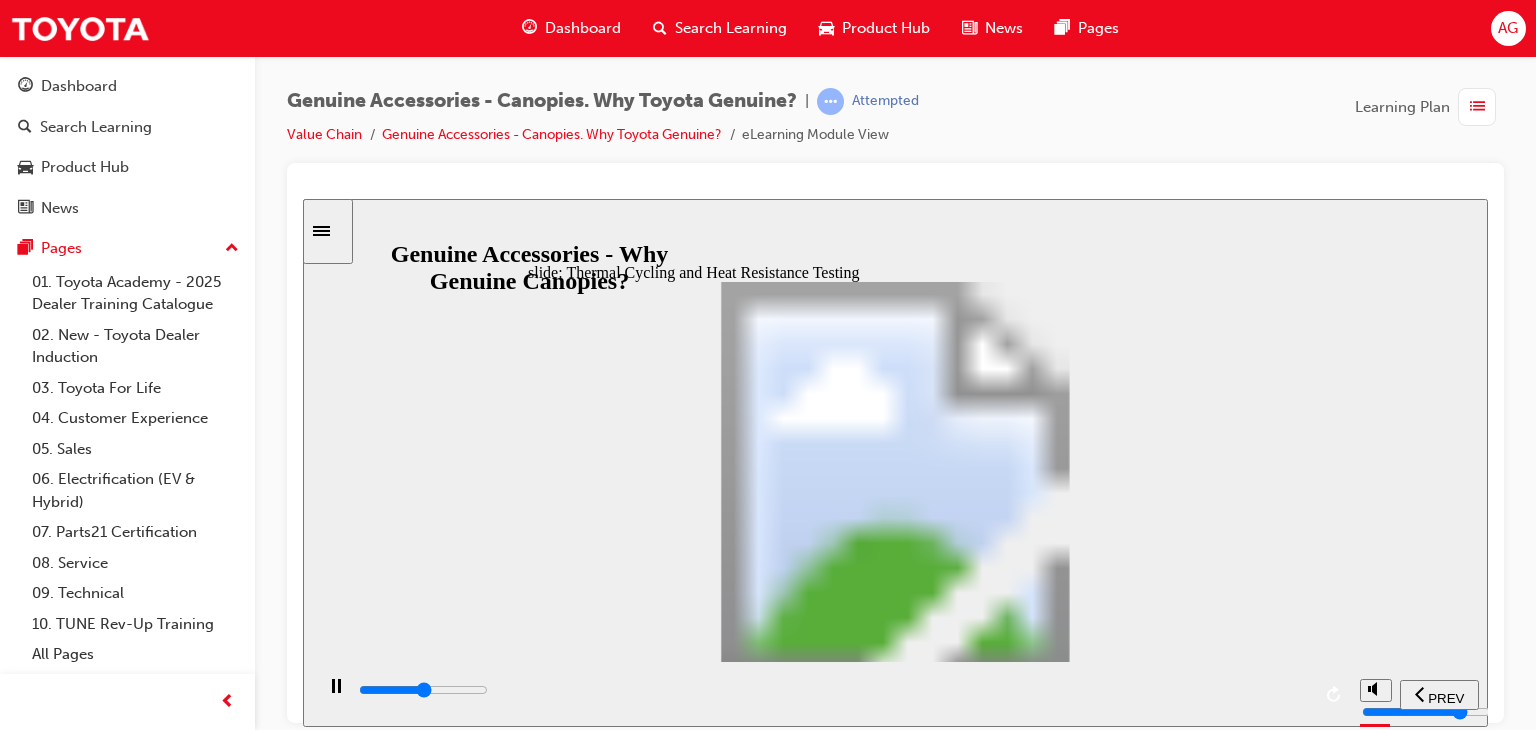 click 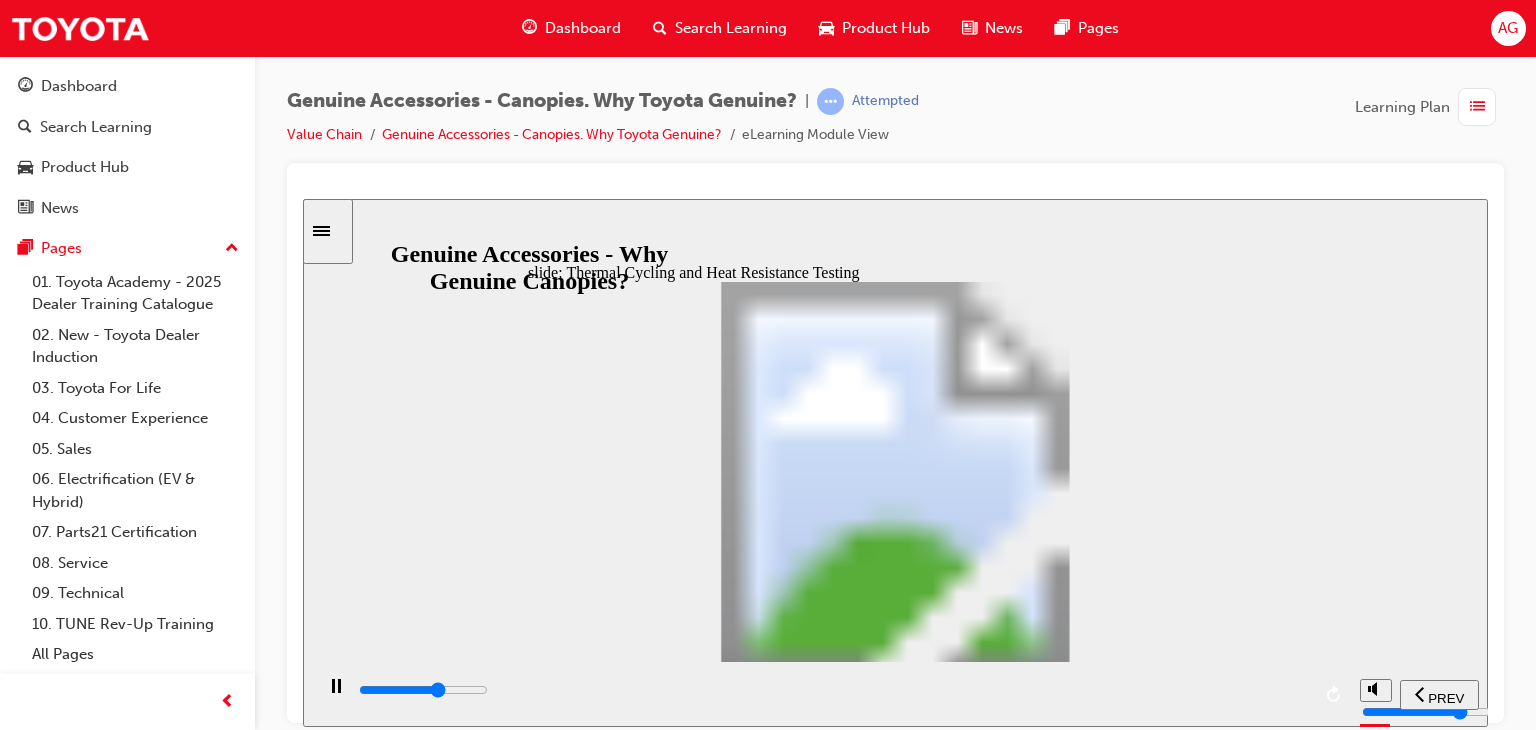 click at bounding box center [833, 690] 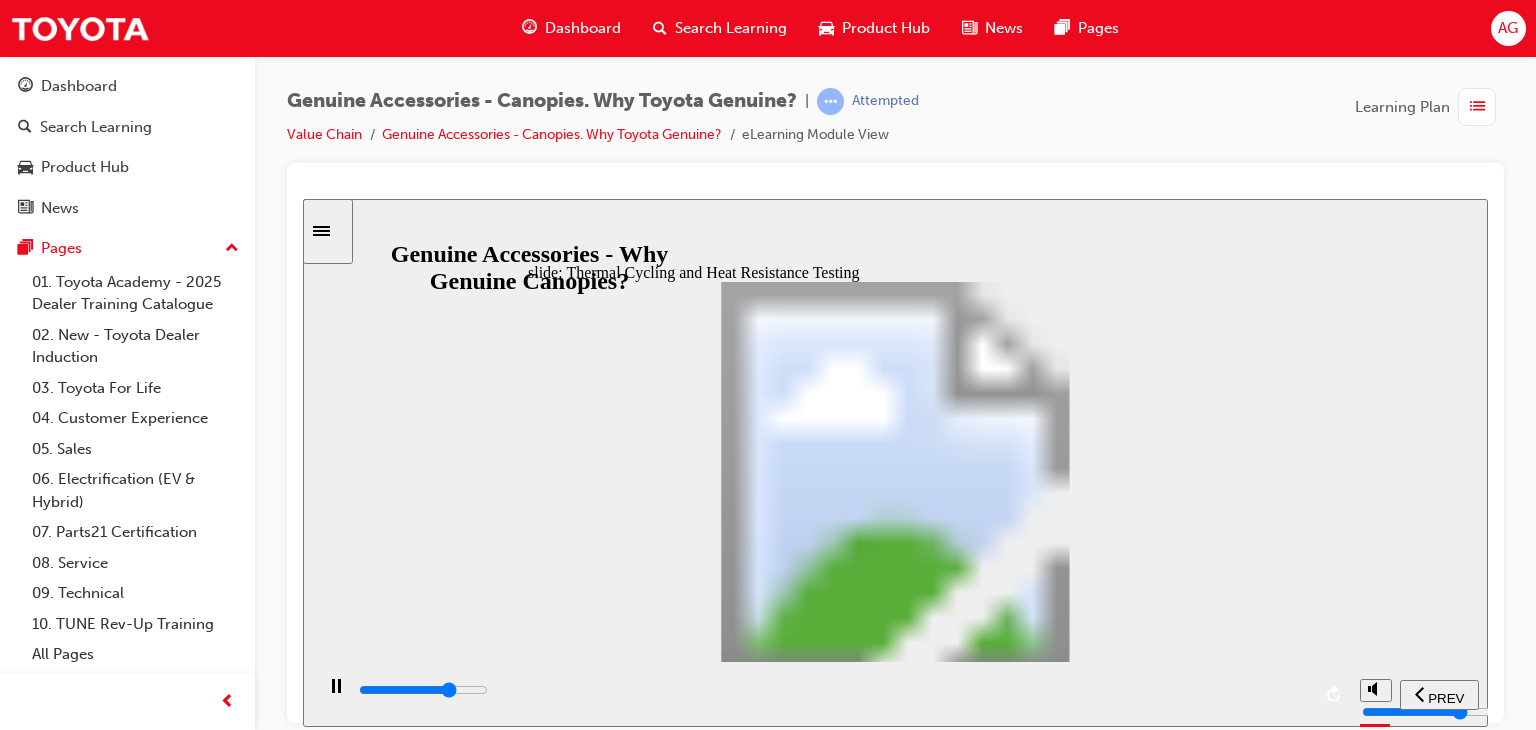 click at bounding box center [833, 690] 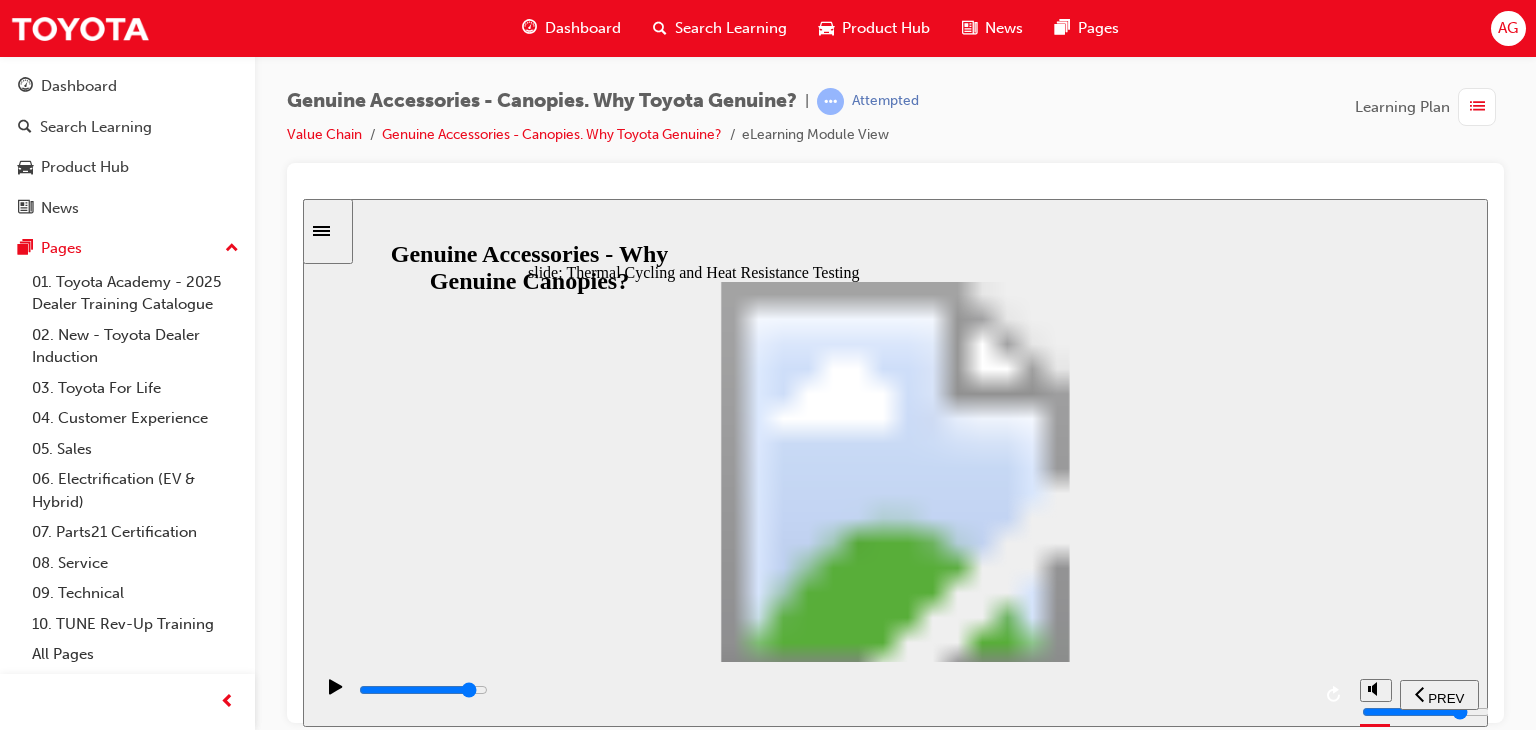 click at bounding box center [423, 689] 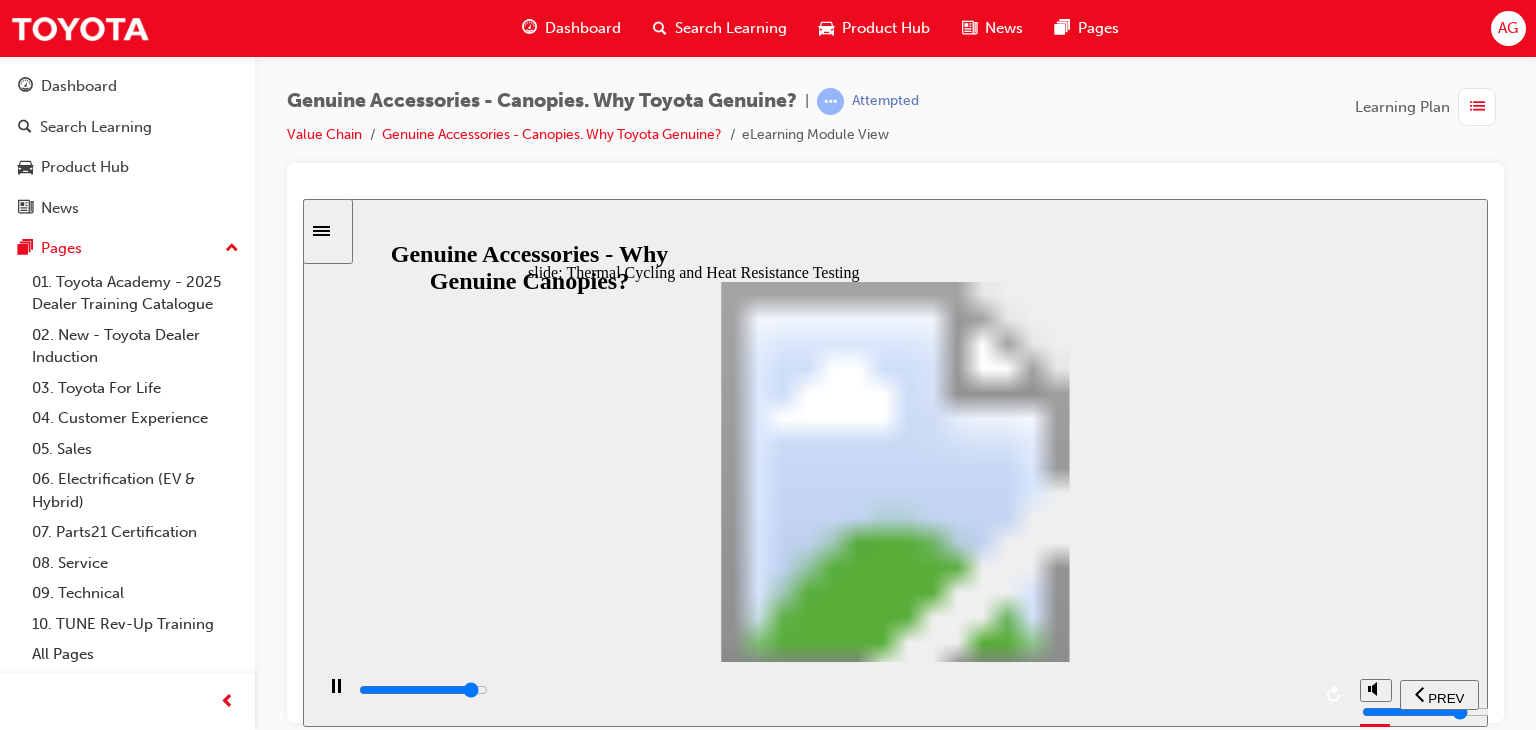 click at bounding box center (1335, 694) 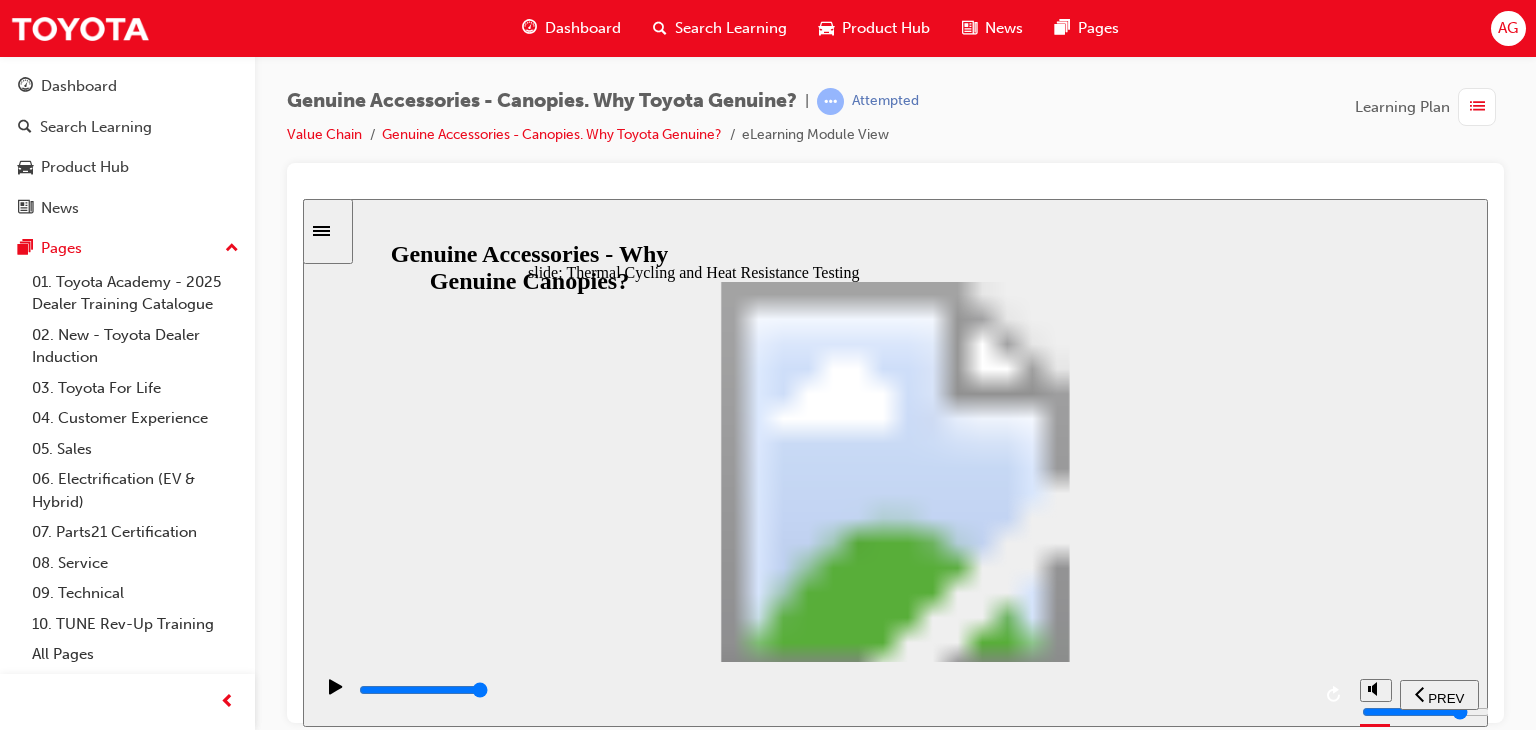 drag, startPoint x: 980, startPoint y: 702, endPoint x: 1283, endPoint y: 672, distance: 304.48154 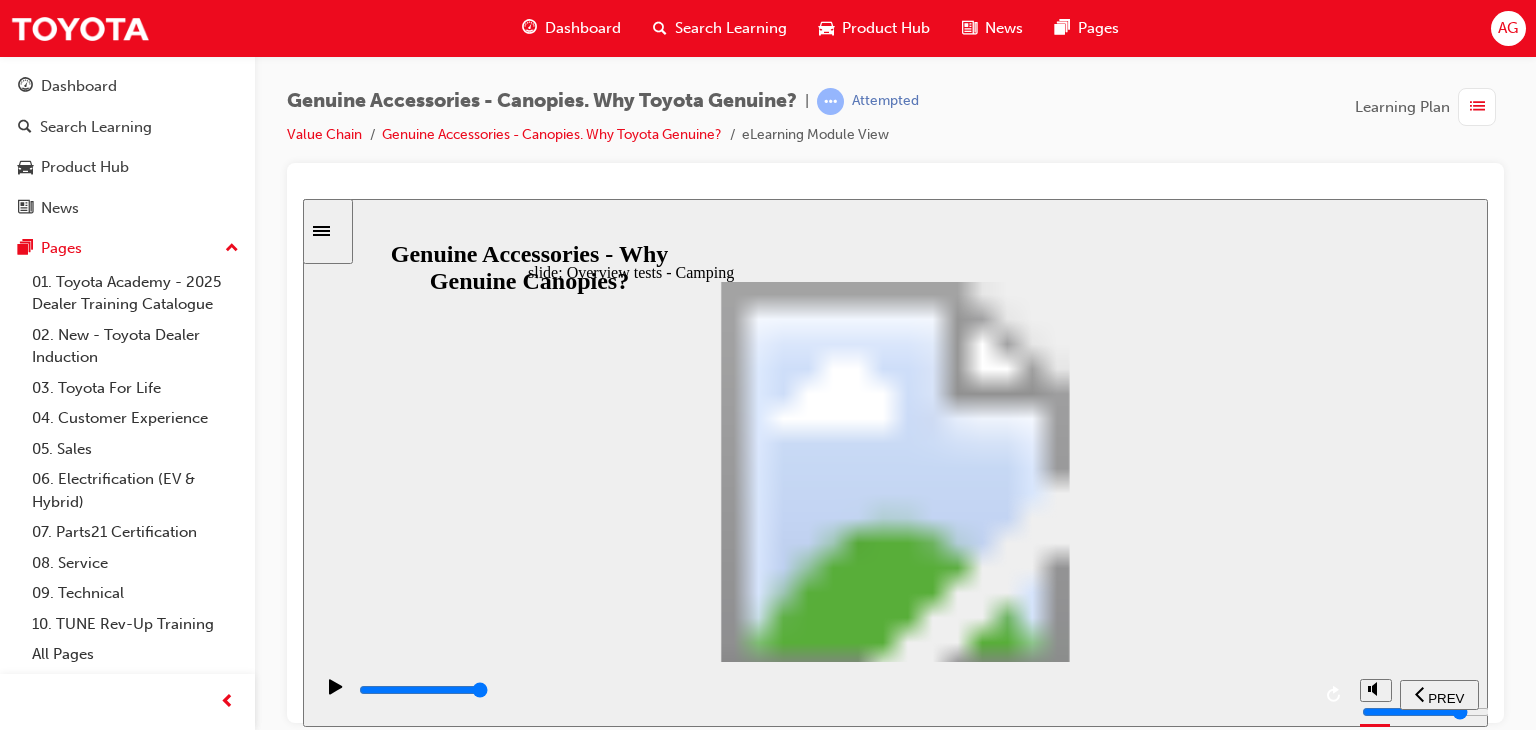click 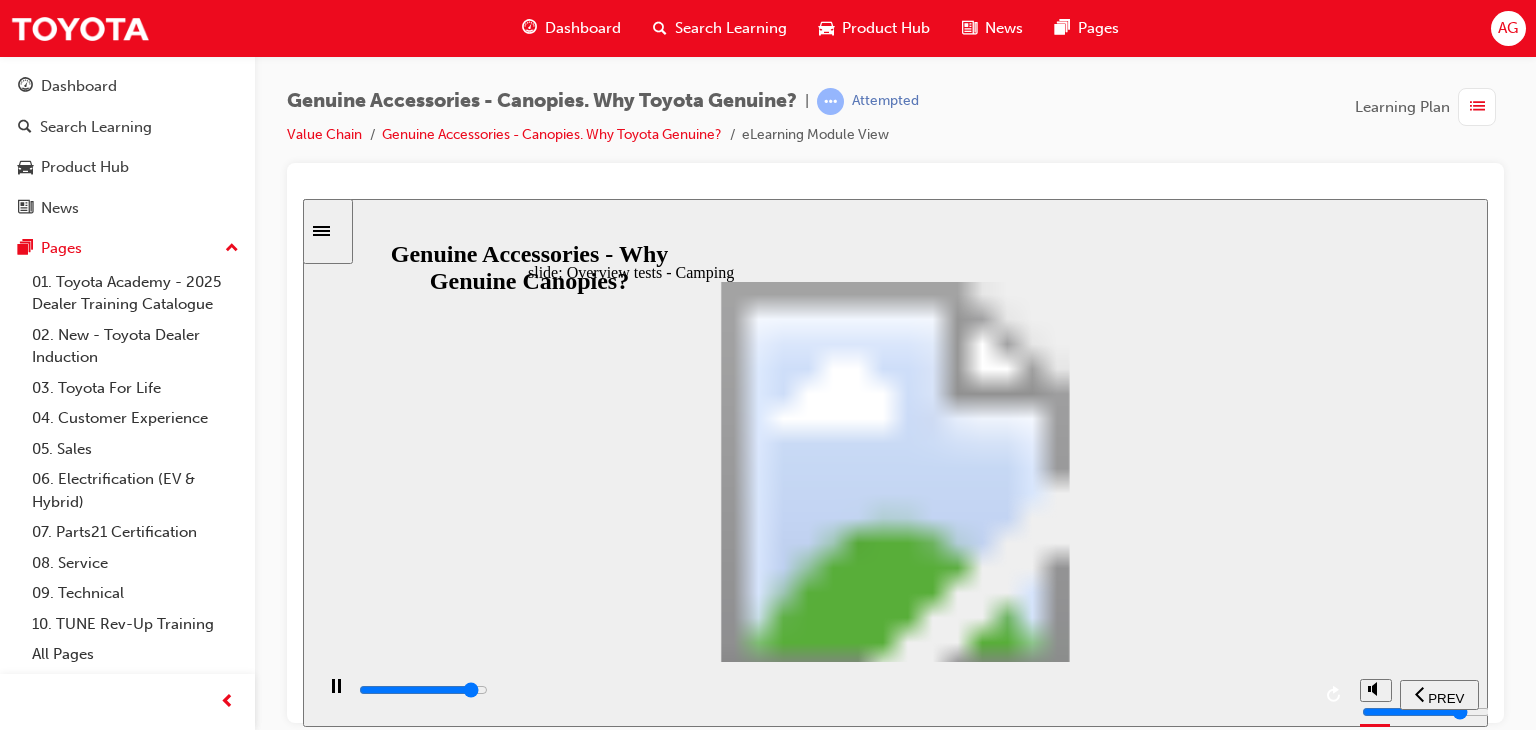 click 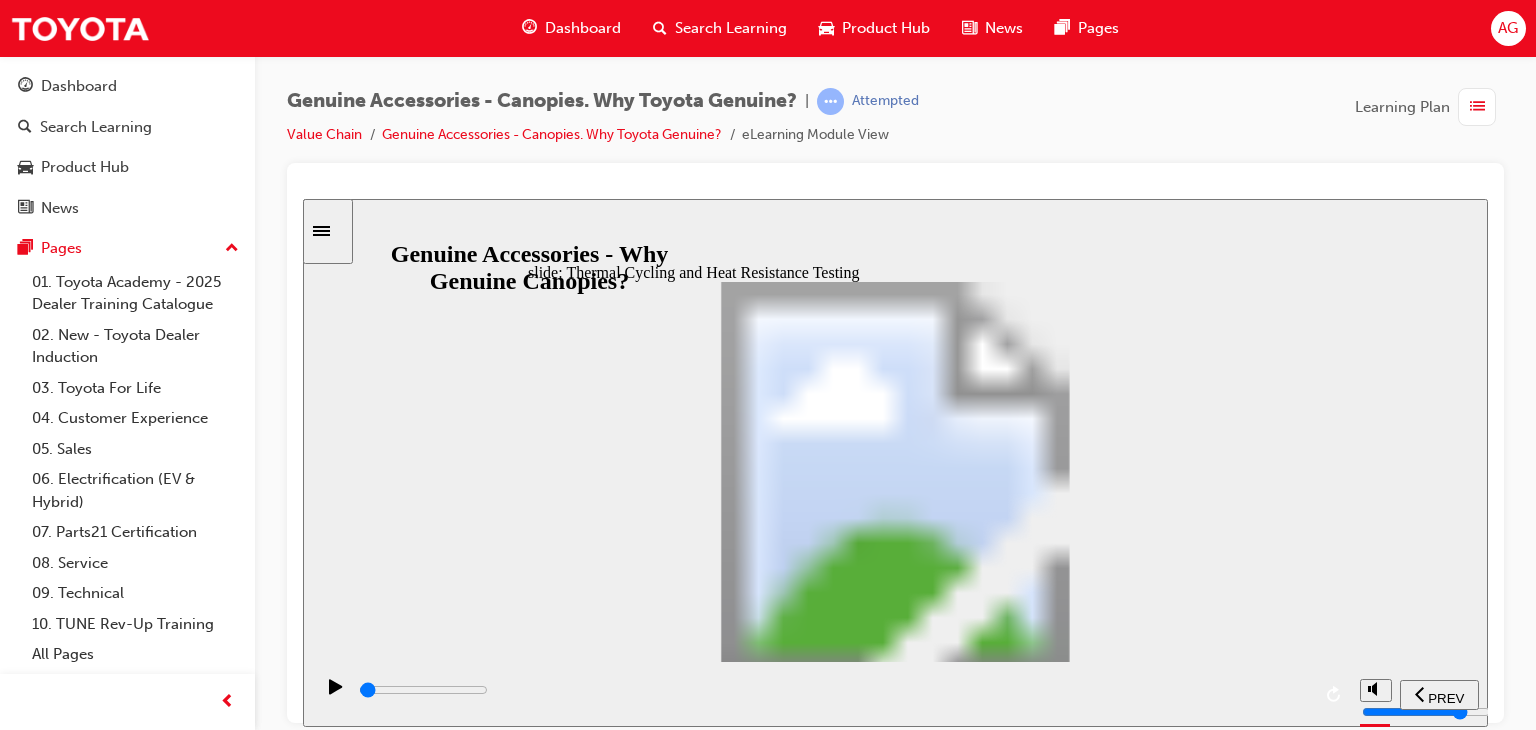 drag, startPoint x: 976, startPoint y: 625, endPoint x: 975, endPoint y: 551, distance: 74.00676 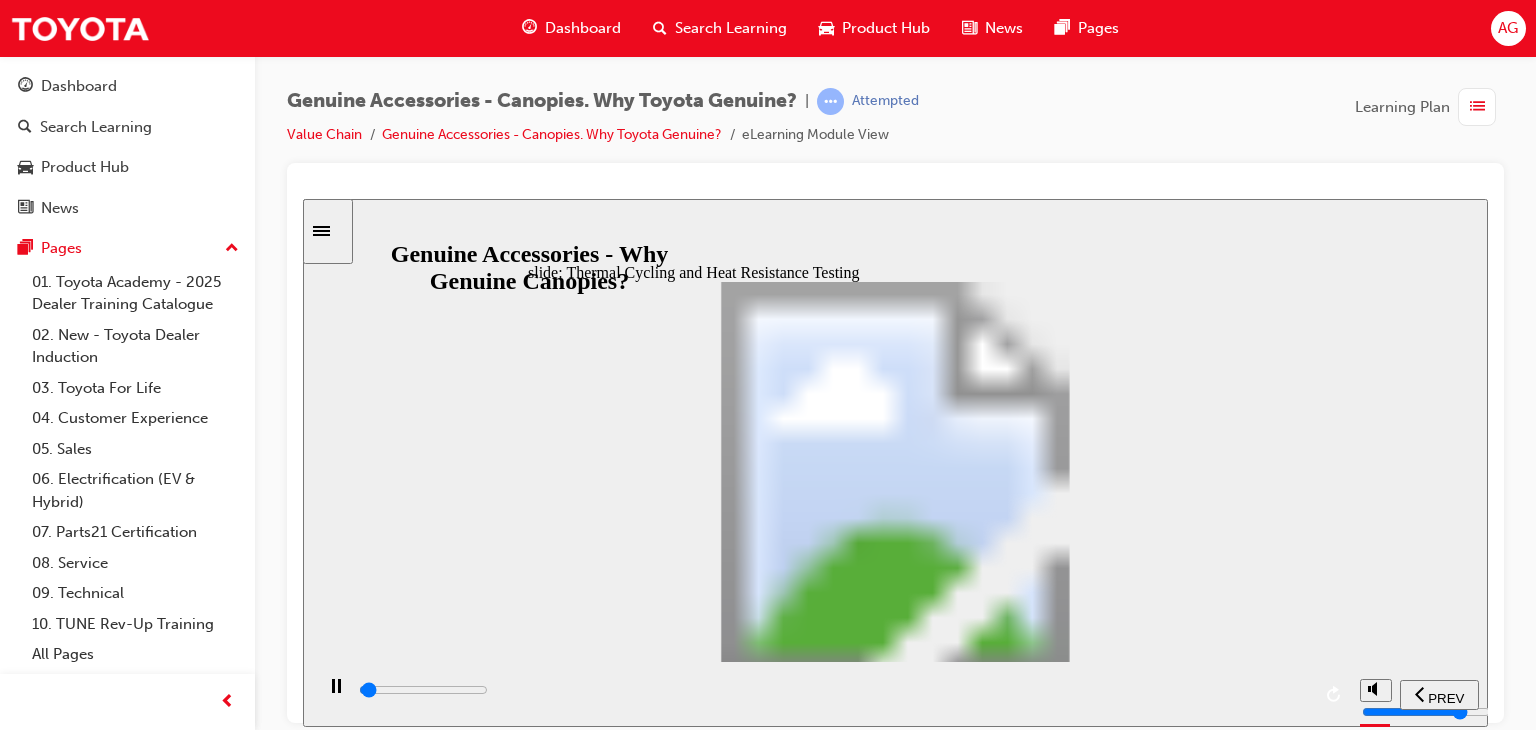 click 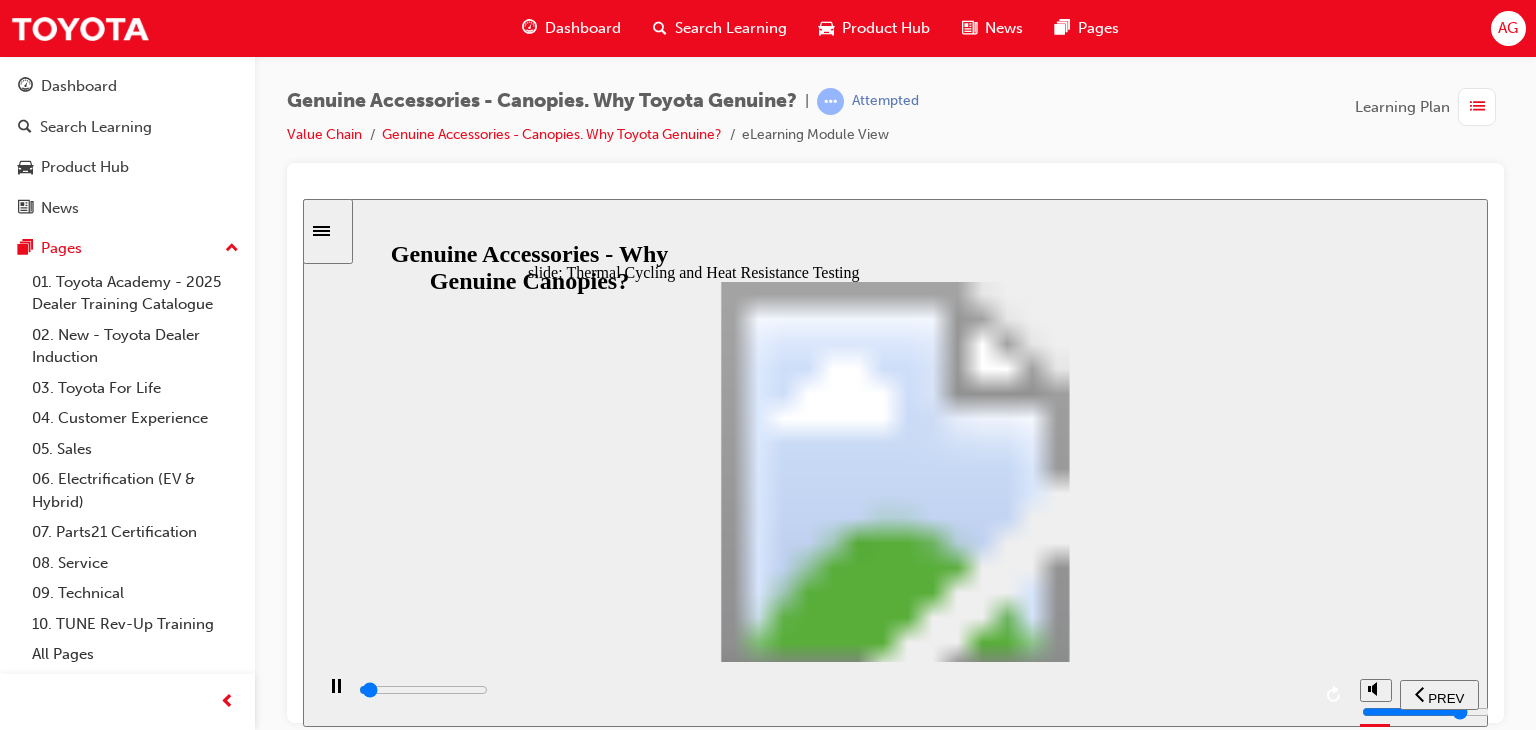 click on "Tested to  Toyota Standards Thermal Cycling & Heat Resistance Testing To ensure Toyota Genuine Canopy retains  structure, dimensional specications & quality  o nish  under  adverse temperature  conditions. Canopy is placed into a Temperature control booth on  a cycle o   varying temperatures rom  -30°C to 80°C .  Measurements & analyses are then conducted or  comparison to original specications. Gives Guest peace o mind that their Toyota Genuine Canopy  will  retain its unctionality, structure & nish  irrespective o the  temperature conditions  where they reside. Thermal Cylce Booth Severe Temperature Validation i i" at bounding box center (895, 1548) 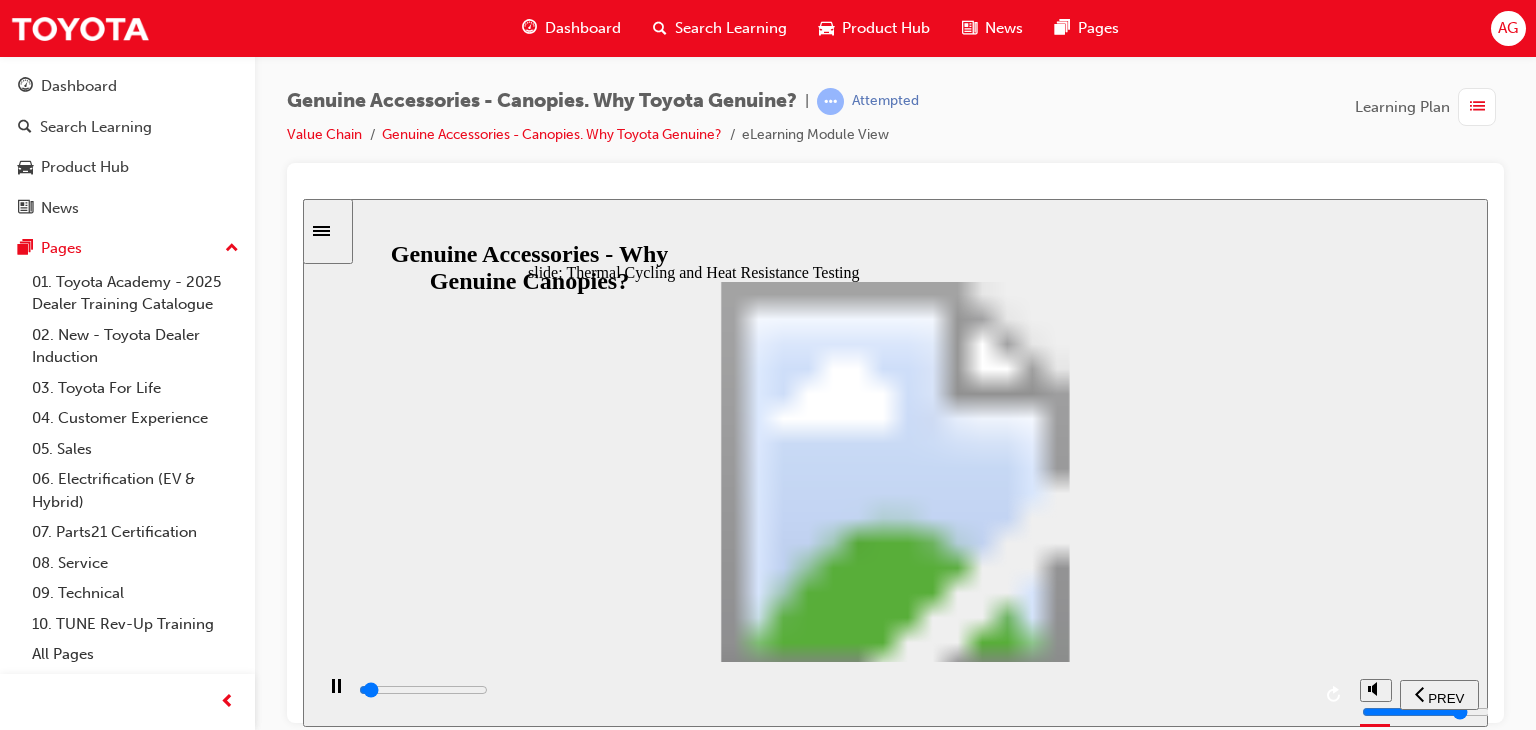 drag, startPoint x: 894, startPoint y: 663, endPoint x: 1011, endPoint y: 708, distance: 125.35549 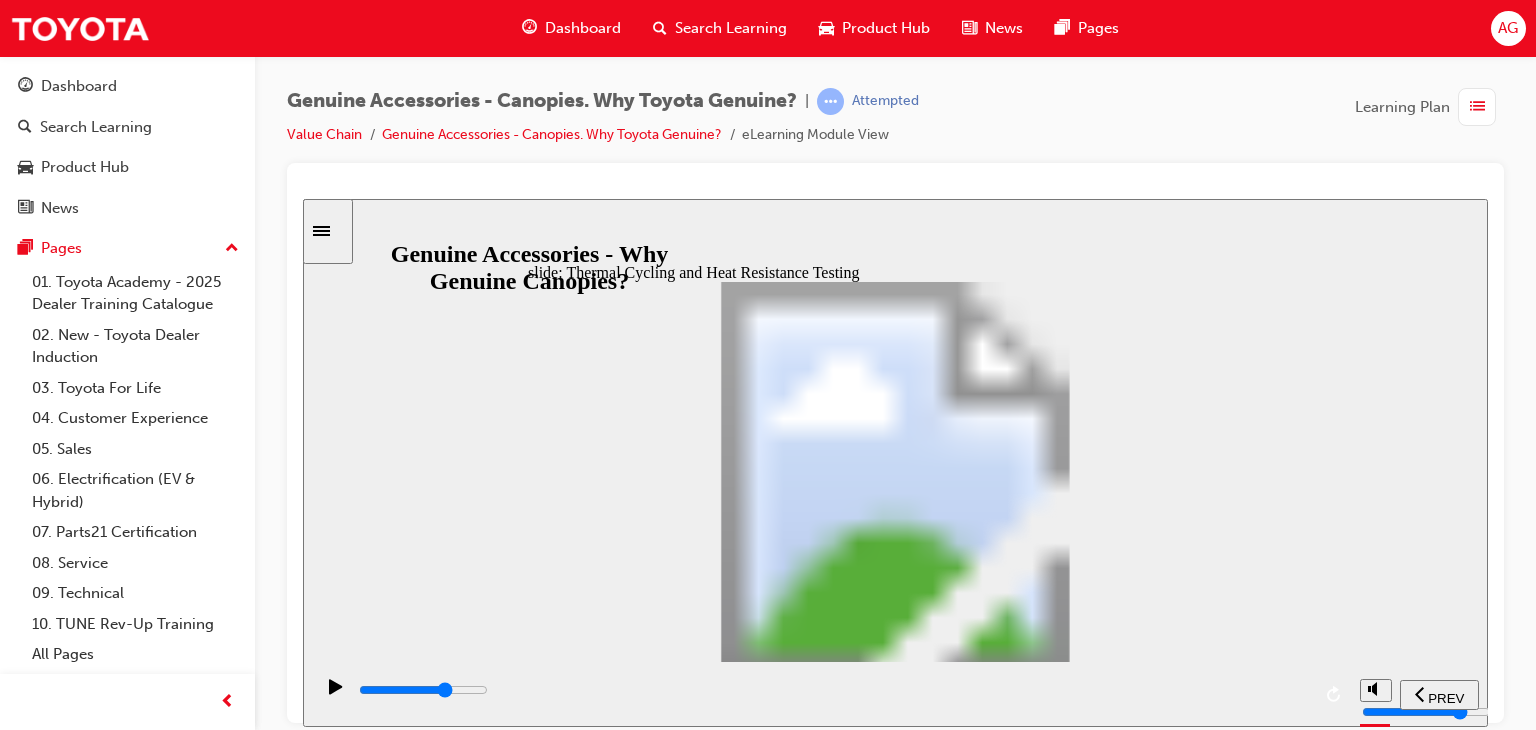 drag, startPoint x: 1011, startPoint y: 708, endPoint x: 1092, endPoint y: 695, distance: 82.036575 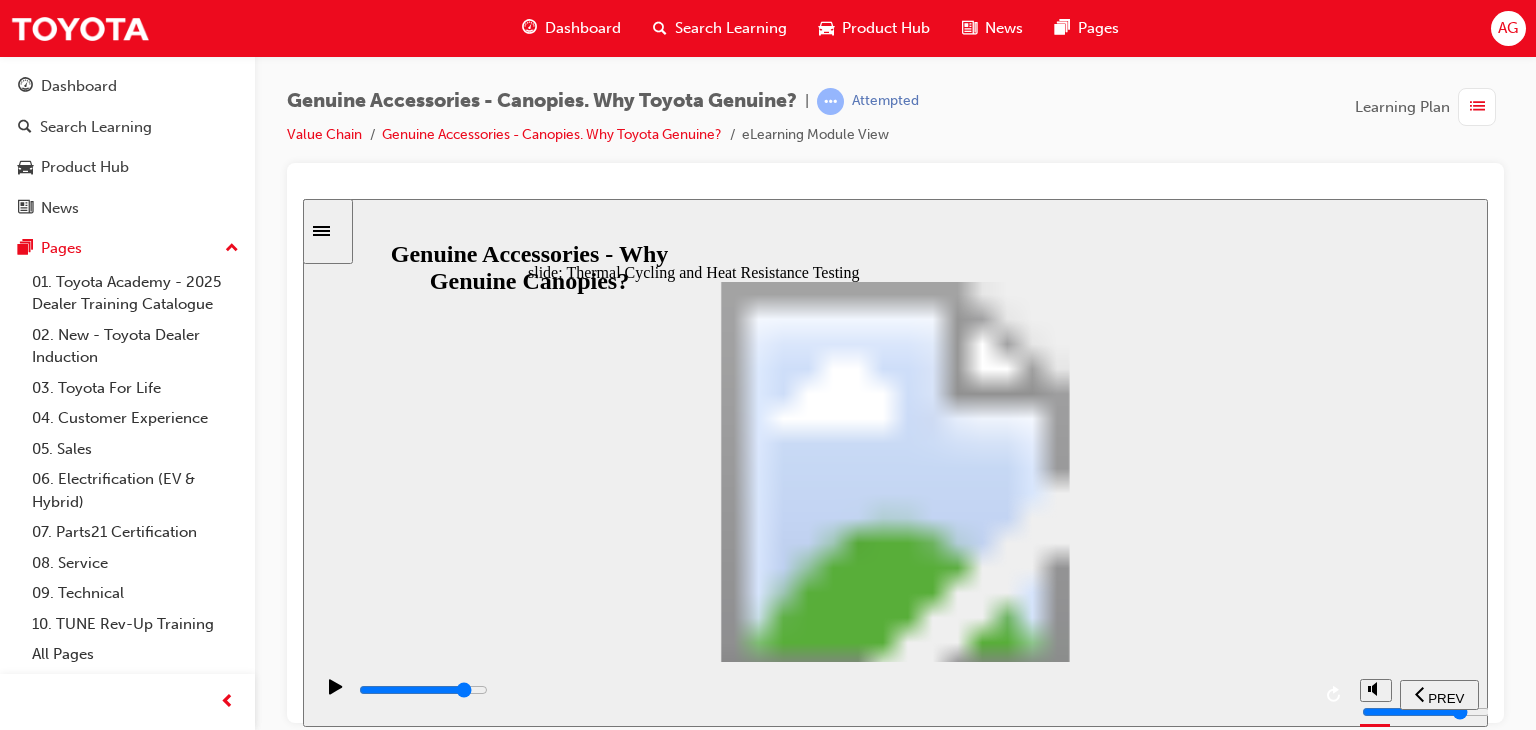 drag, startPoint x: 1143, startPoint y: 702, endPoint x: 1232, endPoint y: 686, distance: 90.426765 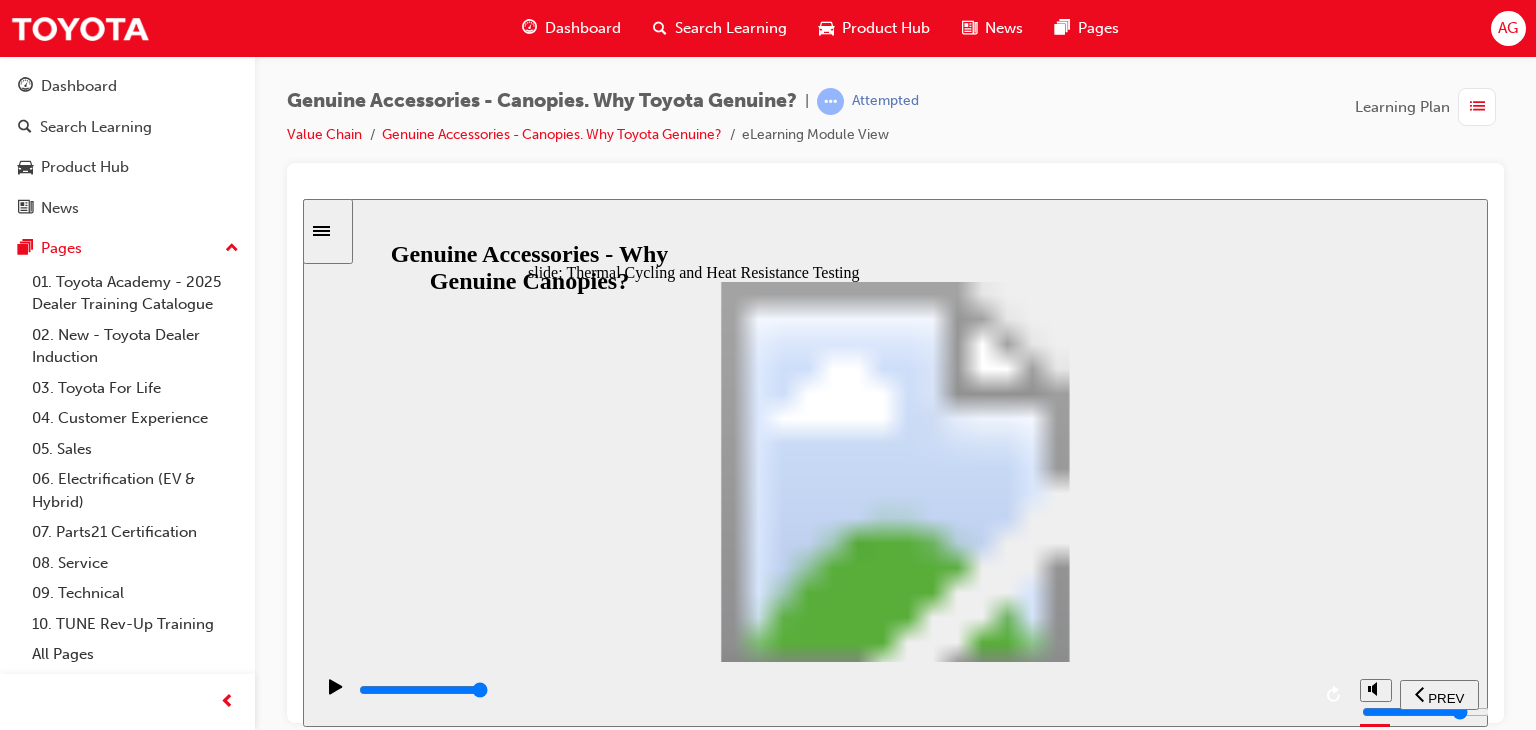 drag, startPoint x: 1224, startPoint y: 695, endPoint x: 1316, endPoint y: 664, distance: 97.082436 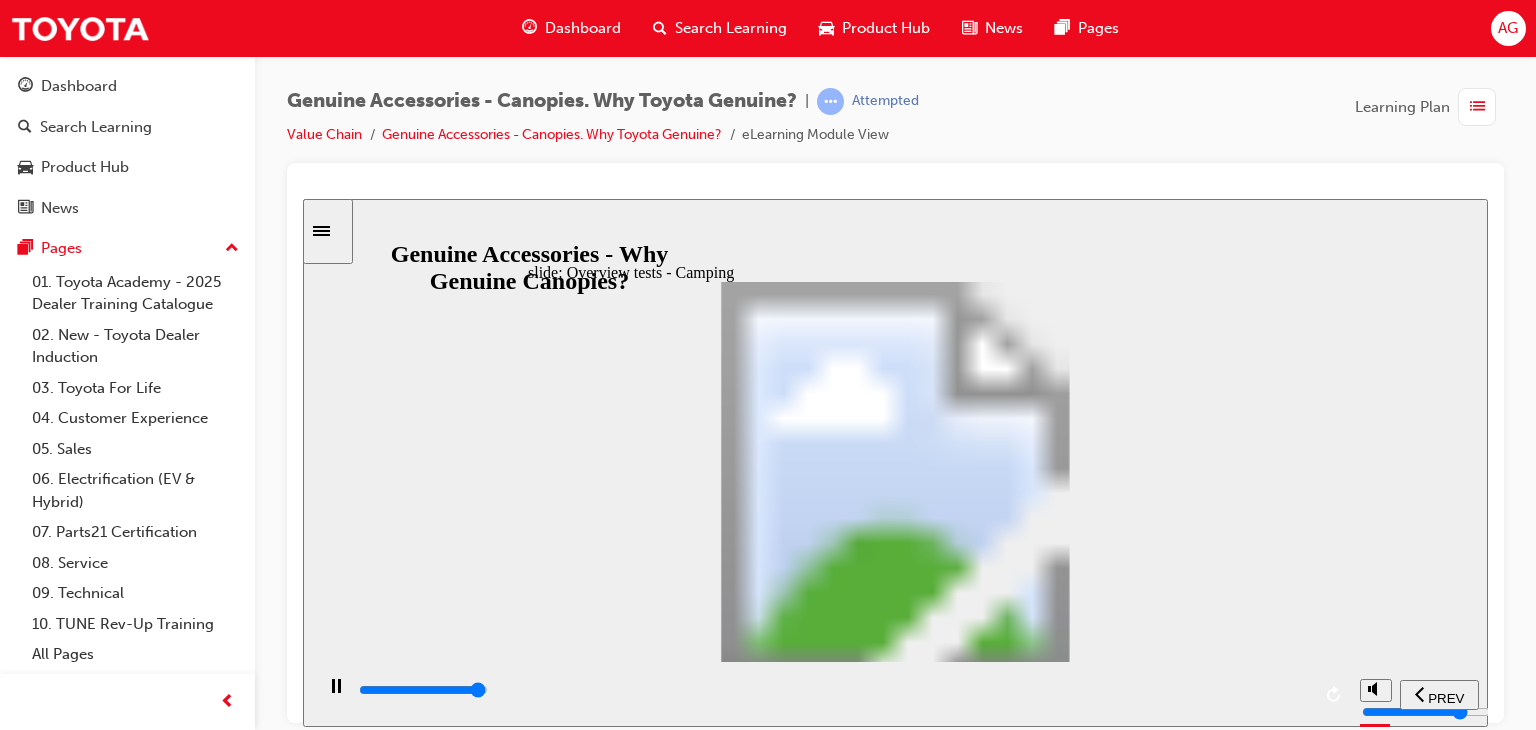 click on "Click each test that Toyota uses or our Genuine Canopies to learn more Thermal Cycling & Heat Resistance Testing Canopy Rough Road   Durability Test Continue Tested to  Toyota Standards" at bounding box center [895, 1548] 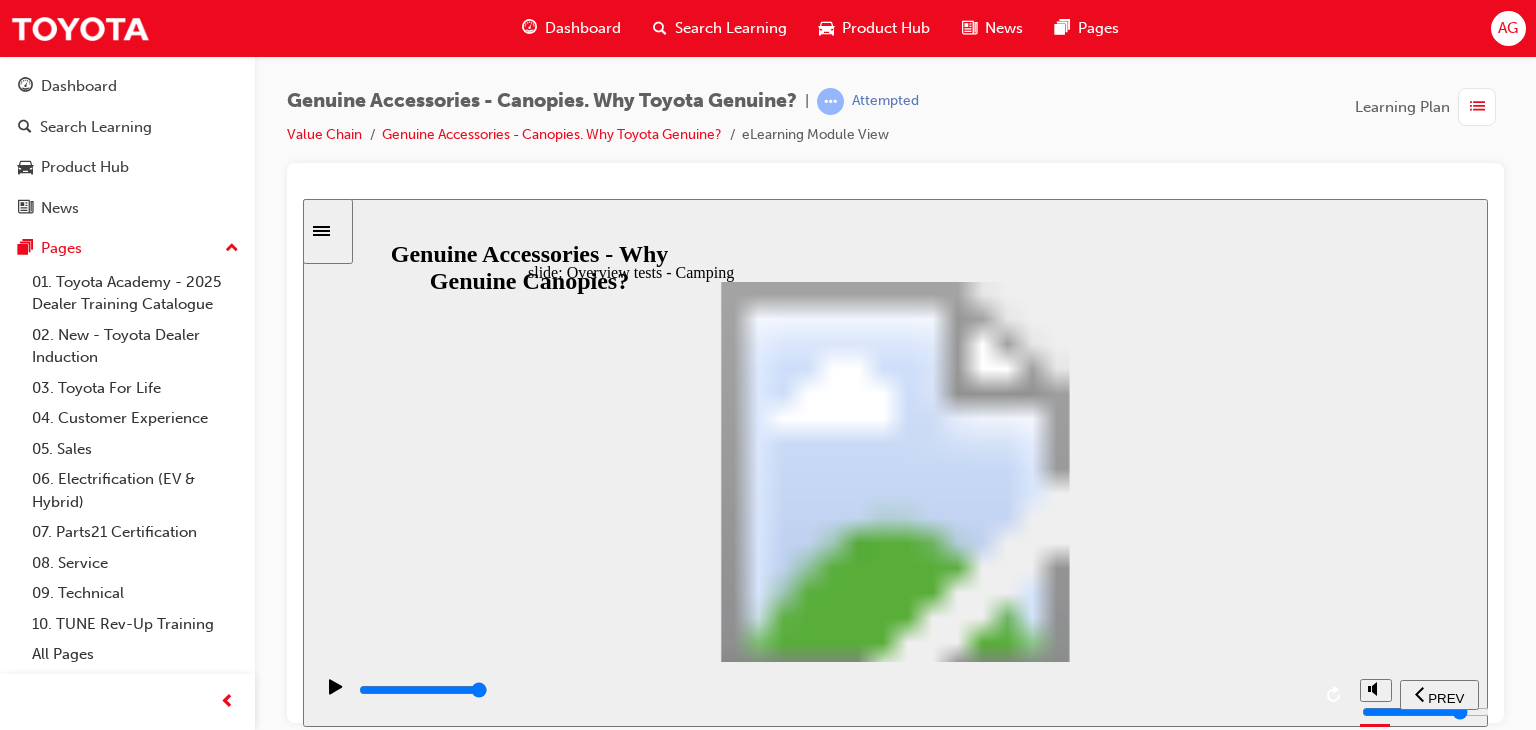click 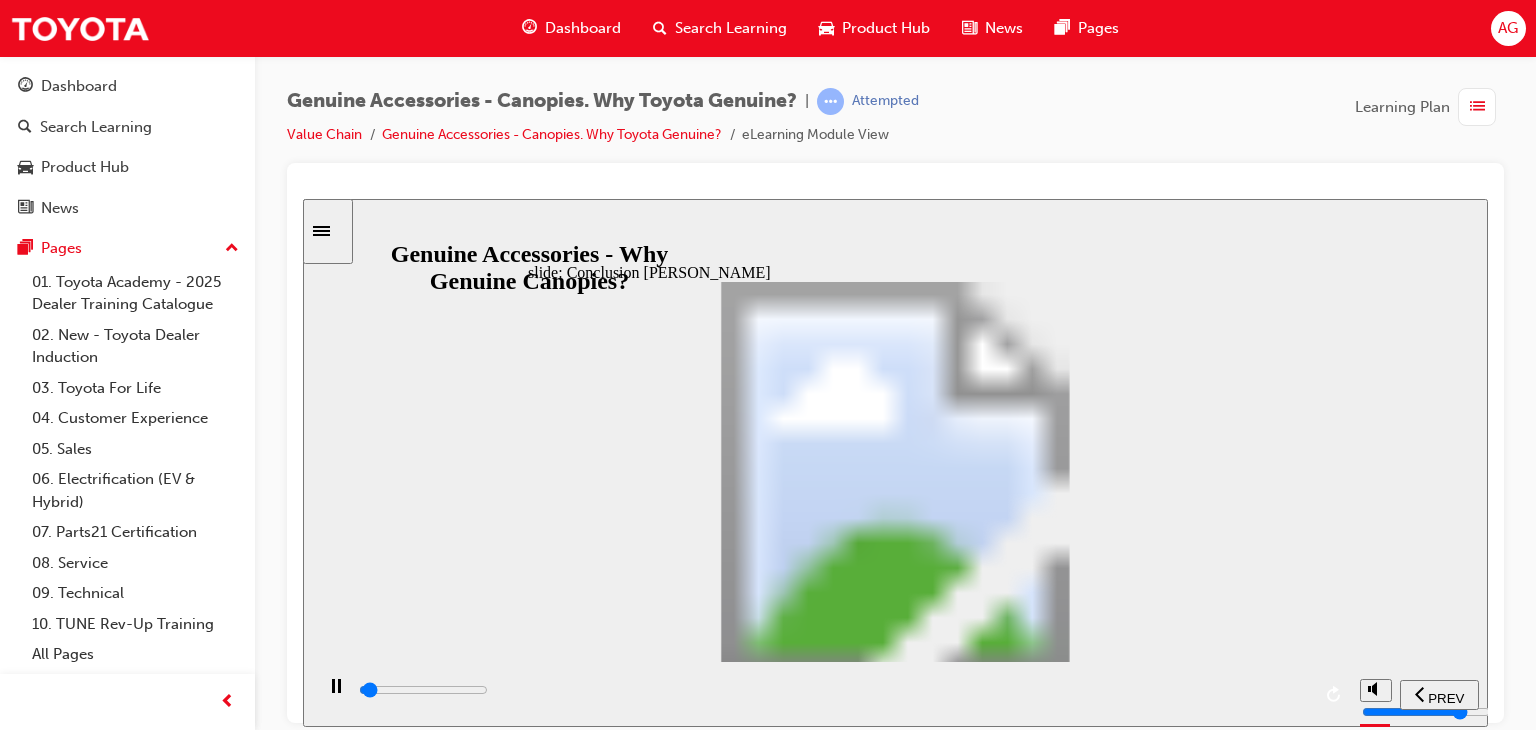 click 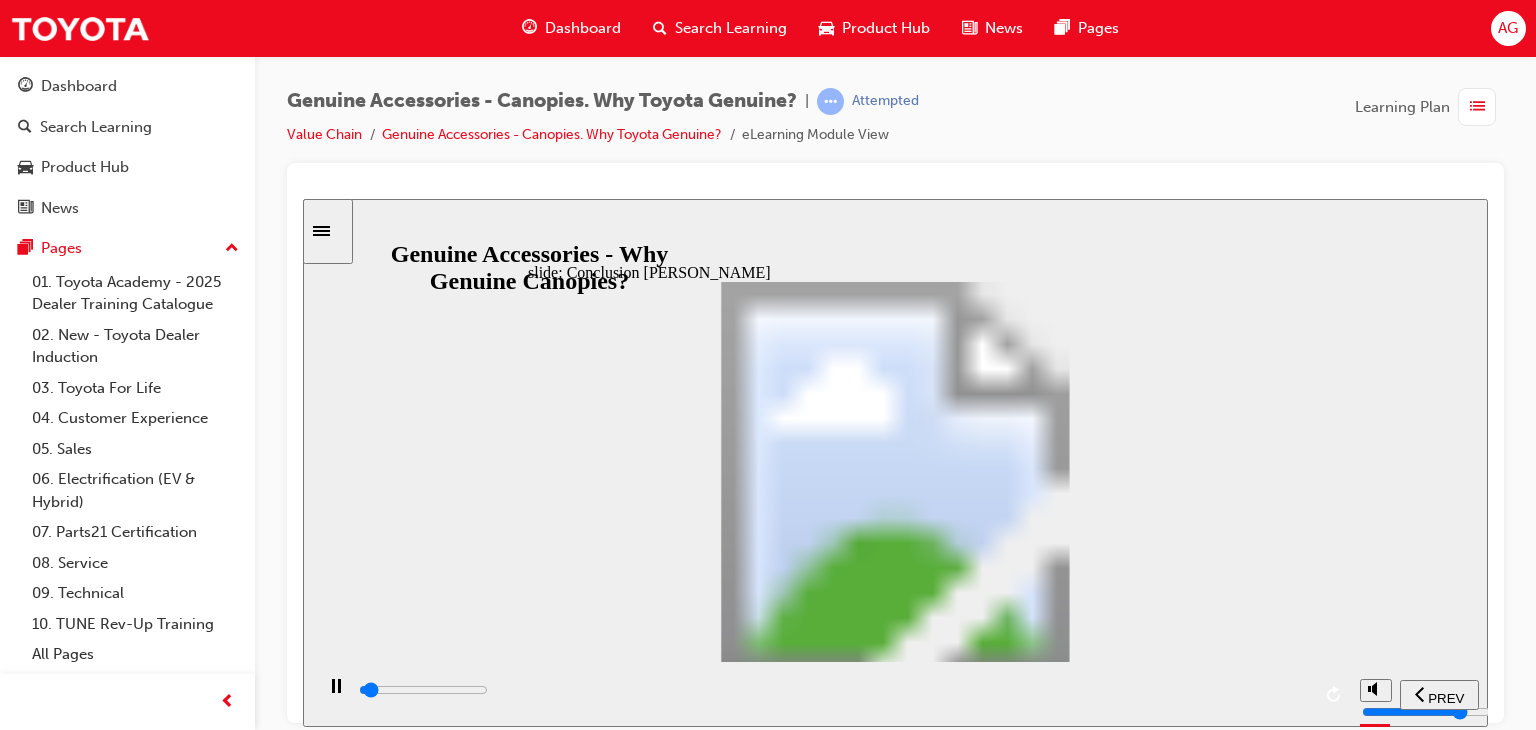 drag, startPoint x: 976, startPoint y: 513, endPoint x: 955, endPoint y: 558, distance: 49.658836 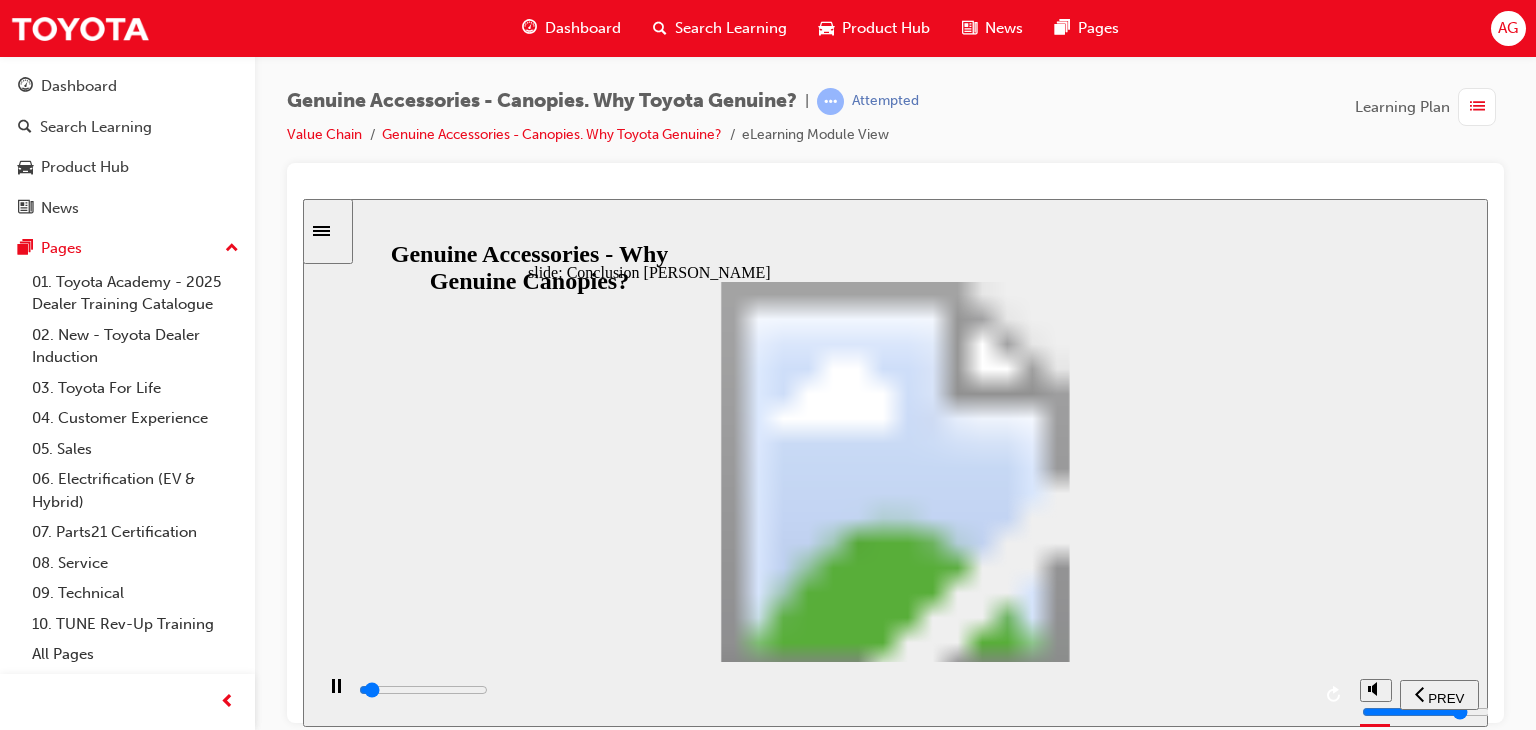 click on "So… Rectangle Traveling on a   range of surfaces  on monthly camping trips will be a breeze with the canopy keeping its  strength and durability Validated through: Canopy Rough Road Durability Test Oval 5 thumbs up icon 1 Freeform 2 Freeform 1 Oval 1 rocks icon 1 Freeform 1 Freeform 2 Freeform 3 Freeform 4 Validated through: Thermal Cycle and Heat Resistance Test Canopy will  maintain functionality, structural integrity & finish  during the life of the product Oval 5 thumbs up icon 1 Freeform 2 Freeform 1 Oval 1 sun icon 1 Freeform 3 Freeform 4 Freeform 1 Freeform 9 Freeform 2 Freeform 5 Freeform 8 Freeform 7 Freeform 6 snowflake icon 1 Oval 5 thumbs up icon 1 Freeform 1 Freeform 2 Oval 1 tent icon 1 Storage & easy access  to wide range of camping gear Genuine it is! So… Traveling on a   range o suraces  on   monthly camping trips will be a   breeze with the canopy keeping its  strength and durability Canopy will  maintain   unctionality, structural   during the" at bounding box center [895, 480] 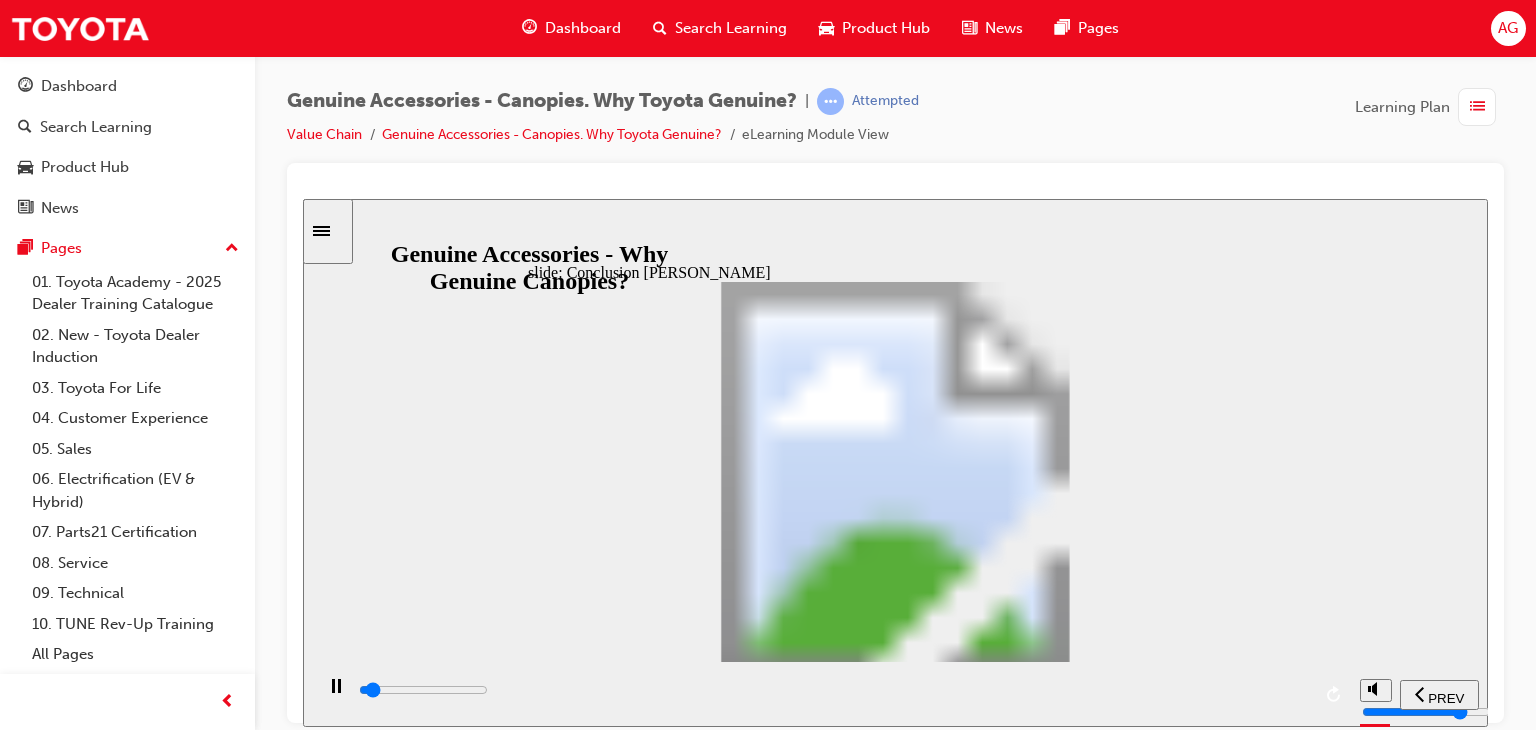 drag, startPoint x: 948, startPoint y: 600, endPoint x: 864, endPoint y: 579, distance: 86.58522 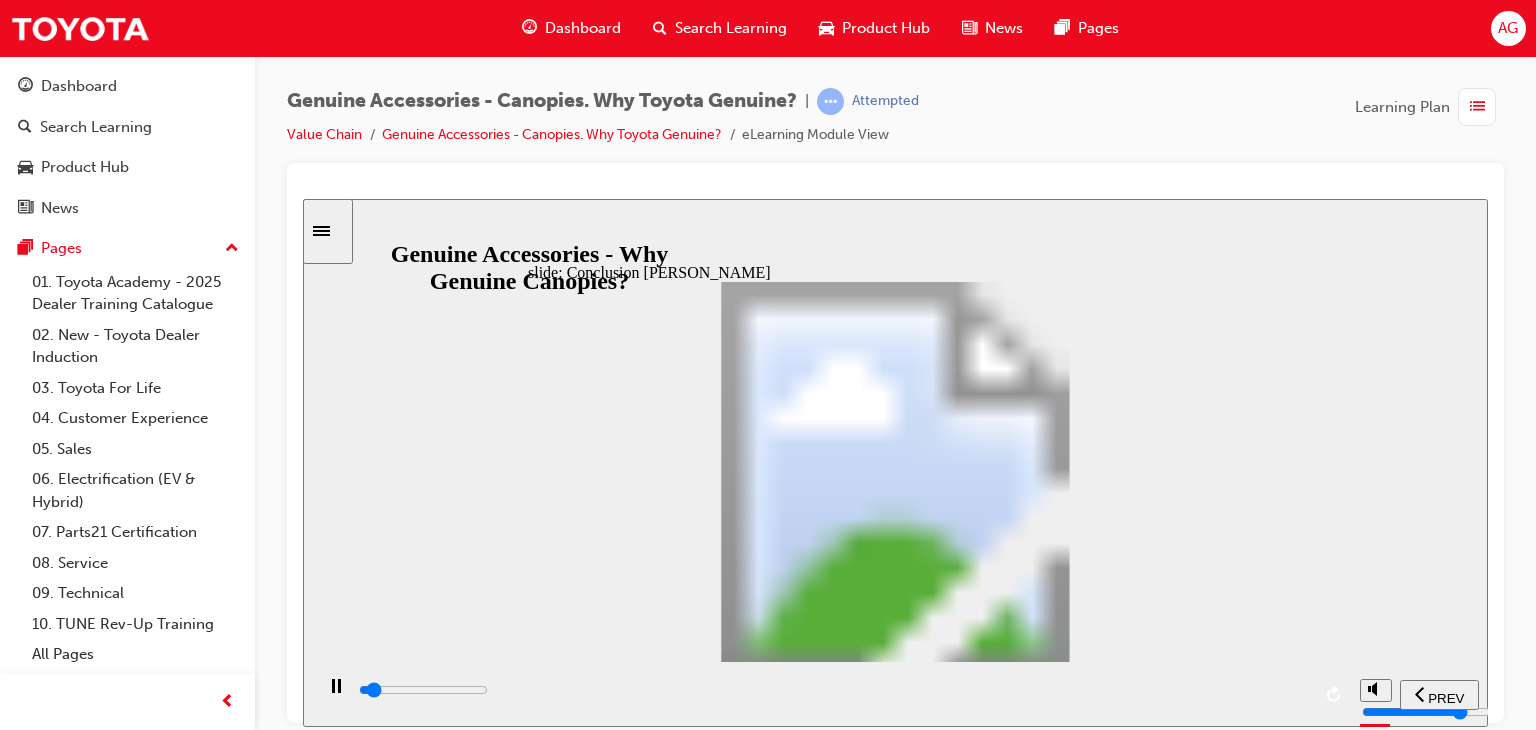 click on "So… Traveling on a   range o suraces  on   monthly camping trips will be a   breeze with the canopy keeping its  strength and durability Canopy will  maintain   unctionality, structural   integrity & nish  during the  lie o the product Storage & easy access  to wide   range o camping gear Validated through: Canopy Rough Road Durability Test Validated through: Thermal Cycle and Heat Resistance Test Genuine it is!" at bounding box center (895, 1532) 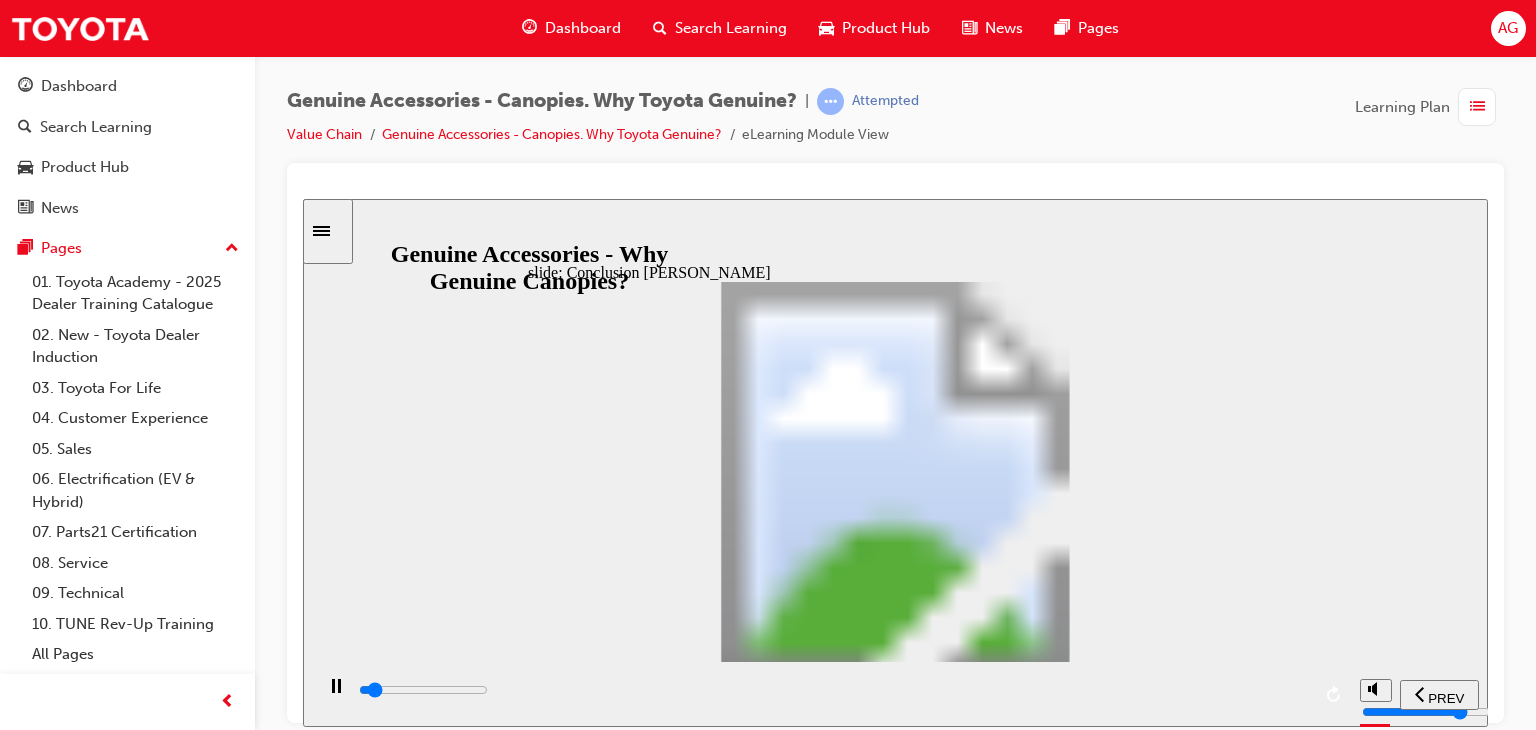 drag, startPoint x: 641, startPoint y: 527, endPoint x: 710, endPoint y: 609, distance: 107.16809 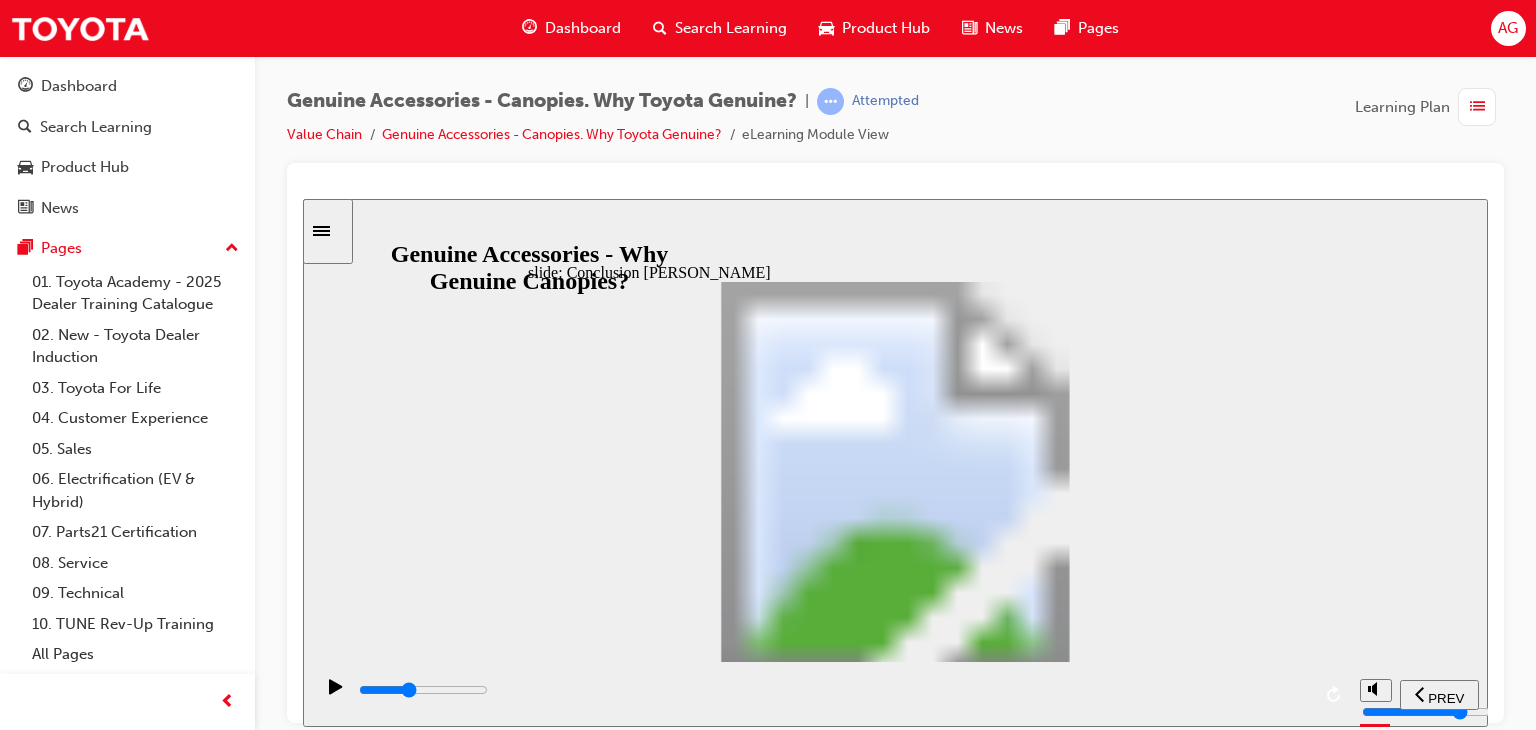 drag, startPoint x: 708, startPoint y: 704, endPoint x: 822, endPoint y: 710, distance: 114.15778 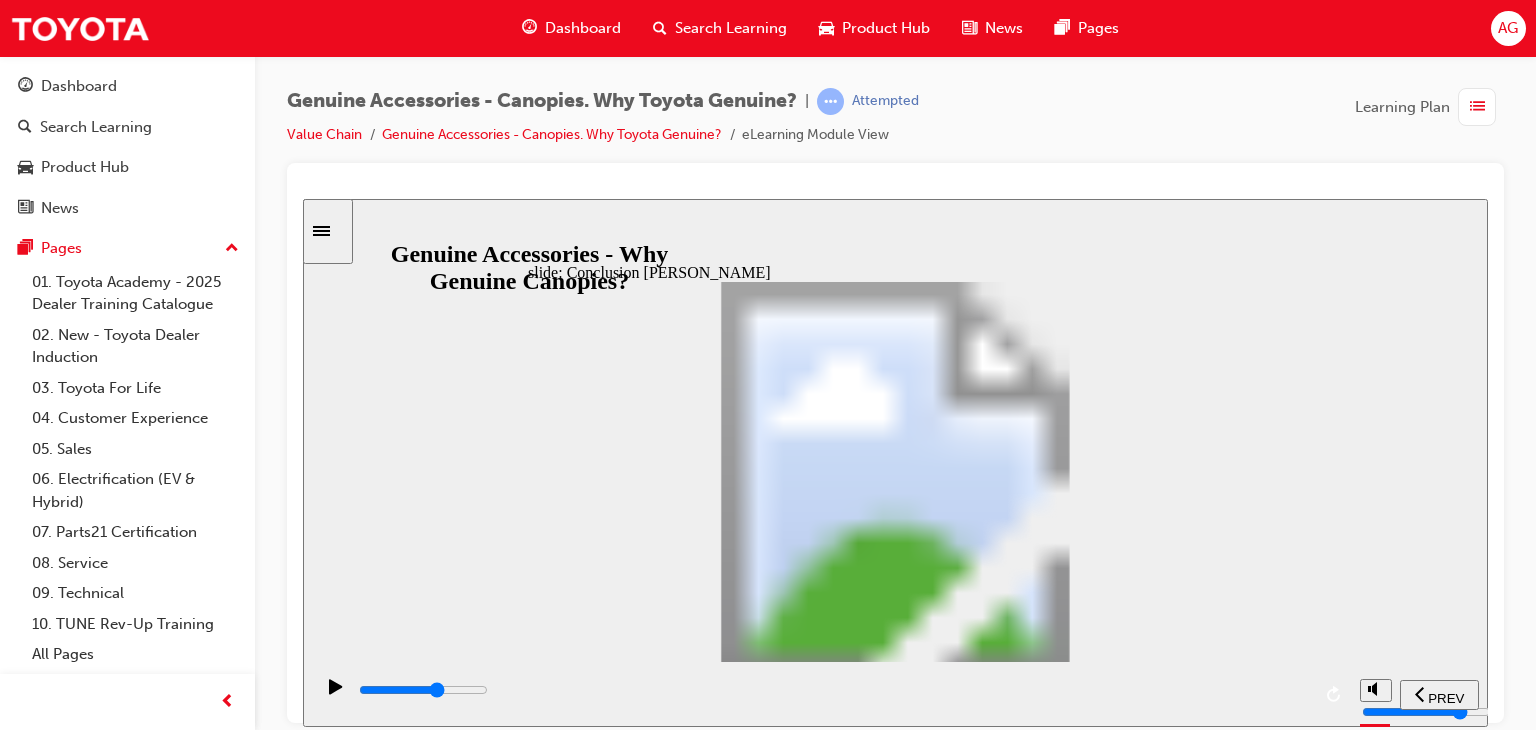 click at bounding box center (833, 690) 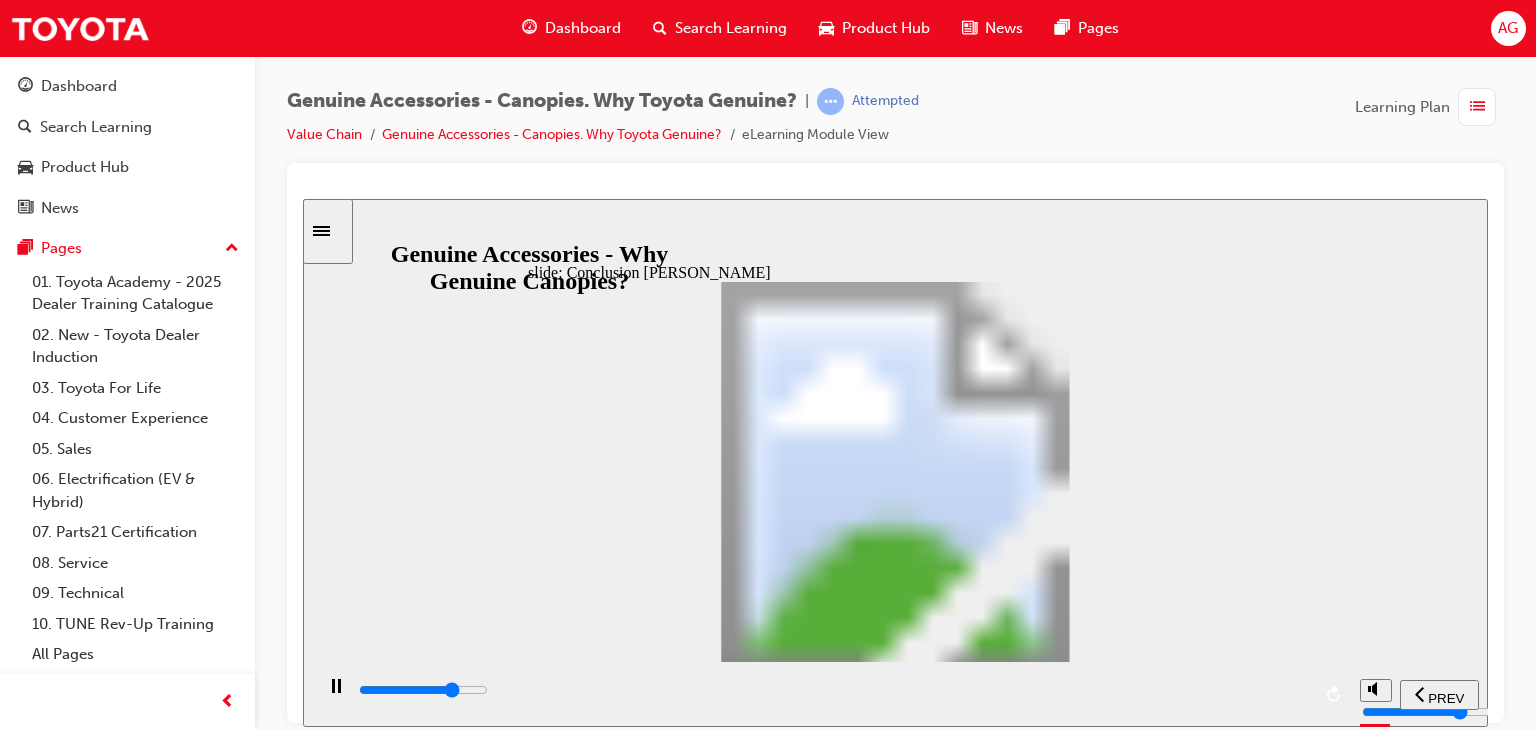 click at bounding box center [833, 690] 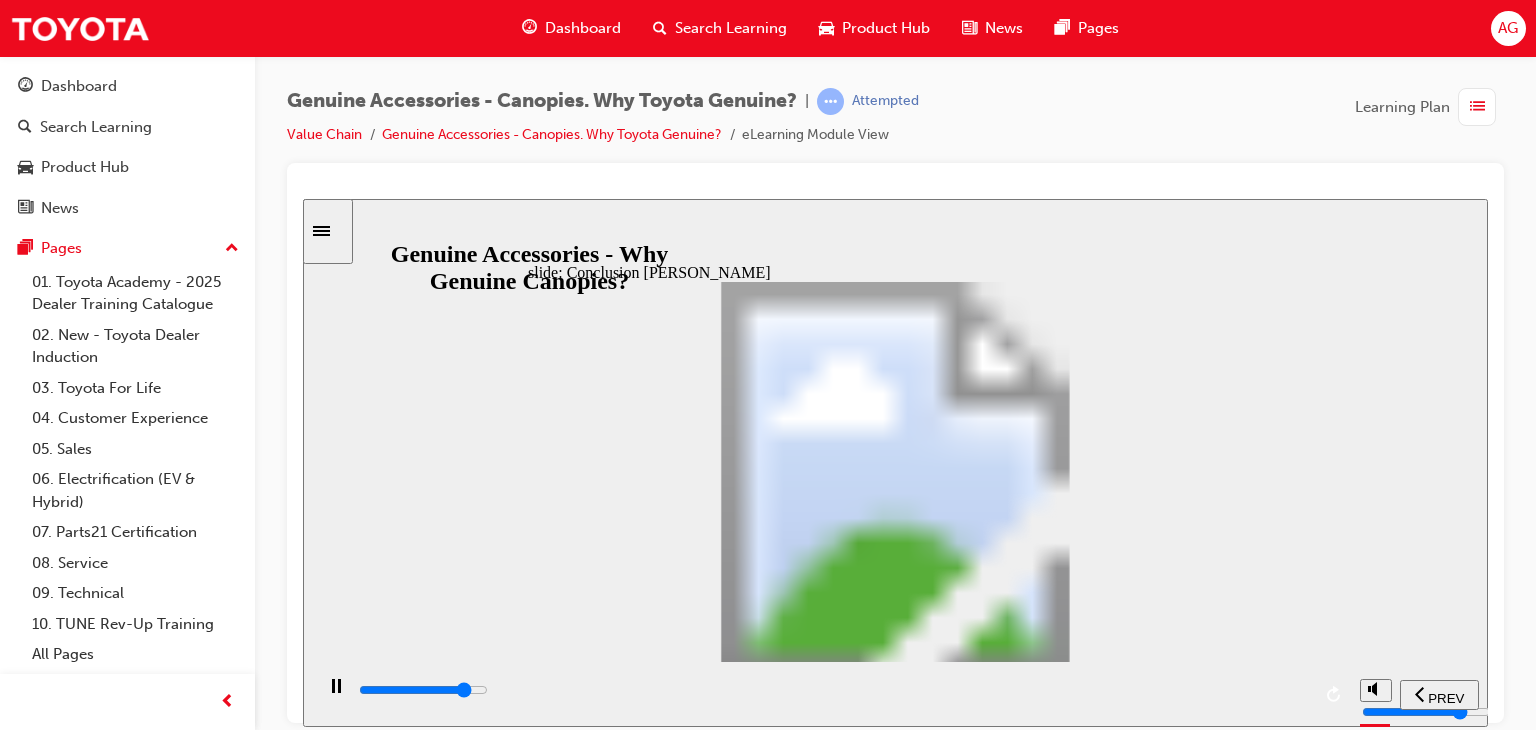 drag, startPoint x: 1173, startPoint y: 714, endPoint x: 1184, endPoint y: 711, distance: 11.401754 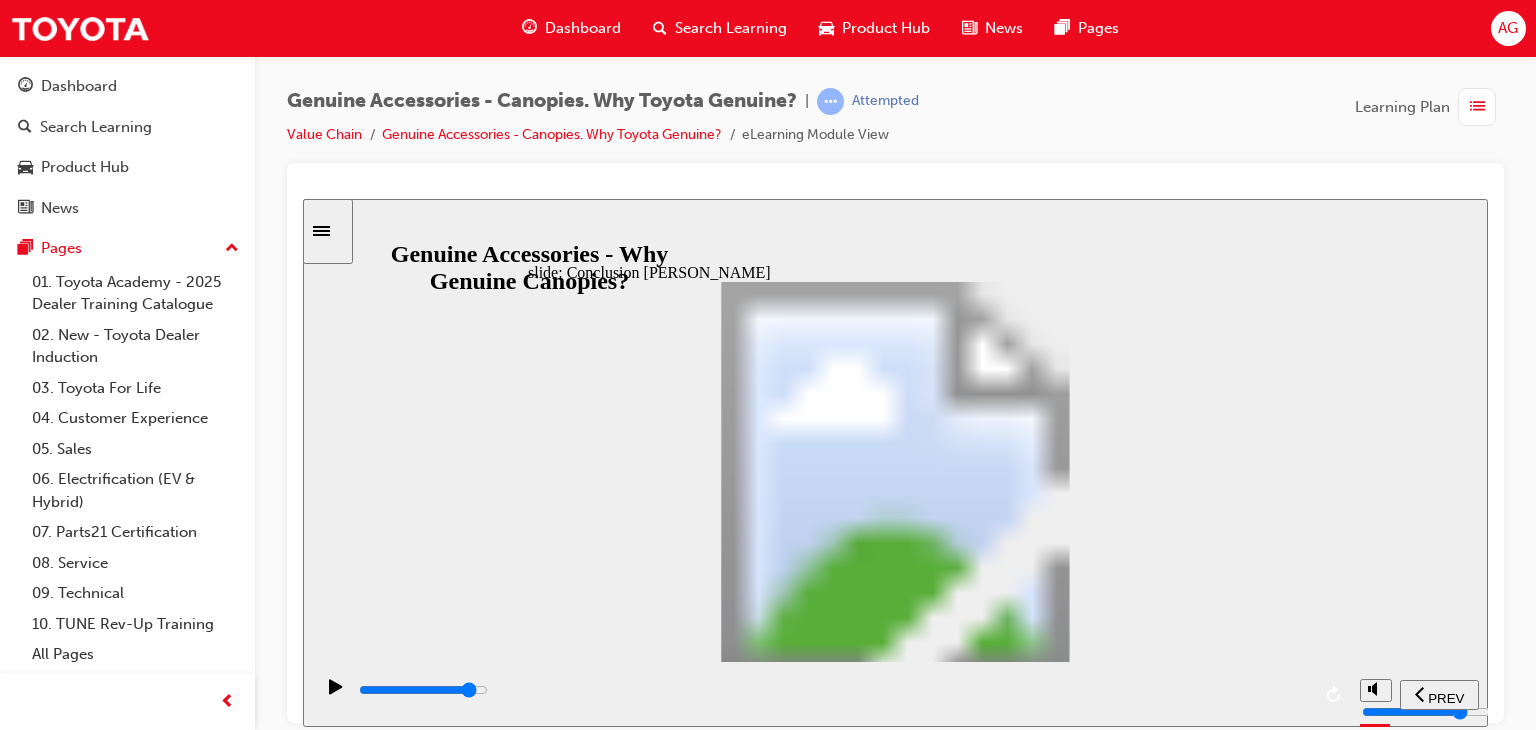 click at bounding box center (833, 690) 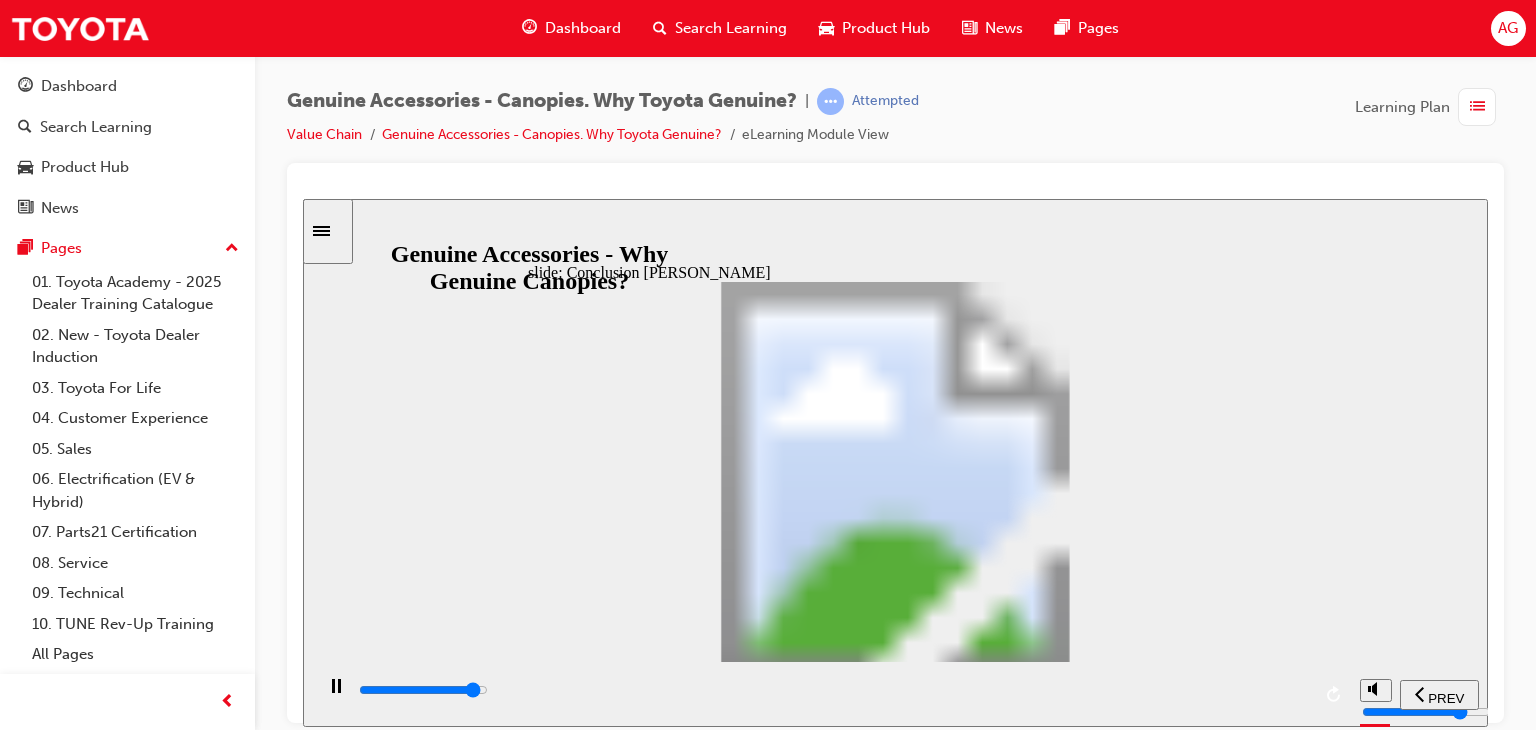 click 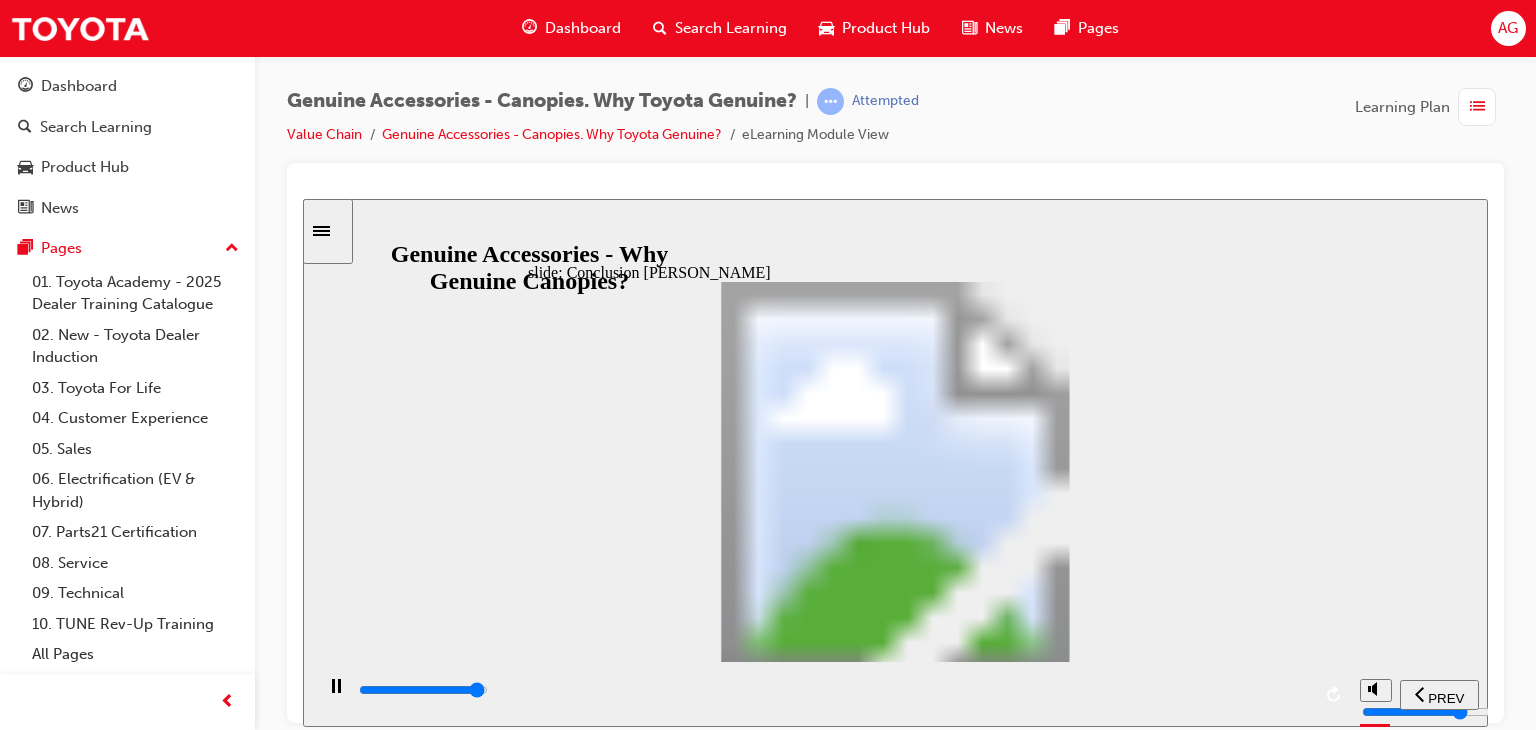 drag, startPoint x: 796, startPoint y: 505, endPoint x: 1094, endPoint y: 614, distance: 317.309 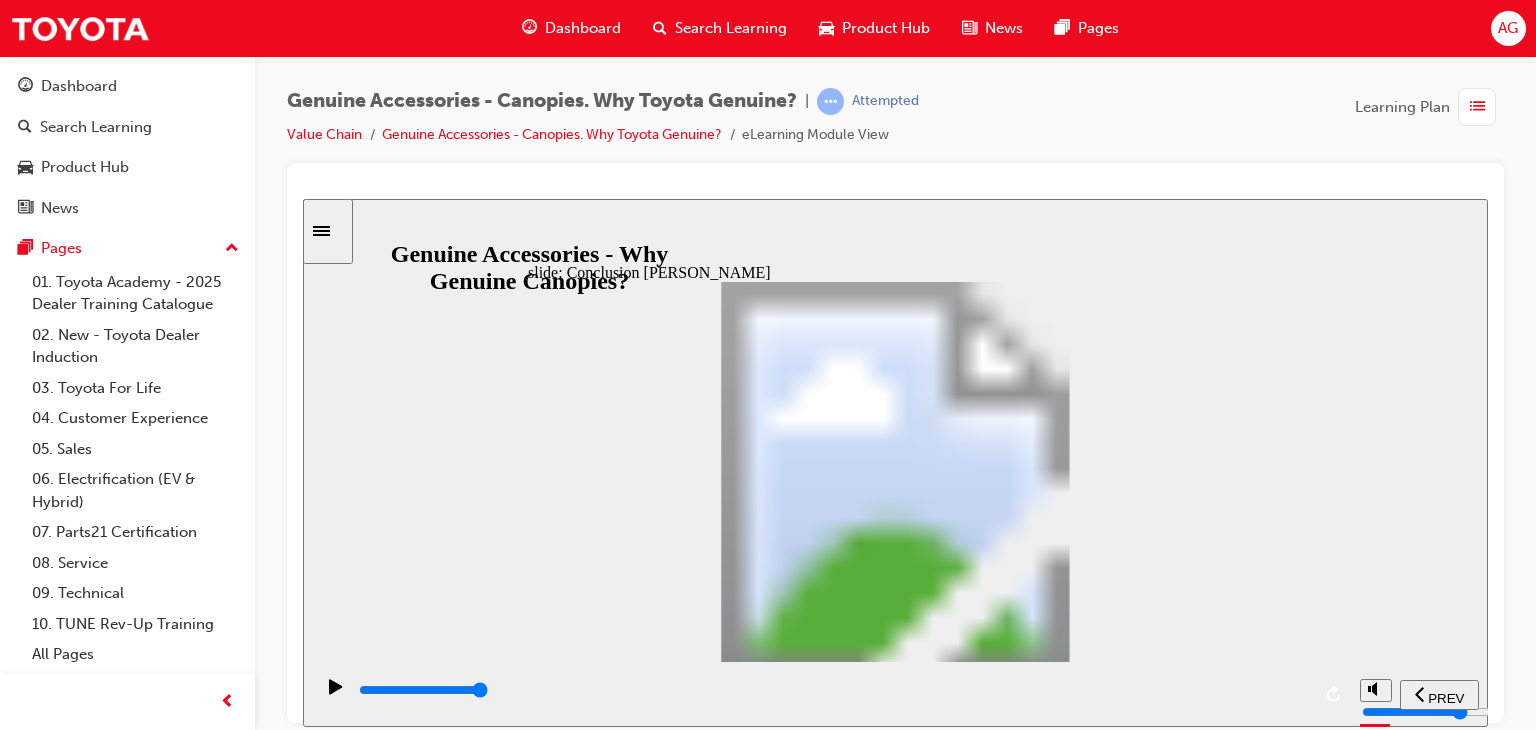 click 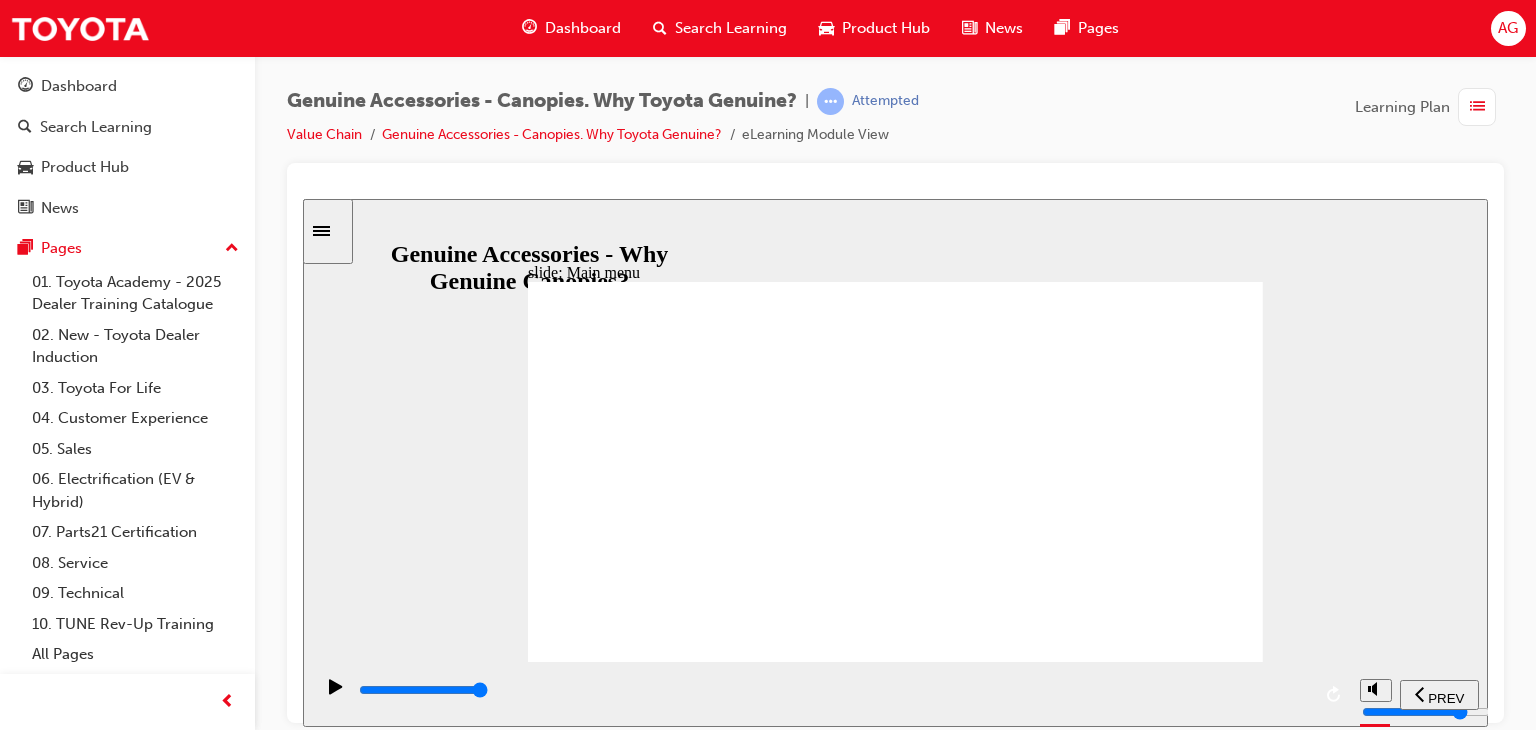 click 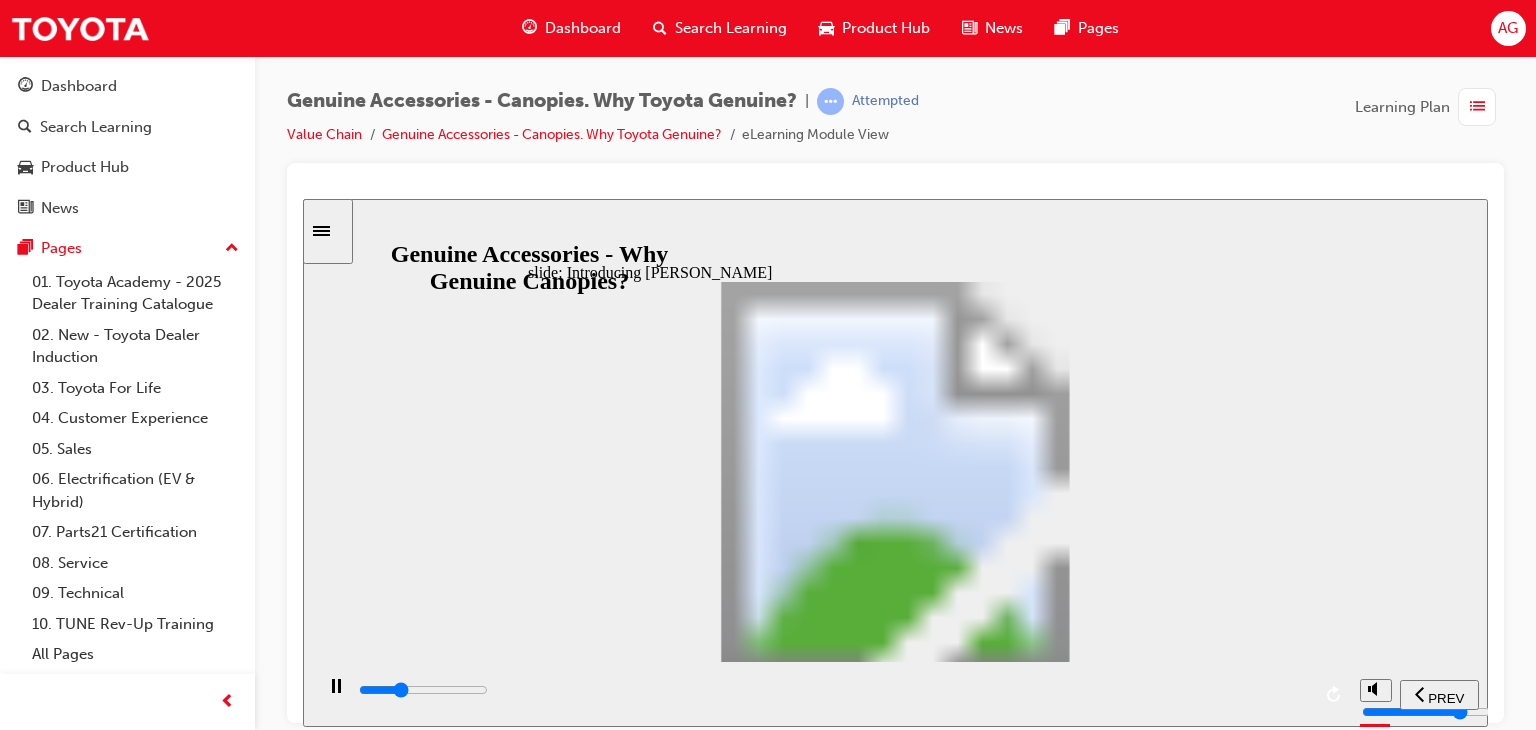 drag, startPoint x: 644, startPoint y: 691, endPoint x: 656, endPoint y: 694, distance: 12.369317 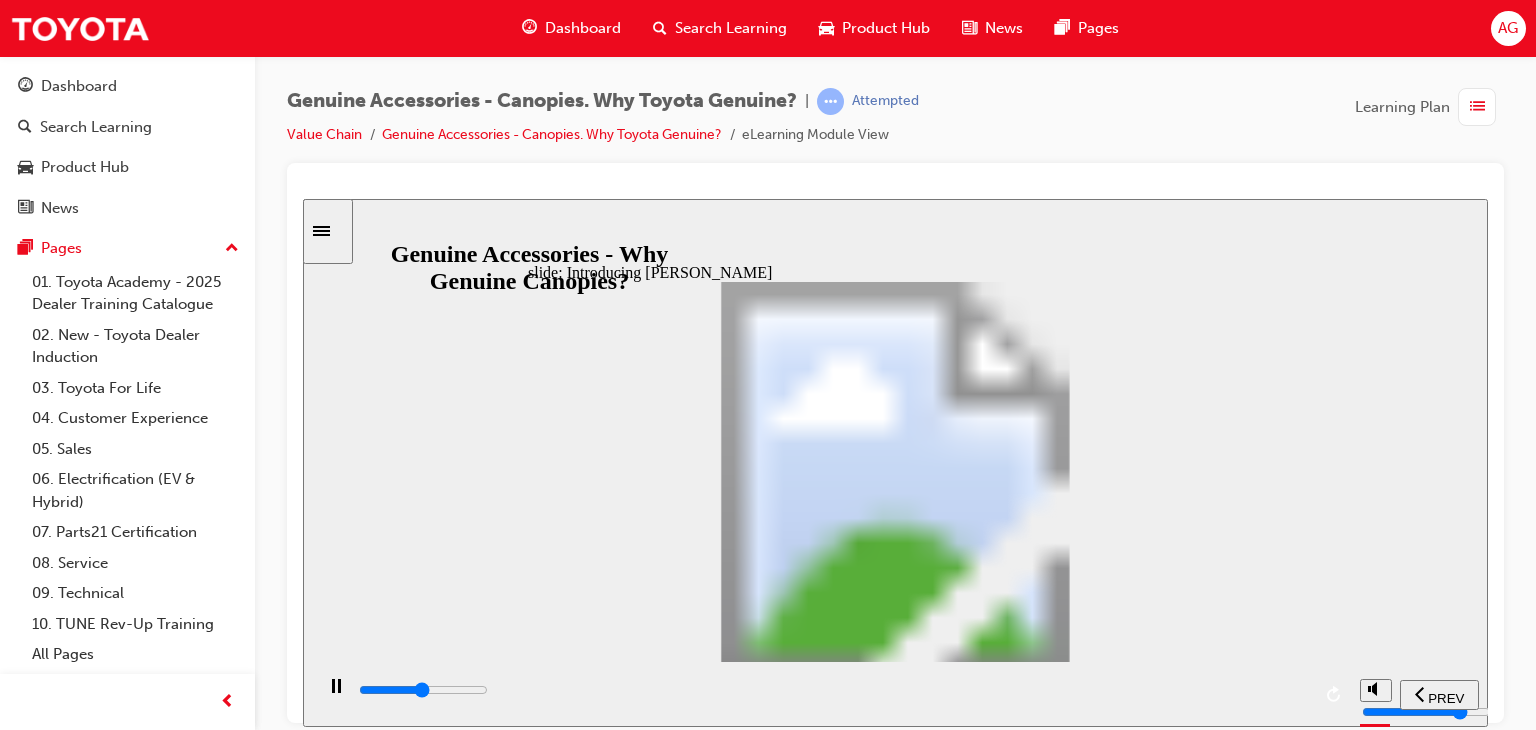 drag, startPoint x: 806, startPoint y: 706, endPoint x: 838, endPoint y: 707, distance: 32.01562 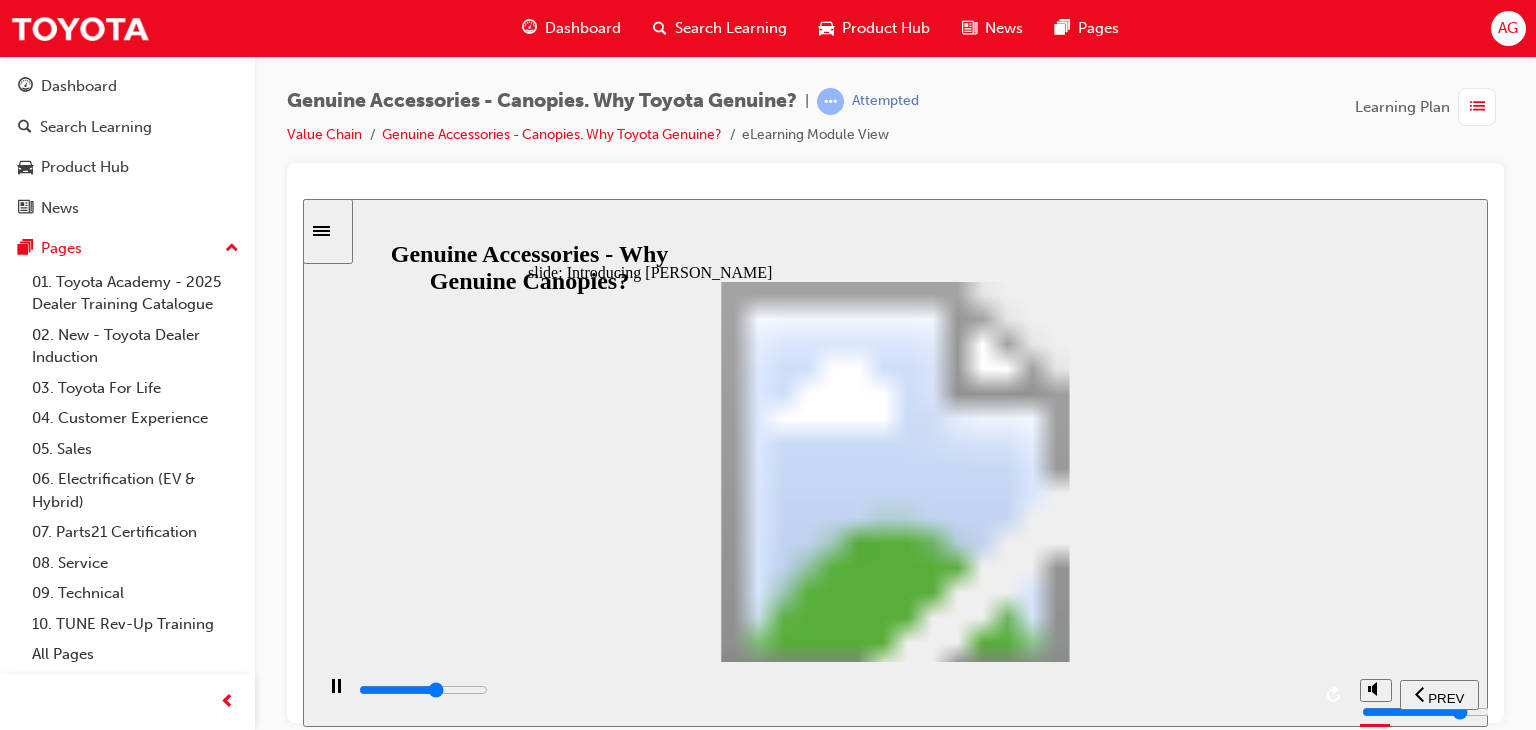 click at bounding box center [833, 690] 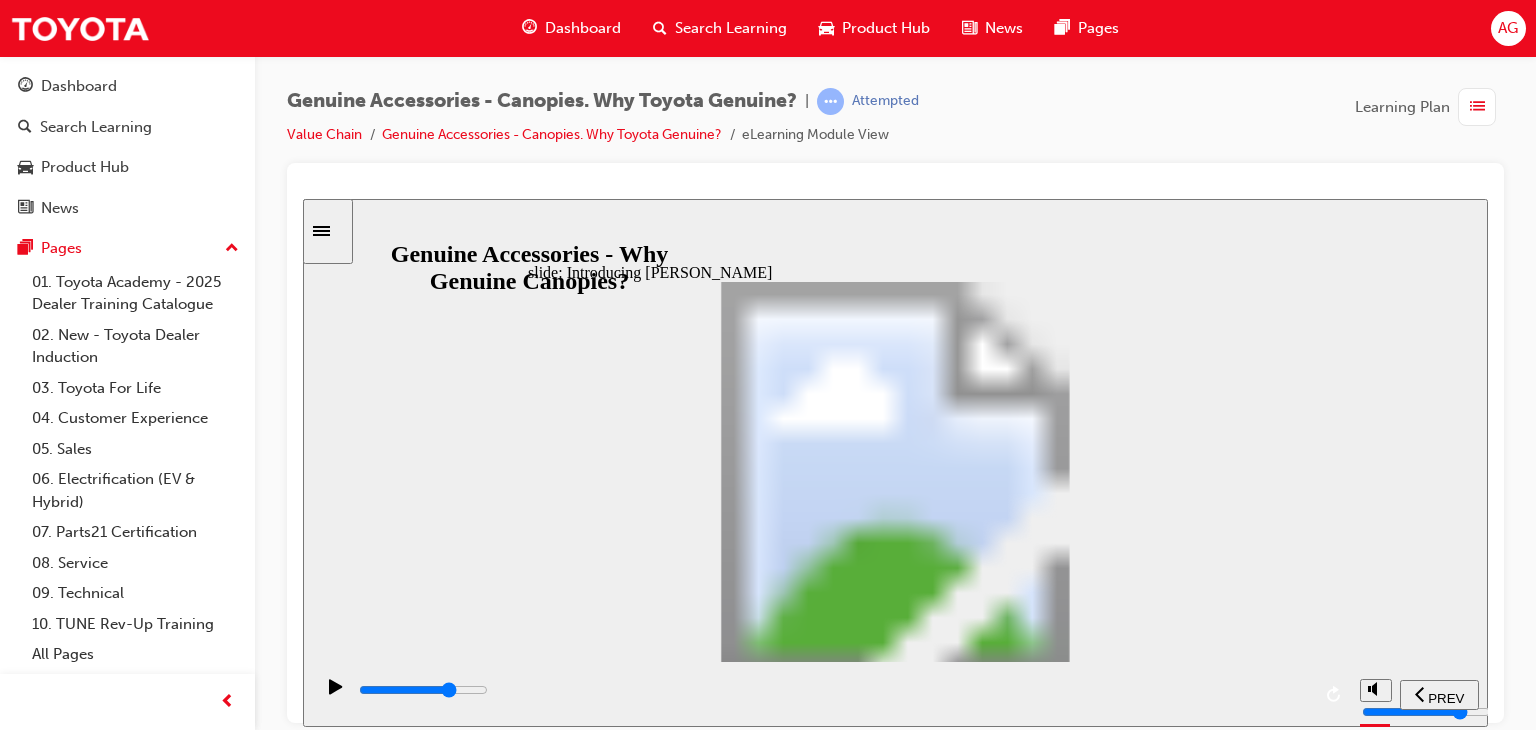click at bounding box center [833, 690] 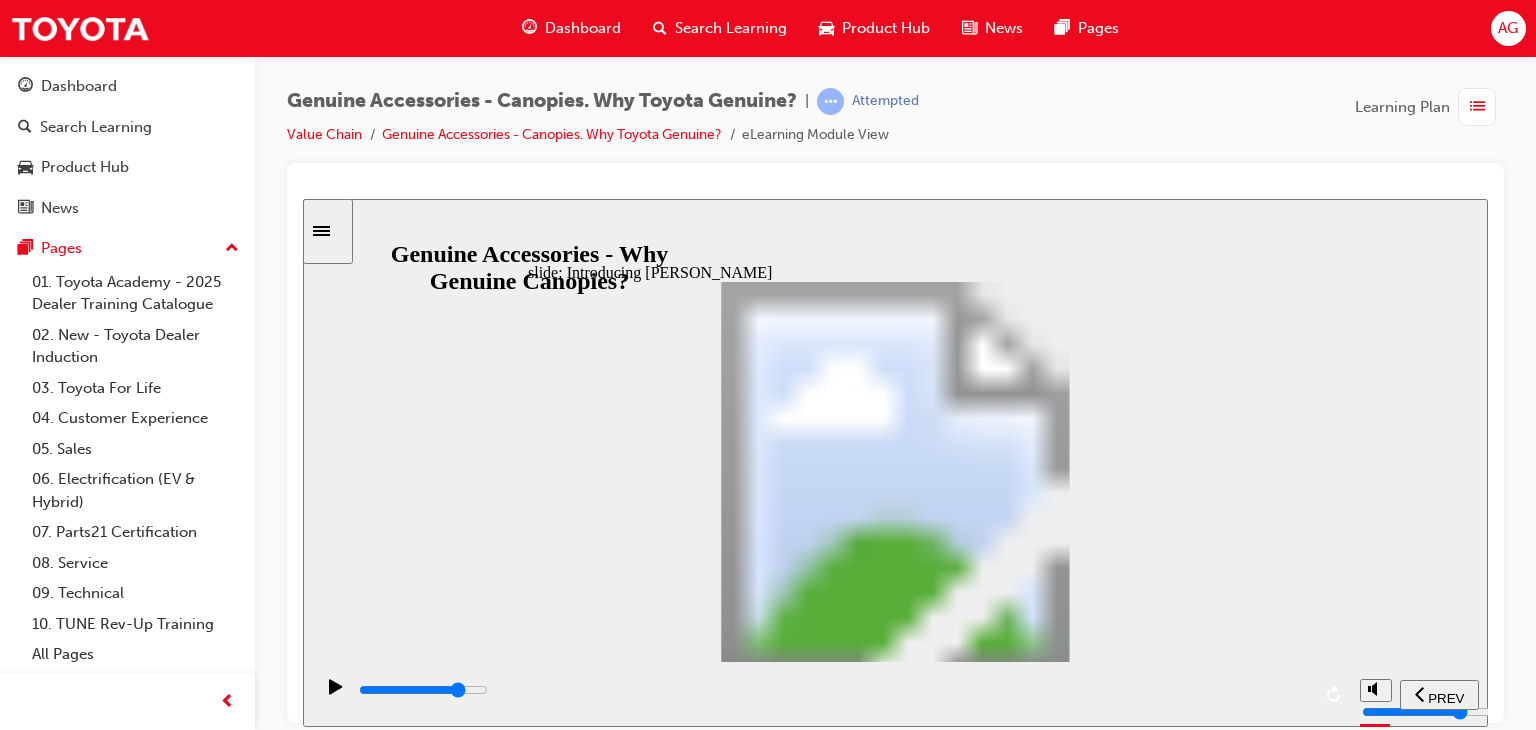 drag, startPoint x: 1124, startPoint y: 694, endPoint x: 1147, endPoint y: 693, distance: 23.021729 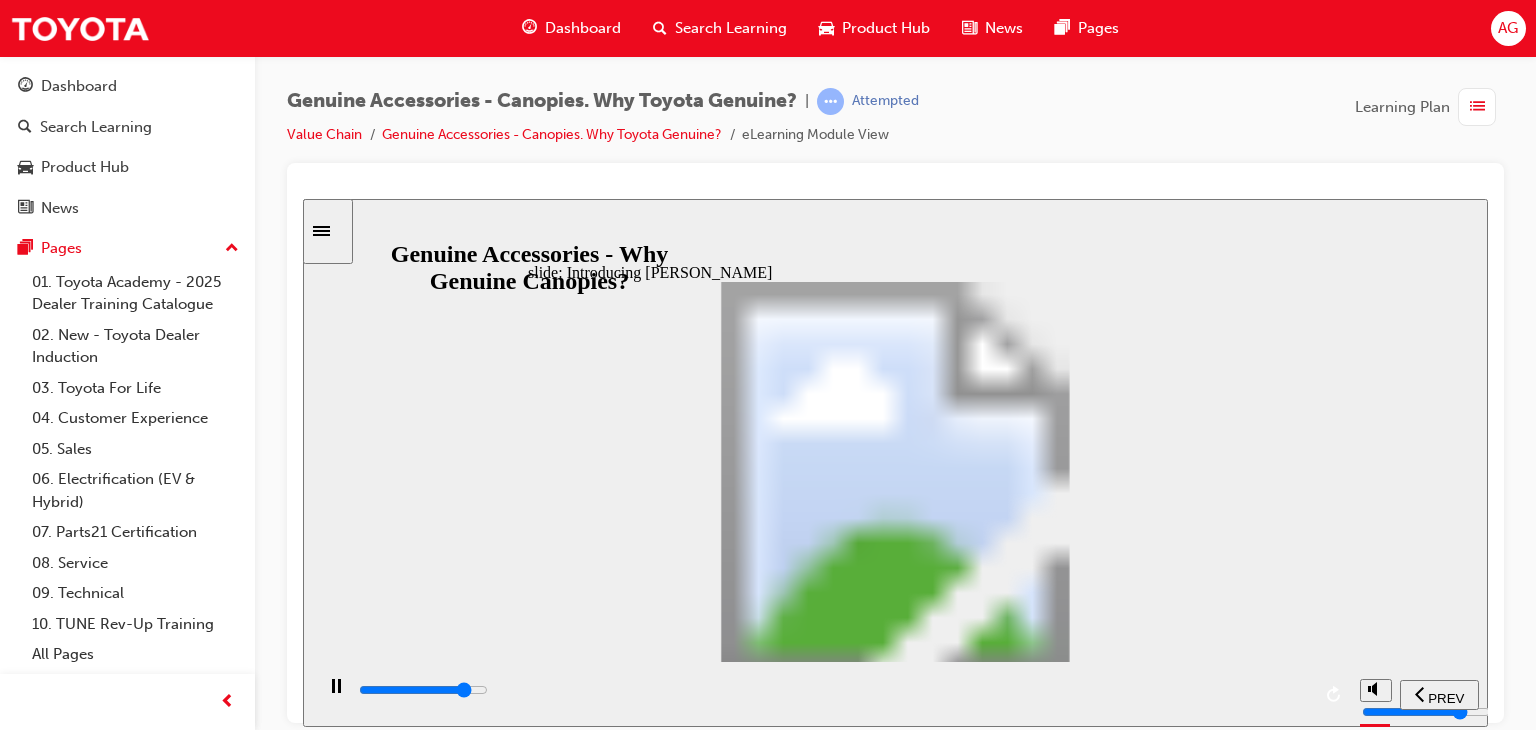 click at bounding box center (423, 689) 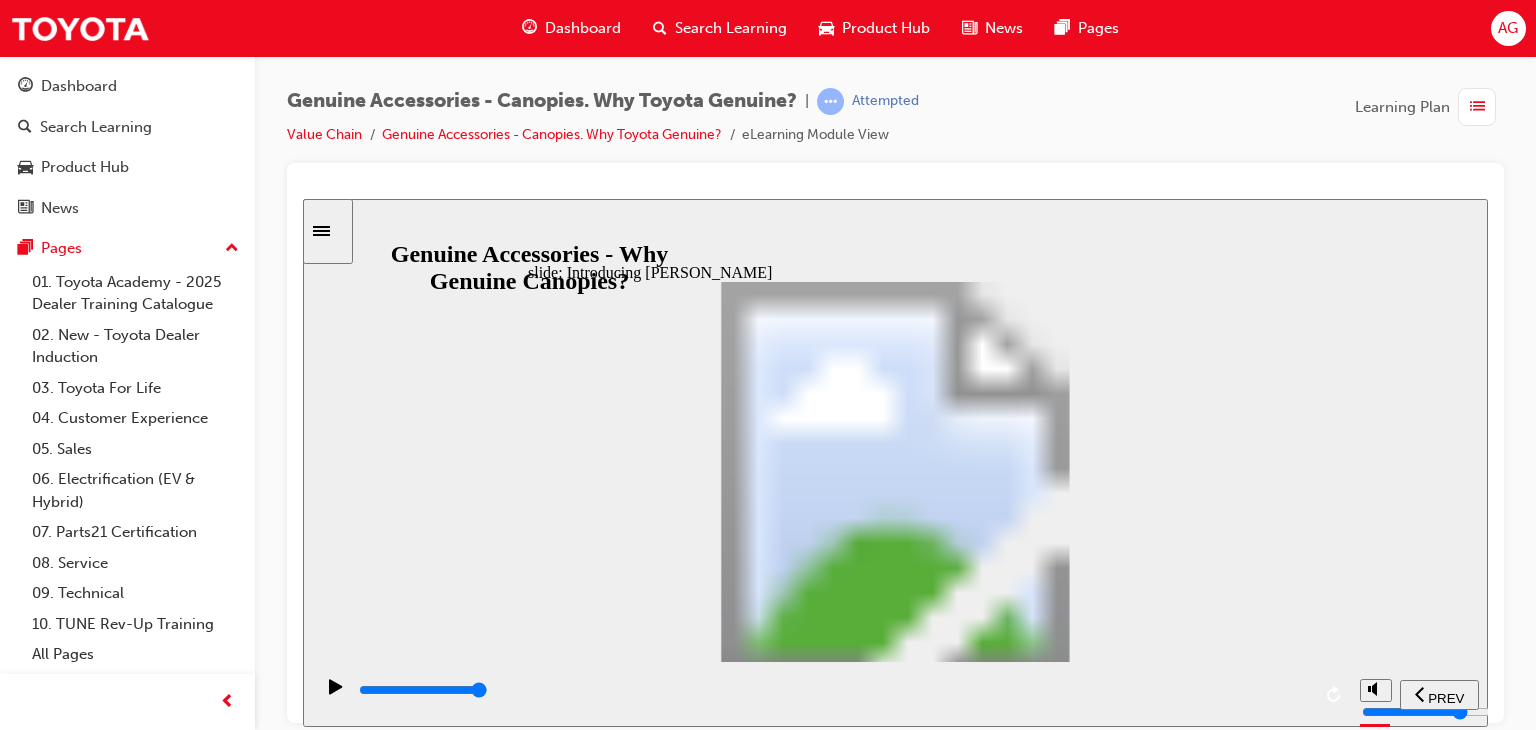 click at bounding box center [833, 690] 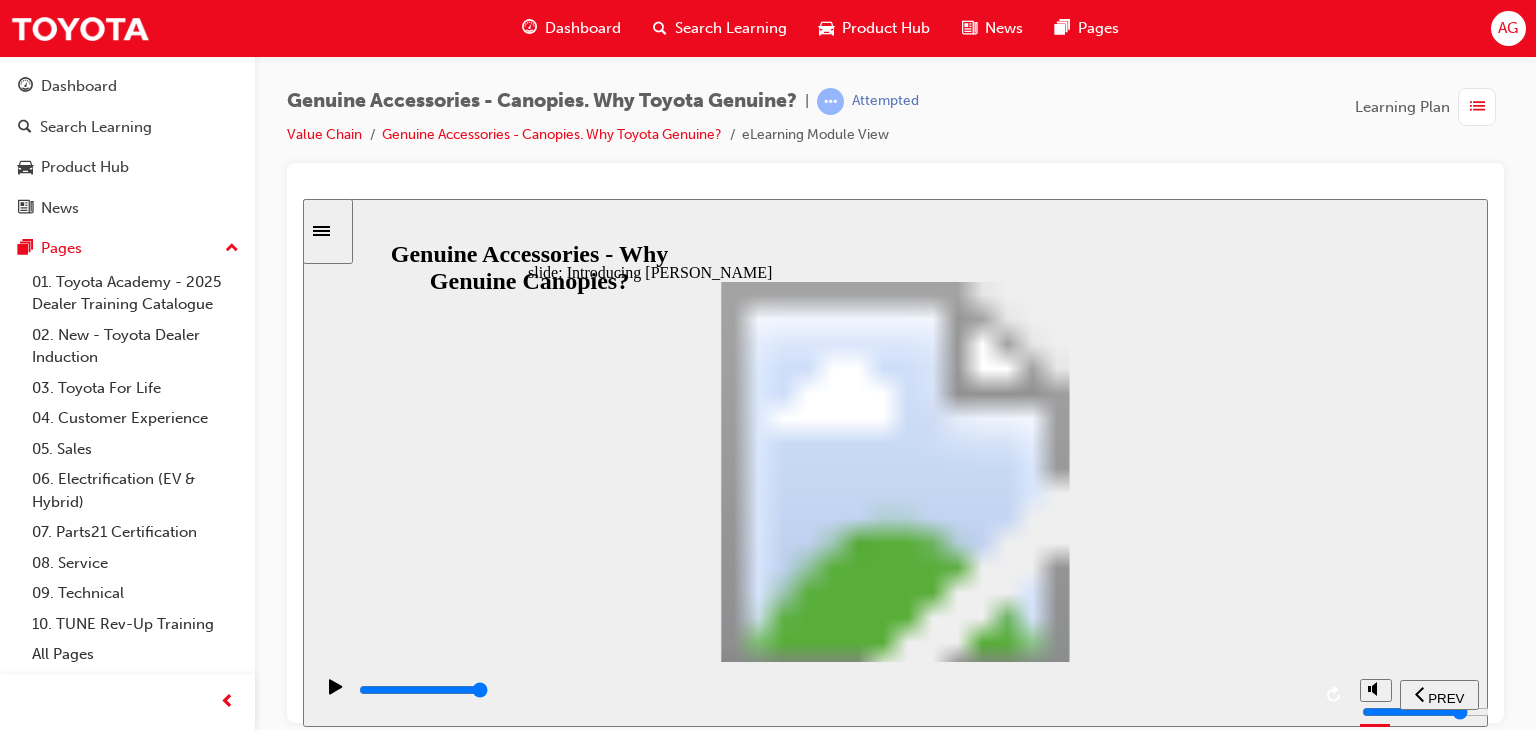 click 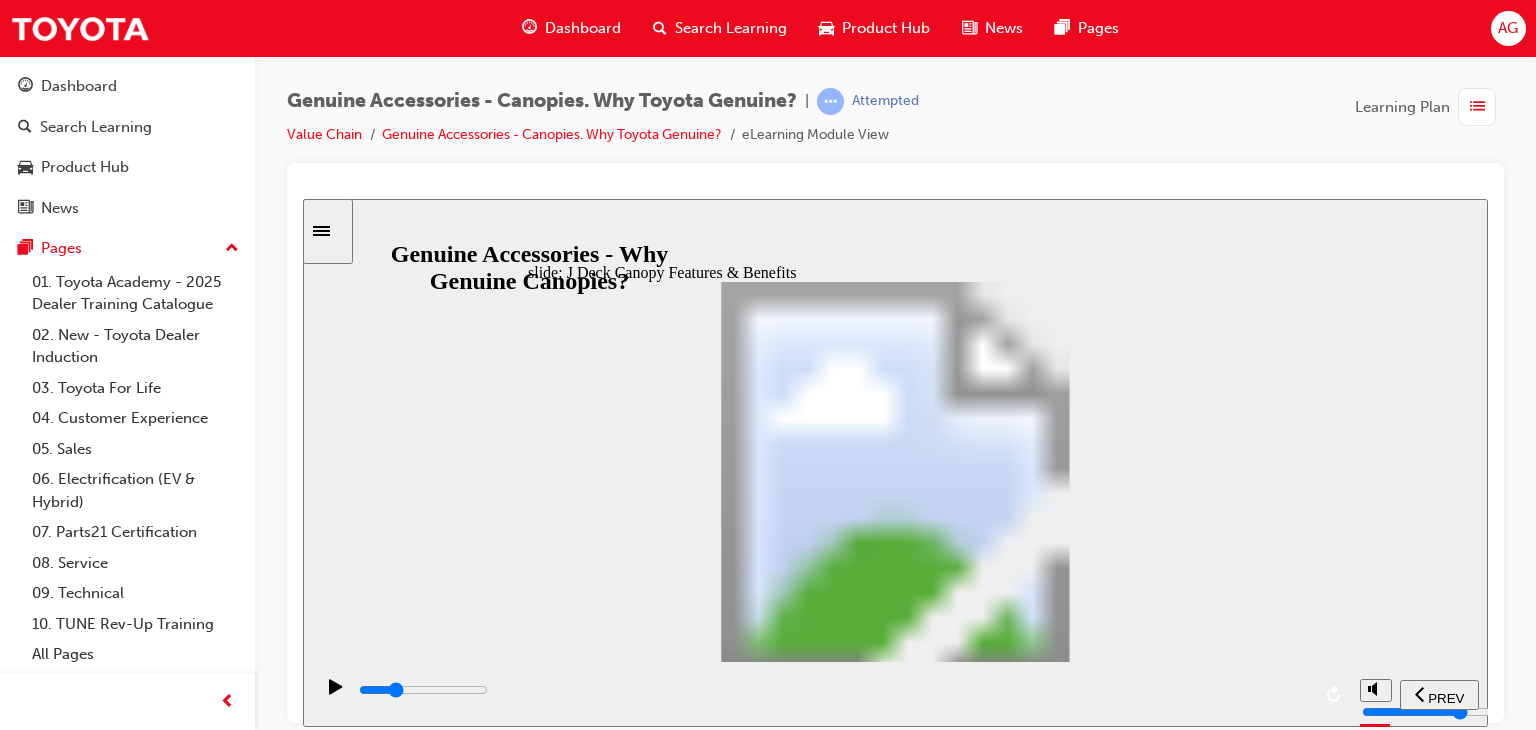drag, startPoint x: 600, startPoint y: 681, endPoint x: 637, endPoint y: 692, distance: 38.600517 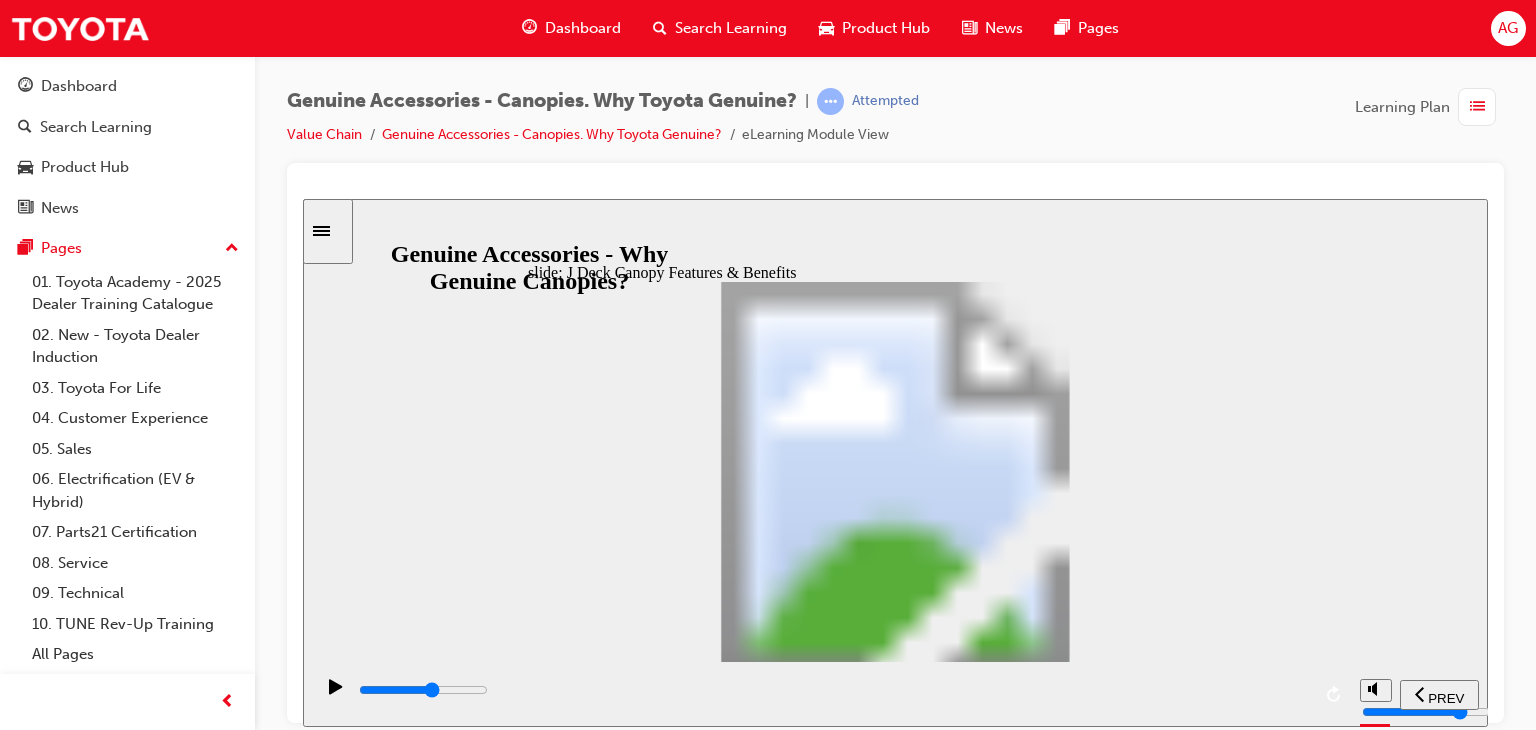 drag, startPoint x: 883, startPoint y: 693, endPoint x: 979, endPoint y: 699, distance: 96.18732 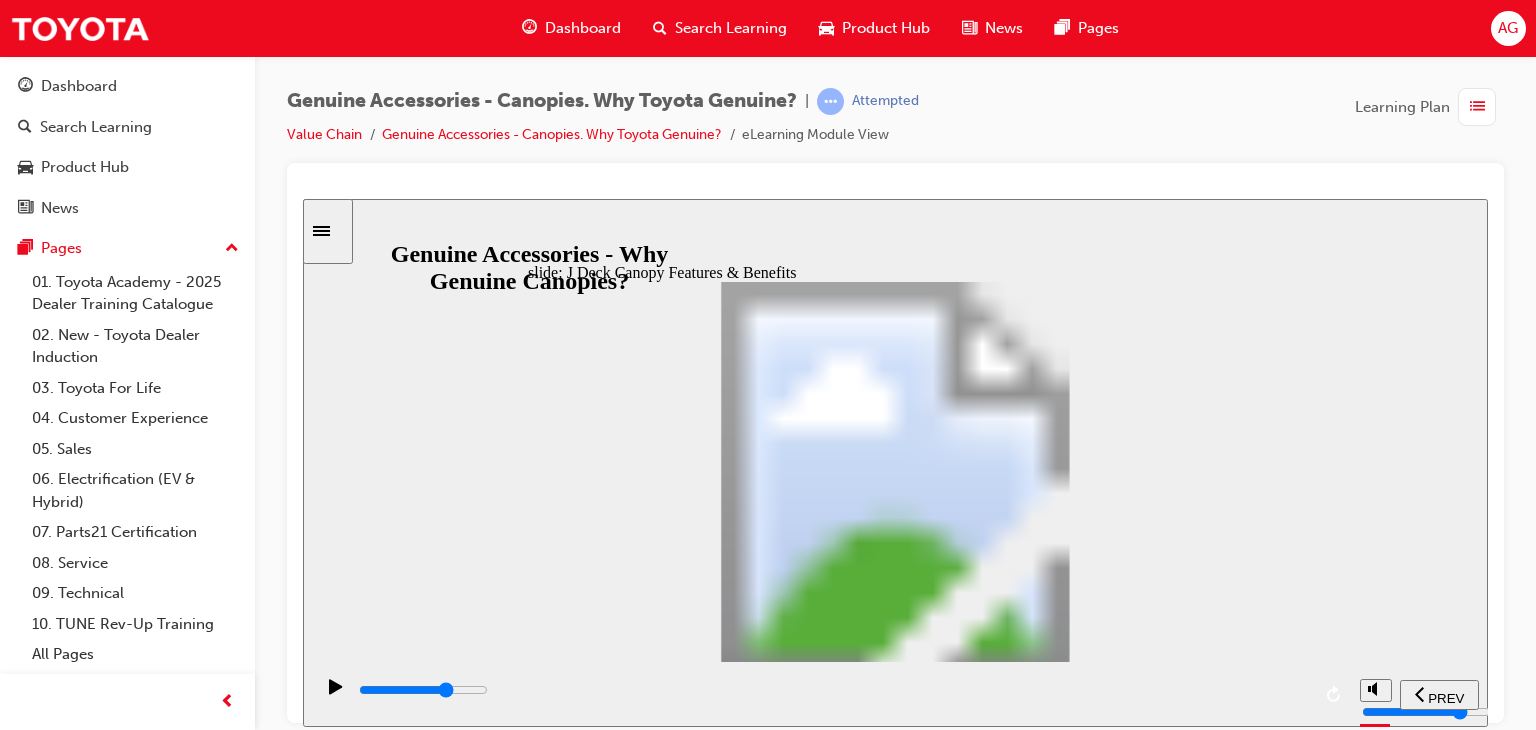 drag, startPoint x: 999, startPoint y: 701, endPoint x: 1095, endPoint y: 703, distance: 96.02083 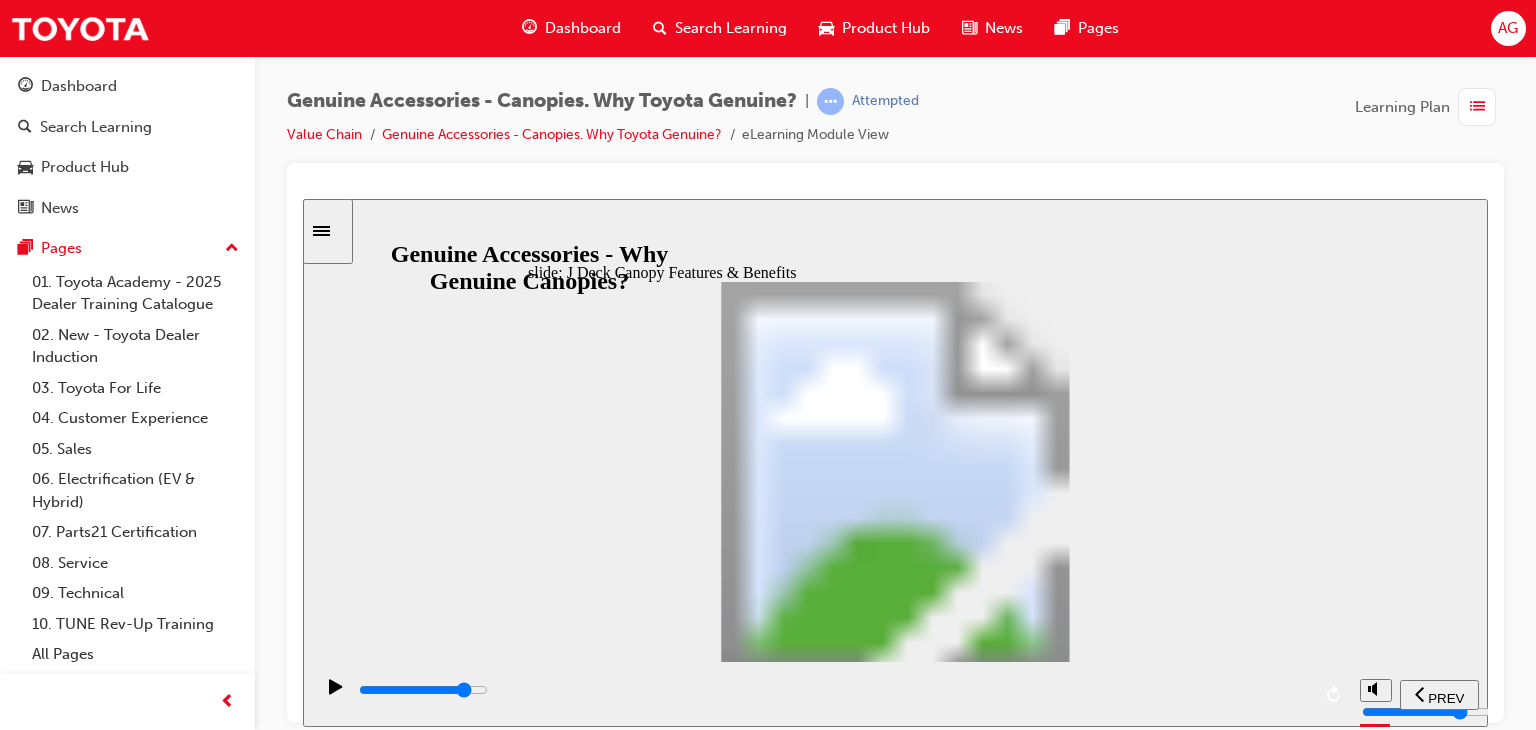 drag, startPoint x: 1117, startPoint y: 707, endPoint x: 1204, endPoint y: 707, distance: 87 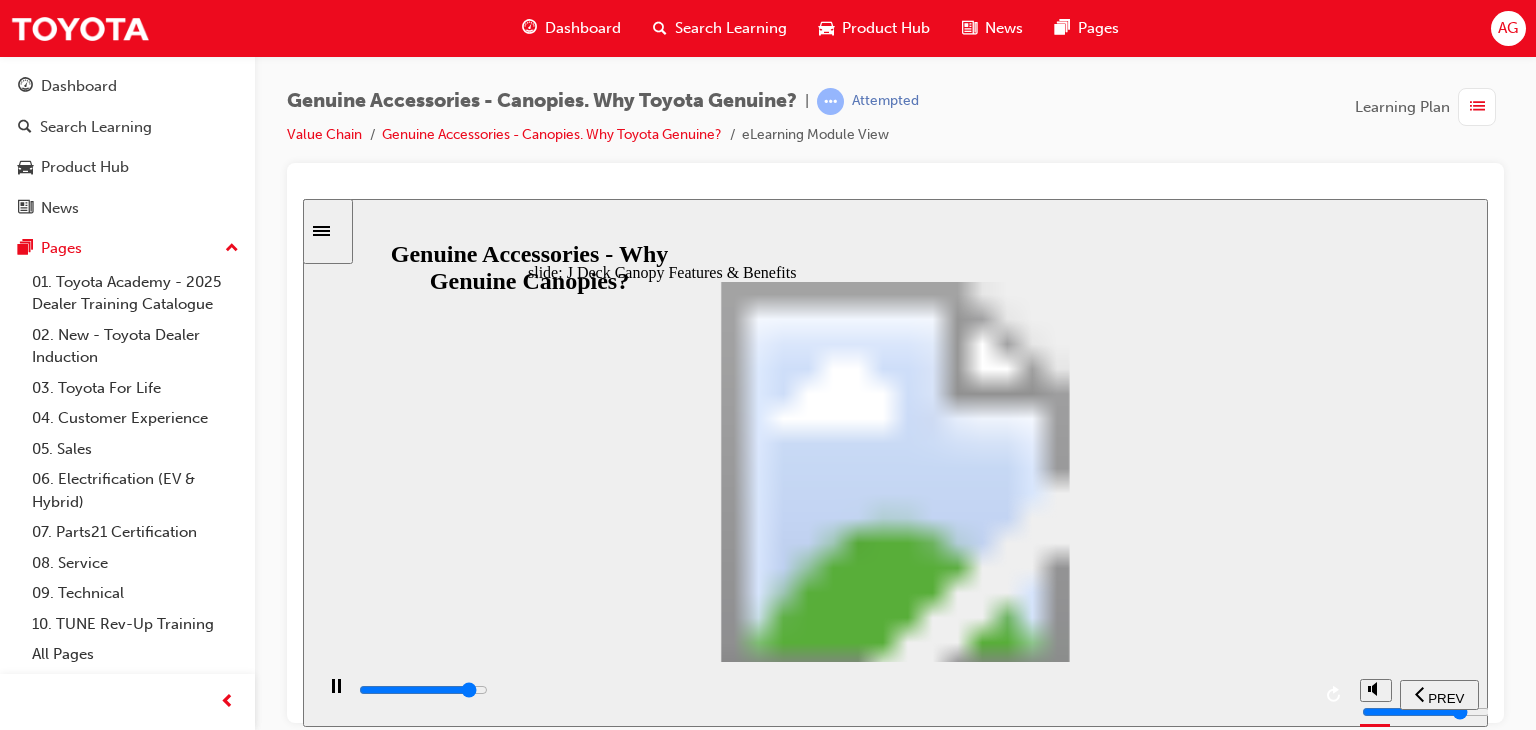 click at bounding box center [833, 690] 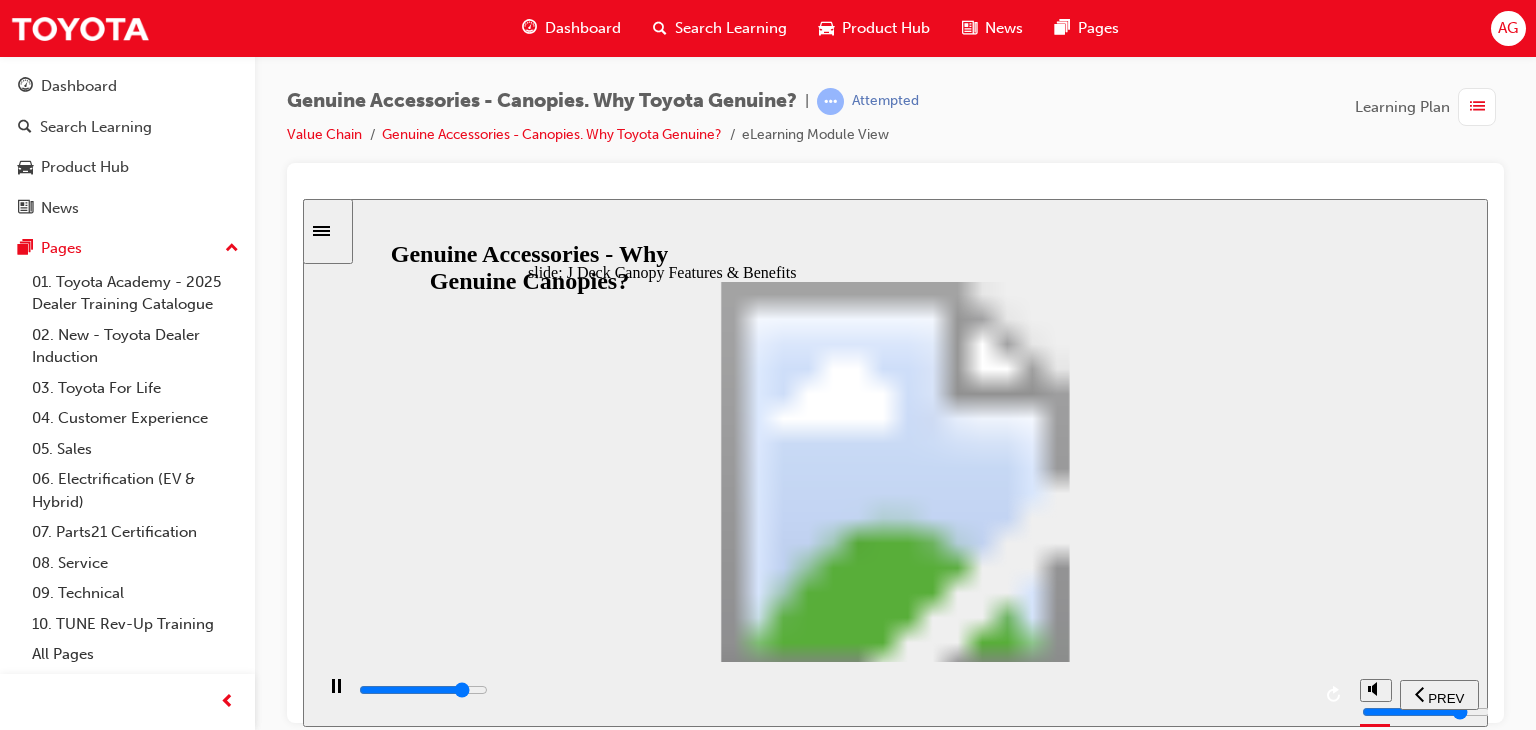 drag, startPoint x: 1160, startPoint y: 708, endPoint x: 1176, endPoint y: 710, distance: 16.124516 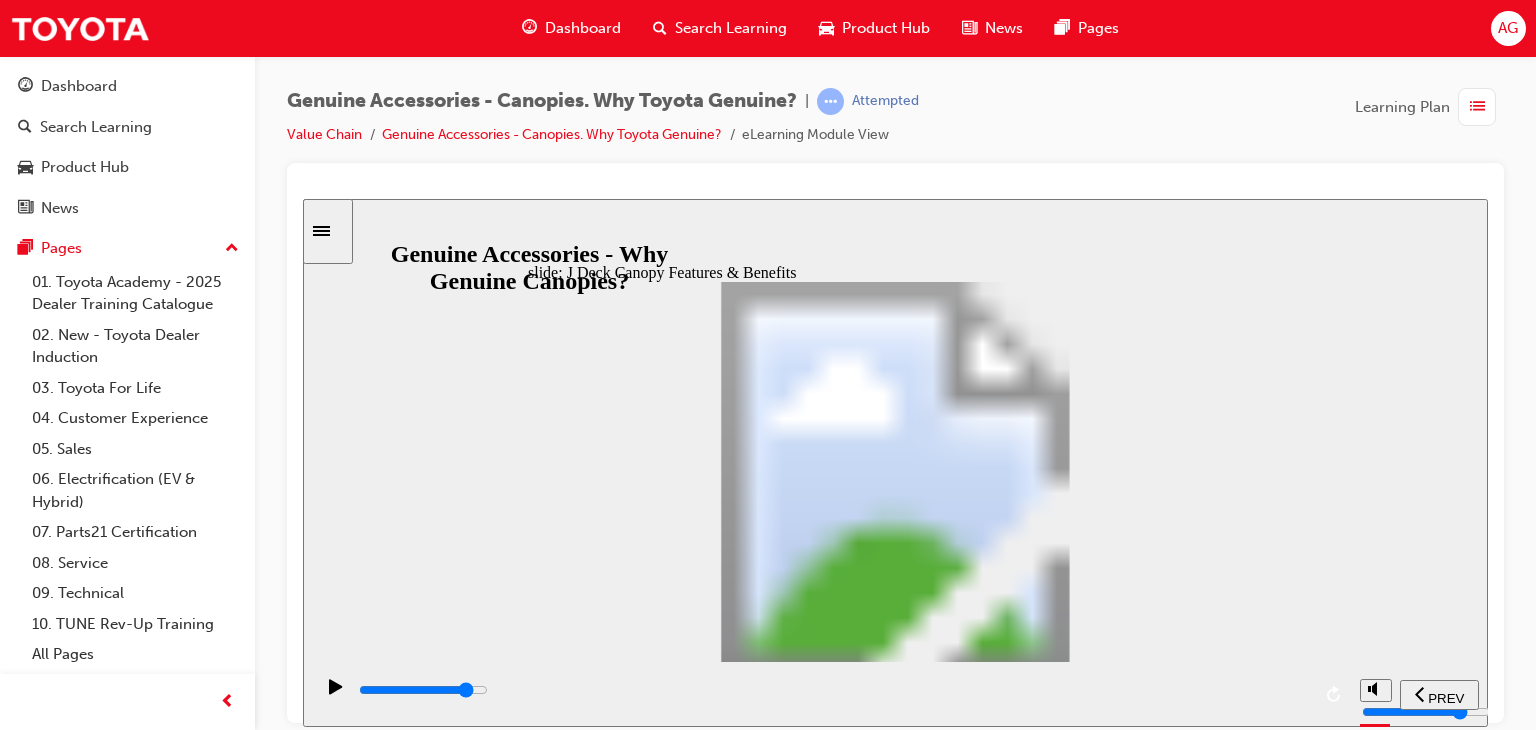 drag, startPoint x: 1192, startPoint y: 710, endPoint x: 1220, endPoint y: 710, distance: 28 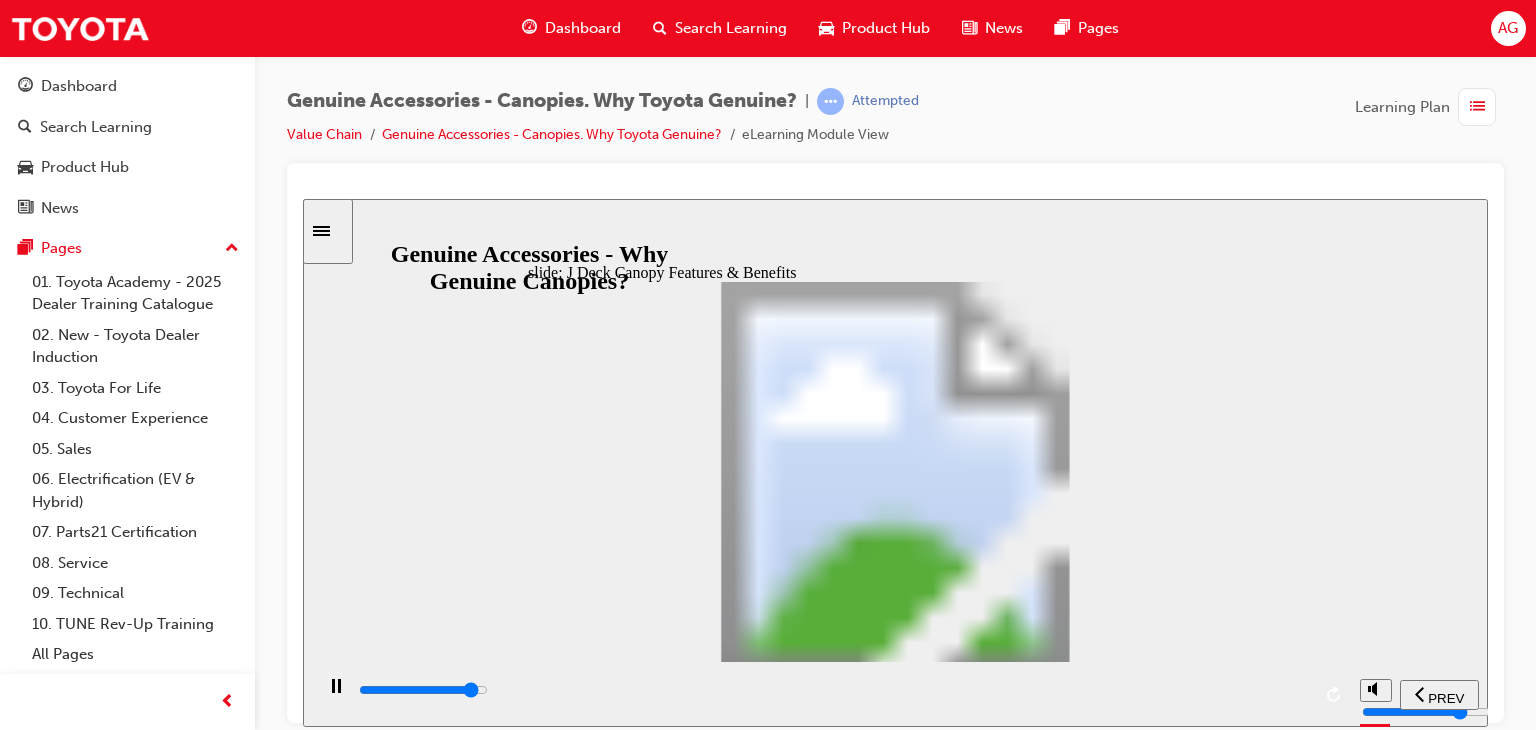 click at bounding box center (833, 690) 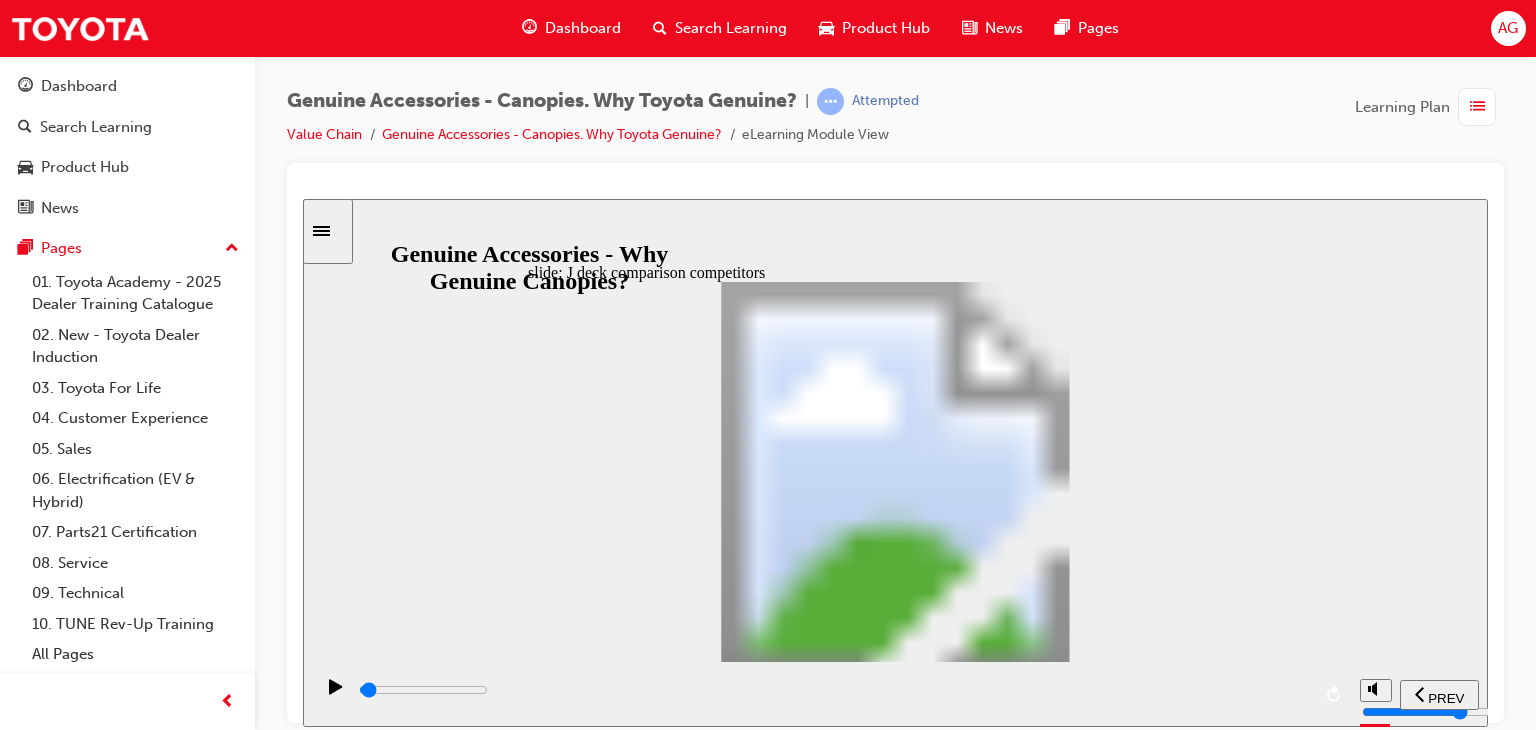 drag, startPoint x: 840, startPoint y: 543, endPoint x: 824, endPoint y: 583, distance: 43.081318 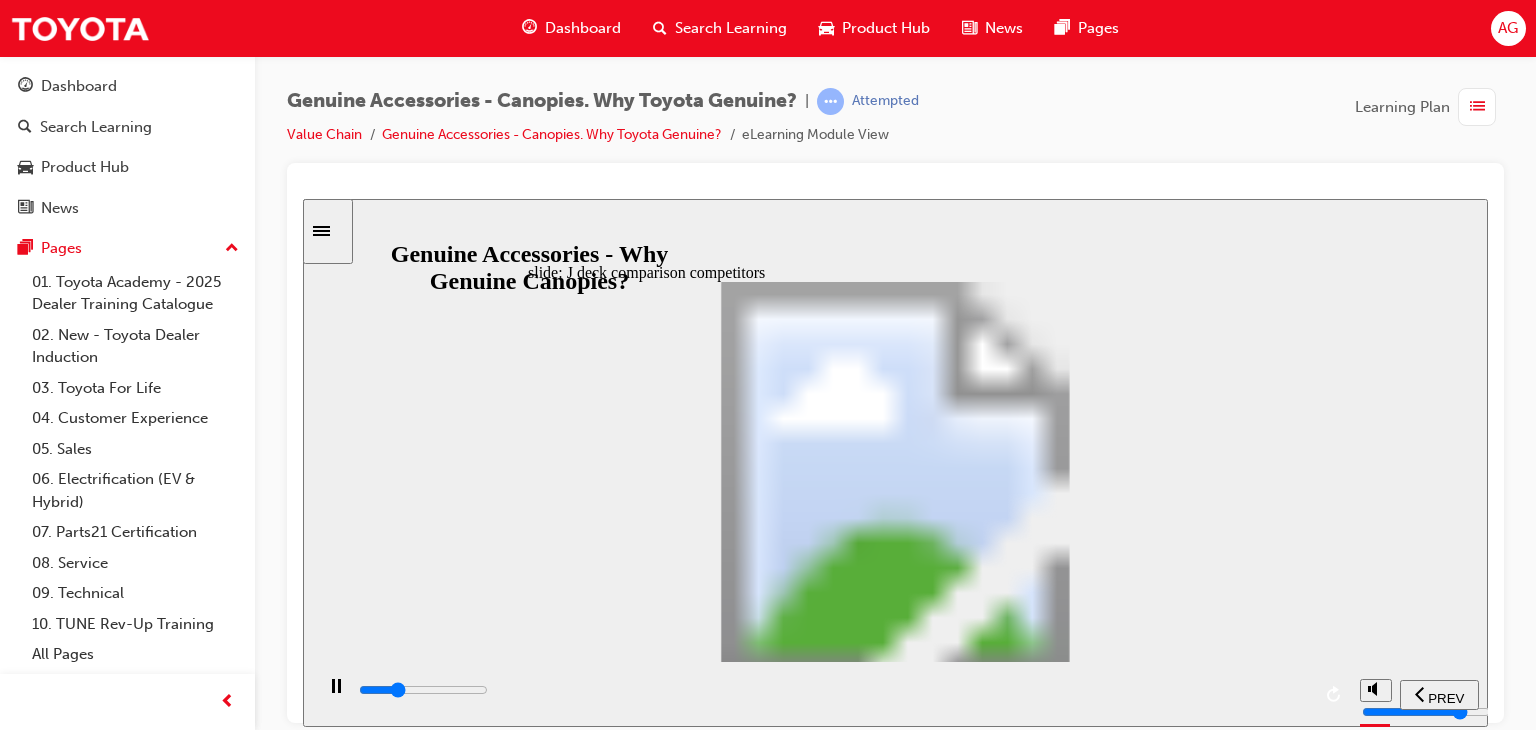 drag, startPoint x: 622, startPoint y: 691, endPoint x: 868, endPoint y: 710, distance: 246.73265 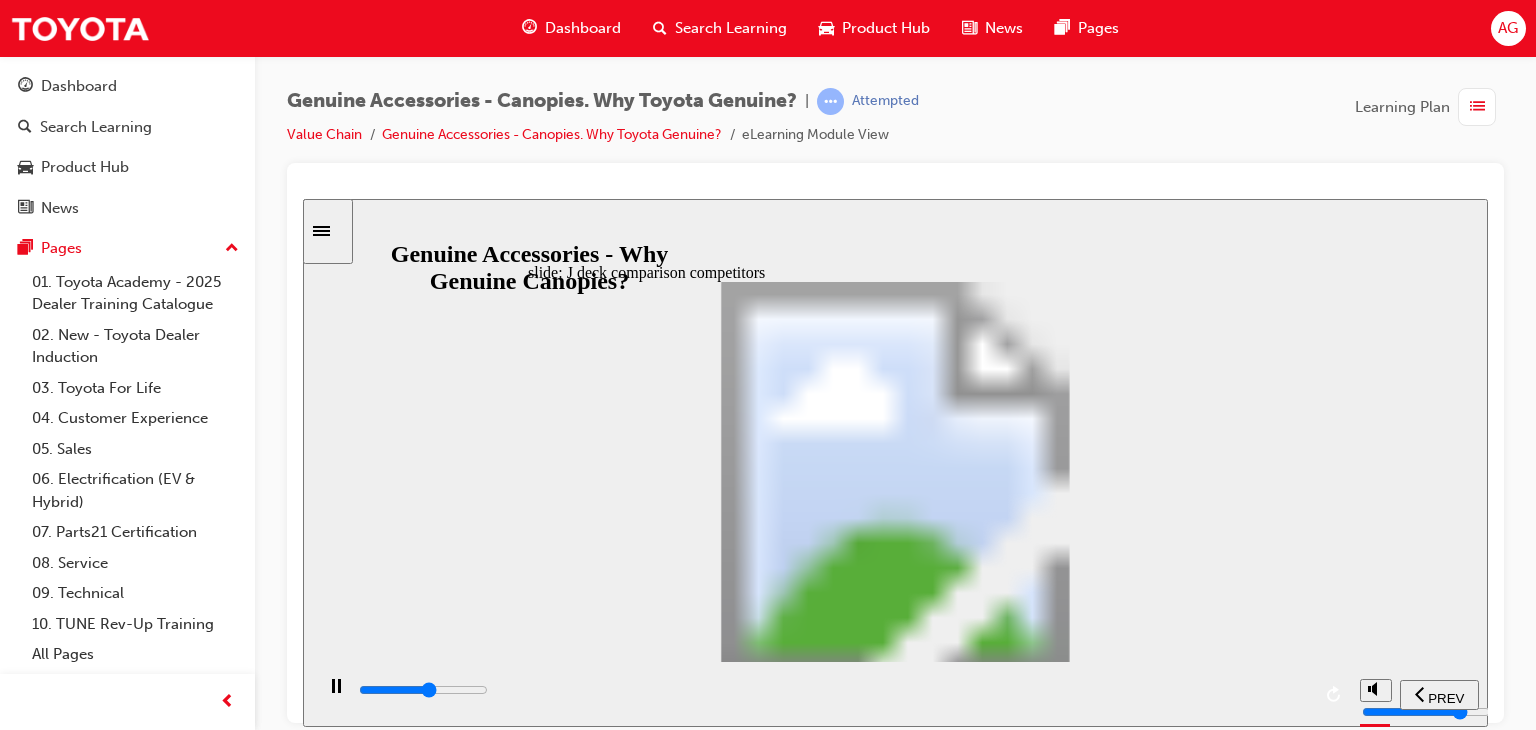 click at bounding box center [833, 690] 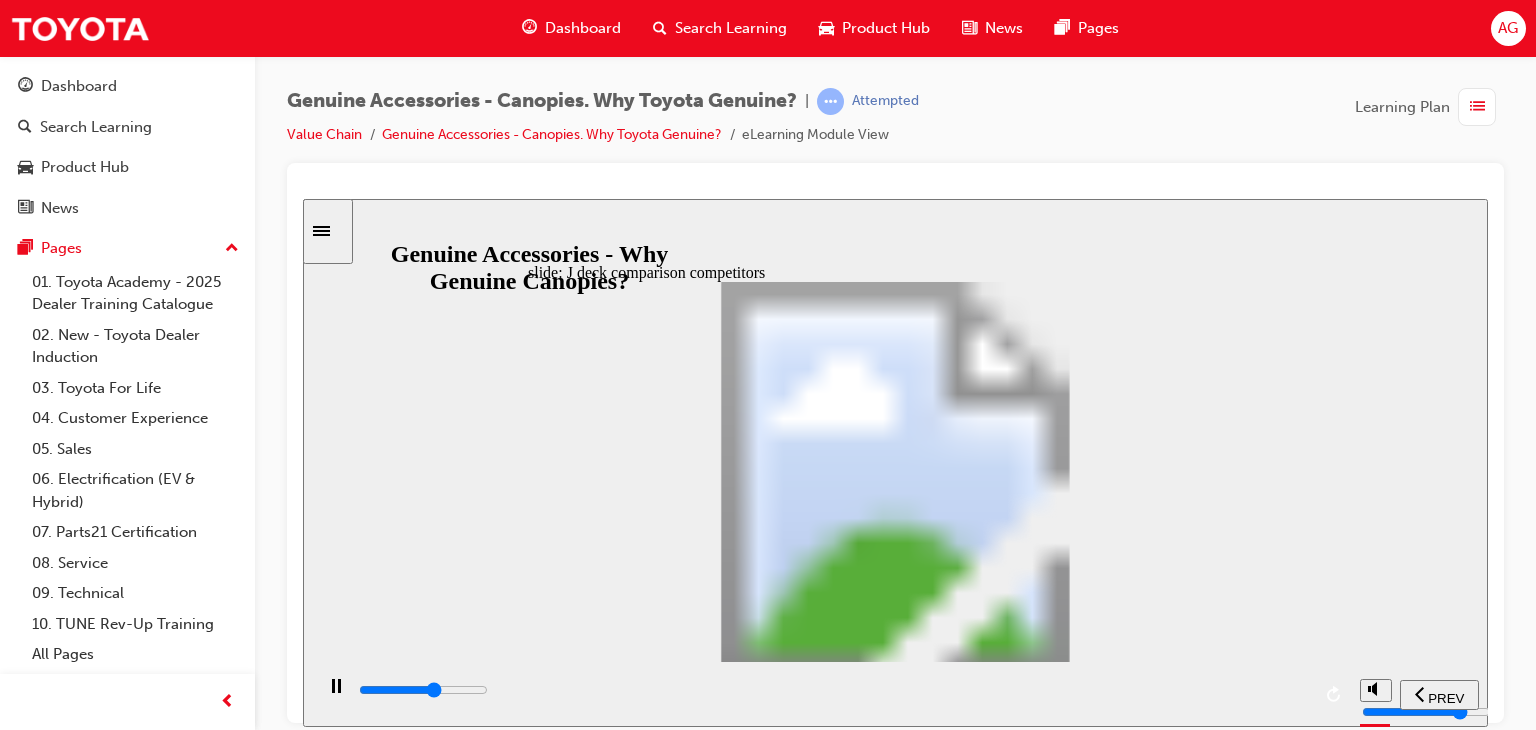 drag, startPoint x: 983, startPoint y: 716, endPoint x: 1084, endPoint y: 700, distance: 102.259476 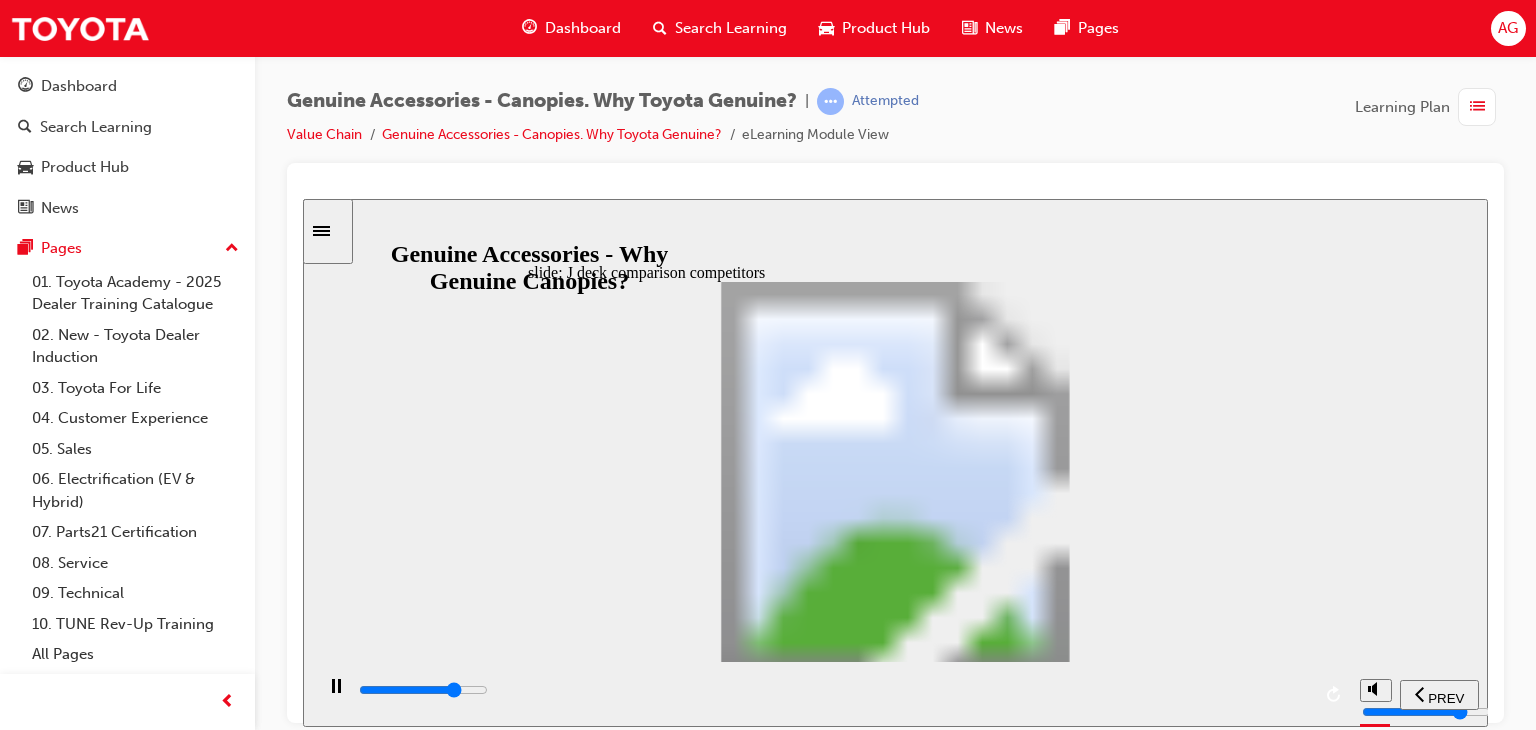 drag, startPoint x: 1084, startPoint y: 700, endPoint x: 1146, endPoint y: 691, distance: 62.649822 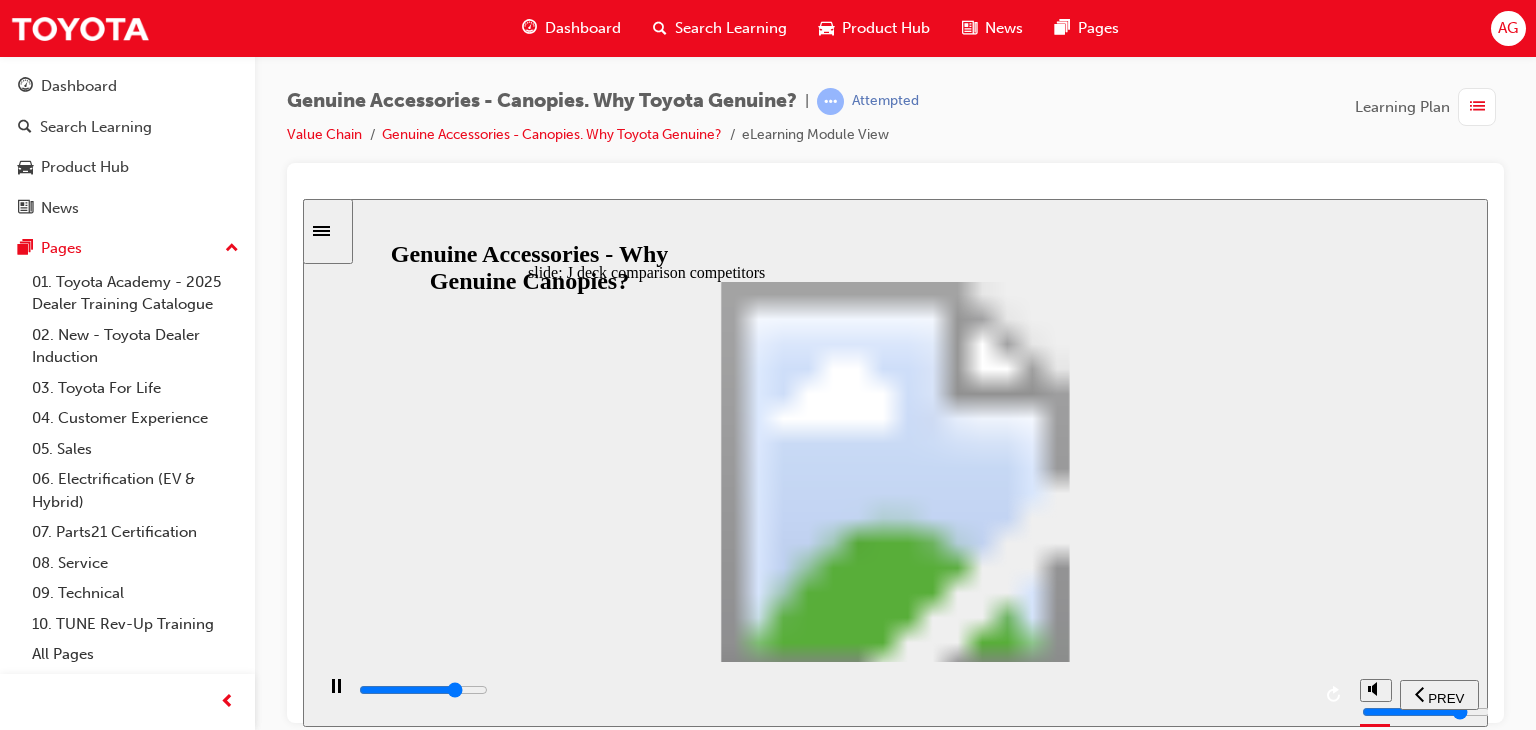 click at bounding box center [833, 690] 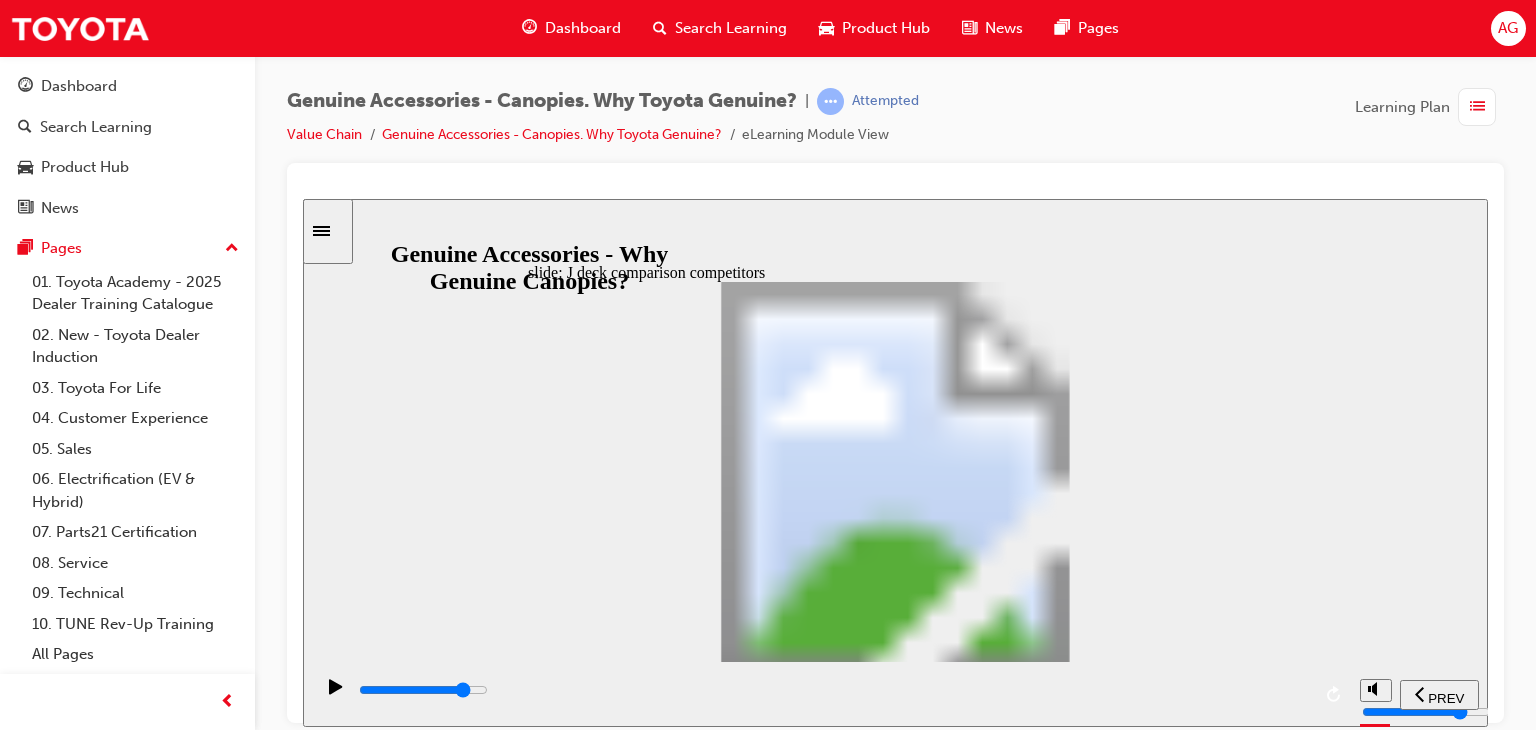 drag, startPoint x: 1146, startPoint y: 691, endPoint x: 1209, endPoint y: 688, distance: 63.07139 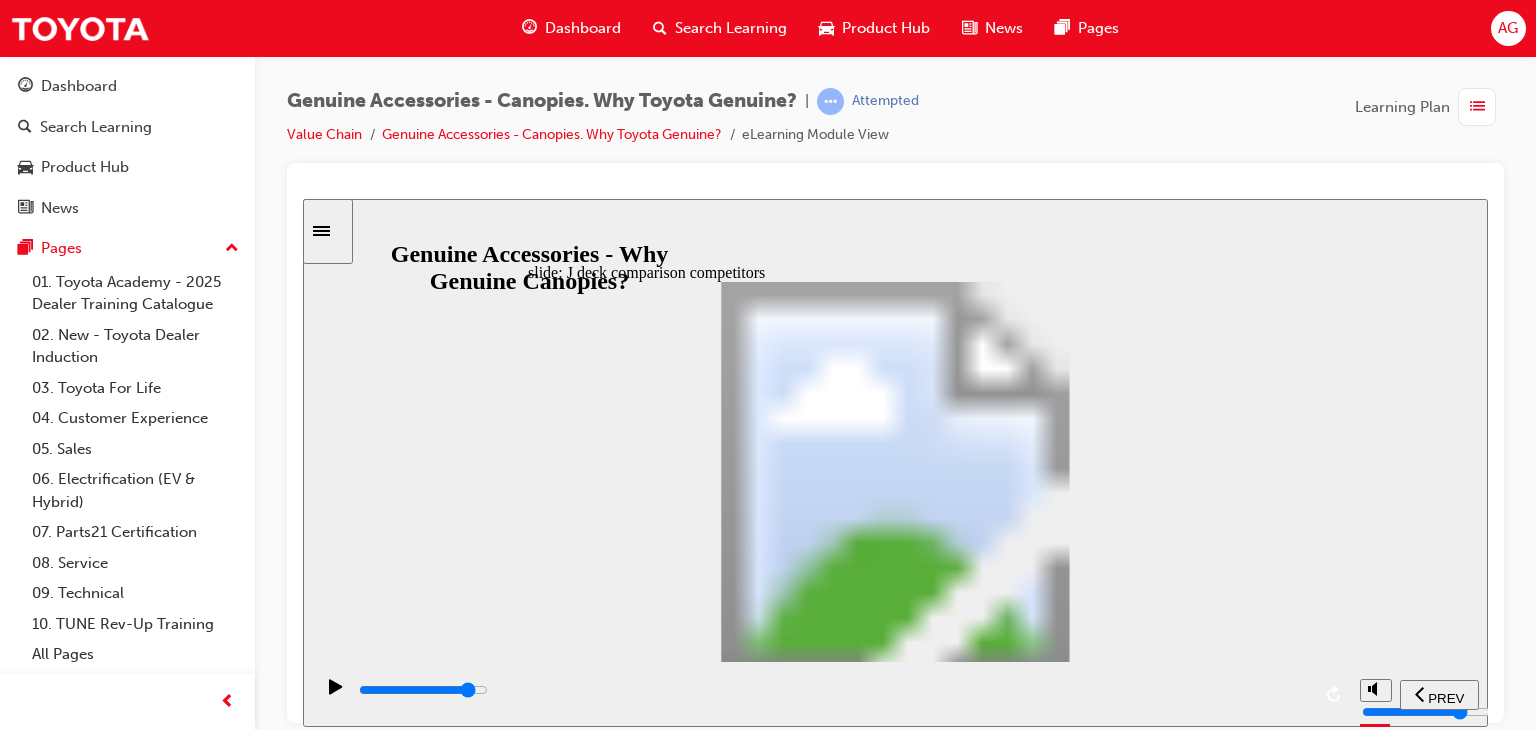 click at bounding box center [833, 690] 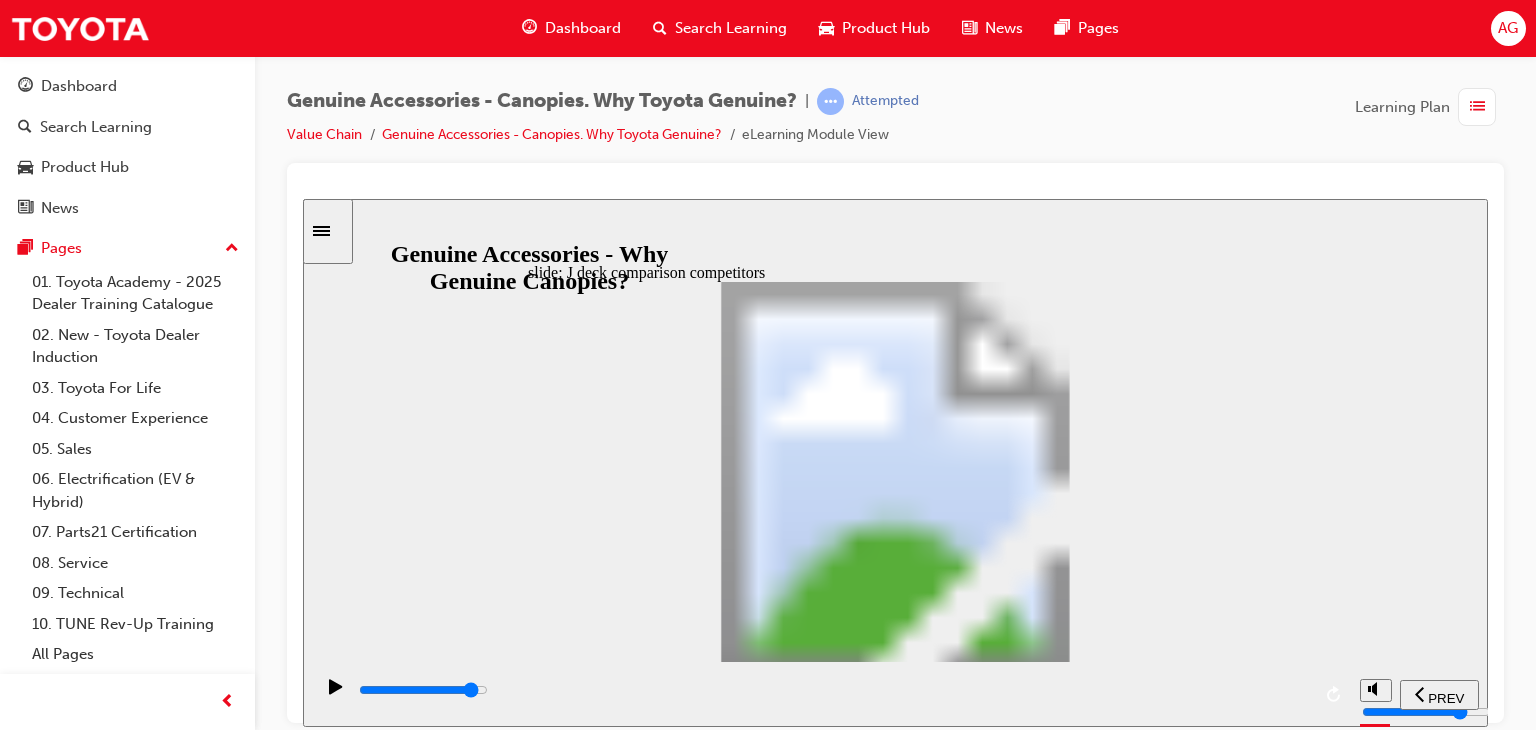 click at bounding box center [833, 690] 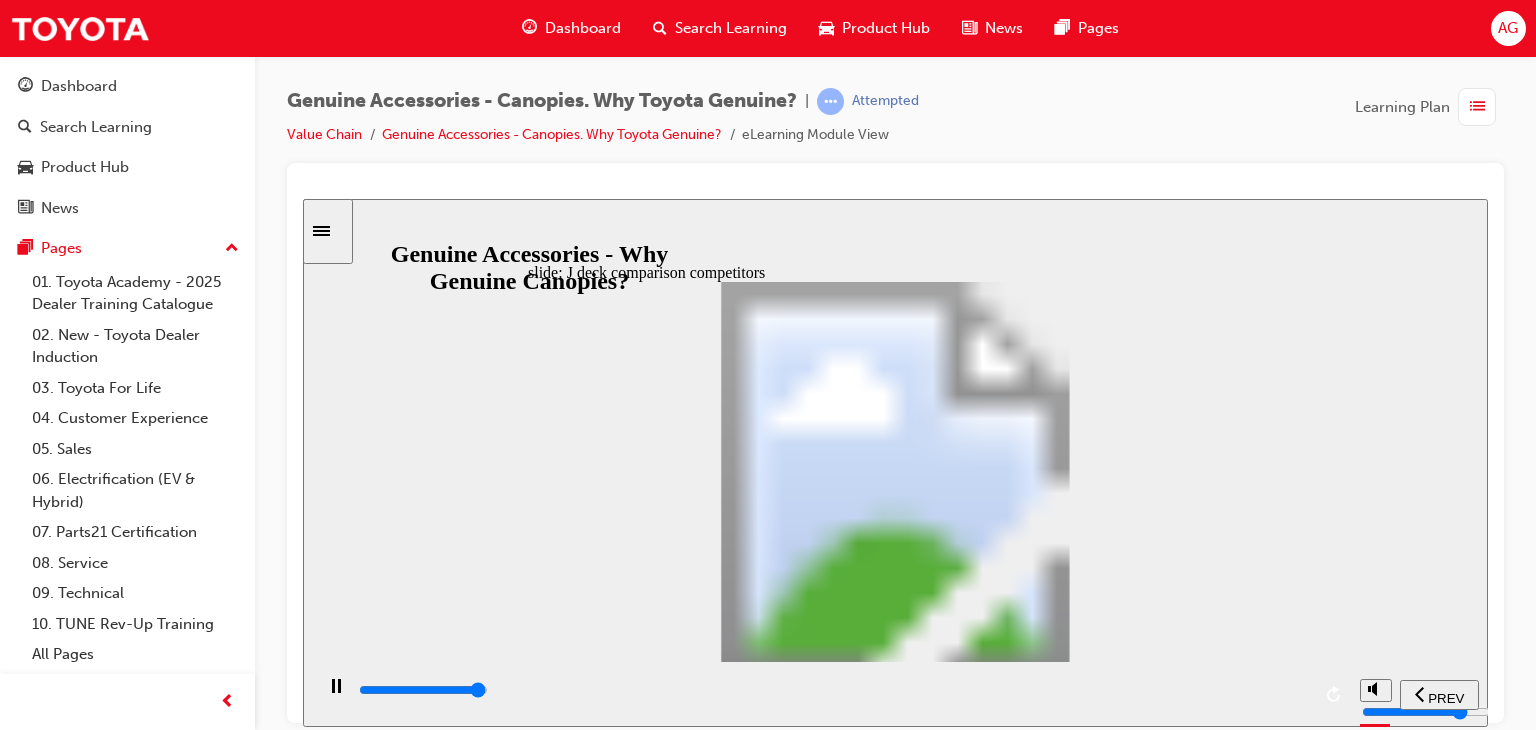 click 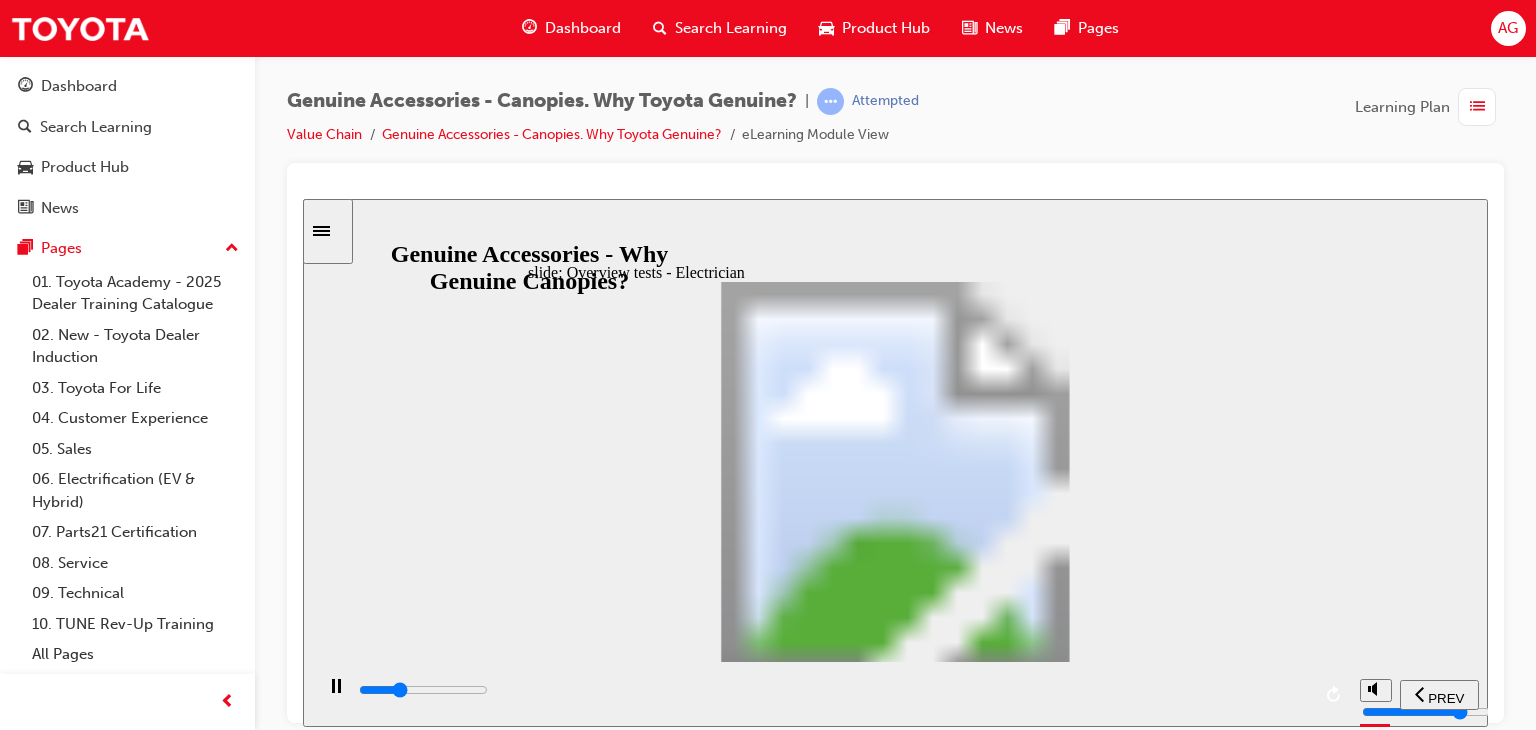 click at bounding box center [833, 690] 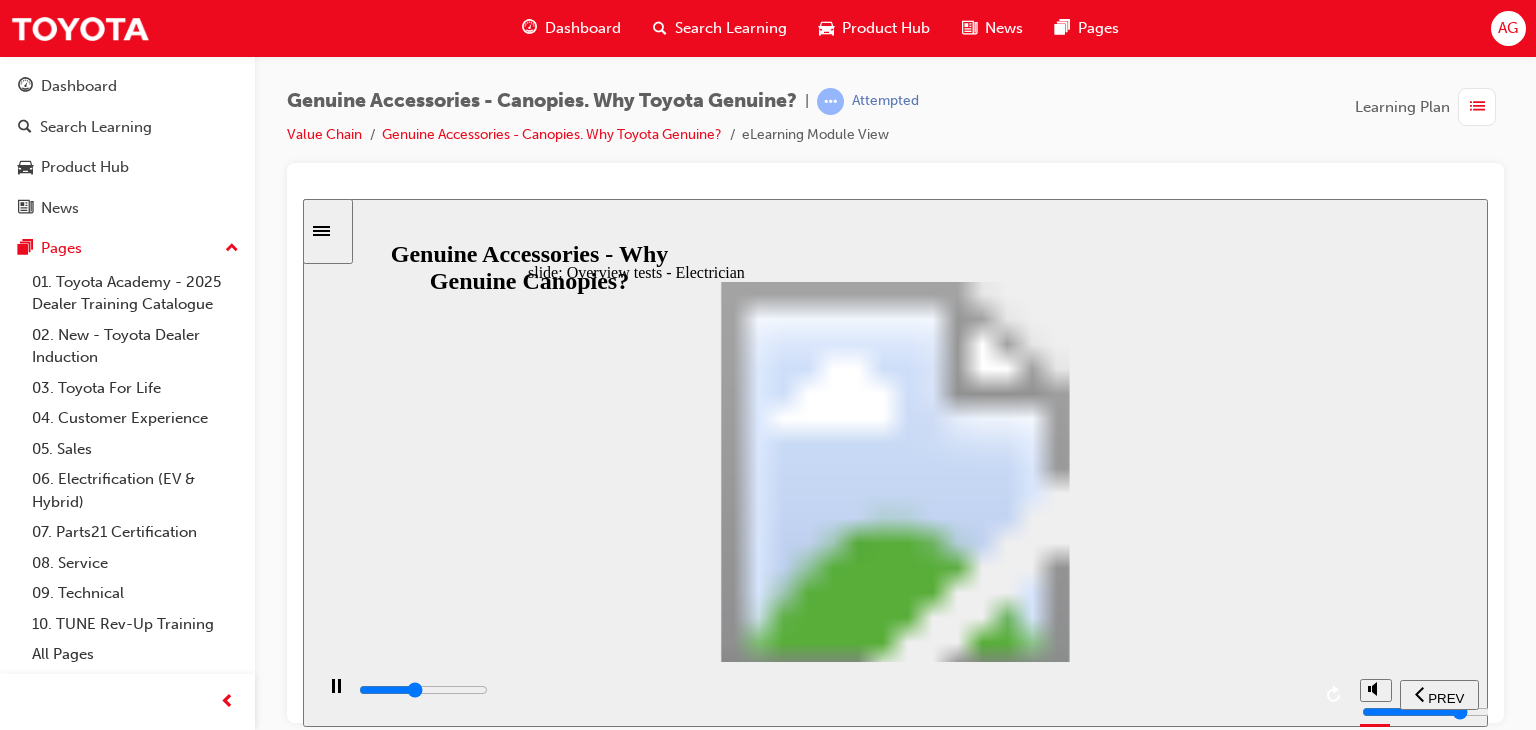drag, startPoint x: 765, startPoint y: 707, endPoint x: 790, endPoint y: 707, distance: 25 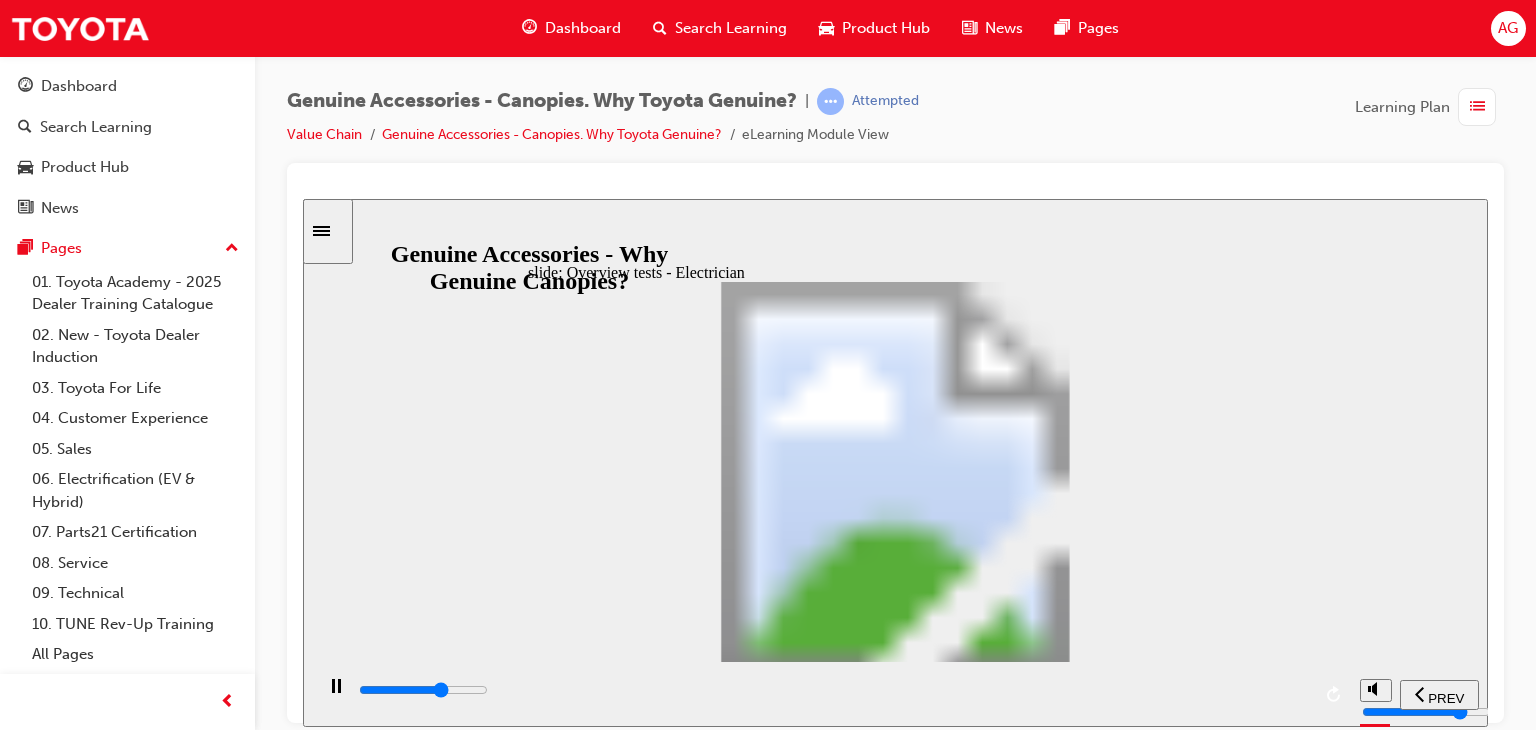 click at bounding box center [423, 689] 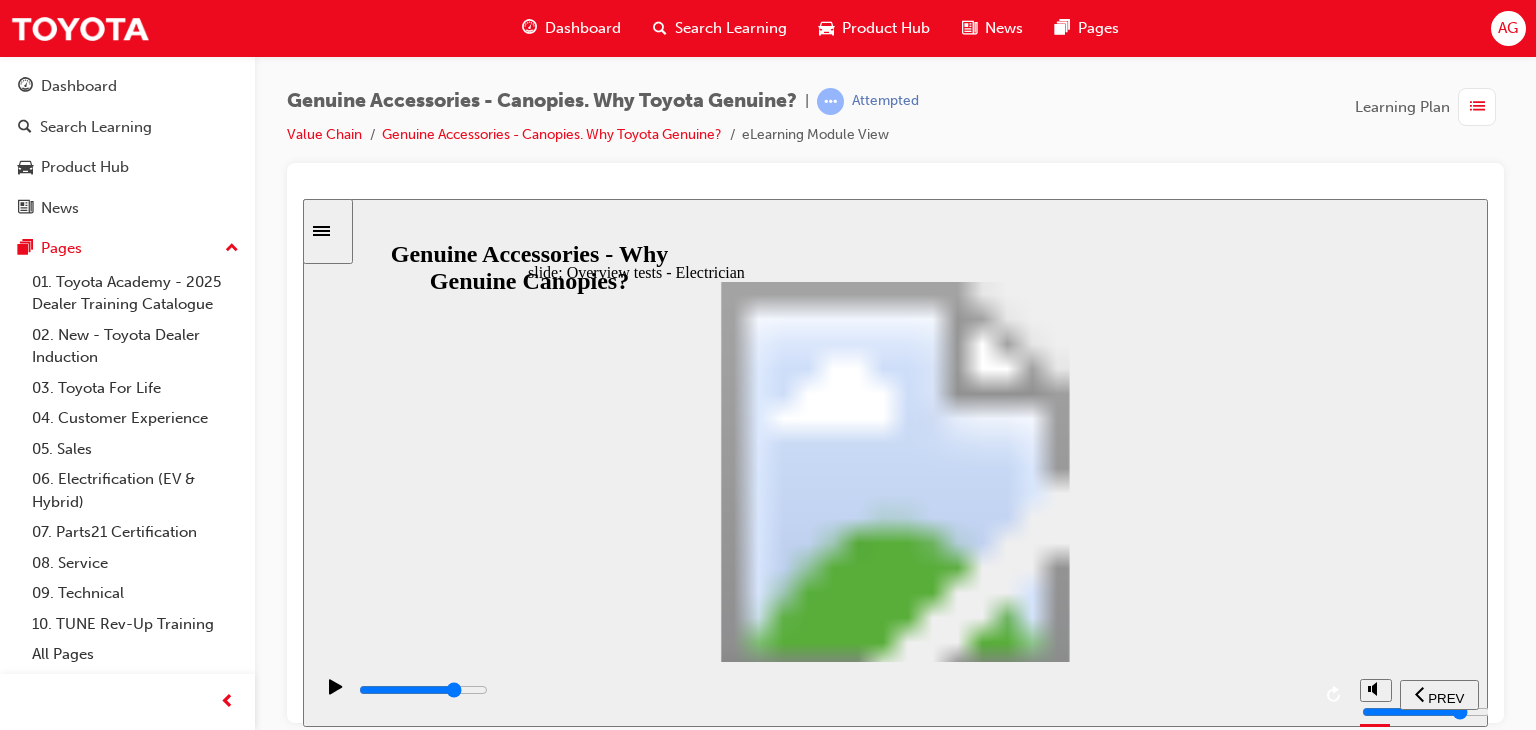drag, startPoint x: 1086, startPoint y: 697, endPoint x: 1102, endPoint y: 699, distance: 16.124516 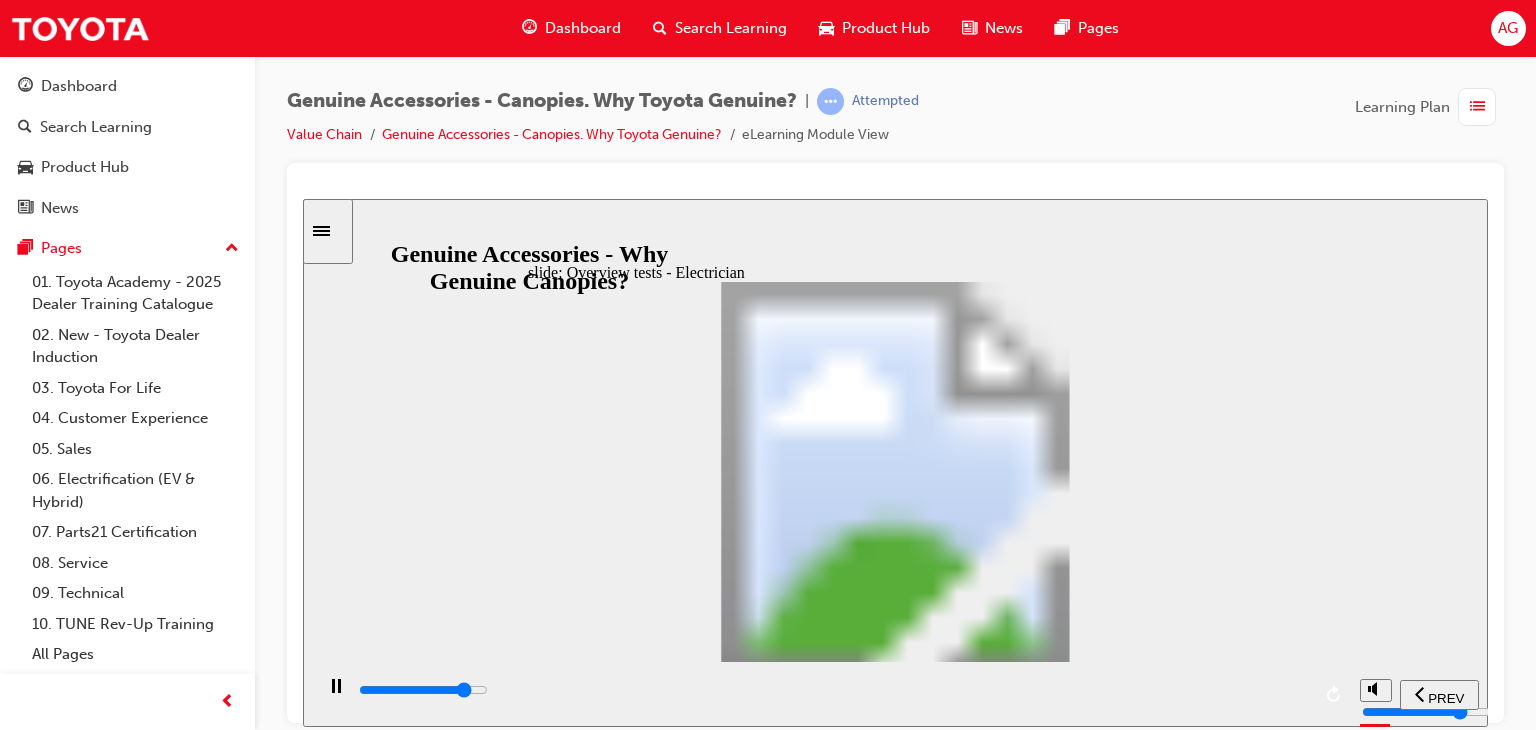 drag, startPoint x: 1177, startPoint y: 694, endPoint x: 1207, endPoint y: 692, distance: 30.066593 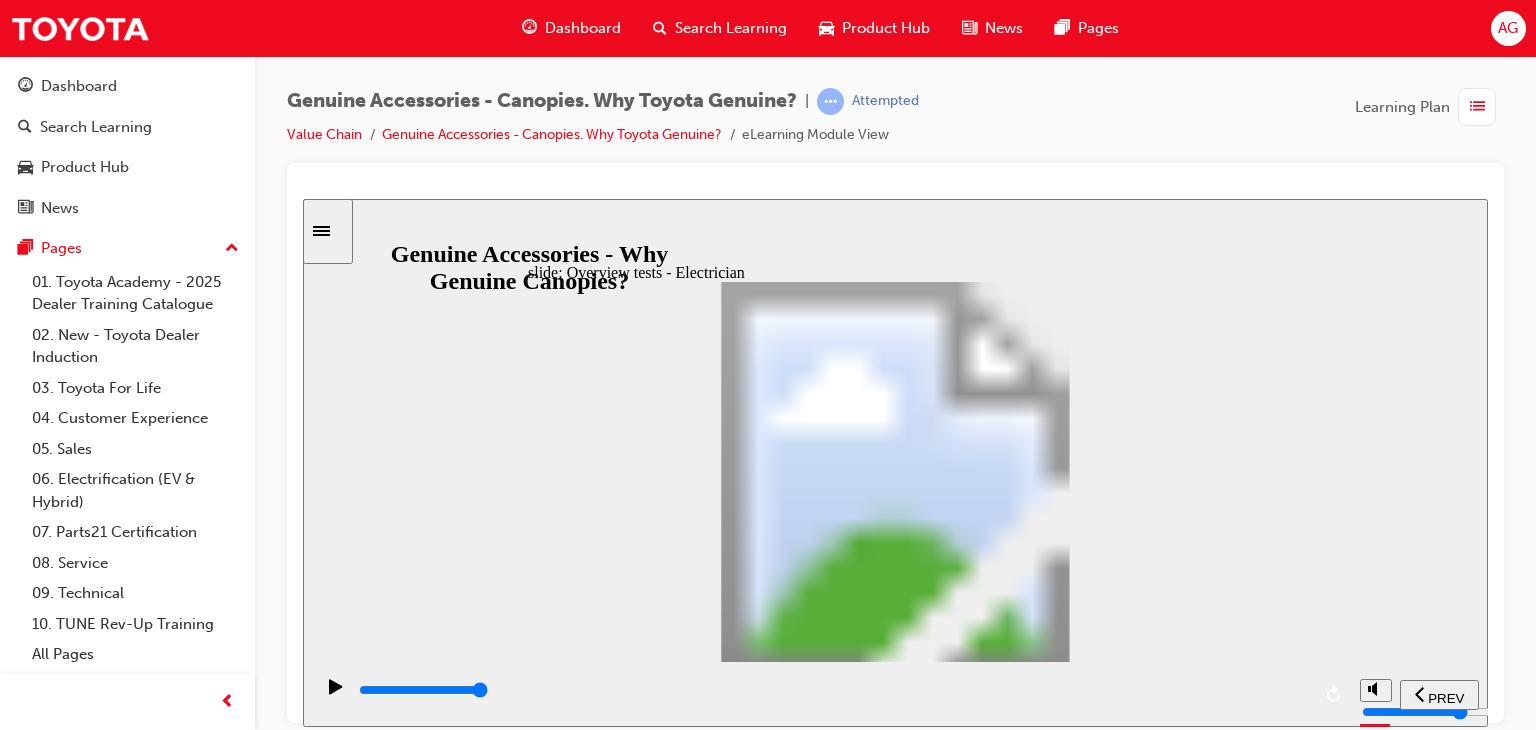 click 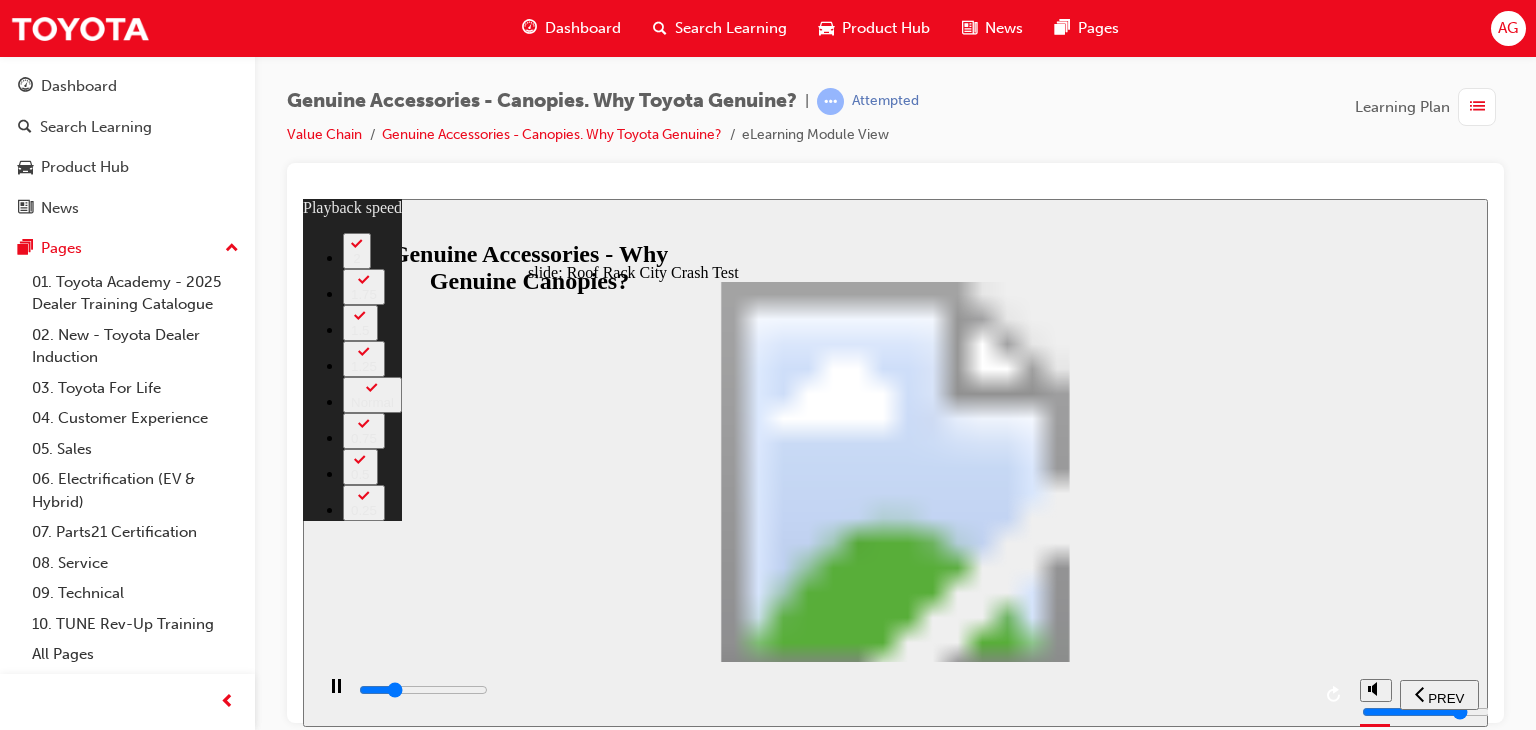 click at bounding box center [423, 689] 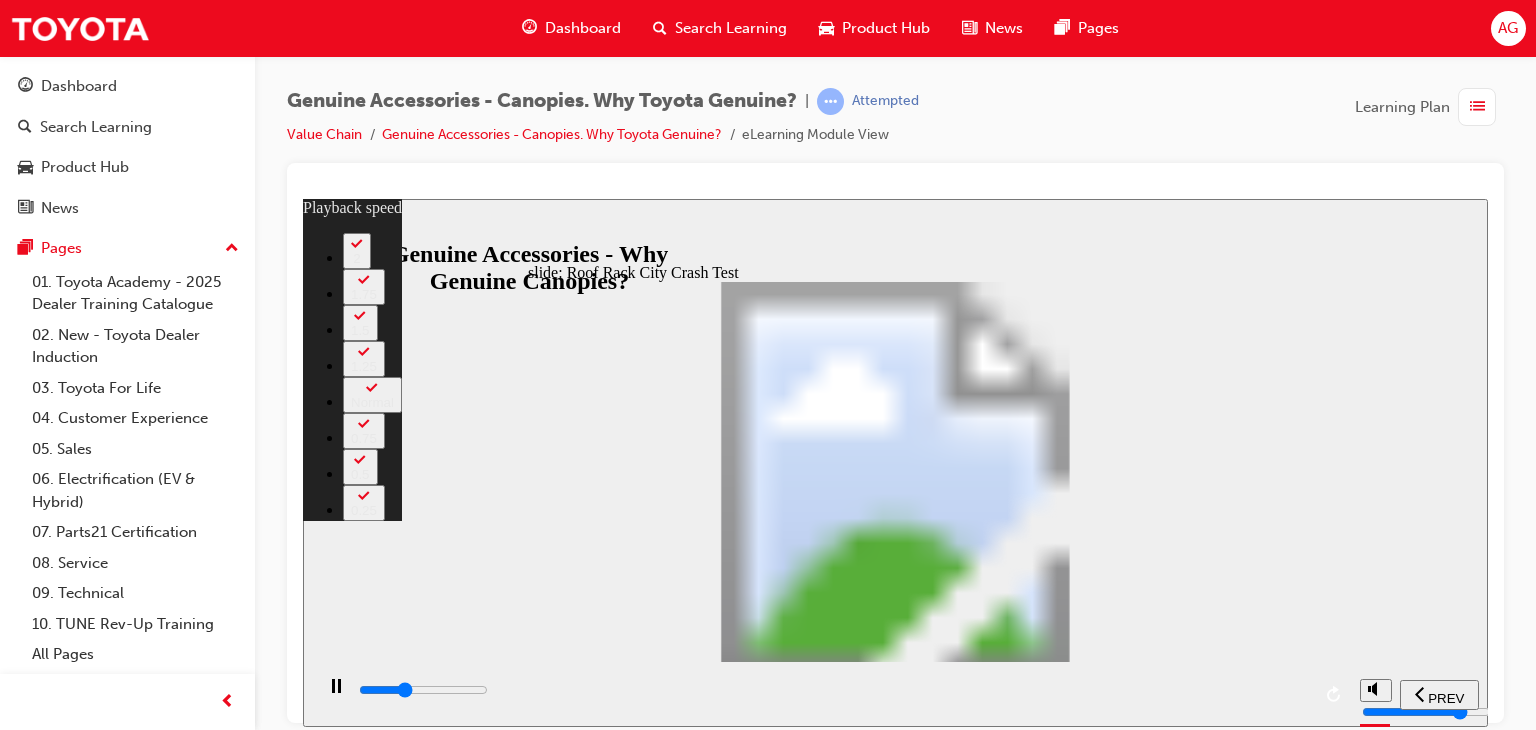 click at bounding box center (833, 690) 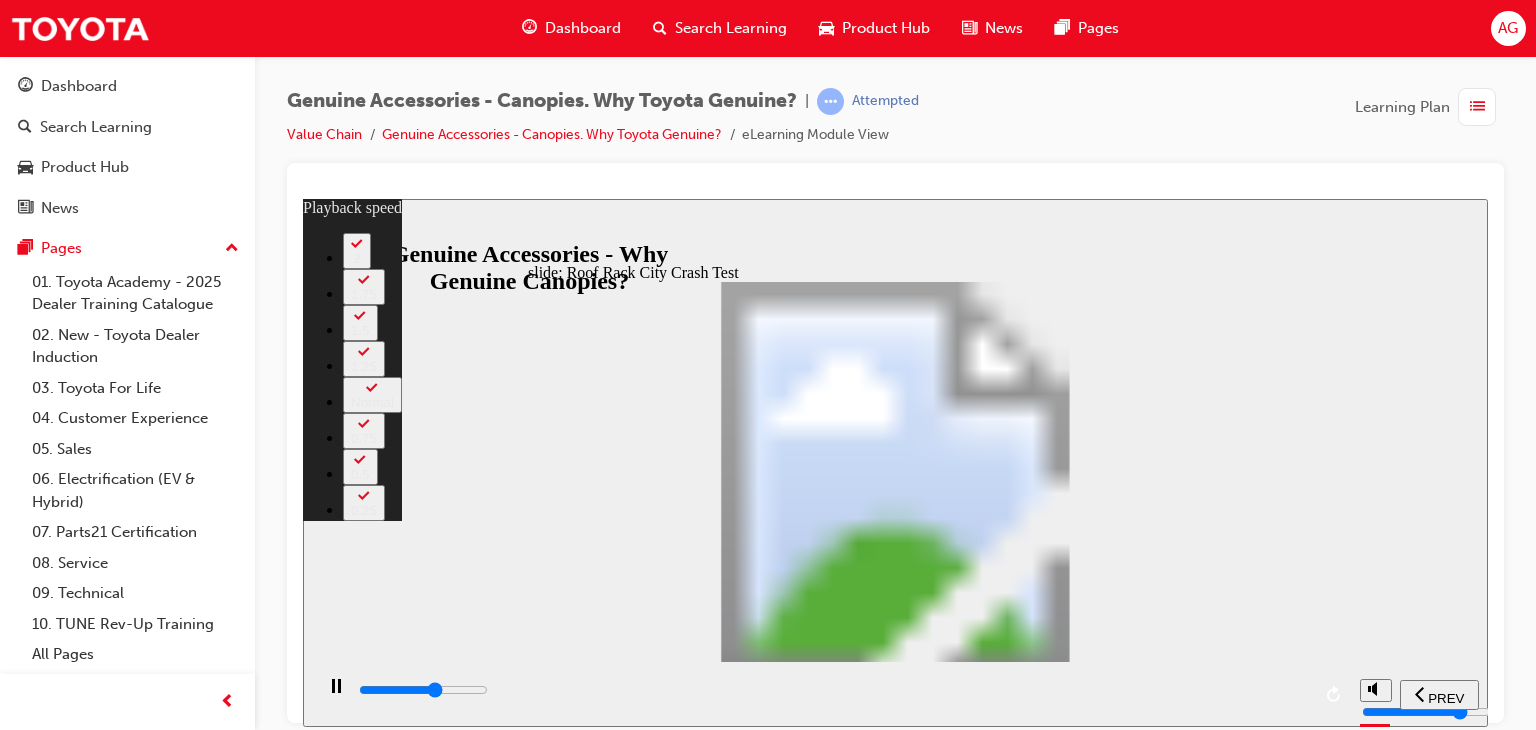 click at bounding box center [833, 690] 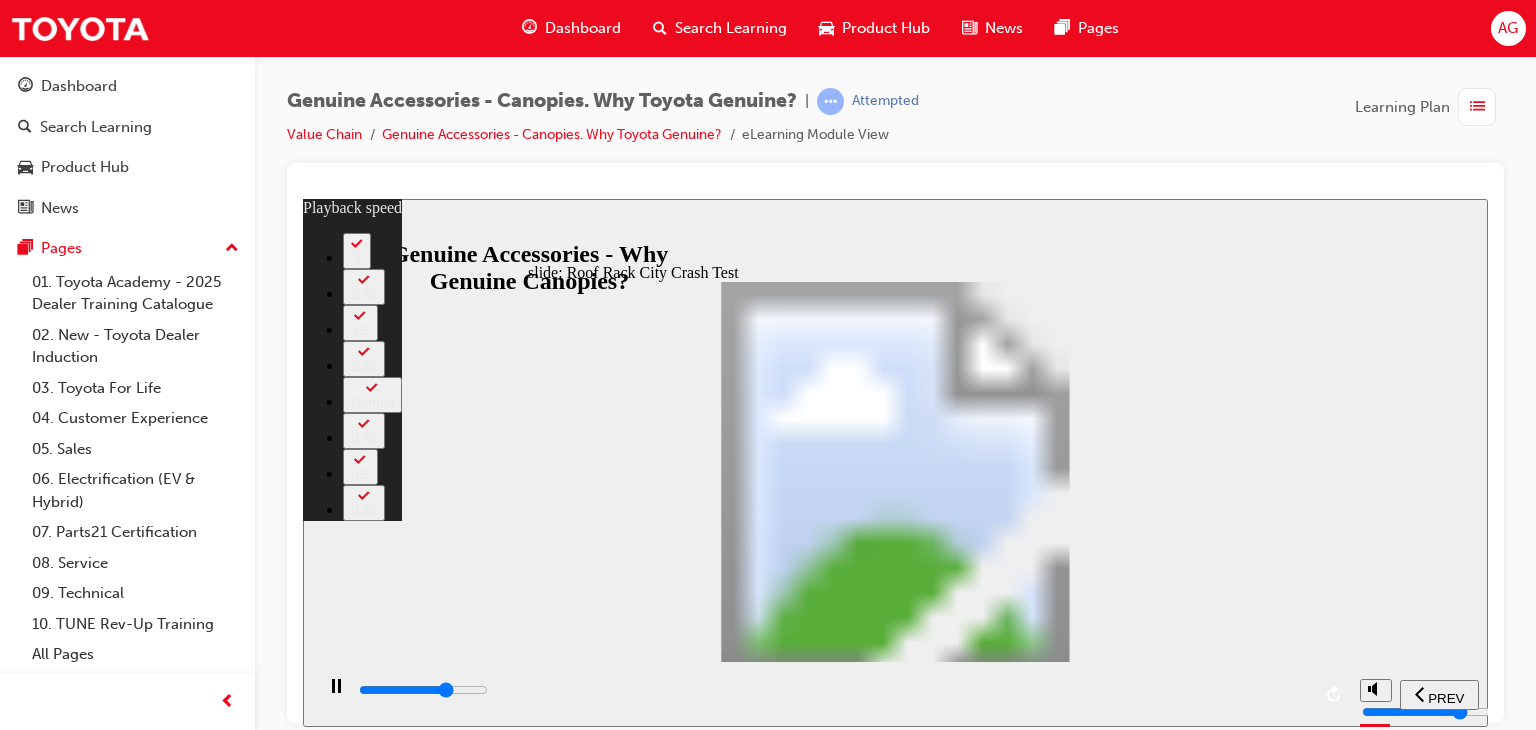 click at bounding box center [833, 690] 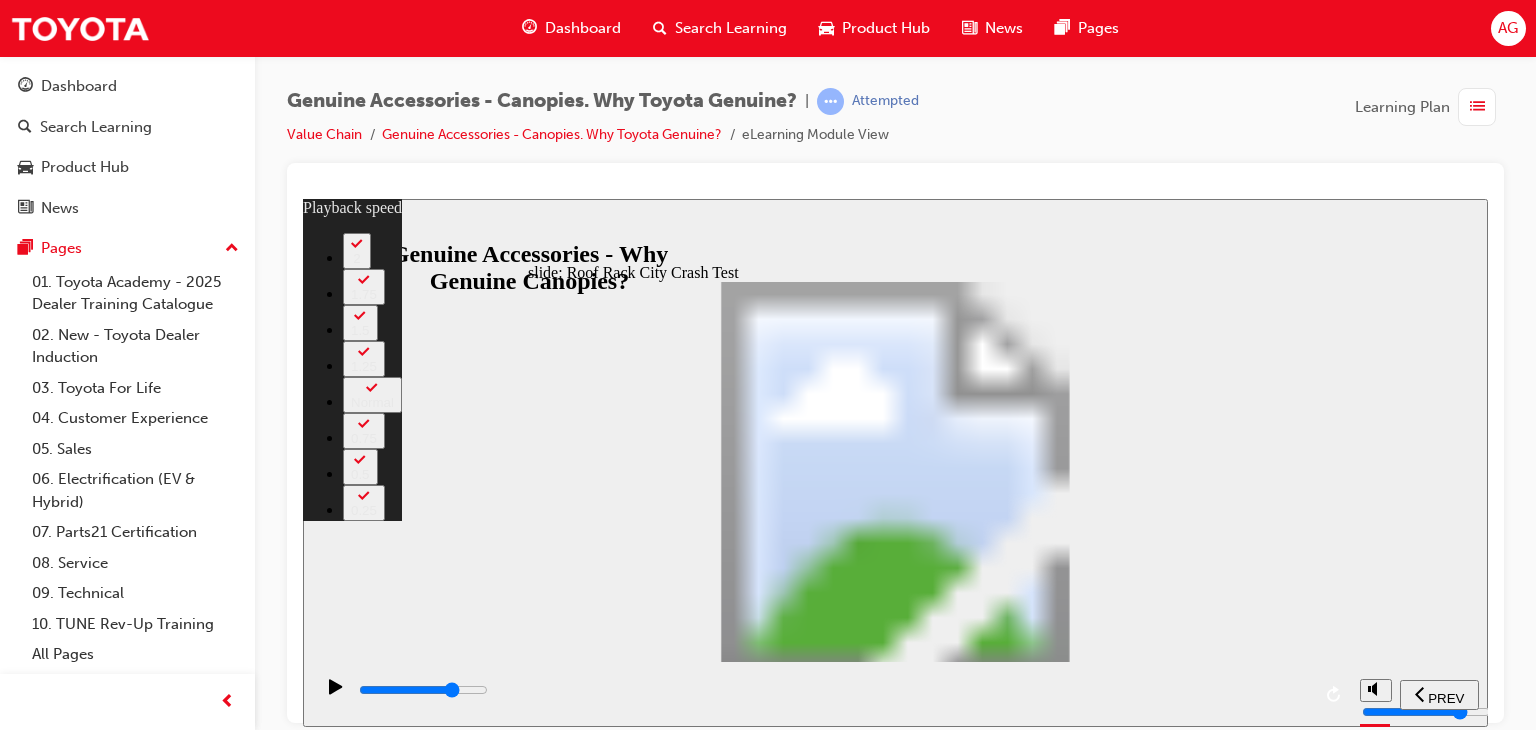 click at bounding box center [833, 690] 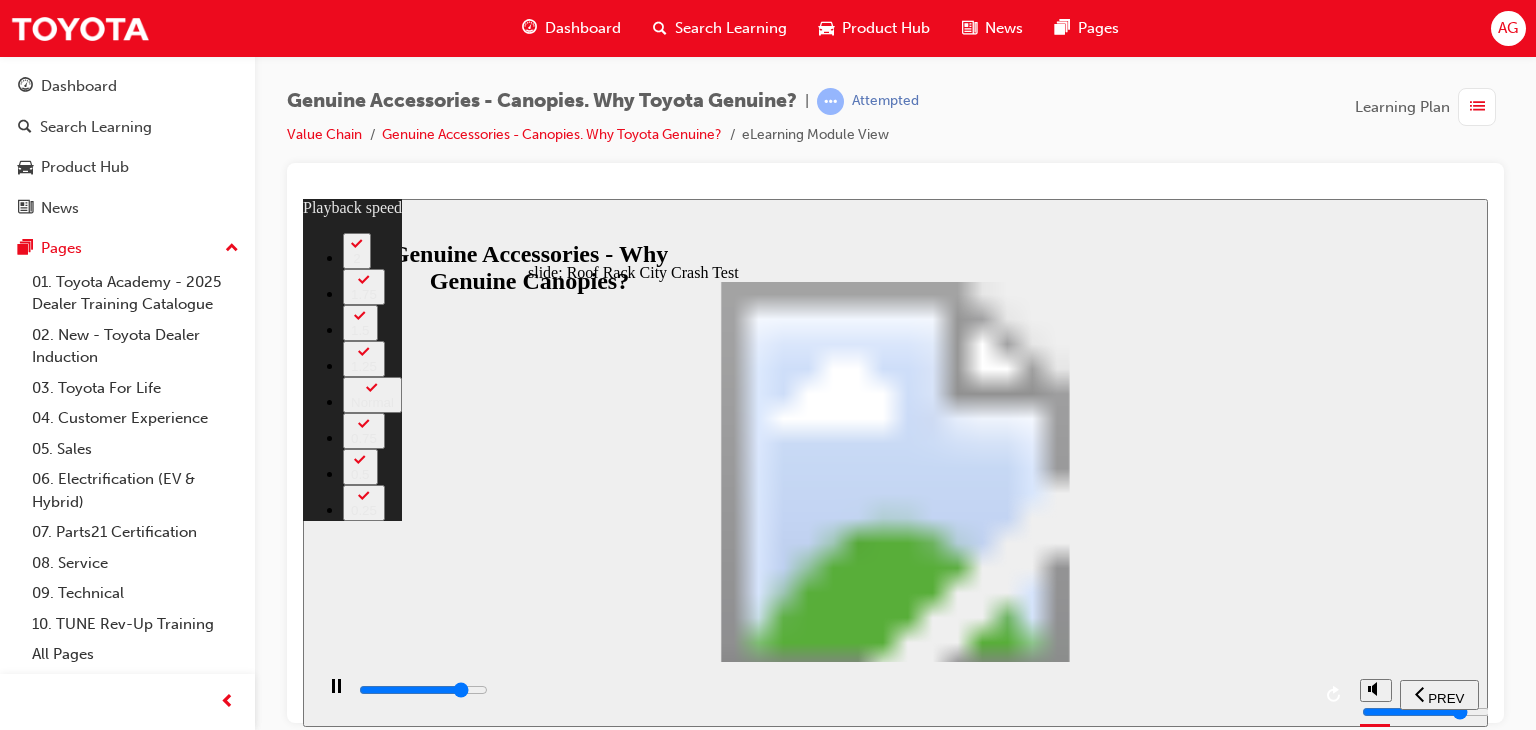 drag, startPoint x: 1150, startPoint y: 694, endPoint x: 1220, endPoint y: 697, distance: 70.064255 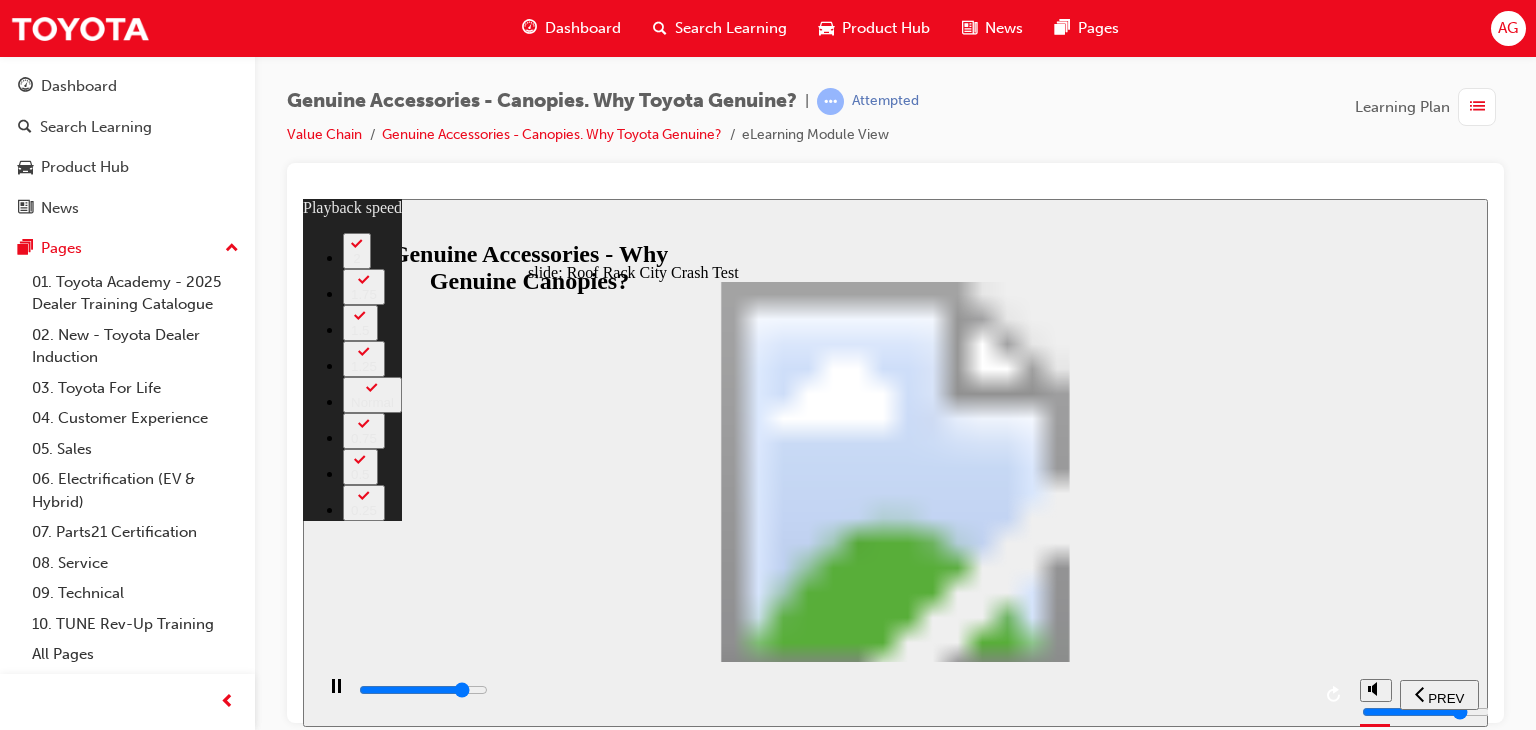 click at bounding box center (833, 690) 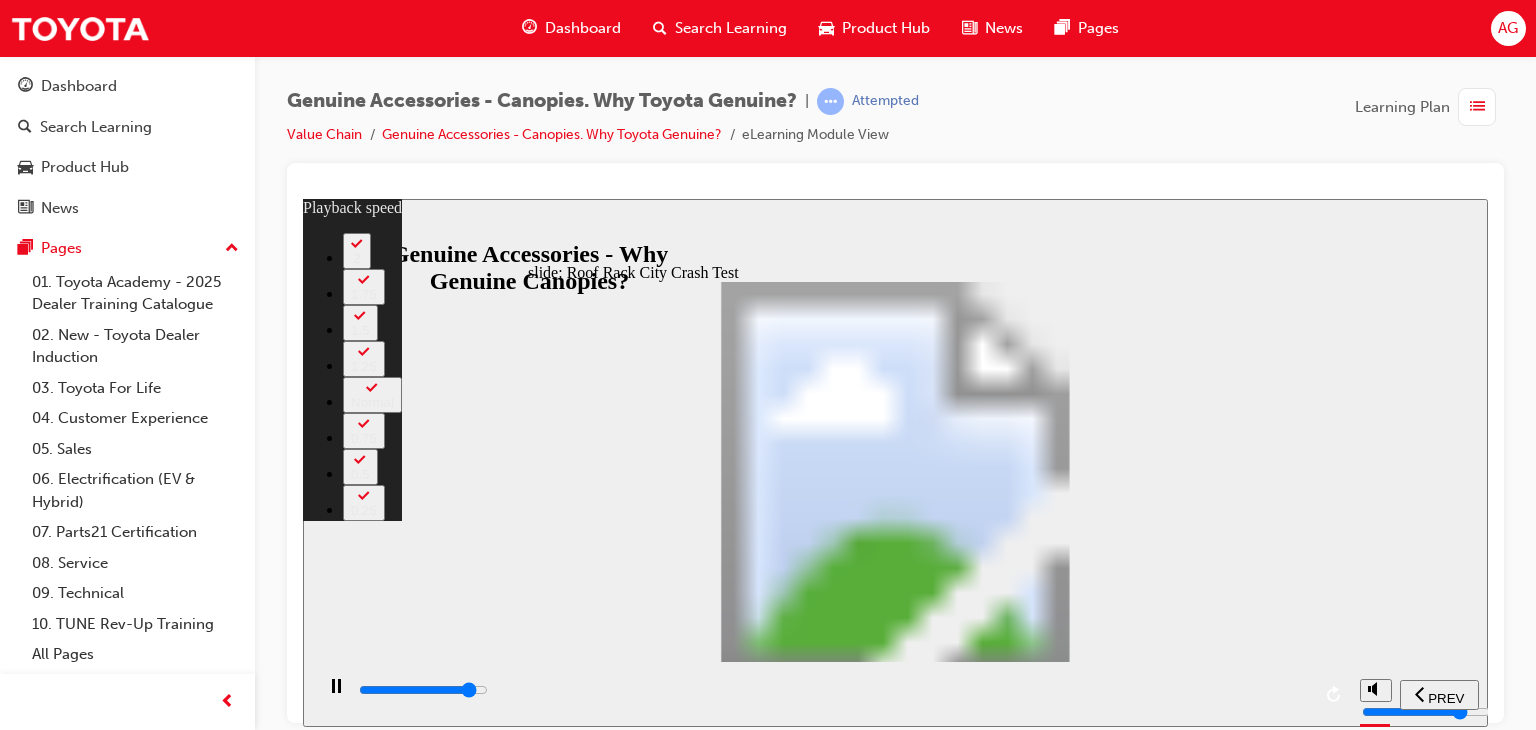 click at bounding box center [833, 690] 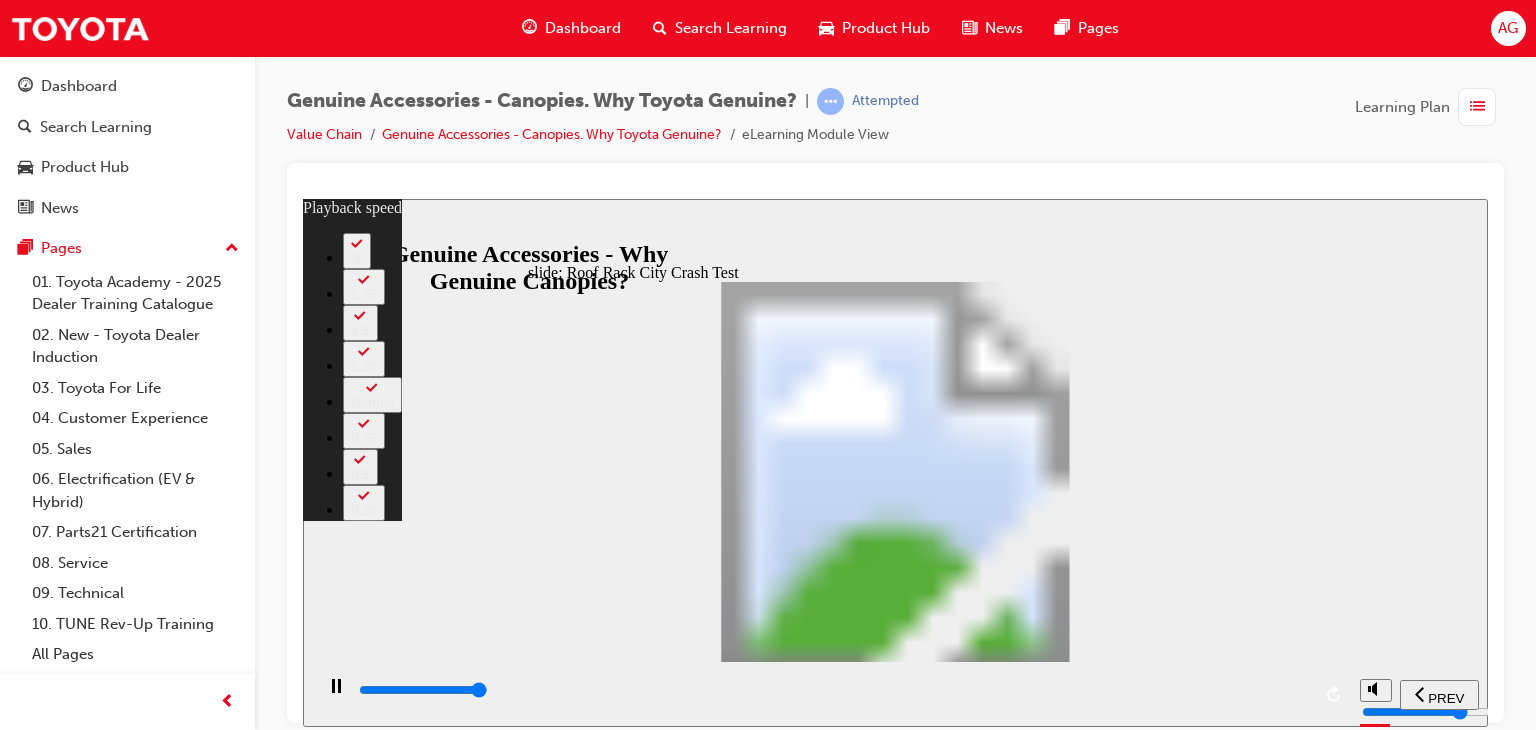click 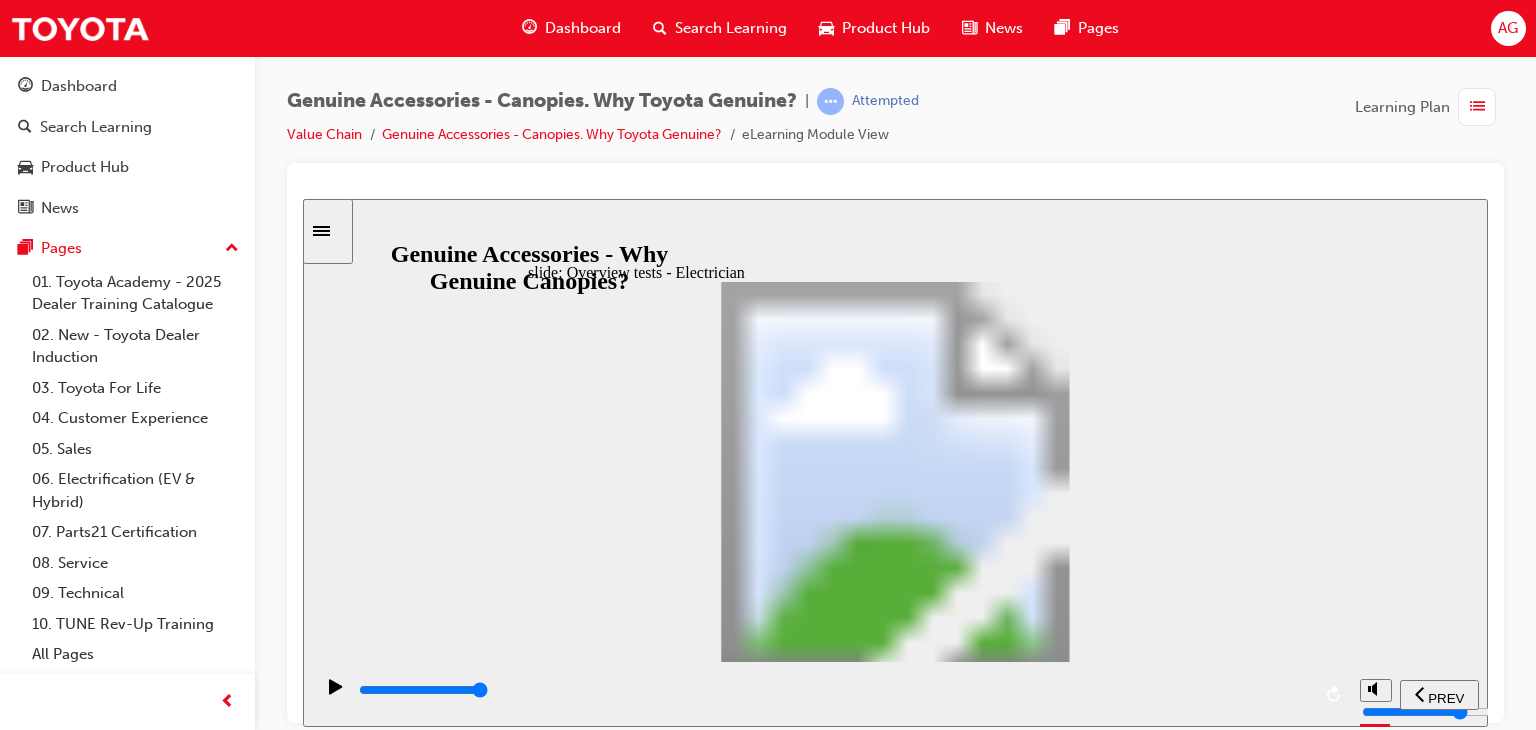 click 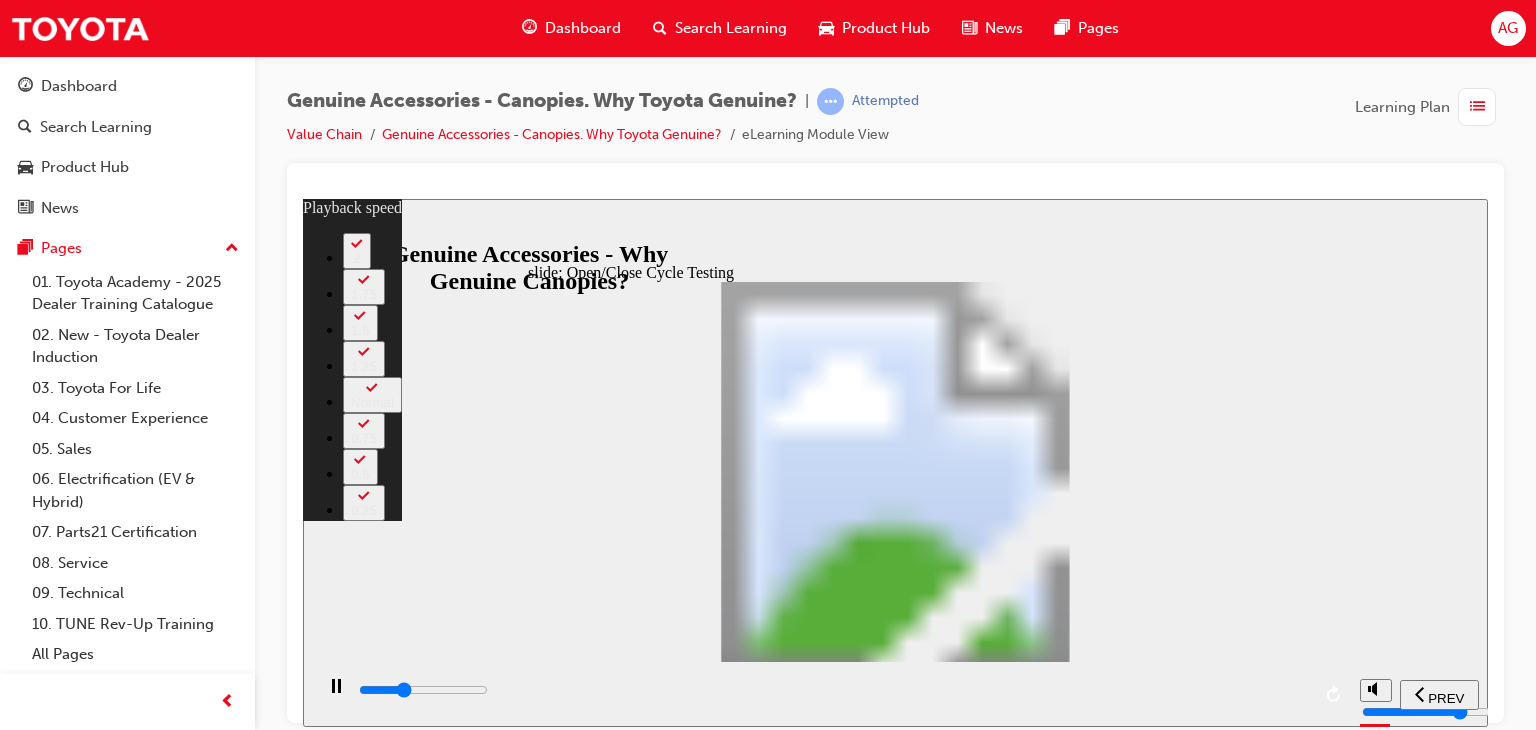 click at bounding box center (833, 690) 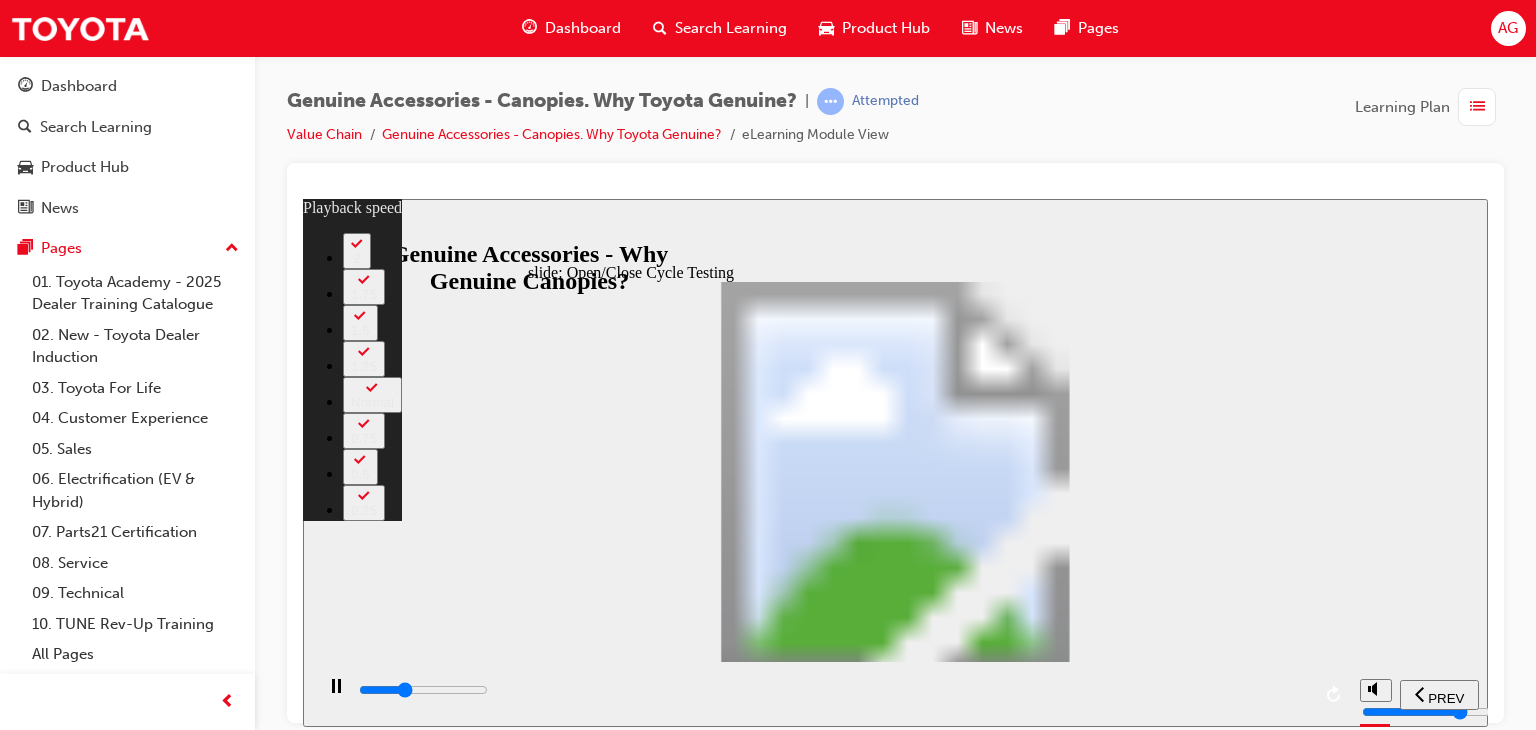 click at bounding box center [833, 690] 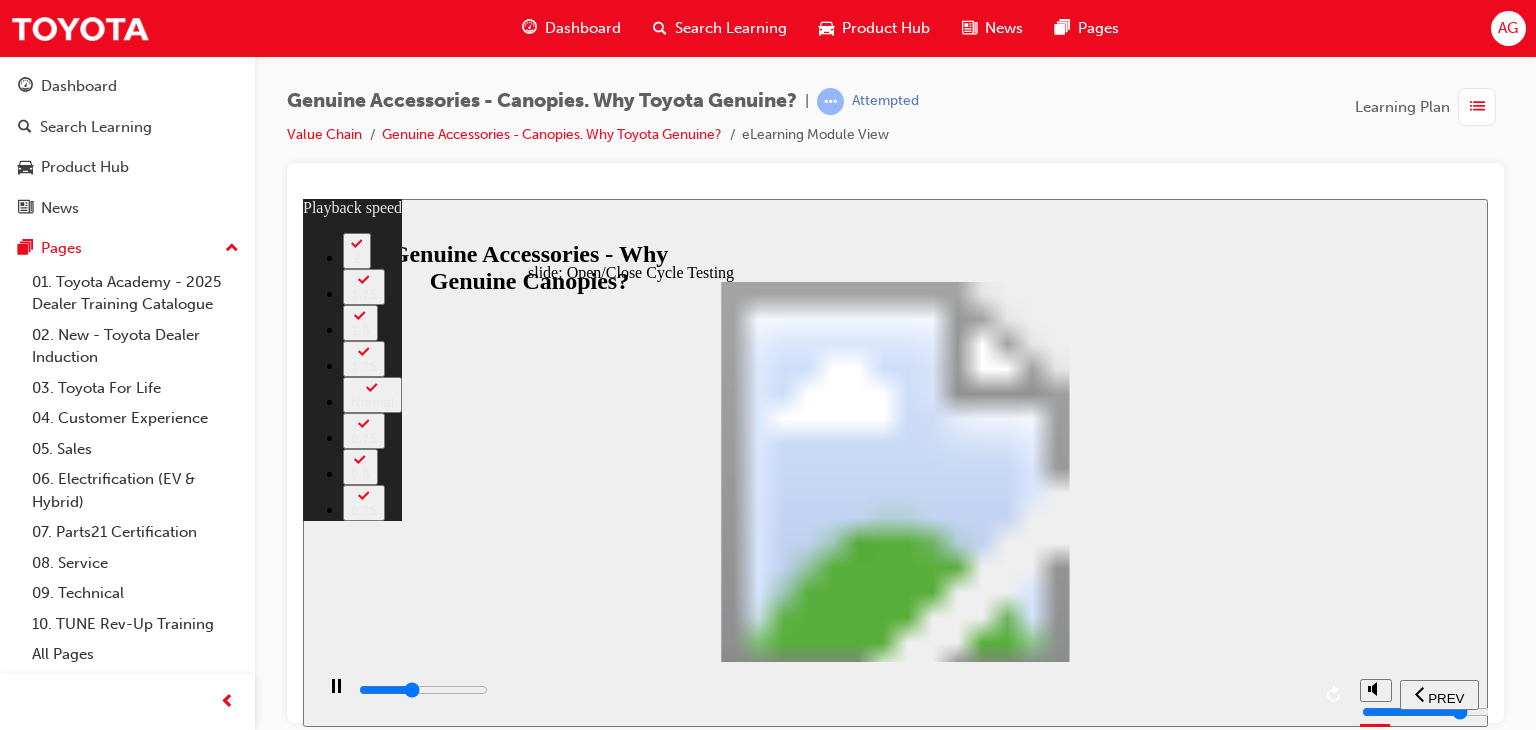 click at bounding box center (833, 690) 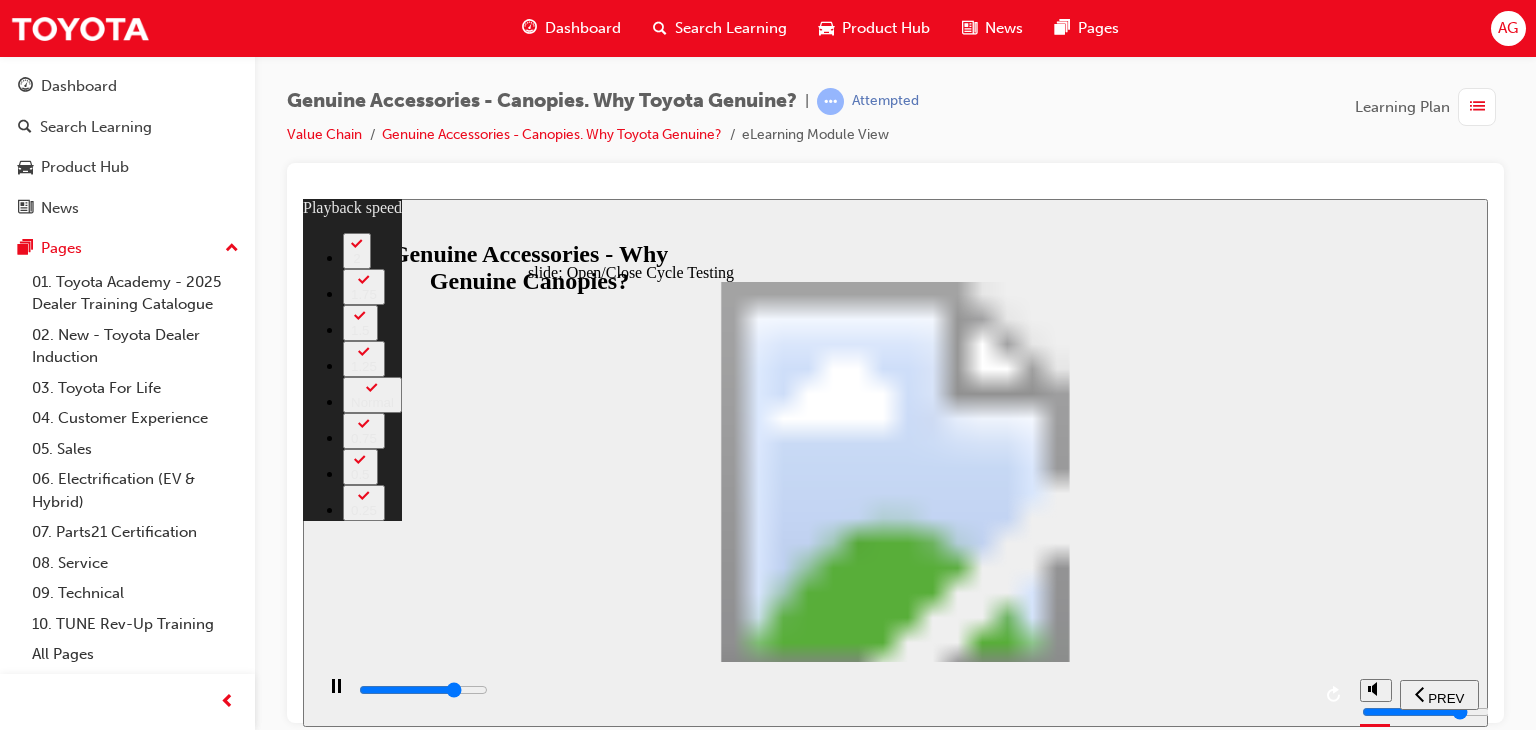 click at bounding box center [831, 693] 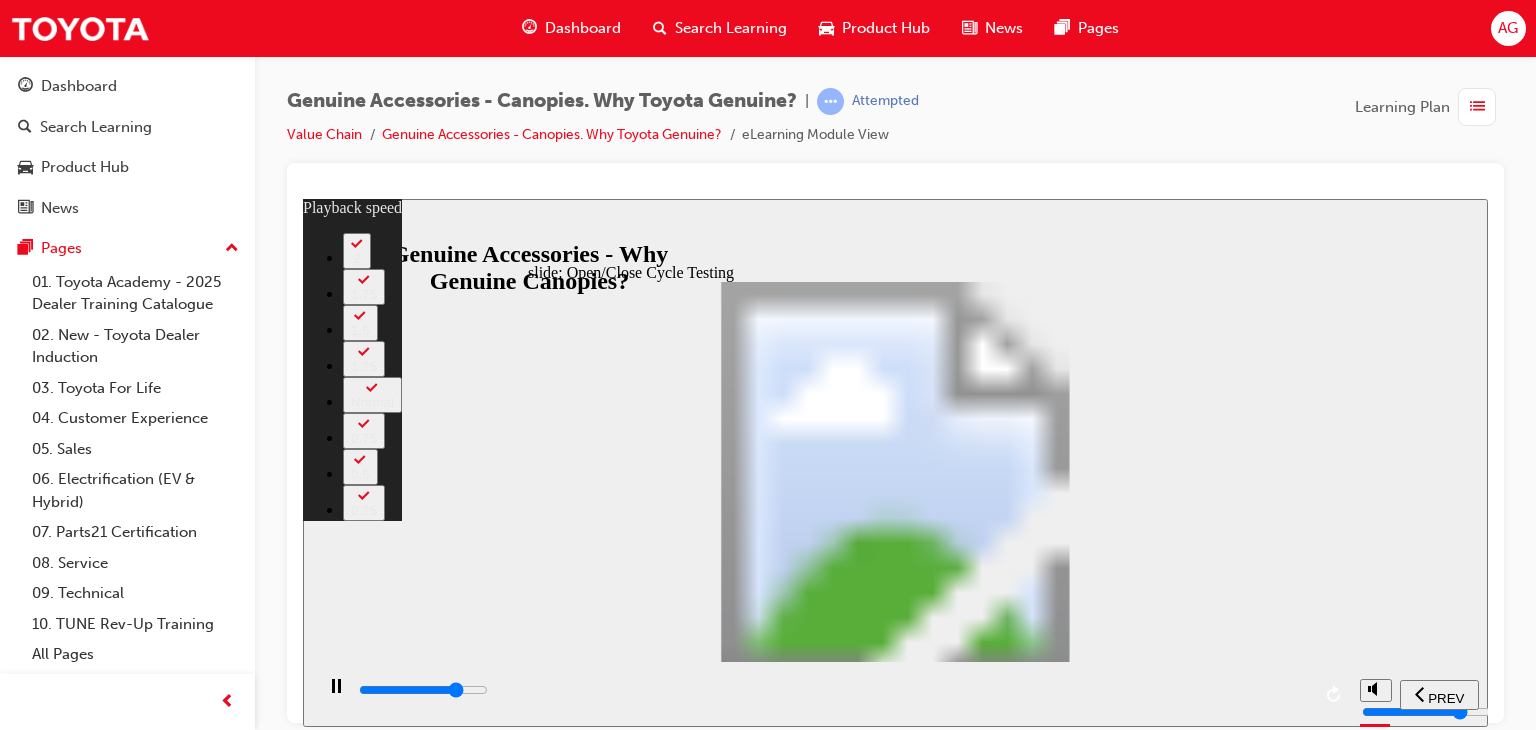 drag, startPoint x: 1177, startPoint y: 674, endPoint x: 1197, endPoint y: 682, distance: 21.540659 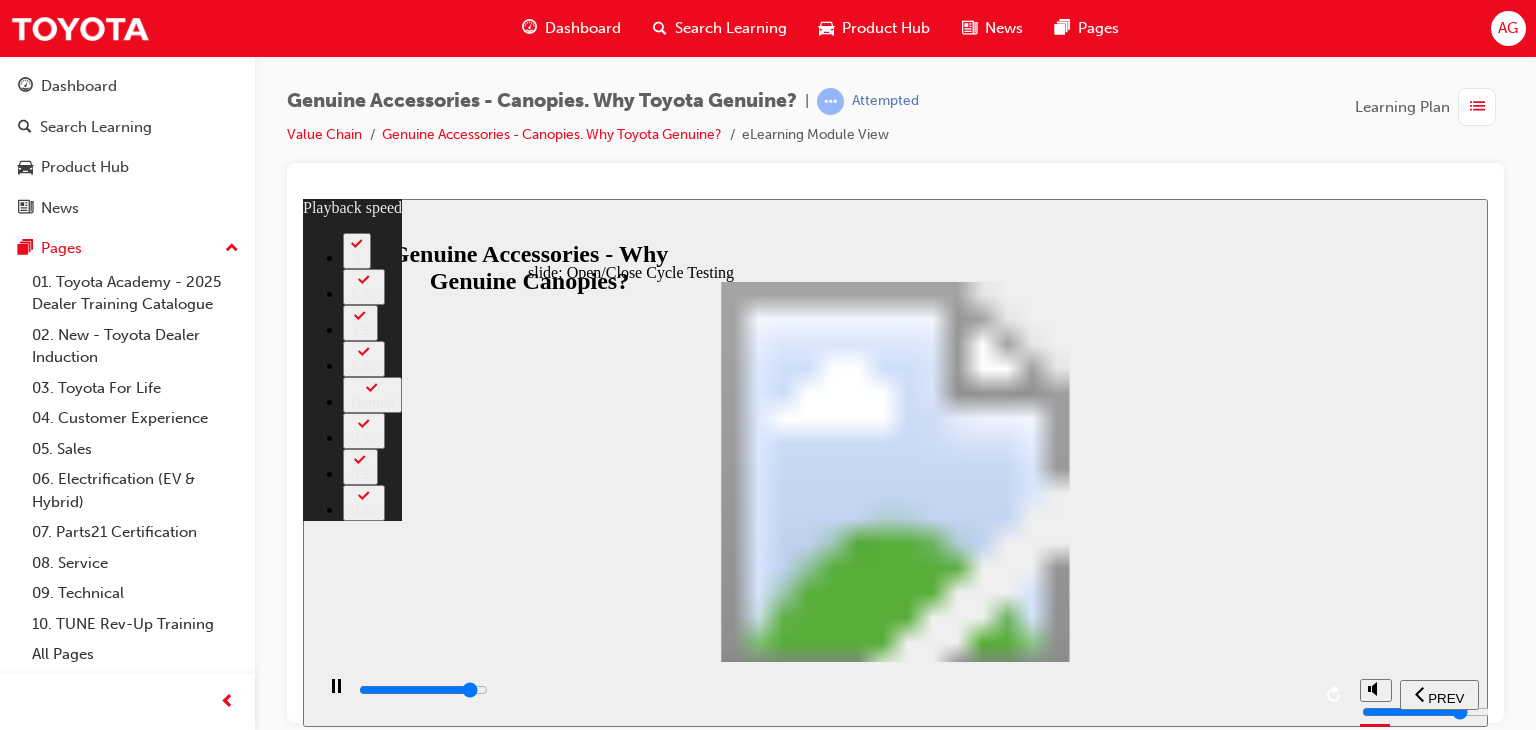 click at bounding box center (833, 690) 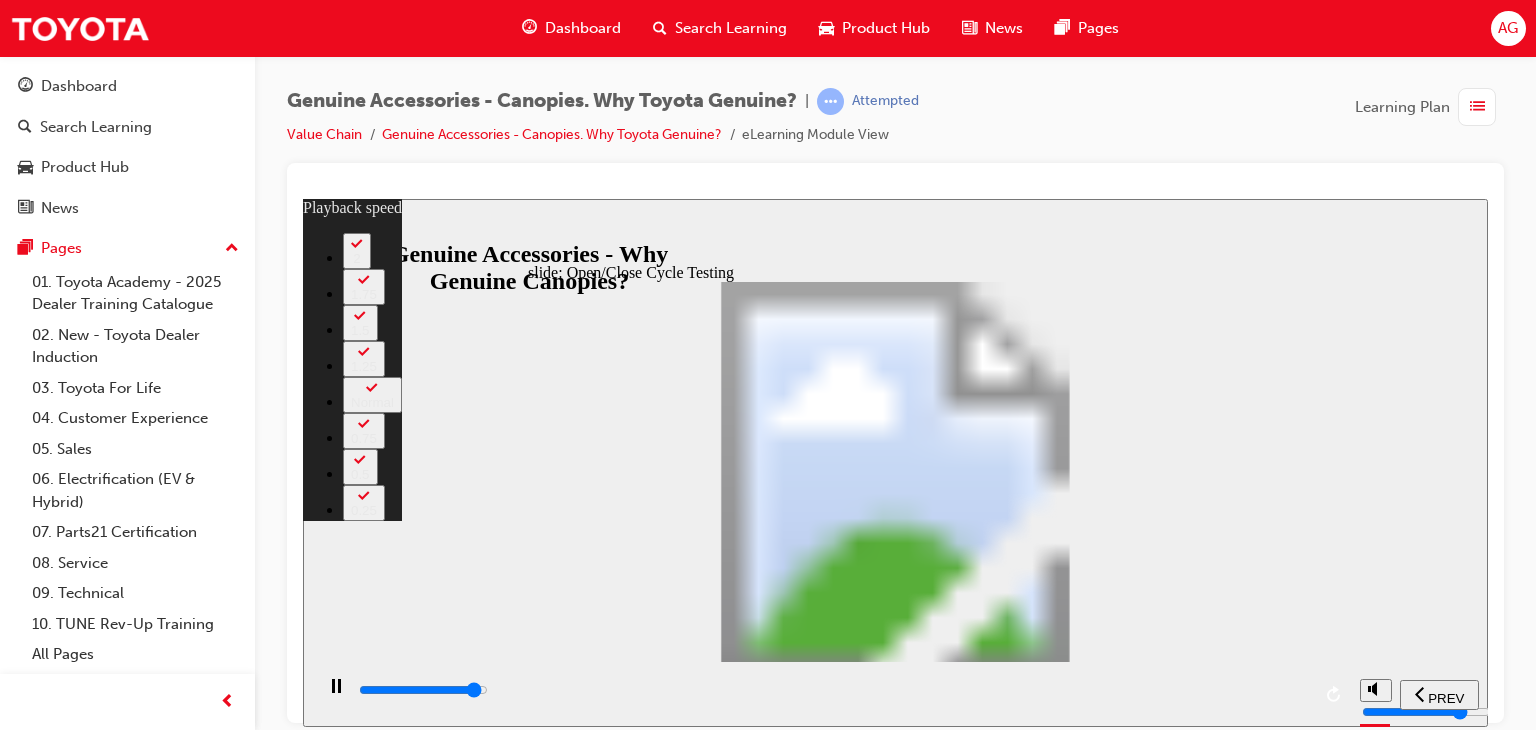click at bounding box center [833, 690] 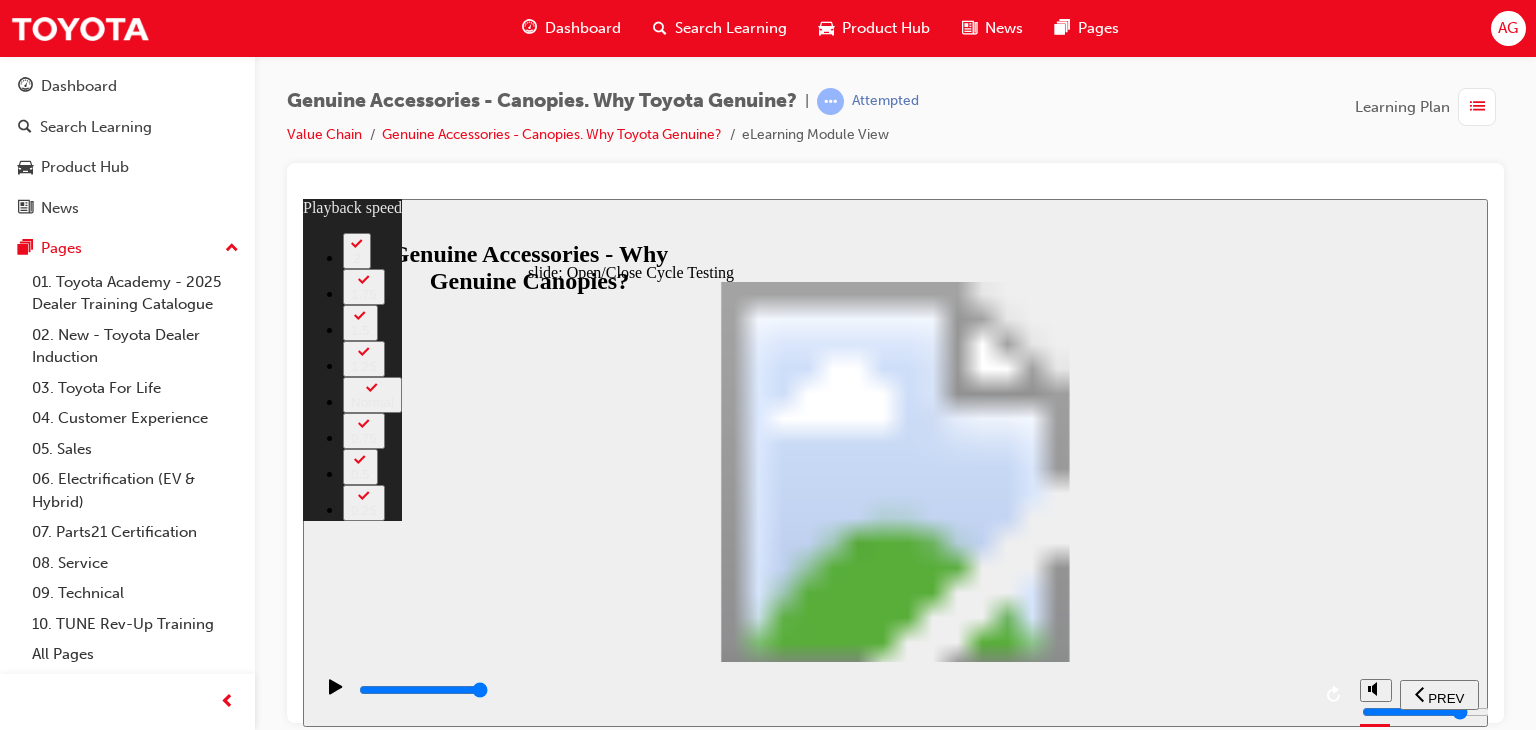 click 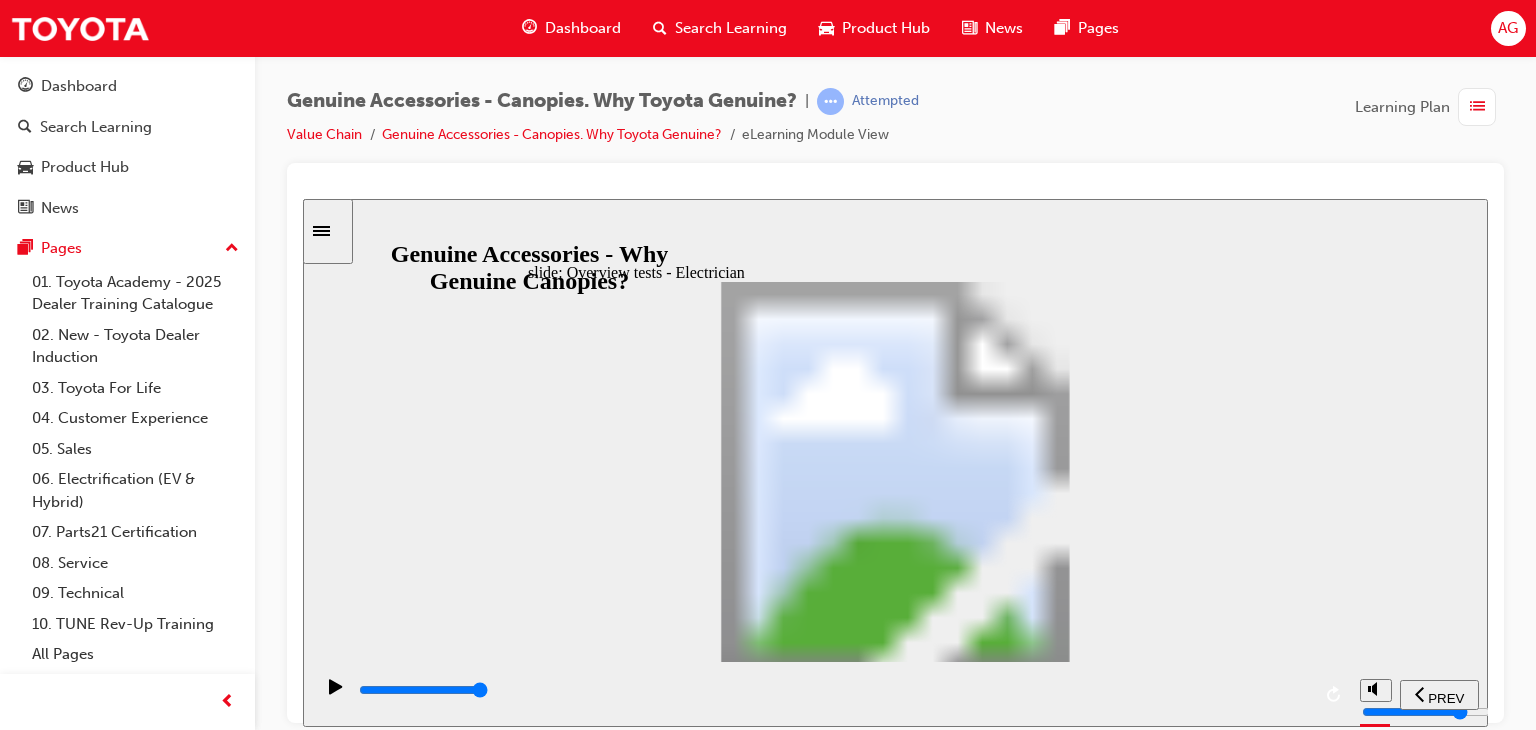 click 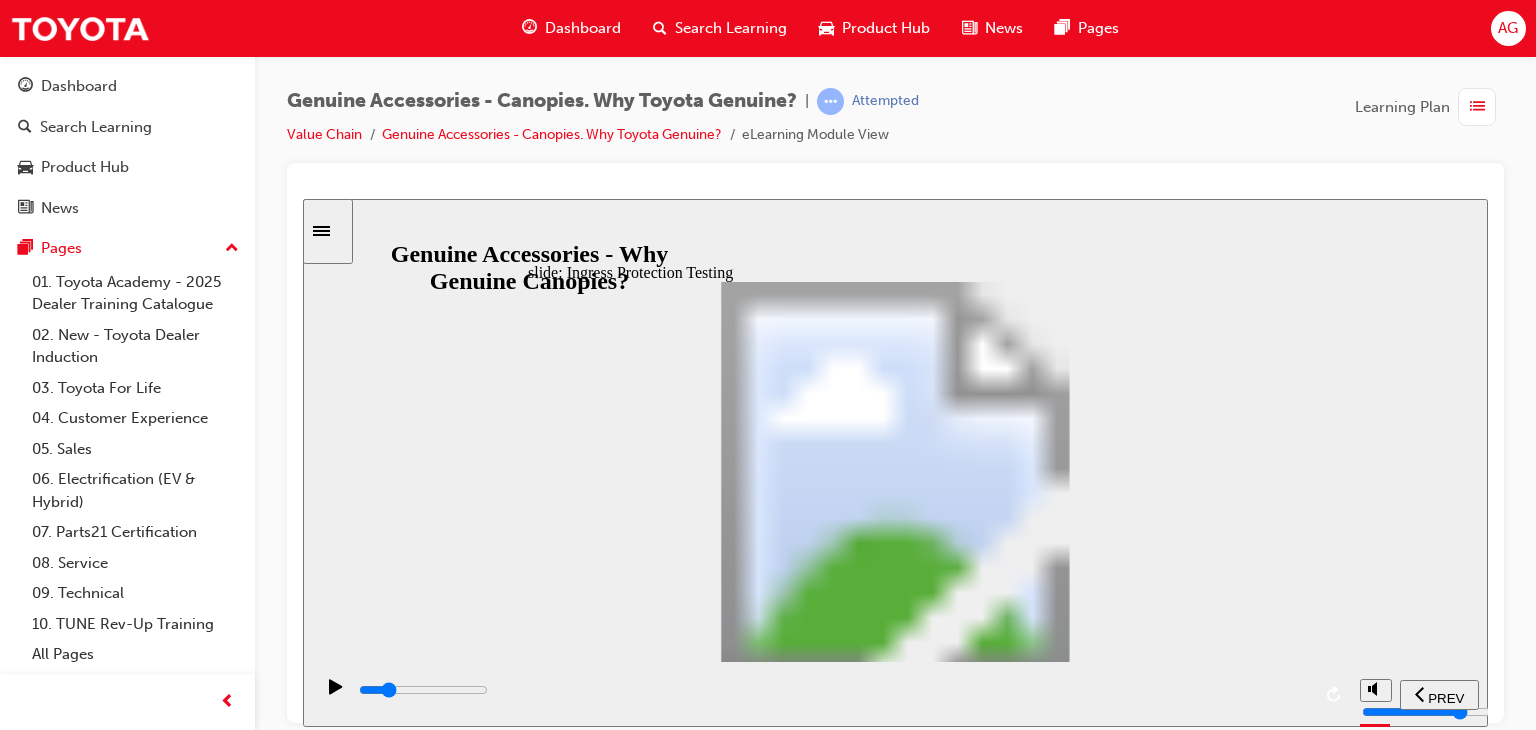 click at bounding box center (833, 690) 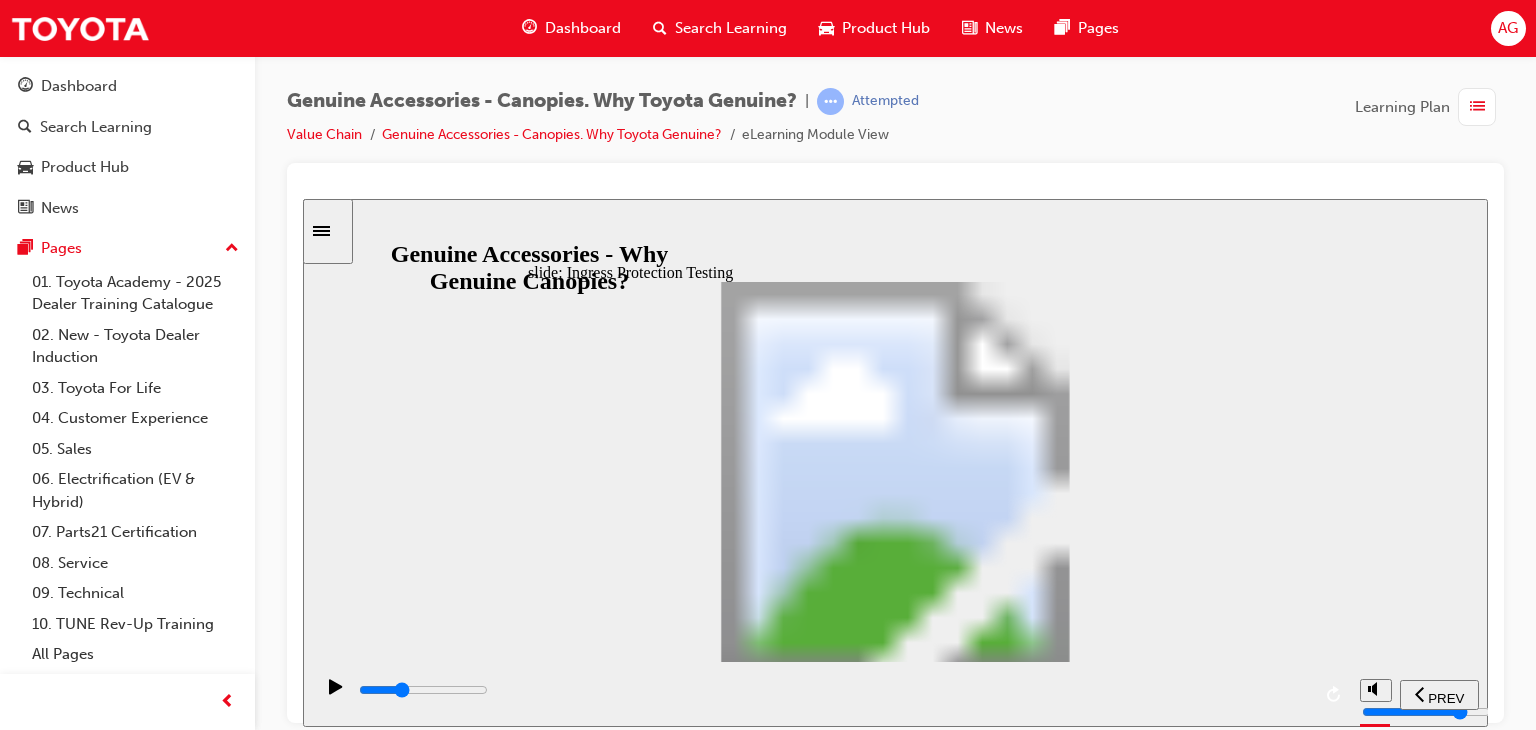 drag, startPoint x: 626, startPoint y: 704, endPoint x: 712, endPoint y: 699, distance: 86.145226 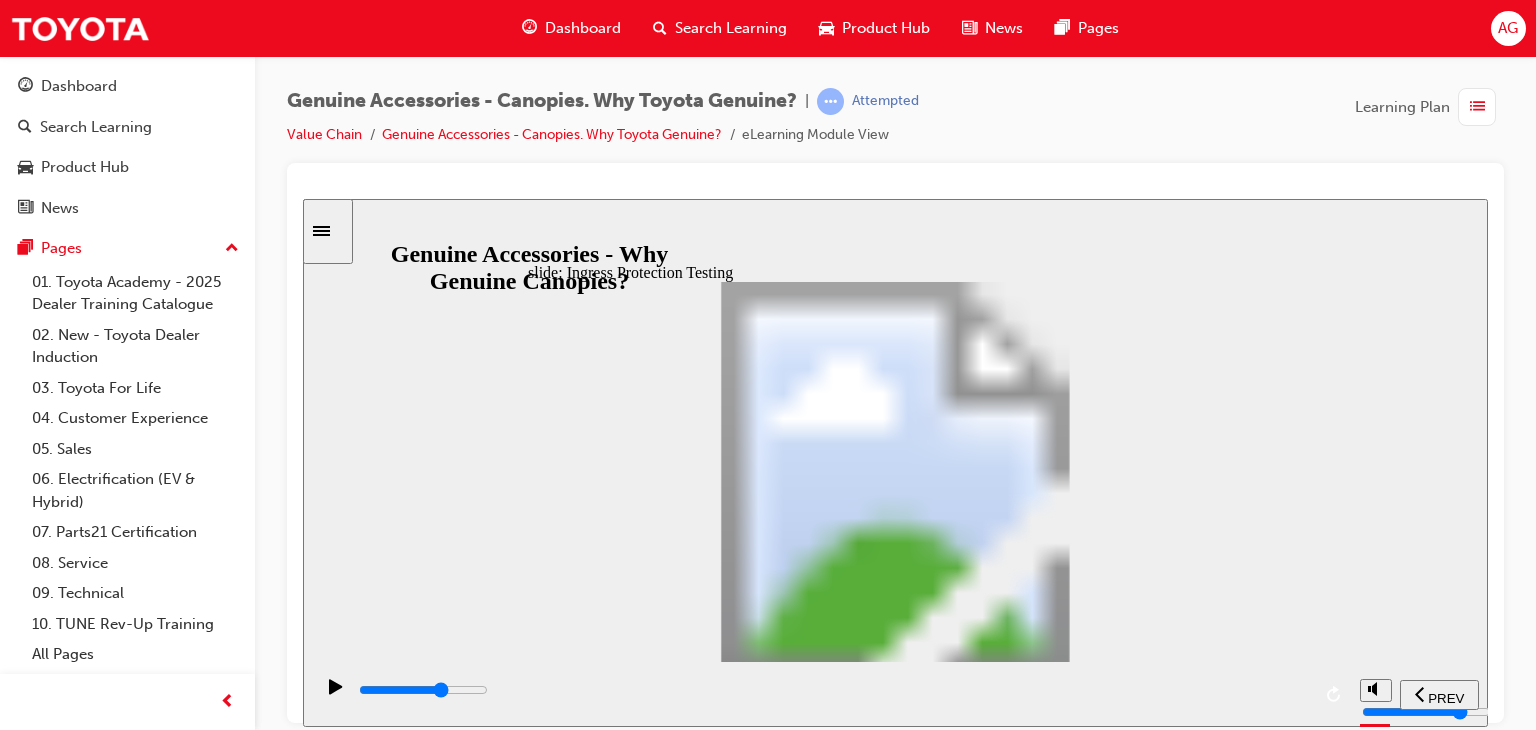 drag, startPoint x: 756, startPoint y: 699, endPoint x: 976, endPoint y: 728, distance: 221.90314 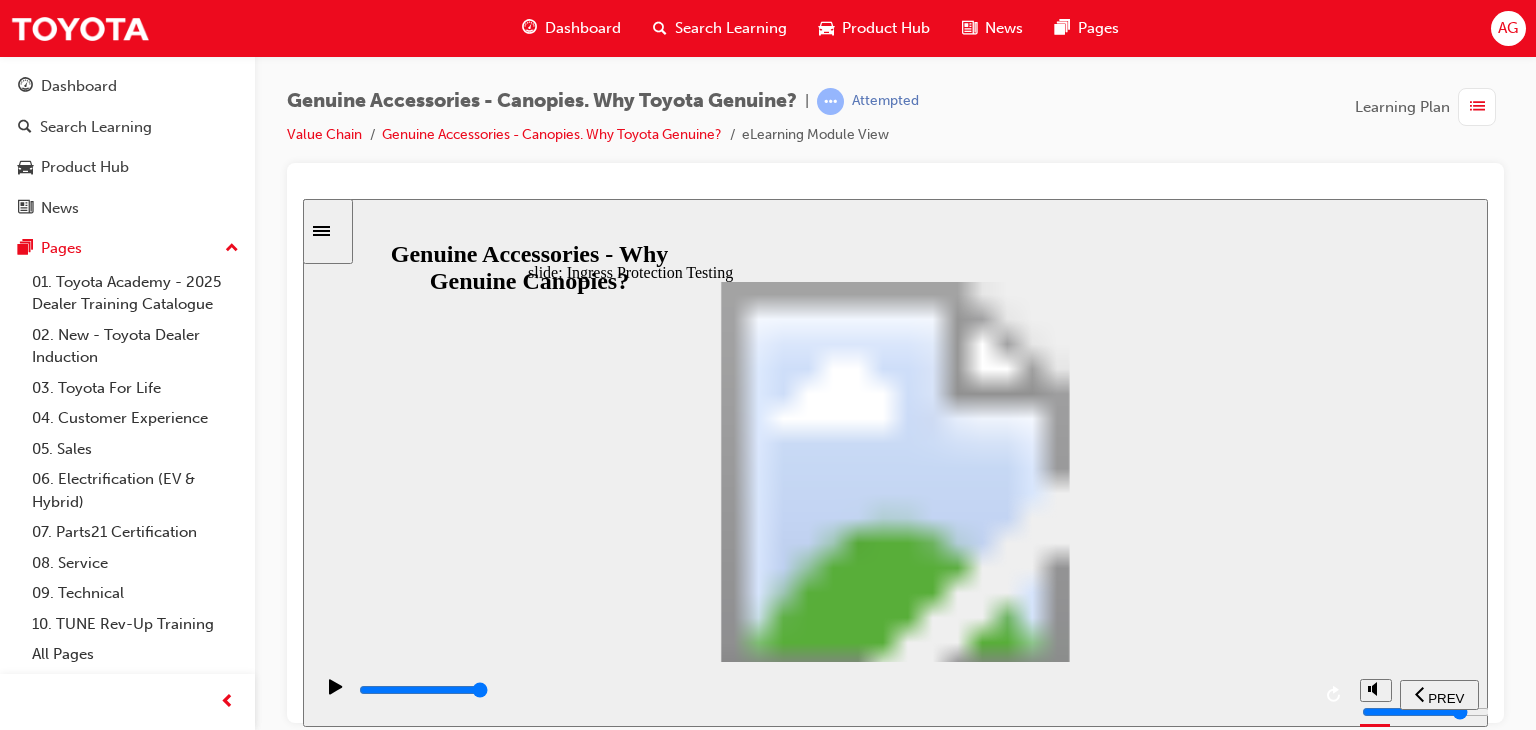 click 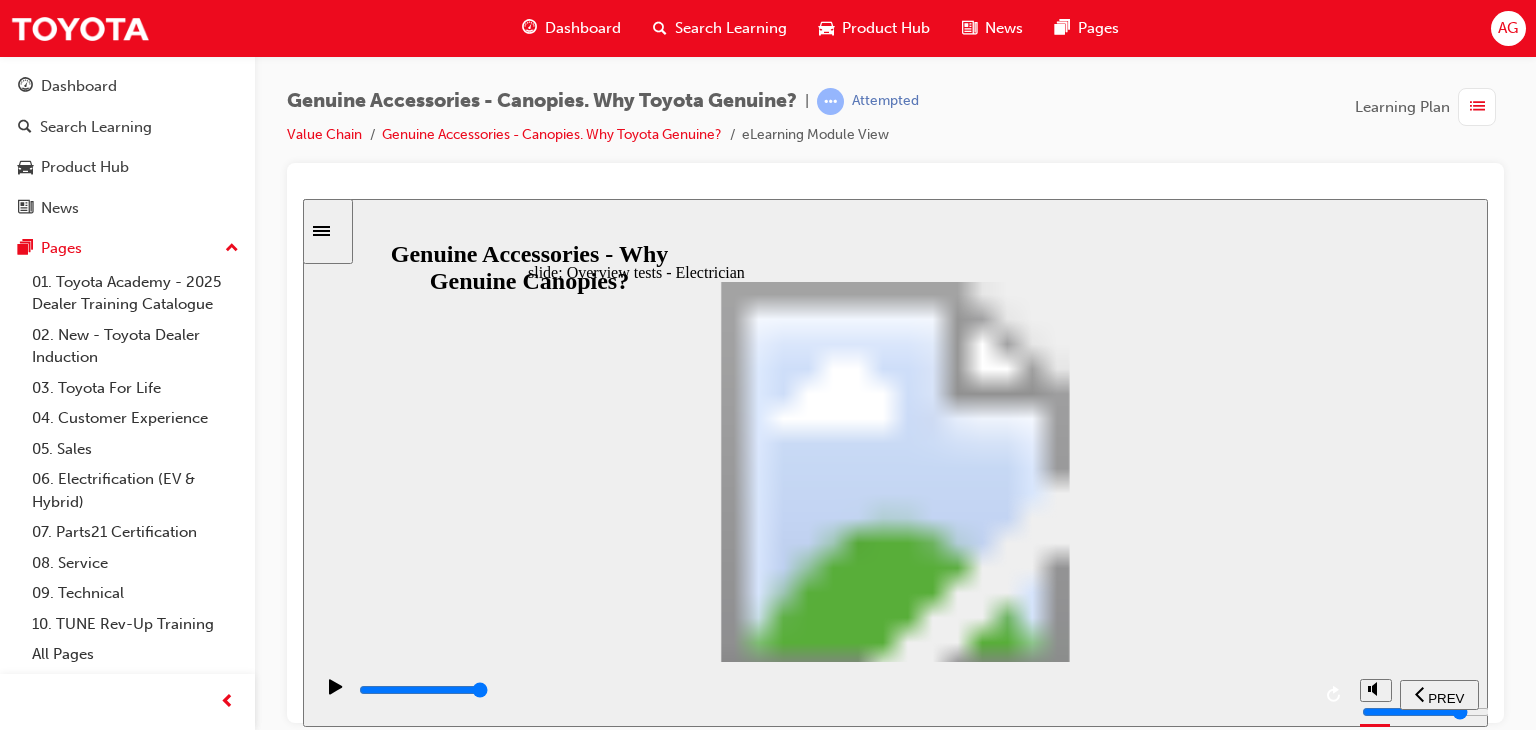 click 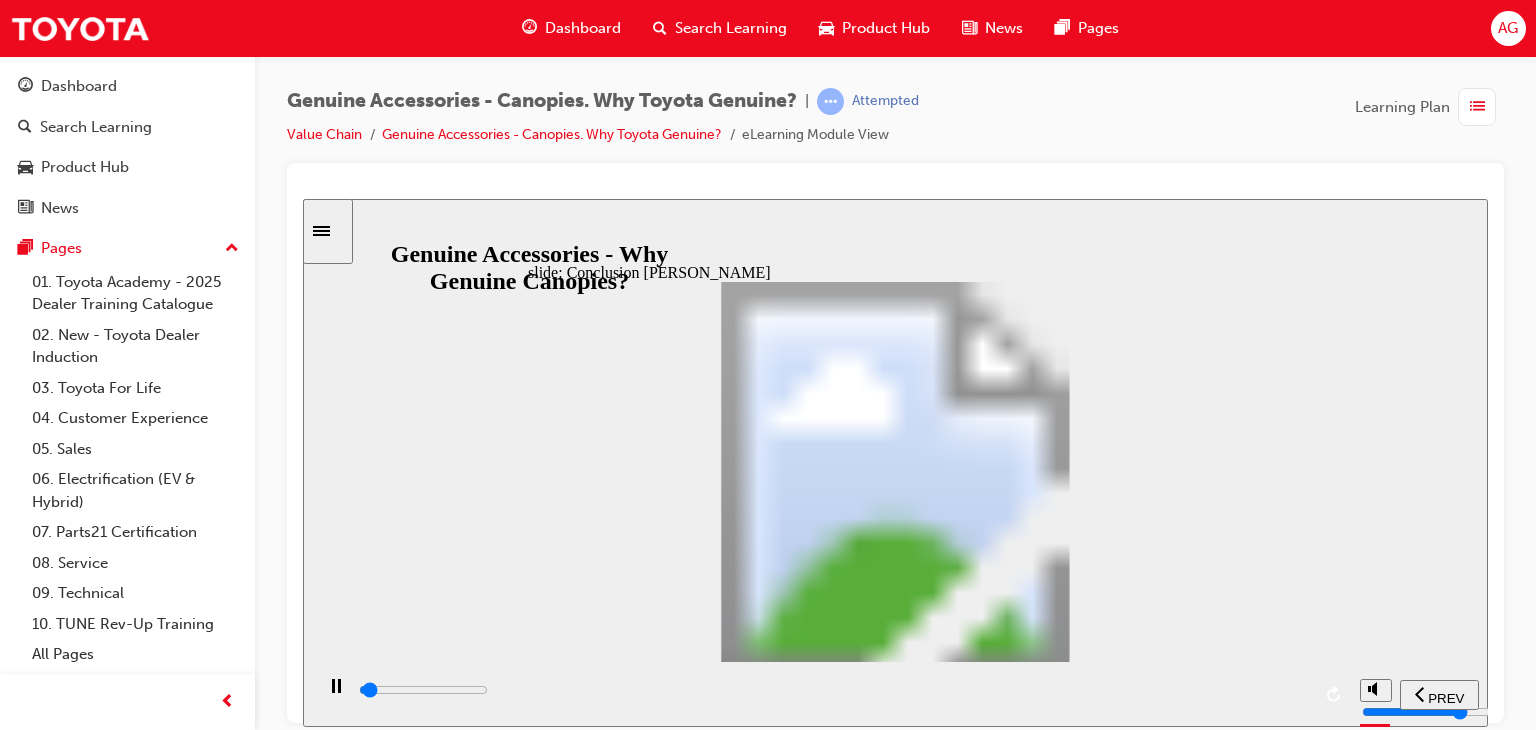 click 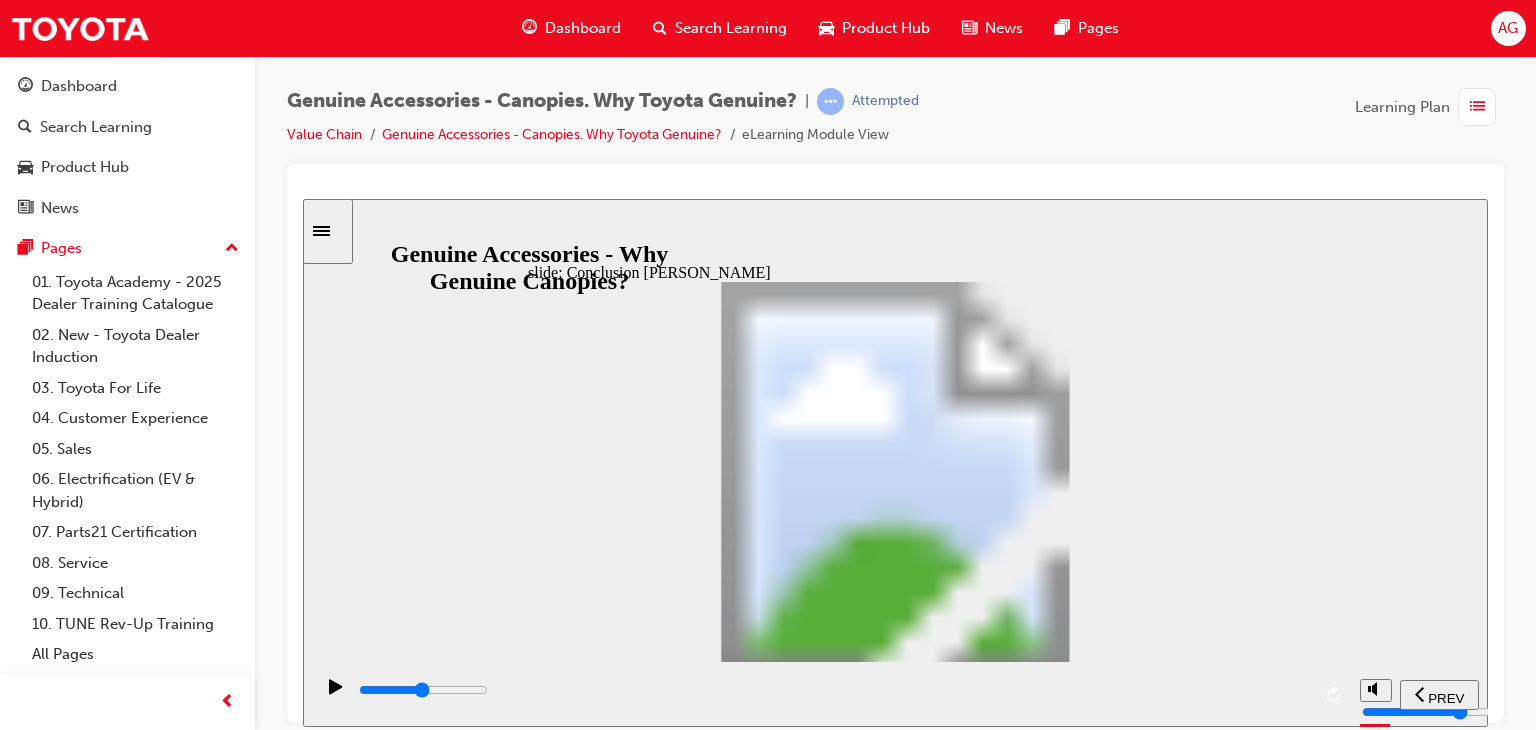 click at bounding box center (833, 690) 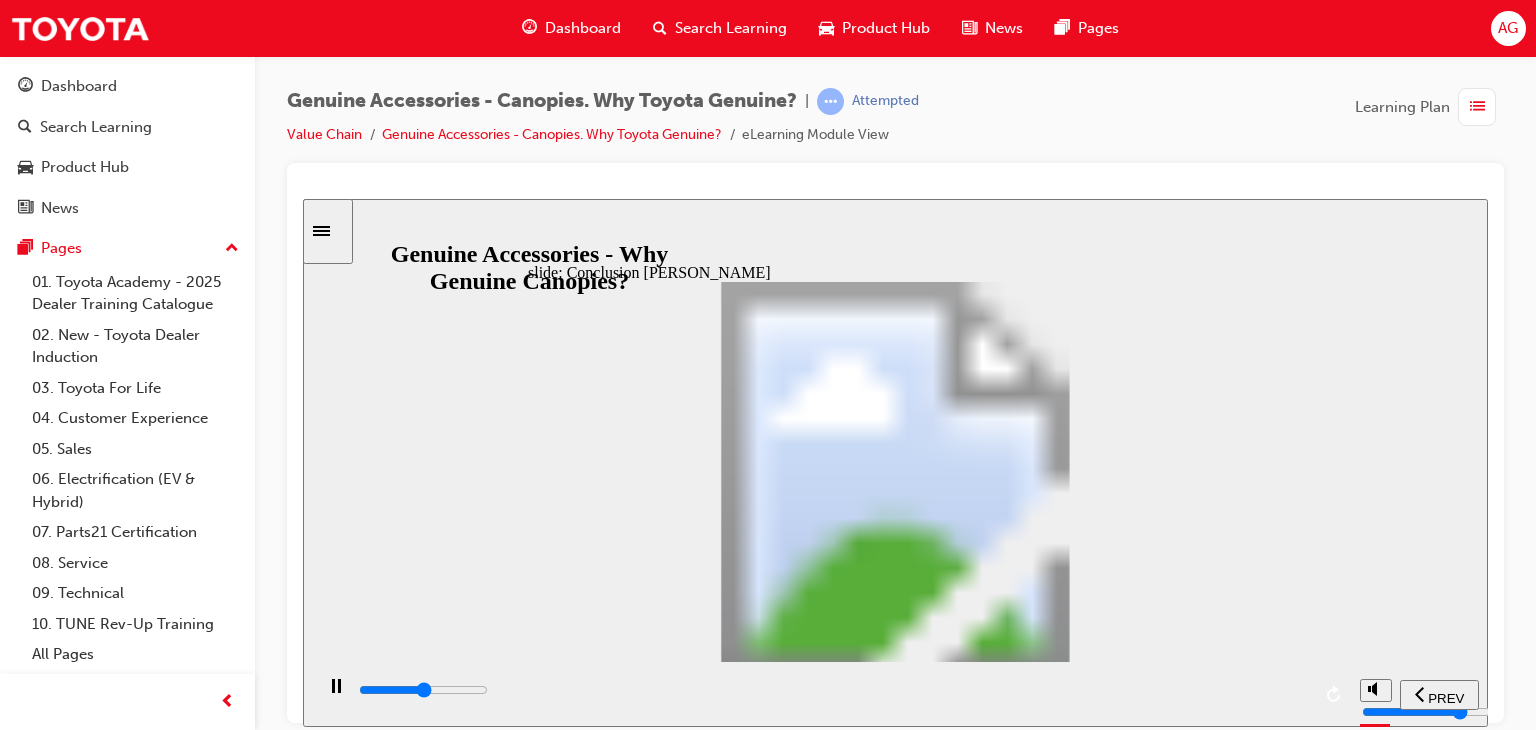 drag, startPoint x: 922, startPoint y: 703, endPoint x: 980, endPoint y: 703, distance: 58 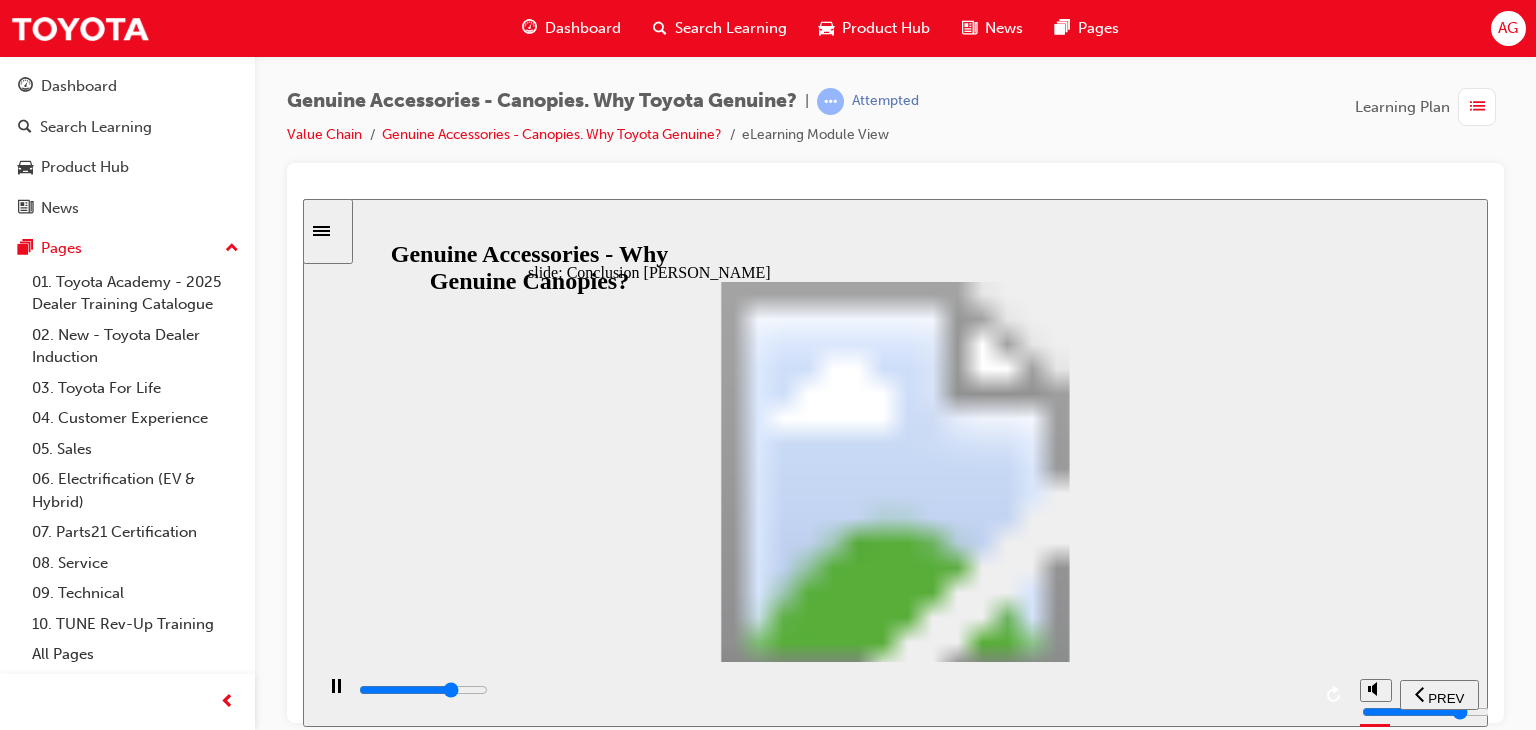 click at bounding box center (833, 690) 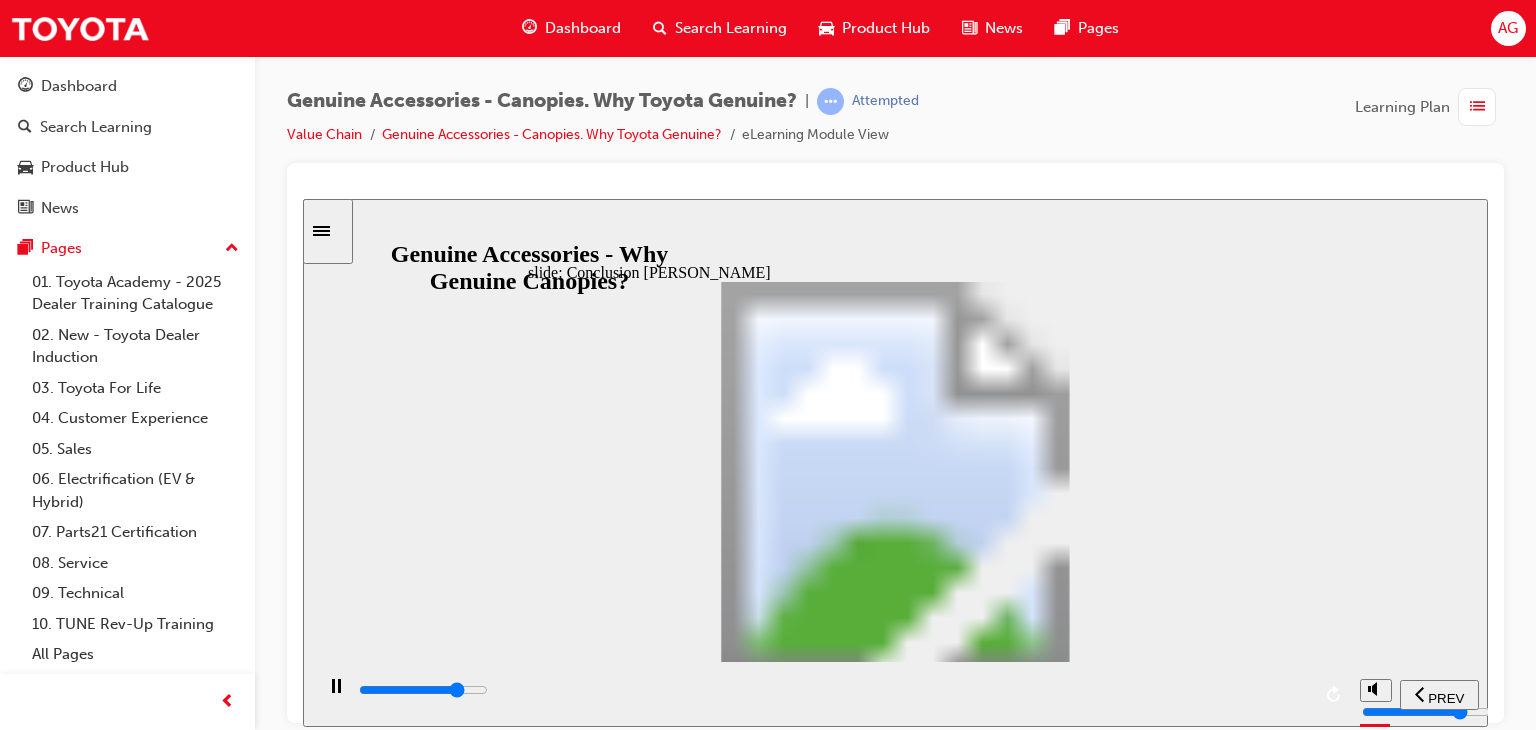 click at bounding box center [423, 689] 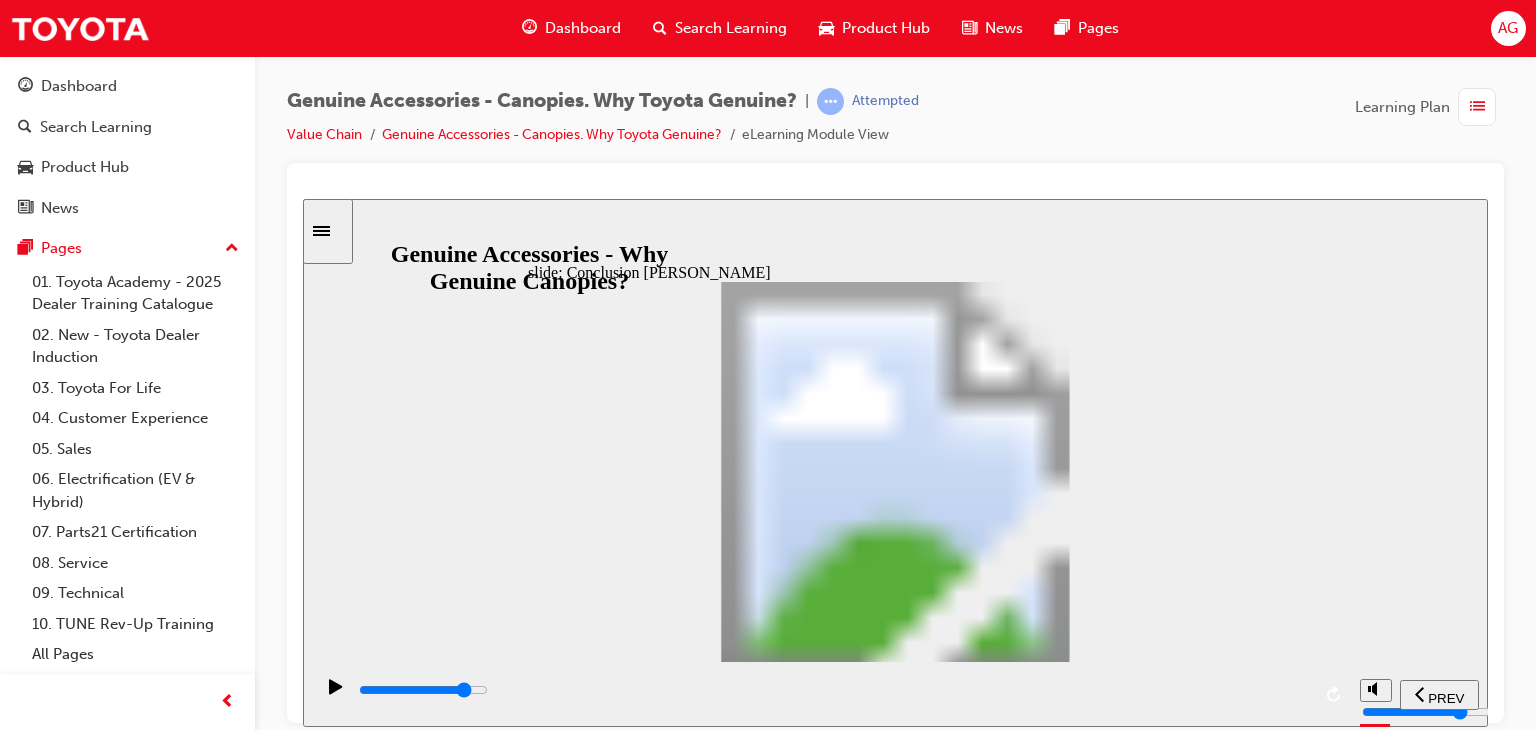 click at bounding box center (833, 690) 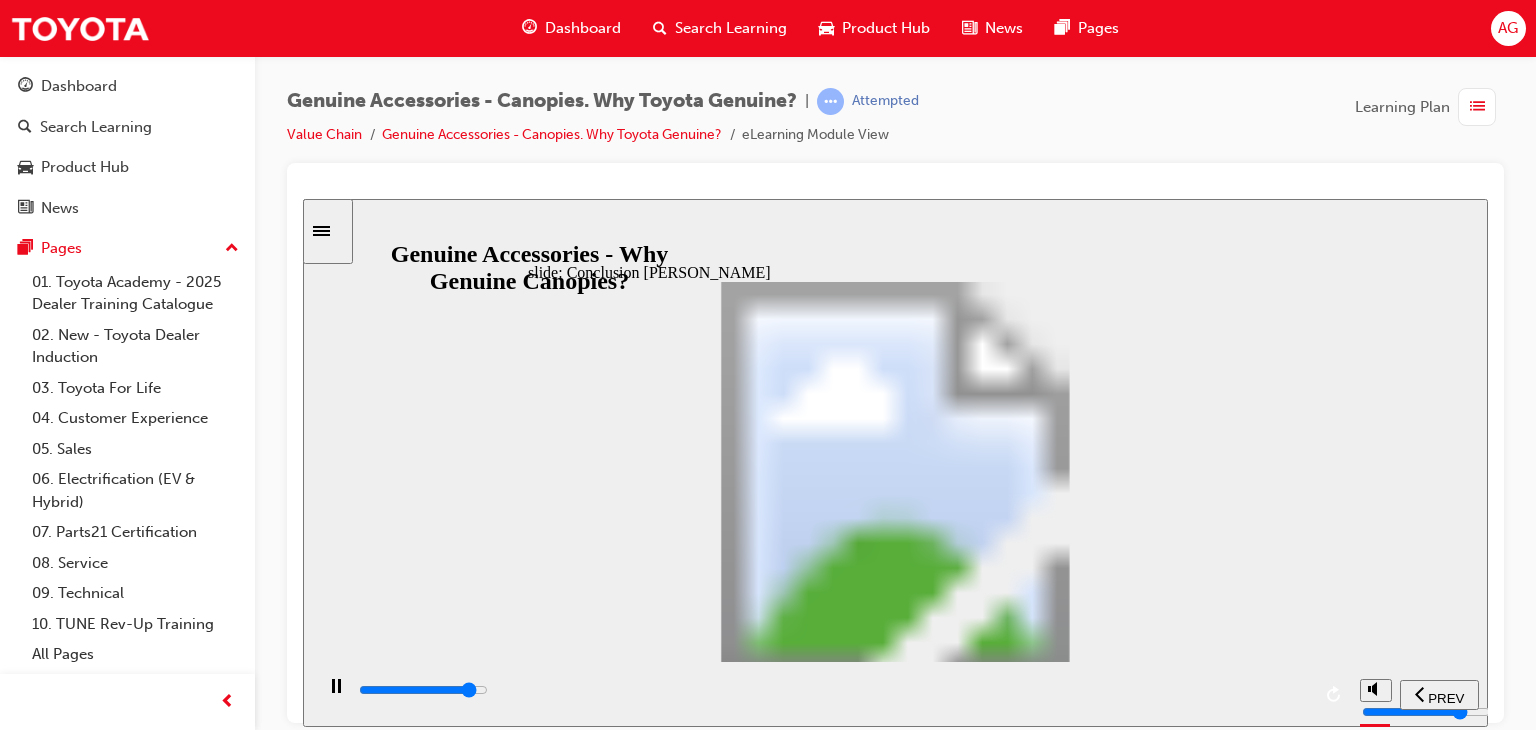 click at bounding box center (833, 690) 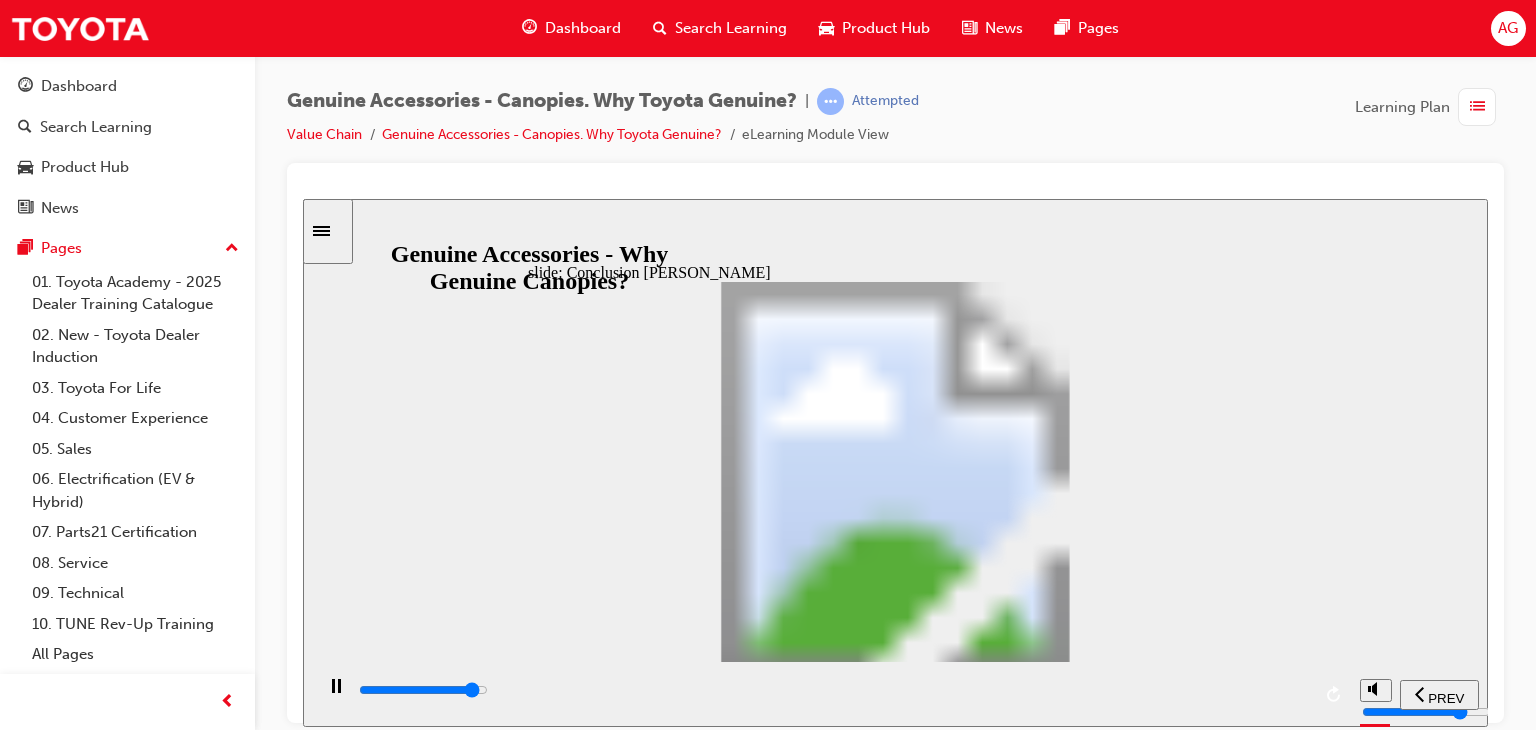 click at bounding box center [833, 690] 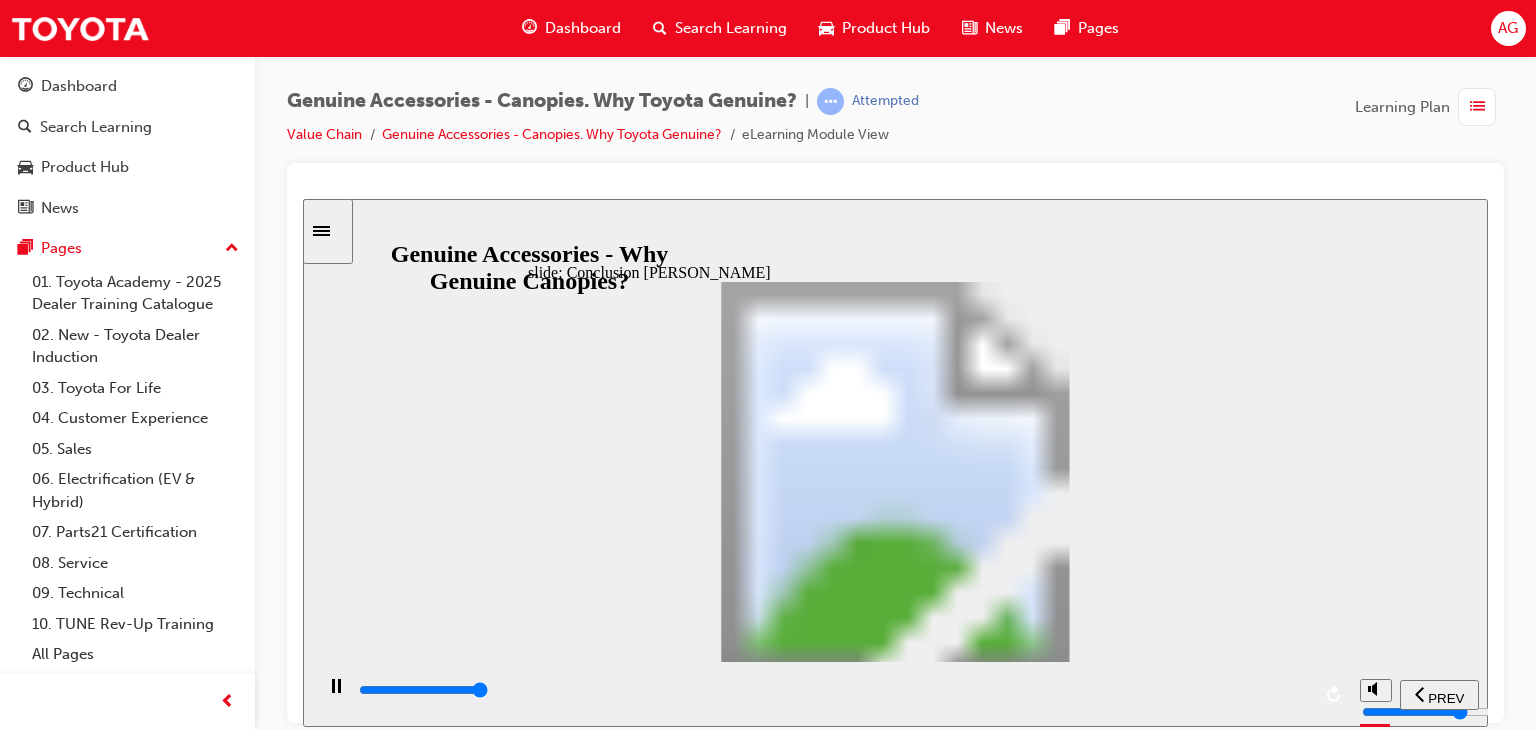 click 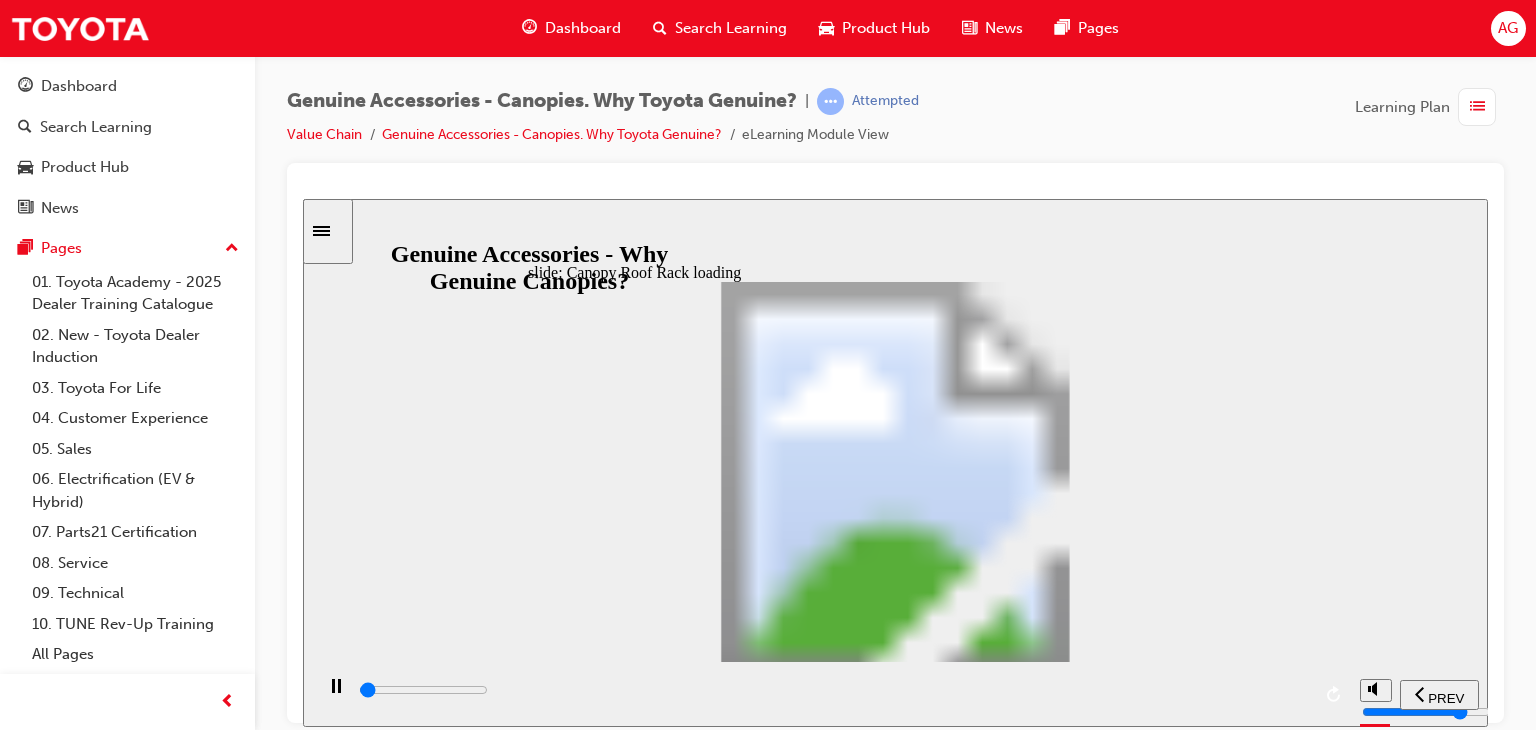 click 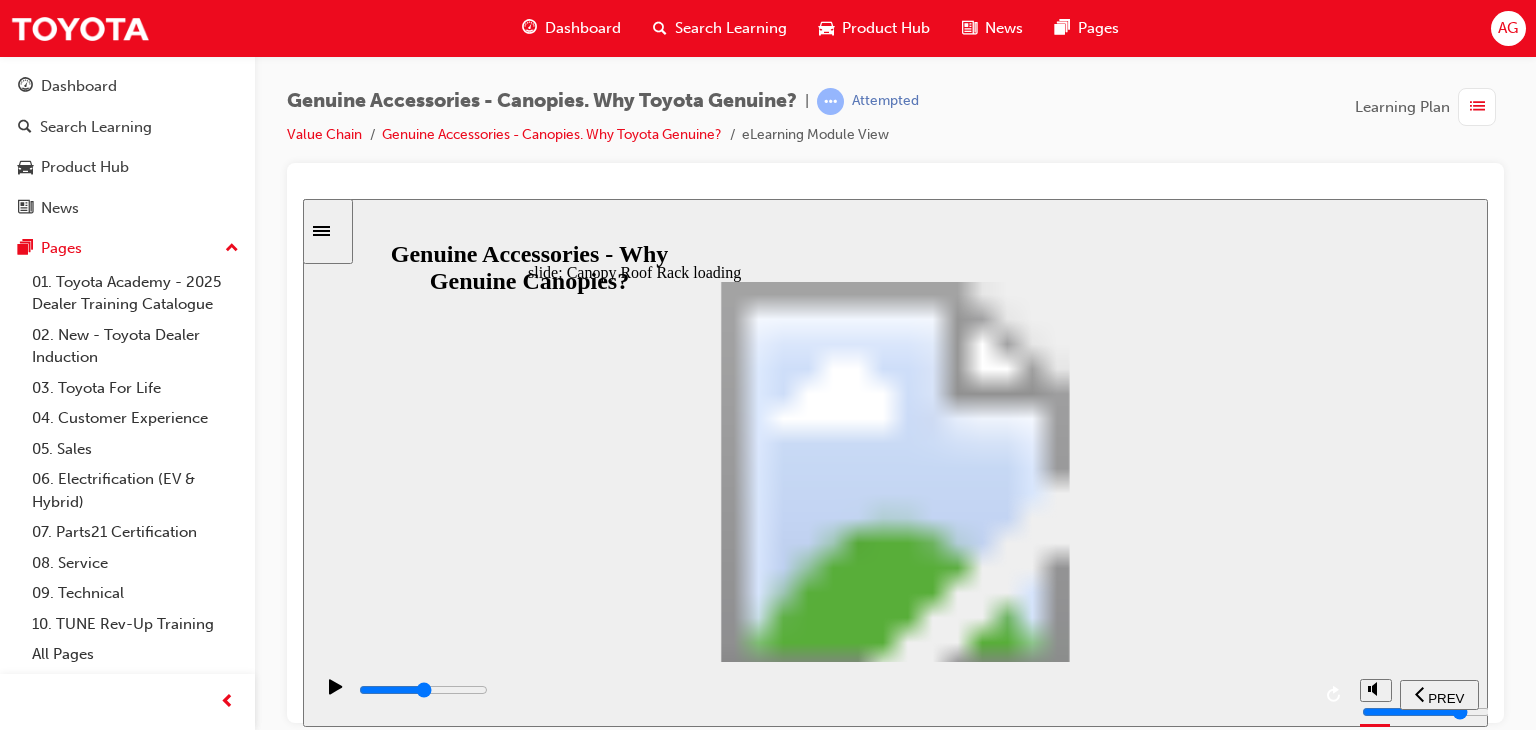 click at bounding box center [833, 690] 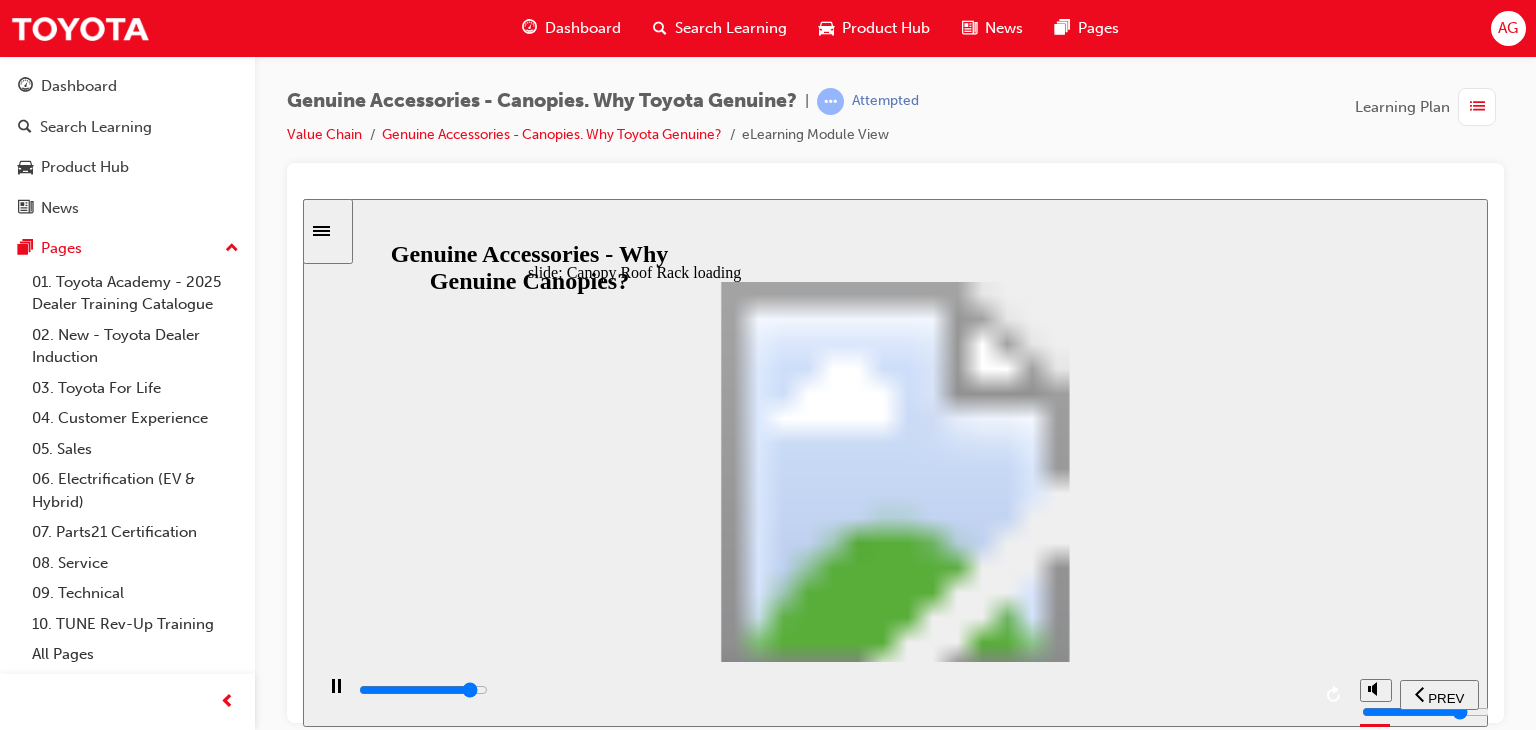 click 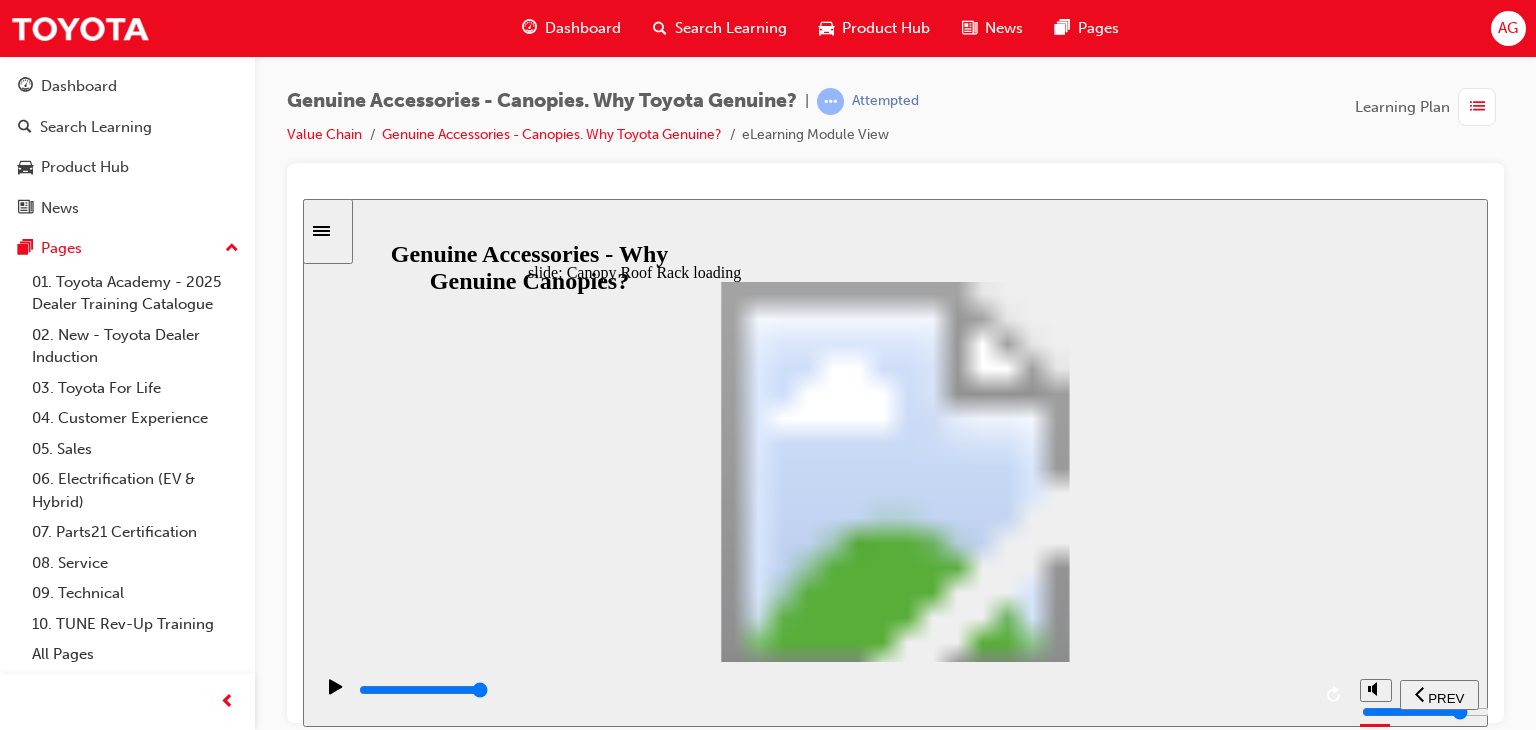 click 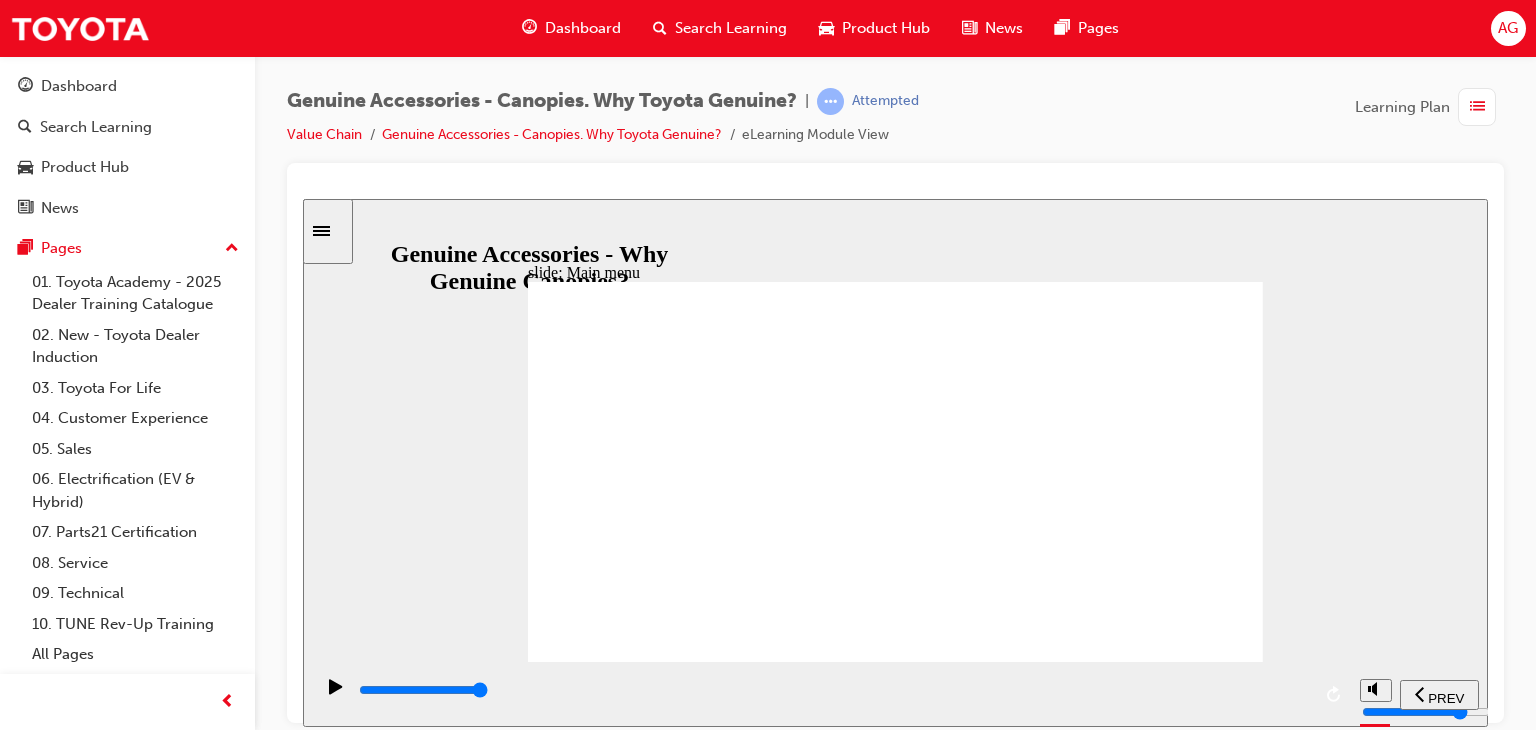 click 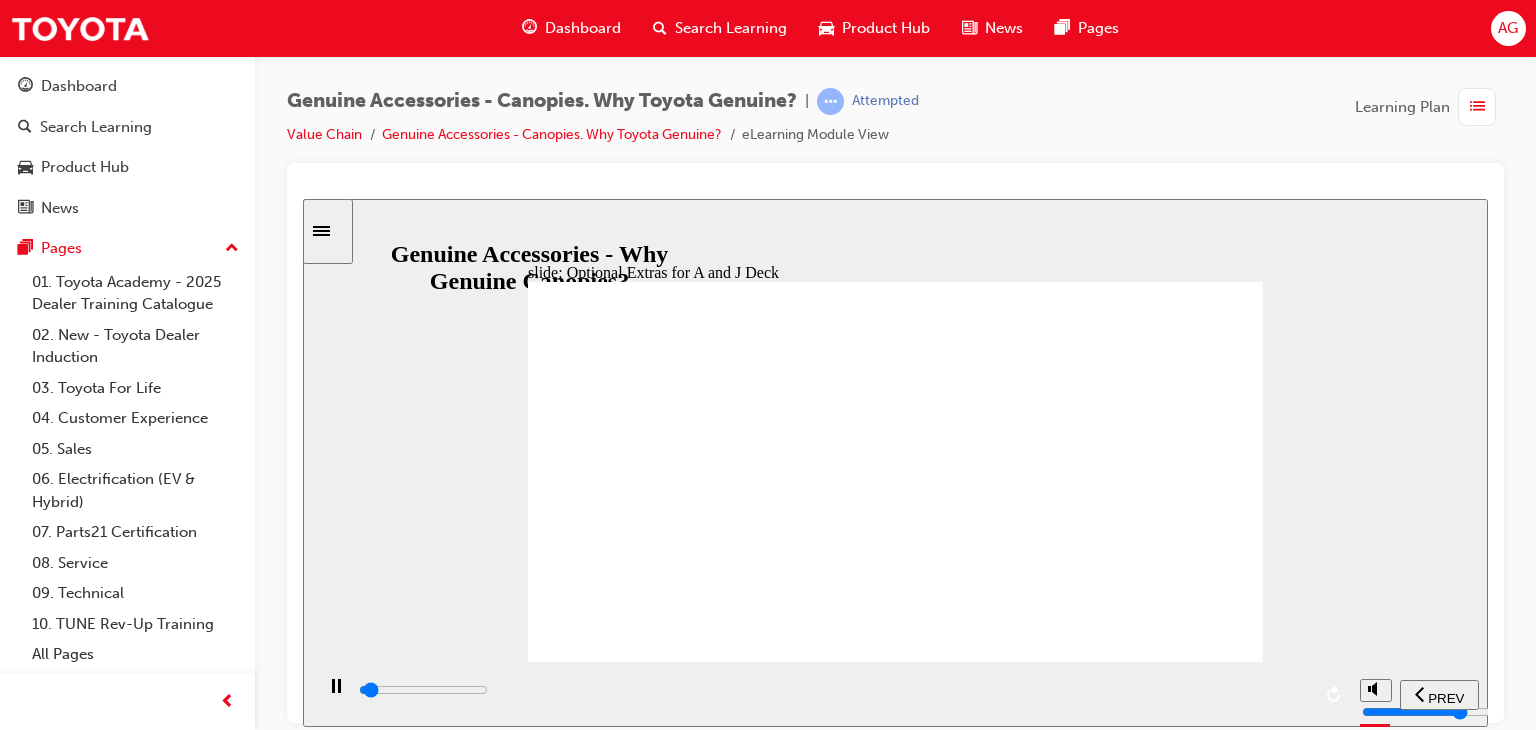 click at bounding box center (831, 693) 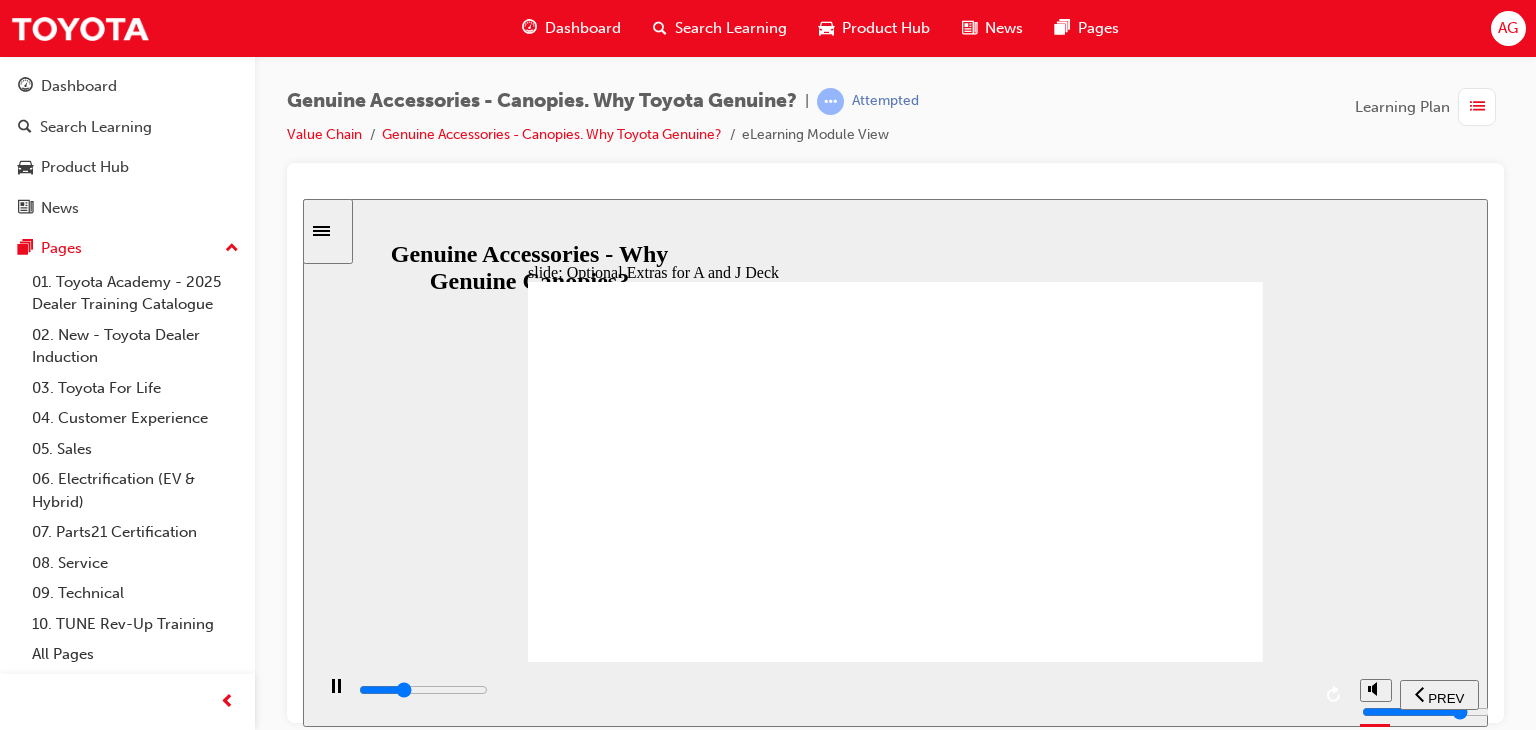 drag, startPoint x: 669, startPoint y: 688, endPoint x: 704, endPoint y: 689, distance: 35.014282 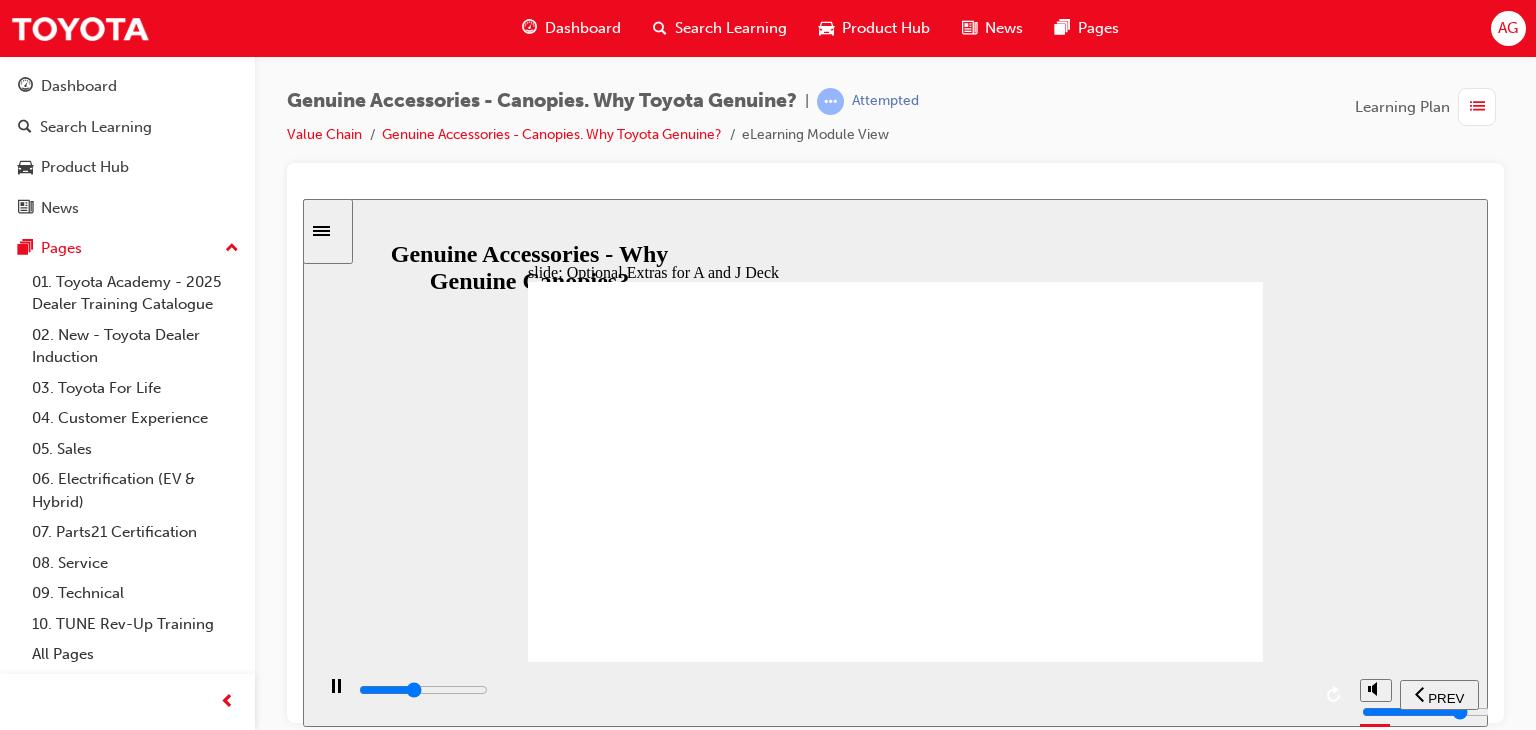 click at bounding box center (833, 694) 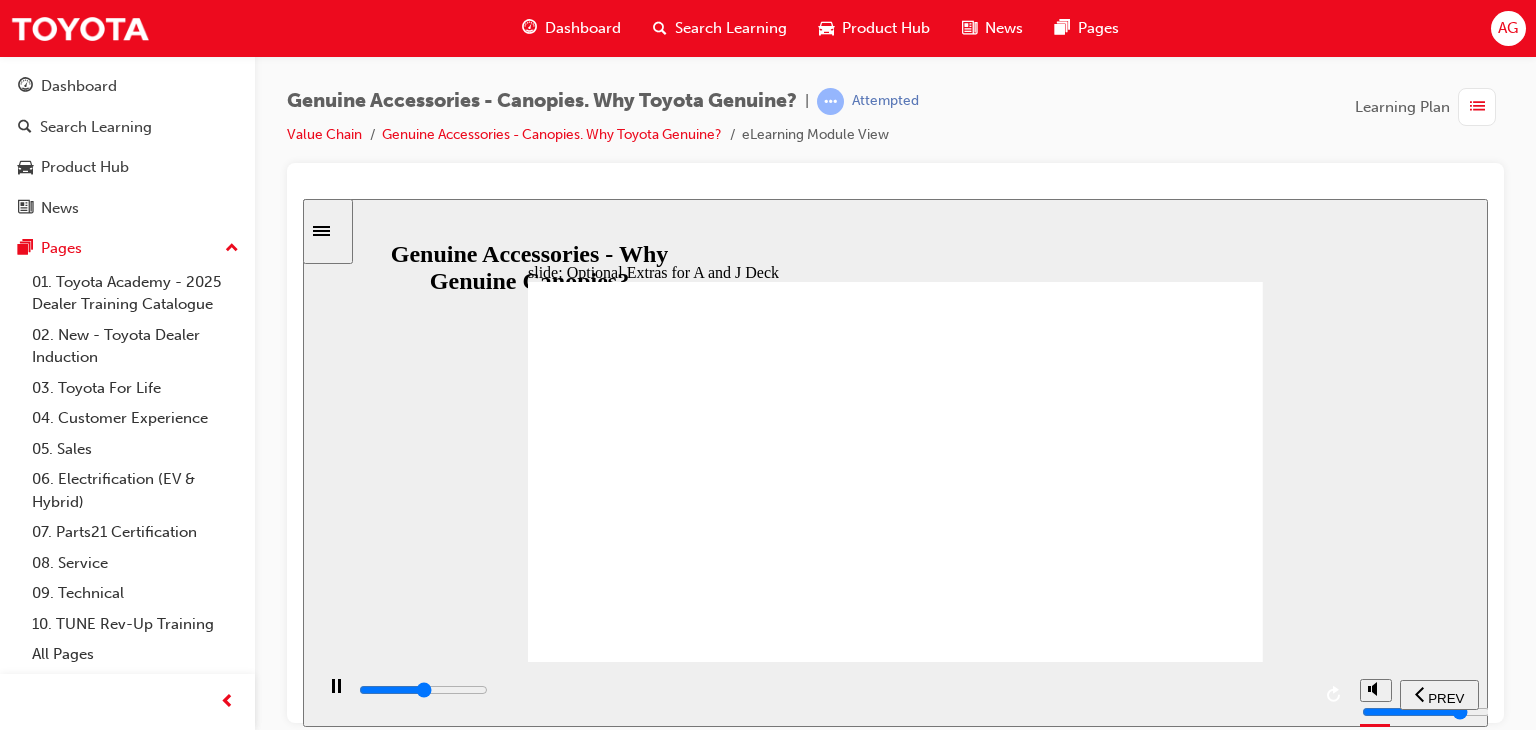 click at bounding box center (831, 693) 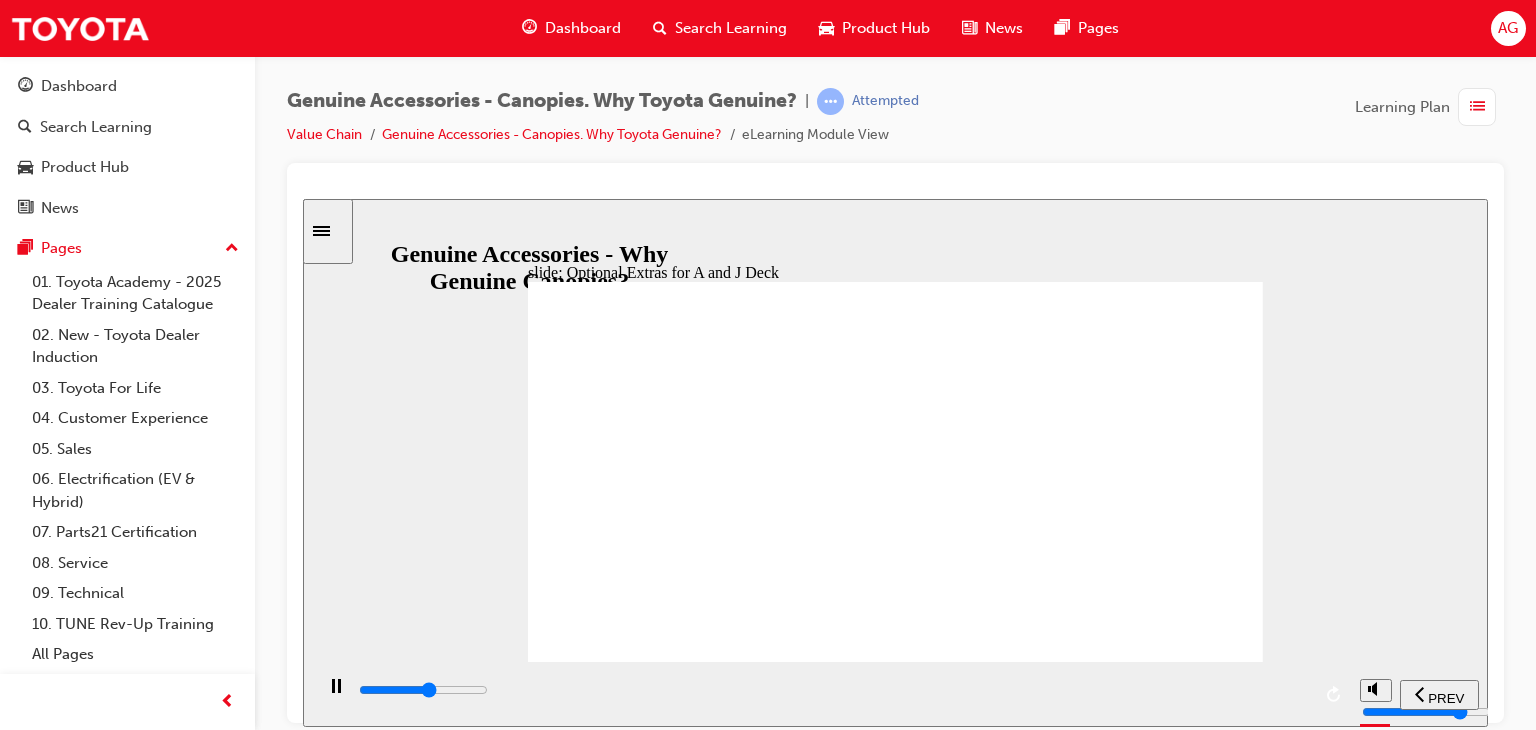 click at bounding box center (831, 693) 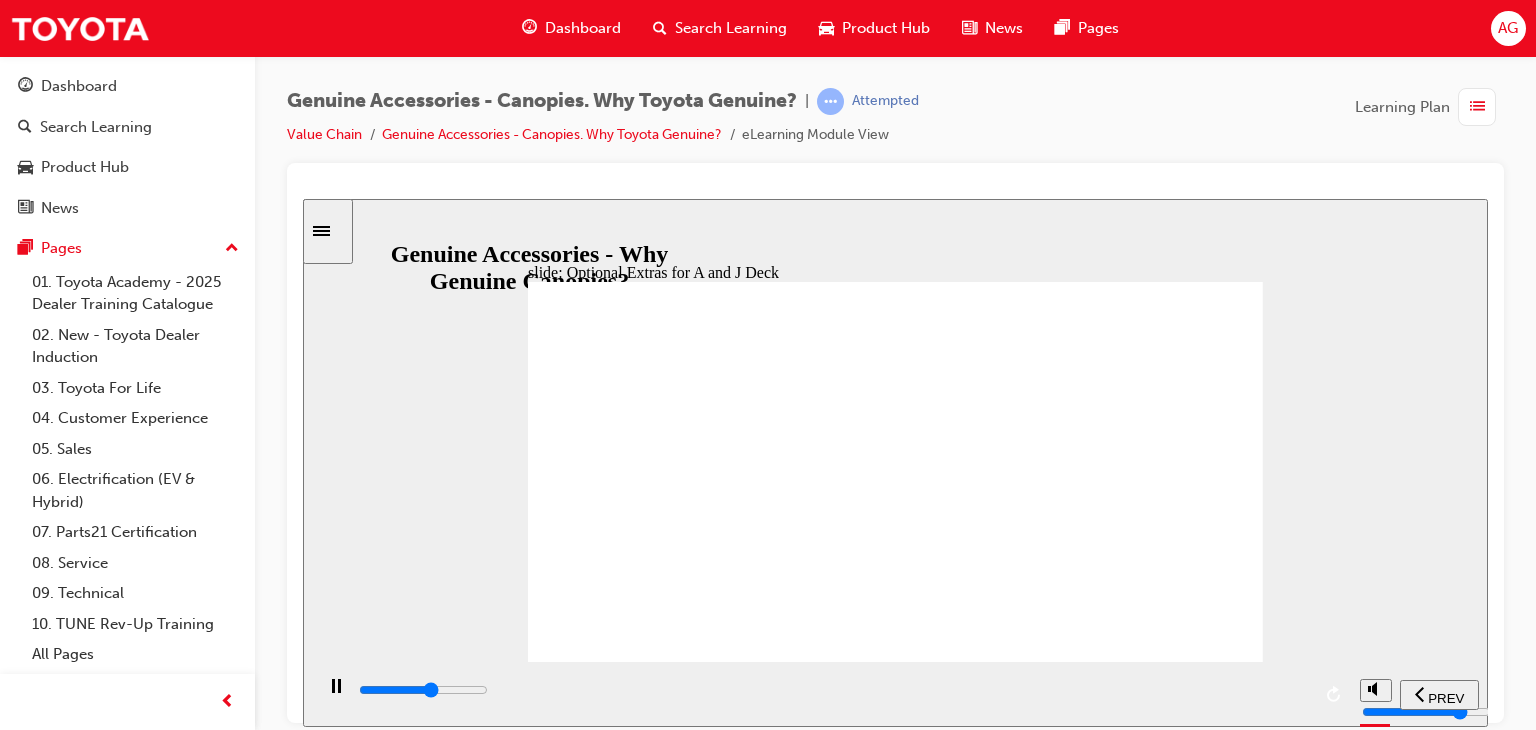 click at bounding box center (831, 693) 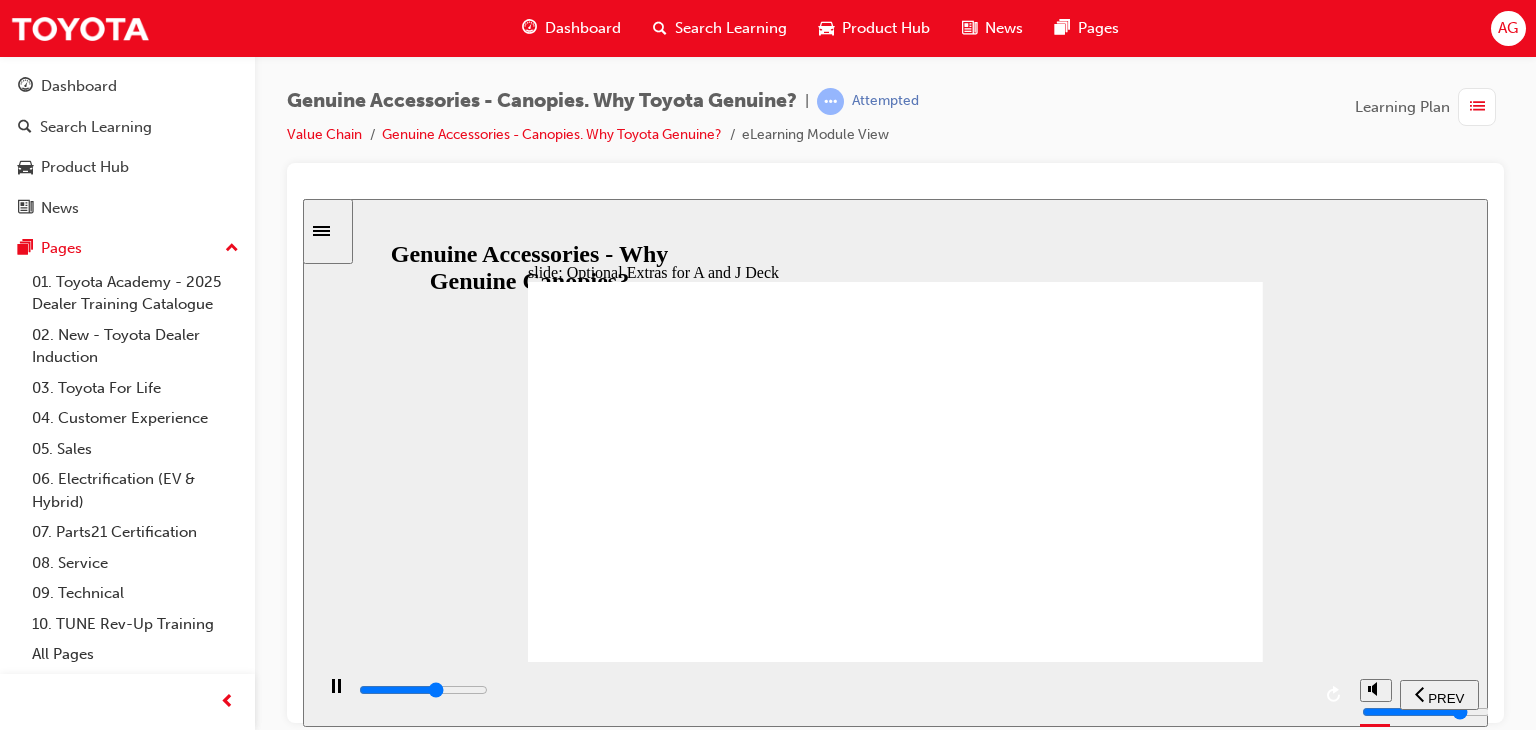 drag, startPoint x: 848, startPoint y: 366, endPoint x: 876, endPoint y: 363, distance: 28.160255 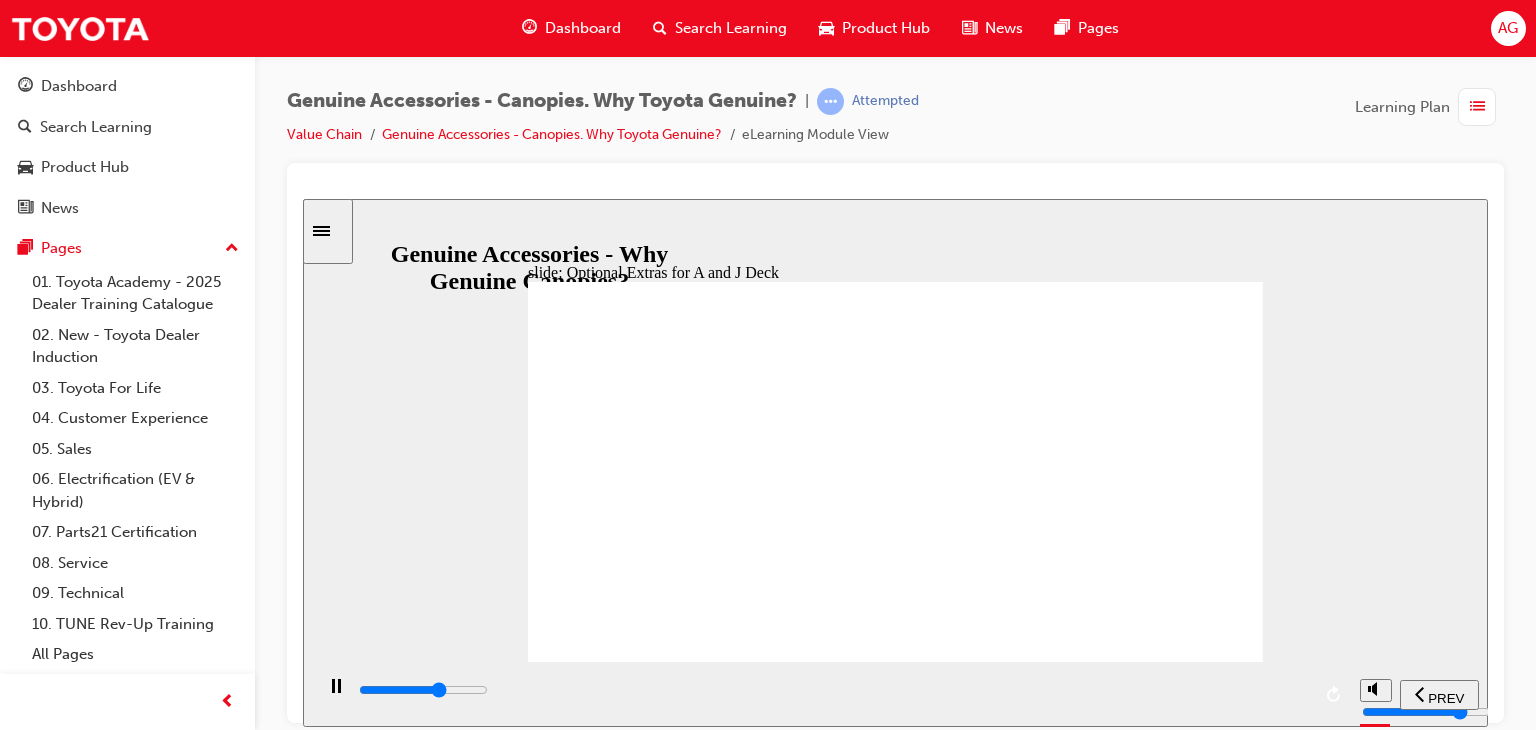 click 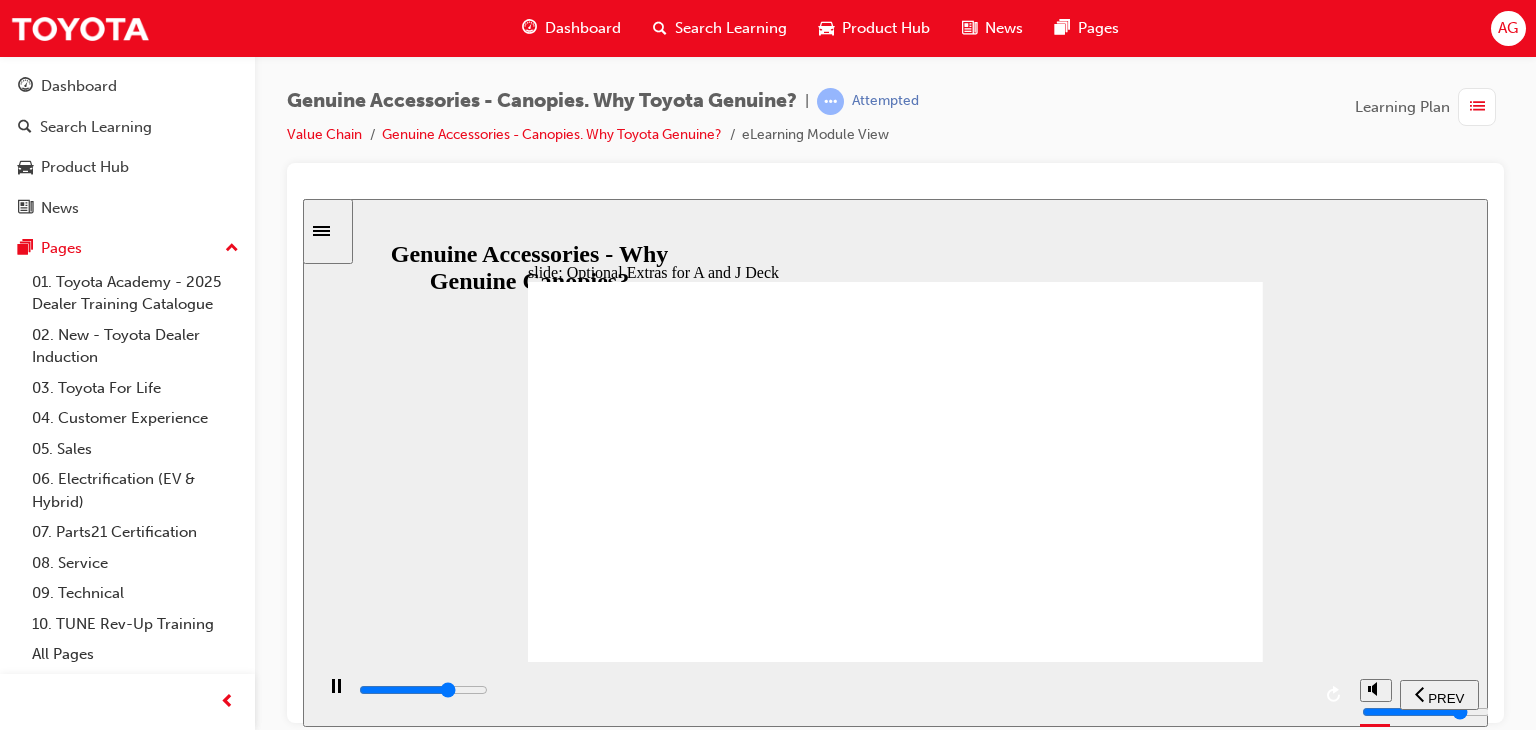 click 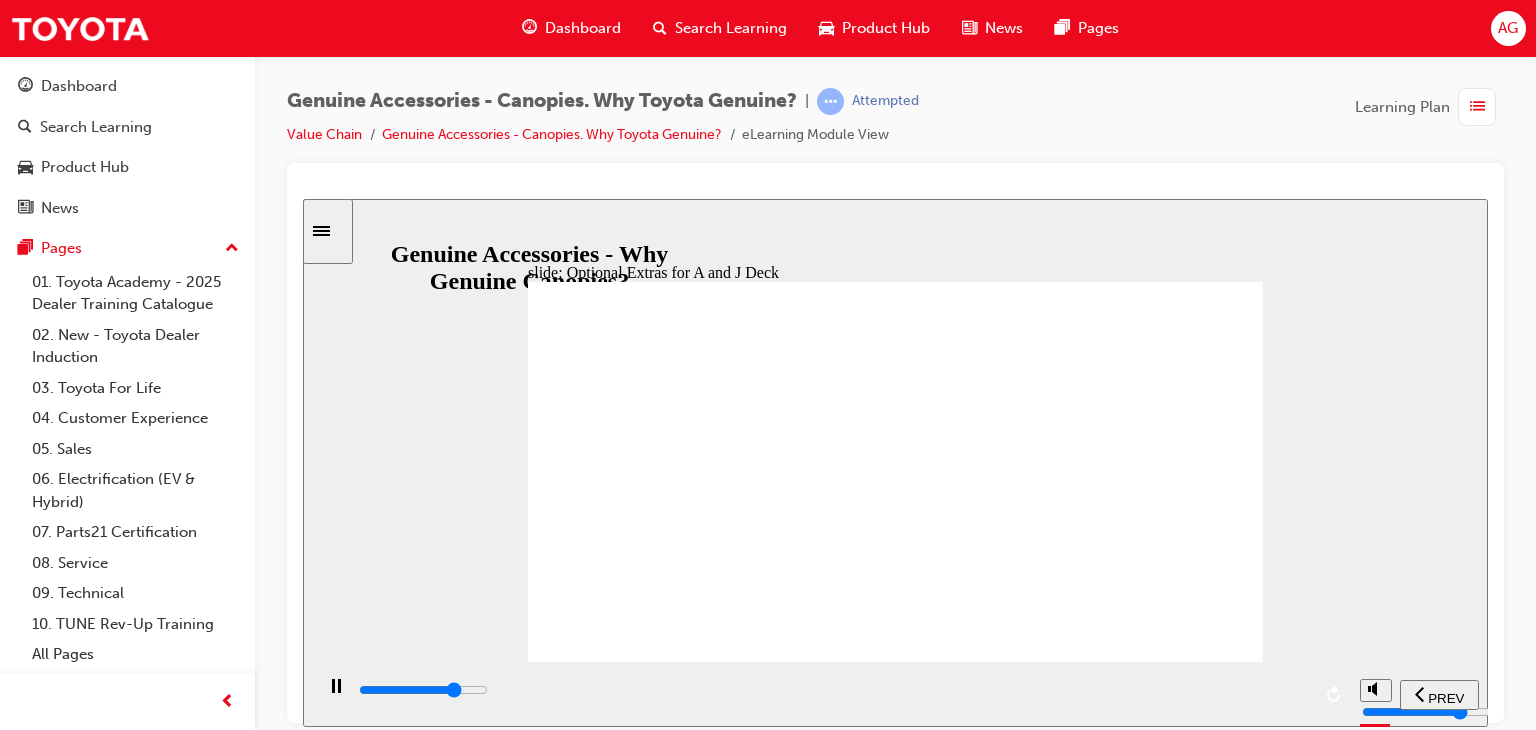 click 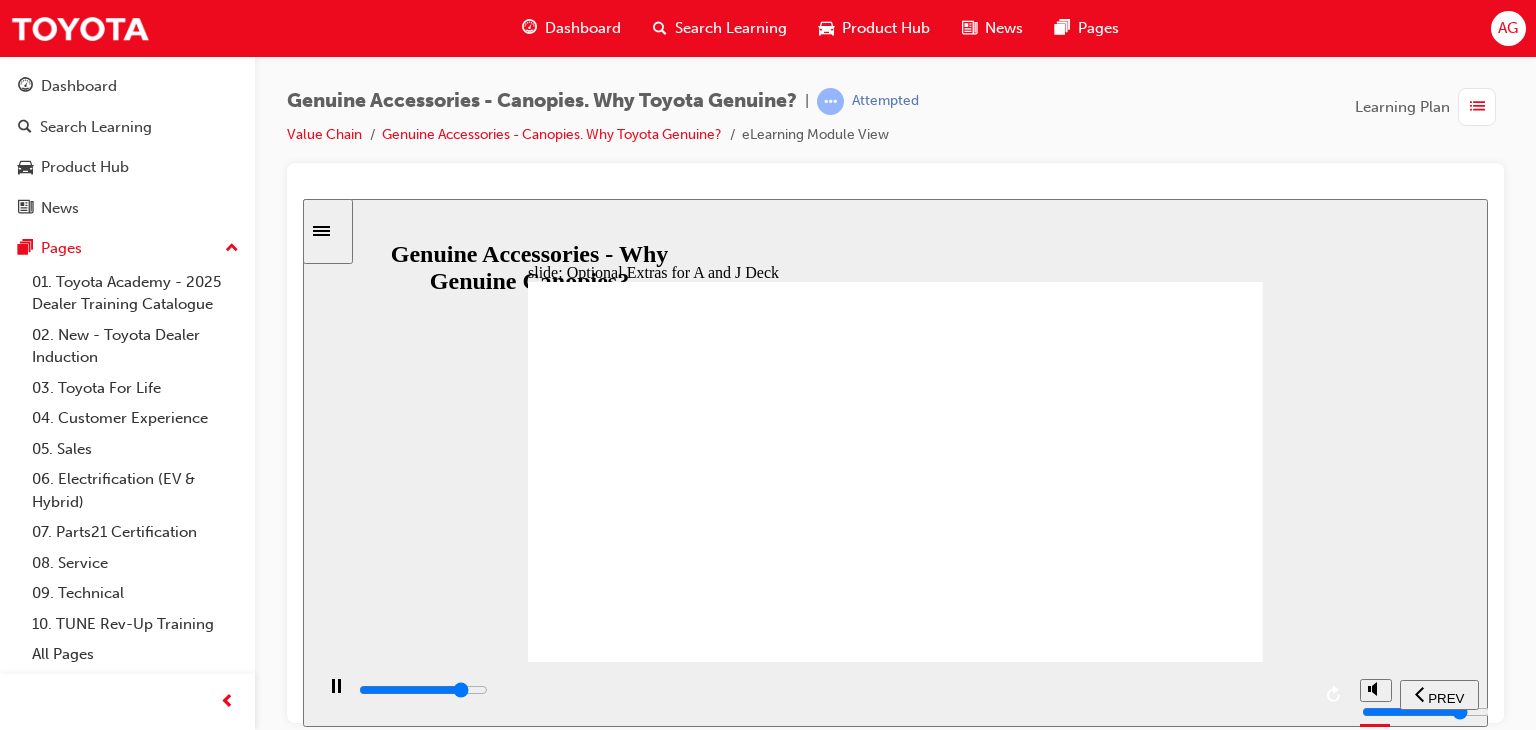 click 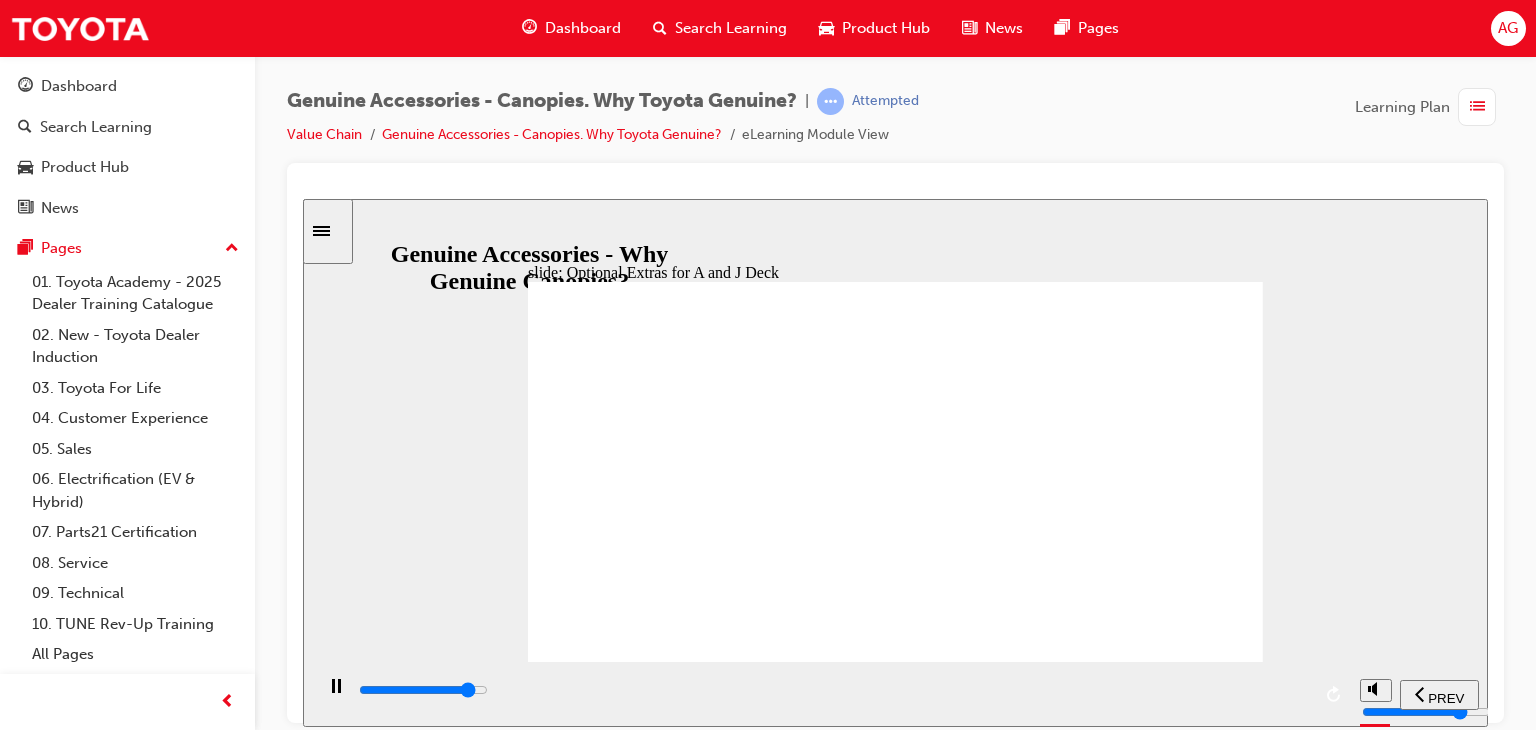 click 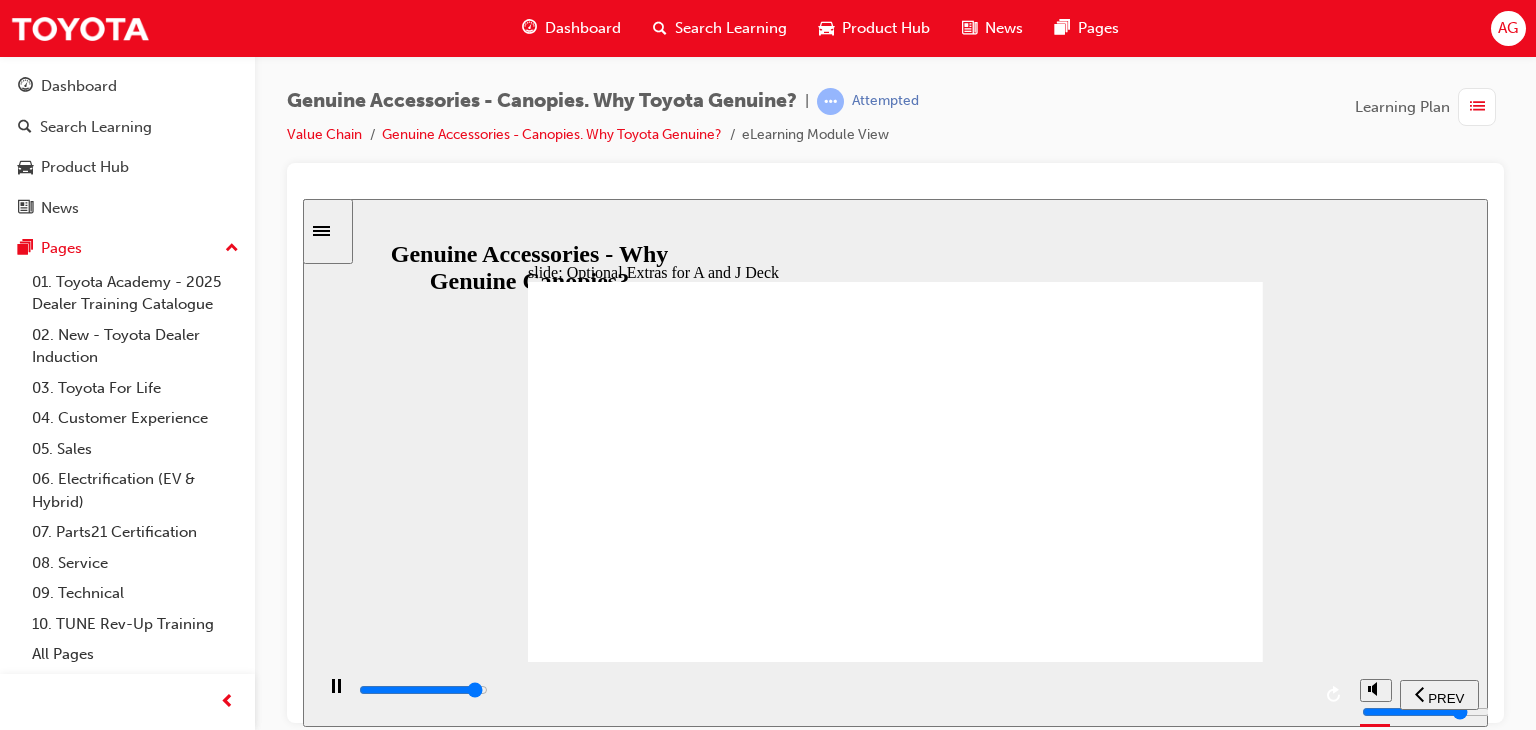 click 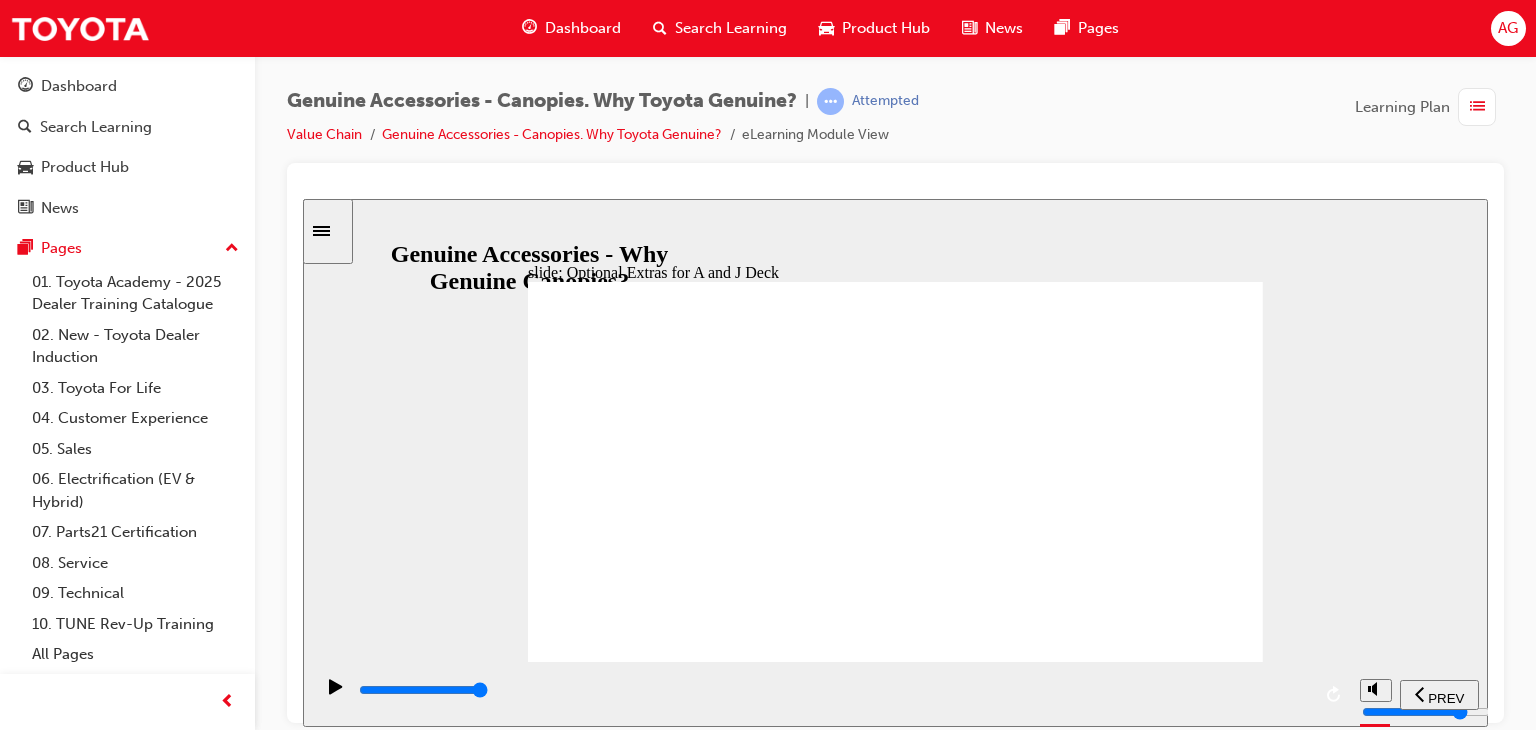 scroll, scrollTop: 0, scrollLeft: 0, axis: both 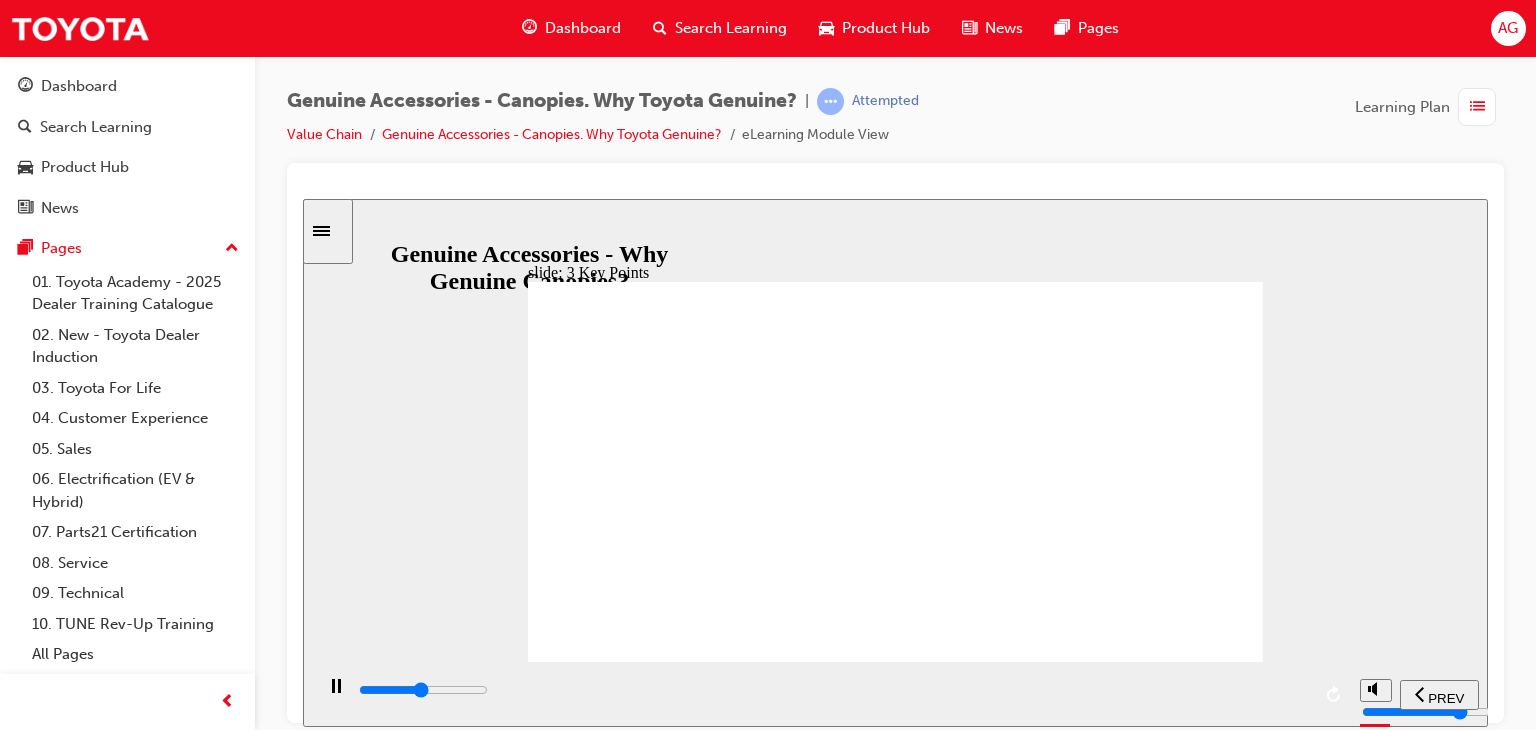 click 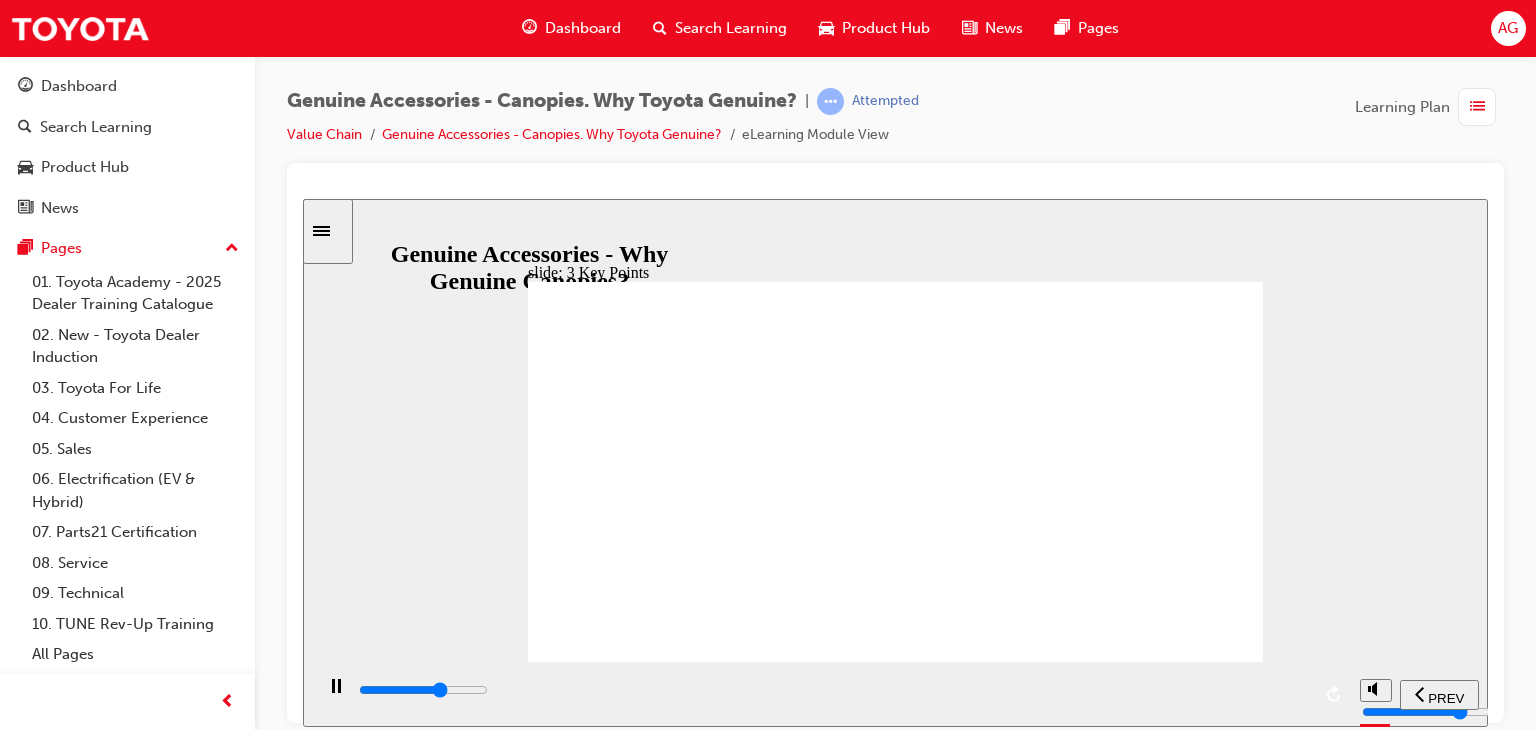 click 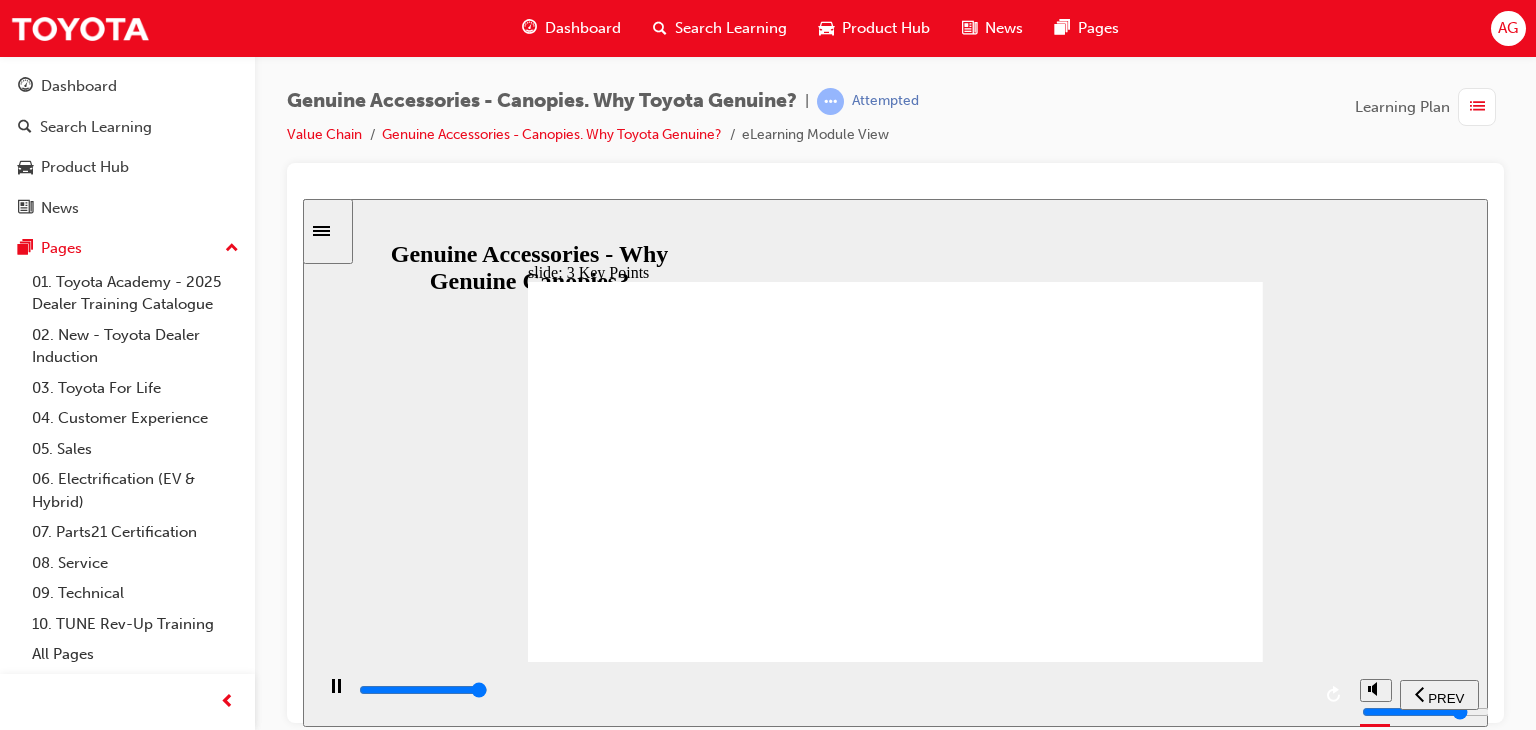 click 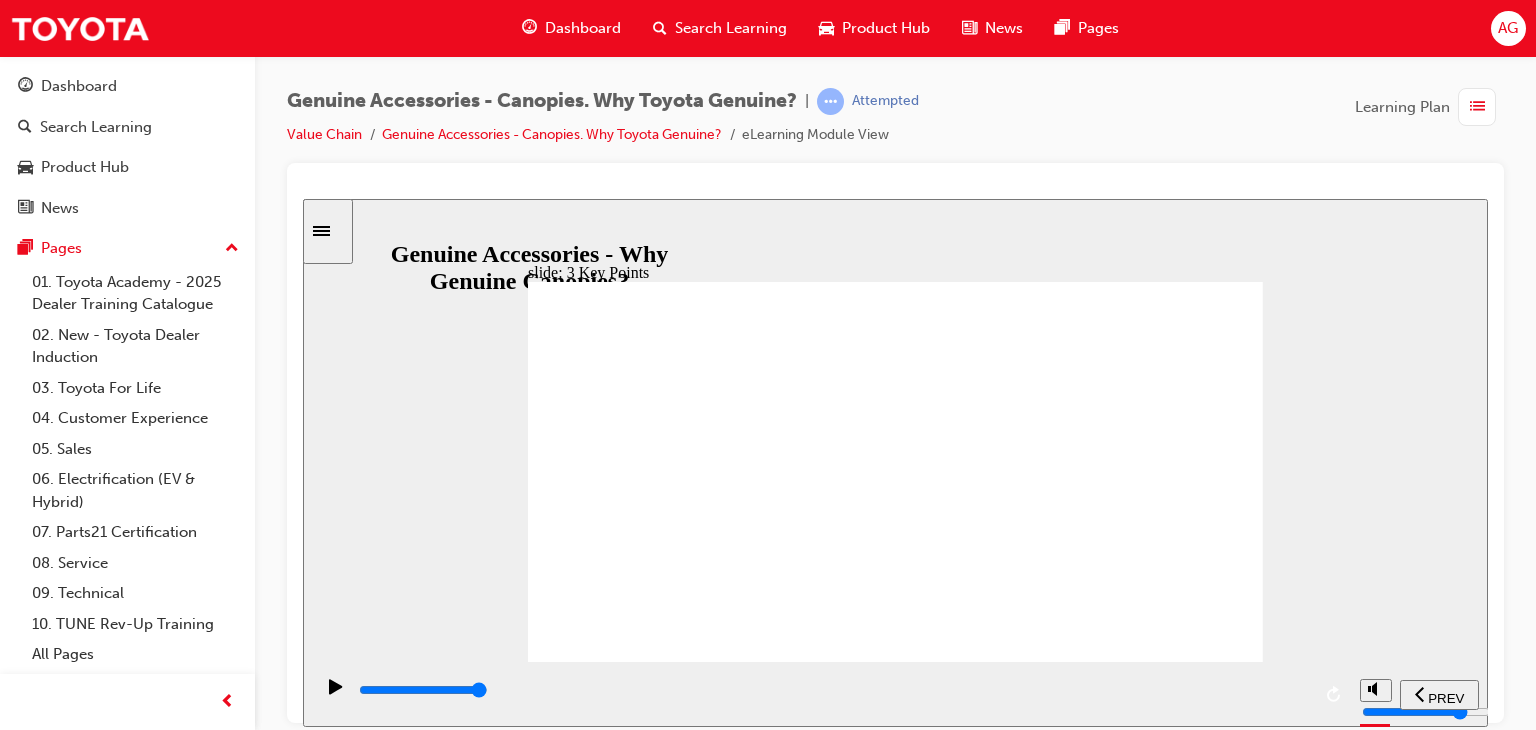 click 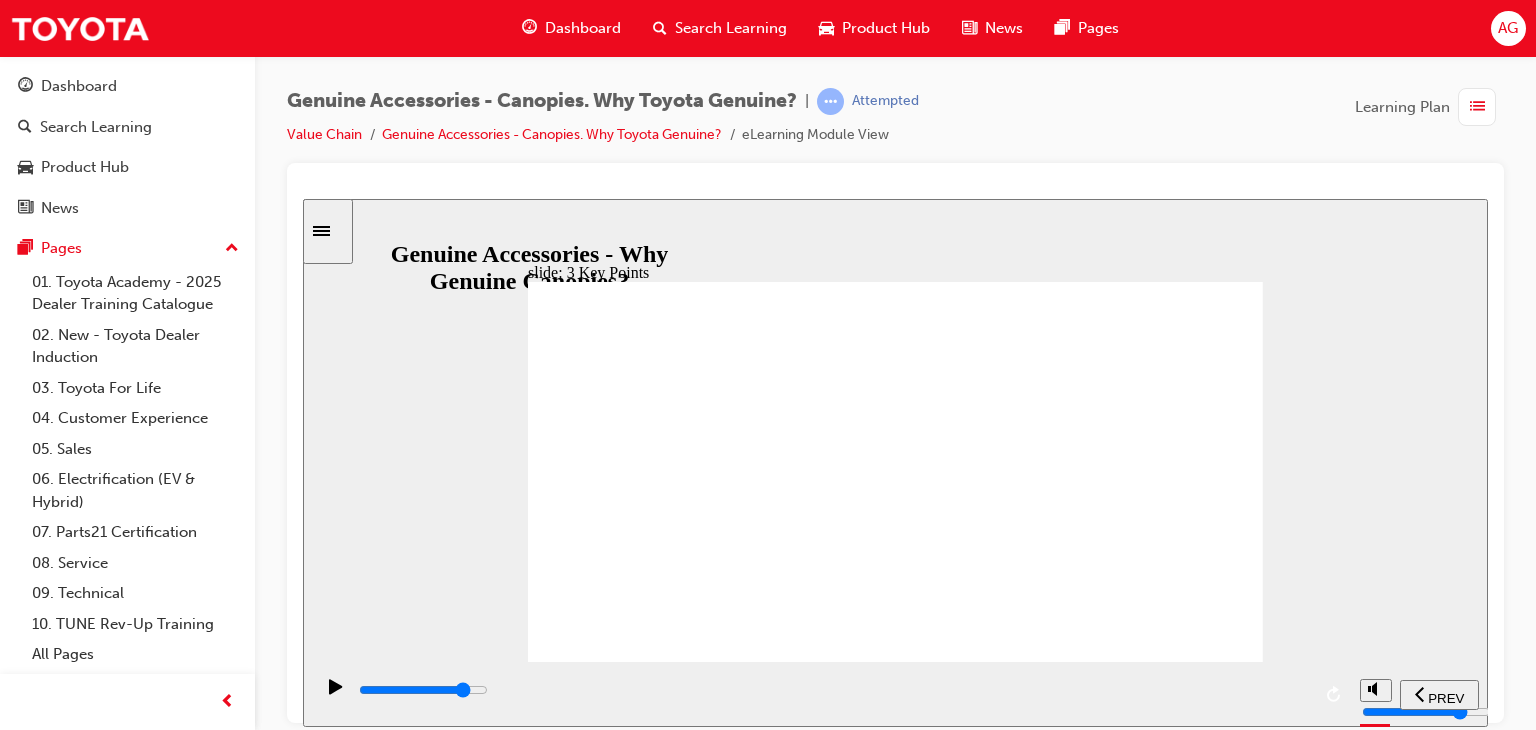 click at bounding box center (833, 690) 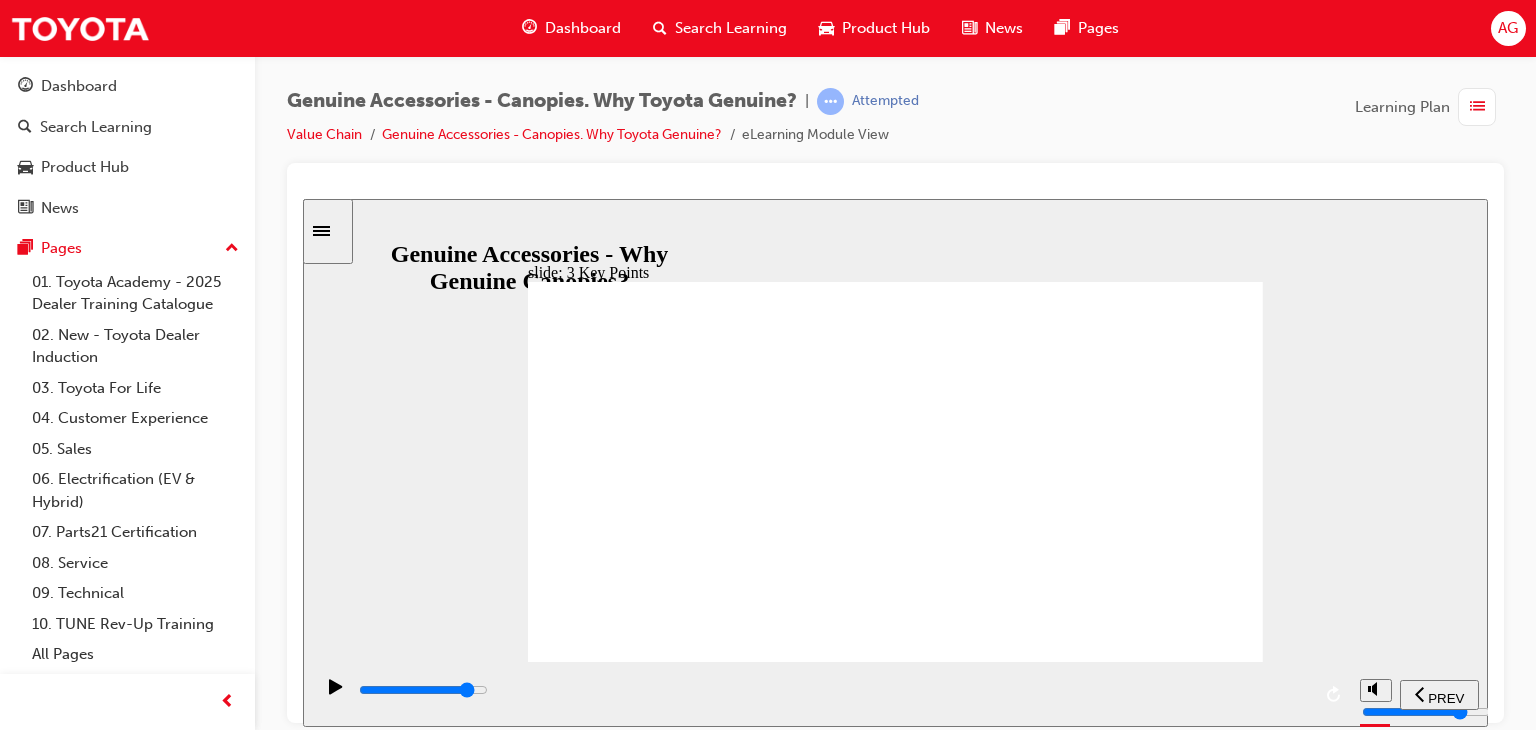 drag, startPoint x: 1202, startPoint y: 686, endPoint x: 1226, endPoint y: 680, distance: 24.738634 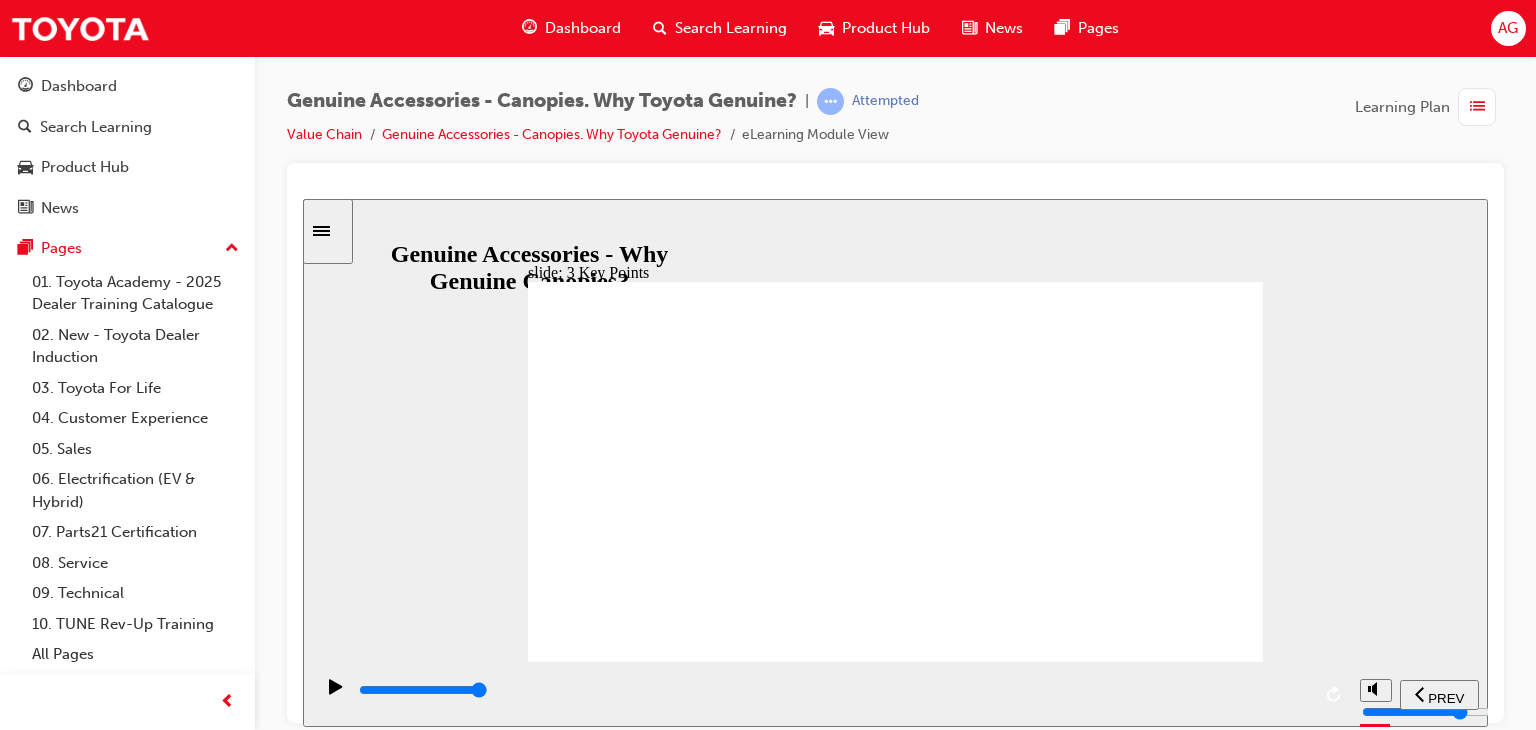 click 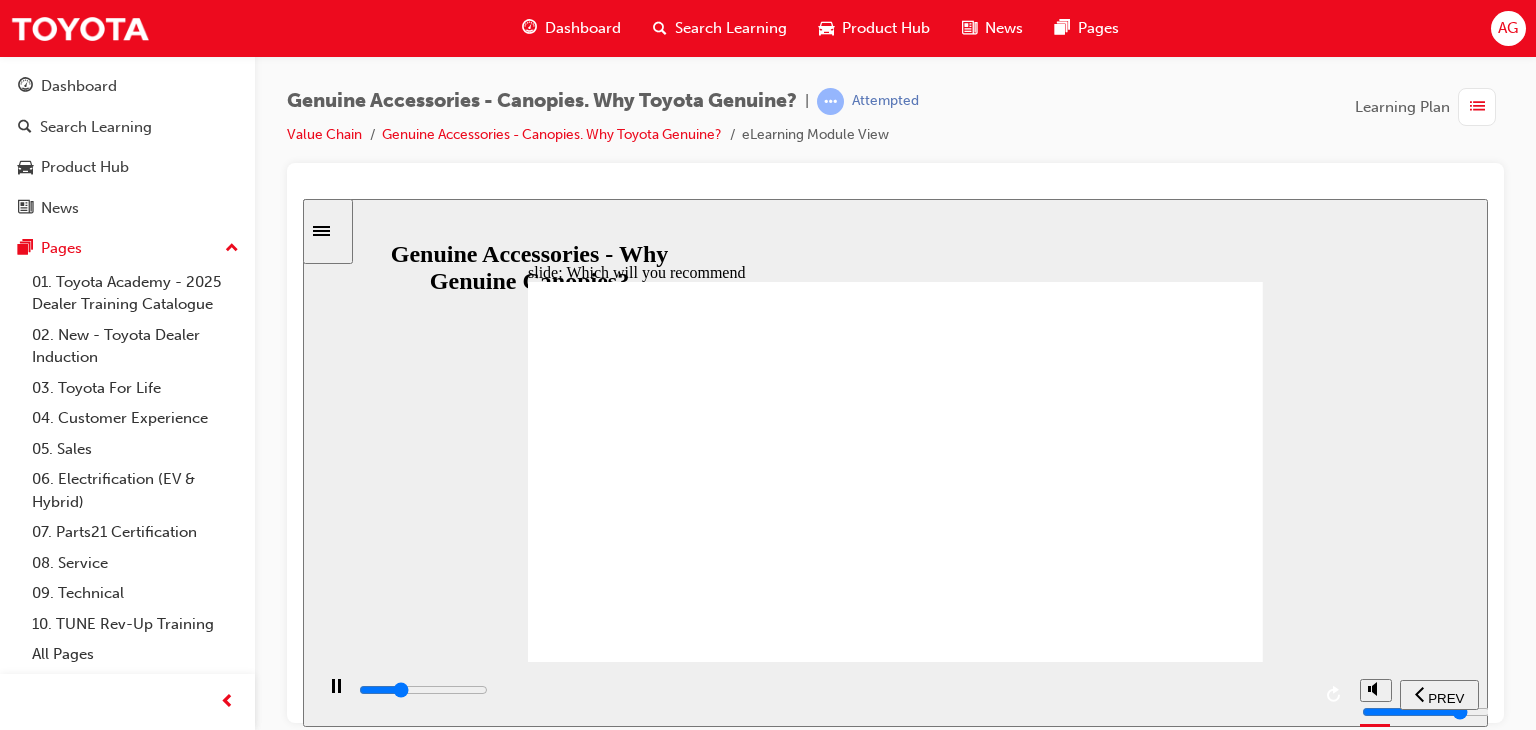 click at bounding box center [423, 689] 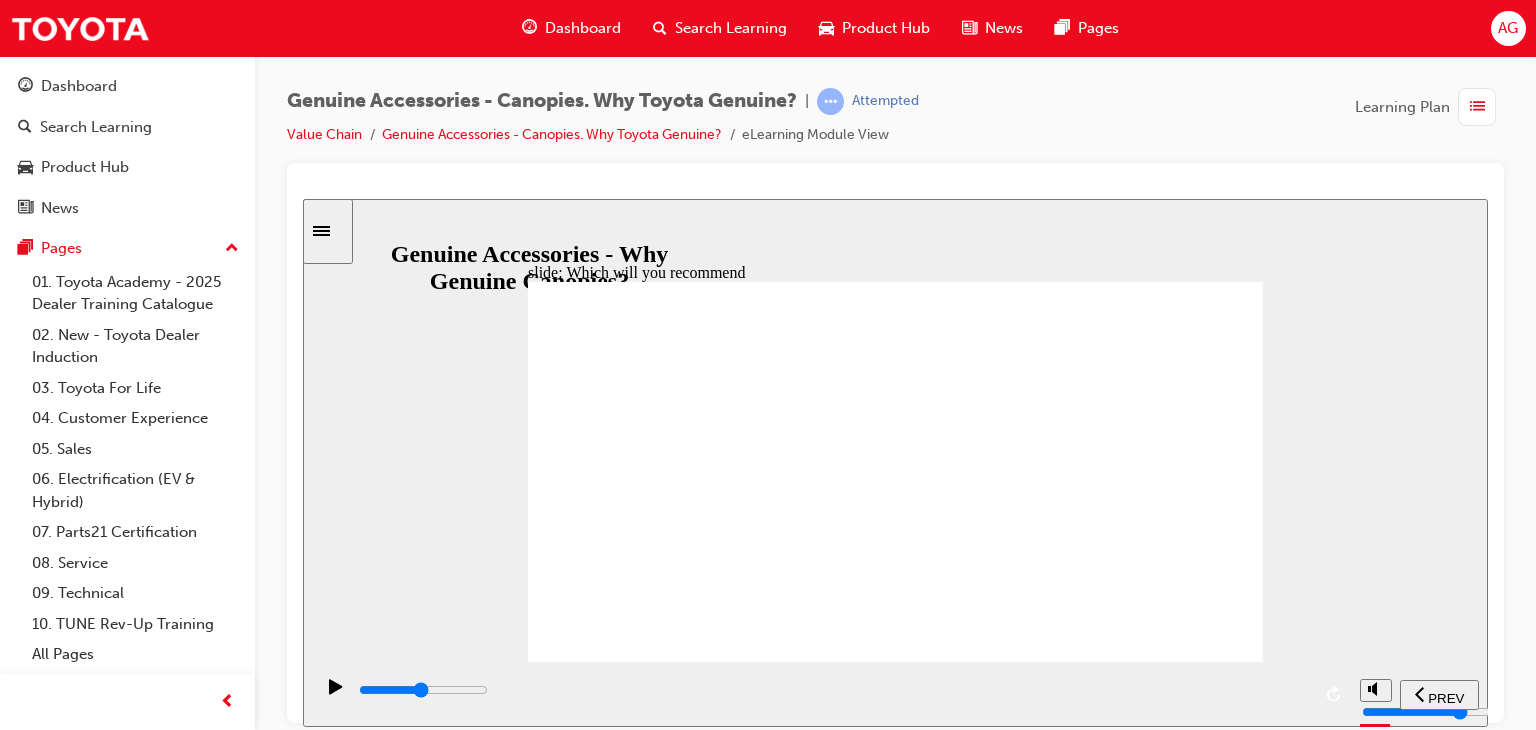 click at bounding box center [833, 690] 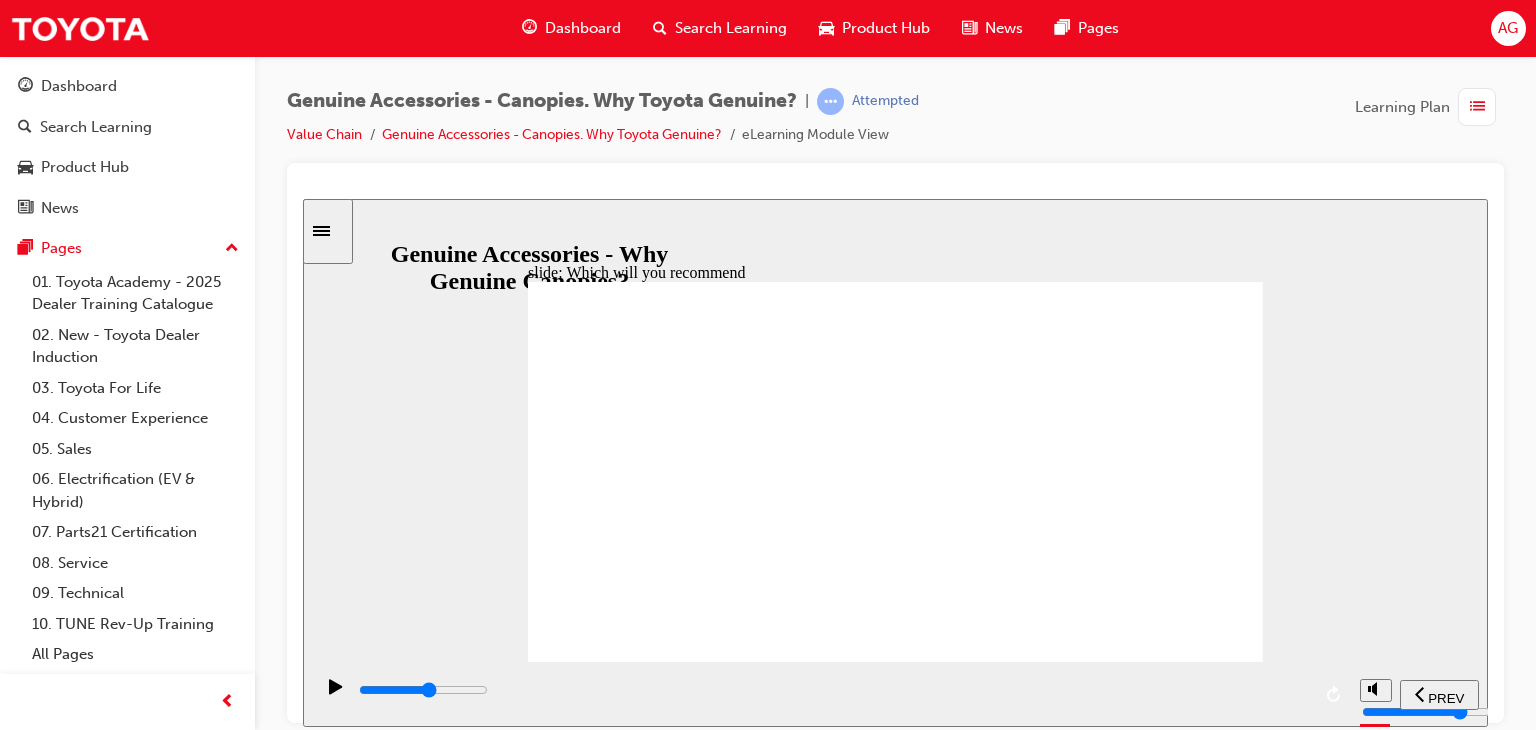 drag, startPoint x: 877, startPoint y: 707, endPoint x: 913, endPoint y: 699, distance: 36.878178 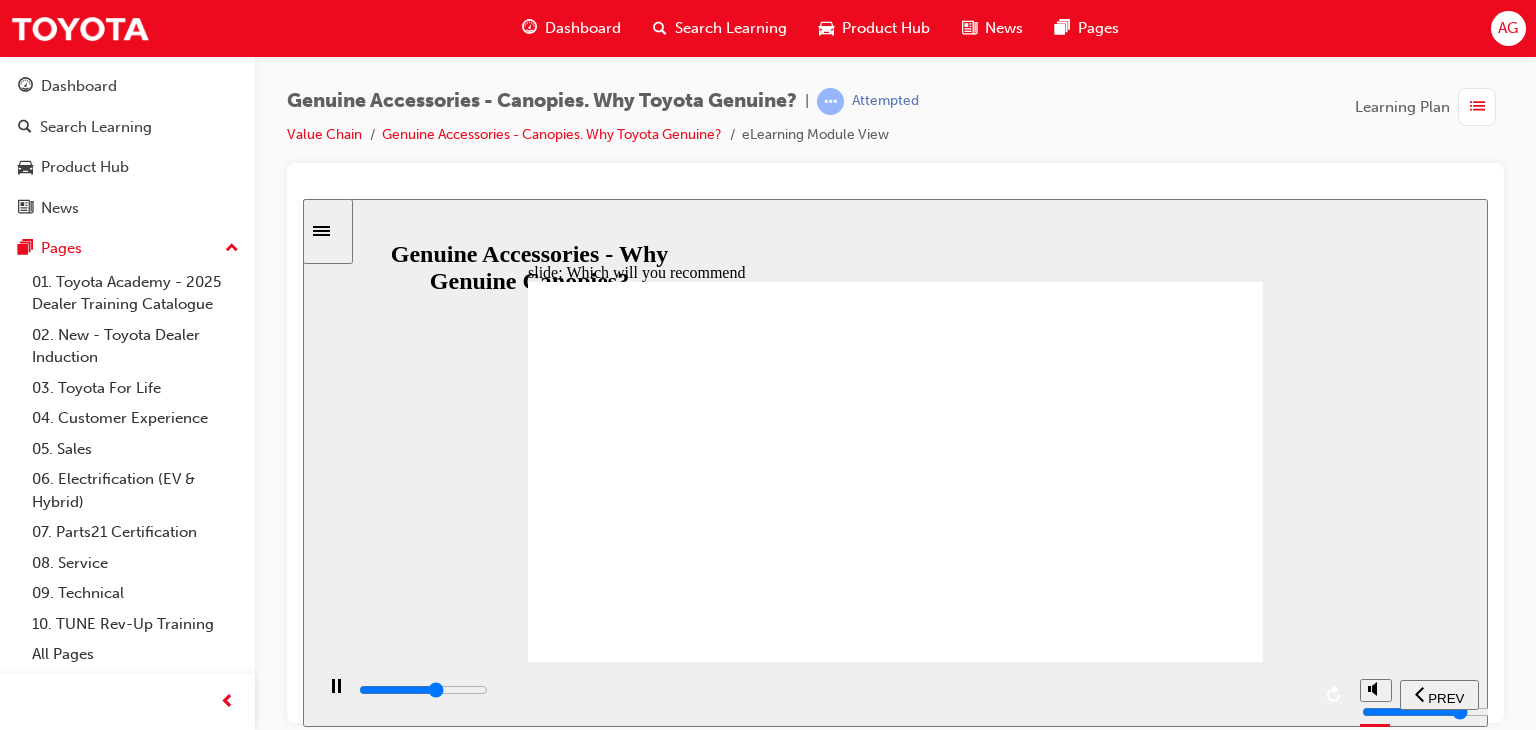 drag, startPoint x: 922, startPoint y: 695, endPoint x: 1010, endPoint y: 695, distance: 88 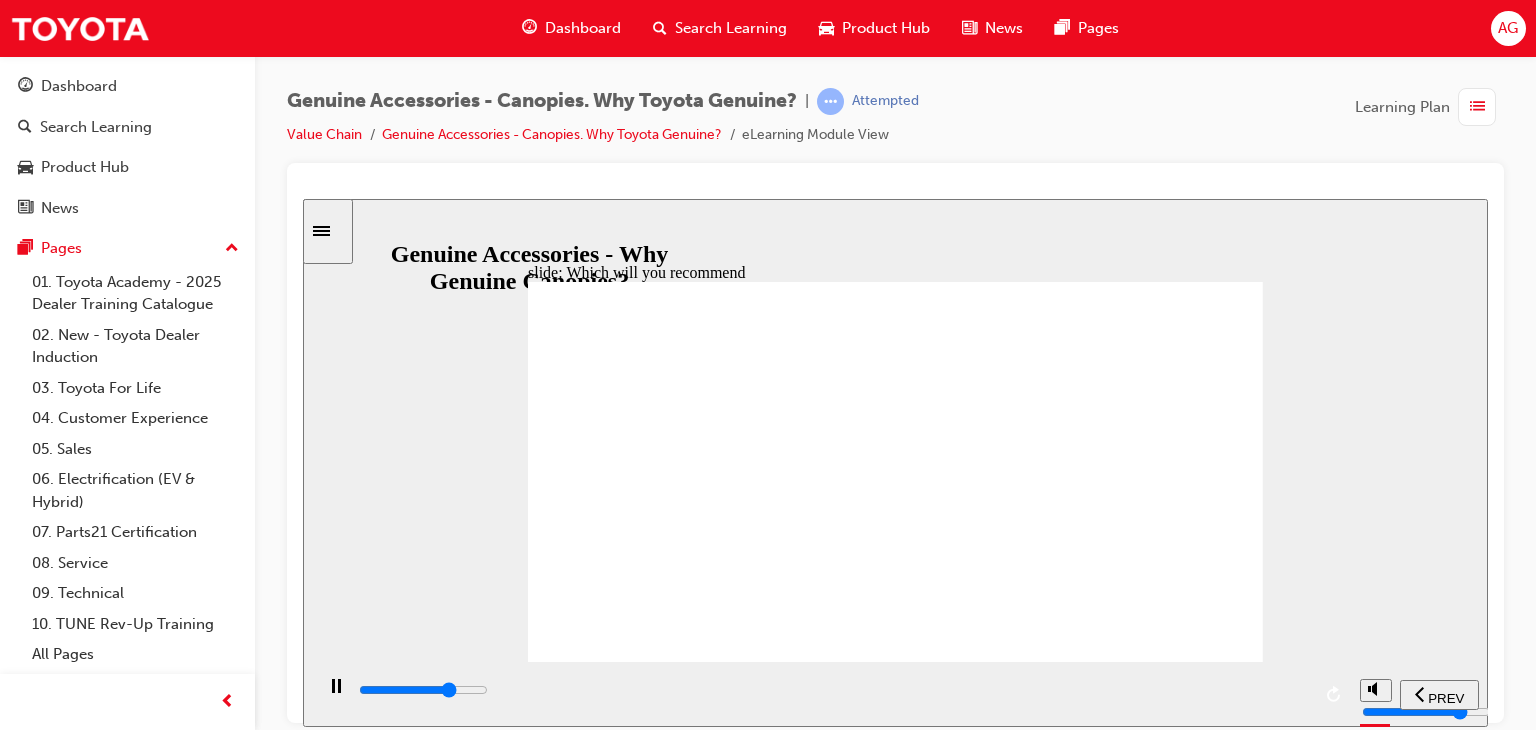 click at bounding box center [833, 690] 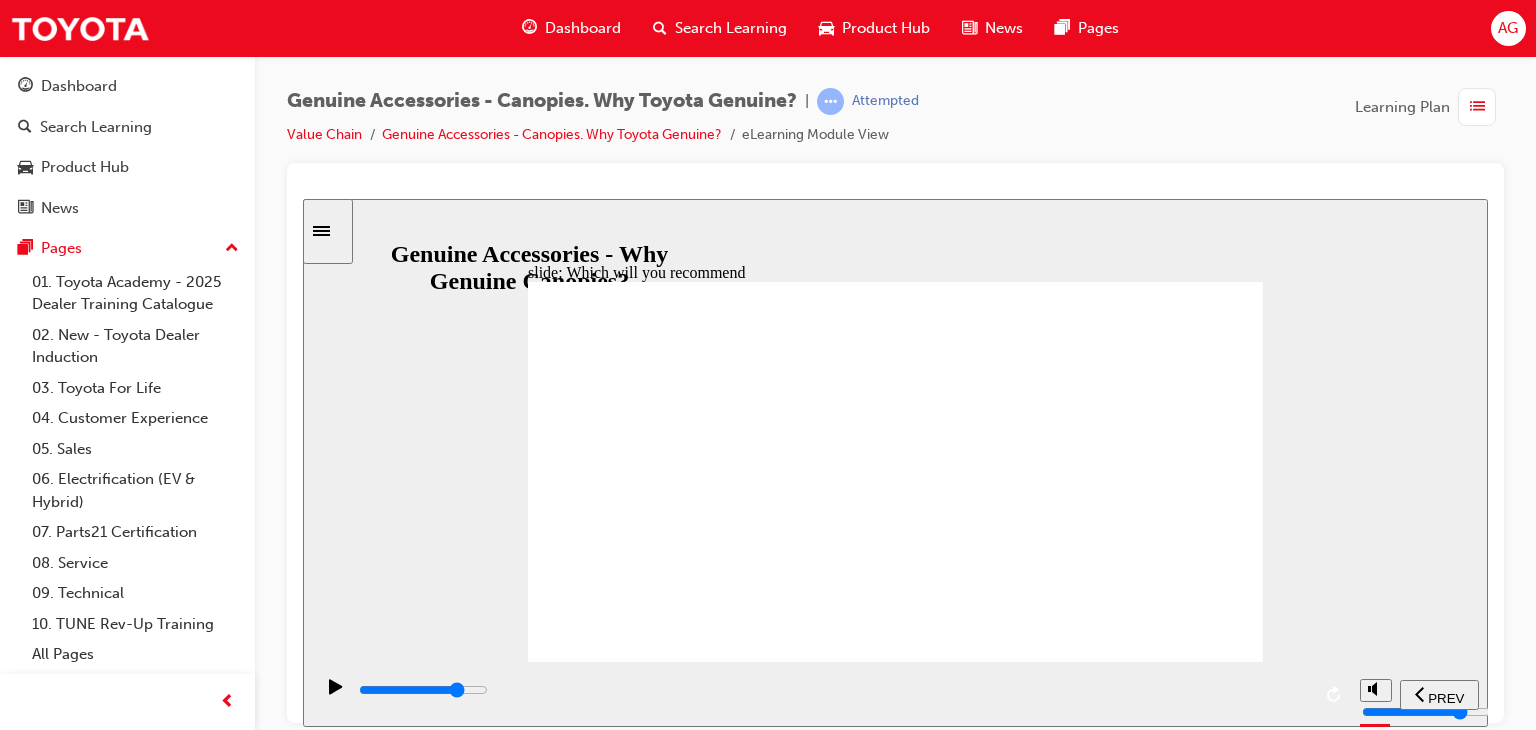 drag, startPoint x: 1078, startPoint y: 684, endPoint x: 1141, endPoint y: 669, distance: 64.7611 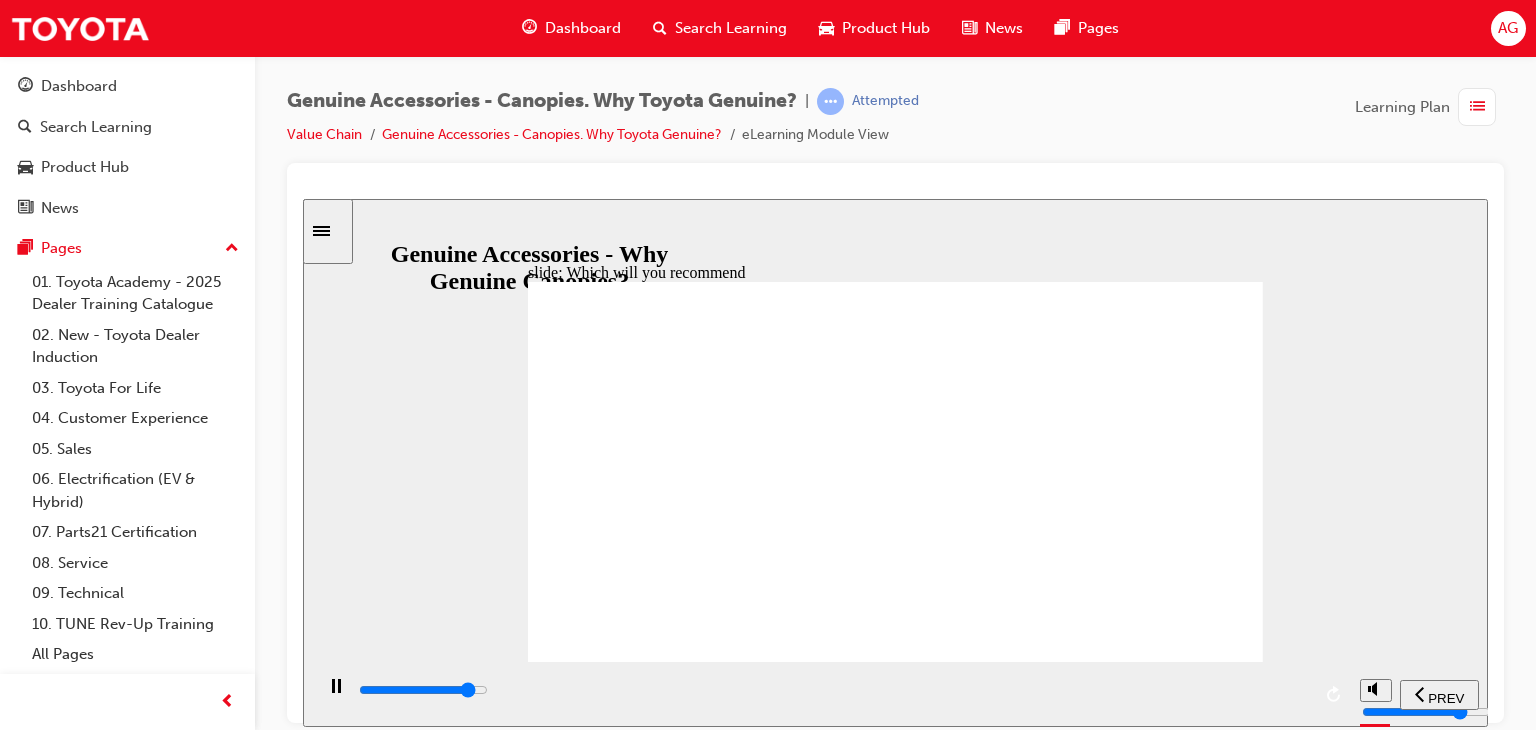 drag, startPoint x: 1156, startPoint y: 673, endPoint x: 1266, endPoint y: 666, distance: 110.2225 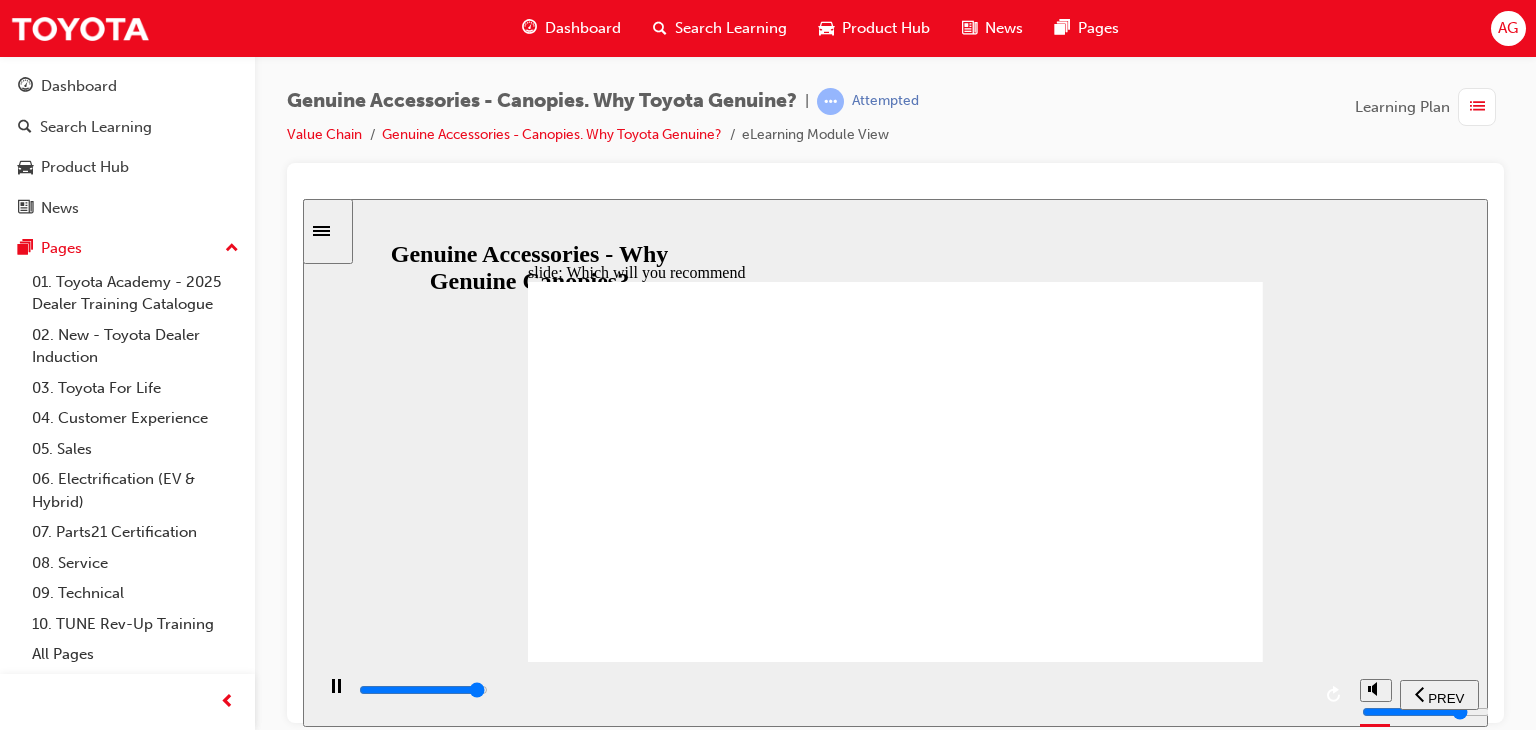 click at bounding box center (833, 690) 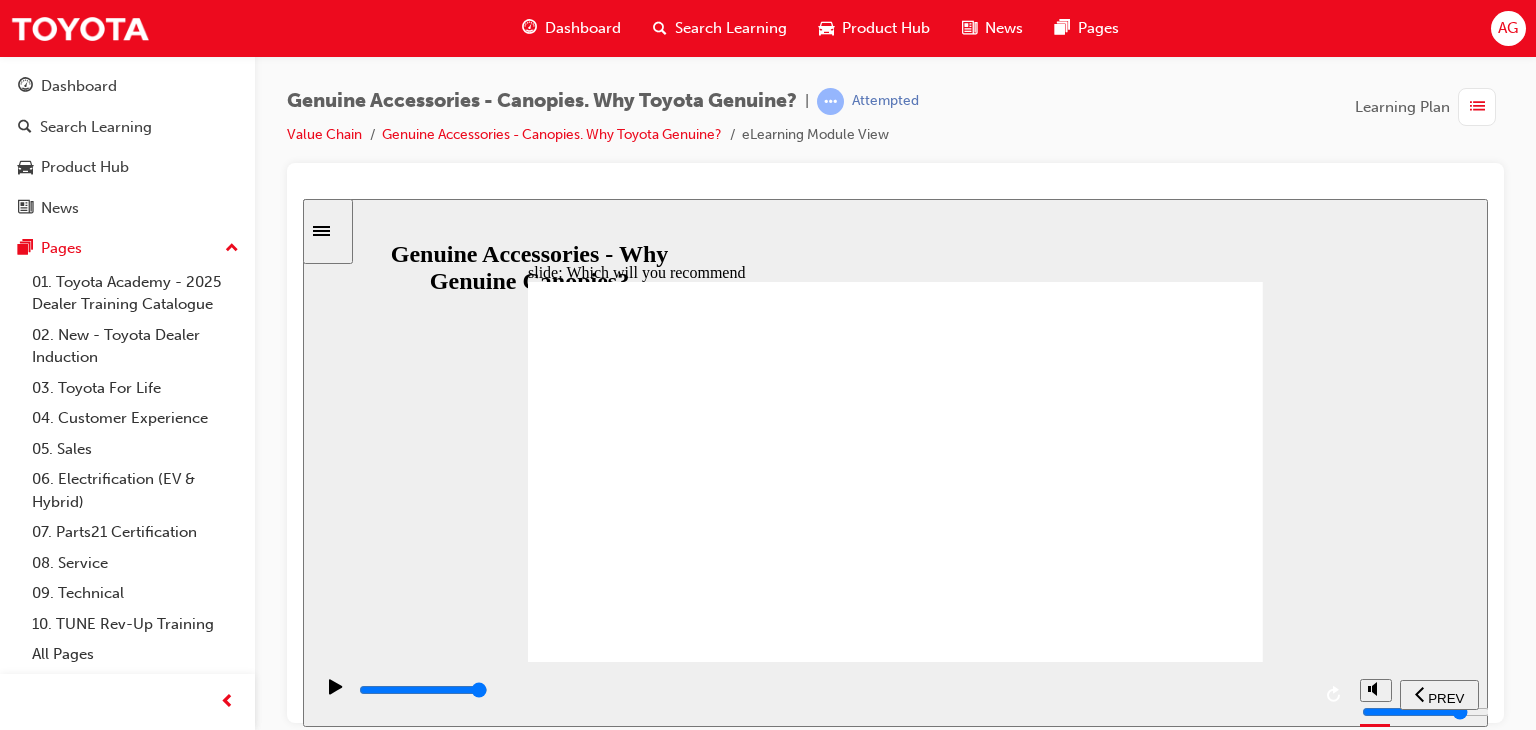 click 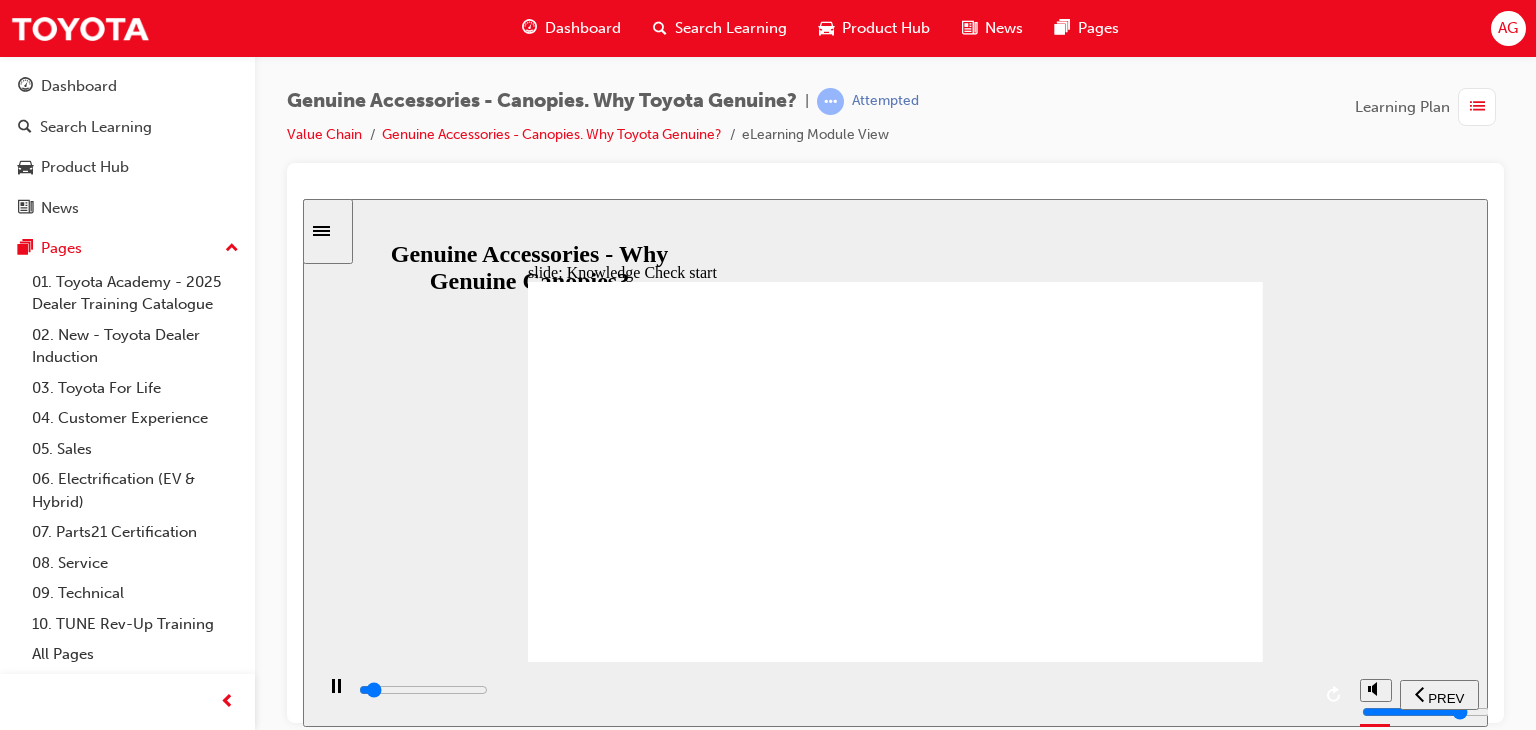 click on "slide: Knowledge Check start
Why Genuine Canopies? Knowledge Check It's time for a short Knowledge Check to confirm your completion of the content and understanding of the topics presented.   Click Start when you are ready. Start Why Genuine Canopies? Knowledge Check It's time or a short Knowledge Check to conrm your completion o   the content and understanding o the topics presented.    Click Start when you are ready. Start Back to top
PREV NEXT
SUBMIT
Menu" at bounding box center [895, 462] 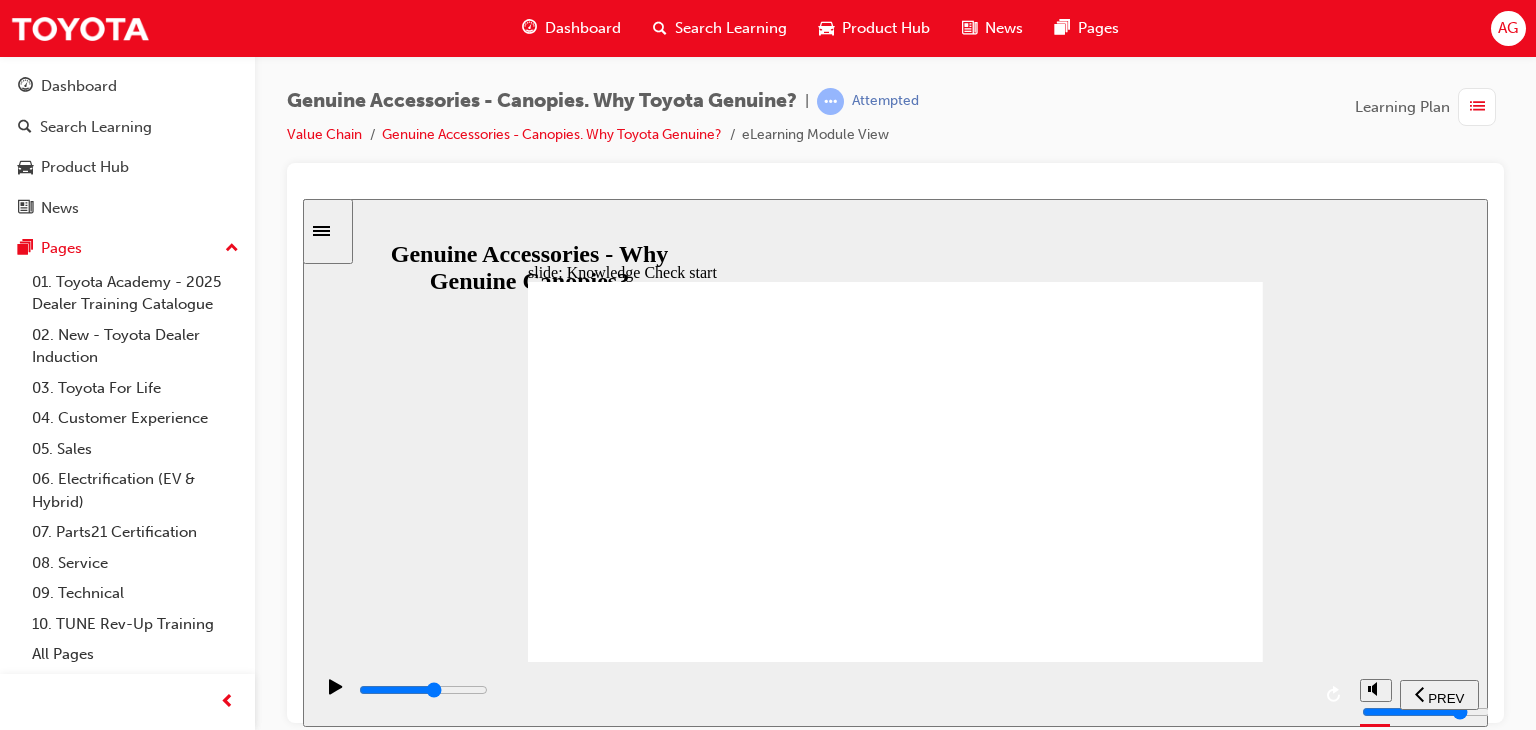 drag, startPoint x: 924, startPoint y: 693, endPoint x: 1012, endPoint y: 691, distance: 88.02273 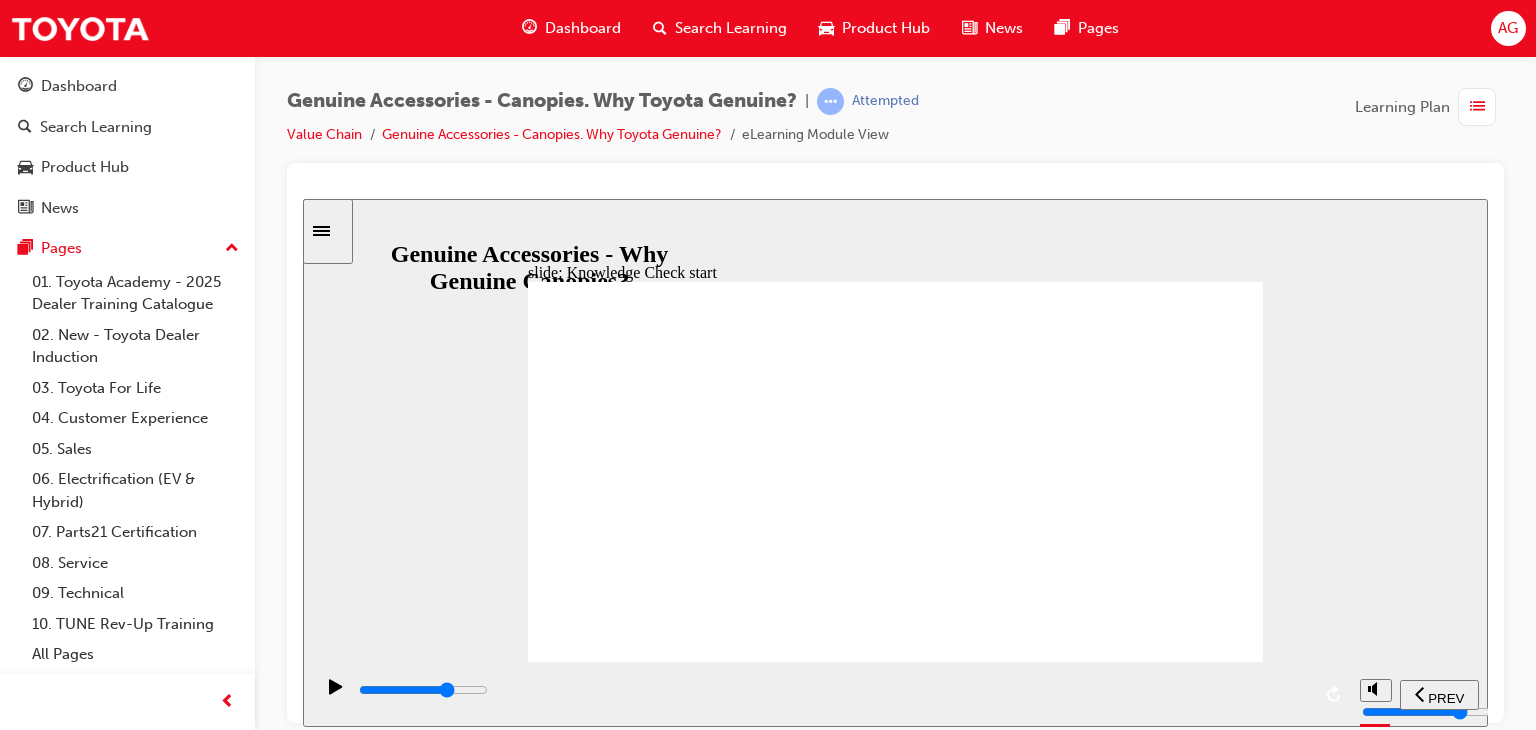 drag, startPoint x: 1012, startPoint y: 691, endPoint x: 1086, endPoint y: 688, distance: 74.06078 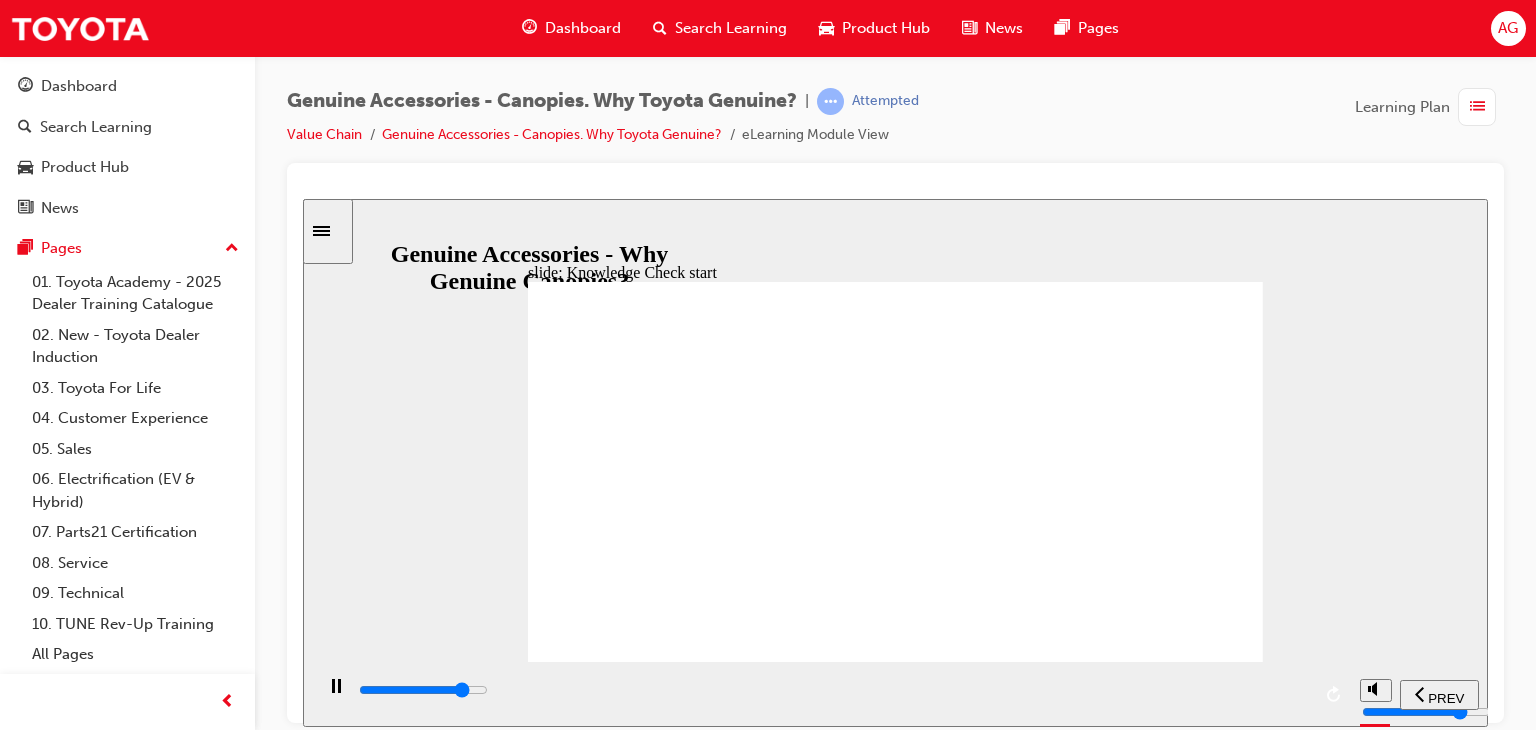 drag, startPoint x: 1094, startPoint y: 637, endPoint x: 1124, endPoint y: 669, distance: 43.863426 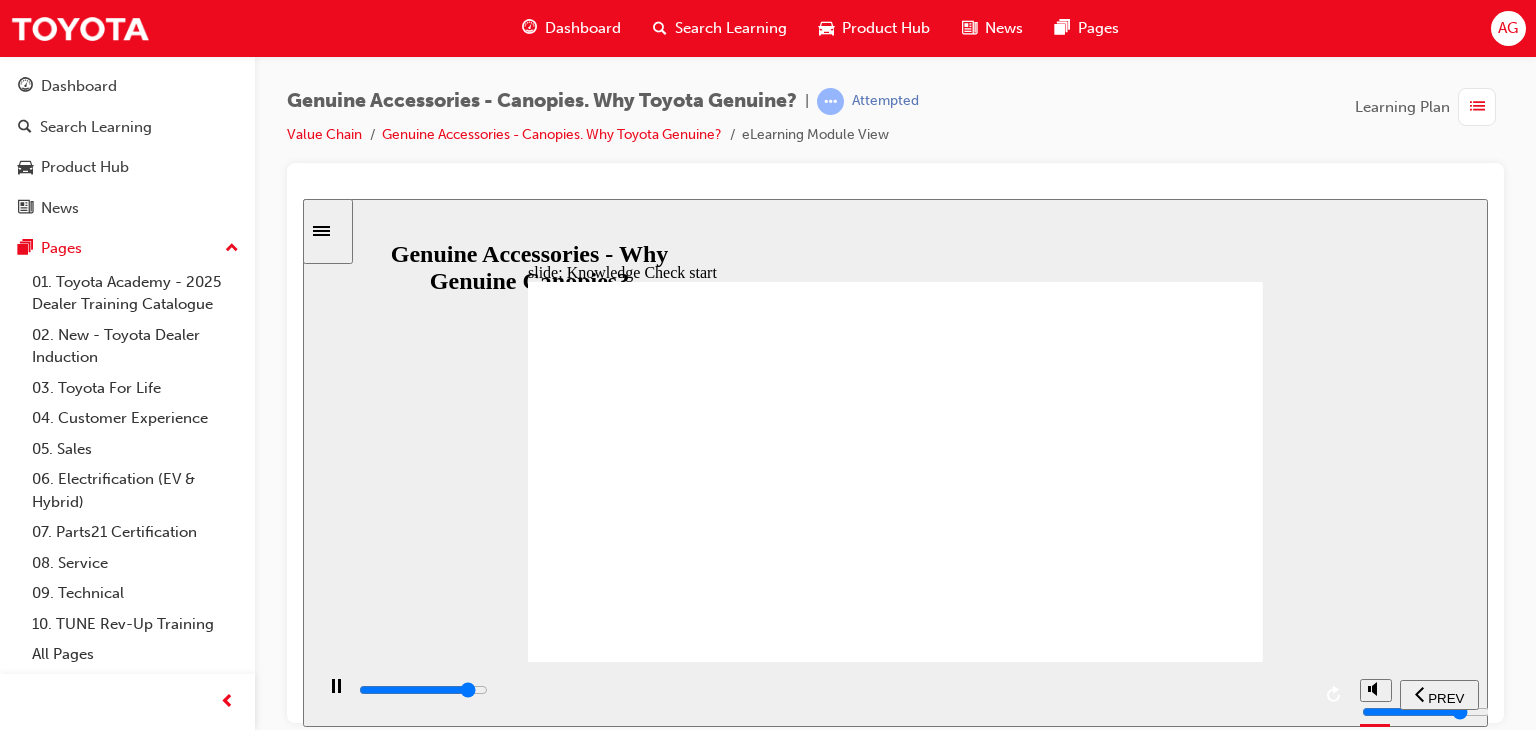 click 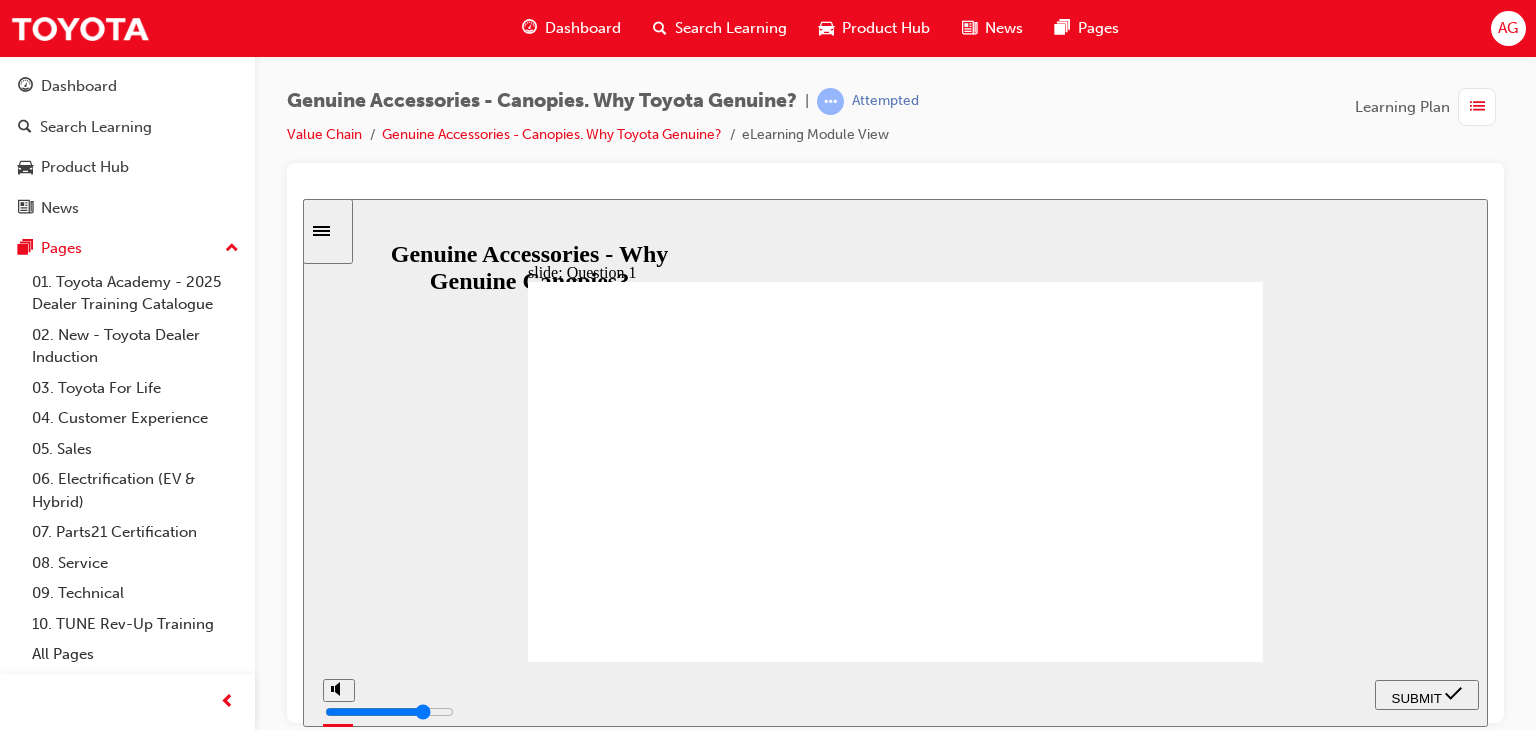 click 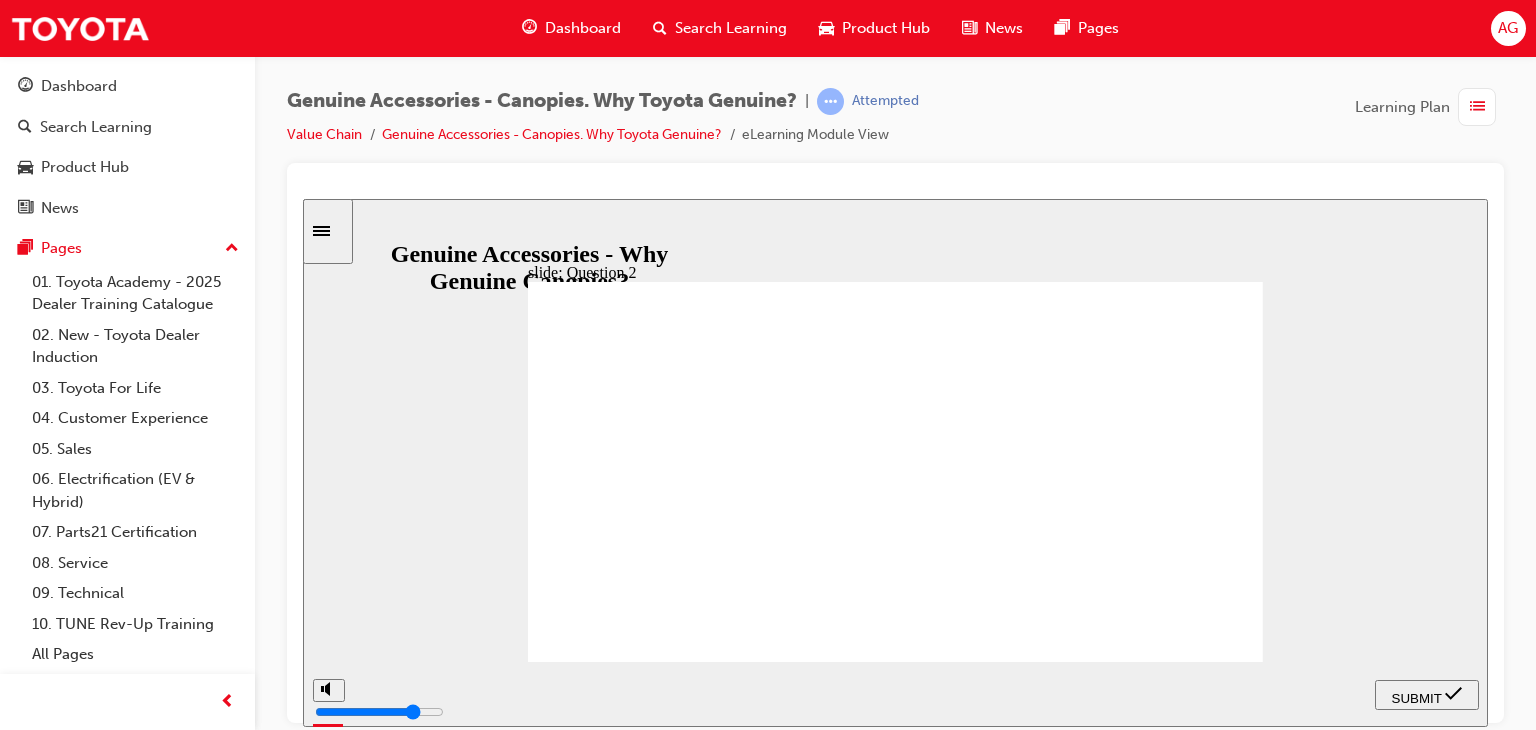 click 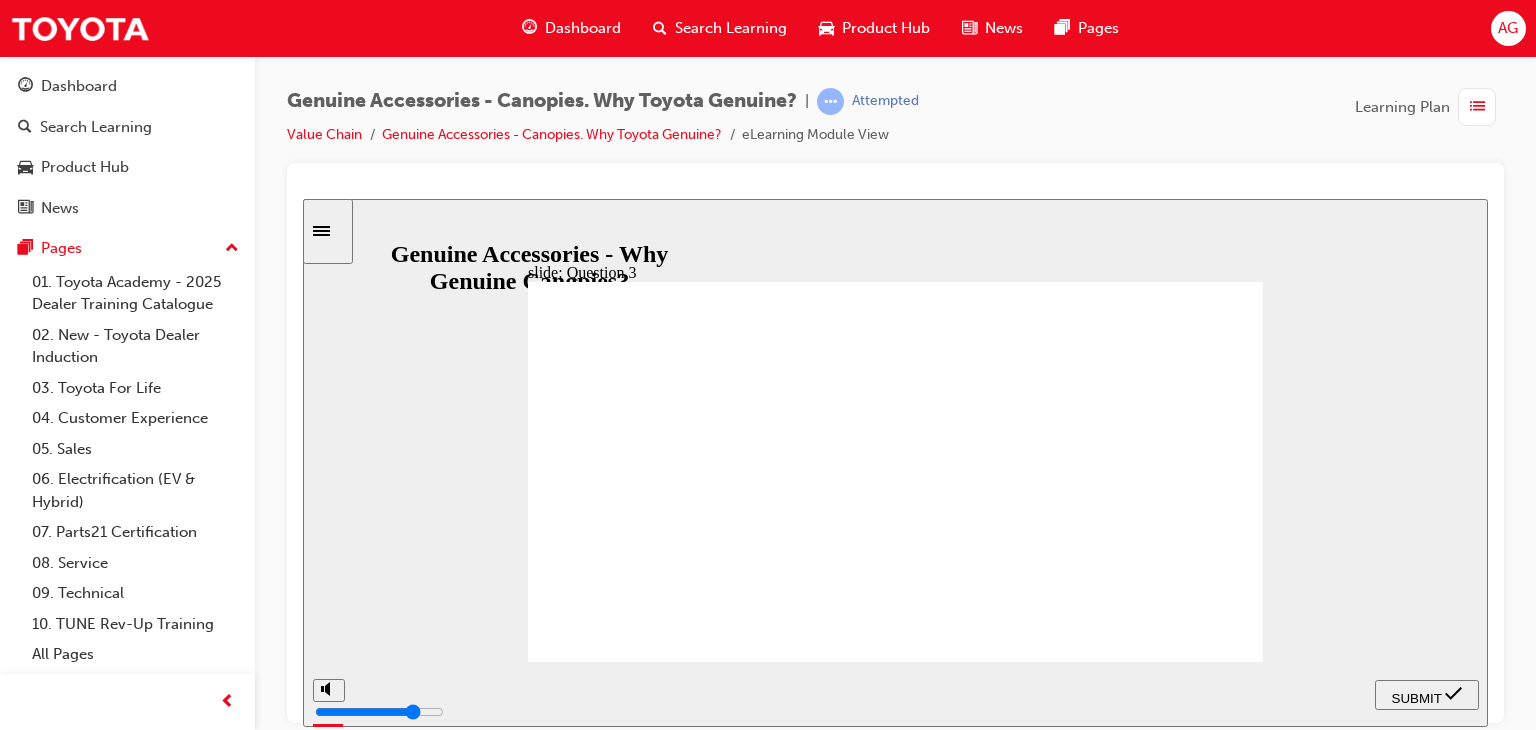 click 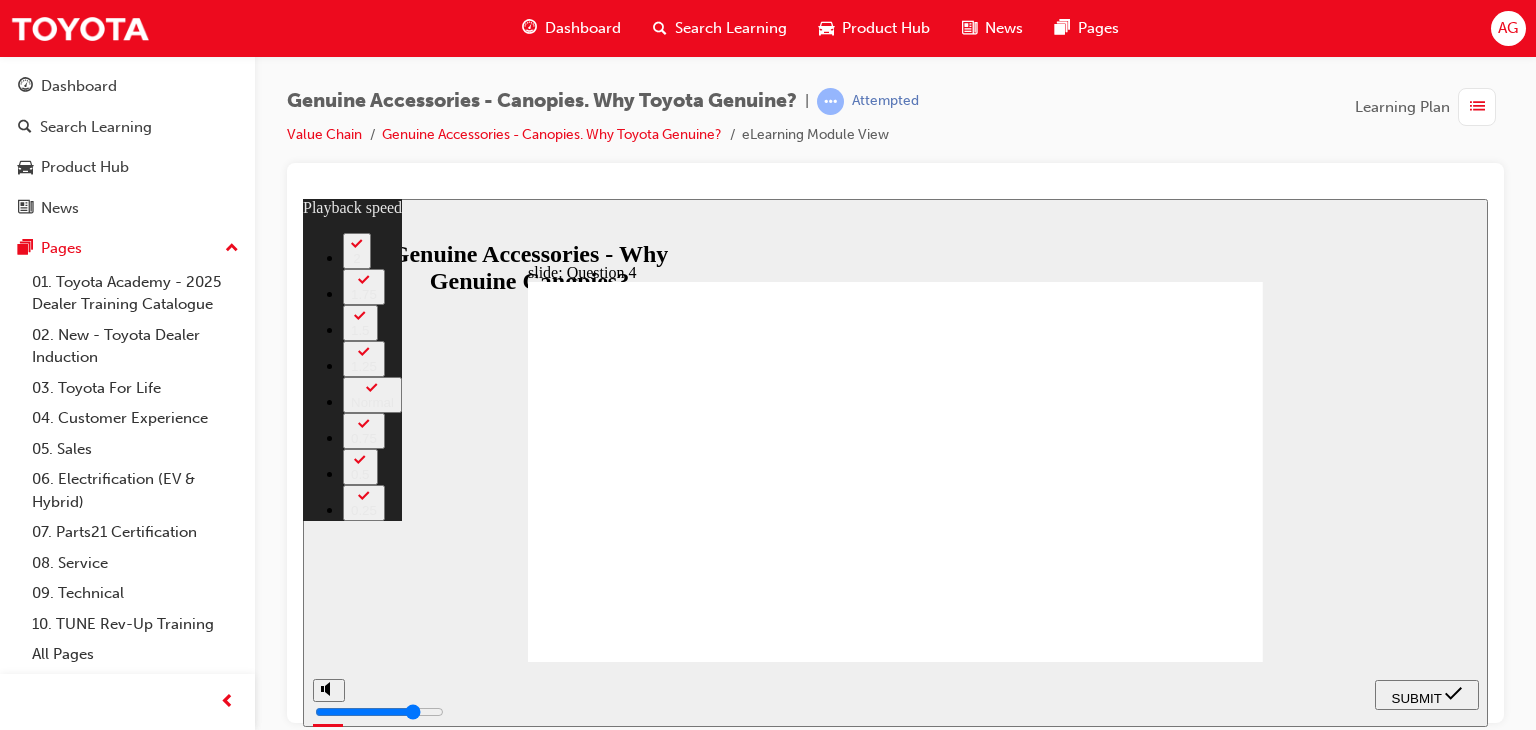 type on "1" 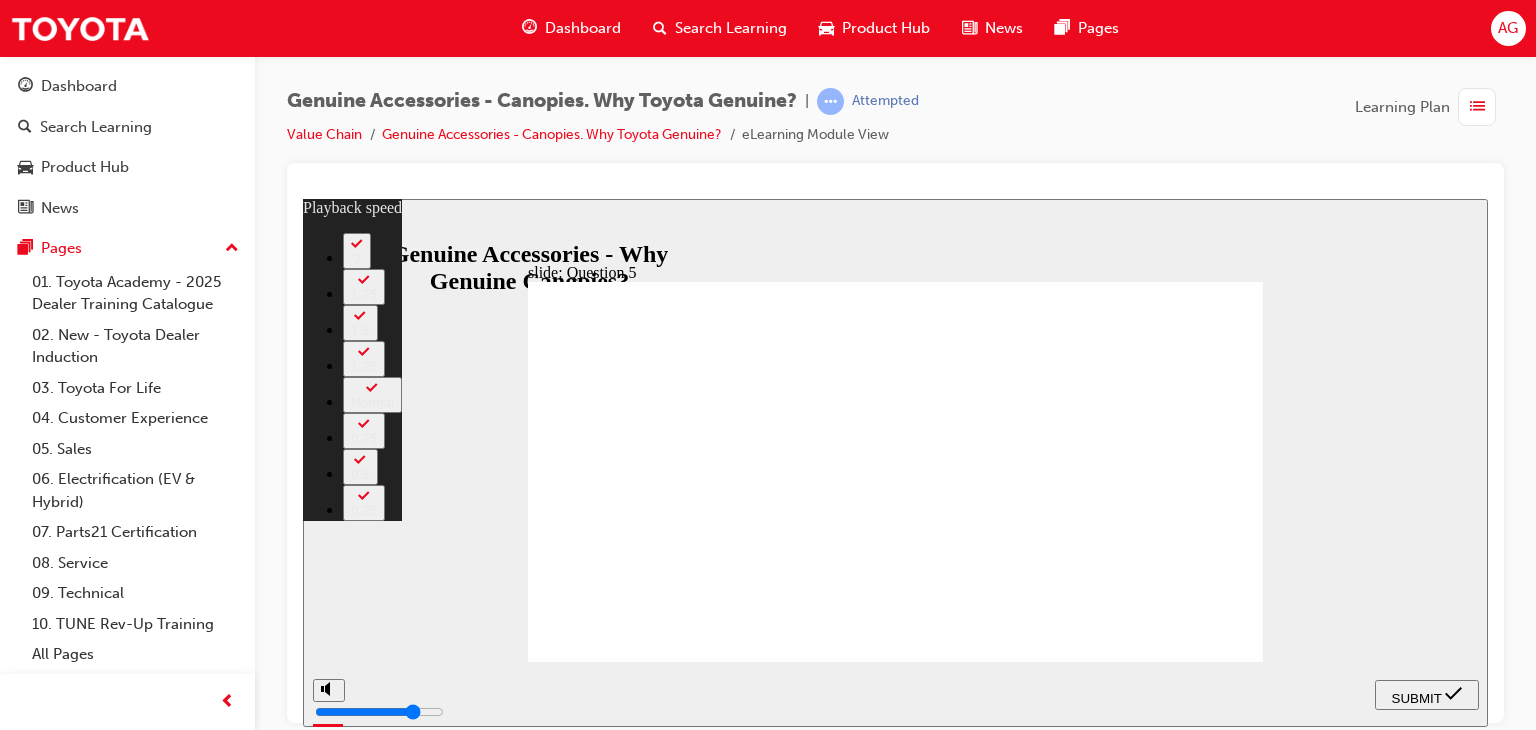 type on "2" 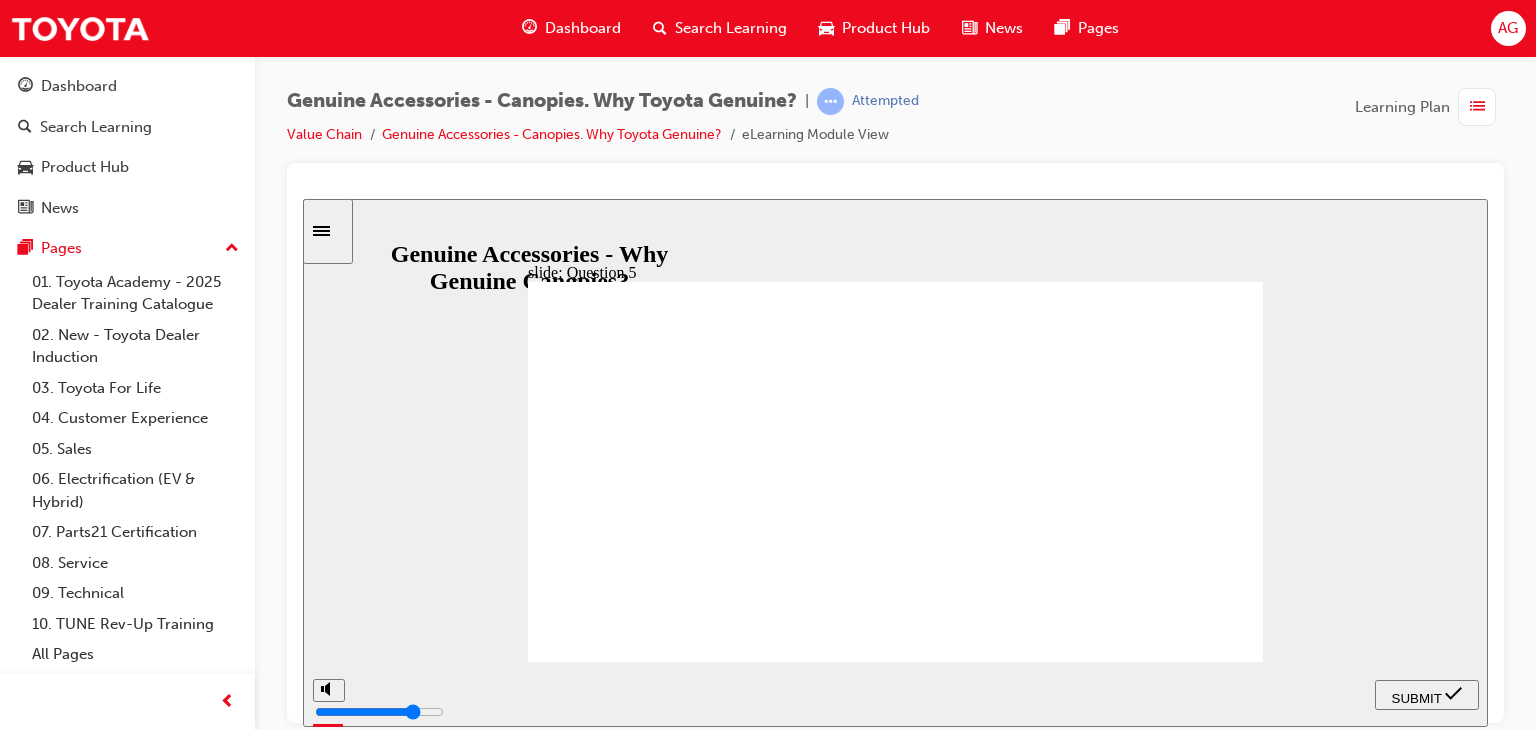 click 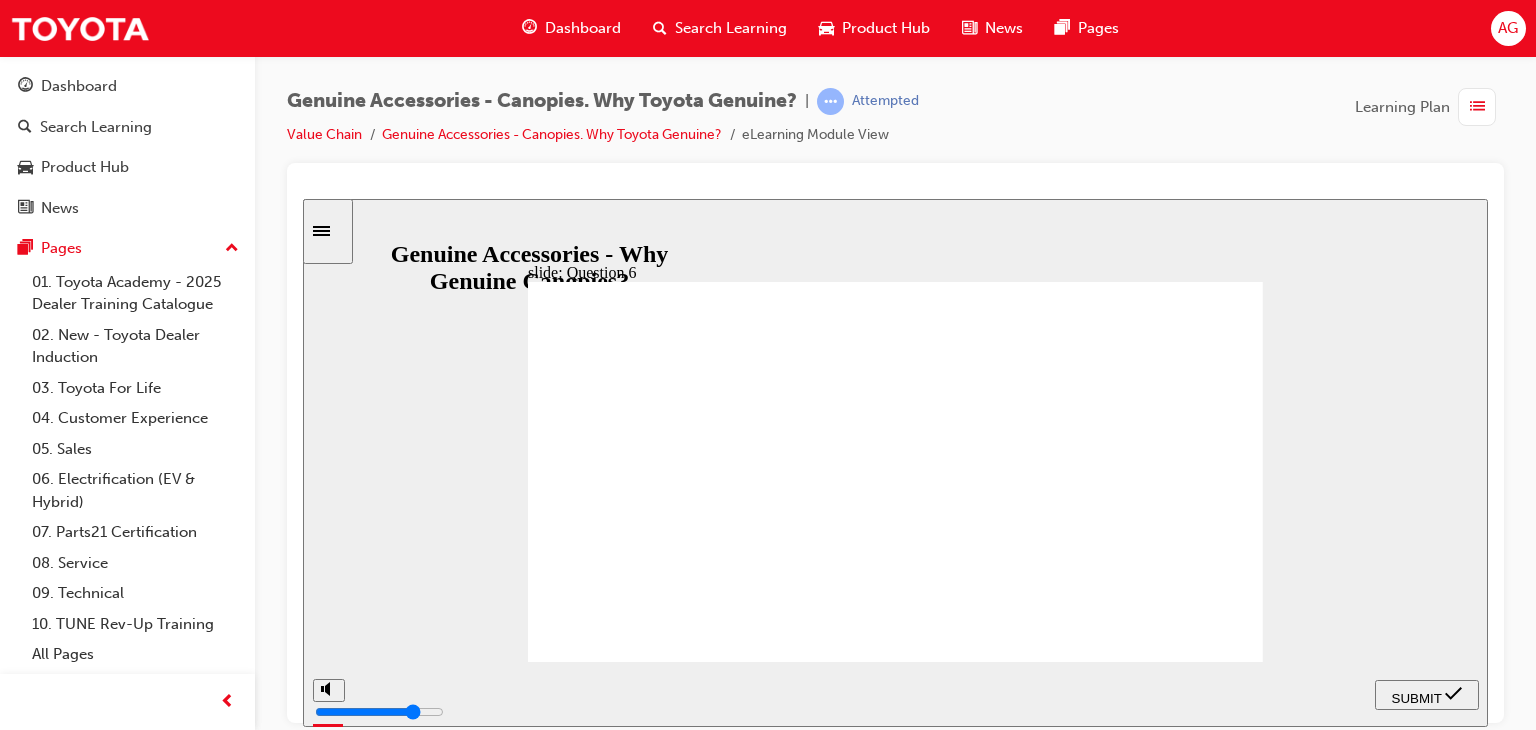 click 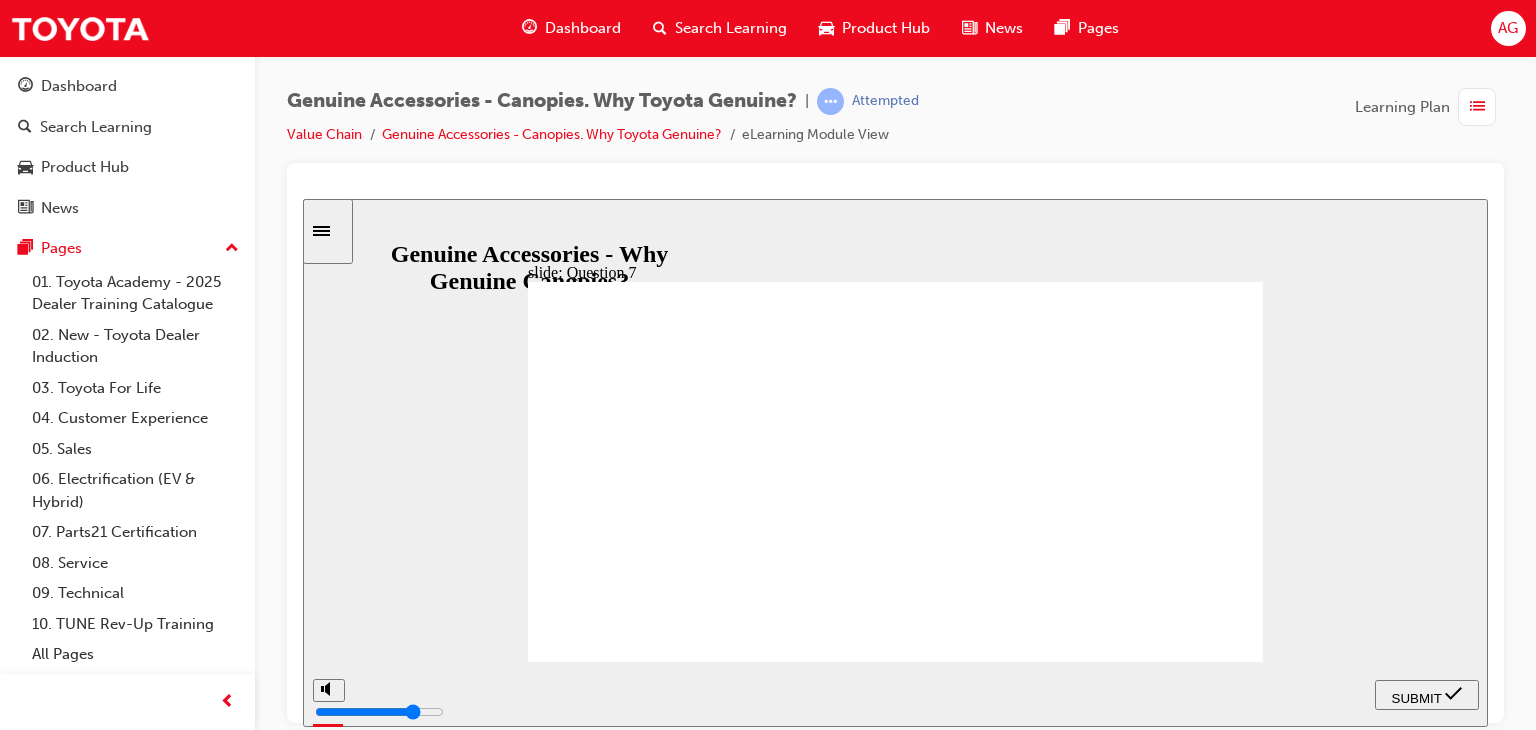 click 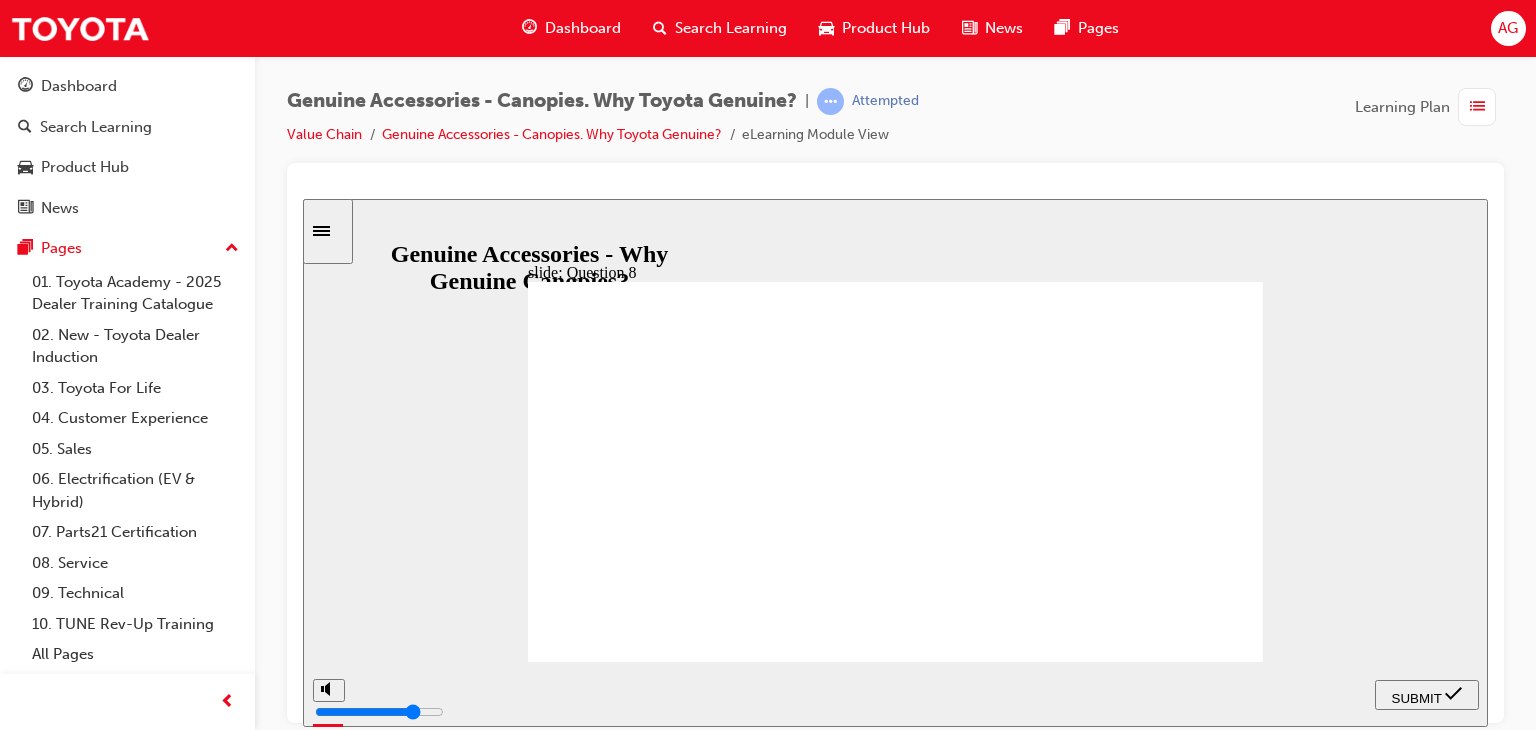 drag, startPoint x: 781, startPoint y: 395, endPoint x: 800, endPoint y: 392, distance: 19.235384 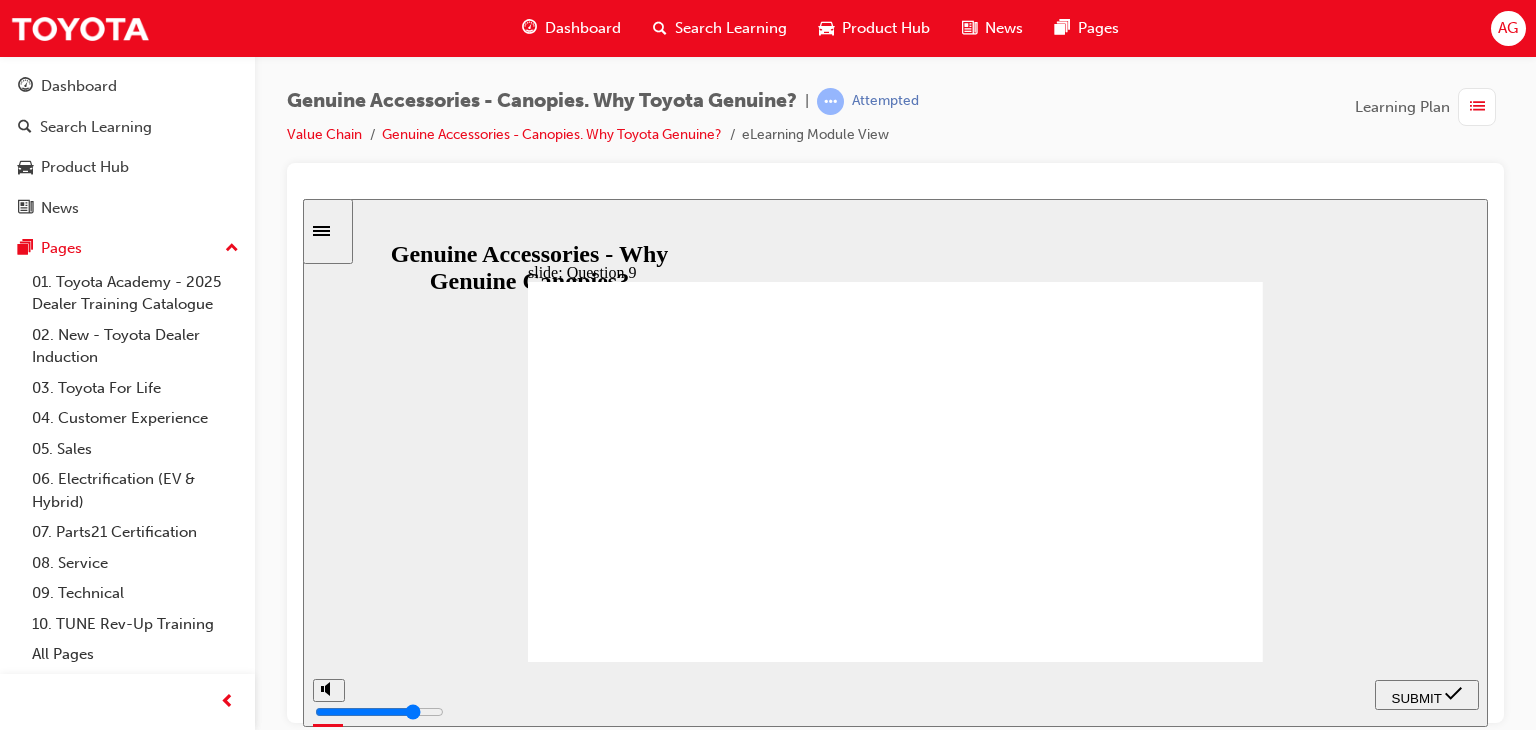 click 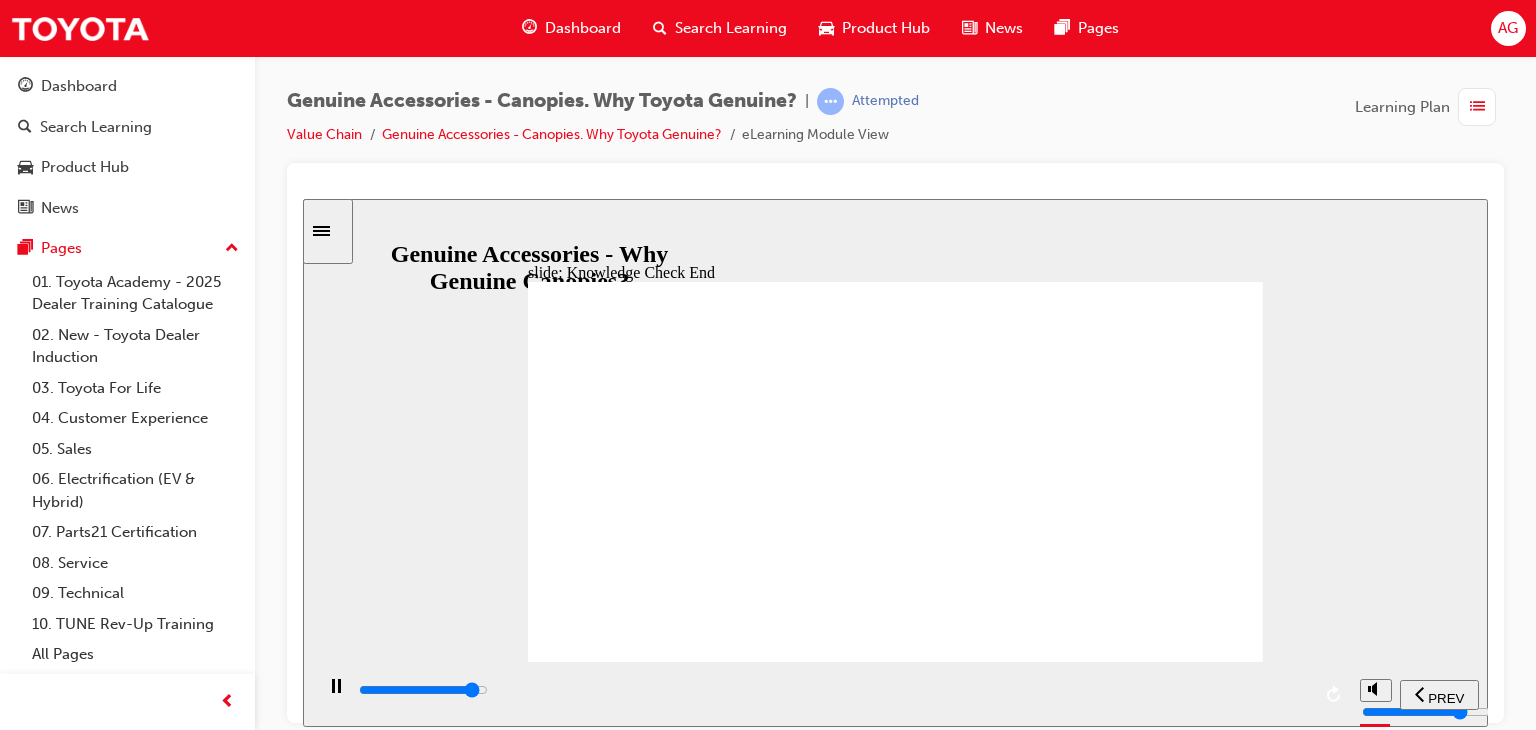click at bounding box center [833, 690] 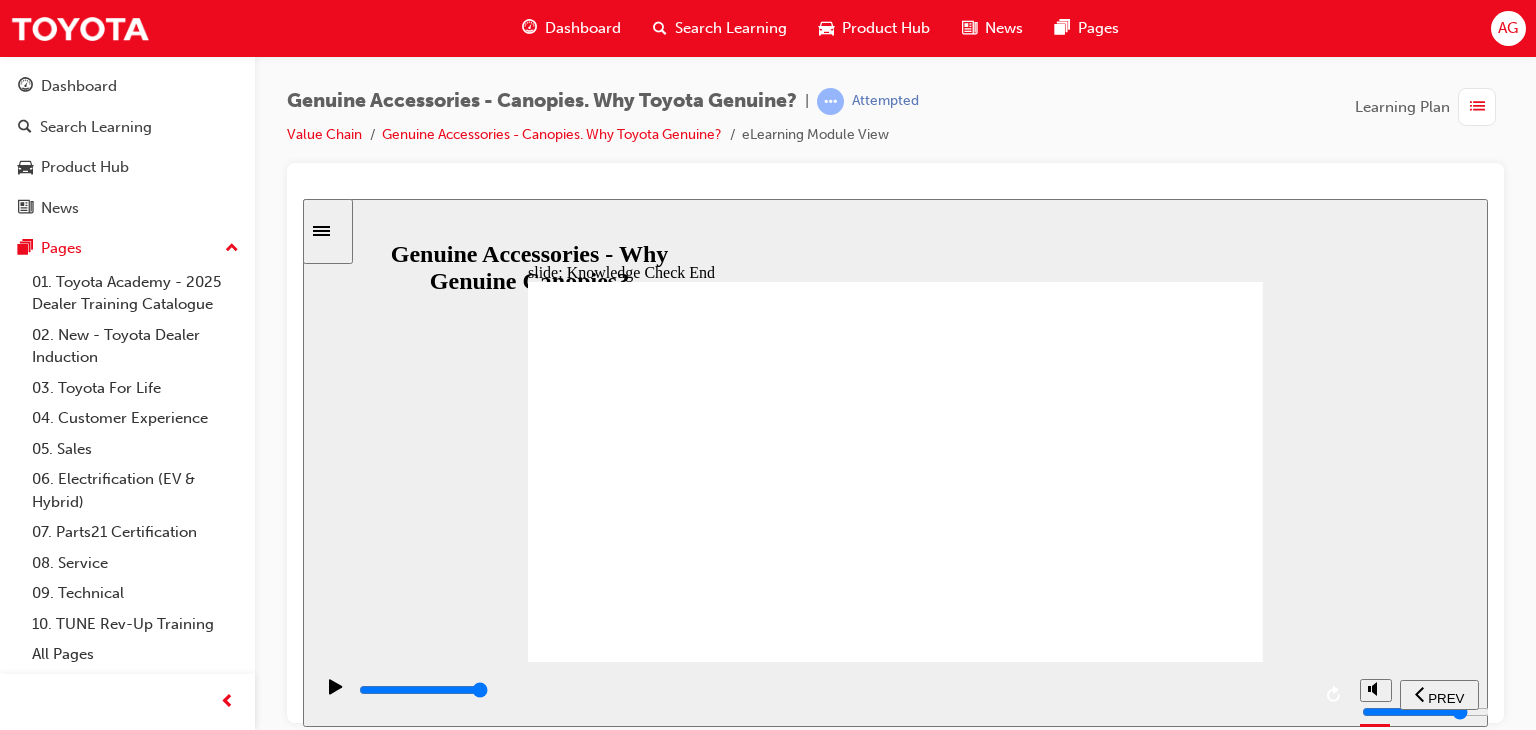 click 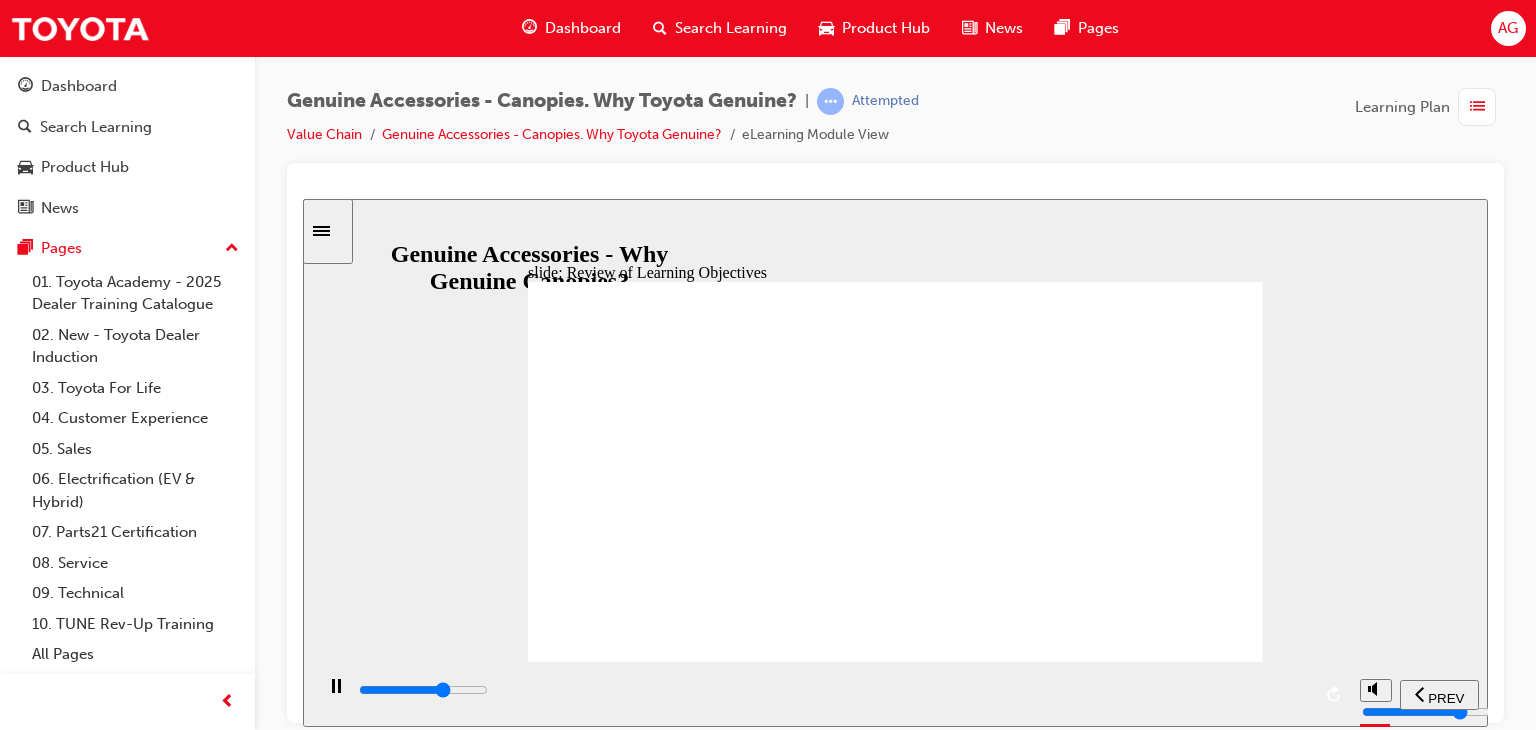 drag, startPoint x: 996, startPoint y: 702, endPoint x: 1027, endPoint y: 703, distance: 31.016125 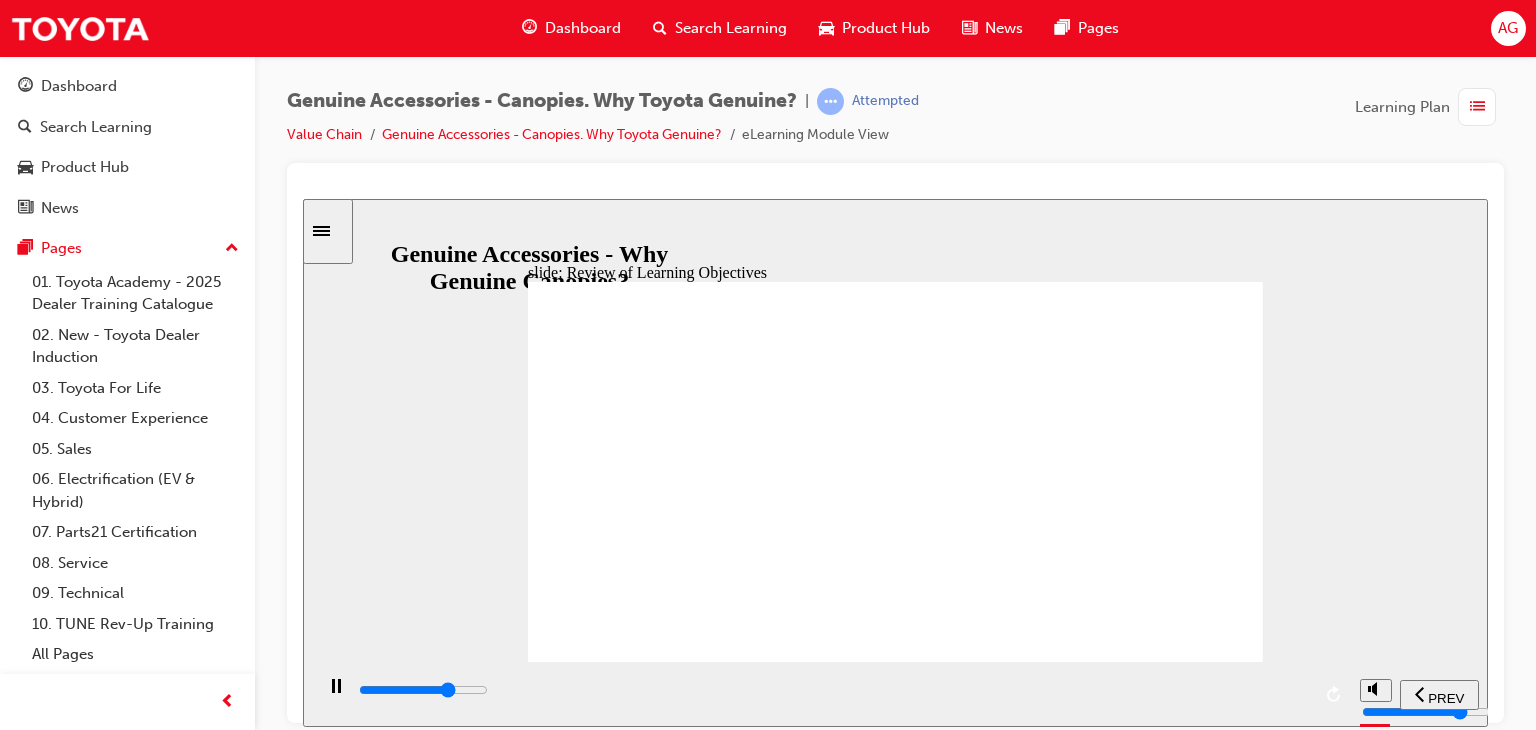drag, startPoint x: 1028, startPoint y: 703, endPoint x: 1166, endPoint y: 704, distance: 138.00362 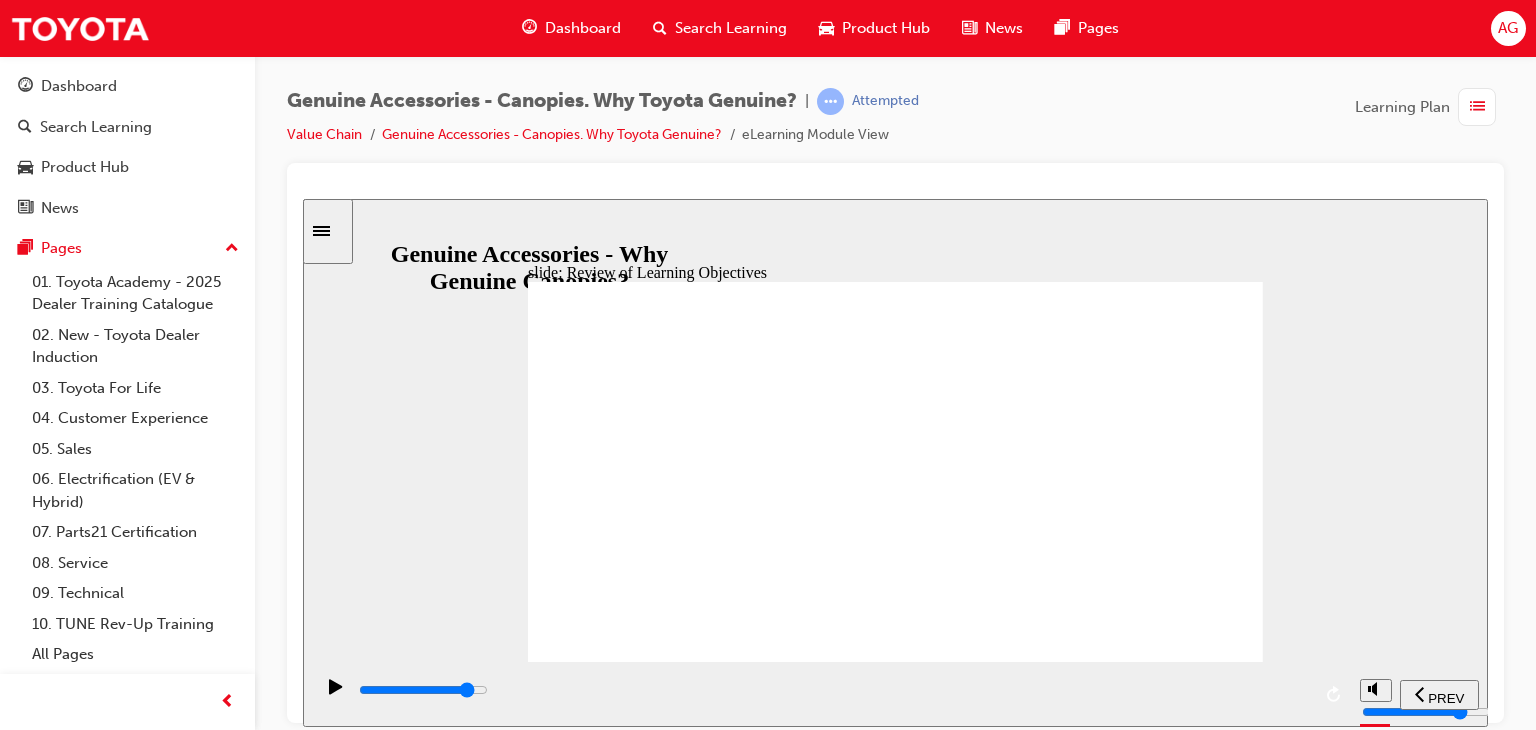 drag, startPoint x: 1200, startPoint y: 707, endPoint x: 1274, endPoint y: 697, distance: 74.672615 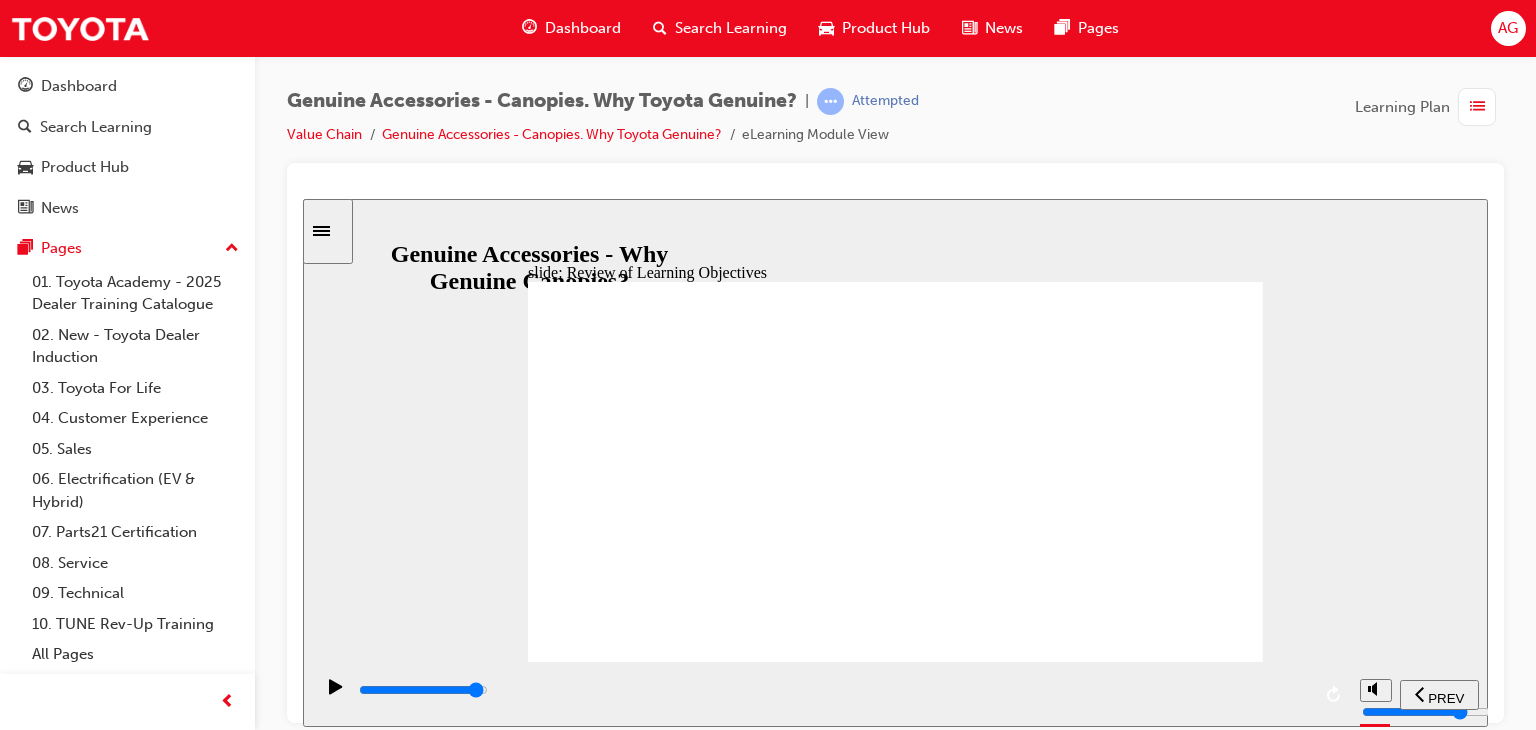 drag, startPoint x: 1274, startPoint y: 697, endPoint x: 1265, endPoint y: 683, distance: 16.643316 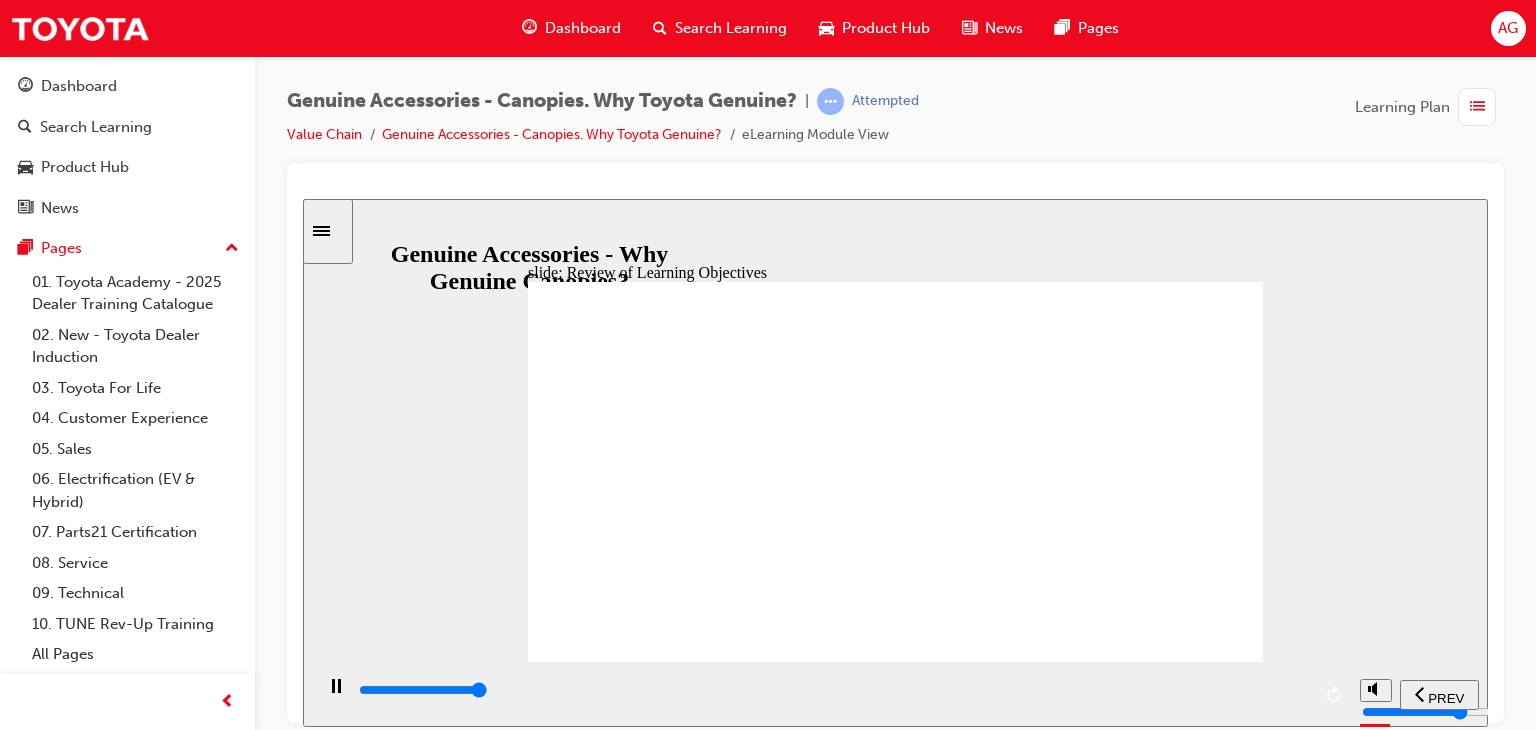 click 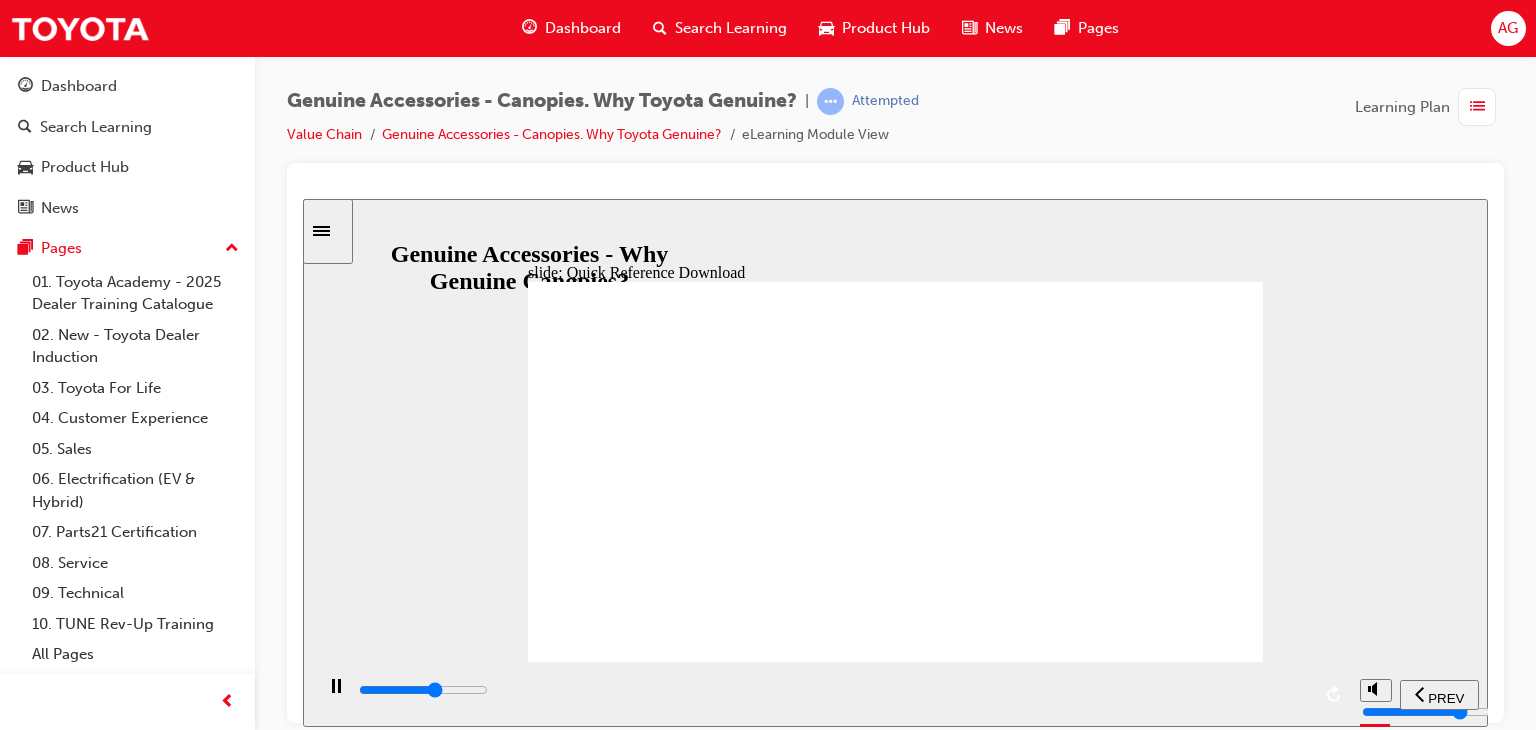 drag, startPoint x: 931, startPoint y: 681, endPoint x: 980, endPoint y: 684, distance: 49.09175 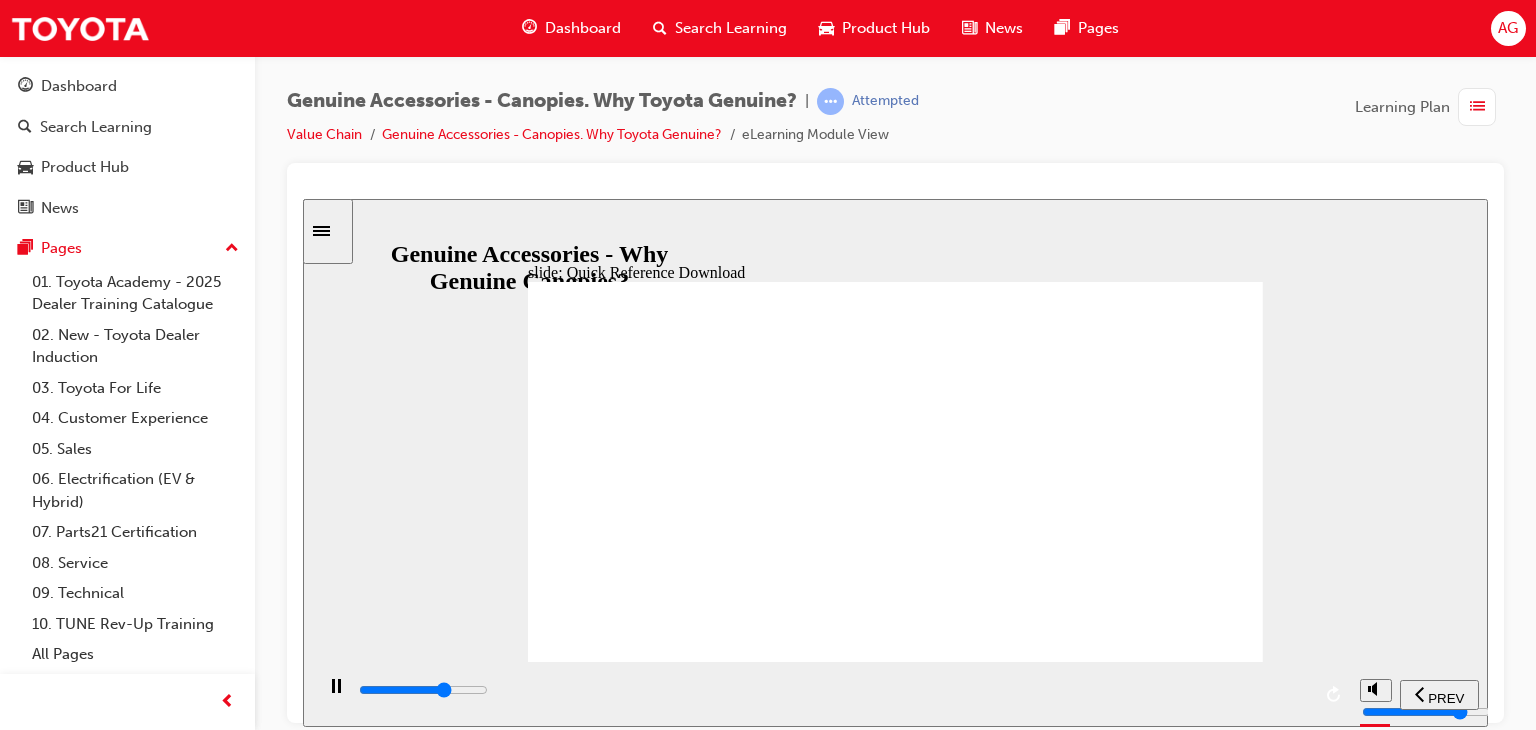 drag, startPoint x: 984, startPoint y: 686, endPoint x: 1086, endPoint y: 687, distance: 102.0049 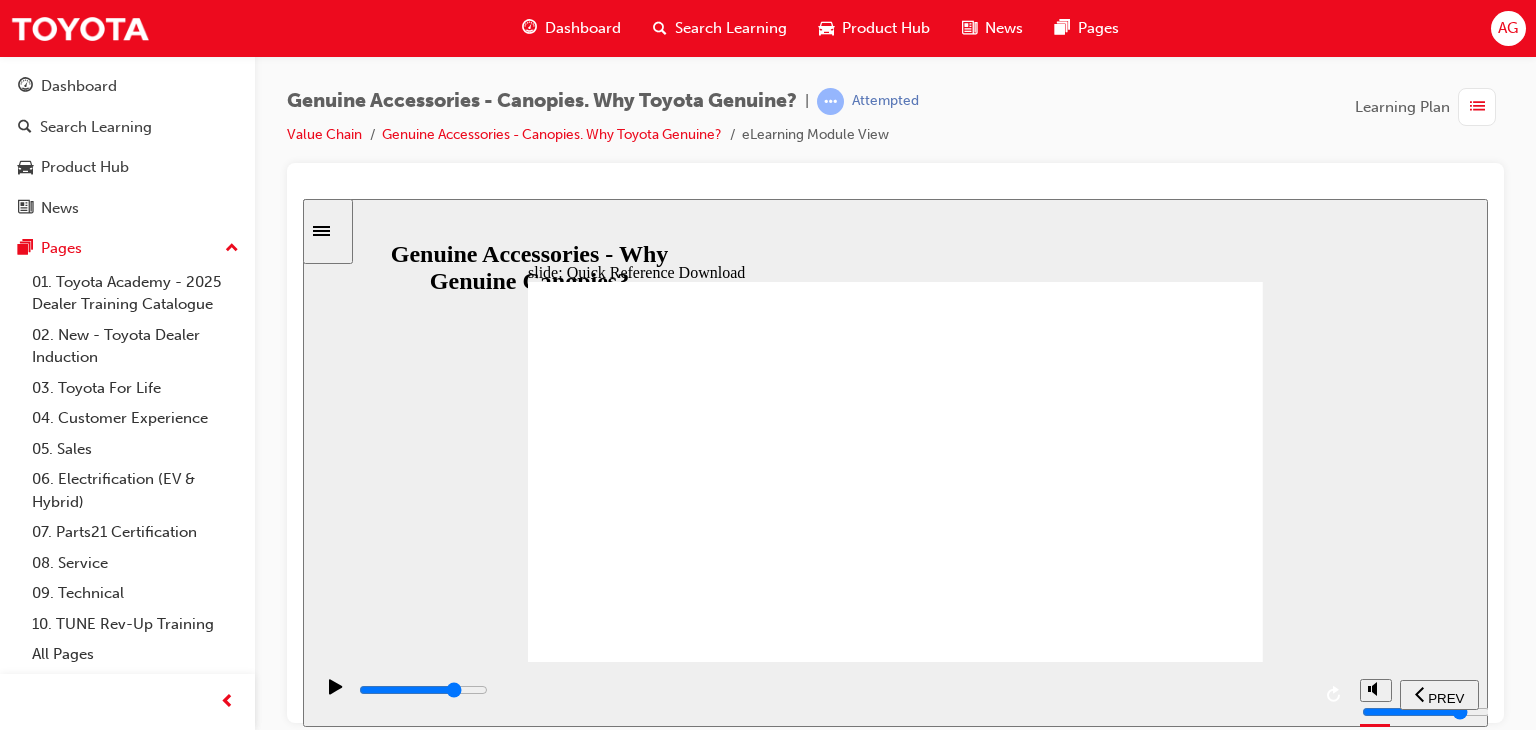 click at bounding box center (833, 690) 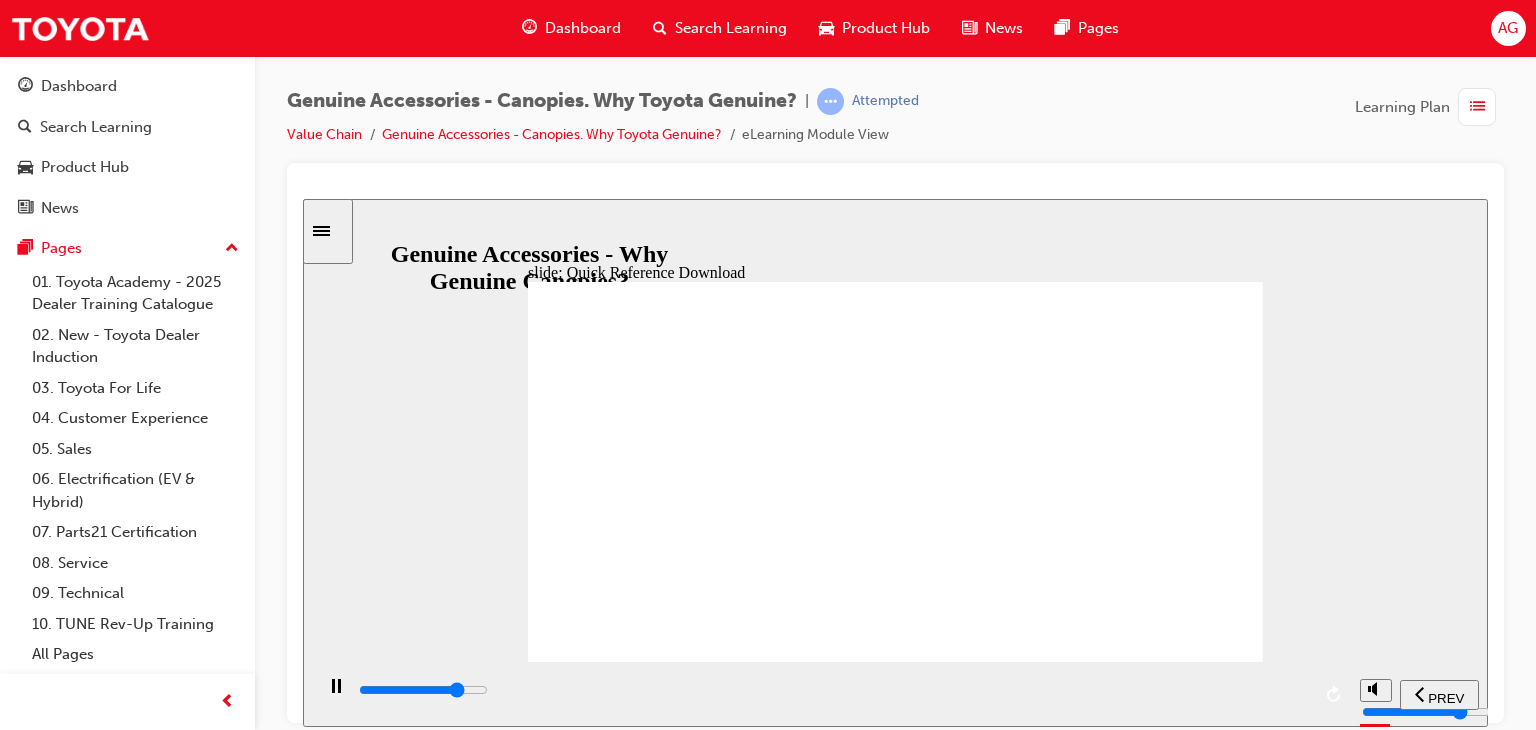 drag, startPoint x: 1131, startPoint y: 675, endPoint x: 977, endPoint y: 605, distance: 169.16264 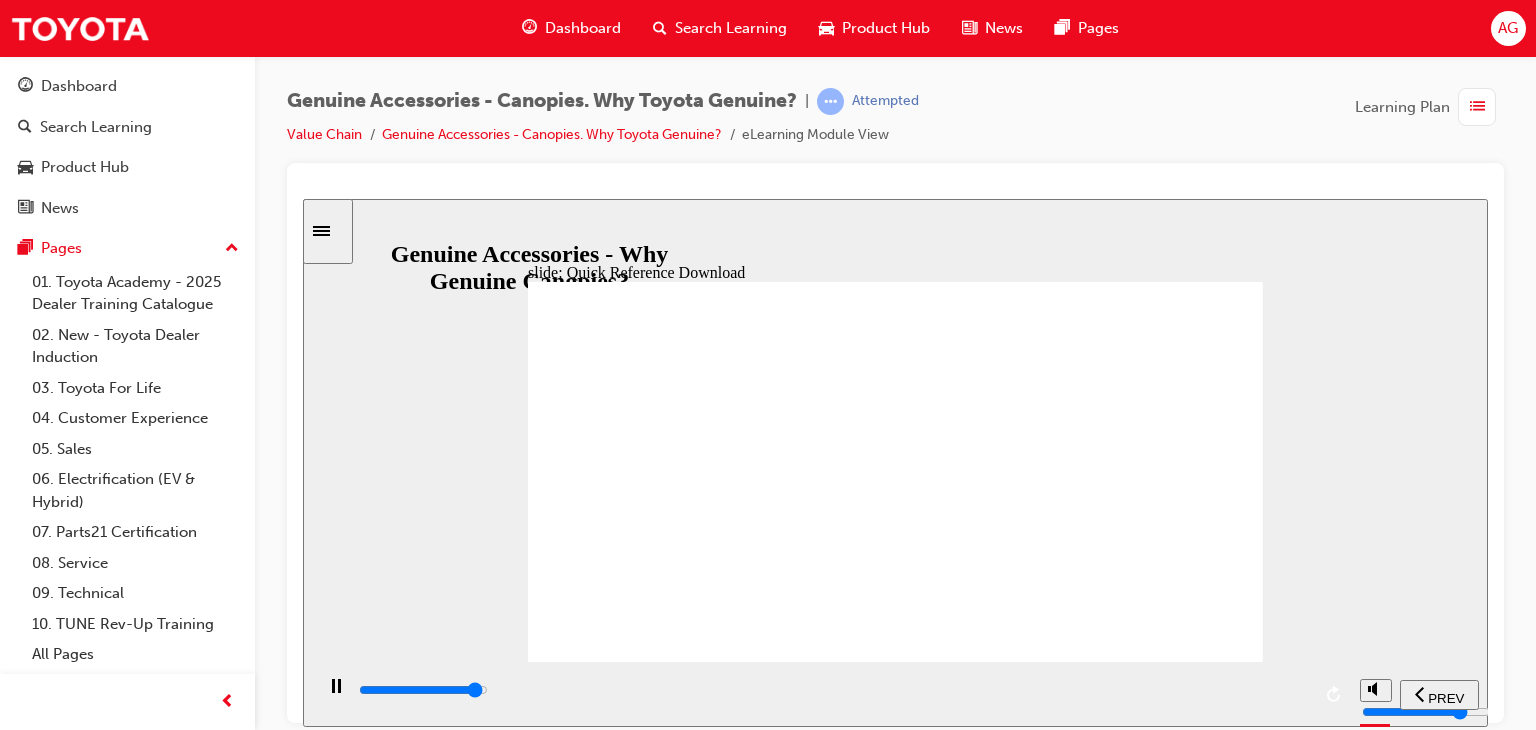 click at bounding box center [833, 690] 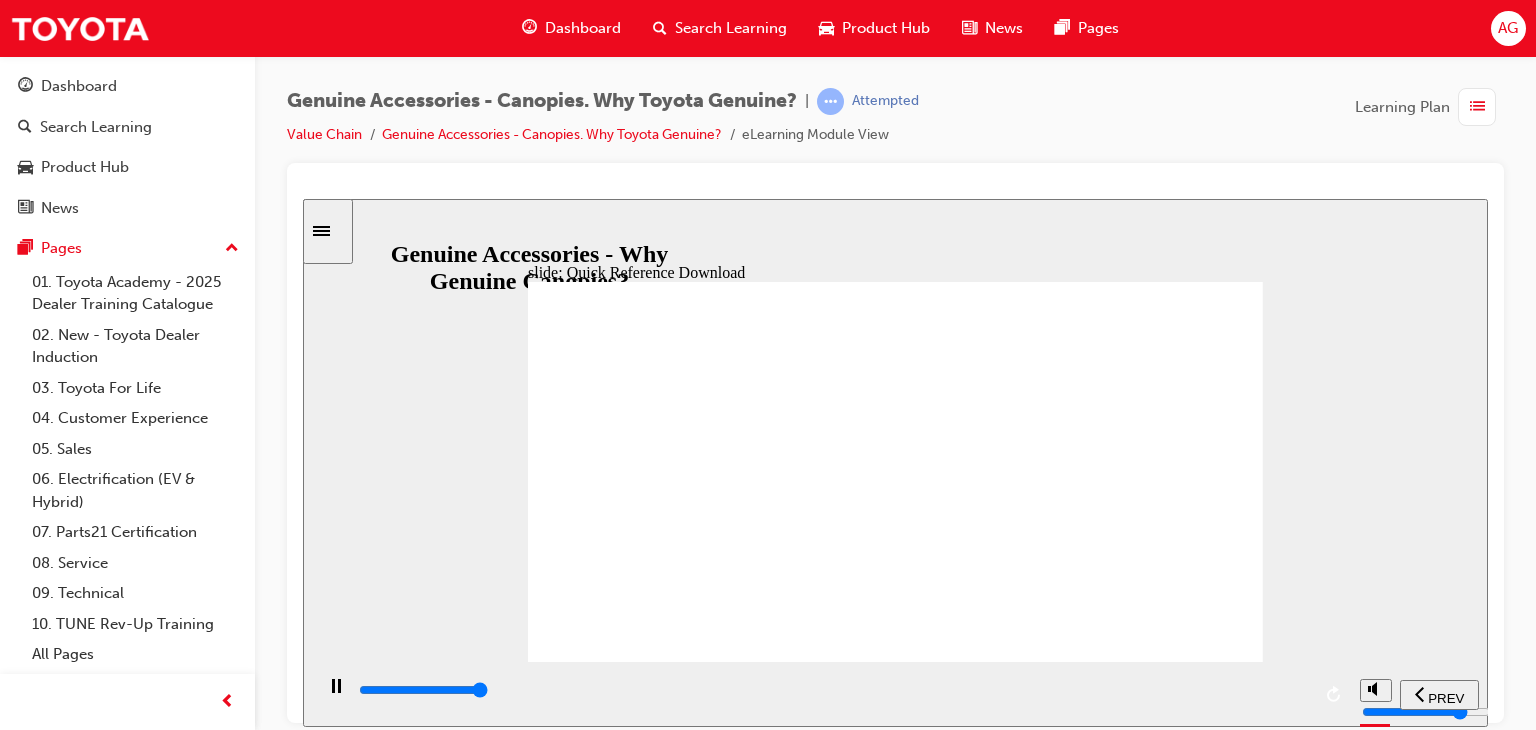 type on "11500" 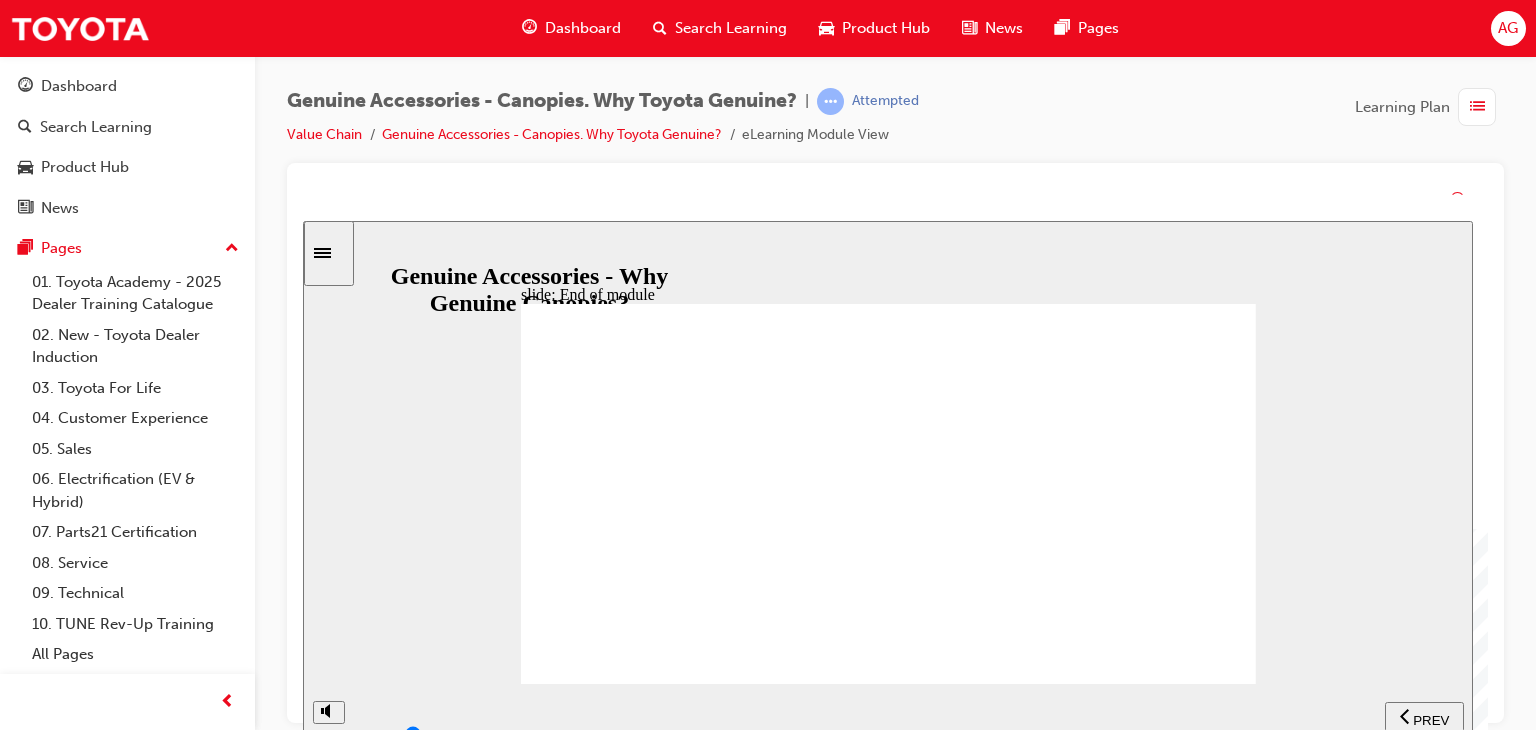 drag, startPoint x: 913, startPoint y: 651, endPoint x: 889, endPoint y: 671, distance: 31.241 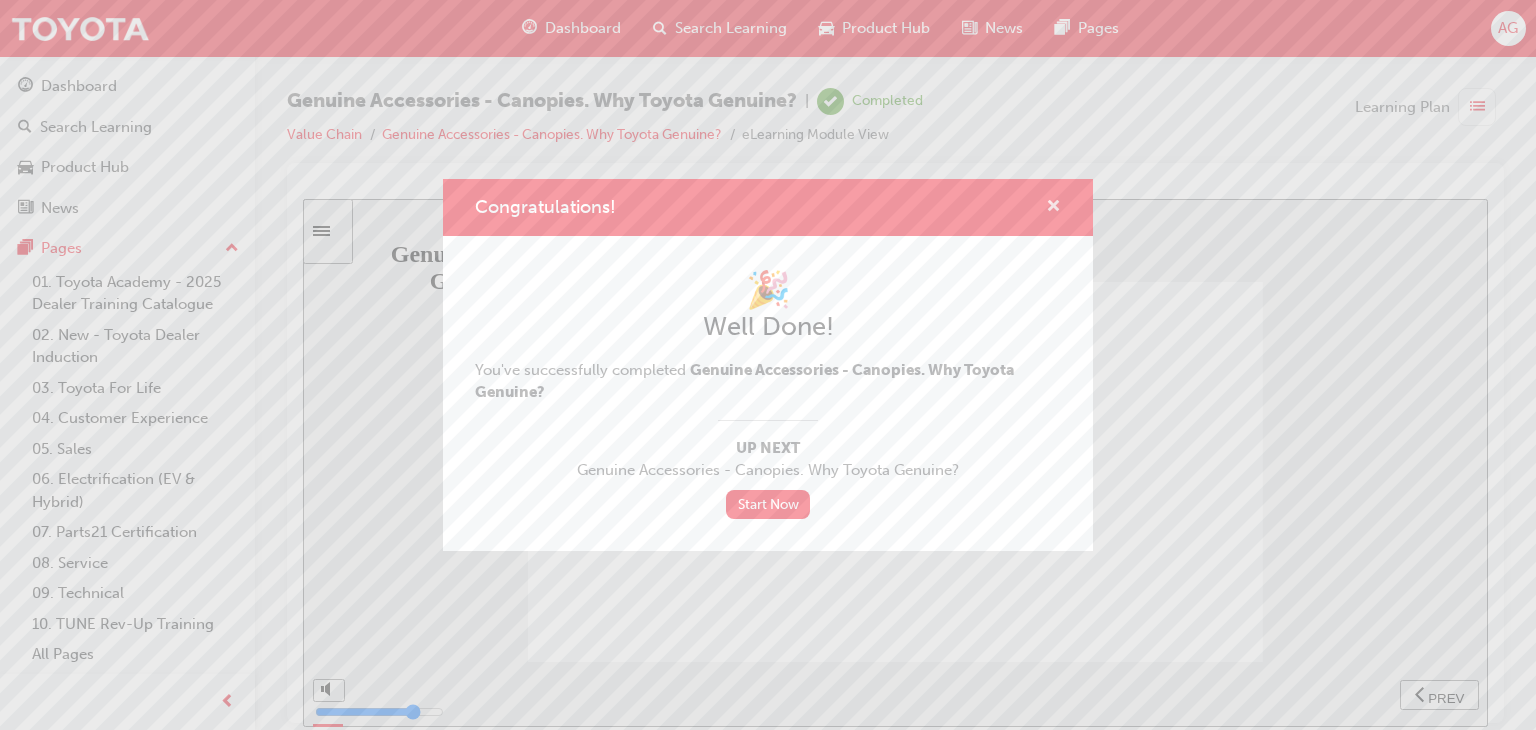 click at bounding box center [1053, 208] 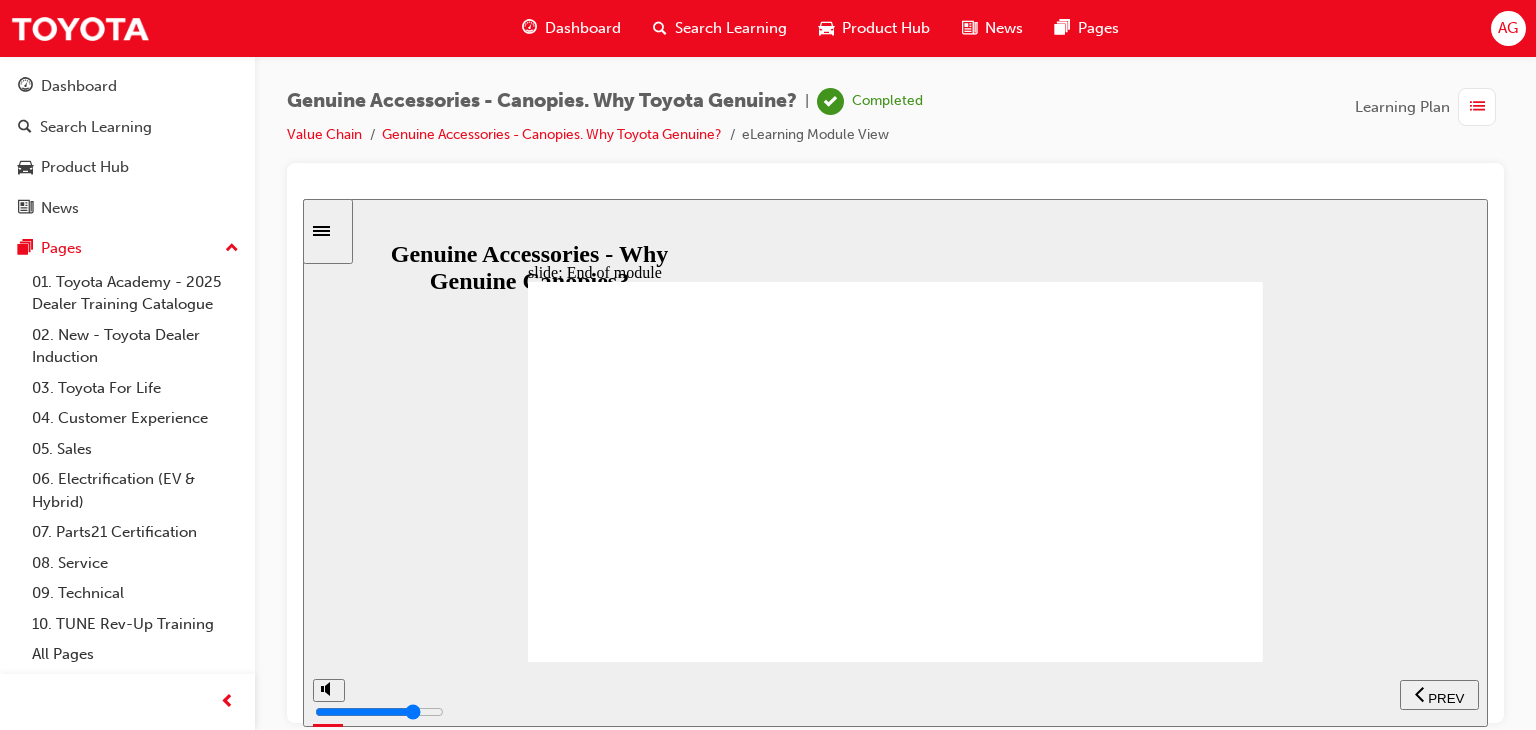 click on "Dashboard" at bounding box center (583, 28) 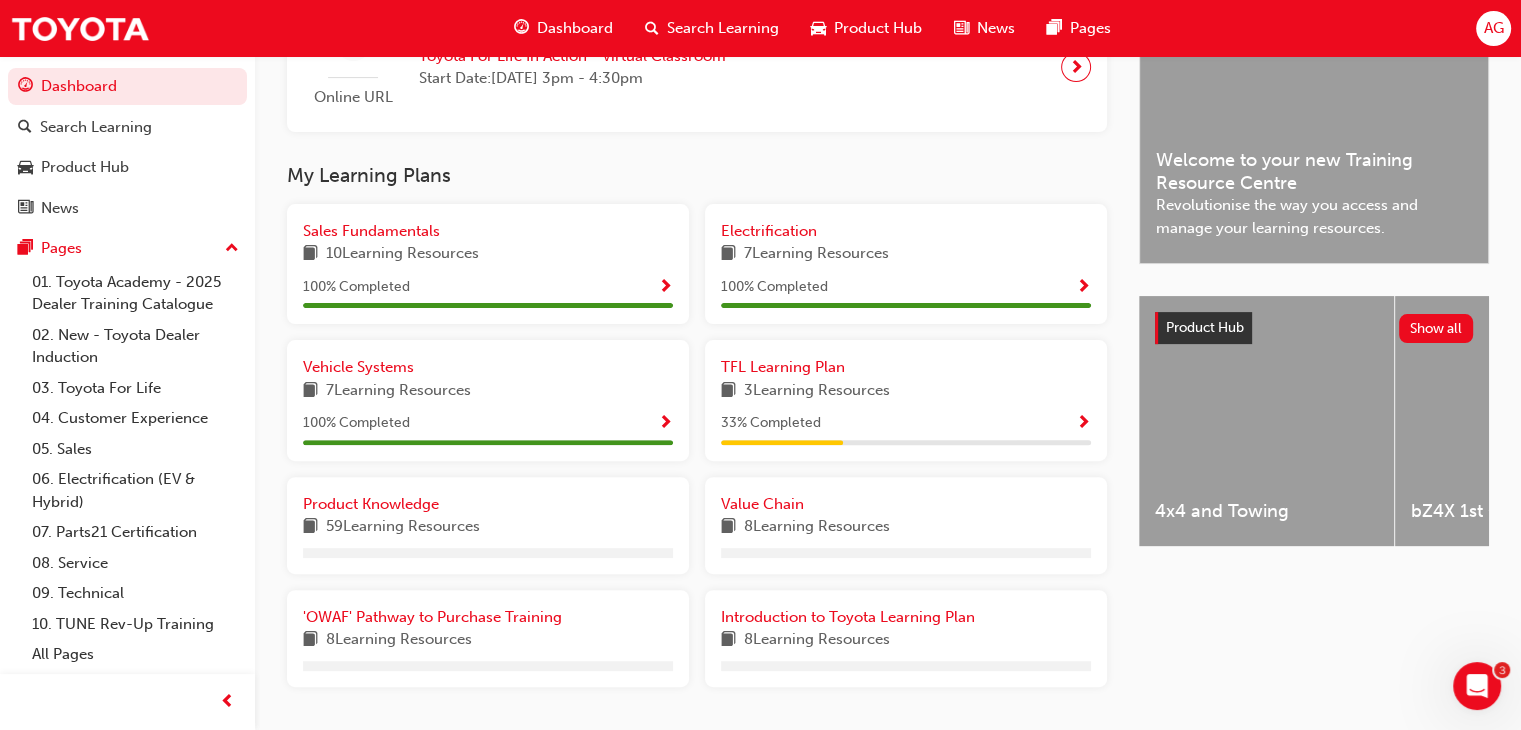 scroll, scrollTop: 610, scrollLeft: 0, axis: vertical 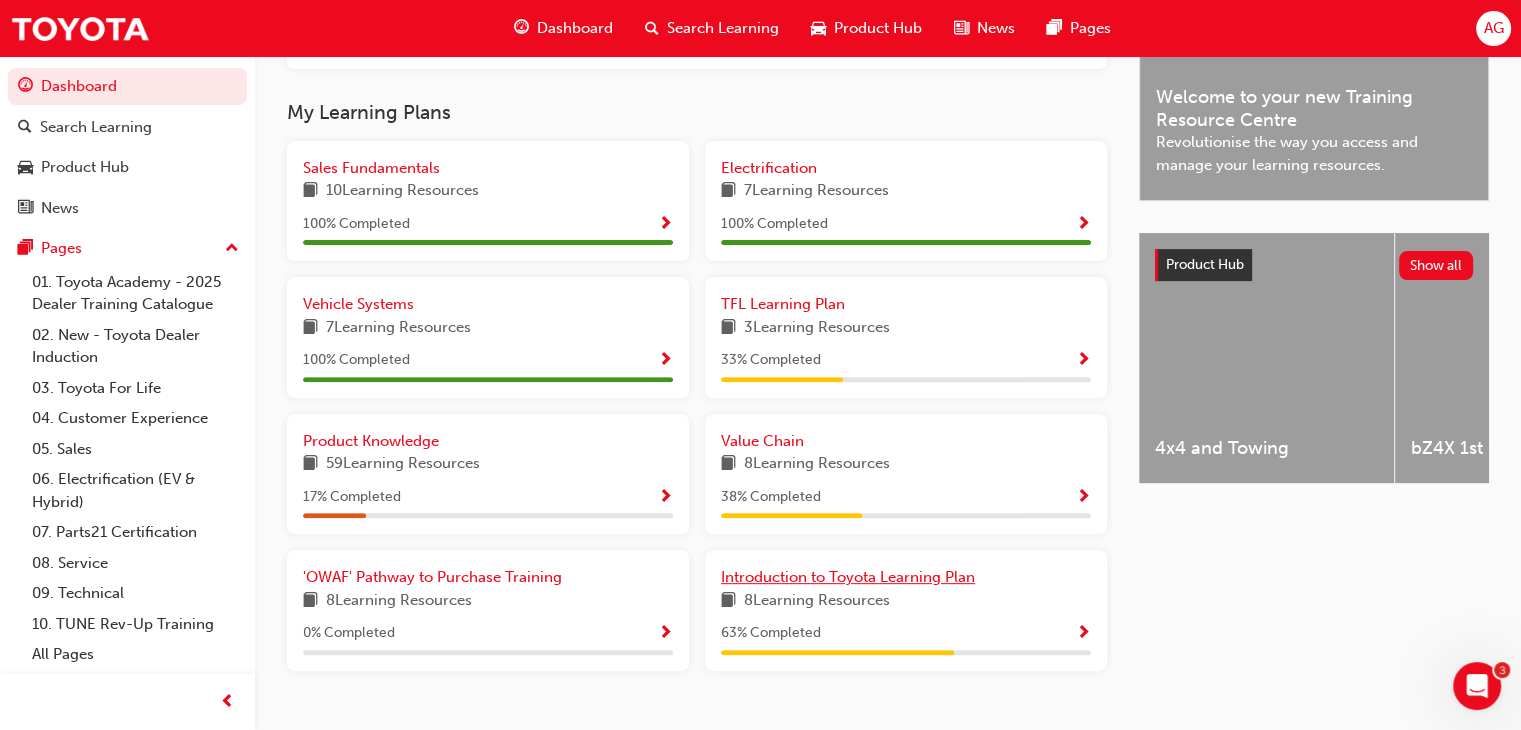 click on "Introduction to Toyota Learning Plan" at bounding box center (848, 577) 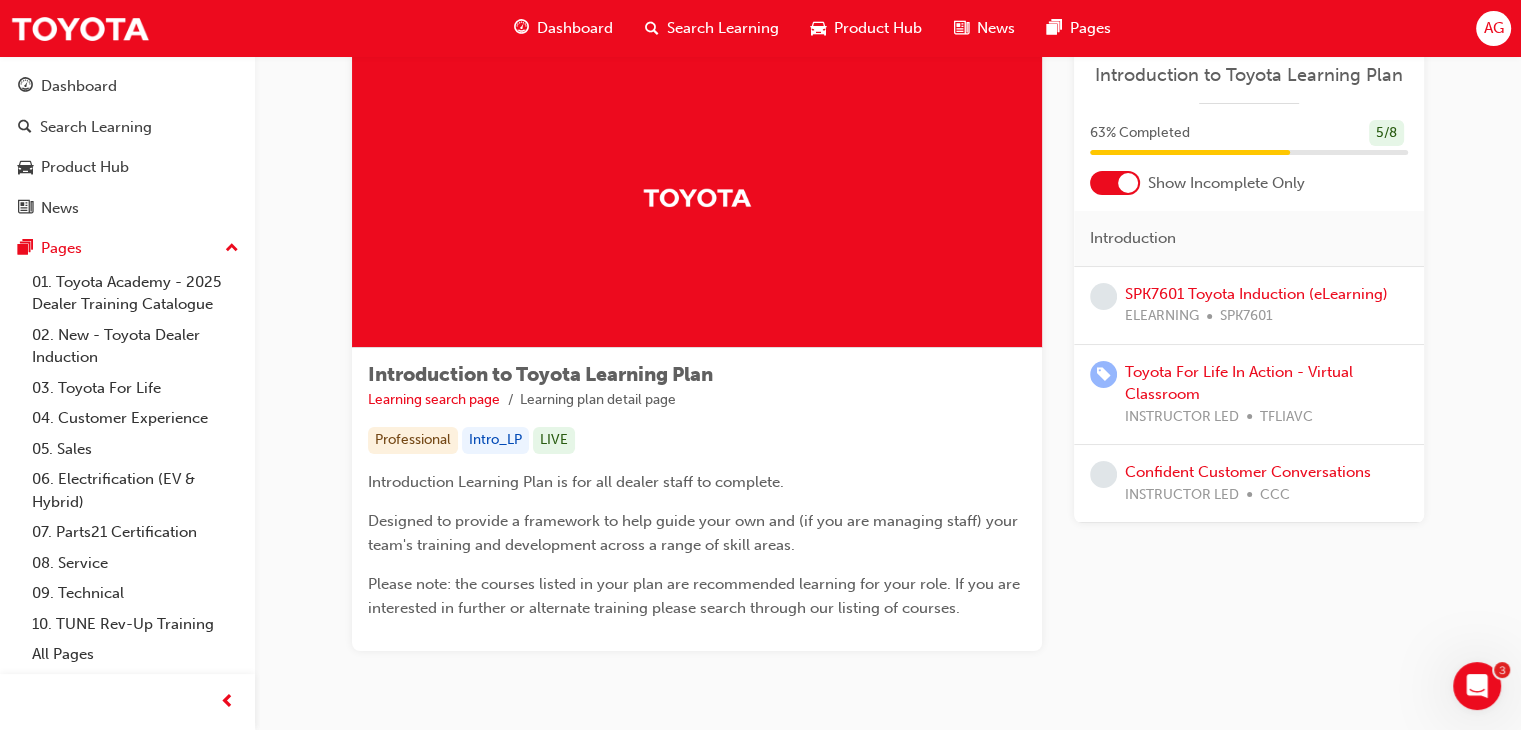 scroll, scrollTop: 100, scrollLeft: 0, axis: vertical 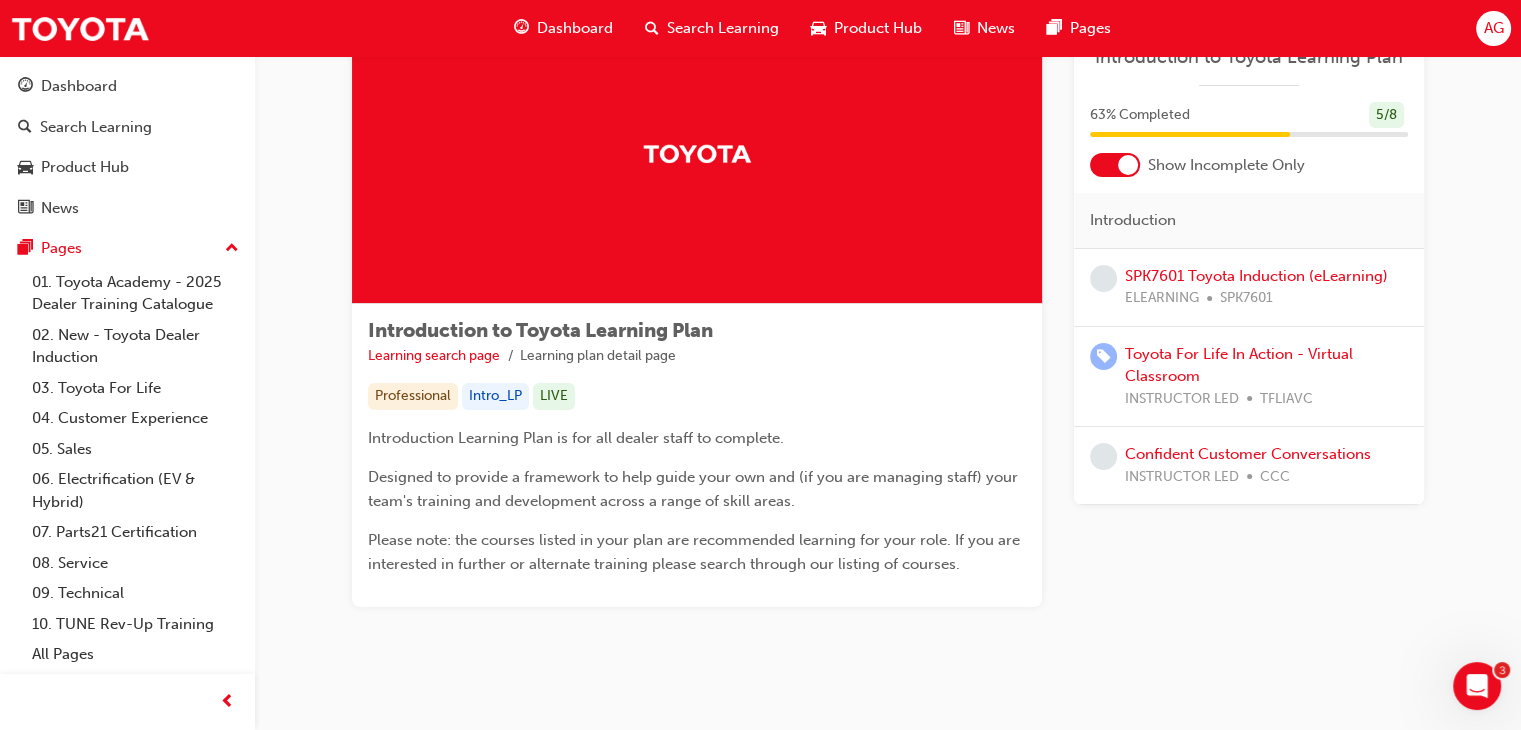 click on "Dashboard" at bounding box center [575, 28] 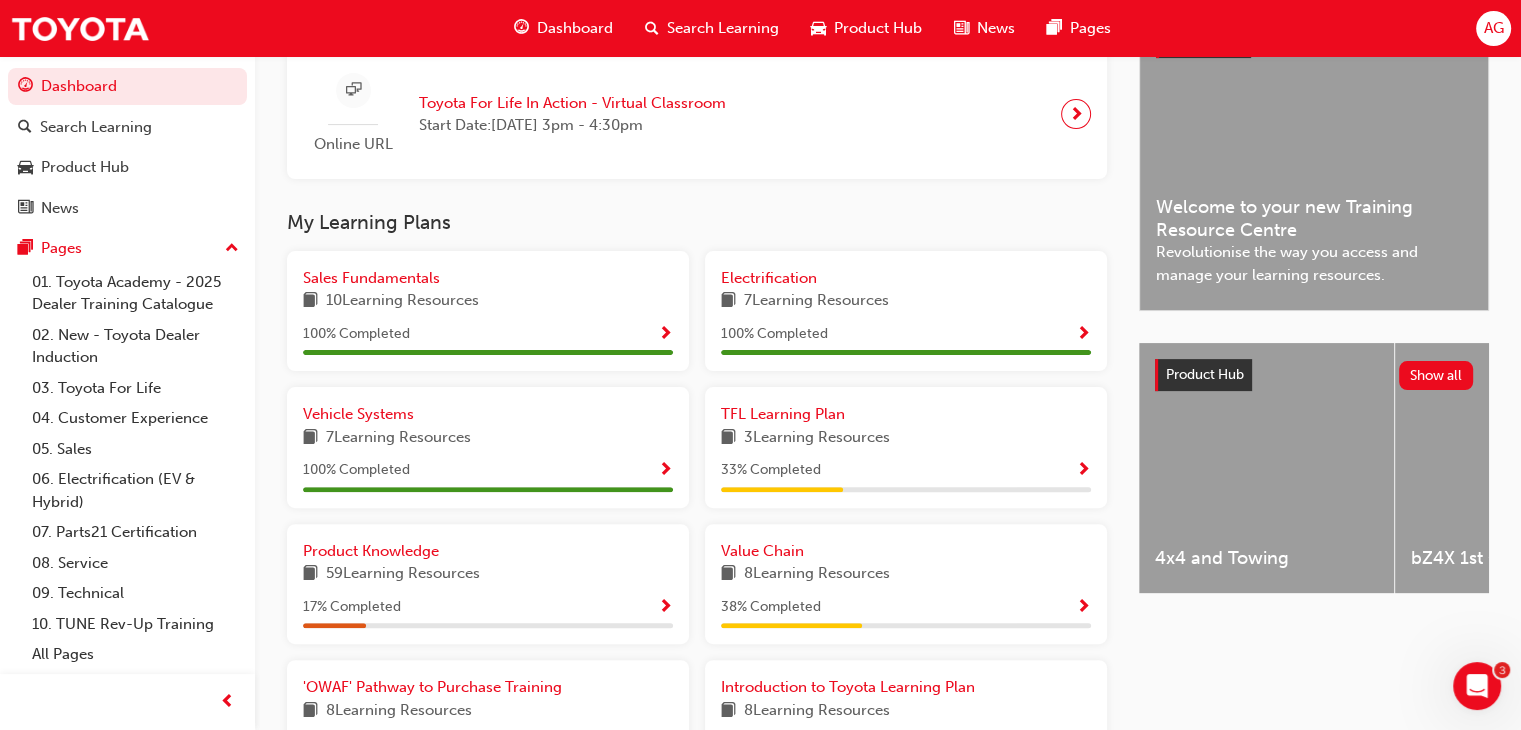 scroll, scrollTop: 600, scrollLeft: 0, axis: vertical 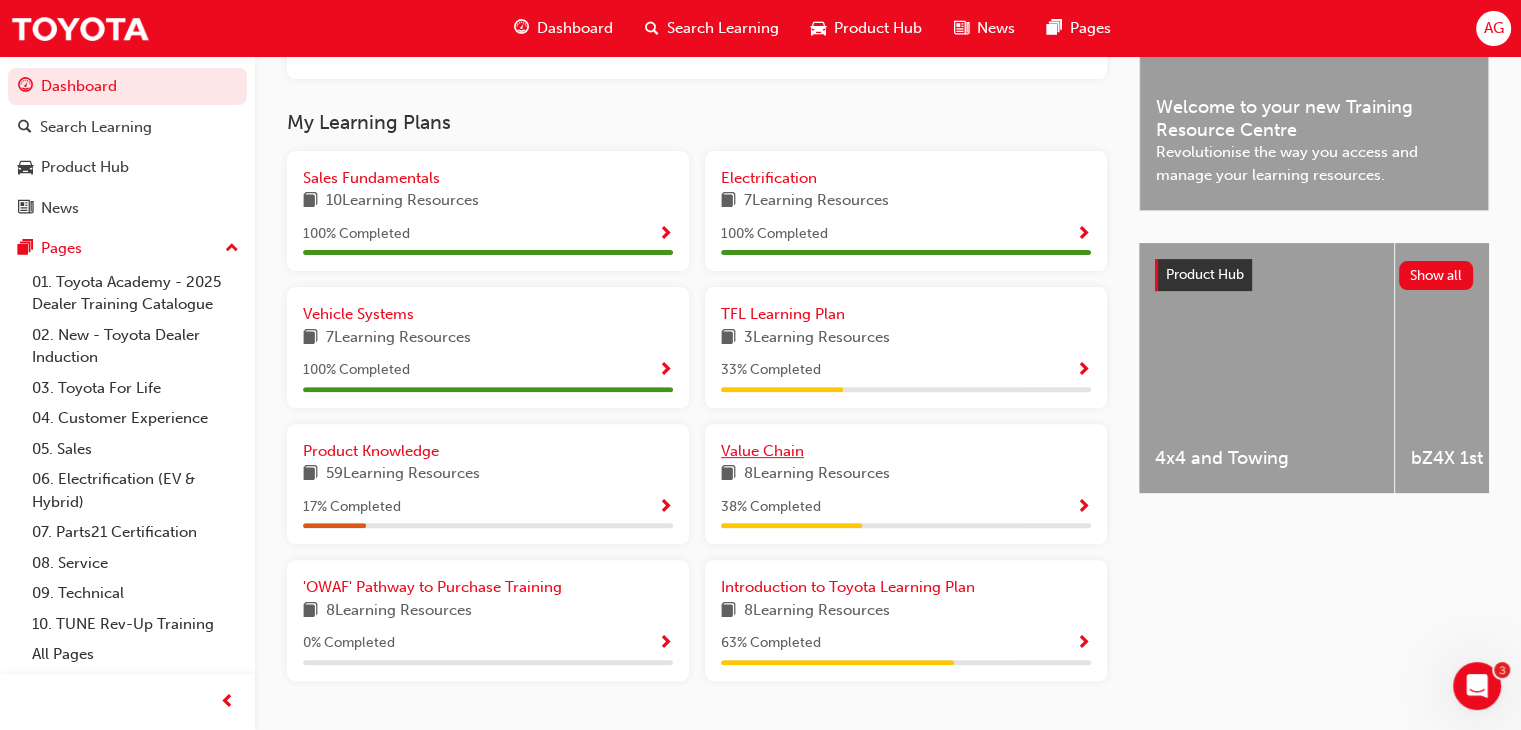 click on "Value Chain" at bounding box center (762, 451) 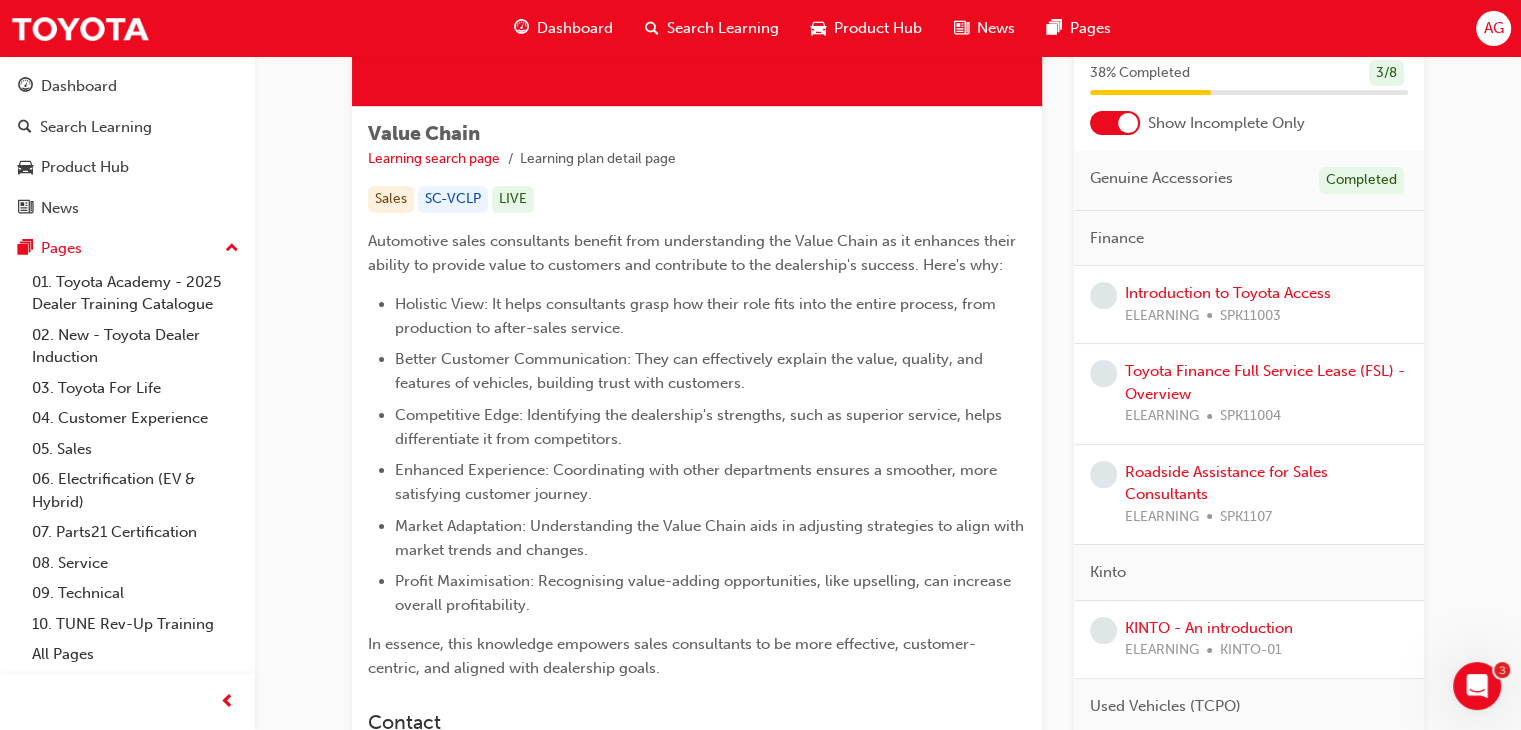scroll, scrollTop: 248, scrollLeft: 0, axis: vertical 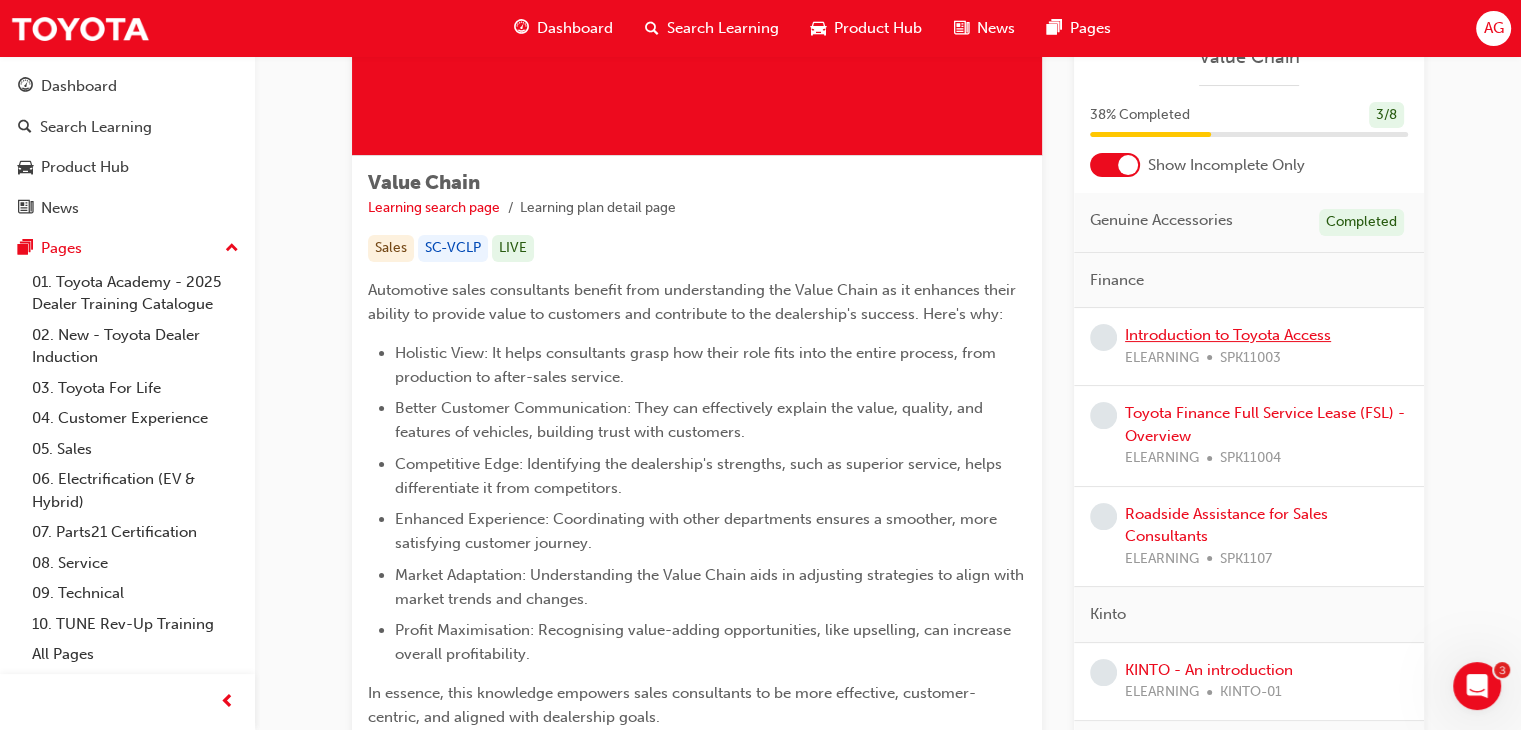 click on "Introduction to Toyota Access" at bounding box center (1228, 335) 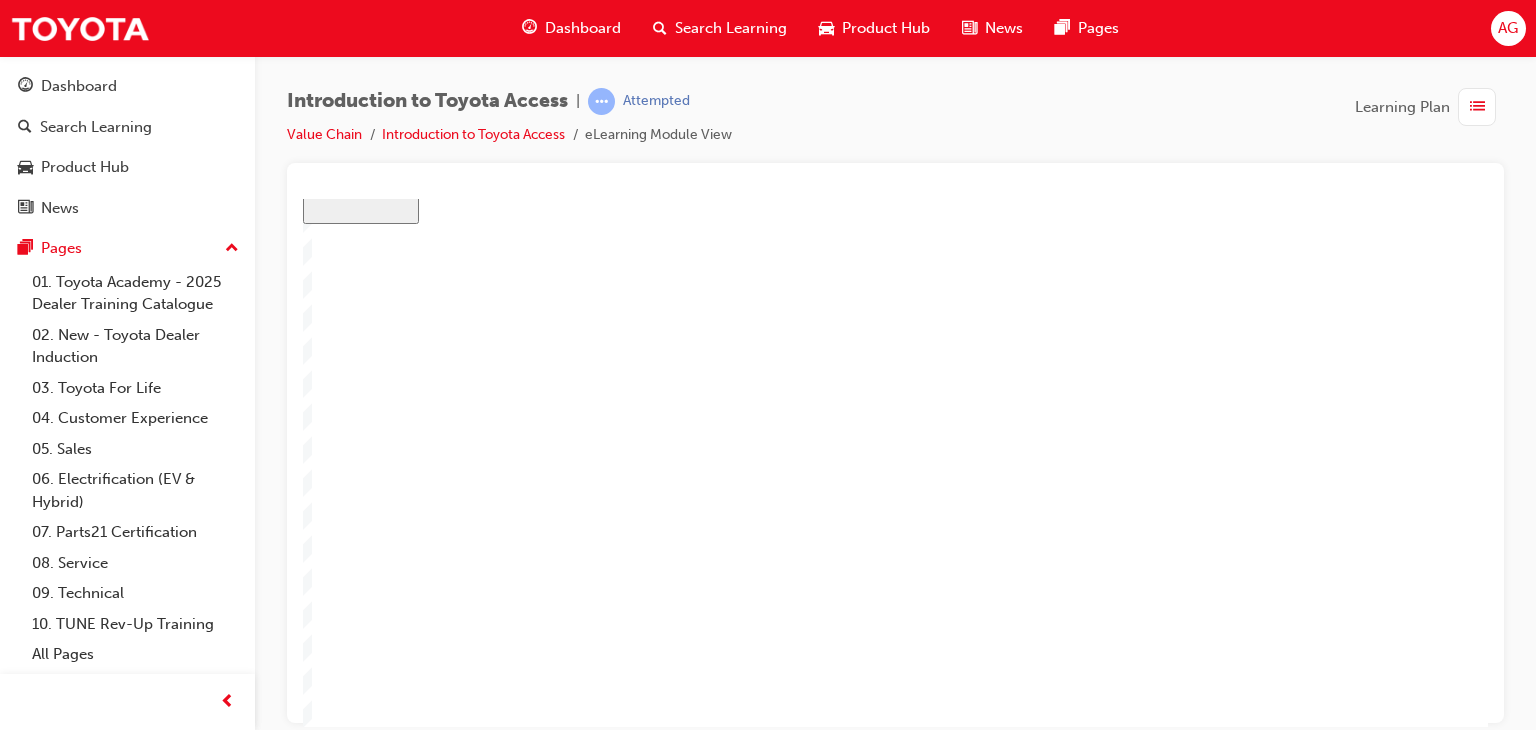 scroll, scrollTop: 187, scrollLeft: 0, axis: vertical 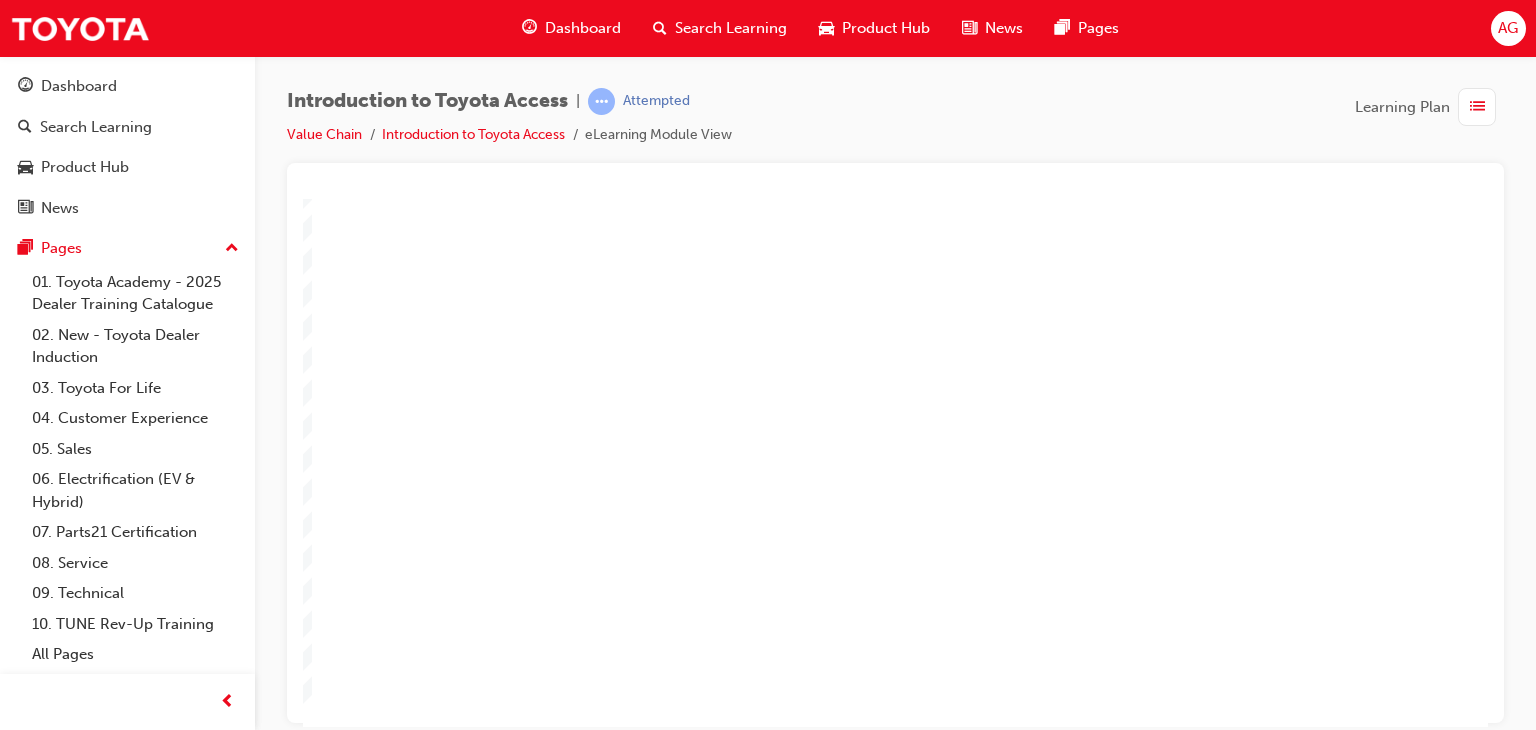 click 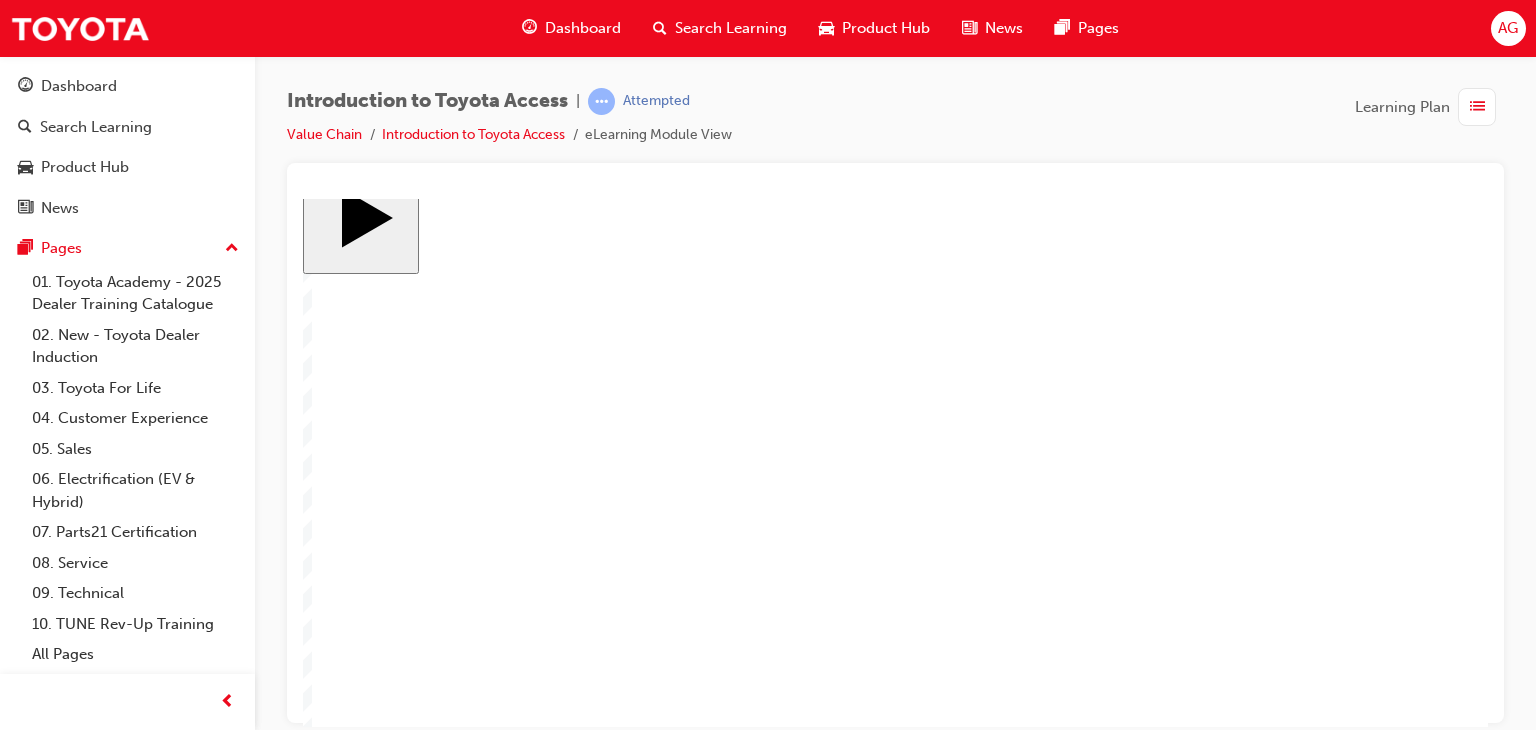 scroll, scrollTop: 100, scrollLeft: 0, axis: vertical 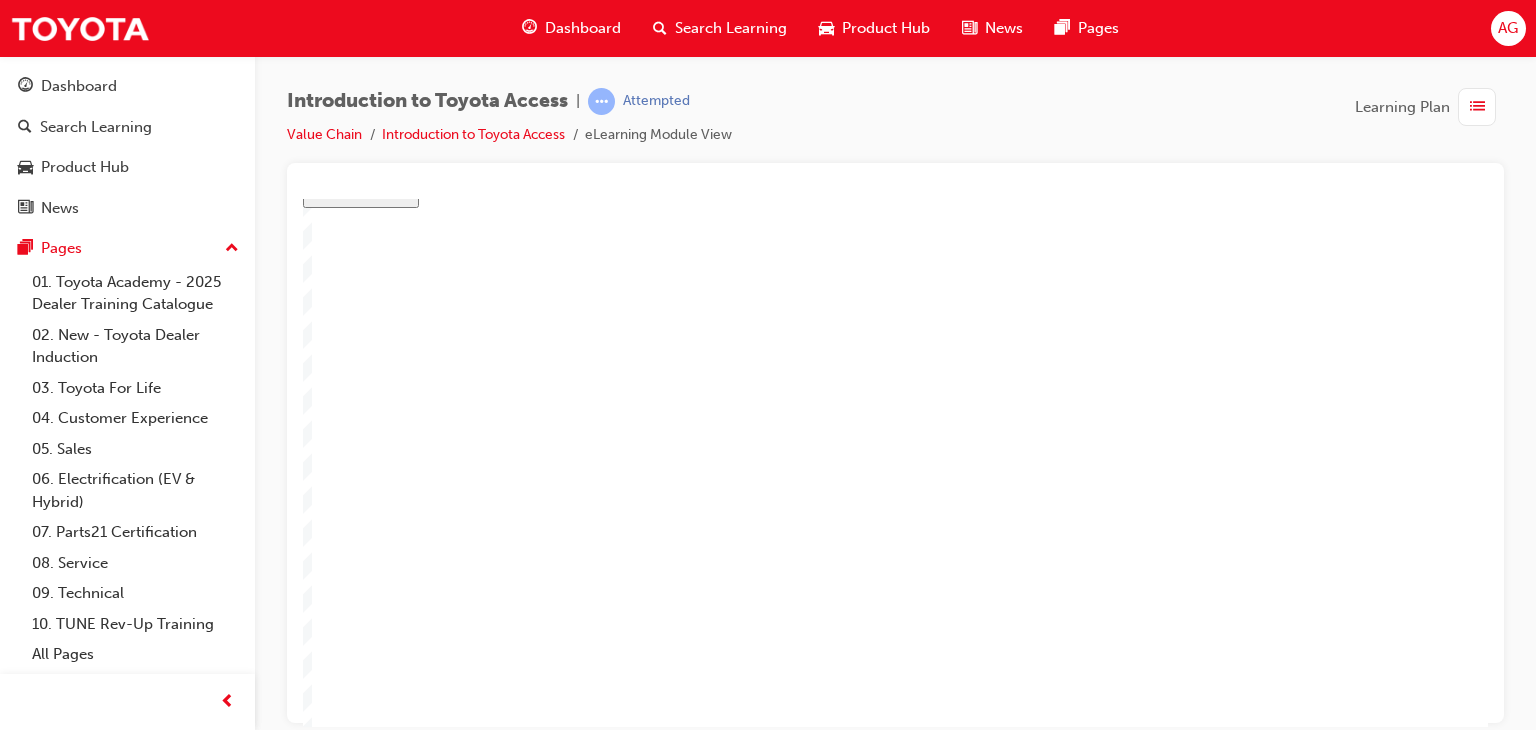 click 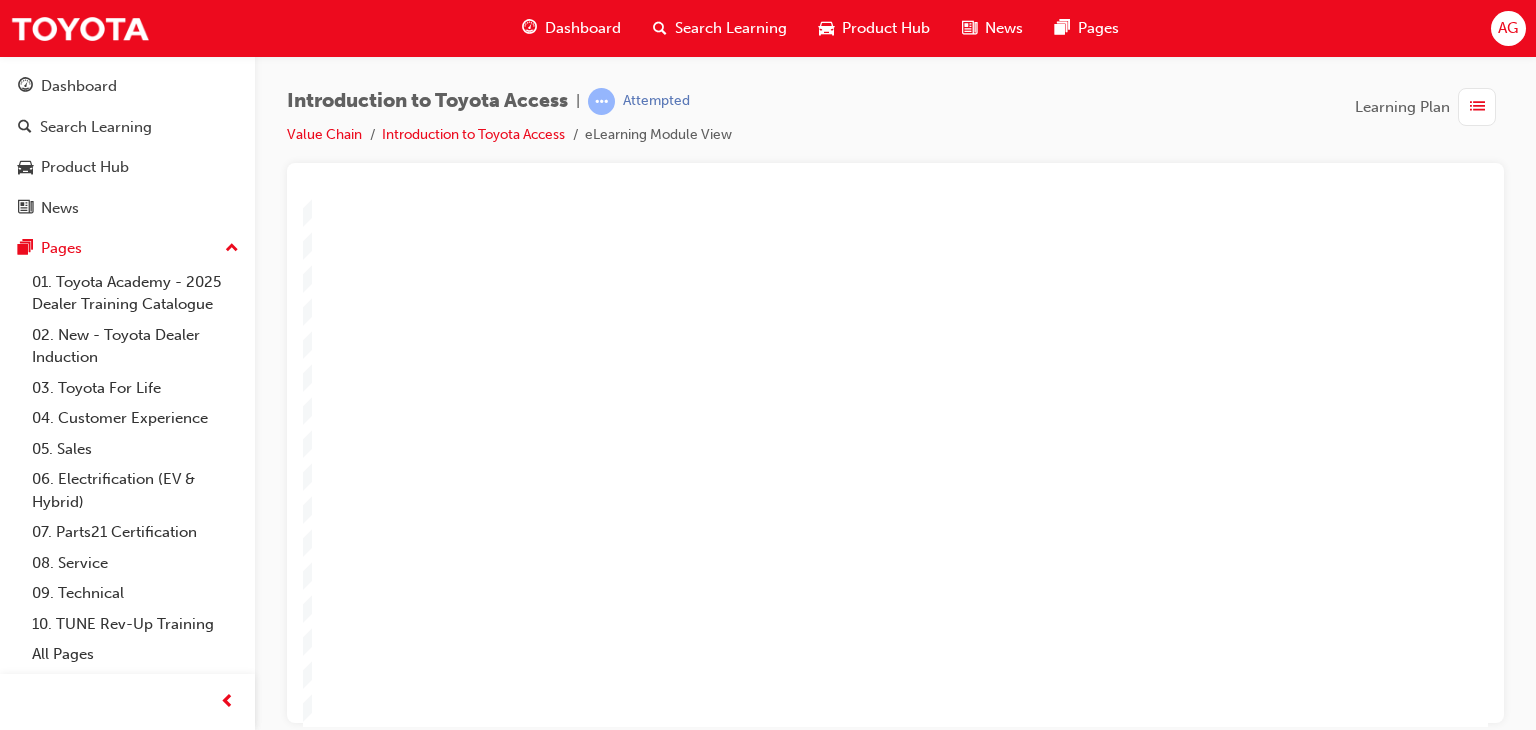 scroll, scrollTop: 187, scrollLeft: 0, axis: vertical 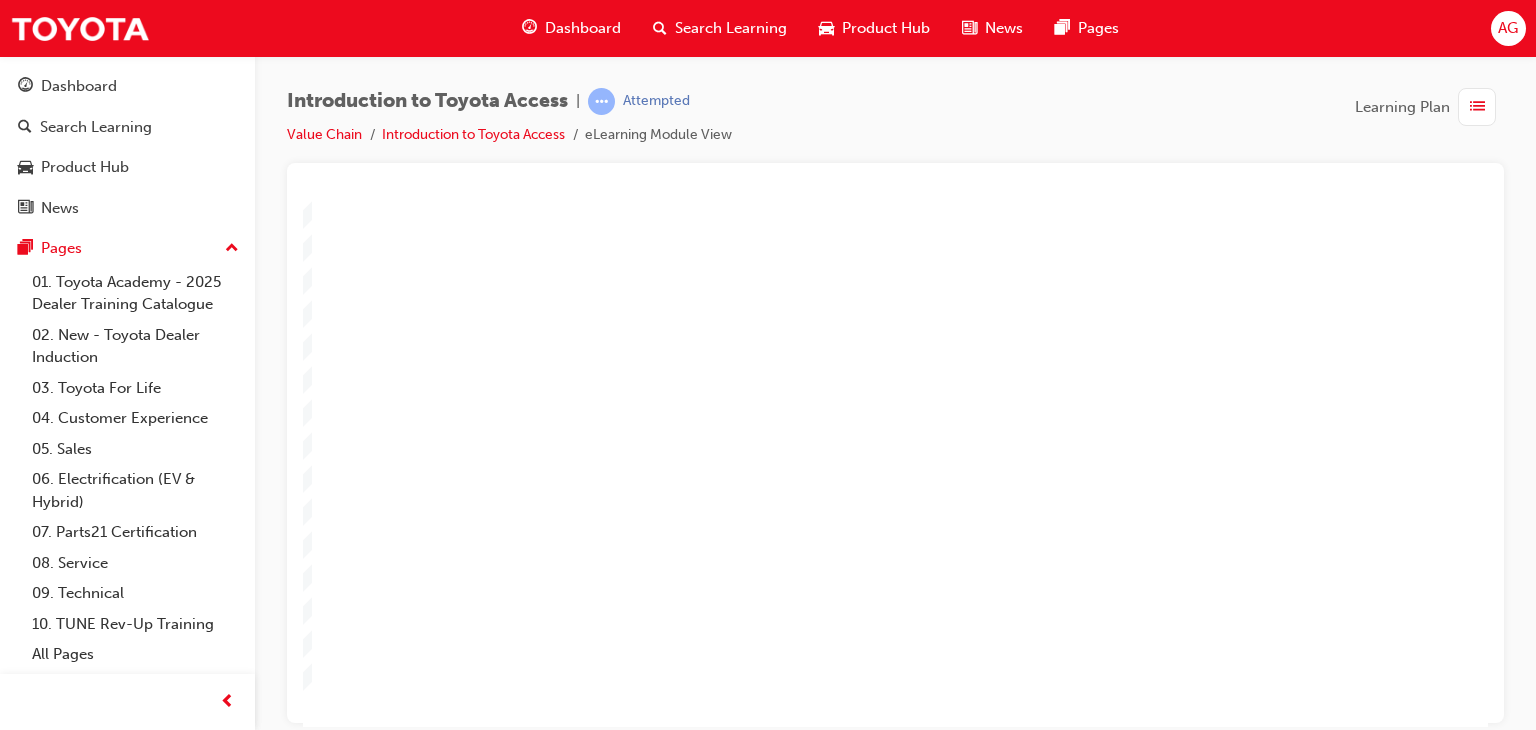 click 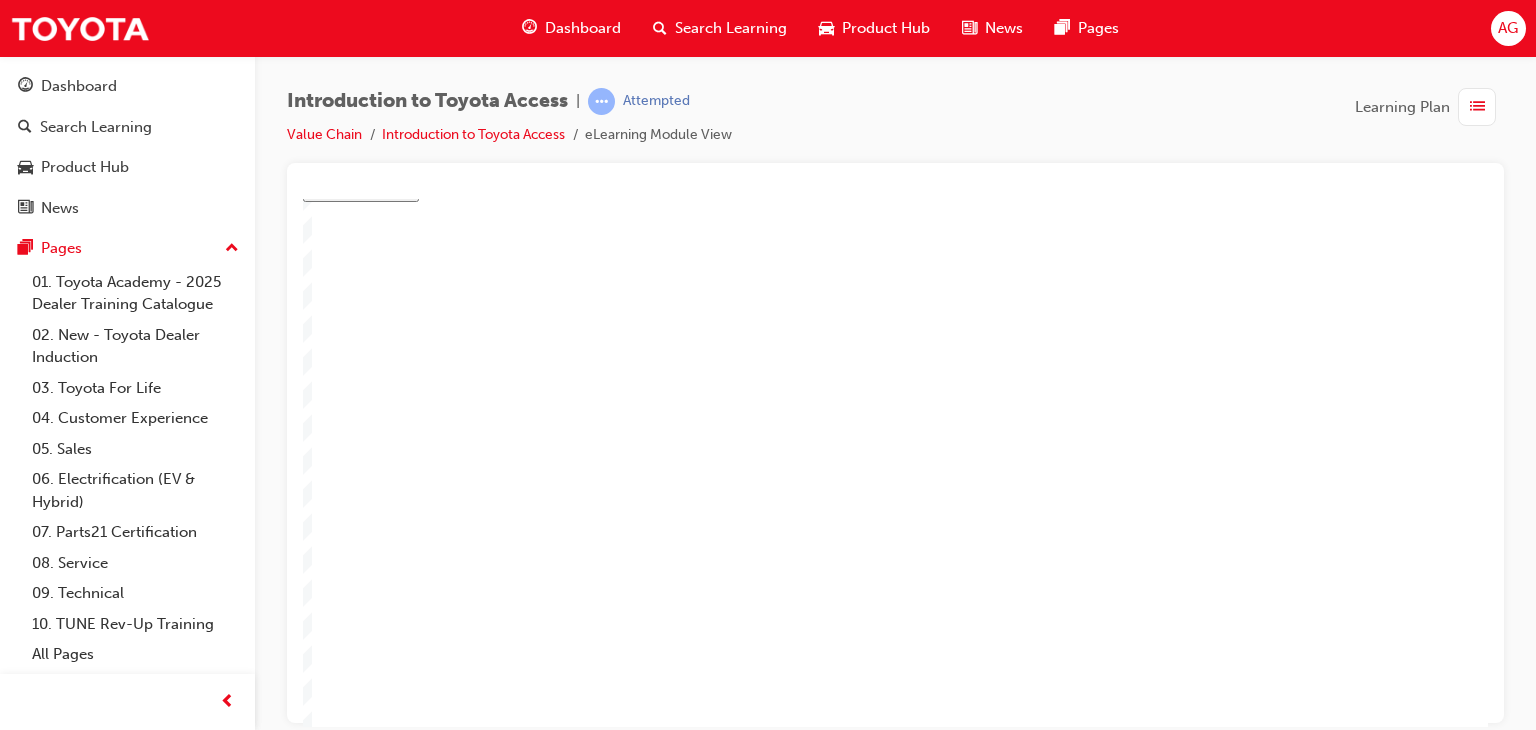 scroll, scrollTop: 187, scrollLeft: 0, axis: vertical 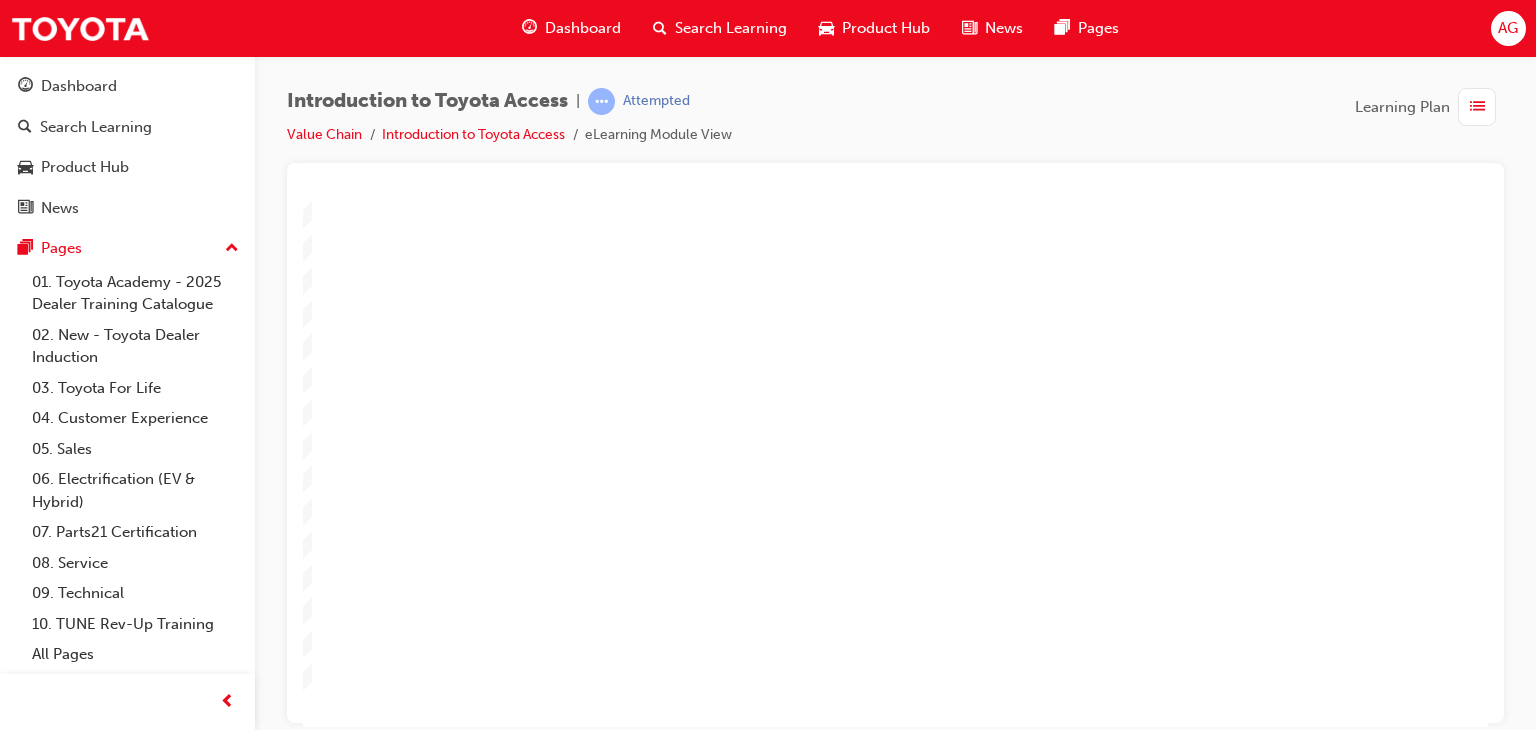 click 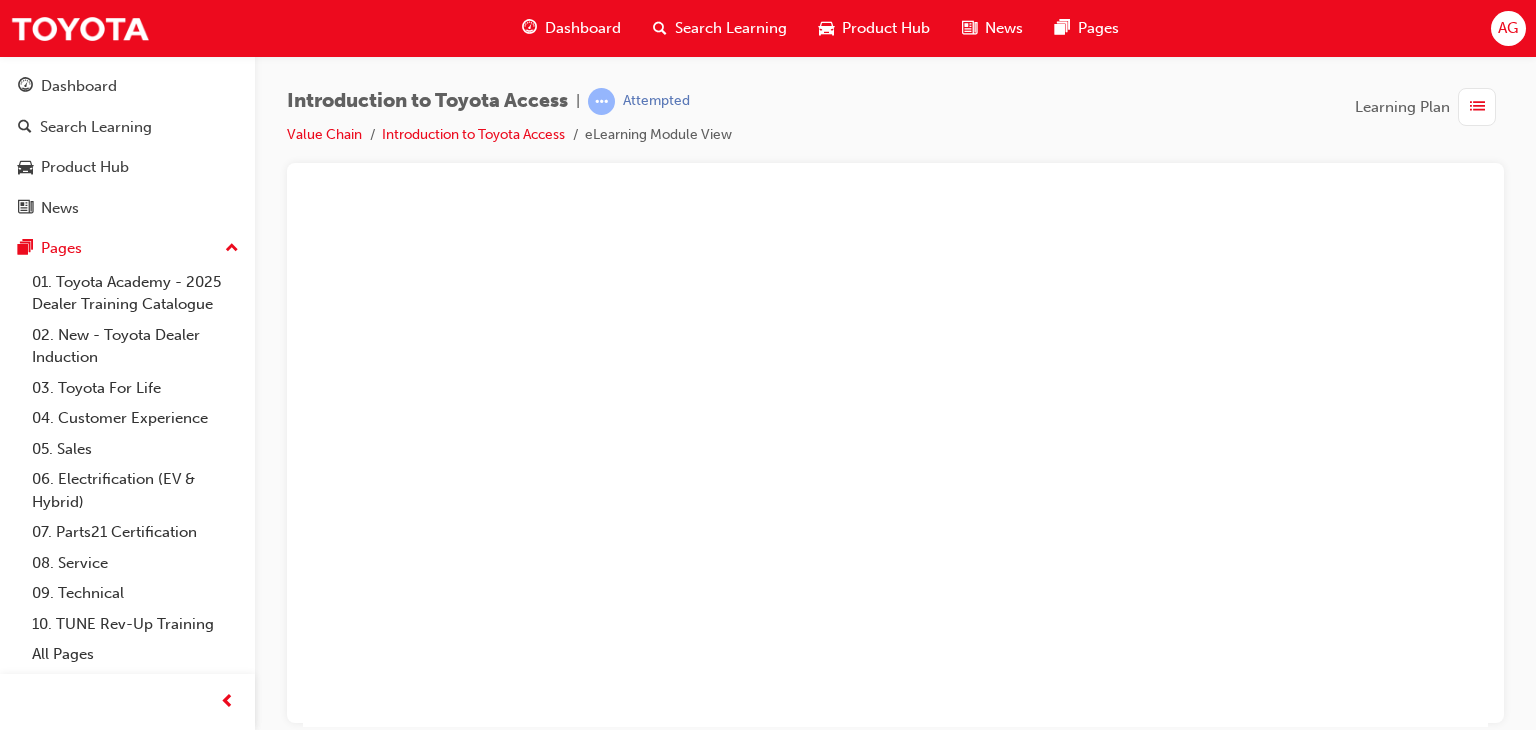 scroll, scrollTop: 187, scrollLeft: 100, axis: both 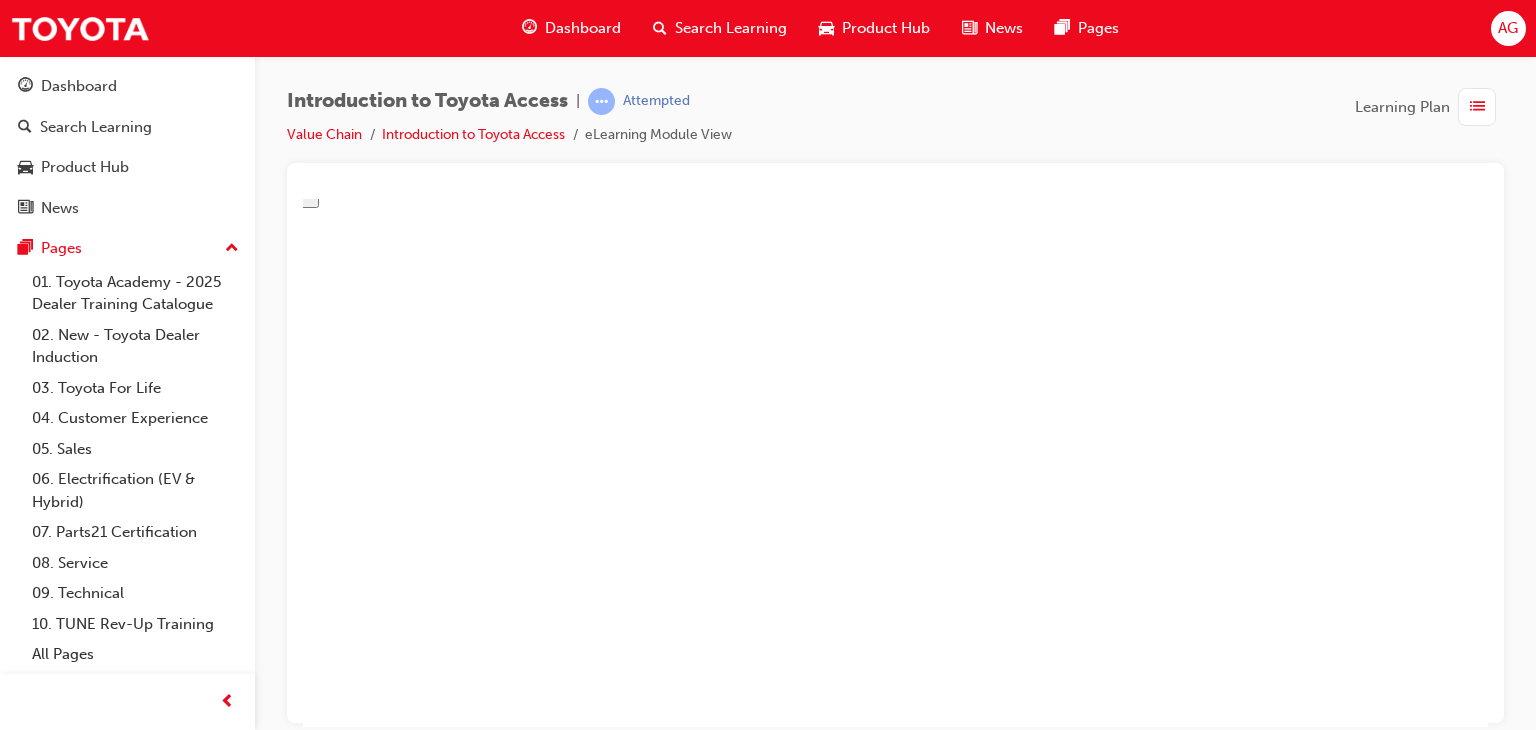 drag, startPoint x: 604, startPoint y: 330, endPoint x: 548, endPoint y: 324, distance: 56.32051 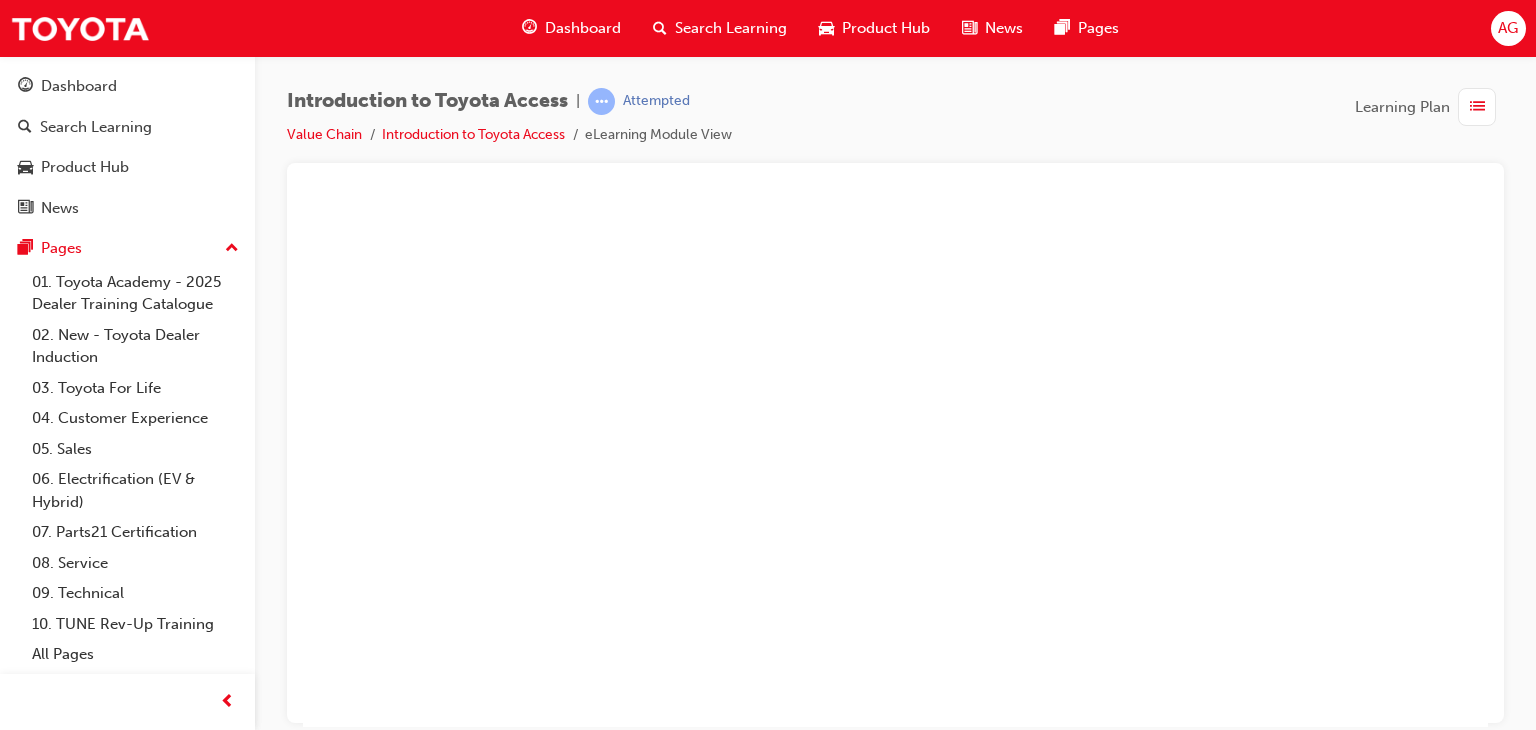scroll, scrollTop: 187, scrollLeft: 100, axis: both 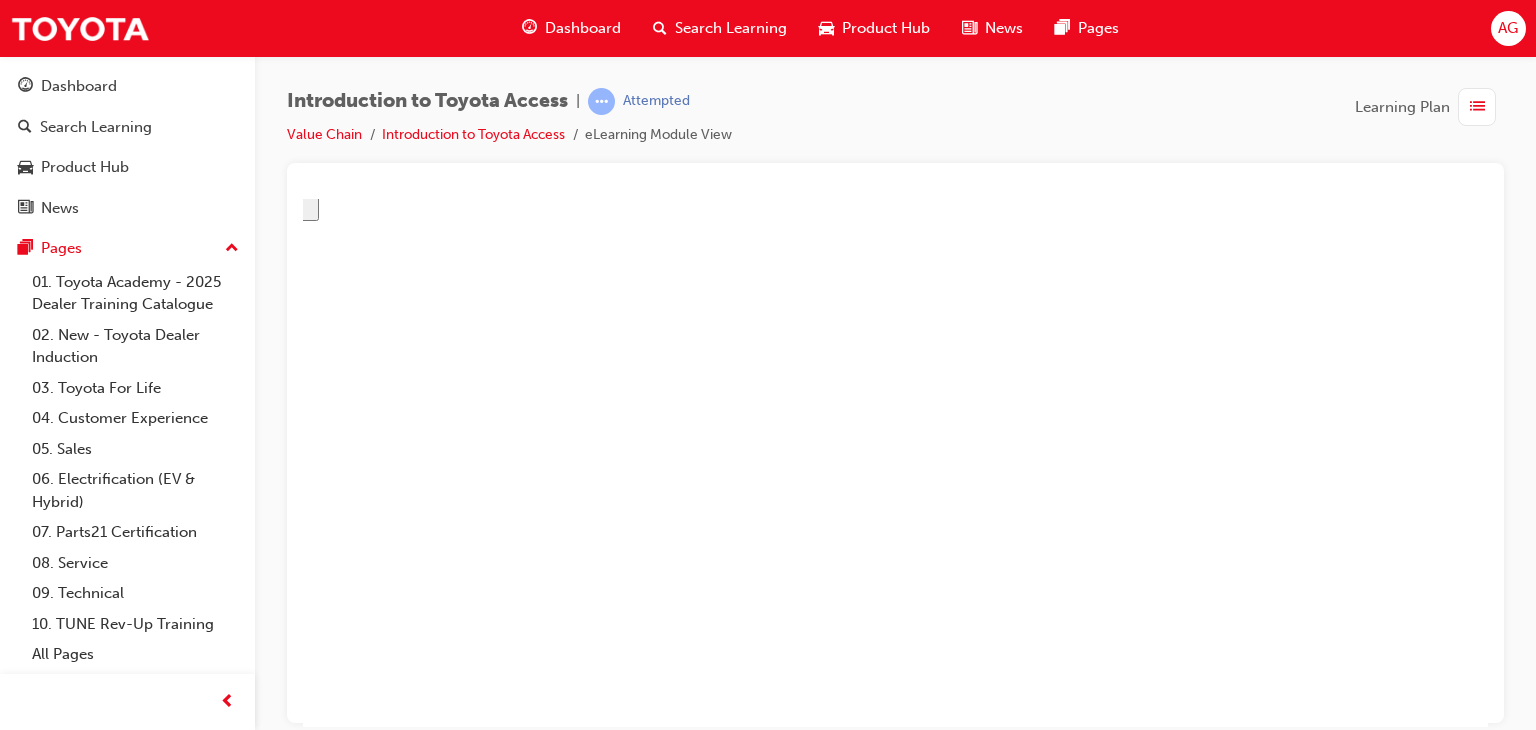 click 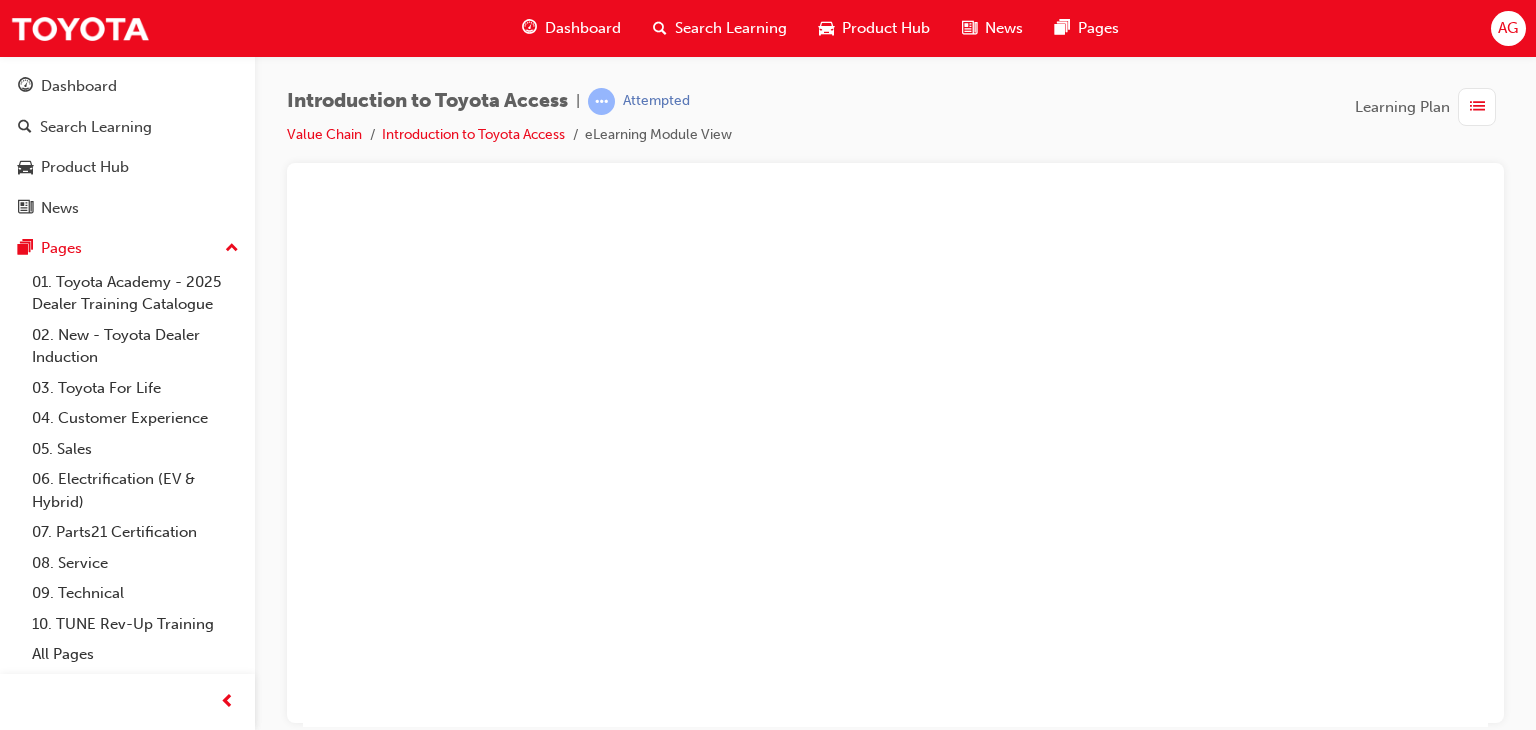 click 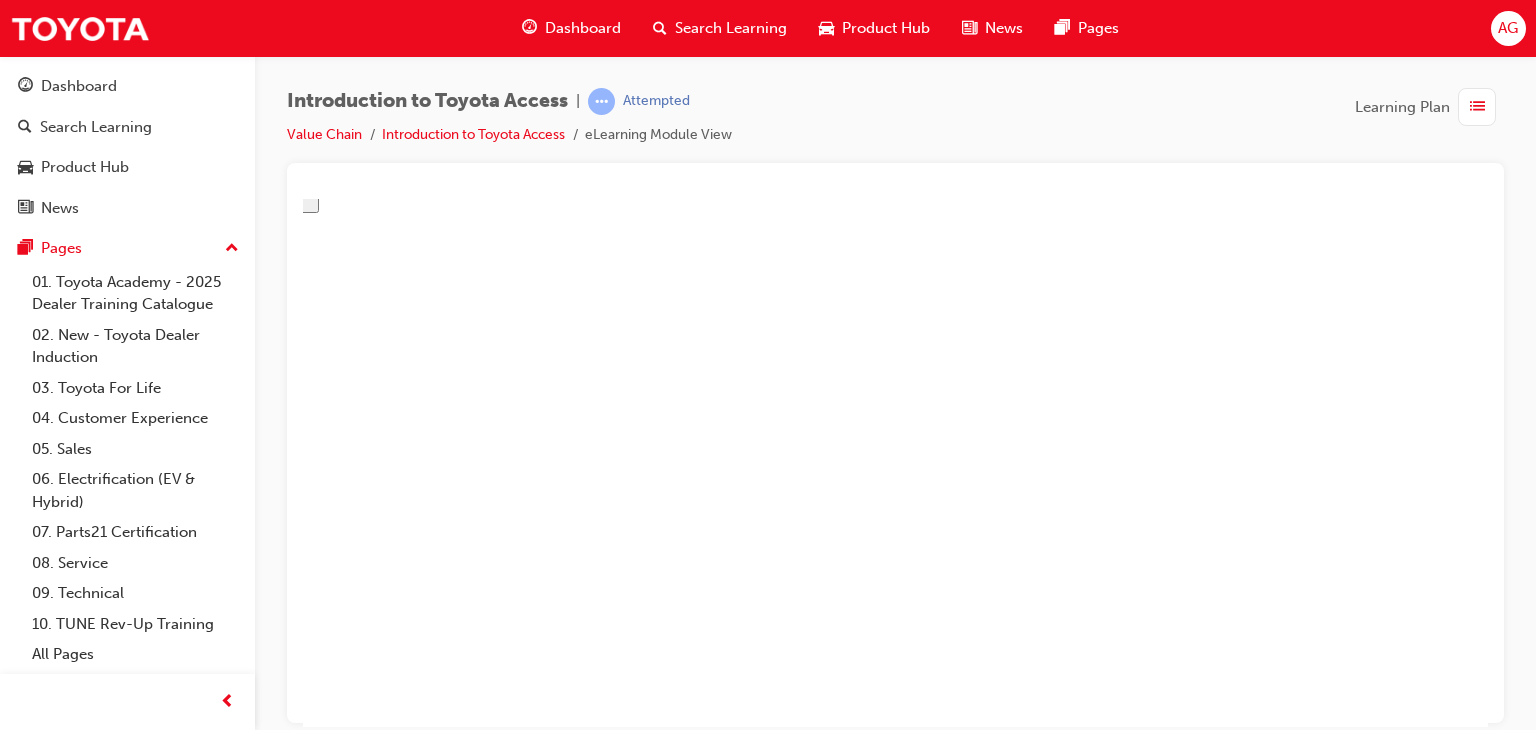scroll, scrollTop: 87, scrollLeft: 100, axis: both 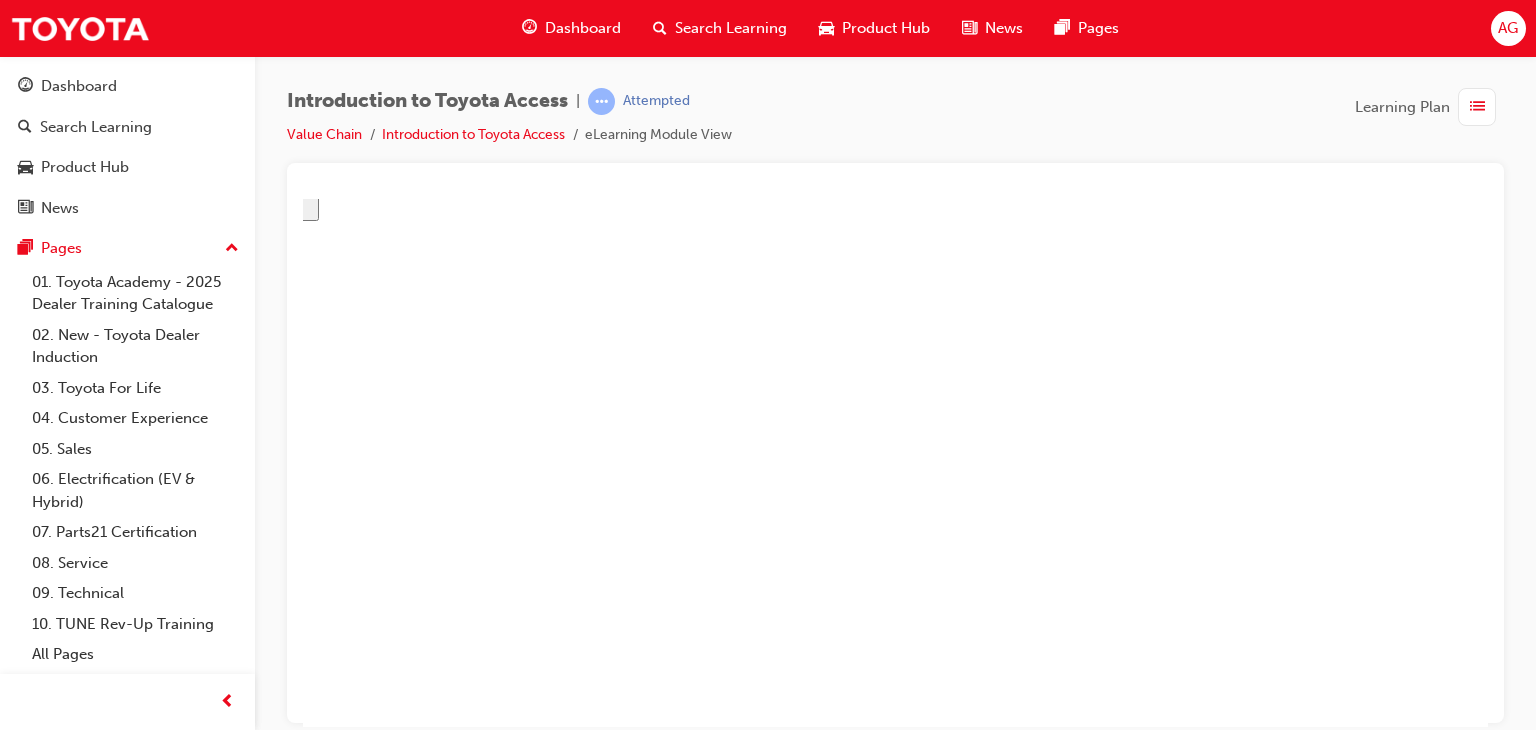 click 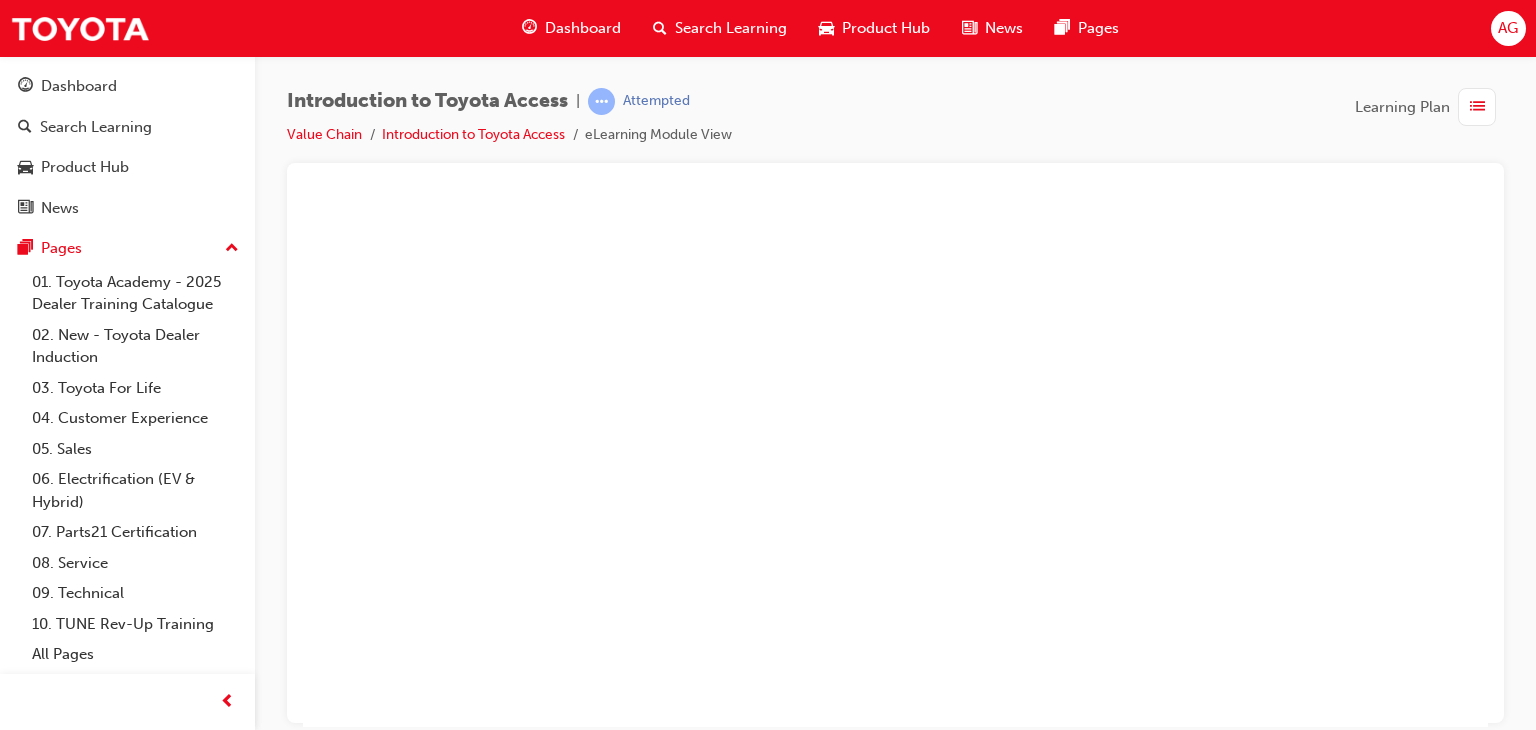 click 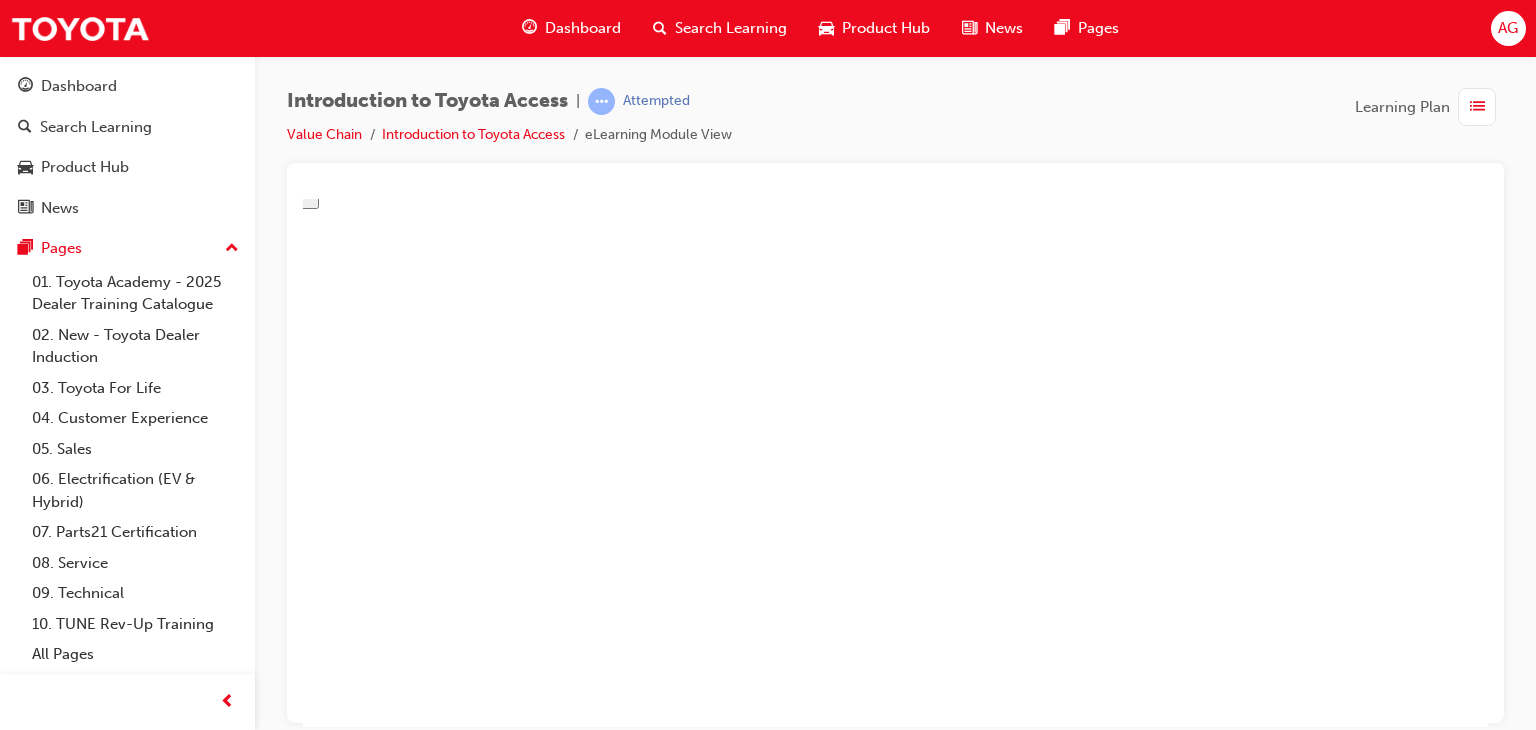 scroll, scrollTop: 0, scrollLeft: 100, axis: horizontal 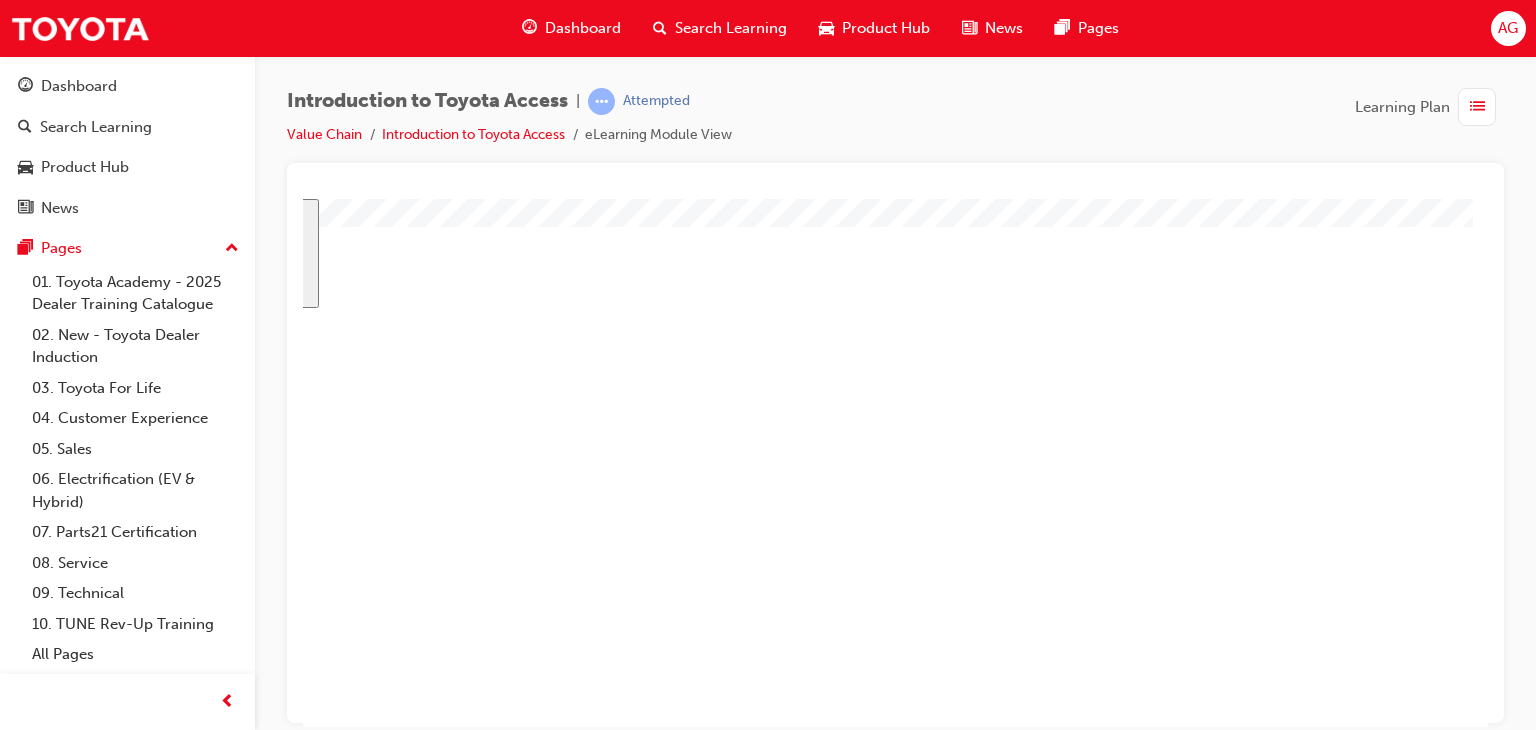 click 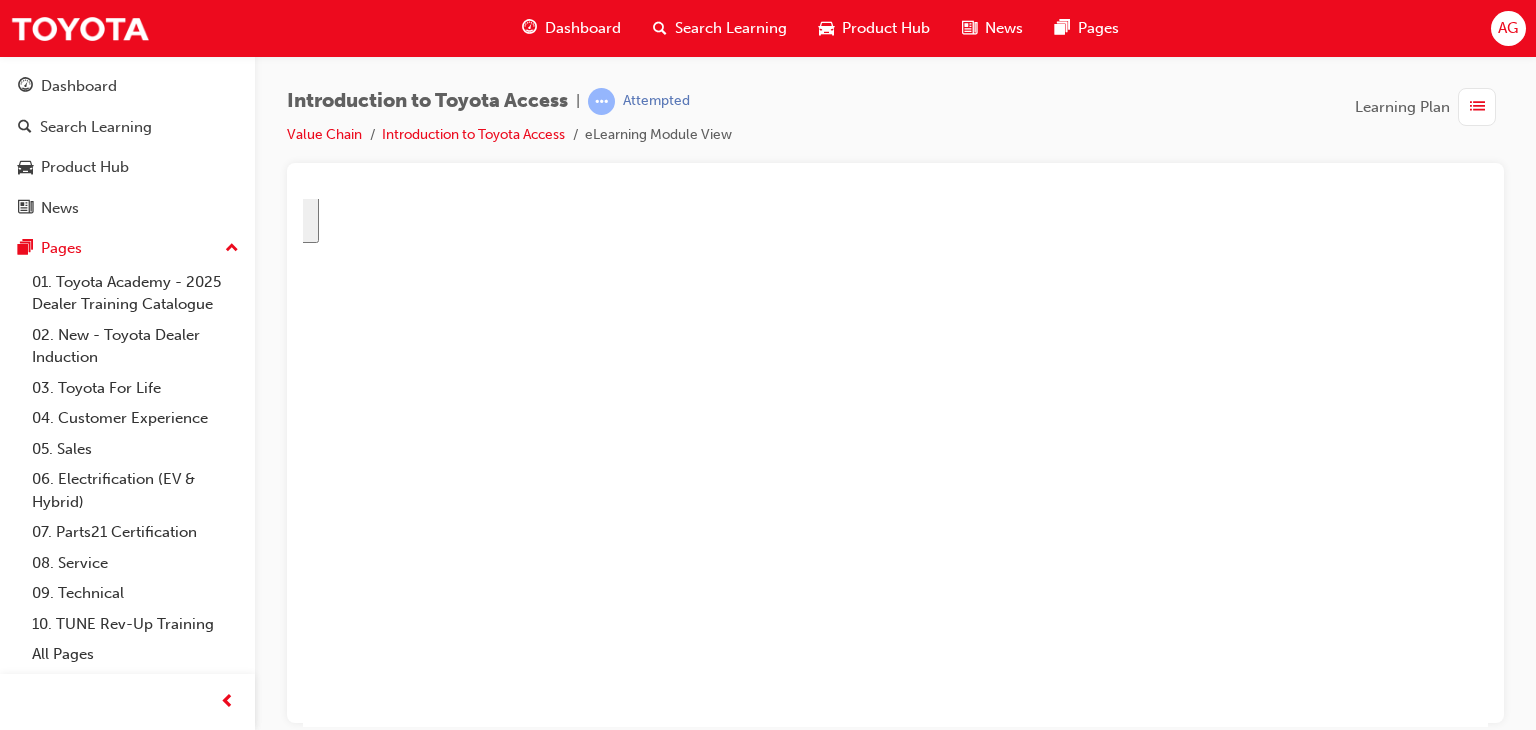 scroll, scrollTop: 100, scrollLeft: 100, axis: both 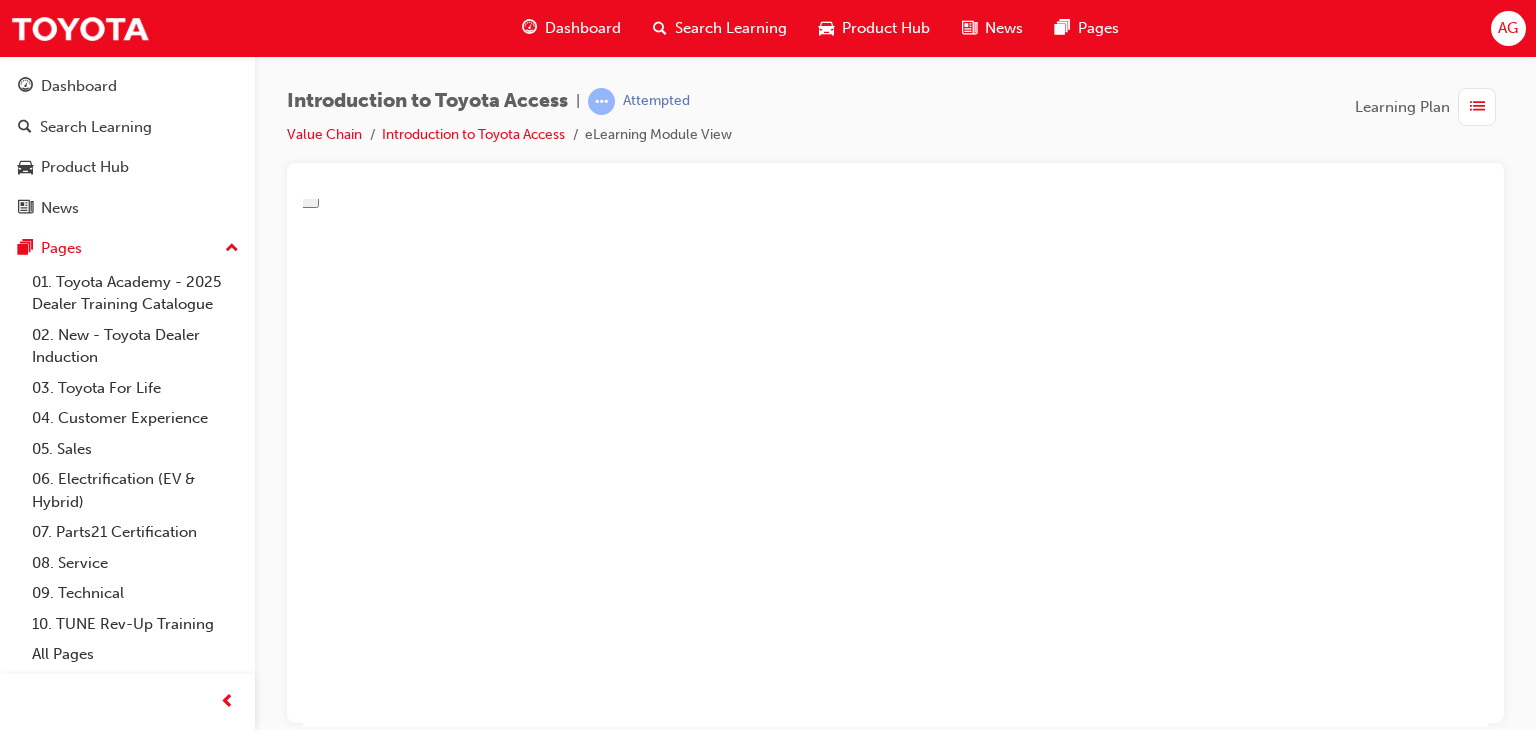 drag, startPoint x: 652, startPoint y: 350, endPoint x: 679, endPoint y: 341, distance: 28.460499 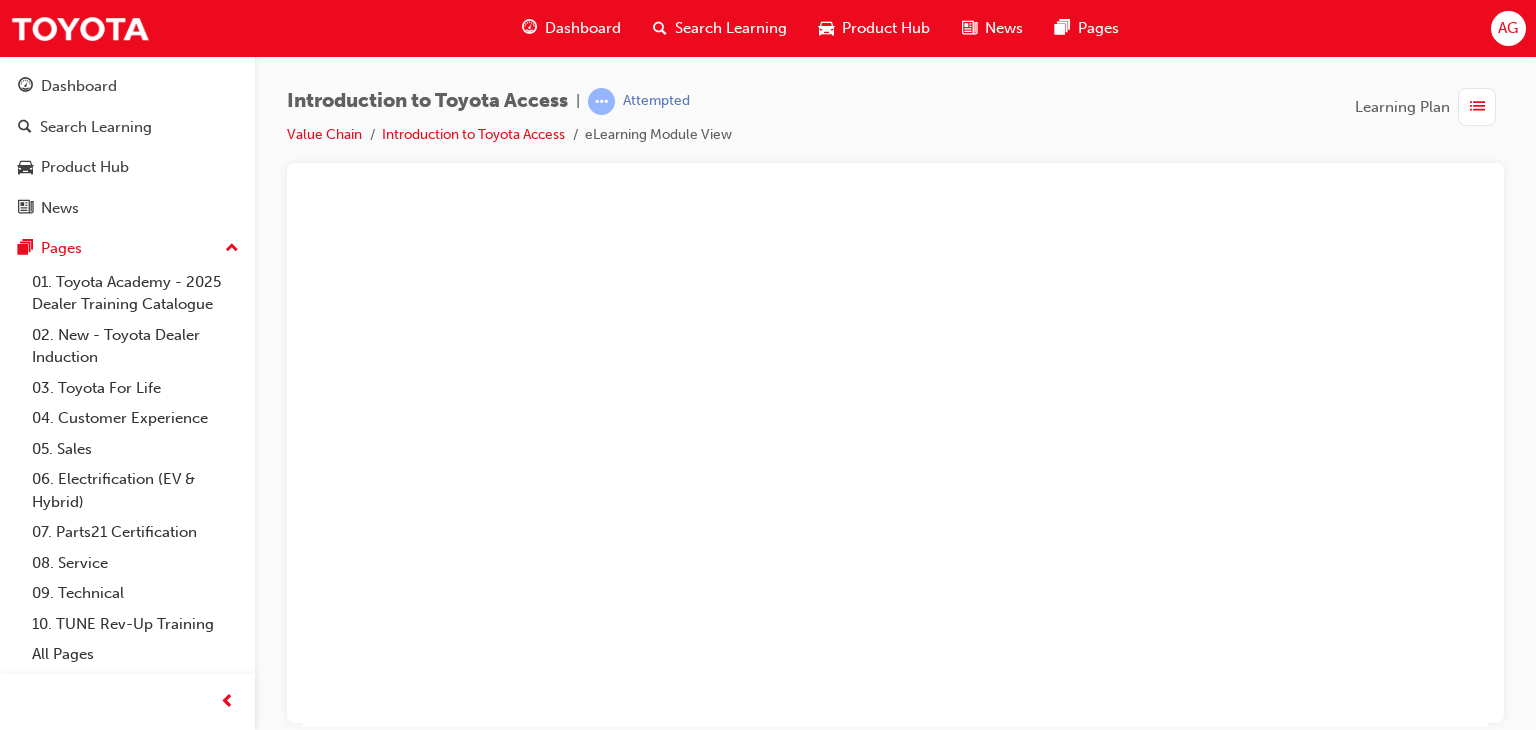 click 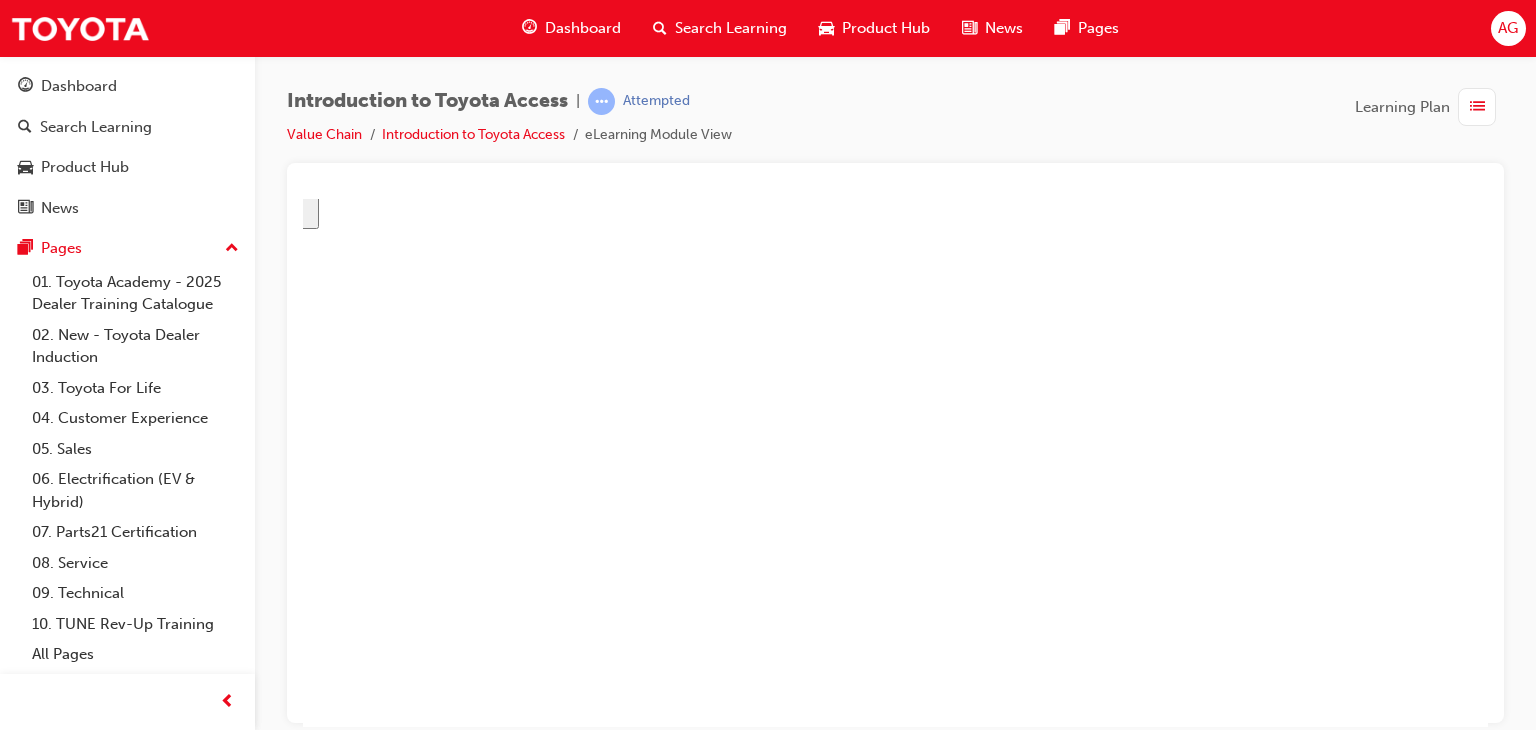 scroll, scrollTop: 187, scrollLeft: 100, axis: both 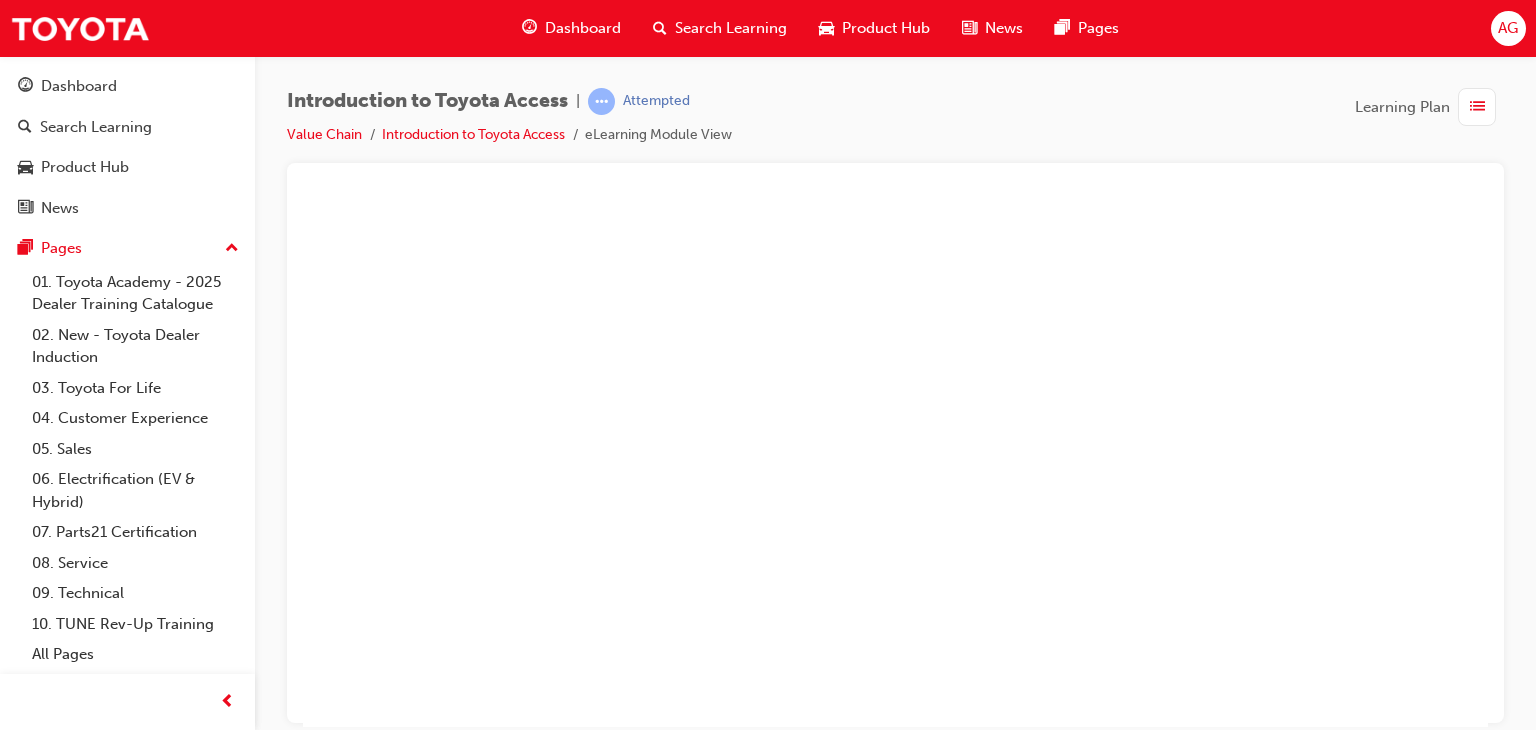 click 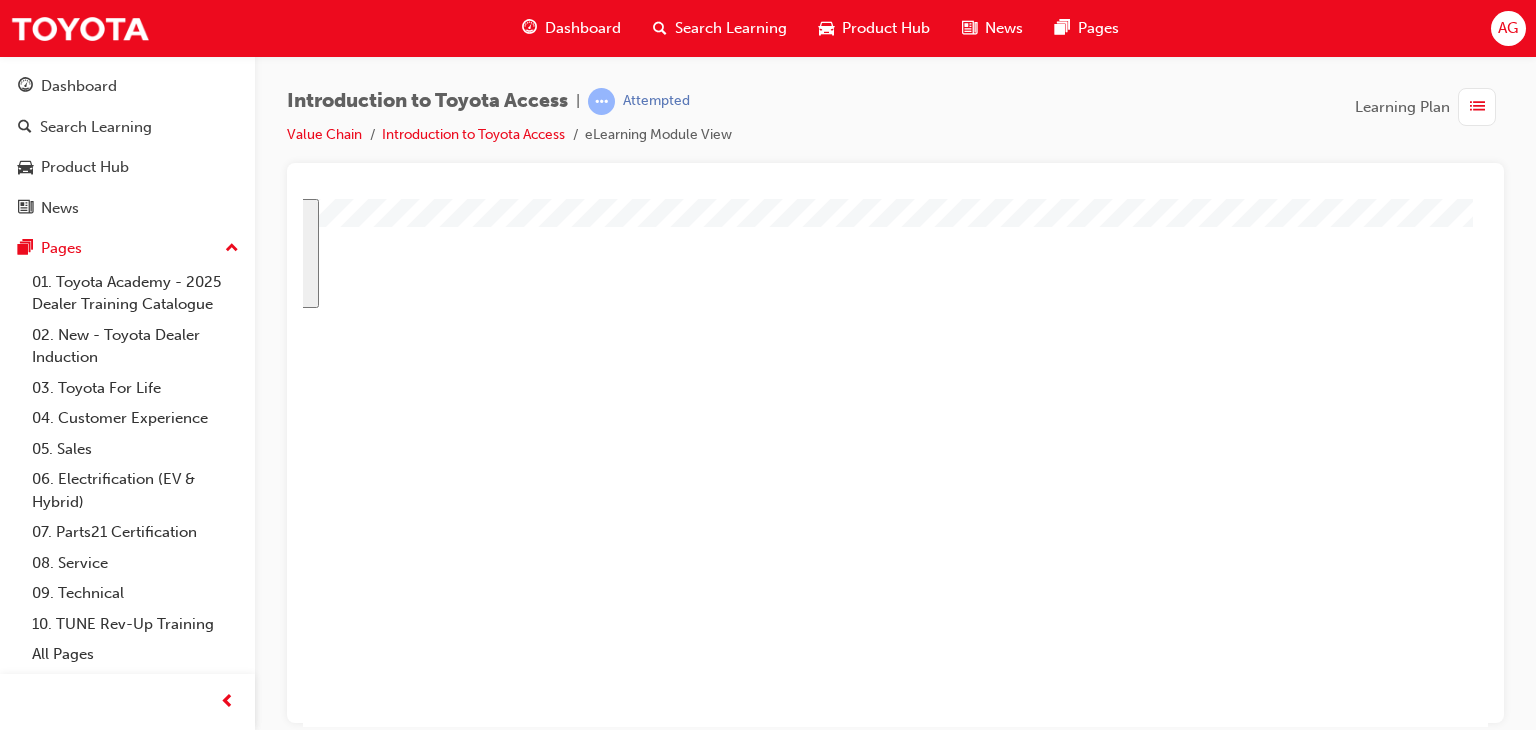 scroll, scrollTop: 187, scrollLeft: 100, axis: both 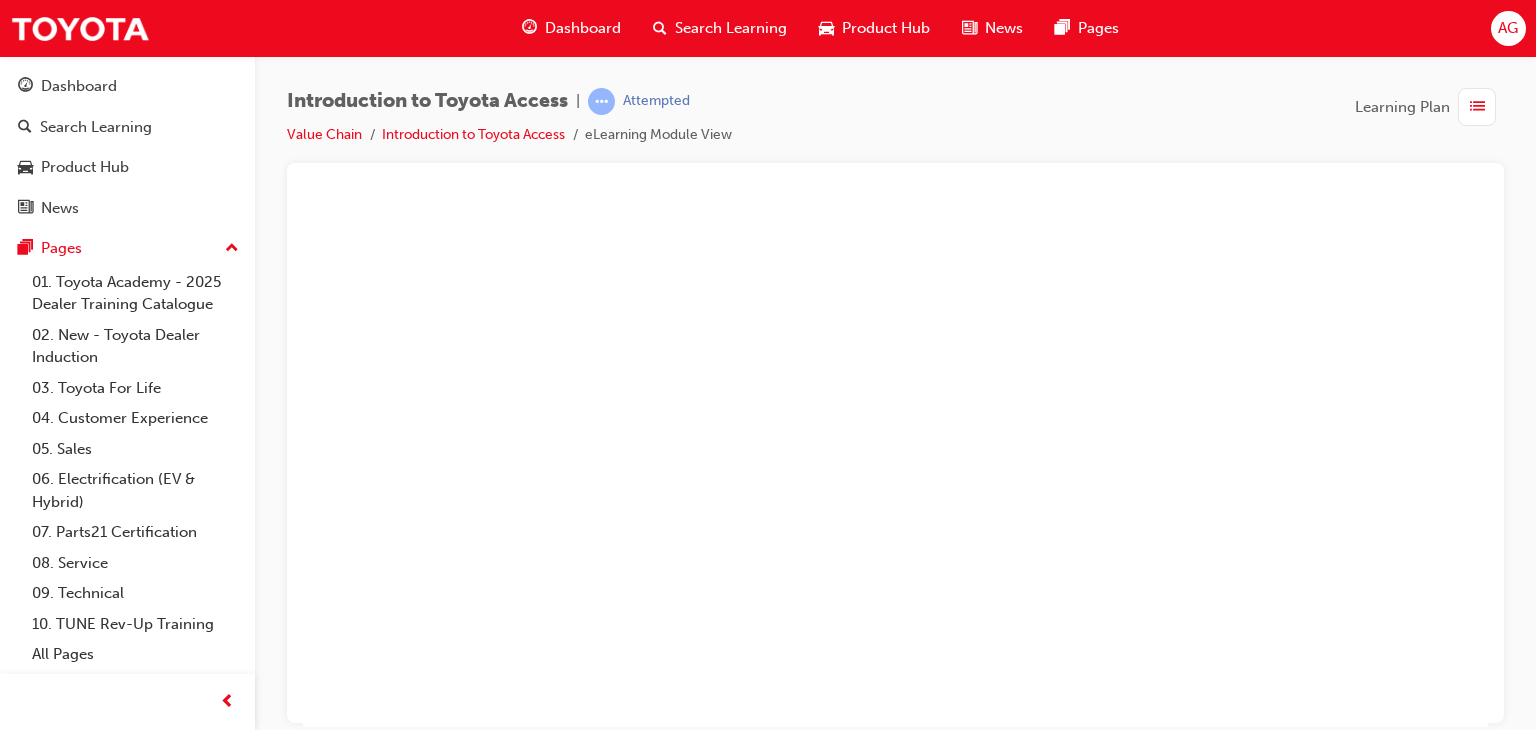 click 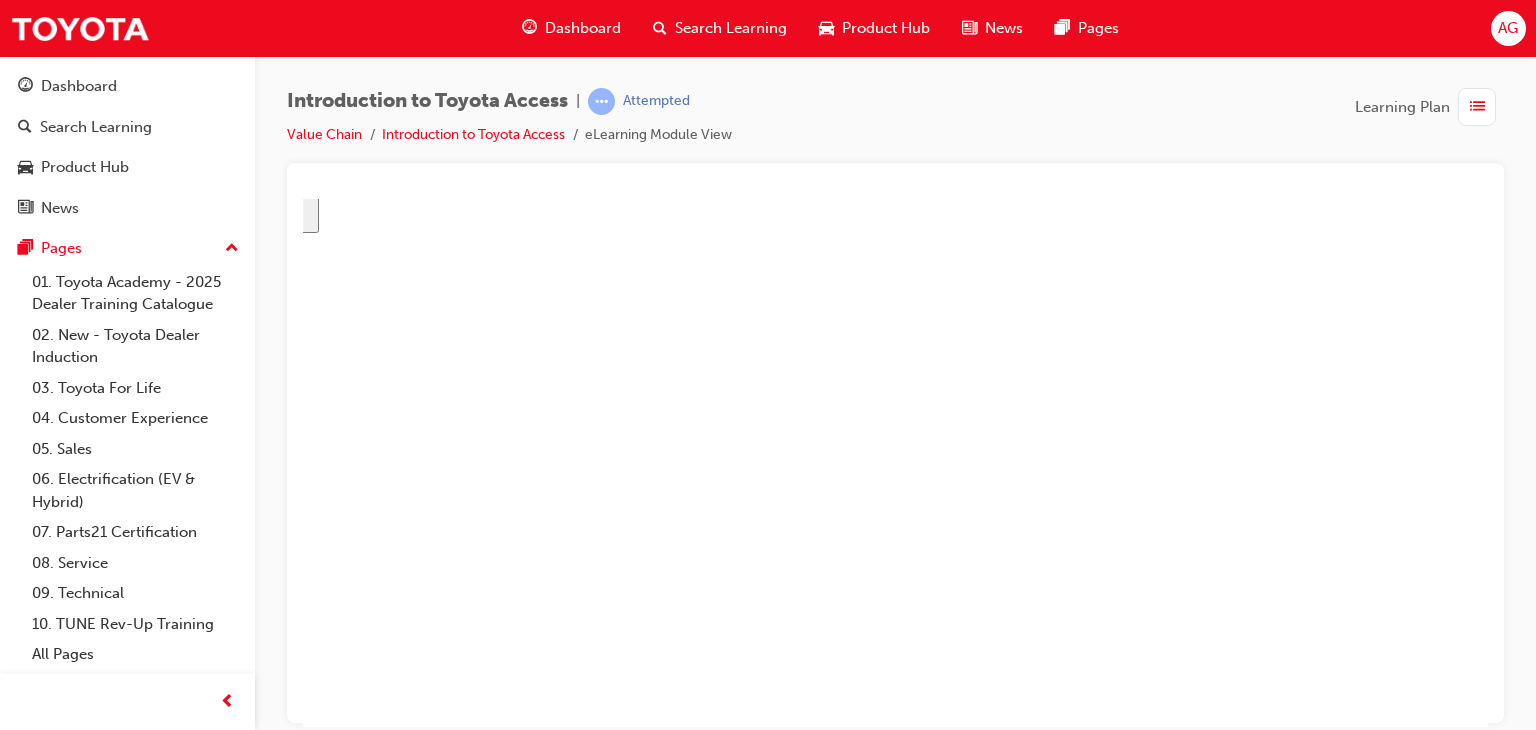 scroll, scrollTop: 187, scrollLeft: 100, axis: both 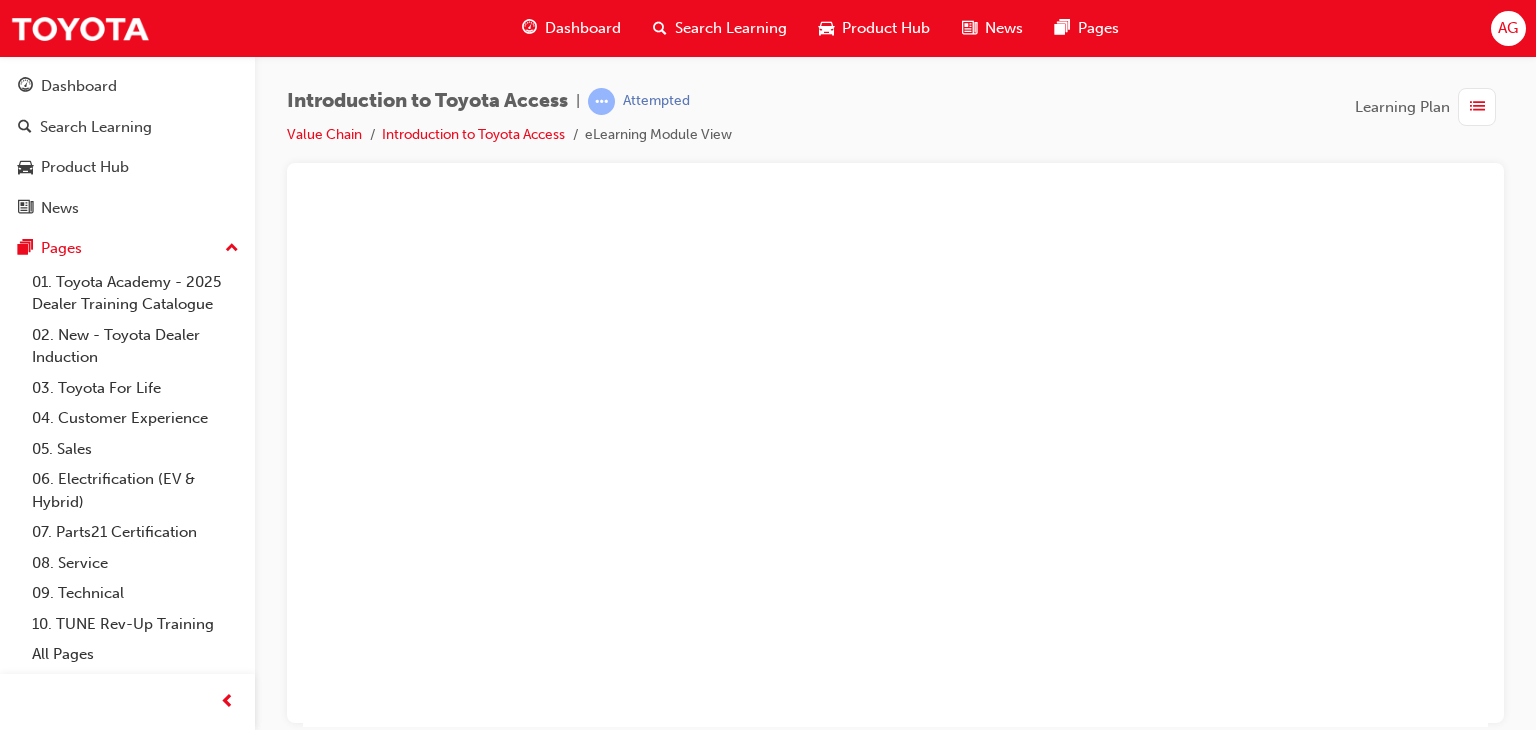 click 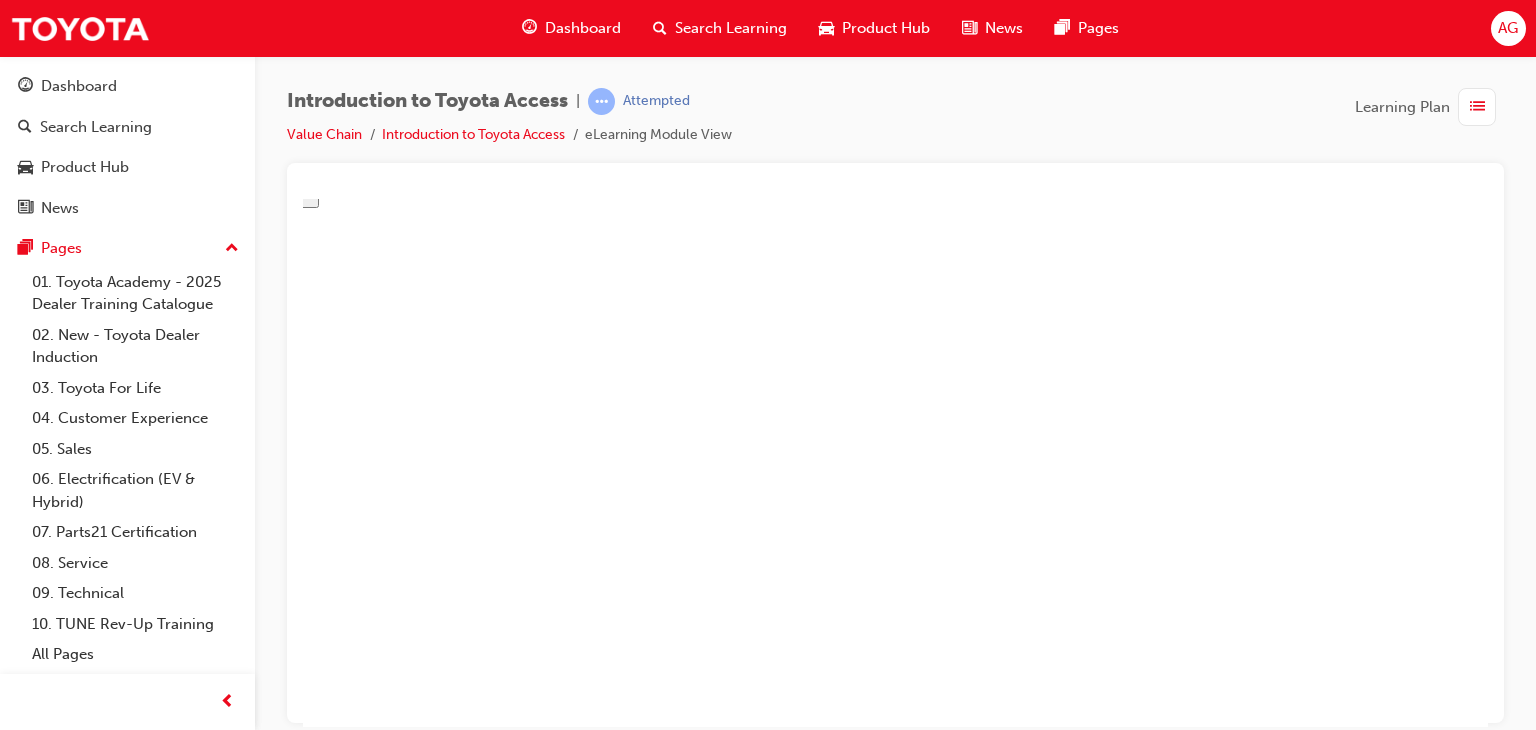 scroll, scrollTop: 187, scrollLeft: 100, axis: both 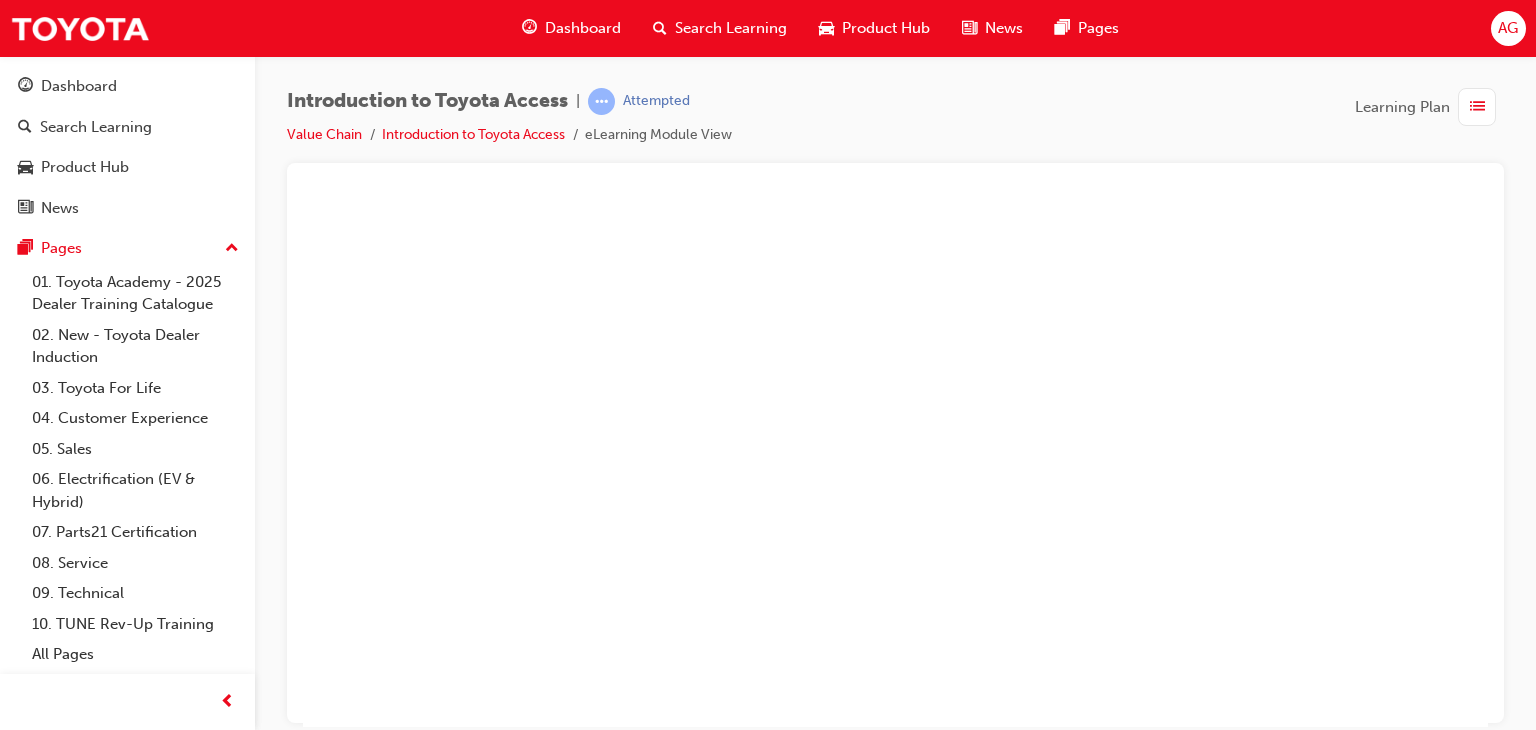 click 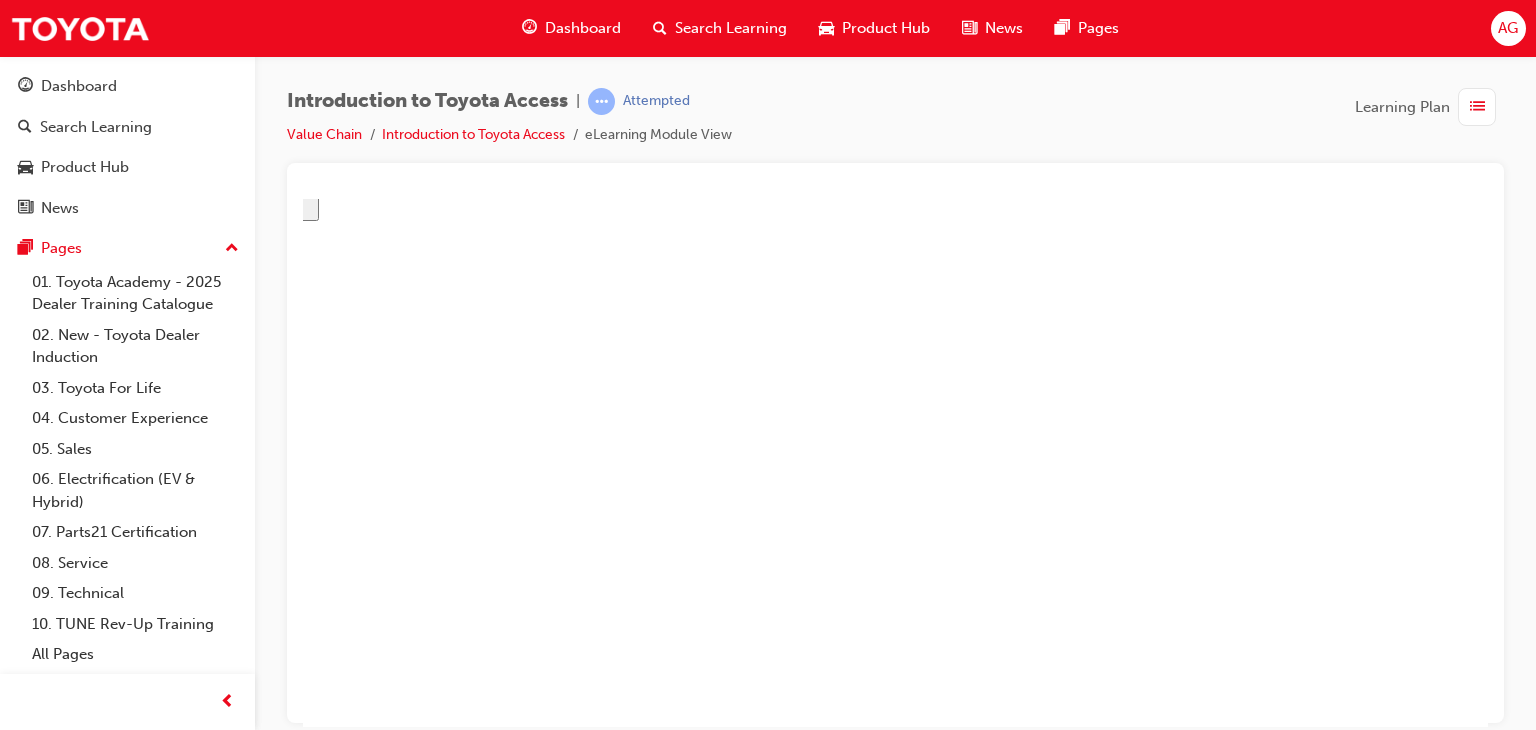 scroll, scrollTop: 187, scrollLeft: 100, axis: both 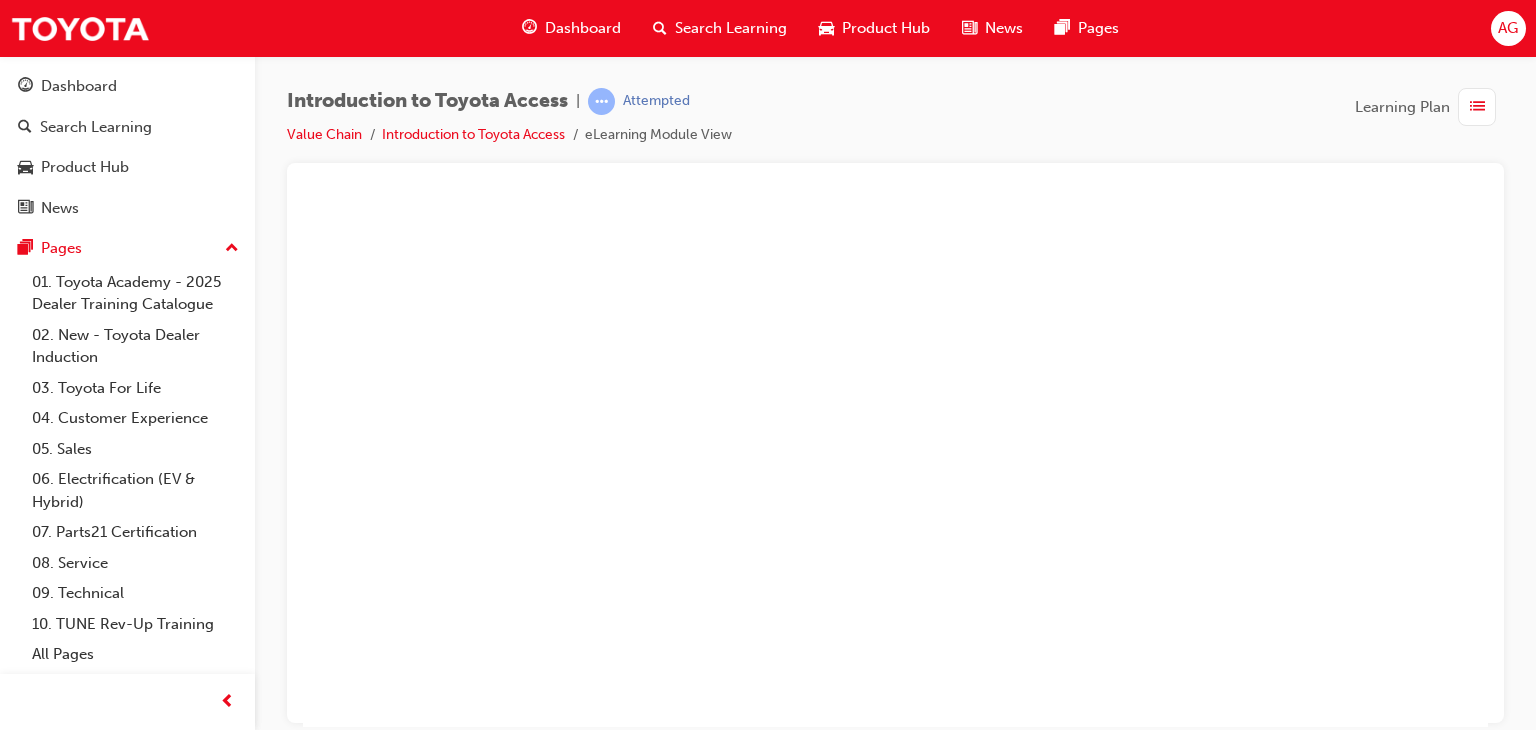 click 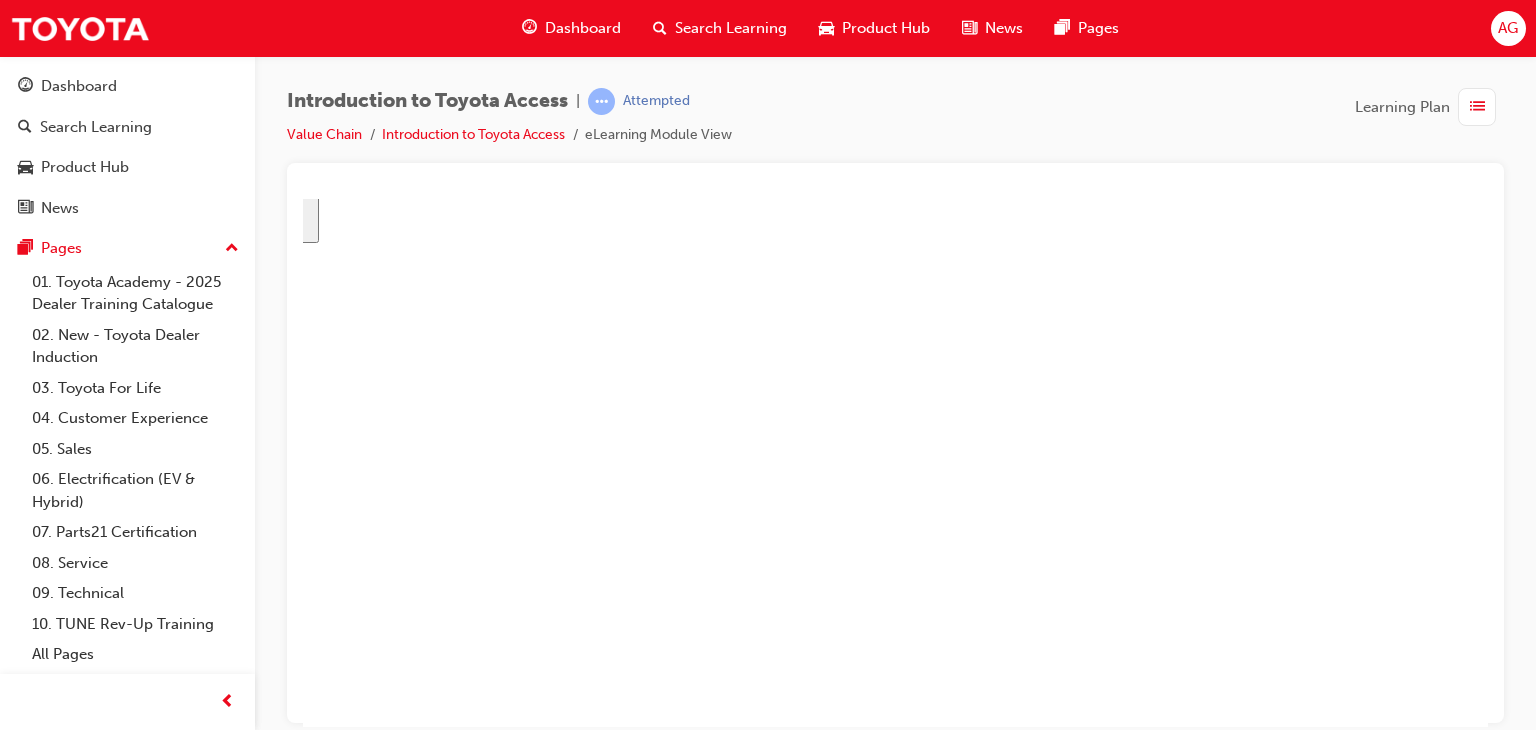 scroll, scrollTop: 100, scrollLeft: 100, axis: both 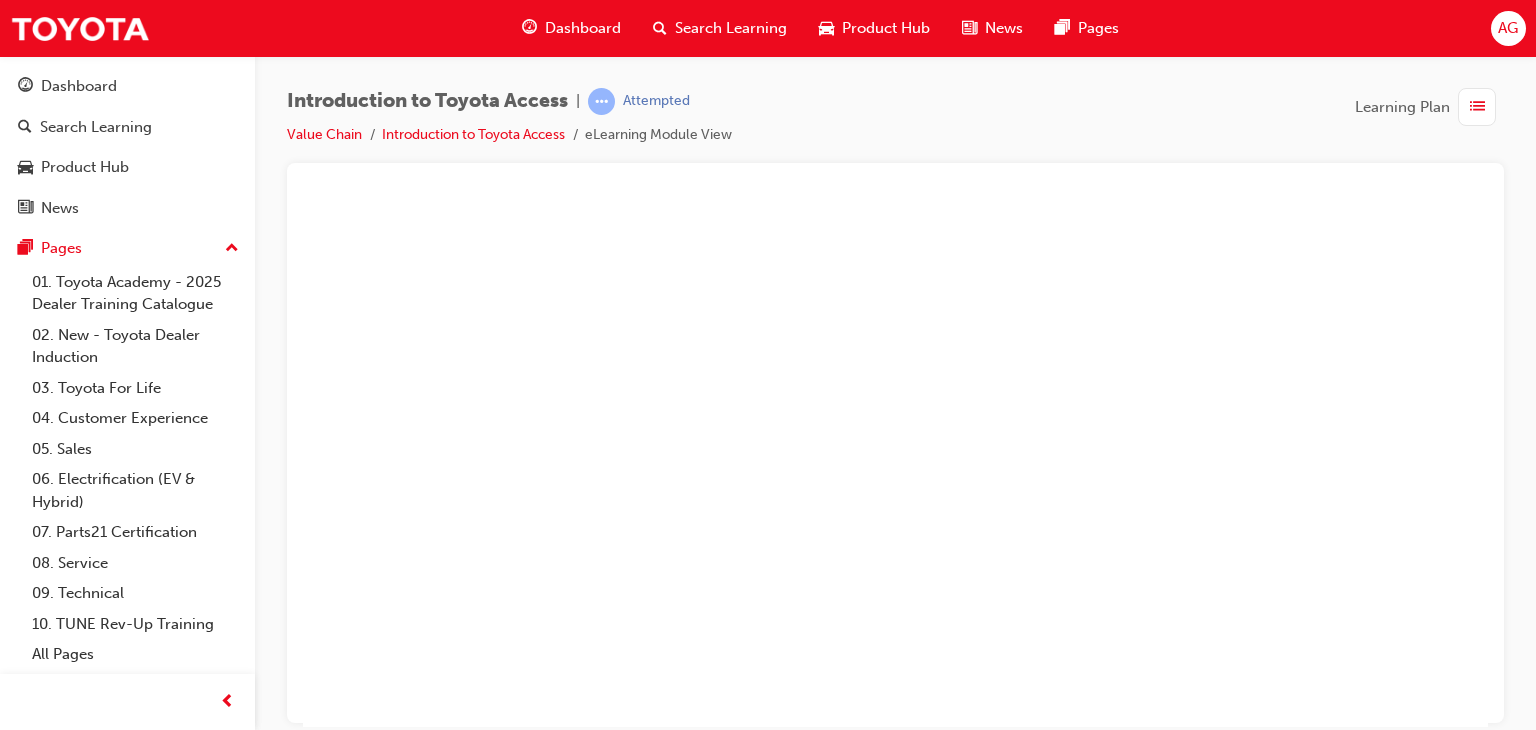 click 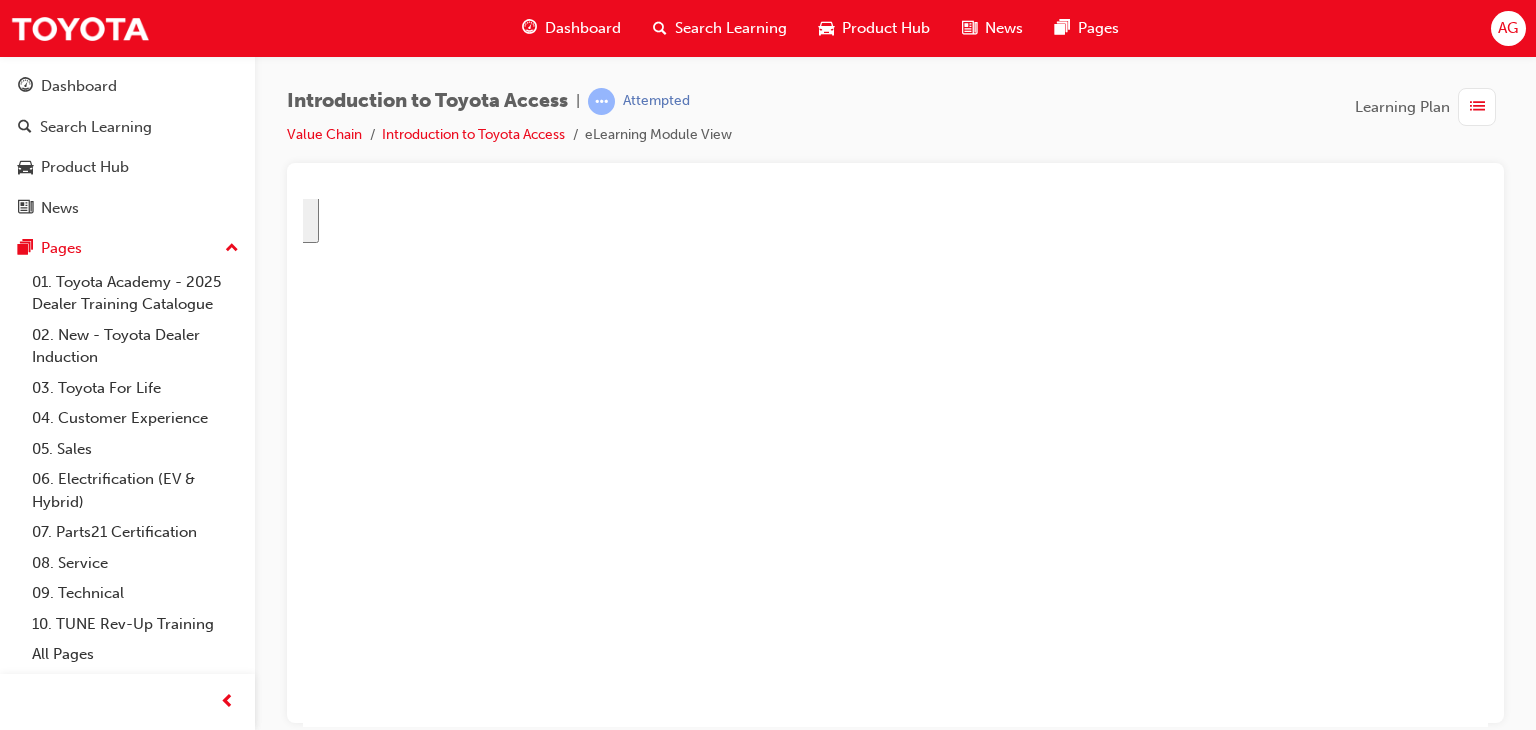 scroll, scrollTop: 100, scrollLeft: 100, axis: both 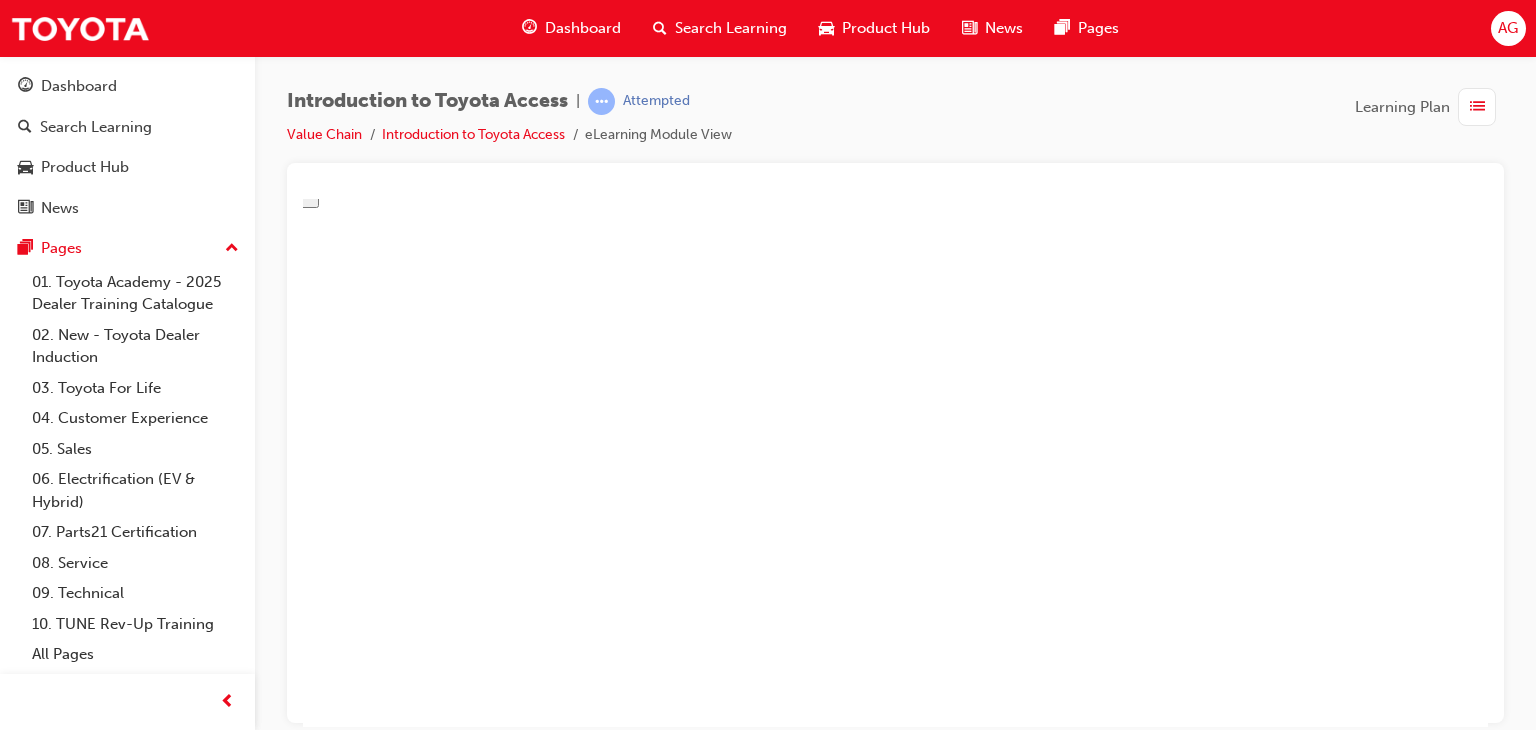 click 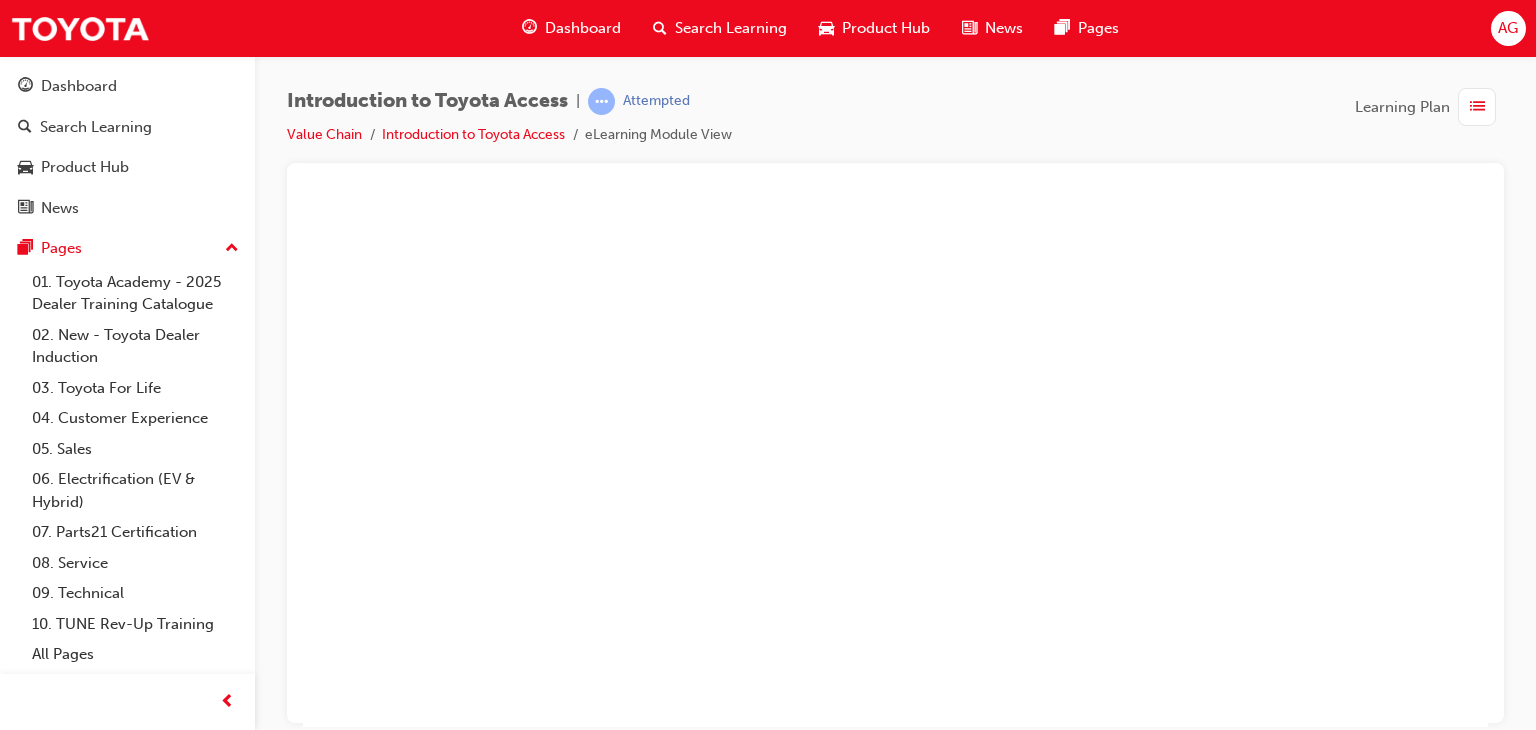 scroll, scrollTop: 187, scrollLeft: 100, axis: both 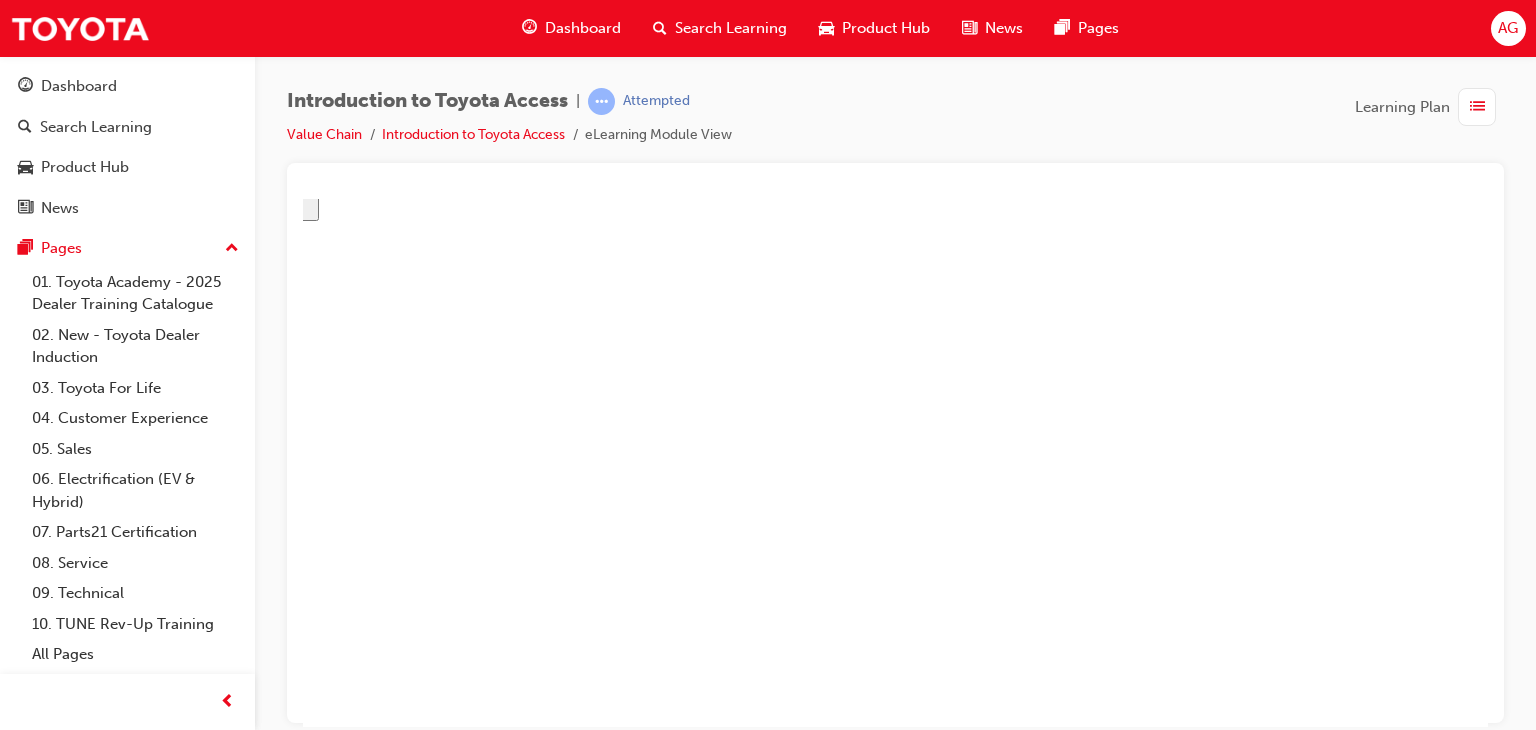 click 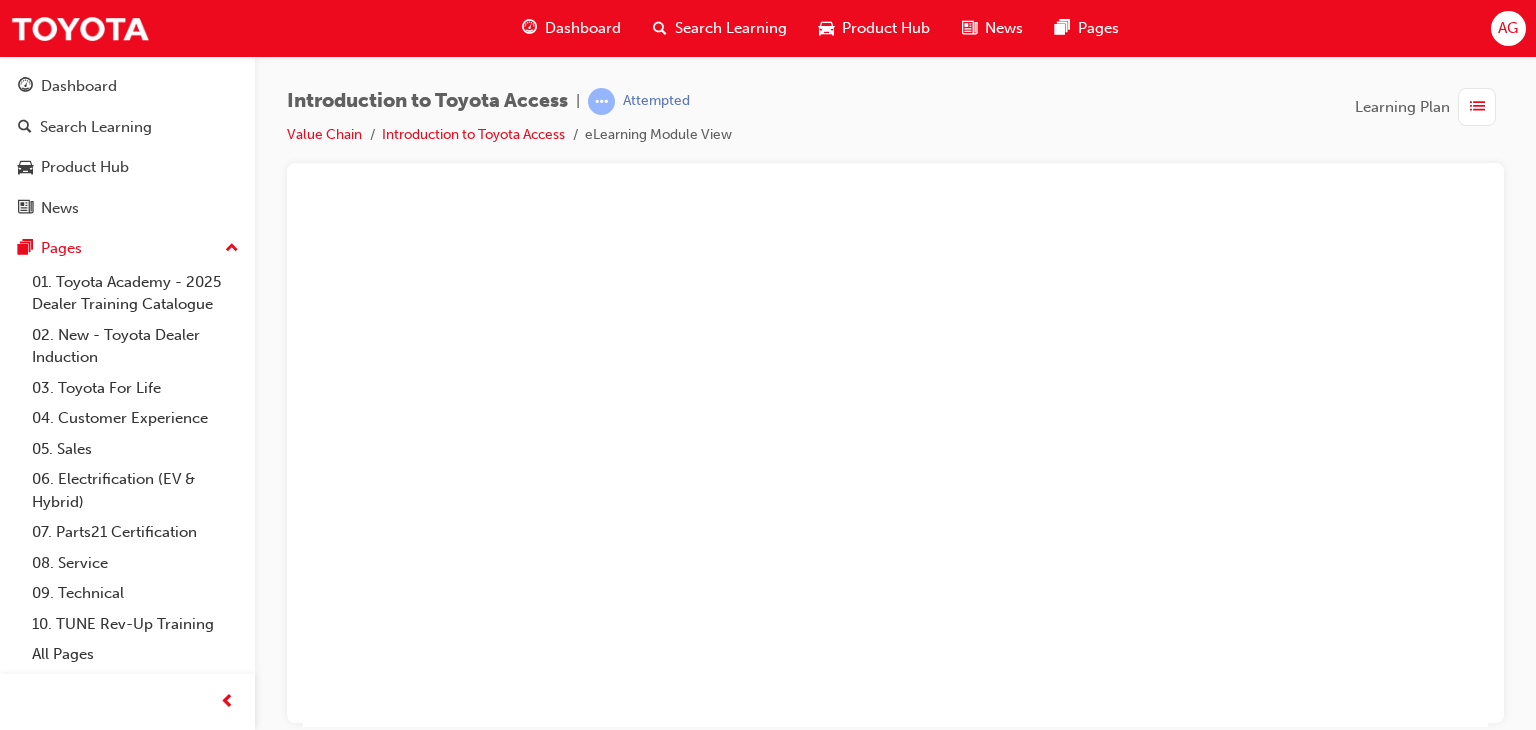 scroll, scrollTop: 187, scrollLeft: 100, axis: both 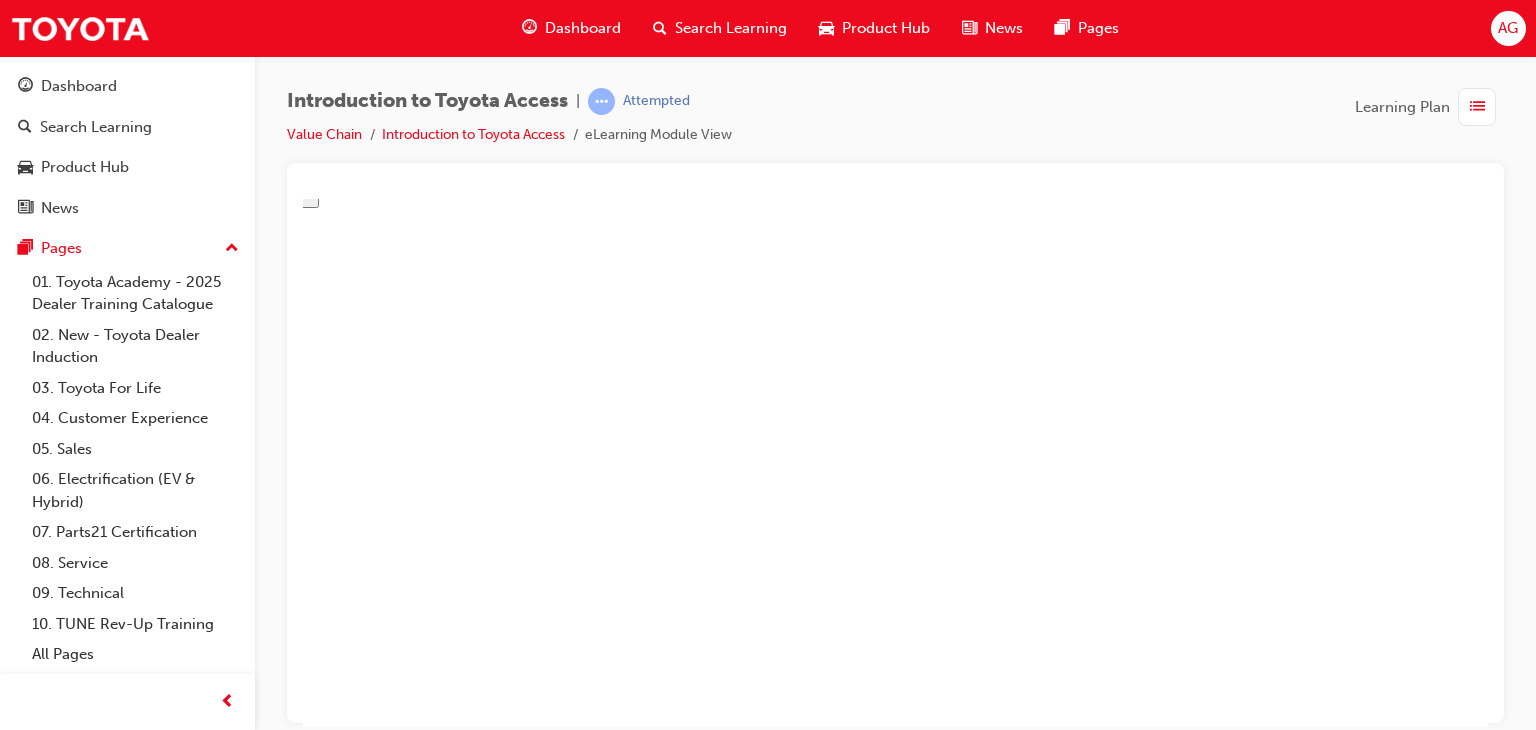radio on "true" 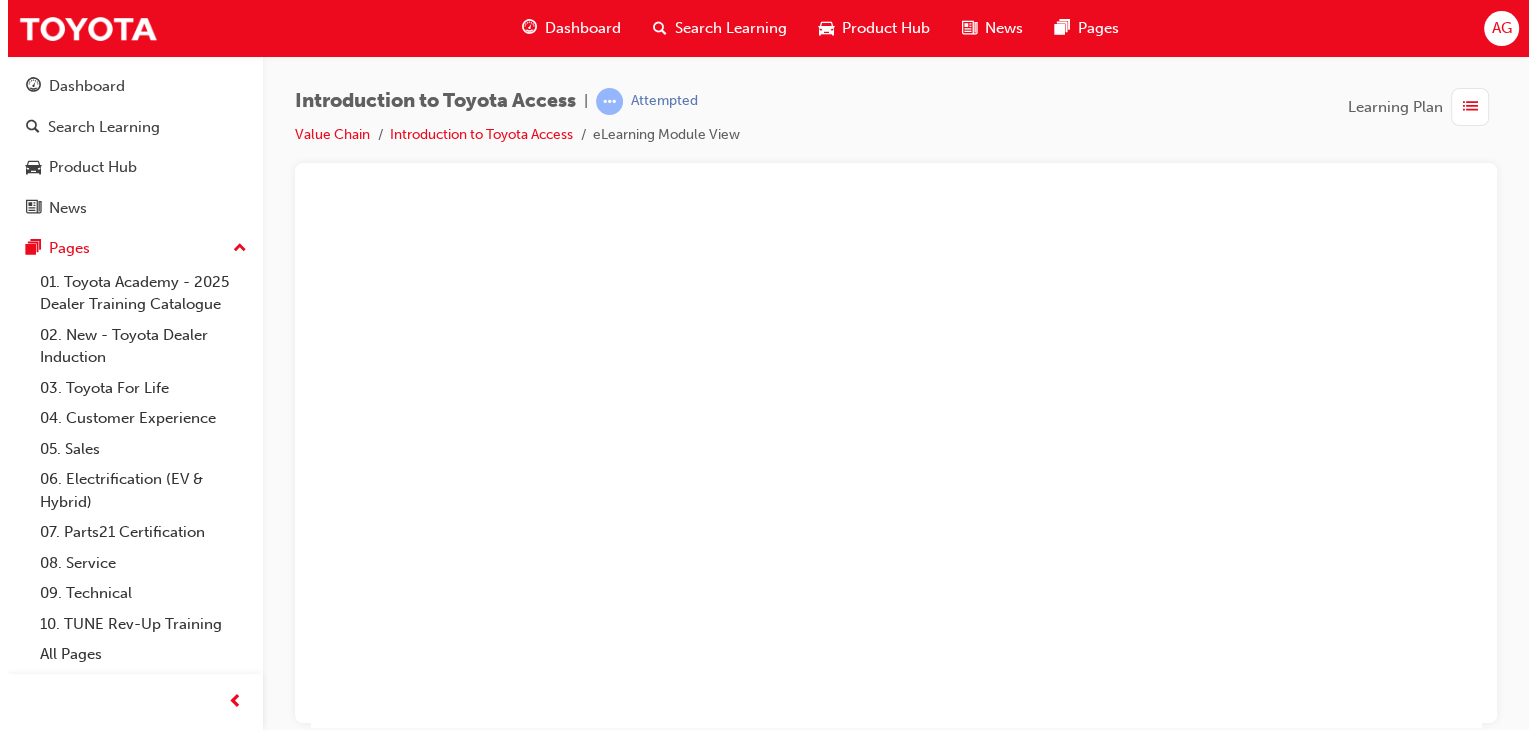 scroll, scrollTop: 187, scrollLeft: 100, axis: both 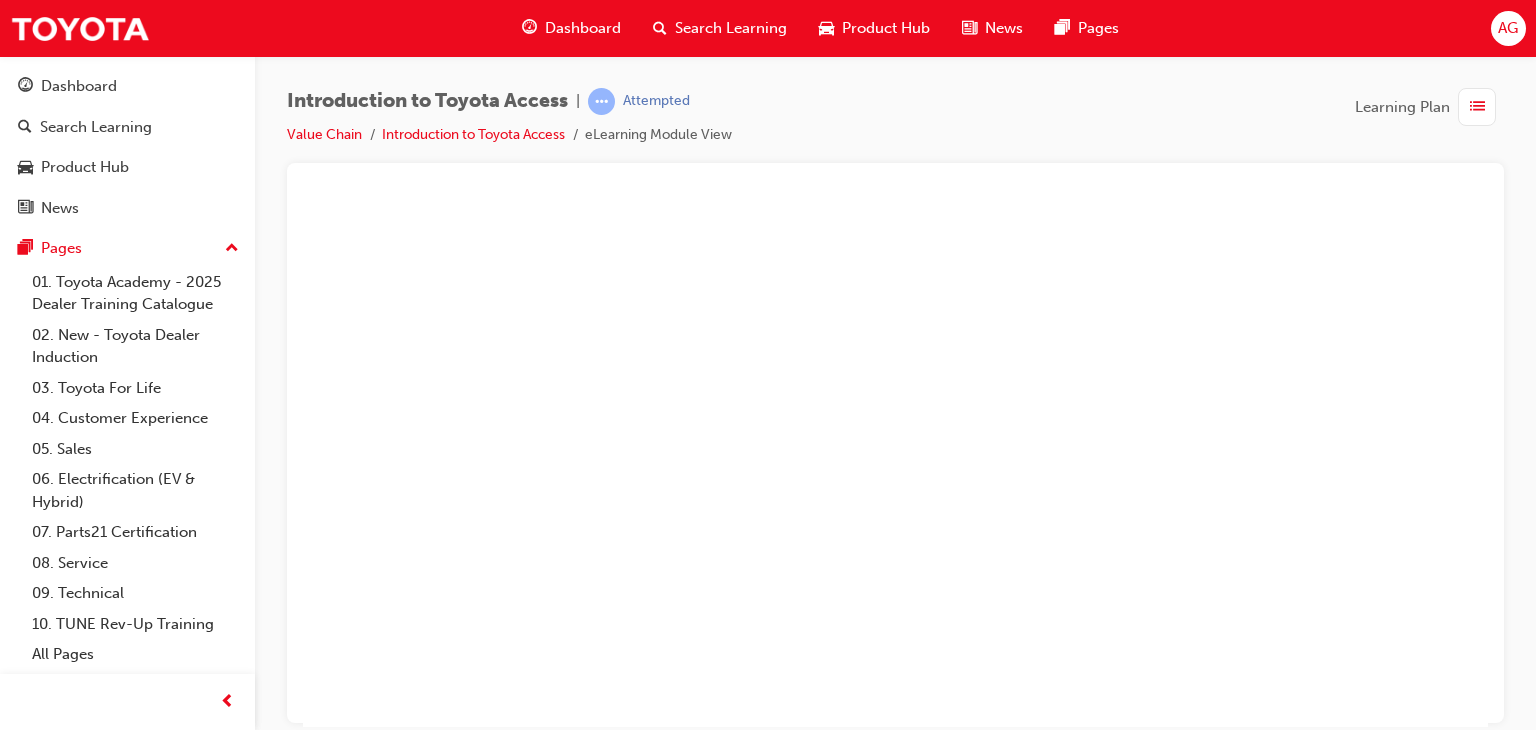 radio on "true" 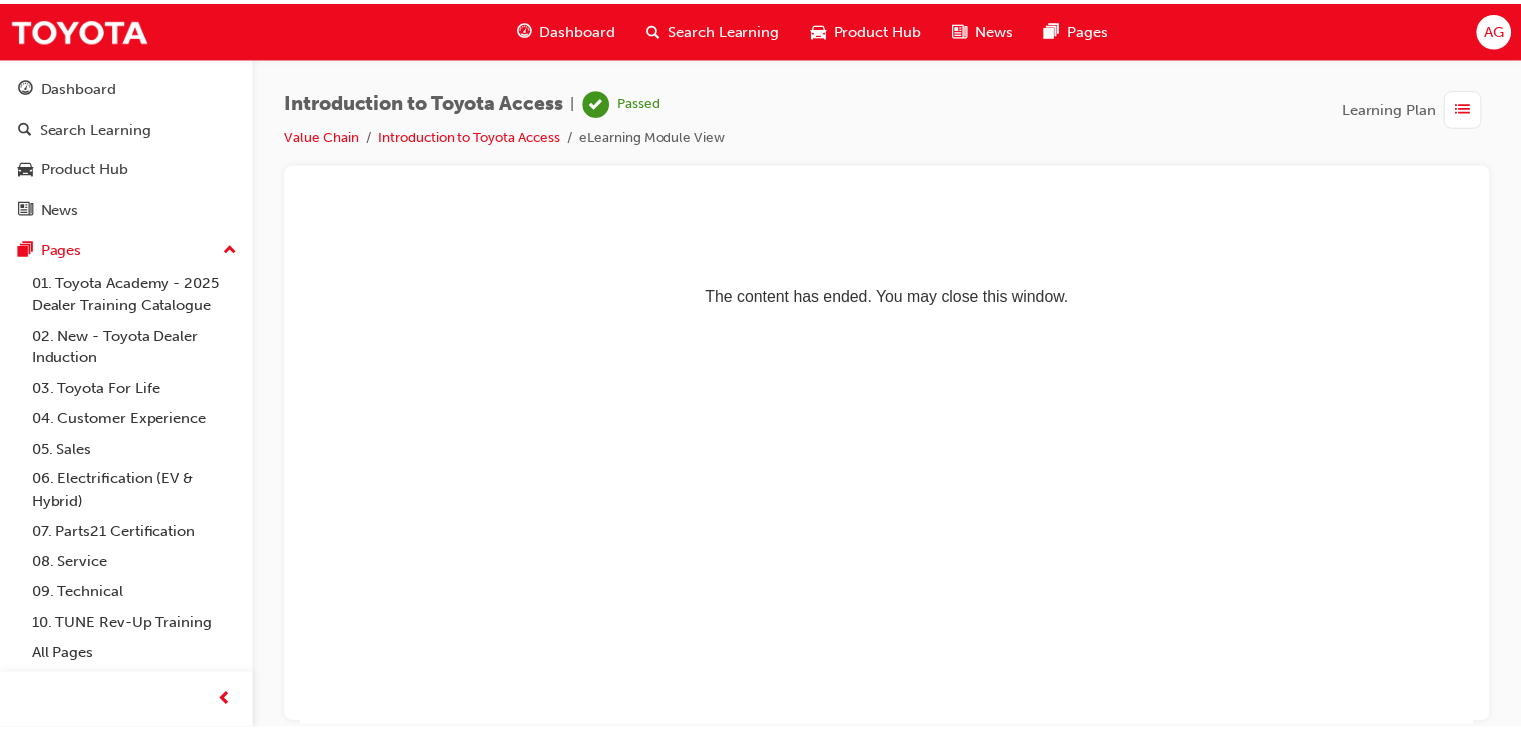 scroll, scrollTop: 0, scrollLeft: 0, axis: both 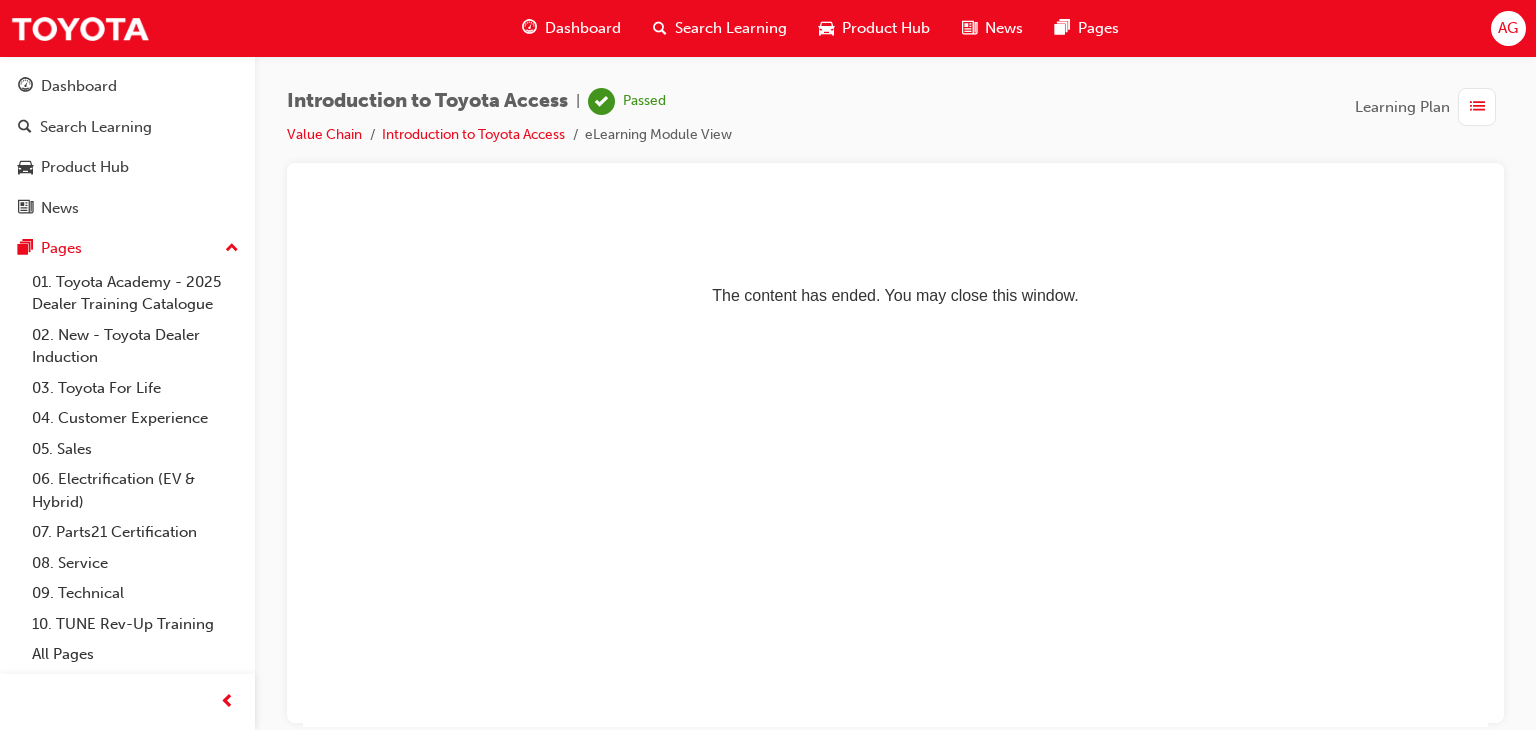 click on "Dashboard" at bounding box center (583, 28) 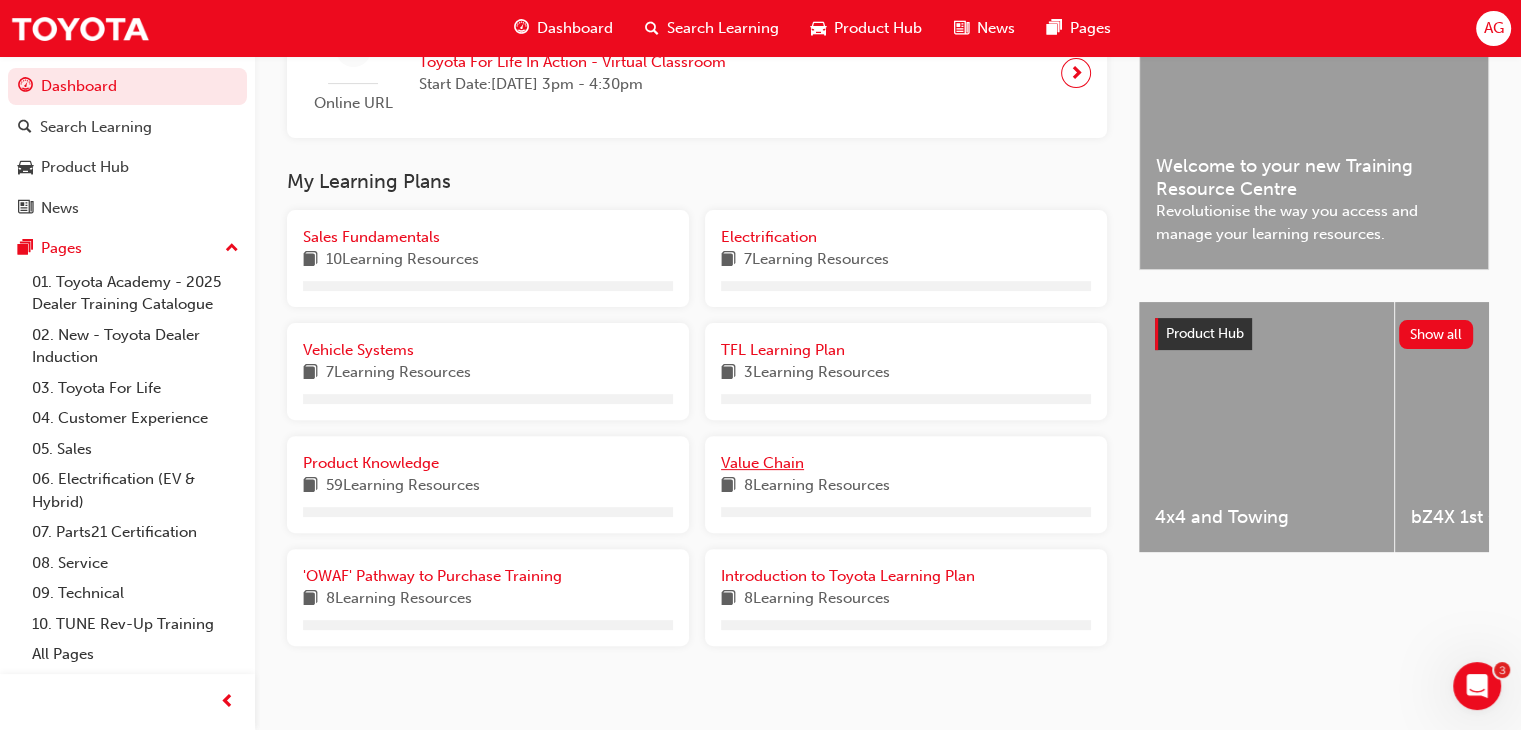 scroll, scrollTop: 563, scrollLeft: 0, axis: vertical 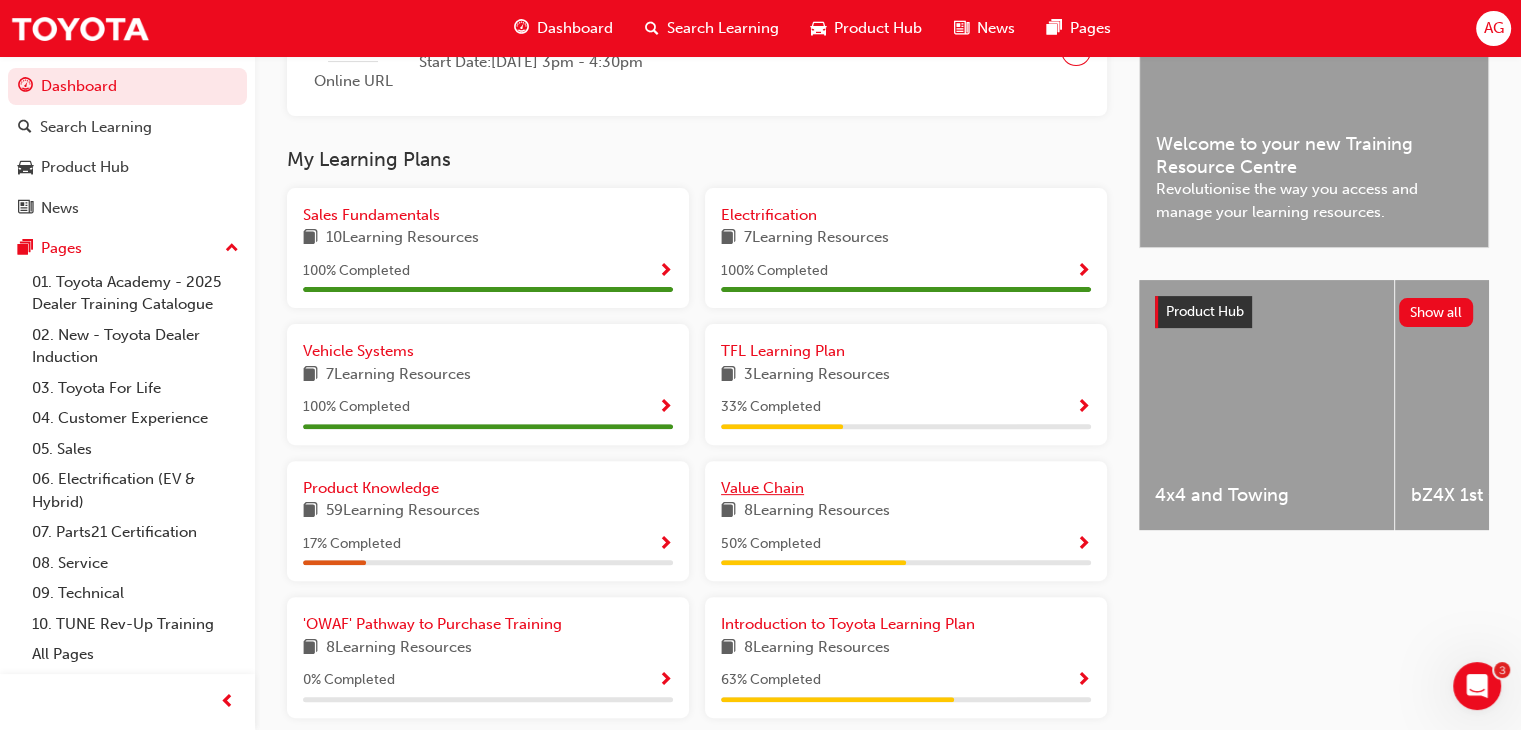click on "Value Chain" at bounding box center (762, 488) 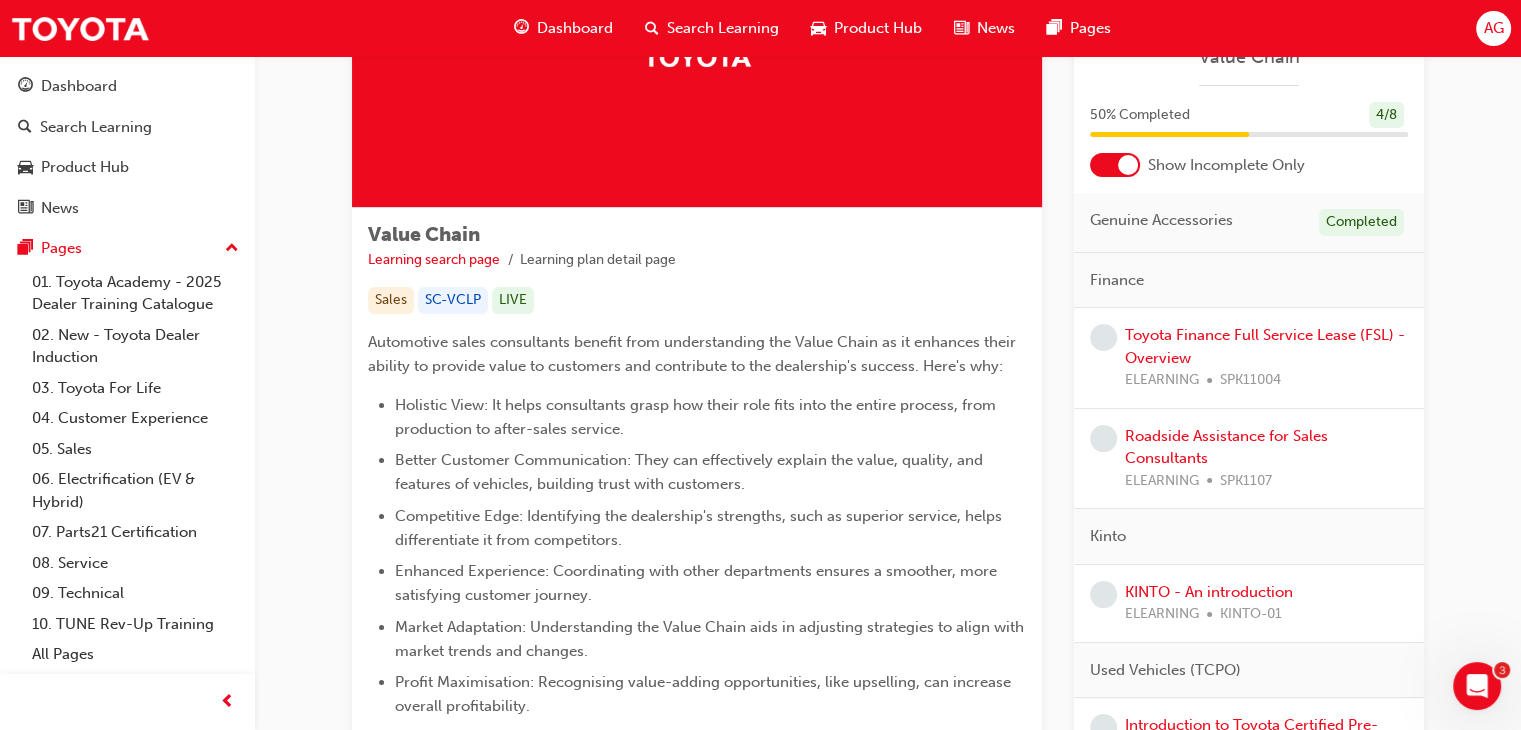 scroll, scrollTop: 148, scrollLeft: 0, axis: vertical 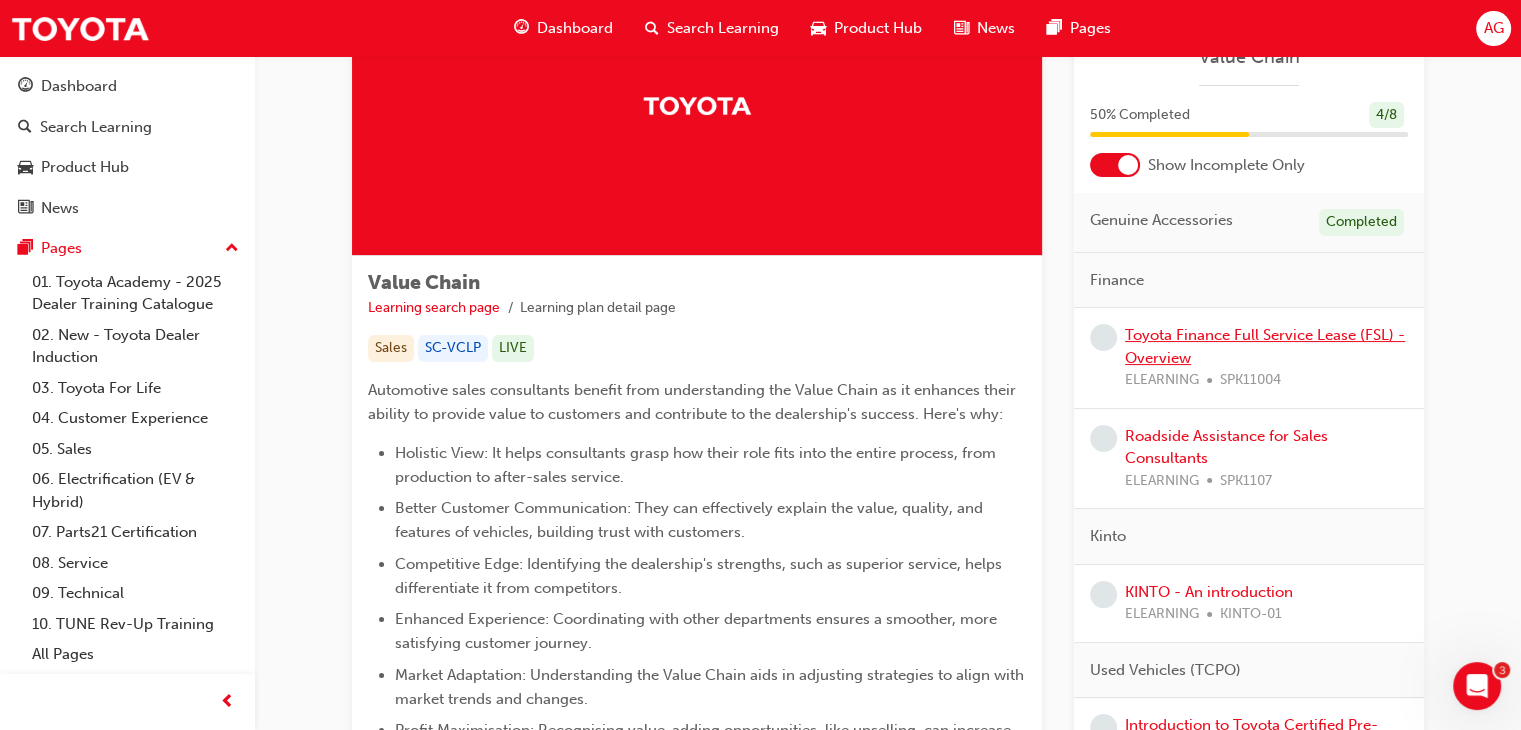 click on "Toyota Finance Full Service Lease (FSL) - Overview" at bounding box center (1265, 346) 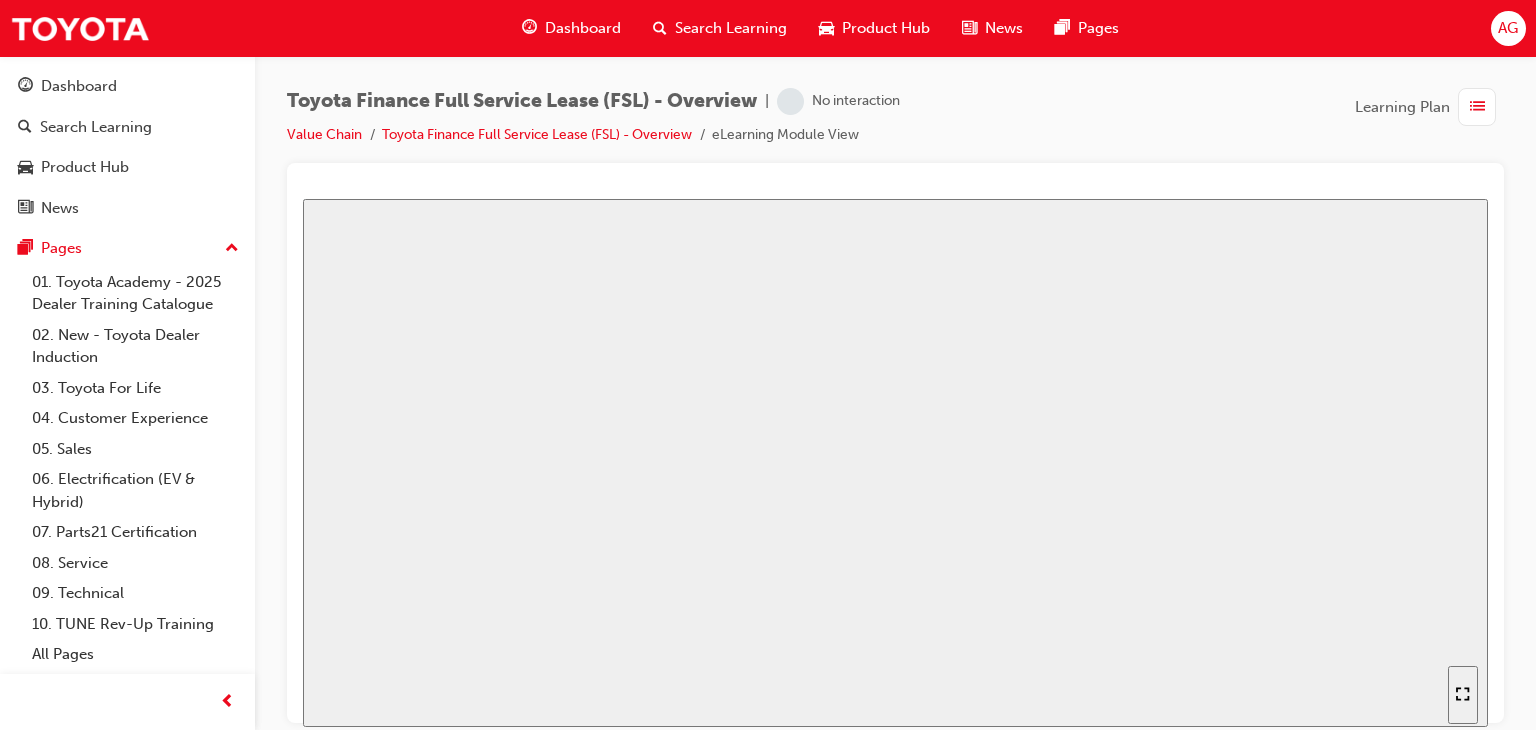 scroll, scrollTop: 0, scrollLeft: 0, axis: both 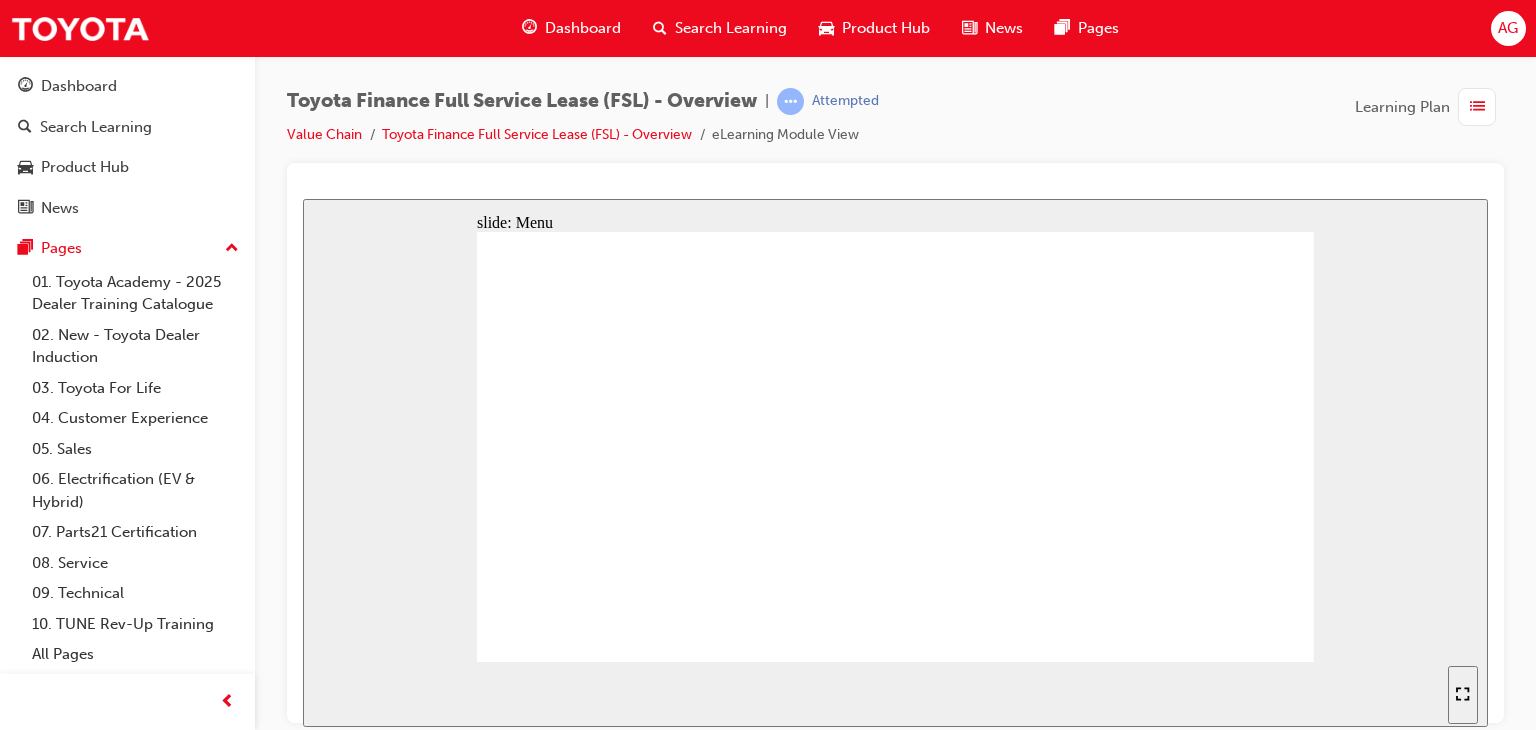 click 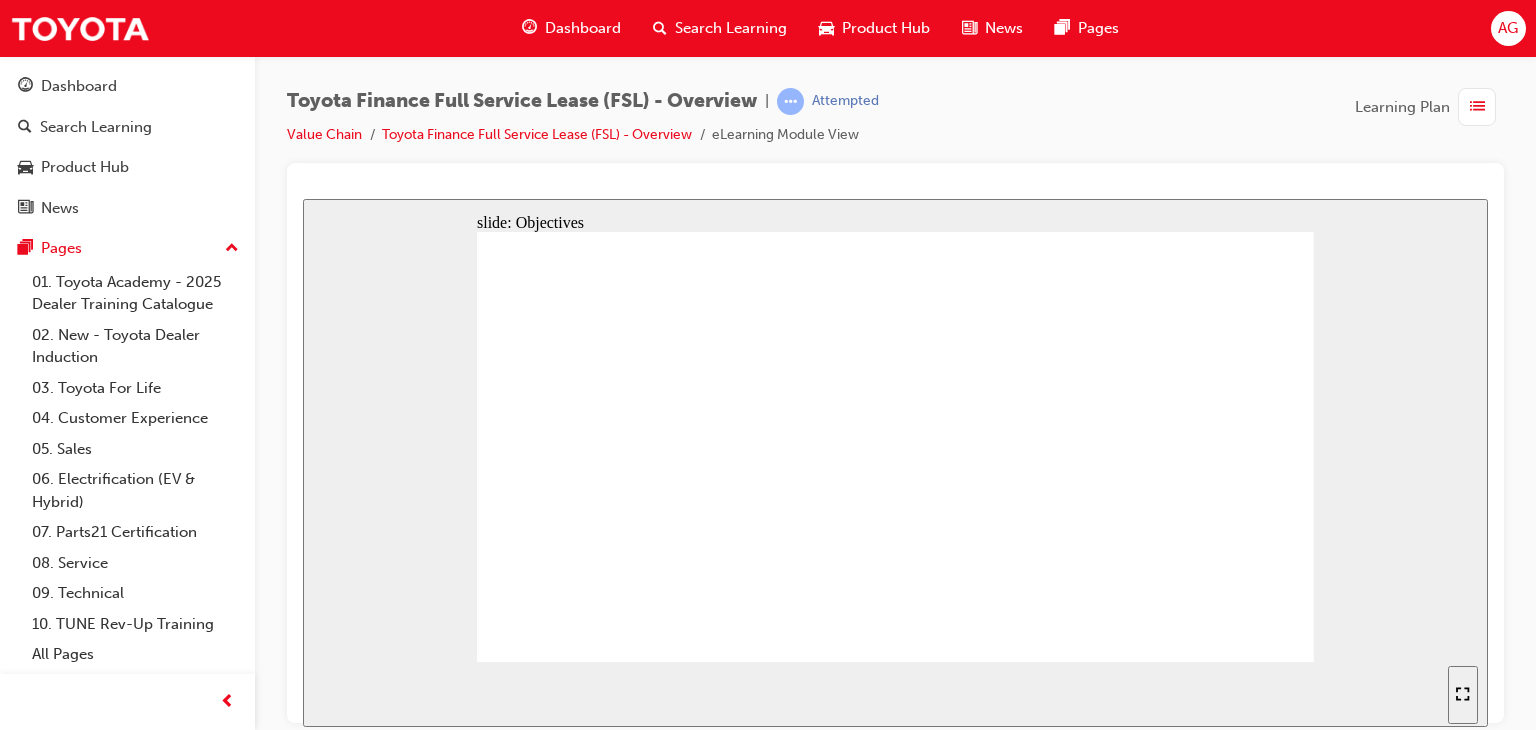 drag, startPoint x: 786, startPoint y: 481, endPoint x: 723, endPoint y: 480, distance: 63.007935 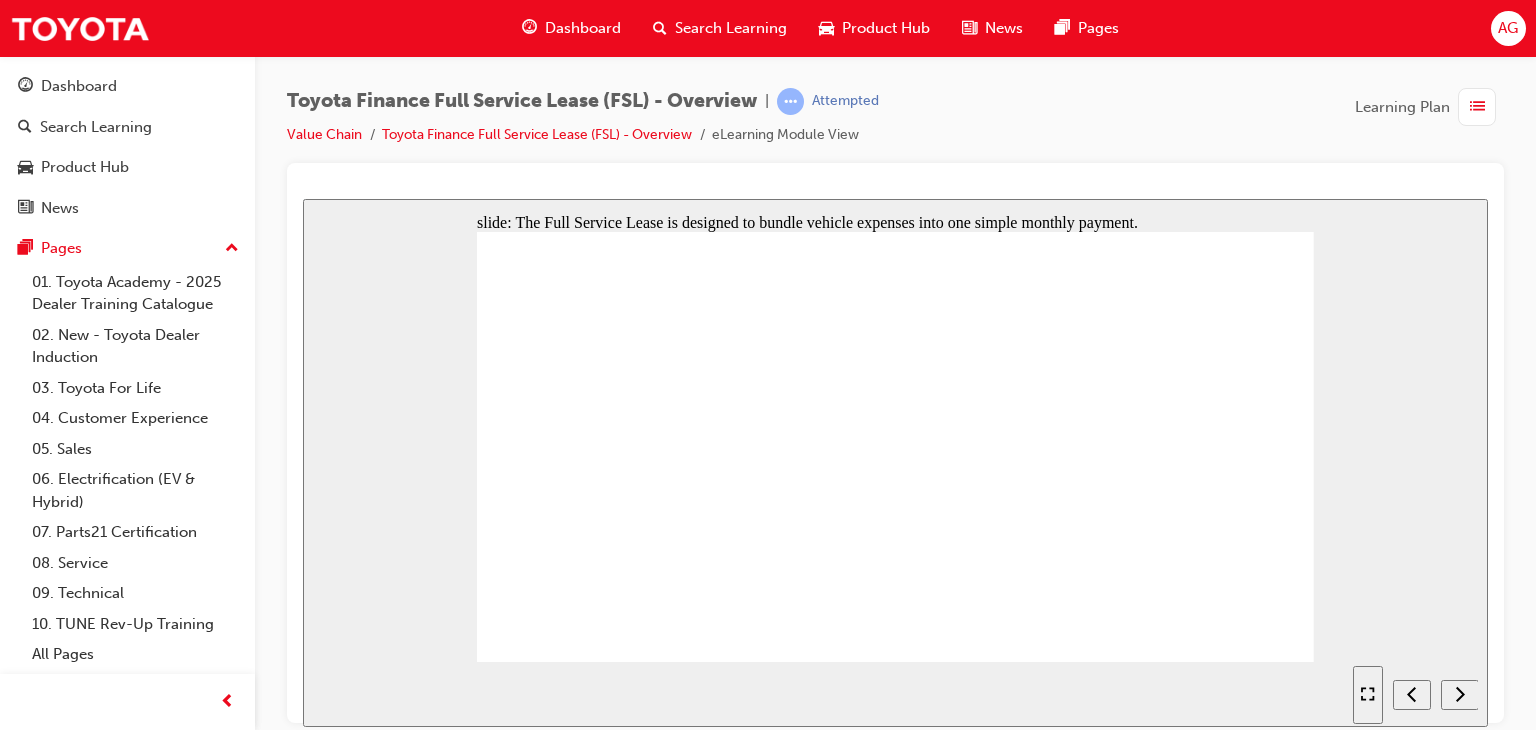 drag, startPoint x: 917, startPoint y: 363, endPoint x: 1054, endPoint y: 373, distance: 137.36447 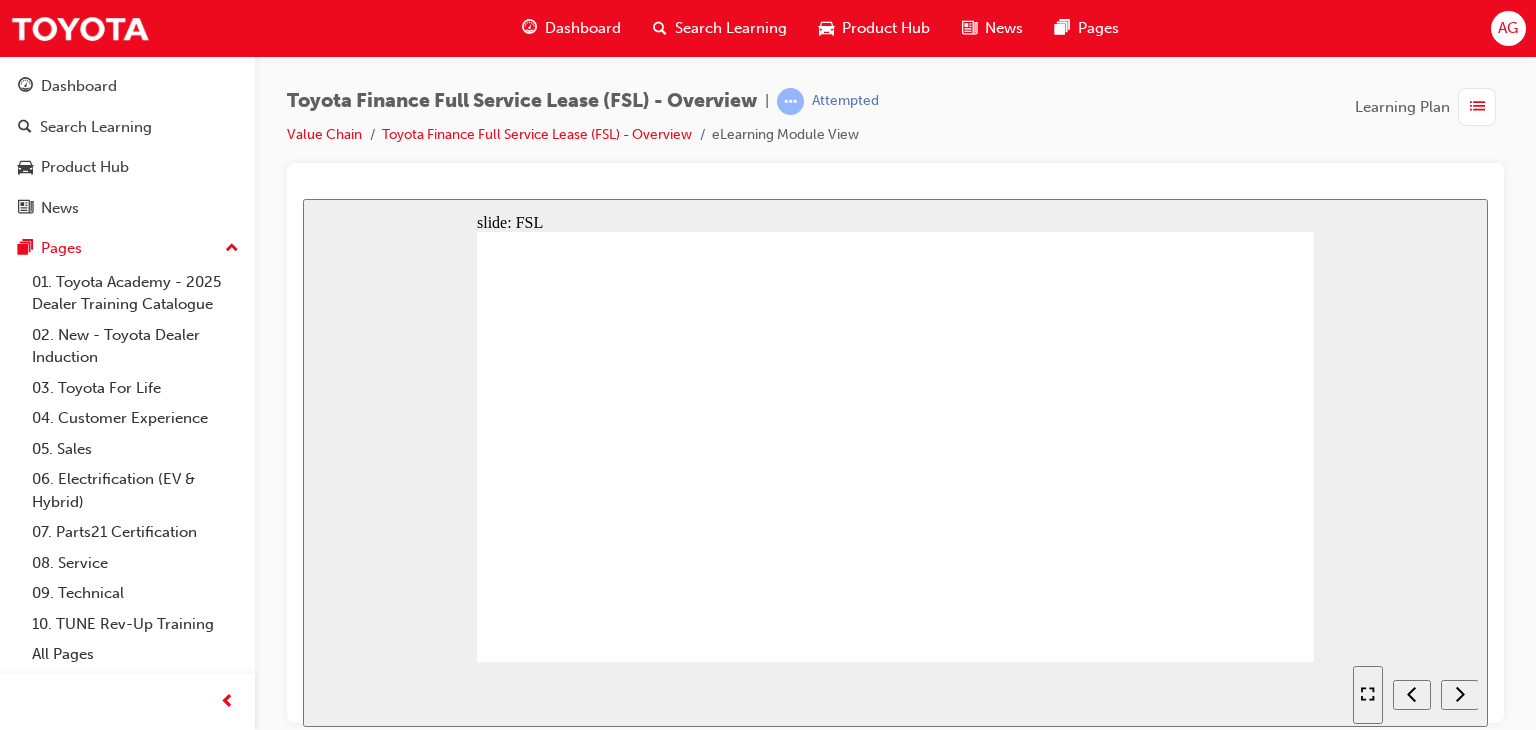 click at bounding box center [895, 1379] 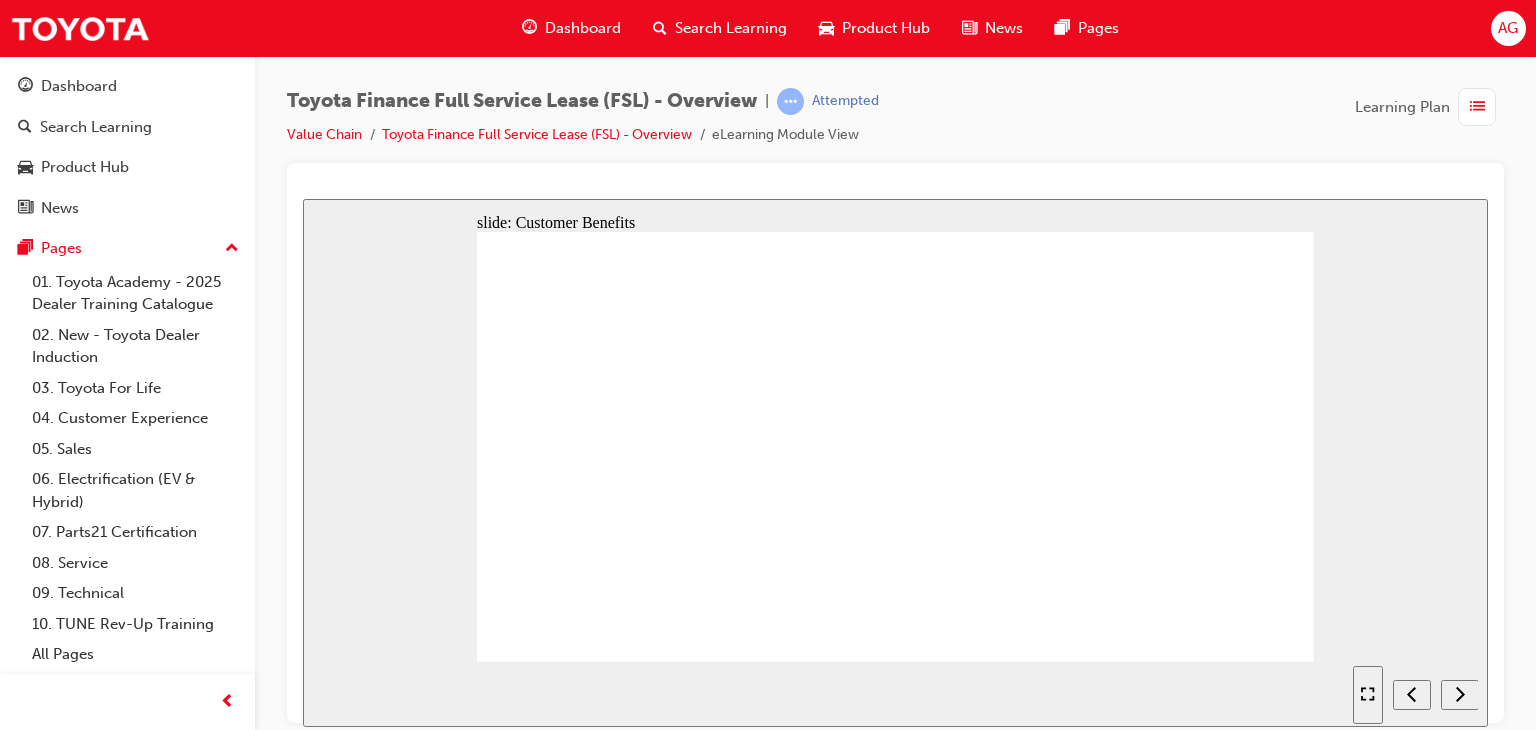 click at bounding box center [895, 1379] 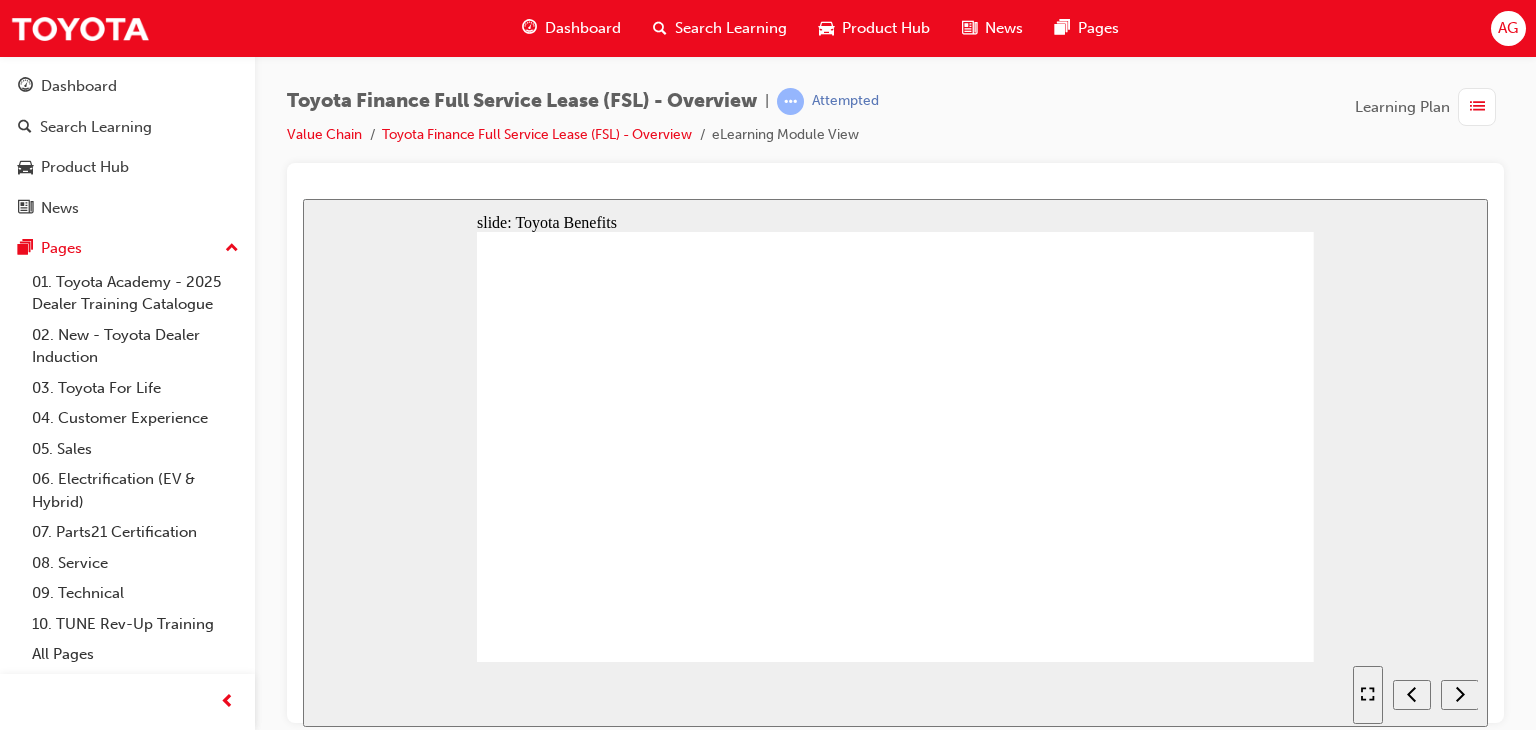 click 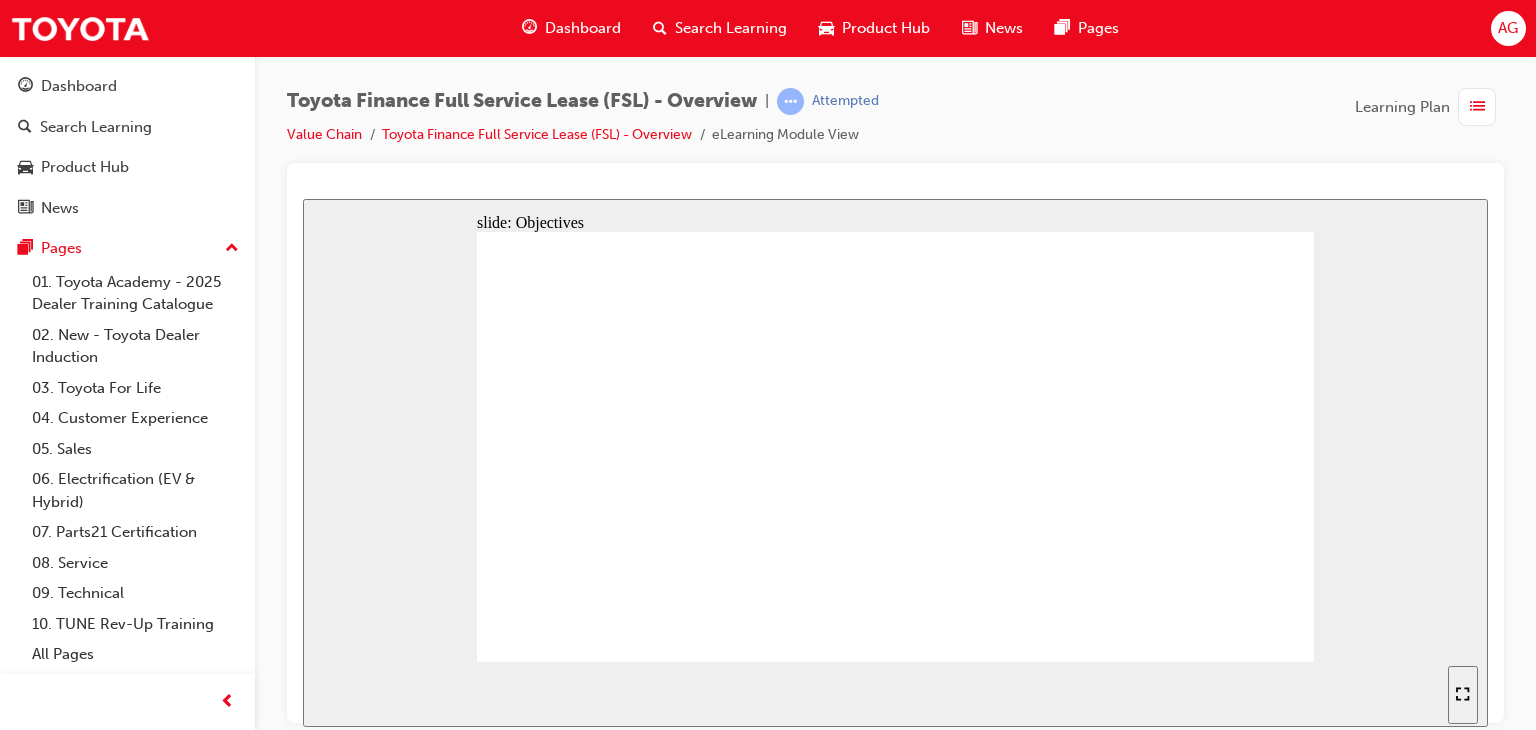 click 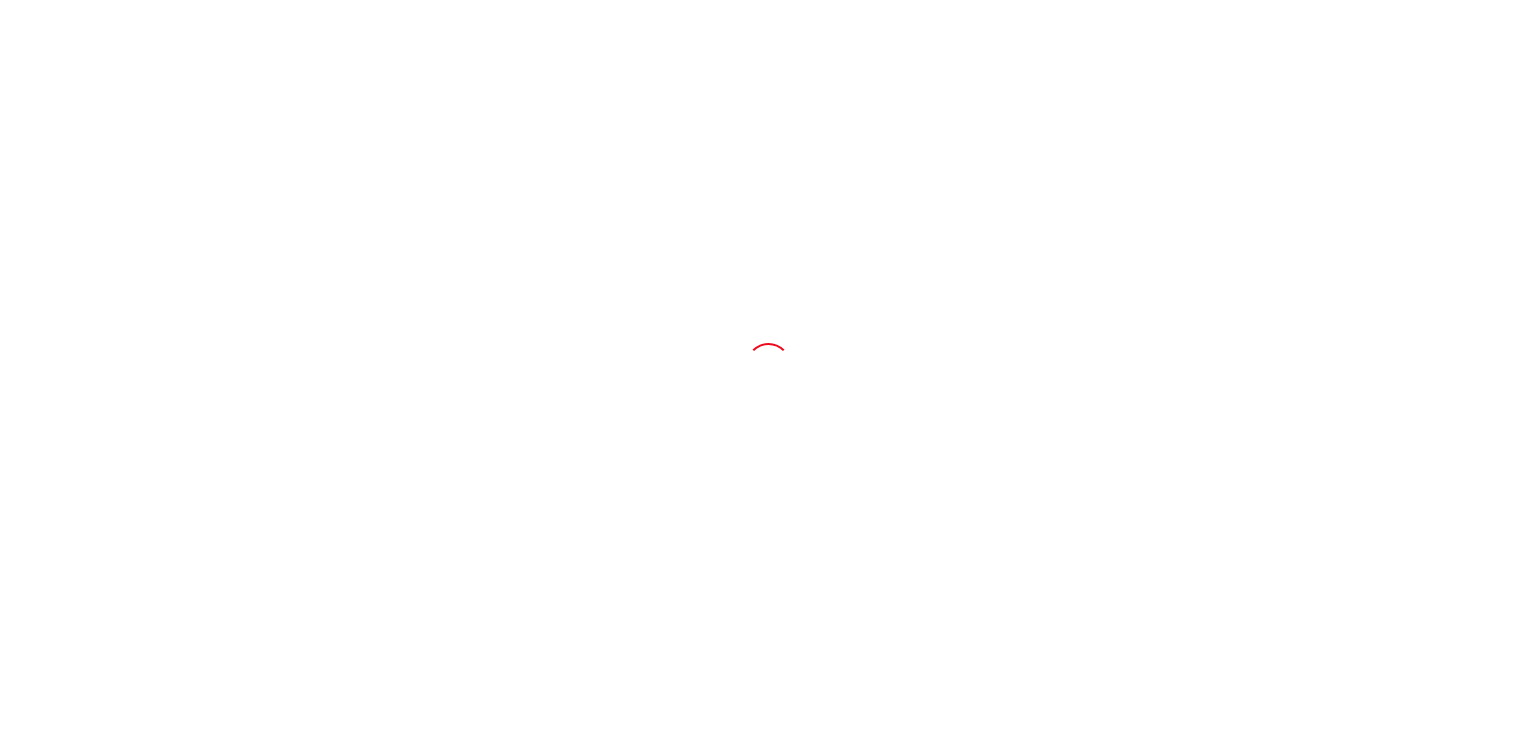scroll, scrollTop: 0, scrollLeft: 0, axis: both 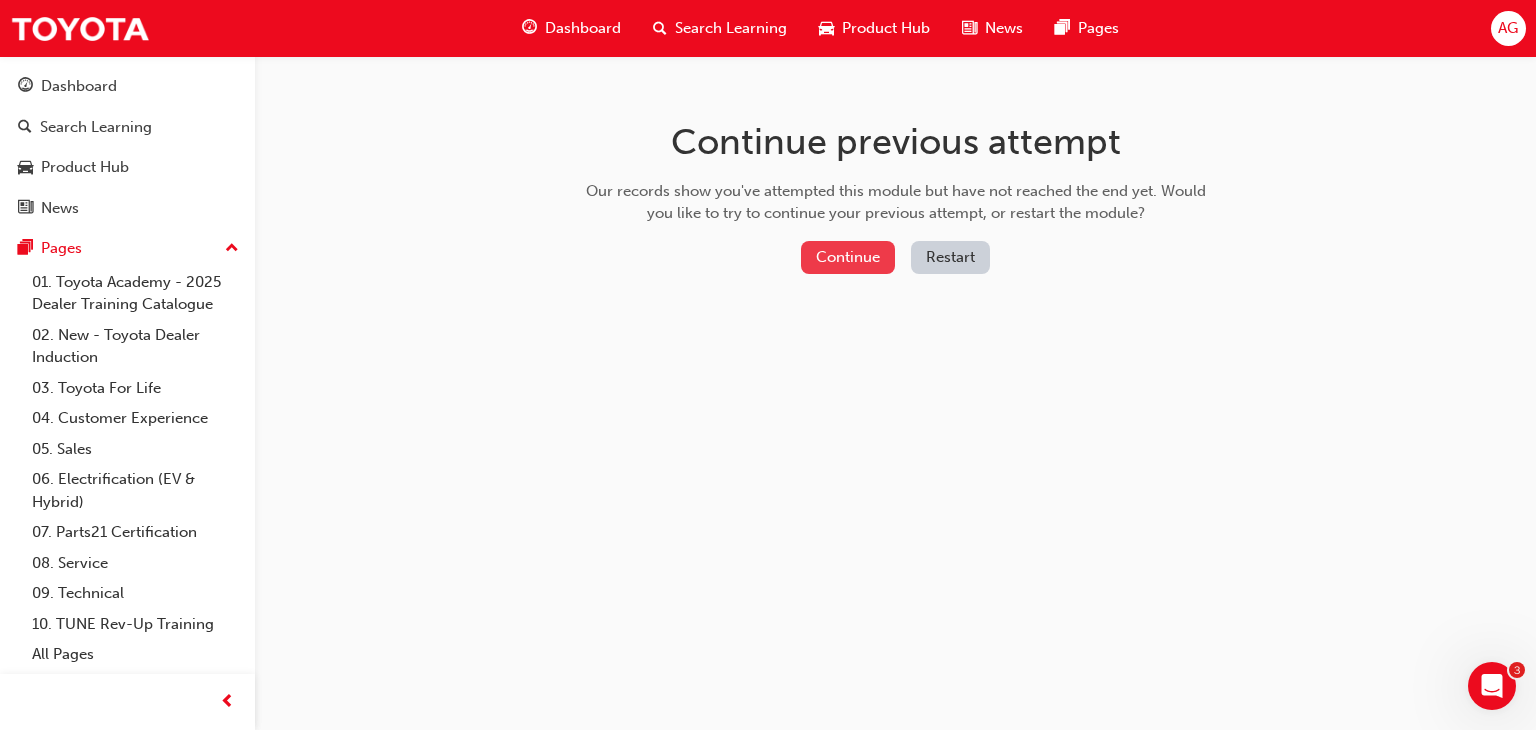 click on "Continue" at bounding box center [848, 257] 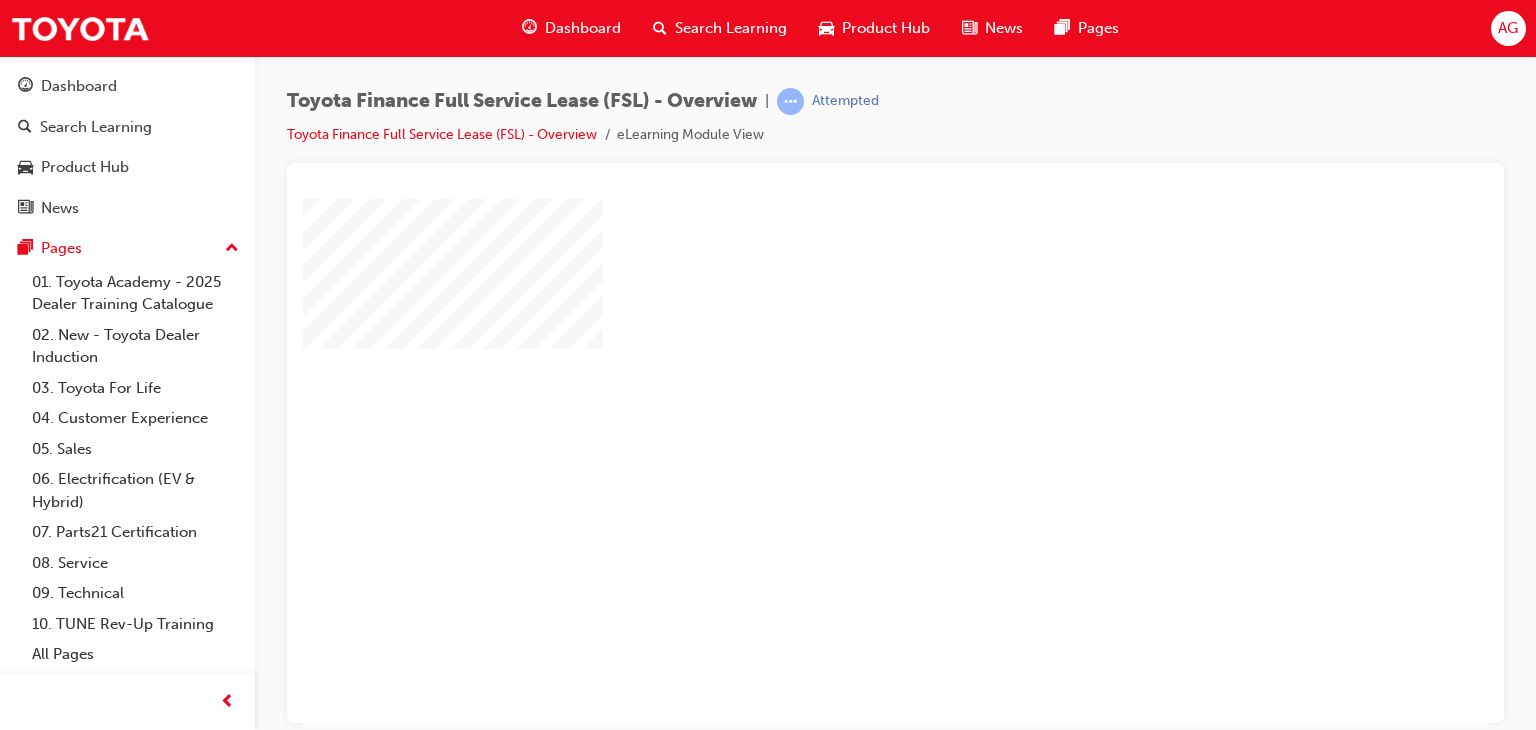 scroll, scrollTop: 0, scrollLeft: 0, axis: both 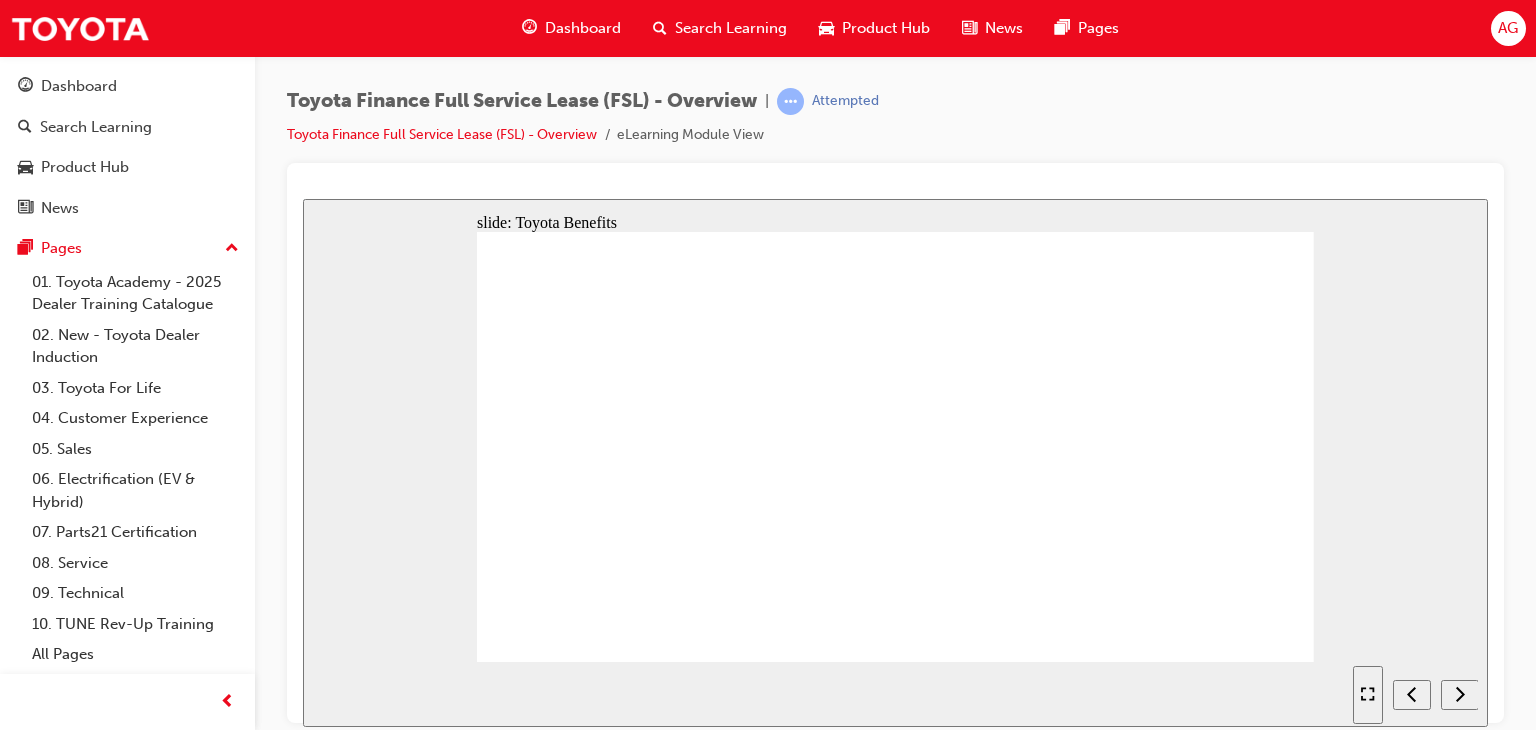 click at bounding box center (895, 1363) 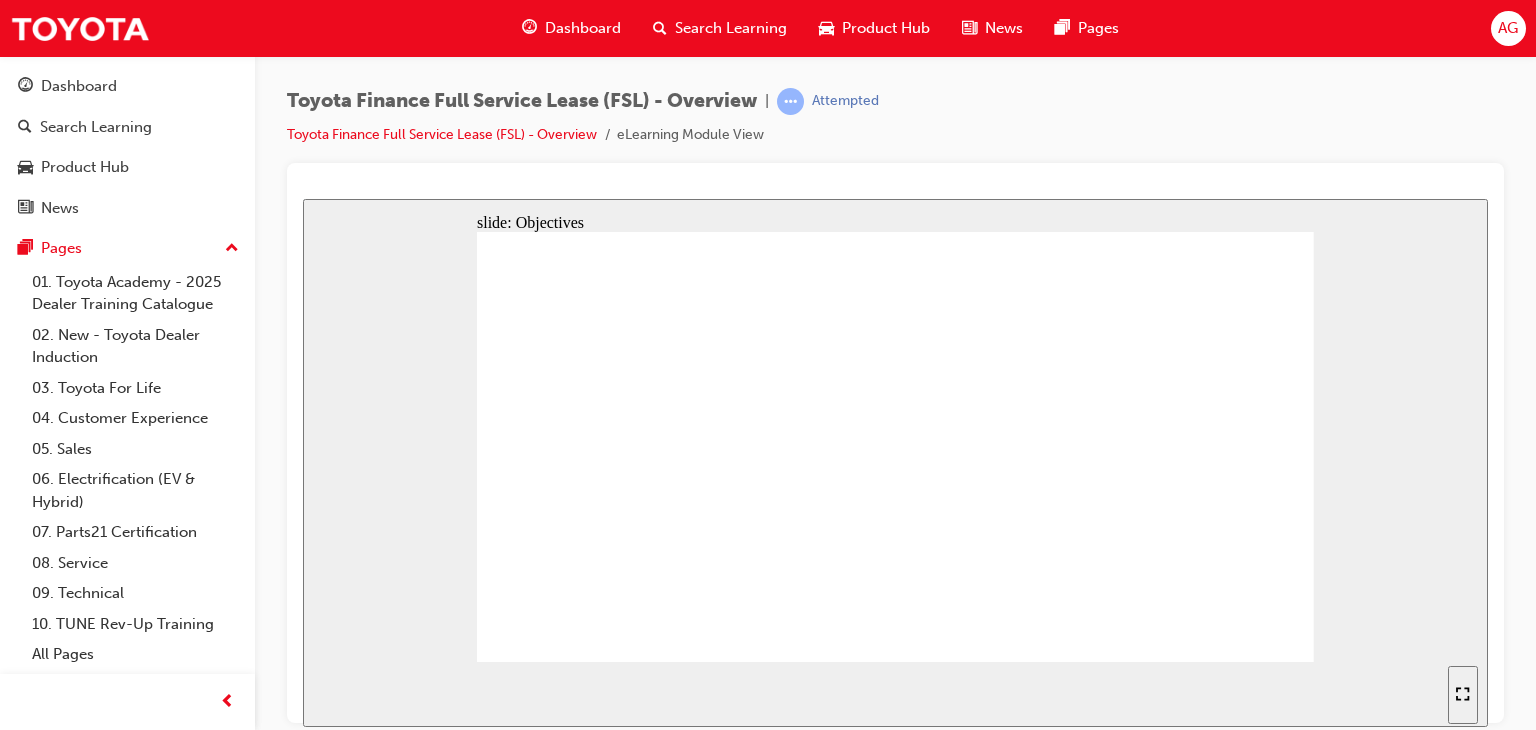 click 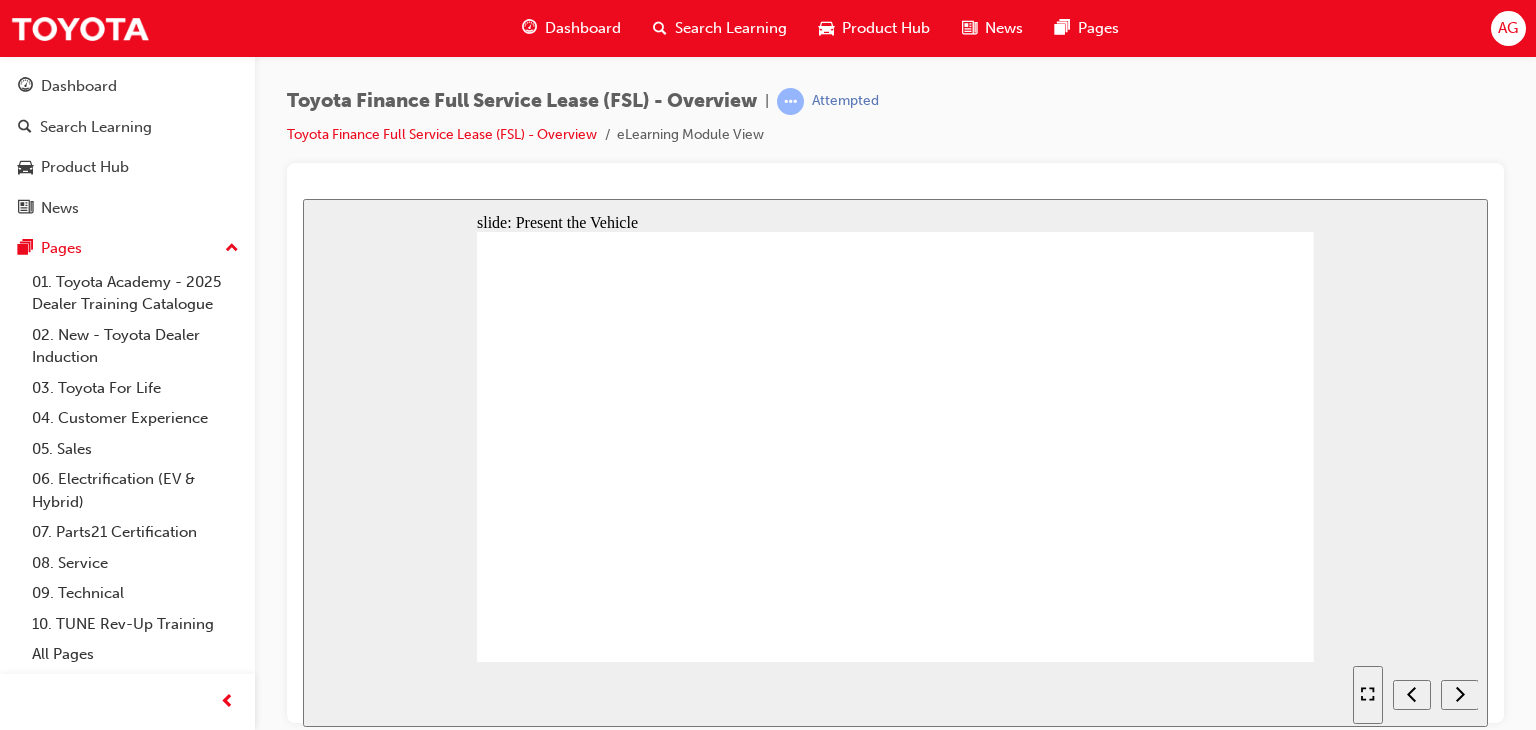 click 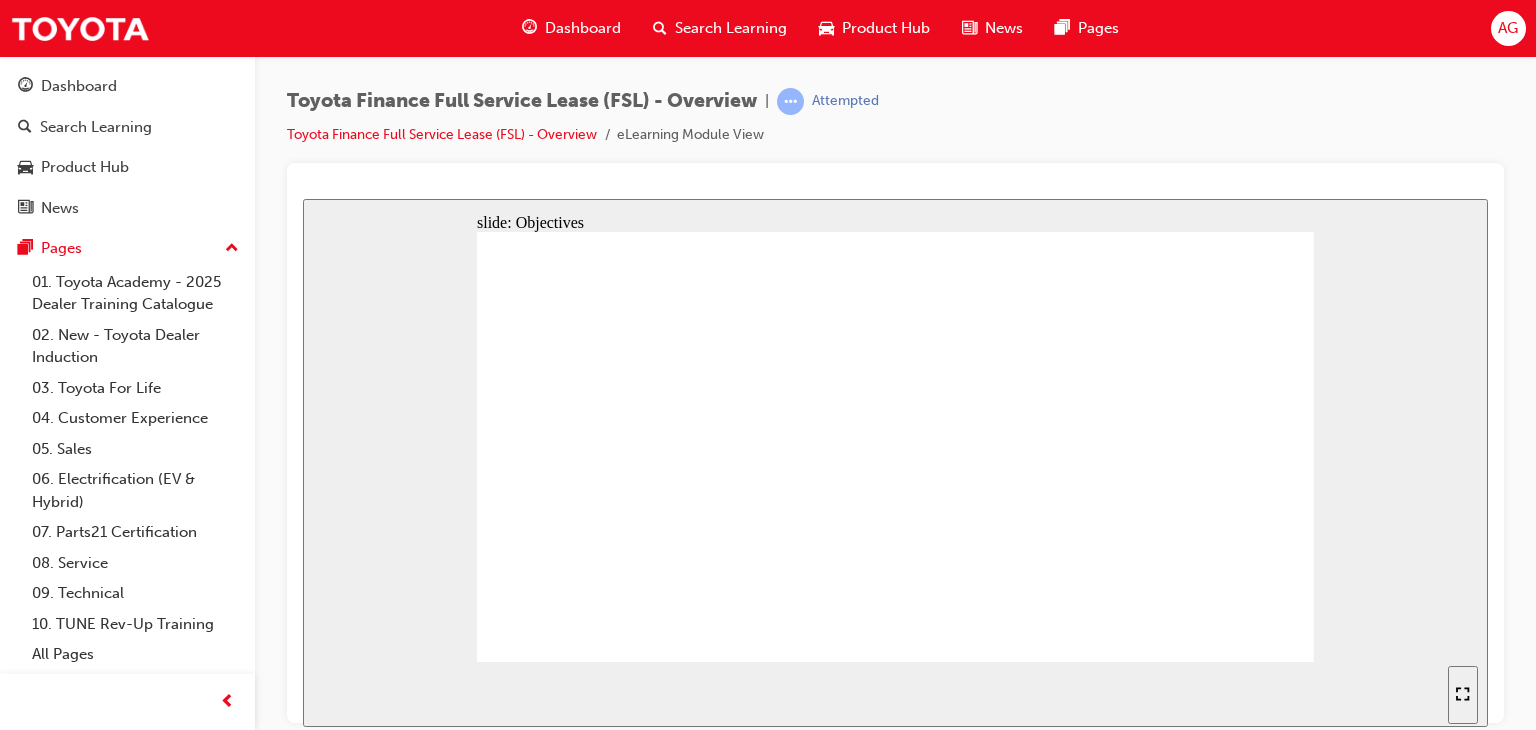 click 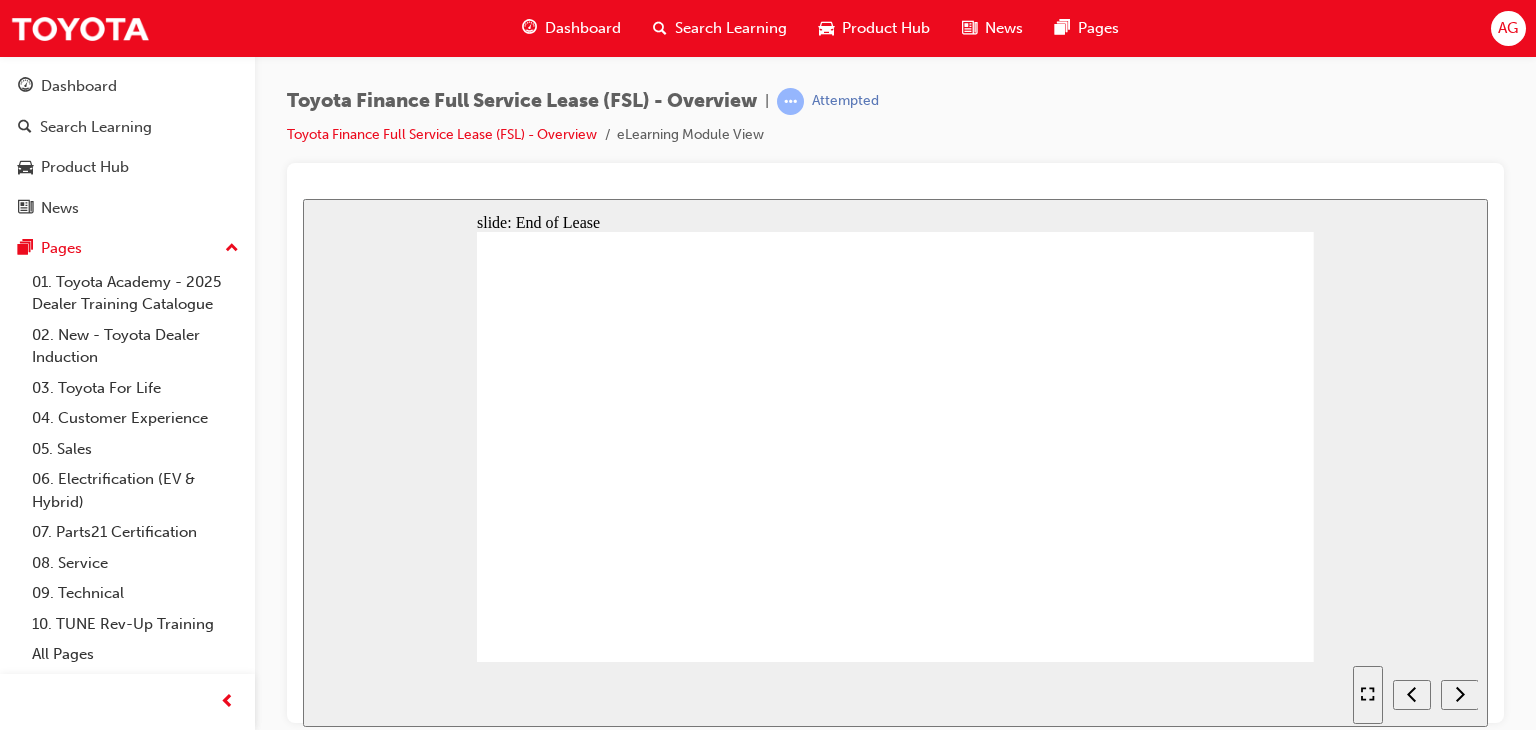 click at bounding box center (895, 1363) 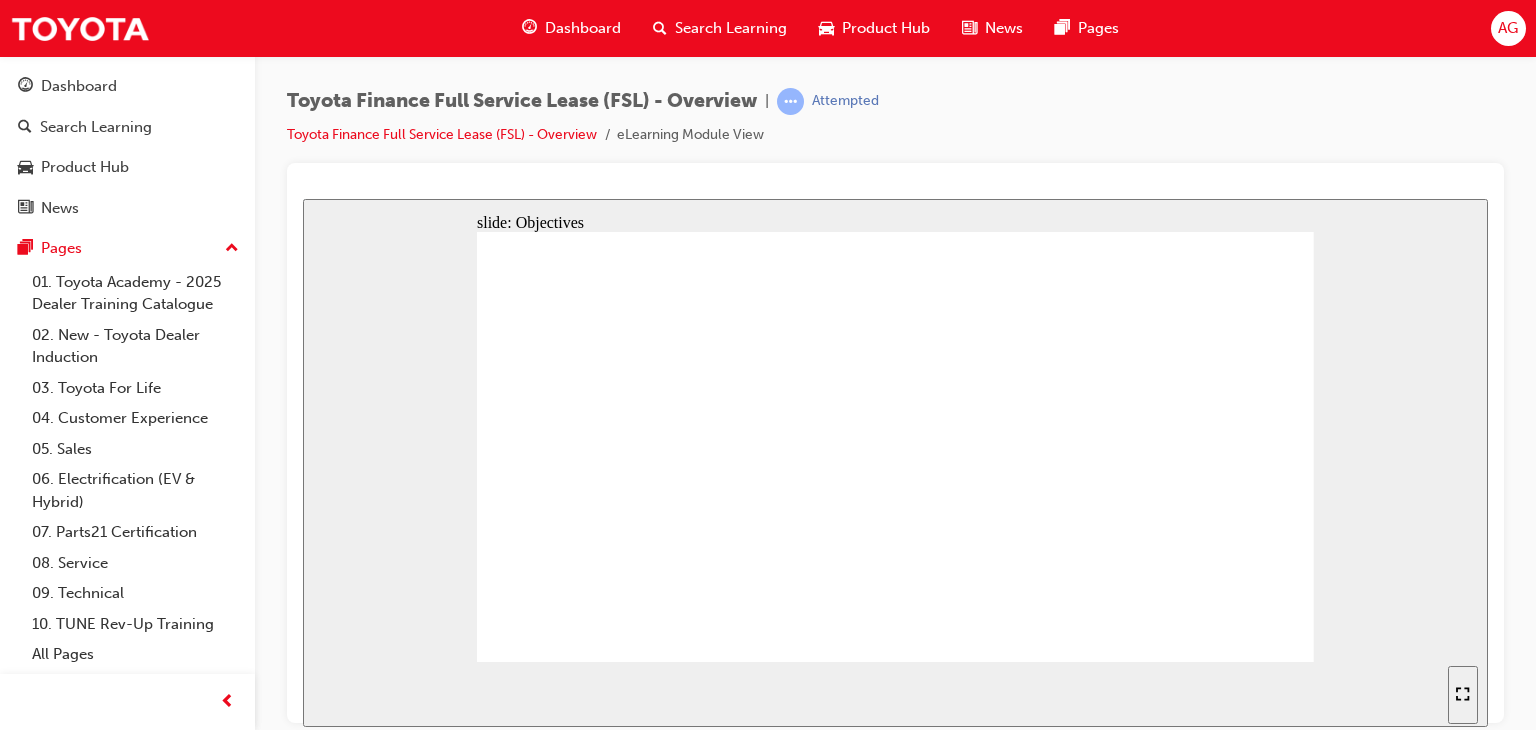 click 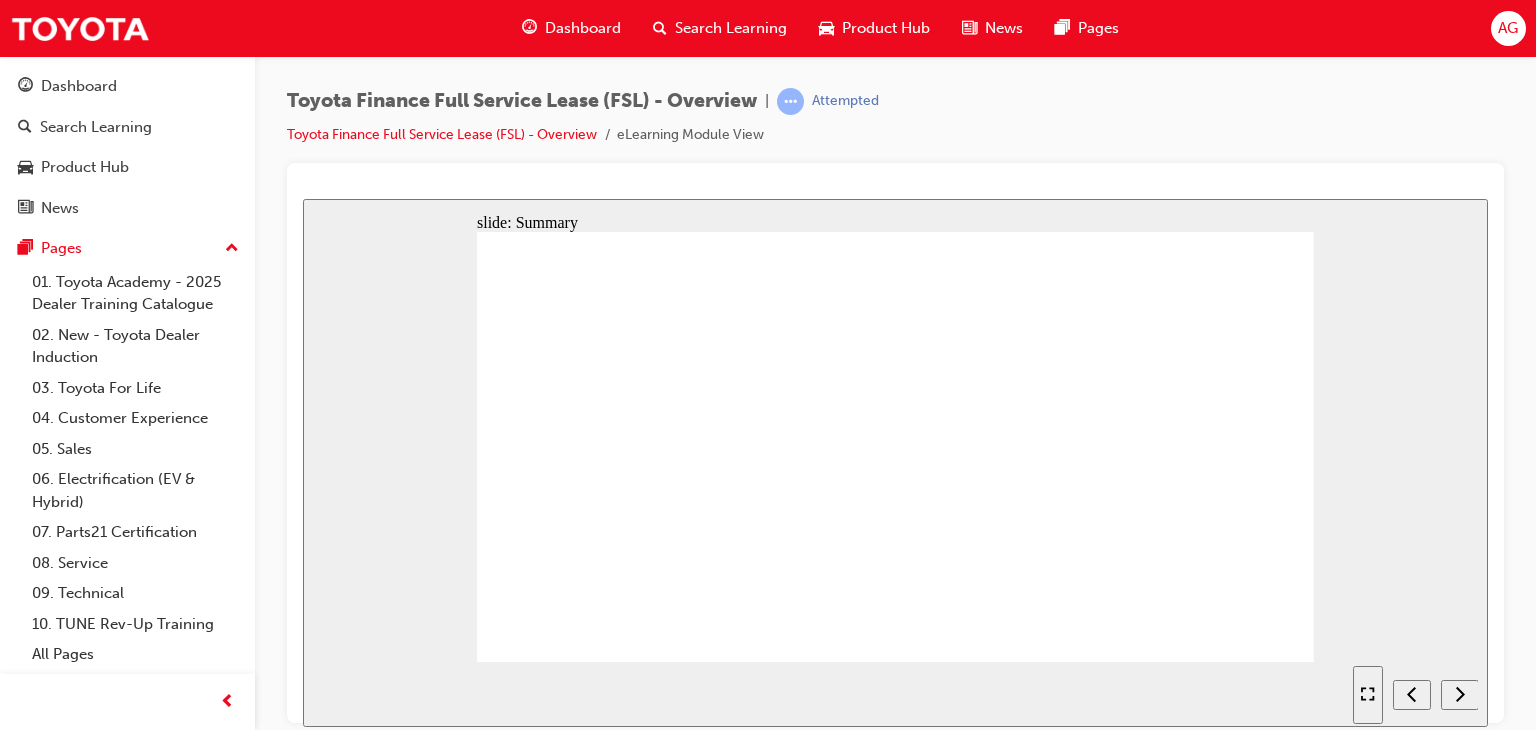 click at bounding box center [895, 1379] 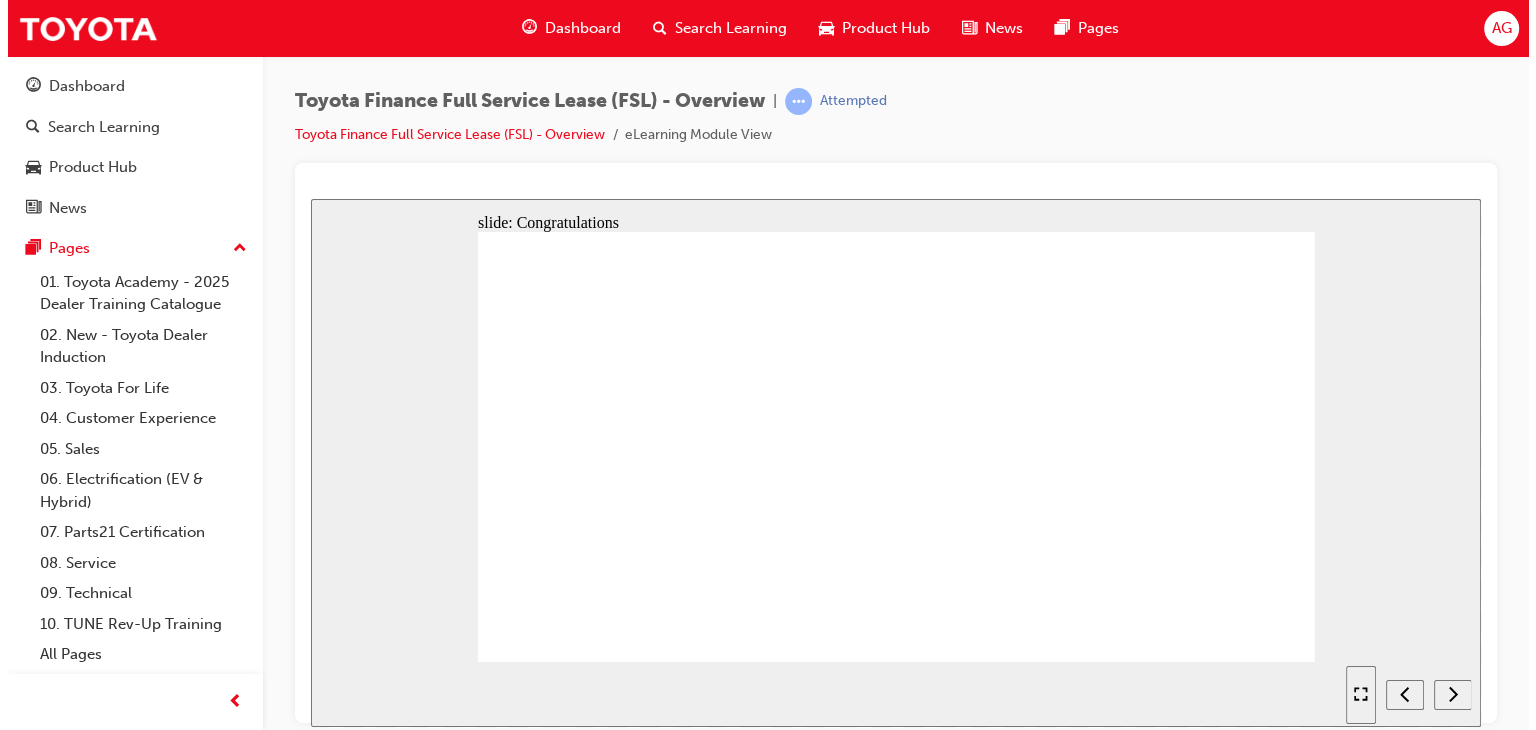 click 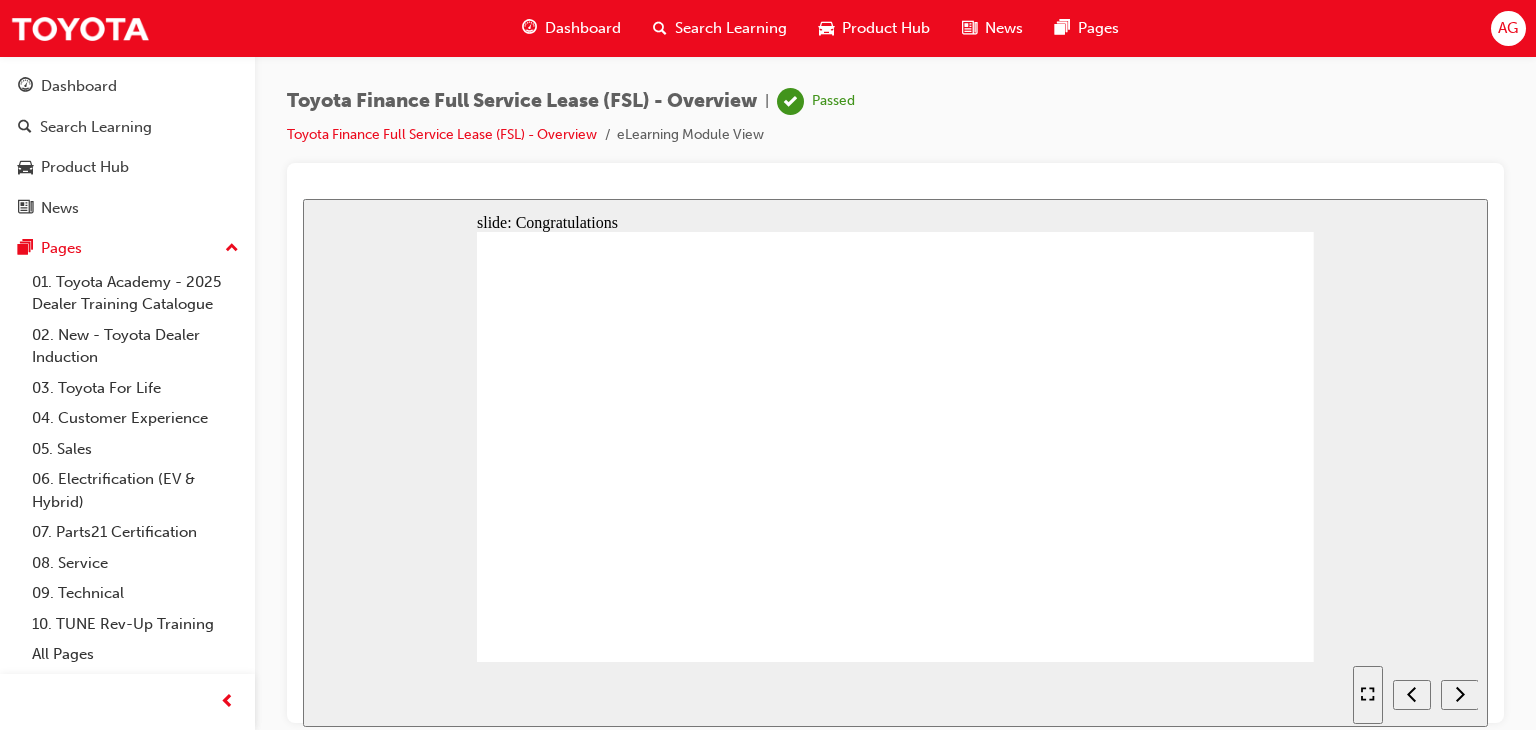 click 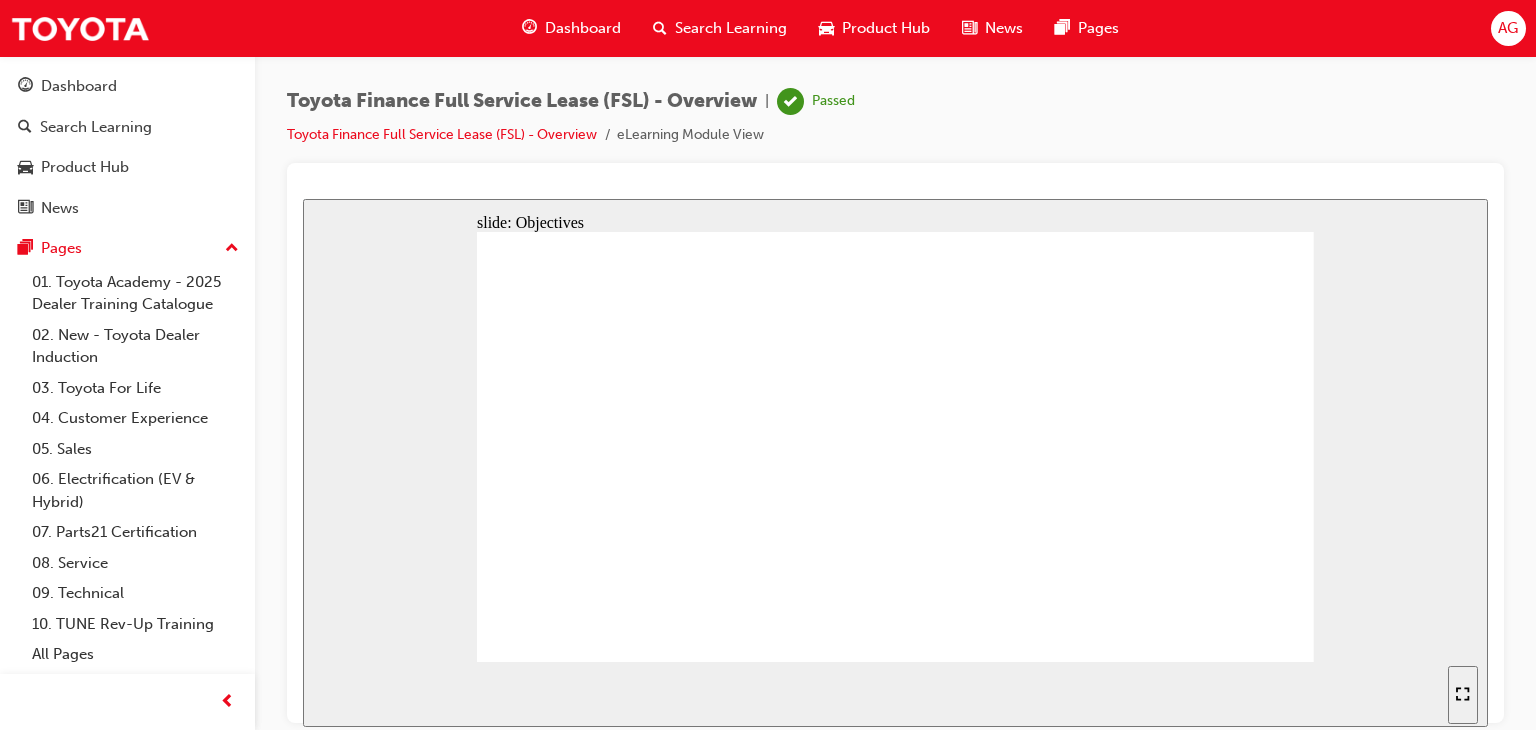 click 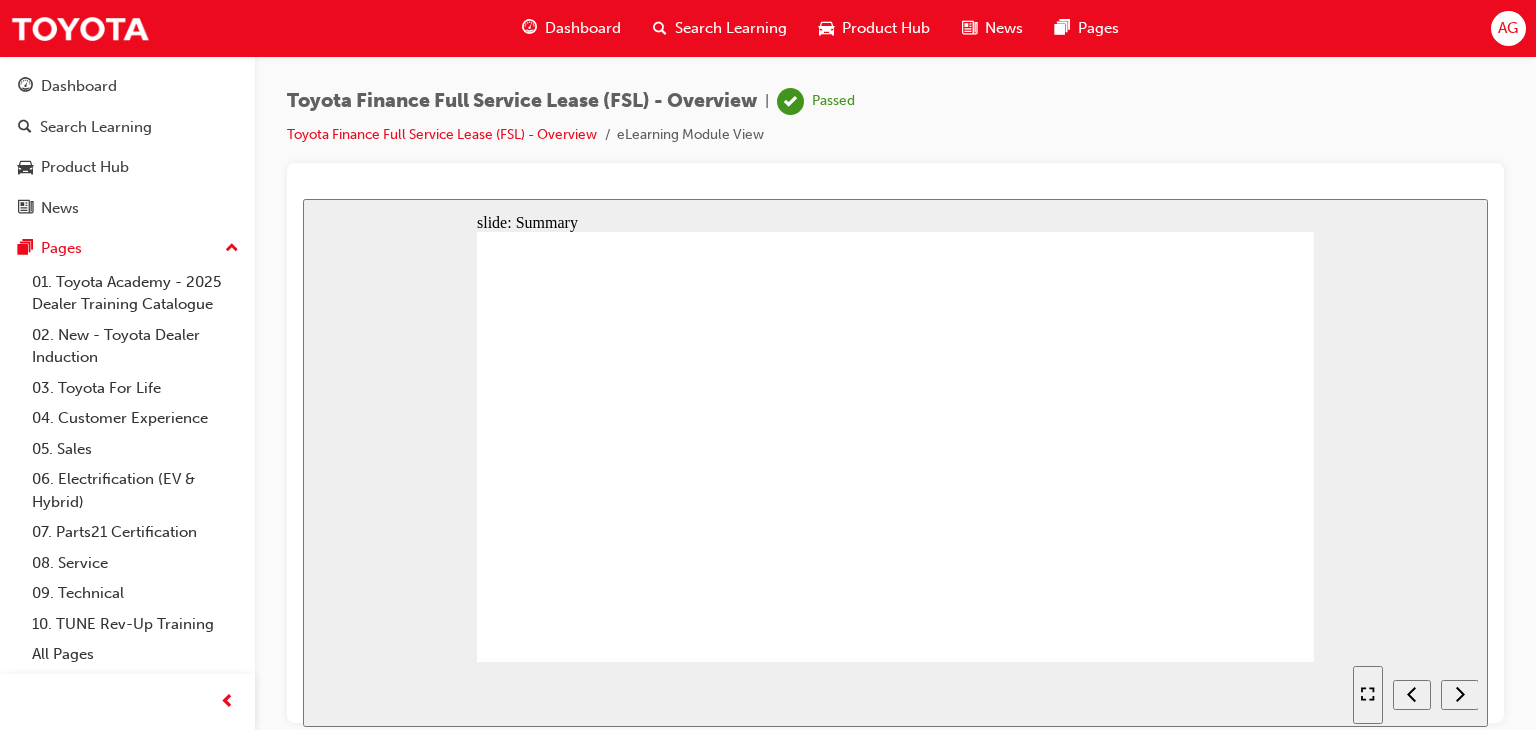click at bounding box center [895, 1379] 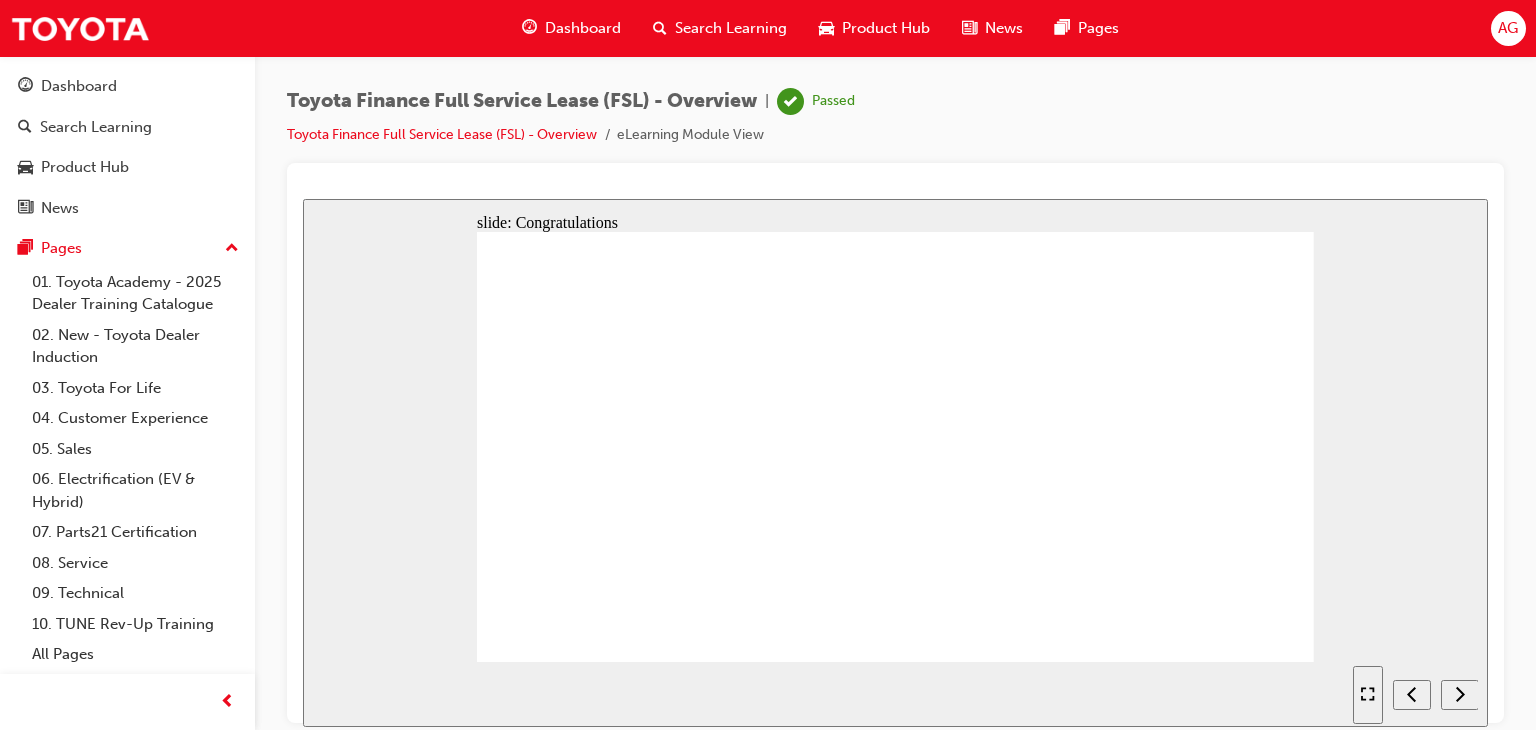 click 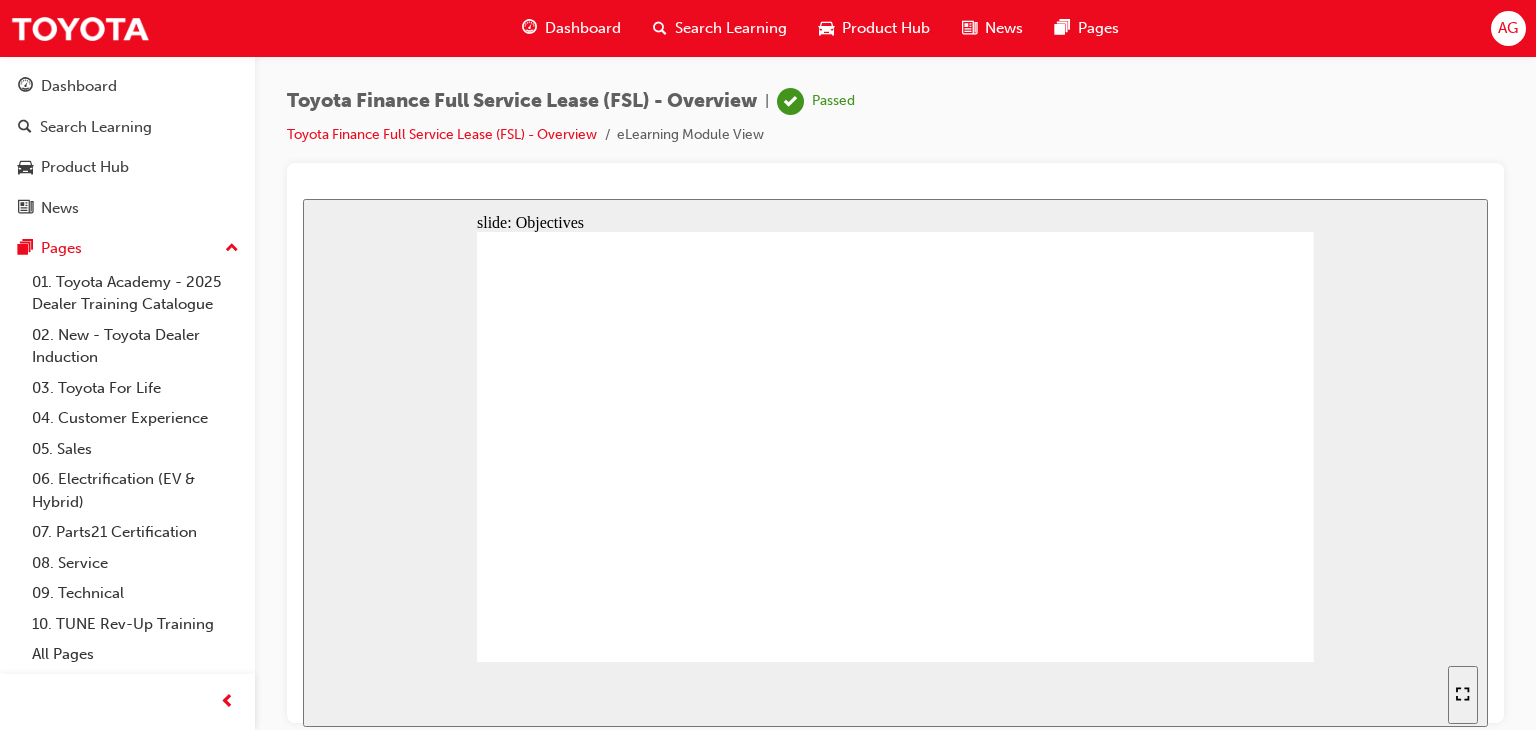 click 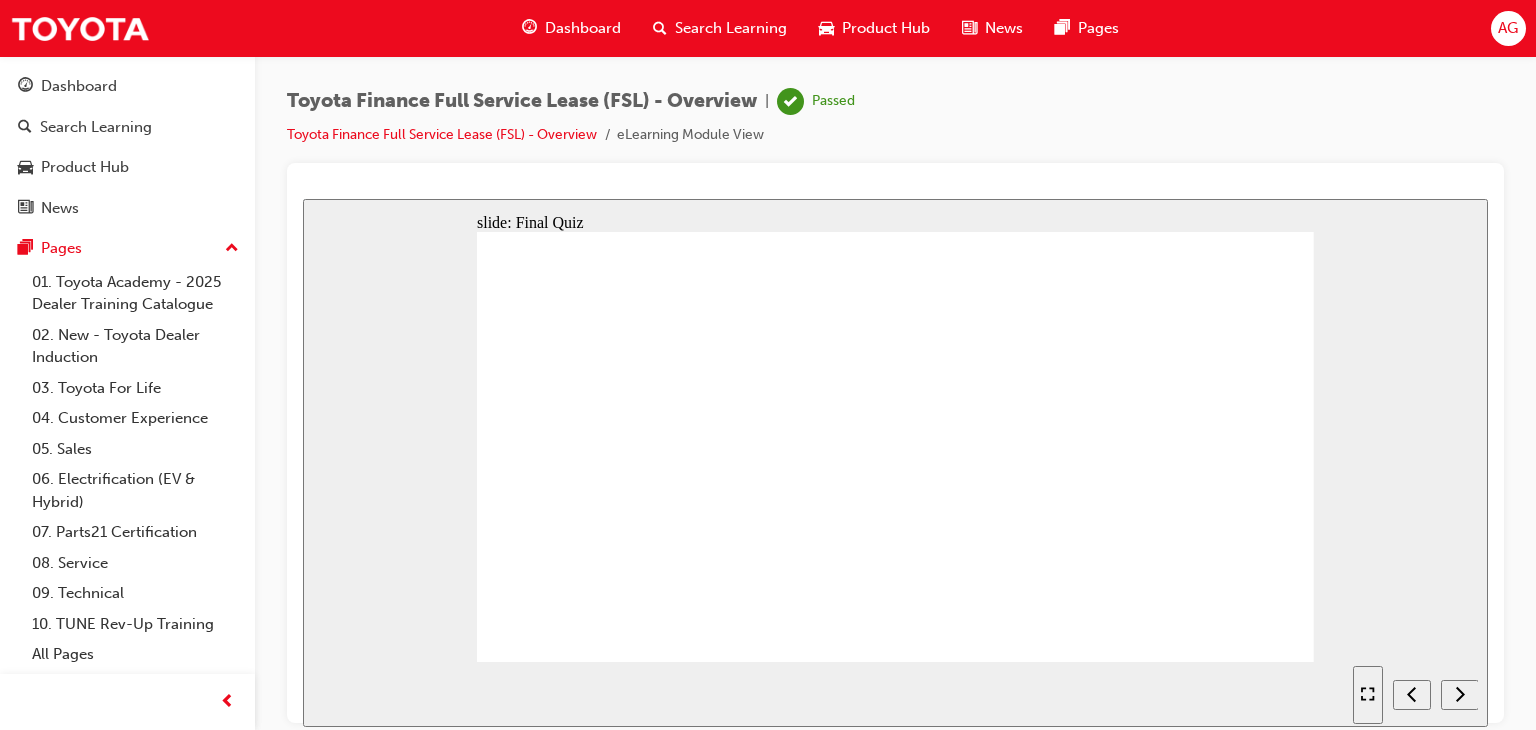 click 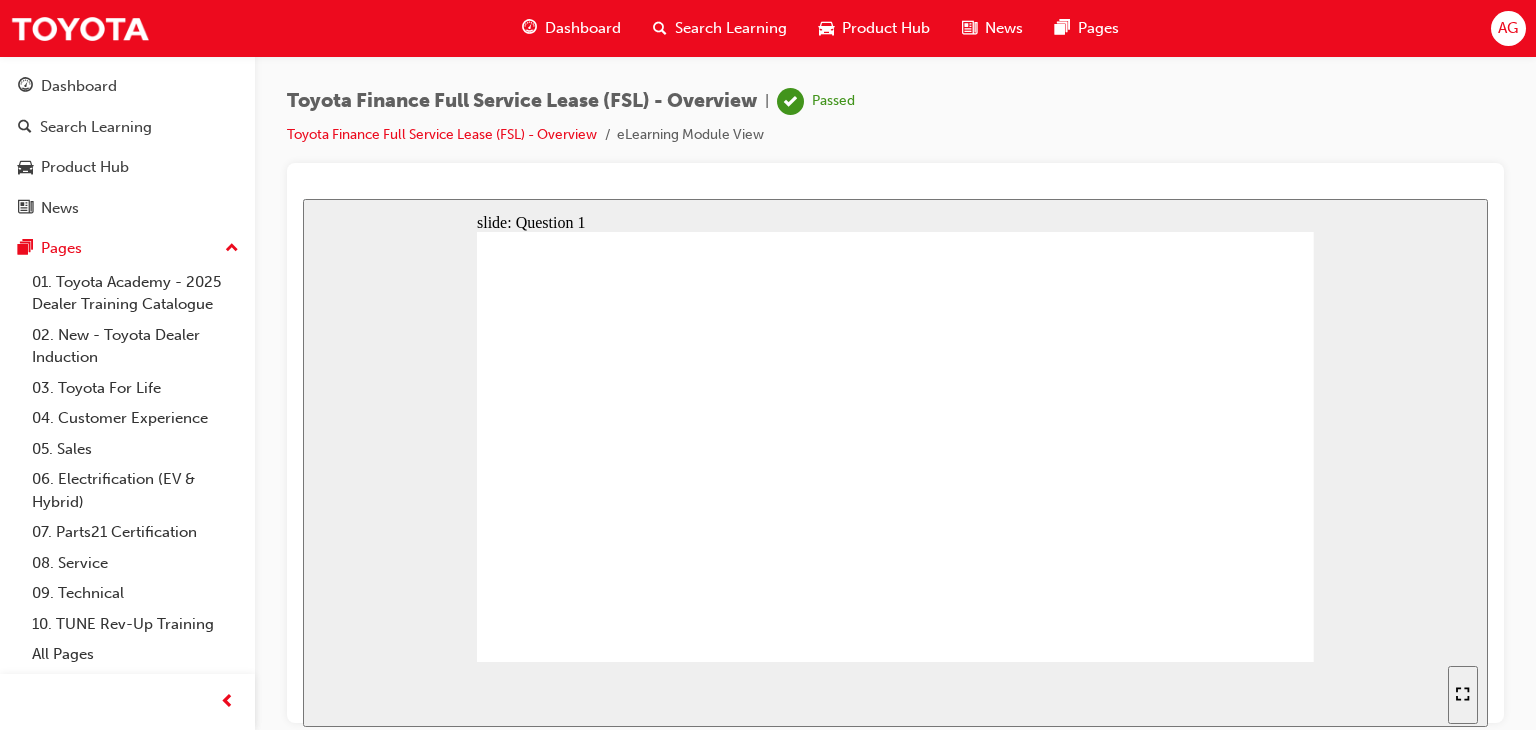 click 